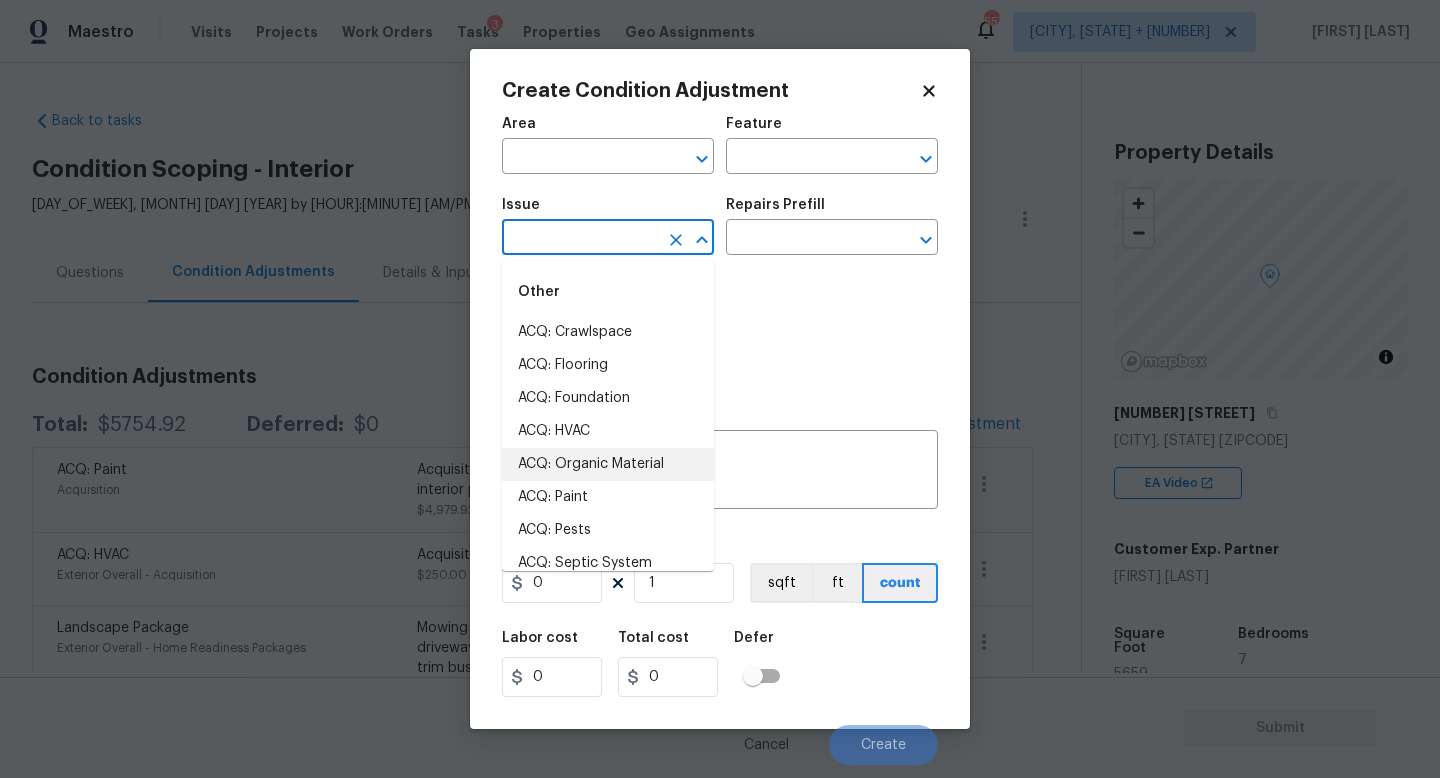 scroll, scrollTop: 0, scrollLeft: 0, axis: both 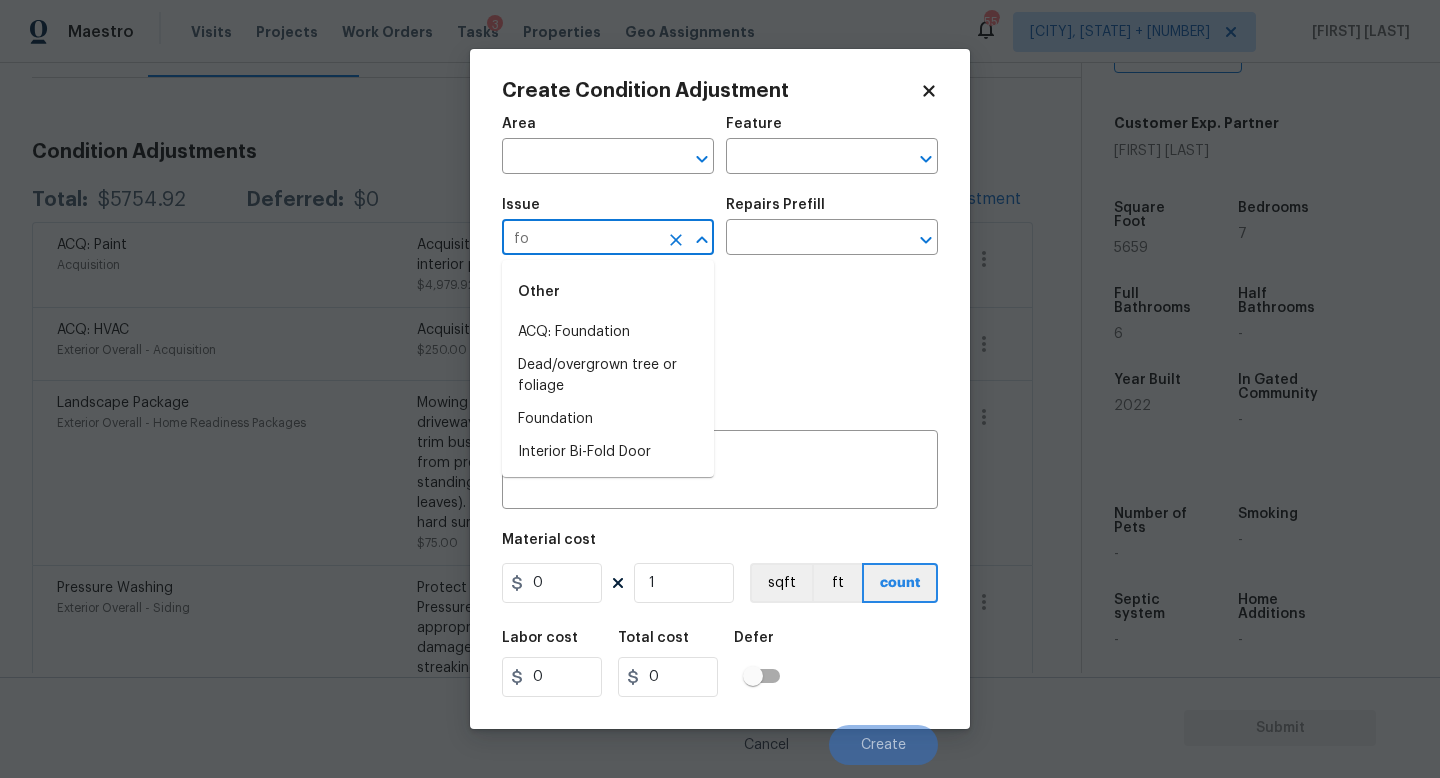 type on "f" 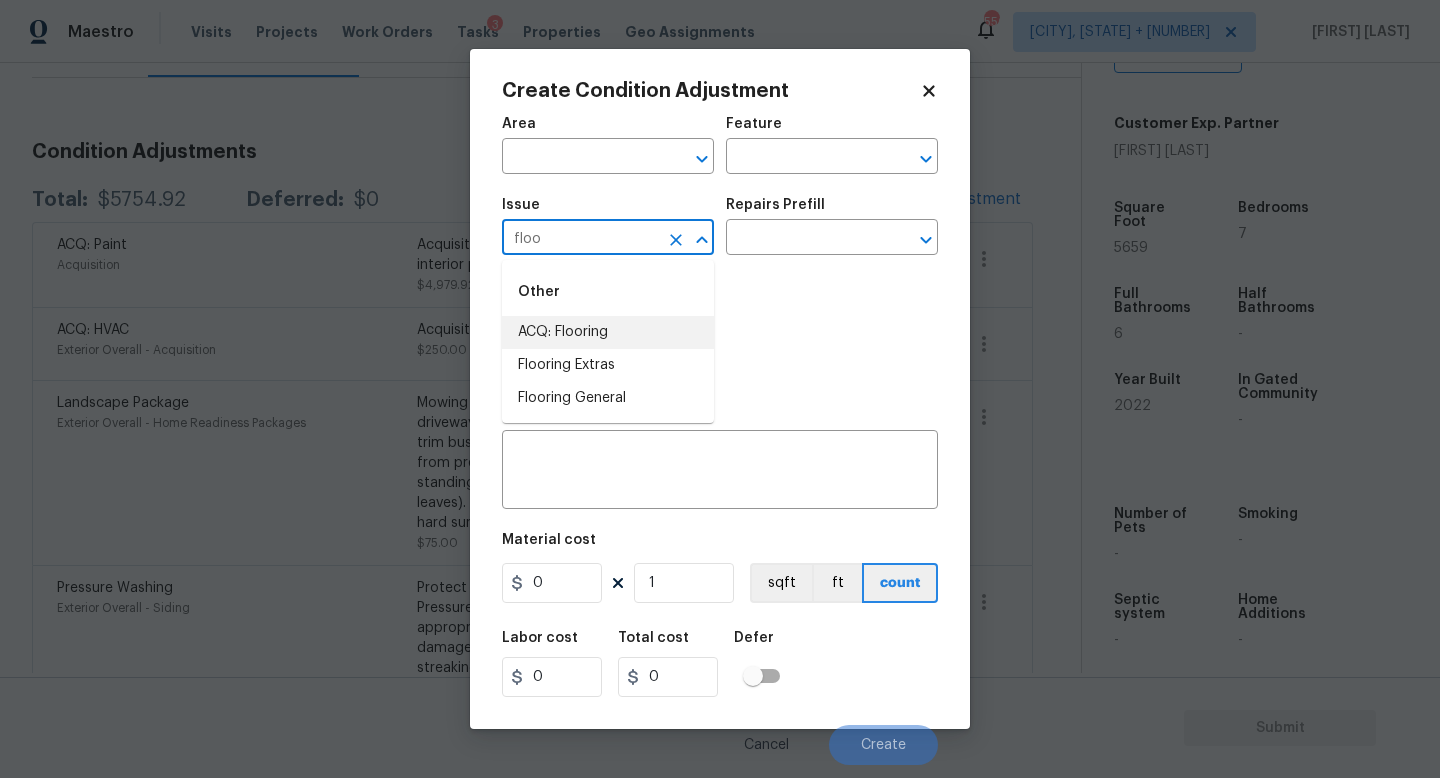 click on "ACQ: Flooring" at bounding box center (608, 332) 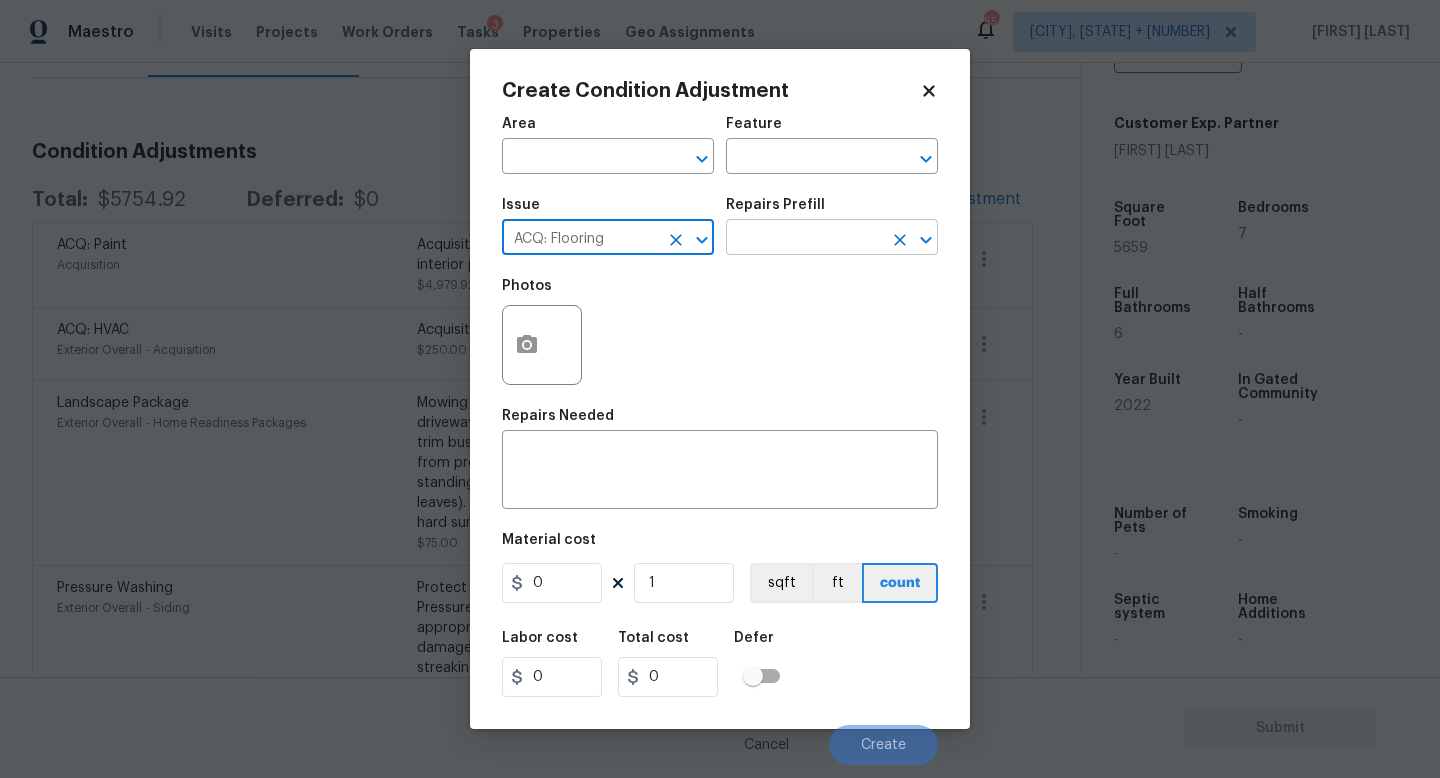 type on "ACQ: Flooring" 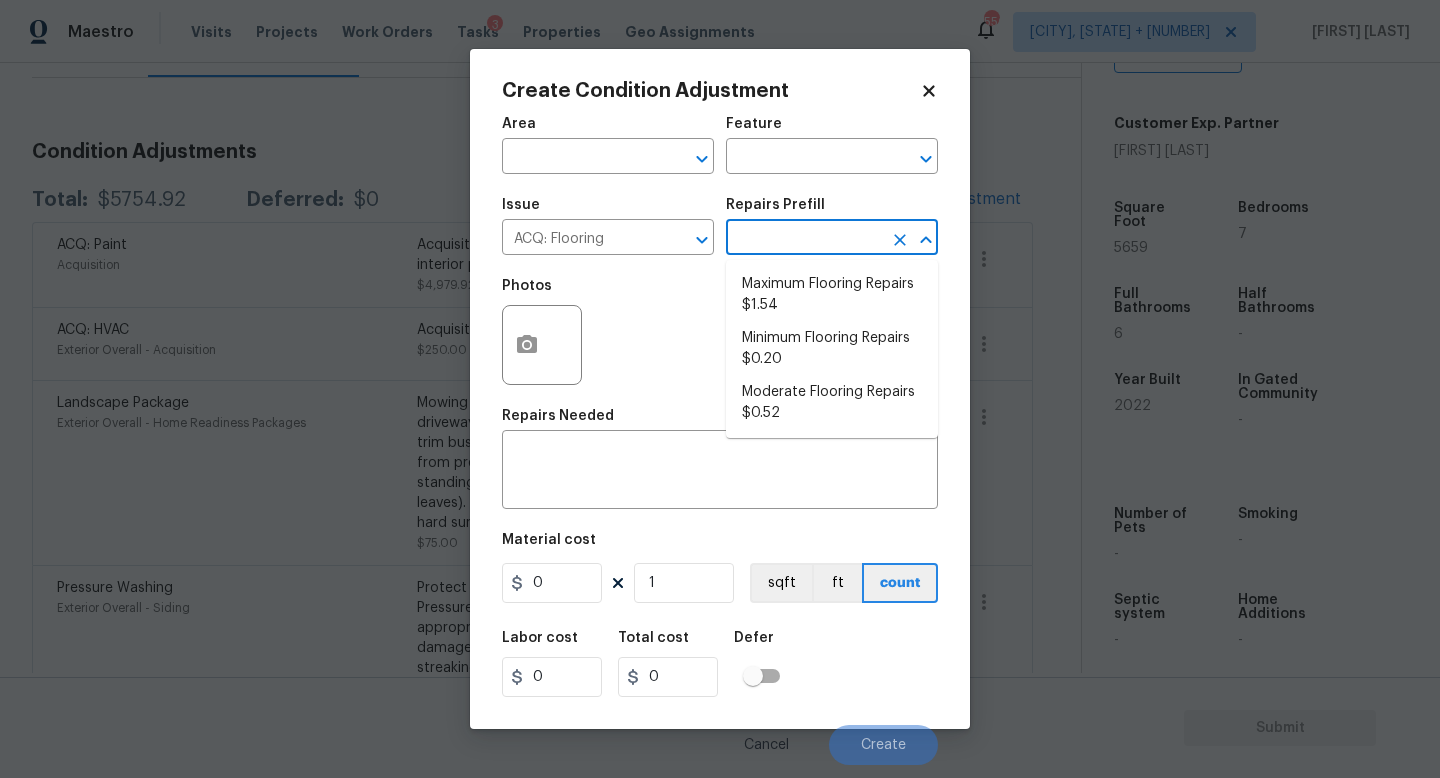 click at bounding box center (804, 239) 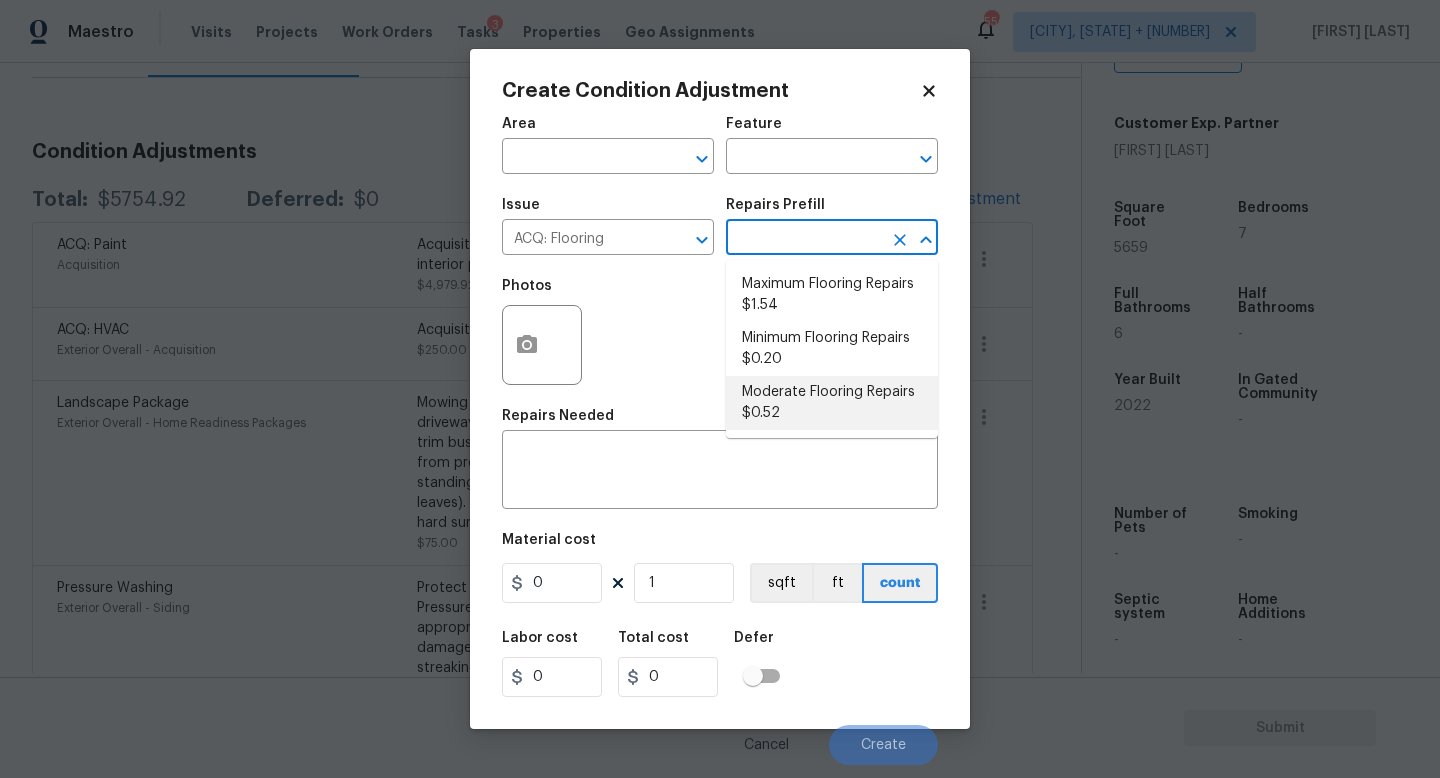 click on "Moderate Flooring Repairs $0.52" at bounding box center [832, 403] 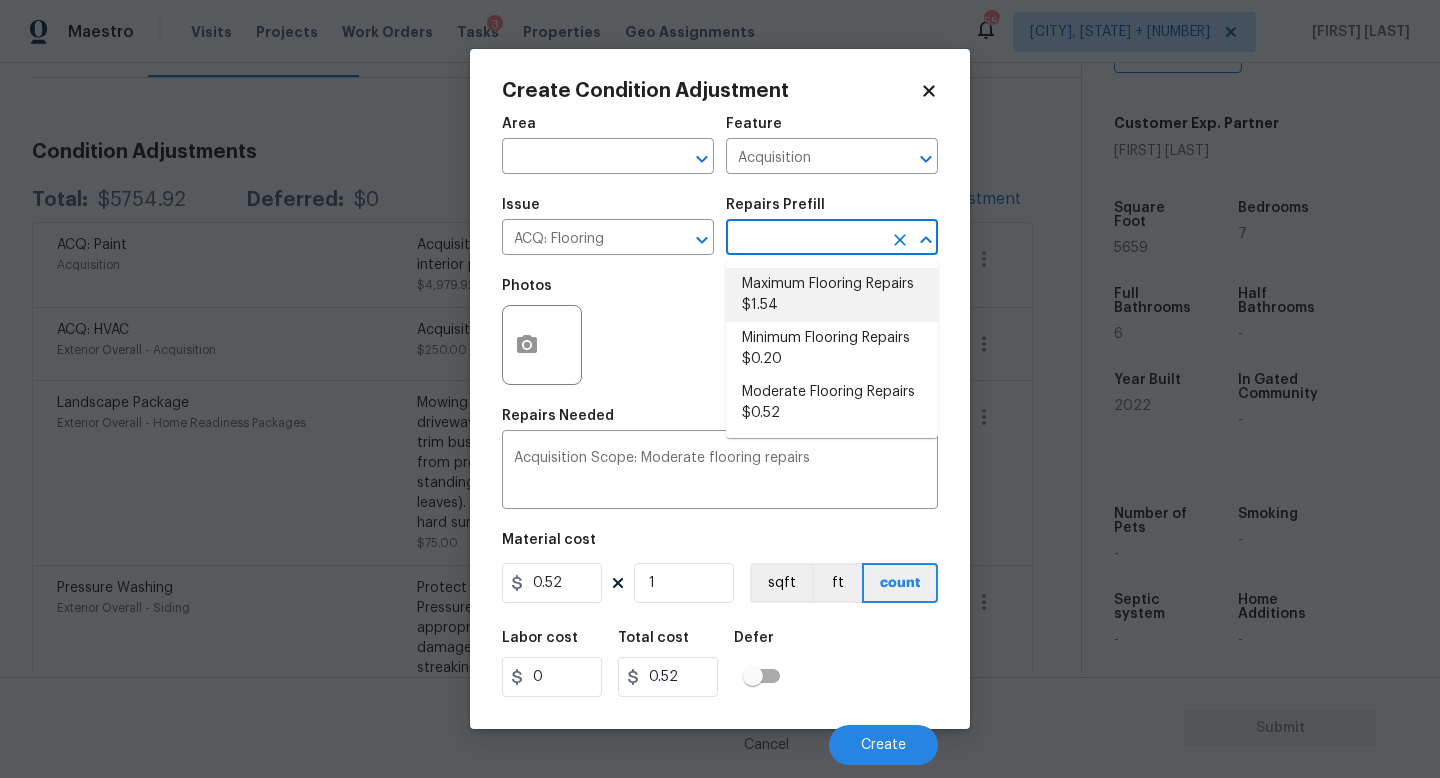 click on "Maximum Flooring Repairs $1.54" at bounding box center (832, 295) 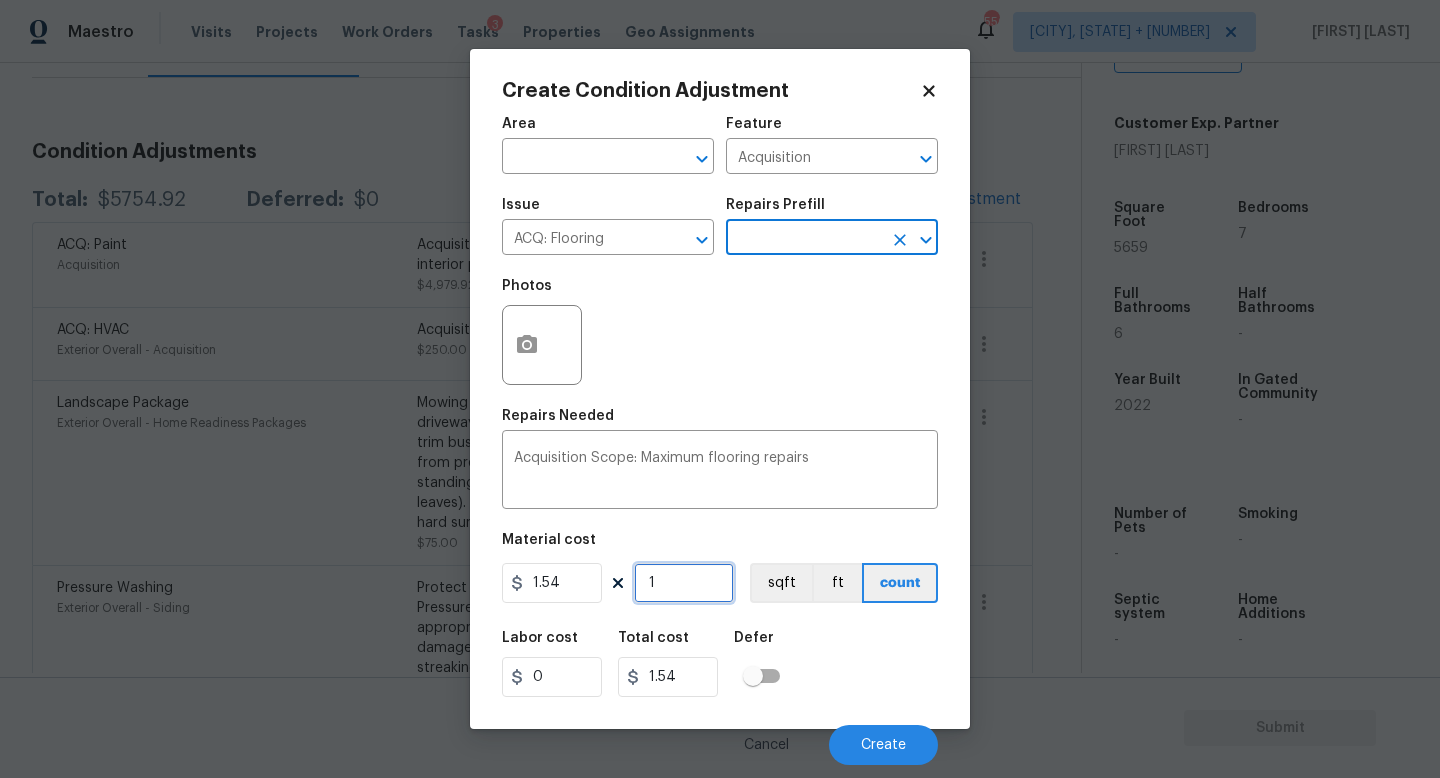 click on "1" at bounding box center (684, 583) 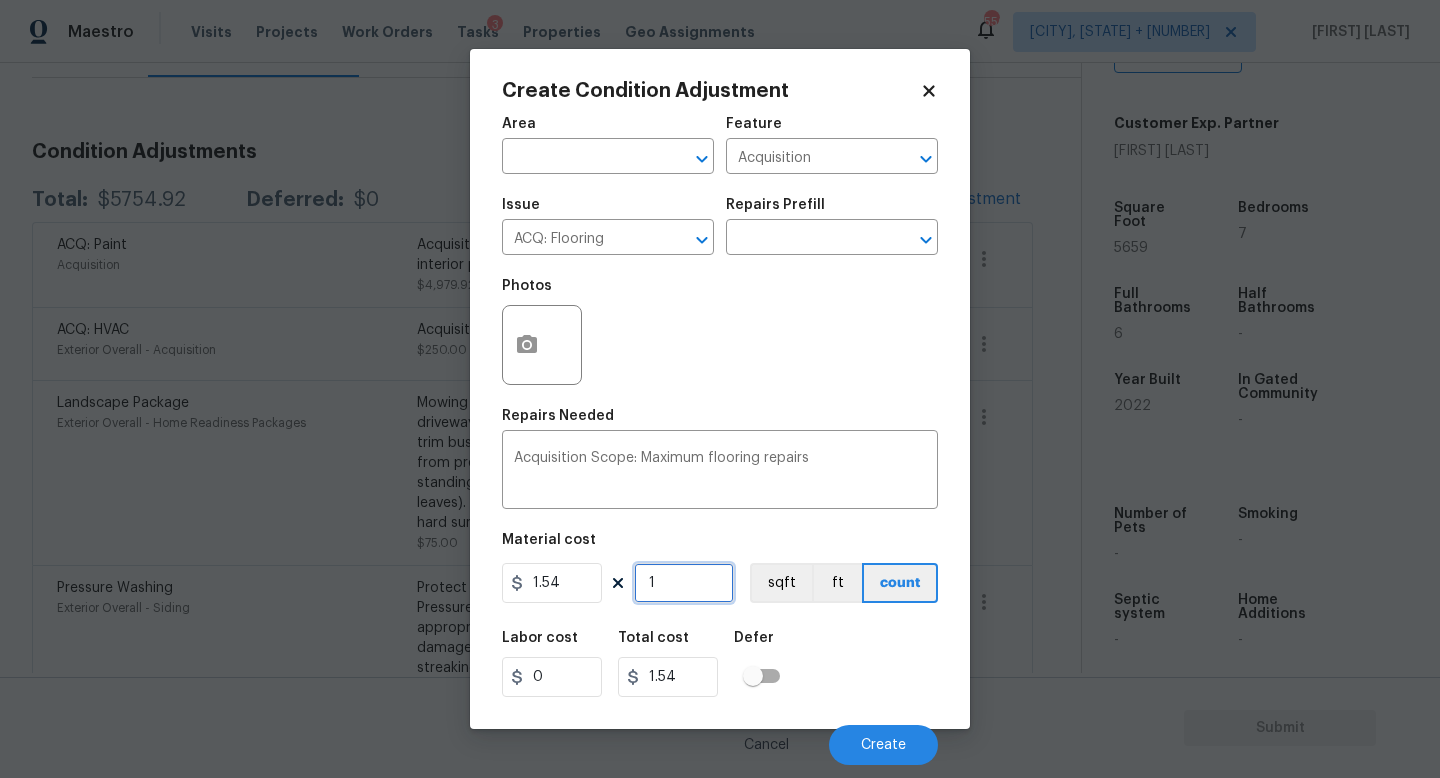 type on "0" 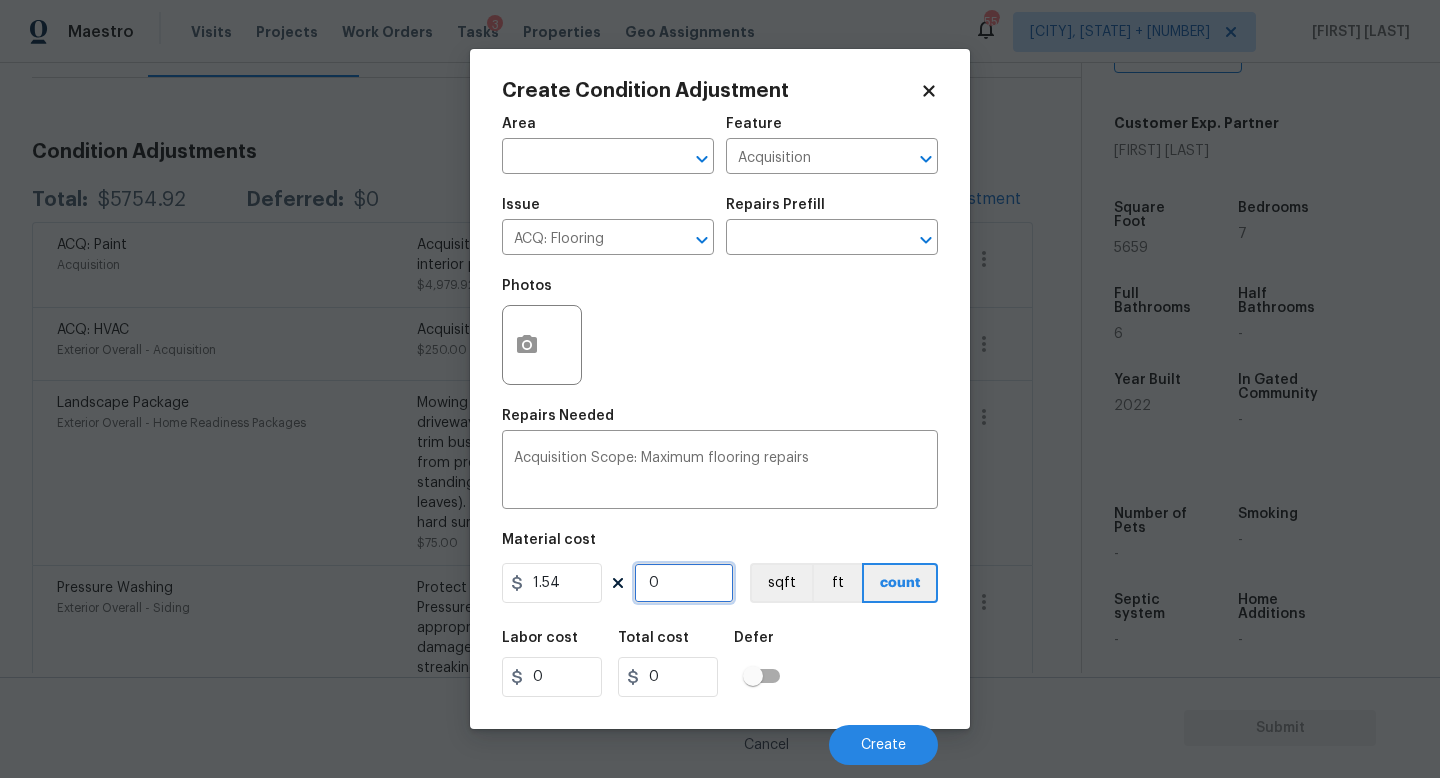 type on "5" 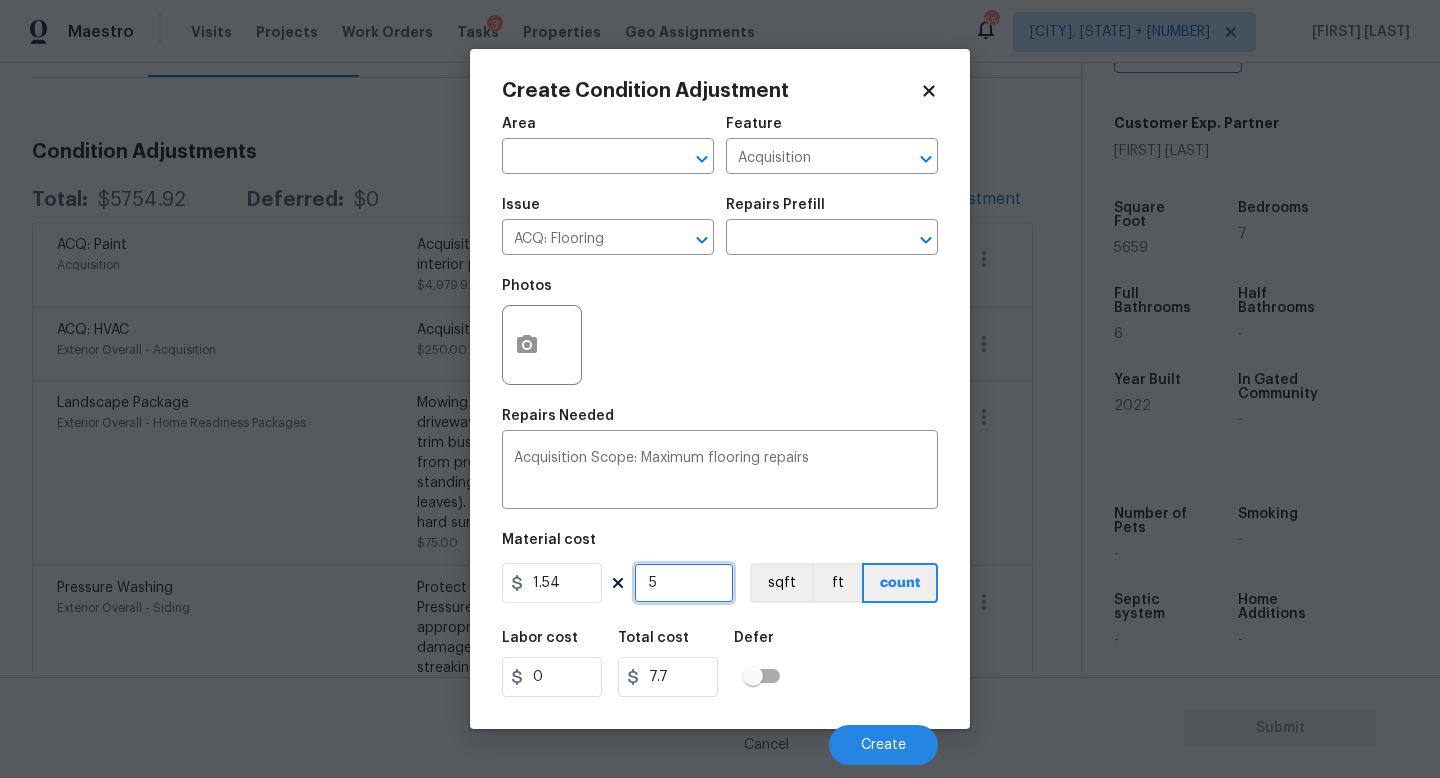 type on "56" 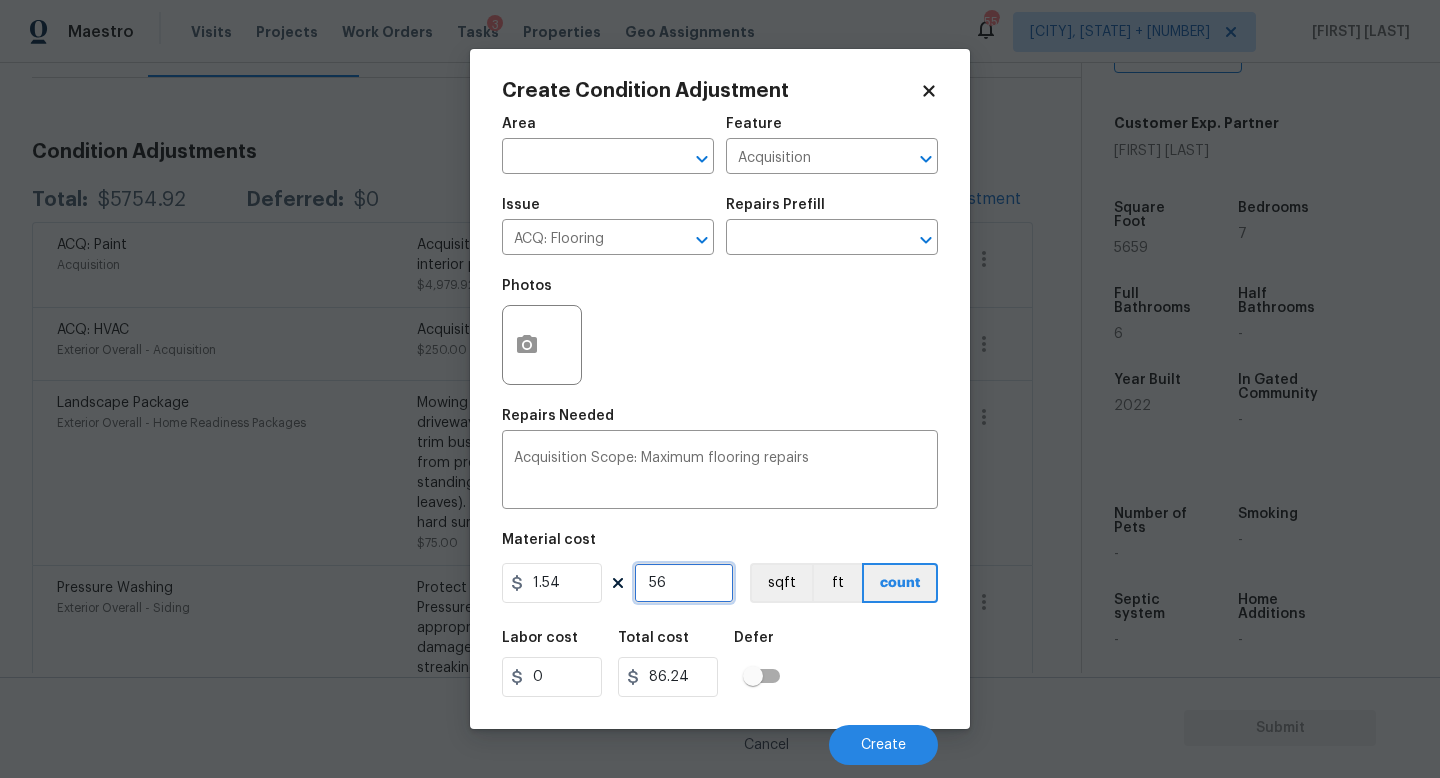 type on "565" 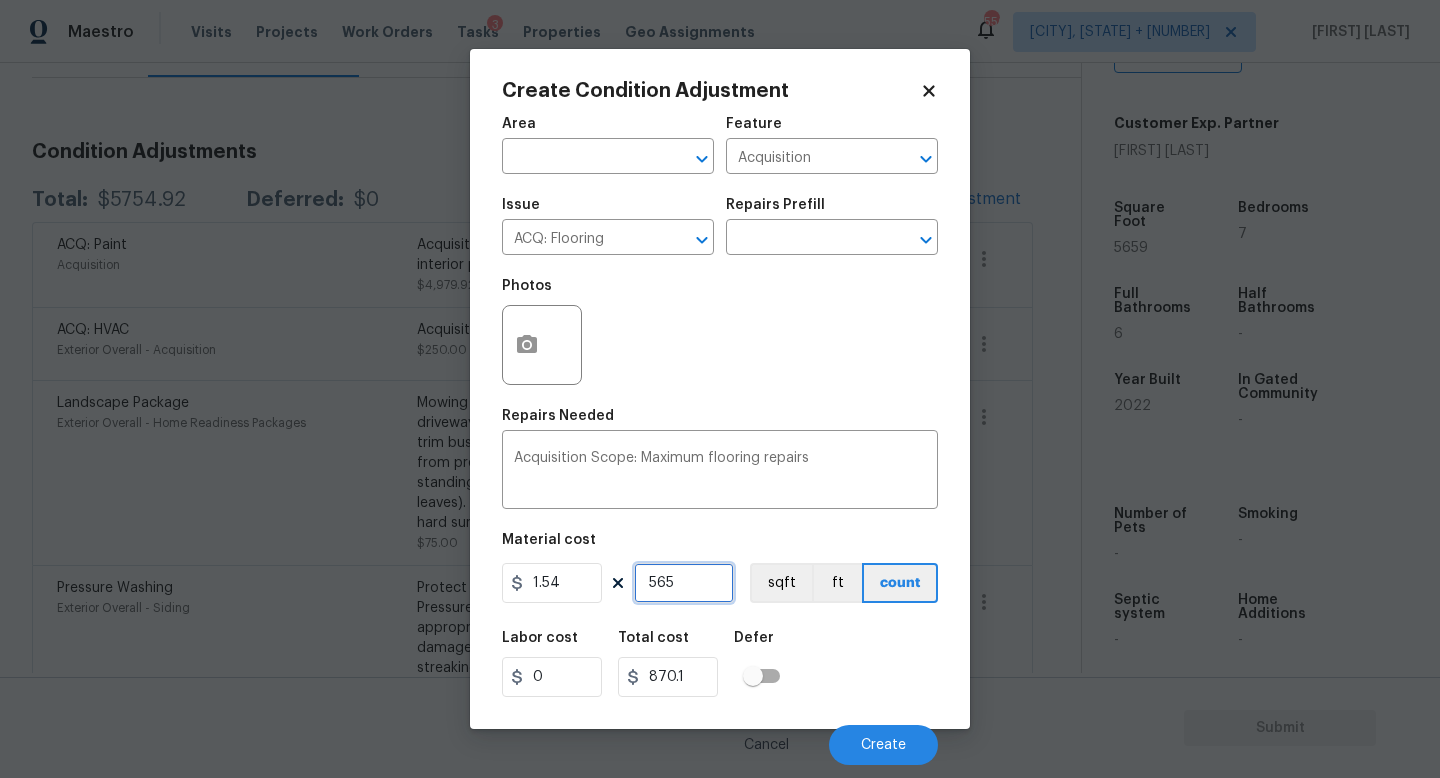 type on "5659" 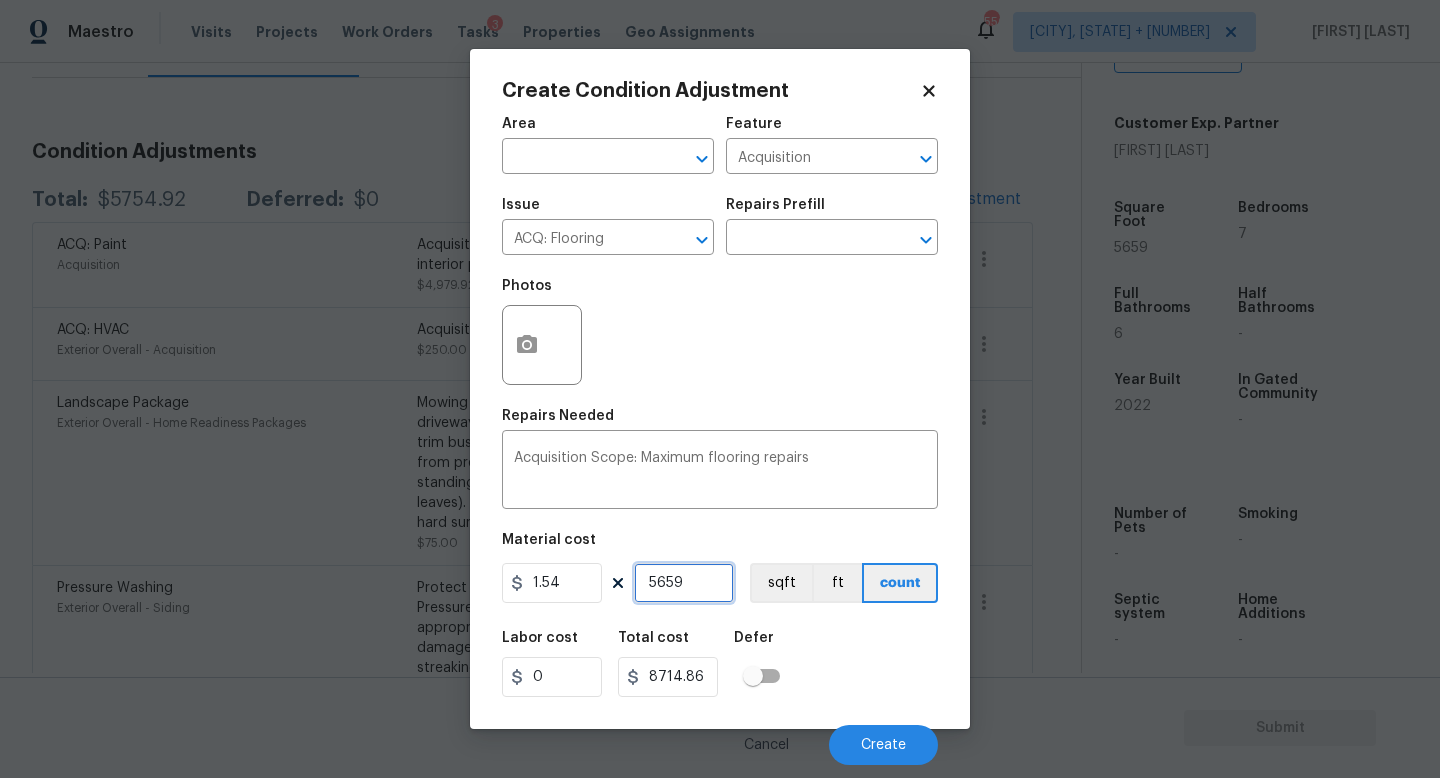 type on "5659" 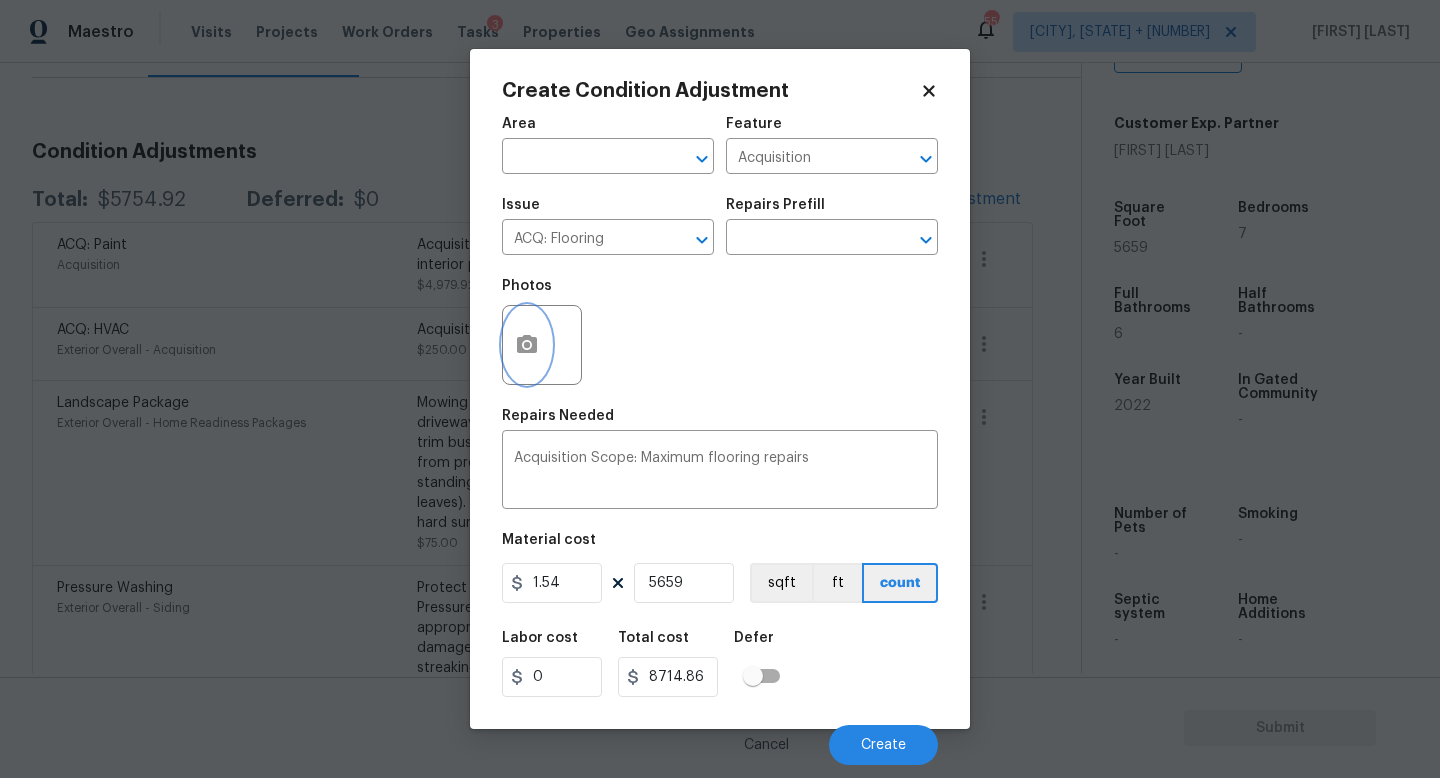 click 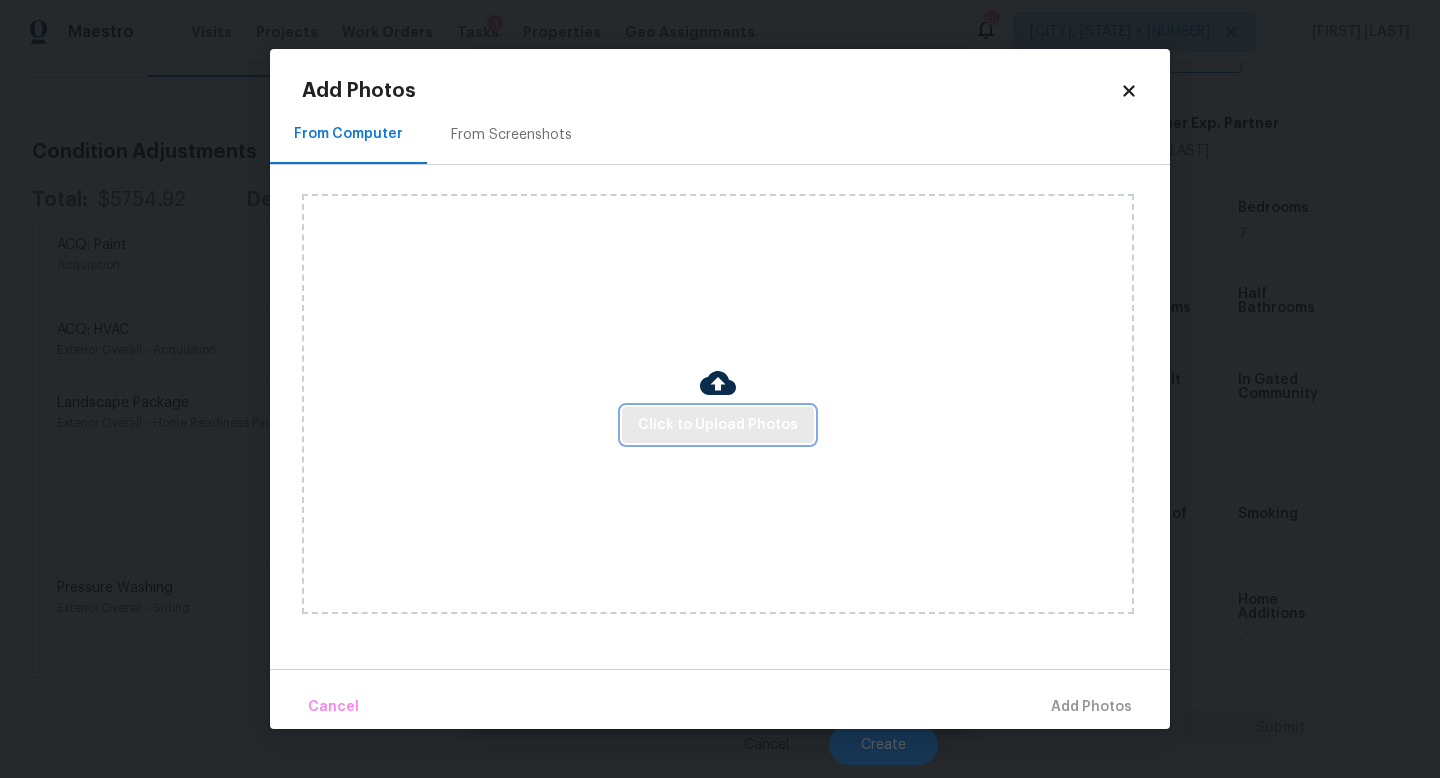 click on "Click to Upload Photos" at bounding box center (718, 425) 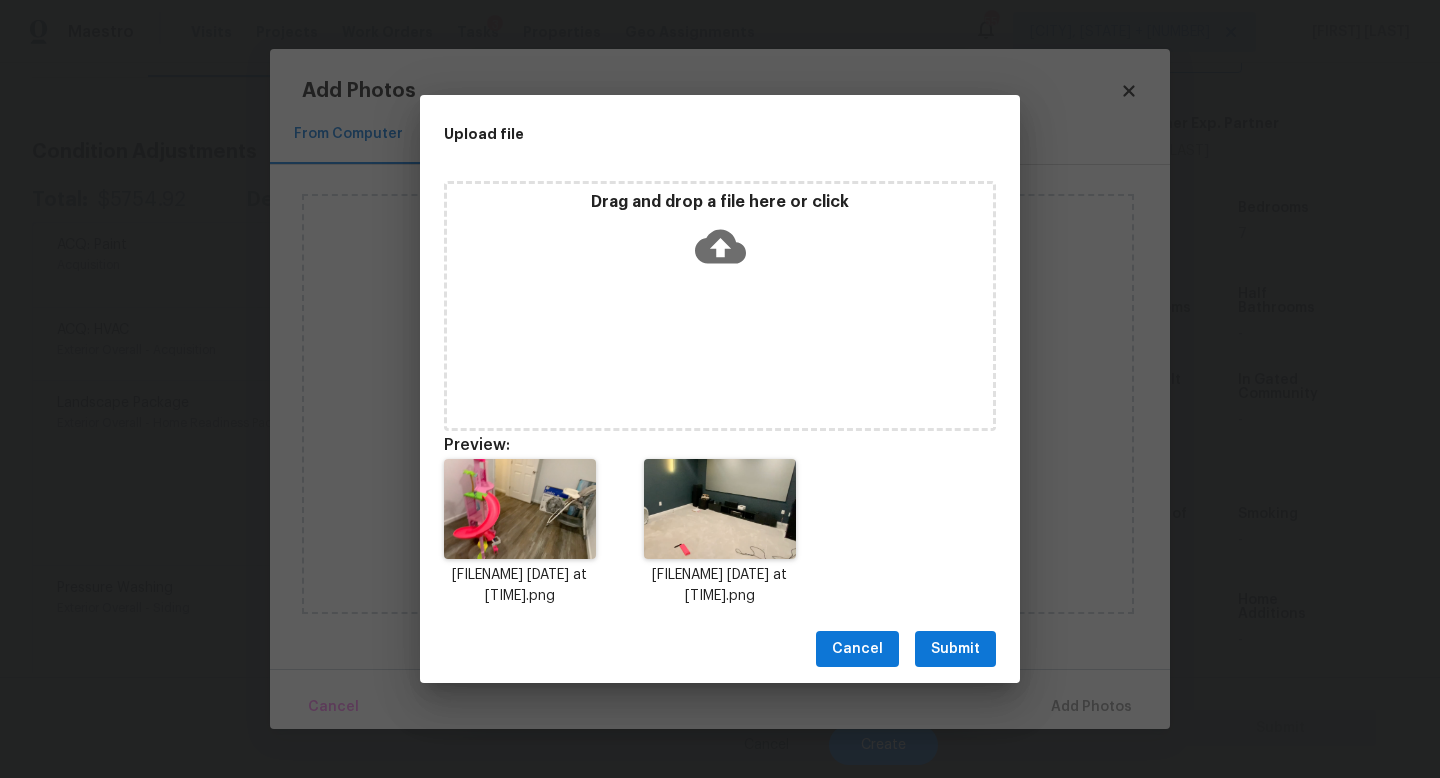 click on "Submit" at bounding box center [955, 649] 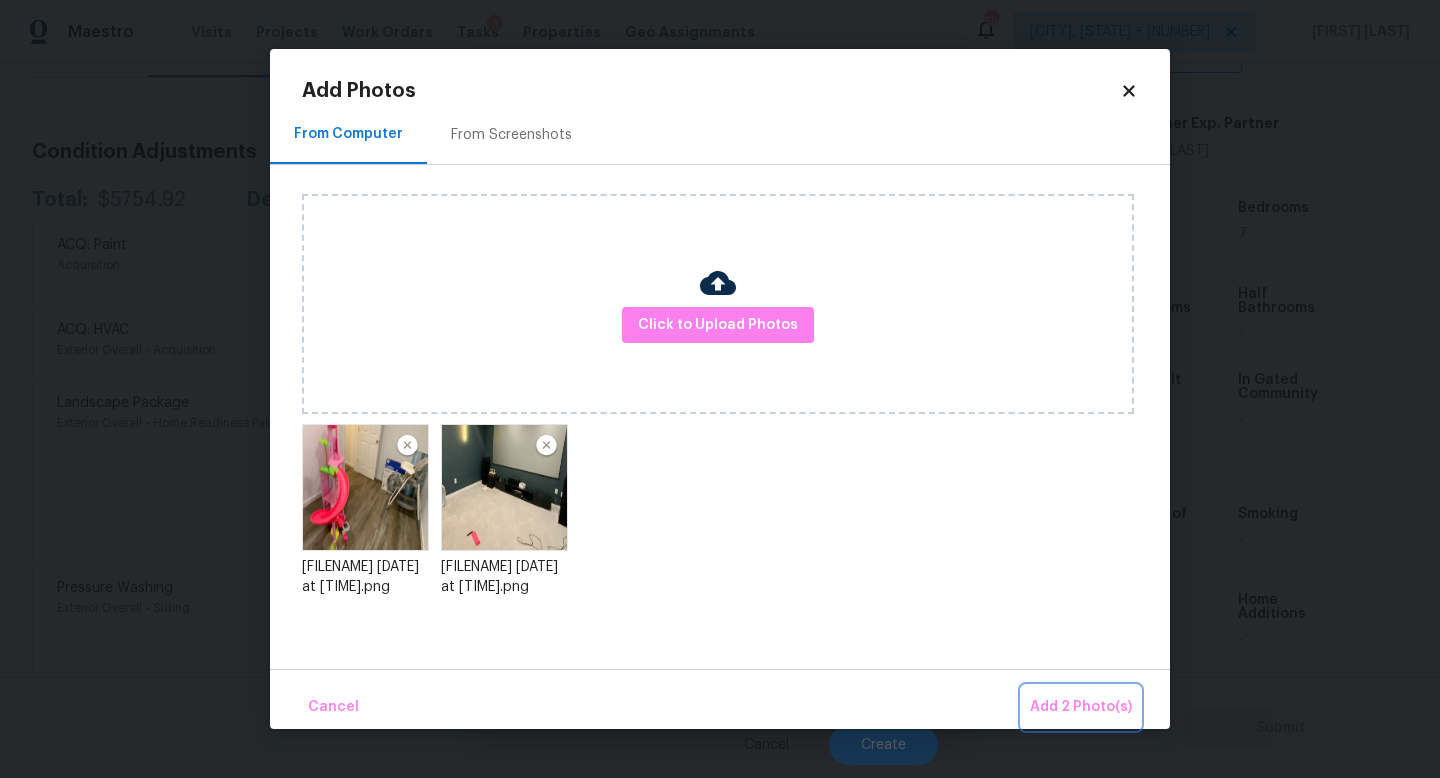 click on "Add 2 Photo(s)" at bounding box center [1081, 707] 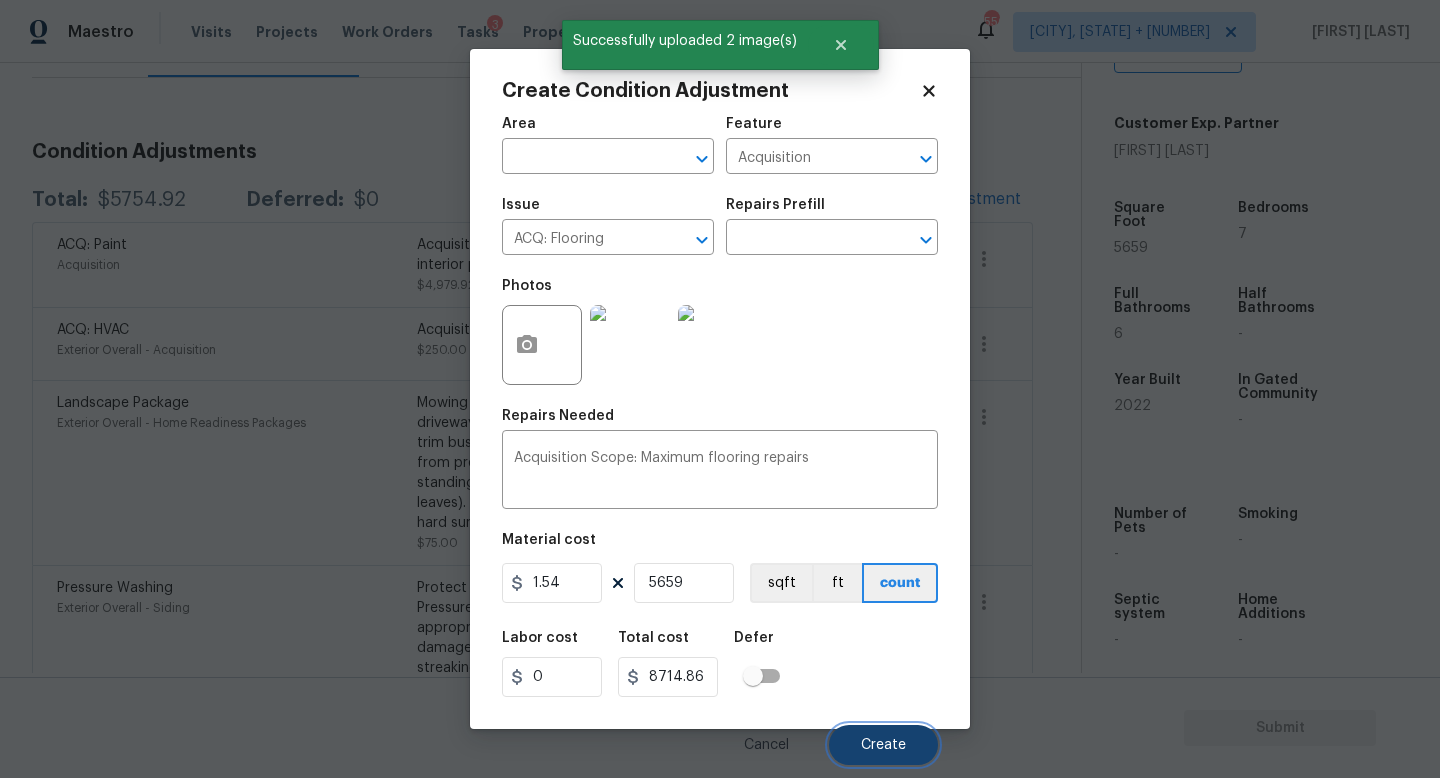 click on "Create" at bounding box center (883, 745) 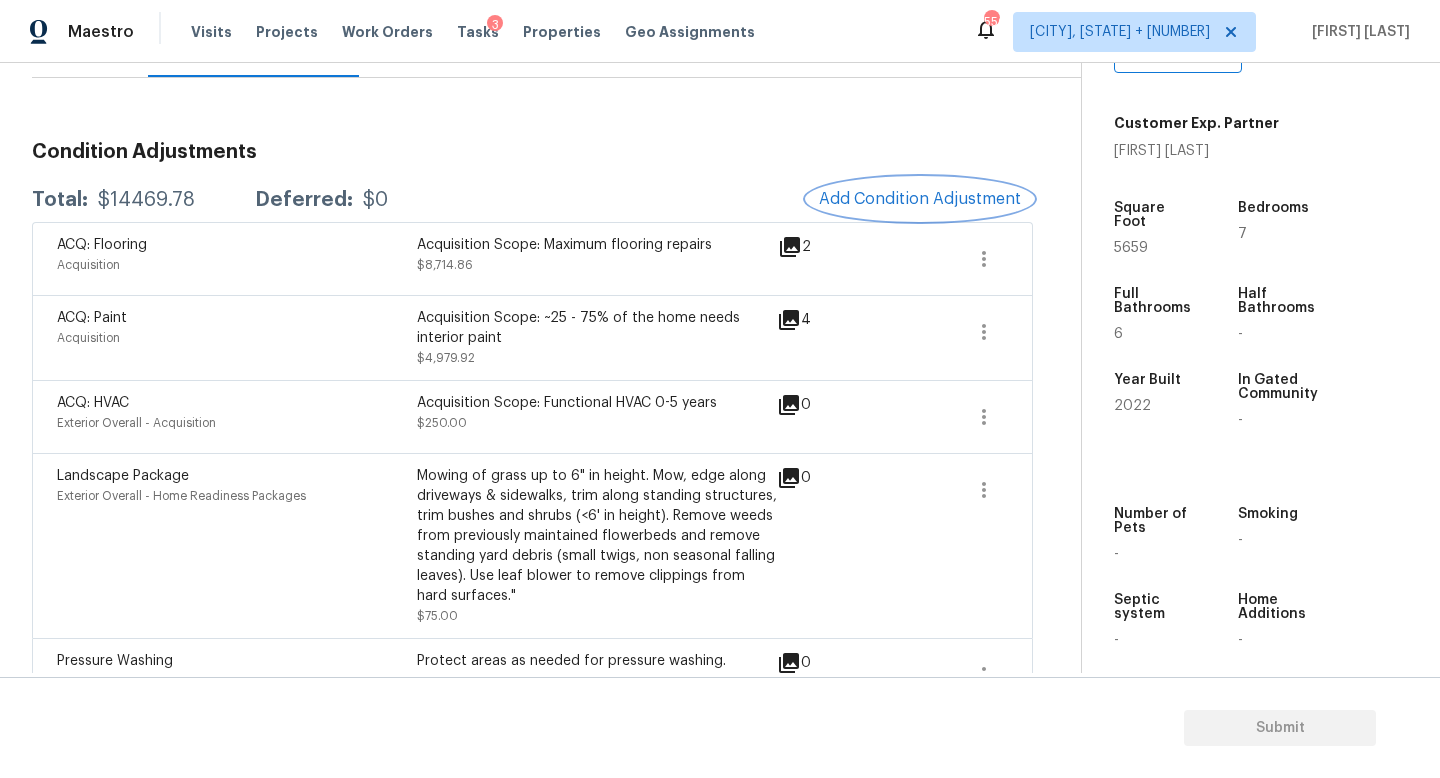 type 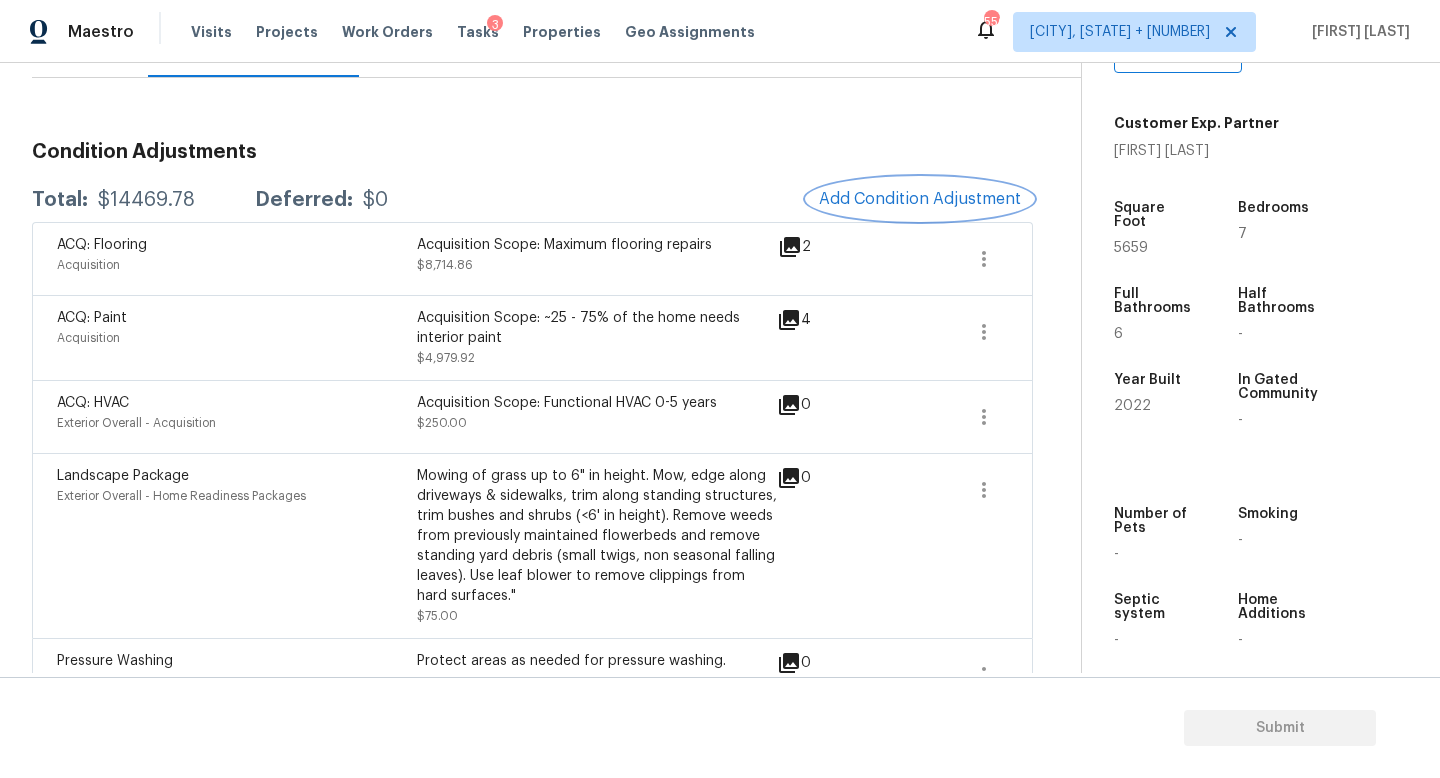click on "Add Condition Adjustment" at bounding box center (920, 199) 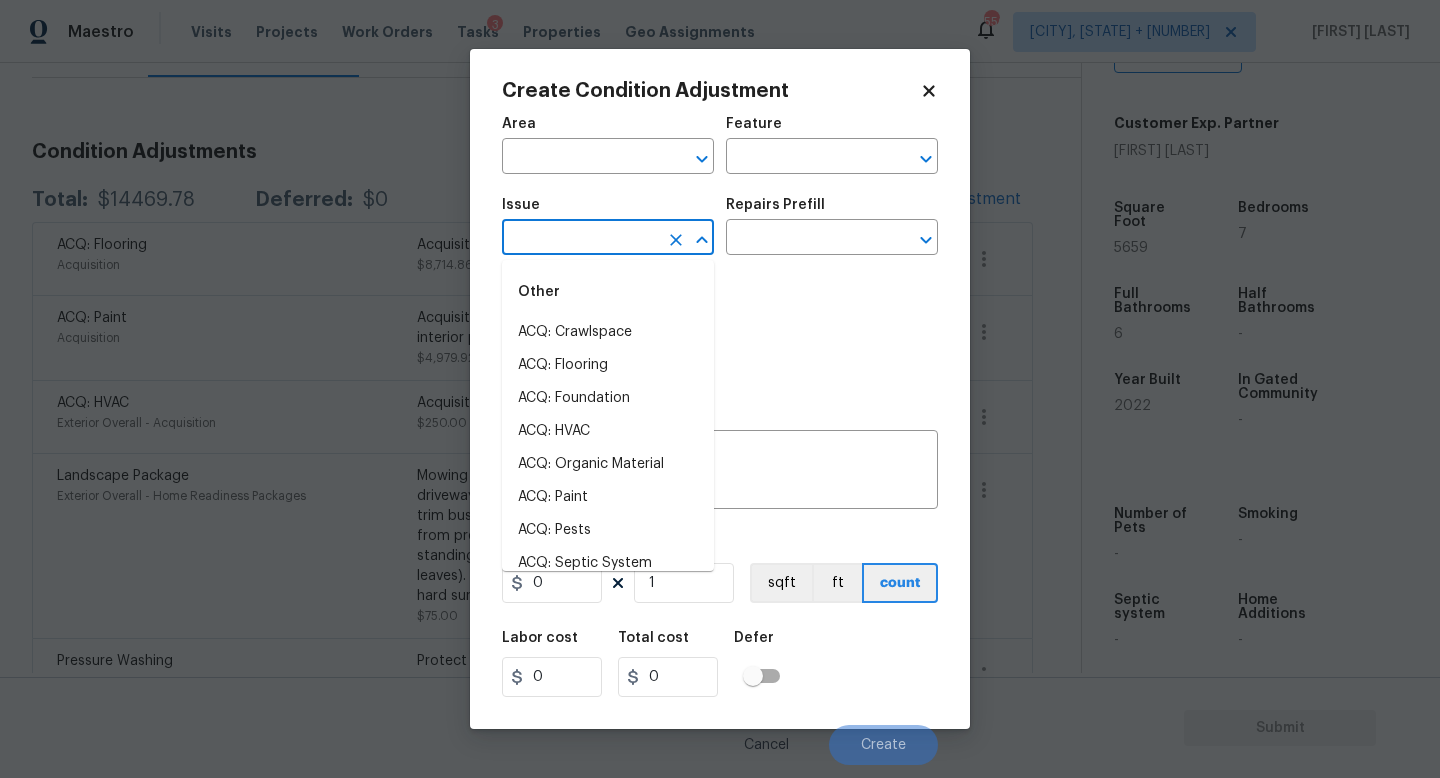 click at bounding box center (580, 239) 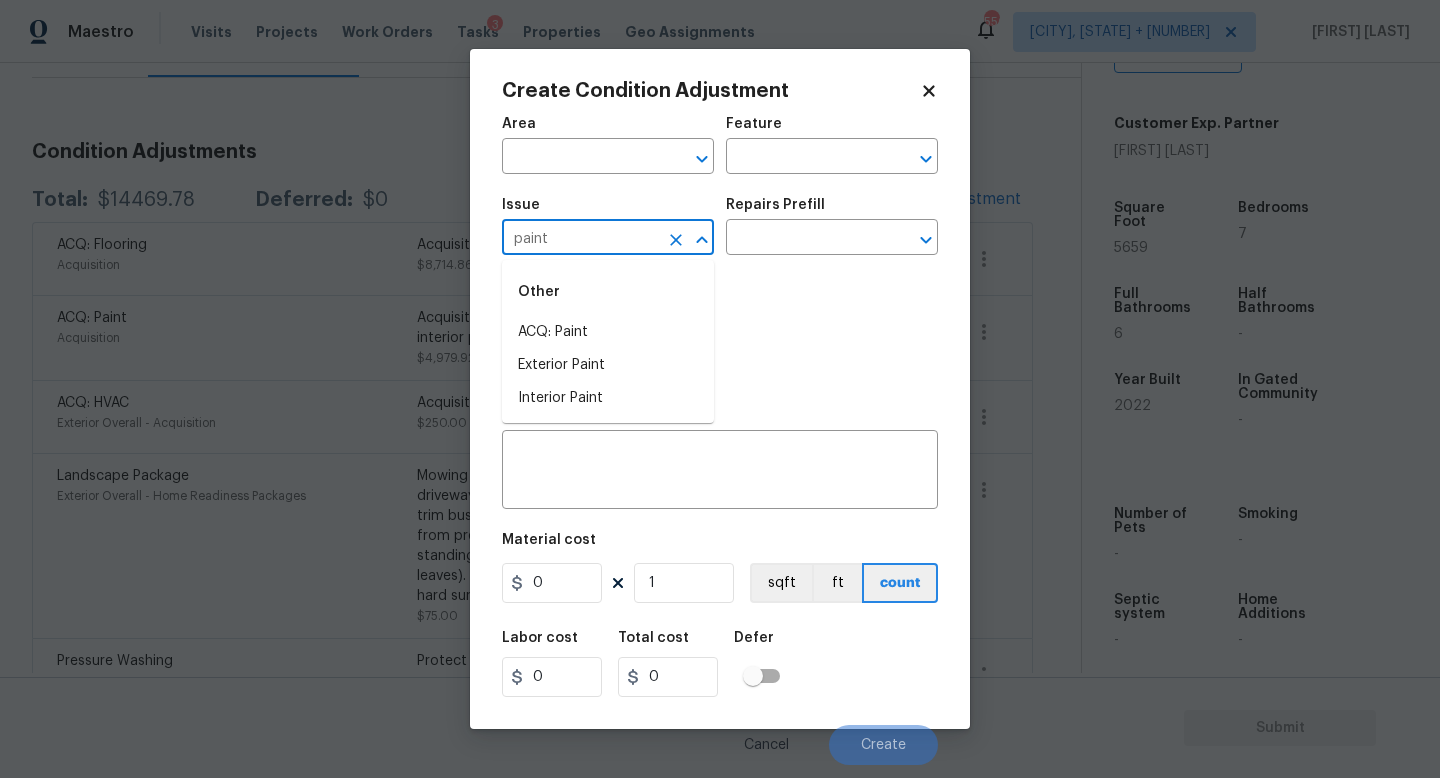 click on "paint" at bounding box center [580, 239] 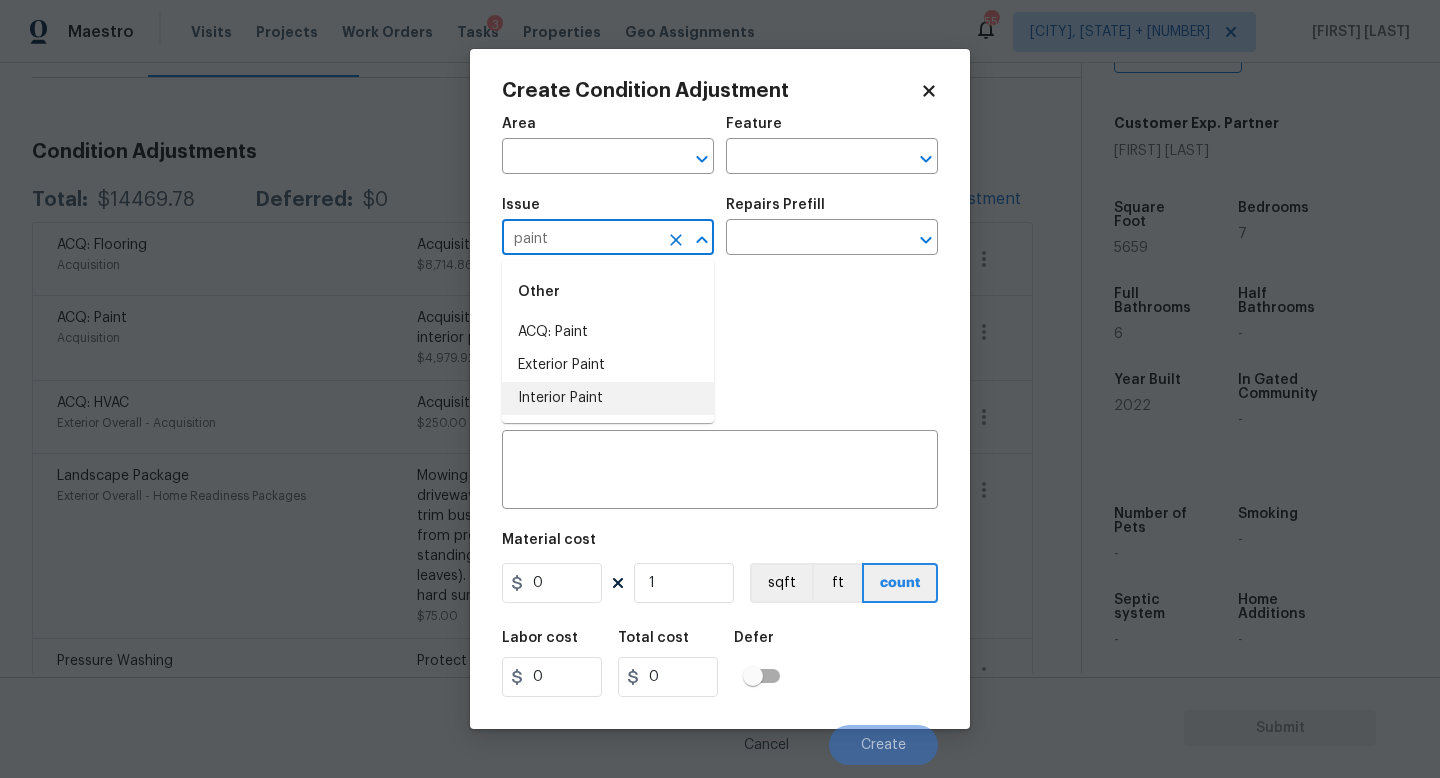 click on "Interior Paint" at bounding box center (608, 398) 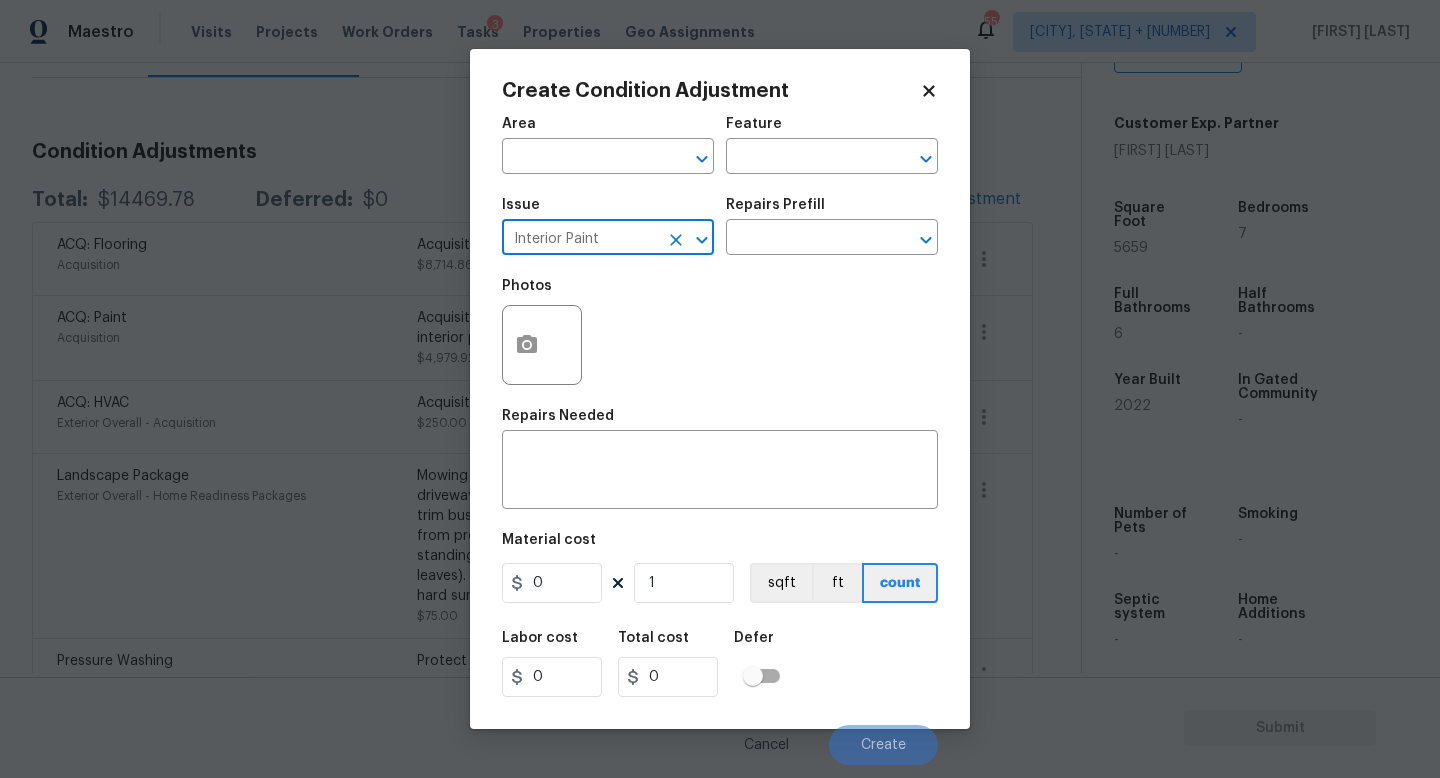 type on "Interior Paint" 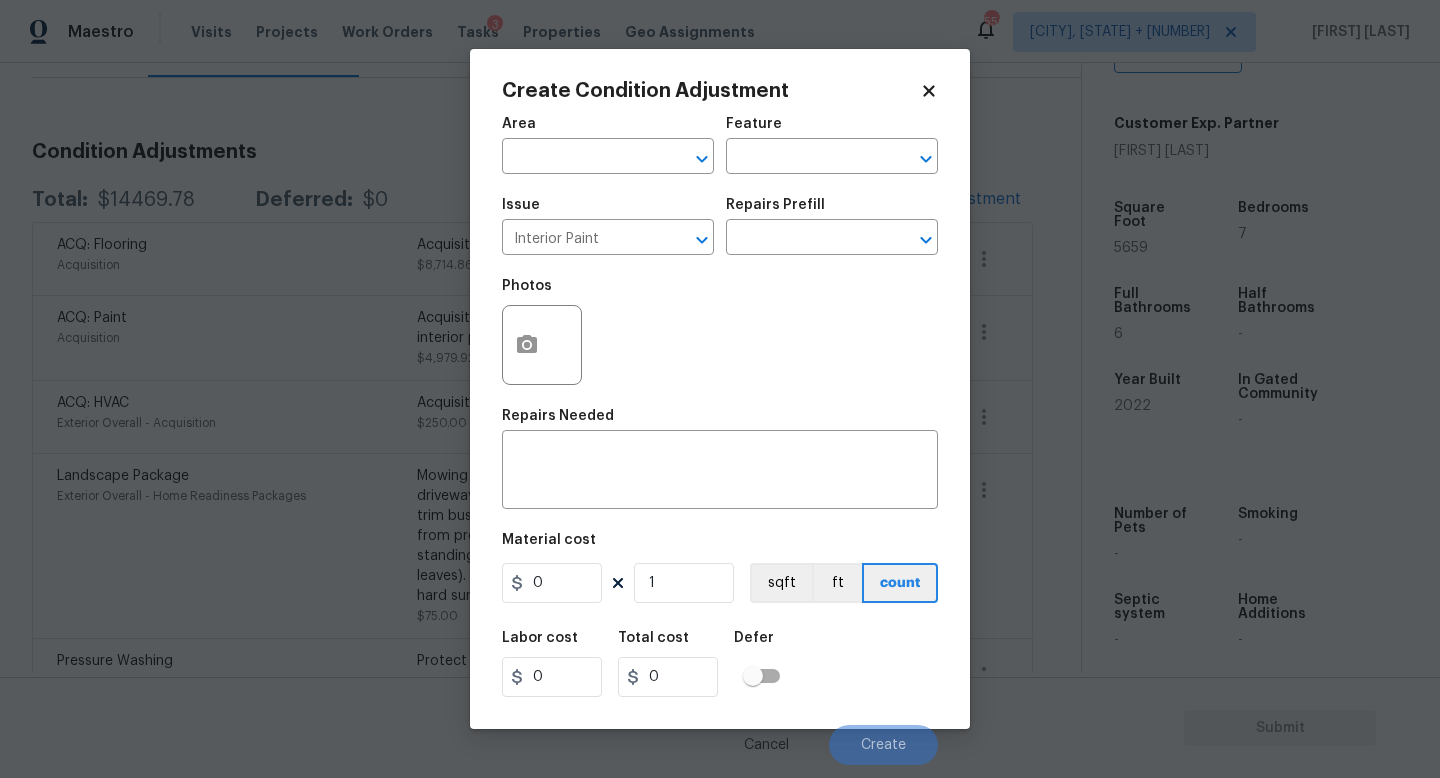 click on "Repairs Prefill" at bounding box center [832, 211] 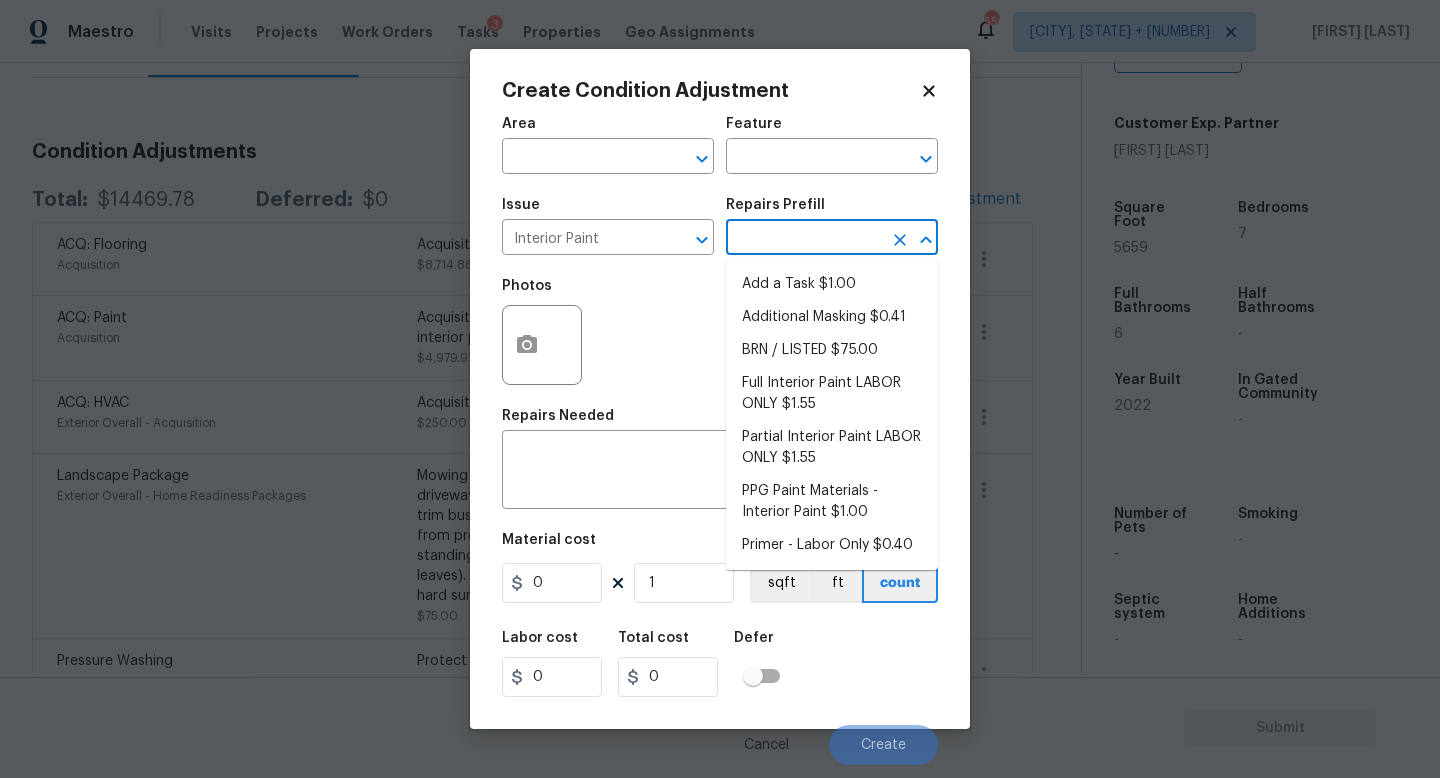 click at bounding box center (804, 239) 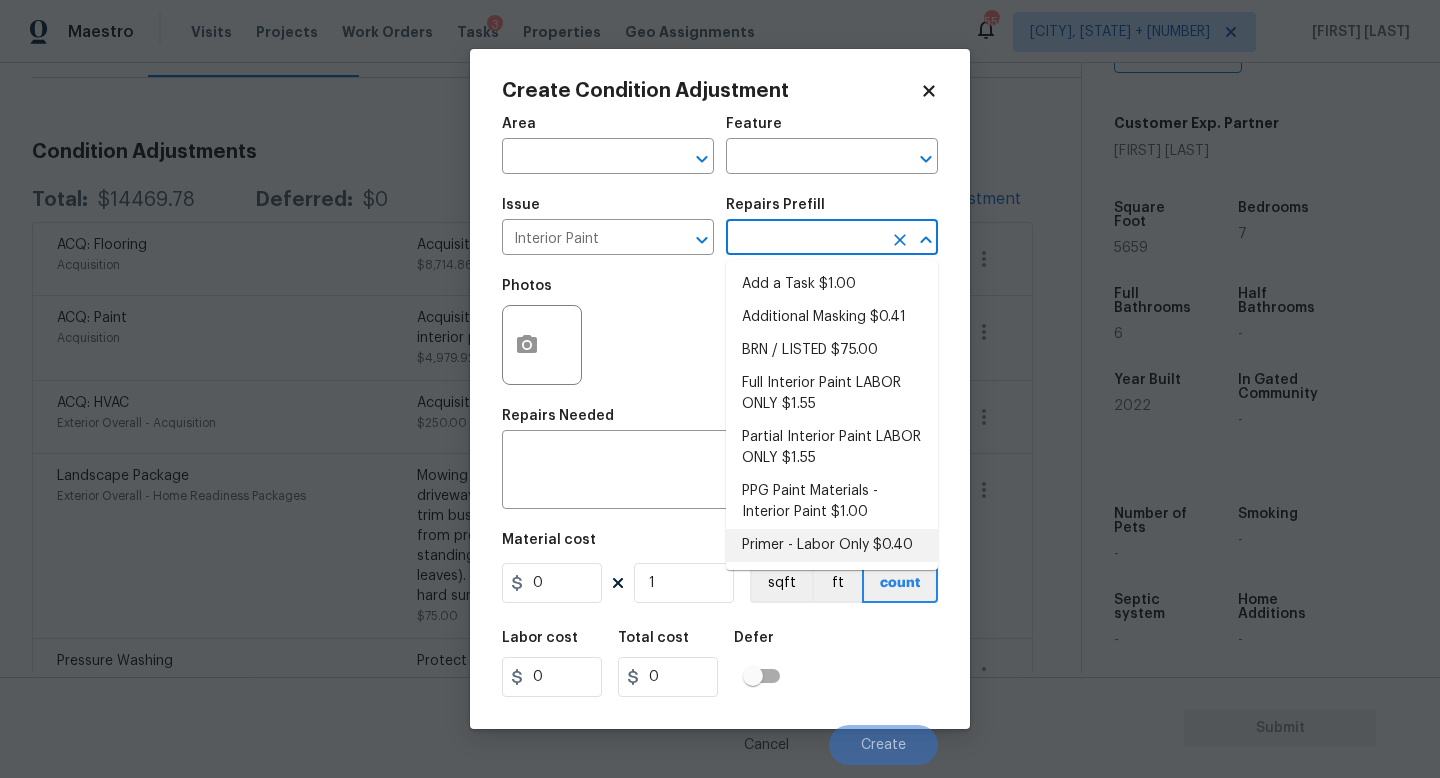 click on "Primer - Labor Only $0.40" at bounding box center (832, 545) 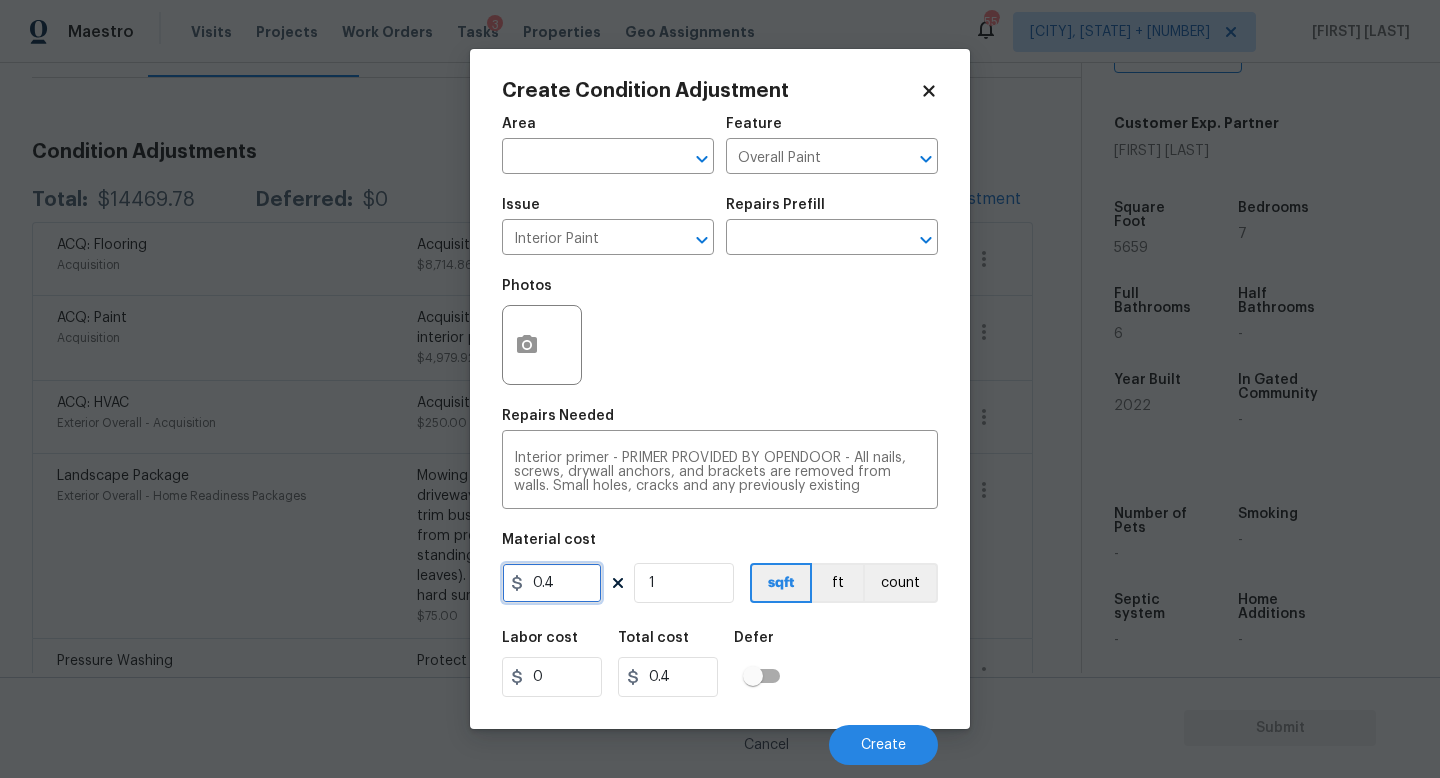 drag, startPoint x: 586, startPoint y: 576, endPoint x: 433, endPoint y: 576, distance: 153 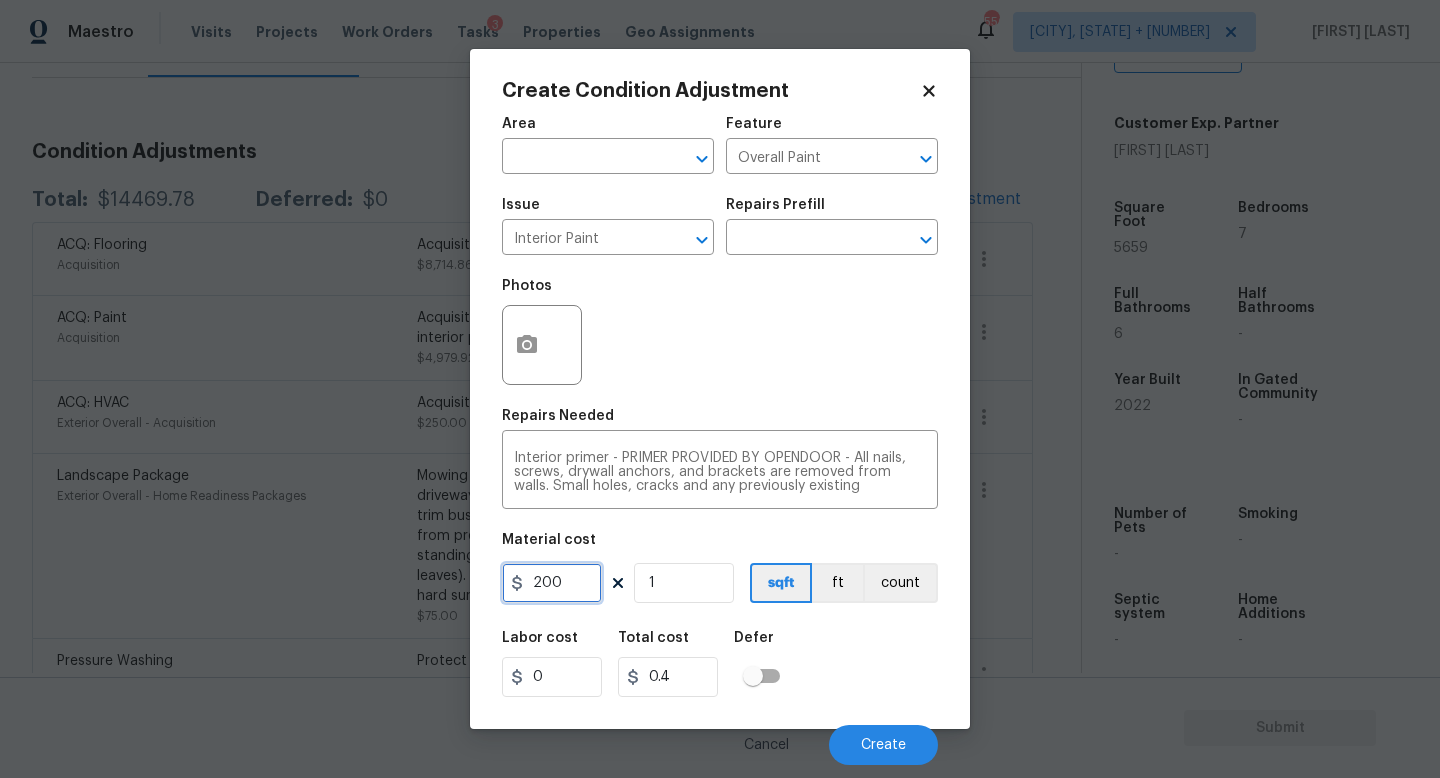type on "200" 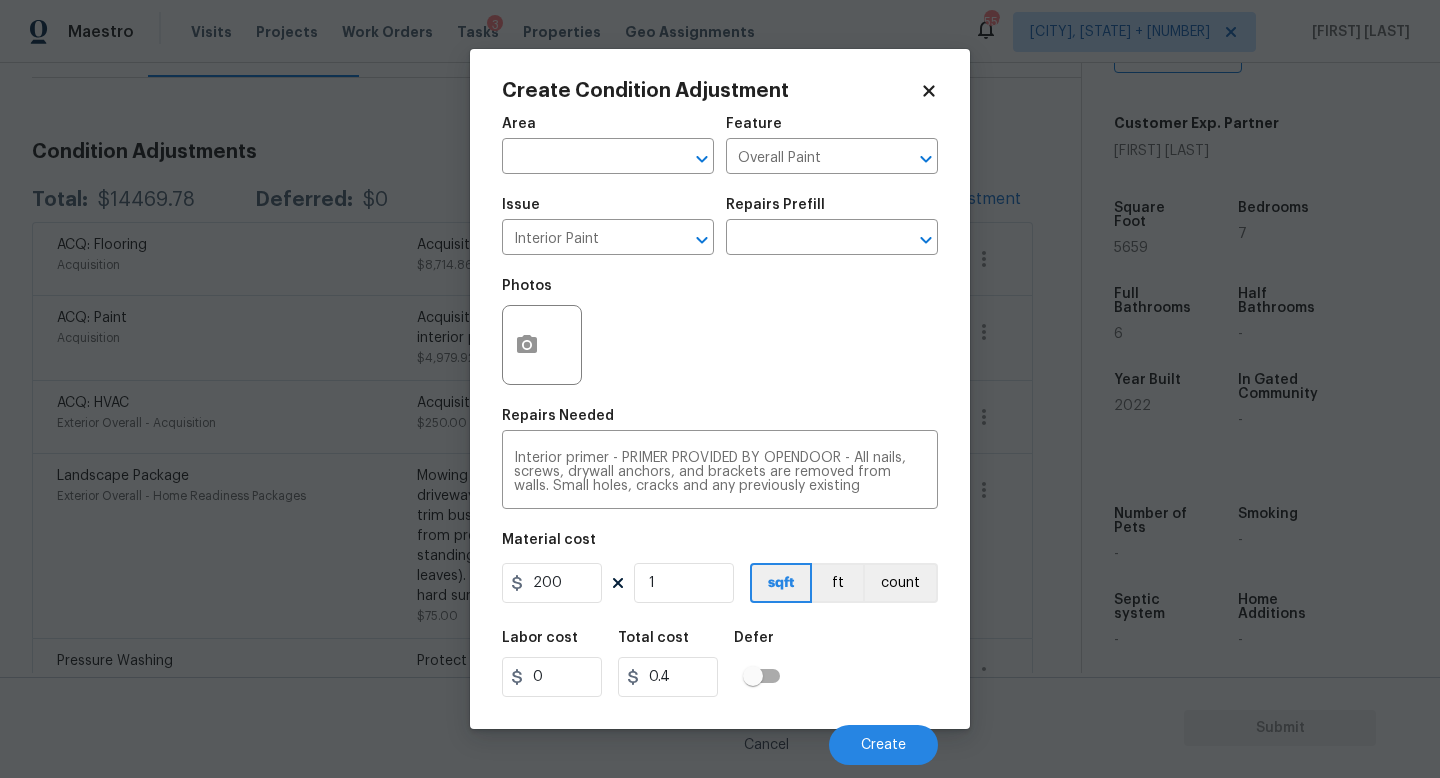 type on "200" 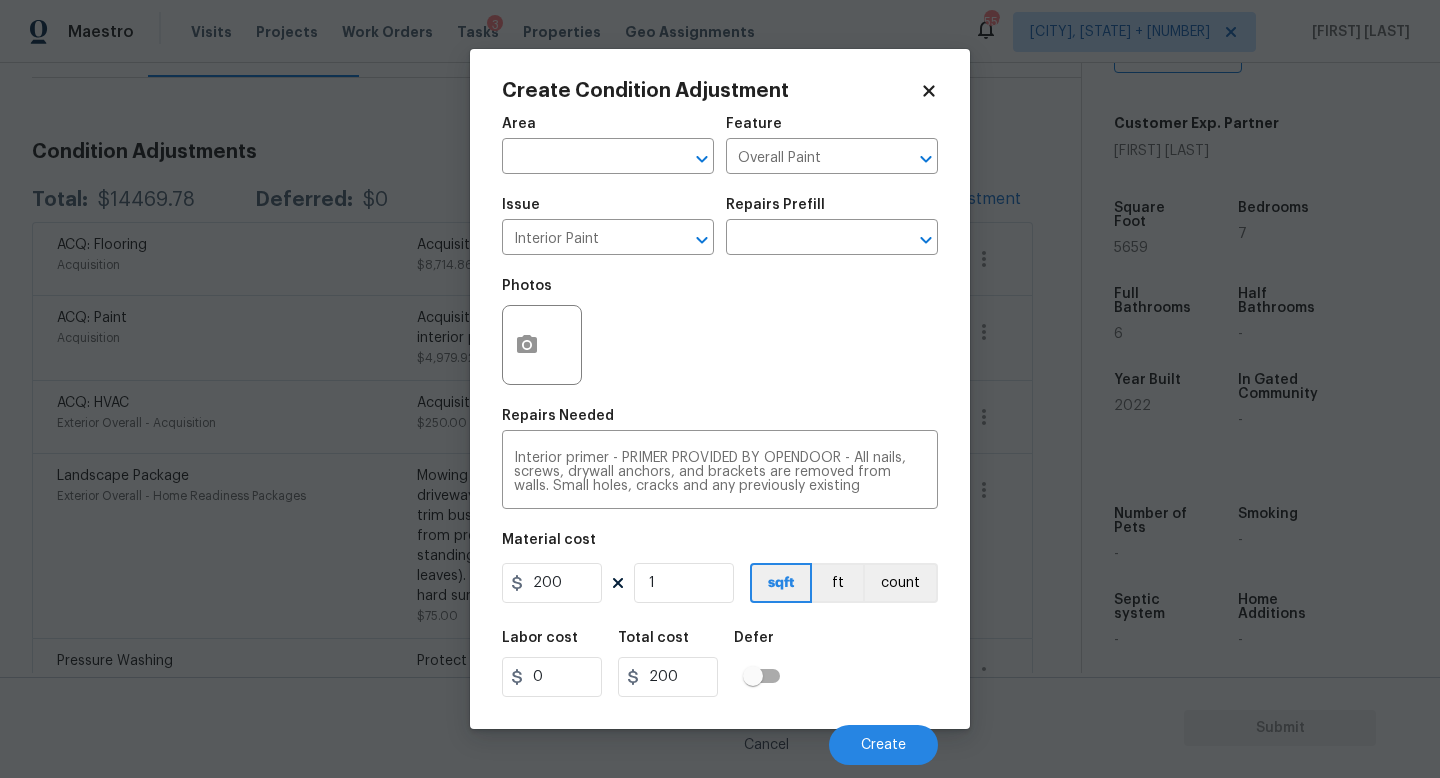 click on "Labor cost 0 Total cost 200 Defer" at bounding box center [720, 664] 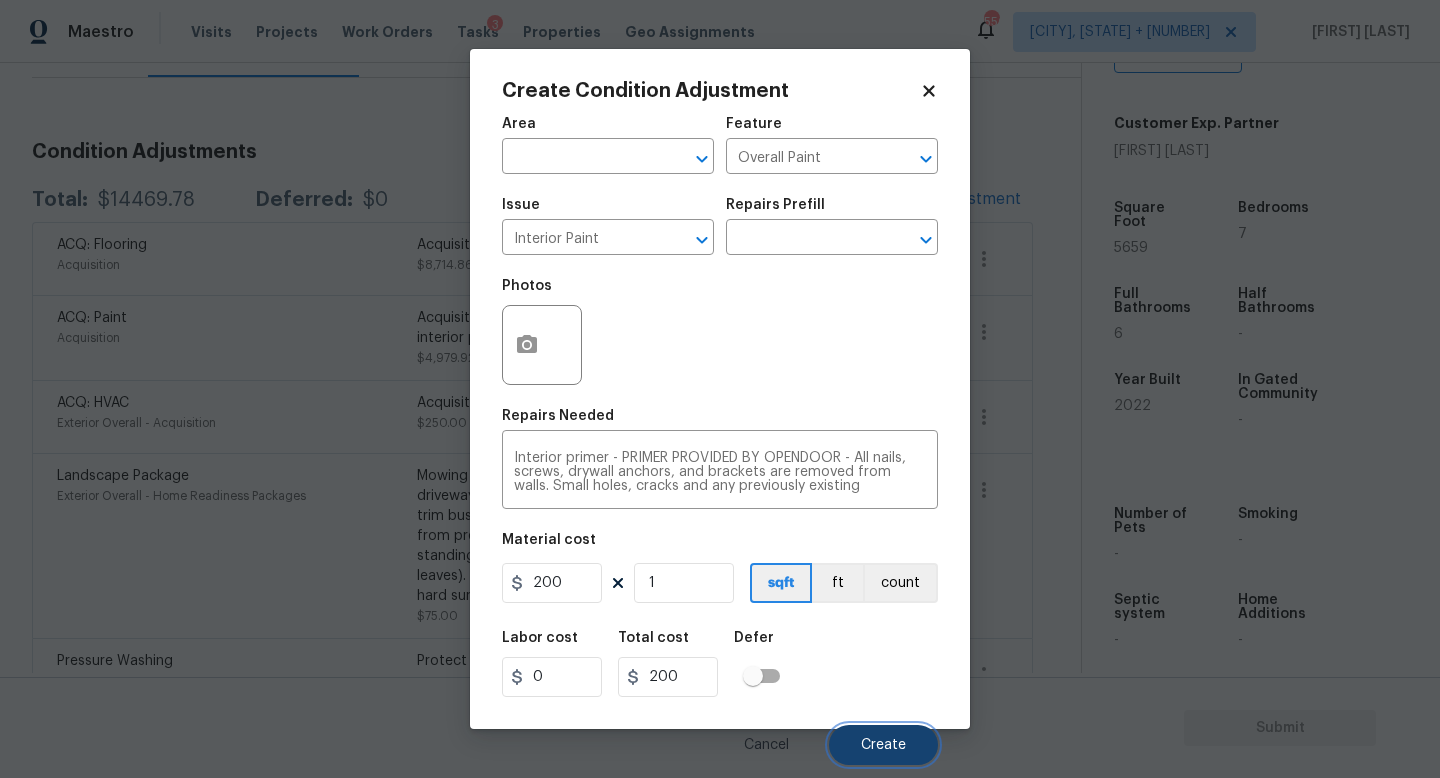click on "Create" at bounding box center [883, 745] 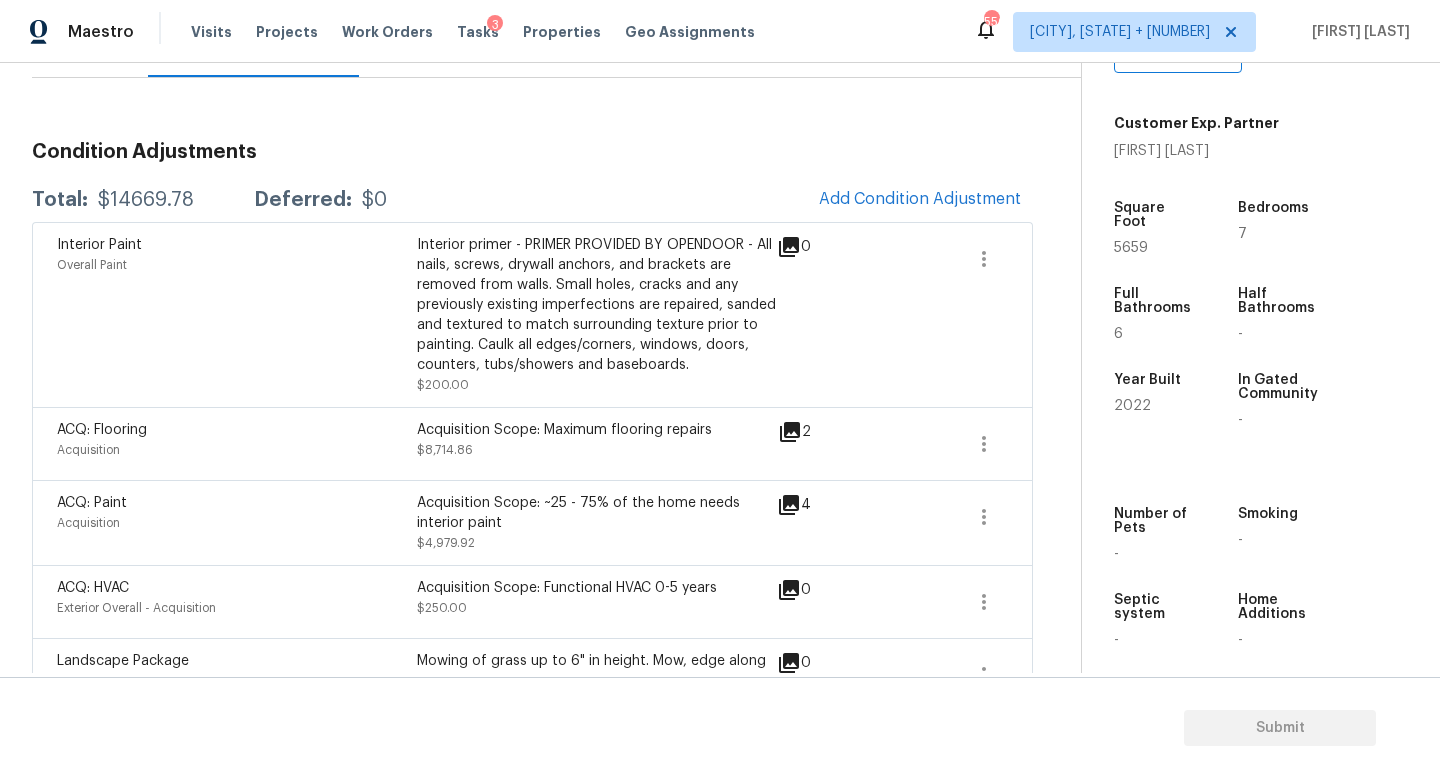 click on "Condition Adjustments" at bounding box center (532, 152) 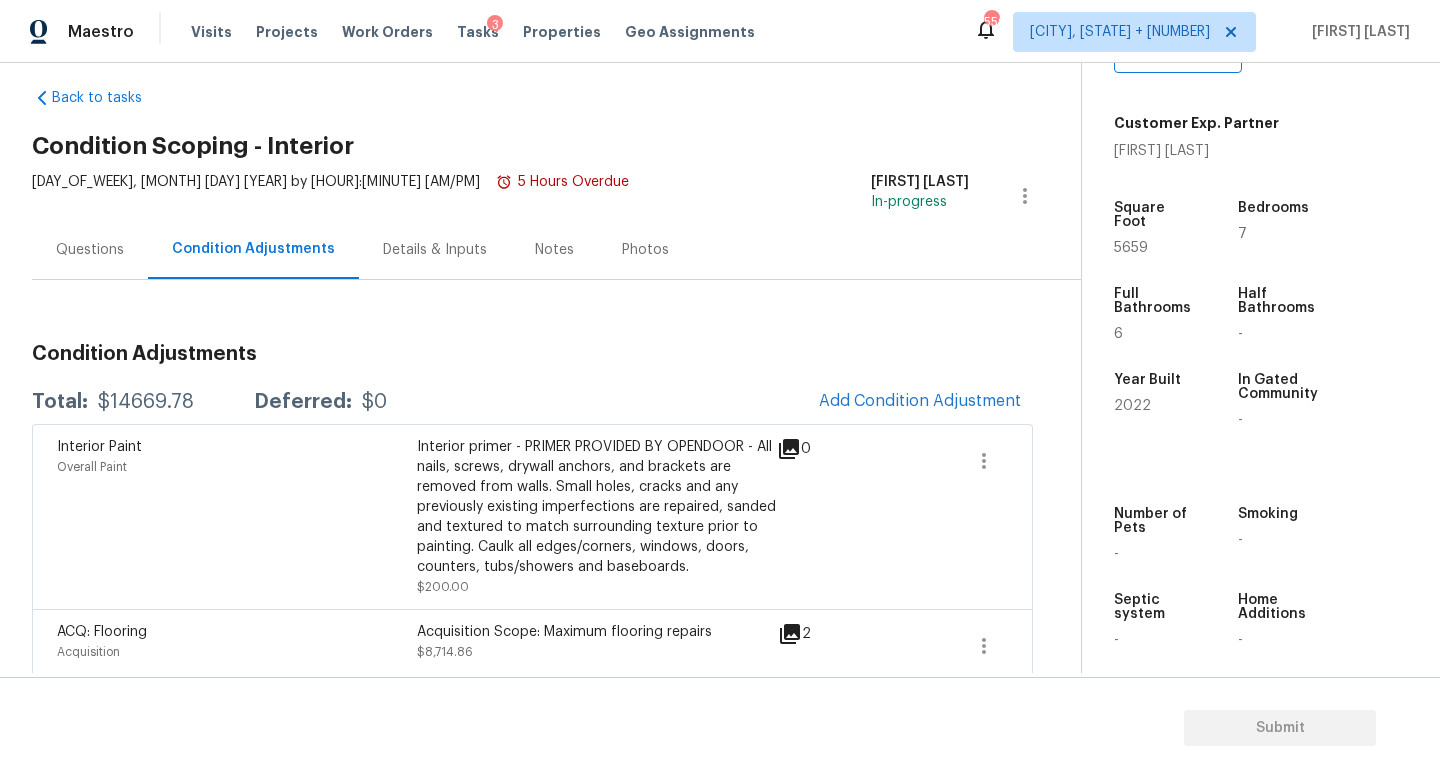 scroll, scrollTop: 2, scrollLeft: 0, axis: vertical 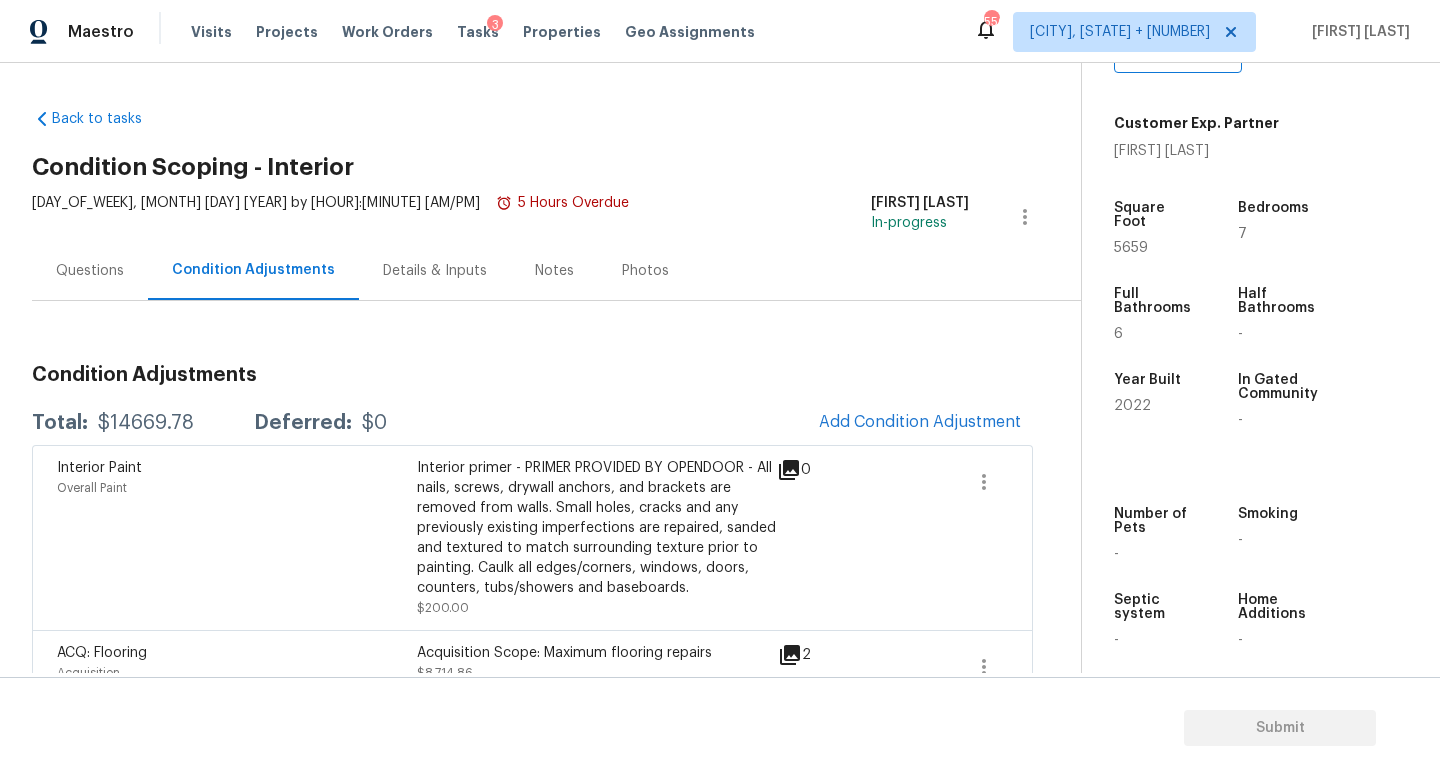 click on "Questions" at bounding box center (90, 270) 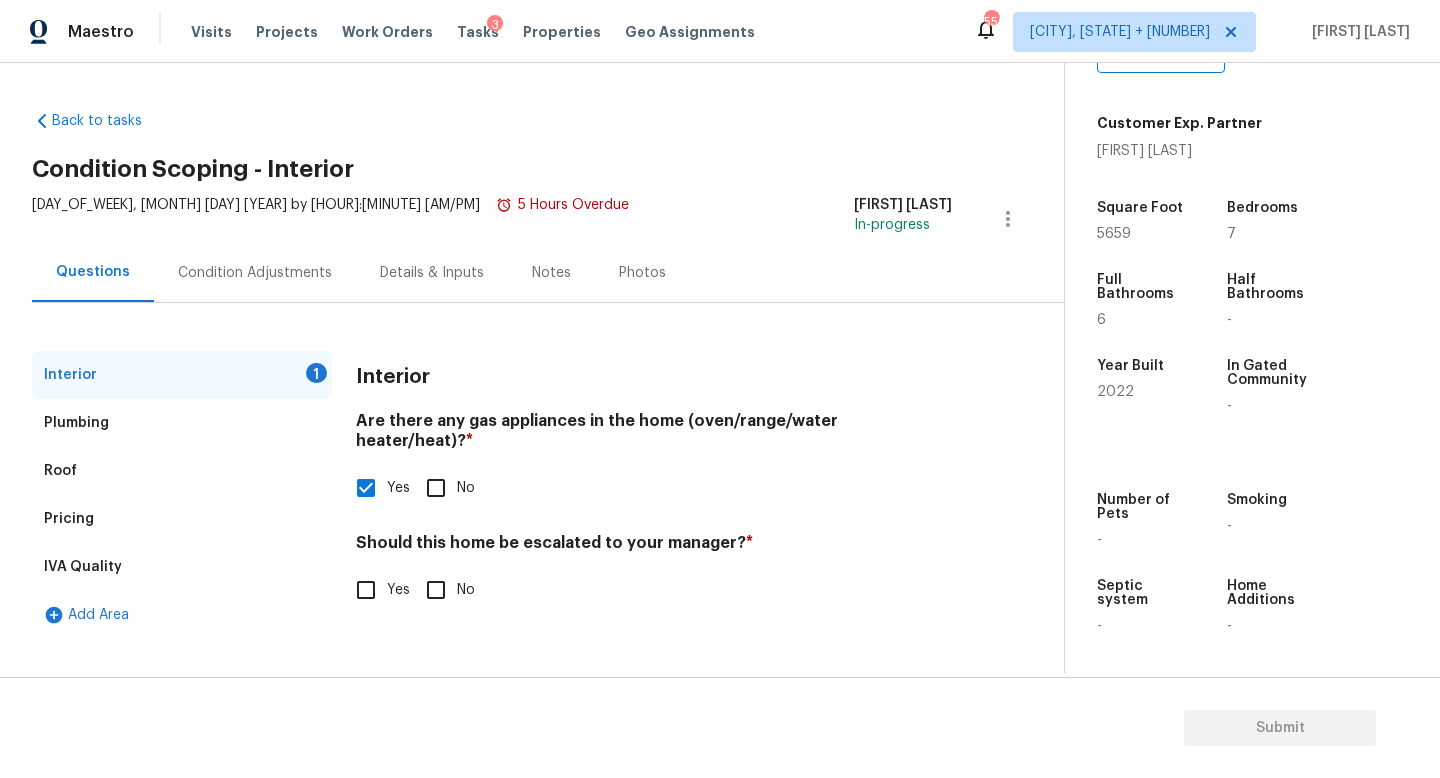 scroll, scrollTop: 0, scrollLeft: 0, axis: both 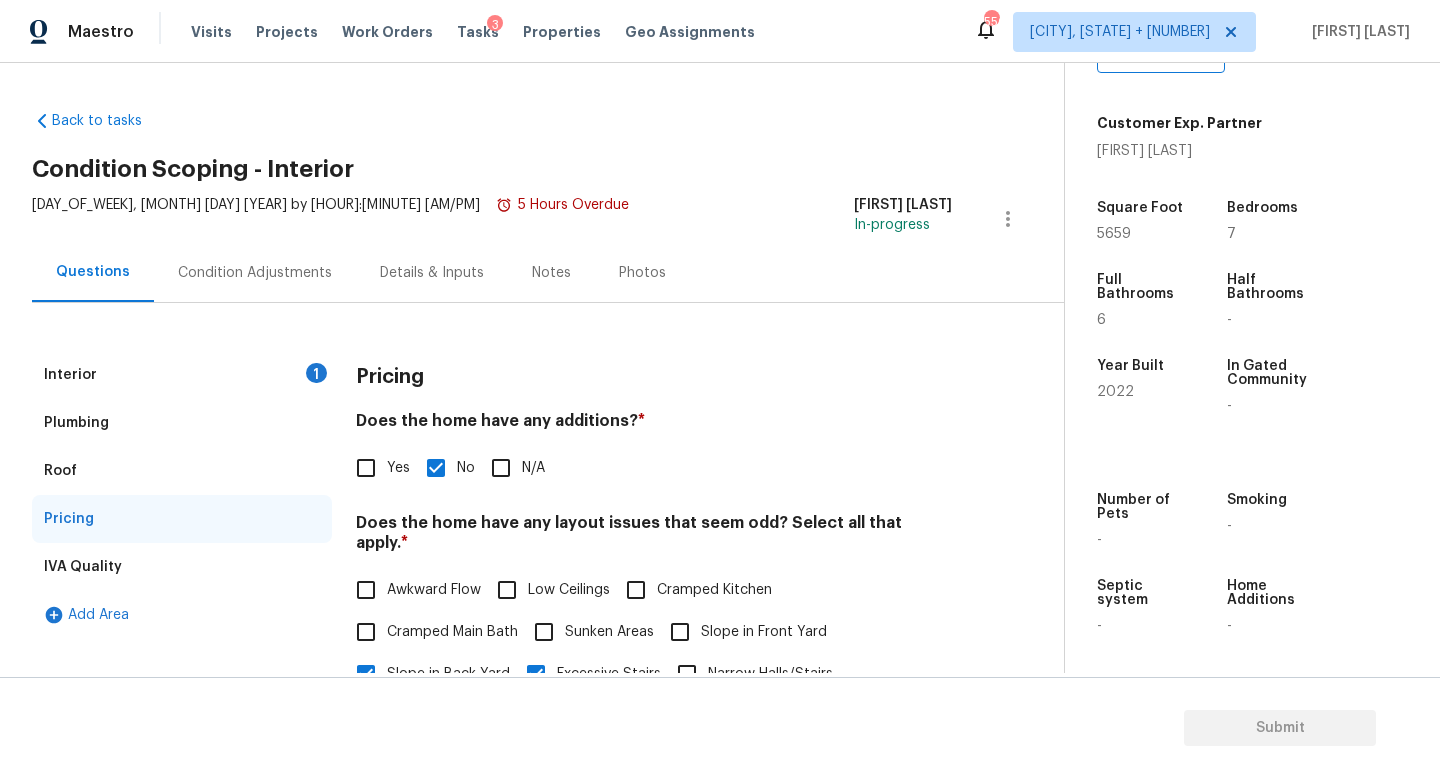 click on "Interior 1" at bounding box center (182, 375) 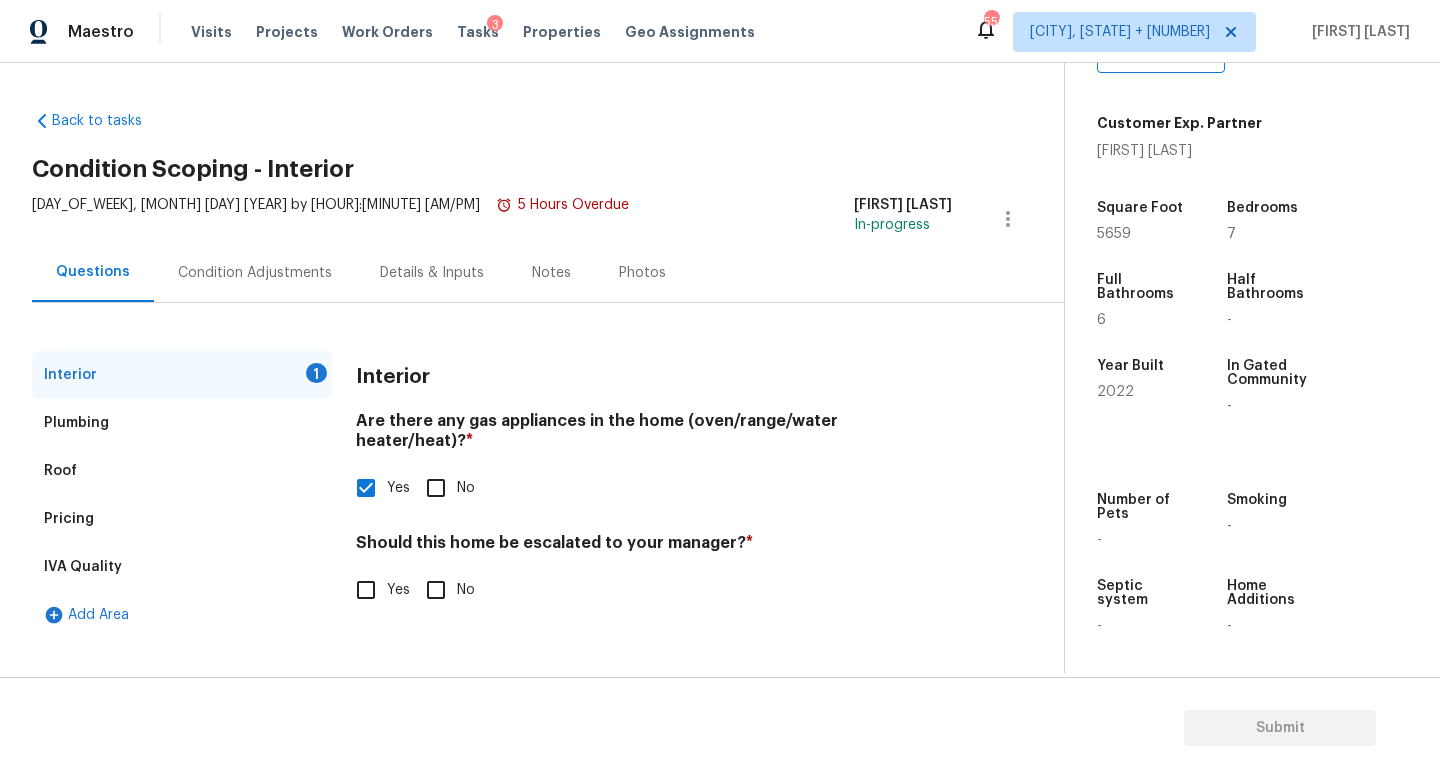 click on "Condition Adjustments" at bounding box center [255, 273] 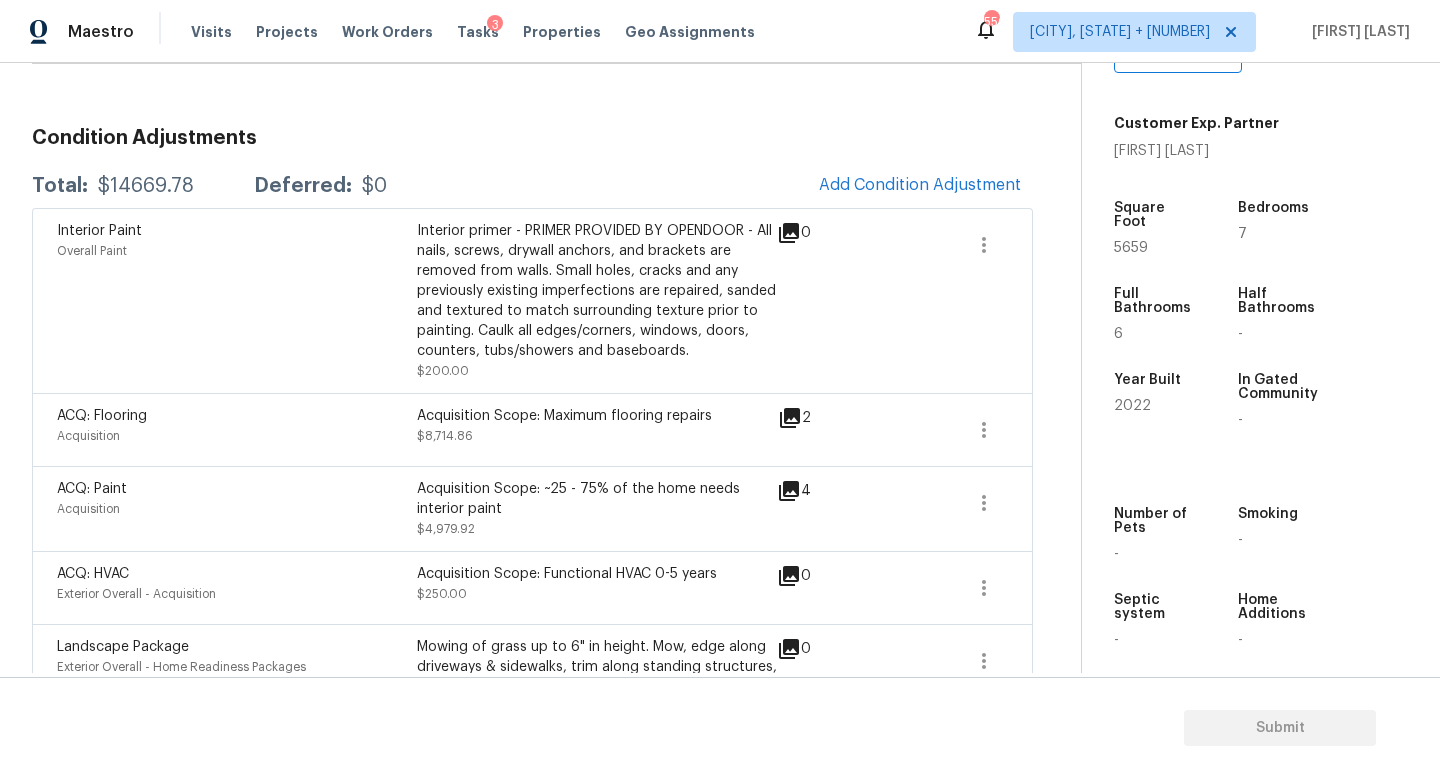 scroll, scrollTop: 242, scrollLeft: 0, axis: vertical 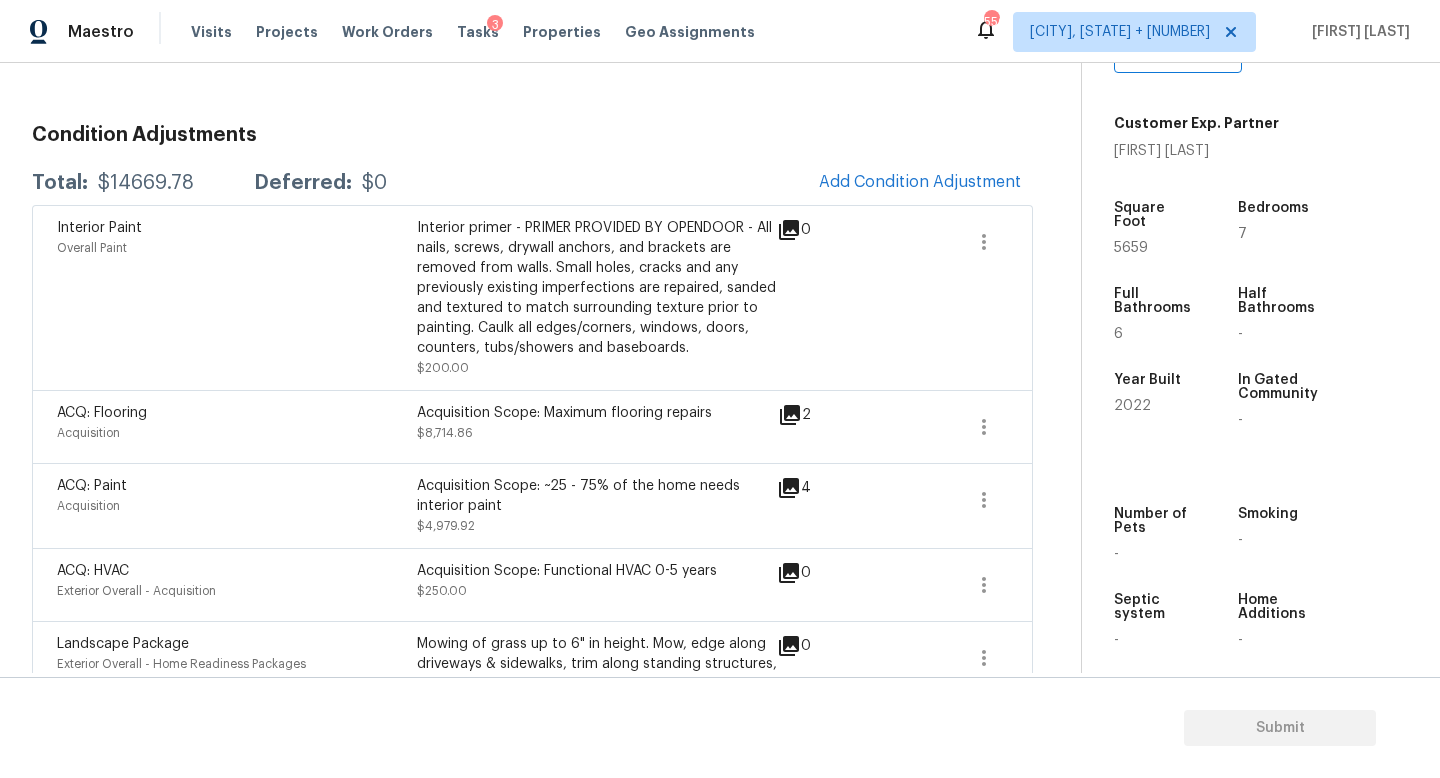 click on "$14669.78" at bounding box center [146, 183] 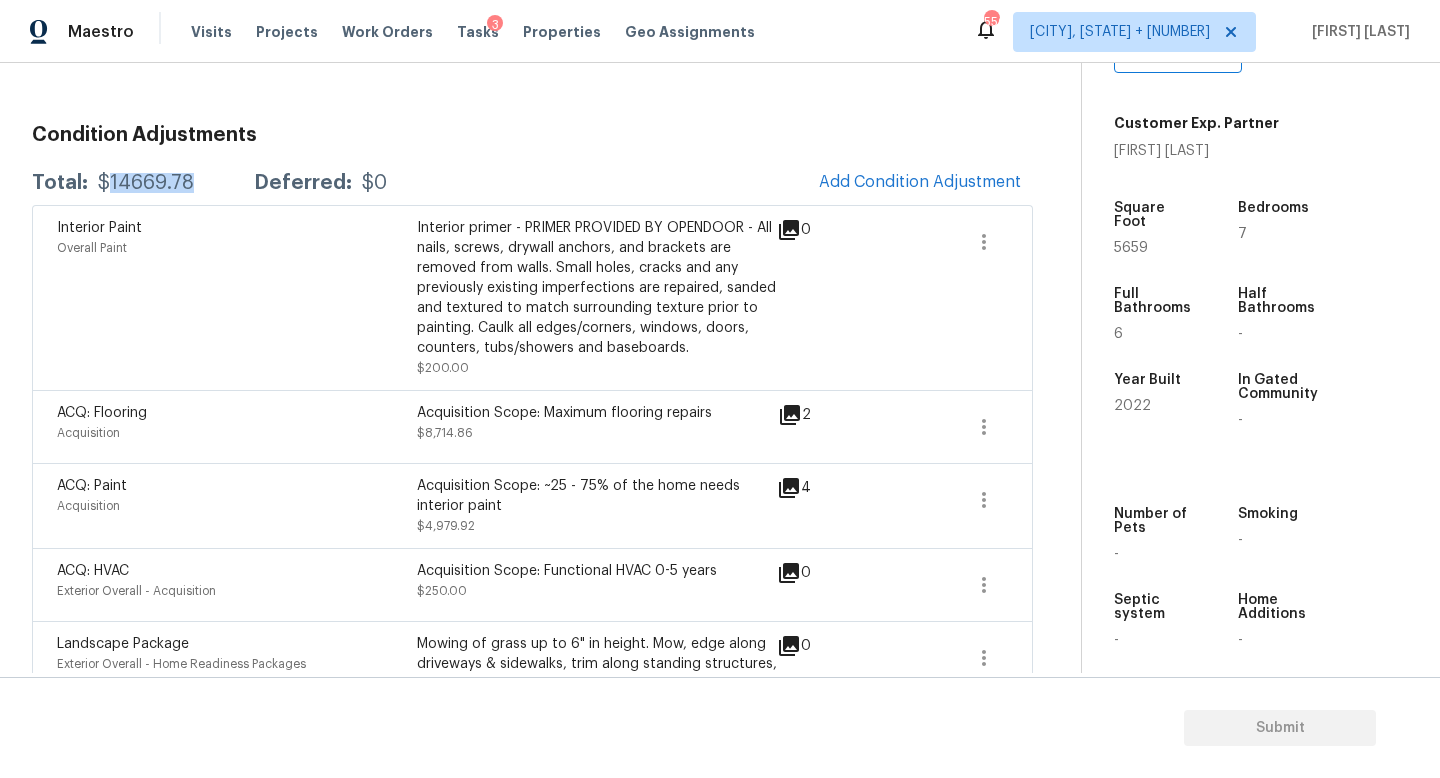 click on "$14669.78" at bounding box center (146, 183) 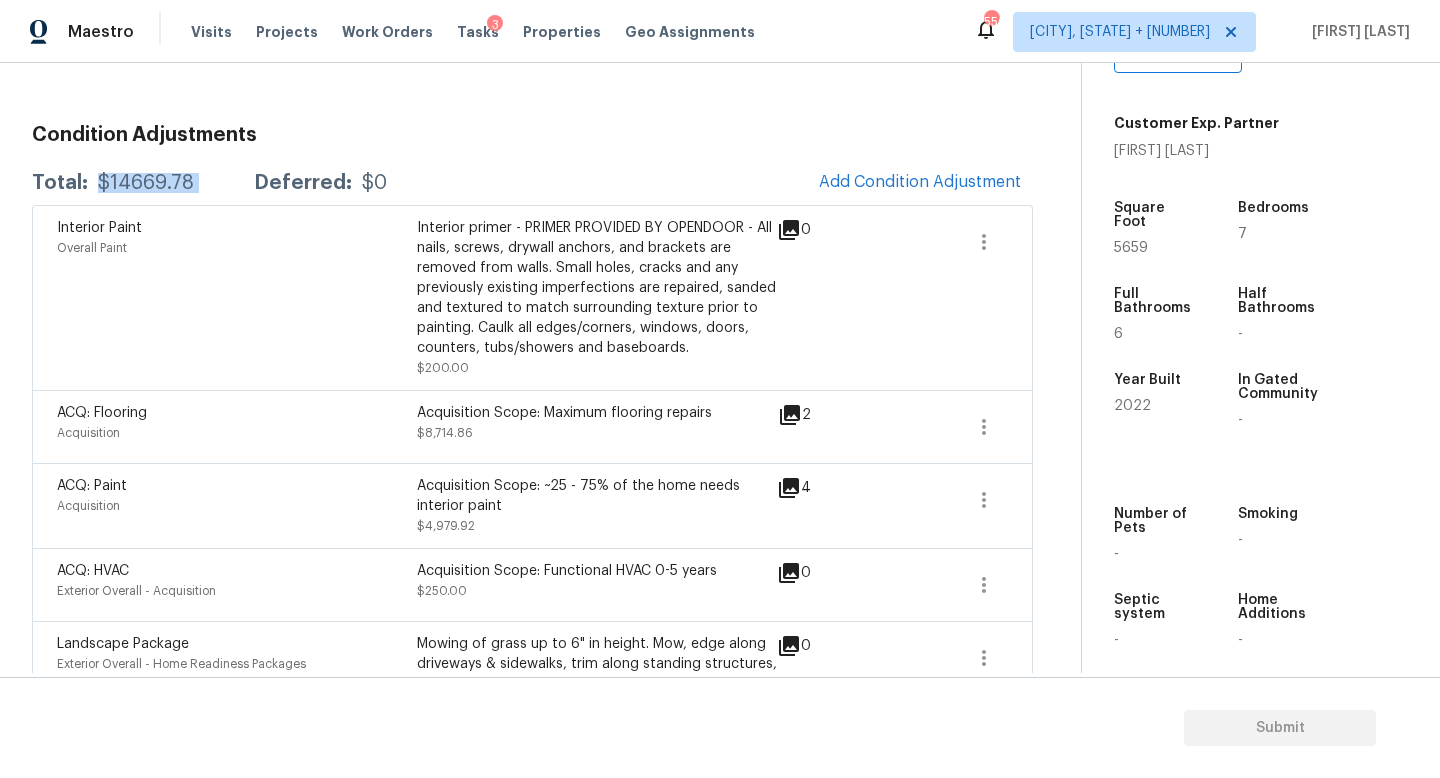 copy on "$14669.78" 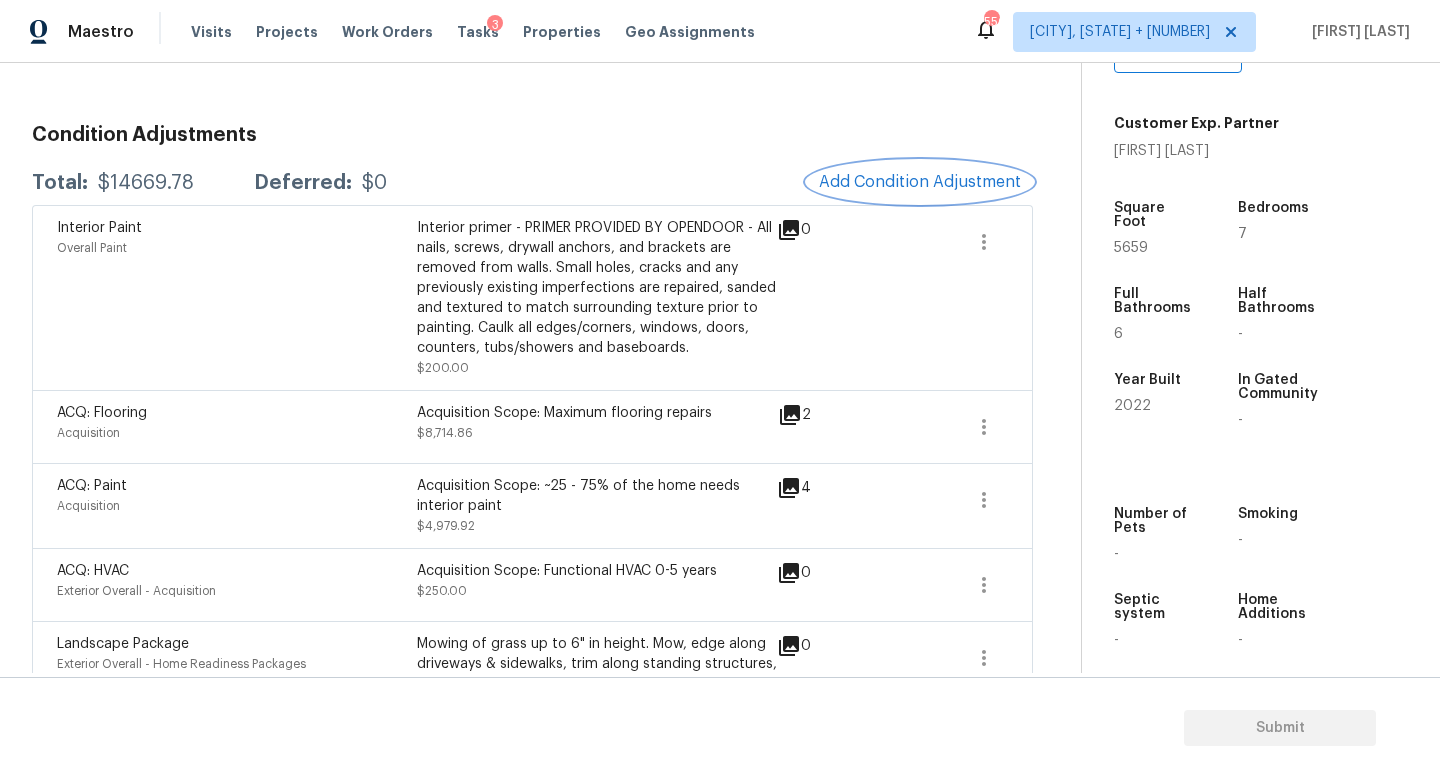 click on "Add Condition Adjustment" at bounding box center [920, 182] 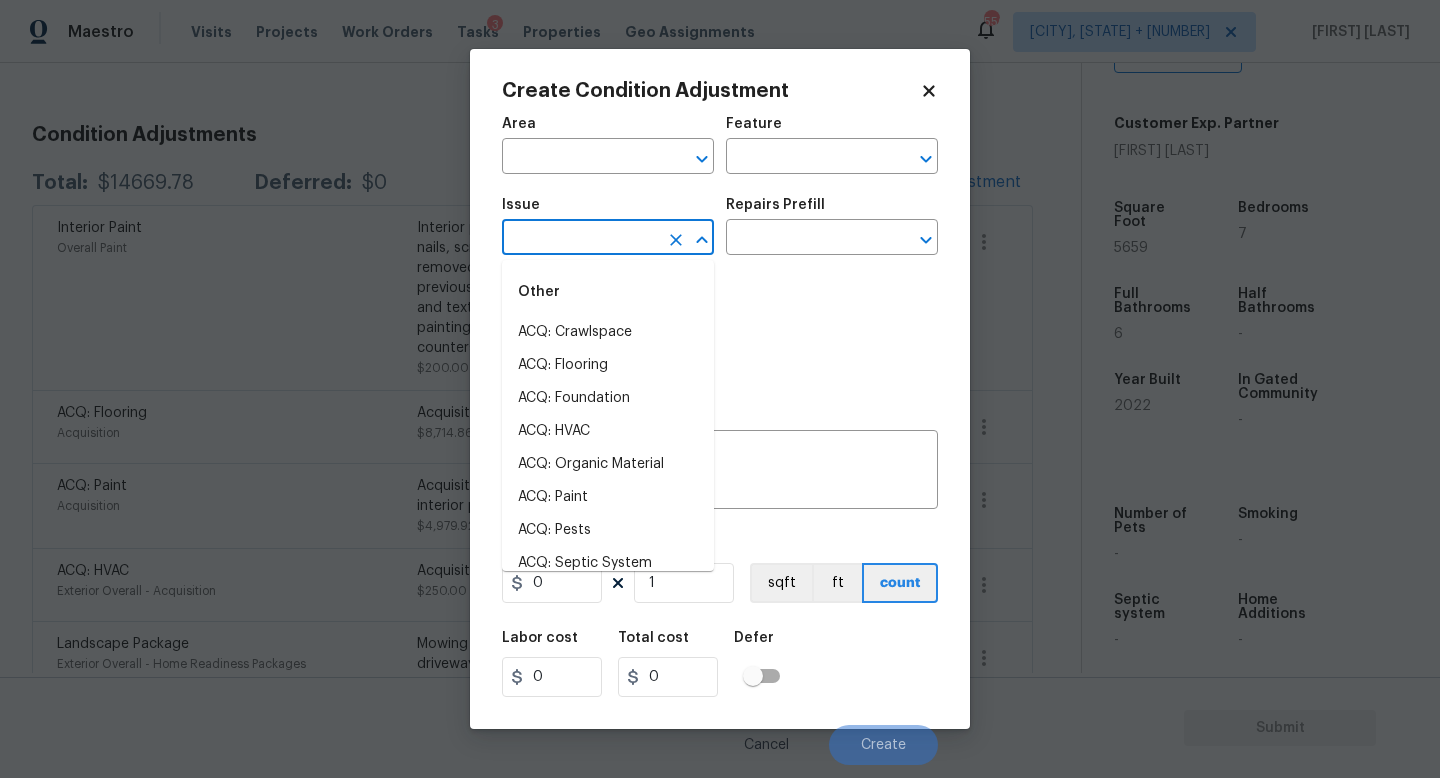 click at bounding box center [580, 239] 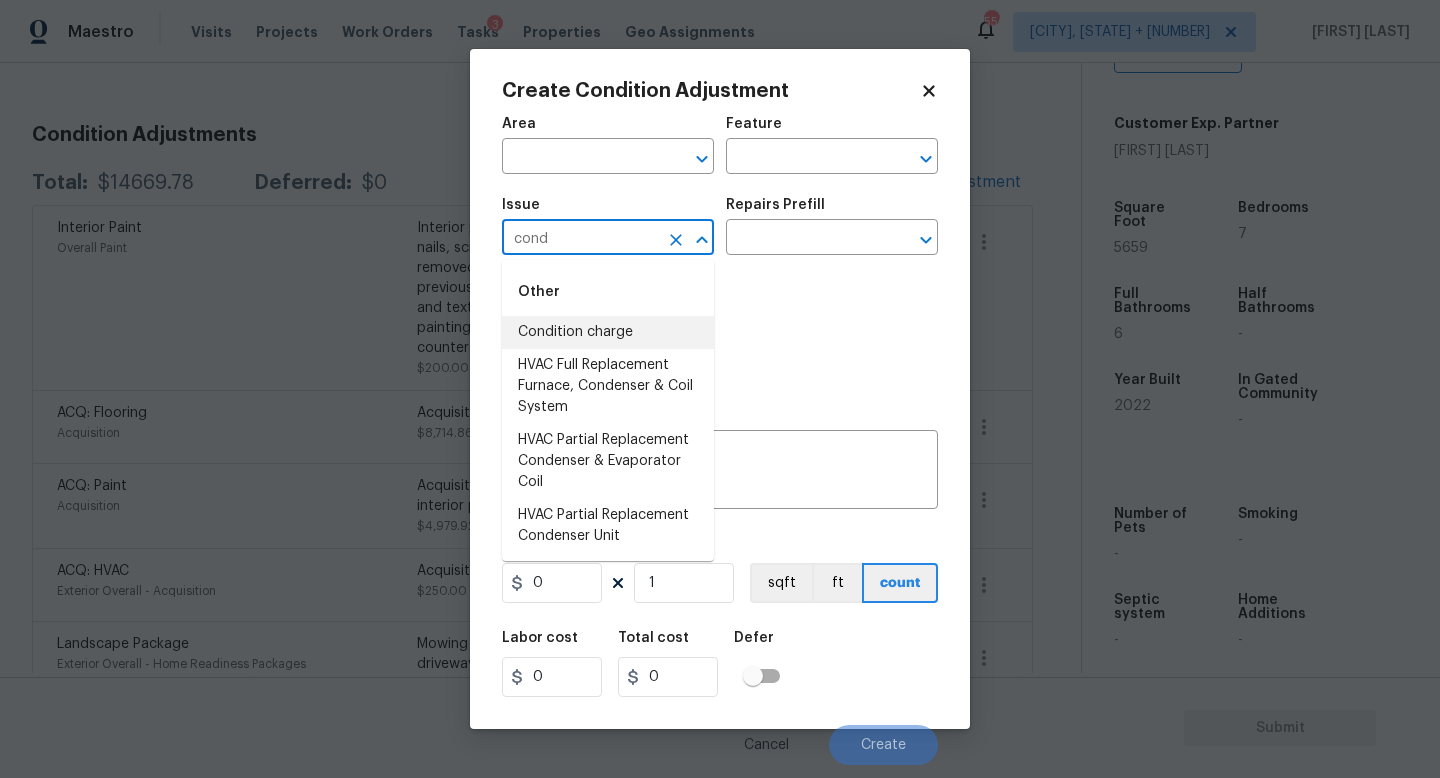 click on "Condition charge" at bounding box center (608, 332) 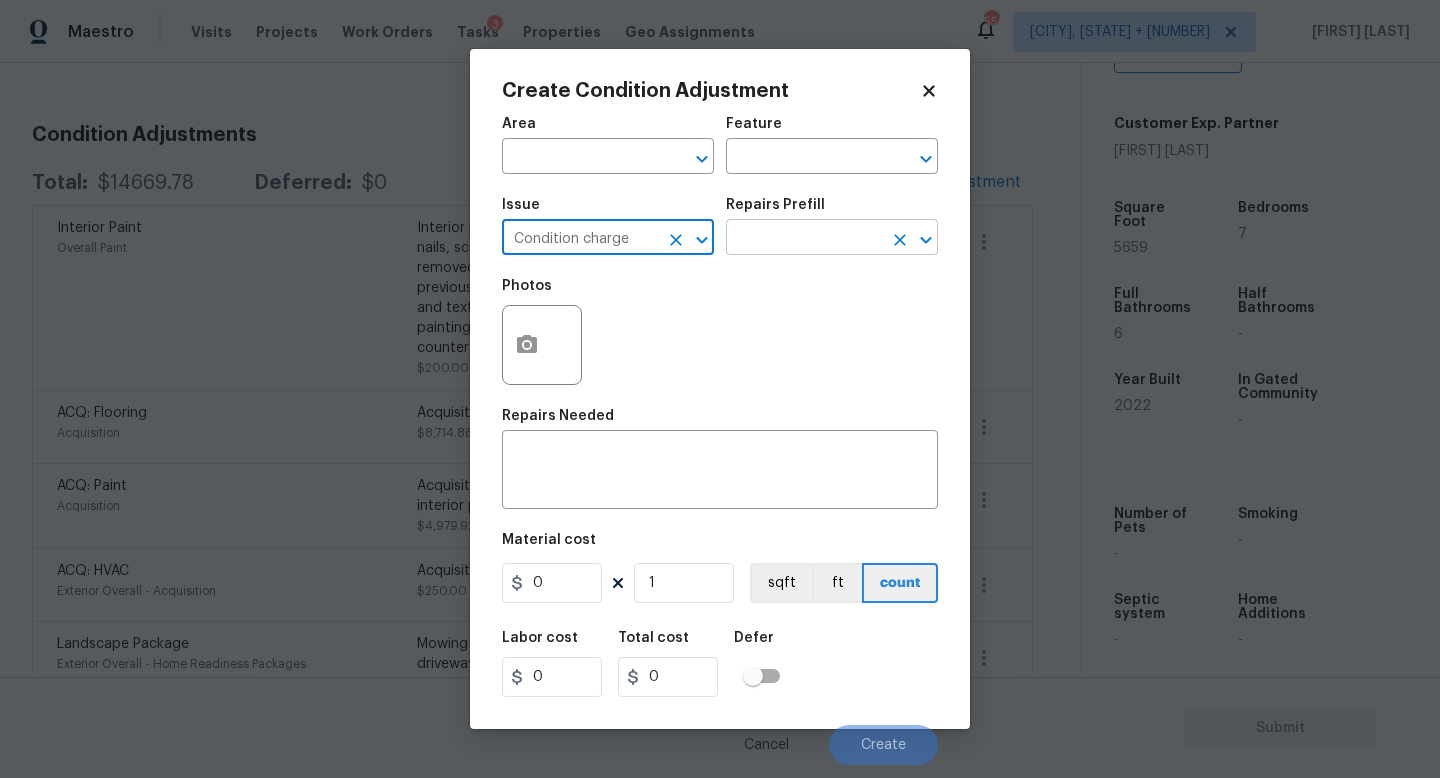 type on "Condition charge" 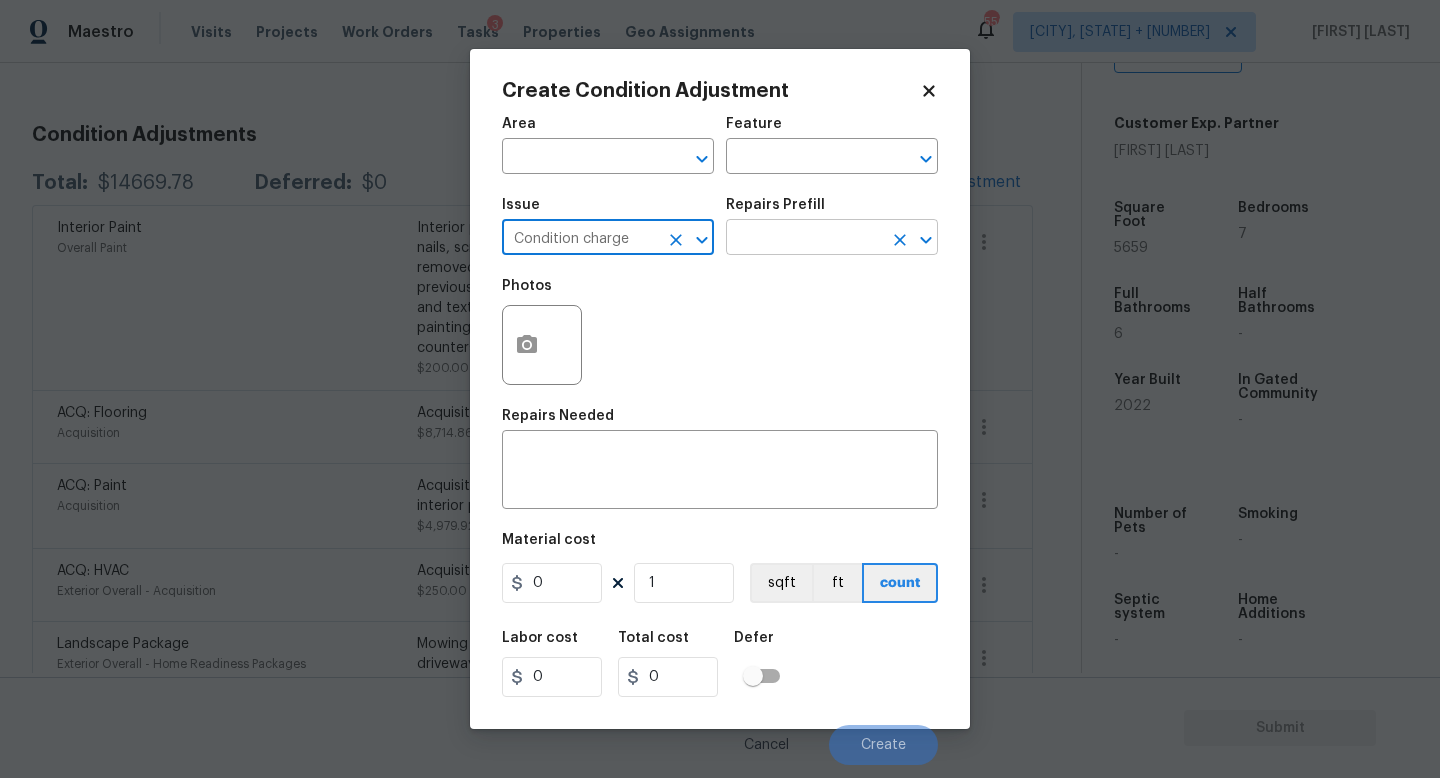 click at bounding box center [804, 239] 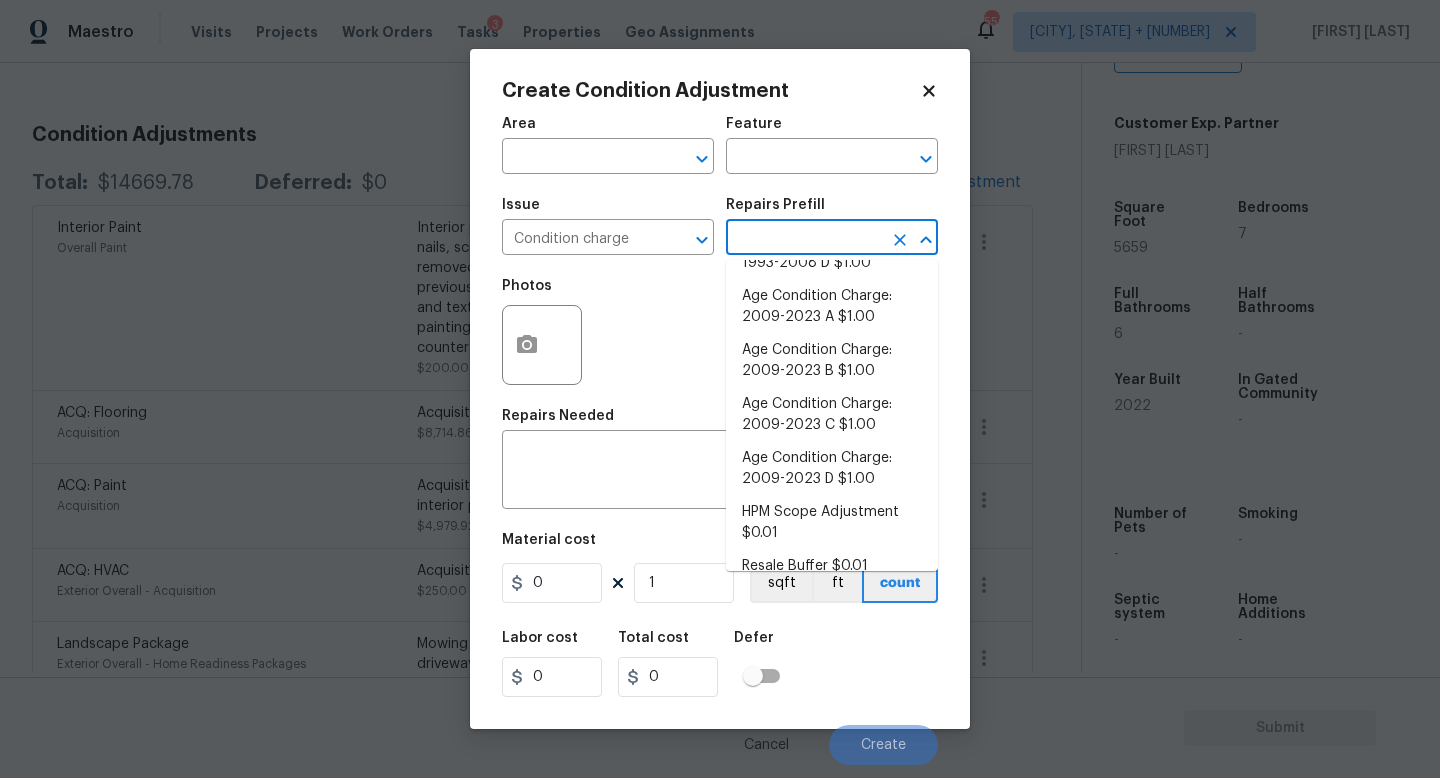 scroll, scrollTop: 656, scrollLeft: 0, axis: vertical 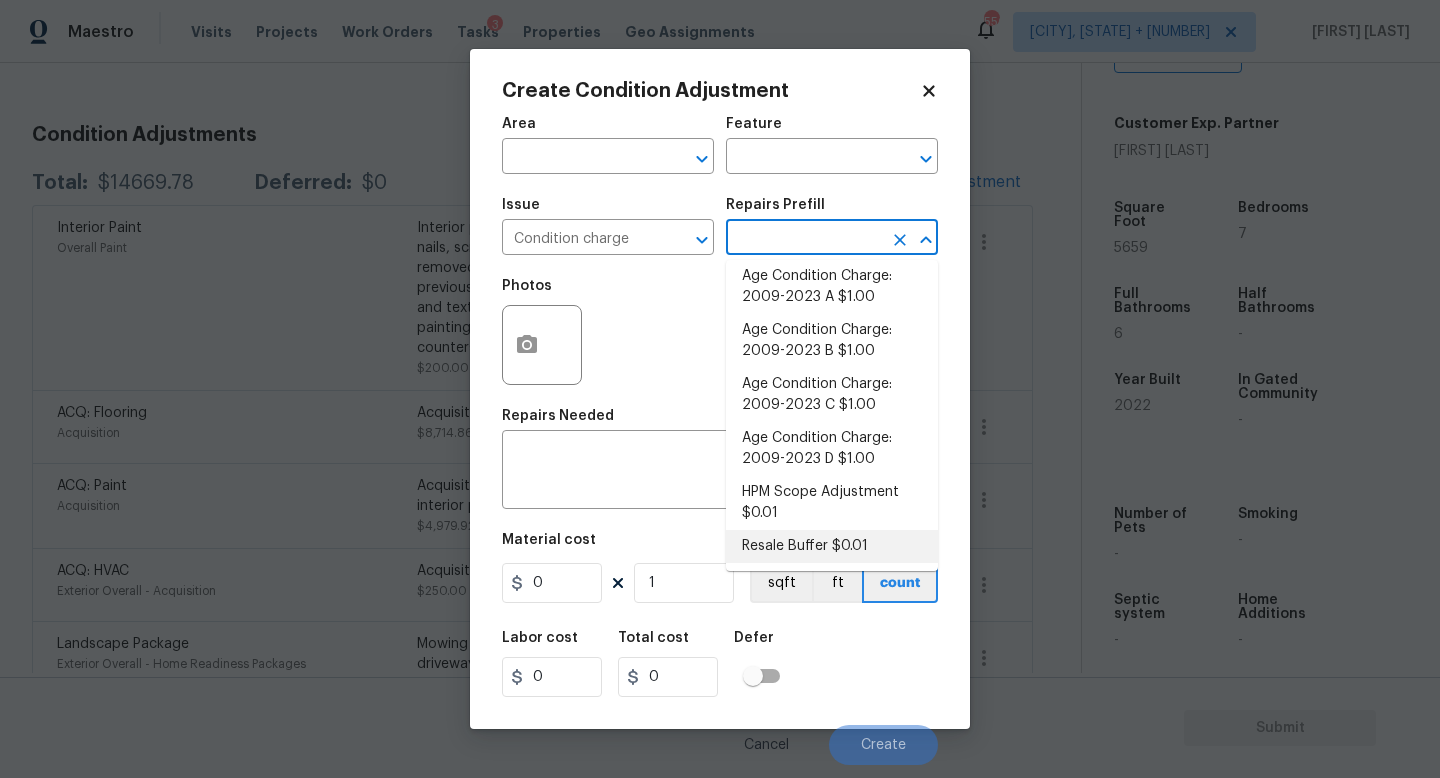 click on "Resale Buffer $0.01" at bounding box center [832, 546] 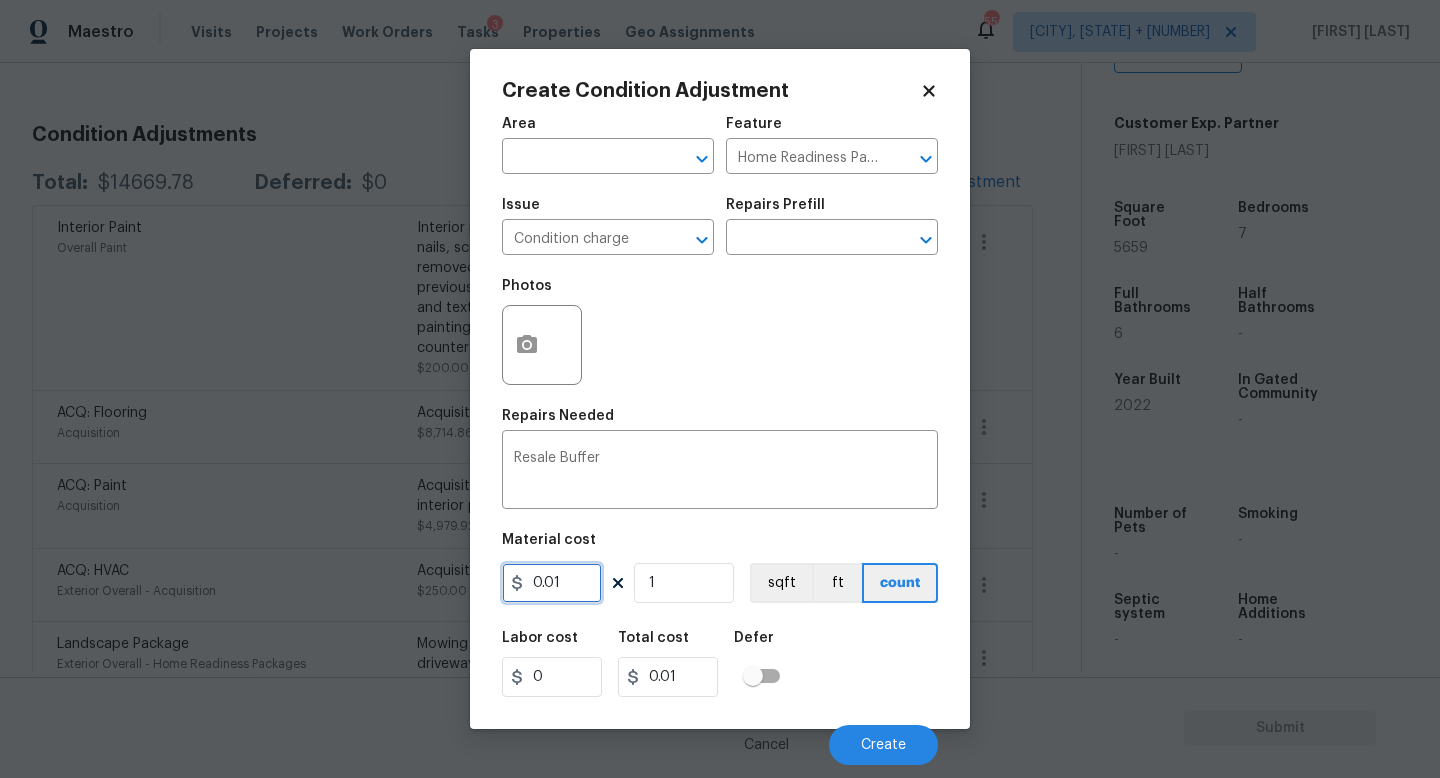 drag, startPoint x: 593, startPoint y: 582, endPoint x: 383, endPoint y: 582, distance: 210 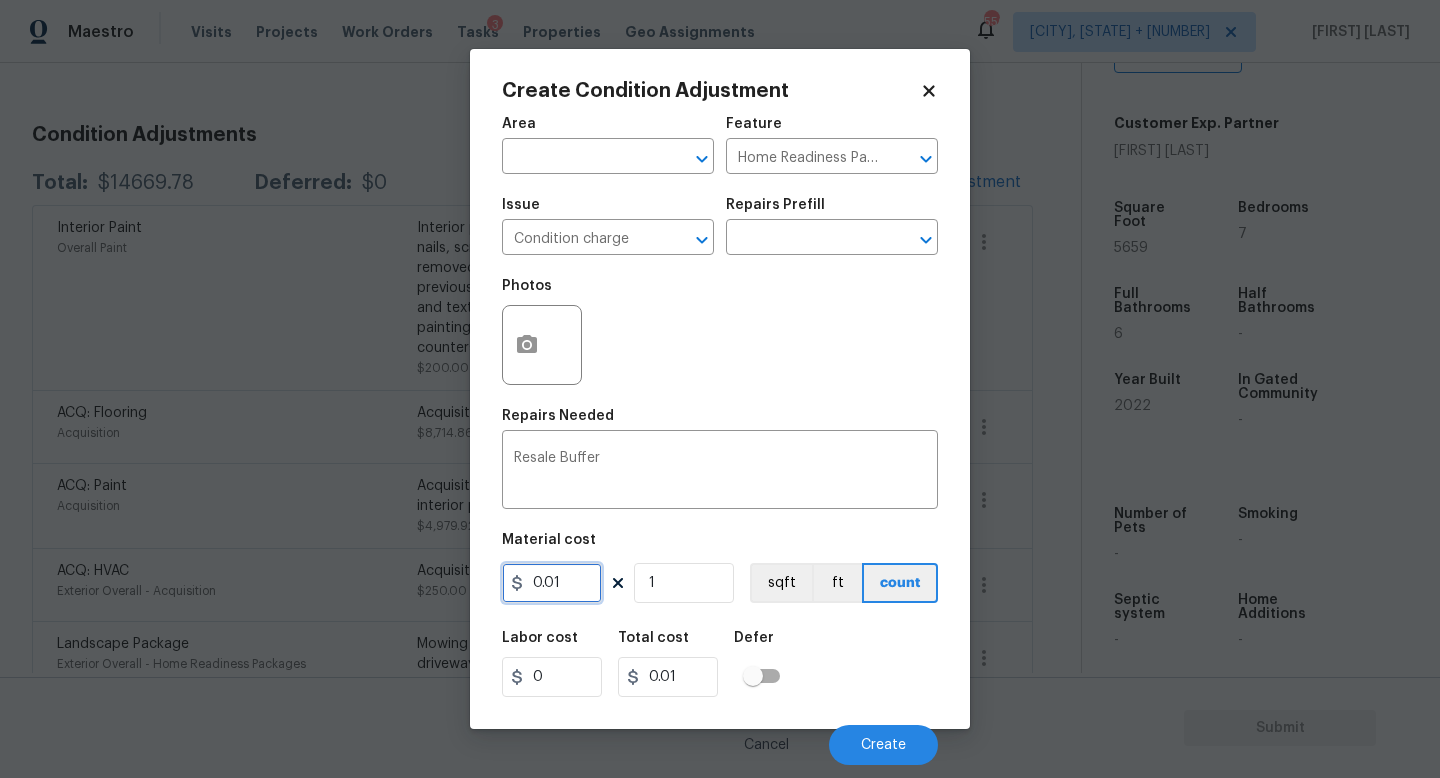 click on "Create Condition Adjustment Area ​ Feature Home Readiness Packages ​ Issue Condition charge ​ Repairs Prefill ​ Photos Repairs Needed Resale Buffer x ​ Material cost 0.01 1 sqft ft count Labor cost 0 Total cost 0.01 Defer Cancel Create" at bounding box center (720, 389) 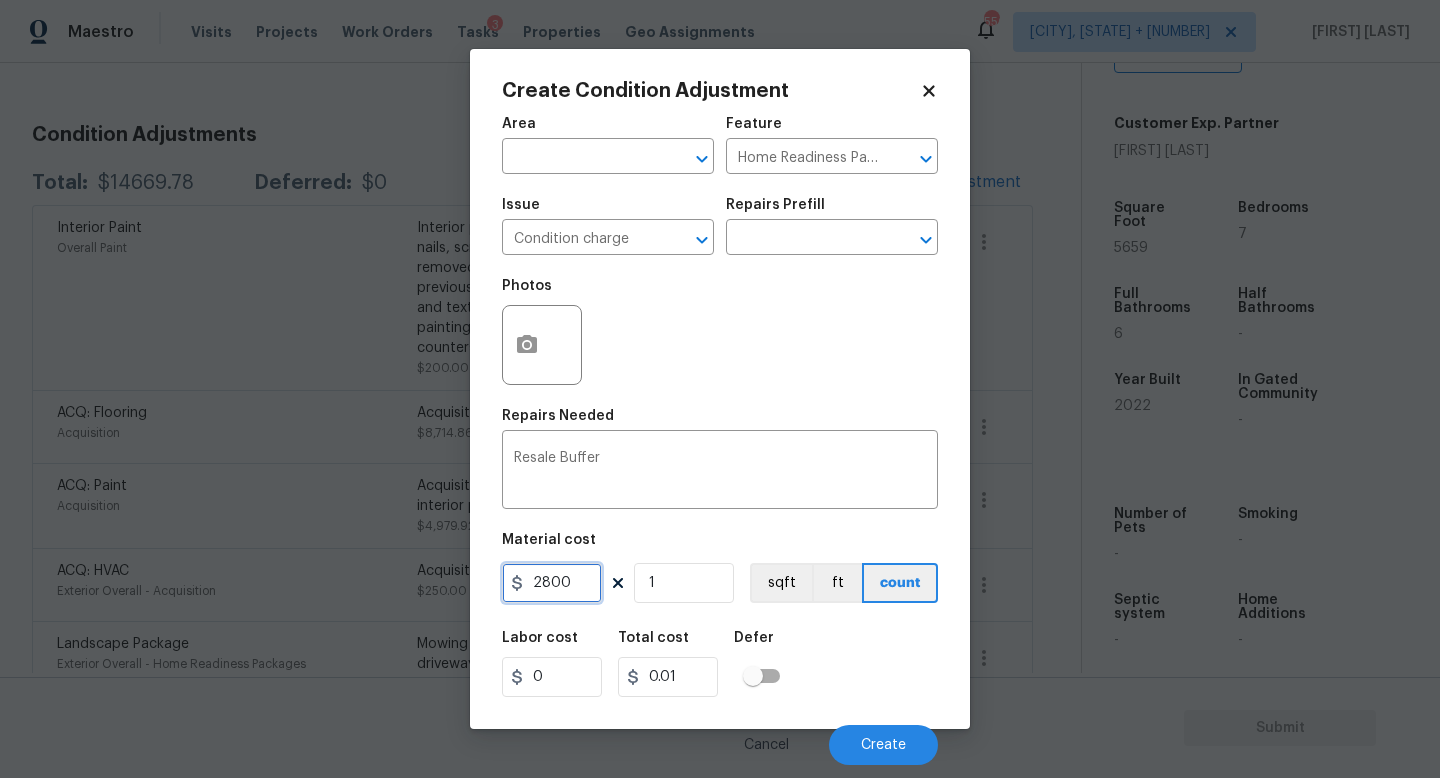 type on "2800" 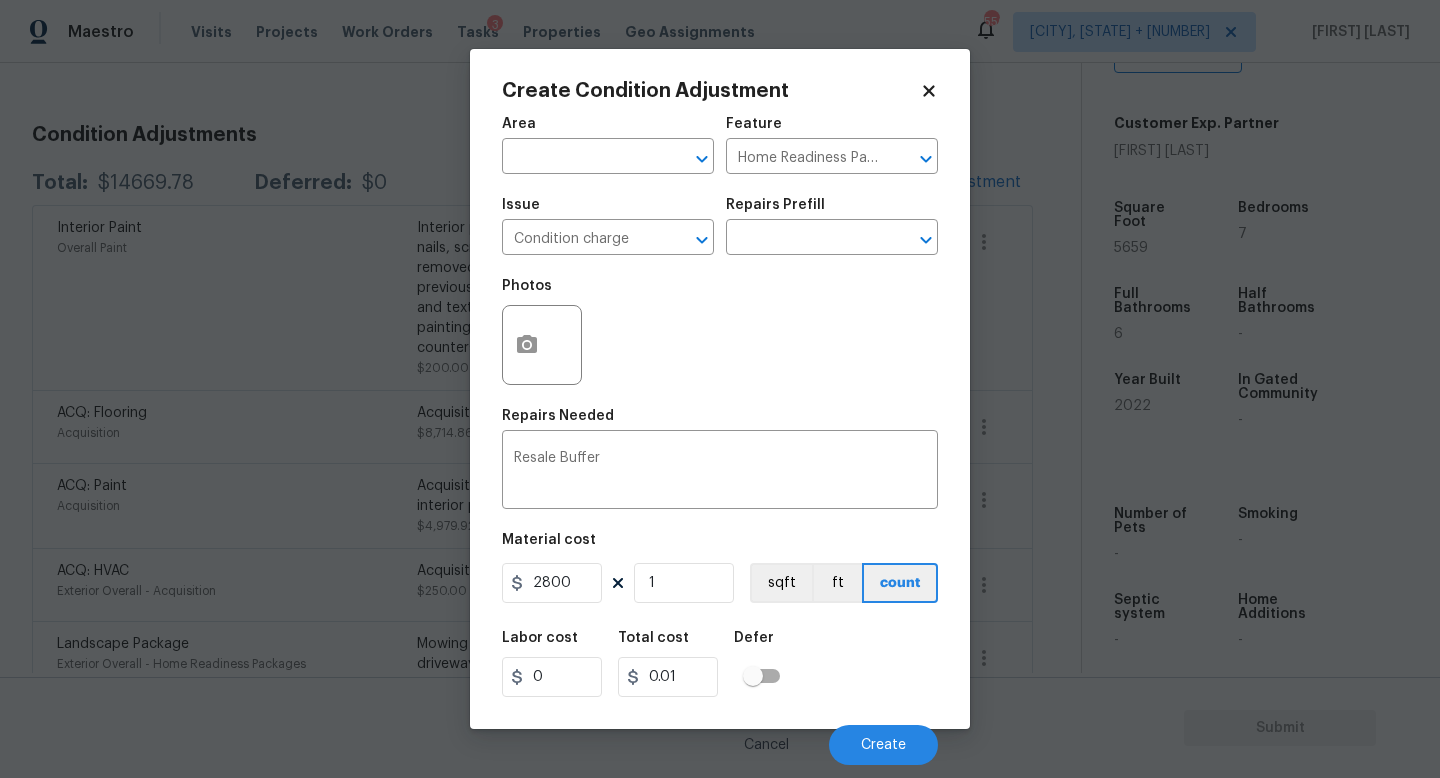 type on "2800" 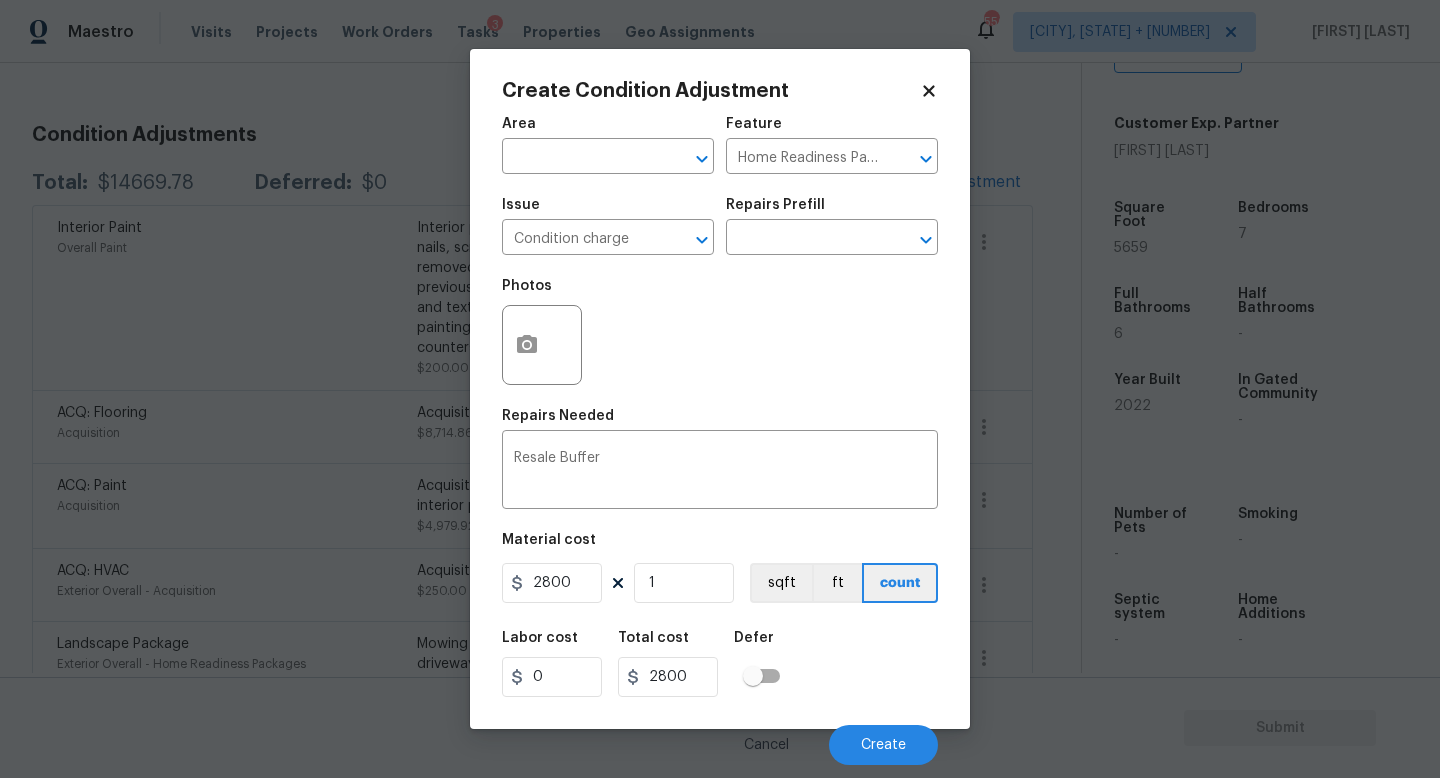 click on "Labor cost 0 Total cost 2800 Defer" at bounding box center (720, 664) 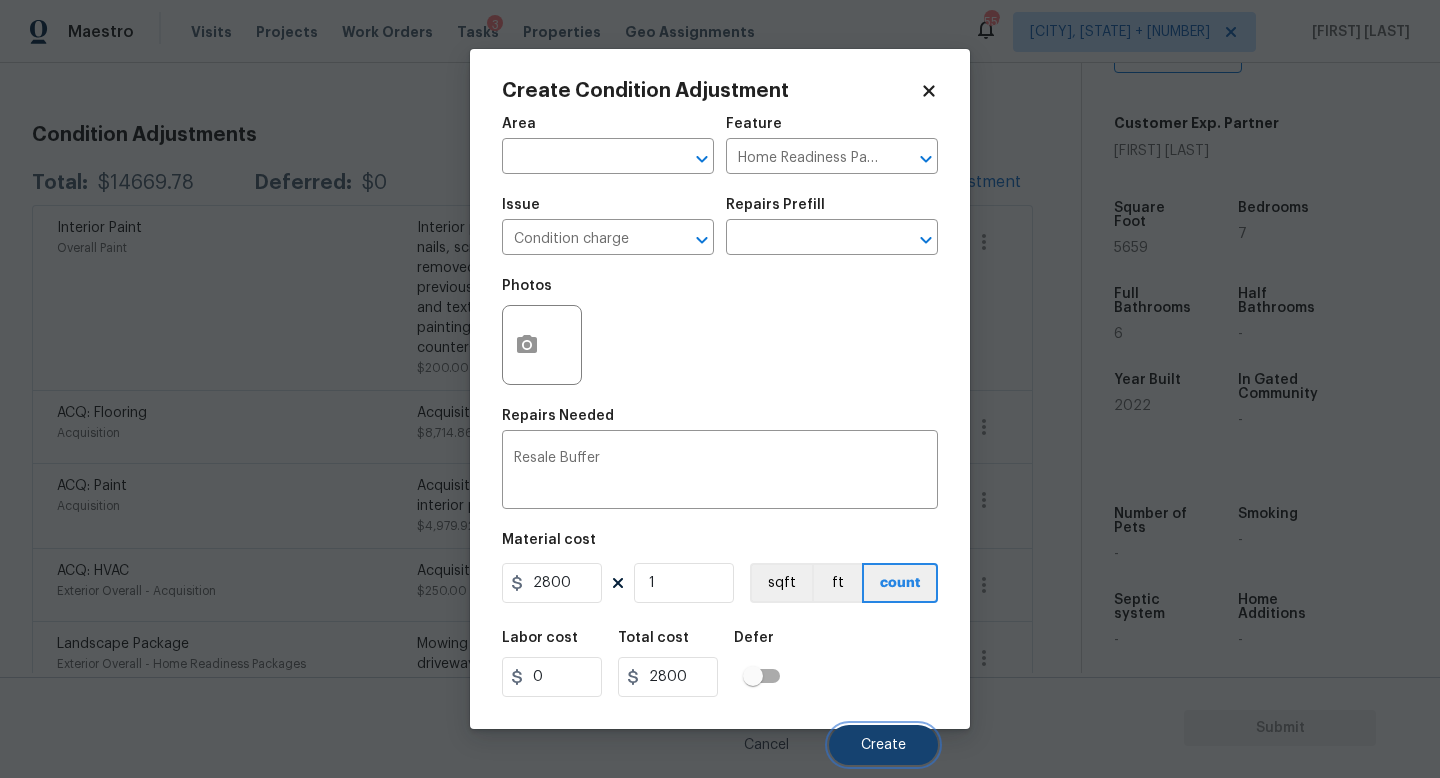 click on "Create" at bounding box center [883, 745] 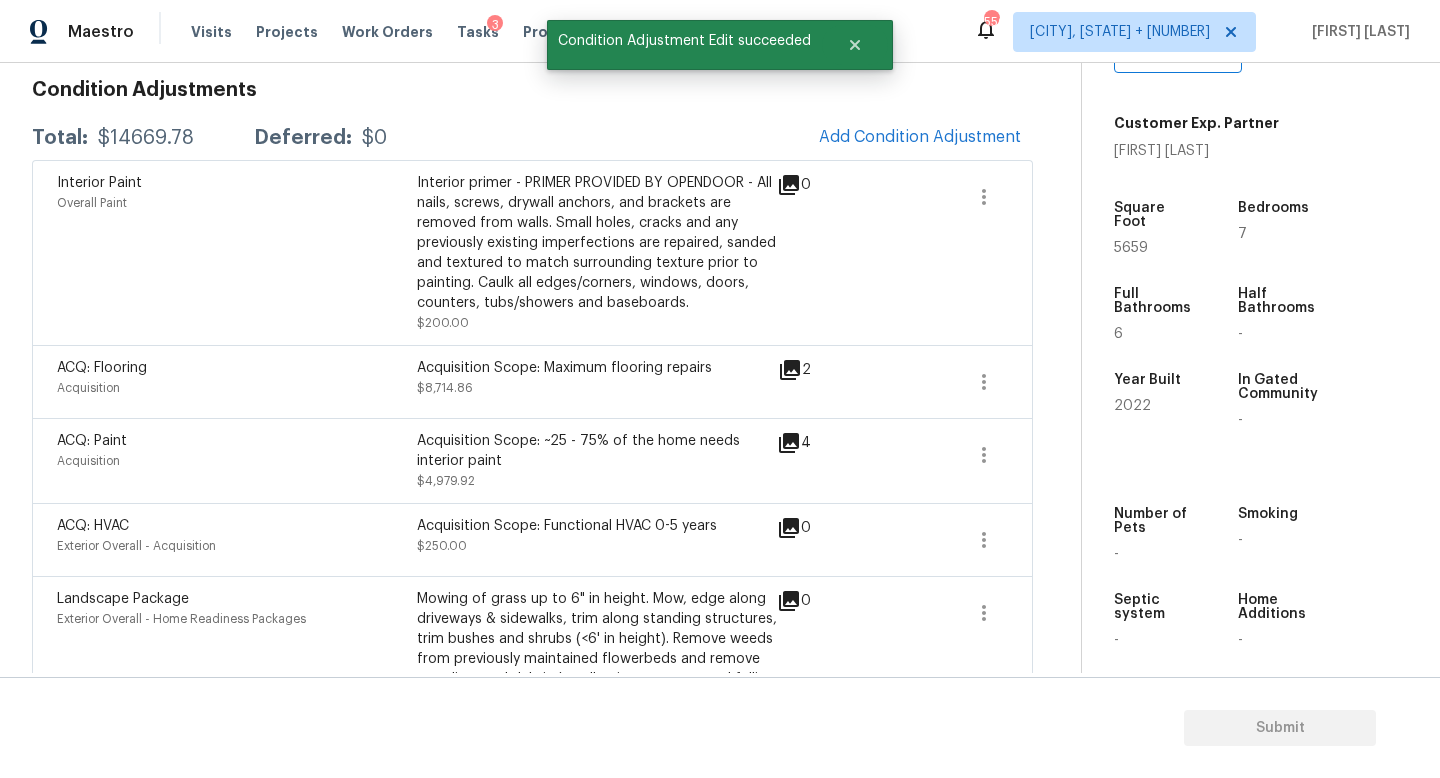 scroll, scrollTop: 242, scrollLeft: 0, axis: vertical 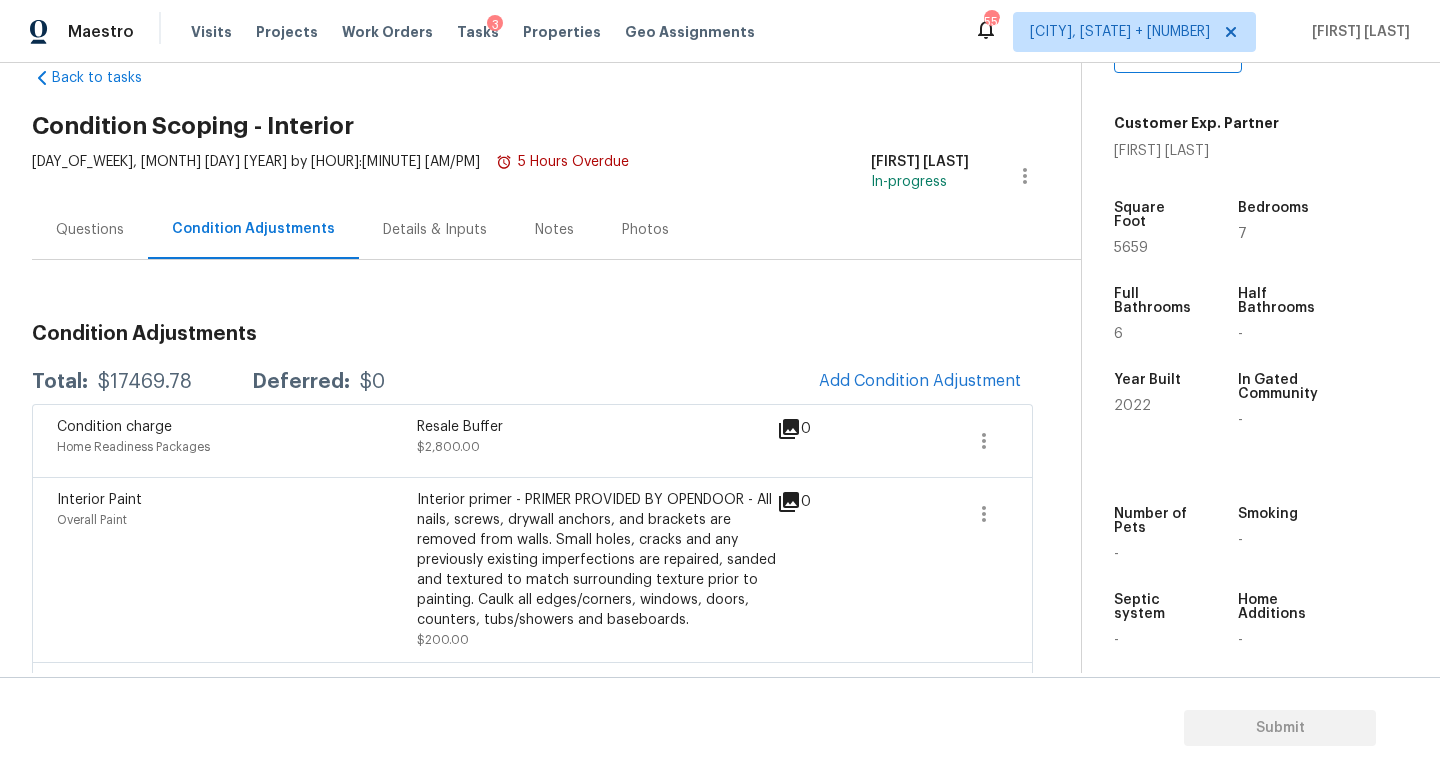 click on "Questions" at bounding box center [90, 230] 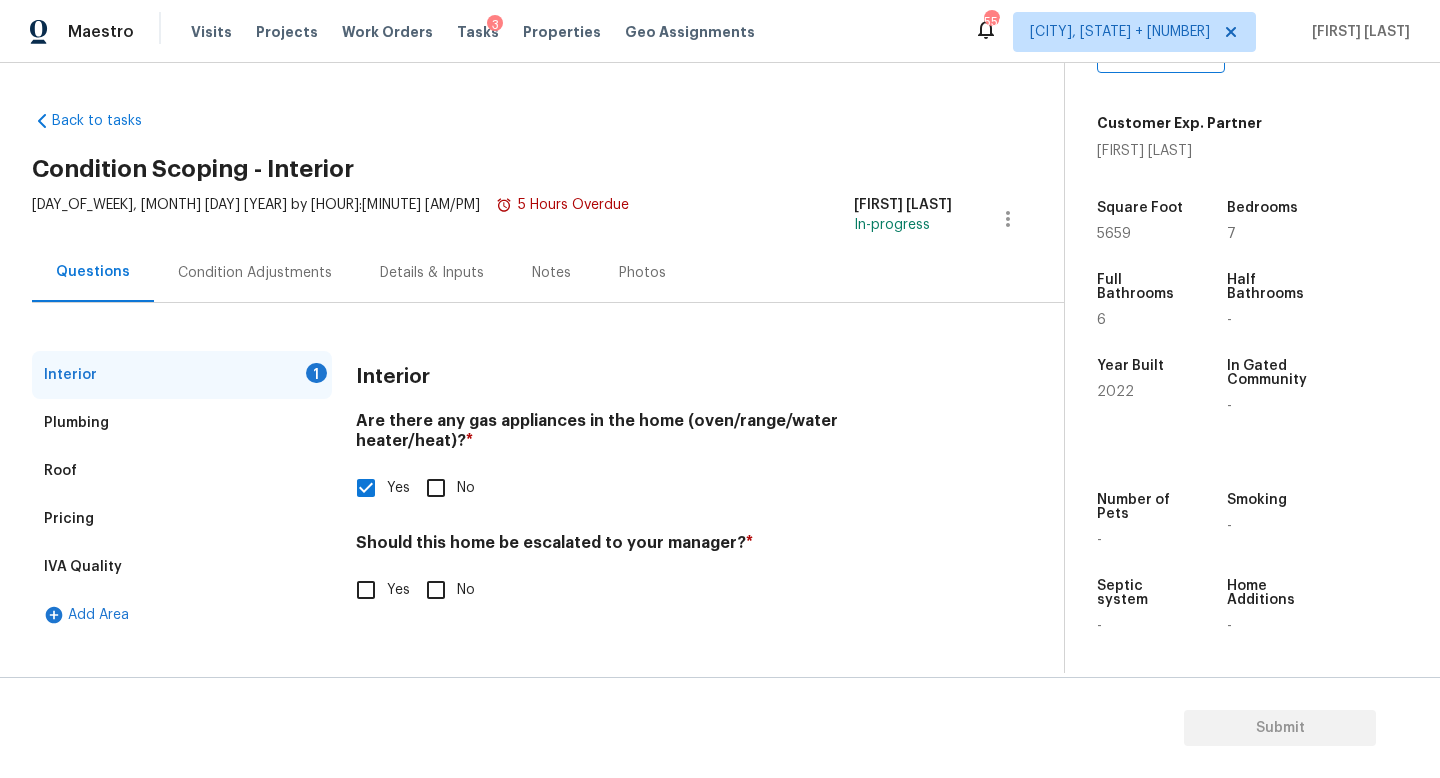 scroll, scrollTop: 0, scrollLeft: 0, axis: both 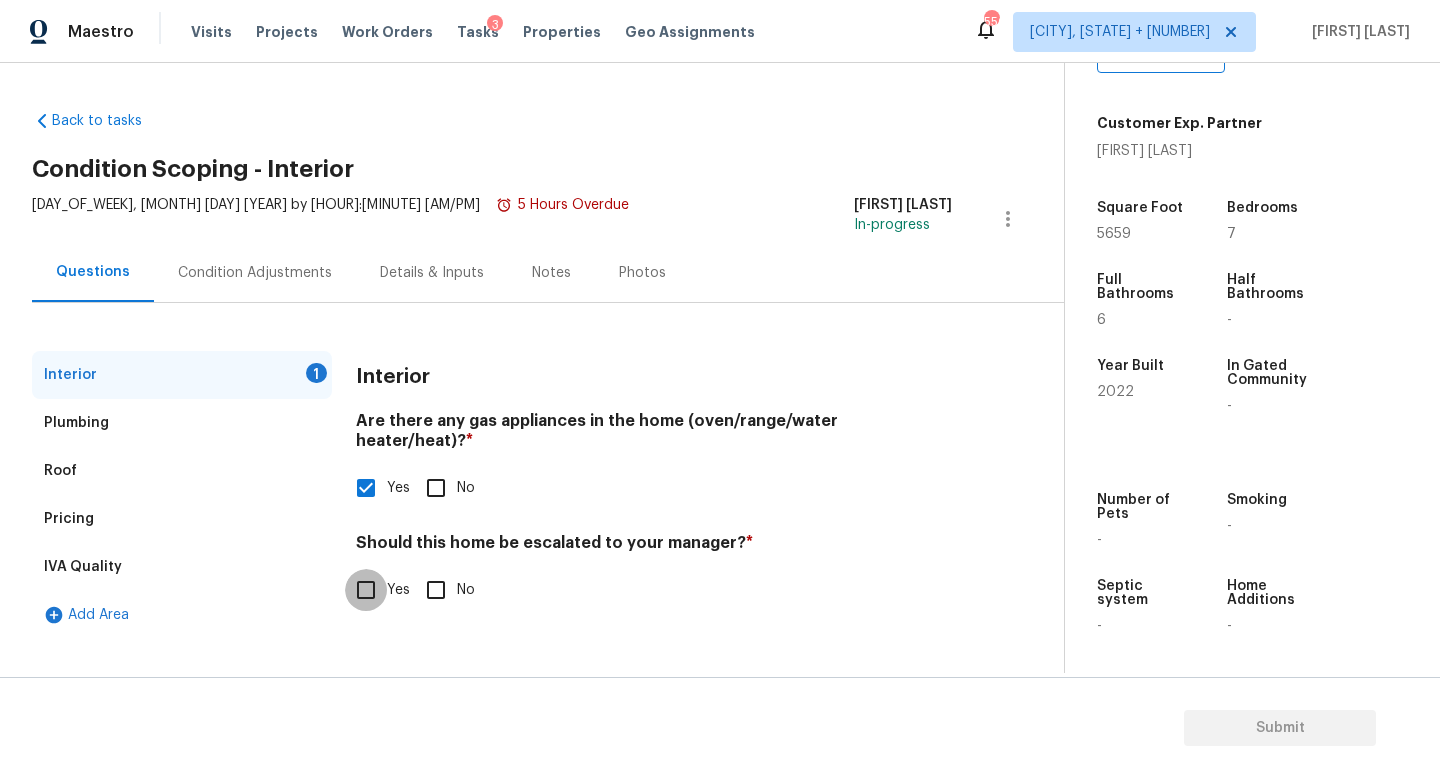 click on "Yes" at bounding box center (366, 590) 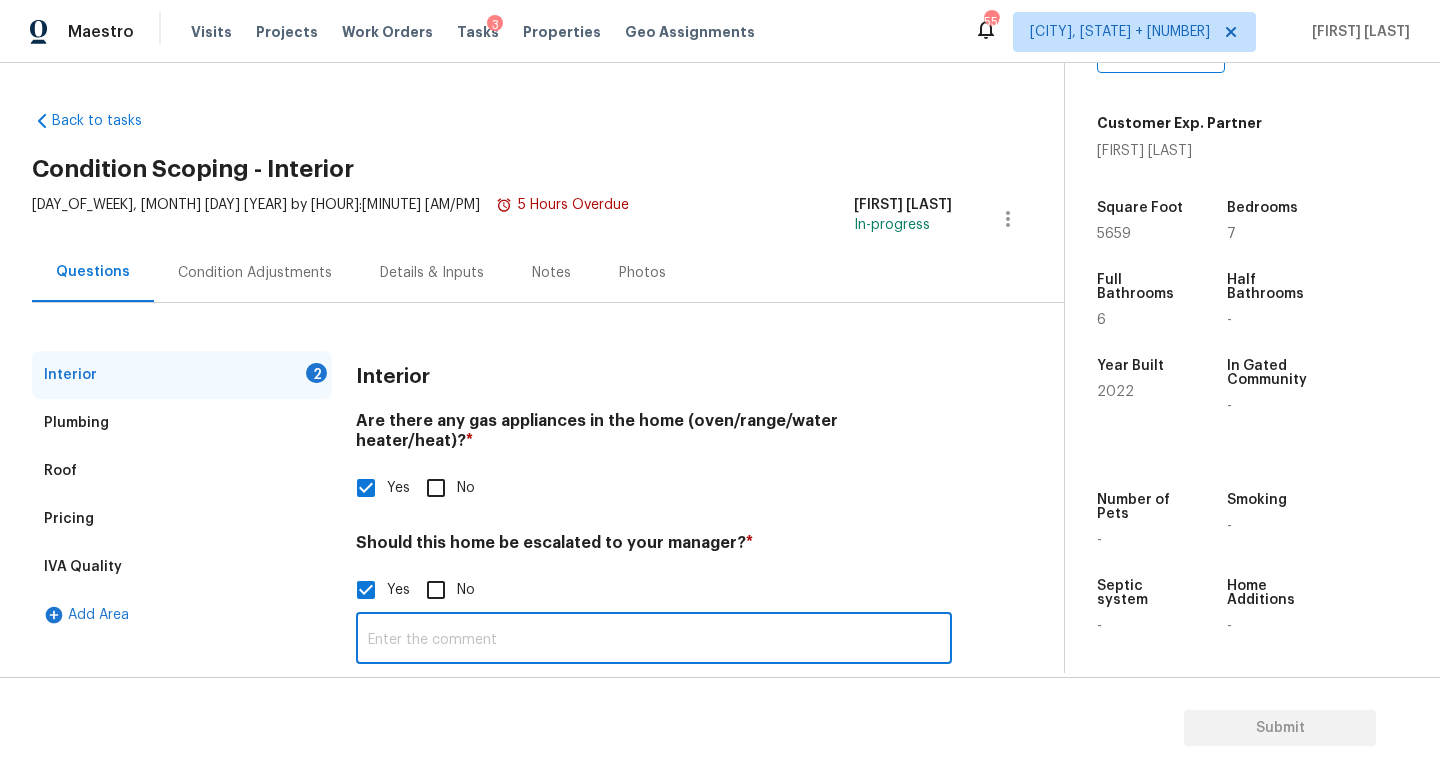 click at bounding box center [654, 640] 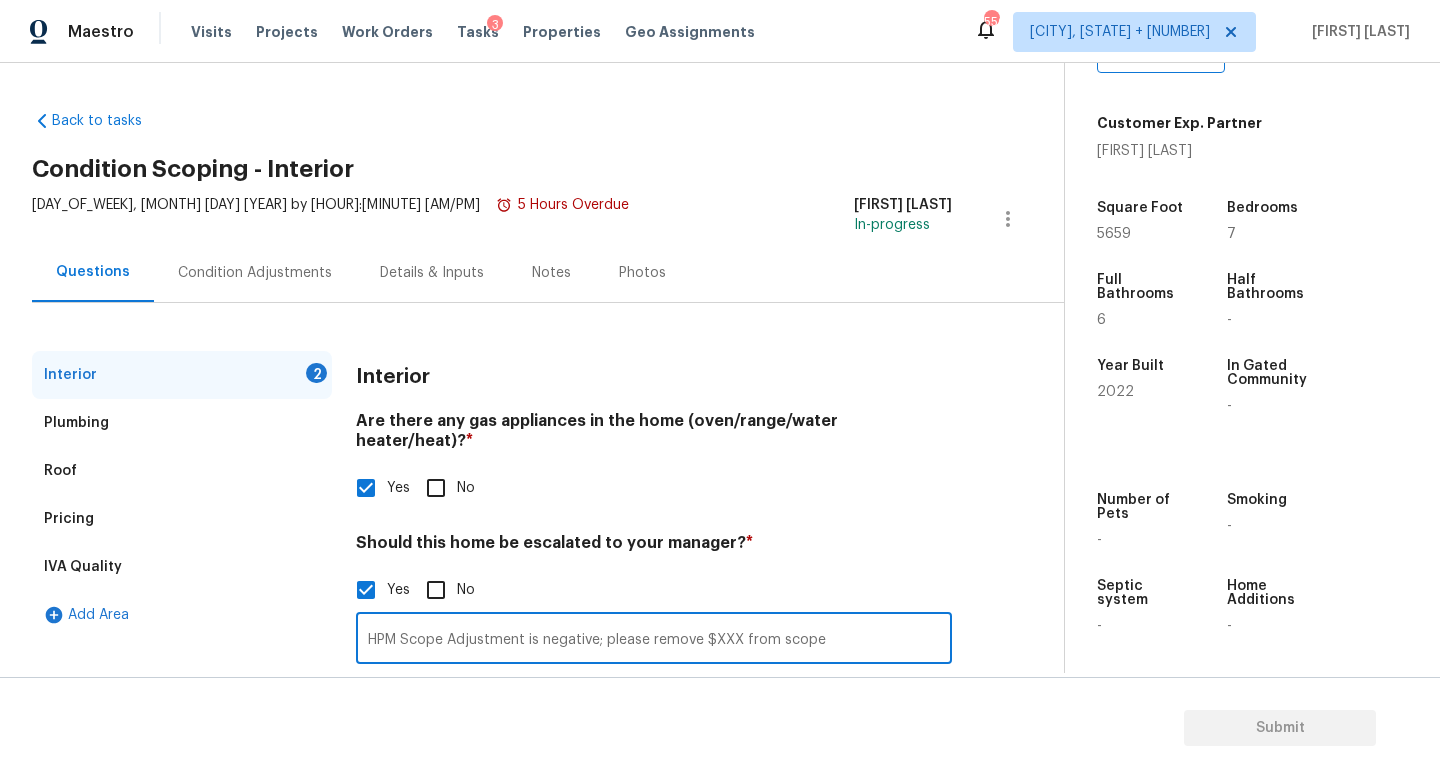 click on "HPM Scope Adjustment is negative; please remove $XXX from scope" at bounding box center (654, 640) 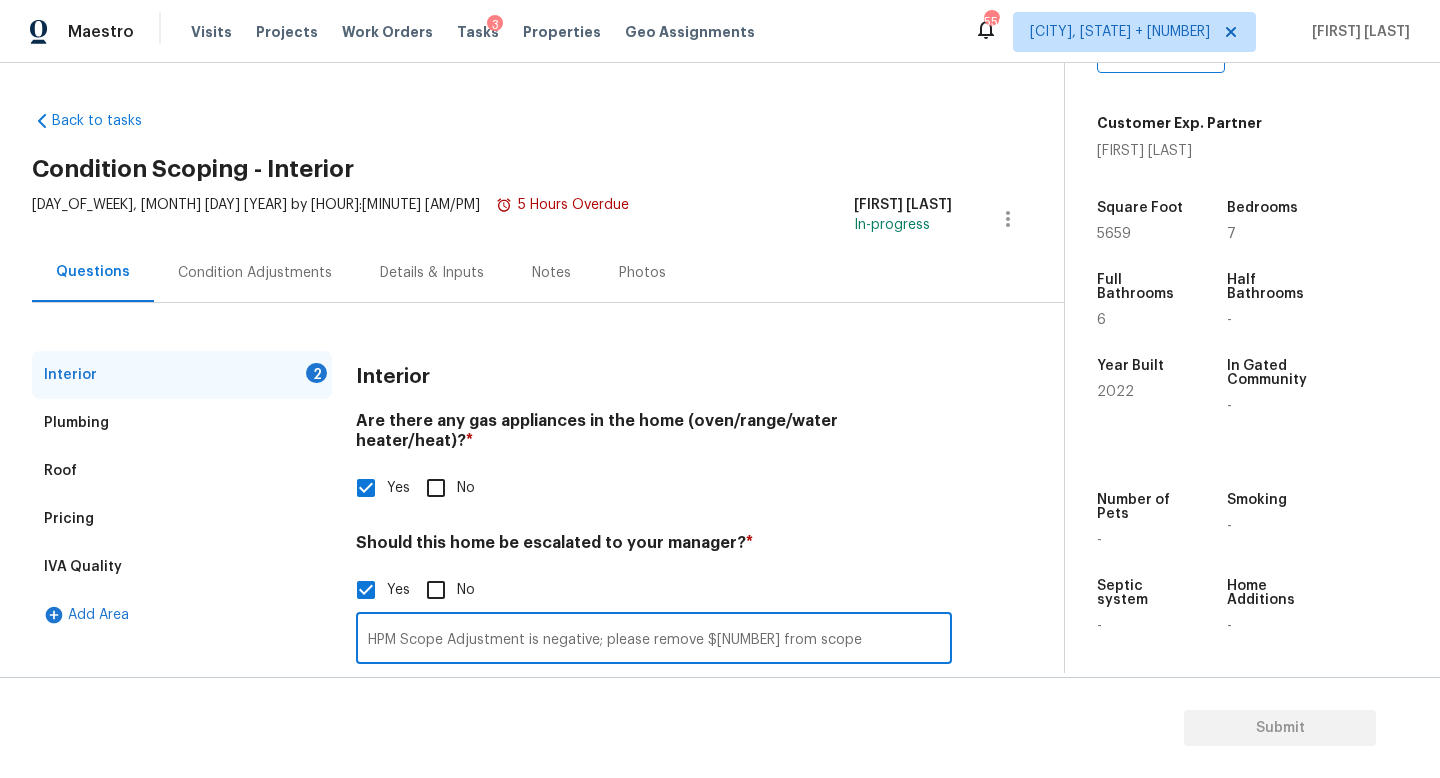 scroll, scrollTop: 137, scrollLeft: 0, axis: vertical 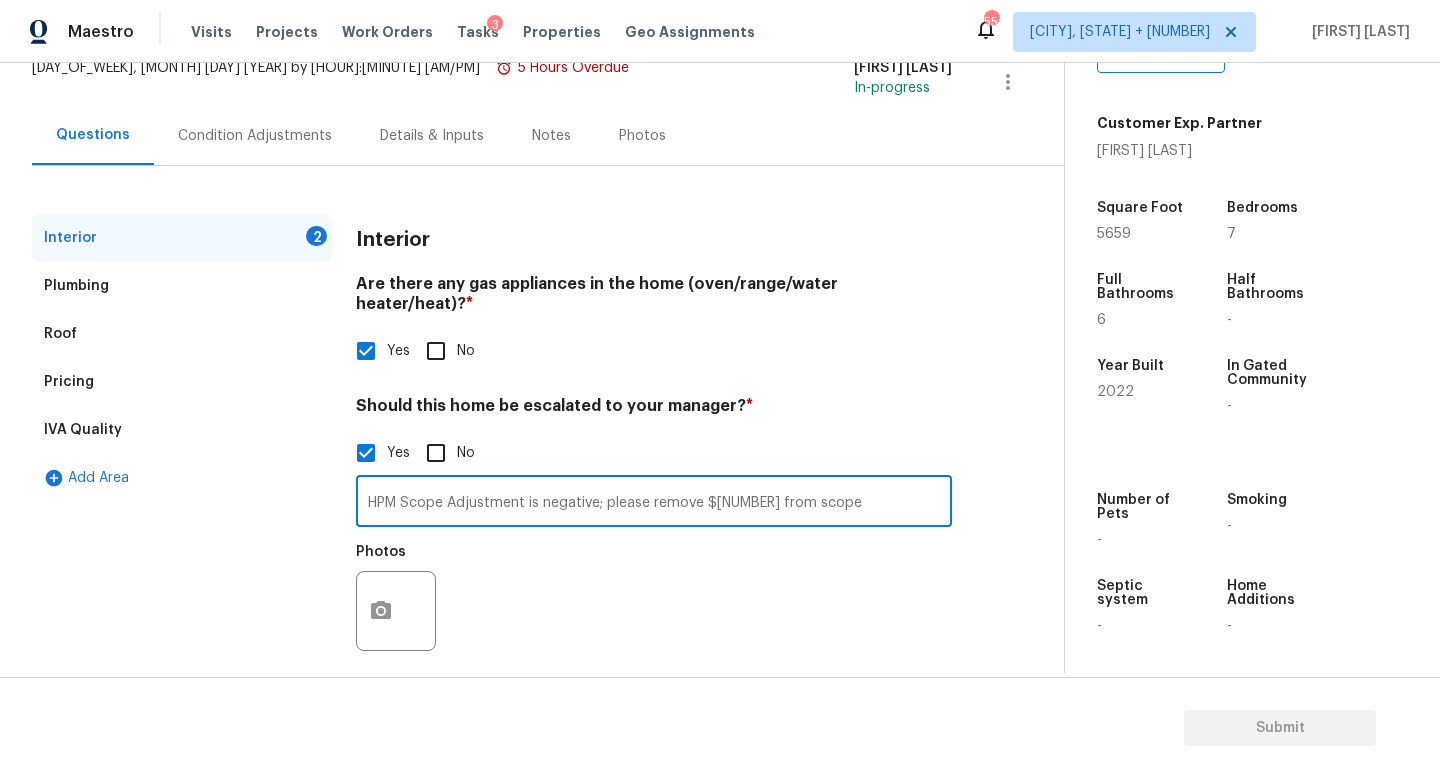 type on "HPM Scope Adjustment is negative; please remove $9670 from scope" 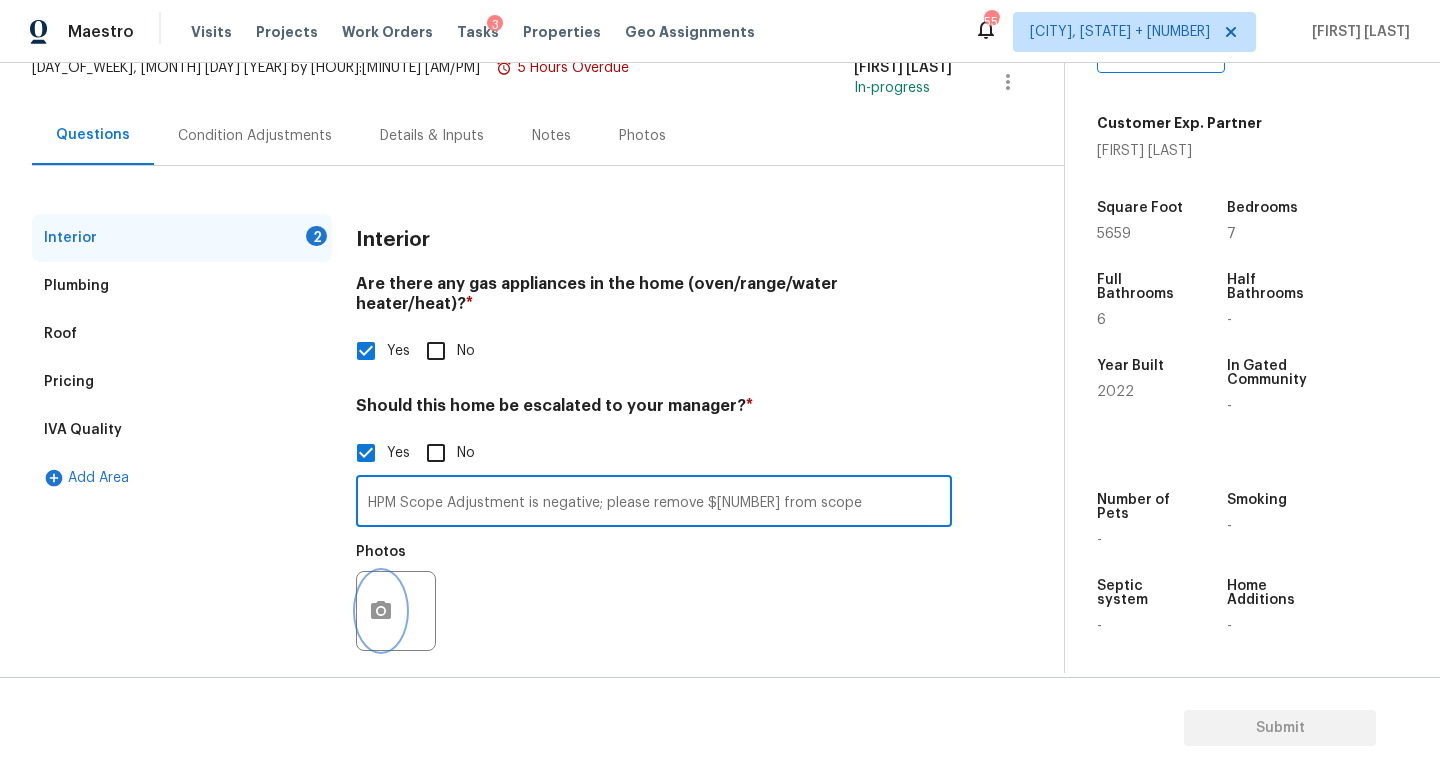 click at bounding box center [381, 611] 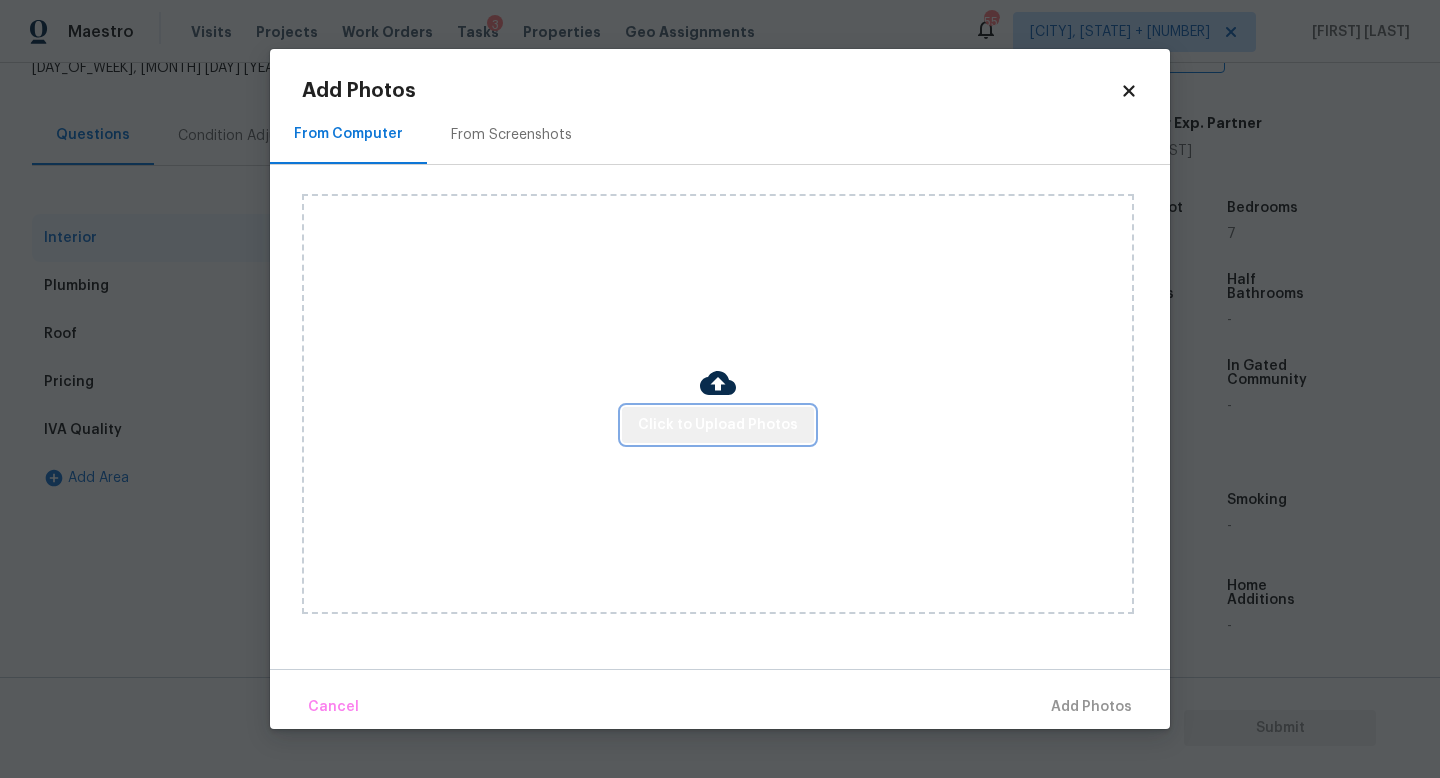 click on "Click to Upload Photos" at bounding box center (718, 425) 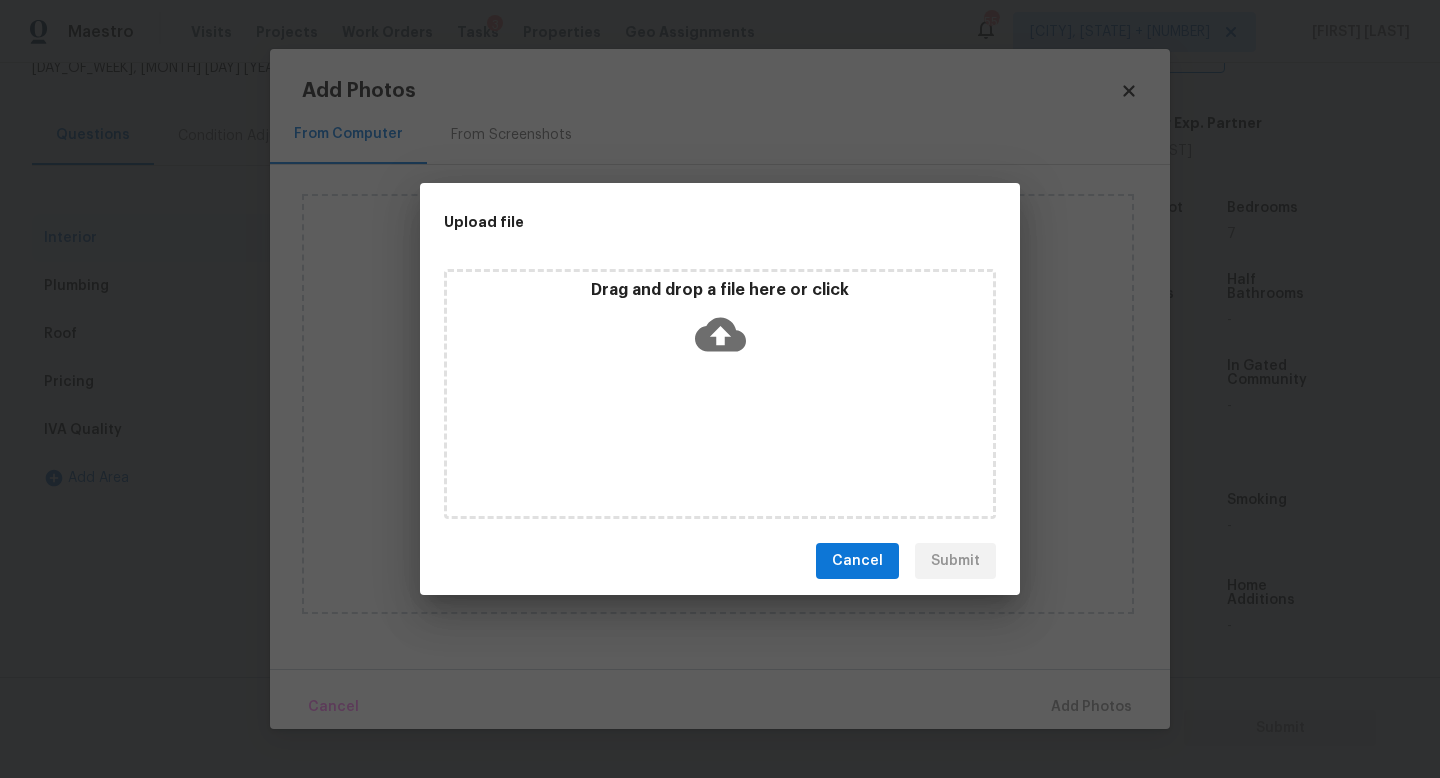 click 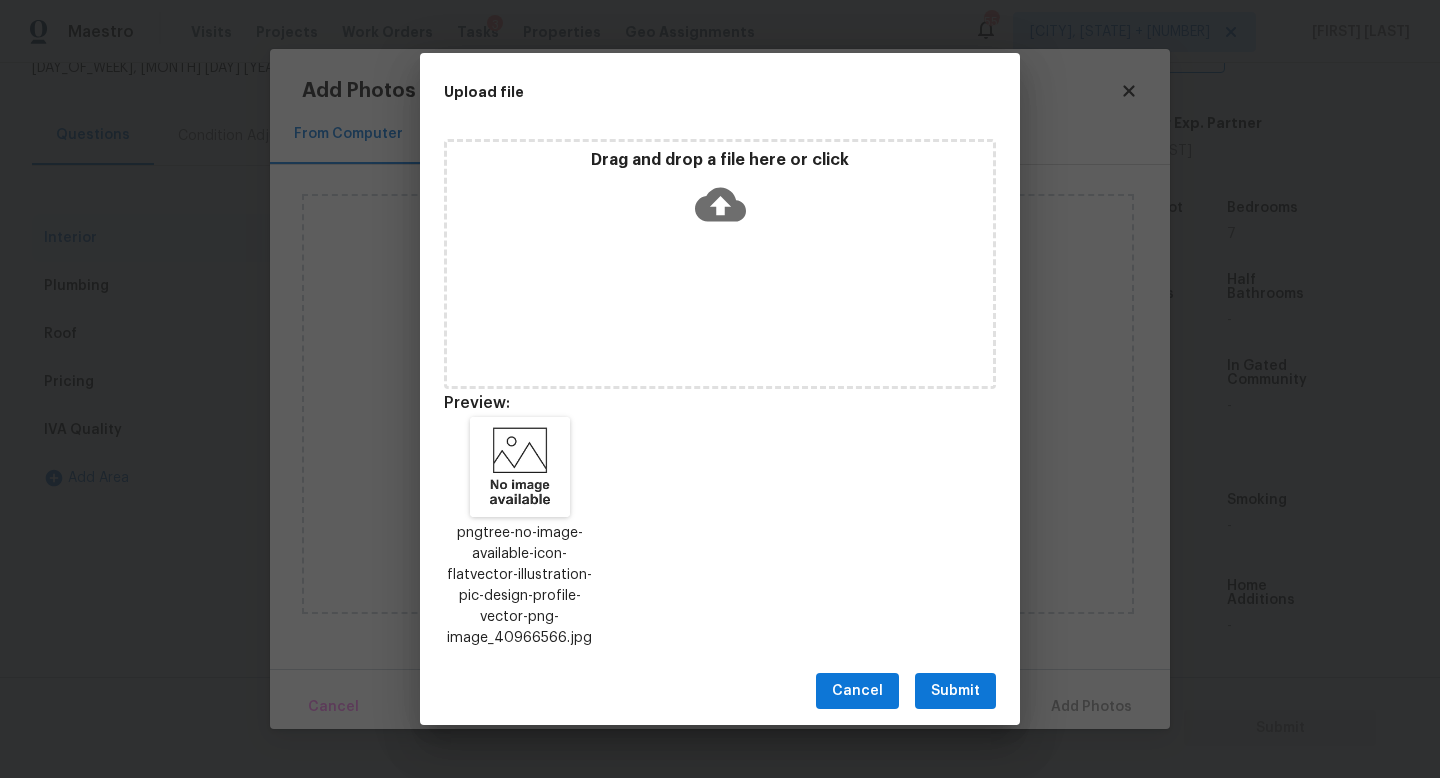click on "Submit" at bounding box center [955, 691] 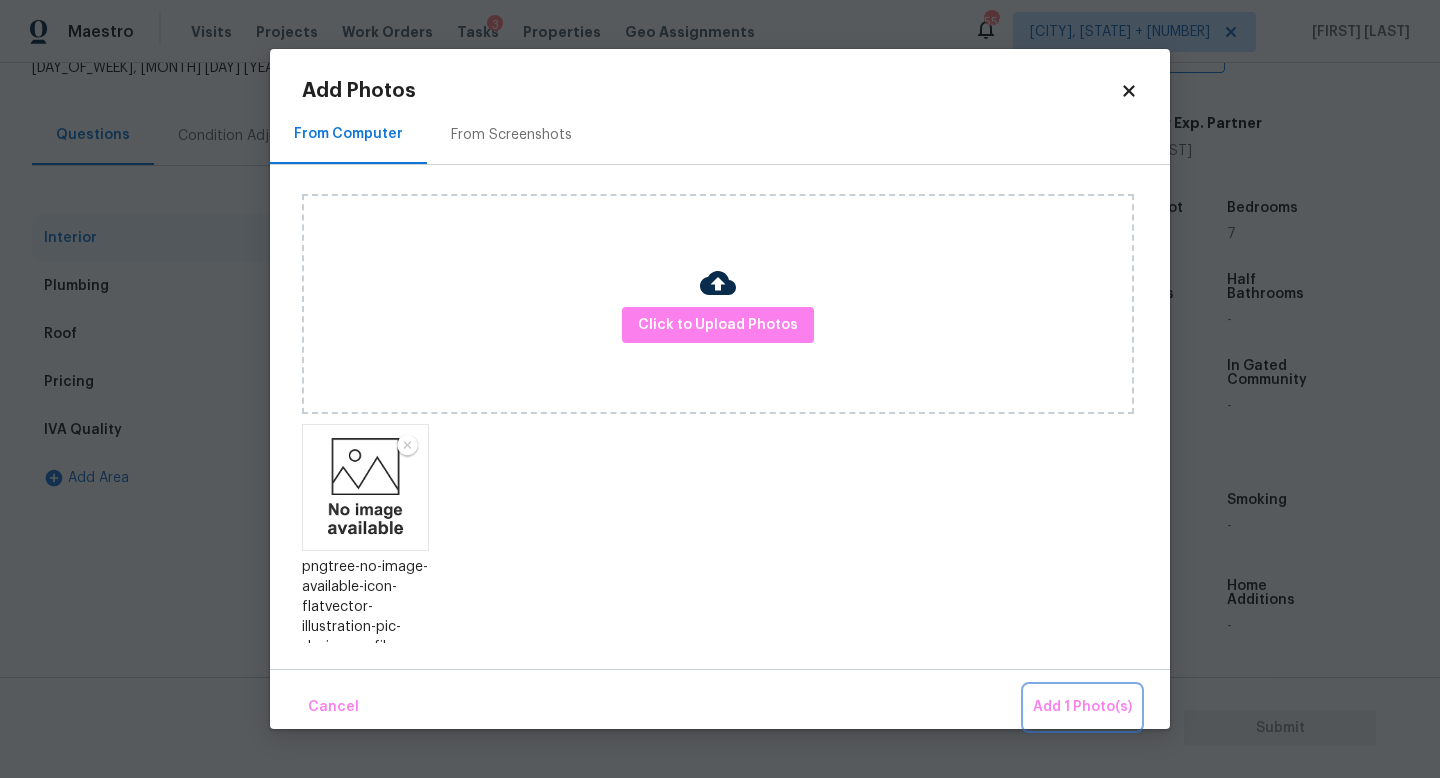 click on "Add 1 Photo(s)" at bounding box center (1082, 707) 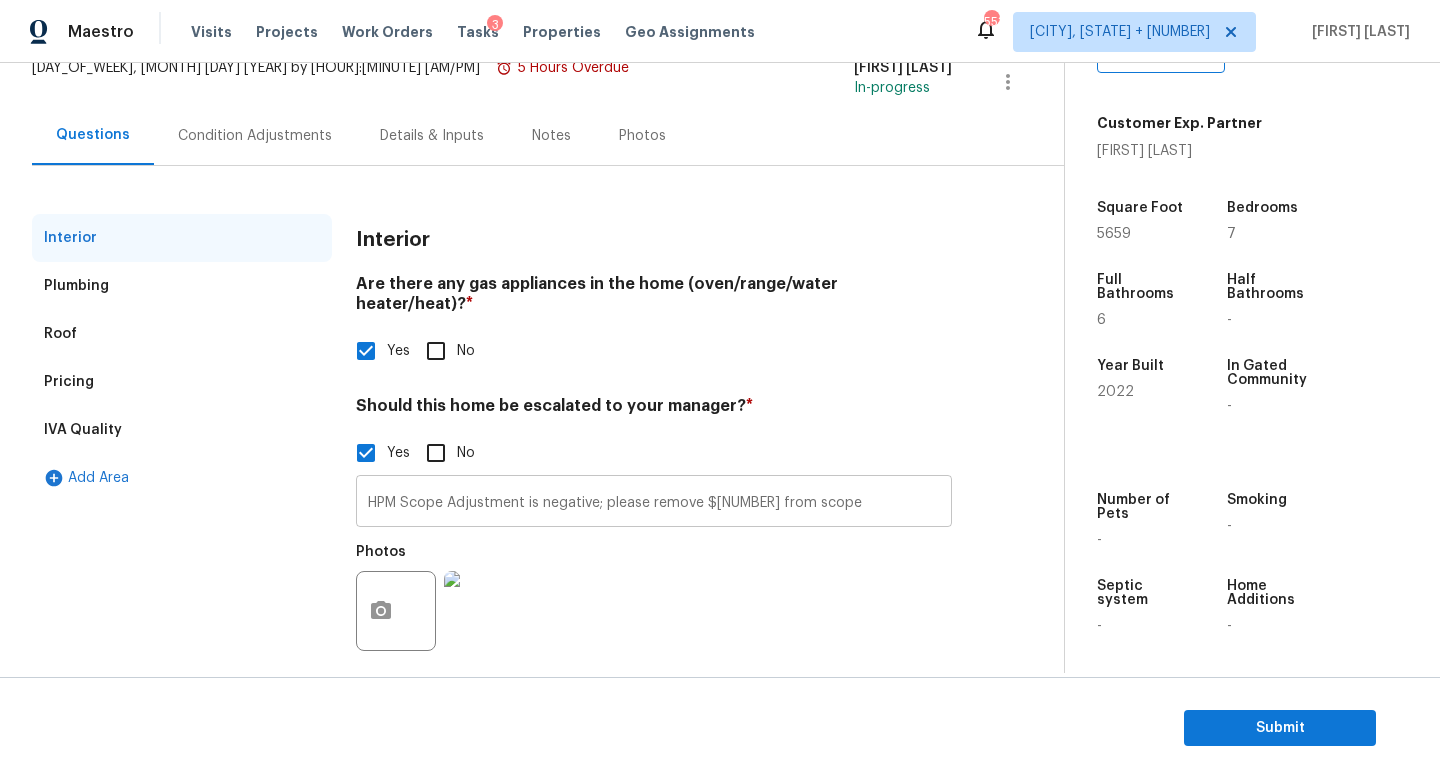 click on "HPM Scope Adjustment is negative; please remove $9670 from scope" at bounding box center (654, 503) 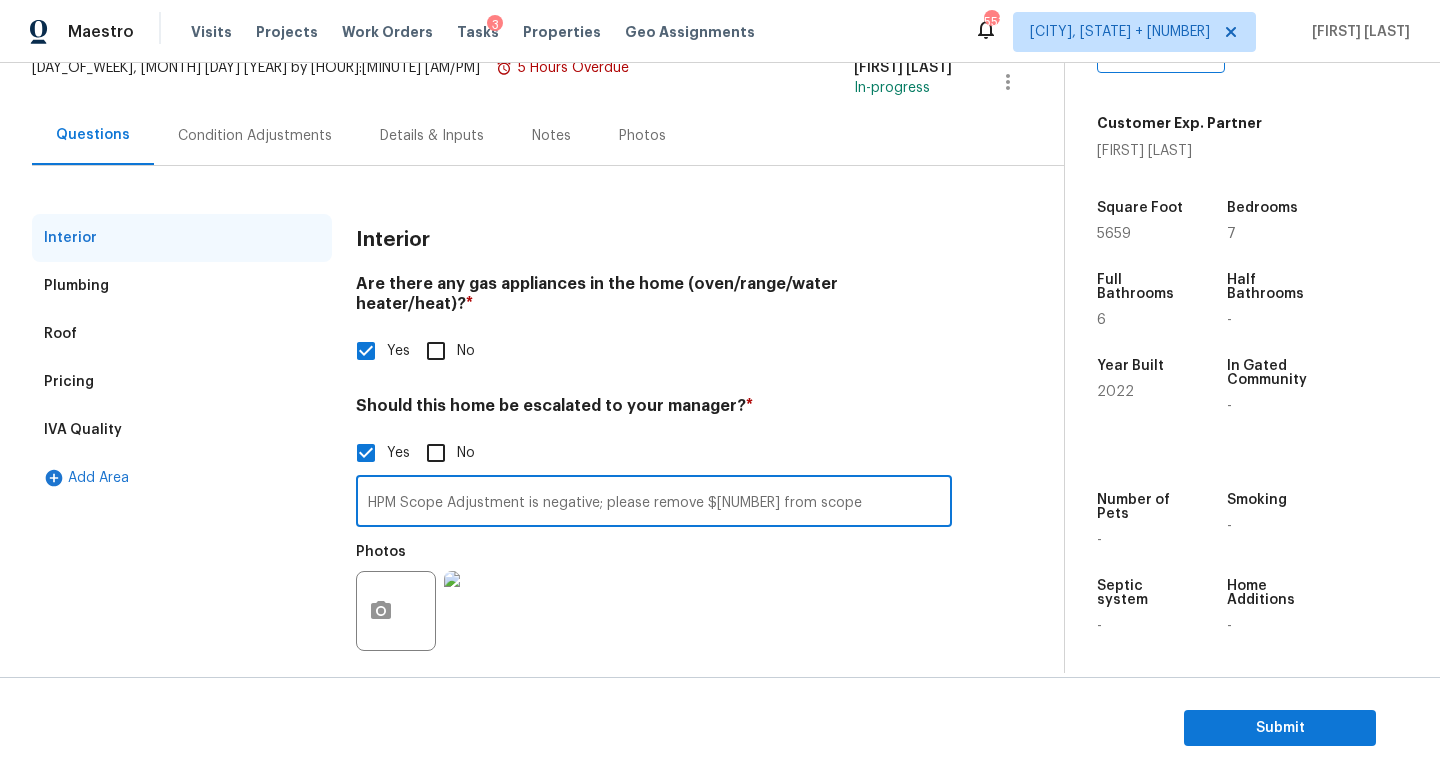 click on "HPM Scope Adjustment is negative; please remove $9670 from scope" at bounding box center (654, 503) 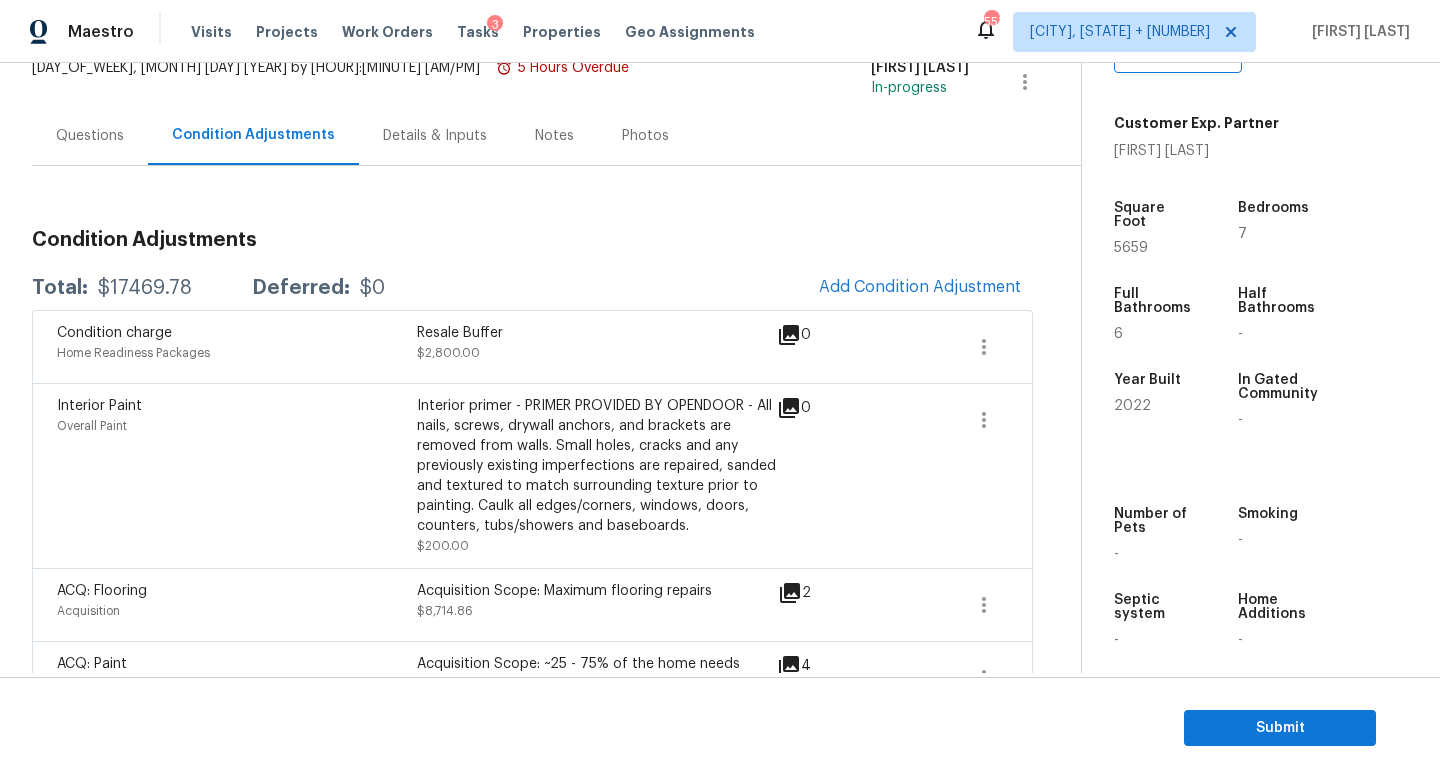 click on "$17469.78" at bounding box center (145, 288) 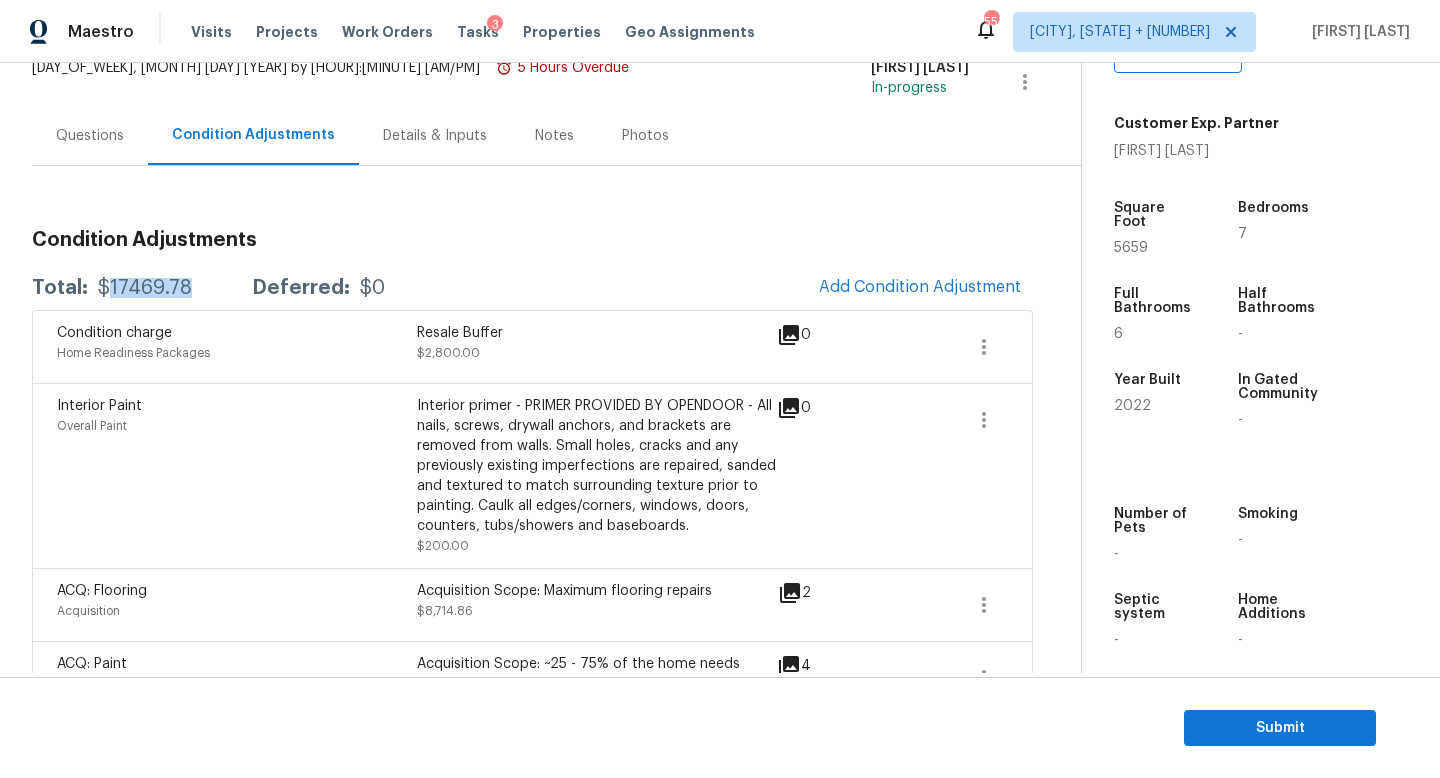 click on "$17469.78" at bounding box center [145, 288] 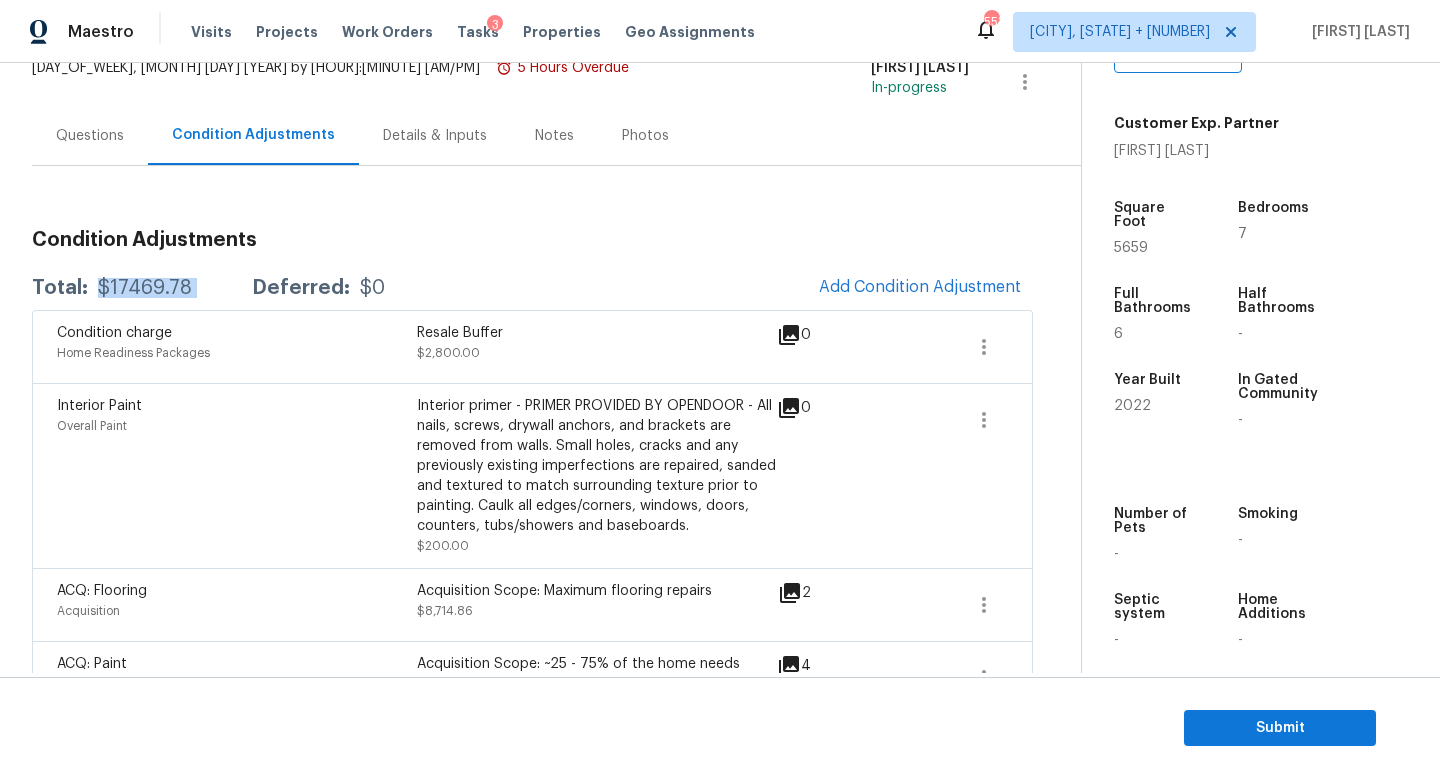 copy on "$17469.78" 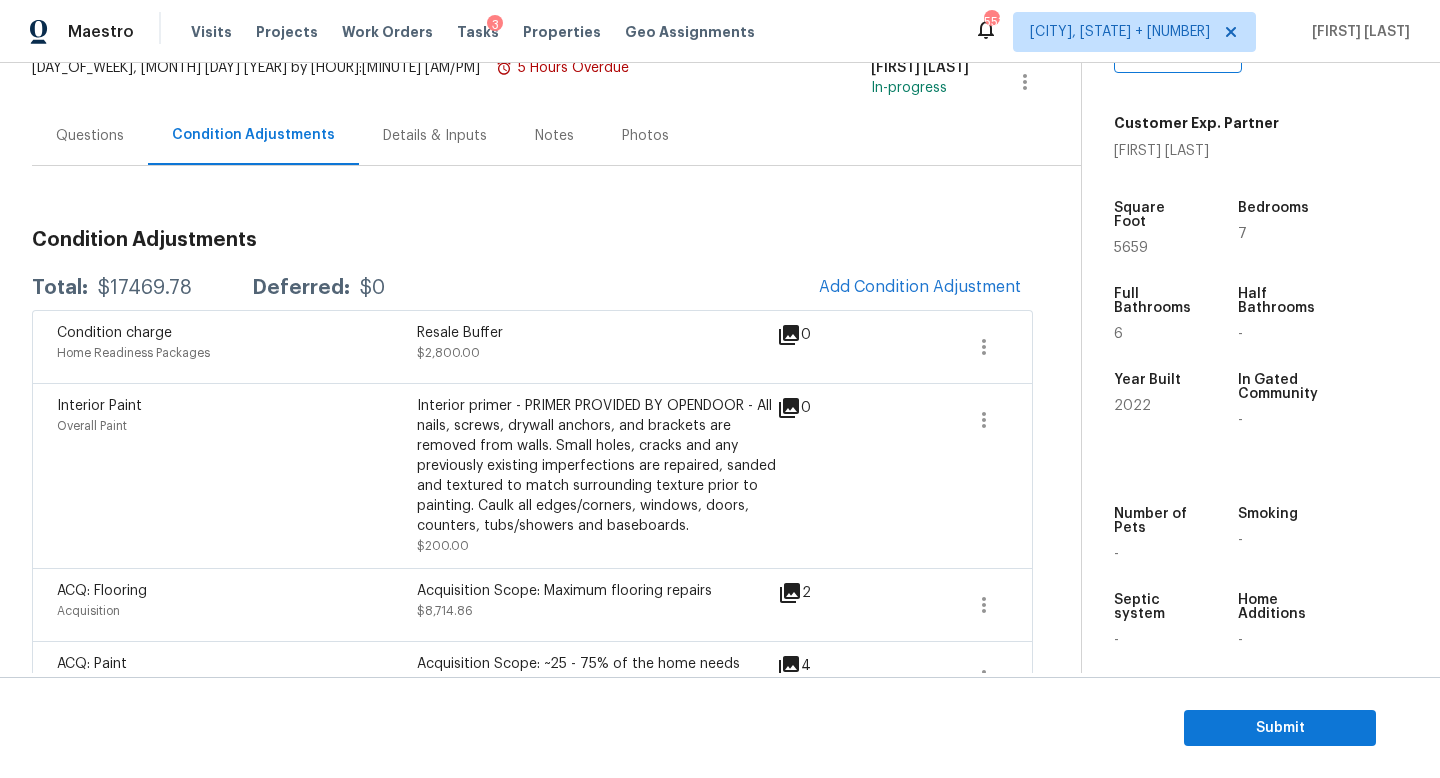 click on "Condition Adjustments Total:  $17469.78 Deferred:  $0 Add Condition Adjustment Condition charge Home Readiness Packages Resale Buffer $2,800.00   0 Interior Paint Overall Paint Interior primer - PRIMER PROVIDED BY OPENDOOR - All nails, screws, drywall anchors, and brackets are removed from walls. Small holes, cracks and any previously existing imperfections are repaired, sanded and textured to match surrounding texture prior to painting. Caulk all edges/corners, windows, doors, counters, tubs/showers and baseboards. $200.00   0 ACQ: Flooring Acquisition Acquisition Scope: Maximum flooring repairs $8,714.86   2 ACQ: Paint Acquisition Acquisition Scope: ~25 - 75% of the home needs interior paint $4,979.92   4 ACQ: HVAC Exterior Overall - Acquisition Acquisition Scope: Functional HVAC 0-5 years $250.00   0 Landscape Package Exterior Overall - Home Readiness Packages $75.00   0 Pressure Washing Exterior Overall - Siding $450.00   0" at bounding box center (532, 668) 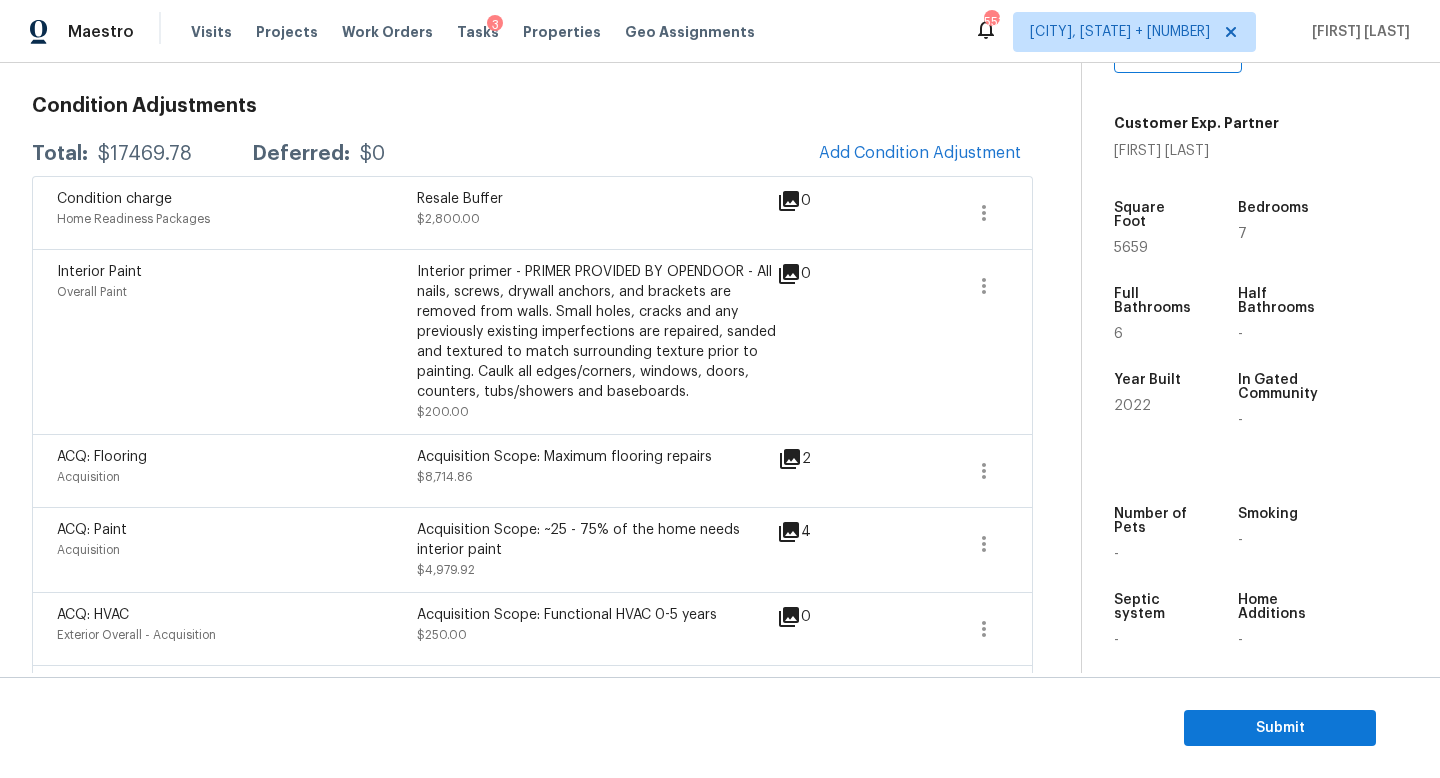 scroll, scrollTop: 274, scrollLeft: 0, axis: vertical 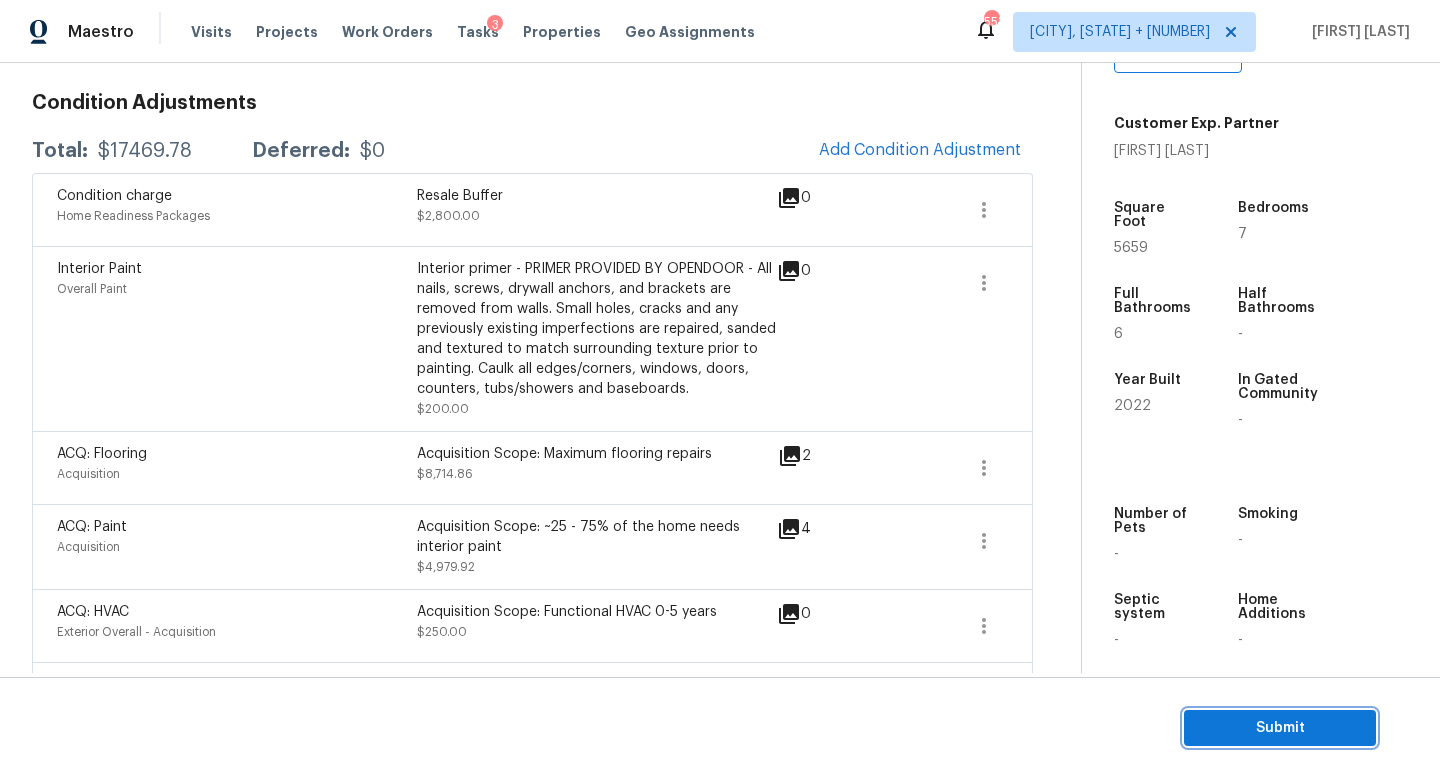click on "Submit" at bounding box center [1280, 728] 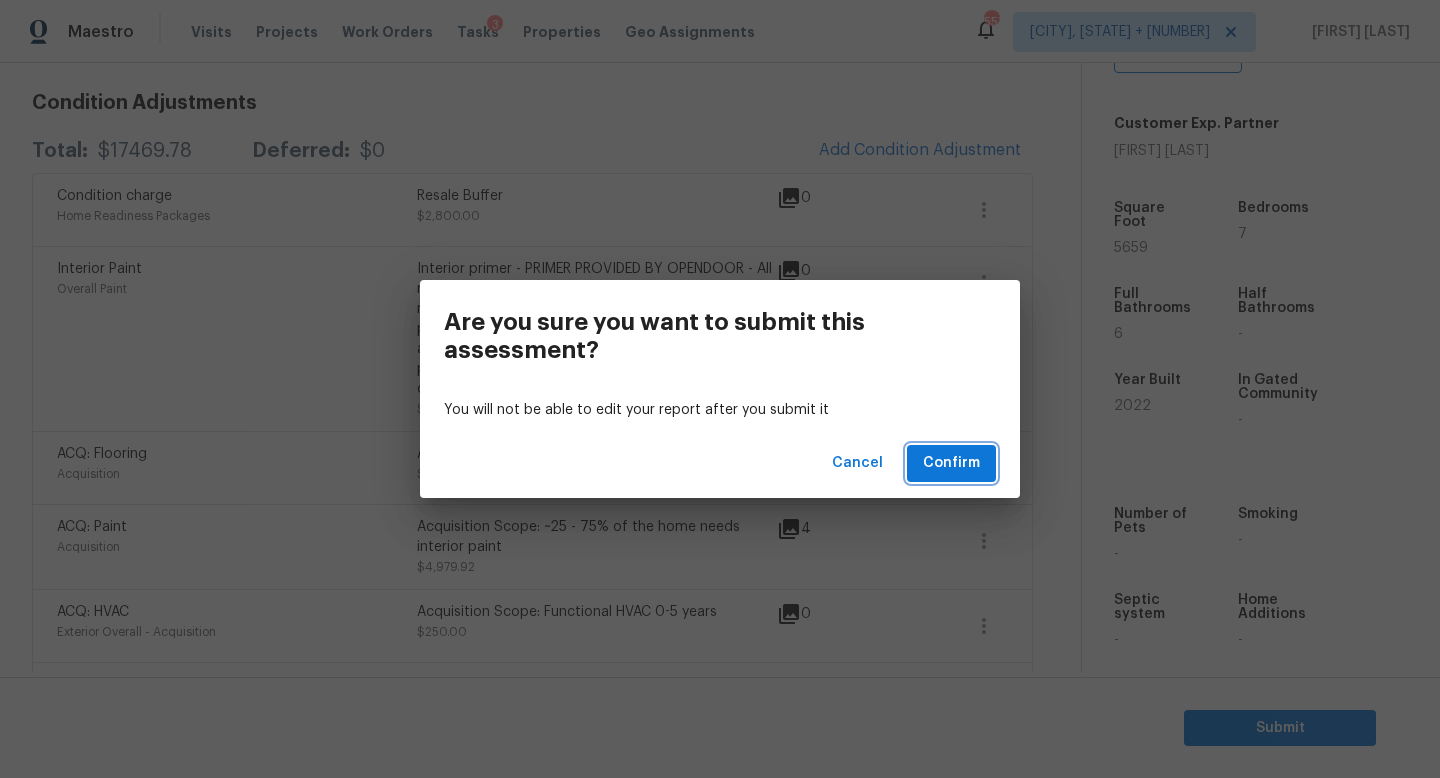 click on "Confirm" at bounding box center [951, 463] 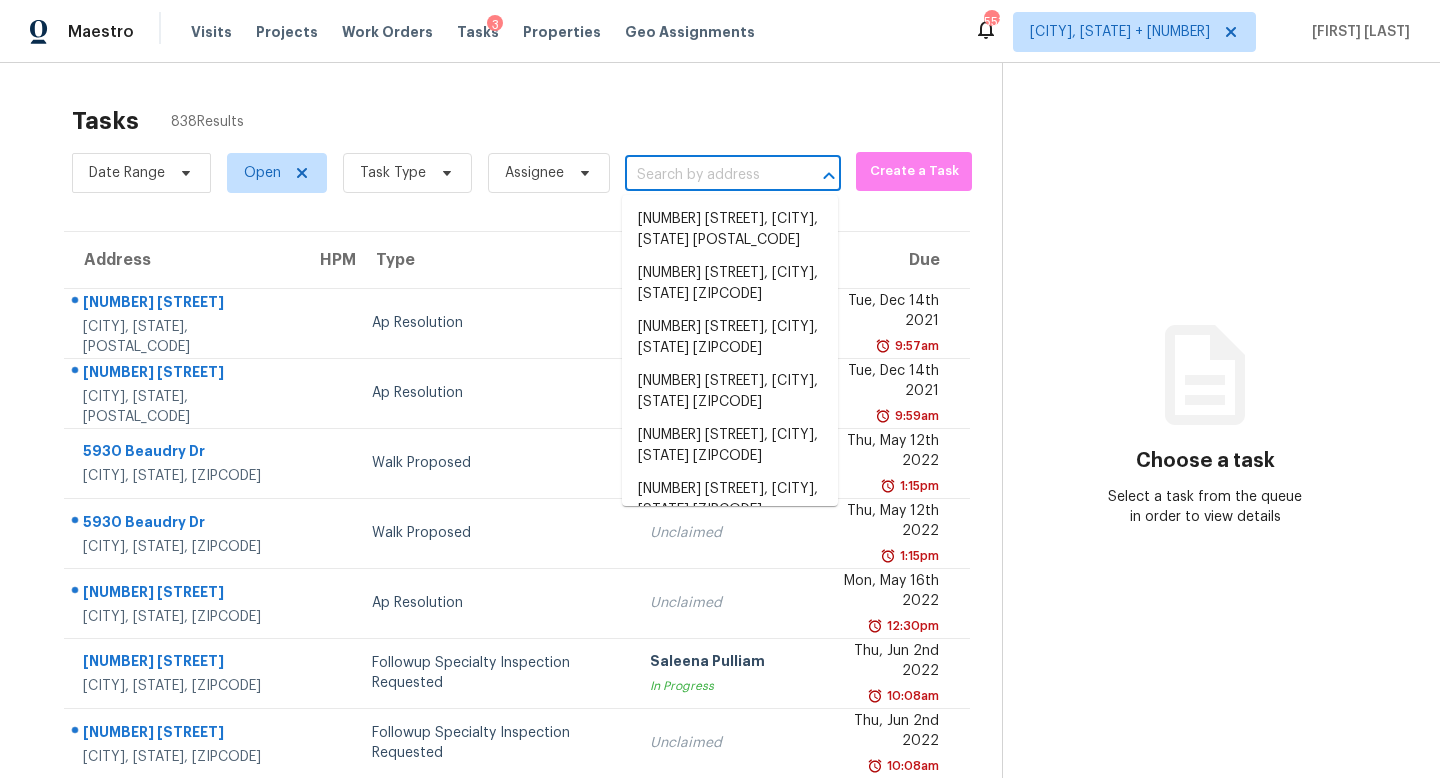 click at bounding box center (705, 175) 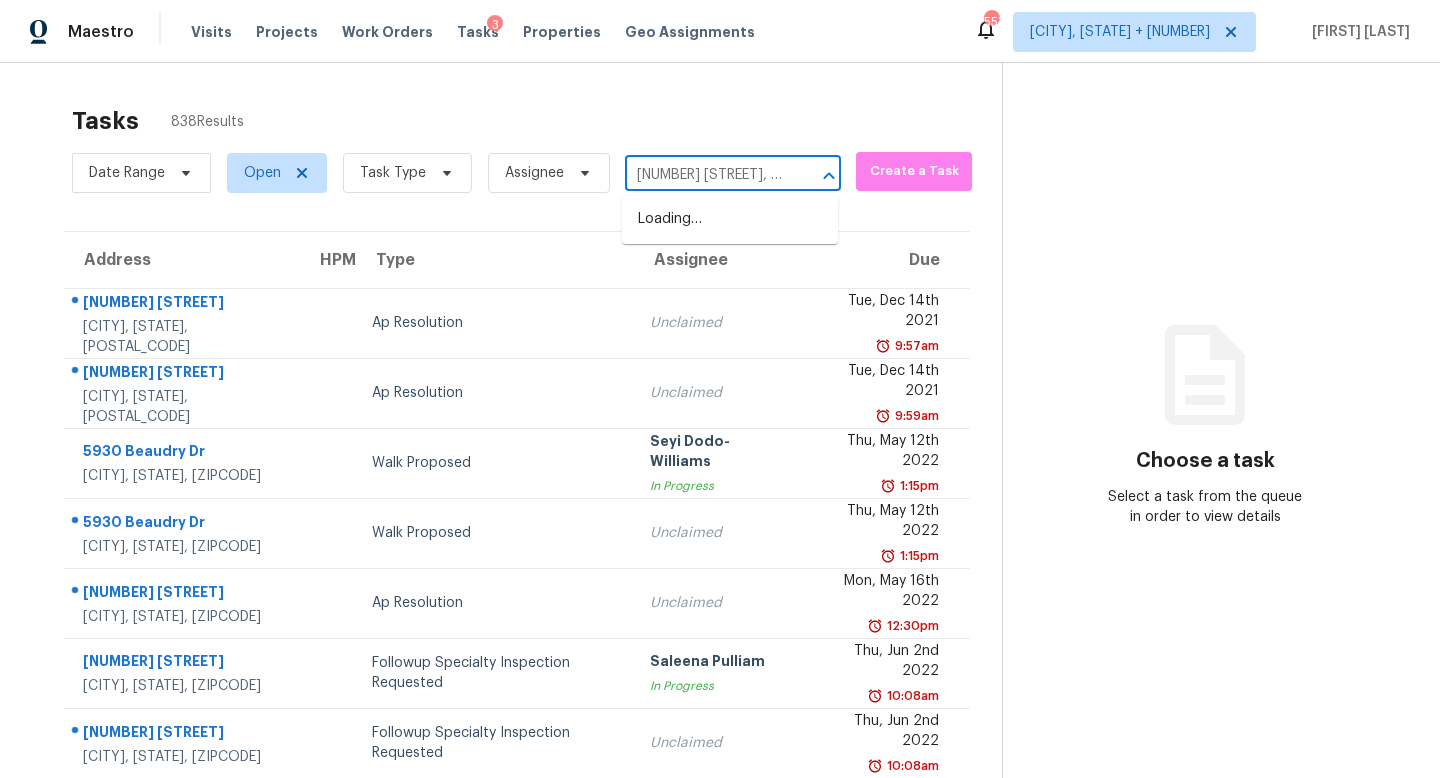 scroll, scrollTop: 0, scrollLeft: 172, axis: horizontal 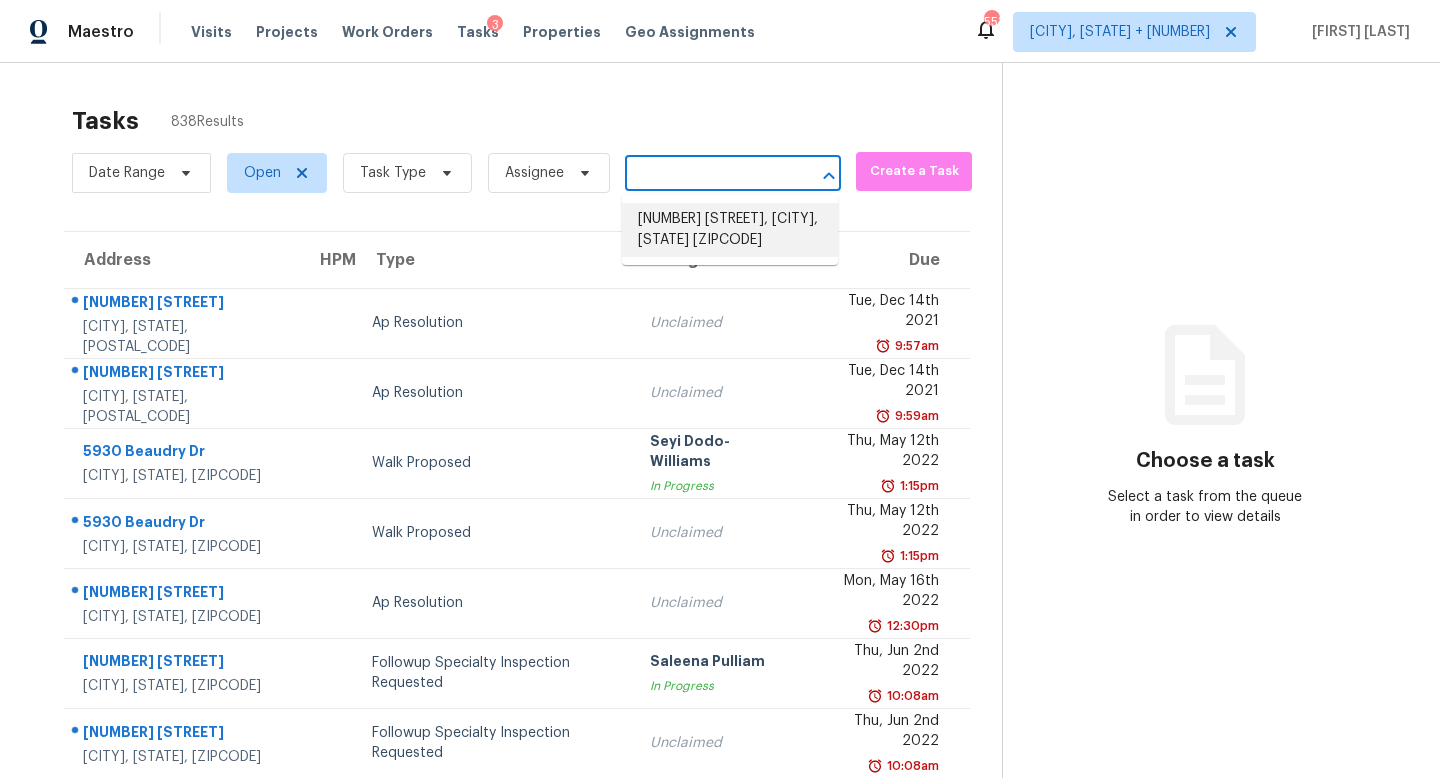 click on "5916 Wolf Creek Pl, Colorado Springs, CO 80918" at bounding box center (730, 230) 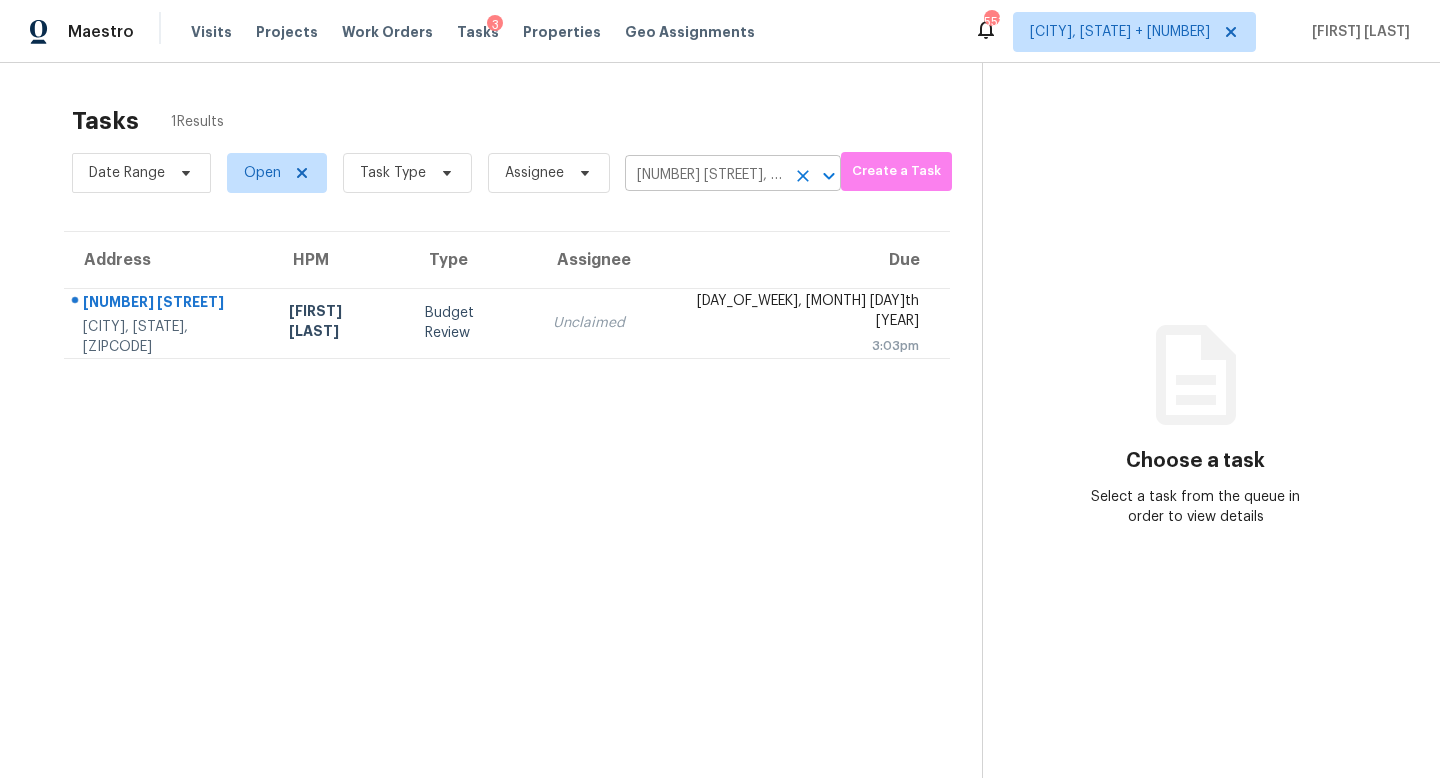 click on "5916 Wolf Creek Pl, Colorado Springs, CO 80918" at bounding box center [705, 175] 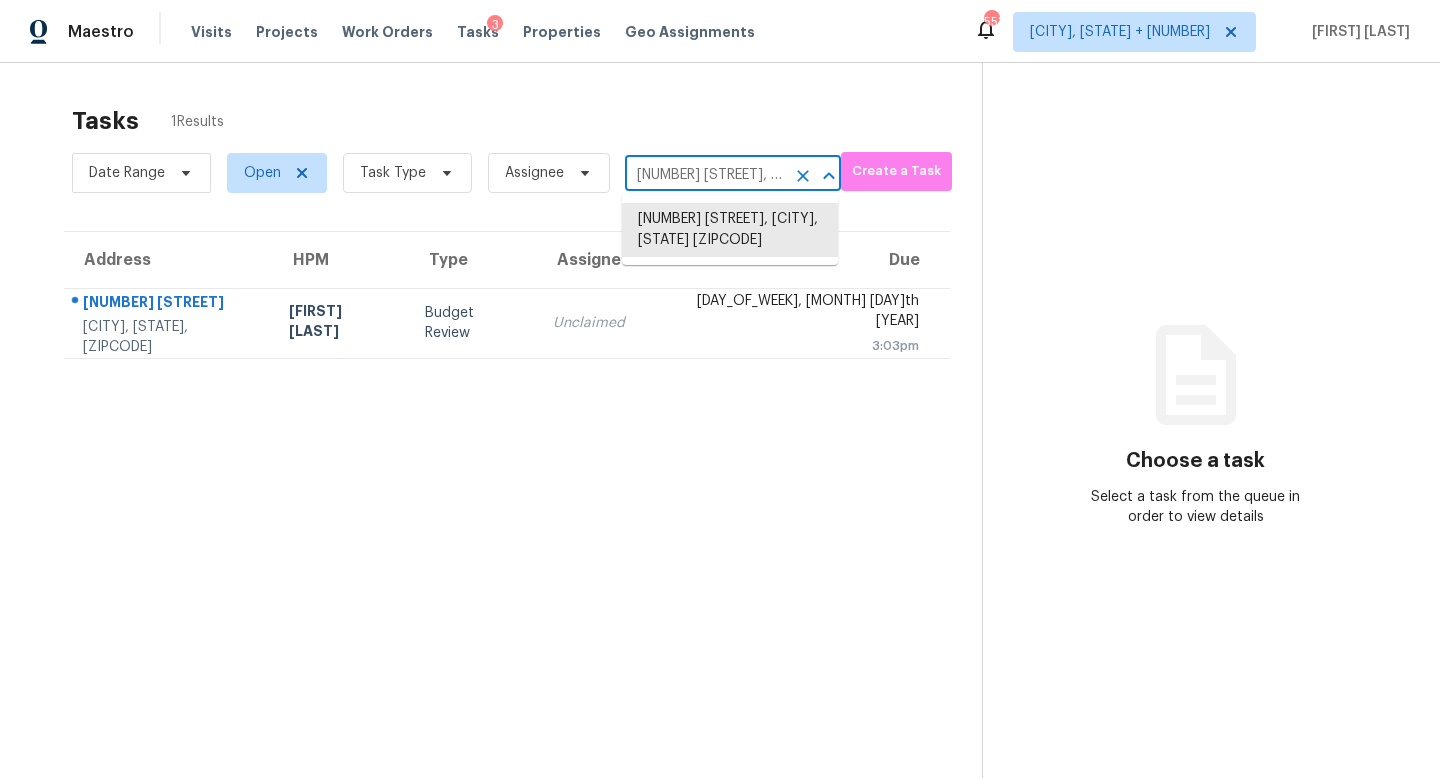 paste on "2226 Loy Lake Rd, Denison, TX, 75020" 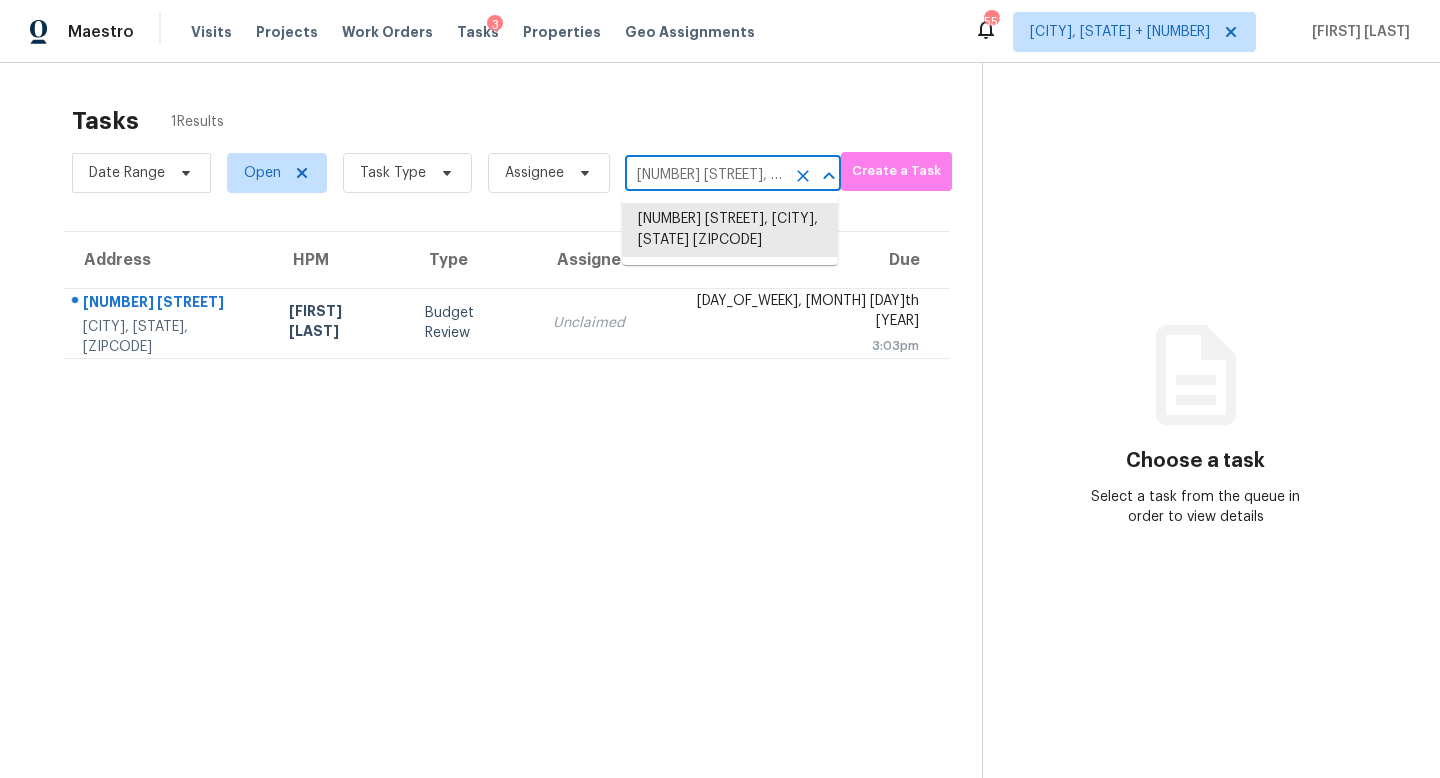 scroll, scrollTop: 0, scrollLeft: 100, axis: horizontal 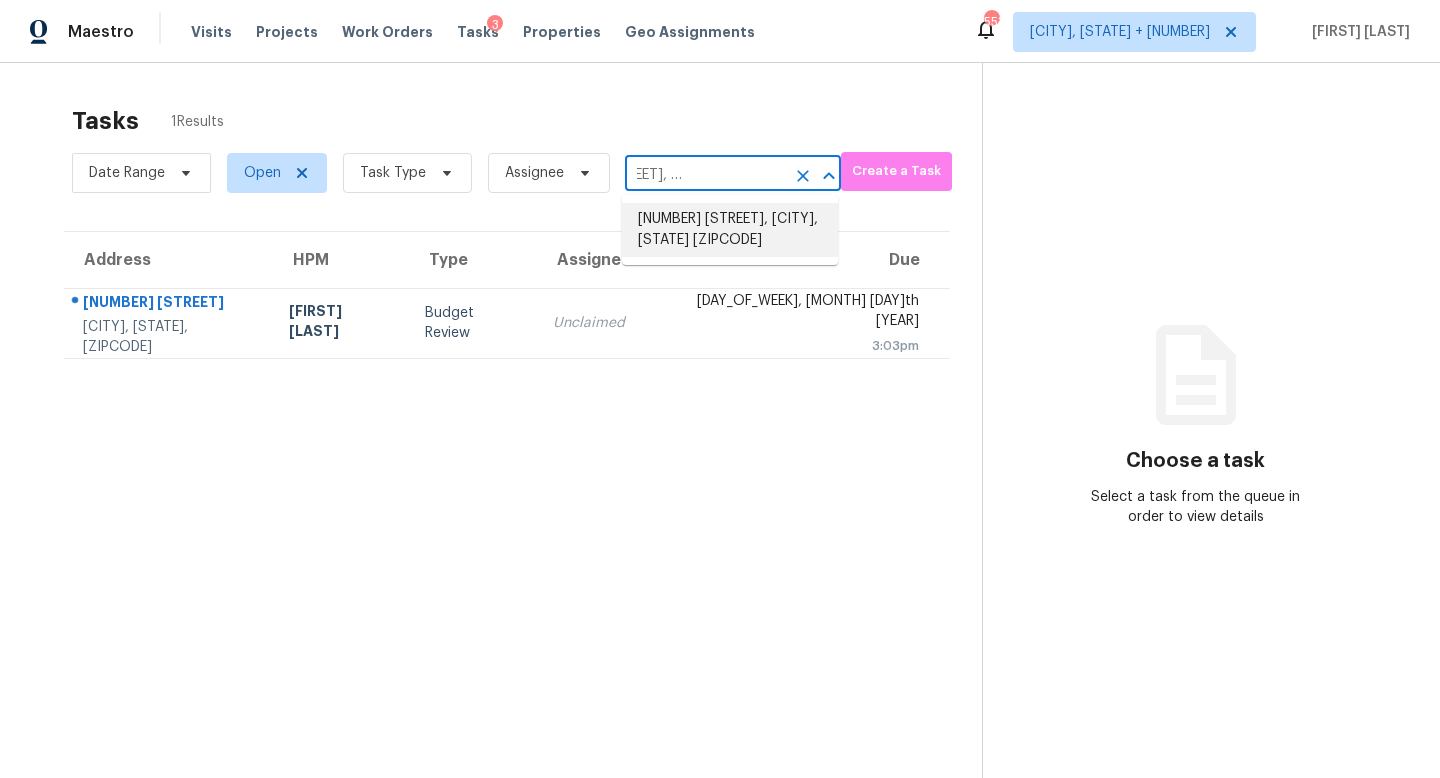 click on "2226 Loy Lake Rd, Denison, TX 75020" at bounding box center [730, 230] 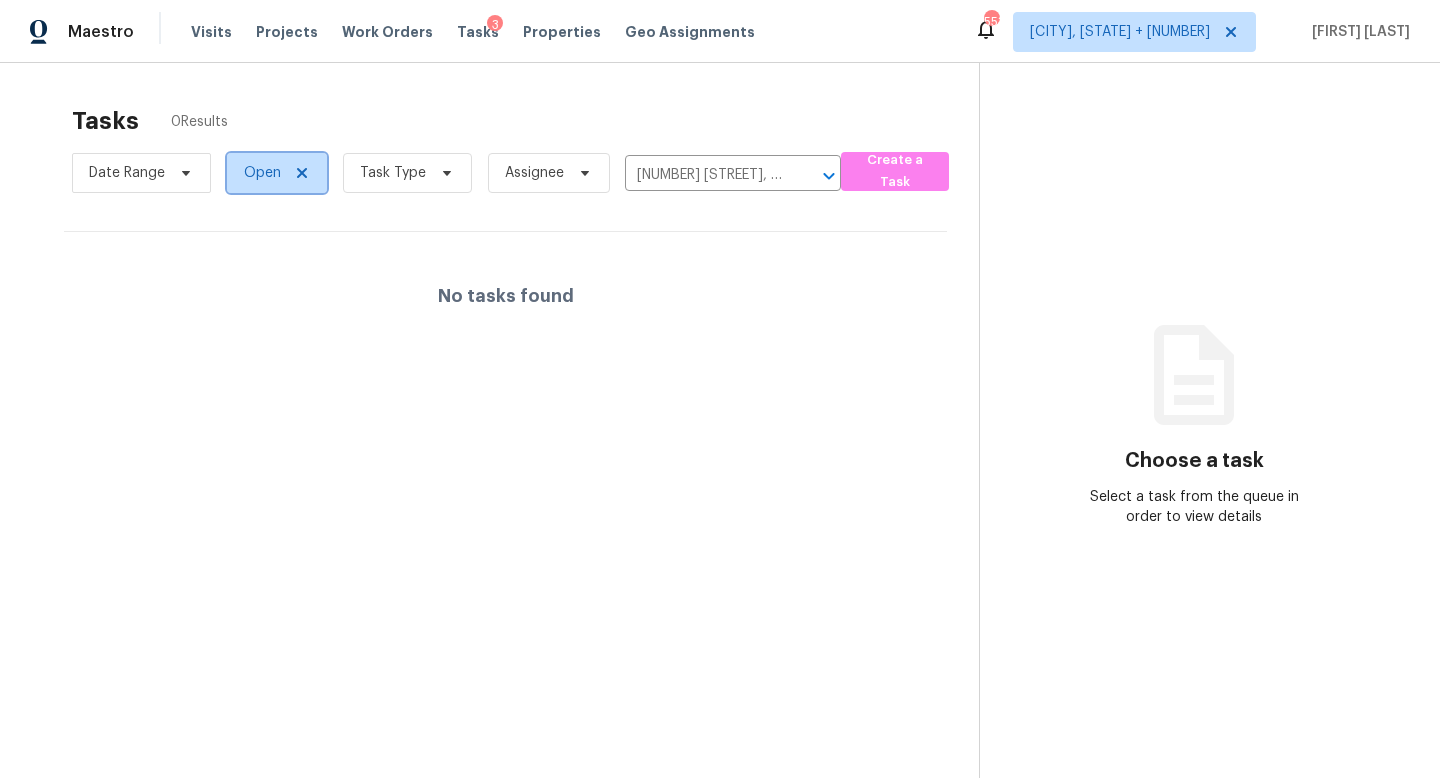 click on "Open" at bounding box center [262, 173] 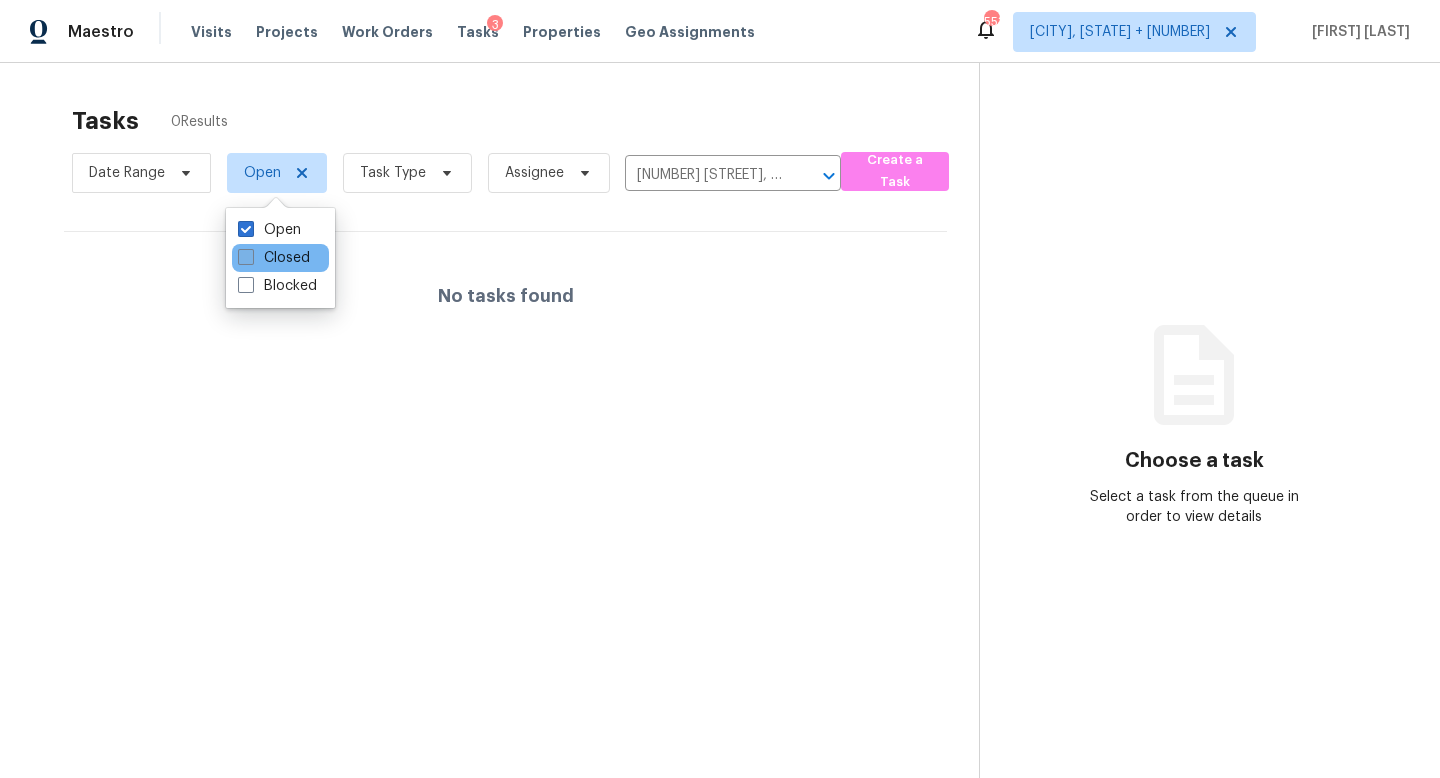 click on "Closed" at bounding box center (274, 258) 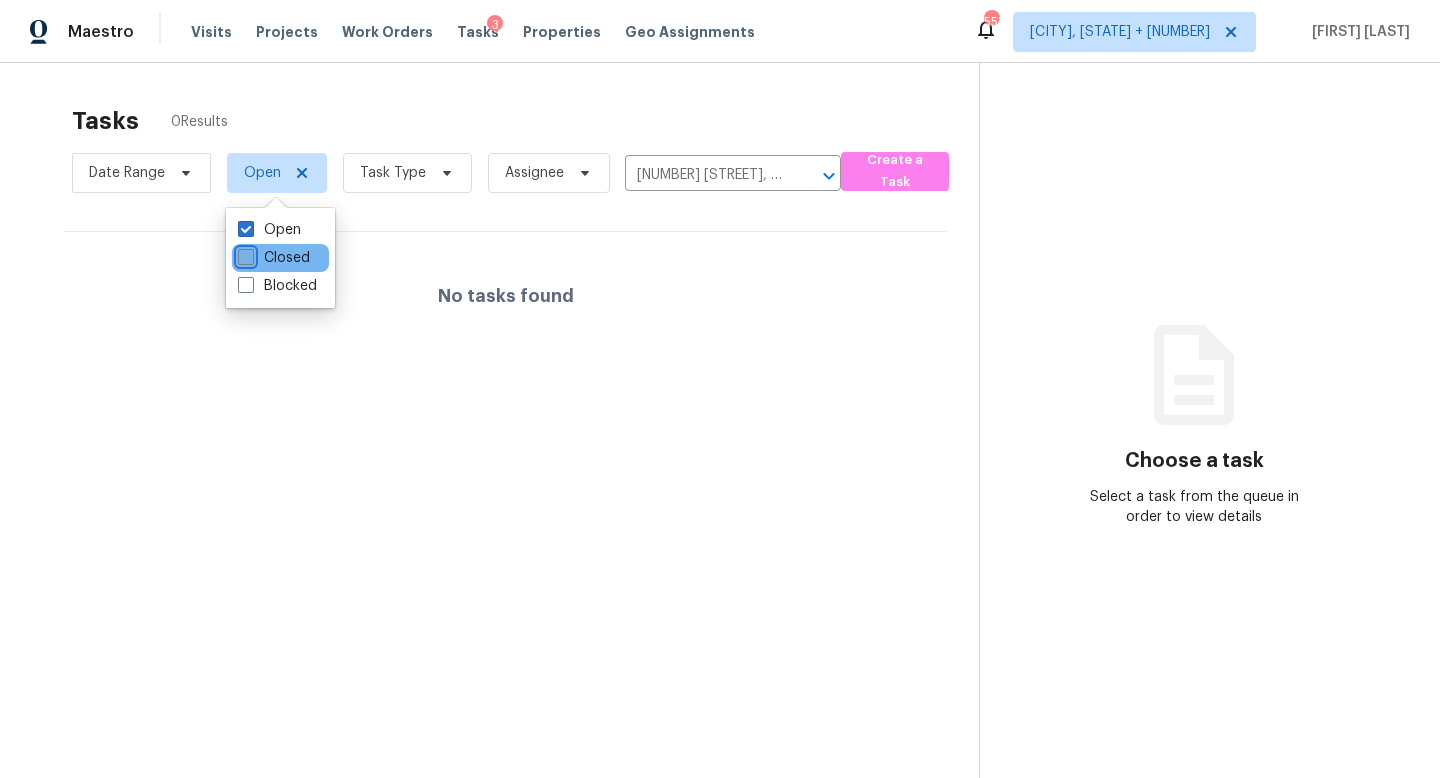 click on "Closed" at bounding box center [244, 254] 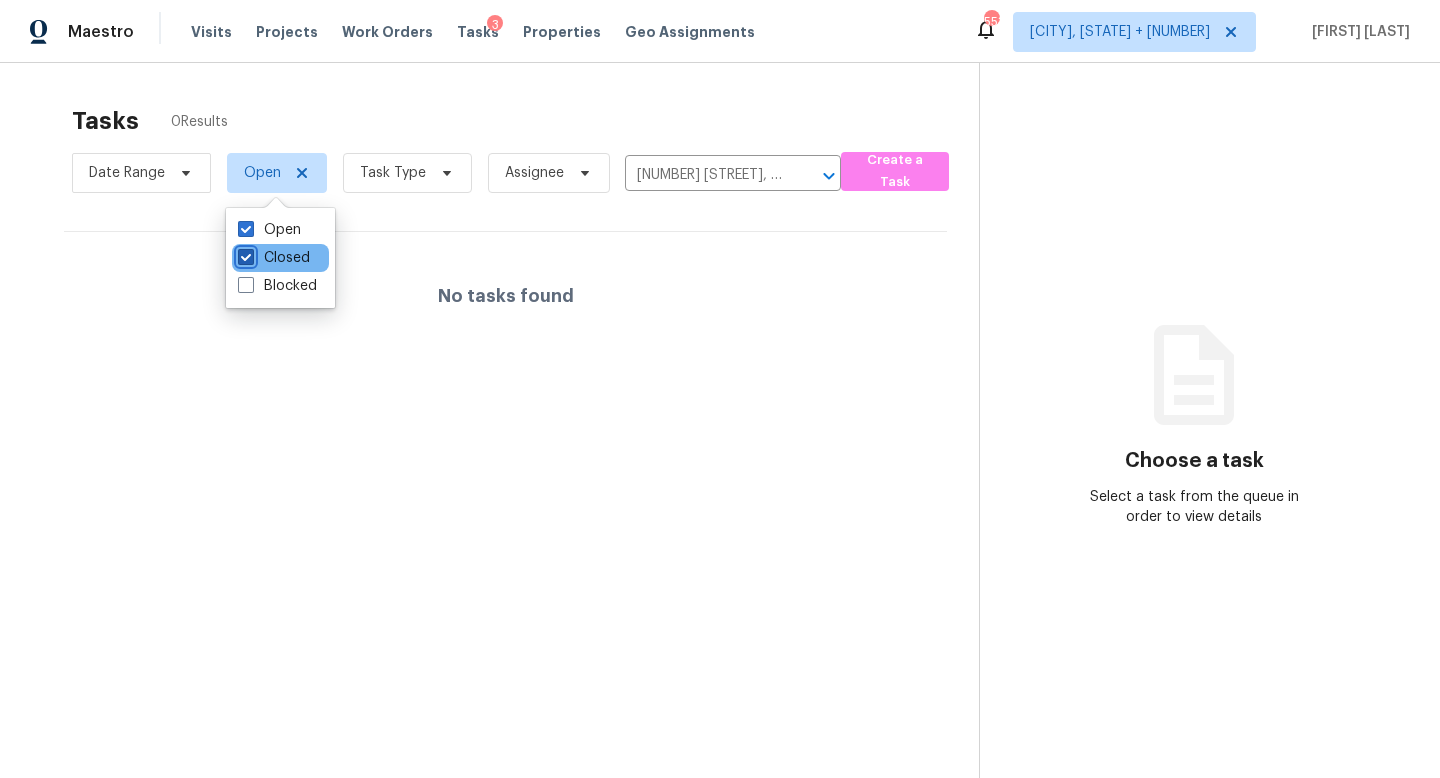 checkbox on "true" 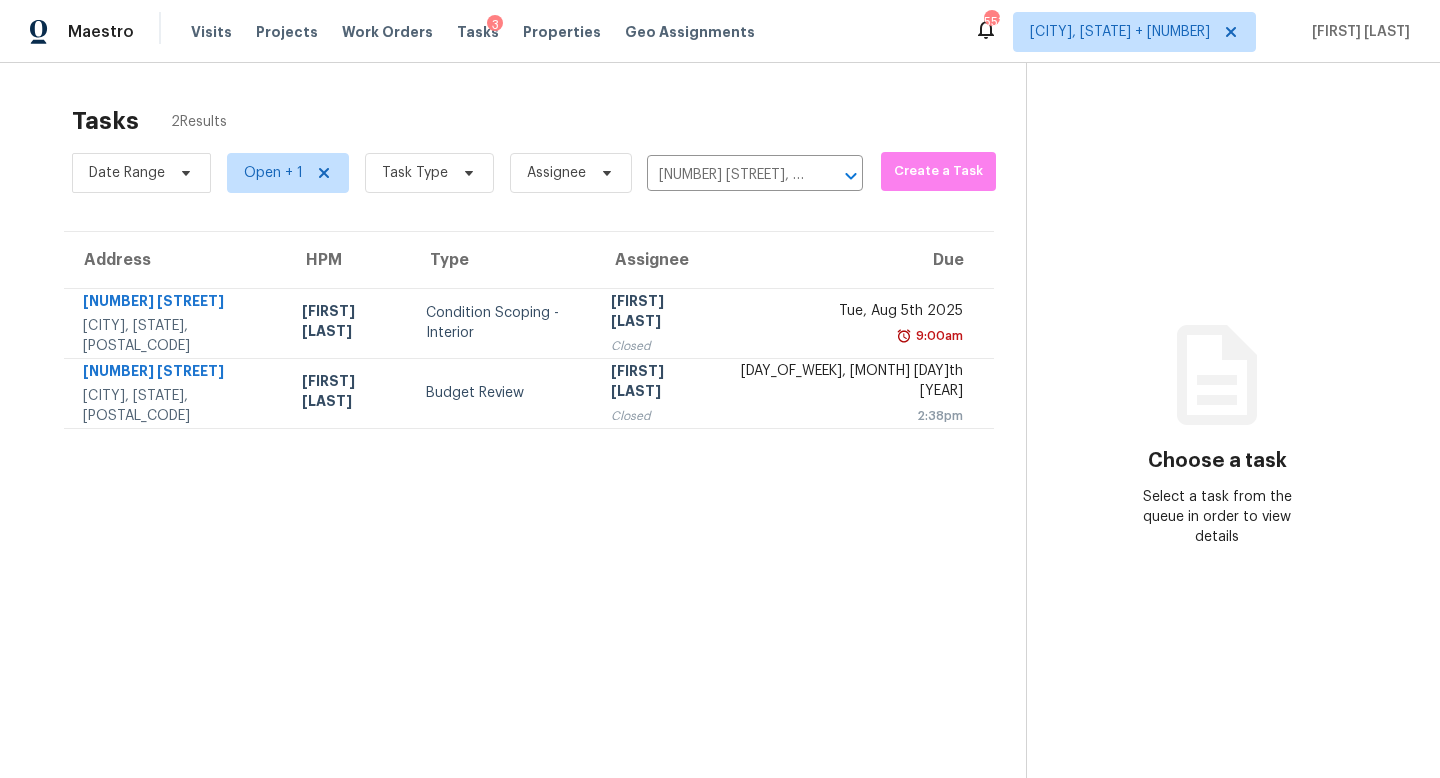 click on "Tasks 2  Results" at bounding box center [549, 121] 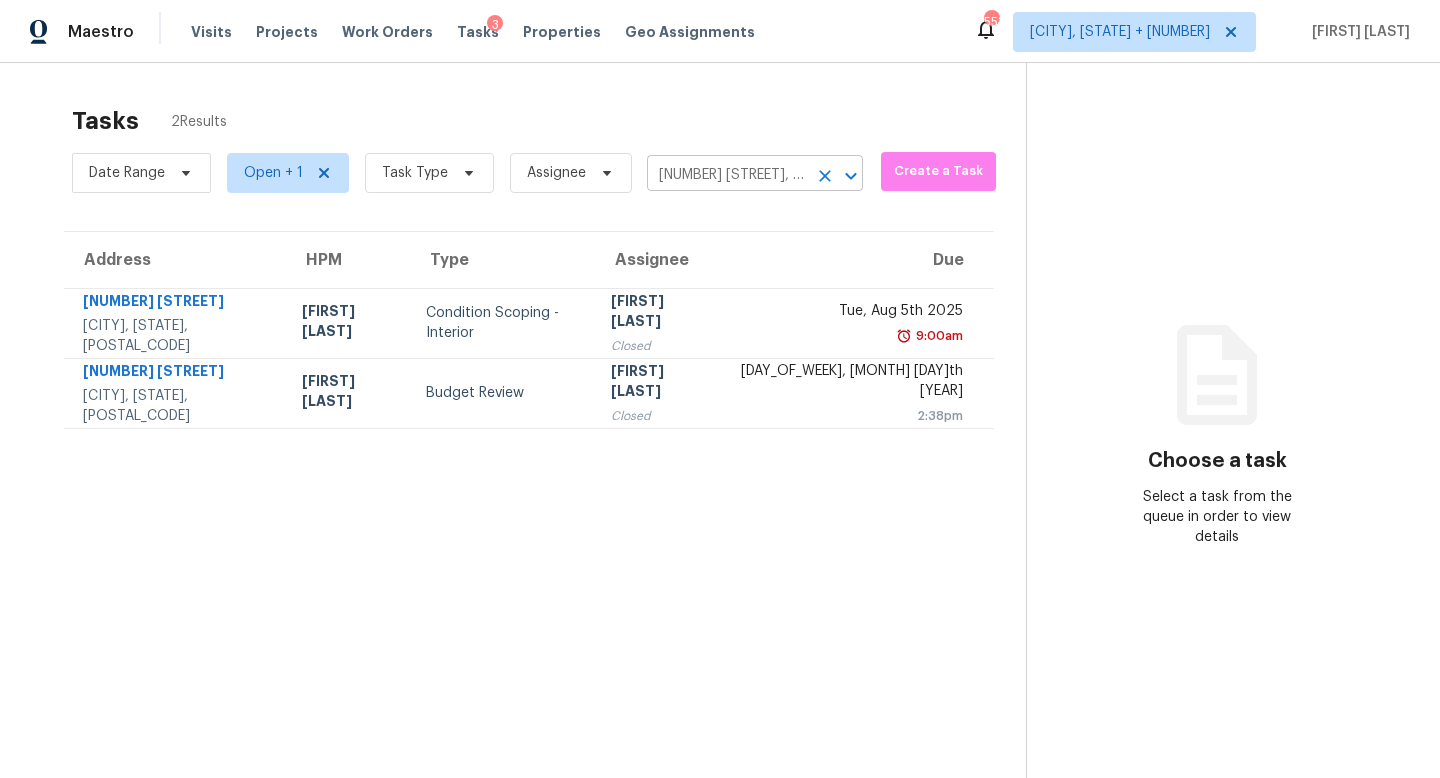 click 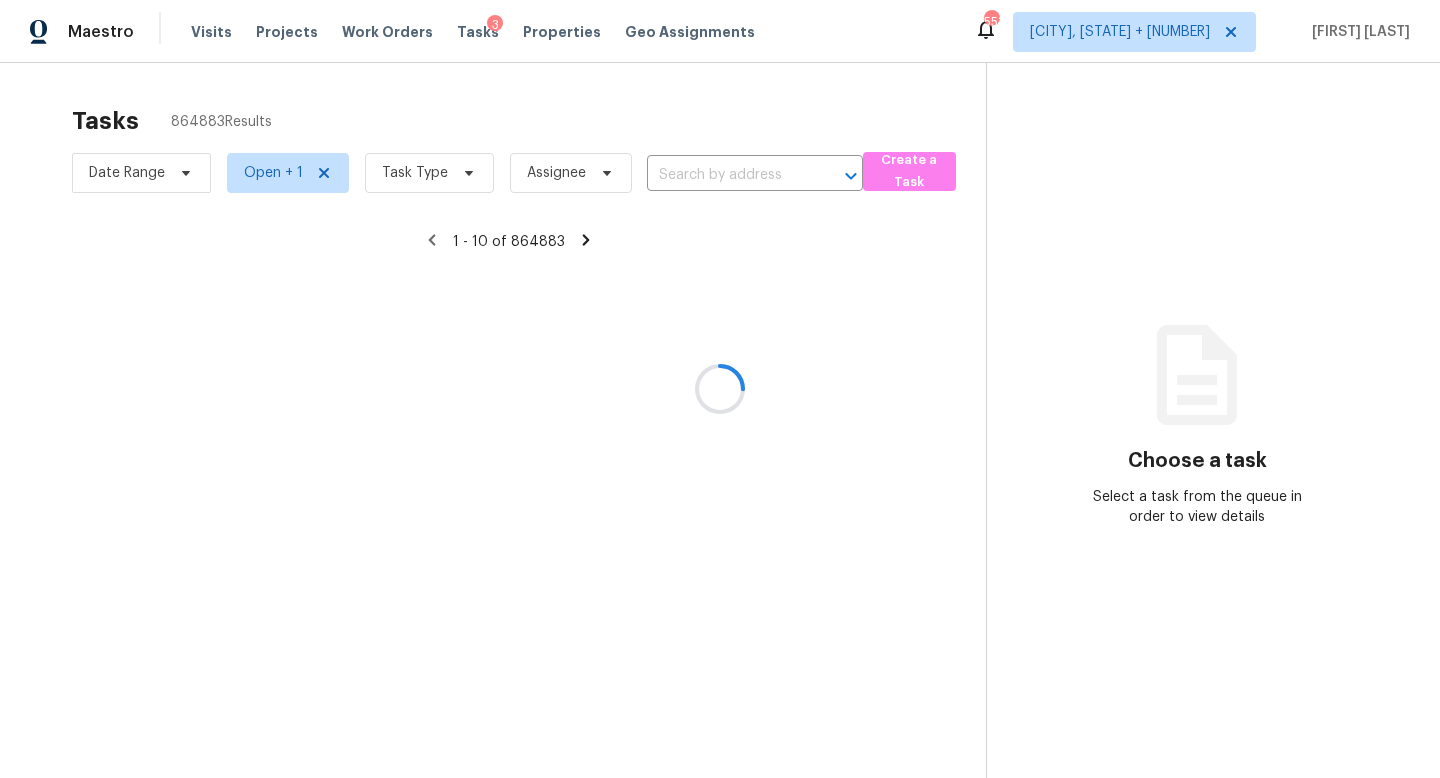 click at bounding box center [720, 389] 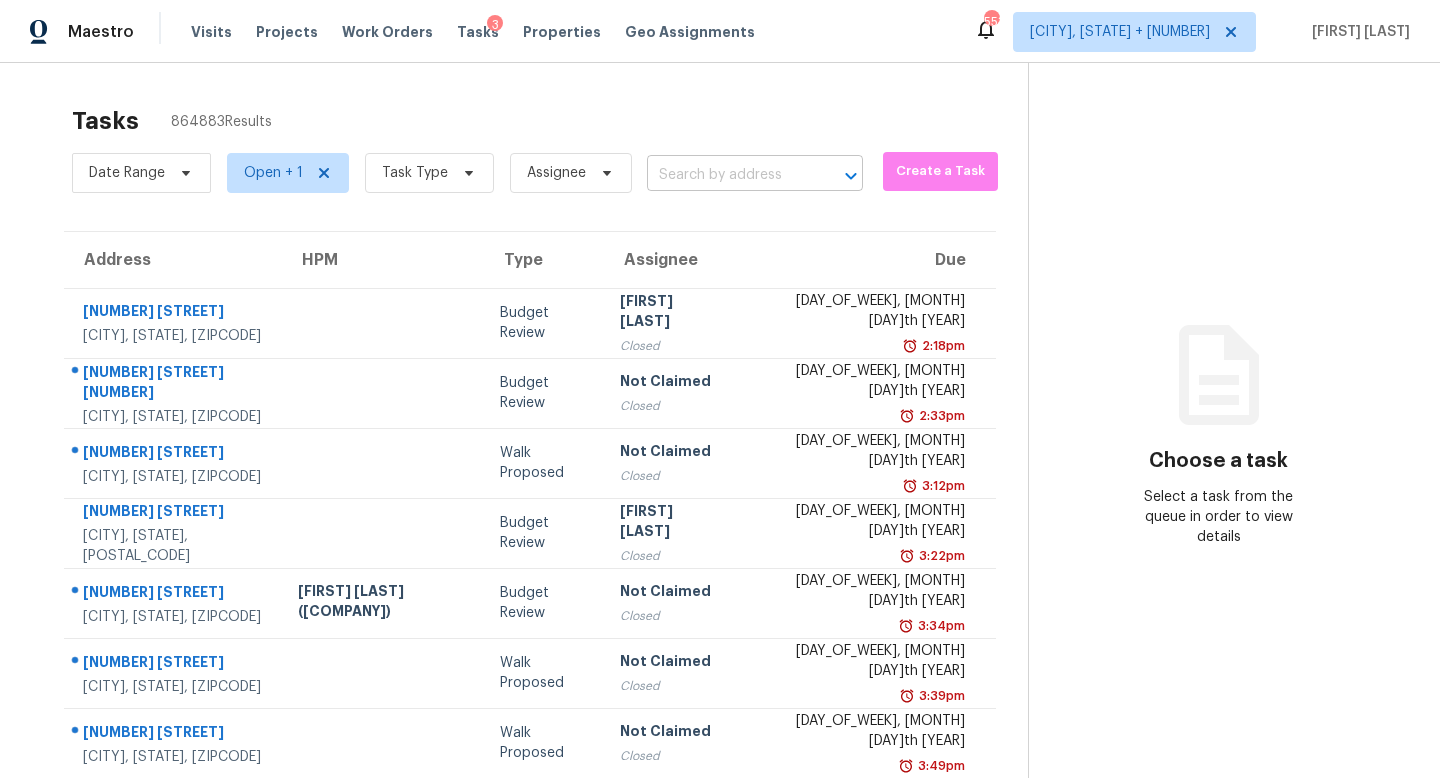 click at bounding box center (727, 175) 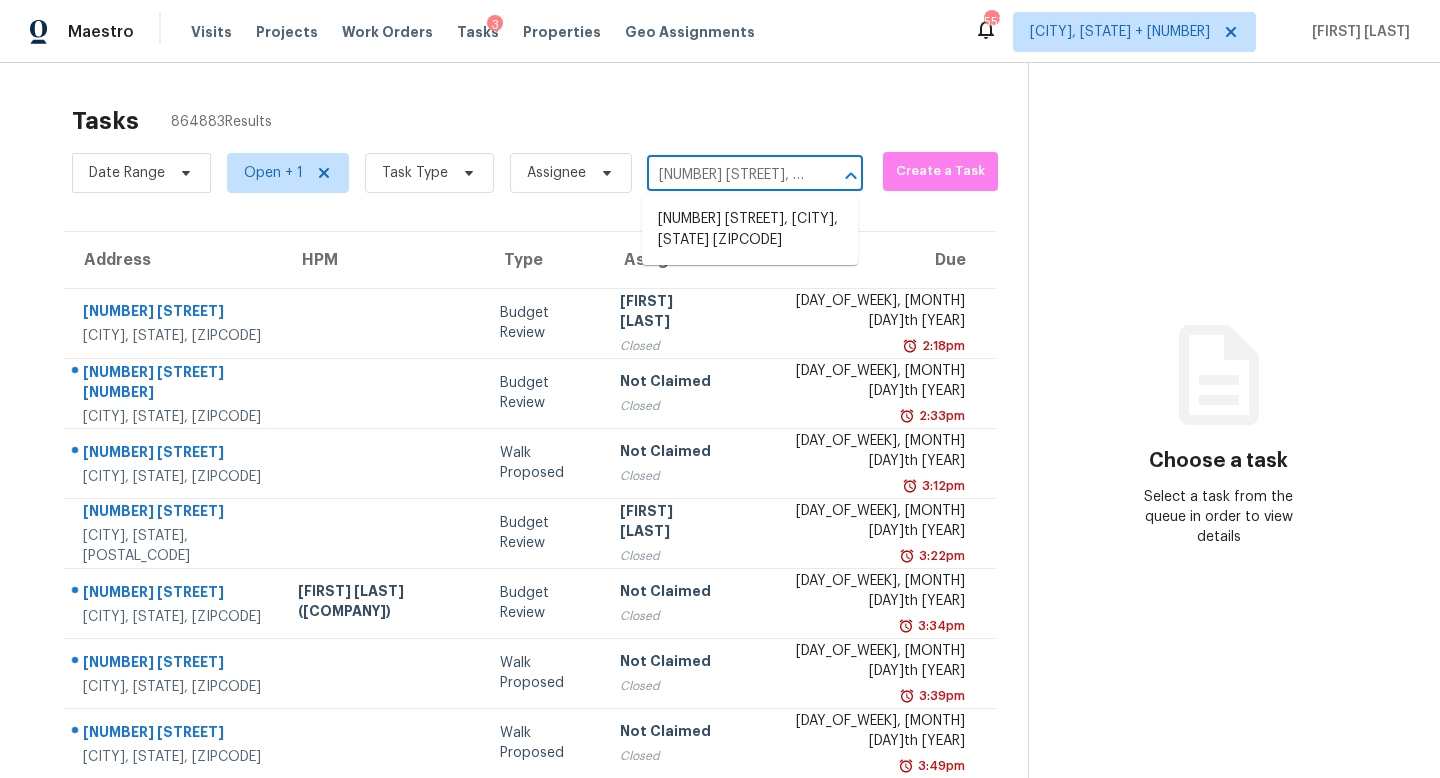 scroll, scrollTop: 0, scrollLeft: 172, axis: horizontal 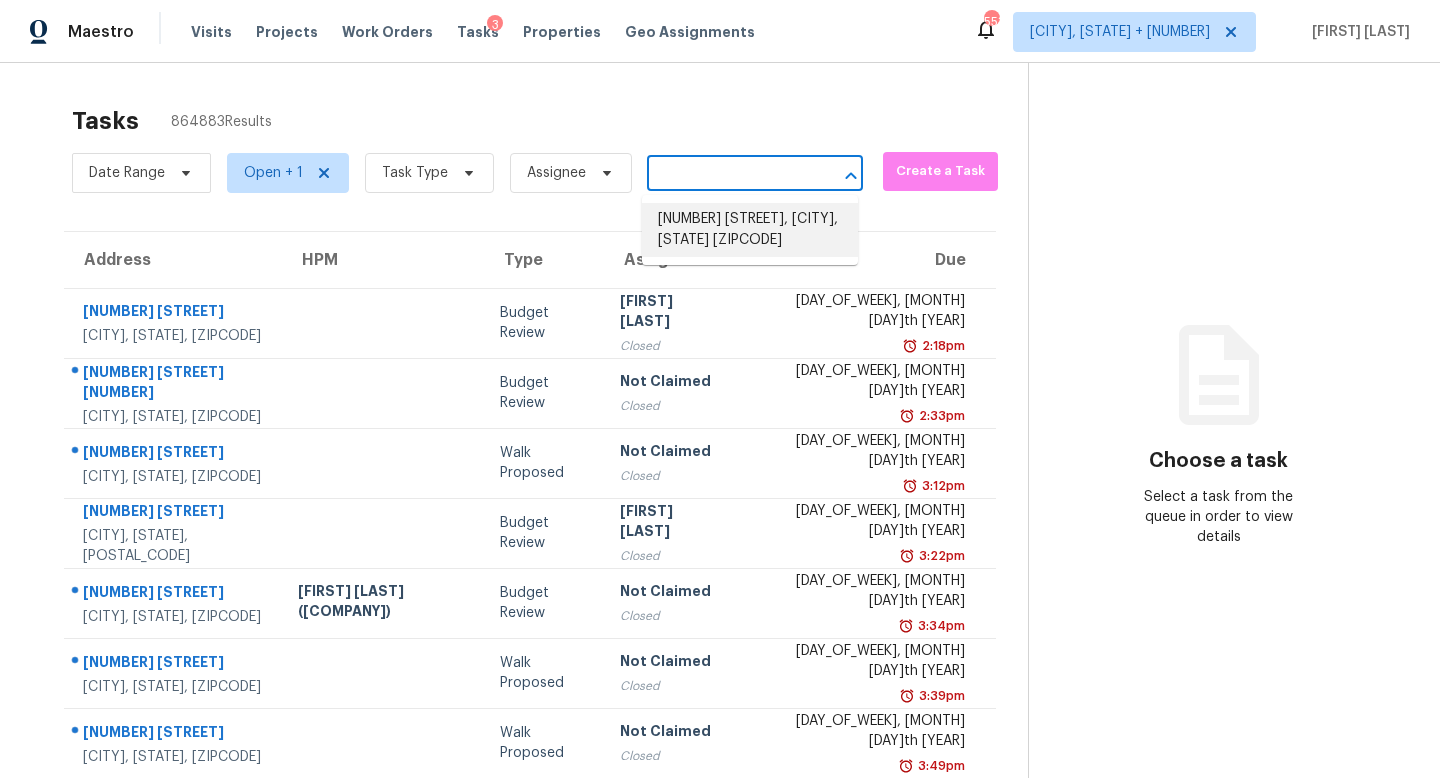 click on "5916 Wolf Creek Pl, Colorado Springs, CO 80918" at bounding box center (750, 230) 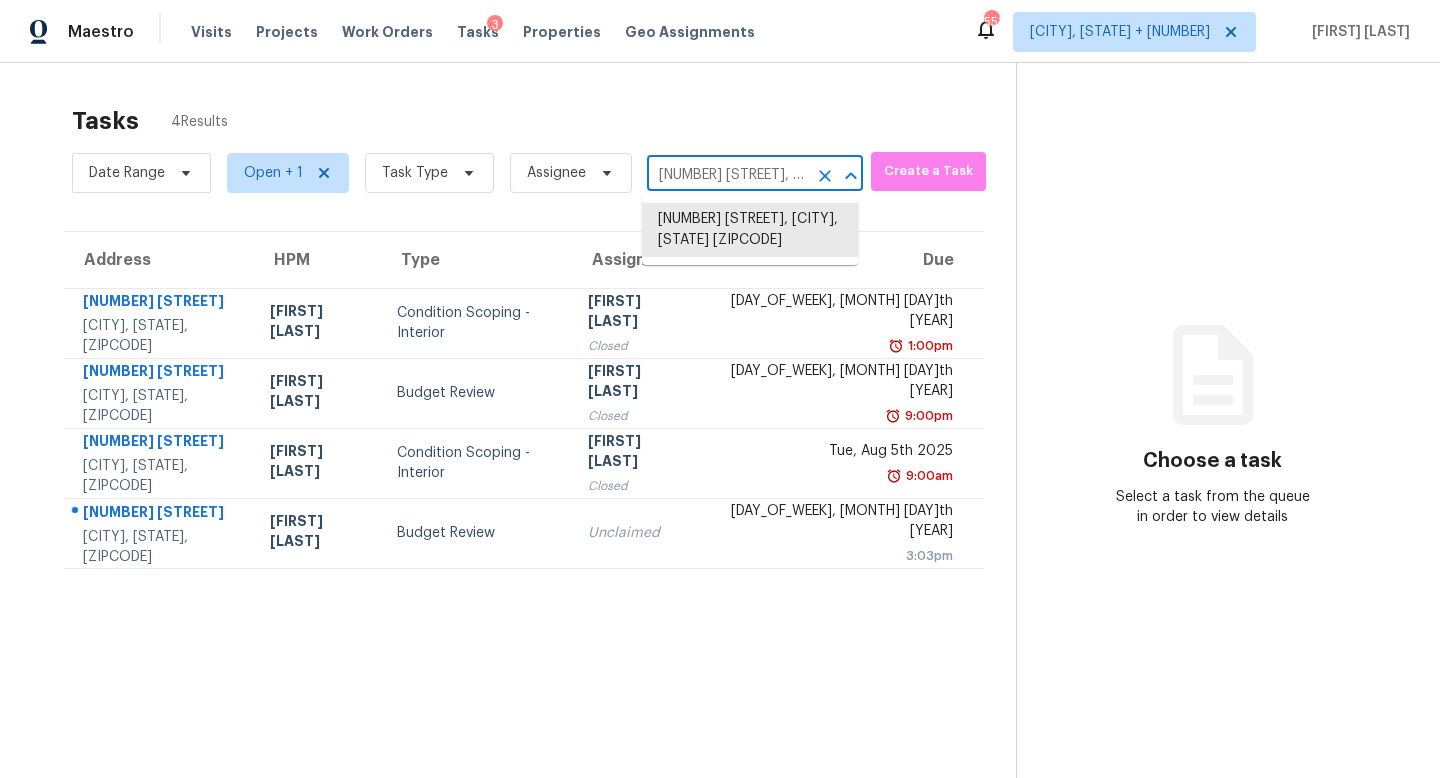 click on "5916 Wolf Creek Pl, Colorado Springs, CO 80918" at bounding box center [727, 175] 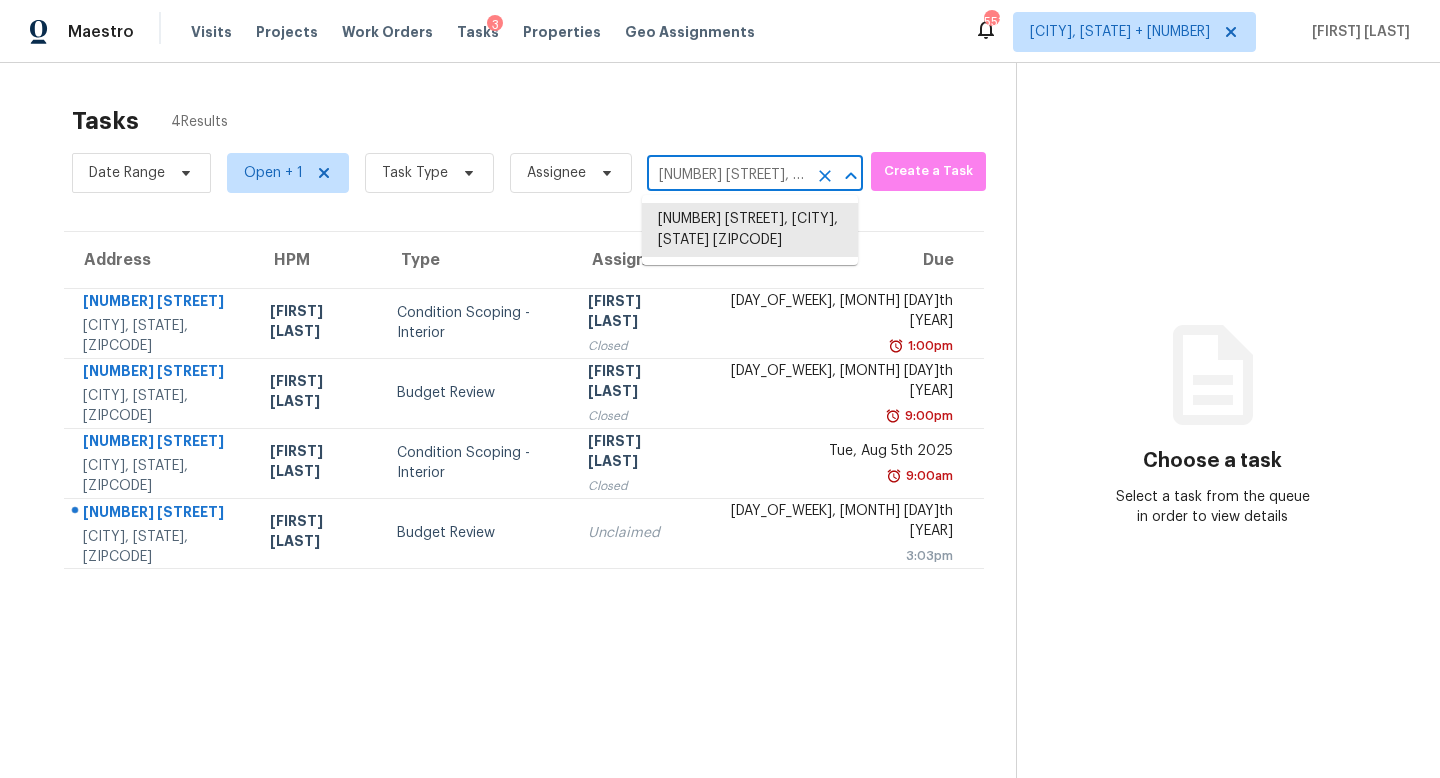 paste on "13087 82nd Ln N West Palm Beach, FL, 33412" 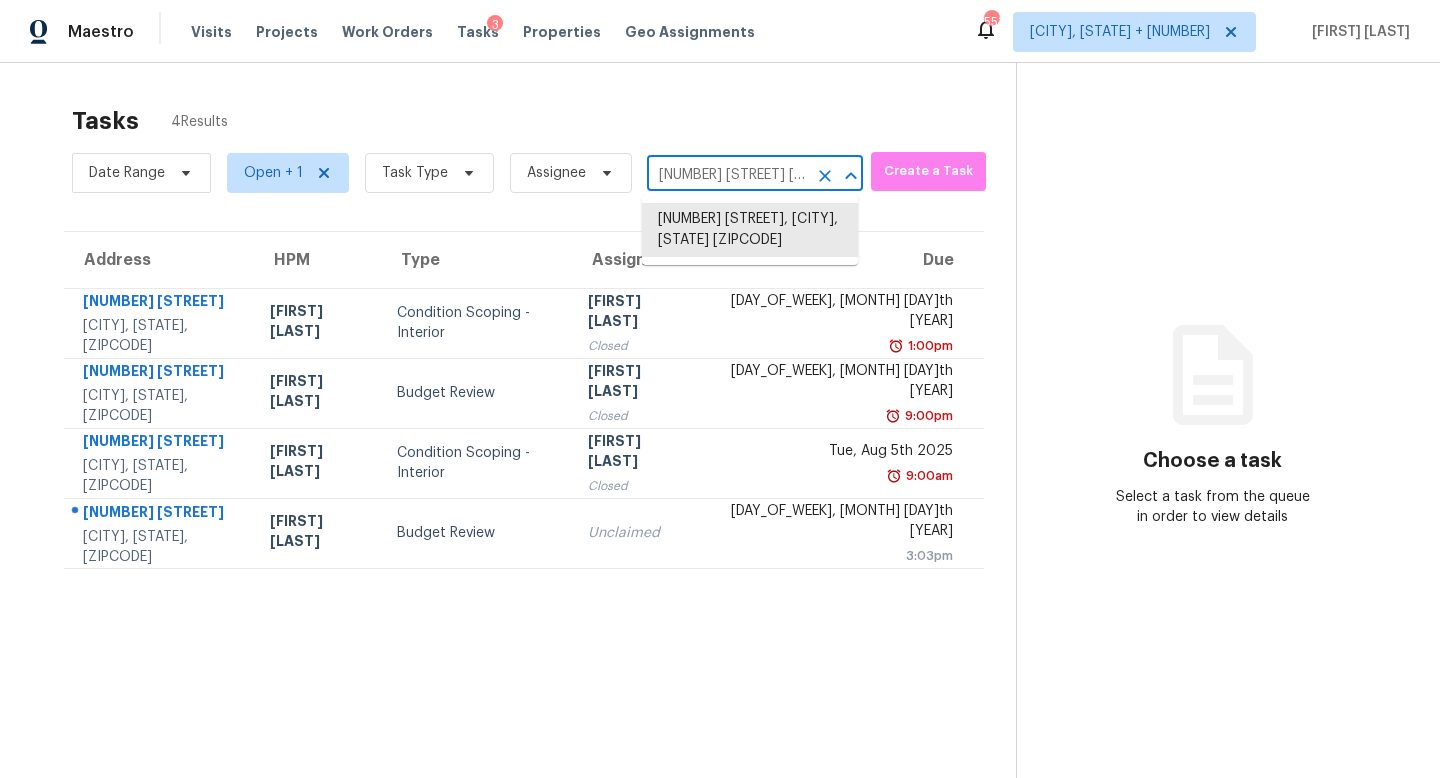 scroll, scrollTop: 0, scrollLeft: 146, axis: horizontal 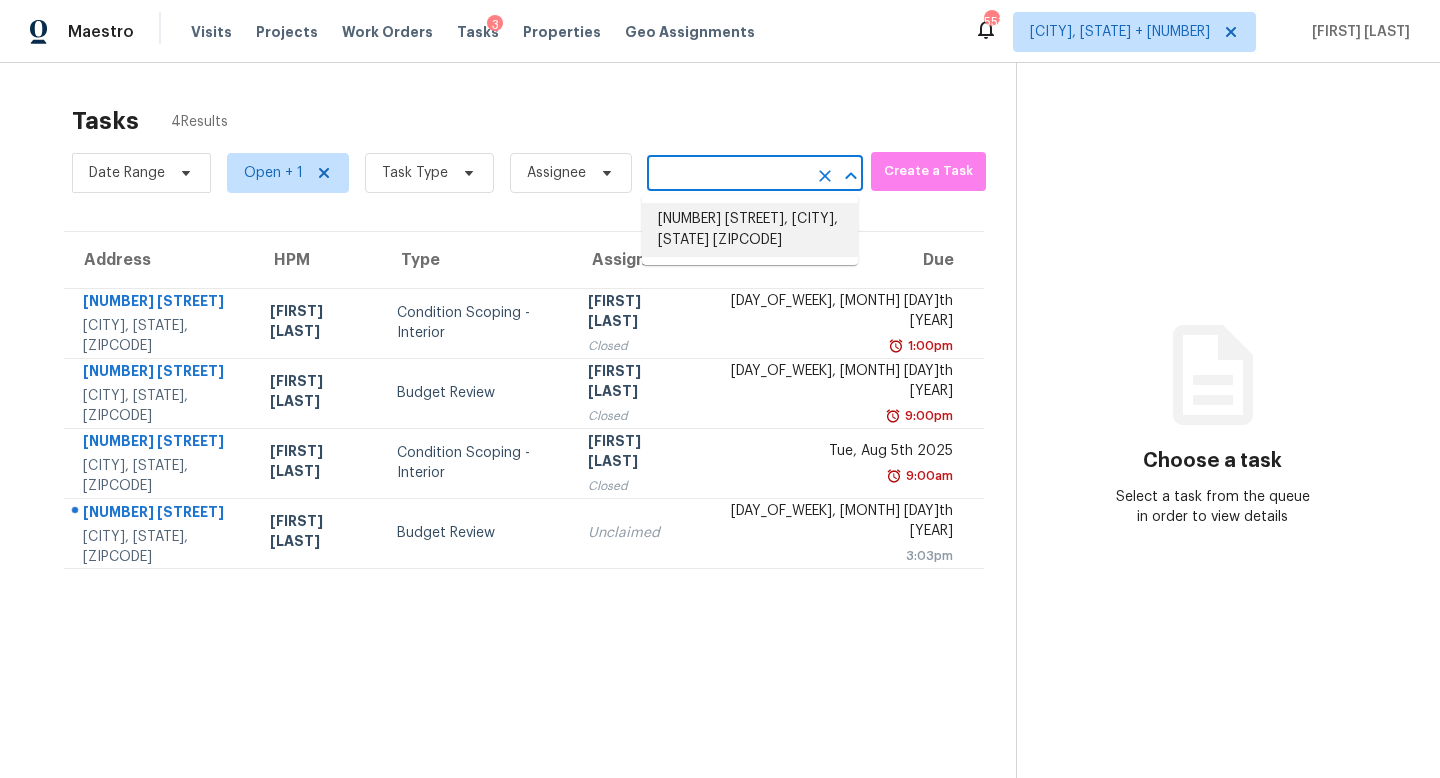 click on "13087 82nd Ln N, West Palm Beach, FL 33412" at bounding box center [750, 230] 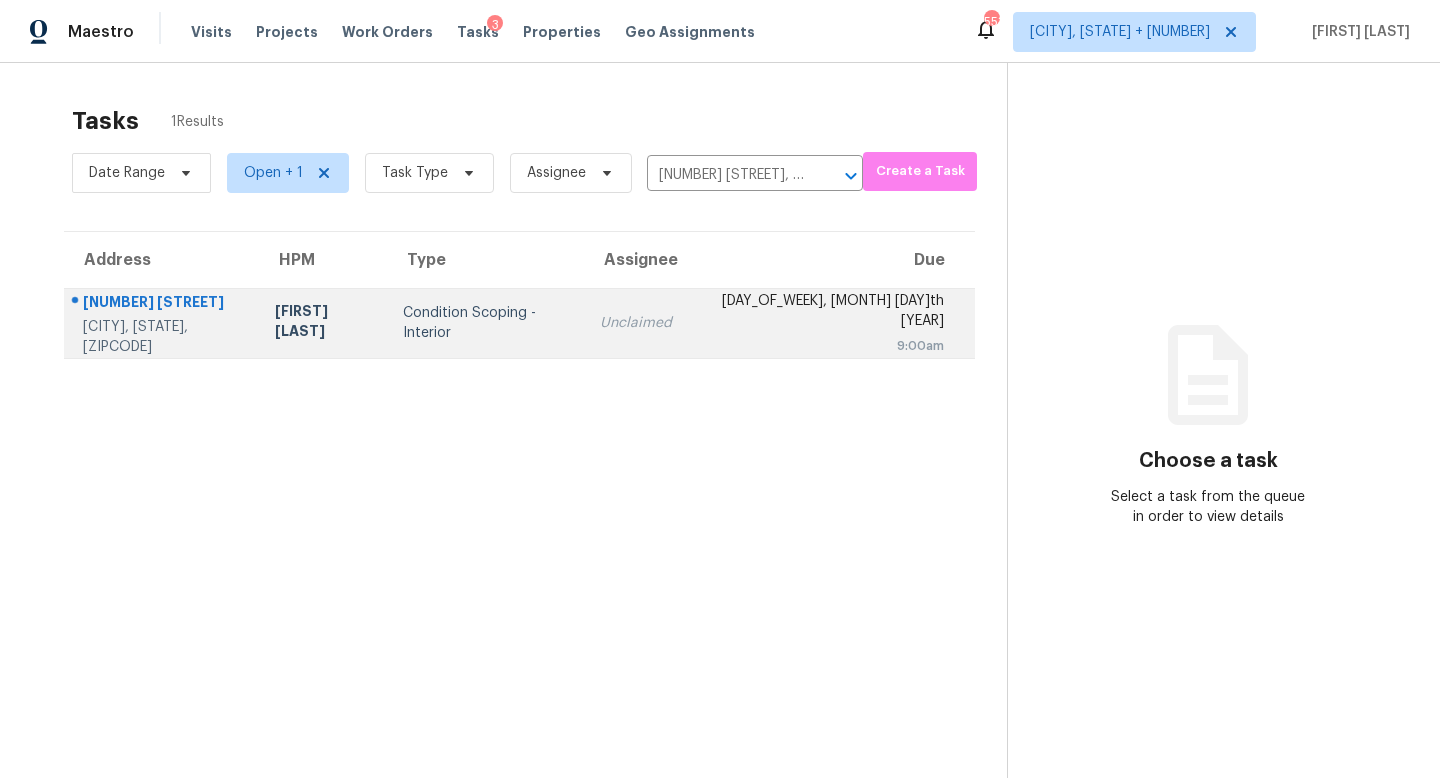 click on "Condition Scoping - Interior" at bounding box center [485, 323] 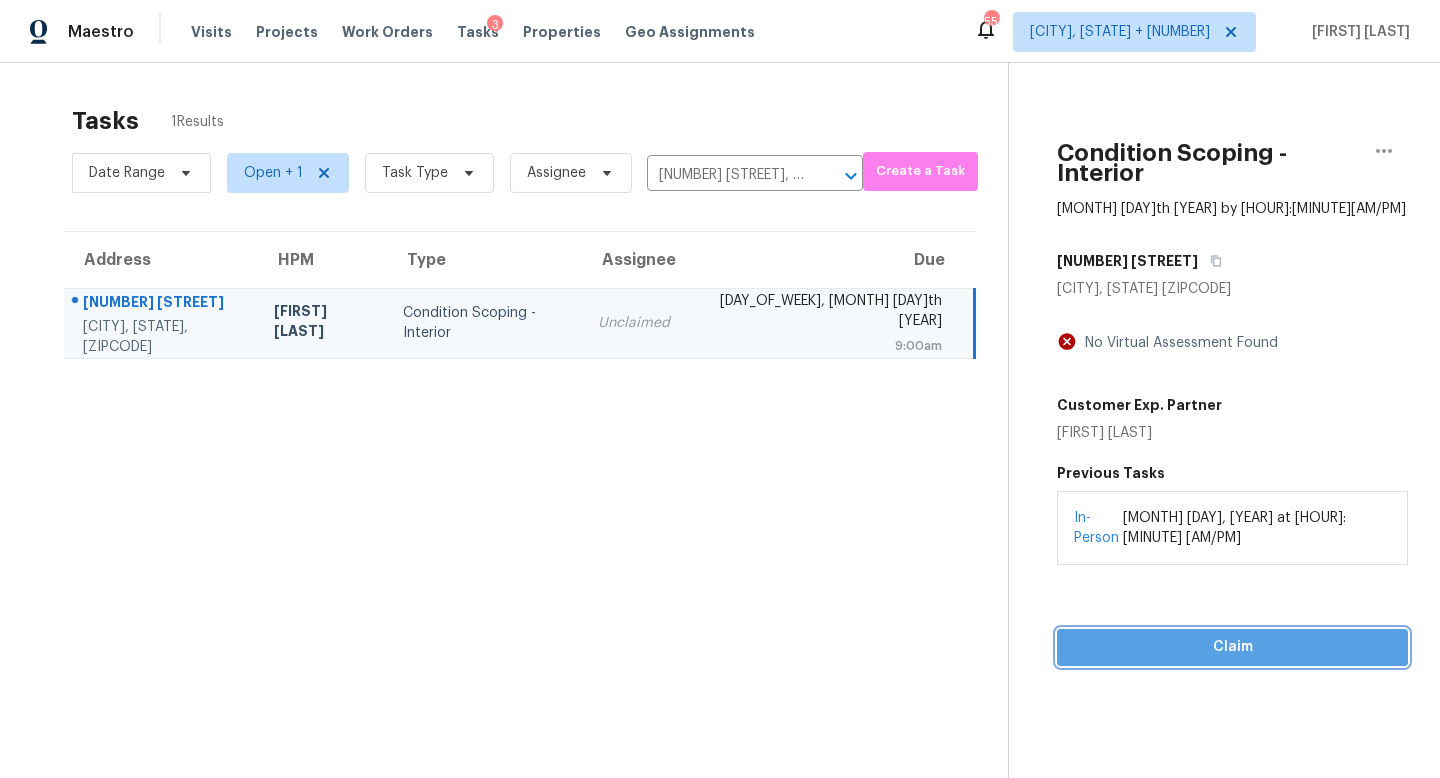 click on "Claim" at bounding box center (1232, 647) 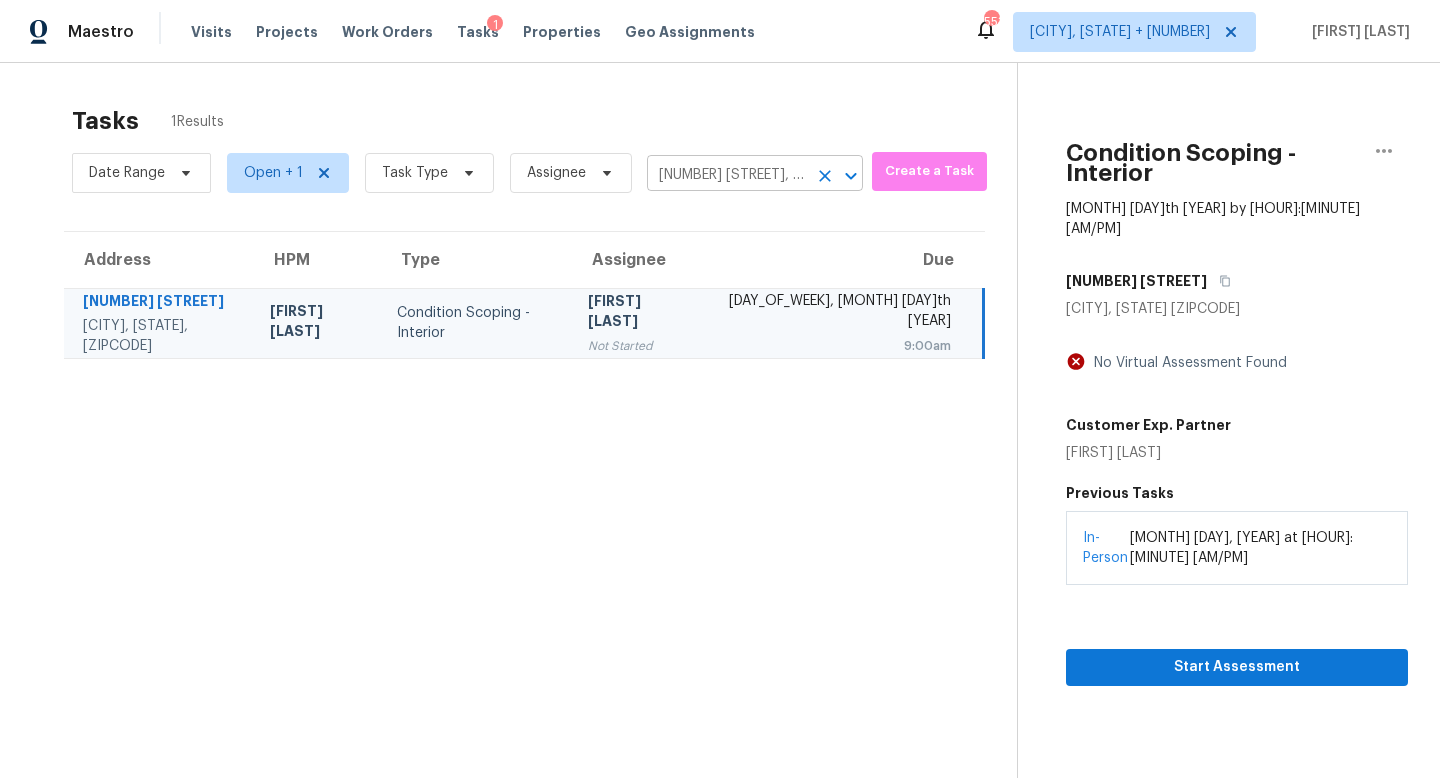 click on "13087 82nd Ln N, West Palm Beach, FL 33412" at bounding box center [727, 175] 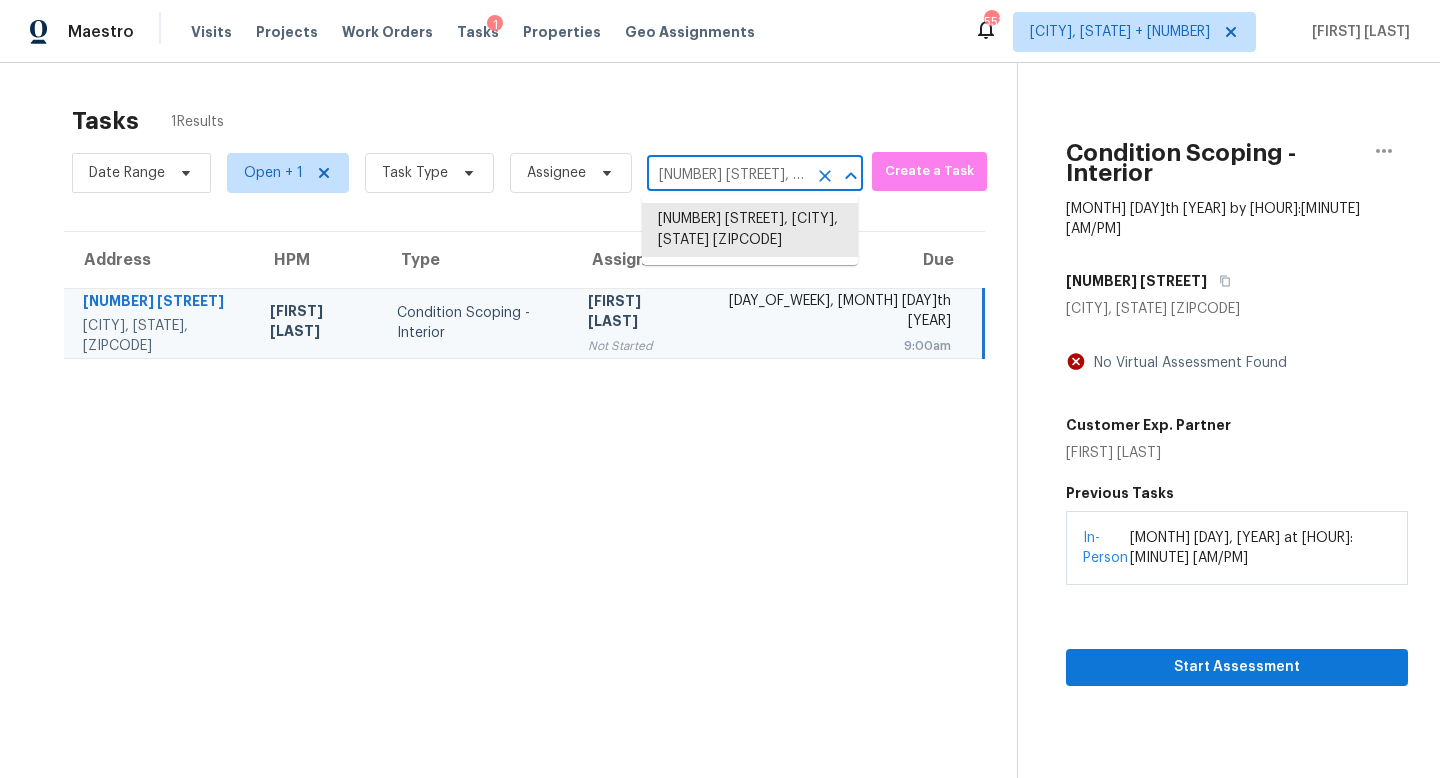 paste on "3 Springview Dr Chattanooga, TN, 37421" 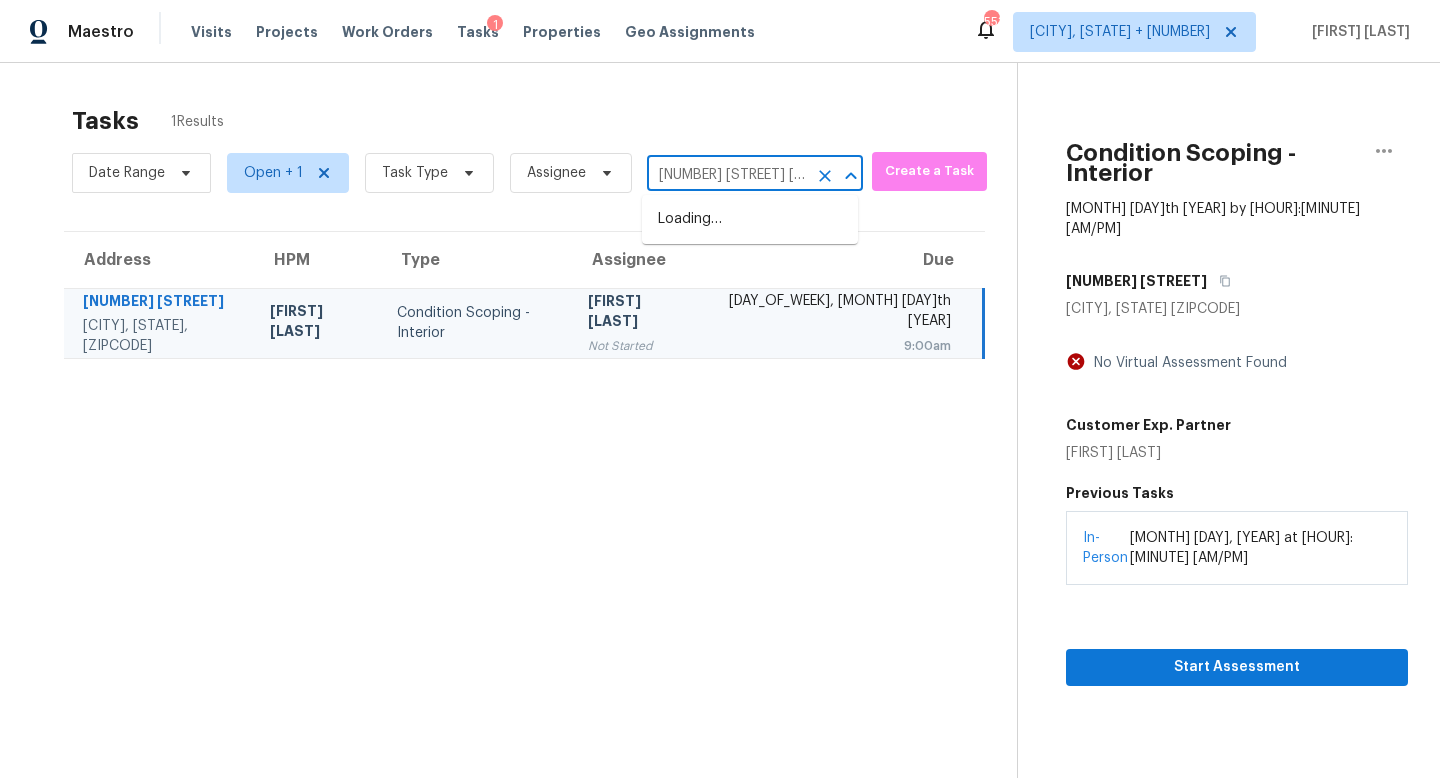 scroll, scrollTop: 0, scrollLeft: 138, axis: horizontal 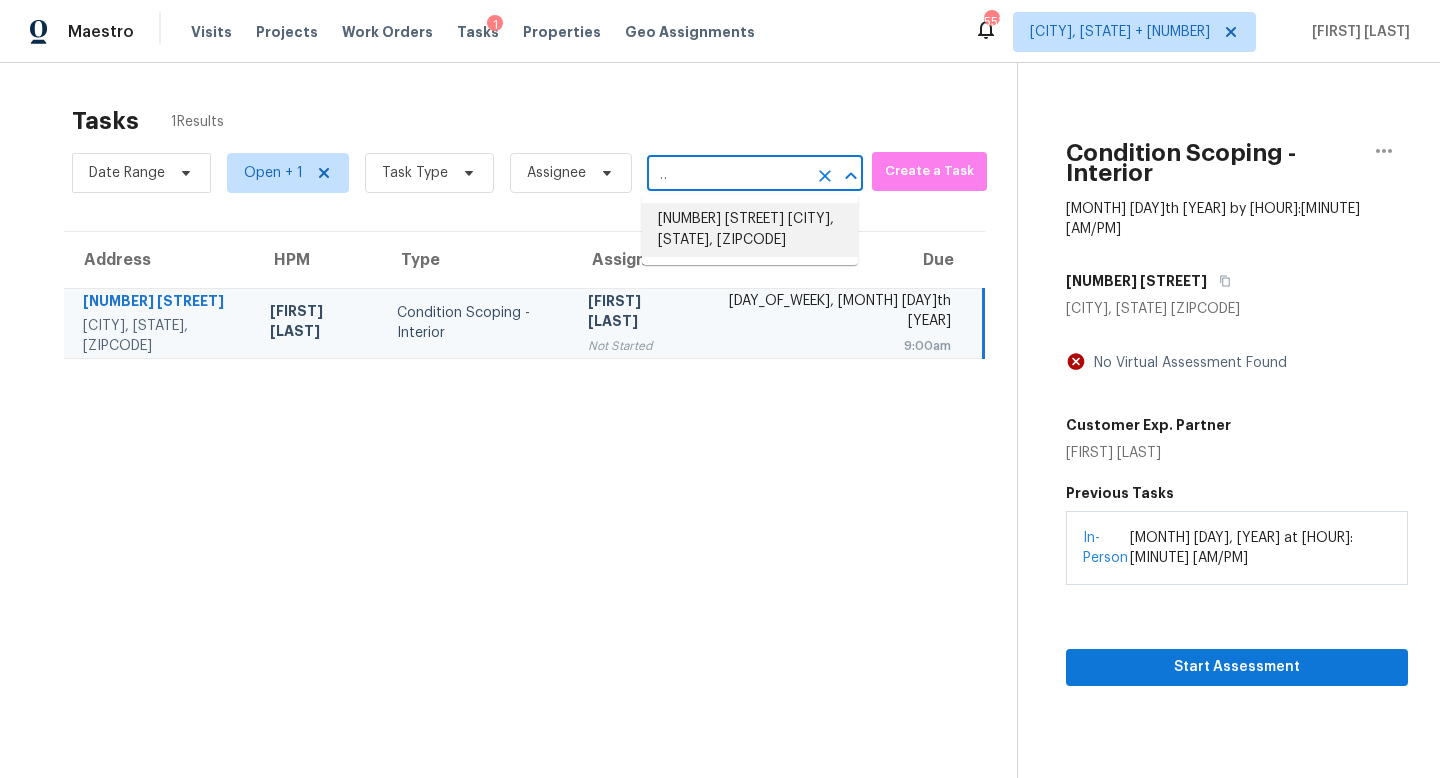 click on "1303 Springview Dr, Chattanooga, TN 37421" at bounding box center (750, 230) 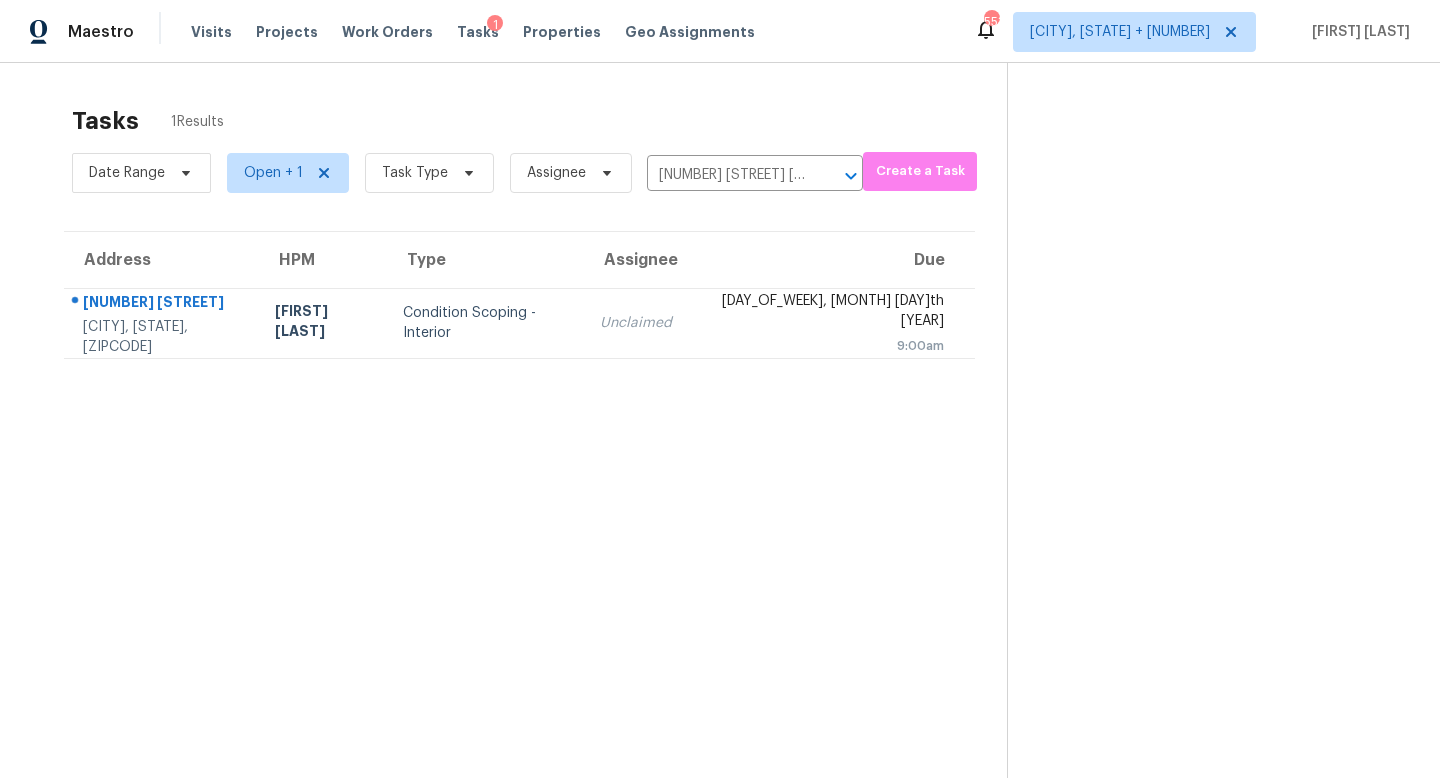 click on "Unclaimed" at bounding box center (636, 323) 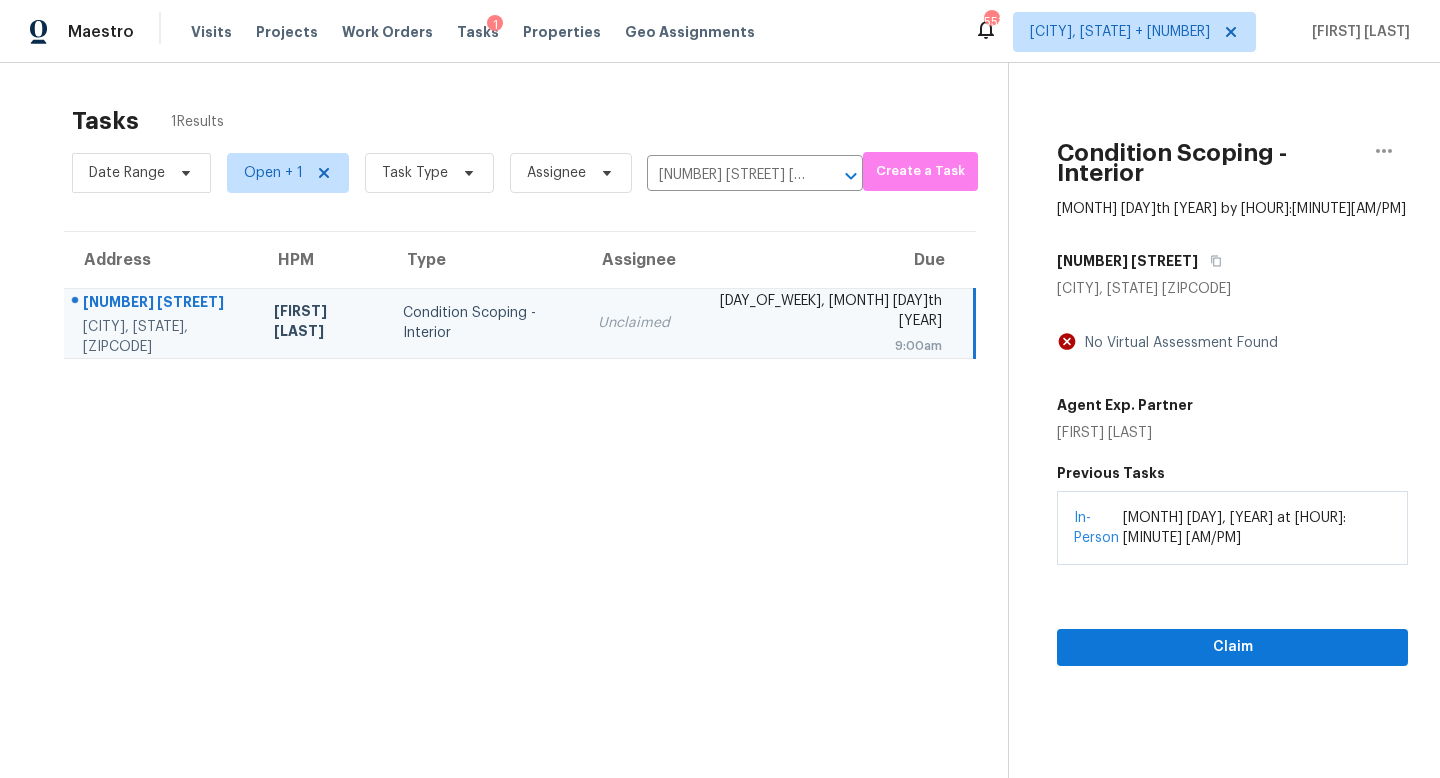 click on "In-Person  August 05, 2025 at 12:23 PM" at bounding box center [1232, 528] 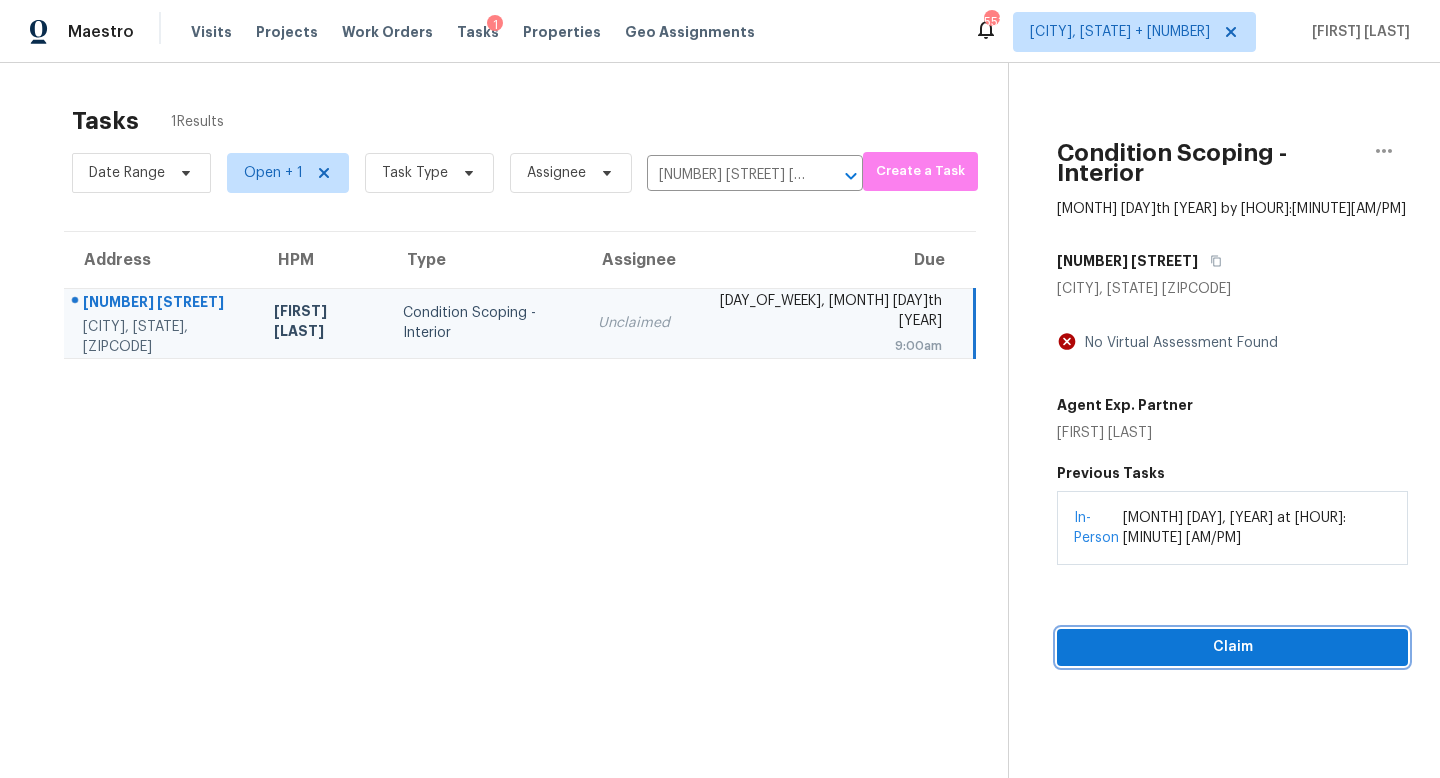 click on "Claim" at bounding box center (1232, 647) 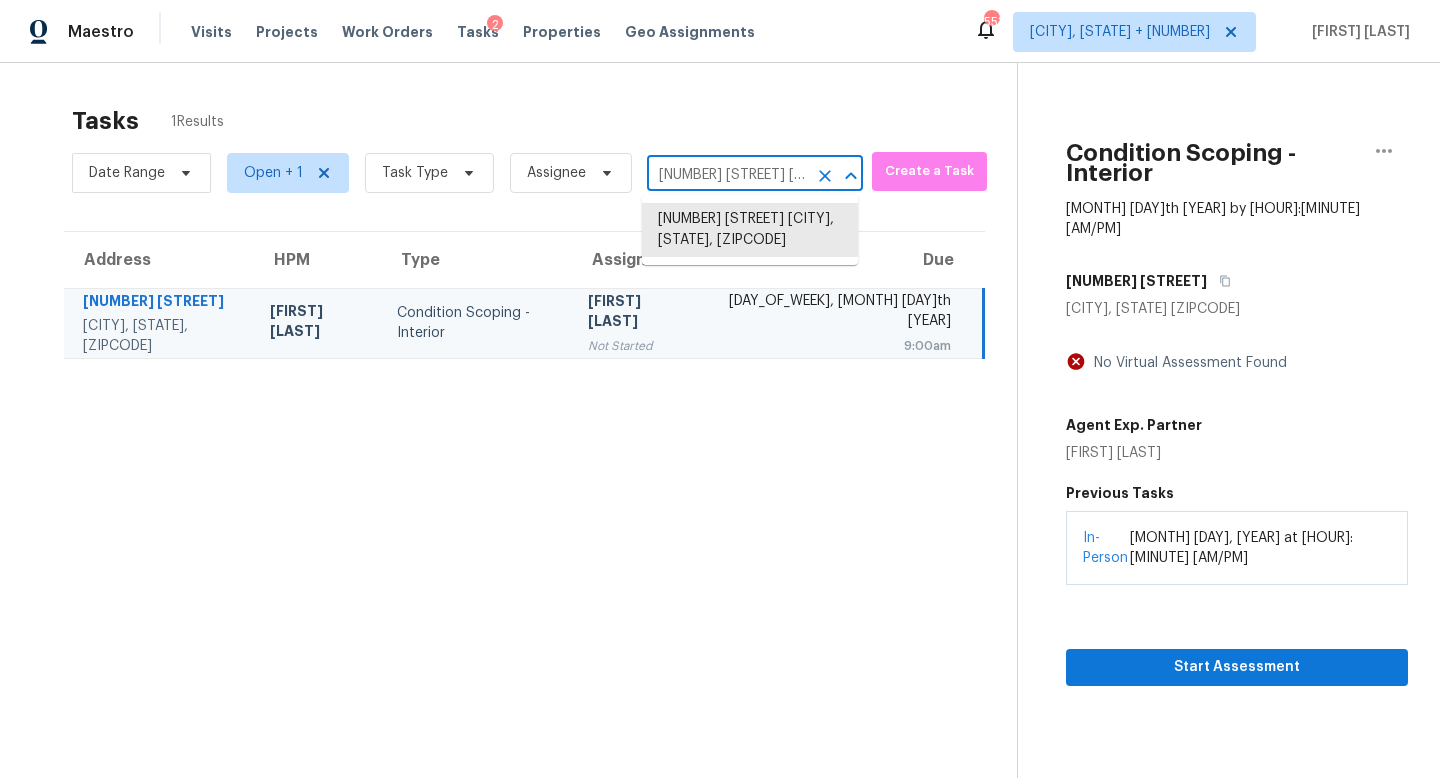click on "1303 Springview Dr, Chattanooga, TN 37421" at bounding box center [727, 175] 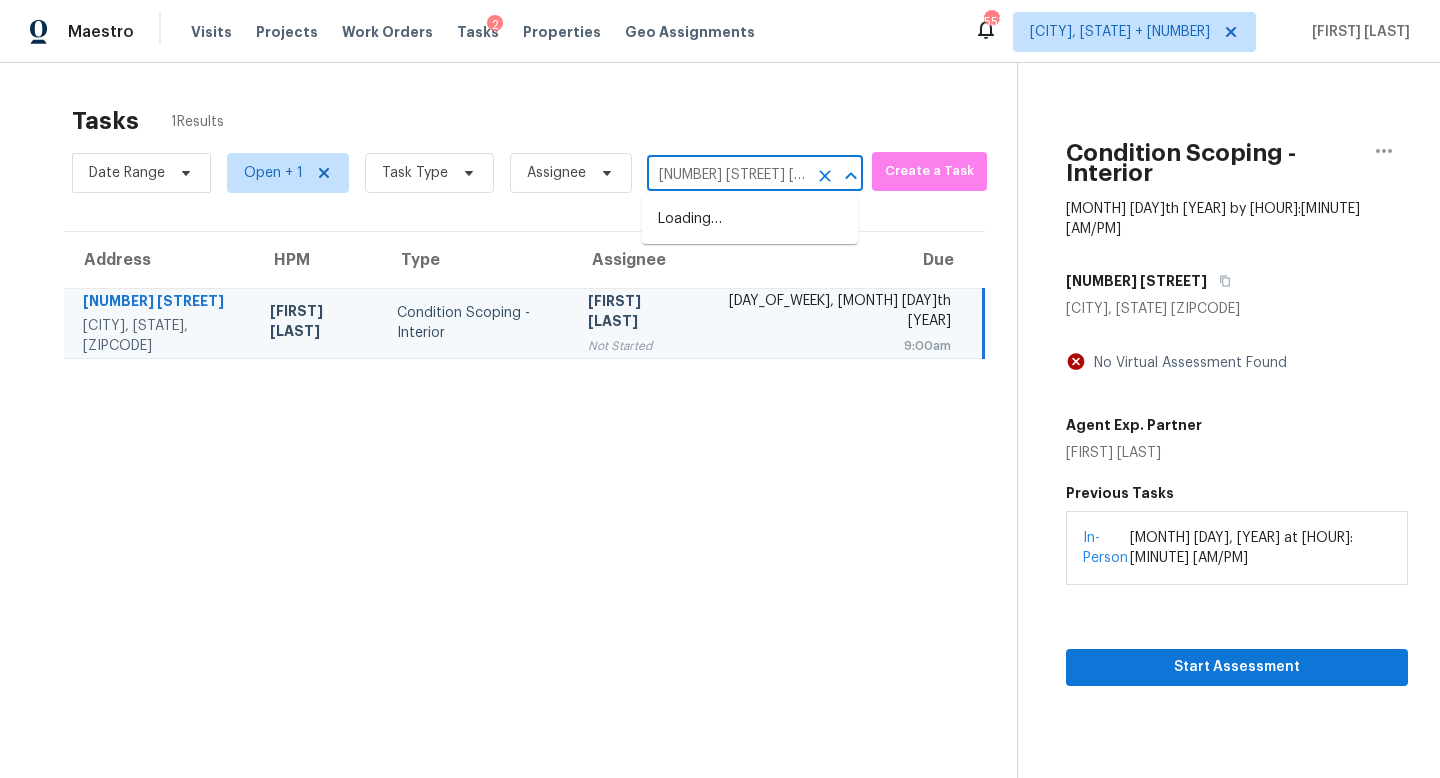 scroll, scrollTop: 0, scrollLeft: 158, axis: horizontal 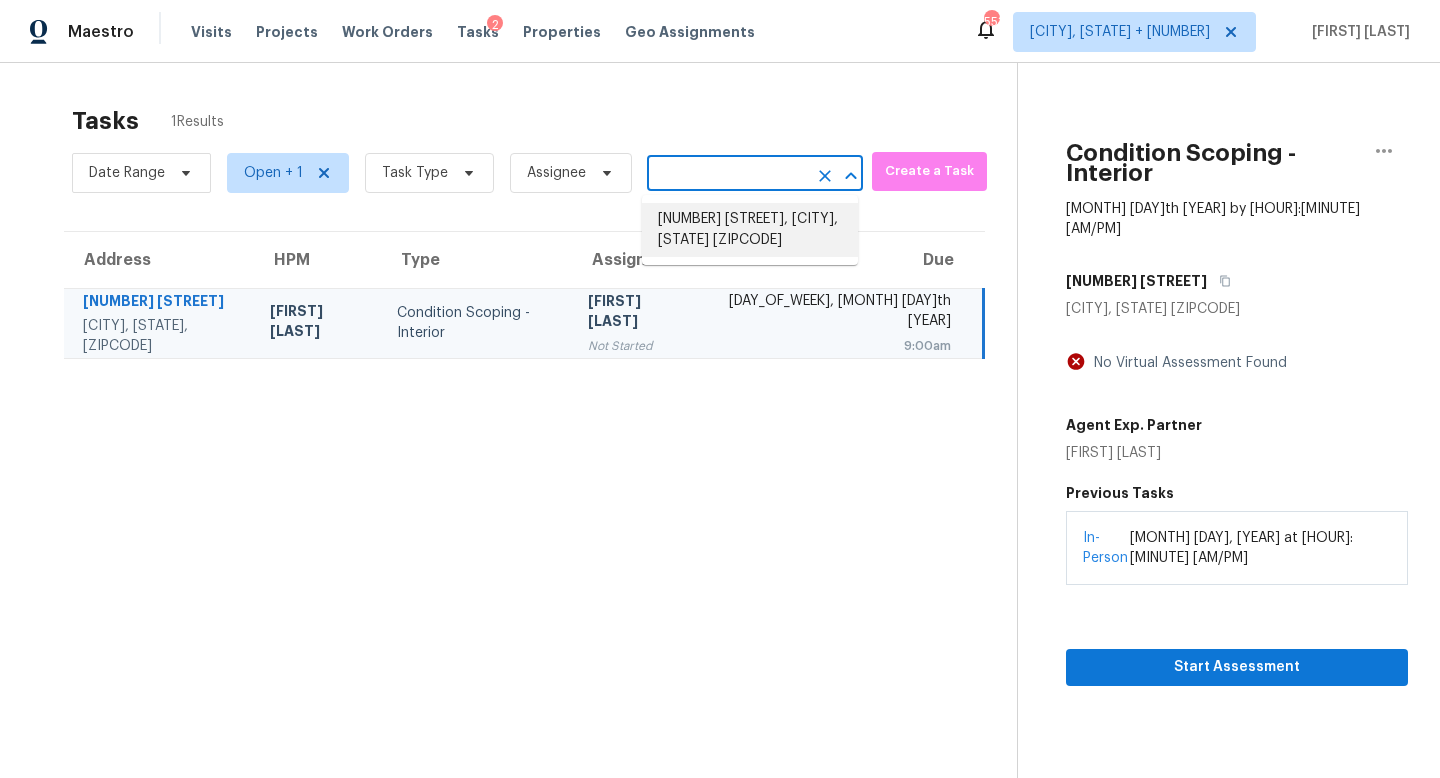 click on "1767 Jasons South Ct, New Braunfels, TX 78130" at bounding box center (750, 230) 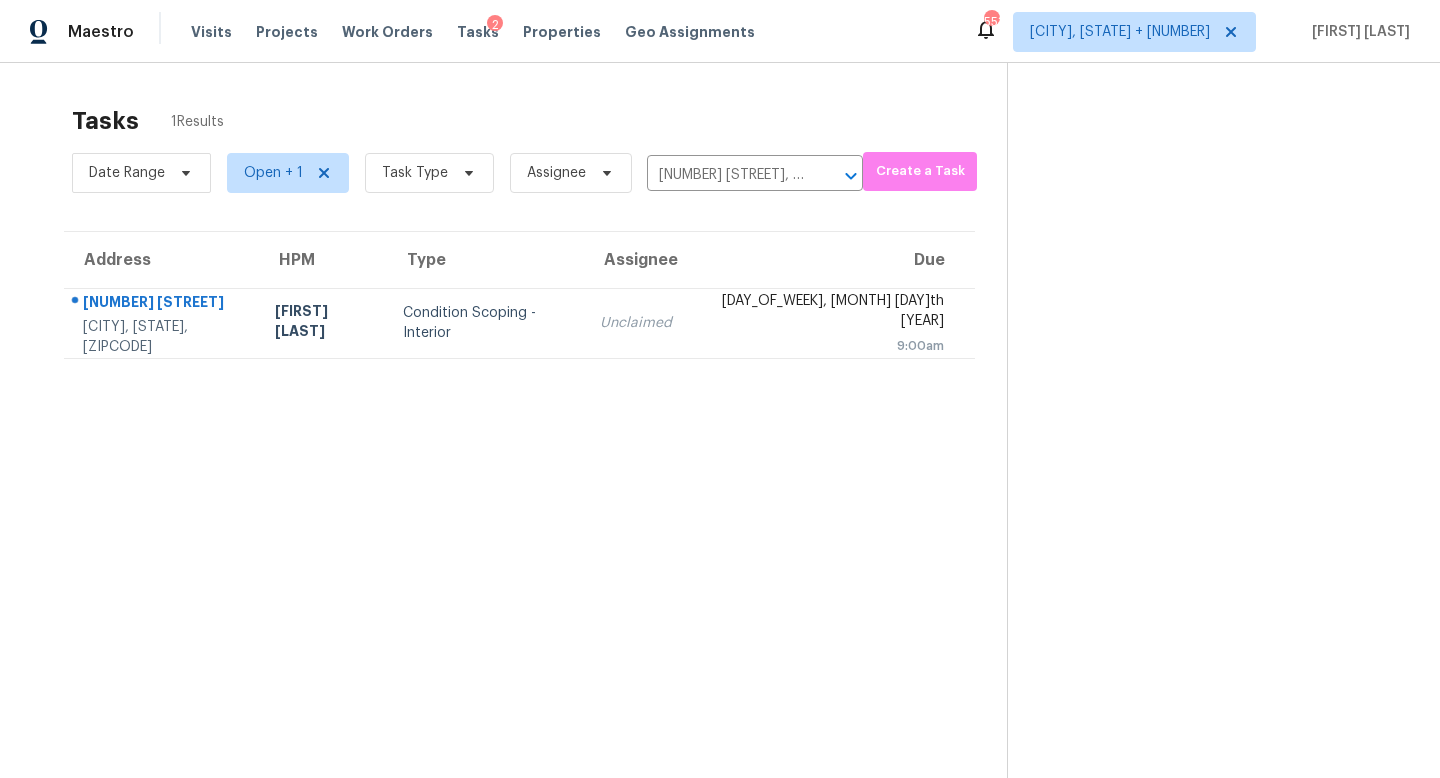 click on "Unclaimed" at bounding box center (636, 323) 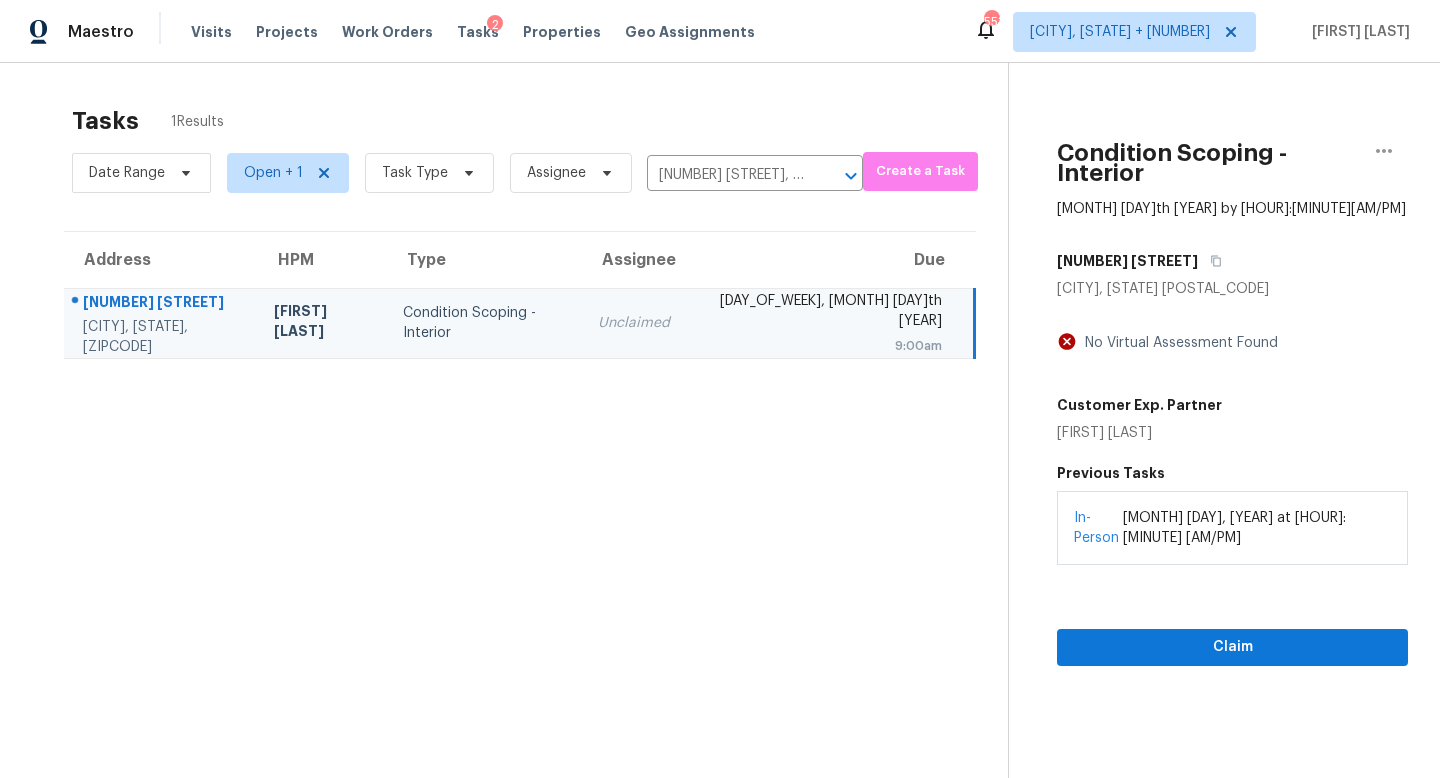 click on "Claim" at bounding box center [1232, 615] 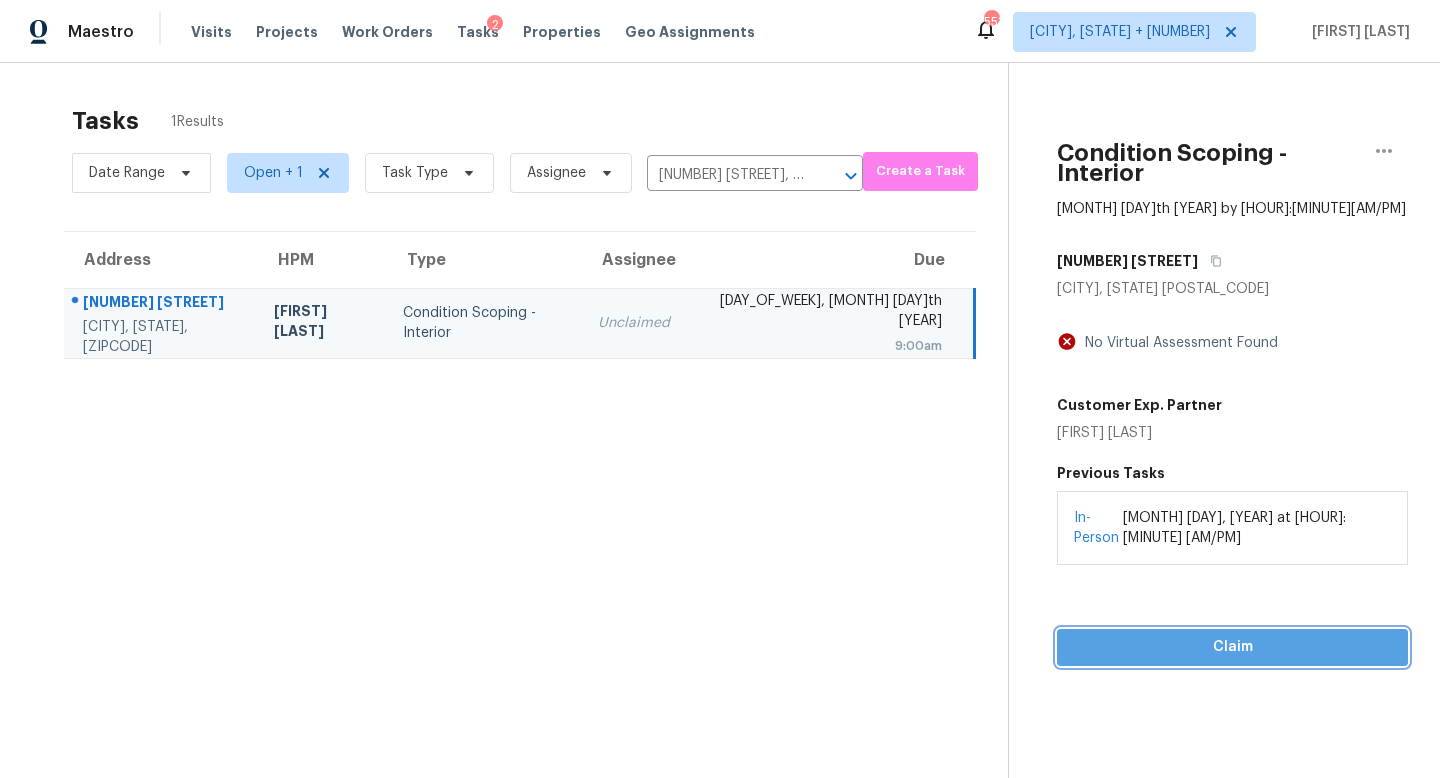 click on "Claim" at bounding box center (1232, 647) 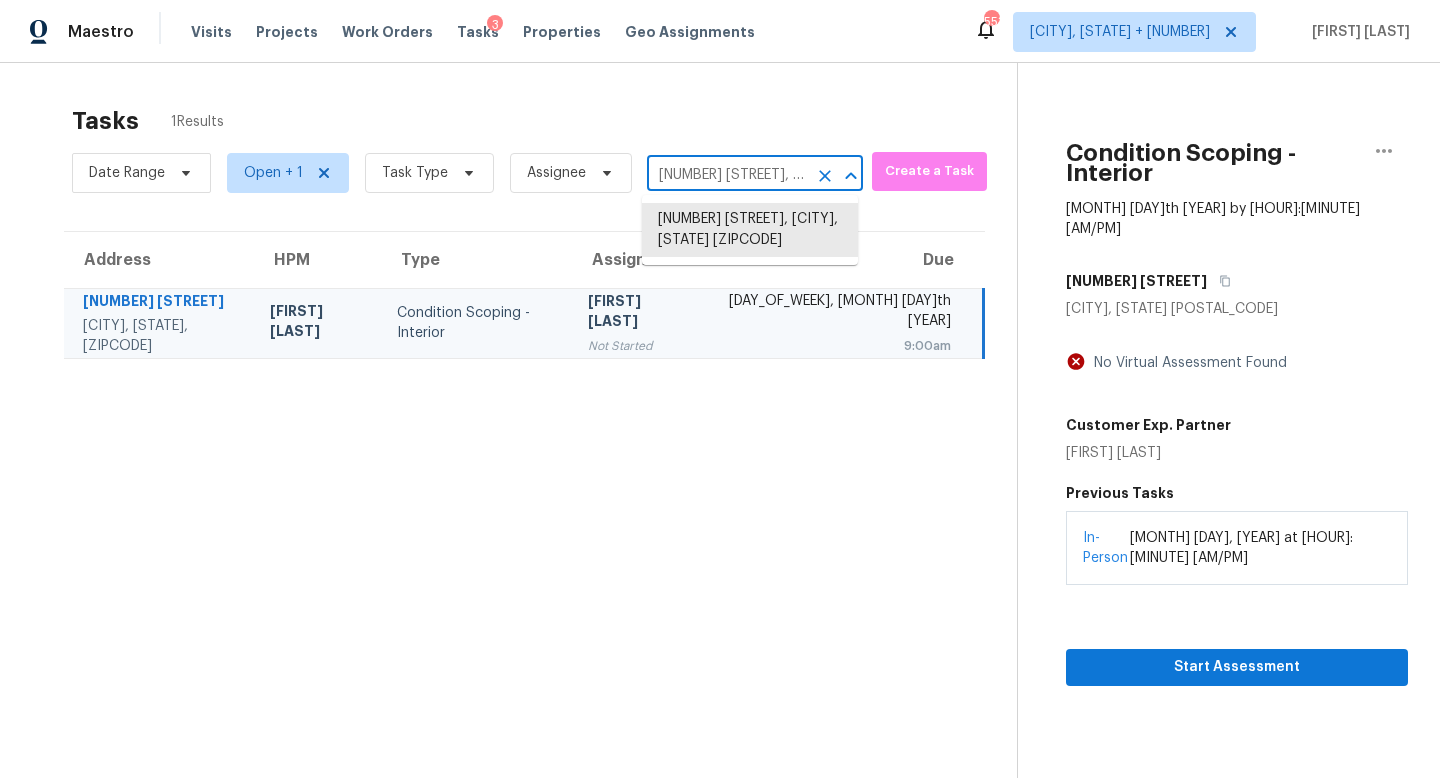 click on "1767 Jasons South Ct, New Braunfels, TX 78130" at bounding box center [727, 175] 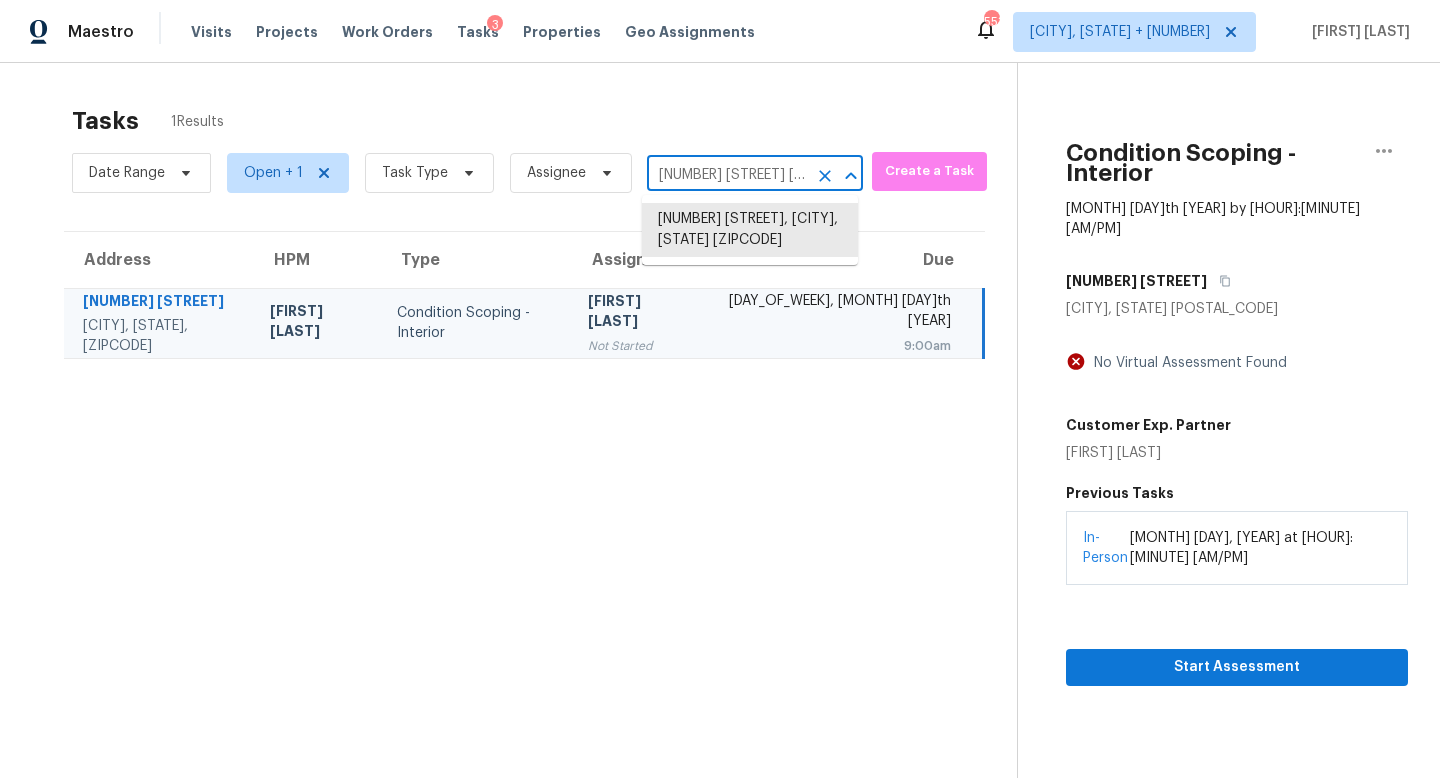 scroll, scrollTop: 0, scrollLeft: 138, axis: horizontal 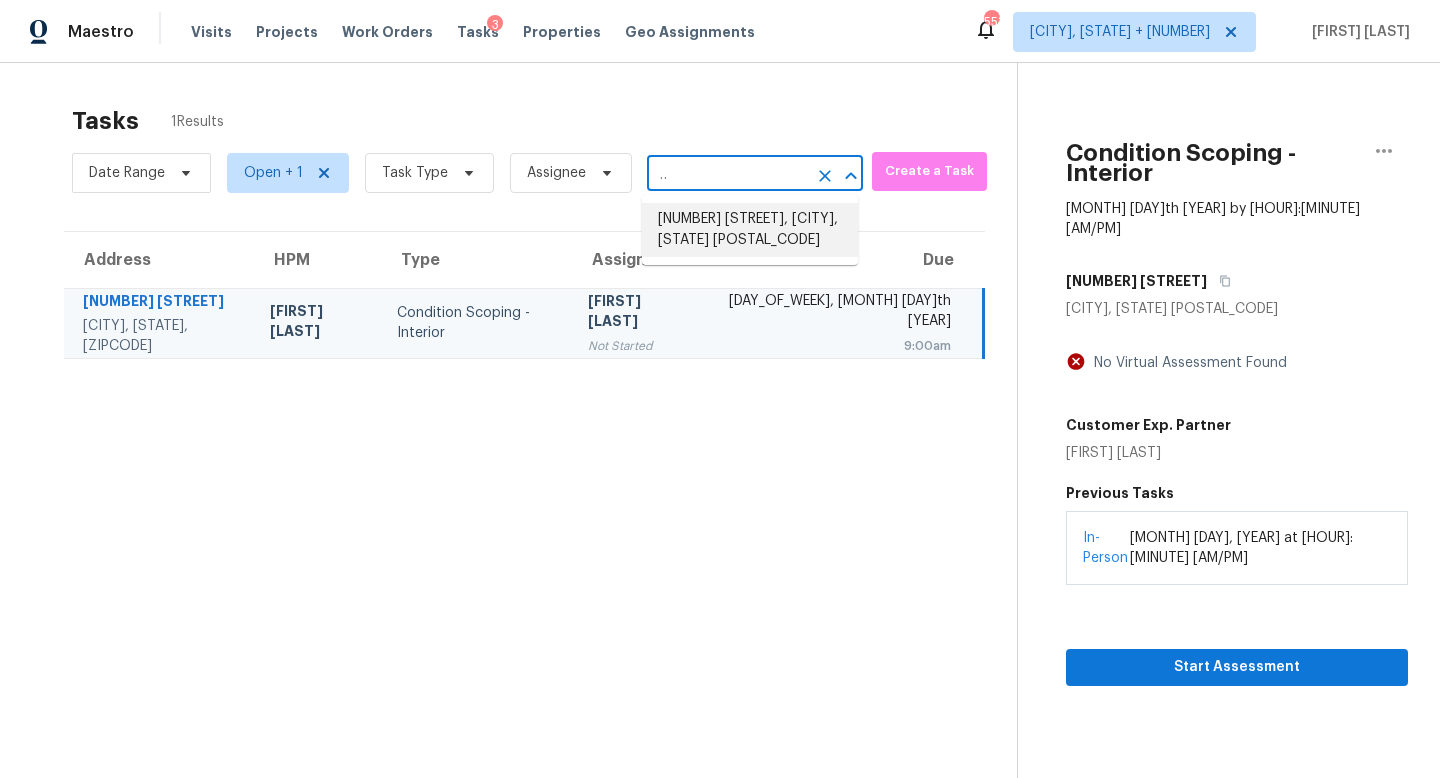 click on "1916 Taylor Ave, Fort Washington, MD 20744" at bounding box center [750, 230] 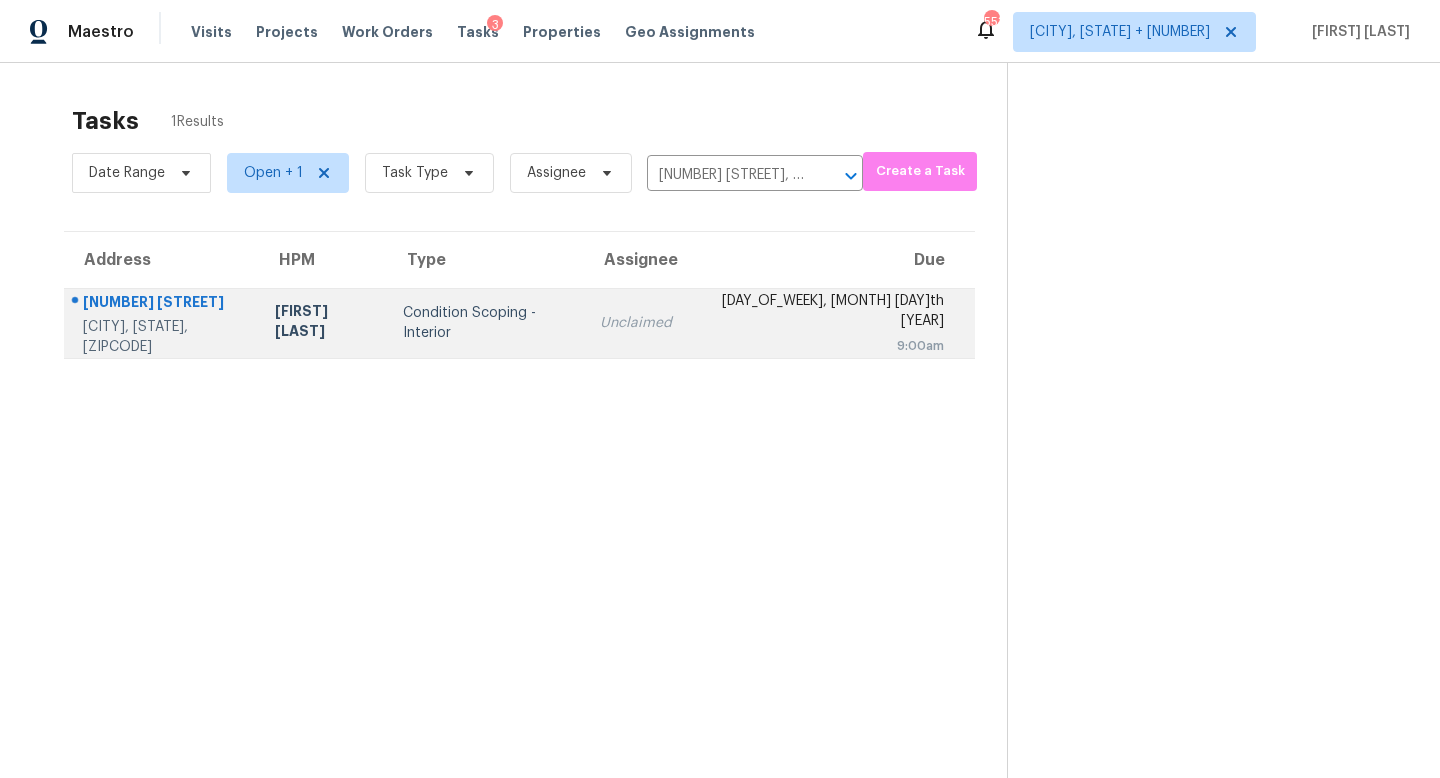 click on "Unclaimed" at bounding box center [636, 323] 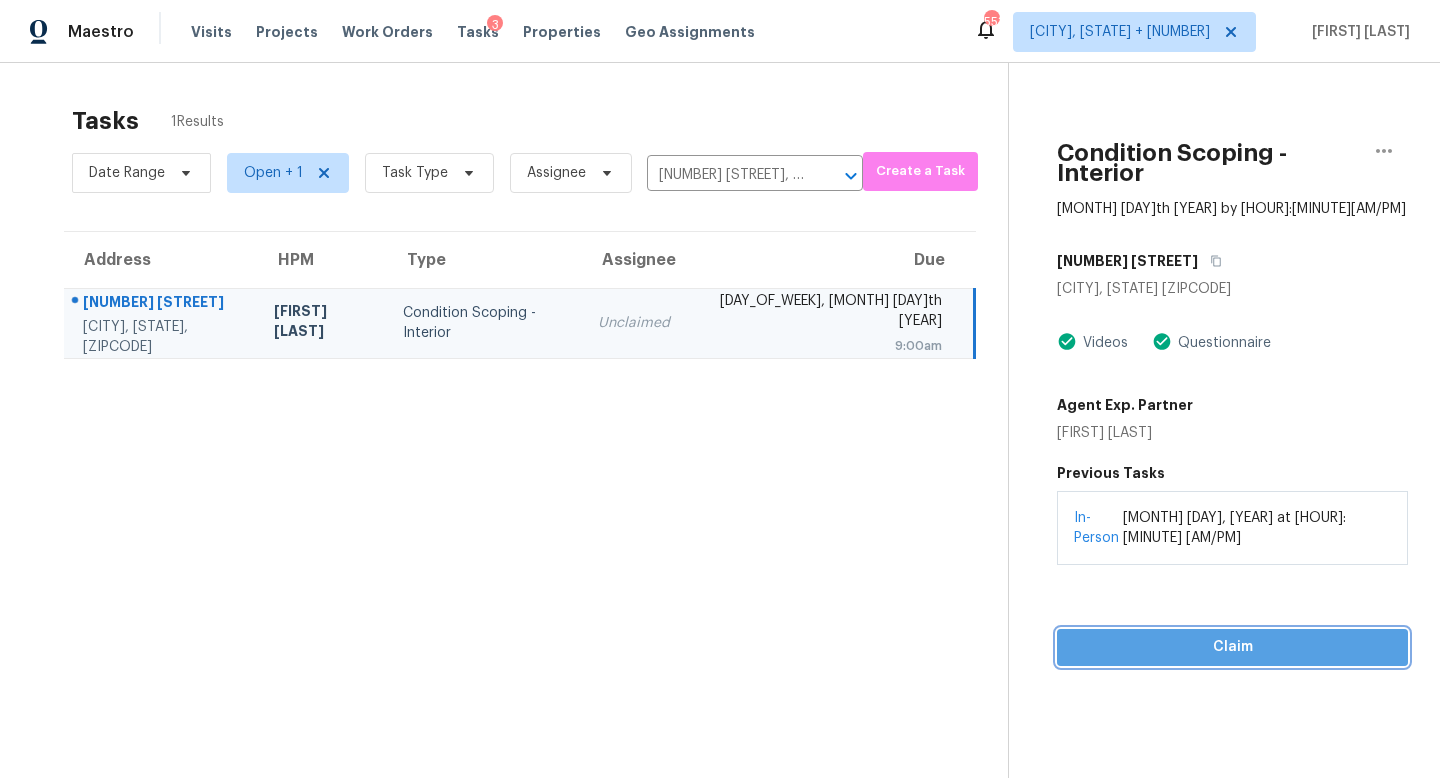 click on "Claim" at bounding box center (1232, 647) 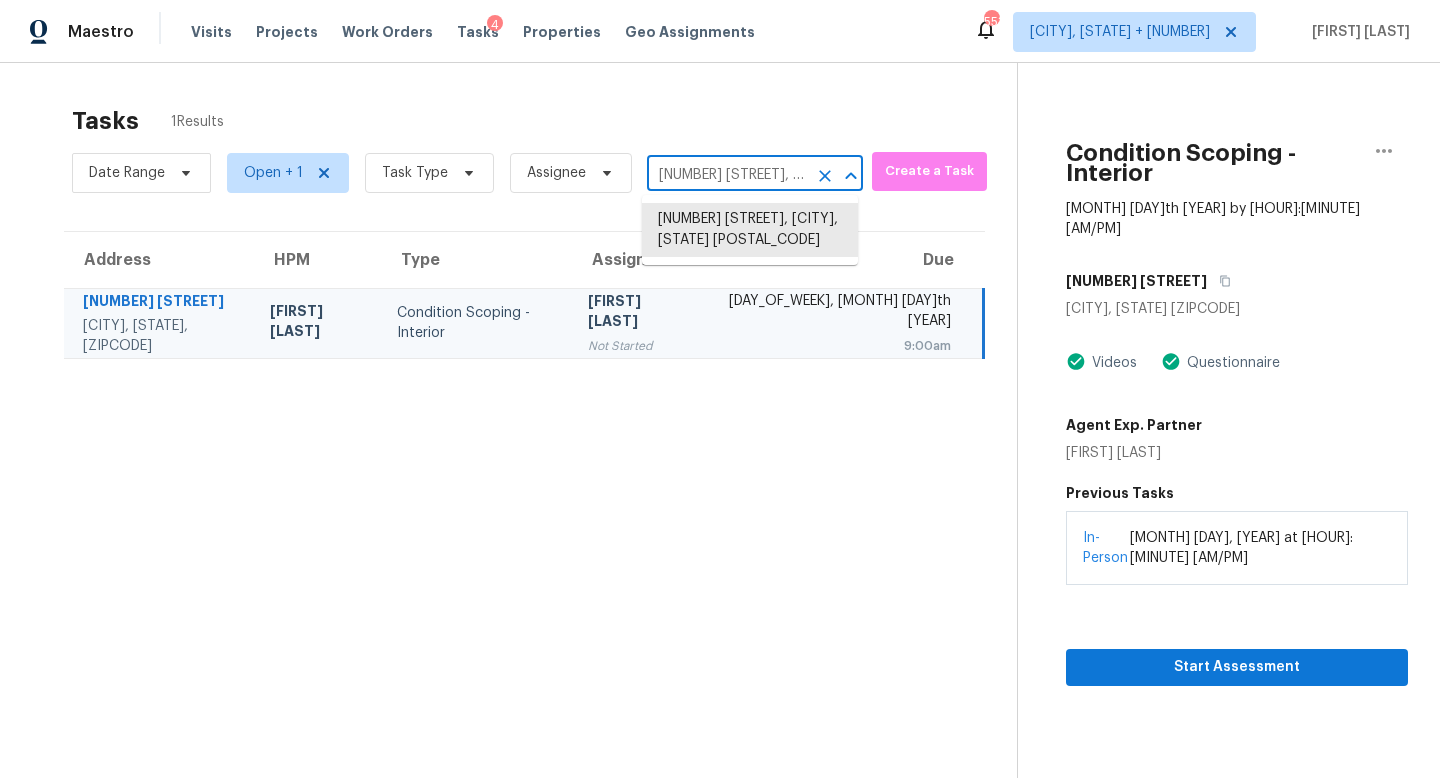 click on "1916 Taylor Ave, Fort Washington, MD 20744" at bounding box center (727, 175) 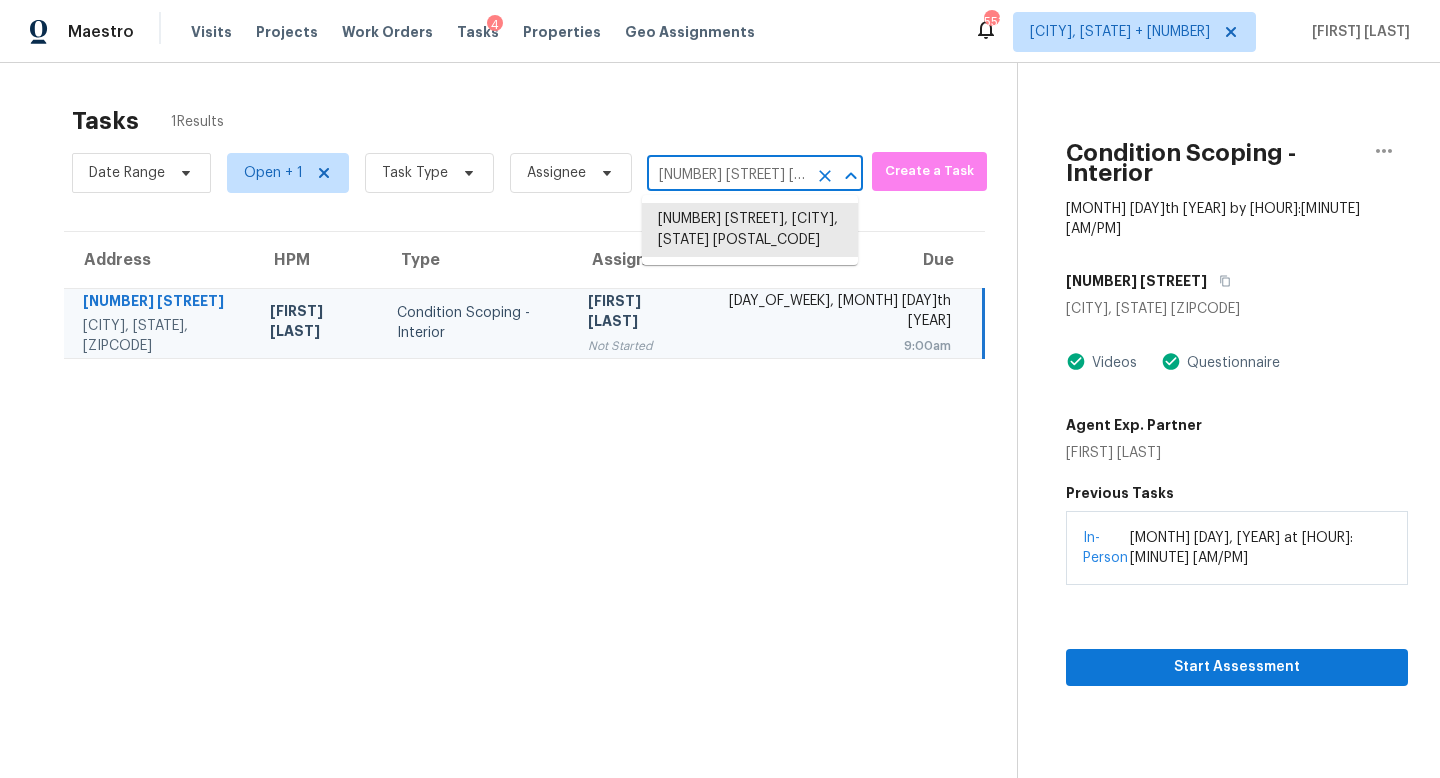 scroll, scrollTop: 0, scrollLeft: 72, axis: horizontal 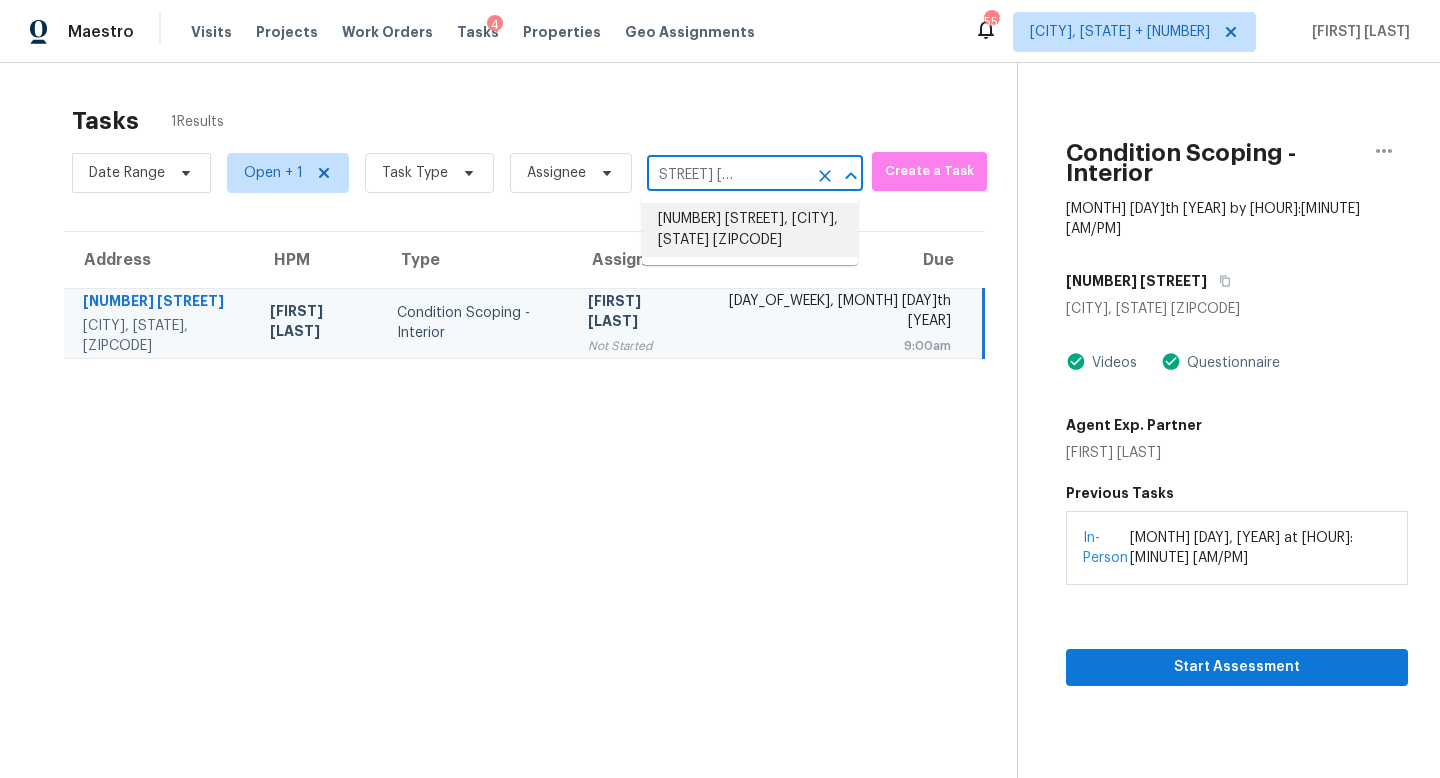 click on "2169 Barx Dr, Little Elm, TX 75068" at bounding box center [750, 230] 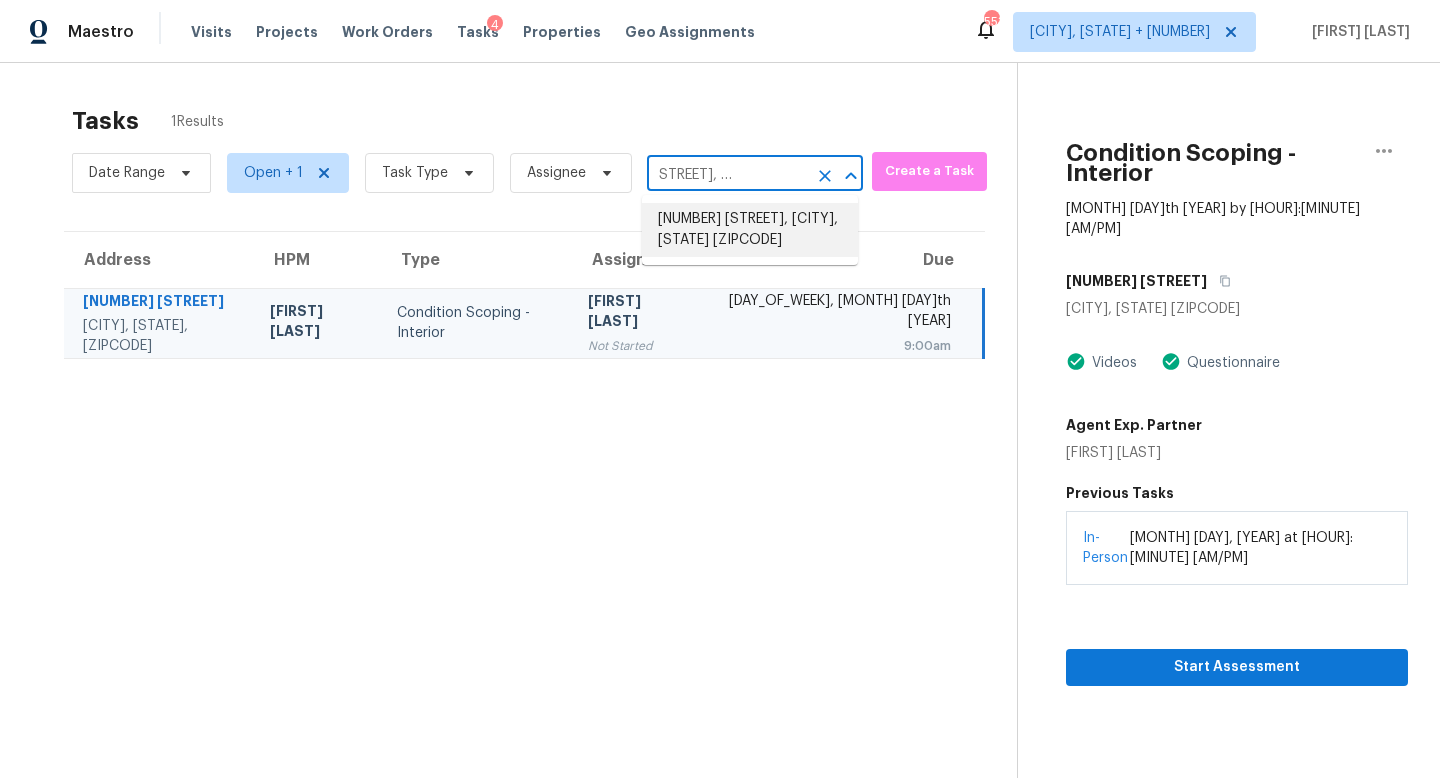 scroll, scrollTop: 0, scrollLeft: 0, axis: both 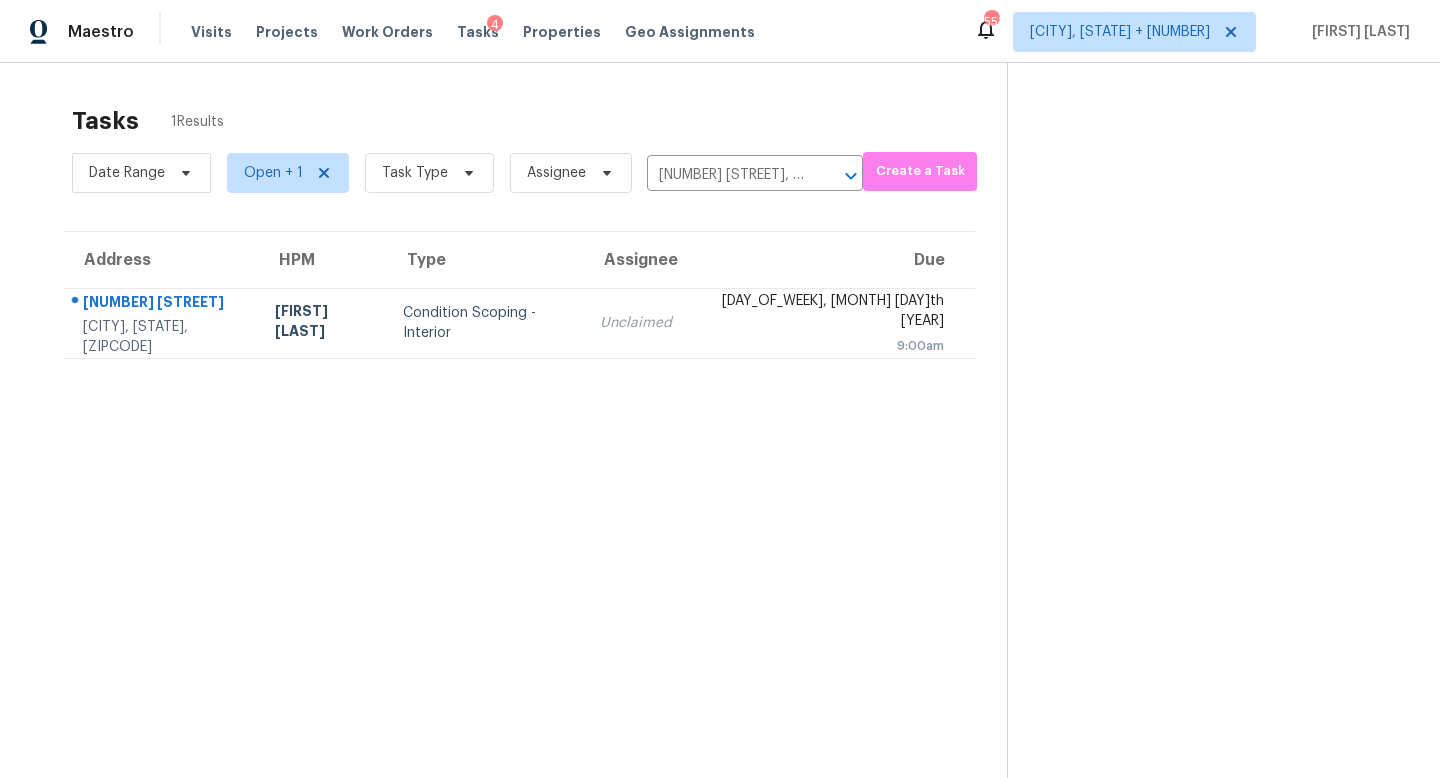 click on "Unclaimed" at bounding box center (636, 323) 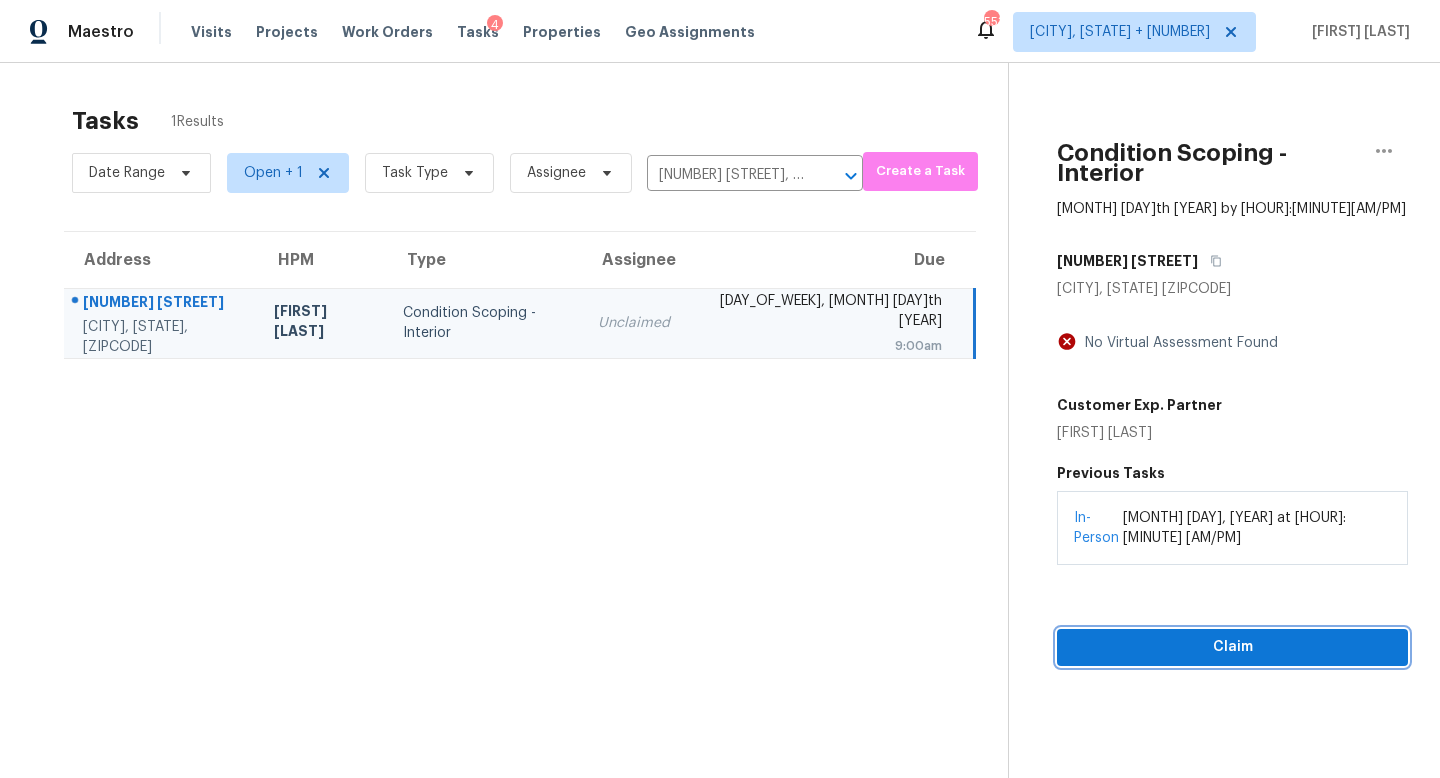 click on "Claim" at bounding box center (1232, 647) 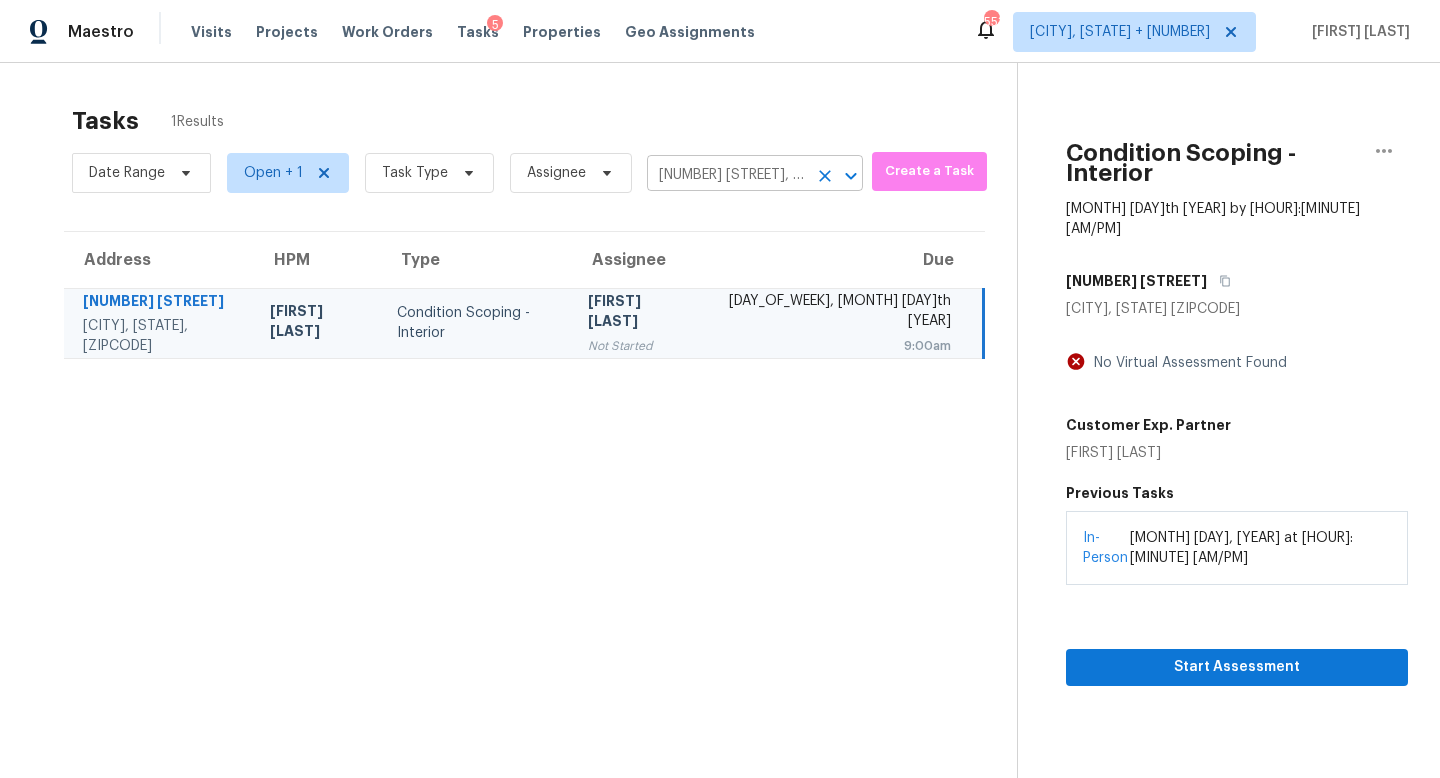 click on "2169 Barx Dr, Little Elm, TX 75068" at bounding box center [727, 175] 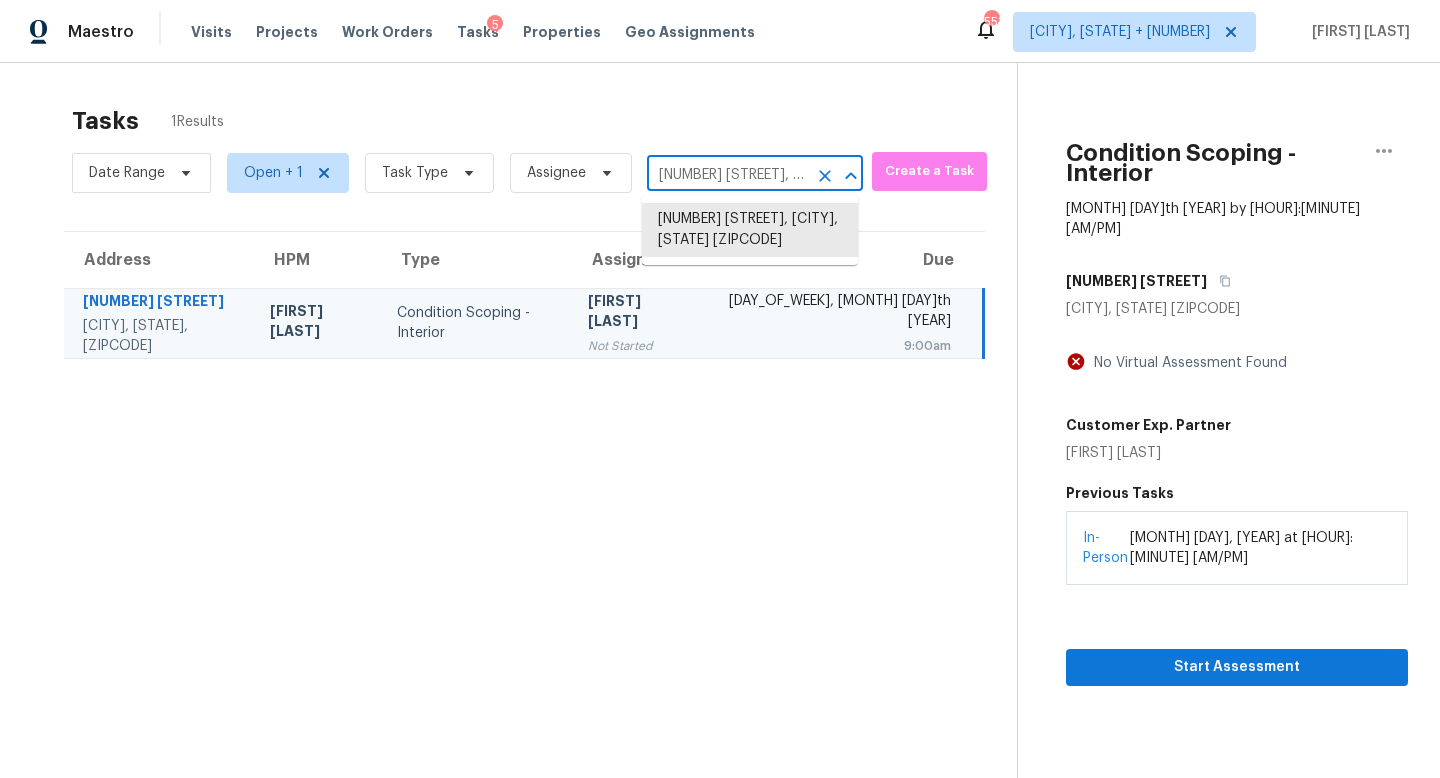 paste on "07 Birchwood Dr Loganville, GA, 30052" 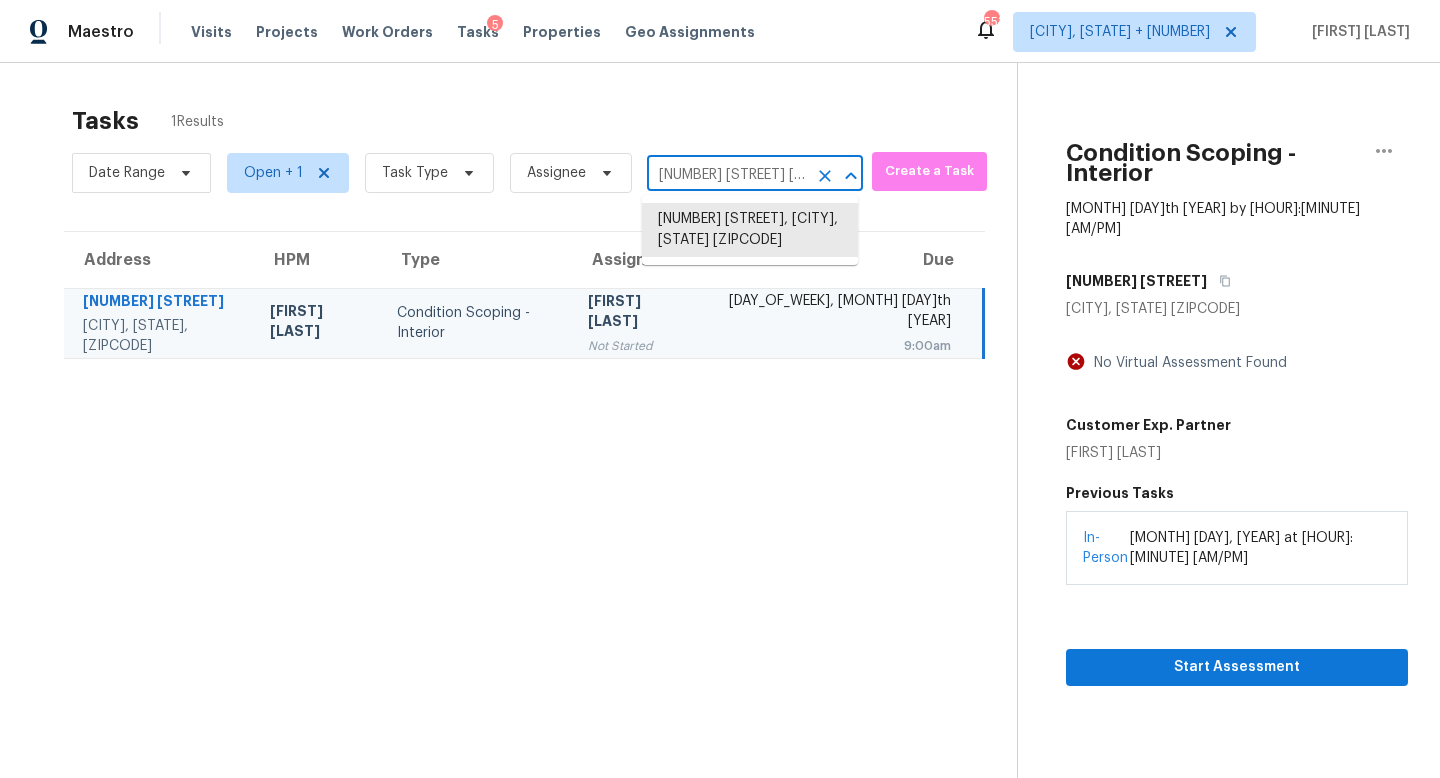 scroll, scrollTop: 0, scrollLeft: 117, axis: horizontal 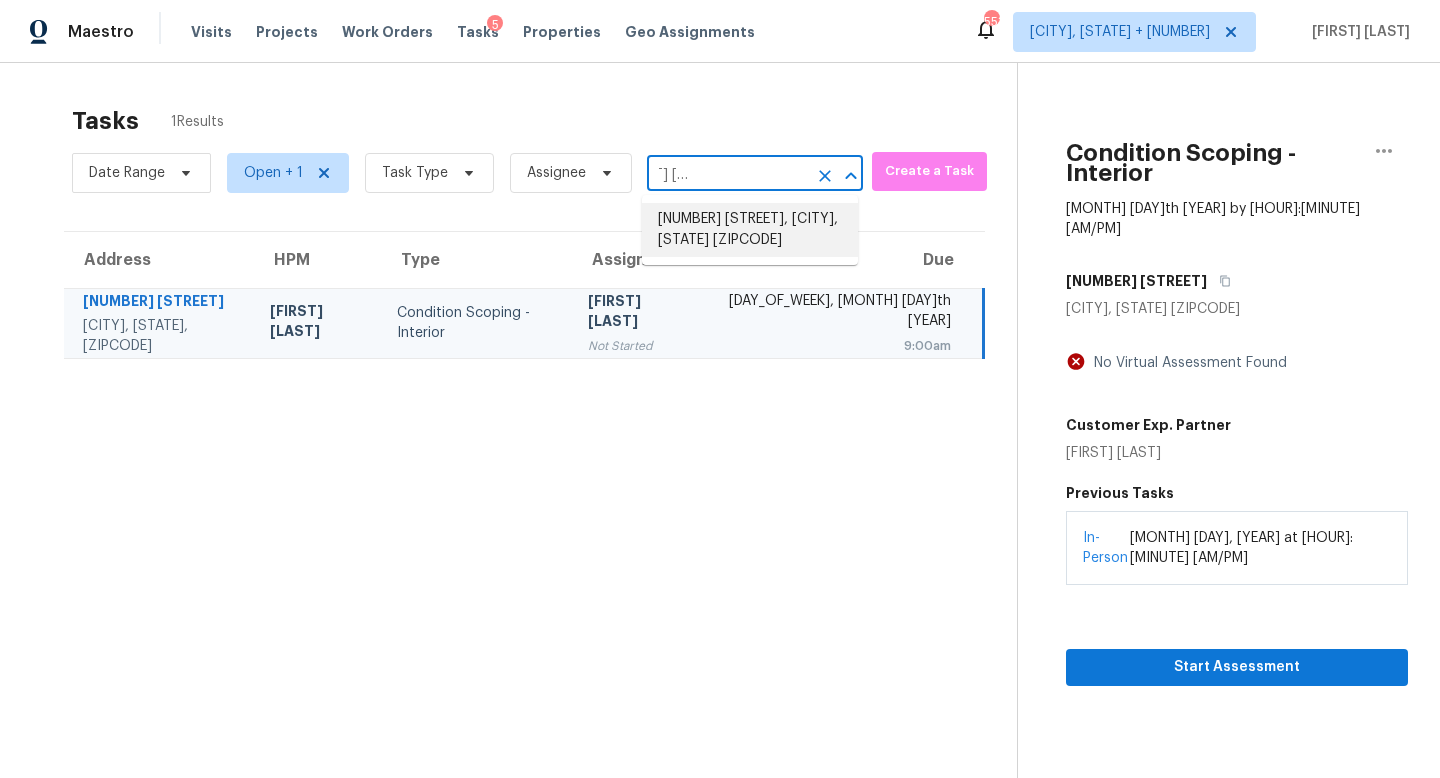 click on "207 Birchwood Dr, Loganville, GA 30052" at bounding box center (750, 230) 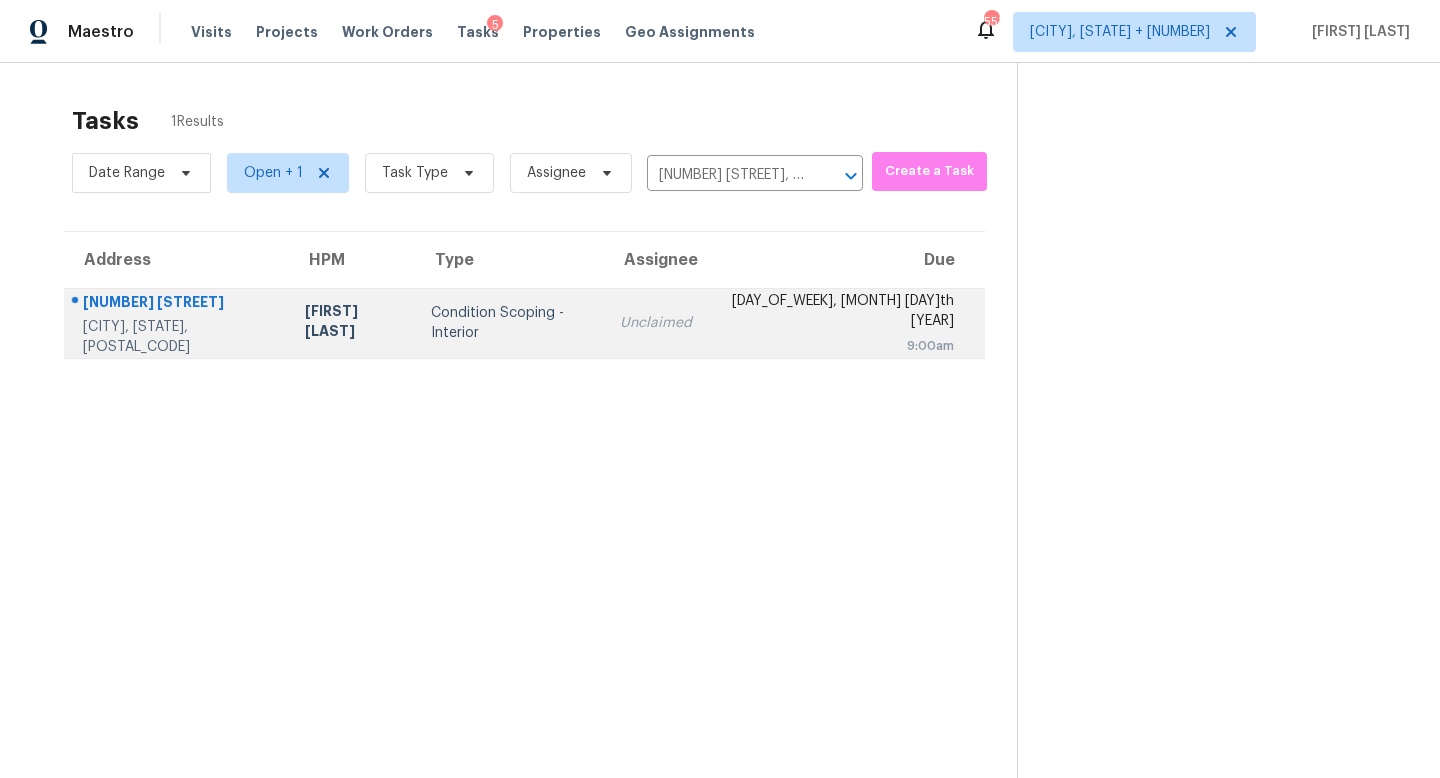 click on "Unclaimed" at bounding box center (656, 323) 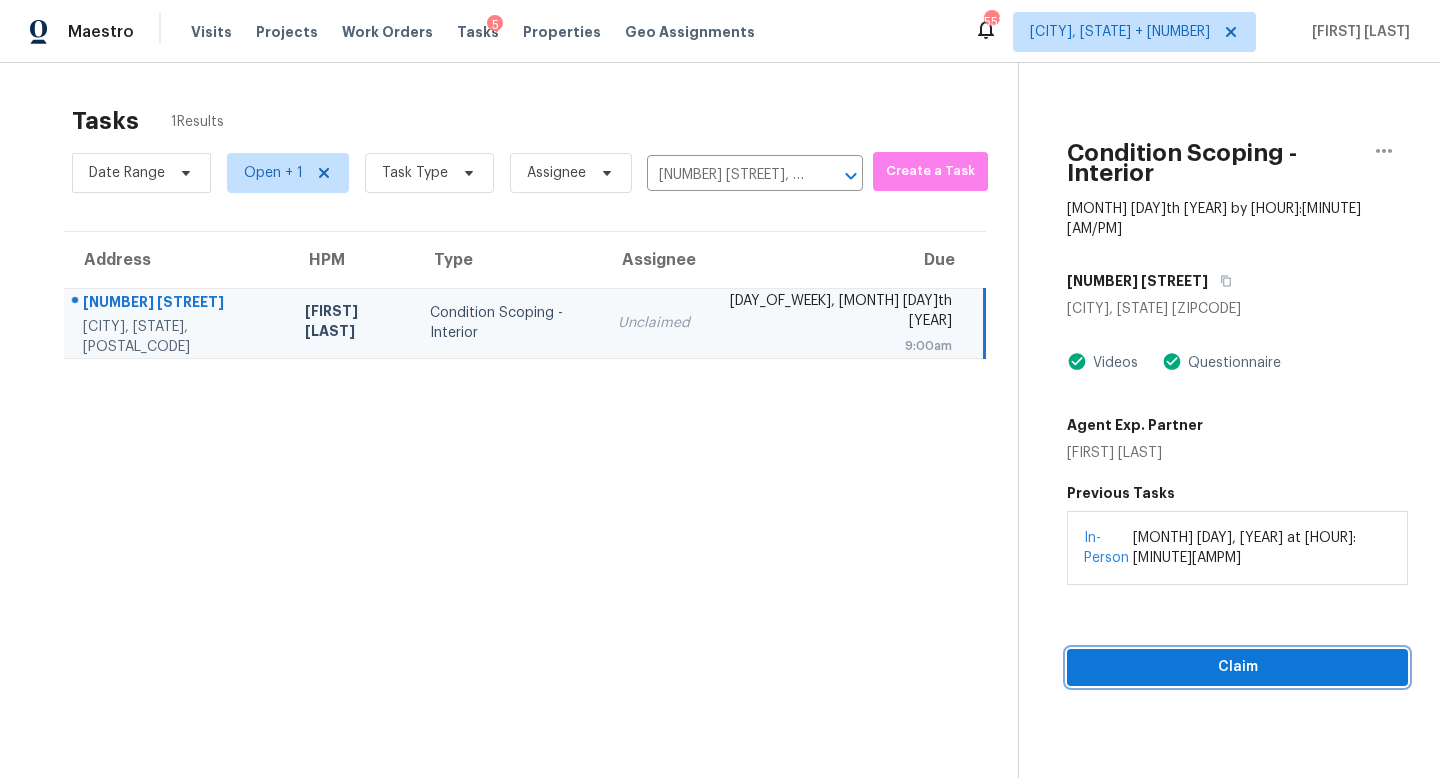 click on "Claim" at bounding box center (1237, 667) 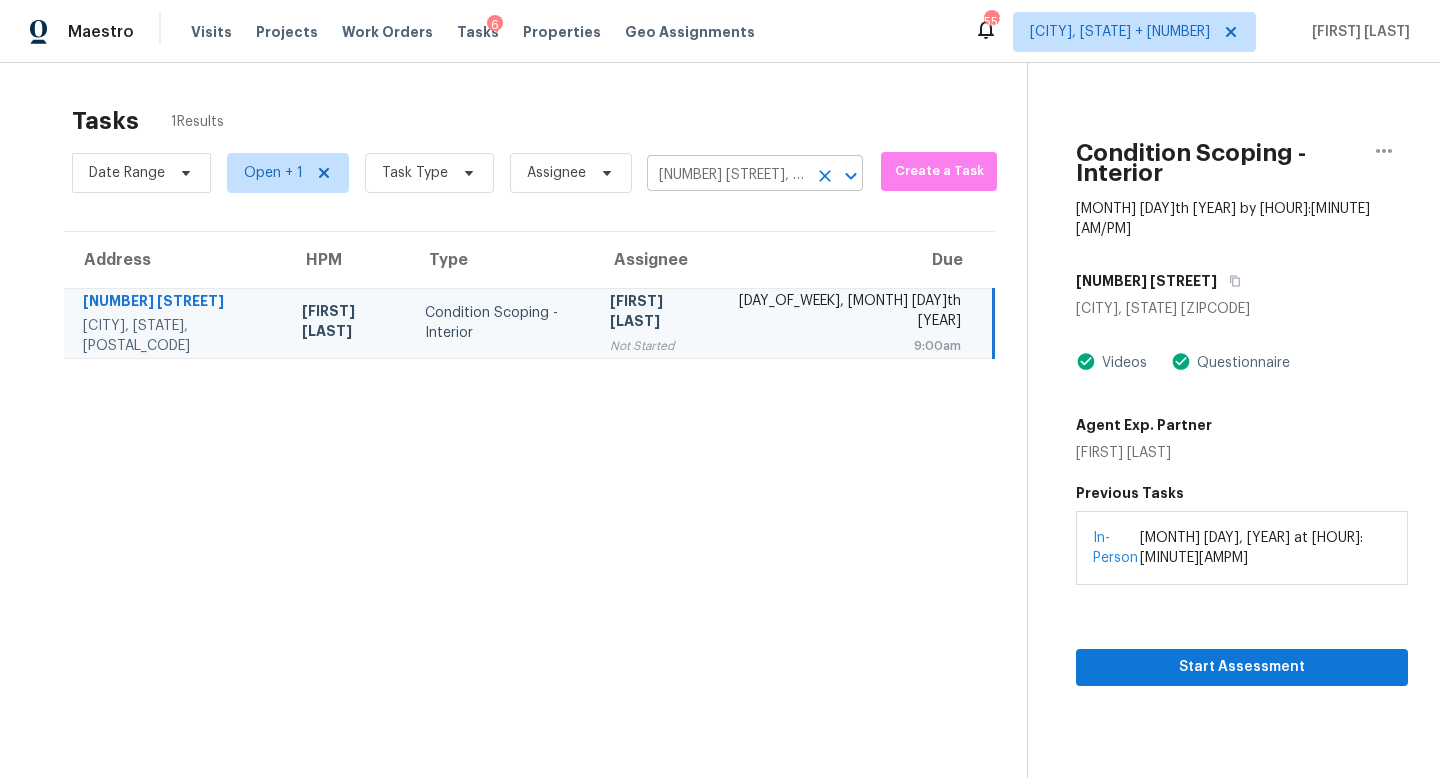 click on "207 Birchwood Dr, Loganville, GA 30052" at bounding box center (727, 175) 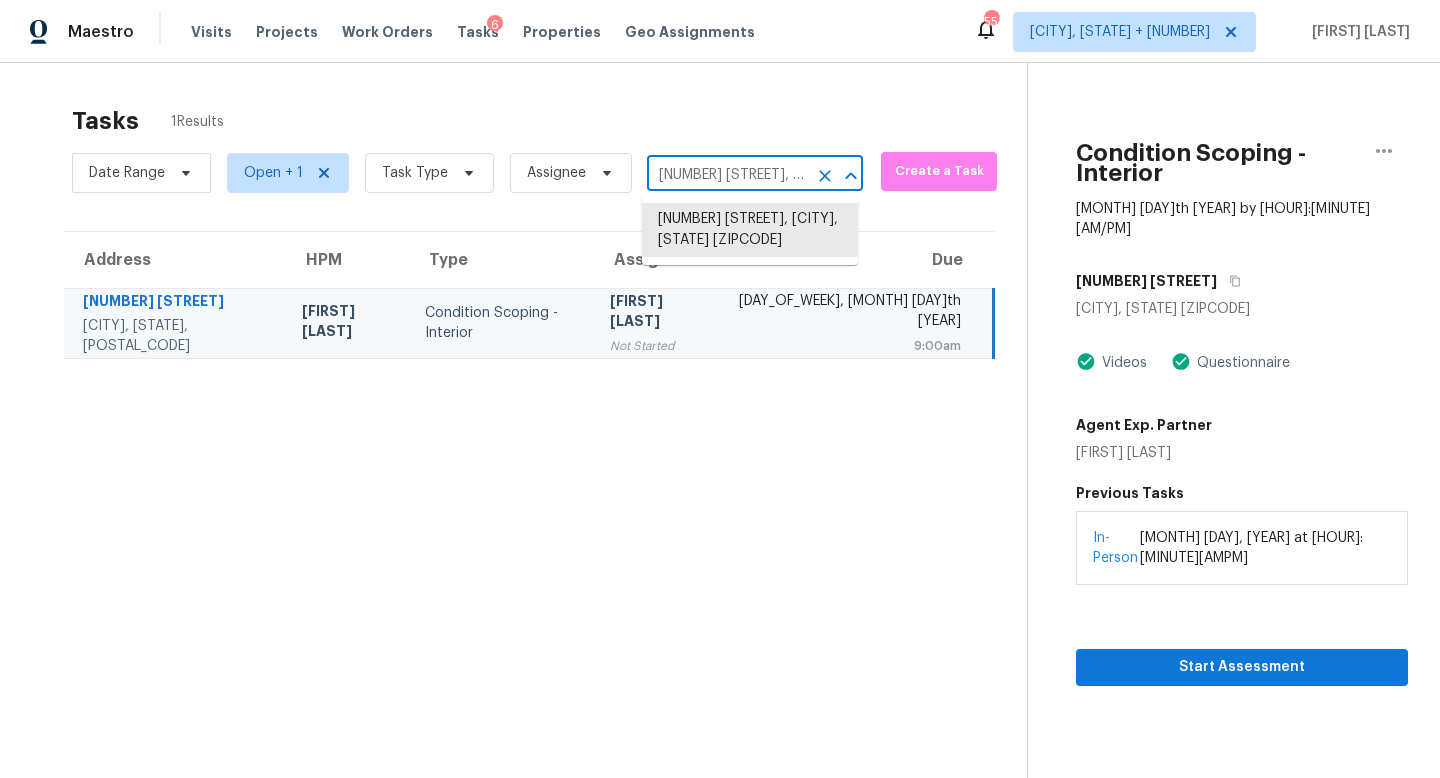 paste on "1503 Stratford Dr Mansfield, TX, 76063" 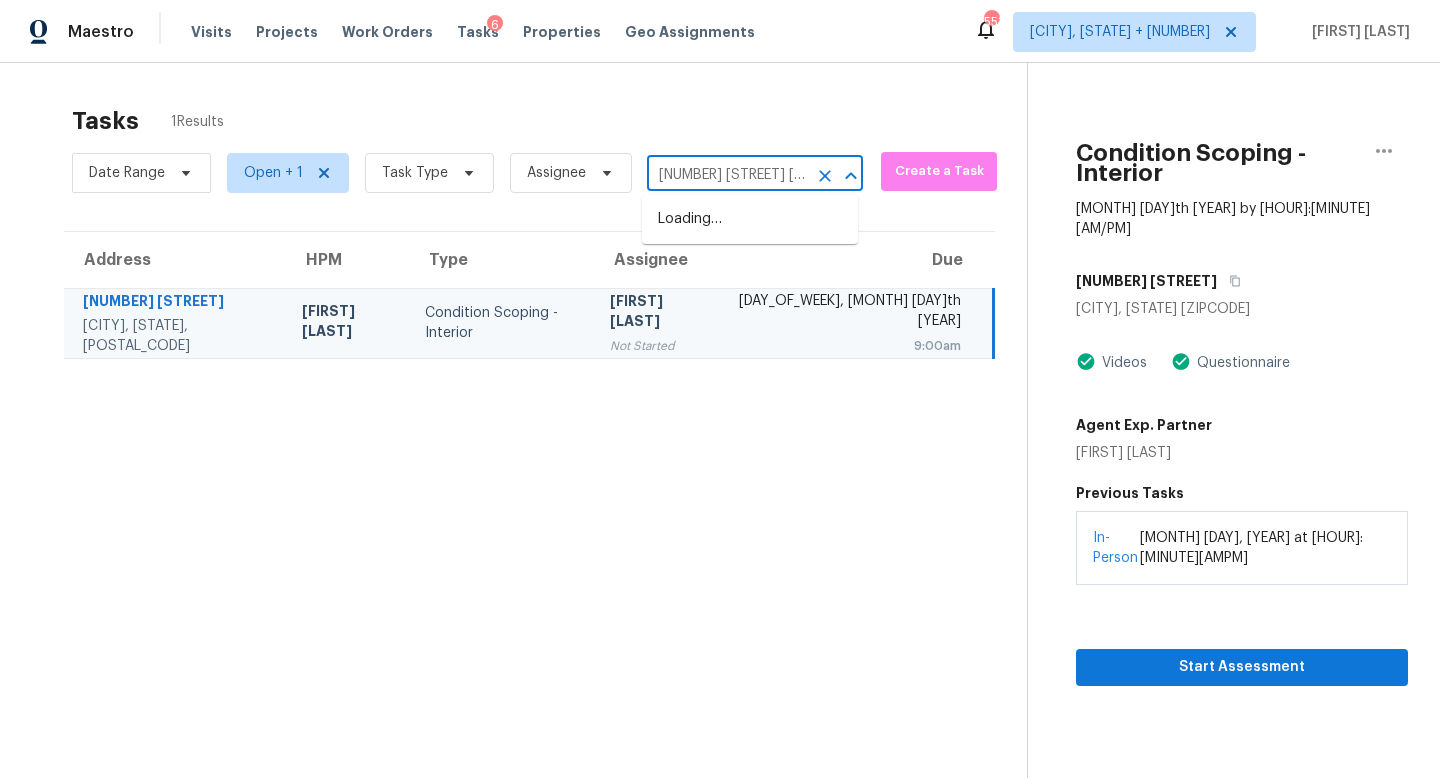 scroll, scrollTop: 0, scrollLeft: 105, axis: horizontal 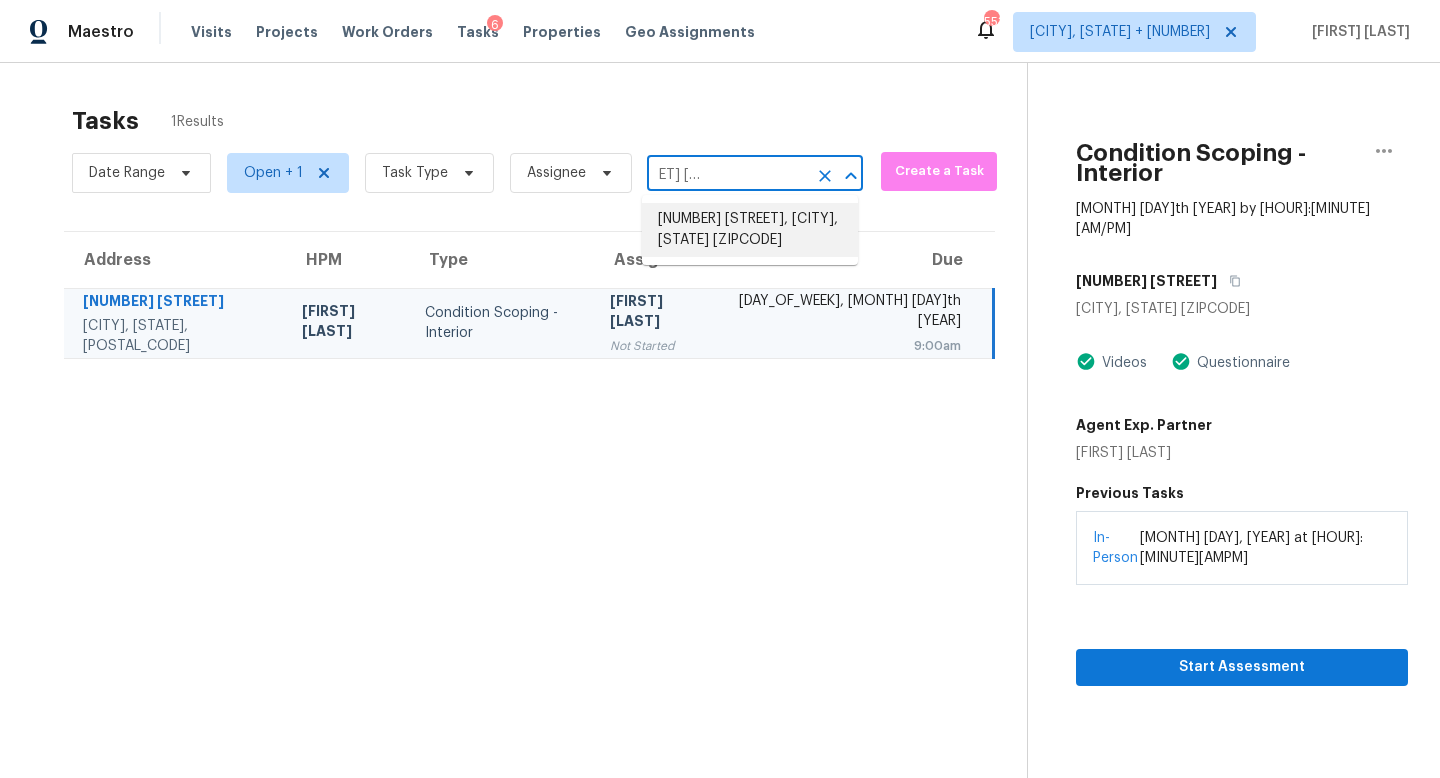 click on "1503 Stratford Dr, Mansfield, TX 76063" at bounding box center [750, 230] 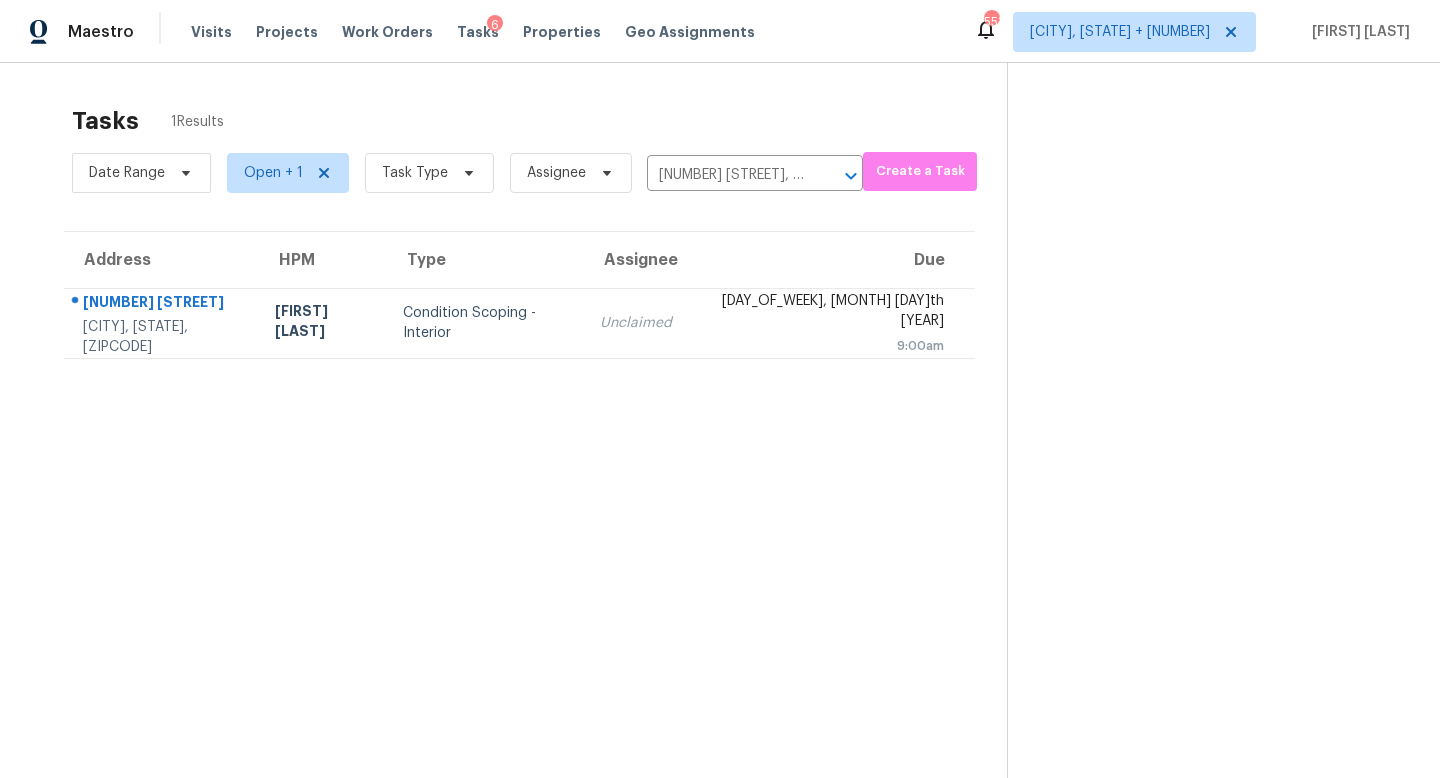 click on "Unclaimed" at bounding box center (636, 323) 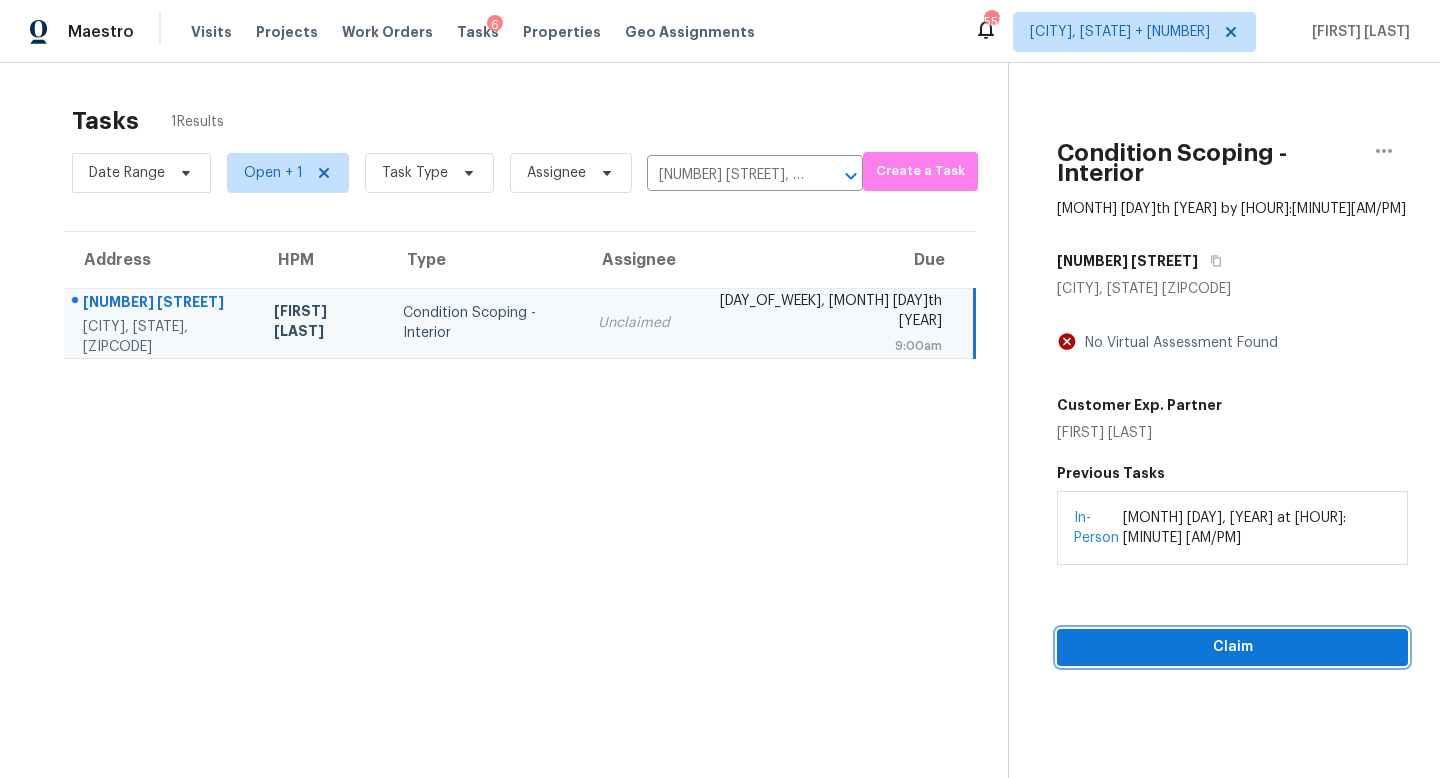 click on "Claim" at bounding box center (1232, 647) 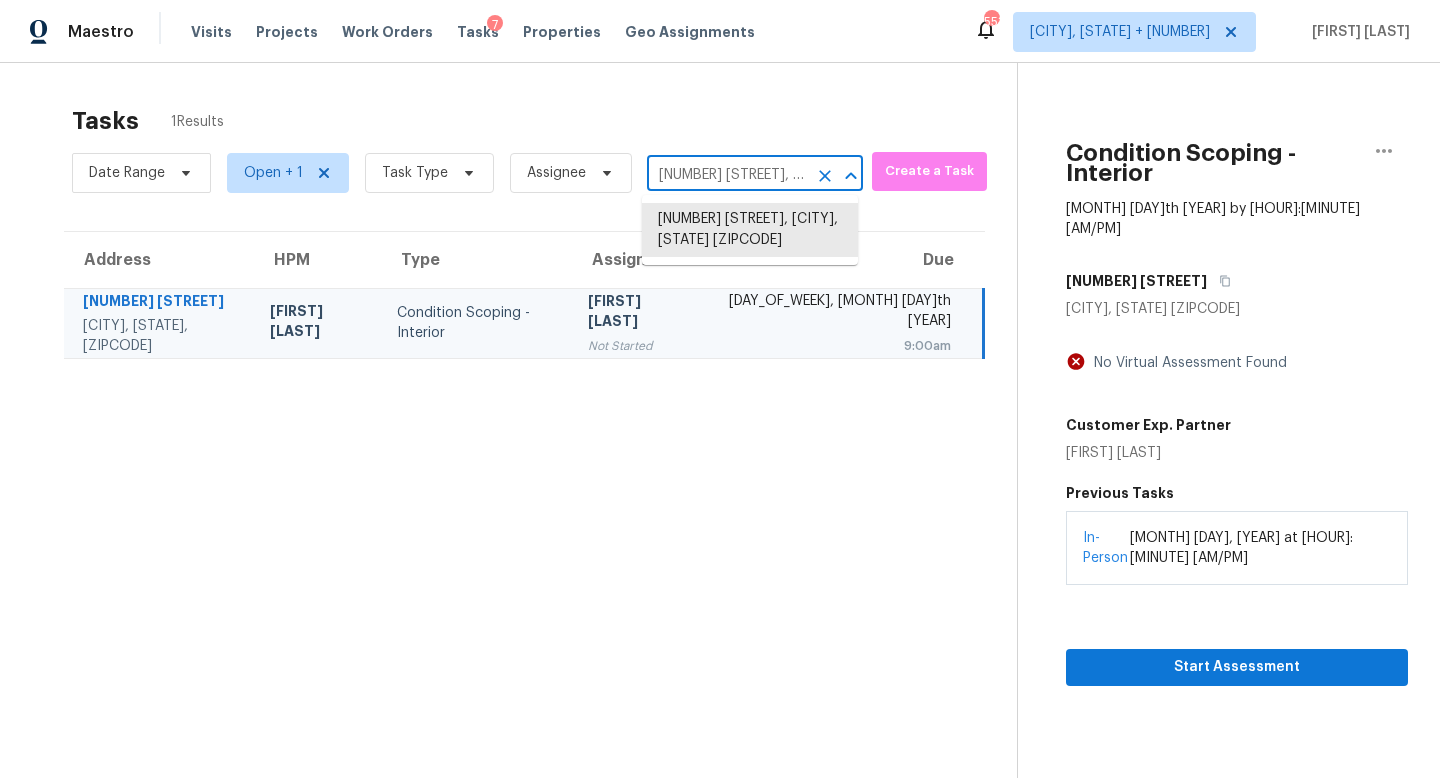 click on "1503 Stratford Dr, Mansfield, TX 76063" at bounding box center [727, 175] 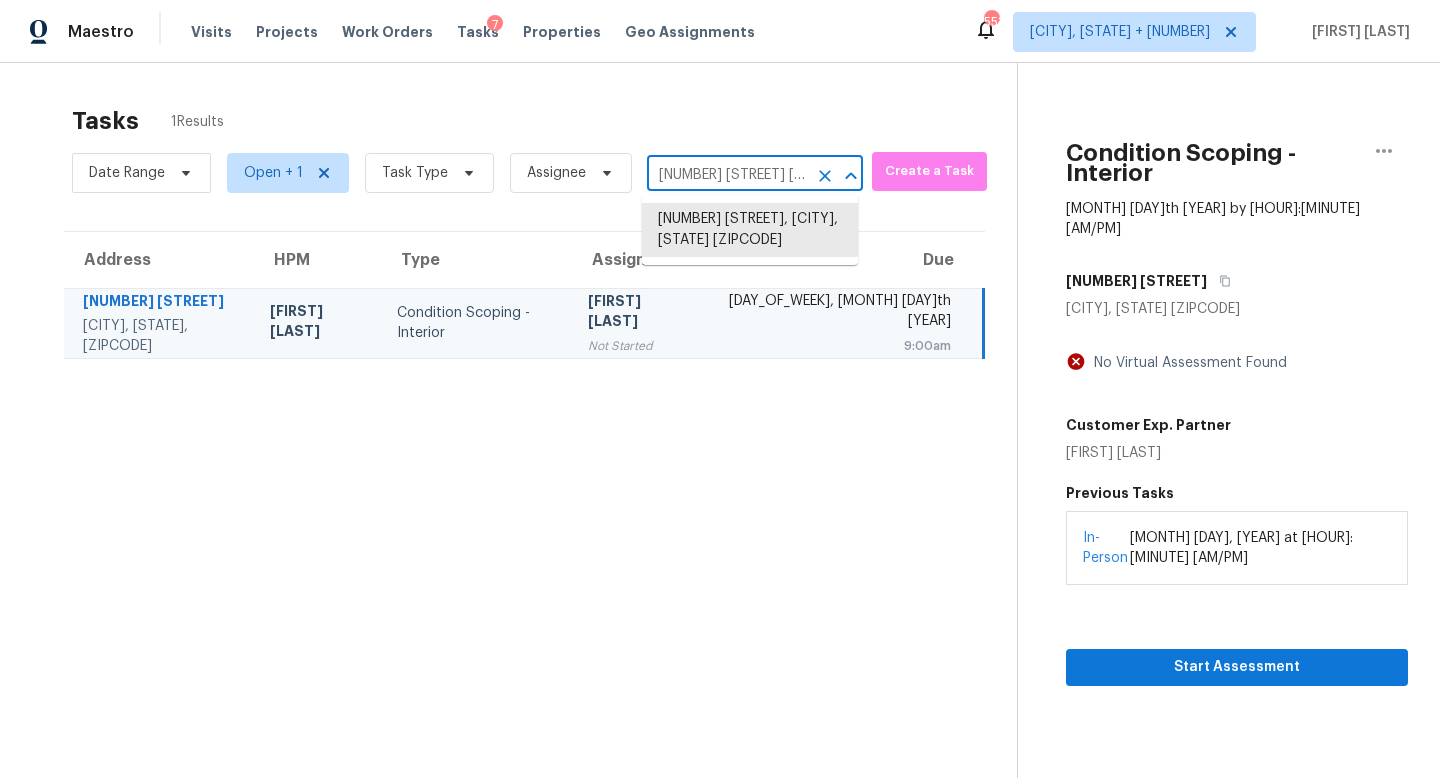 scroll, scrollTop: 0, scrollLeft: 117, axis: horizontal 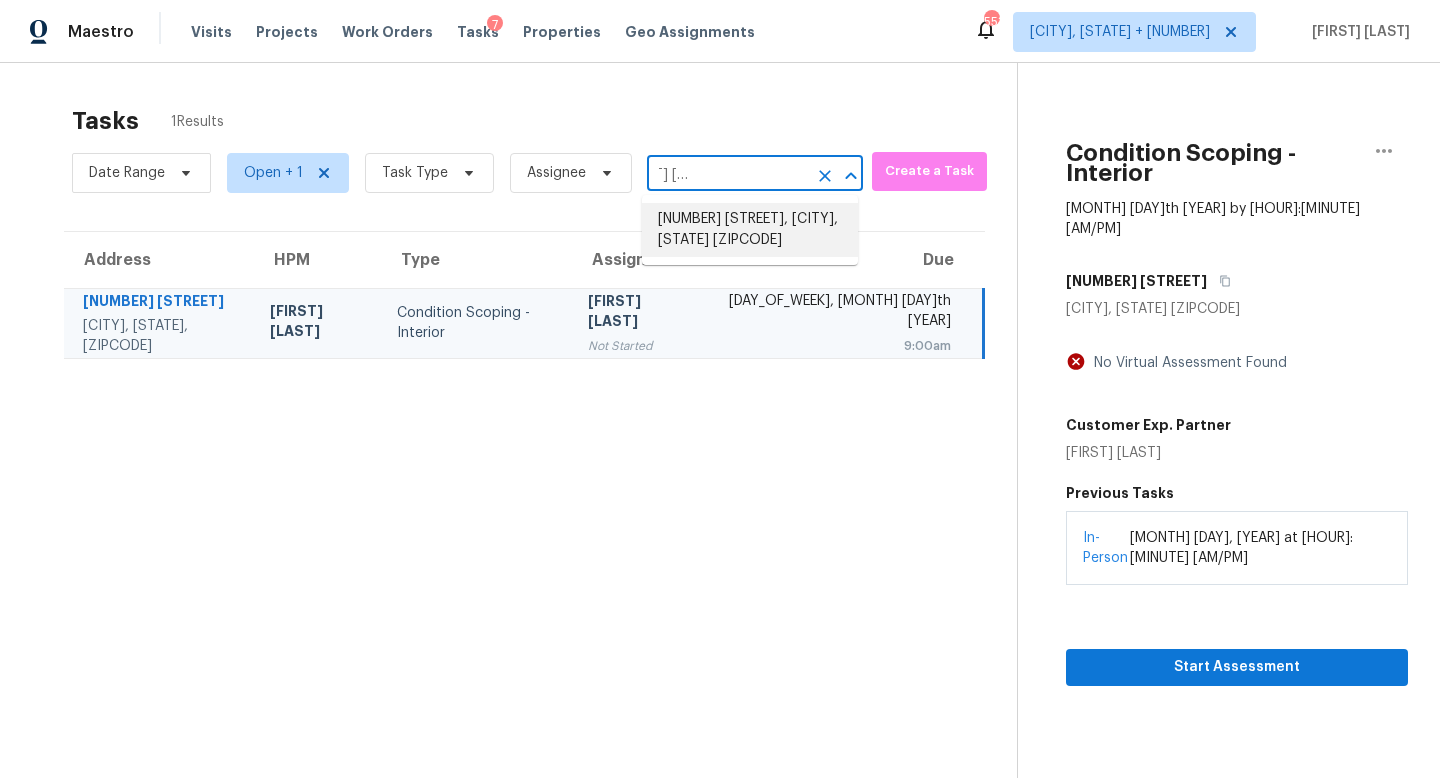 click on "151 Saddleridge Rd, Columbia, SC 29223" at bounding box center [750, 230] 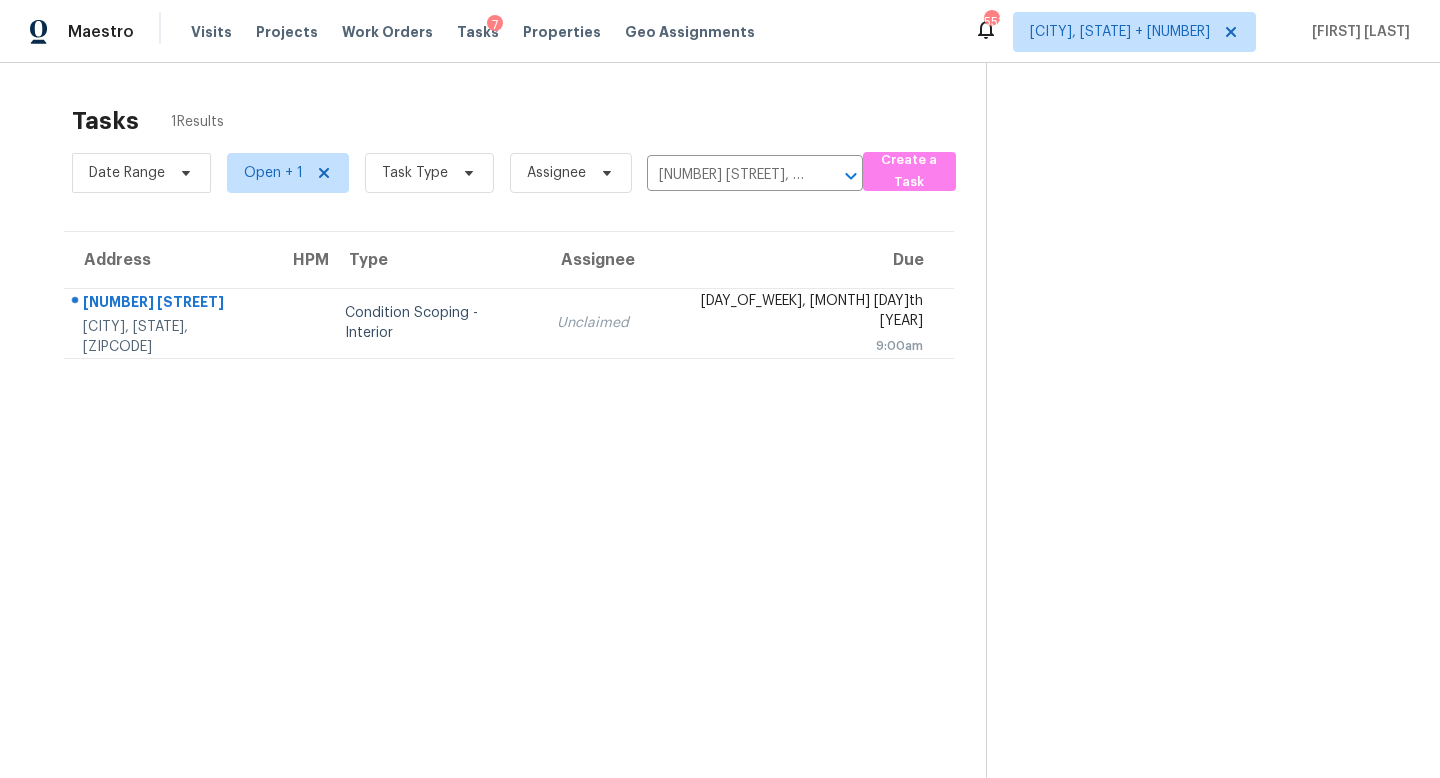 click on "Unclaimed" at bounding box center [593, 323] 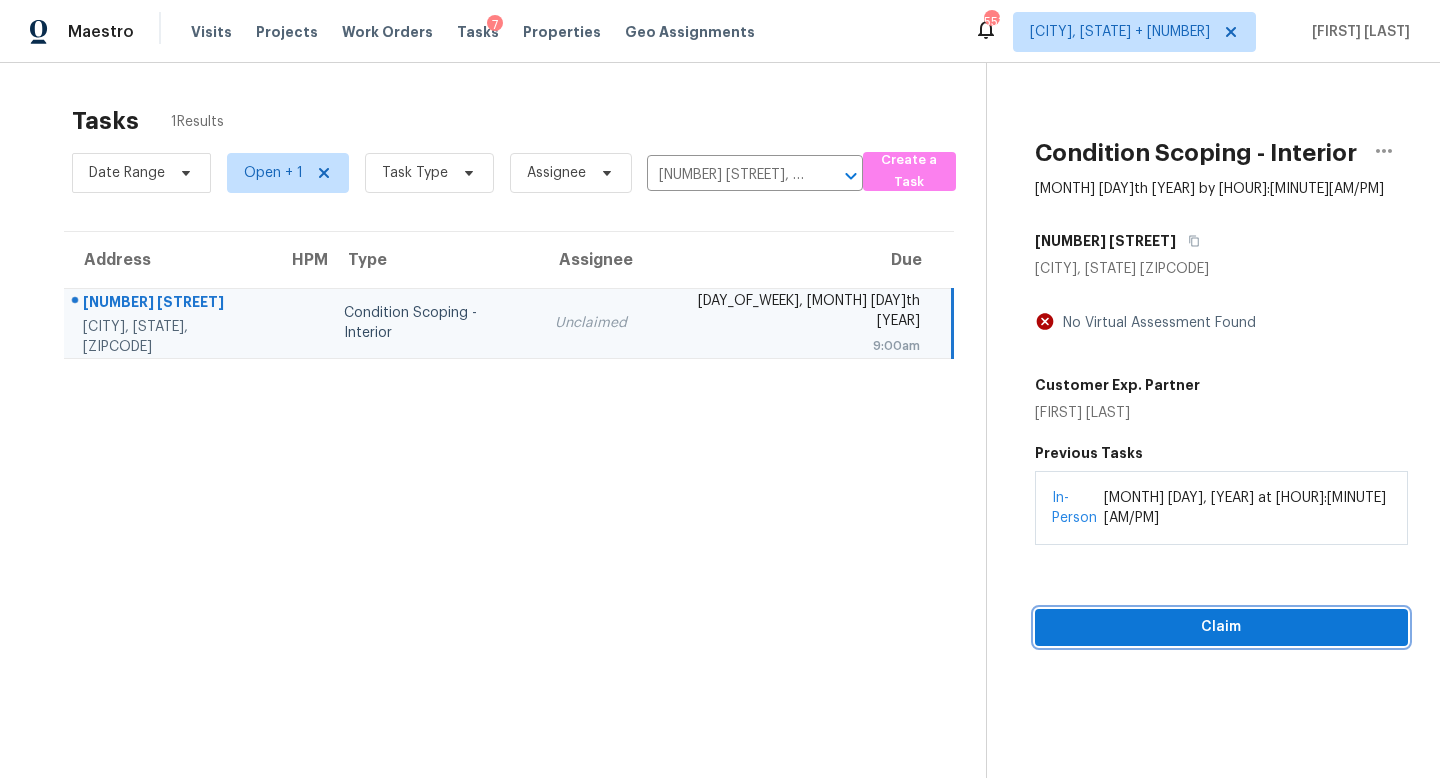 click on "Claim" at bounding box center (1221, 627) 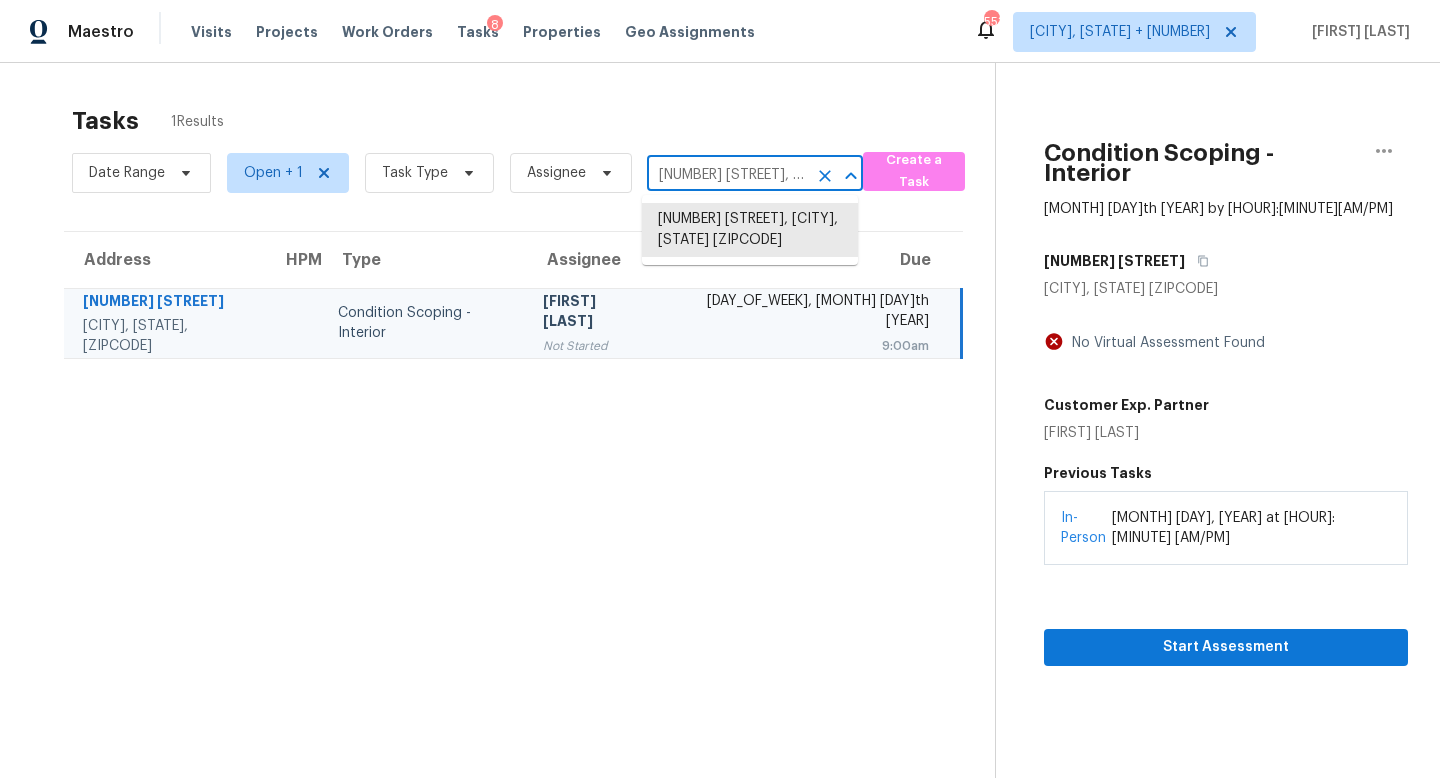 click on "151 Saddleridge Rd, Columbia, SC 29223" at bounding box center [727, 175] 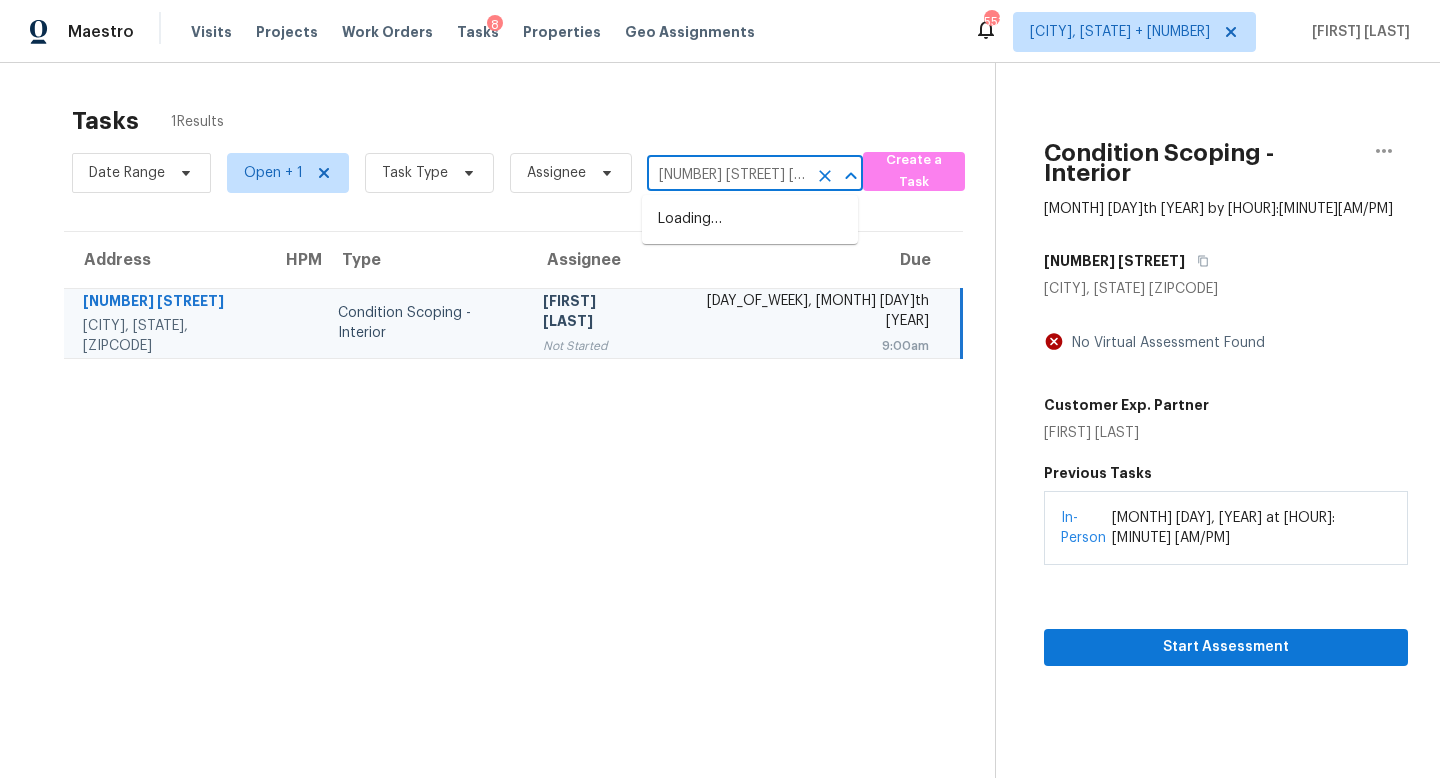 scroll, scrollTop: 0, scrollLeft: 88, axis: horizontal 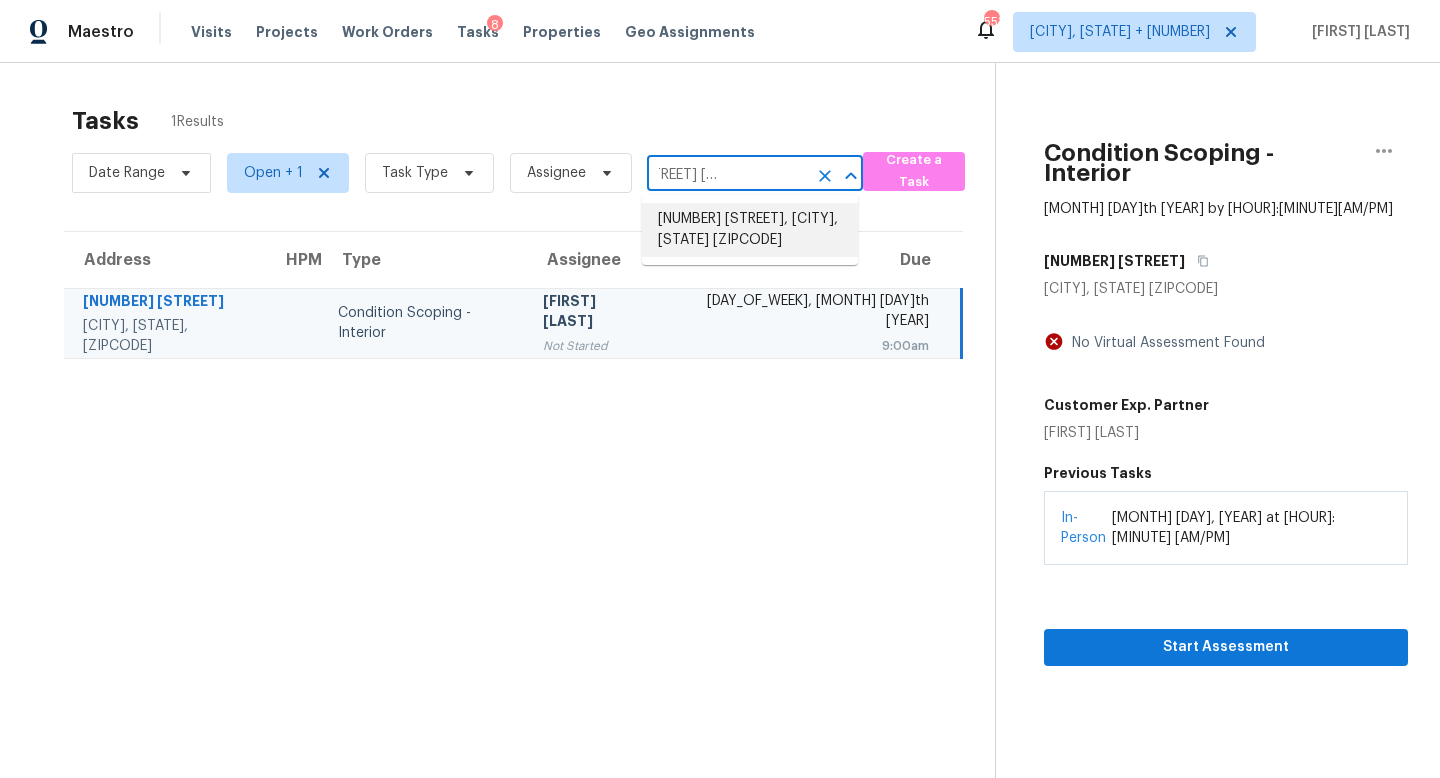 click on "12534 S Alcan Cir, Olathe, KS 66062" at bounding box center [750, 230] 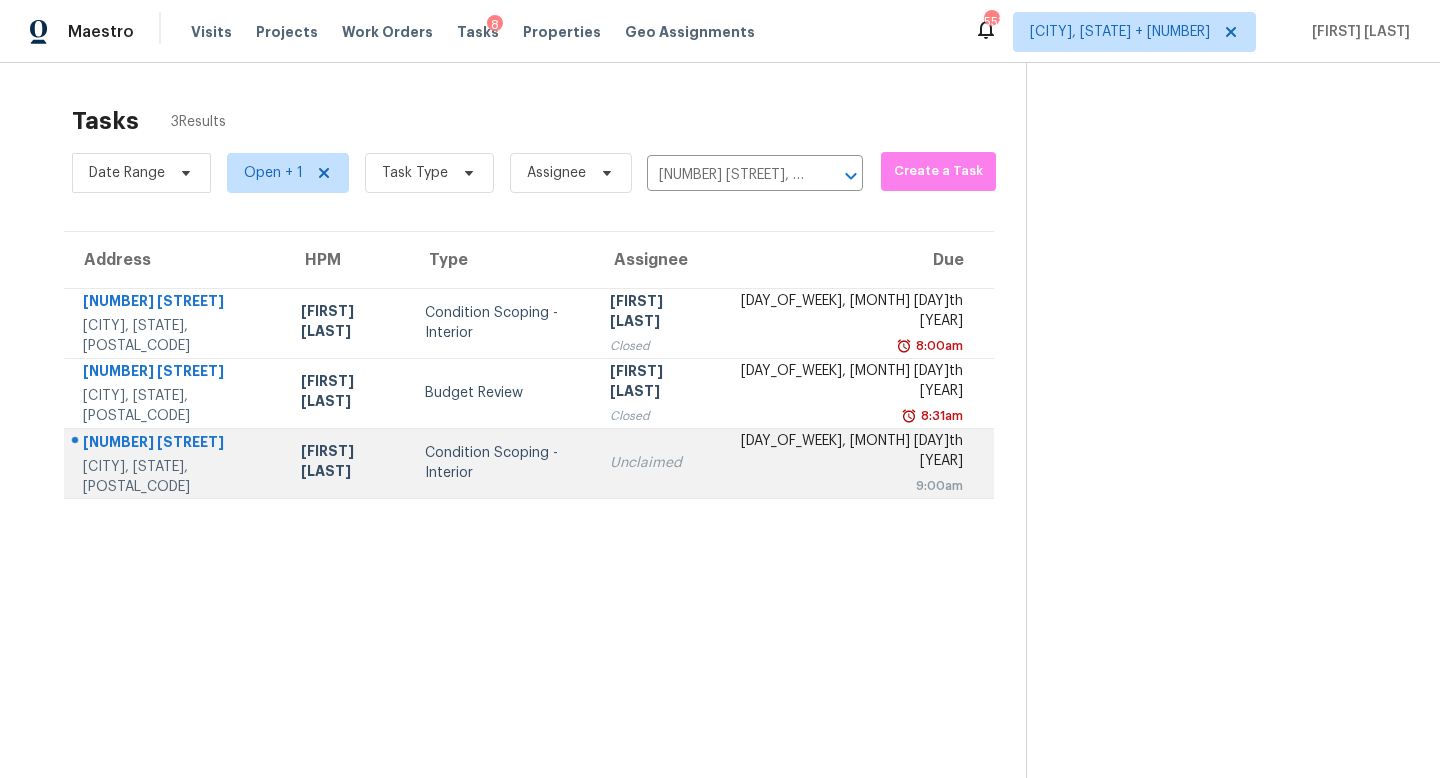 click on "Condition Scoping - Interior" at bounding box center [501, 463] 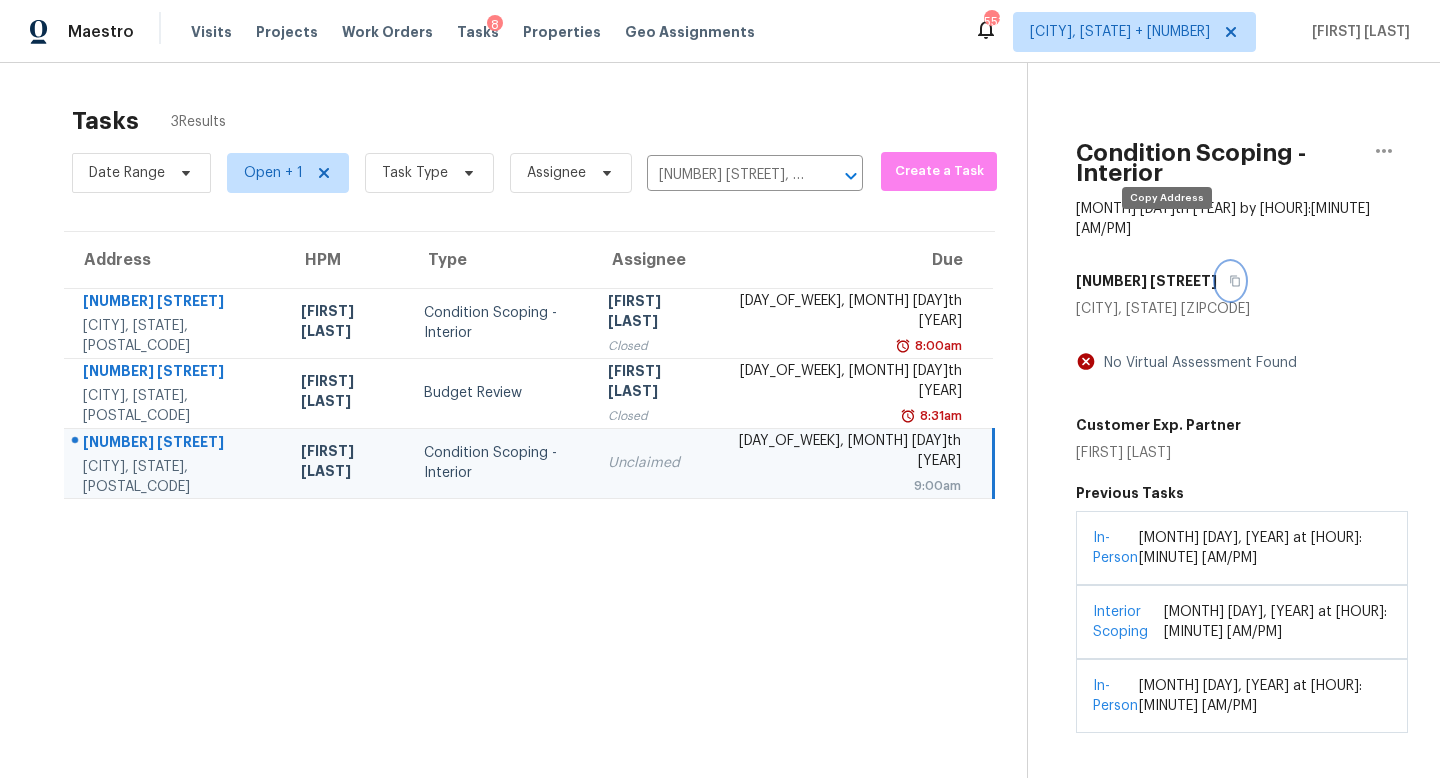 click 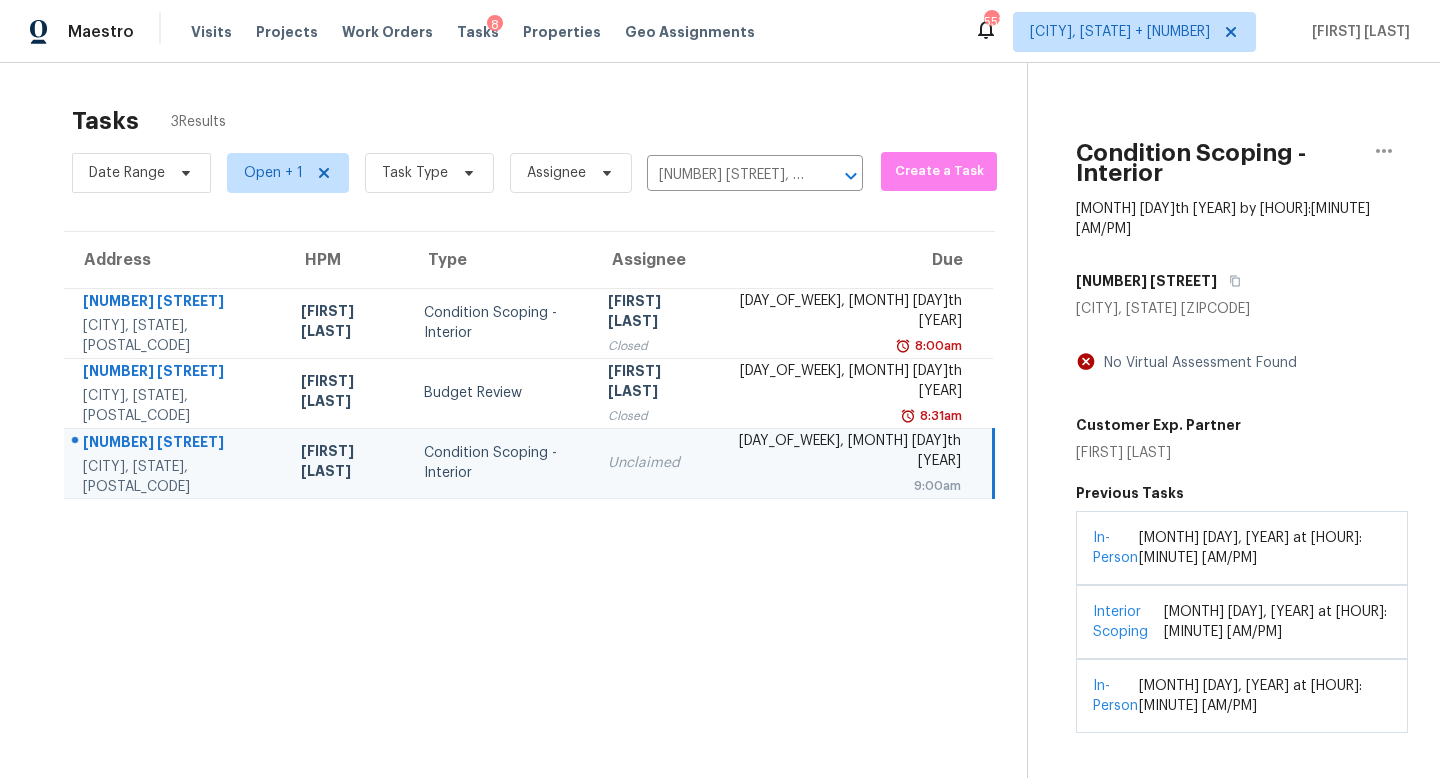 click on "Unclaimed" at bounding box center [656, 463] 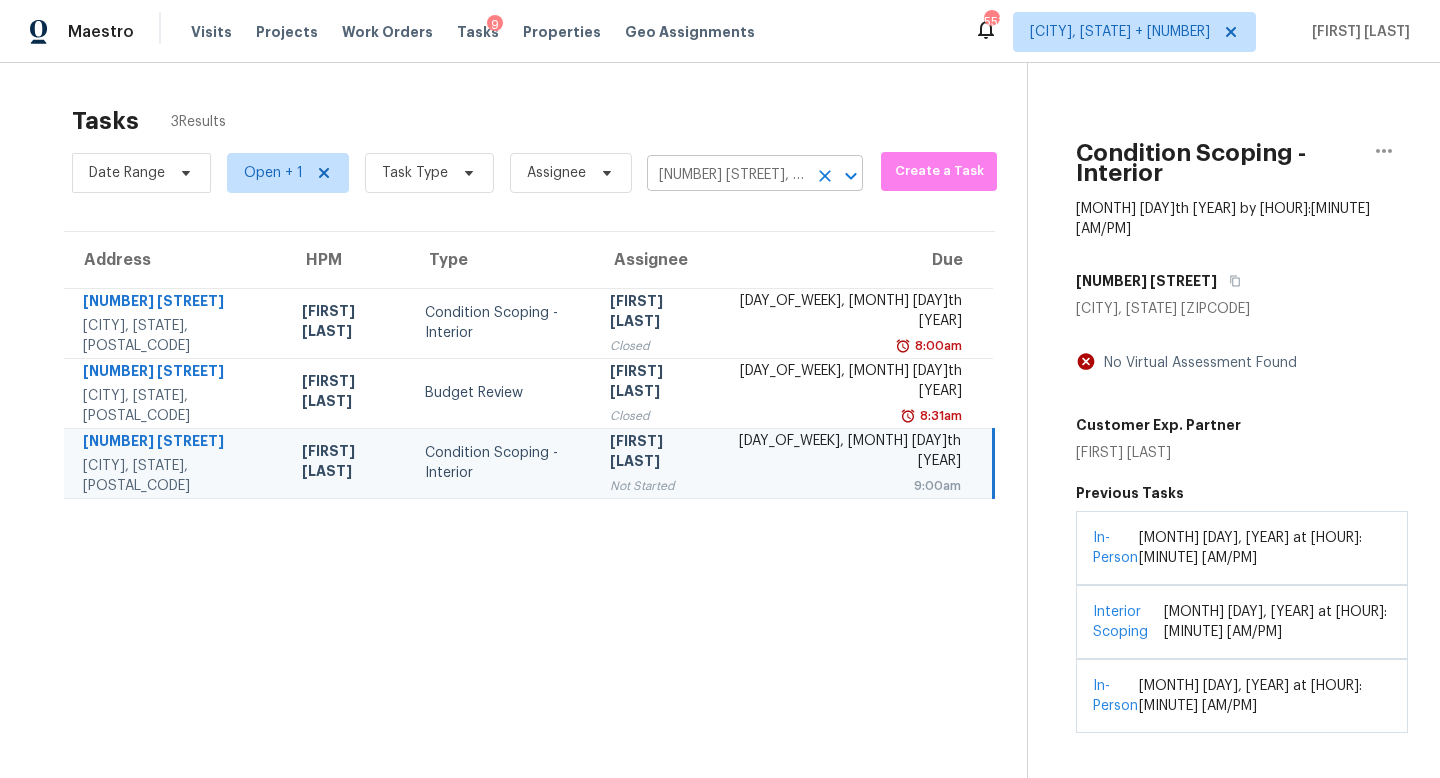 click on "12534 S Alcan Cir, Olathe, KS 66062" at bounding box center [727, 175] 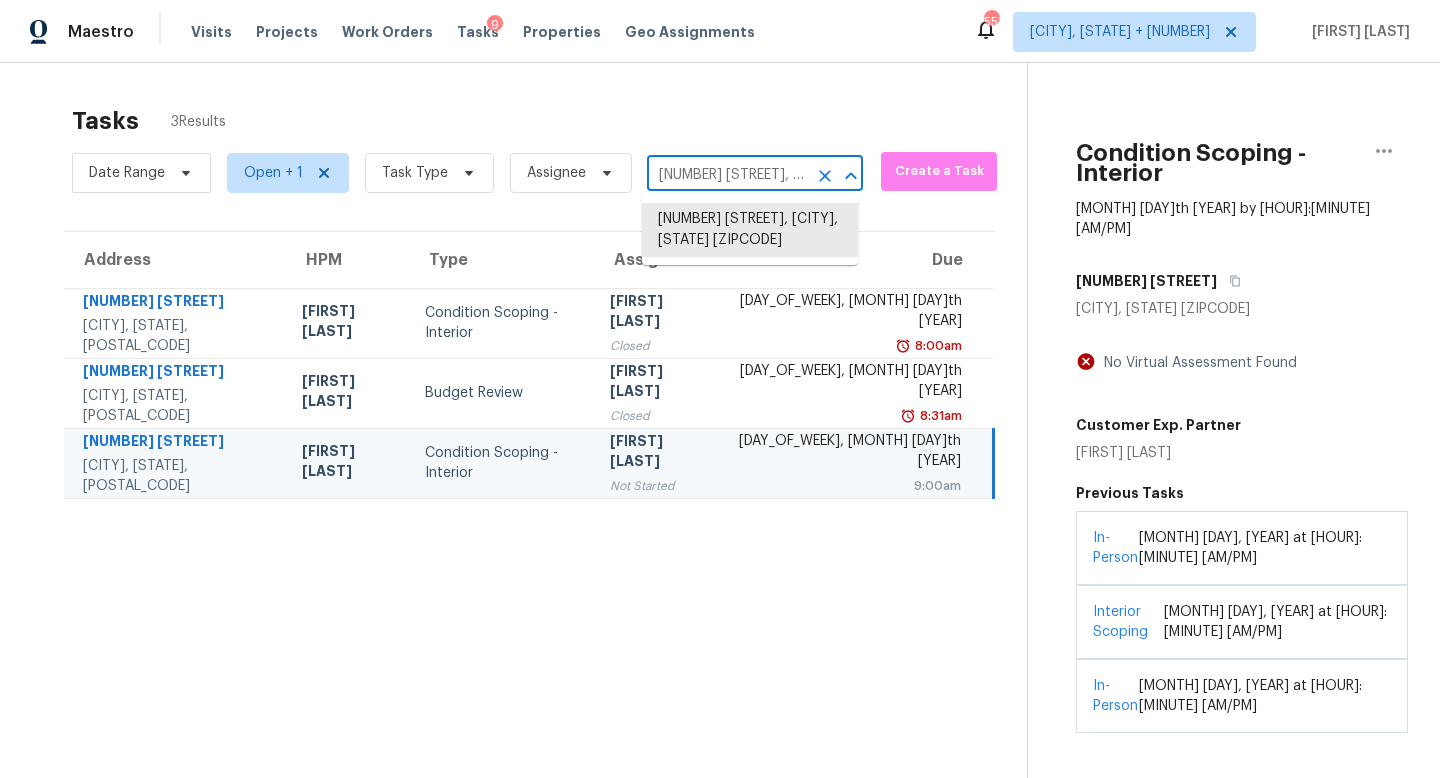 paste on "4520 Hickory Meadows Ln Fort Worth, TX, 76244" 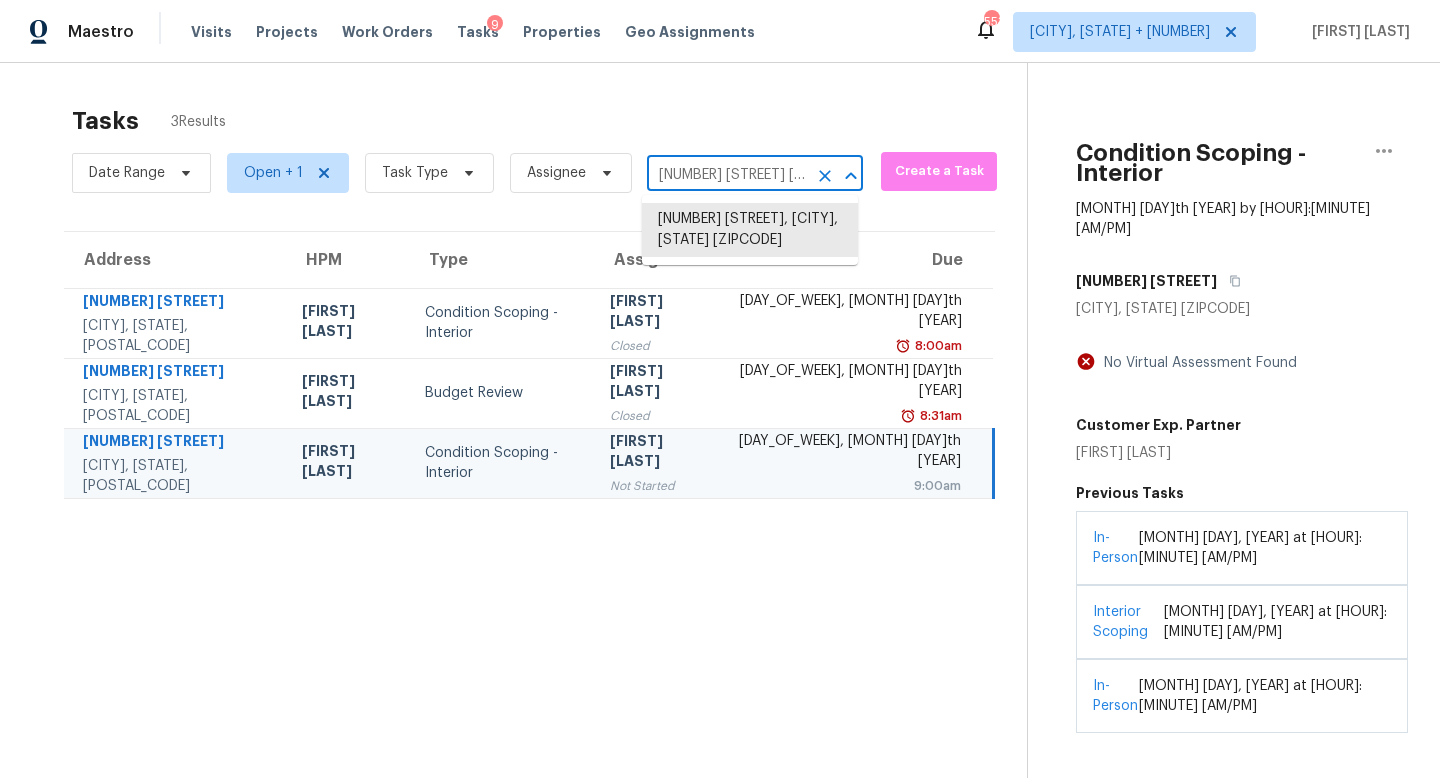 scroll, scrollTop: 0, scrollLeft: 171, axis: horizontal 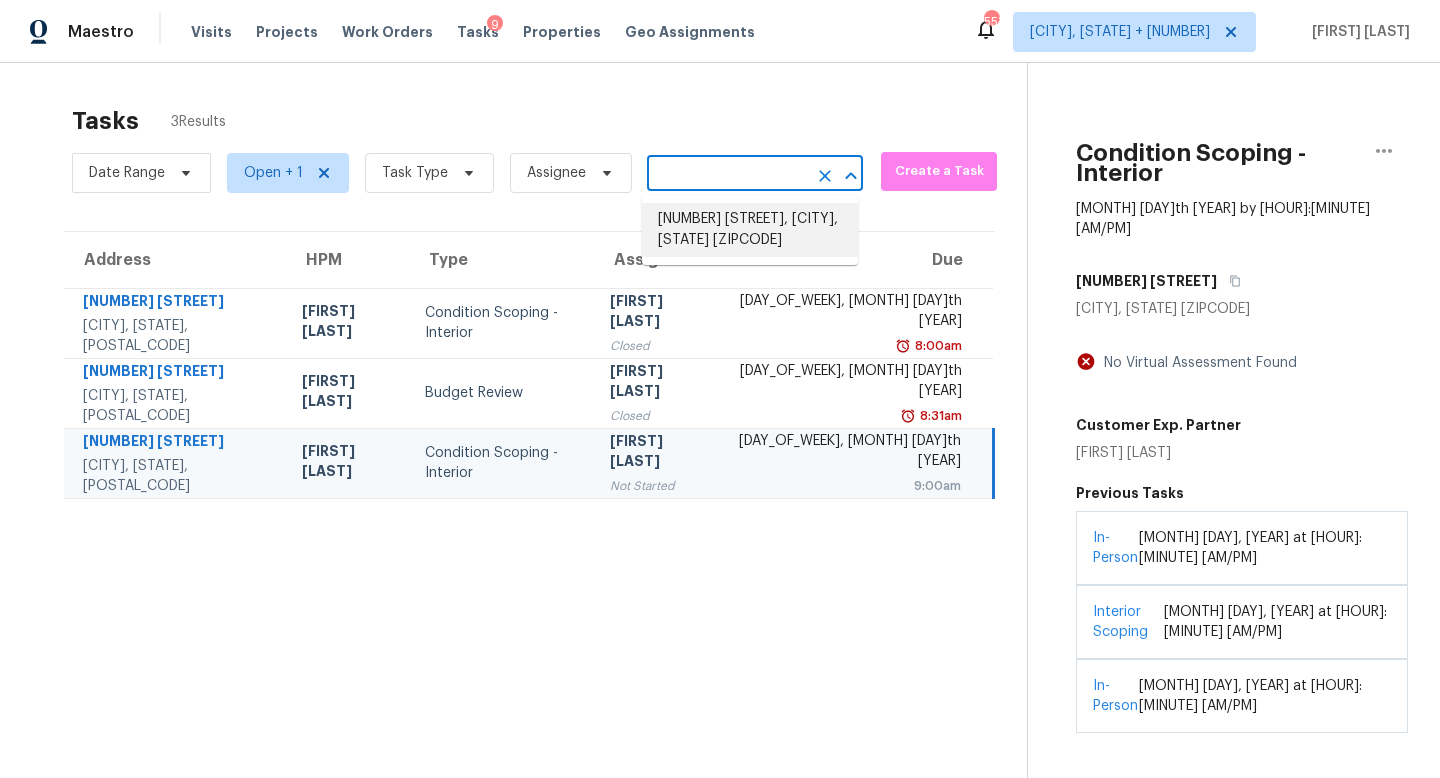 click on "4520 Hickory Meadows Ln, Fort Worth, TX 76244" at bounding box center [750, 230] 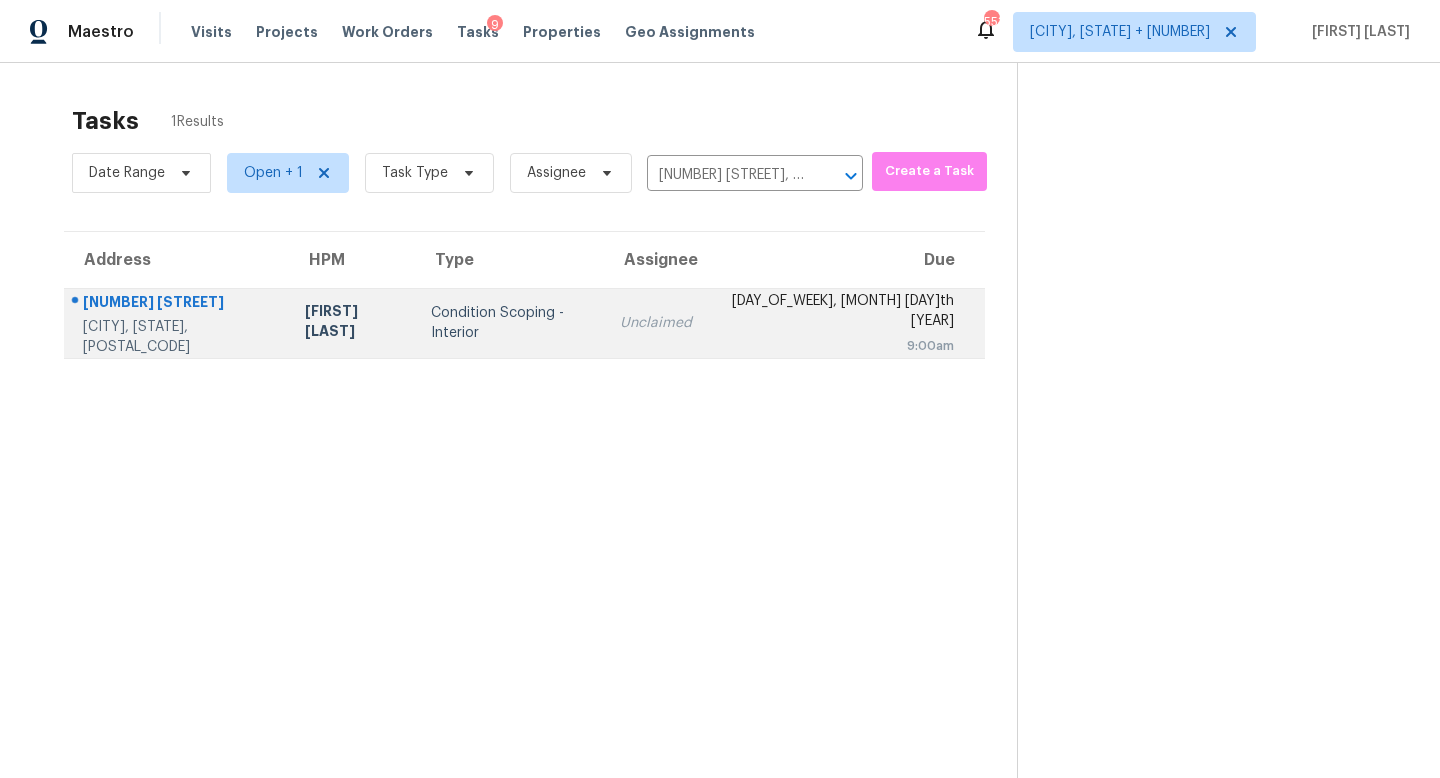 click on "Unclaimed" at bounding box center [656, 323] 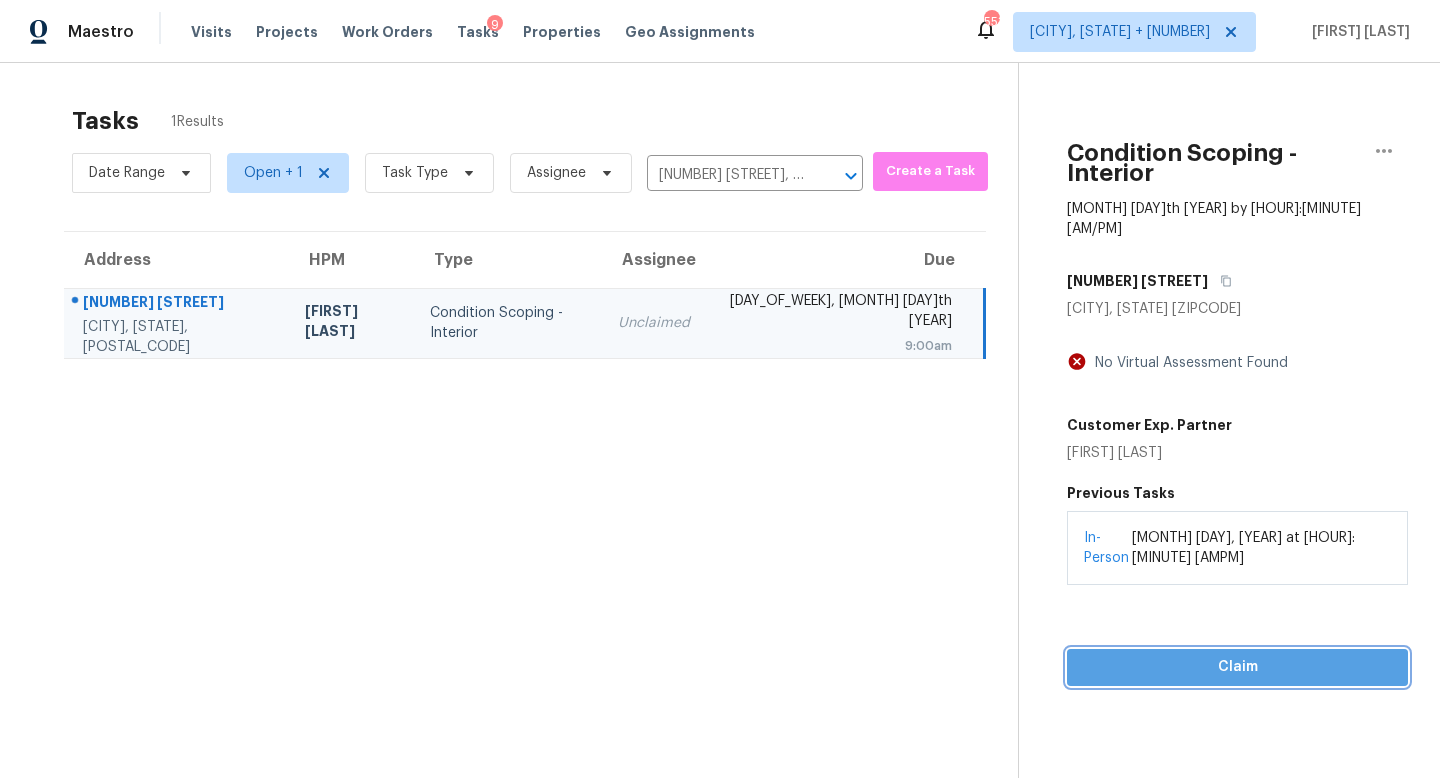 click on "Claim" at bounding box center [1237, 667] 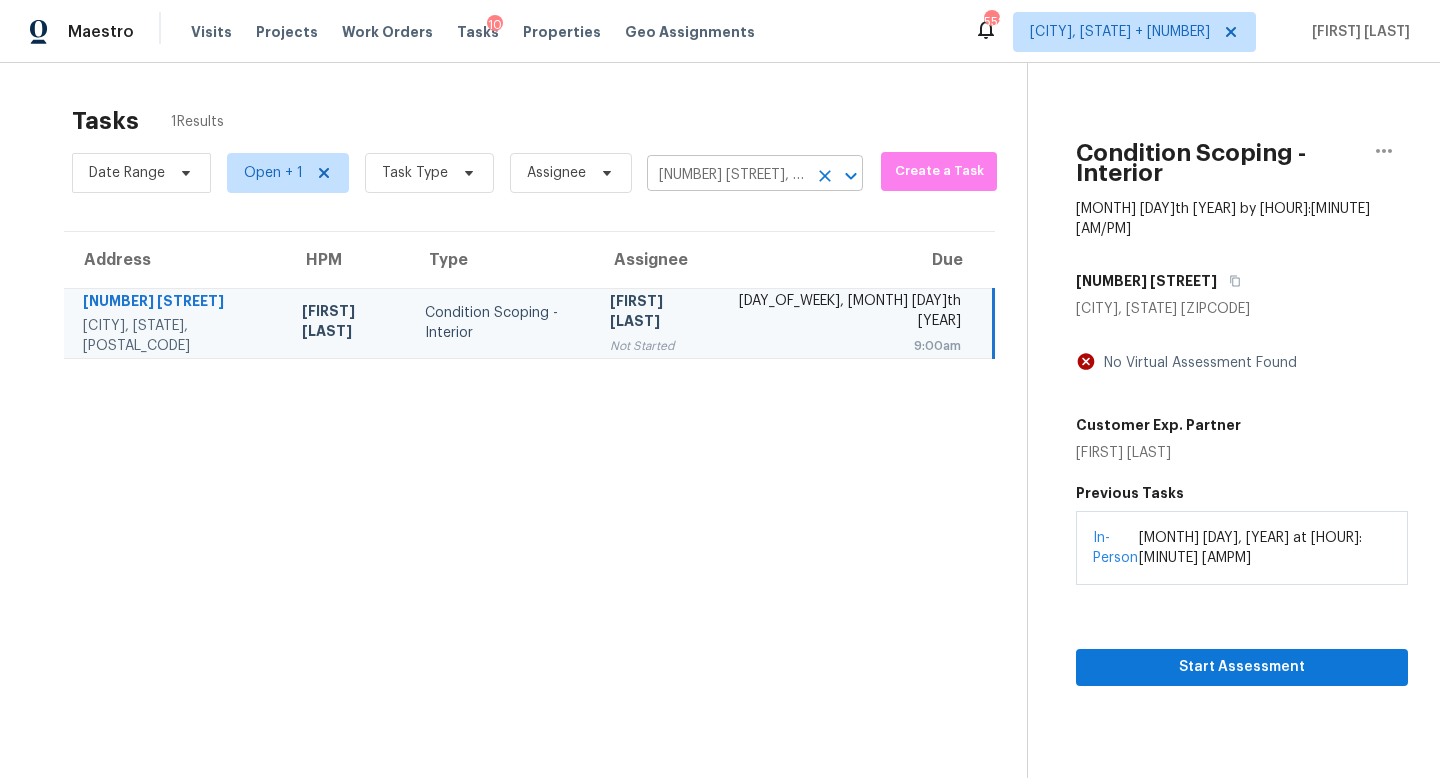 click on "4520 Hickory Meadows Ln, Fort Worth, TX 76244" at bounding box center [727, 175] 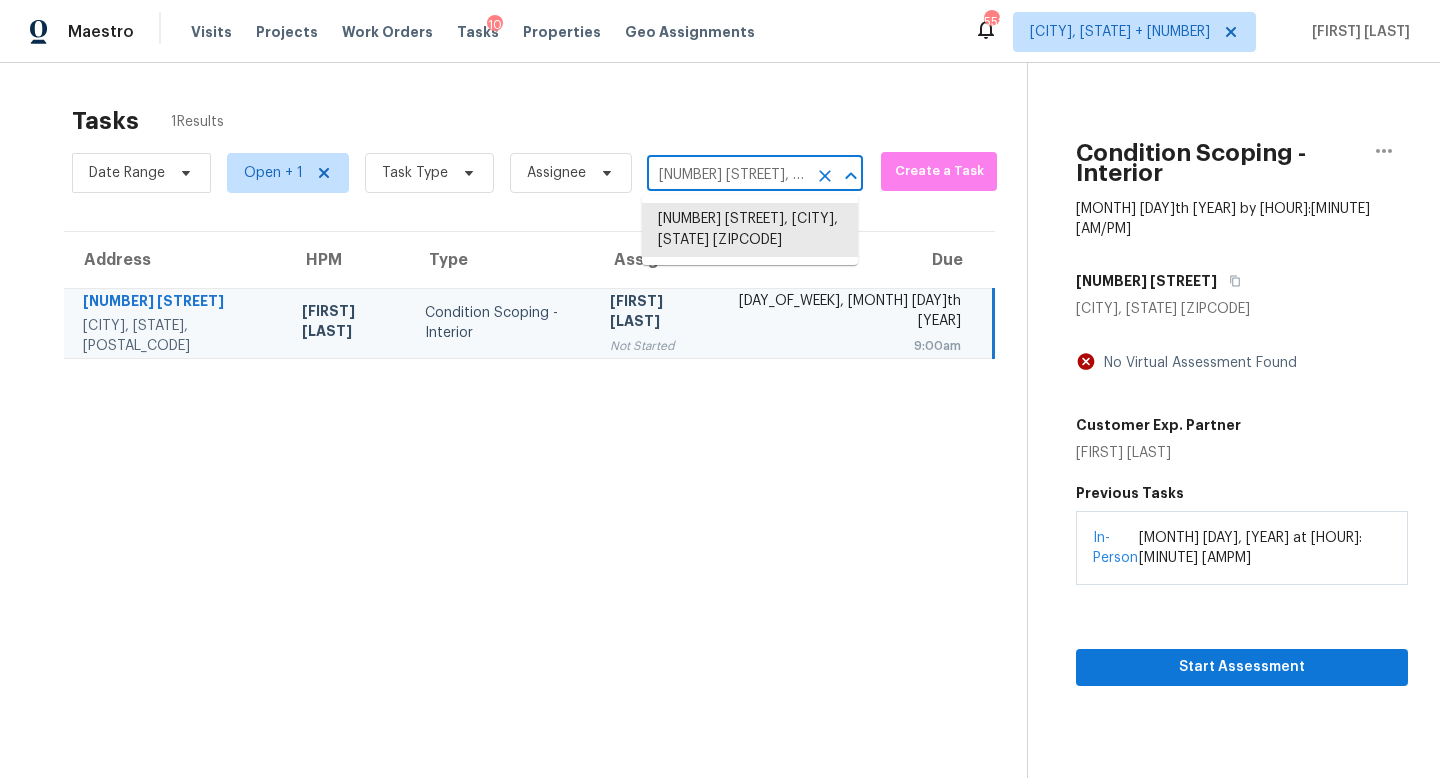 paste on "13087 82nd Ln N West Palm Beach, FL, 33412" 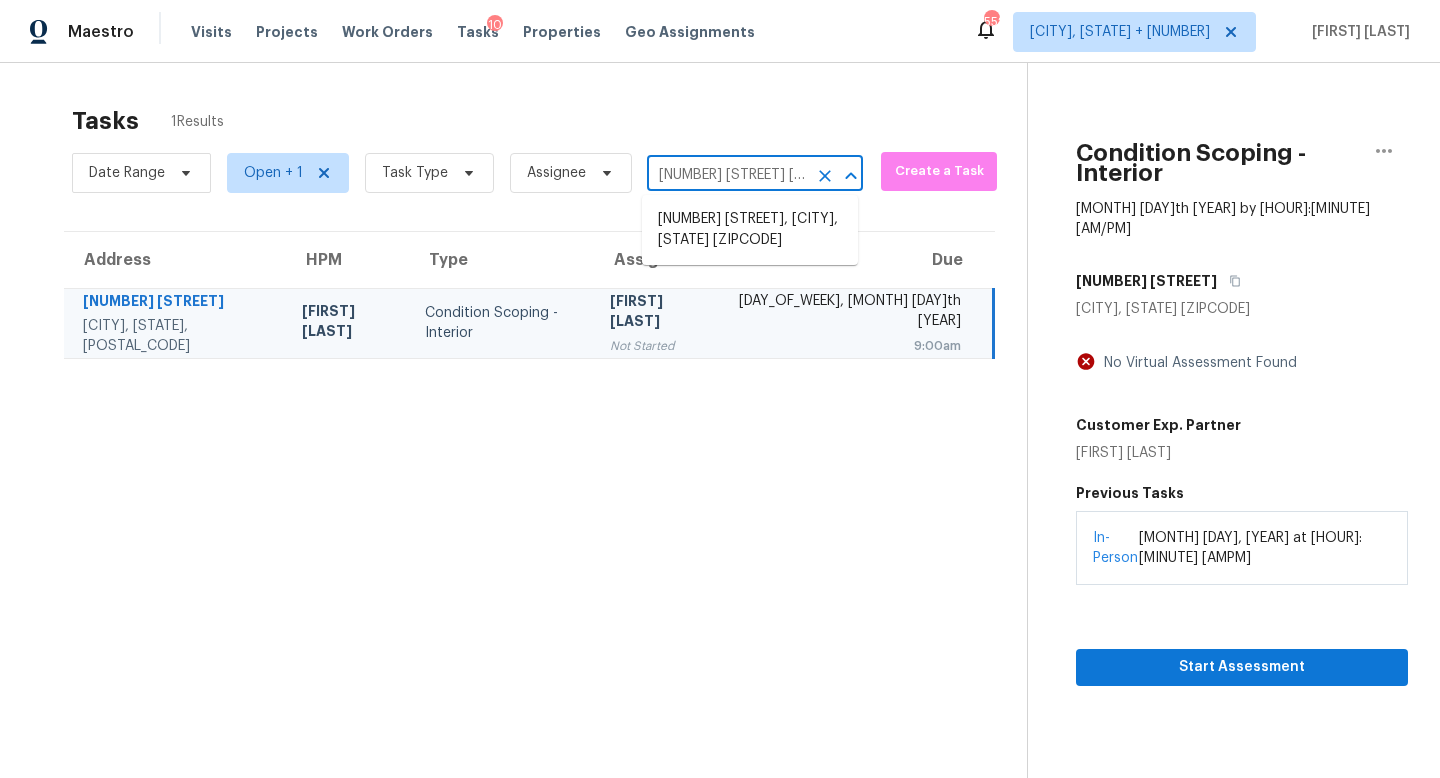 scroll, scrollTop: 0, scrollLeft: 146, axis: horizontal 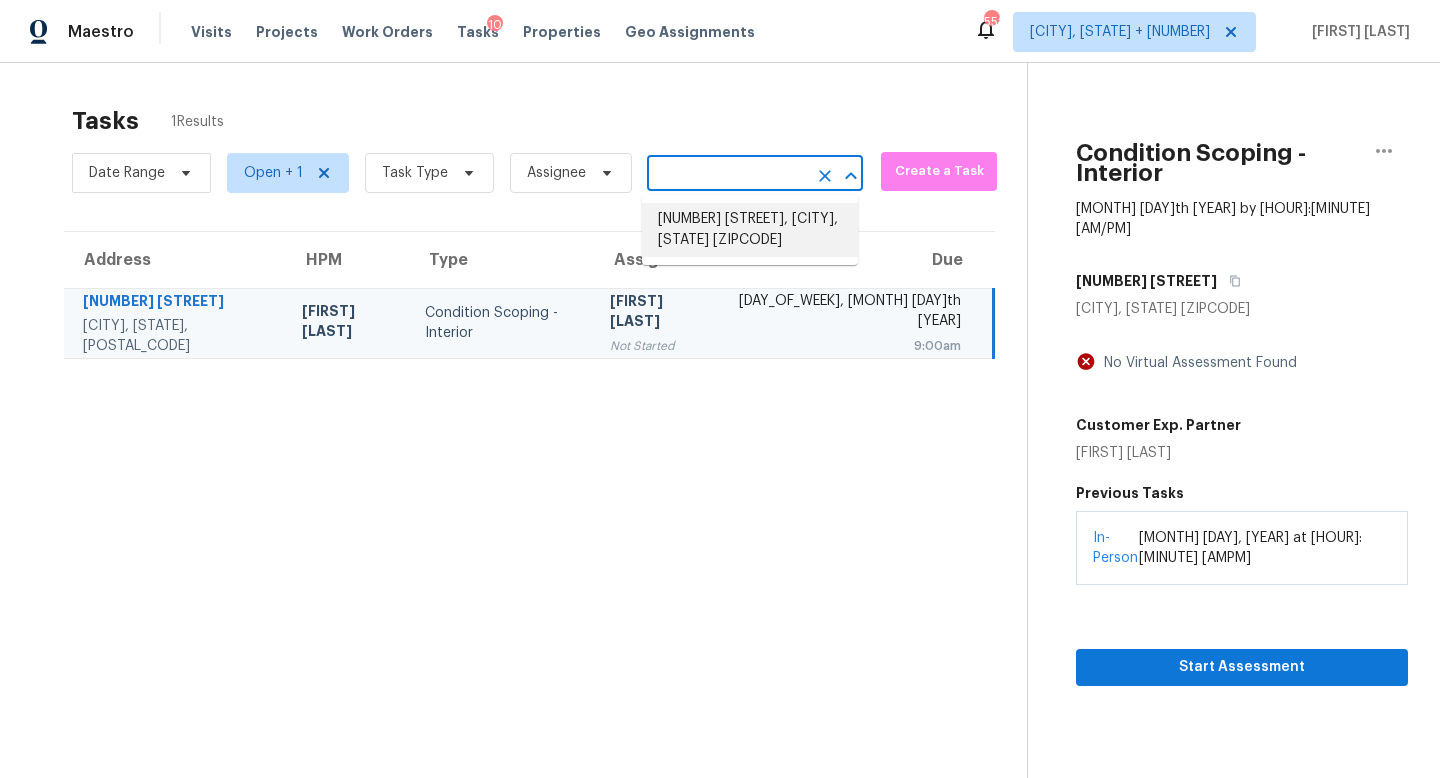 click on "13087 82nd Ln N, West Palm Beach, FL 33412" at bounding box center (750, 230) 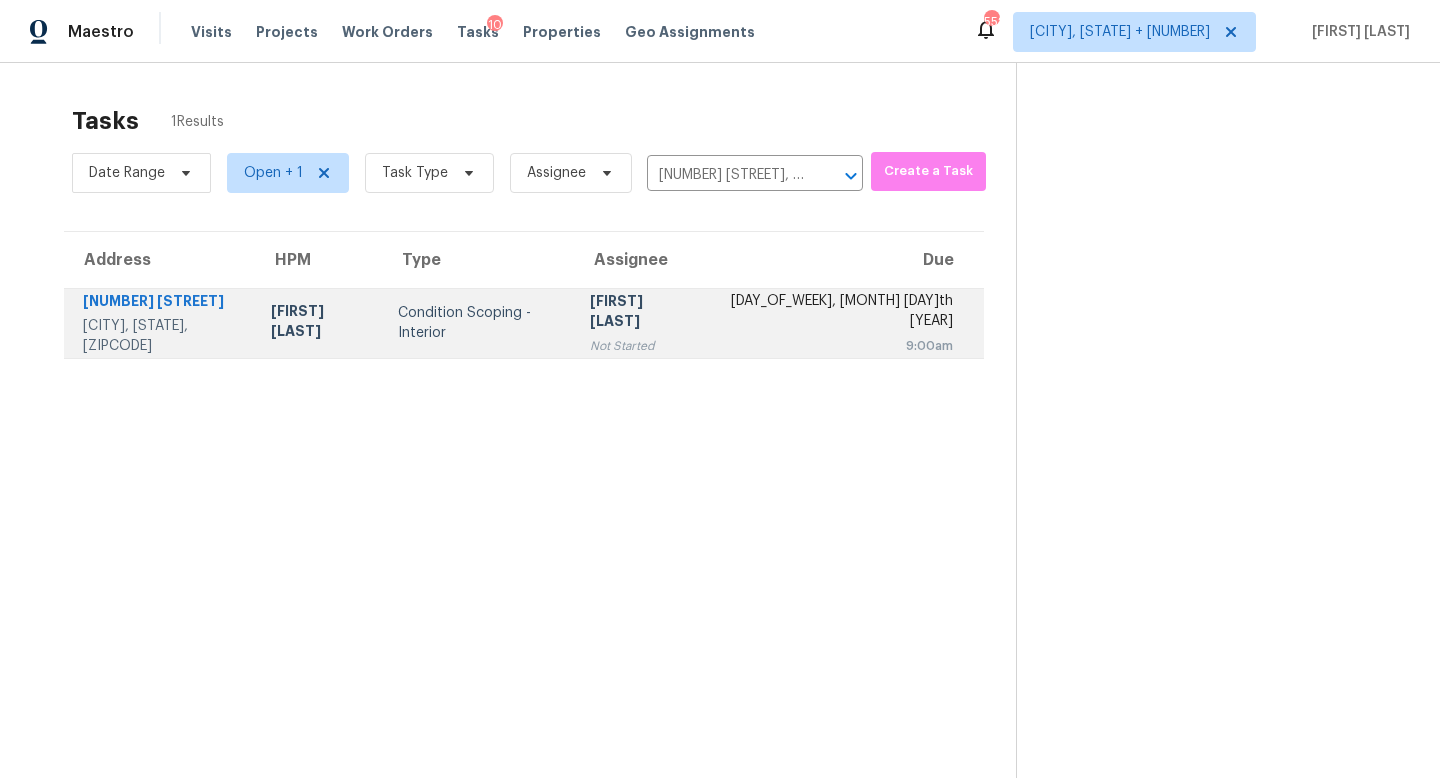 click on "Condition Scoping - Interior" at bounding box center [478, 323] 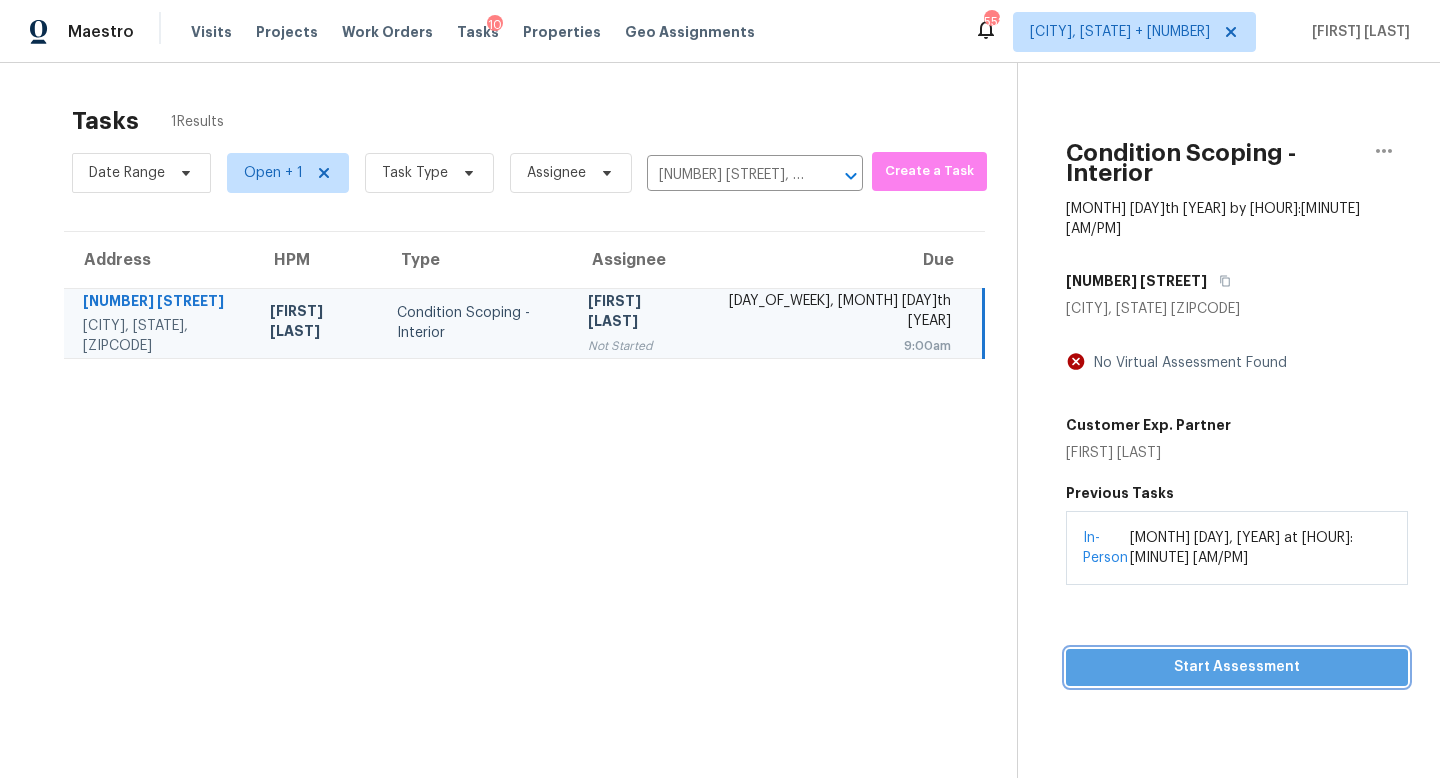 click on "Start Assessment" at bounding box center [1237, 667] 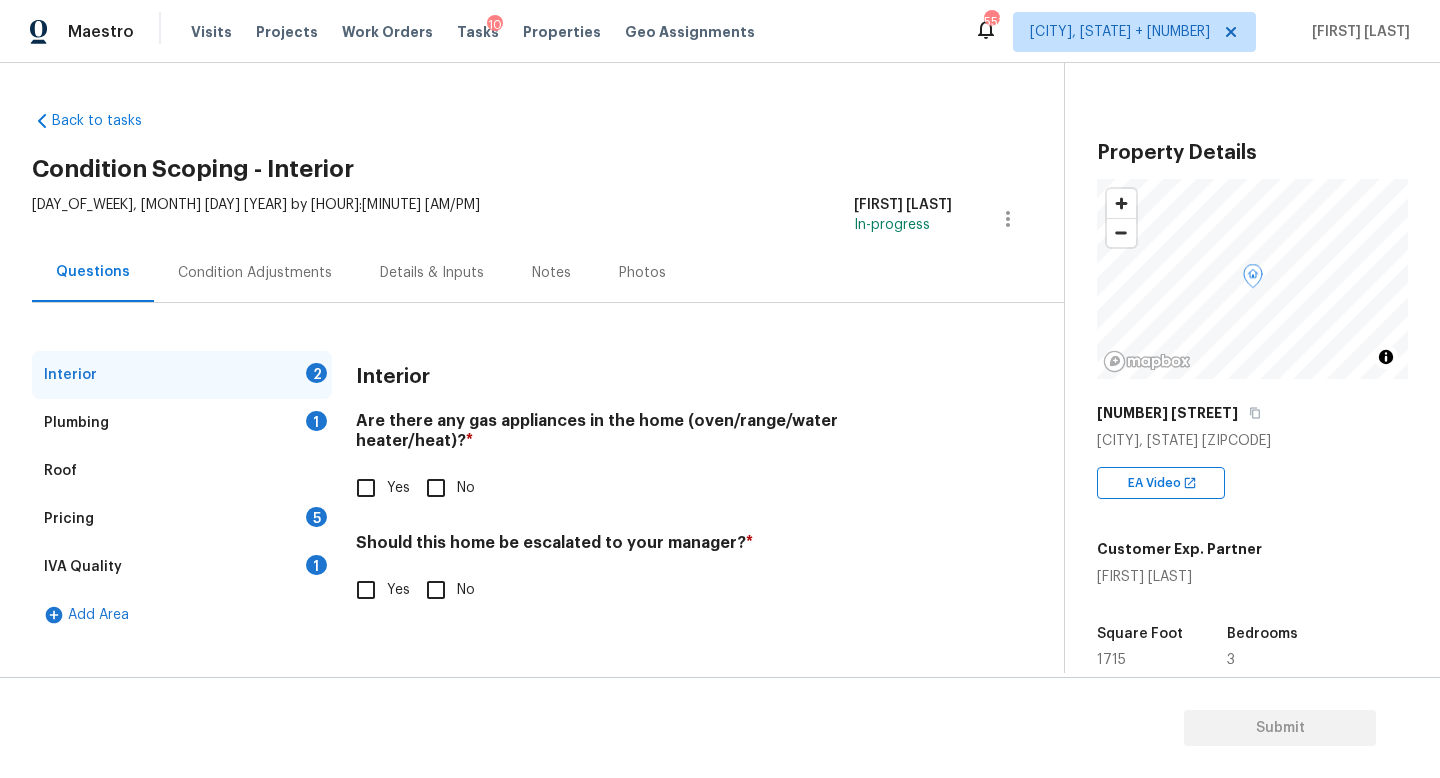 click on "Condition Adjustments" at bounding box center [255, 273] 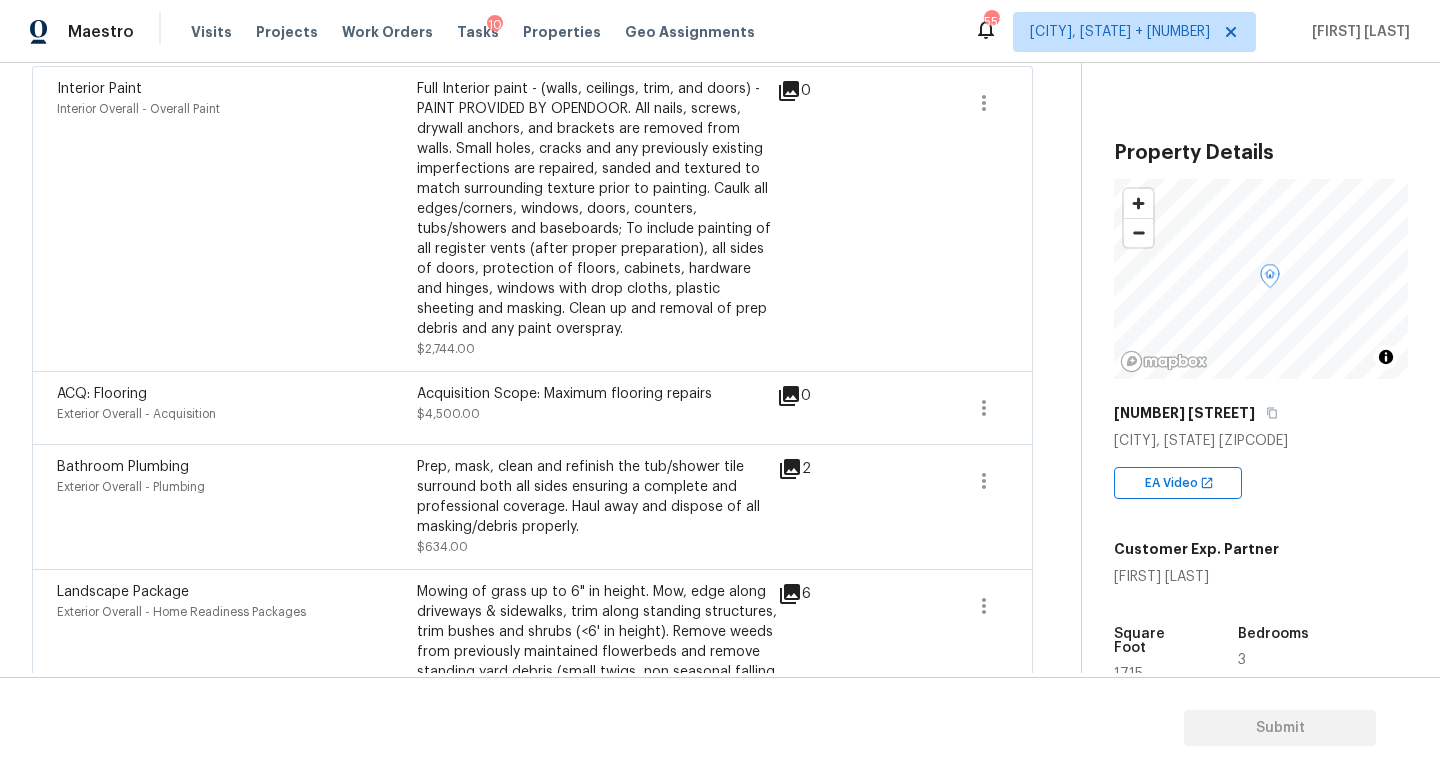 scroll, scrollTop: 516, scrollLeft: 0, axis: vertical 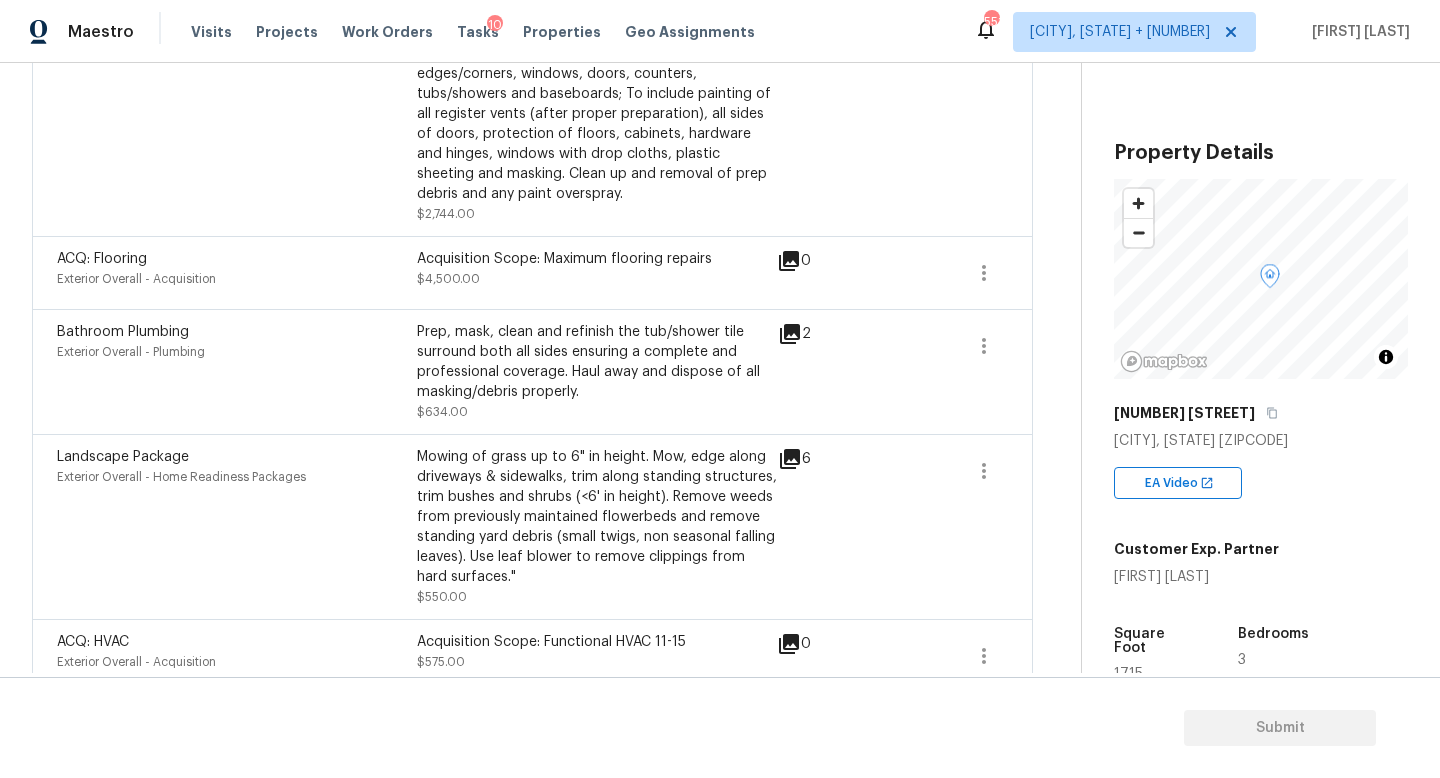 click 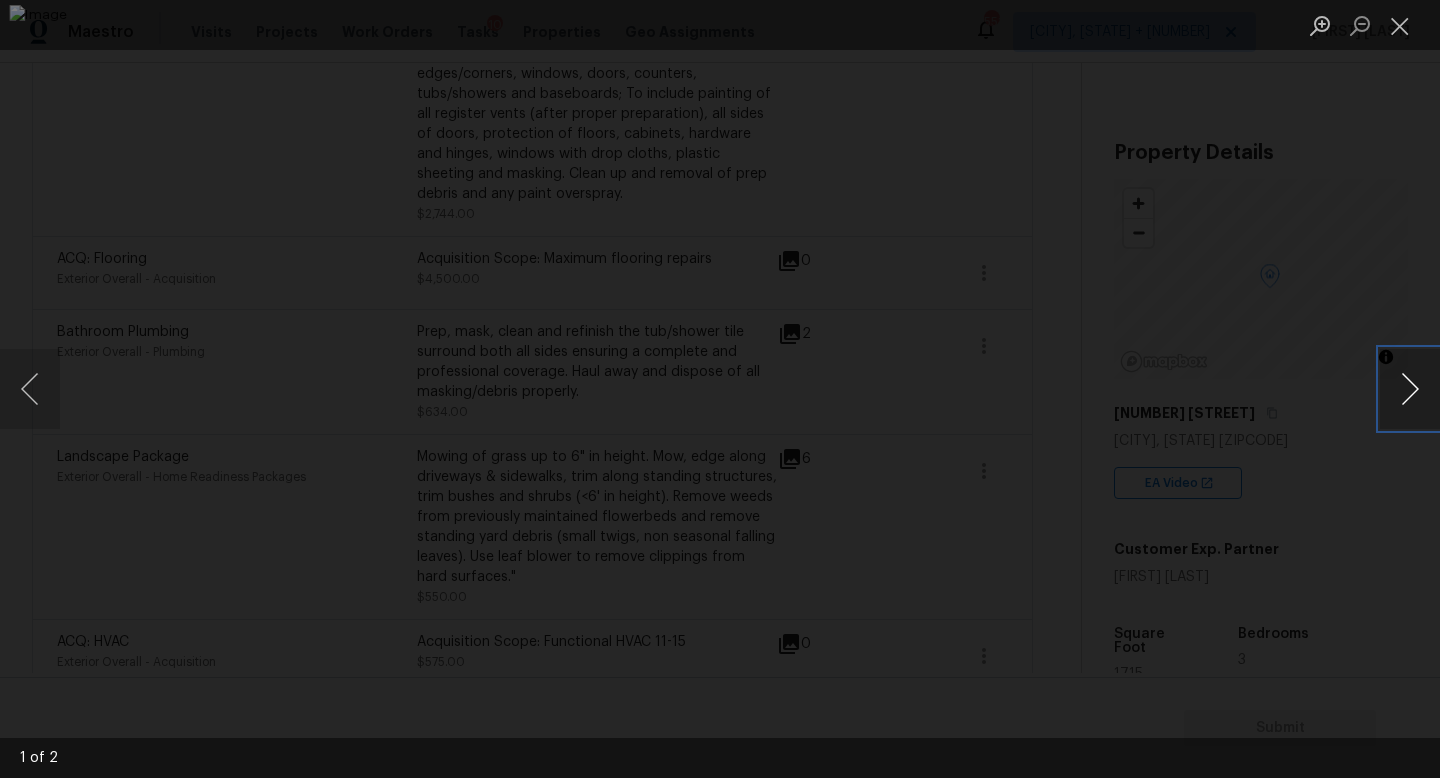click at bounding box center [1410, 389] 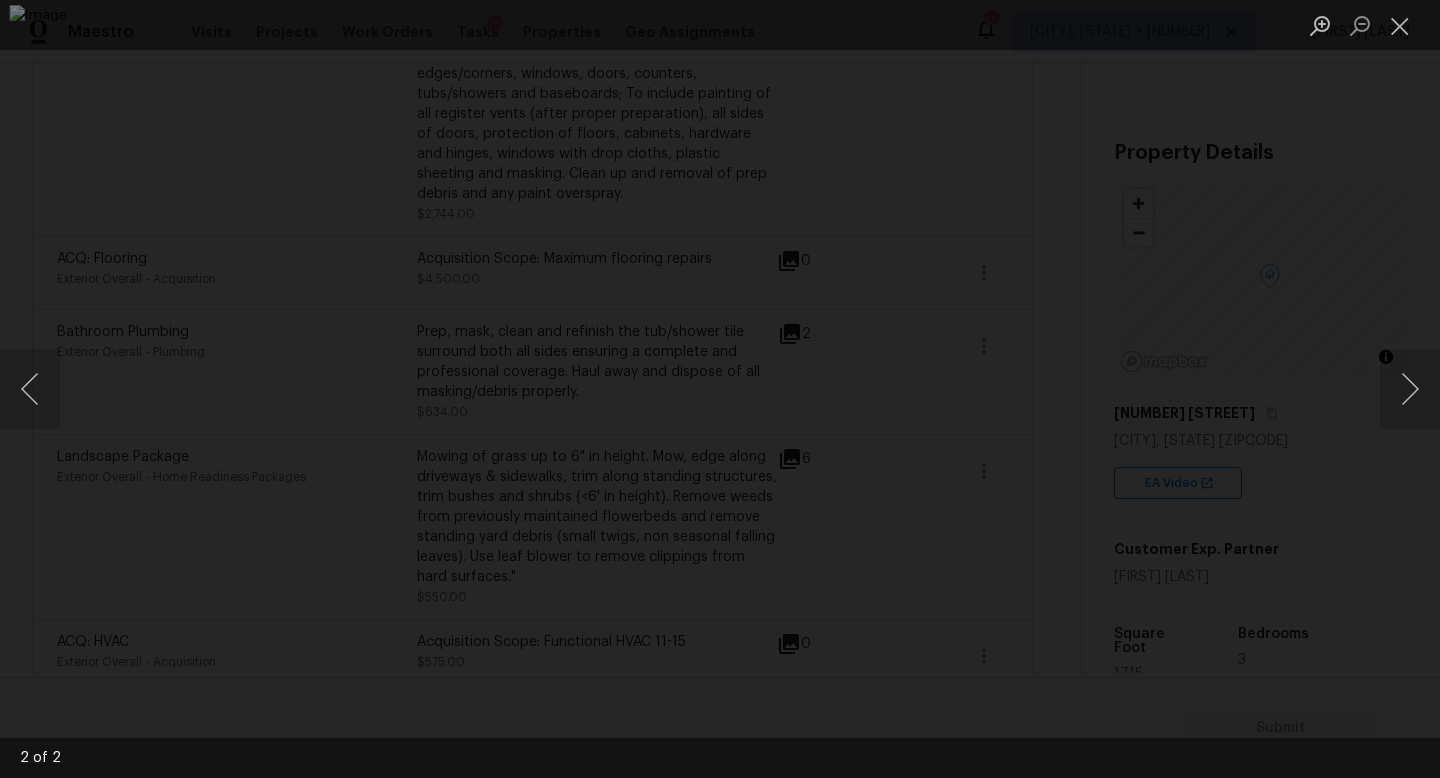 click at bounding box center (720, 389) 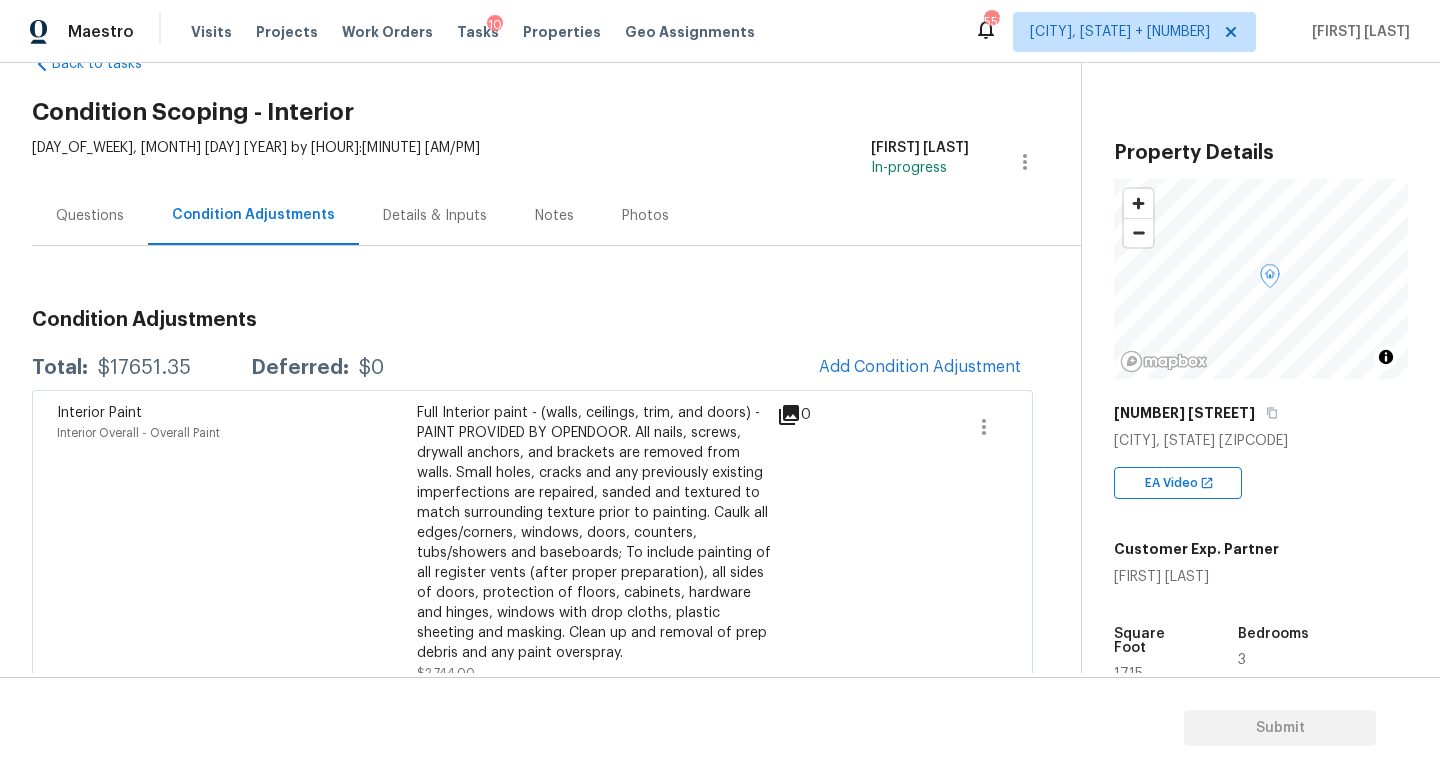 scroll, scrollTop: 59, scrollLeft: 0, axis: vertical 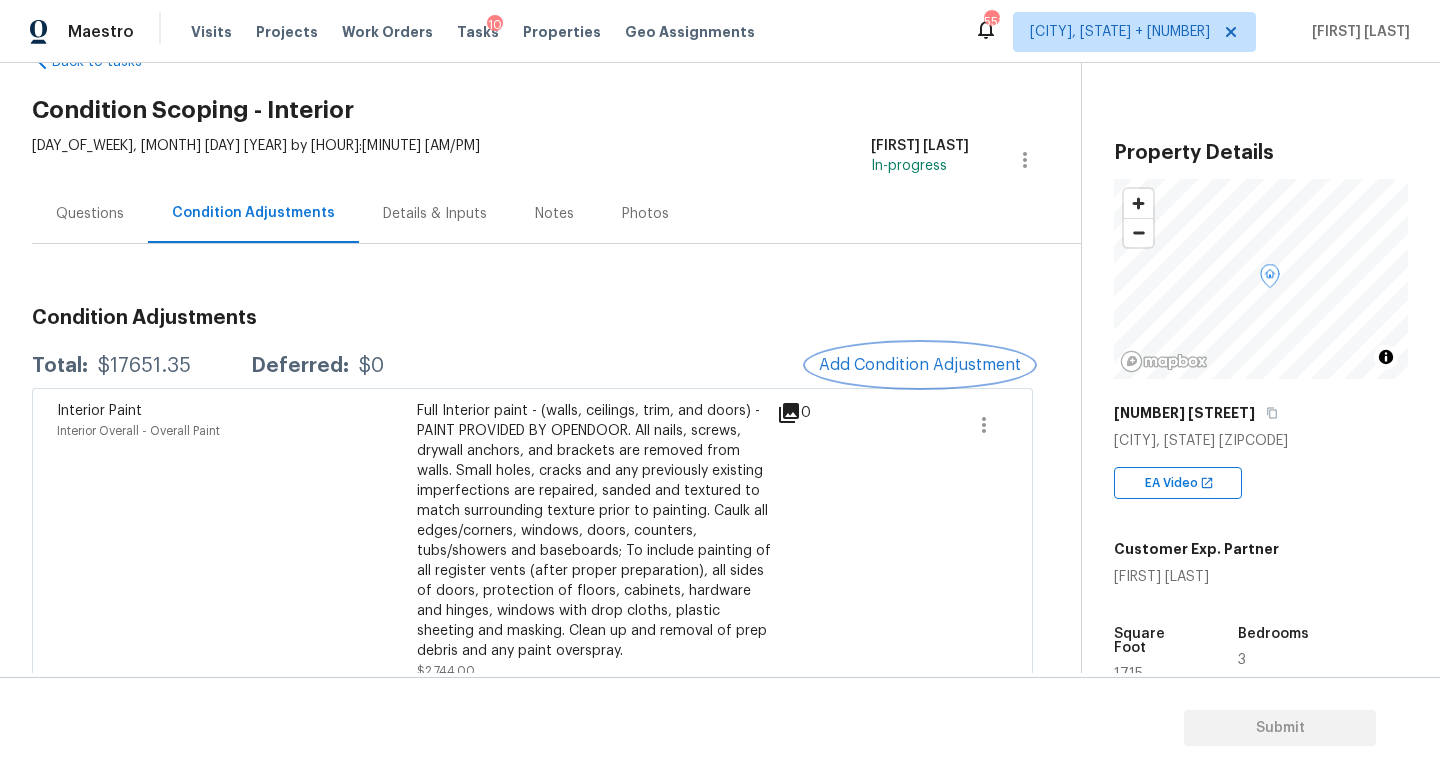 click on "Add Condition Adjustment" at bounding box center [920, 365] 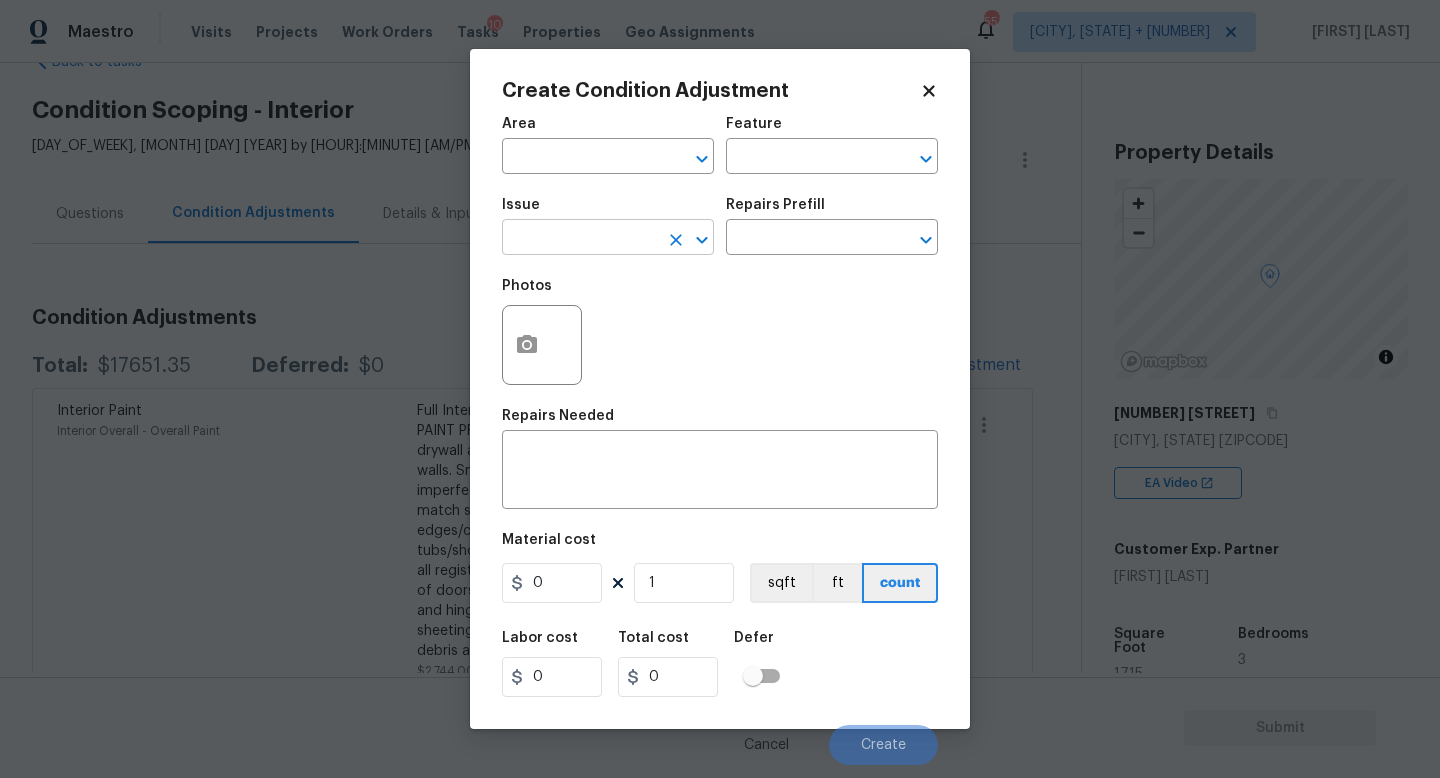 click at bounding box center [580, 239] 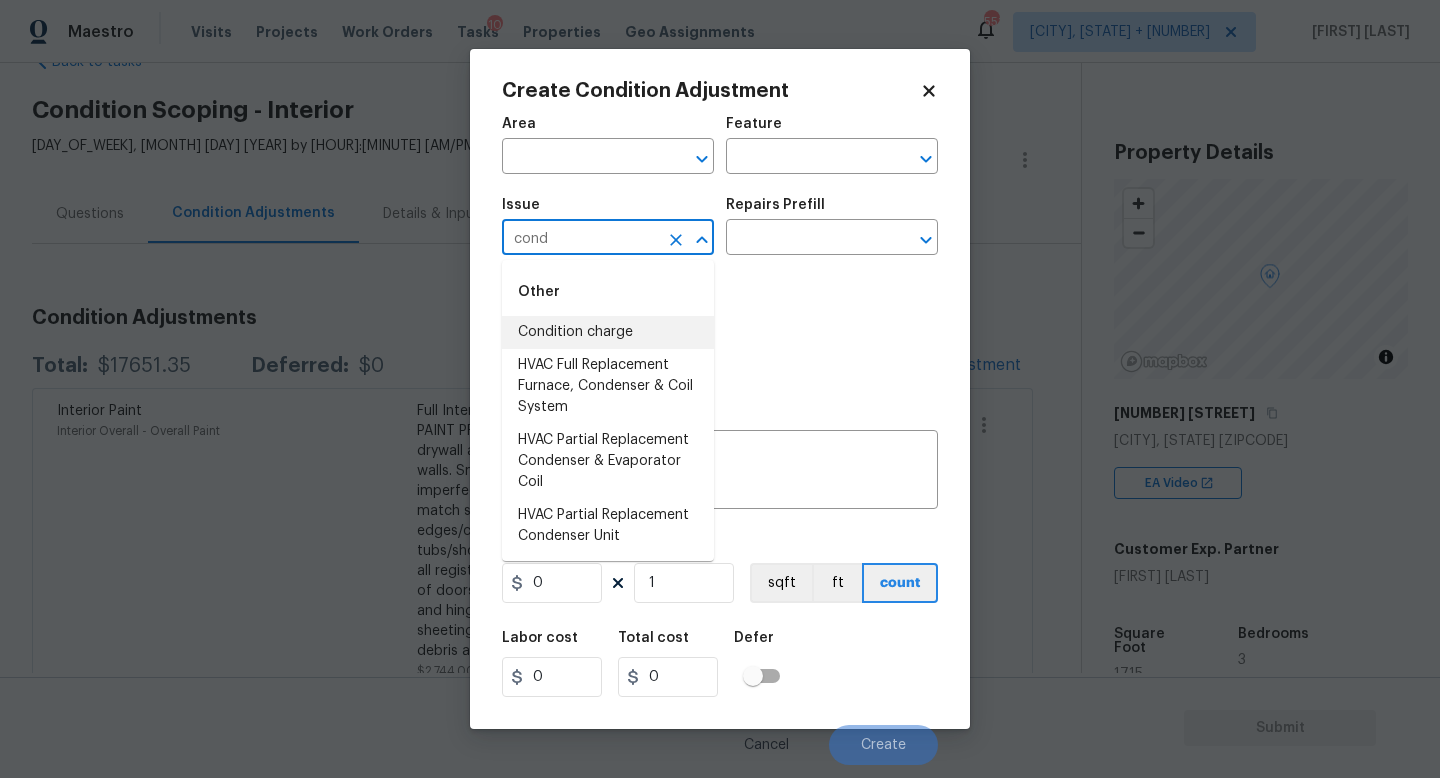 click on "Condition charge" at bounding box center [608, 332] 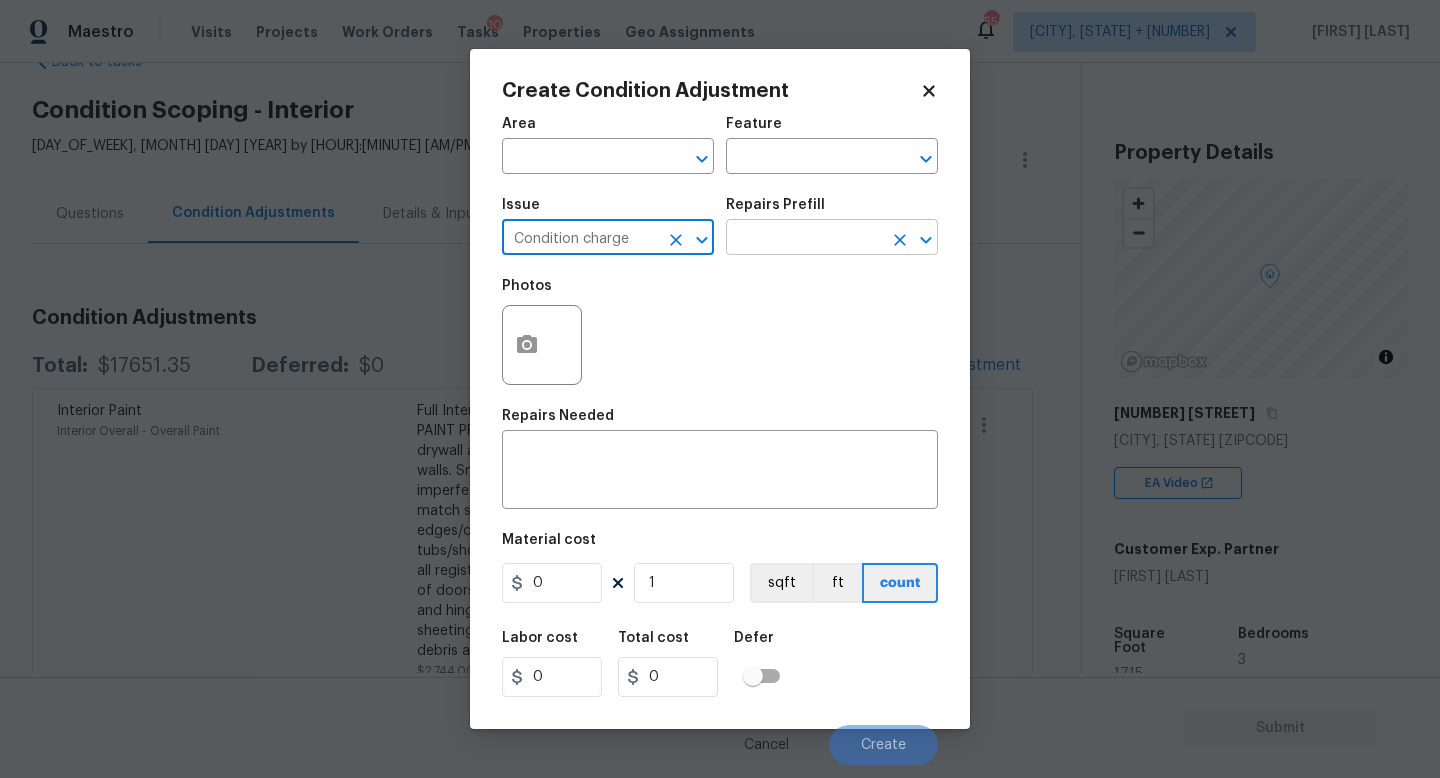 type on "Condition charge" 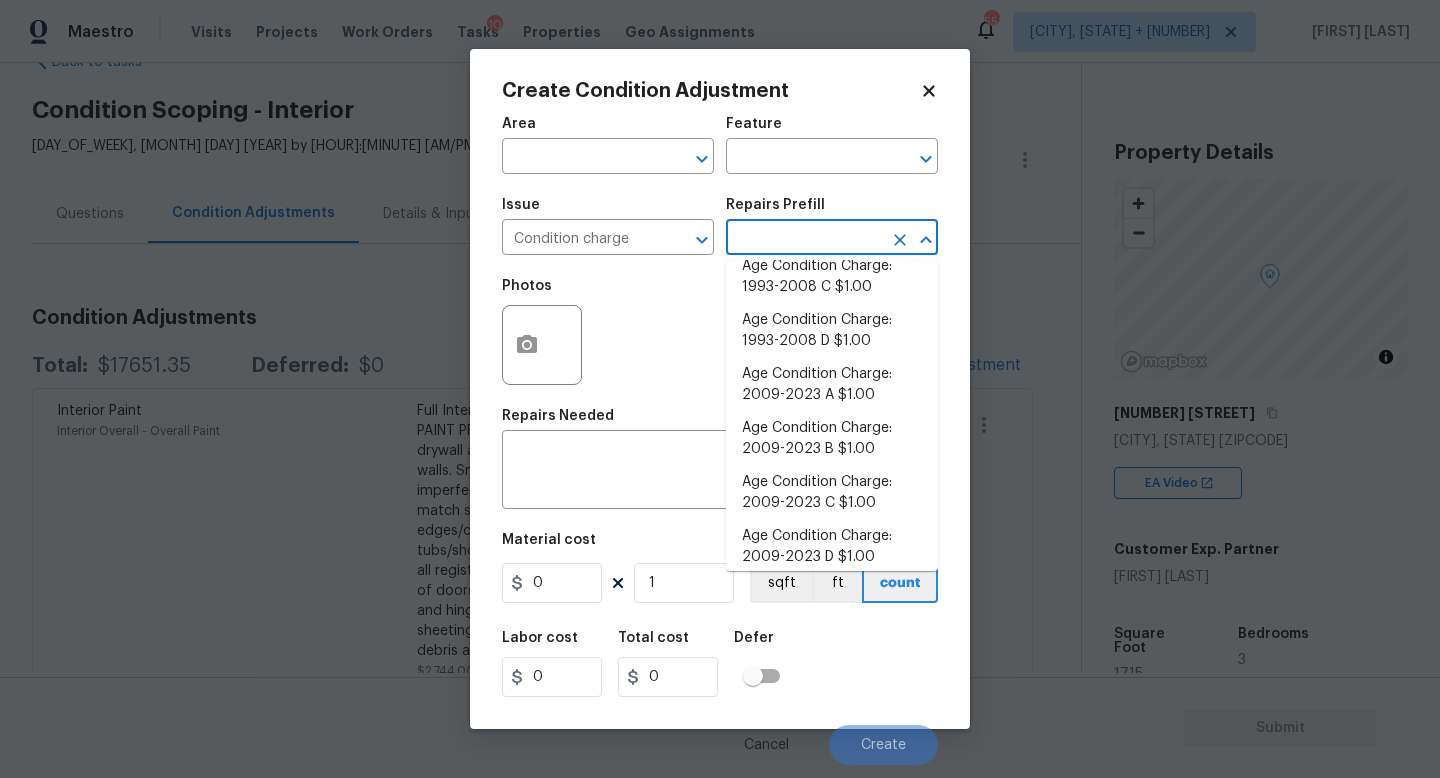 scroll, scrollTop: 656, scrollLeft: 0, axis: vertical 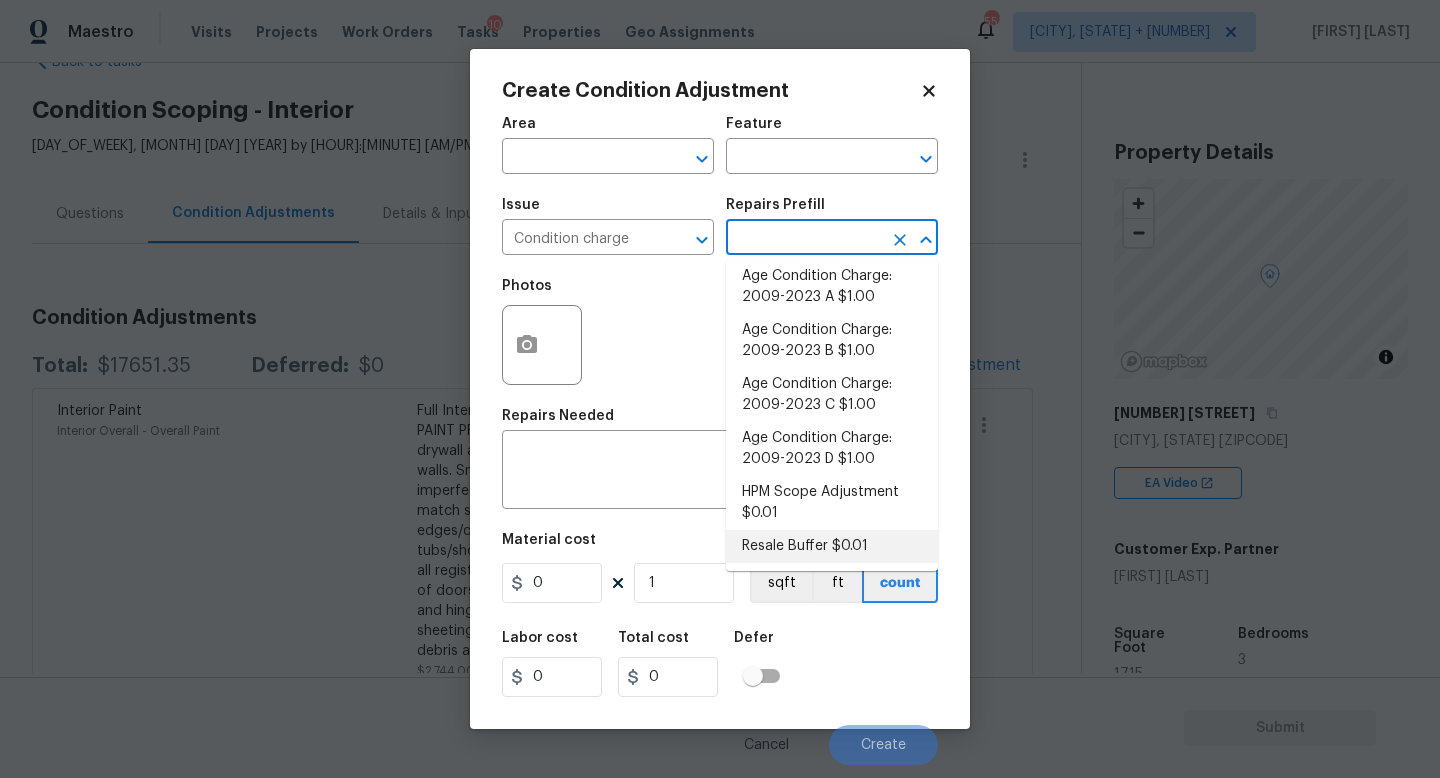 click on "Resale Buffer $0.01" at bounding box center (832, 546) 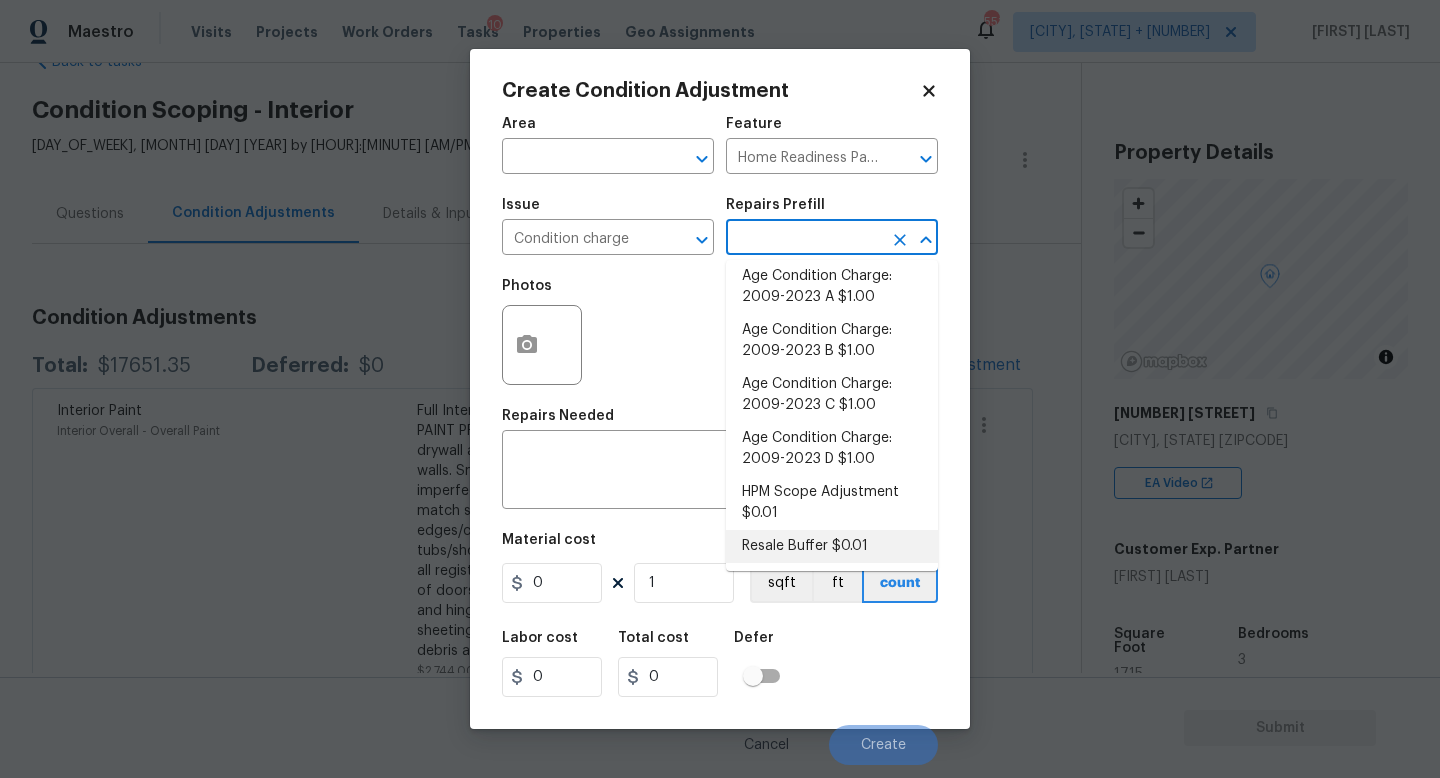 type 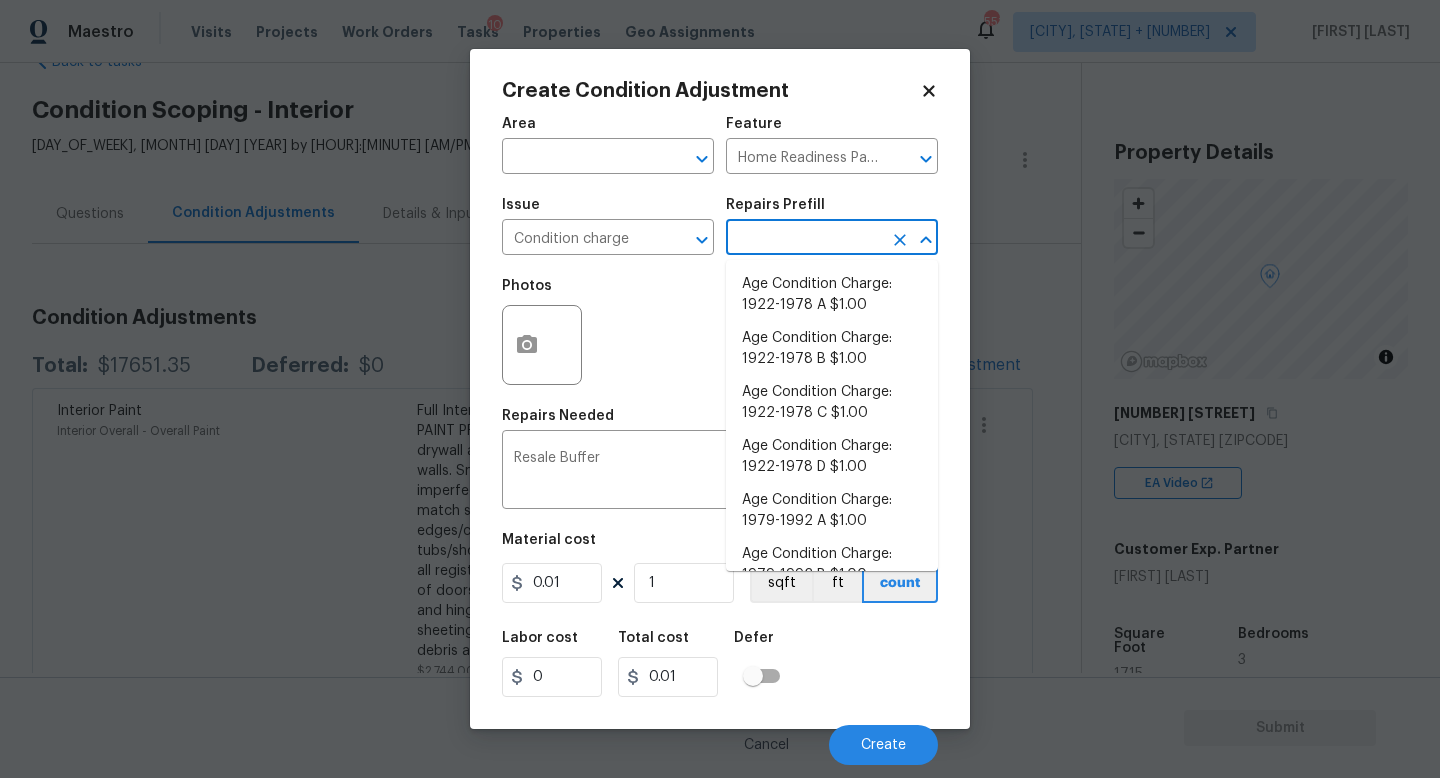 click at bounding box center [804, 239] 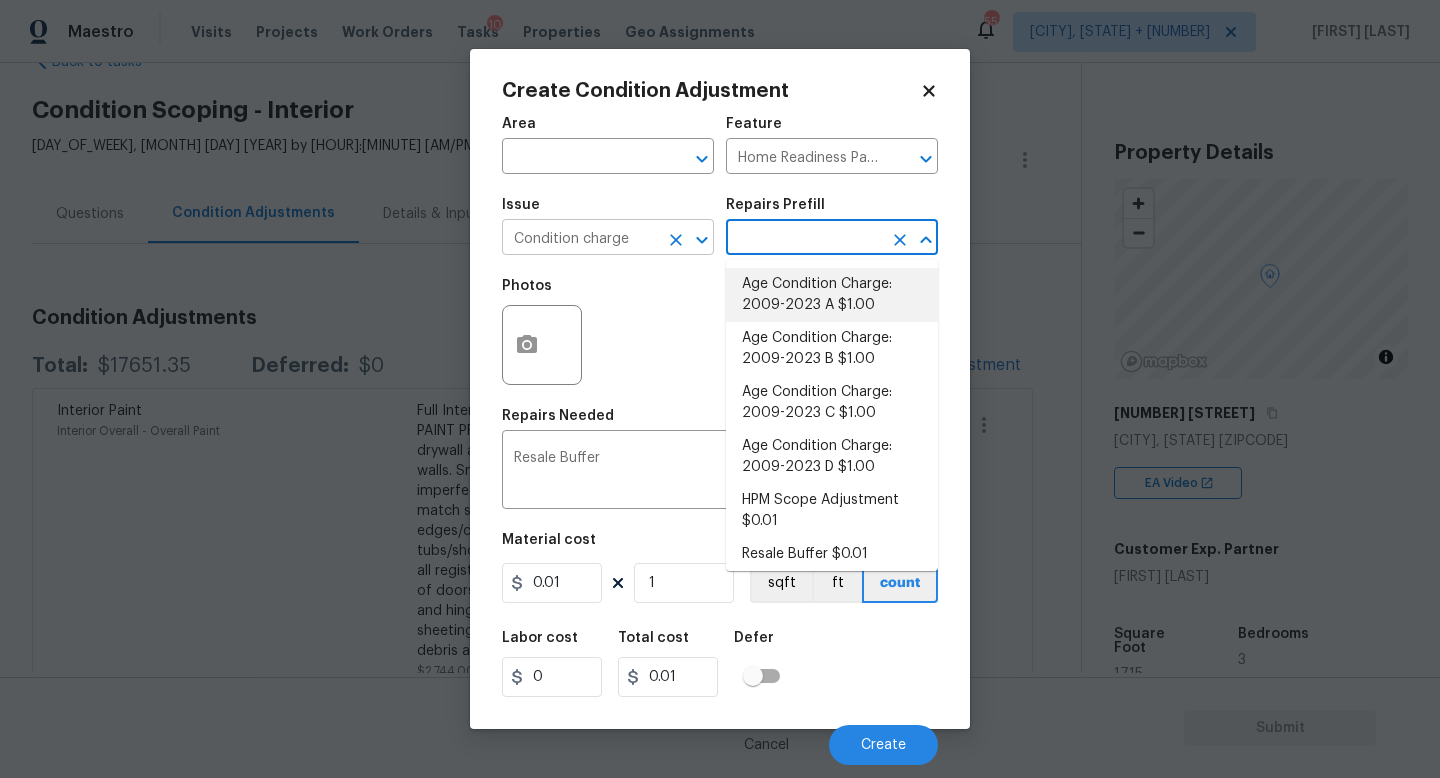 click 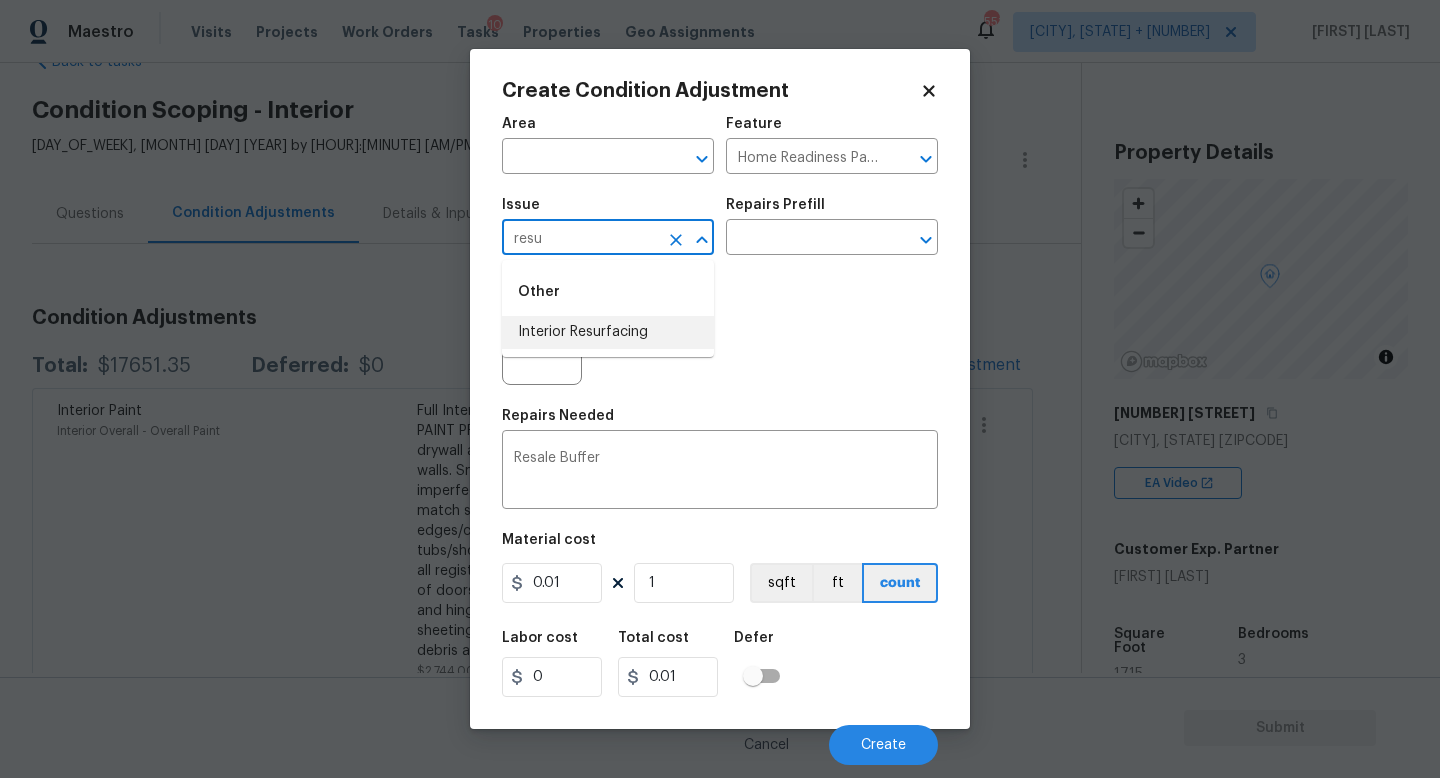 click on "Interior Resurfacing" at bounding box center (608, 332) 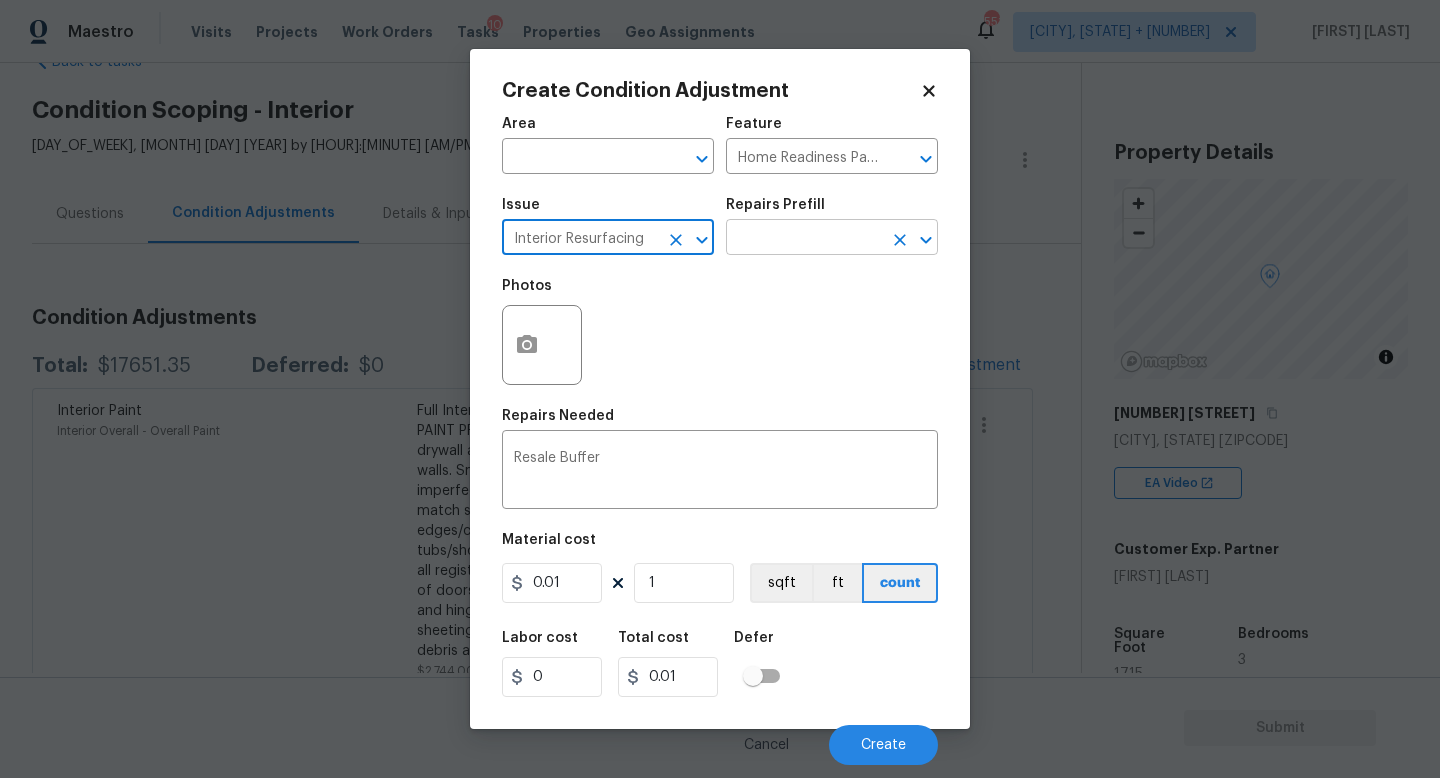 type on "Interior Resurfacing" 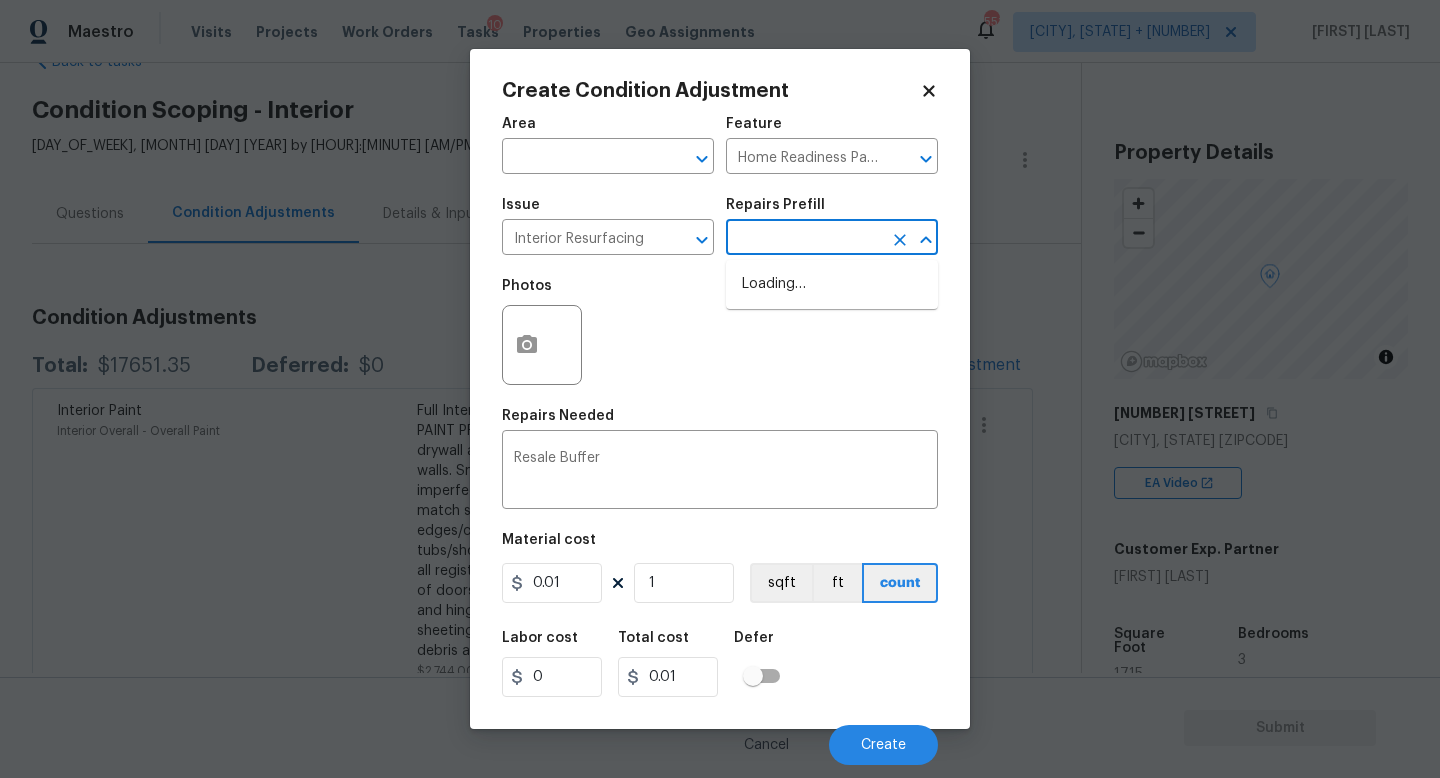 click at bounding box center (804, 239) 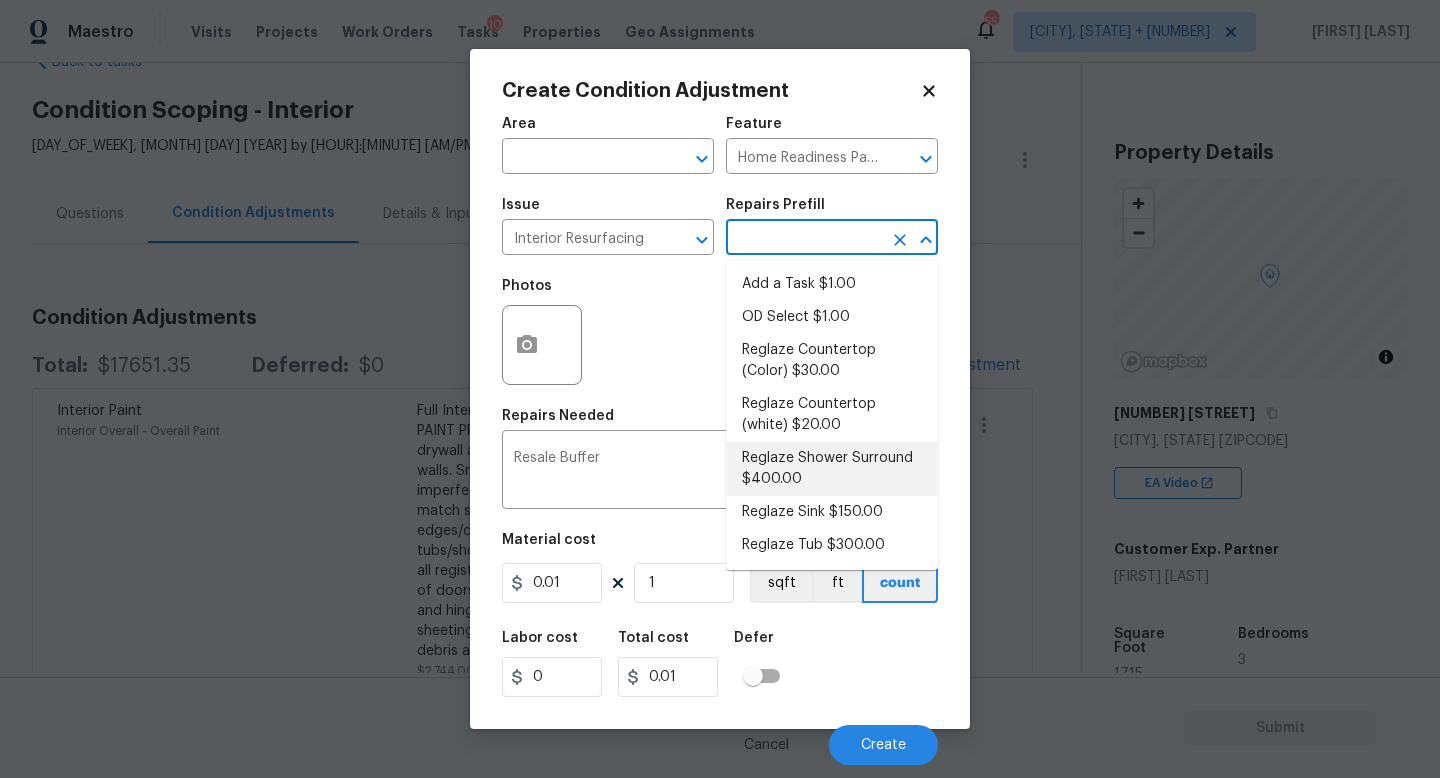click on "Reglaze Shower Surround $400.00" at bounding box center [832, 469] 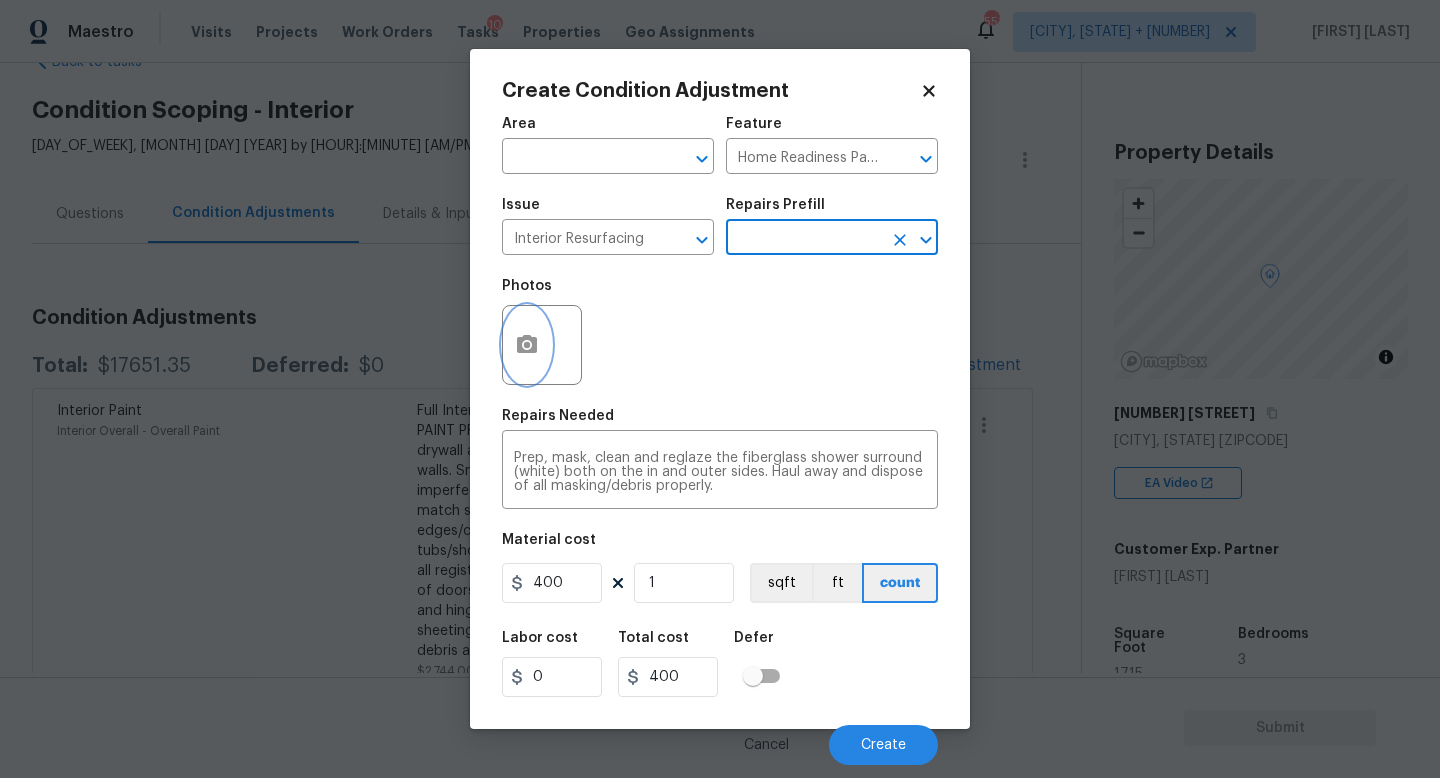 click at bounding box center (527, 345) 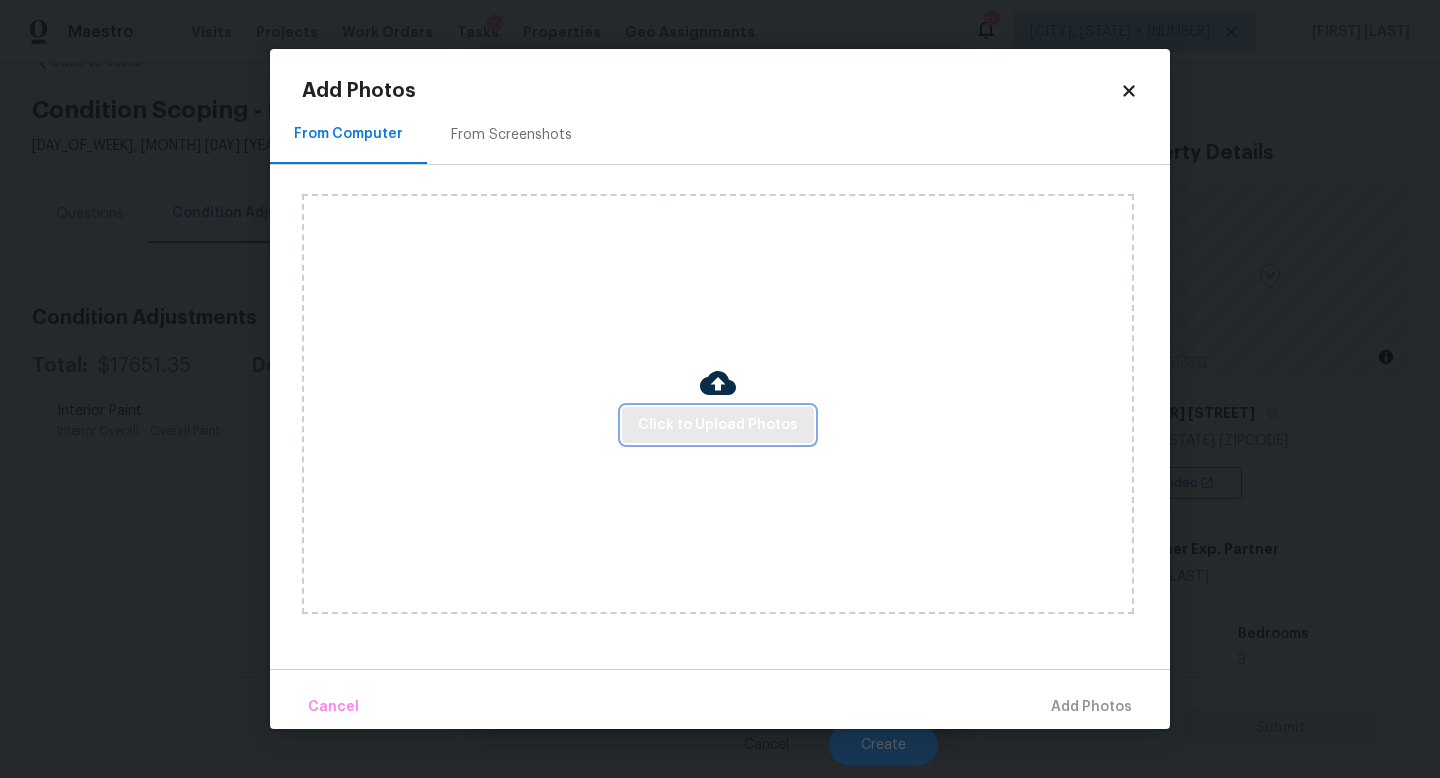 click on "Click to Upload Photos" at bounding box center [718, 425] 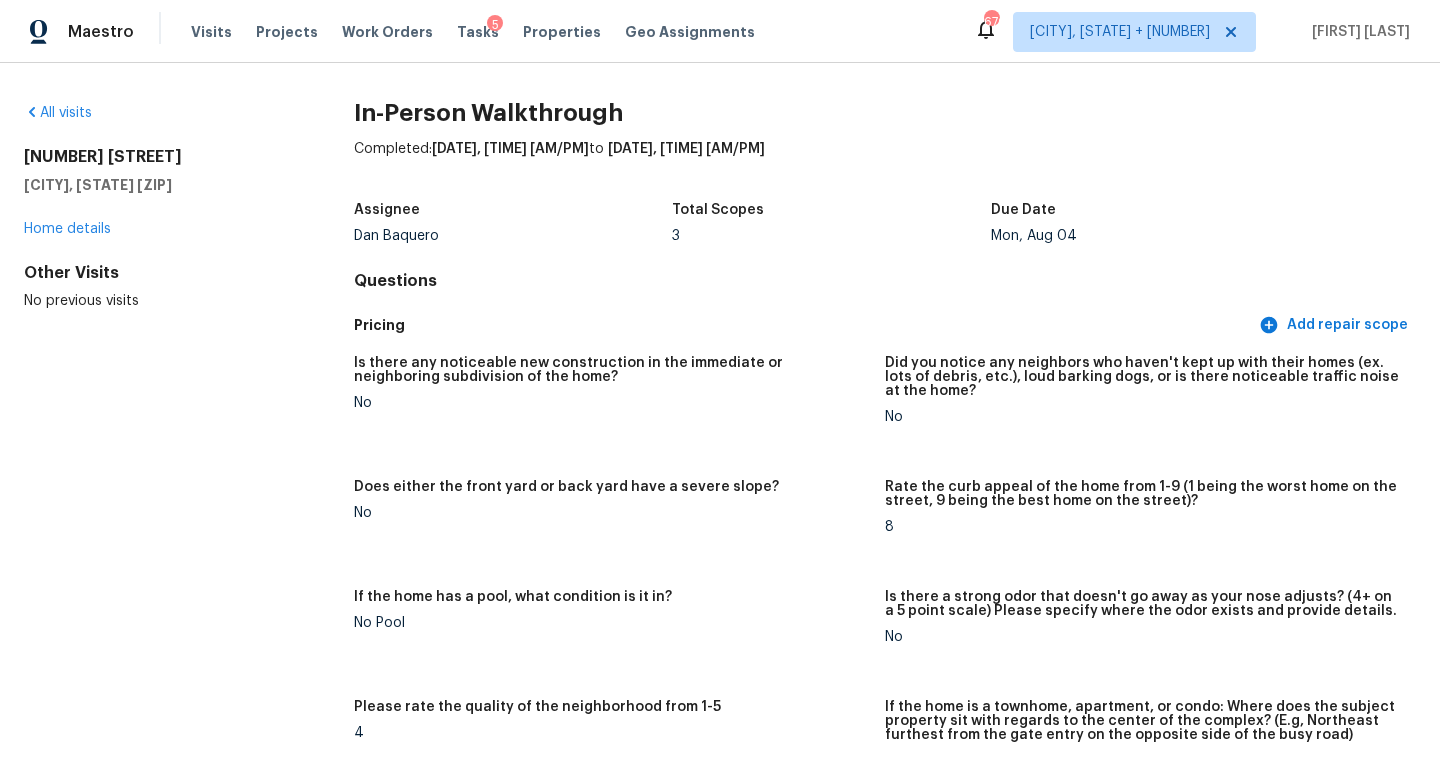 scroll, scrollTop: 0, scrollLeft: 0, axis: both 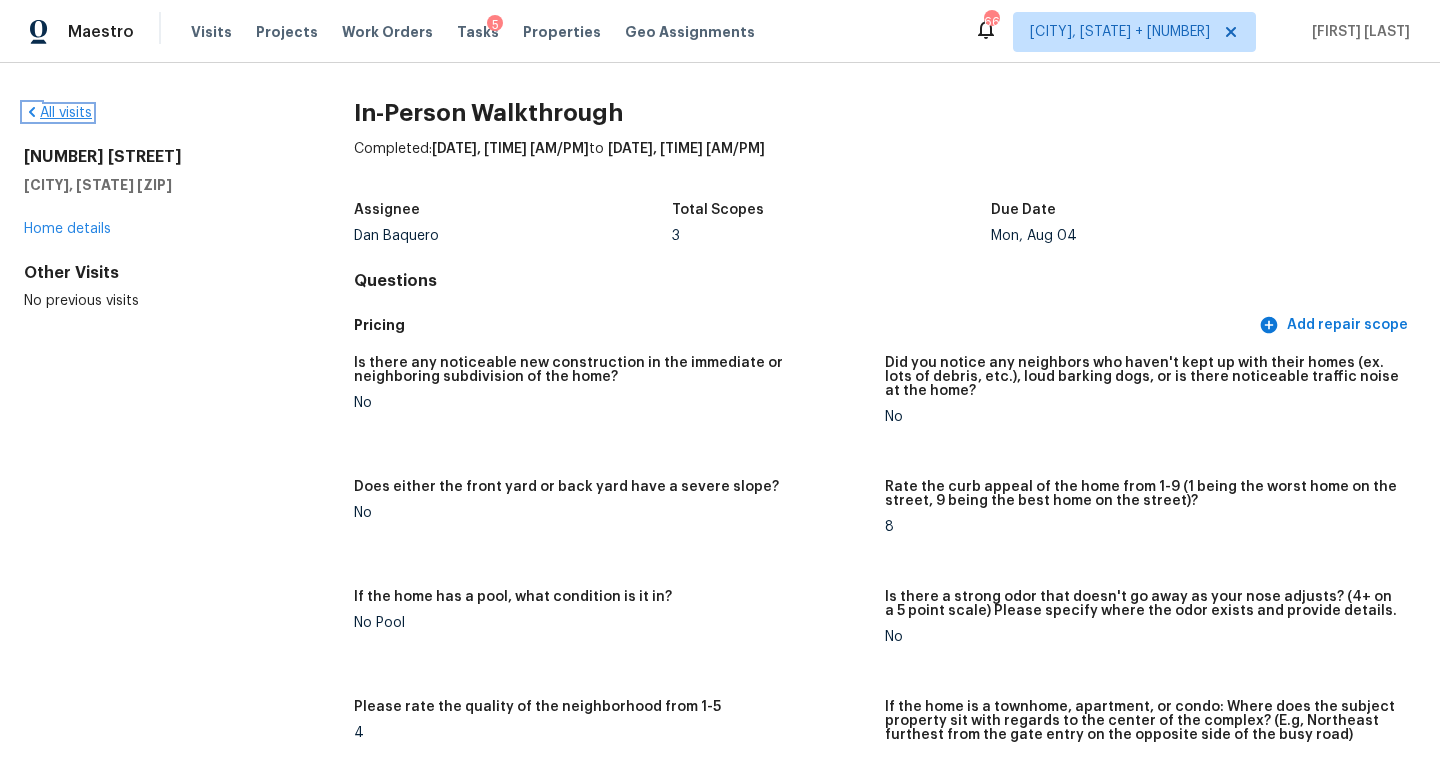 click on "All visits" at bounding box center (58, 113) 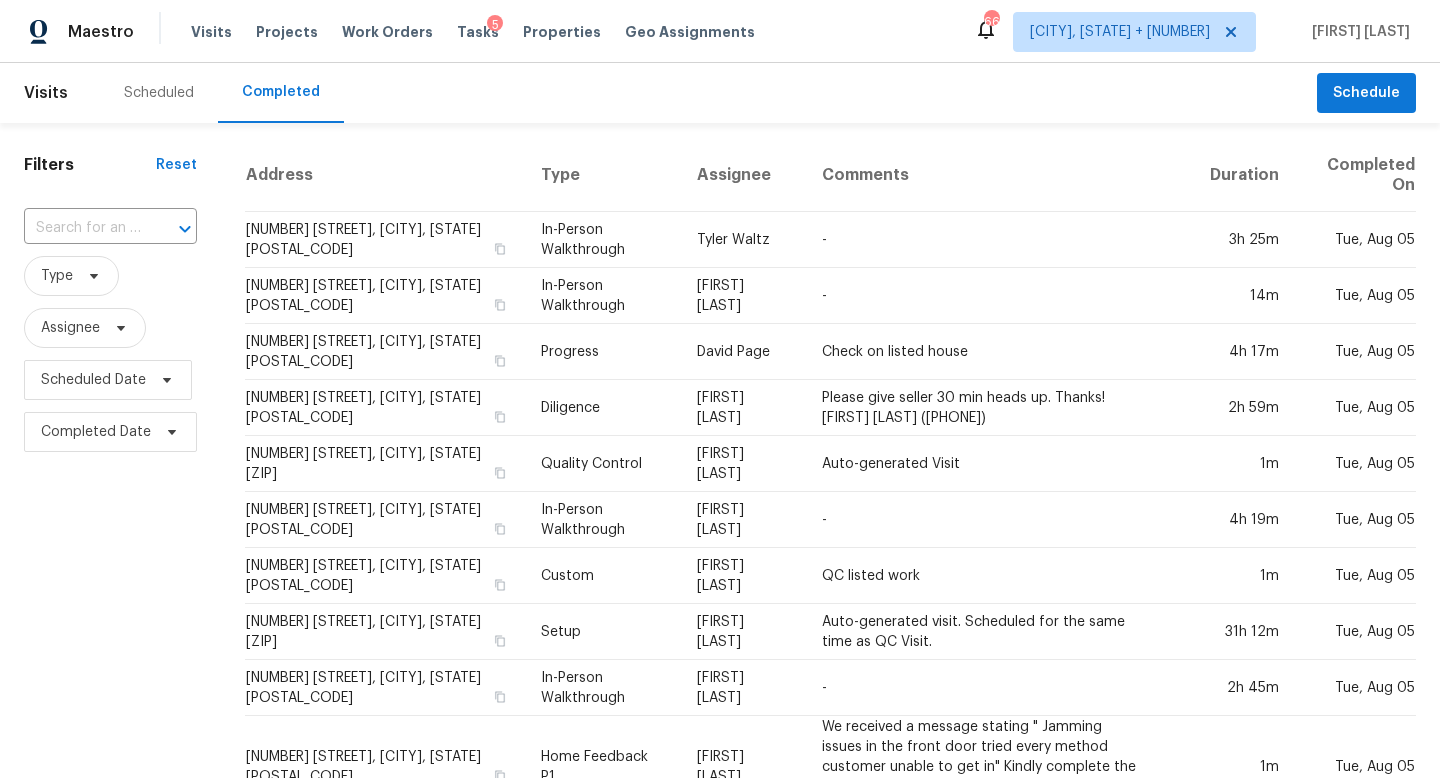 click at bounding box center (82, 228) 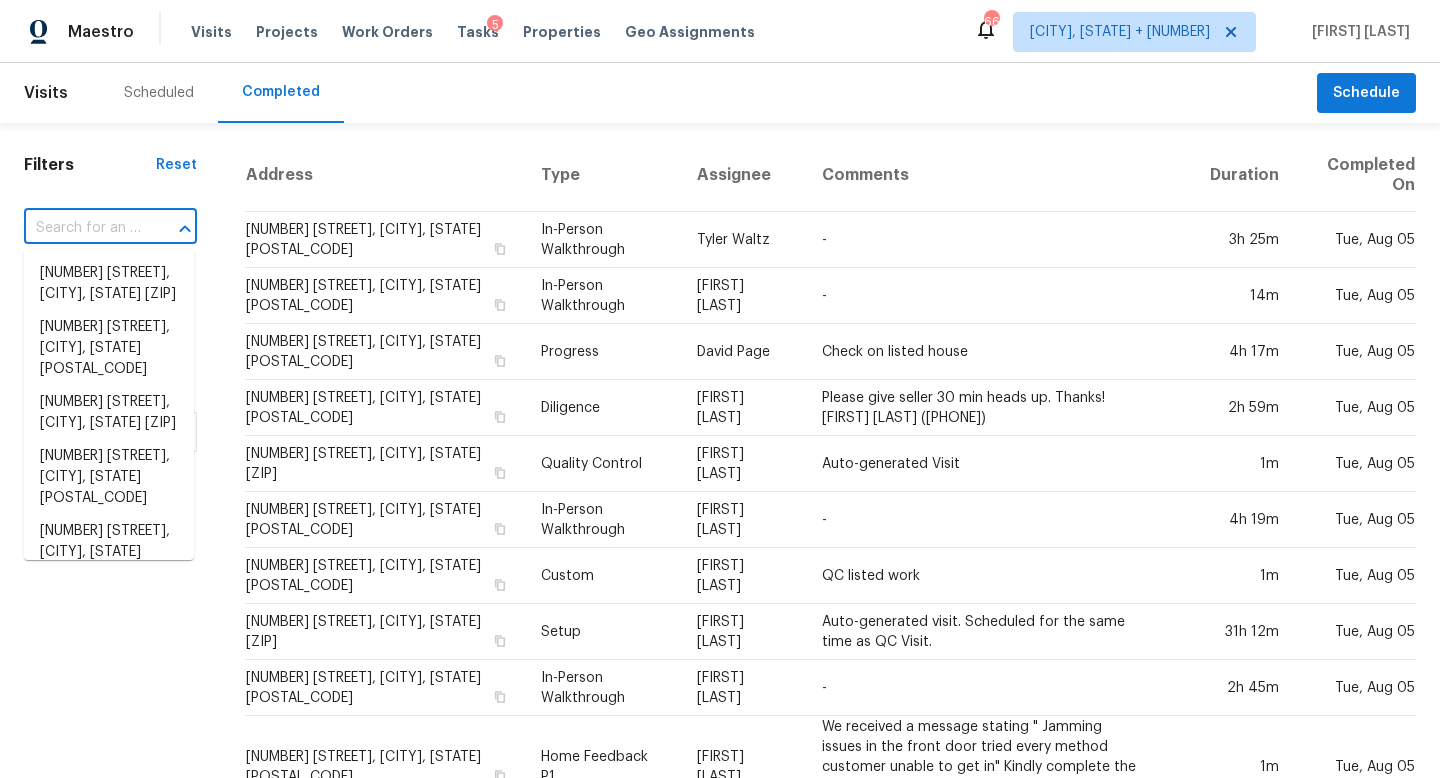 paste on "[NUMBER] [STREET], [CITY], [STATE] [POSTAL_CODE]" 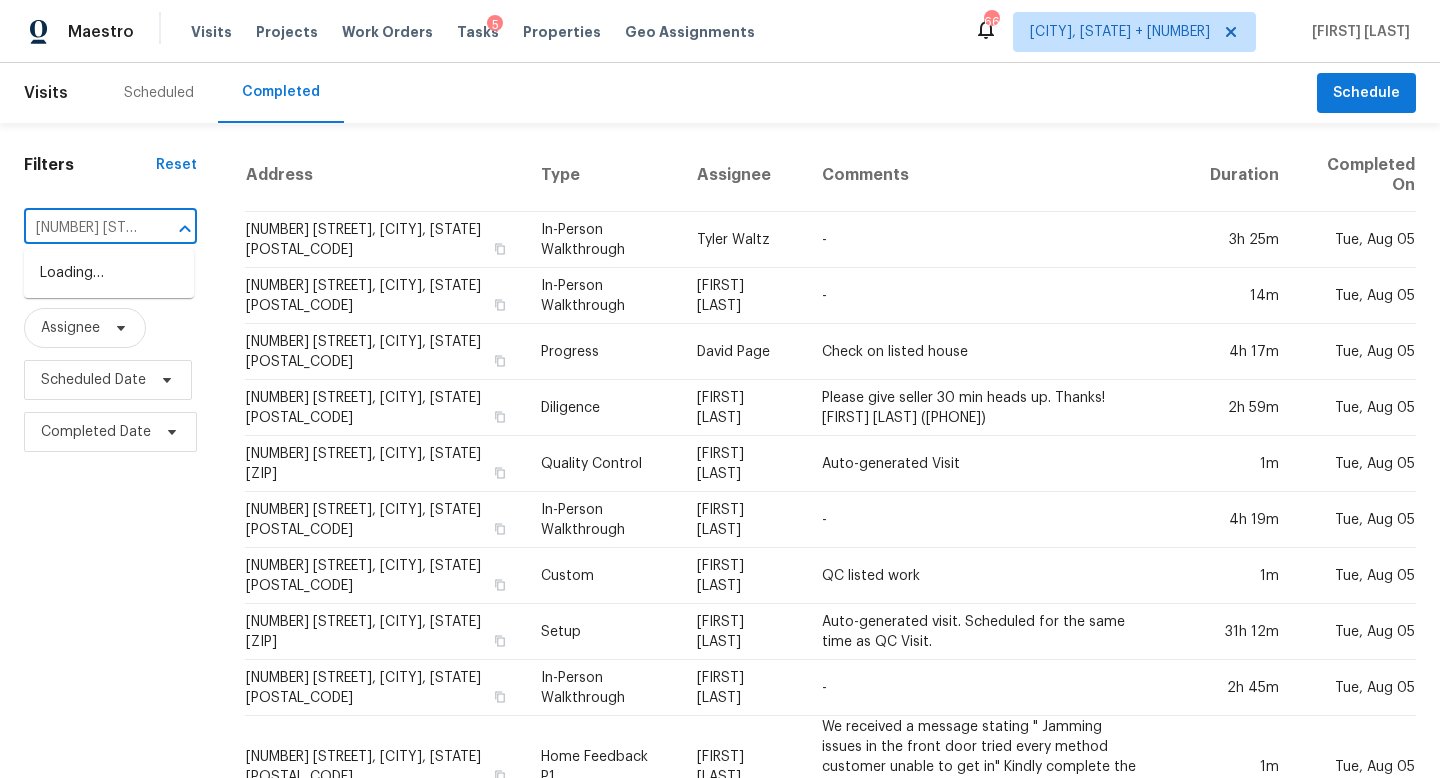 scroll, scrollTop: 0, scrollLeft: 133, axis: horizontal 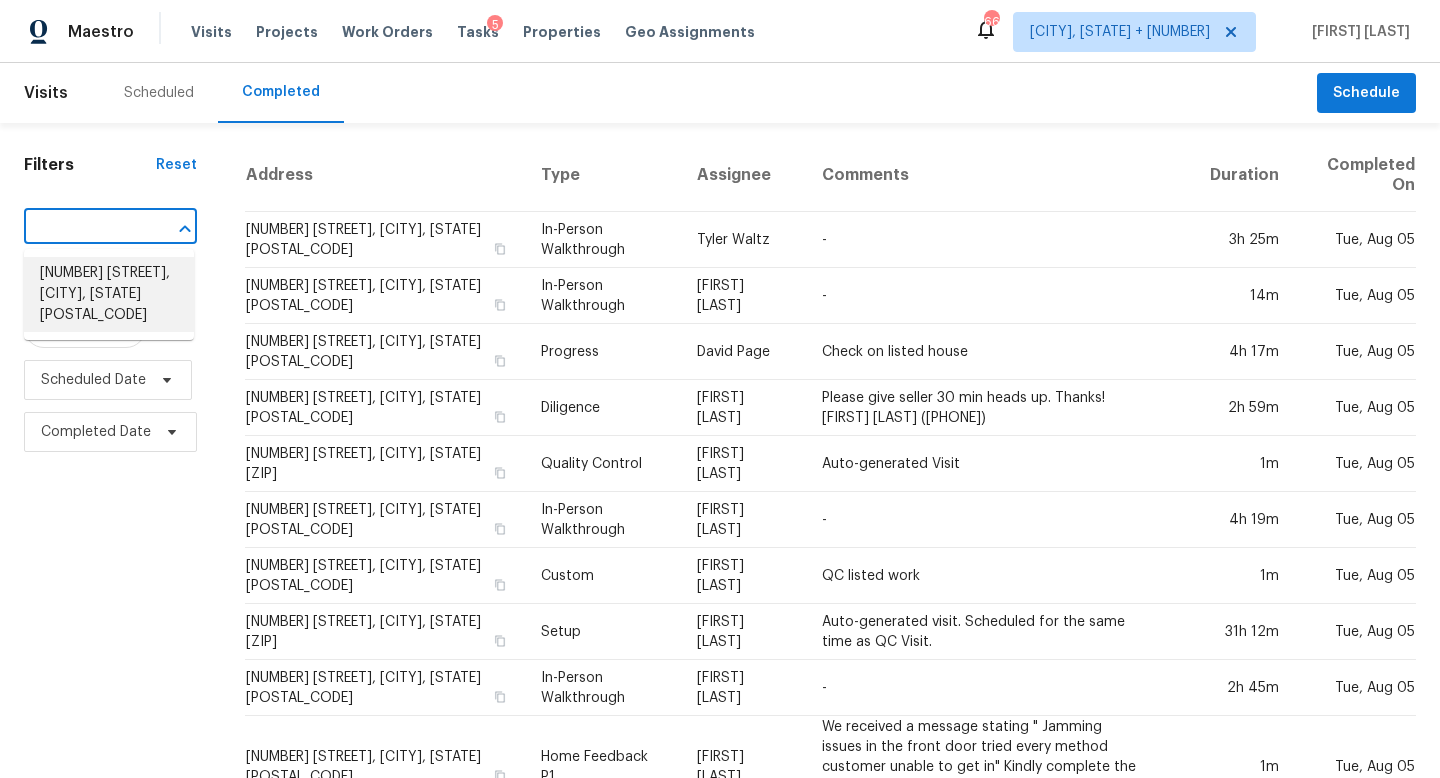 click on "[NUMBER] [STREET], [CITY], [STATE] [POSTAL_CODE]" at bounding box center (109, 294) 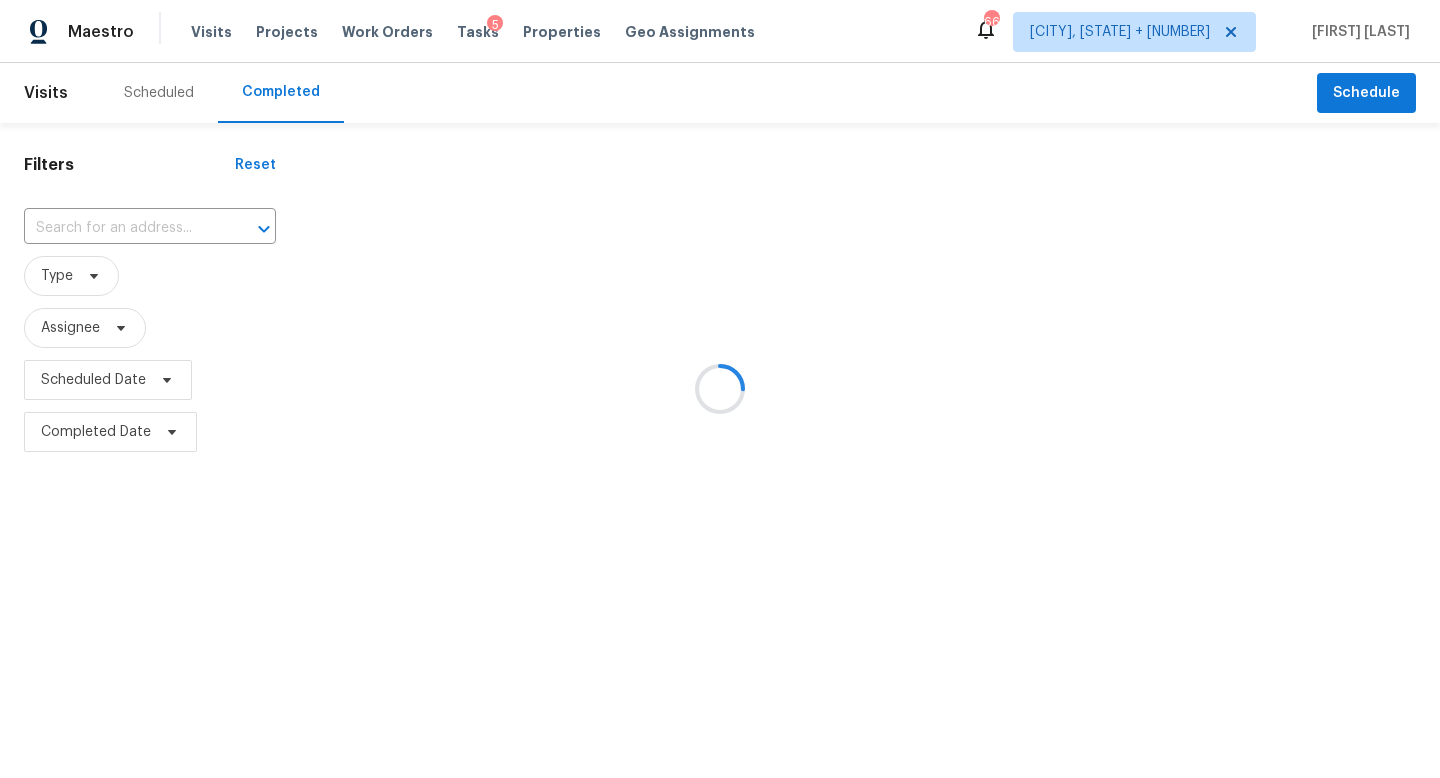 type on "[NUMBER] [STREET], [CITY], [STATE] [POSTAL_CODE]" 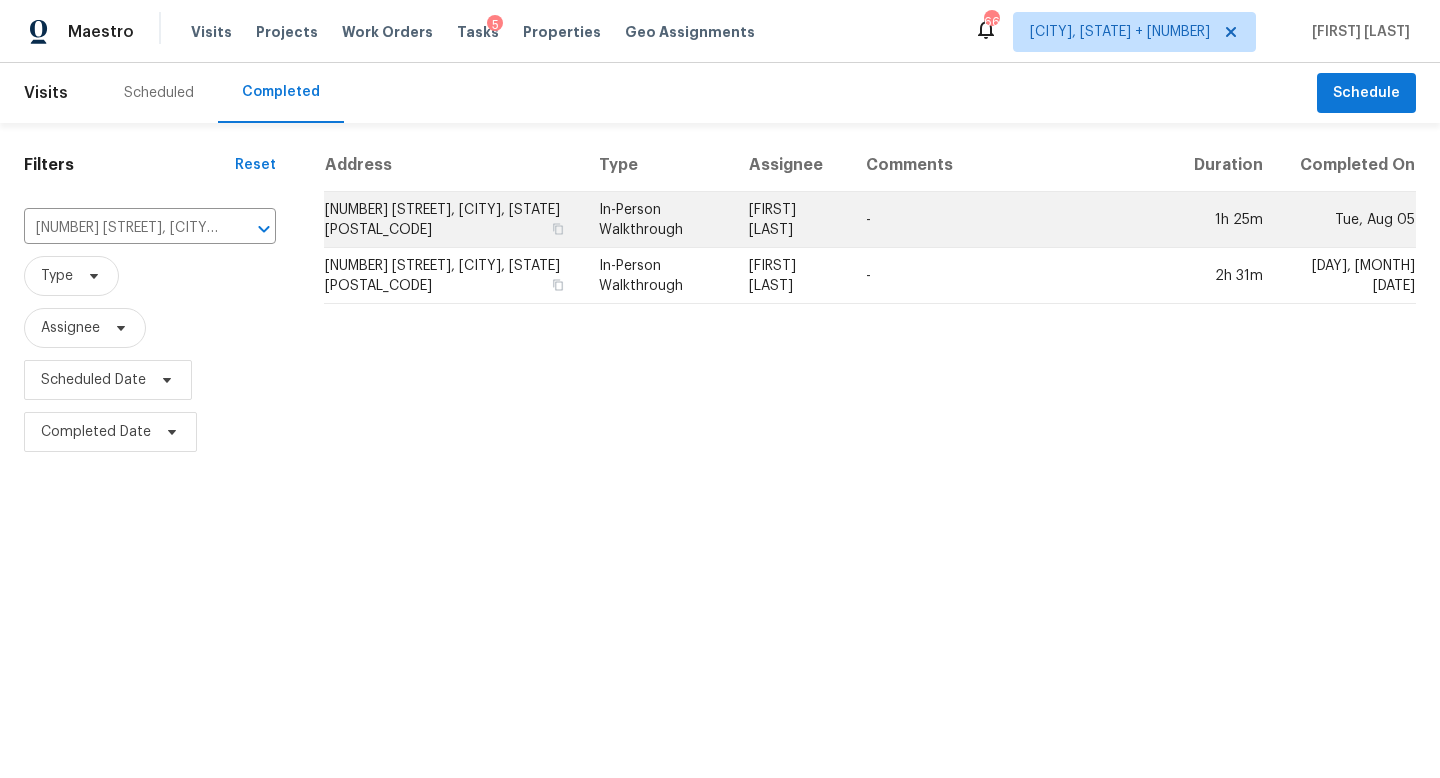 click on "[FIRST] [LAST]" at bounding box center (791, 220) 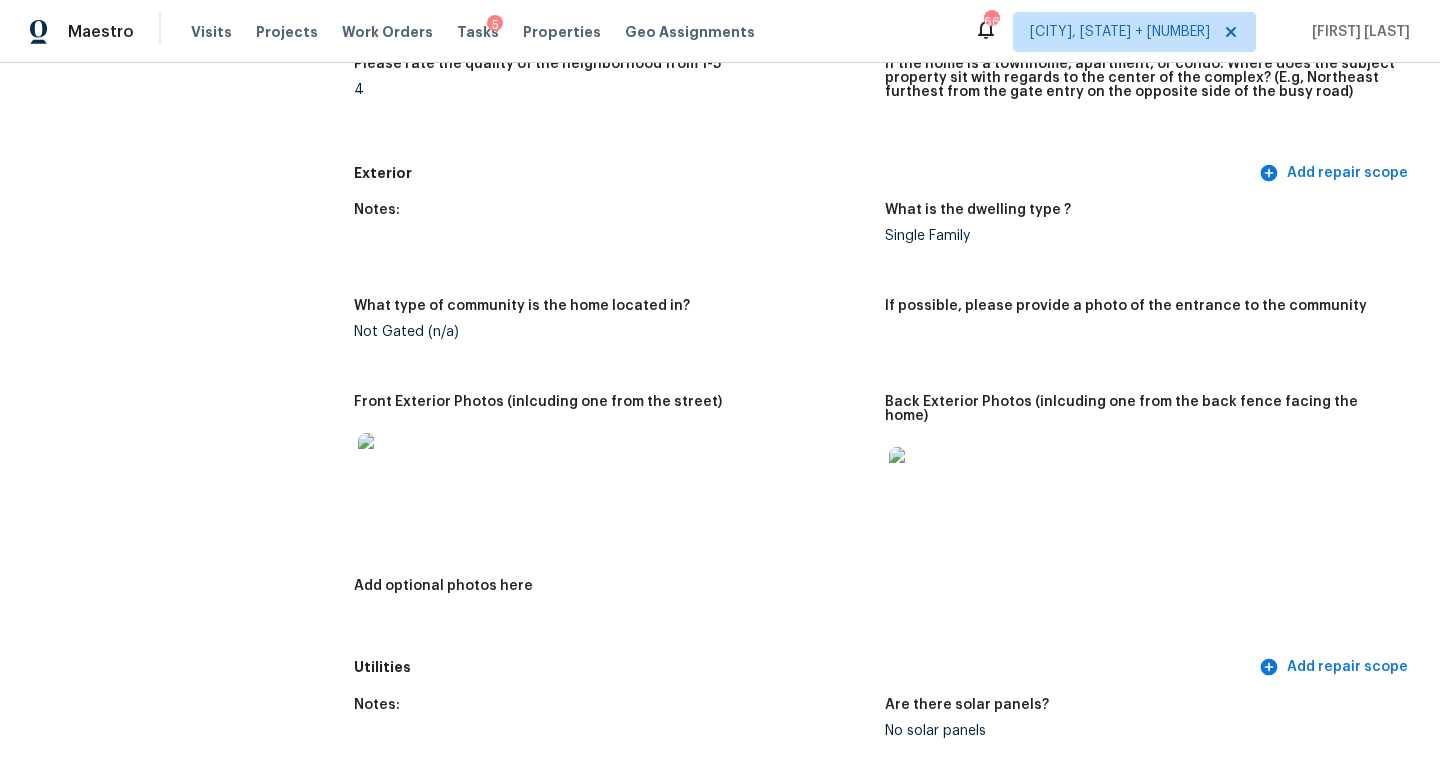 scroll, scrollTop: 0, scrollLeft: 0, axis: both 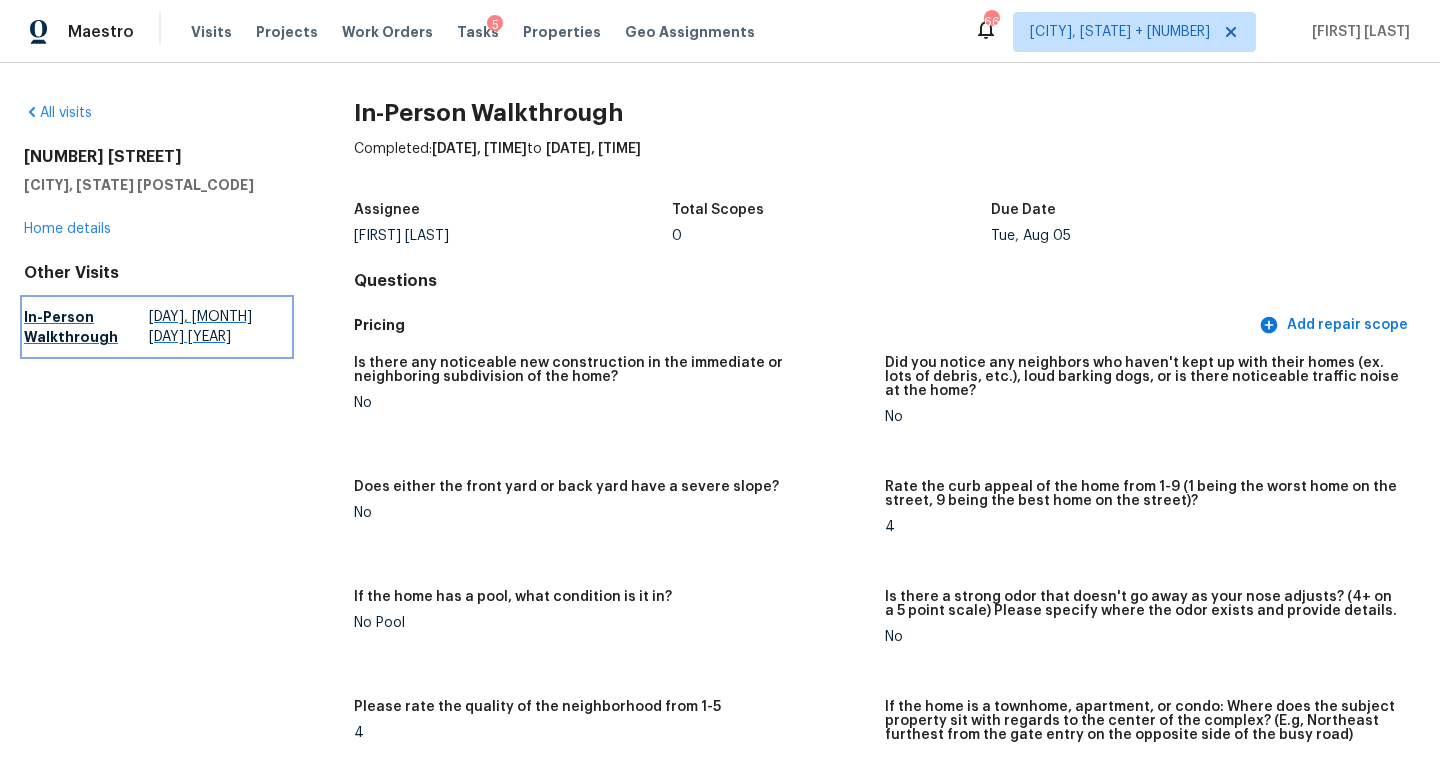 click on "In-Person Walkthrough" at bounding box center [86, 327] 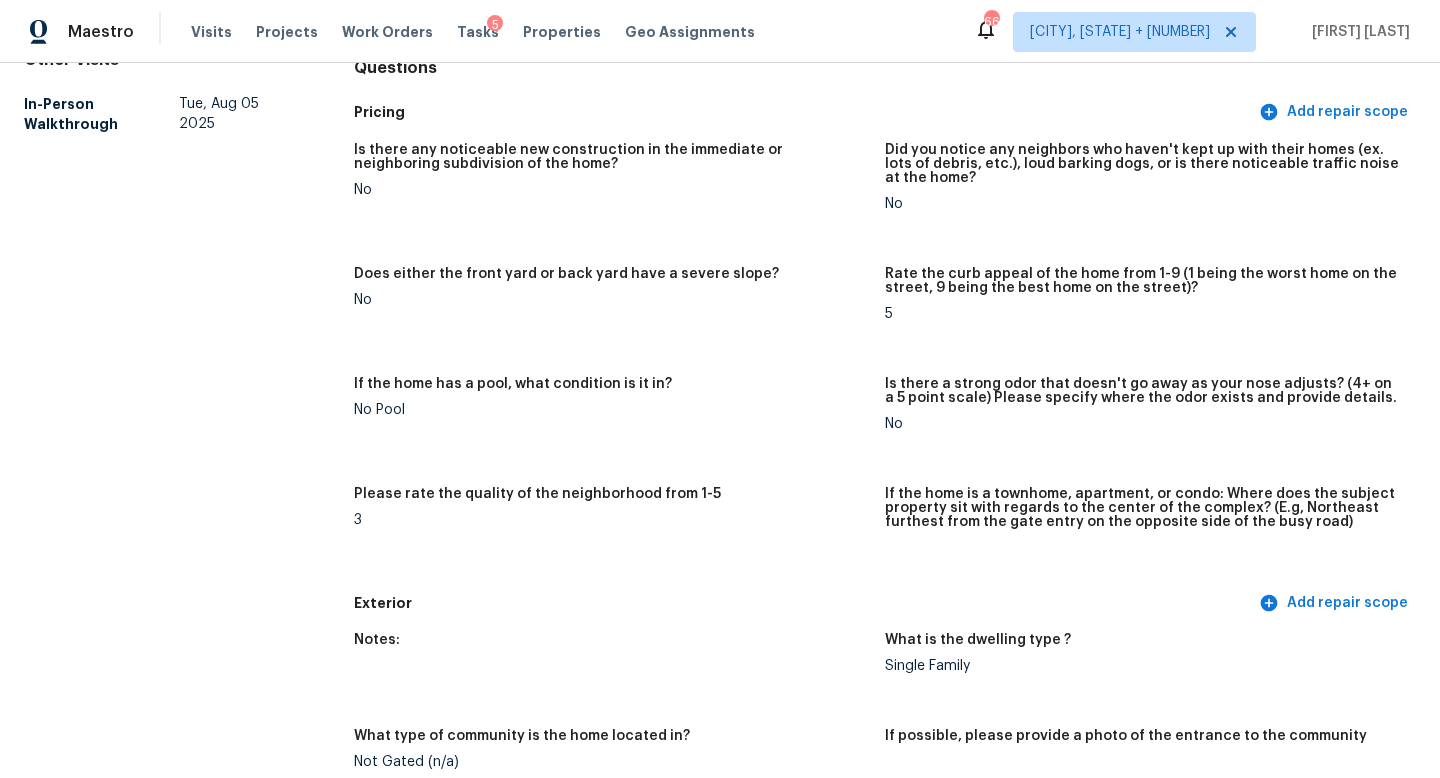 scroll, scrollTop: 0, scrollLeft: 0, axis: both 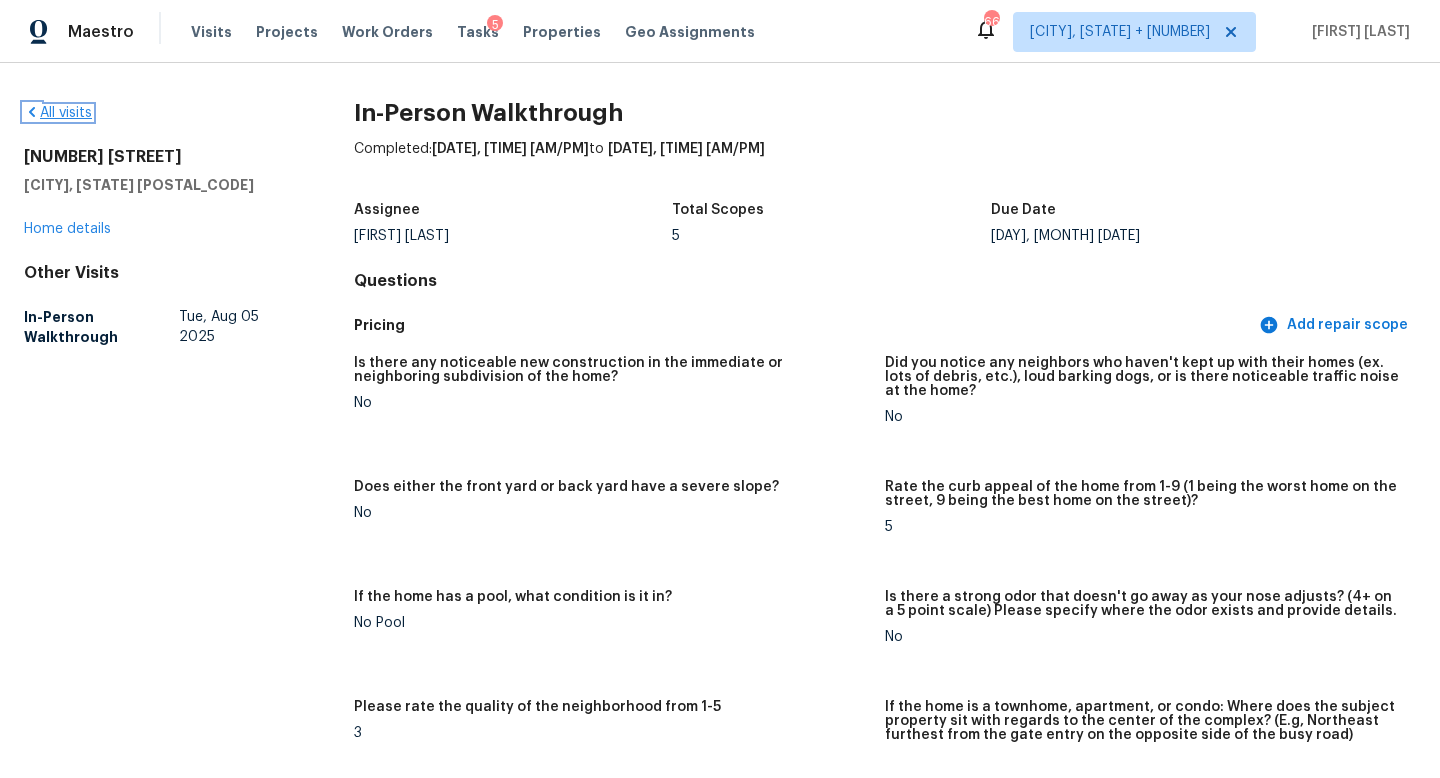 click on "All visits" at bounding box center [58, 113] 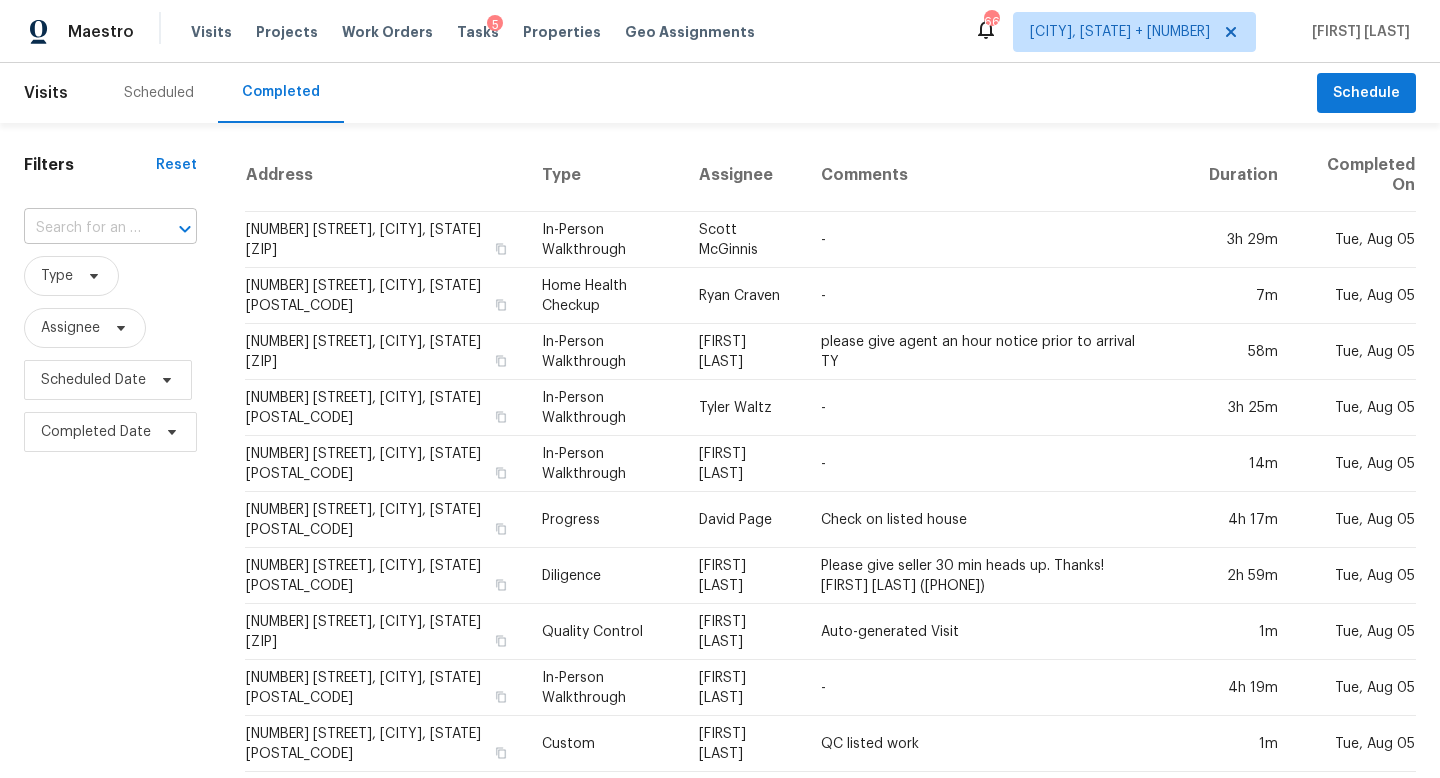 click at bounding box center (82, 228) 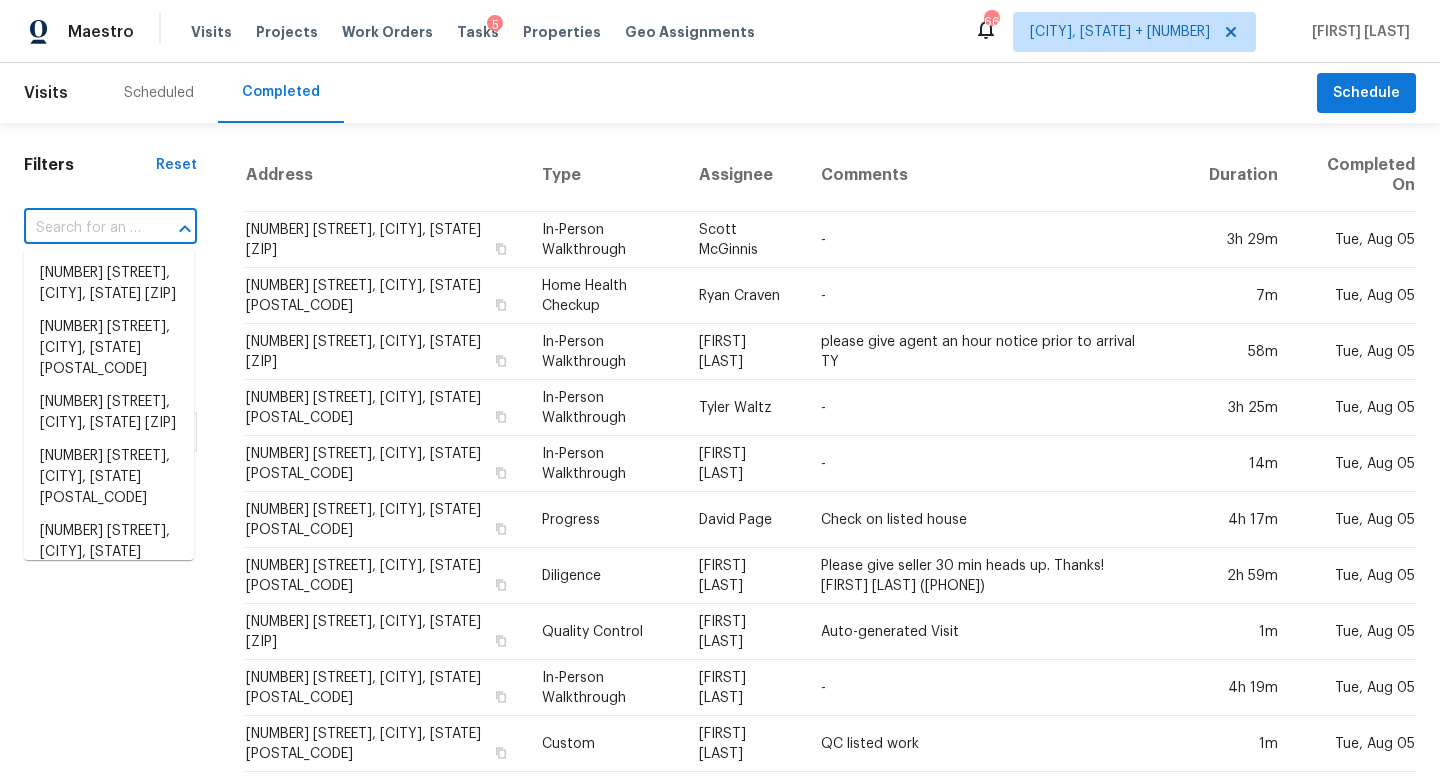 paste on "13087 82nd Ln N West Palm Beach, FL, 33412" 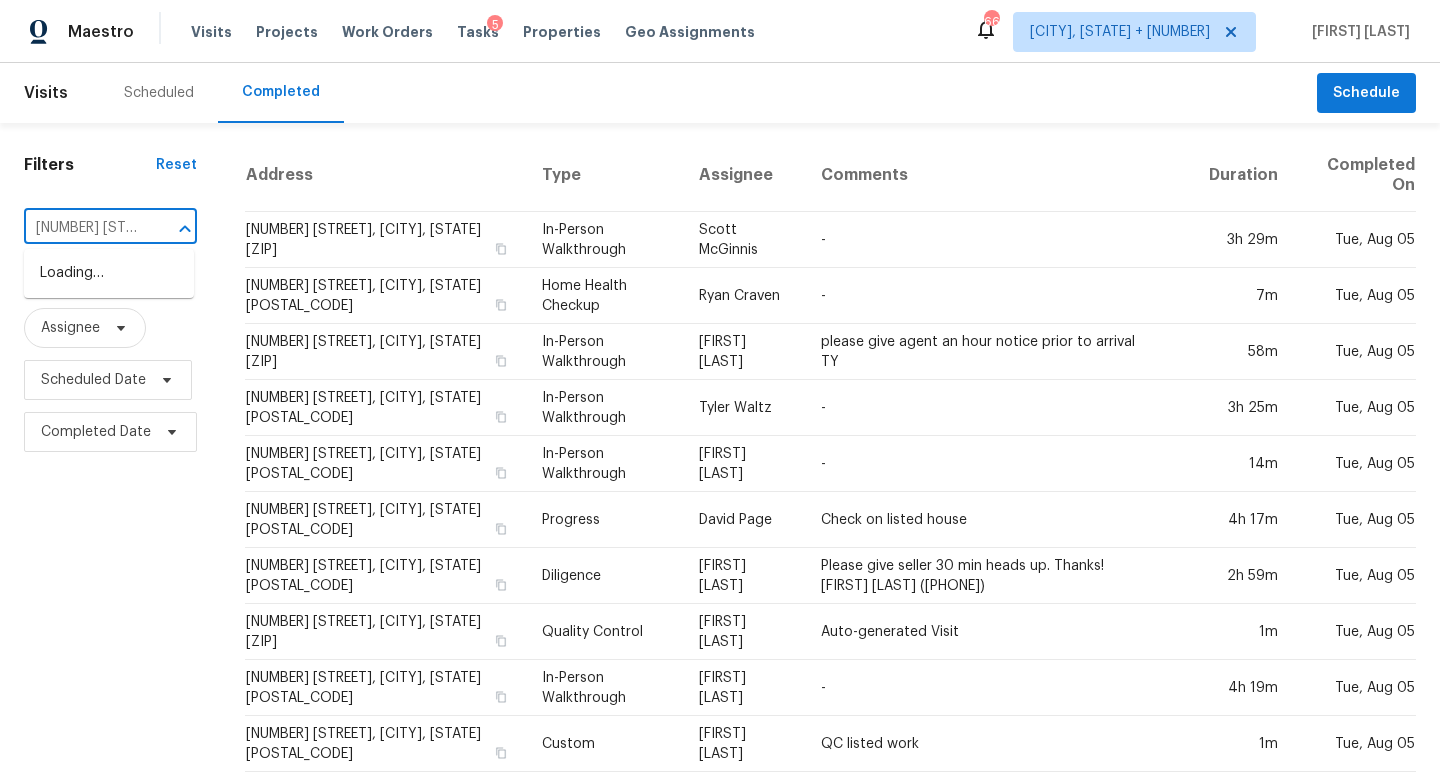 scroll, scrollTop: 0, scrollLeft: 192, axis: horizontal 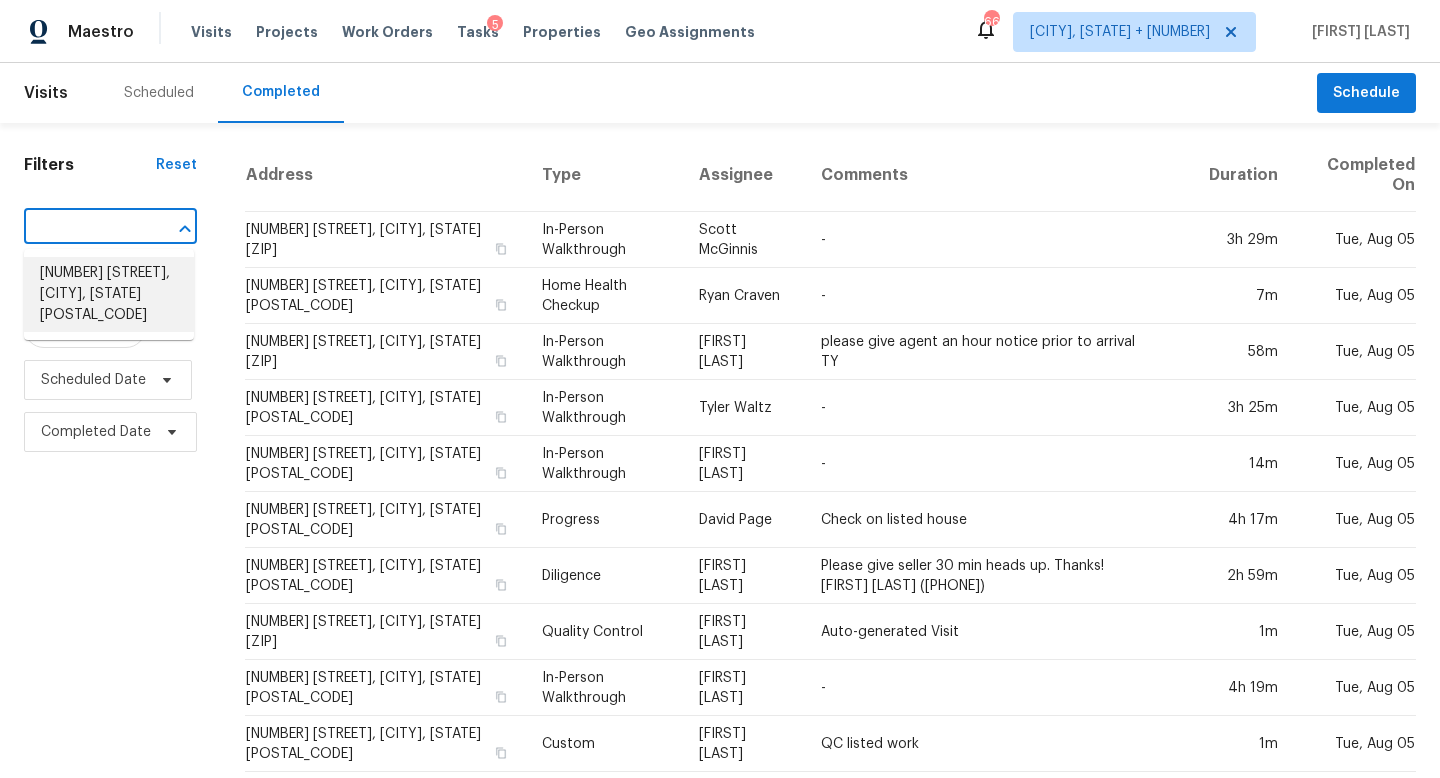 click on "[NUMBER] [STREET], [CITY], [STATE] [ZIPCODE]" at bounding box center (109, 294) 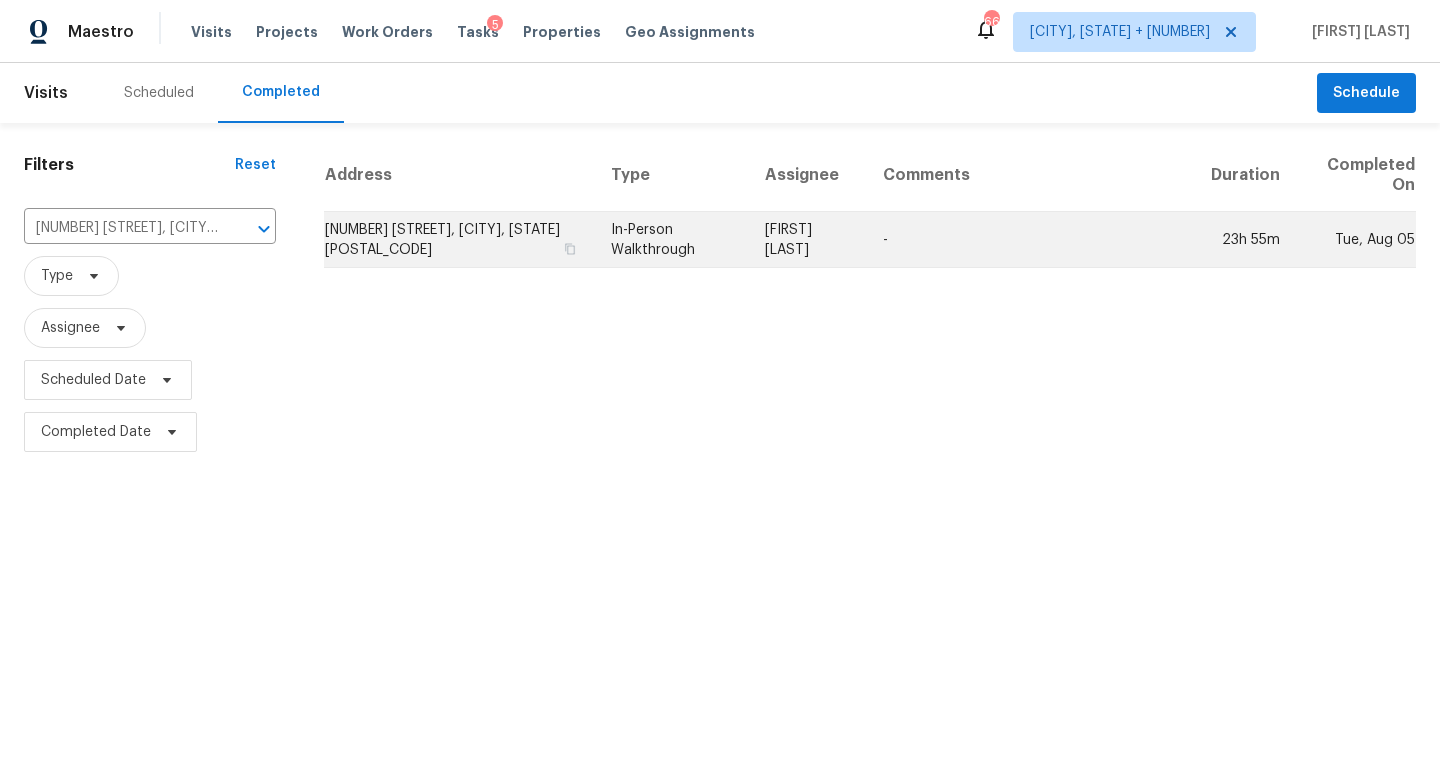 click on "[FIRST] [LAST]" at bounding box center (808, 240) 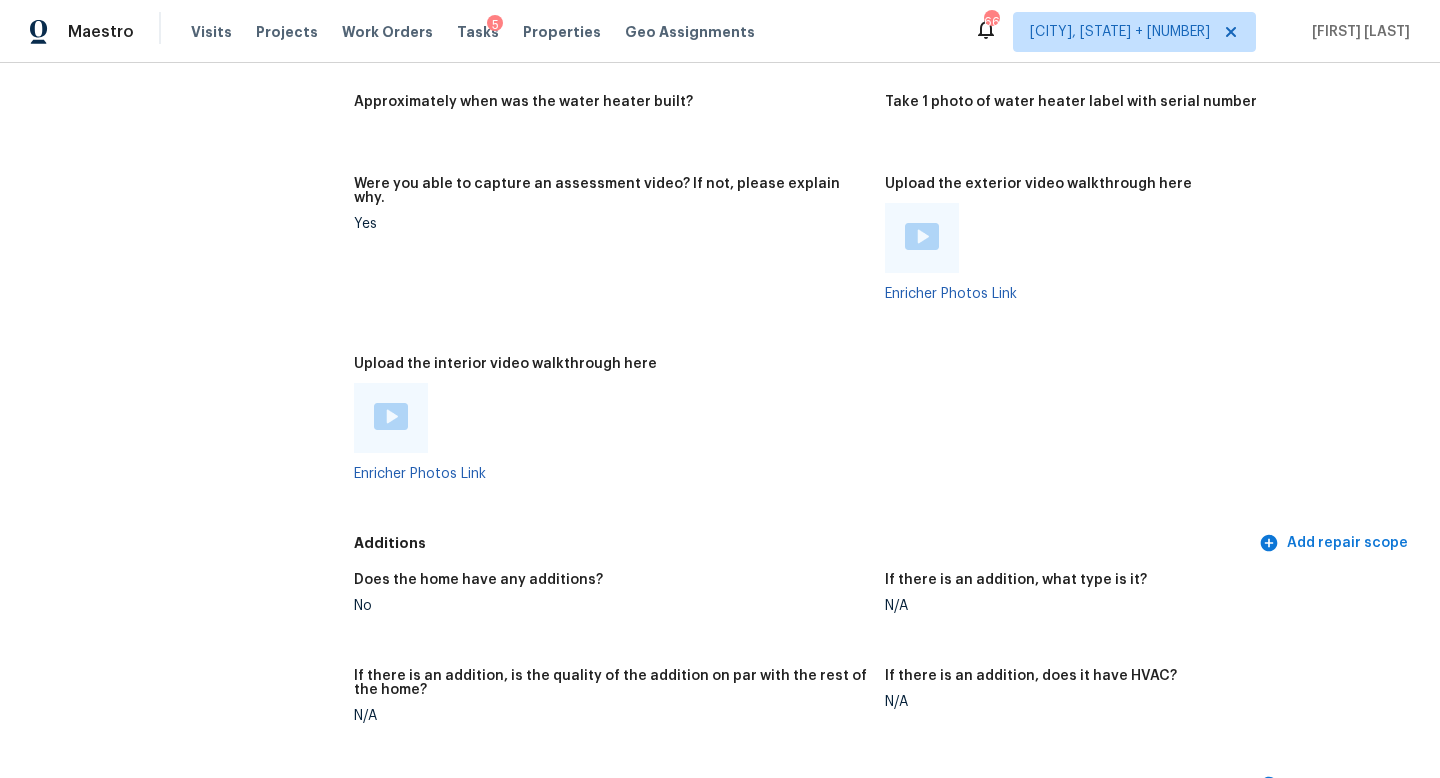 scroll, scrollTop: 3592, scrollLeft: 0, axis: vertical 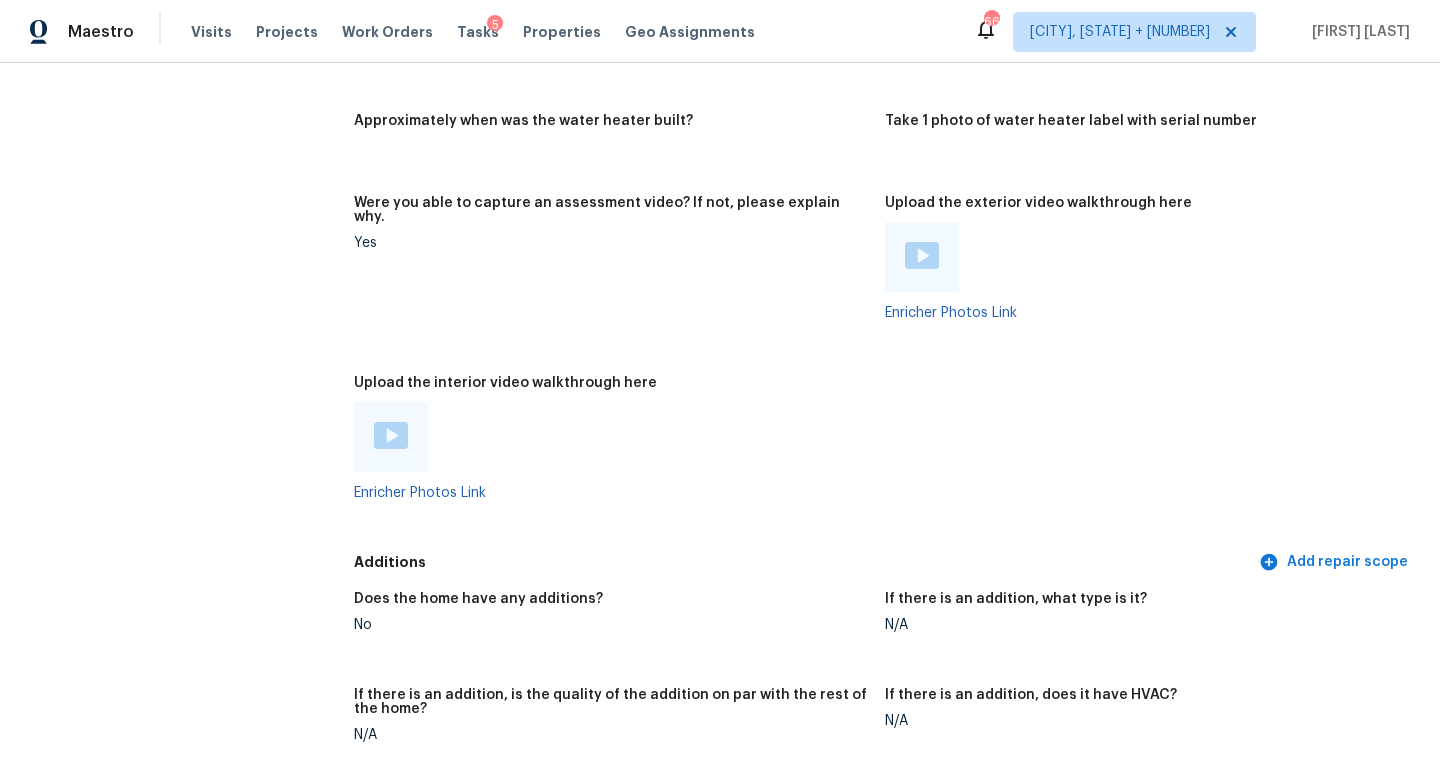 click at bounding box center [391, 435] 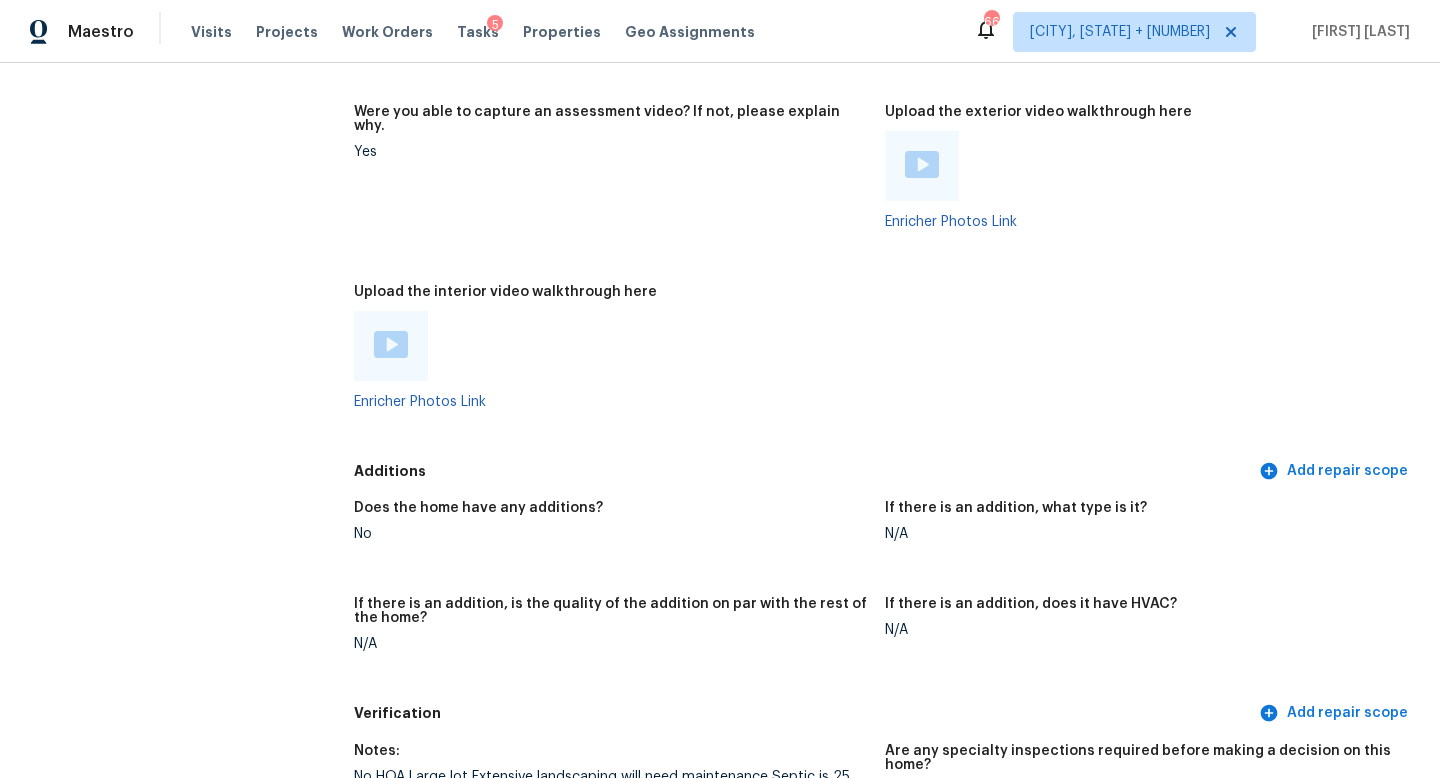 scroll, scrollTop: 3739, scrollLeft: 0, axis: vertical 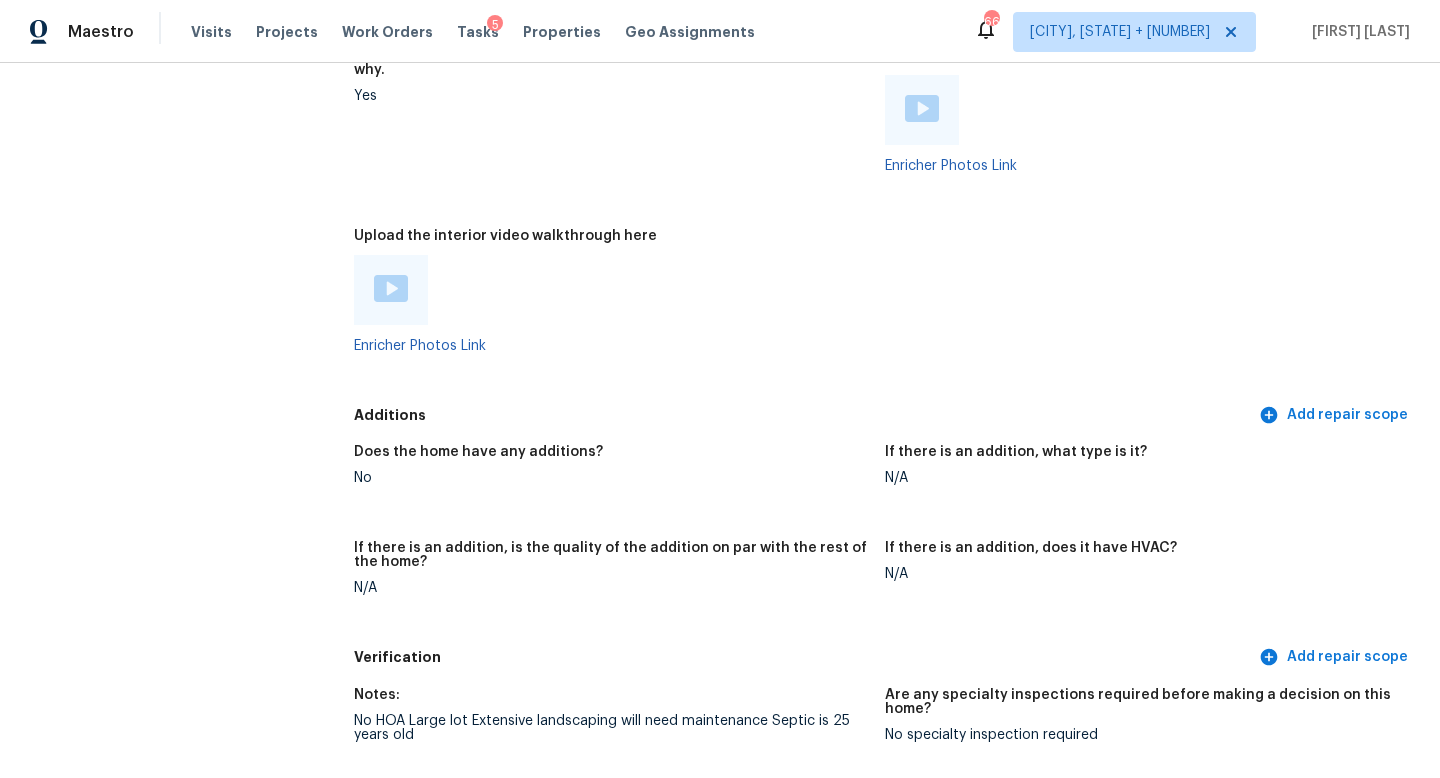 click on "All visits 13087 82nd Ln N West Palm Beach, FL 33412 Home details Other Visits No previous visits" at bounding box center (157, -420) 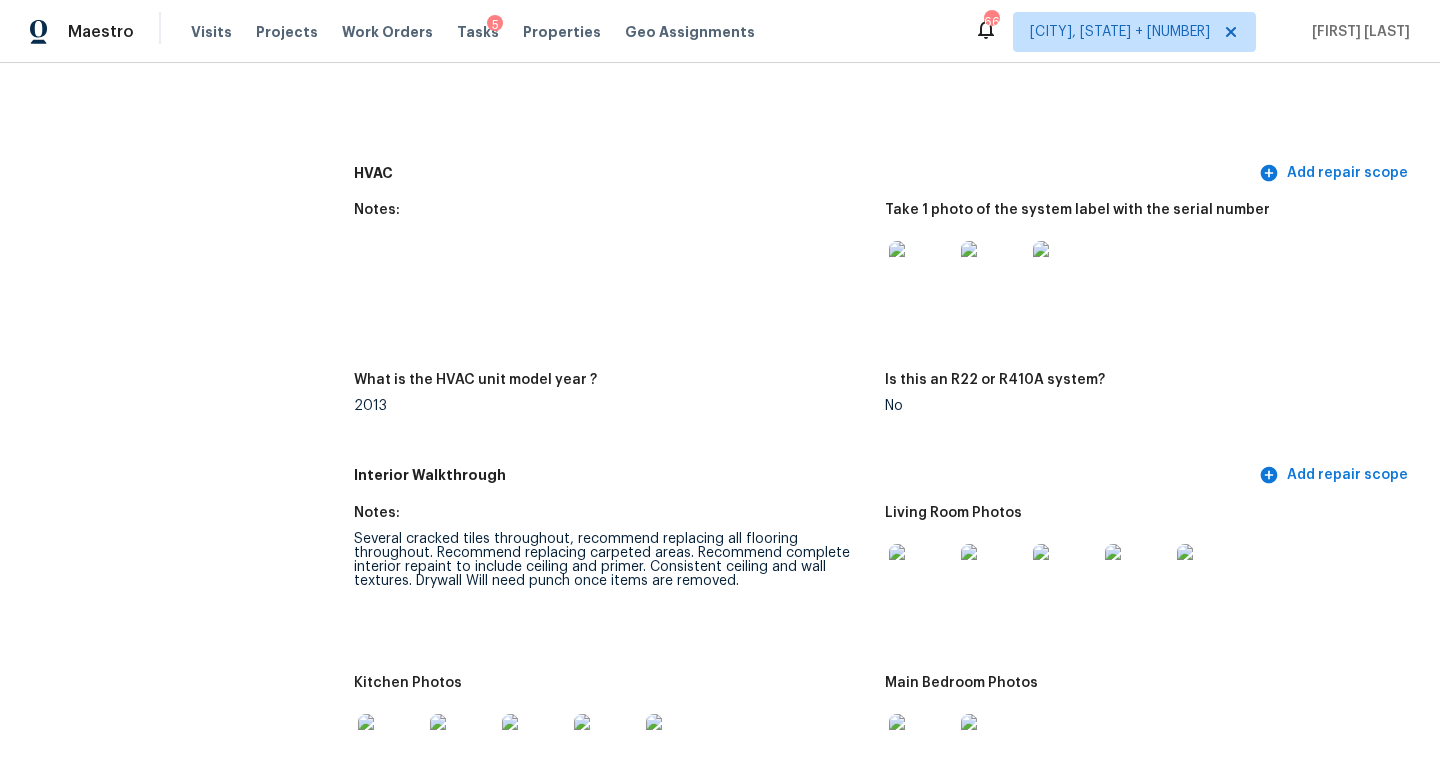 scroll, scrollTop: 1882, scrollLeft: 0, axis: vertical 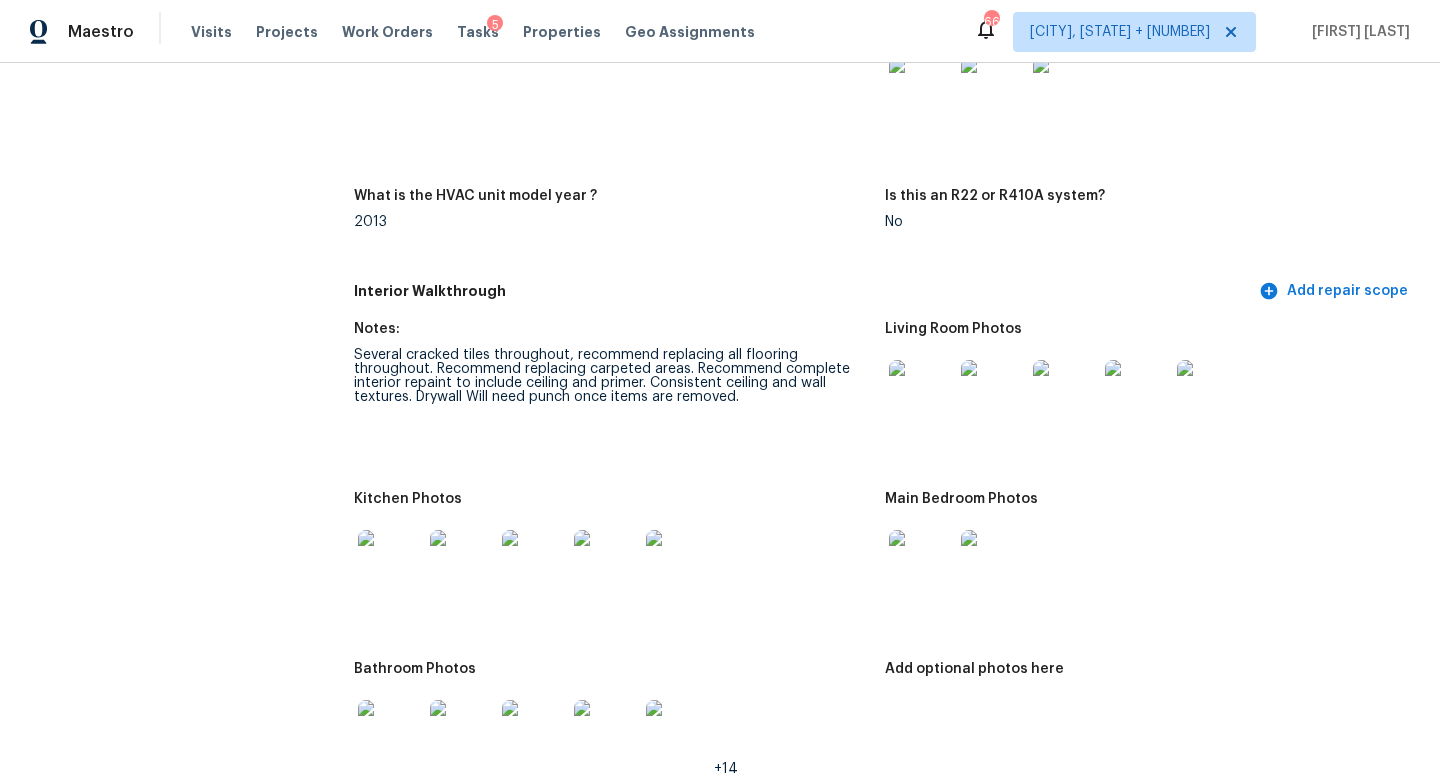 click on "All visits 13087 82nd Ln N West Palm Beach, FL 33412 Home details Other Visits No previous visits In-Person Walkthrough Completed:  8/4/2025, 12:57 AM  to   8/5/2025, 12:52 AM Assignee Jeff Aniello Total Scopes 9 Due Date Tue, Aug 05 Questions Pricing Add repair scope Is there any noticeable new construction in the immediate or neighboring subdivision of the home? No Did you notice any neighbors who haven't kept up with their homes (ex. lots of debris, etc.), loud barking dogs, or is there noticeable traffic noise at the home? No Does either the front yard or back yard have a severe slope? No Rate the curb appeal of the home from 1-9 (1 being the worst home on the street, 9 being the best home on the street)? 5 If the home has a pool, what condition is it in? No Pool Is there a strong odor that doesn't go away as your nose adjusts? (4+ on a 5 point scale) Please specify where the odor exists and provide details. Yes, Interior Comment:   Pet Please rate the quality of the neighborhood from 1-5 3 Exterior  +1 0" at bounding box center (720, 1437) 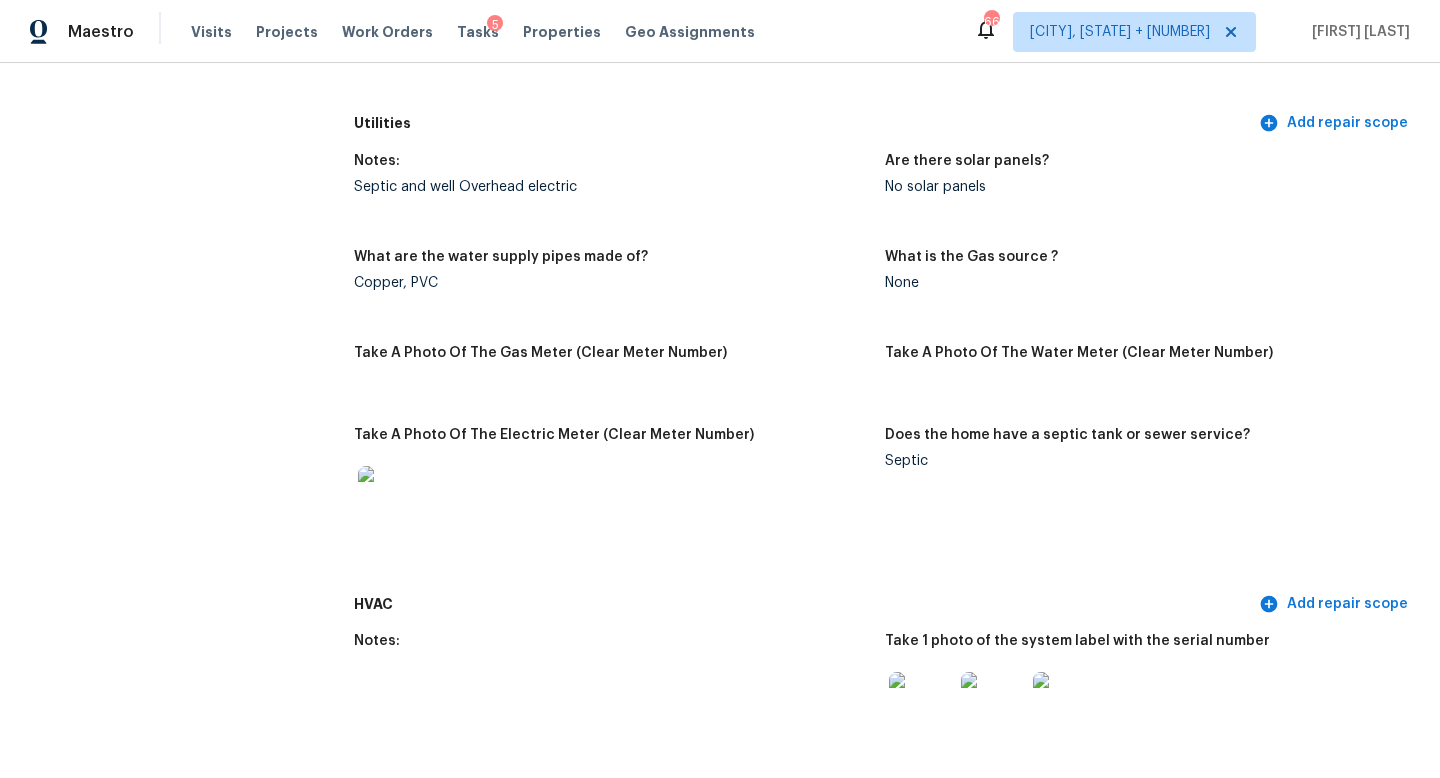 click on "All visits 13087 82nd Ln N West Palm Beach, FL 33412 Home details Other Visits No previous visits" at bounding box center (157, 2052) 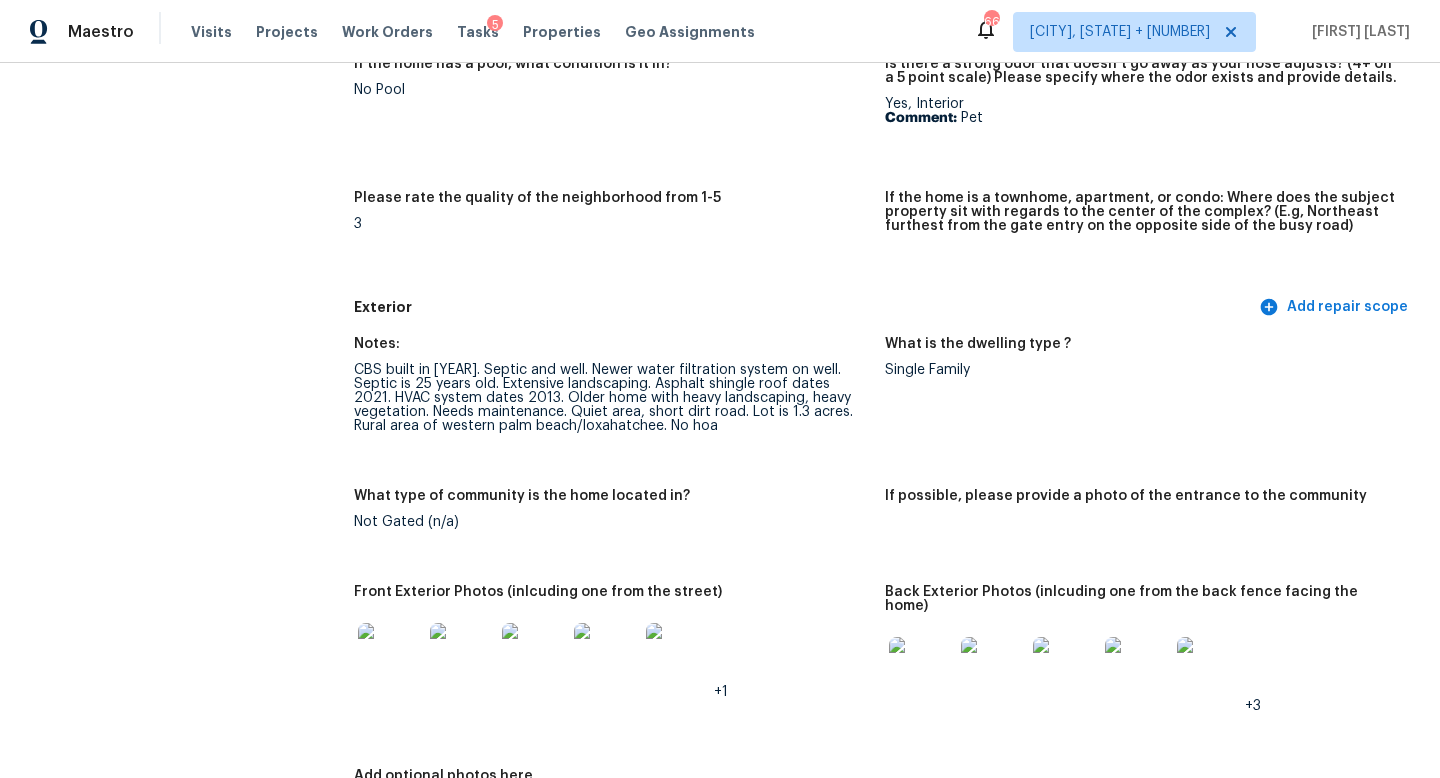 scroll, scrollTop: 680, scrollLeft: 0, axis: vertical 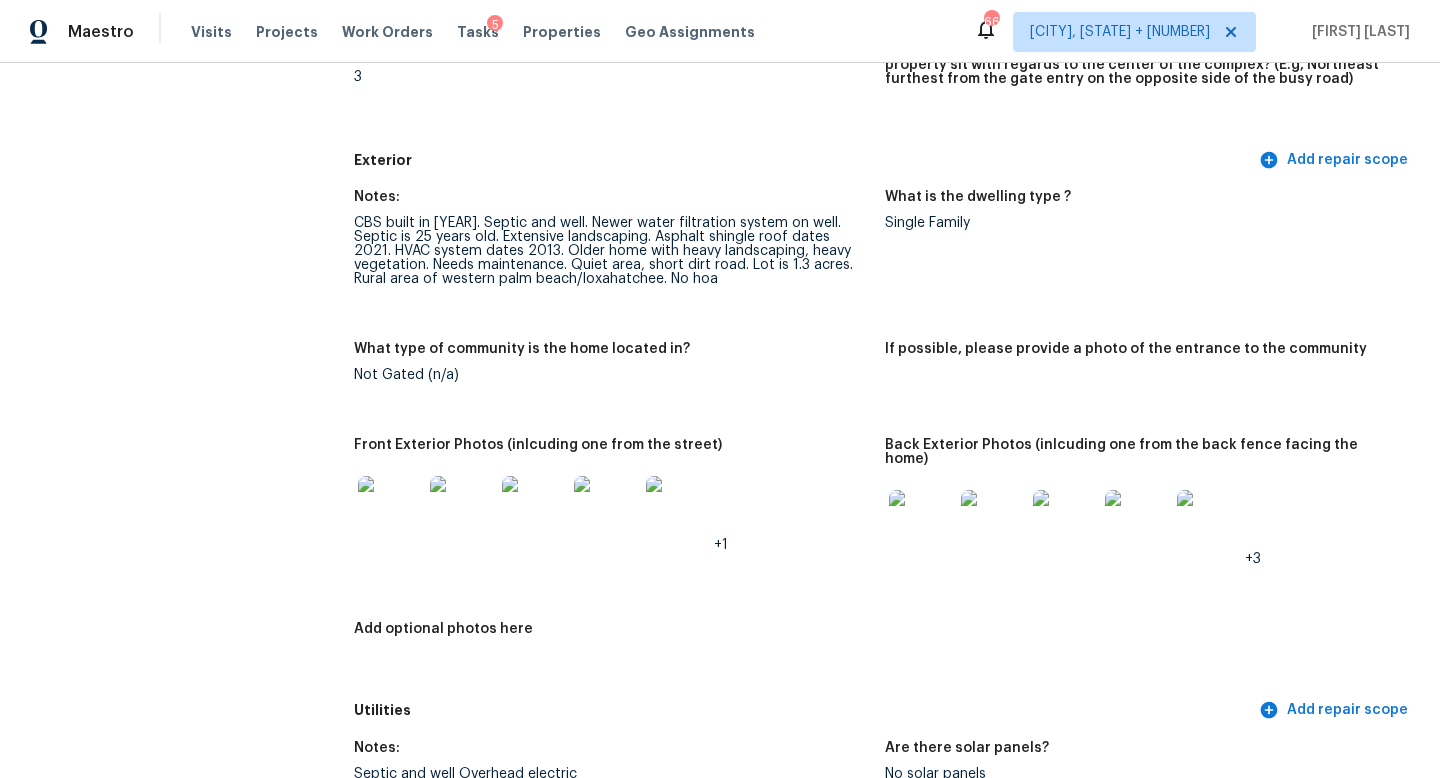 click at bounding box center (534, 508) 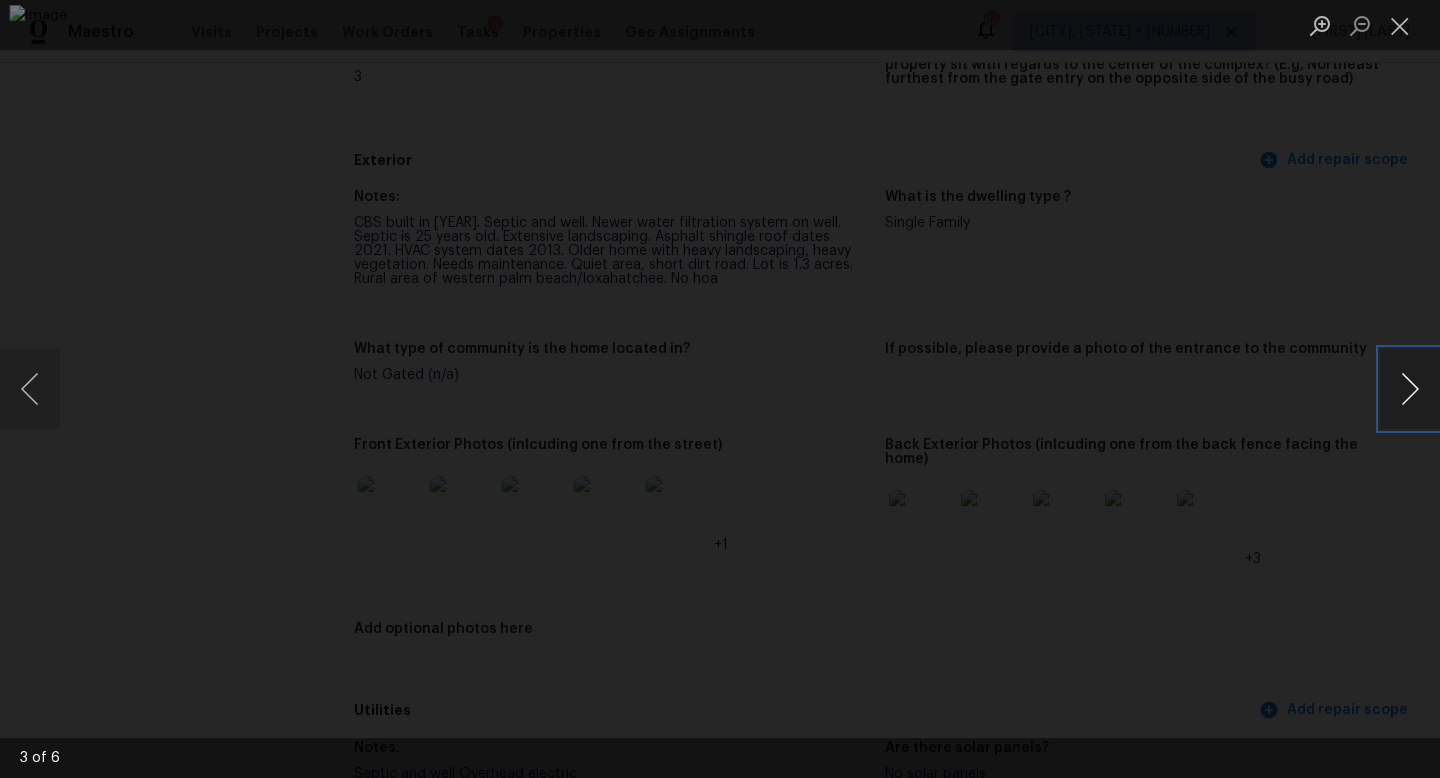 click at bounding box center [1410, 389] 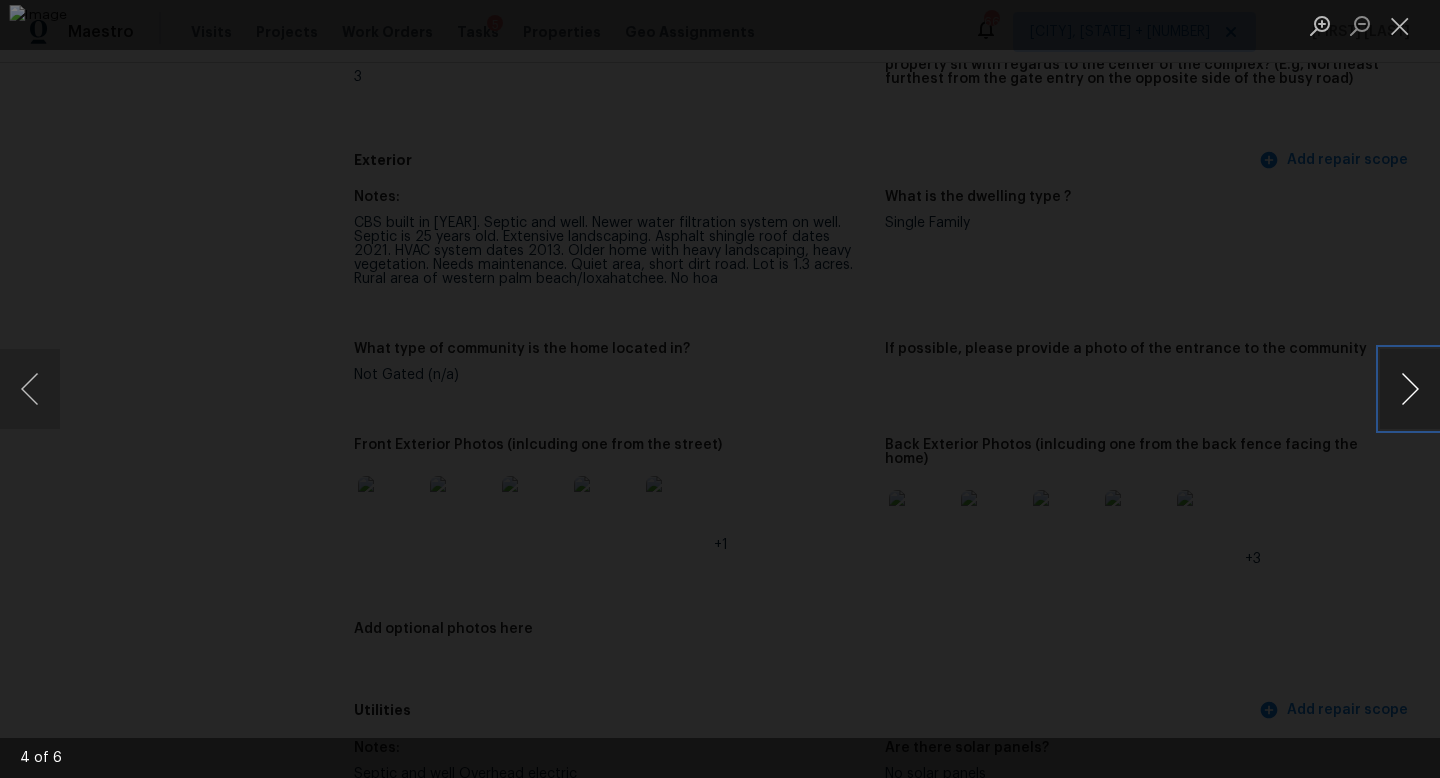 click at bounding box center (1410, 389) 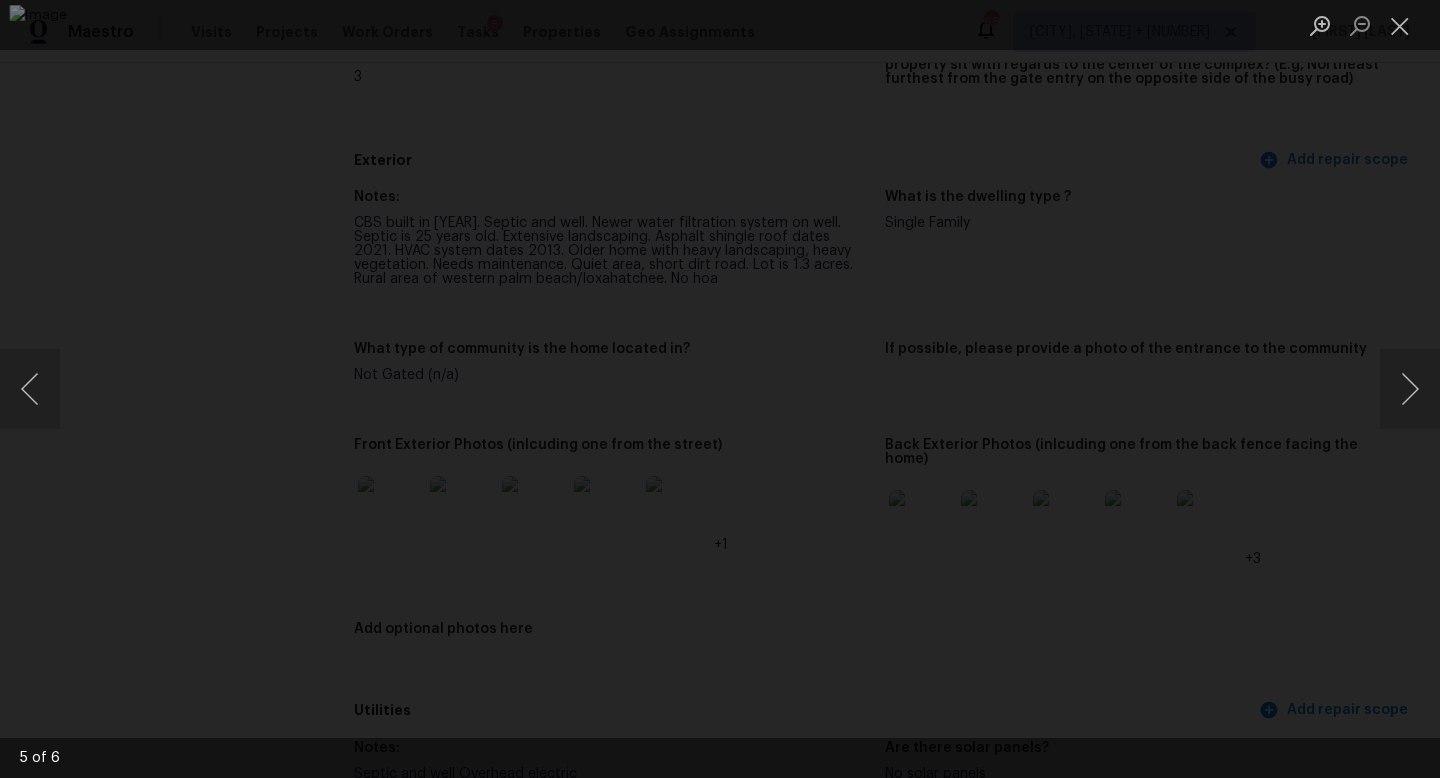 click at bounding box center [720, 389] 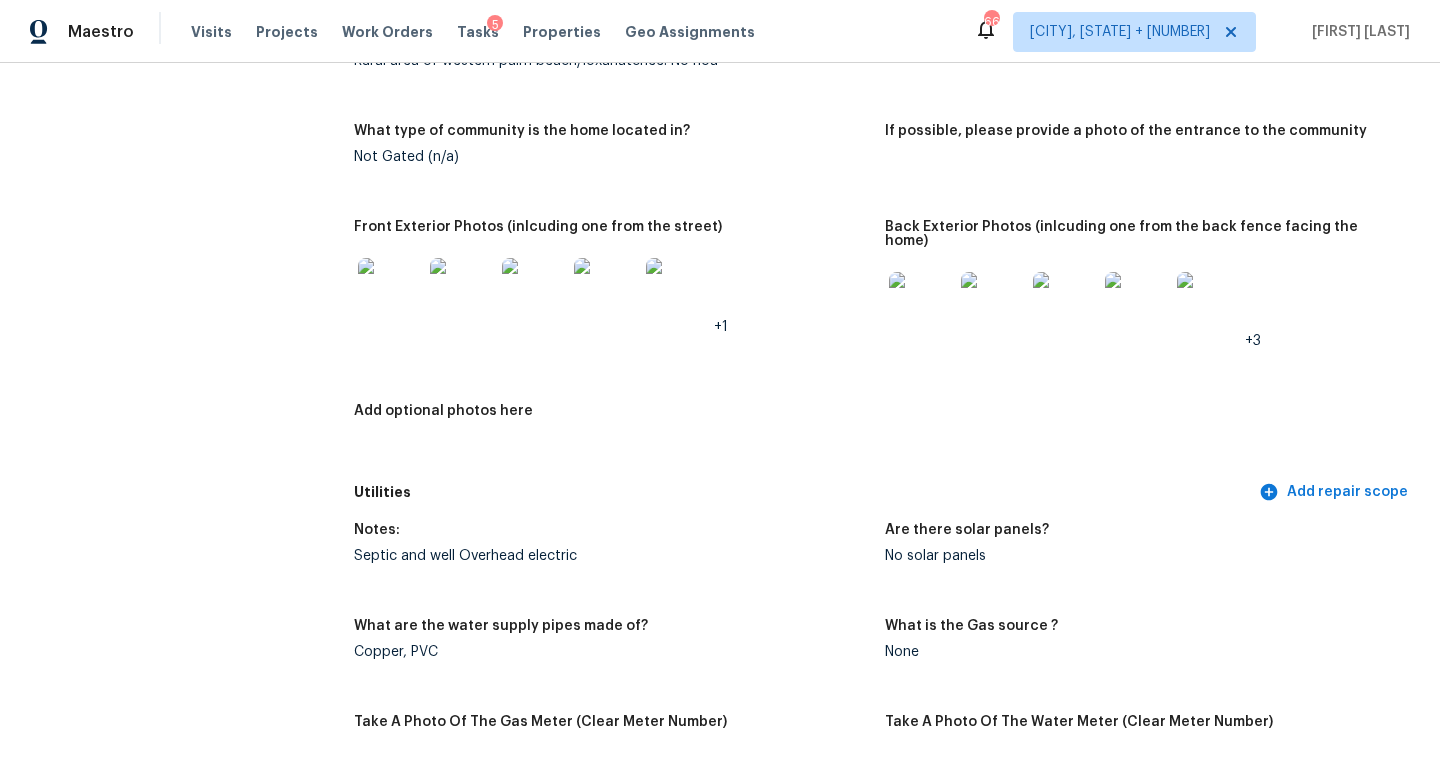 scroll, scrollTop: 0, scrollLeft: 0, axis: both 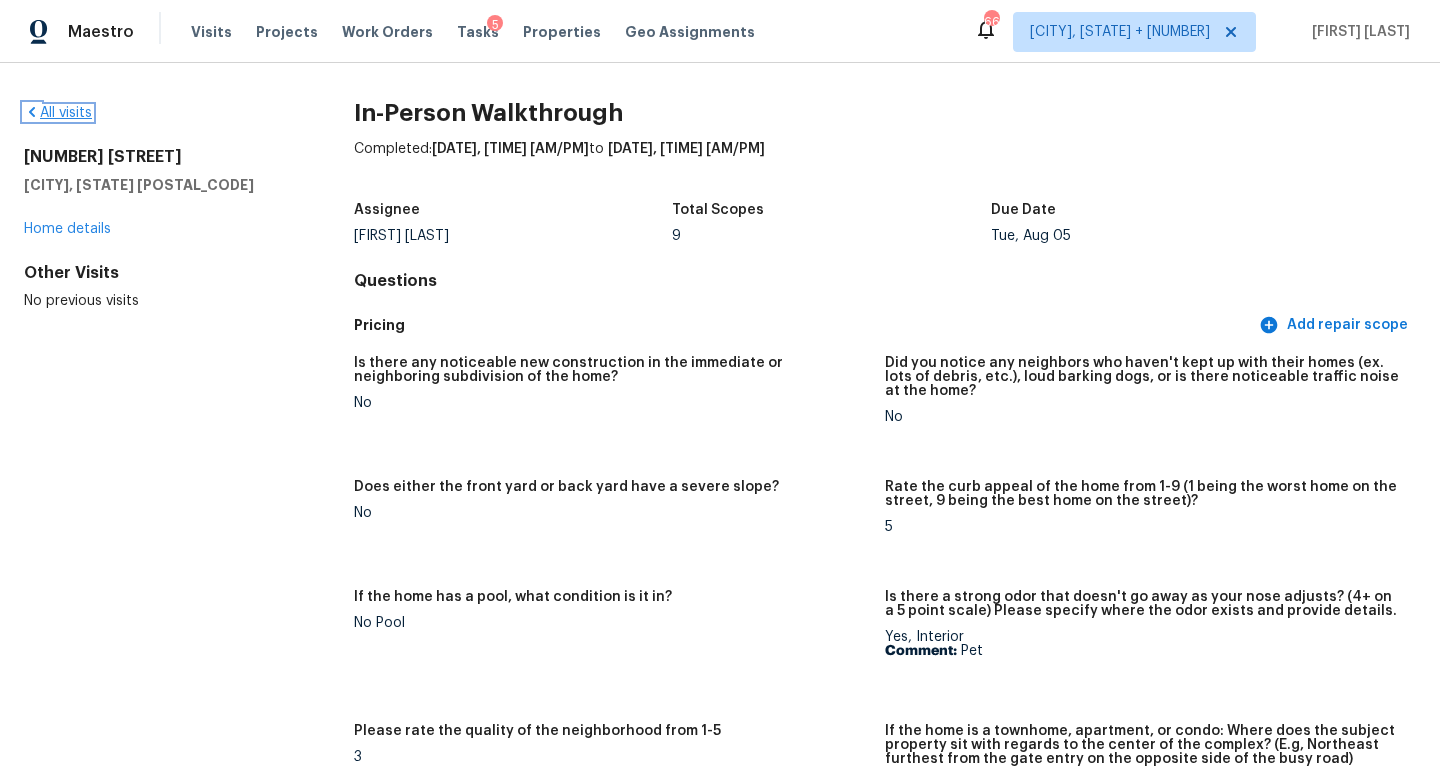 click on "All visits" at bounding box center (58, 113) 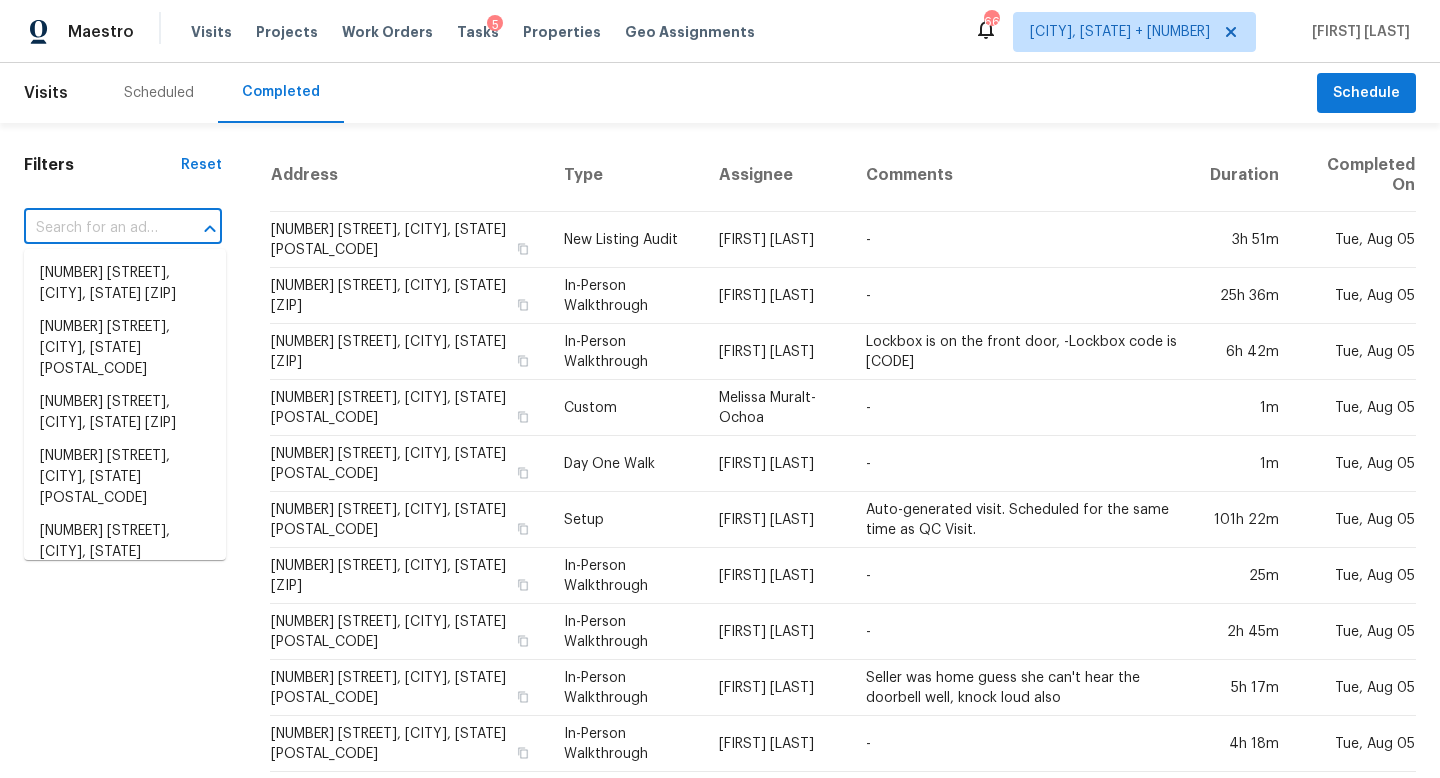 click at bounding box center (95, 228) 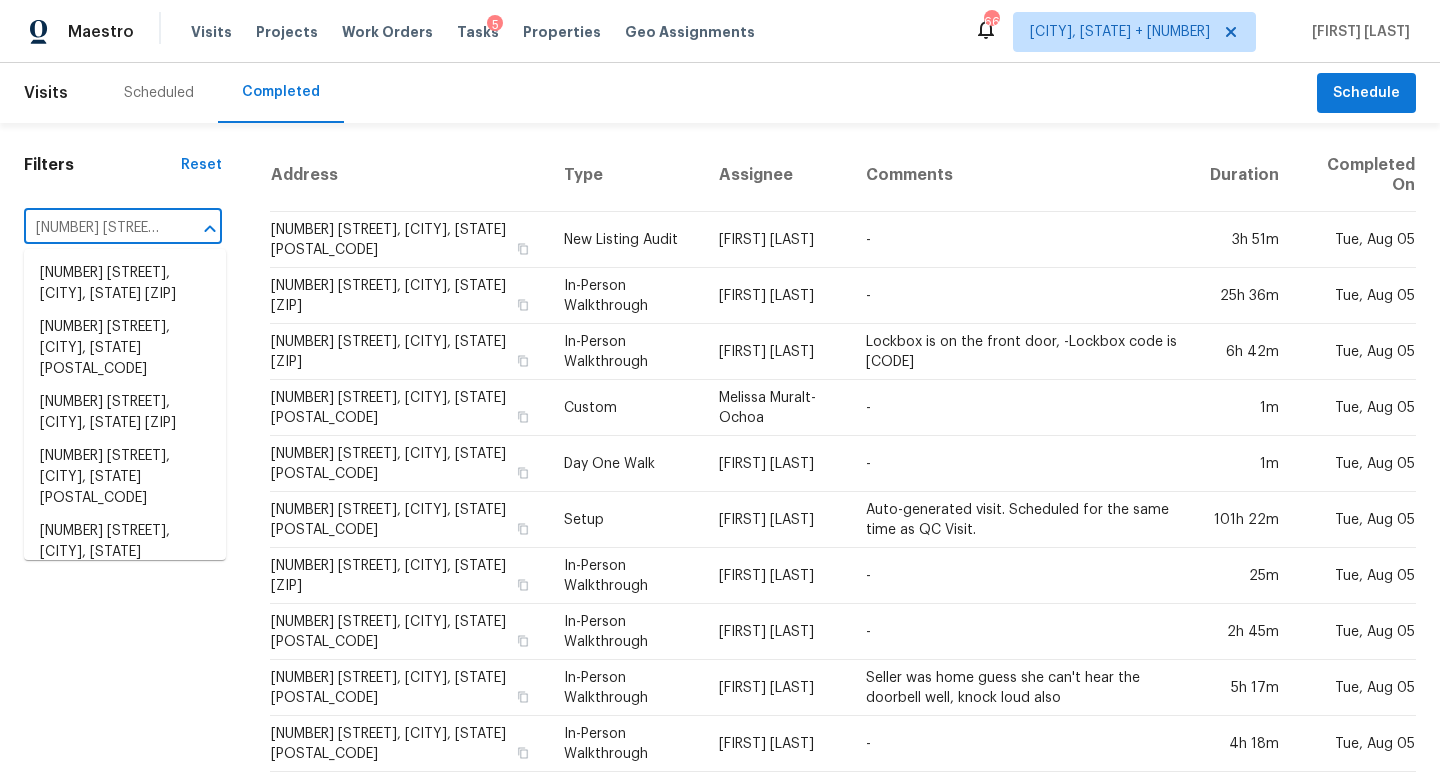 scroll, scrollTop: 0, scrollLeft: 152, axis: horizontal 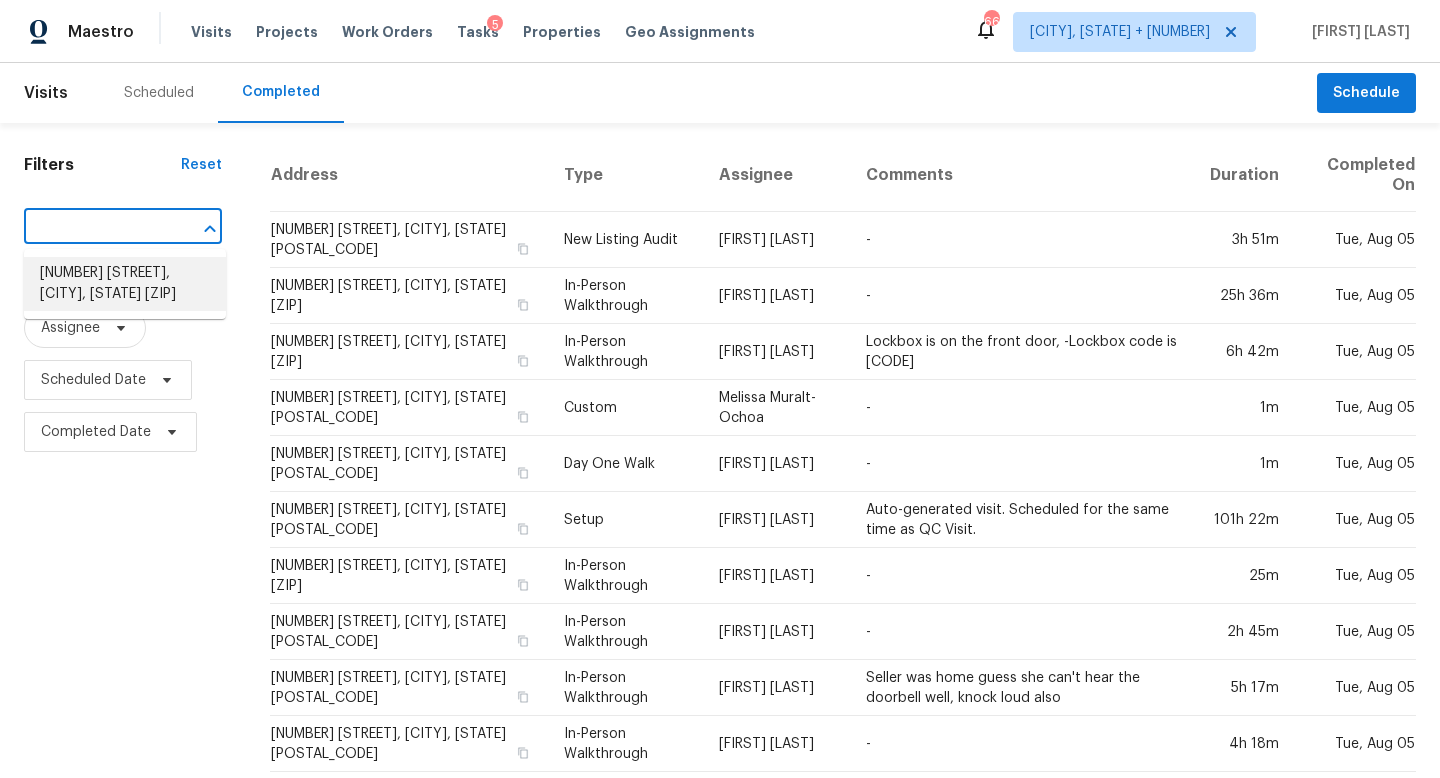 click on "[NUMBER] [STREET] [CITY], [STATE], [ZIPCODE]" at bounding box center (125, 284) 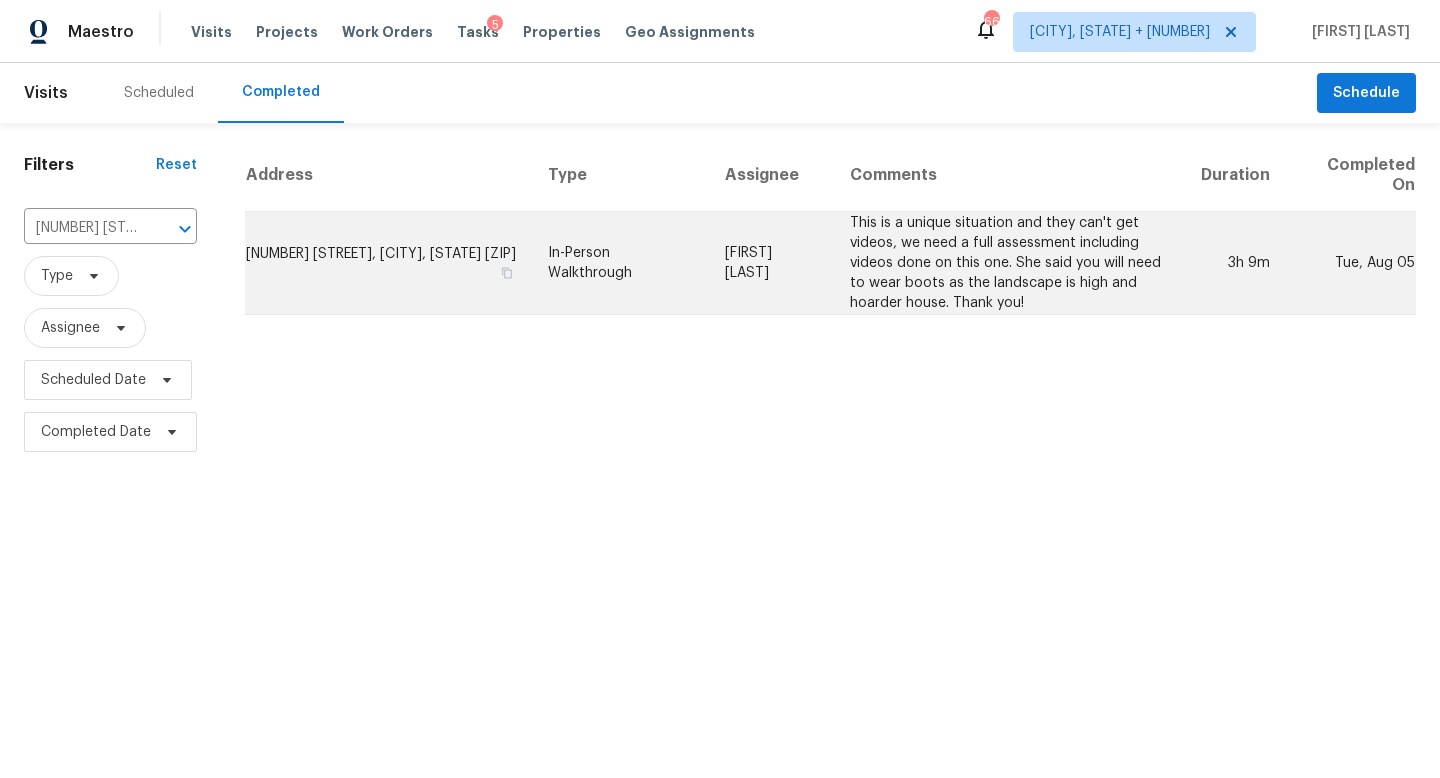 click on "[FIRST] [LAST]" at bounding box center (771, 263) 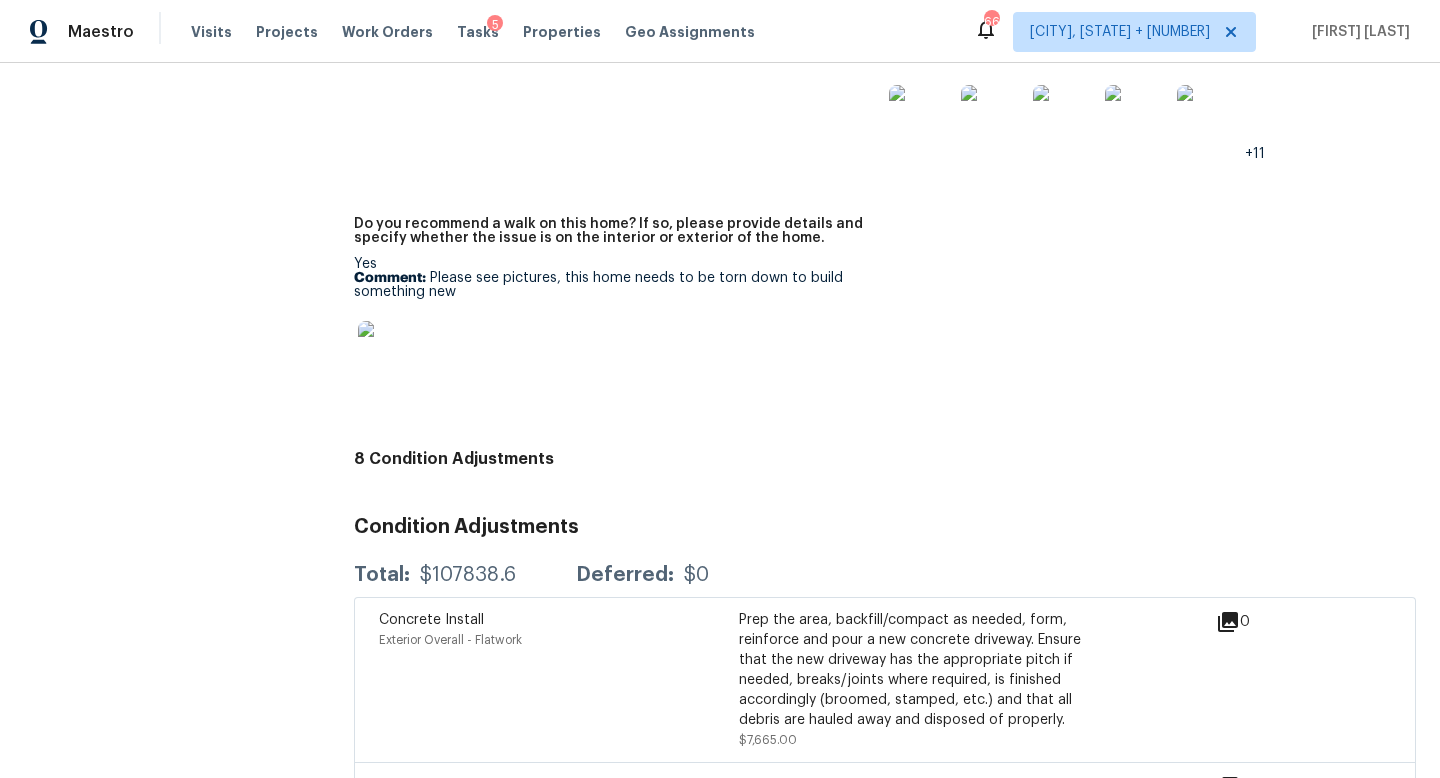 scroll, scrollTop: 4466, scrollLeft: 0, axis: vertical 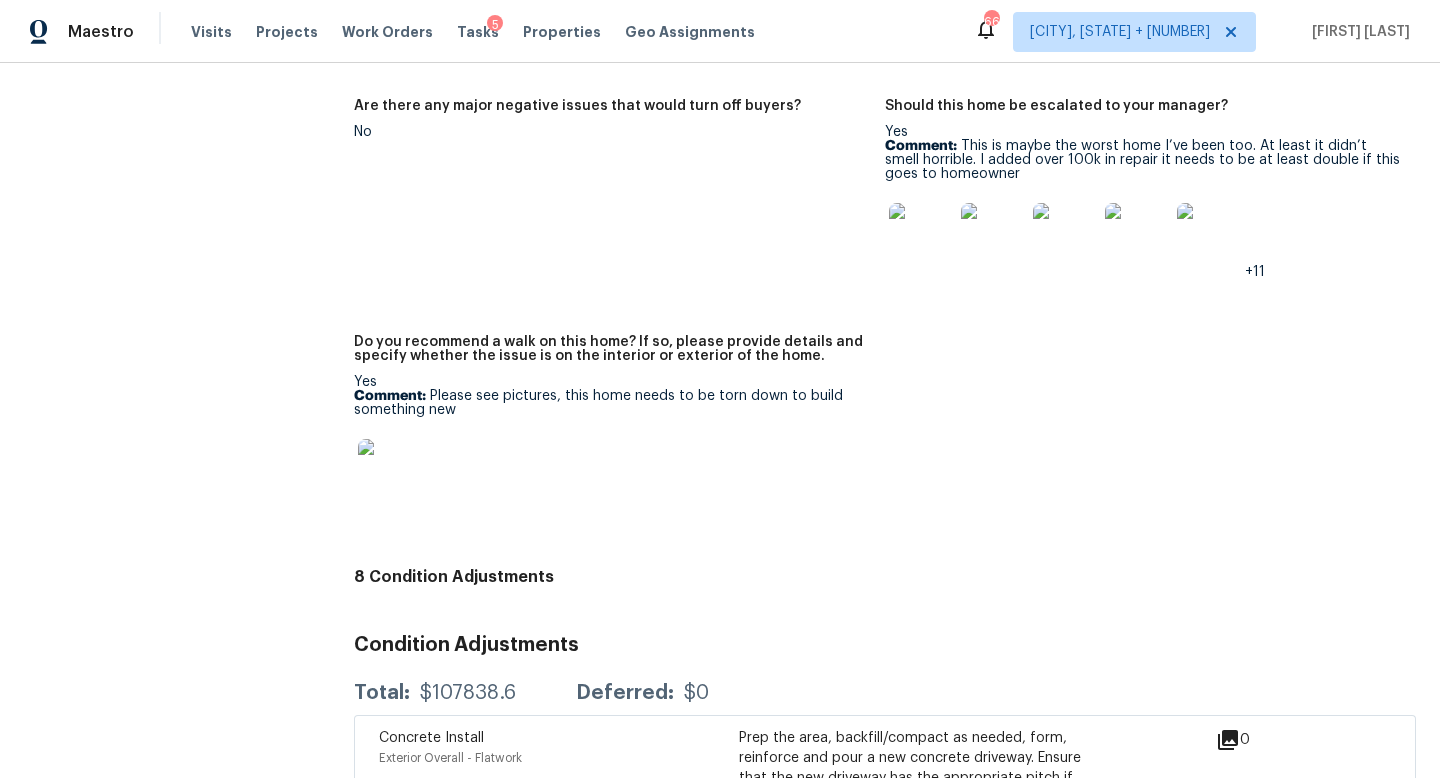 click at bounding box center (390, 471) 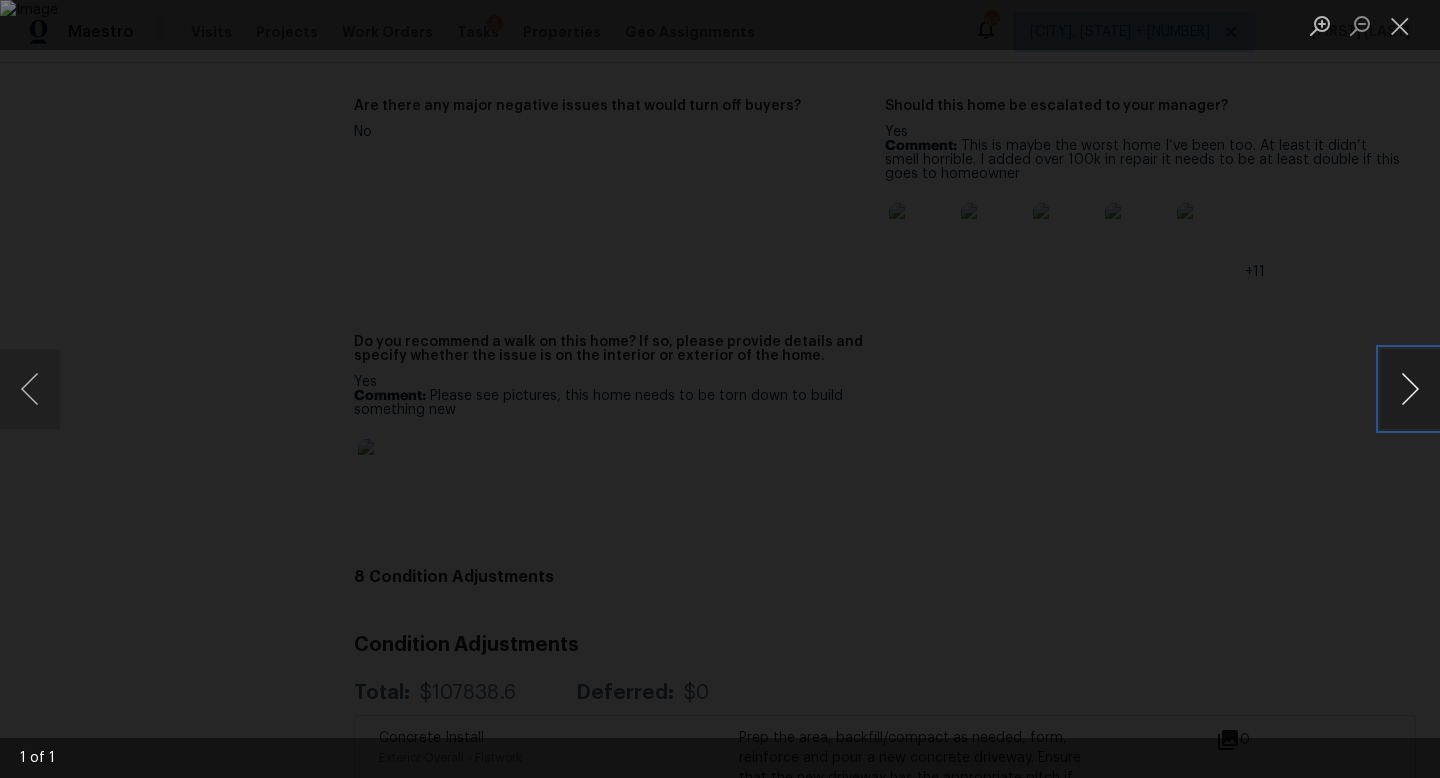 click at bounding box center (1410, 389) 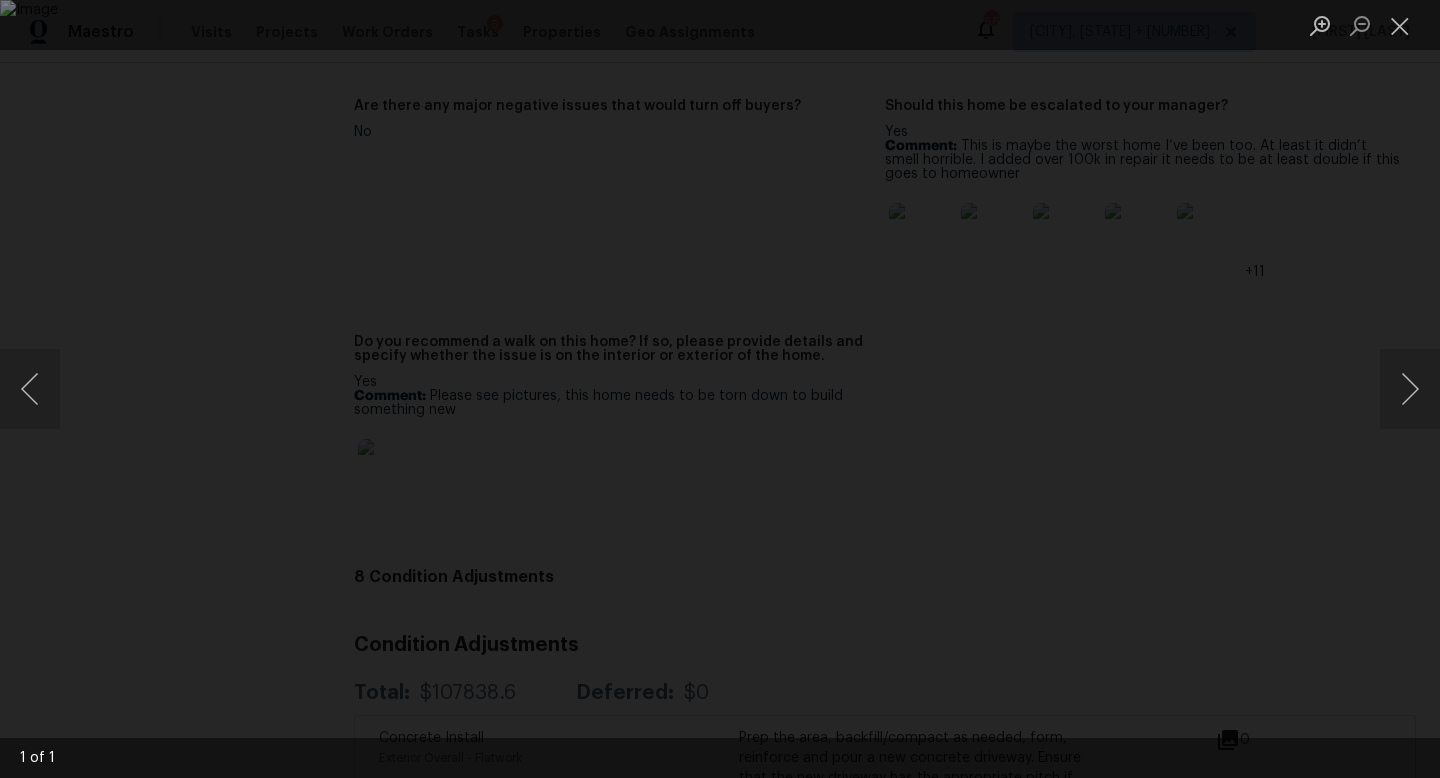 click at bounding box center [720, 389] 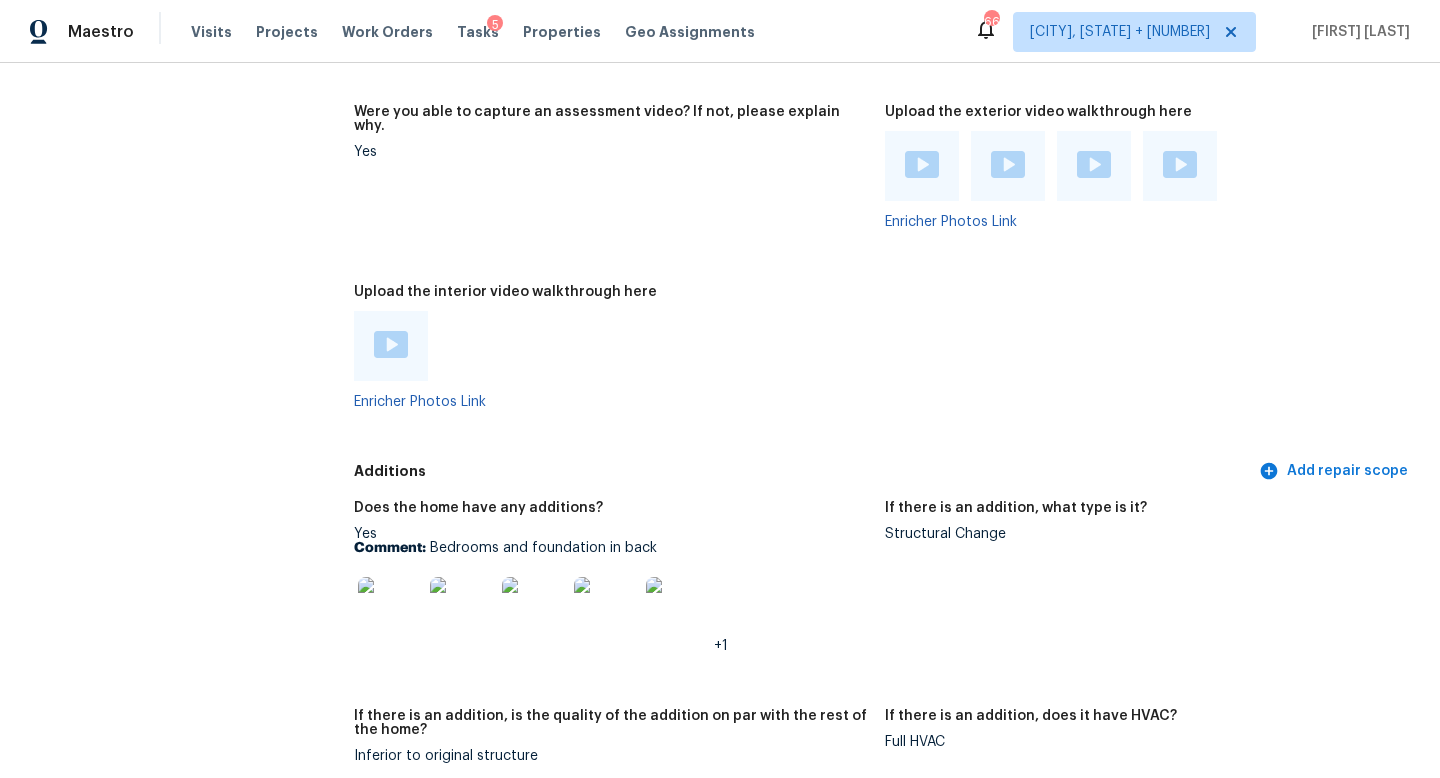 scroll, scrollTop: 3625, scrollLeft: 0, axis: vertical 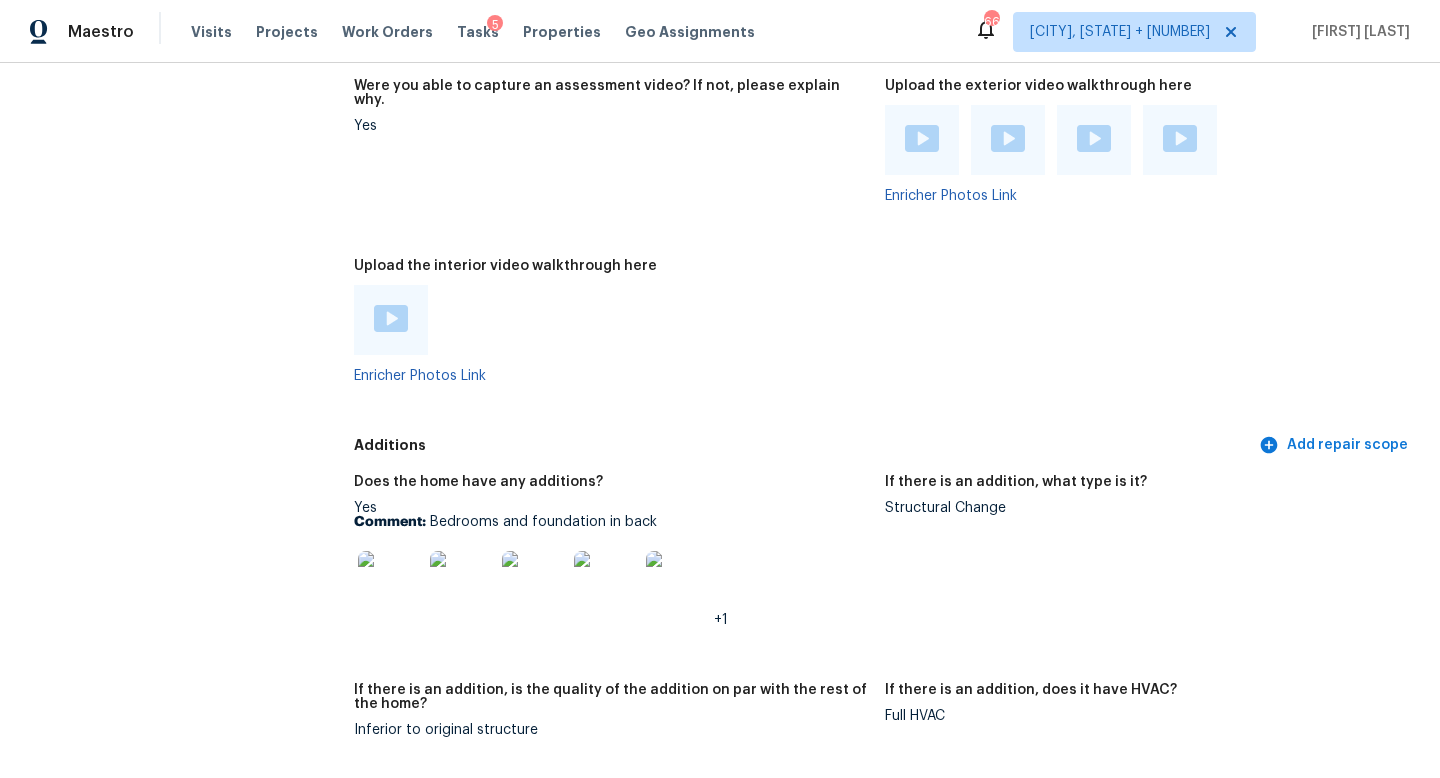 click at bounding box center [390, 583] 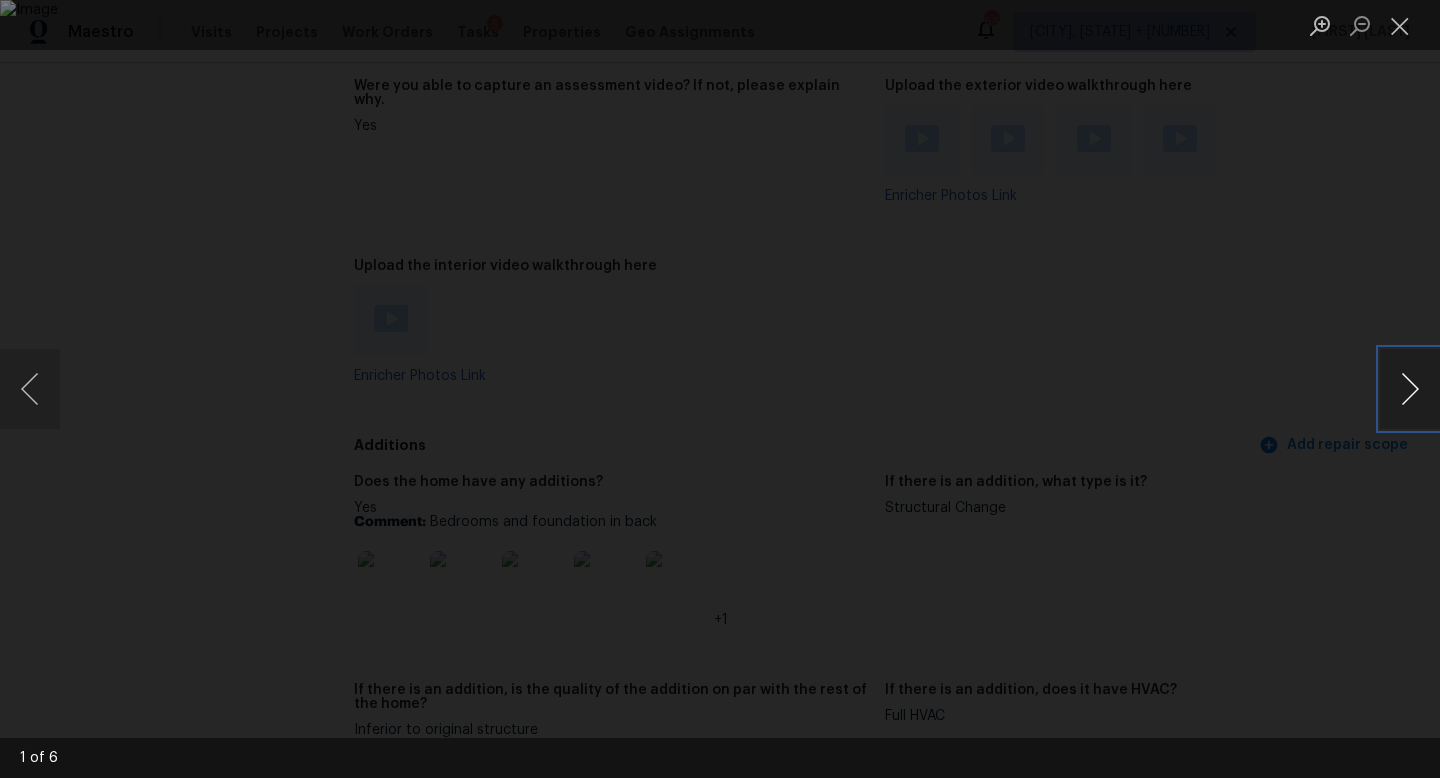click at bounding box center [1410, 389] 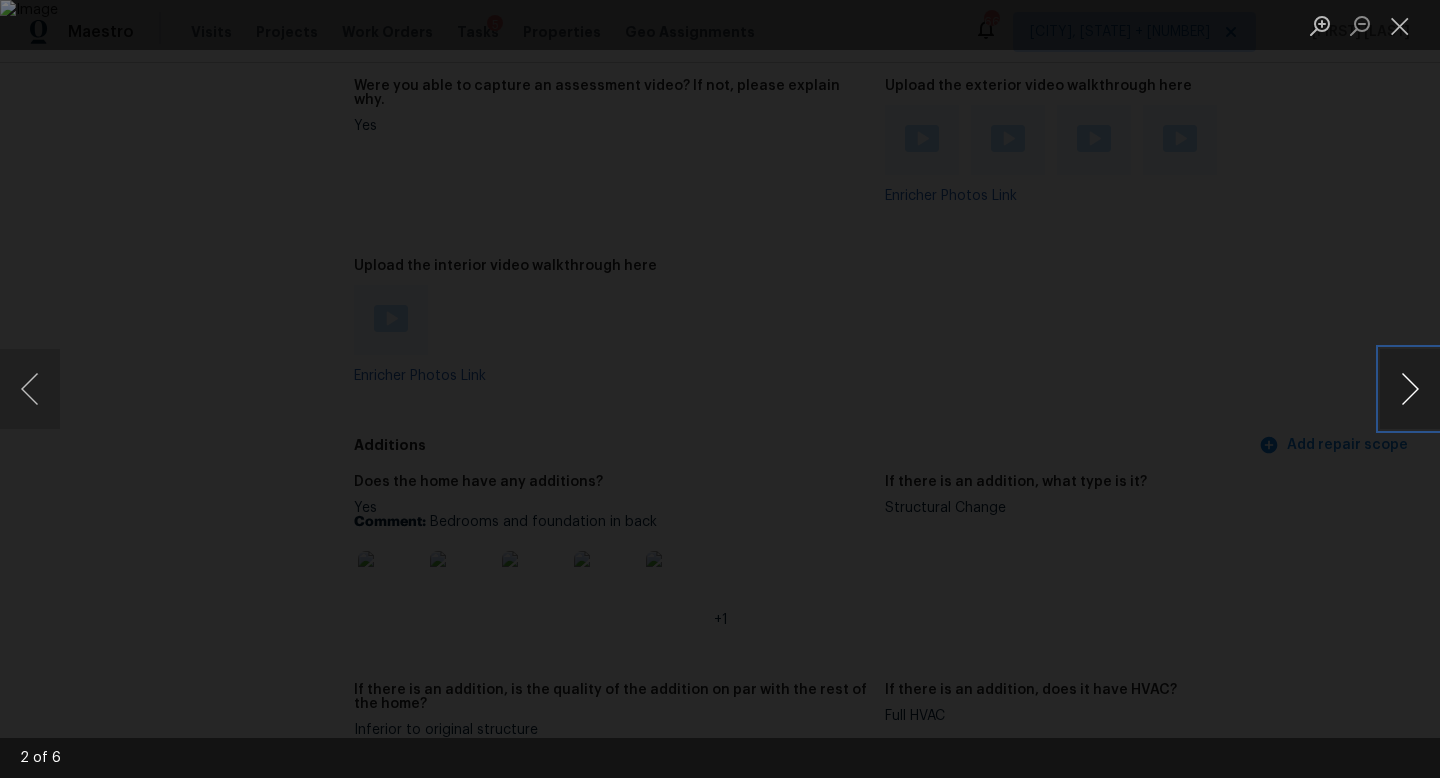 click at bounding box center (1410, 389) 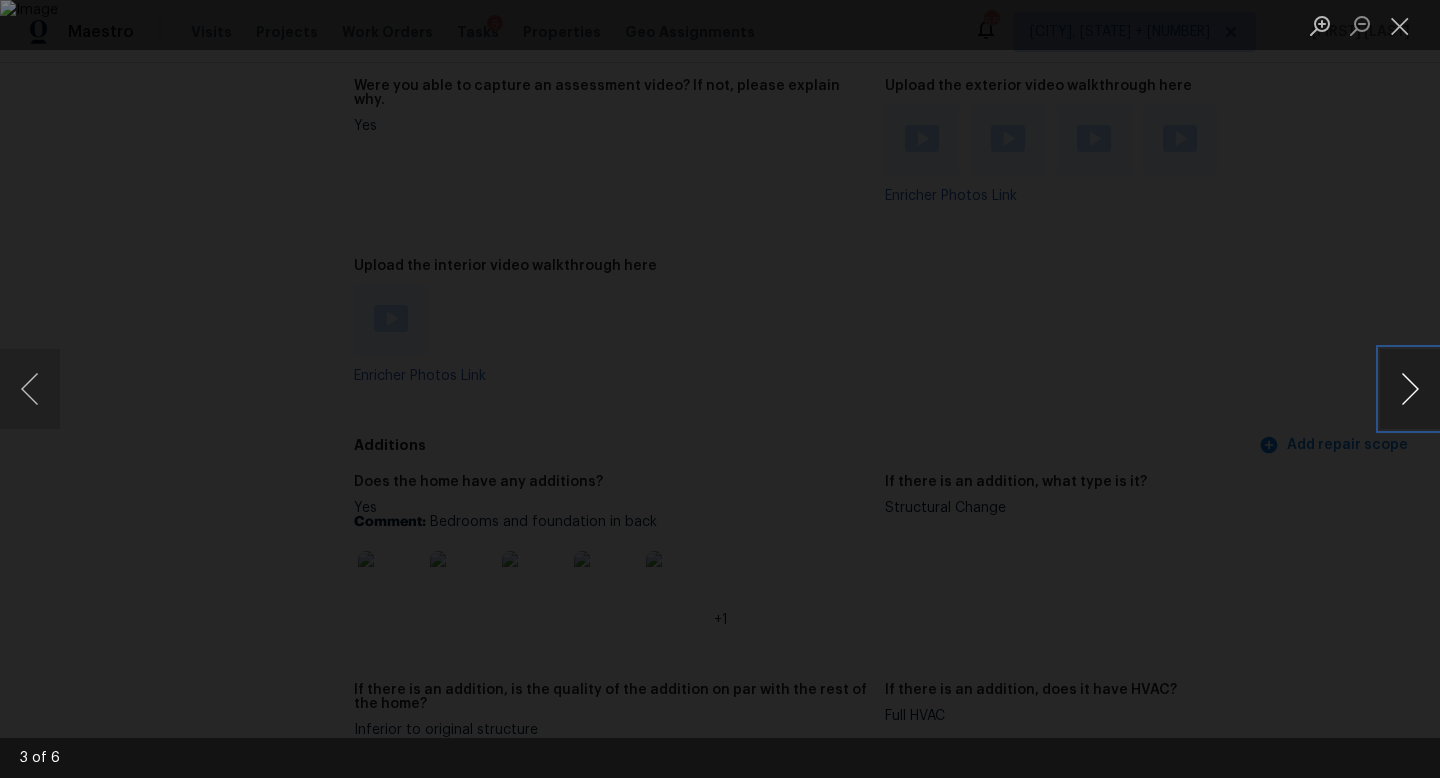 click at bounding box center [1410, 389] 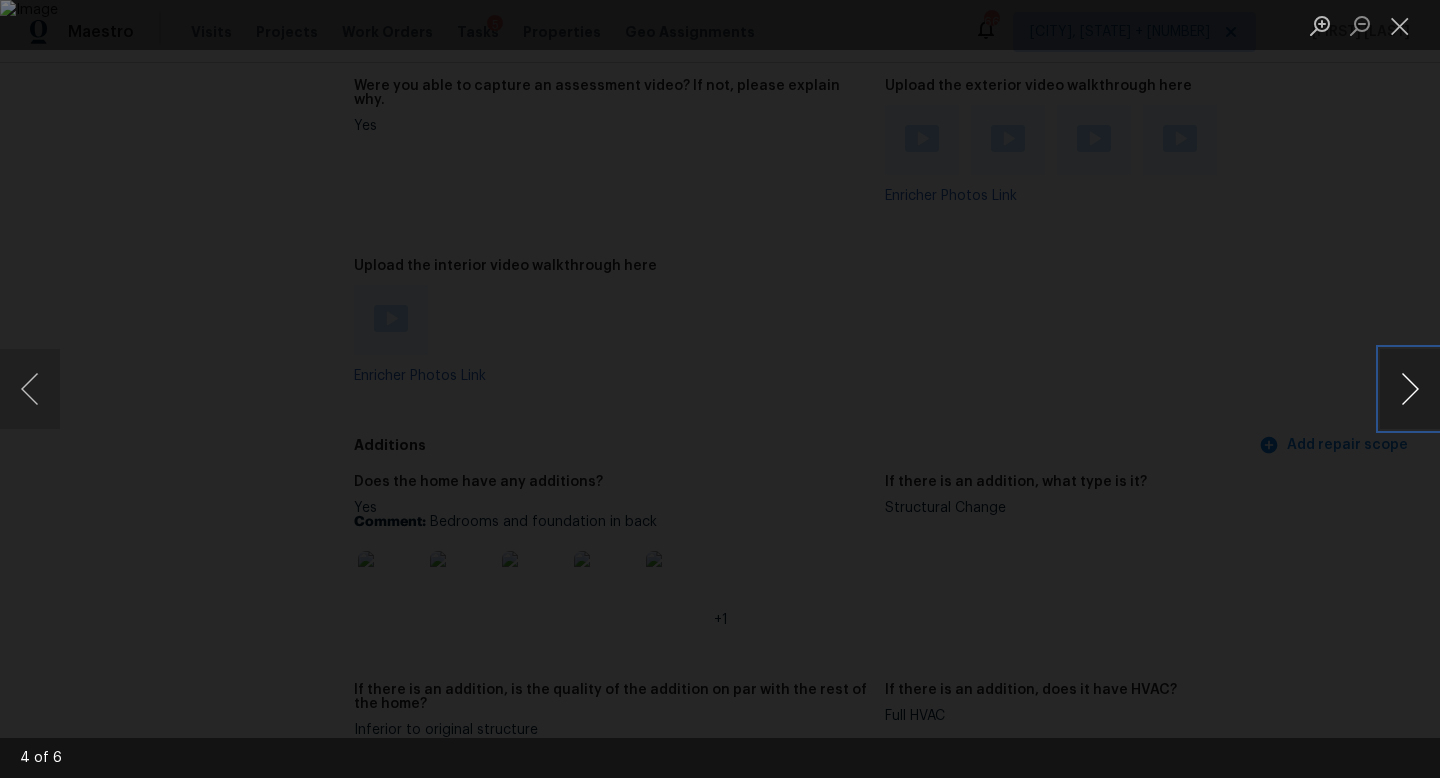 click at bounding box center (1410, 389) 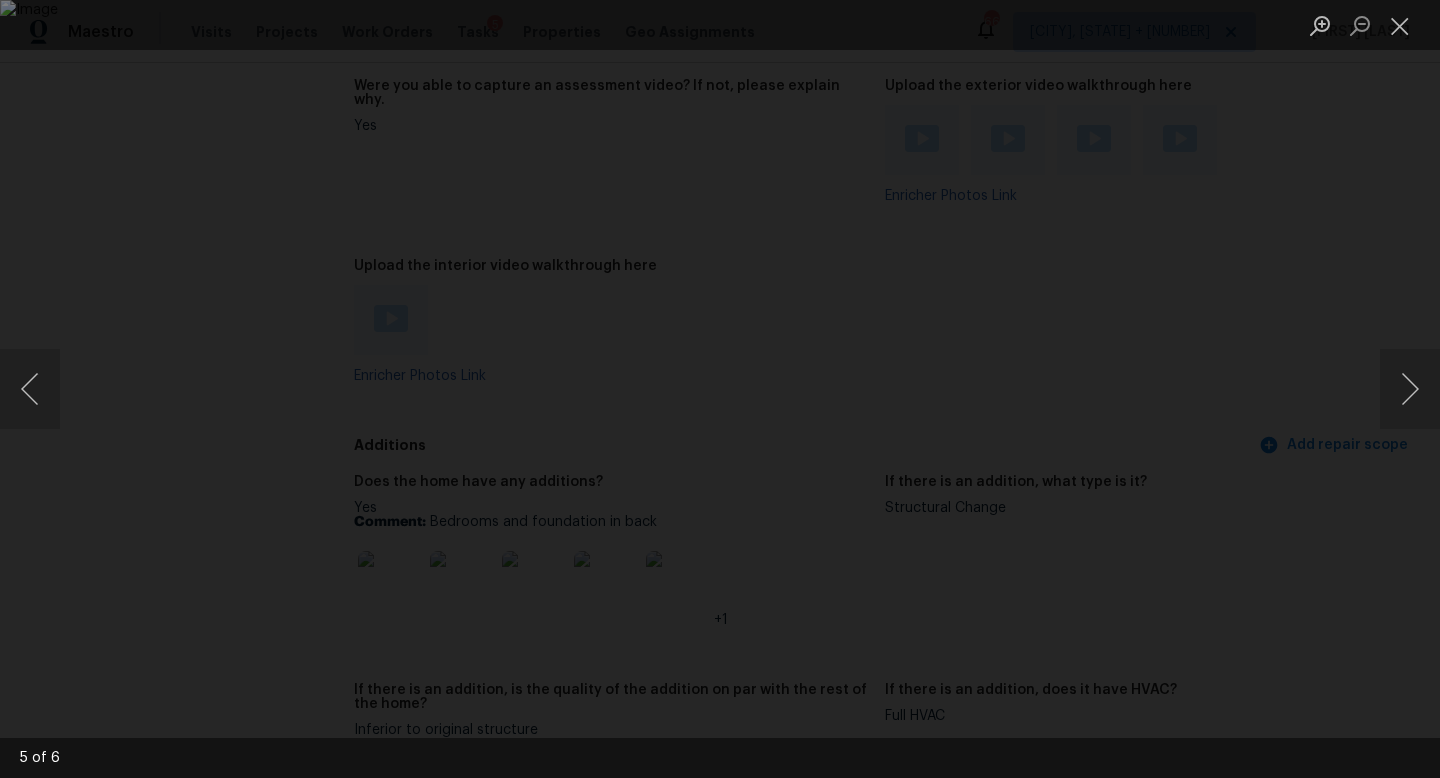 click at bounding box center [720, 389] 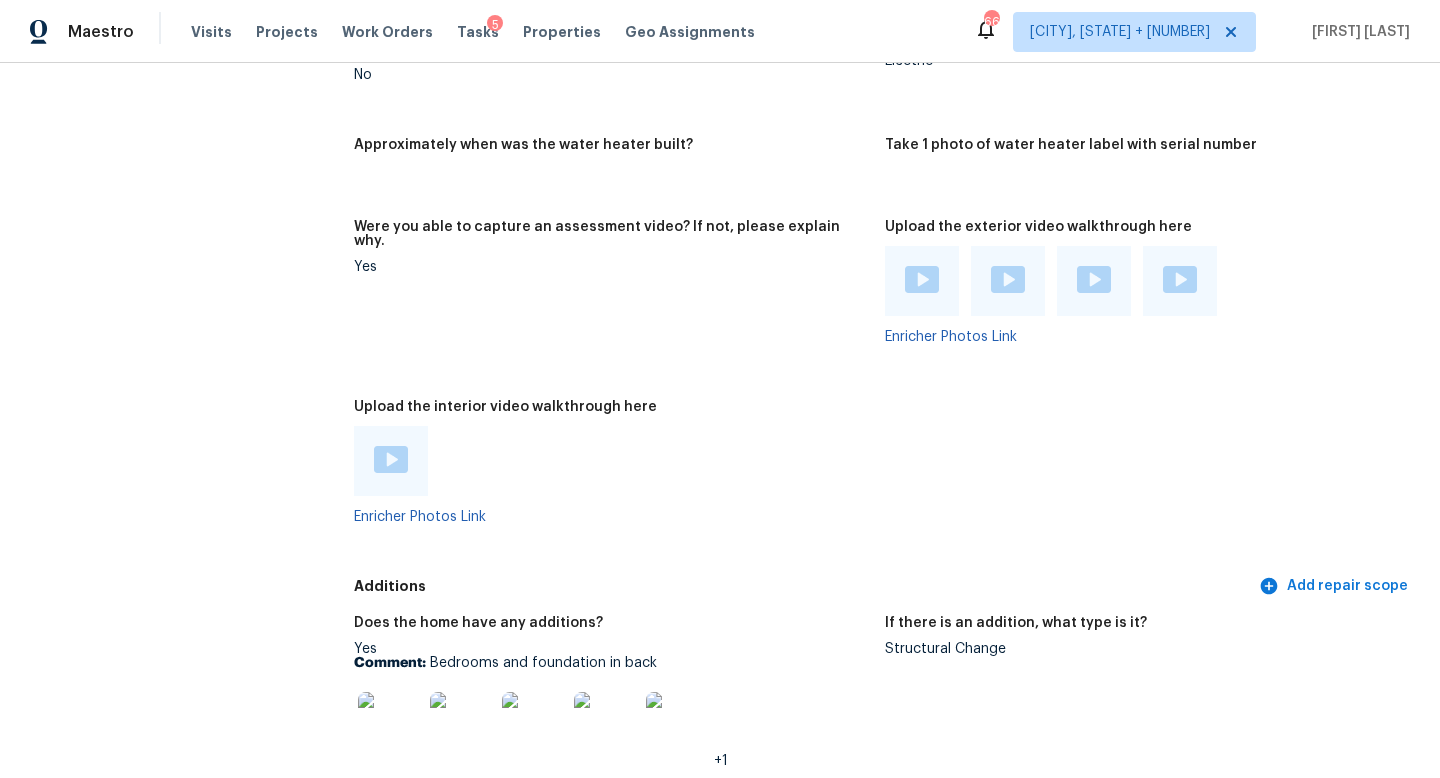 scroll, scrollTop: 3538, scrollLeft: 0, axis: vertical 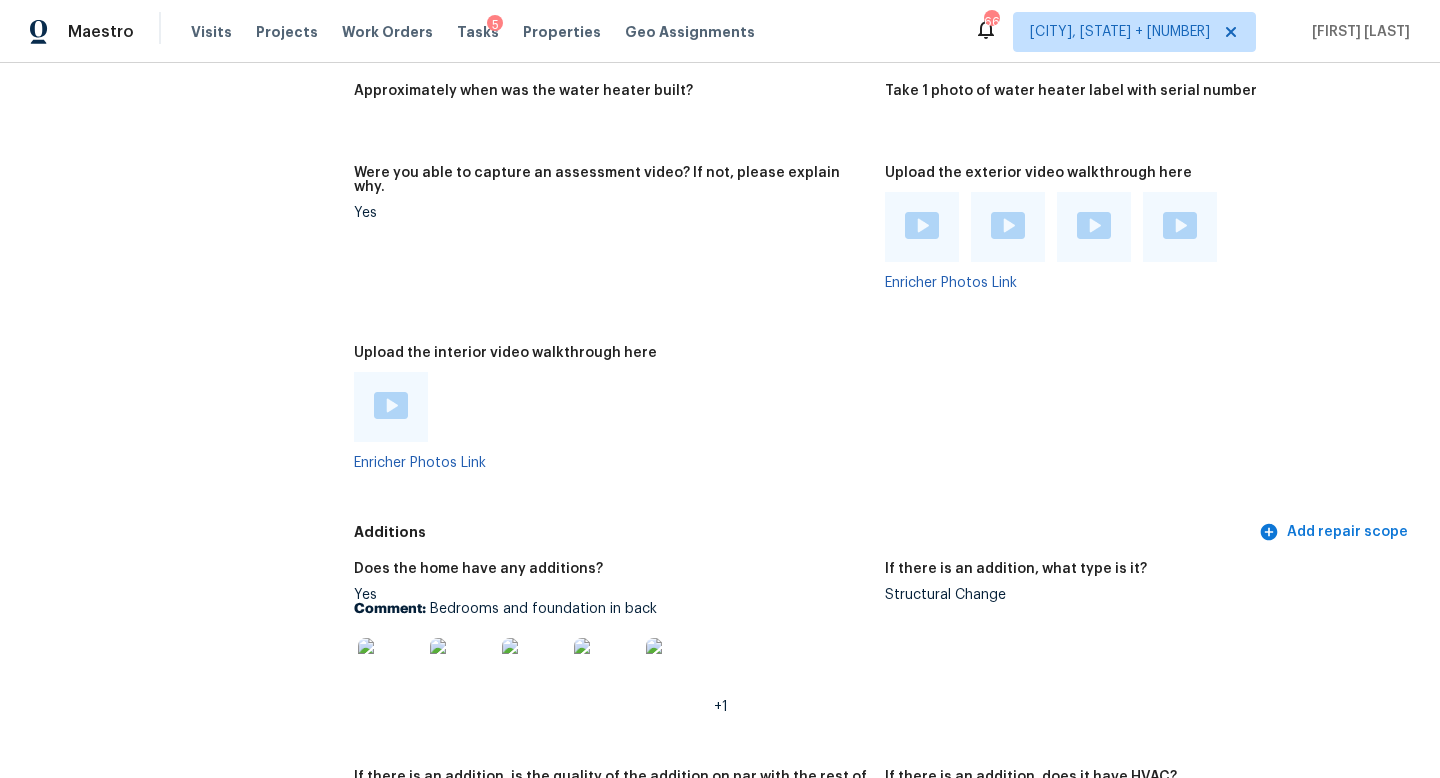 click at bounding box center [391, 405] 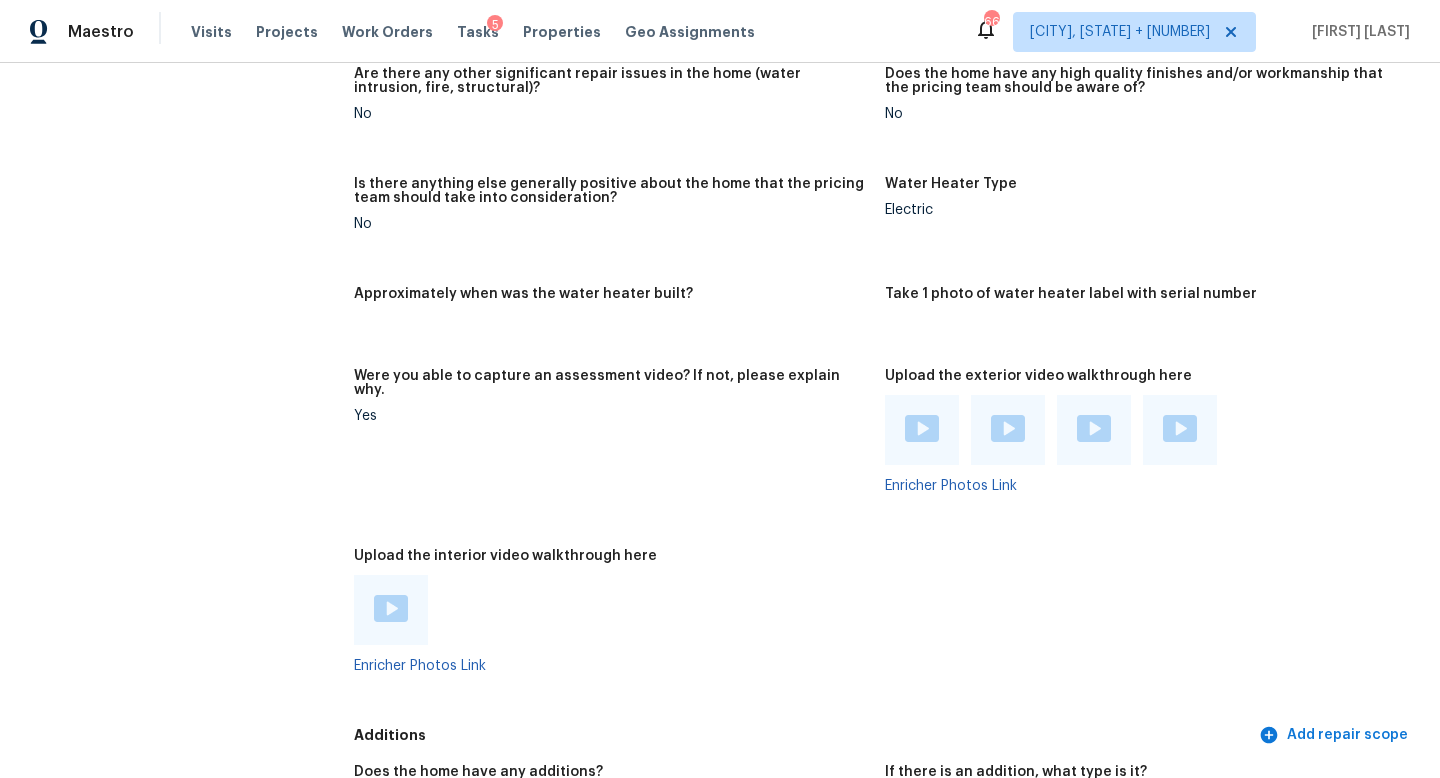 scroll, scrollTop: 3374, scrollLeft: 0, axis: vertical 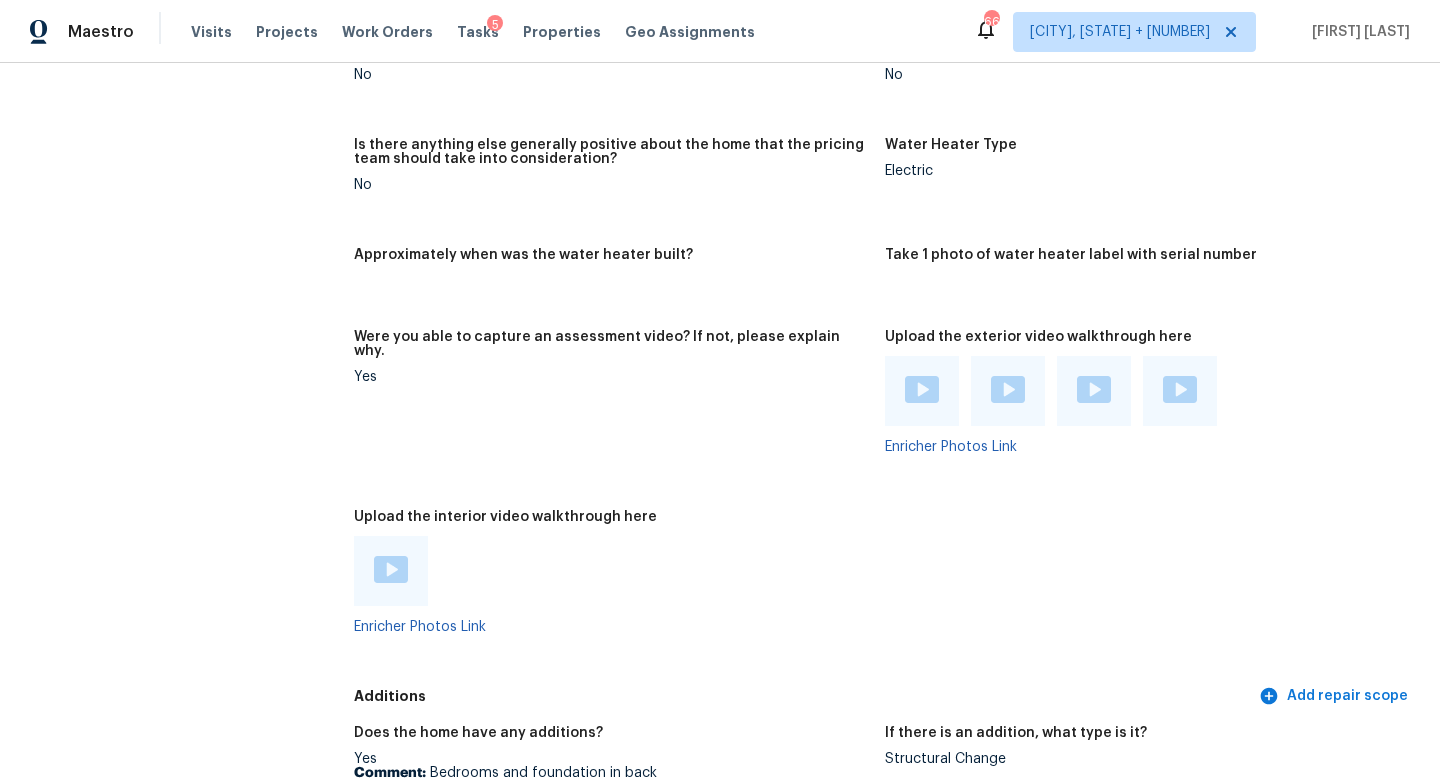 click at bounding box center (391, 569) 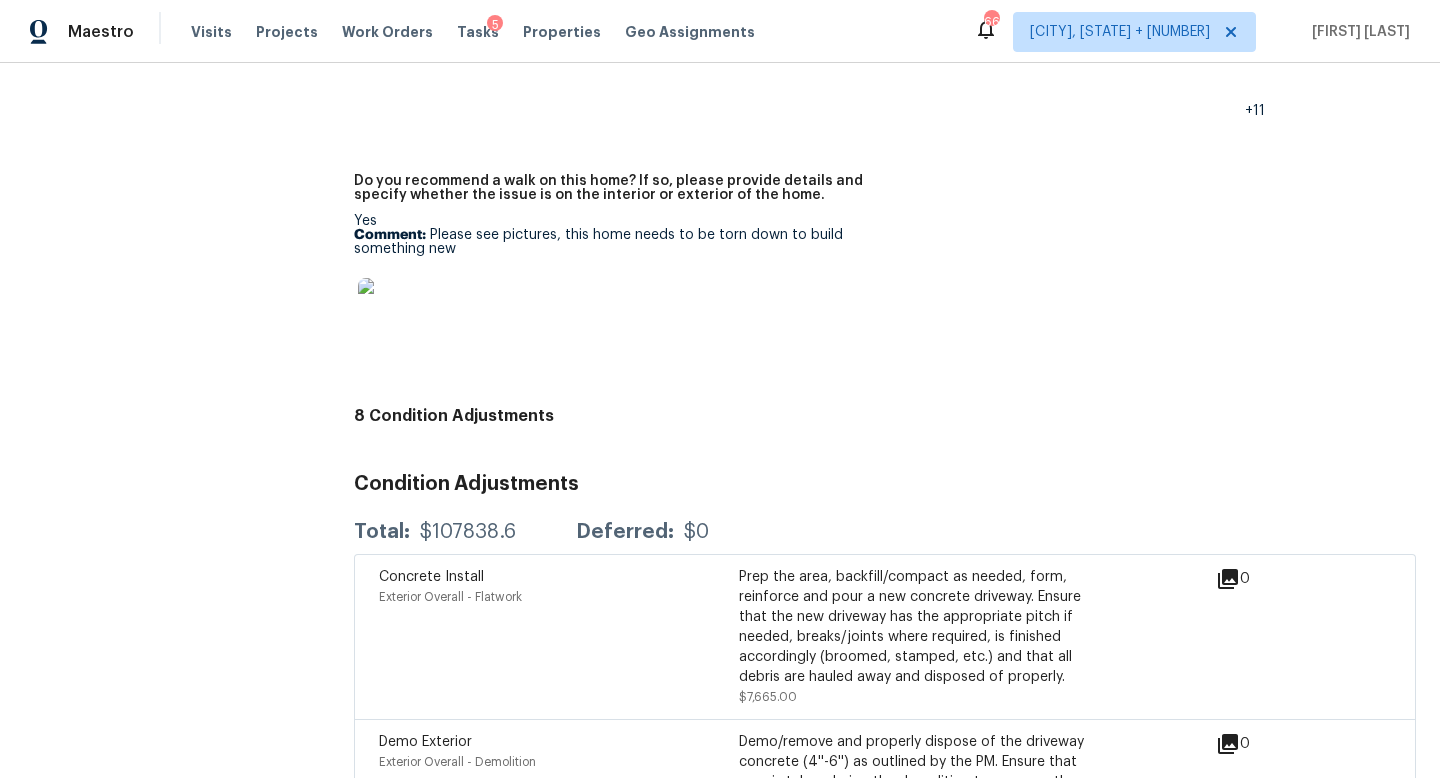 scroll, scrollTop: 4627, scrollLeft: 0, axis: vertical 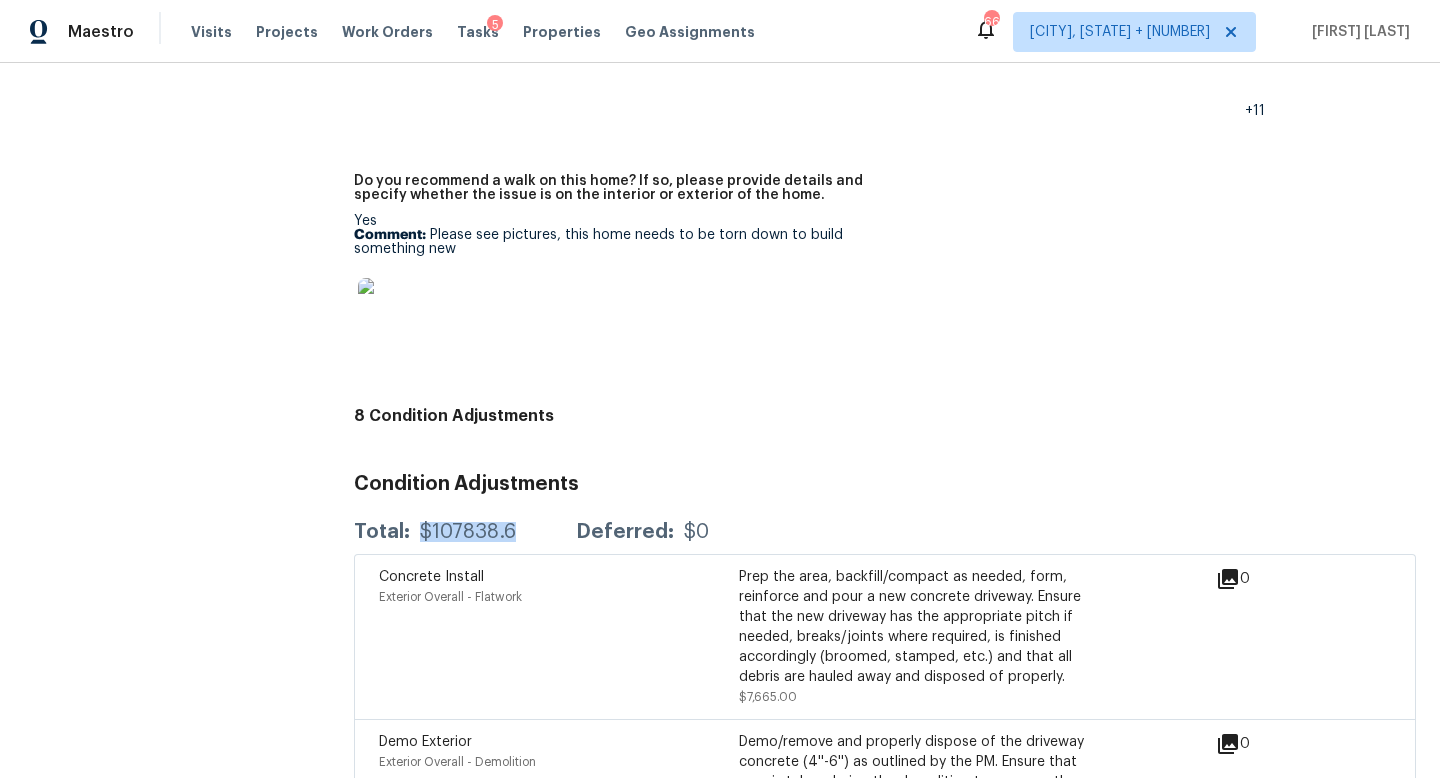 drag, startPoint x: 415, startPoint y: 485, endPoint x: 511, endPoint y: 485, distance: 96 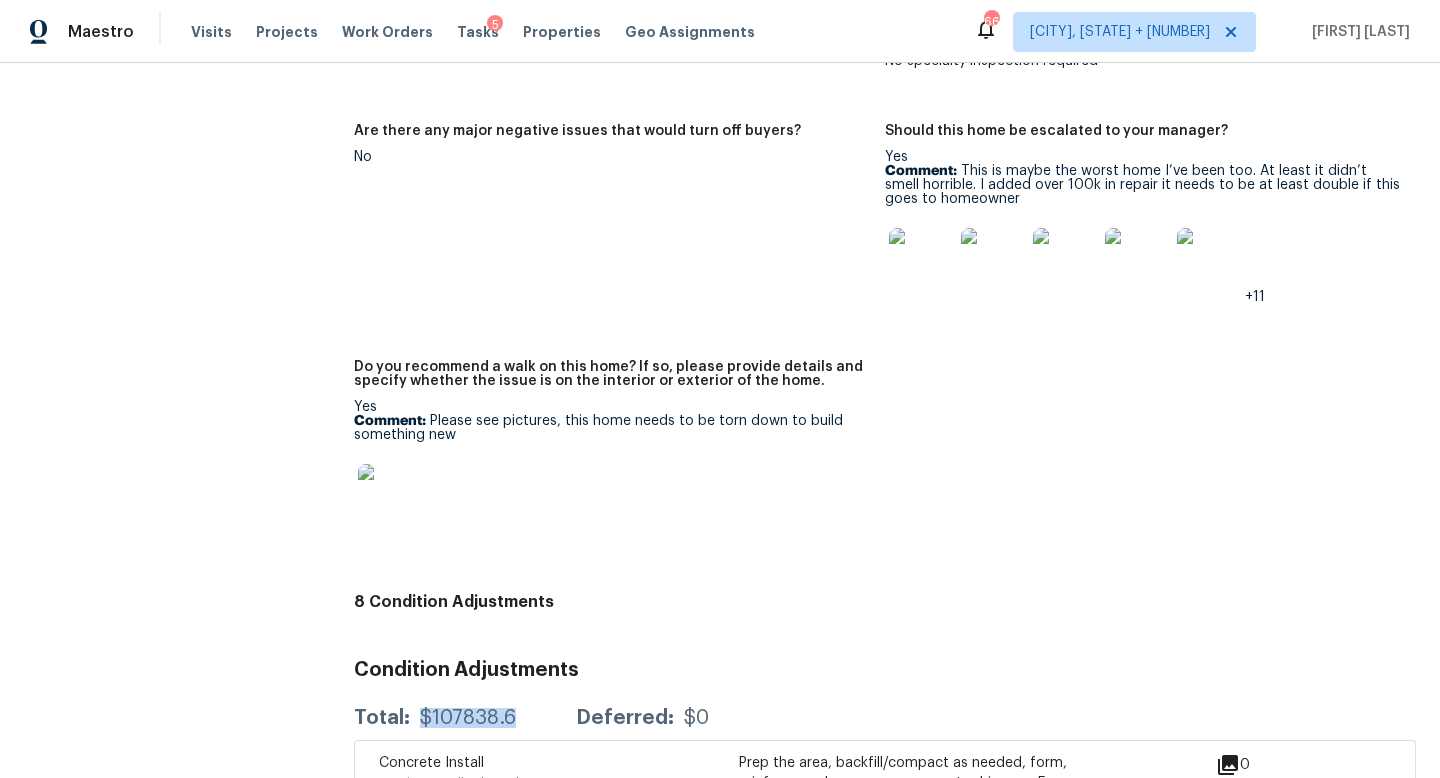 scroll, scrollTop: 4386, scrollLeft: 0, axis: vertical 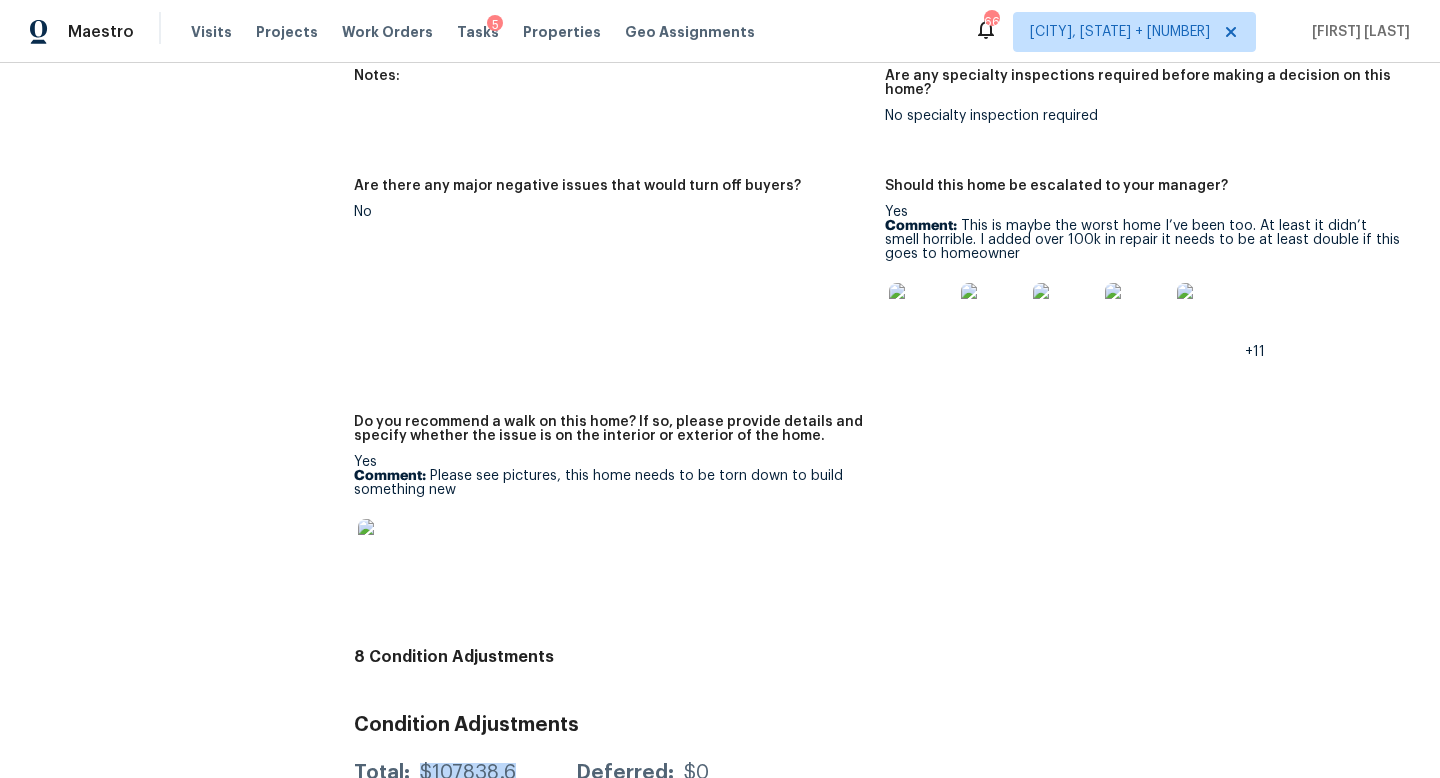 click at bounding box center [390, 551] 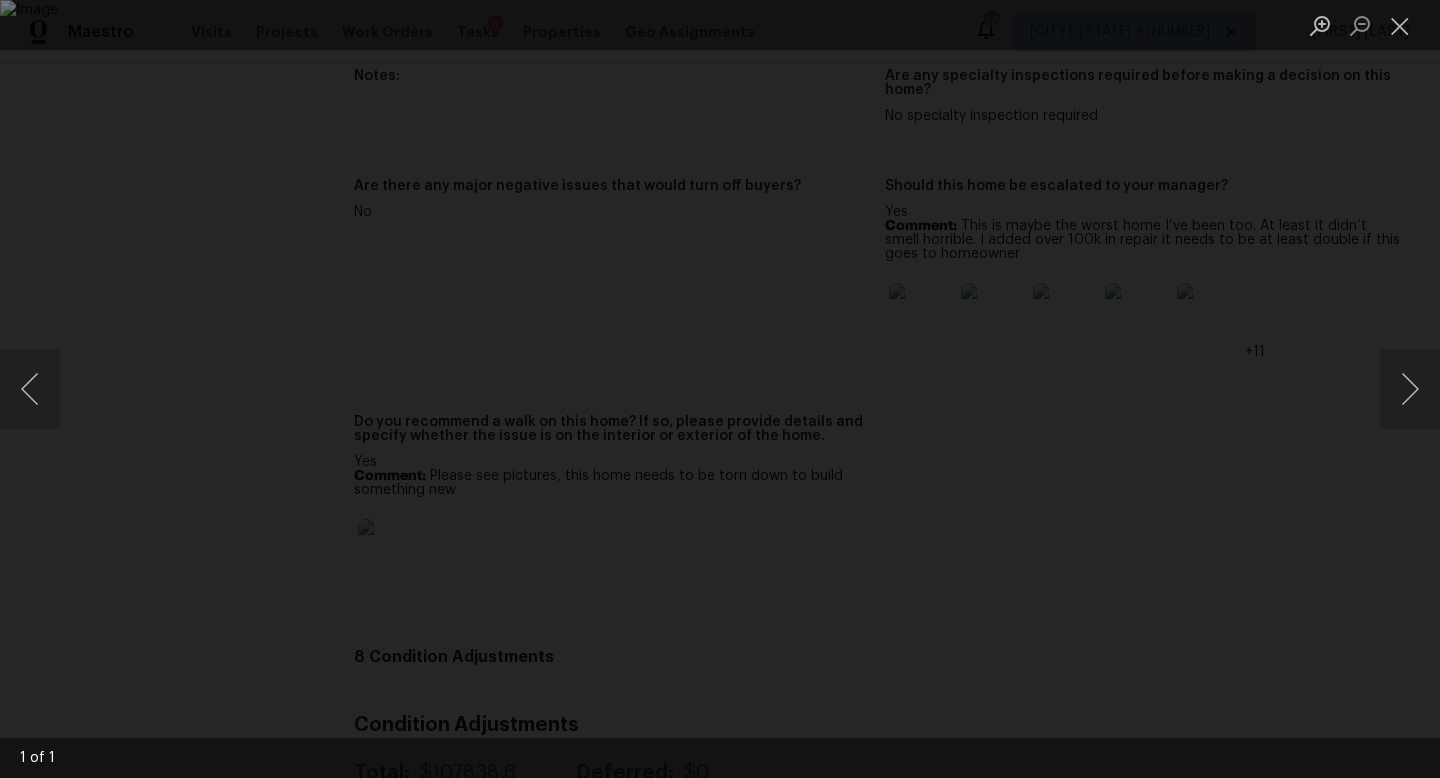click at bounding box center [720, 389] 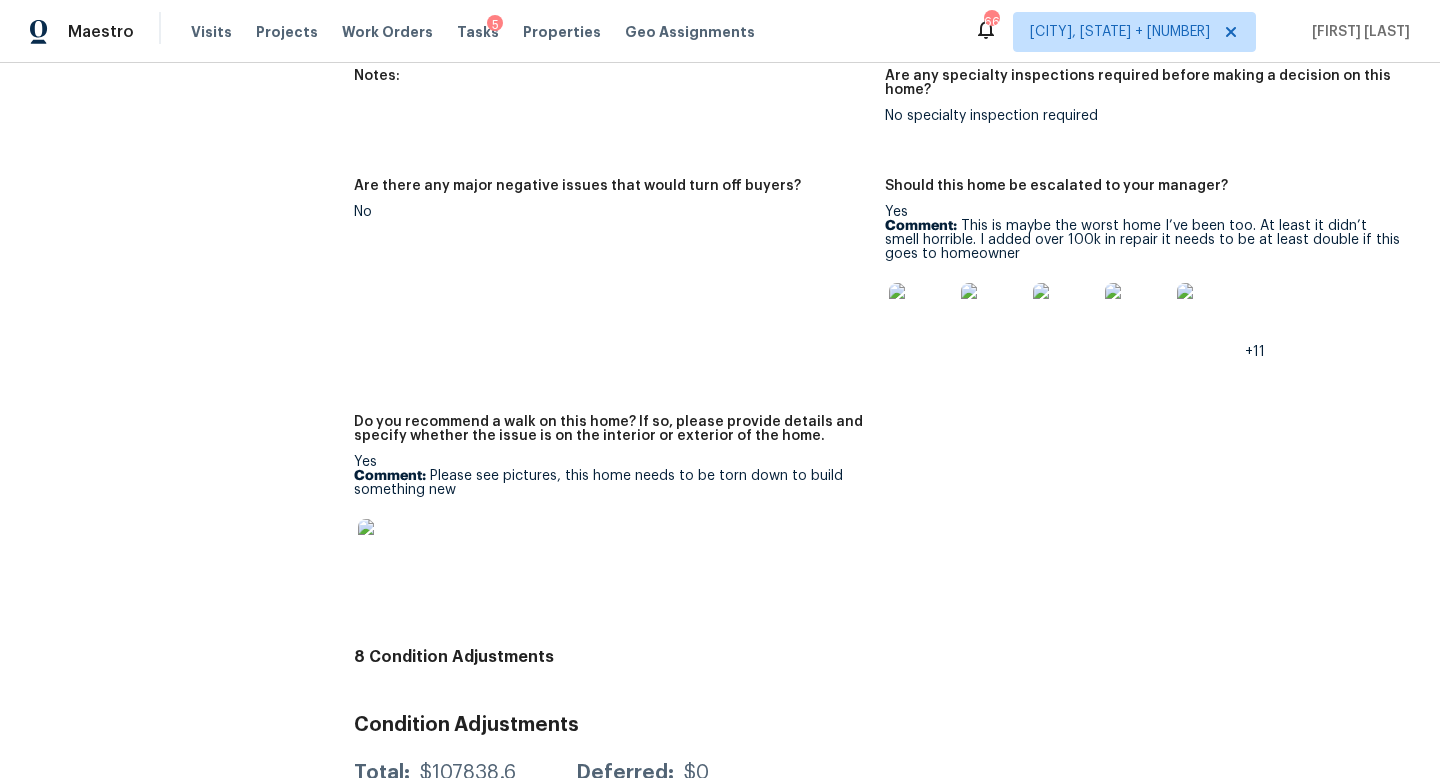 click at bounding box center (921, 315) 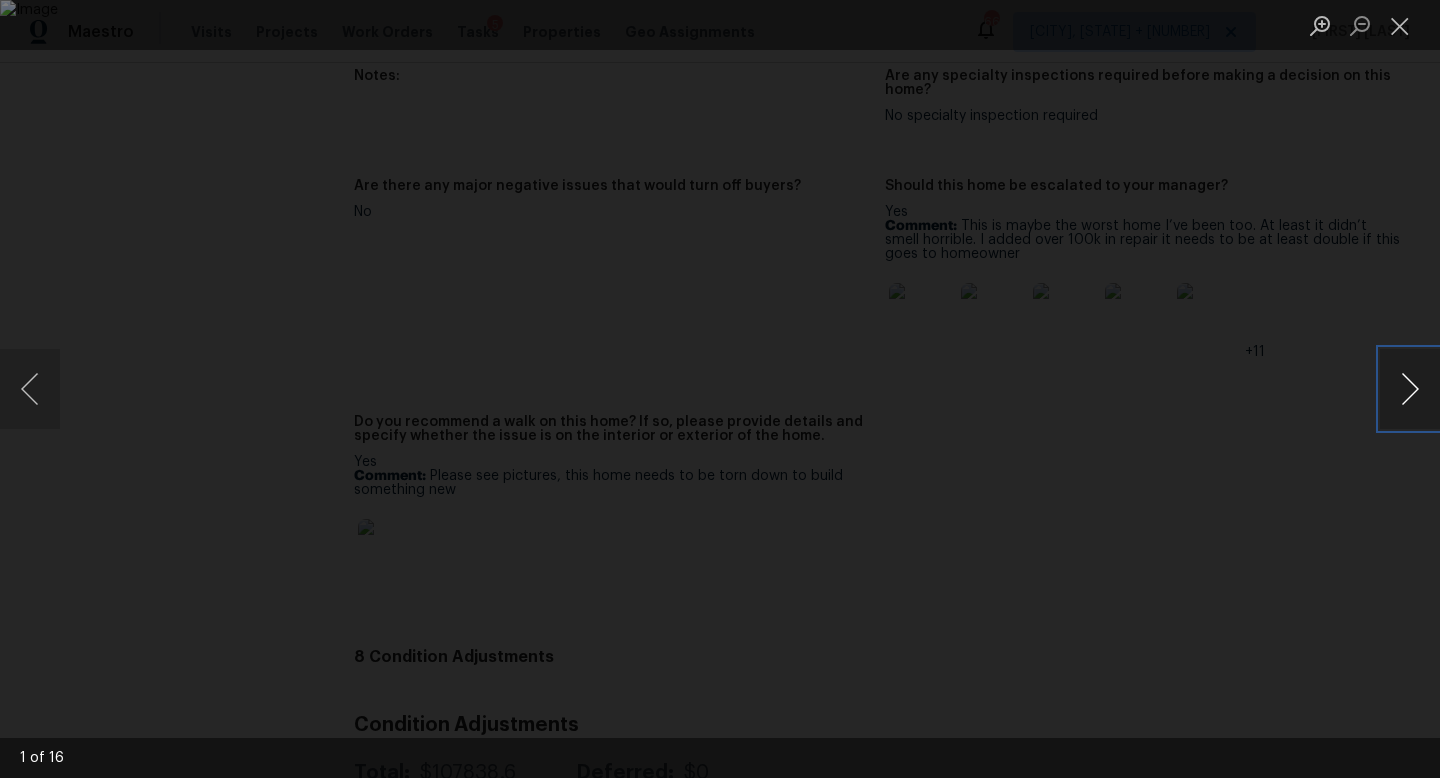 click at bounding box center [1410, 389] 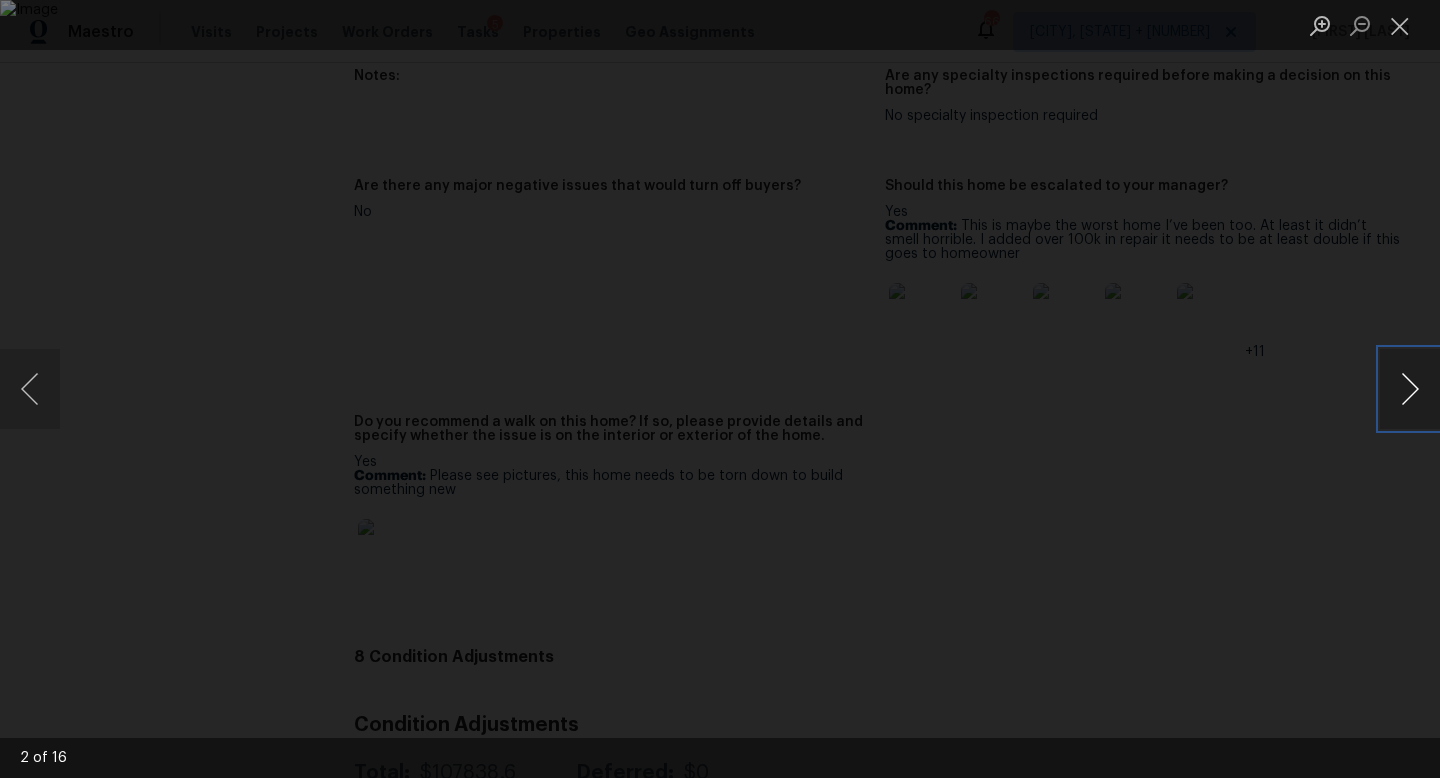 click at bounding box center [1410, 389] 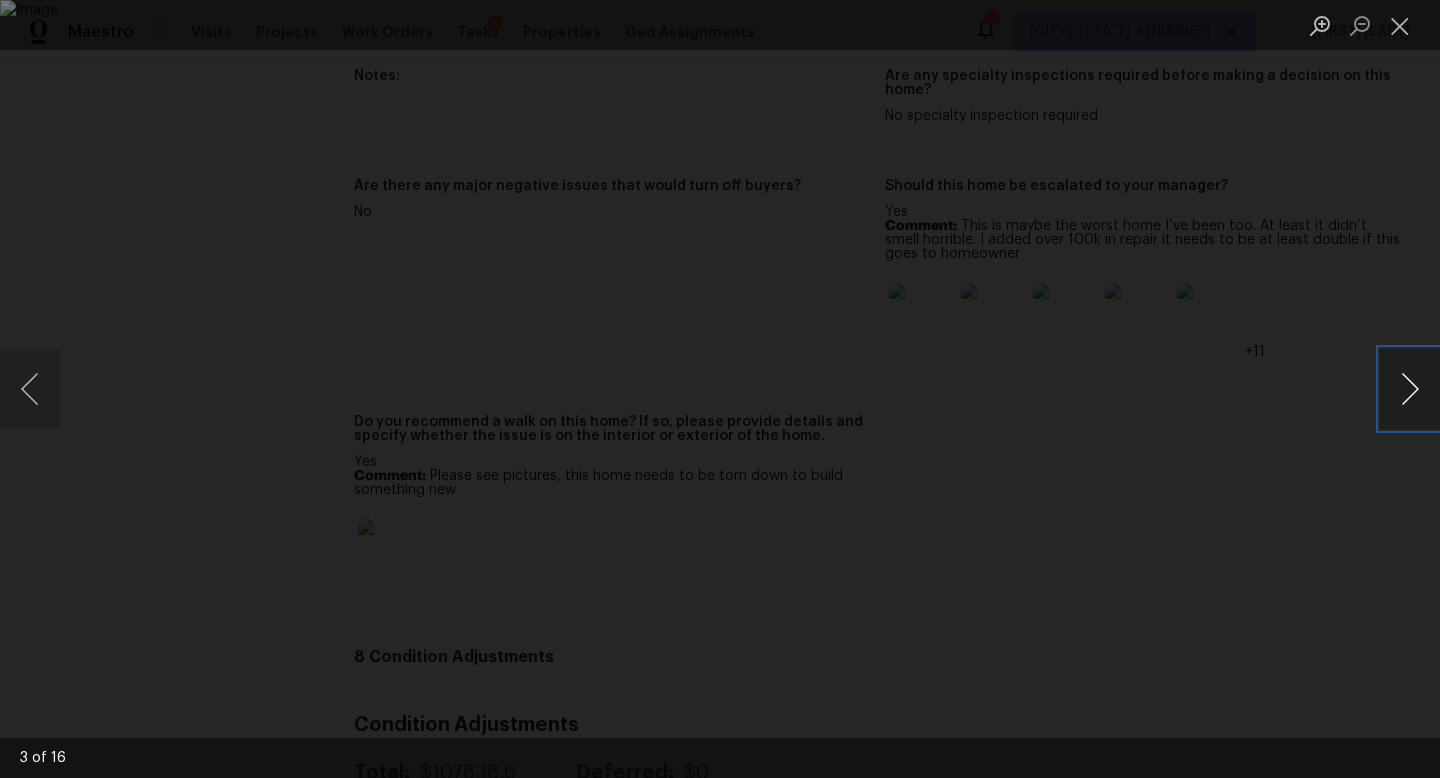 click at bounding box center [1410, 389] 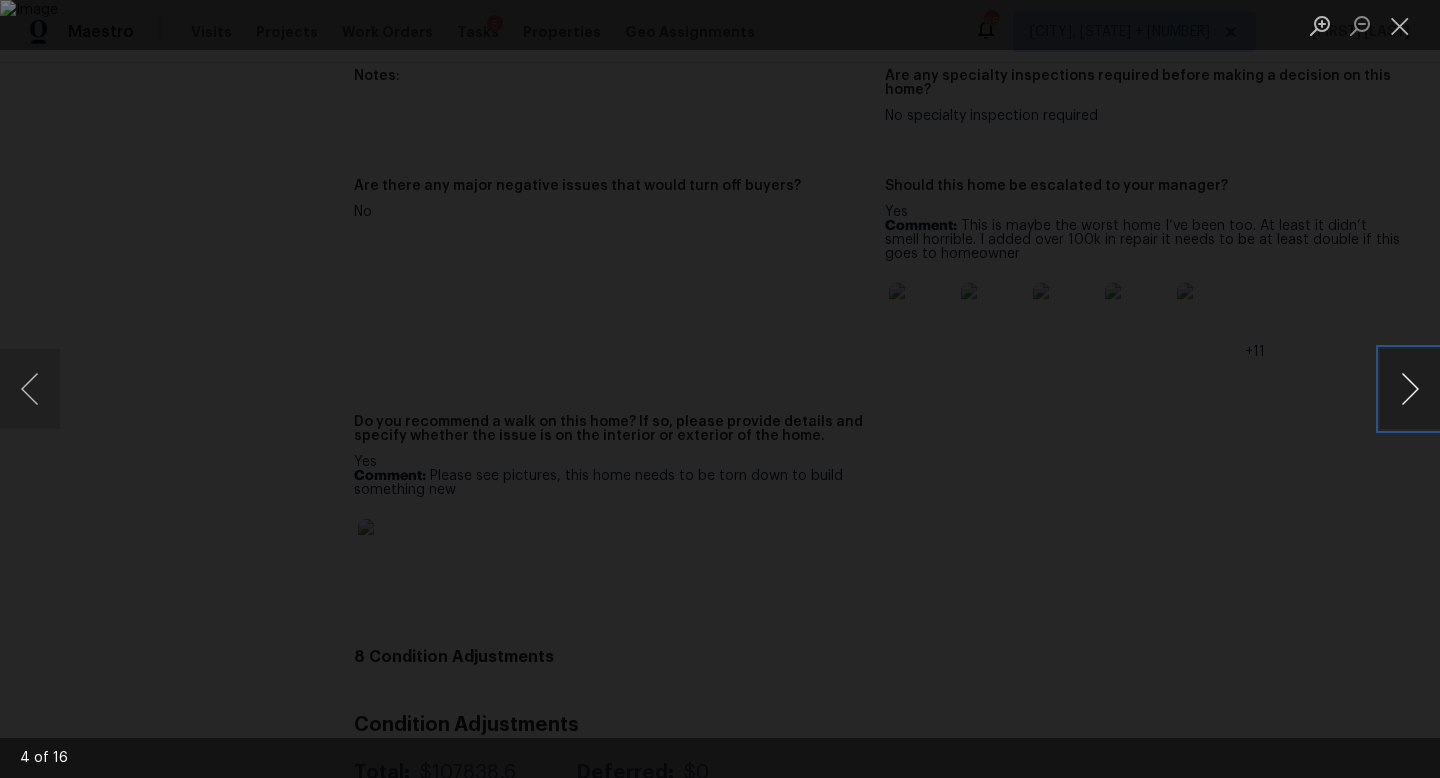 click at bounding box center (1410, 389) 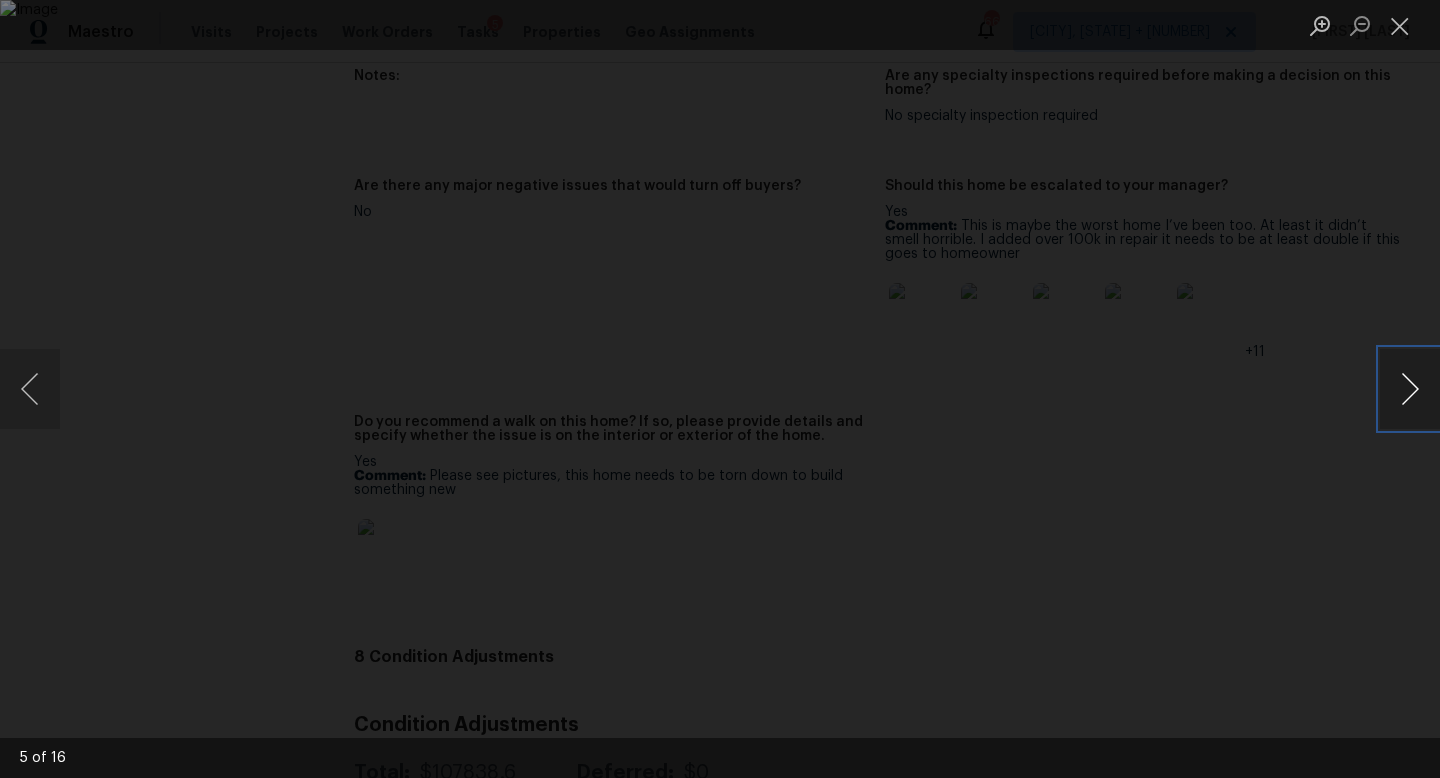 click at bounding box center (1410, 389) 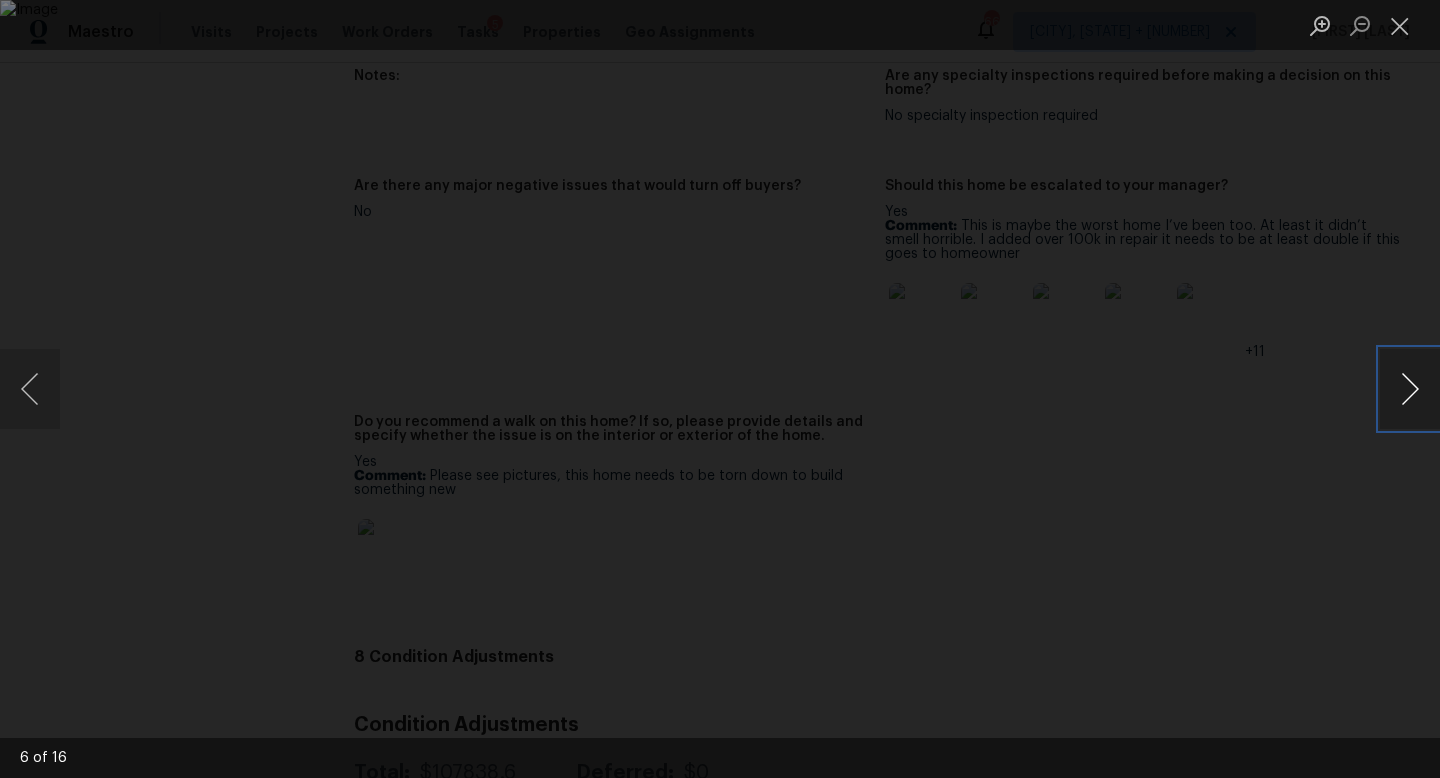 click at bounding box center (1410, 389) 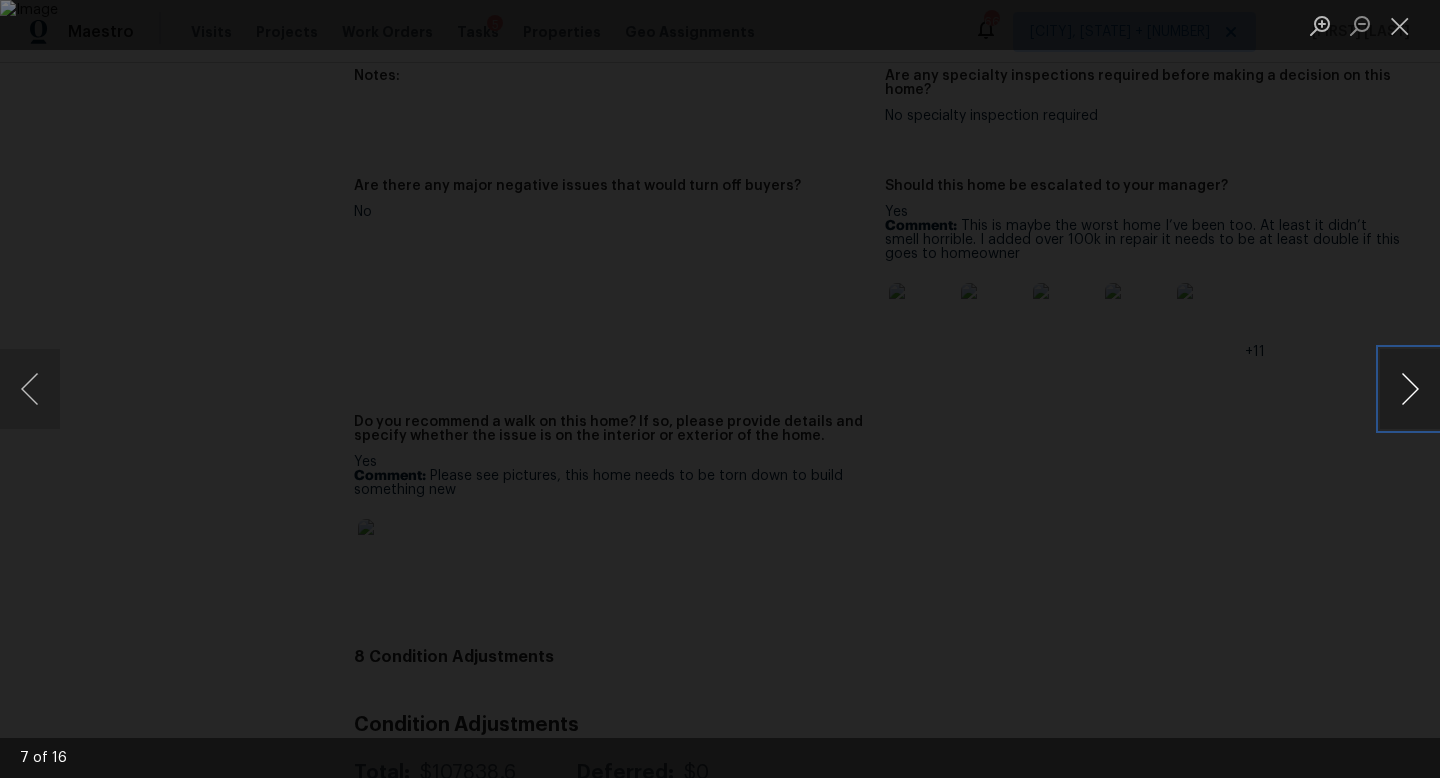 click at bounding box center [1410, 389] 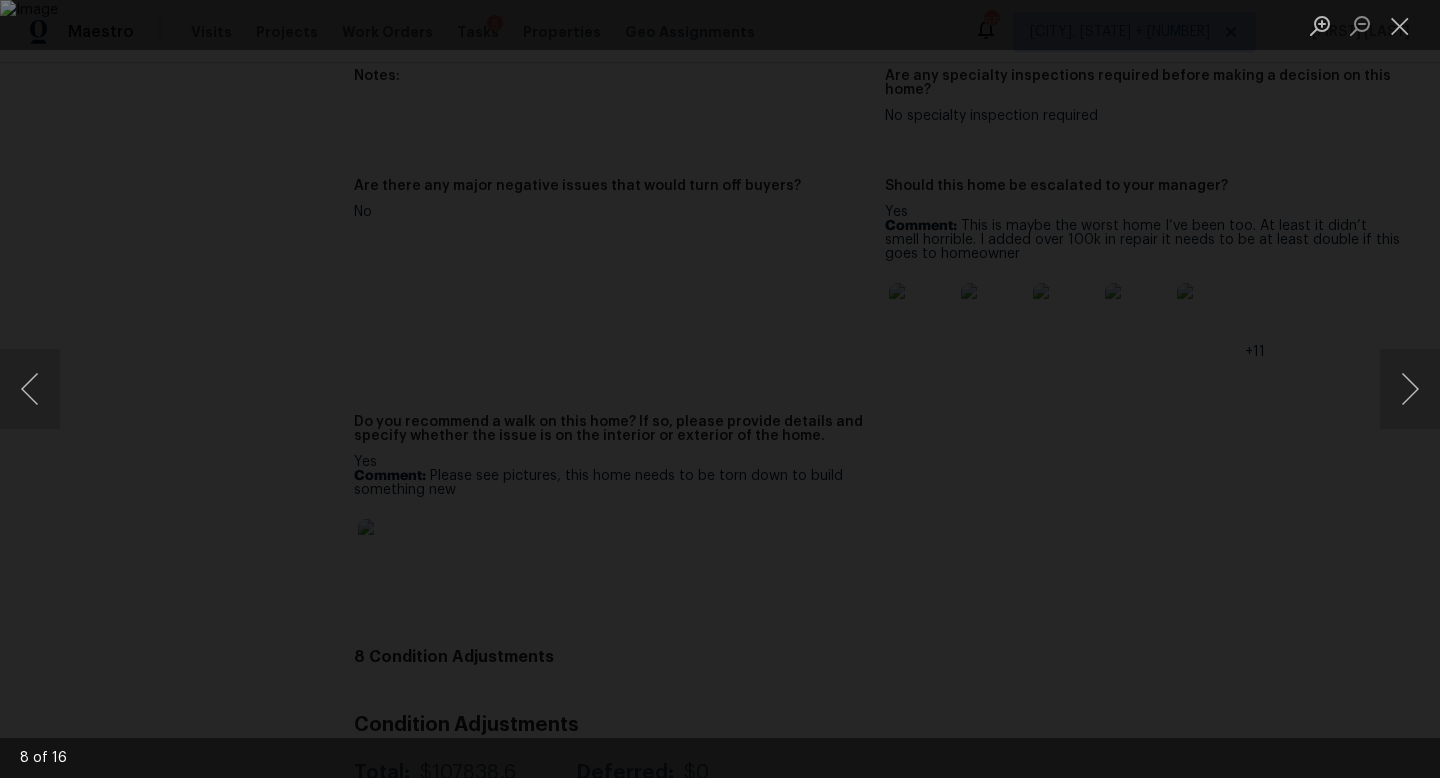 click at bounding box center [720, 389] 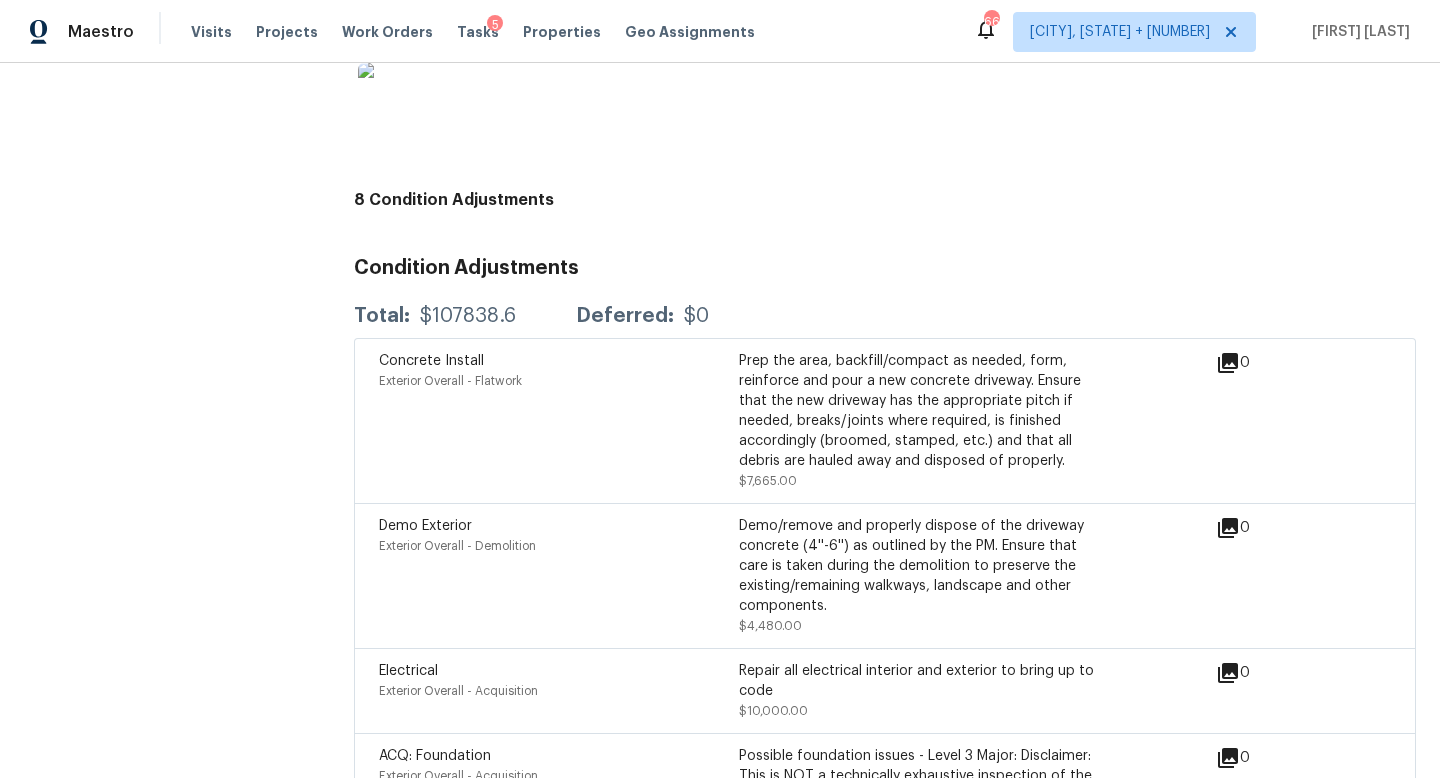 scroll, scrollTop: 4559, scrollLeft: 0, axis: vertical 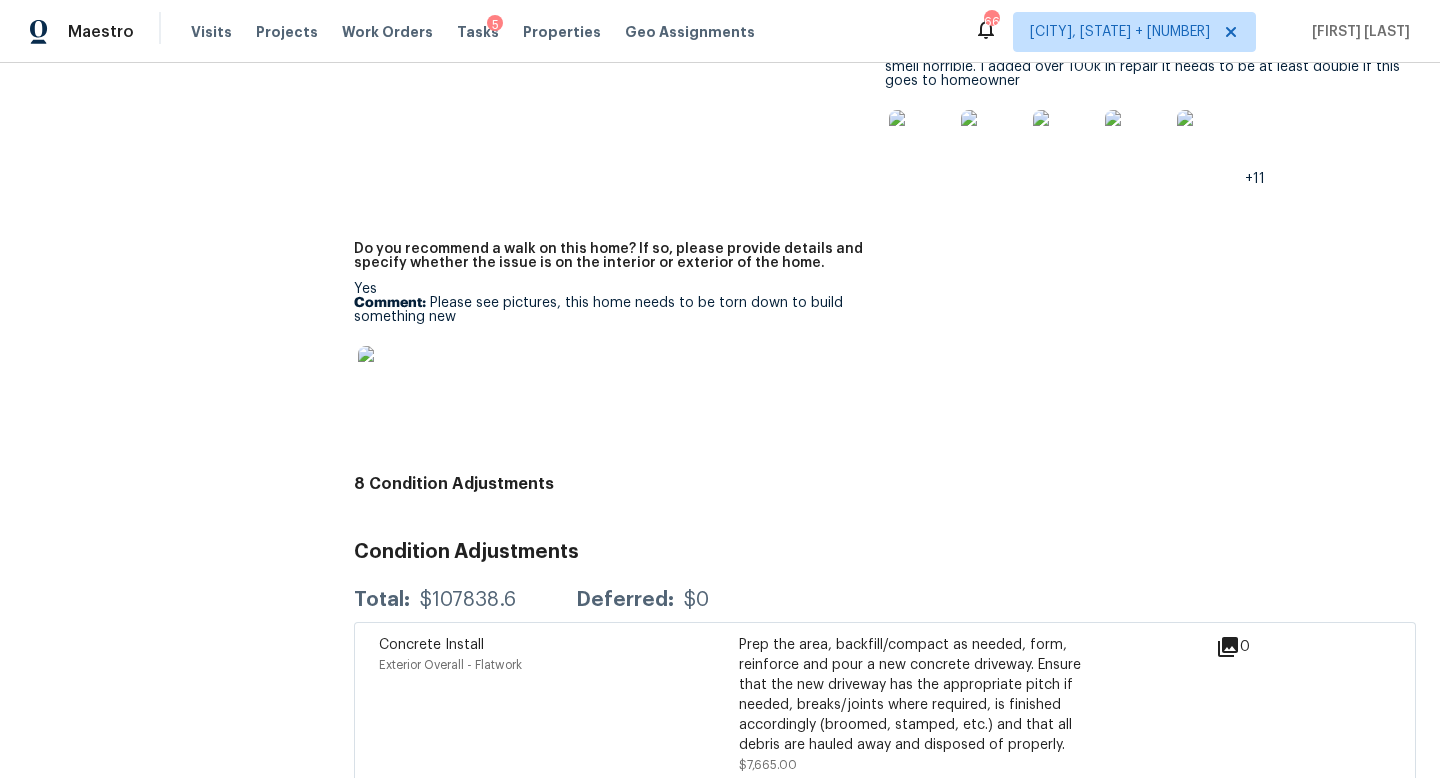 click on "$107838.6" at bounding box center (468, 600) 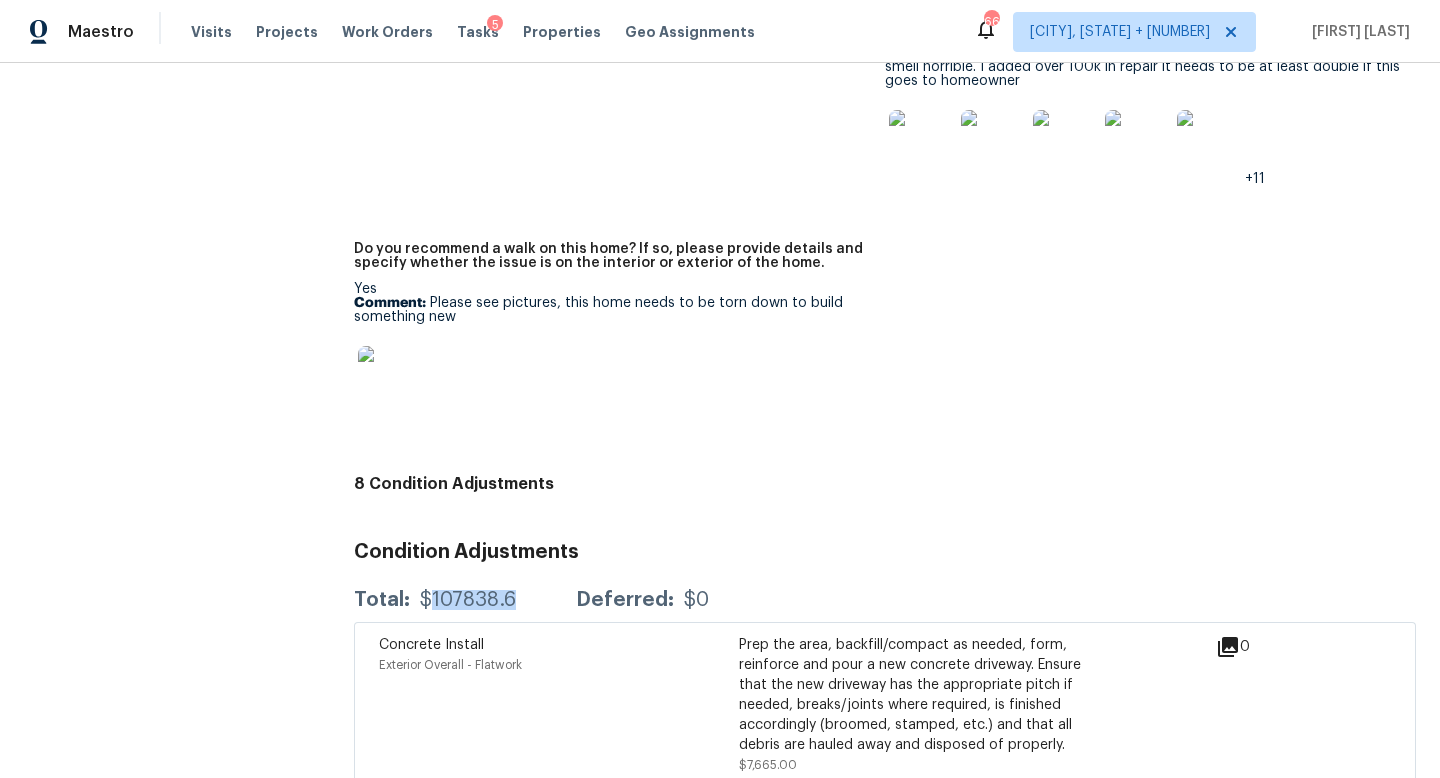 click on "$107838.6" at bounding box center [468, 600] 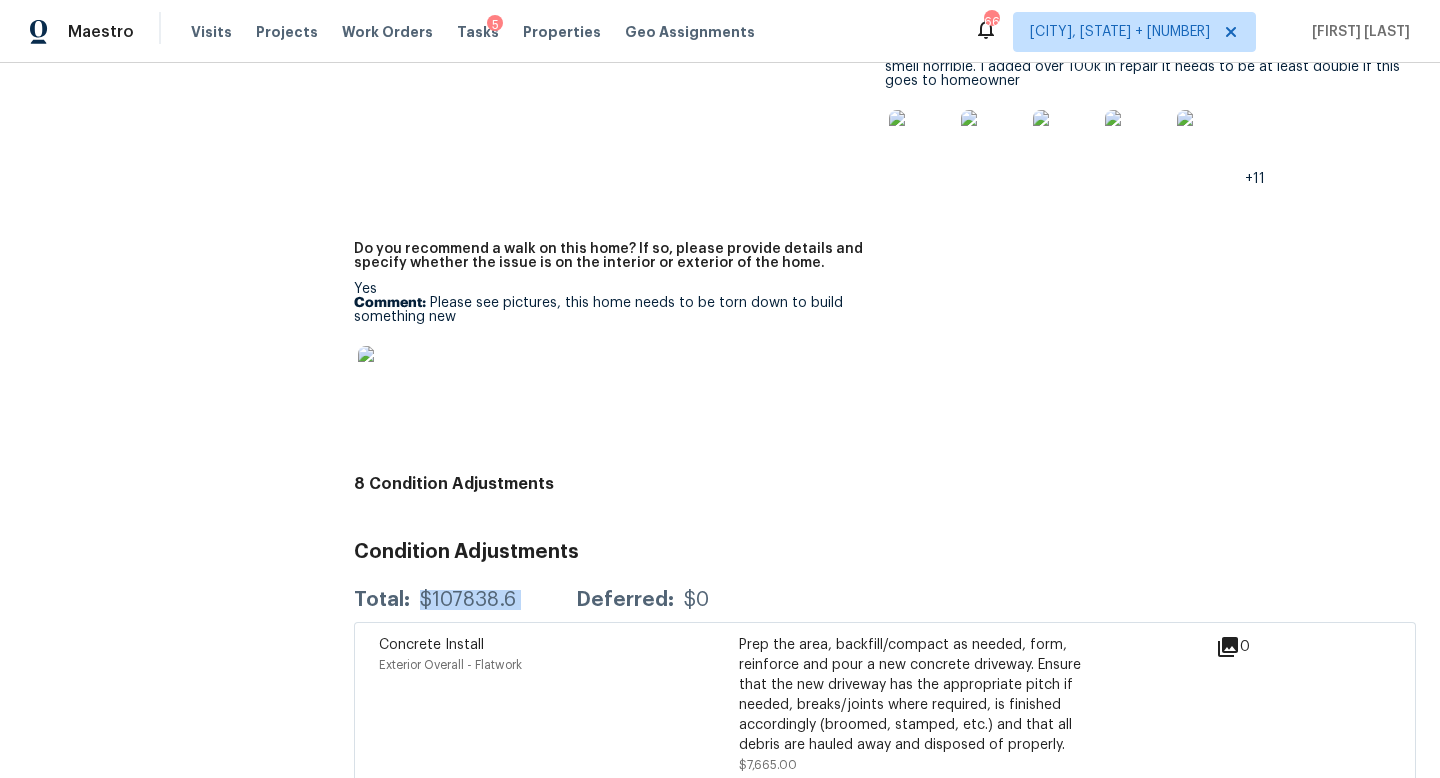 copy on "$107838.6" 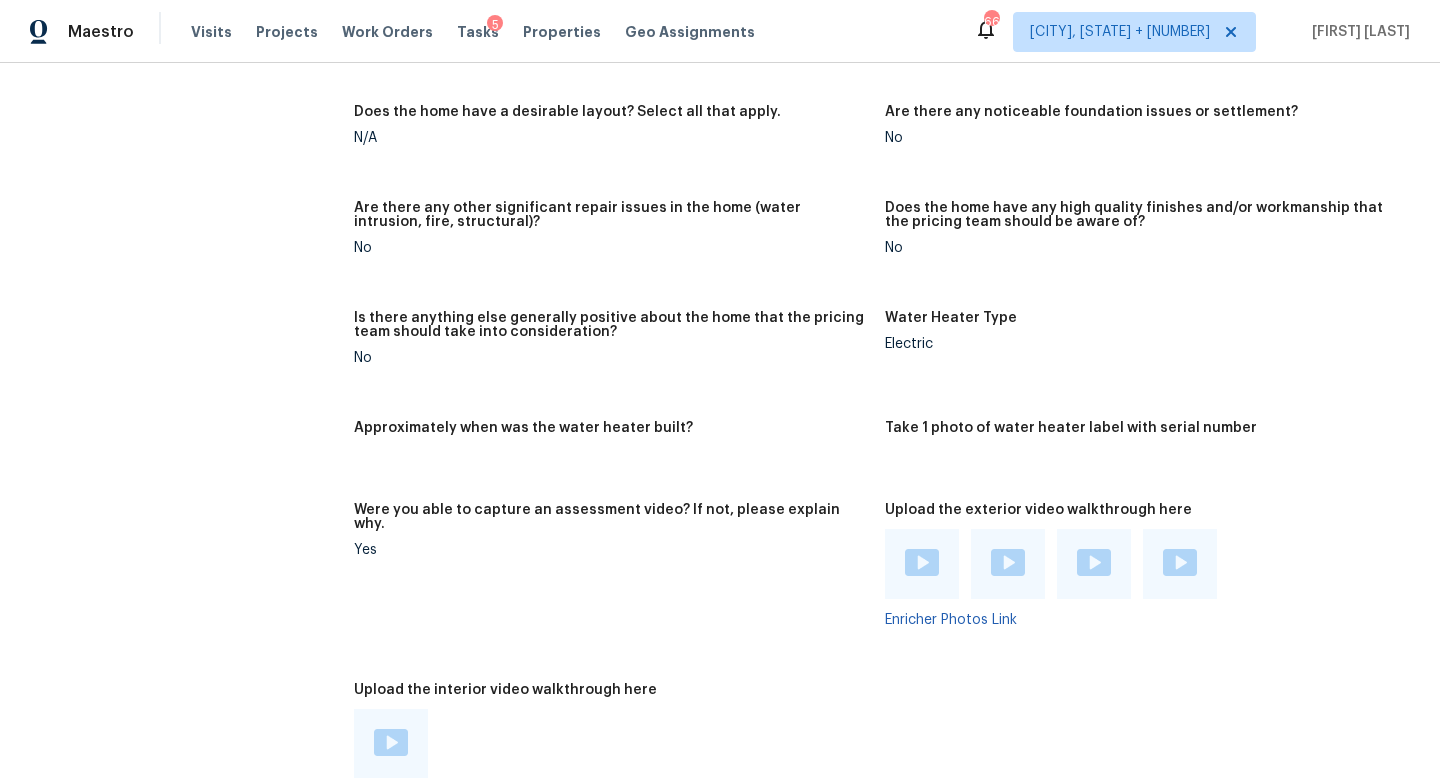 scroll, scrollTop: 3029, scrollLeft: 0, axis: vertical 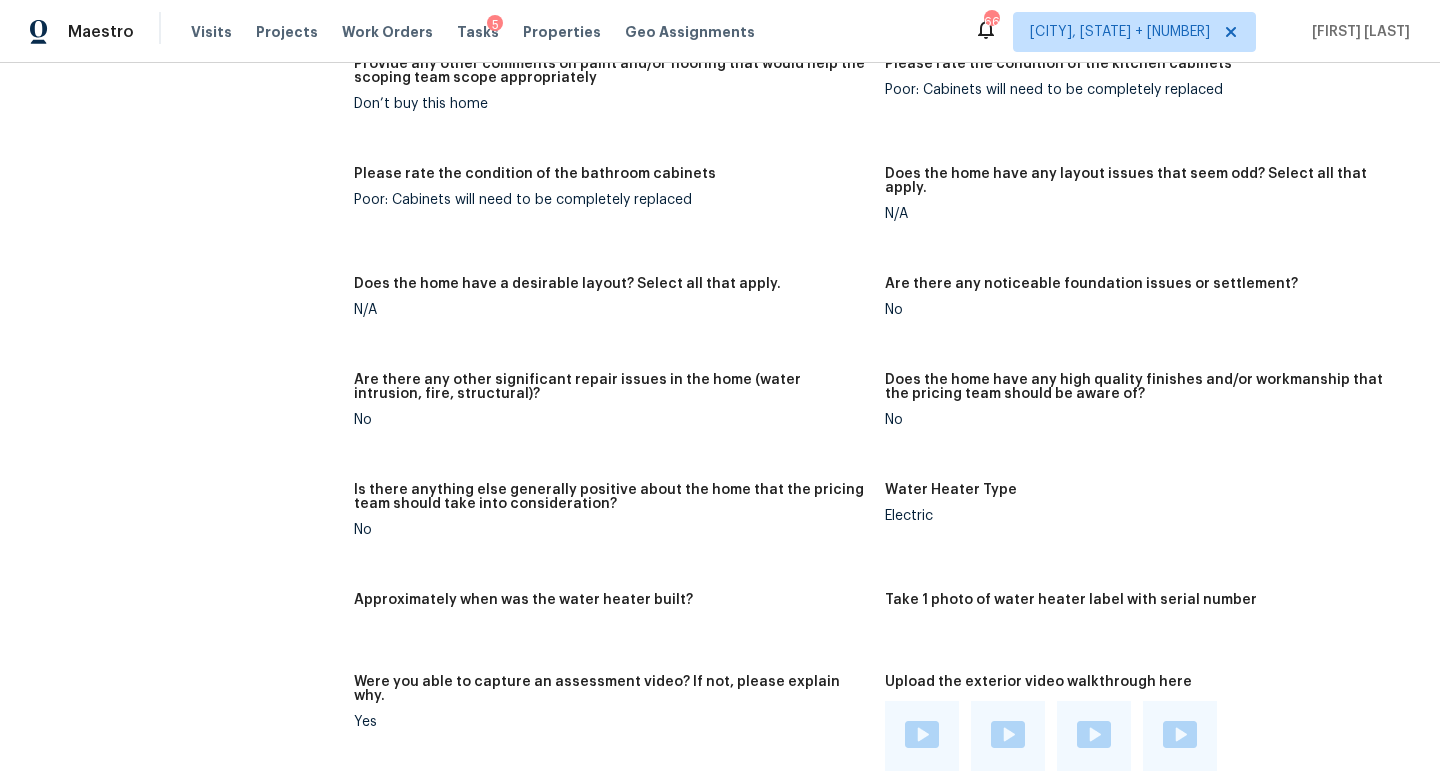 click on "Were you able to capture an assessment video? If not, please explain why." at bounding box center [611, 689] 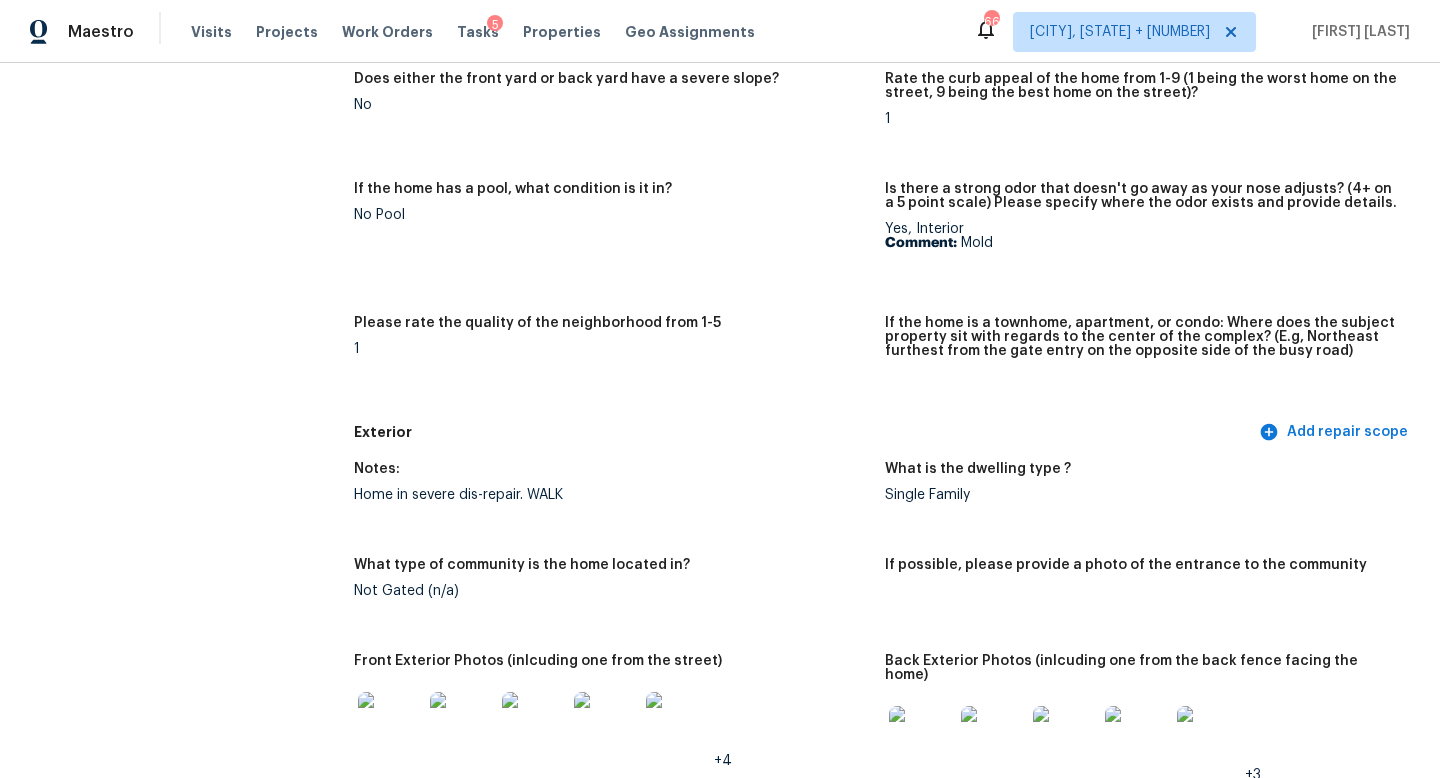scroll, scrollTop: 0, scrollLeft: 0, axis: both 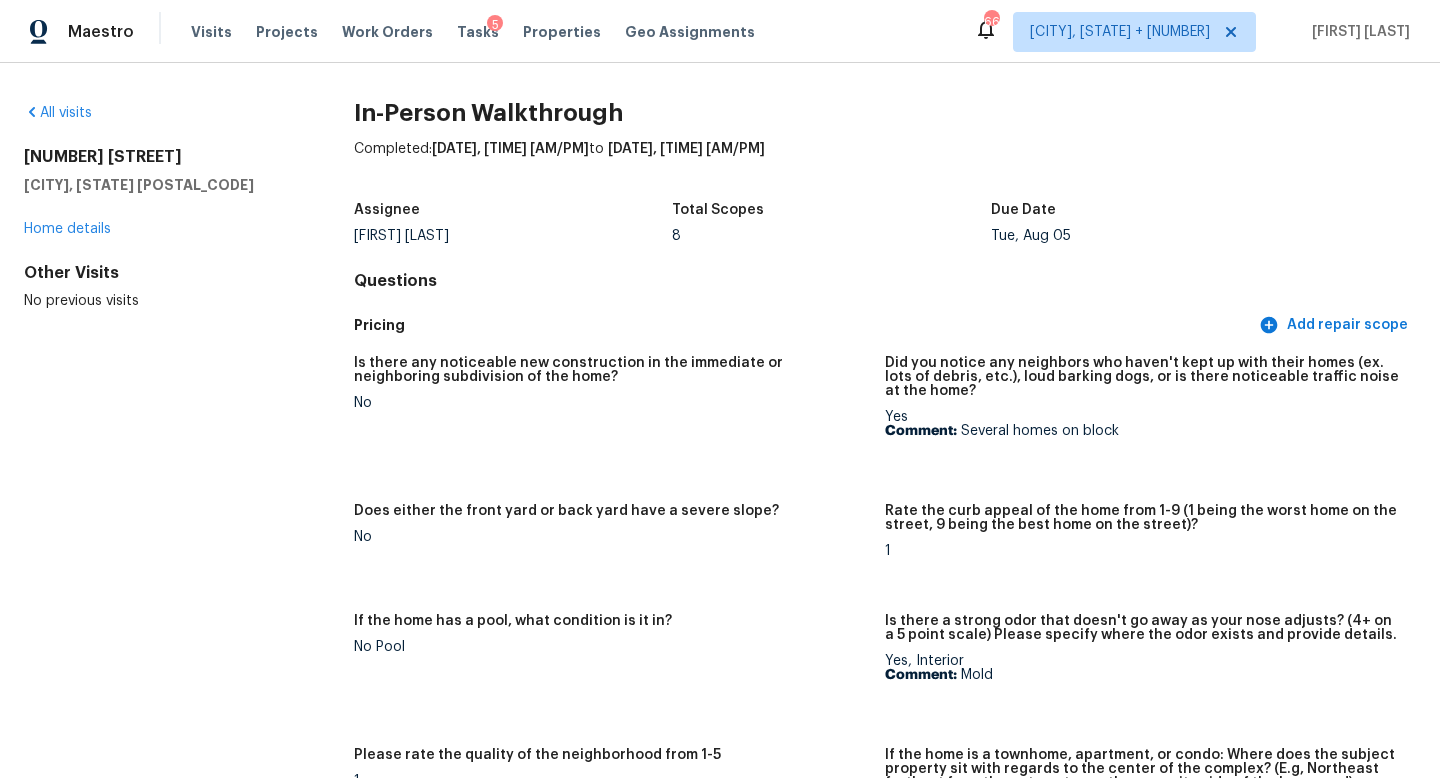 click on "All visits 1303 Springview Dr Chattanooga, TN 37421 Home details Other Visits No previous visits" at bounding box center (157, 3312) 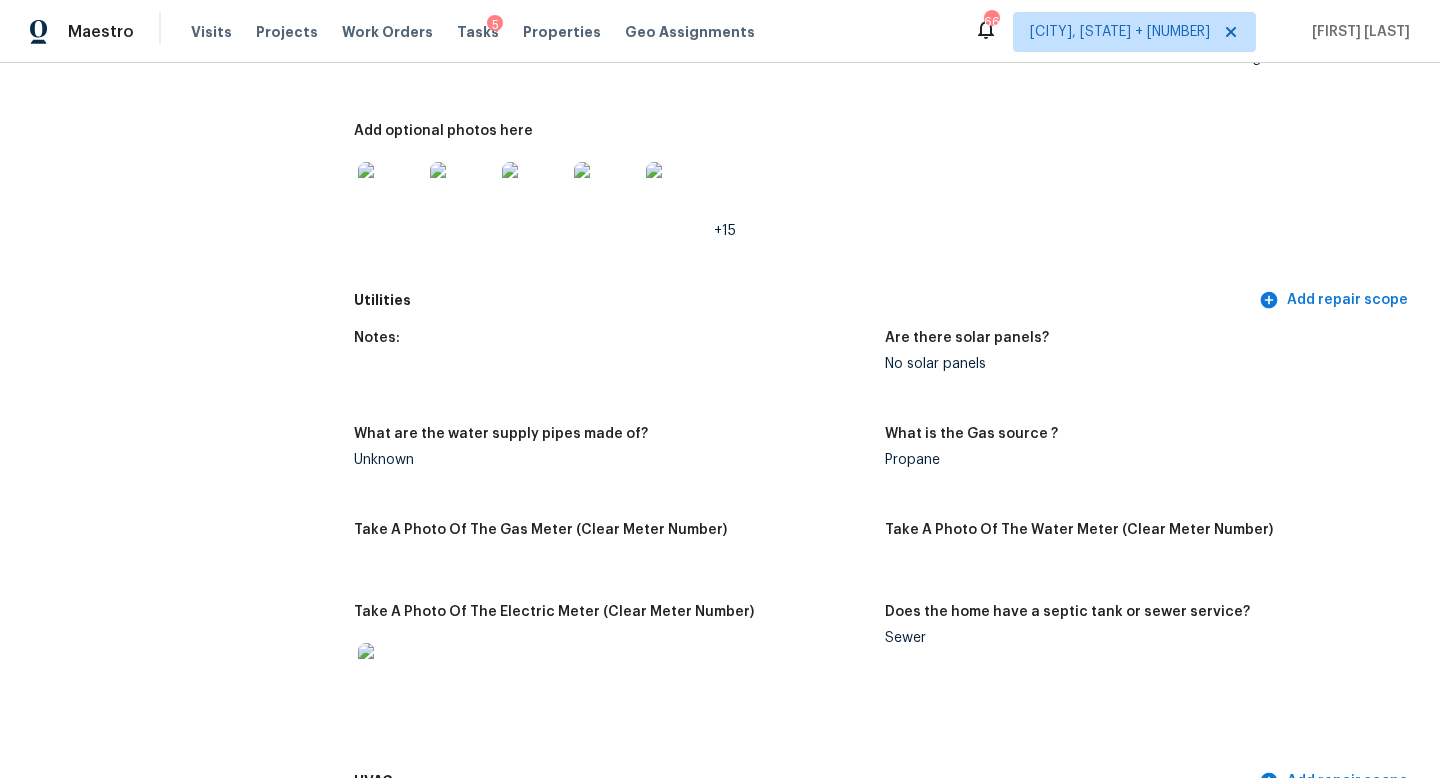 click on "All visits 1303 Springview Dr Chattanooga, TN 37421 Home details Other Visits No previous visits" at bounding box center [157, 2166] 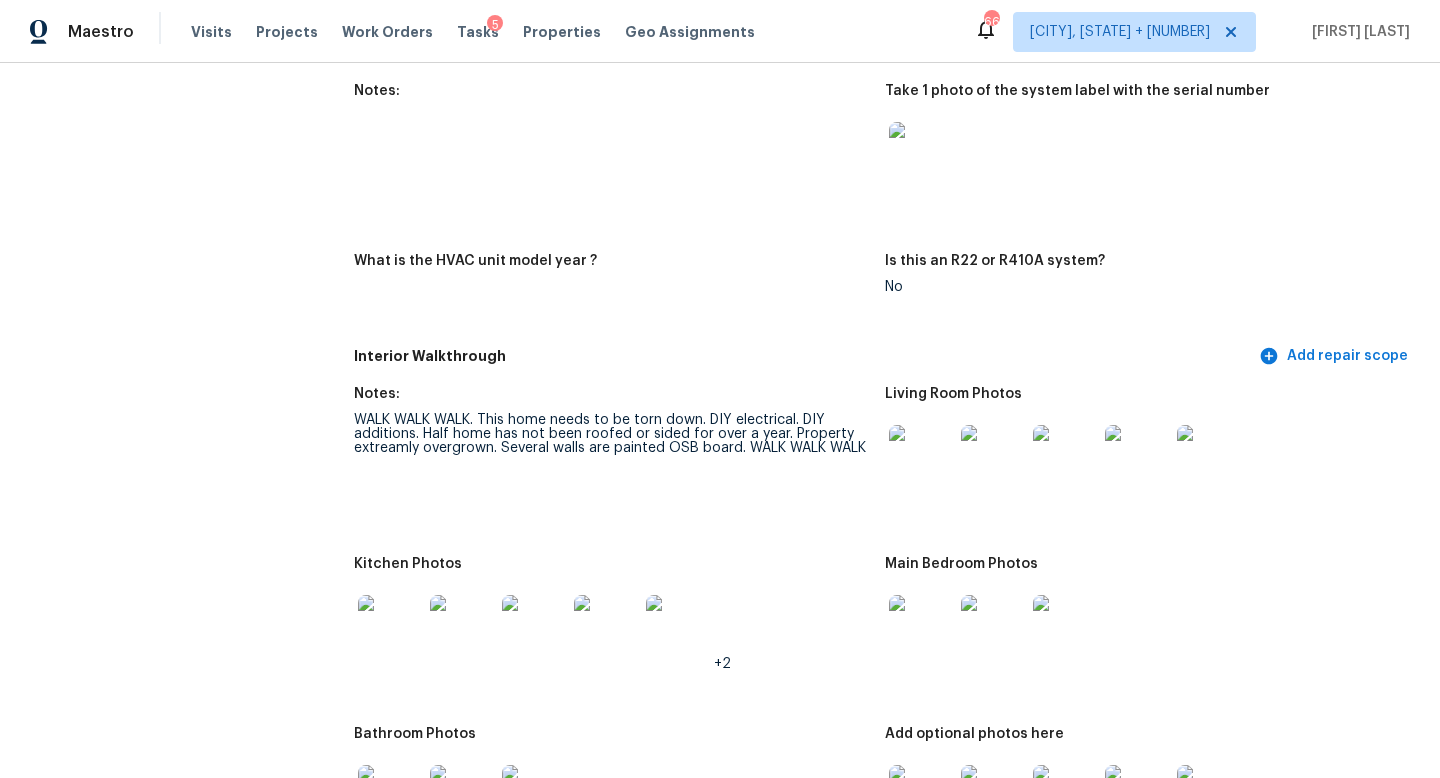 scroll, scrollTop: 3607, scrollLeft: 0, axis: vertical 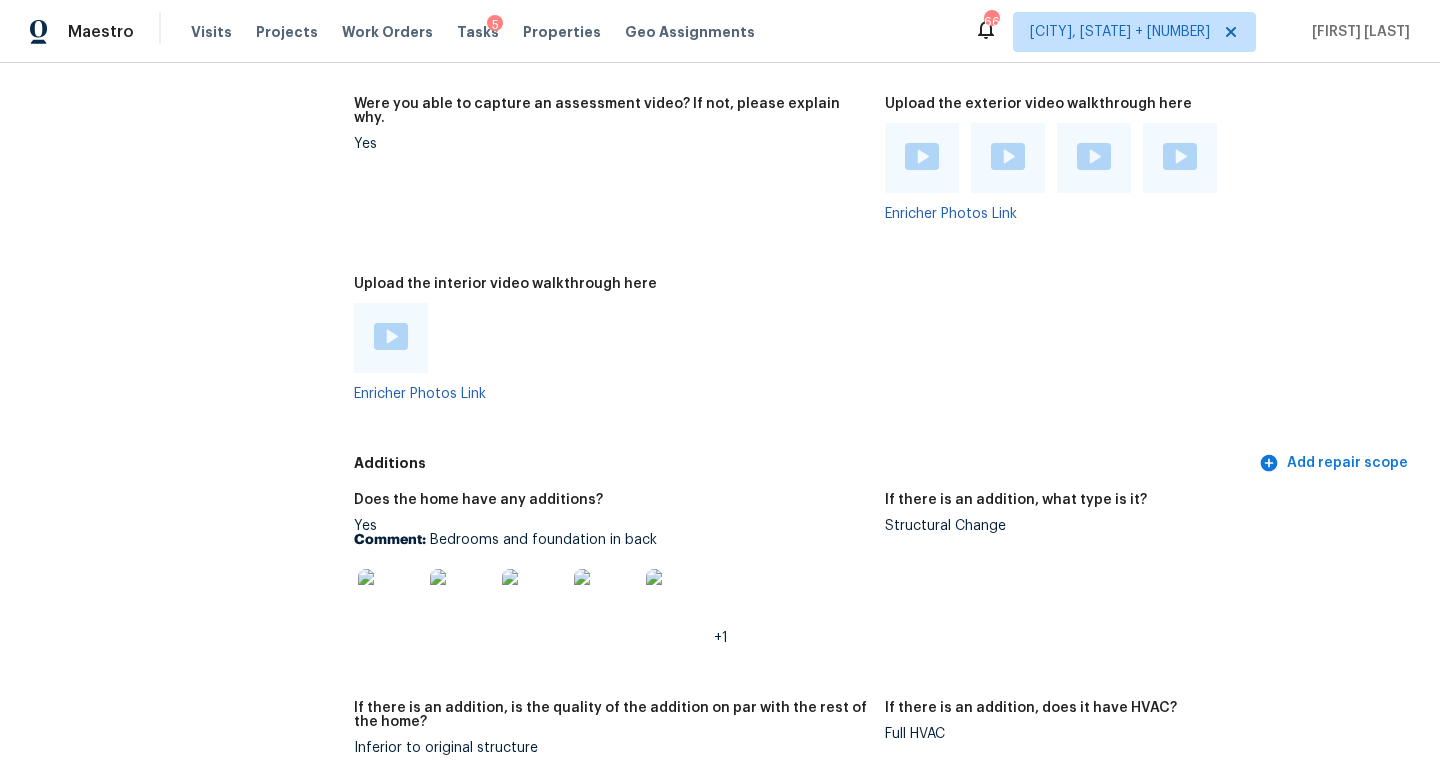 click on "Comment:   Bedrooms and foundation in back" at bounding box center (611, 540) 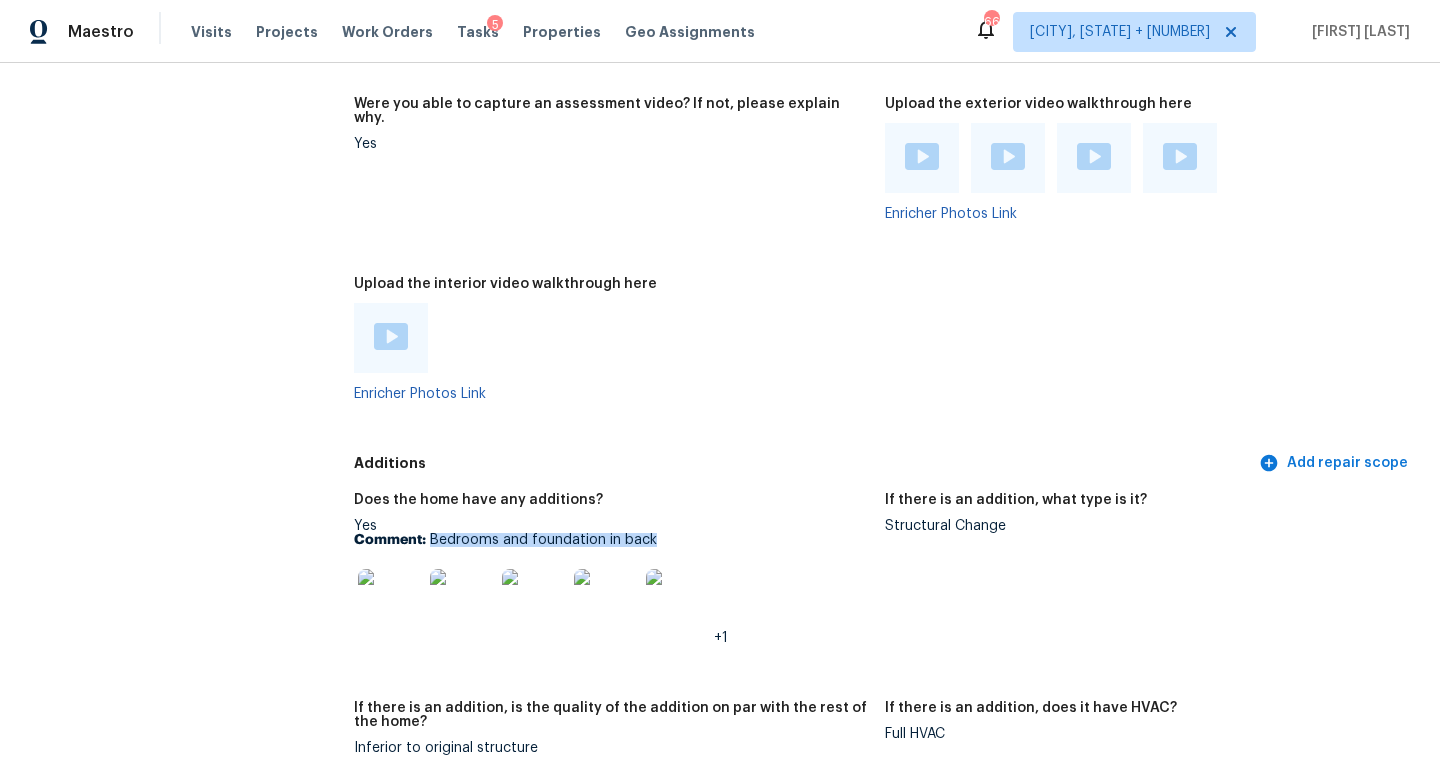 drag, startPoint x: 431, startPoint y: 496, endPoint x: 663, endPoint y: 501, distance: 232.05388 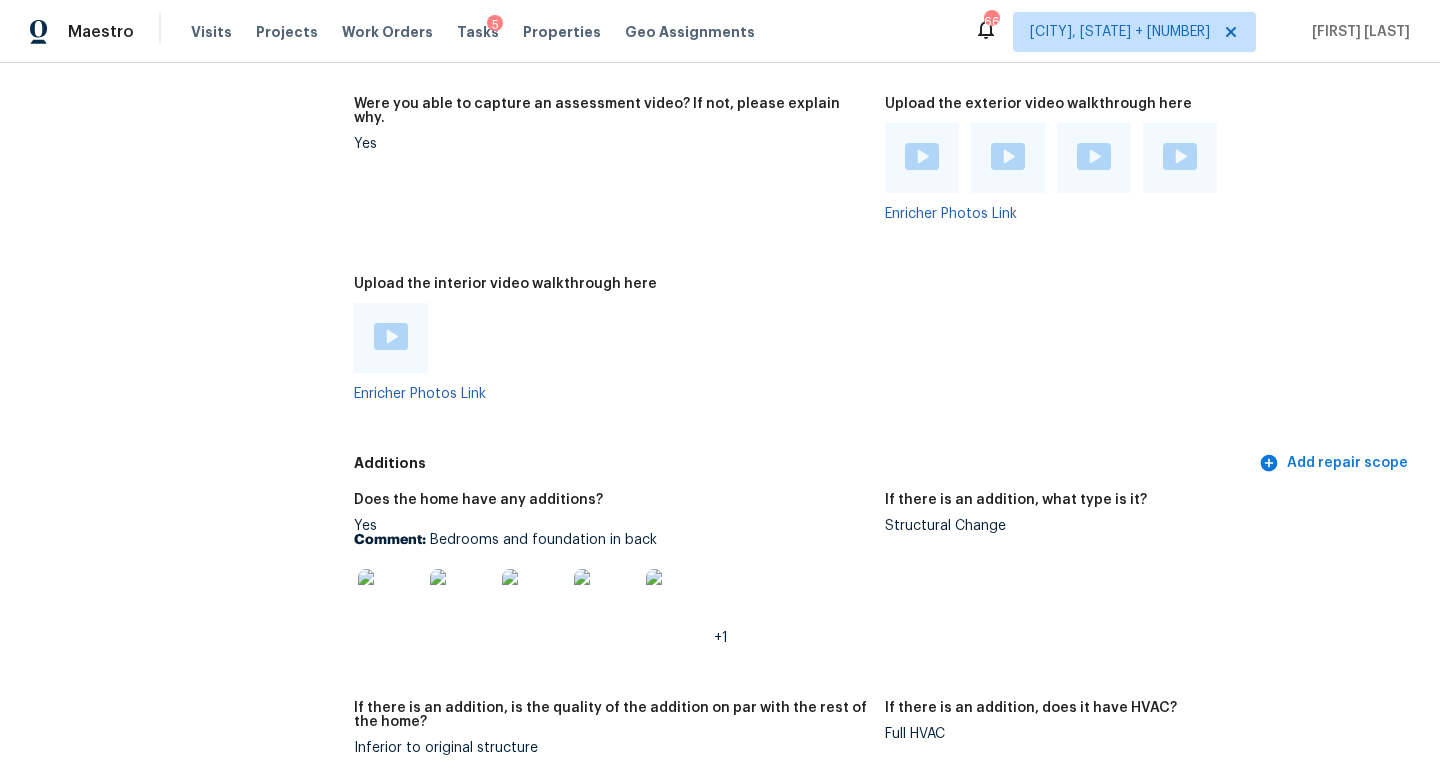 click at bounding box center [390, 601] 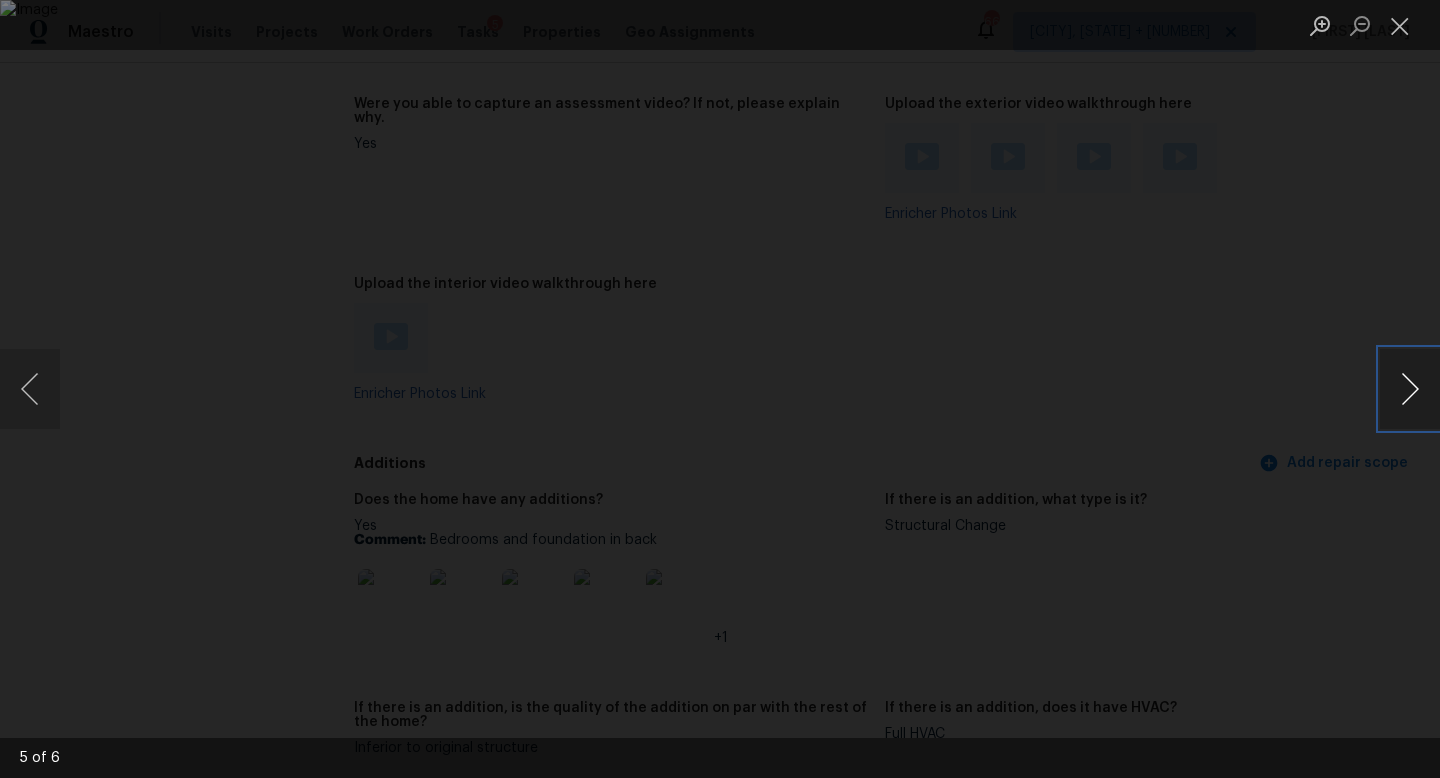 click at bounding box center (1410, 389) 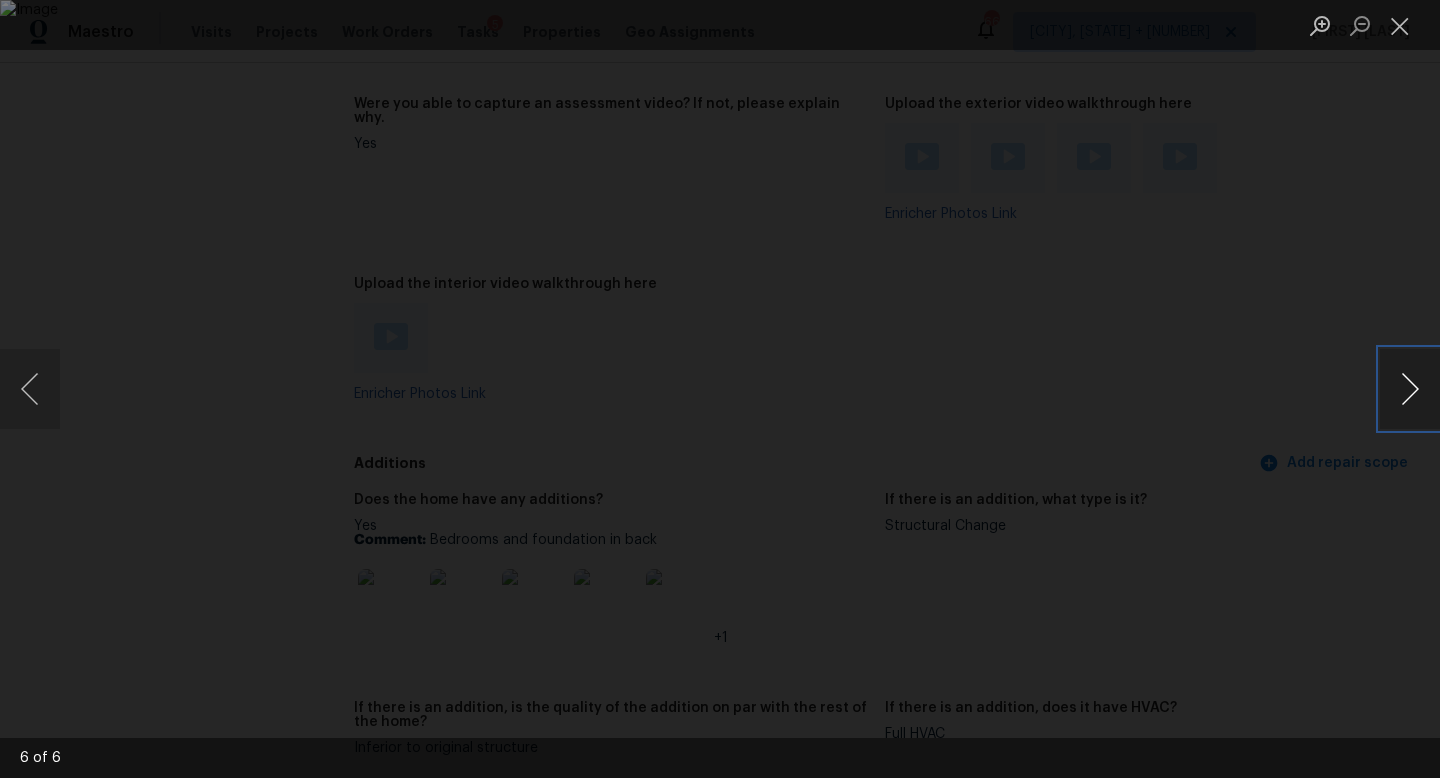 click at bounding box center [1410, 389] 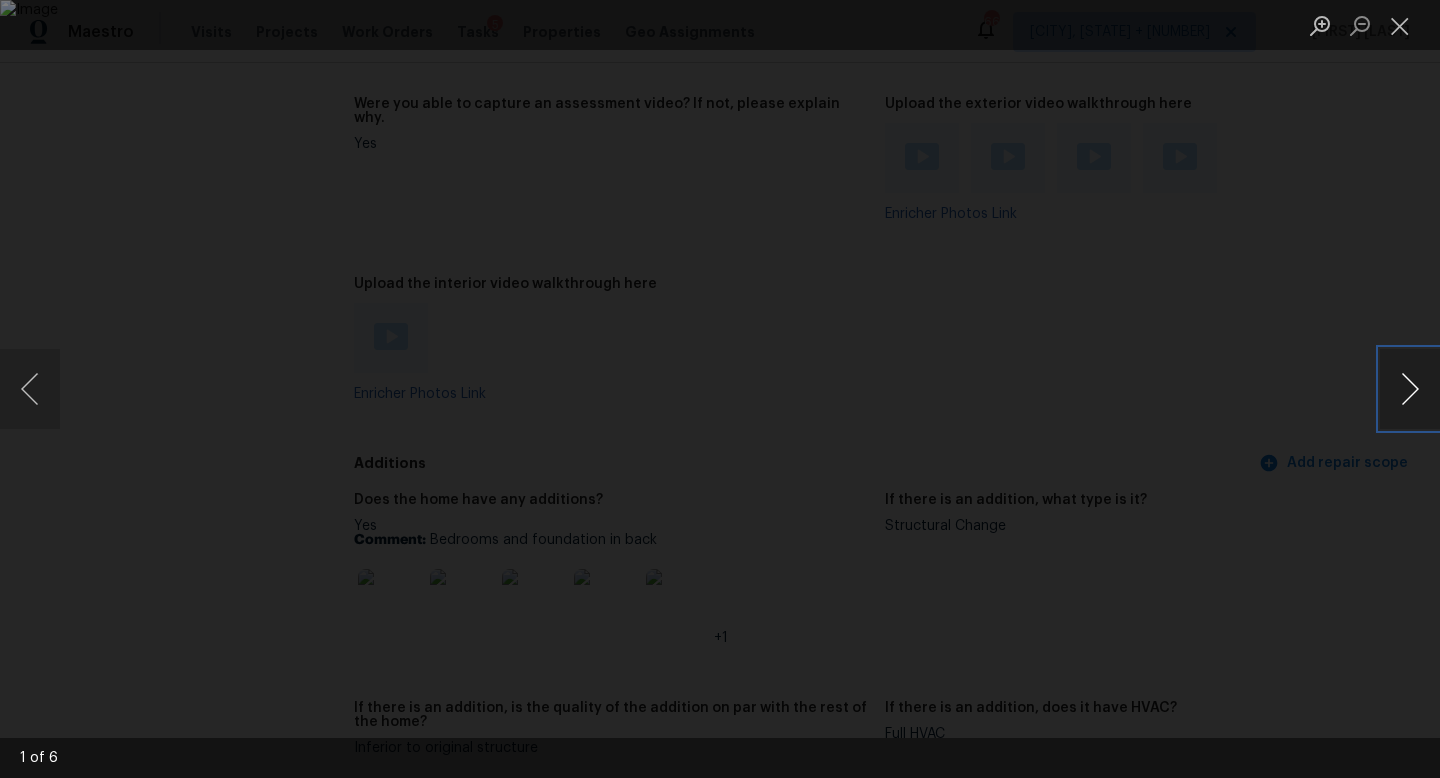 click at bounding box center [1410, 389] 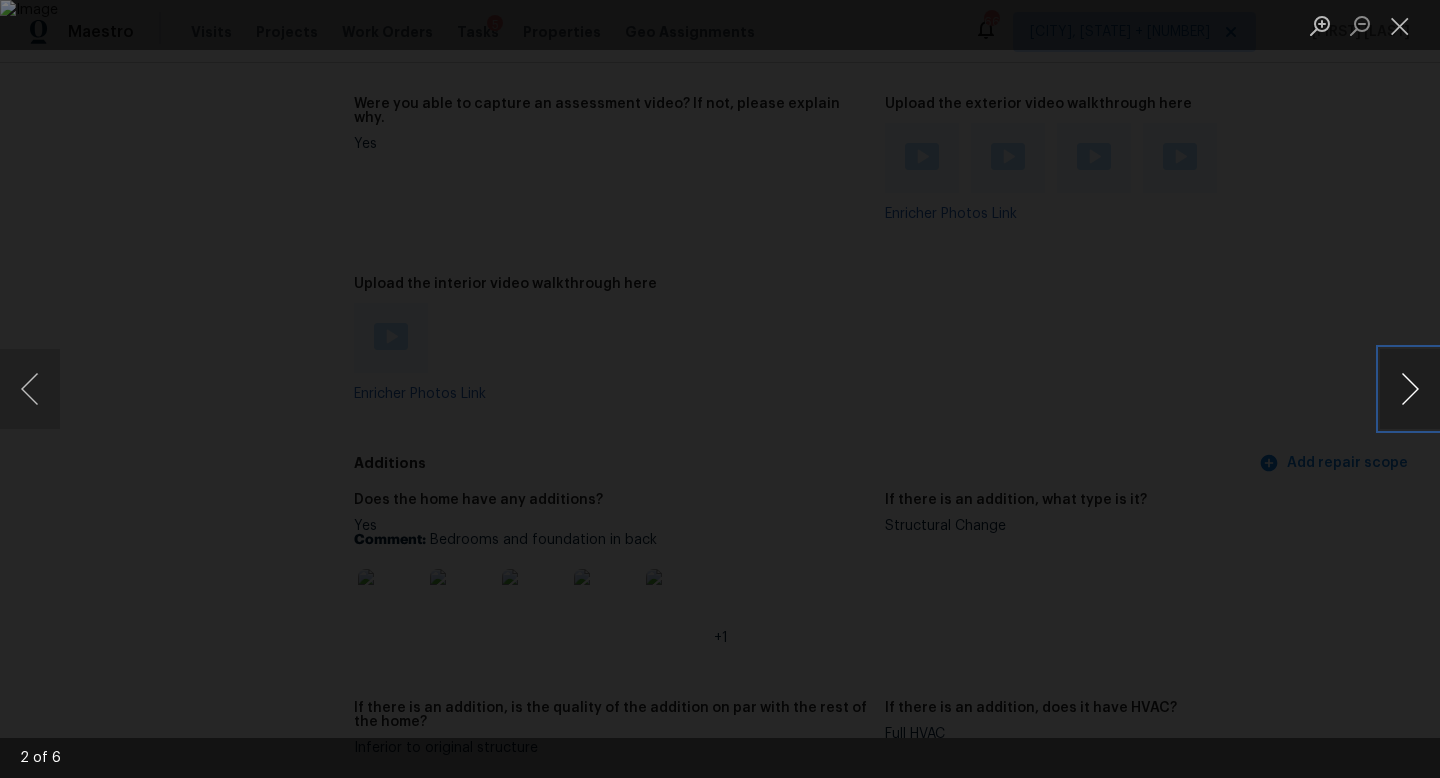 type 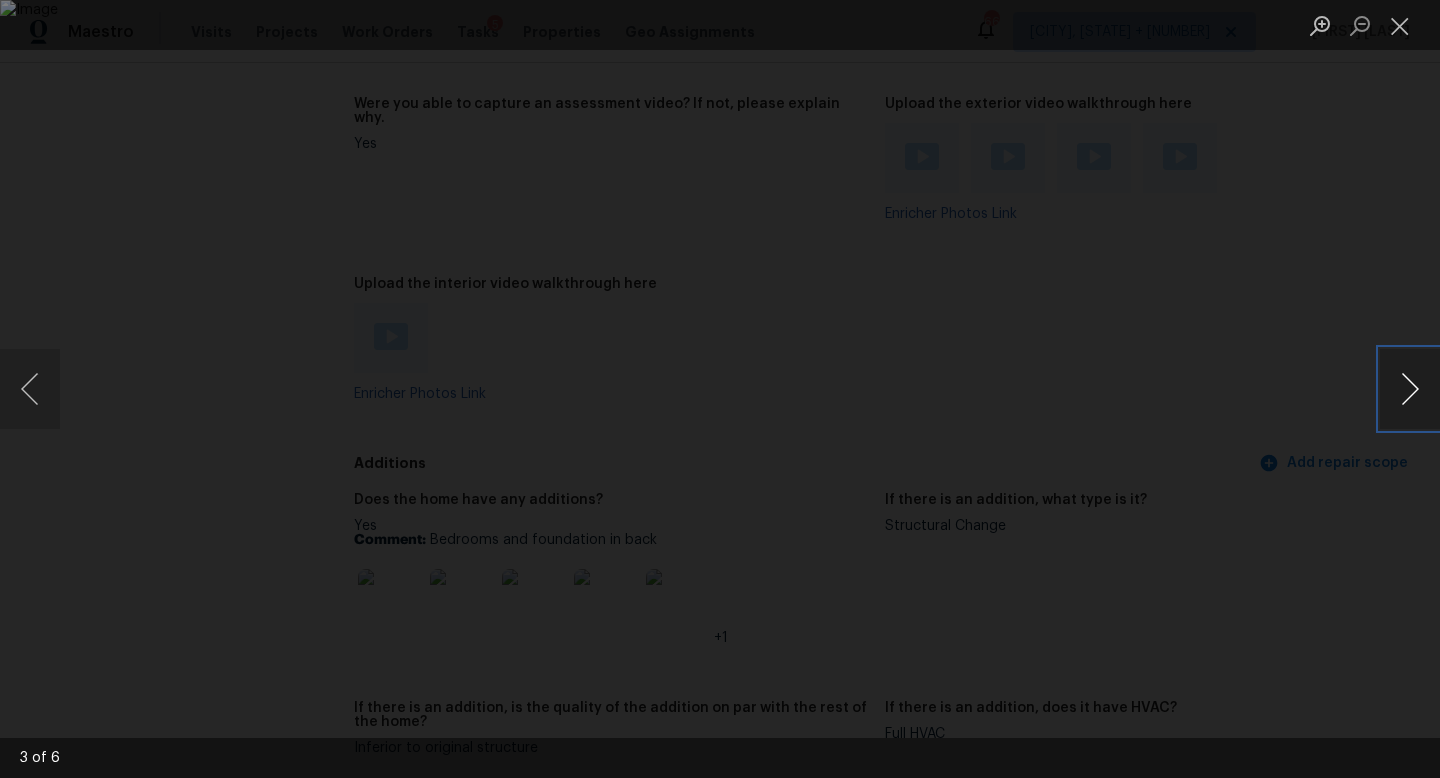 click at bounding box center (1410, 389) 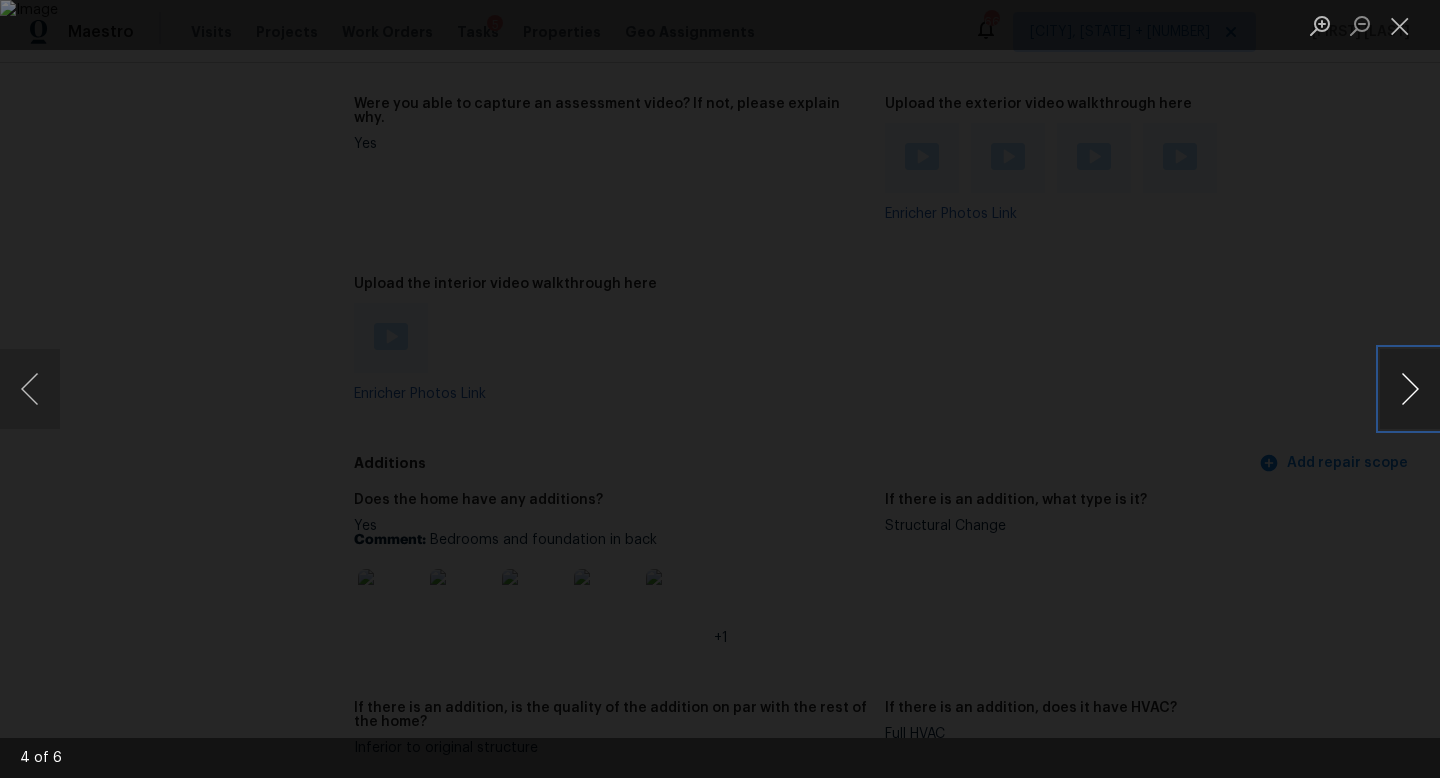 click at bounding box center [1410, 389] 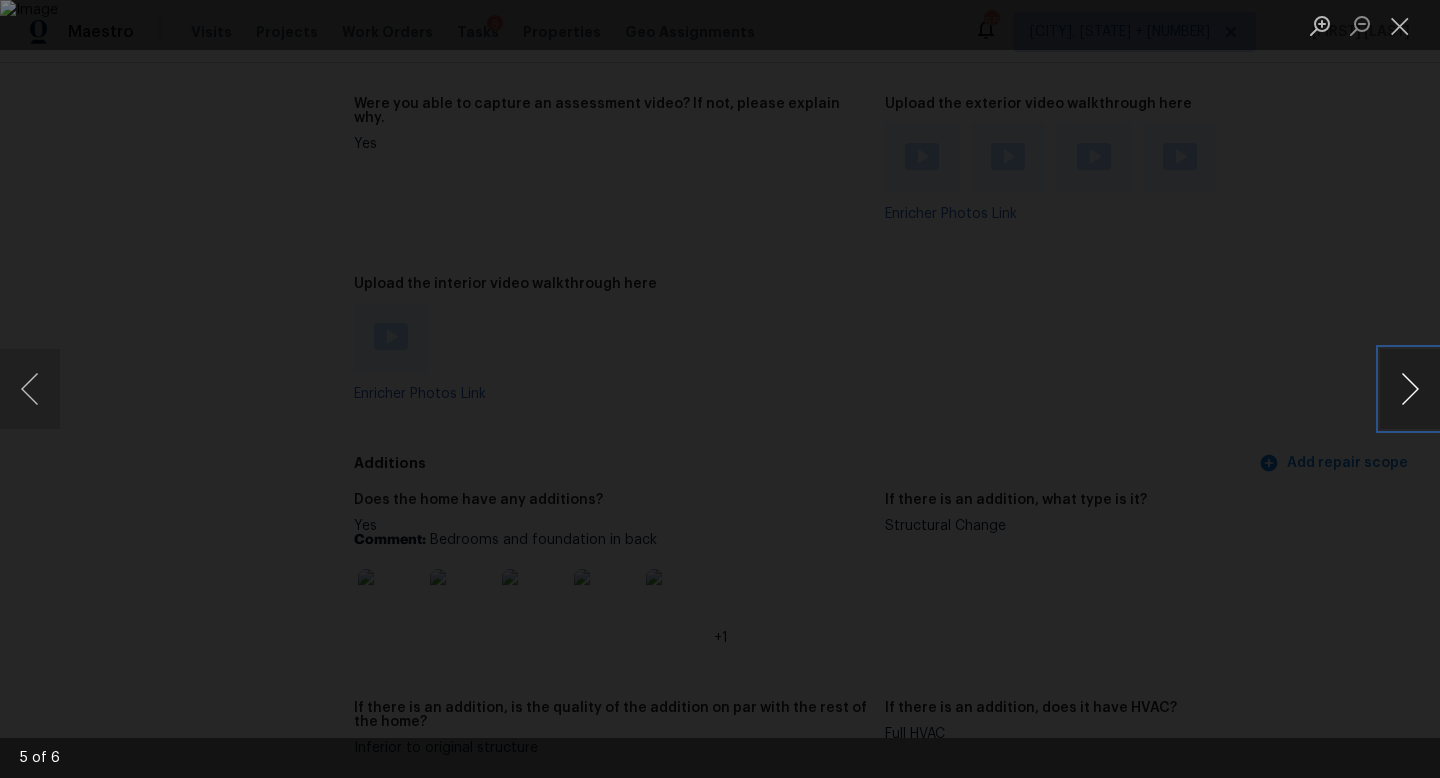 click at bounding box center (1410, 389) 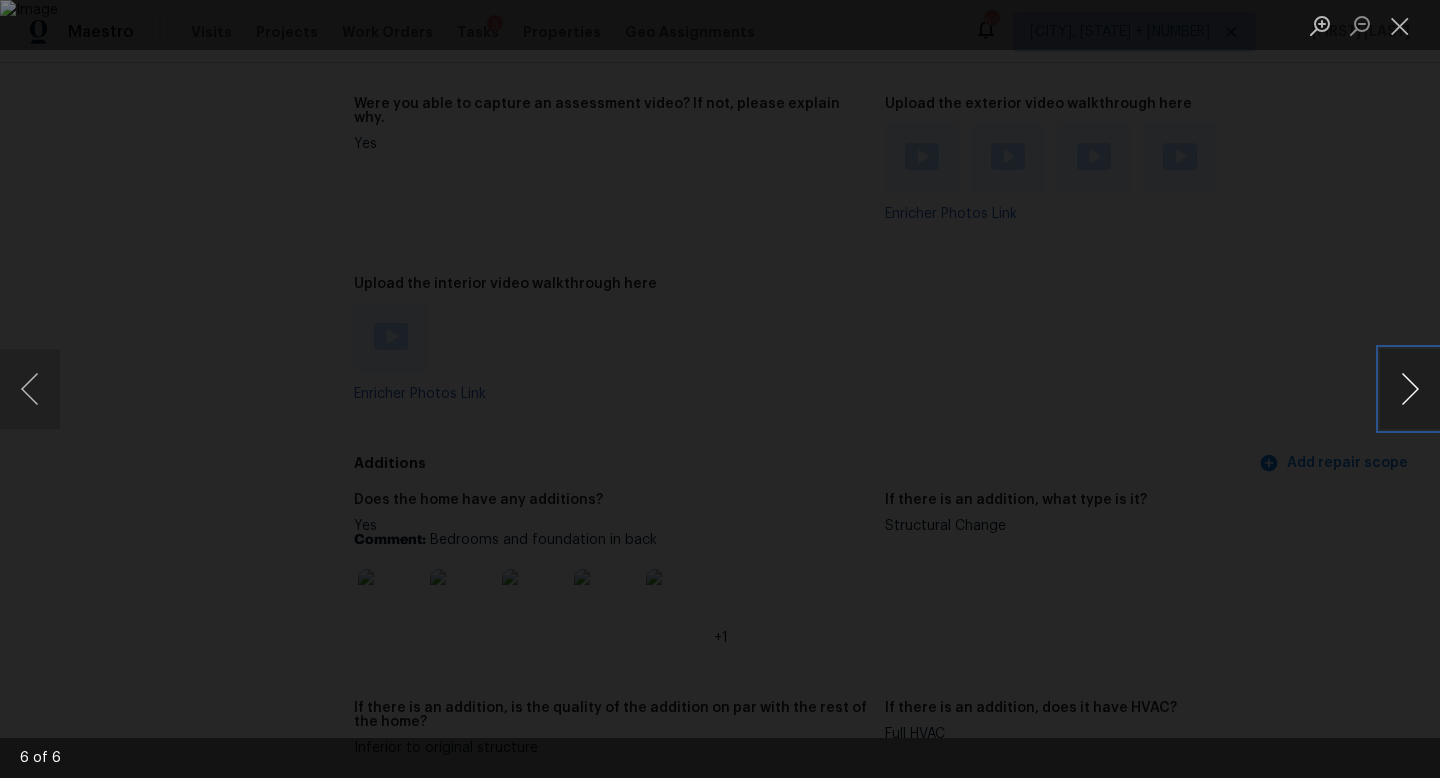 click at bounding box center (1410, 389) 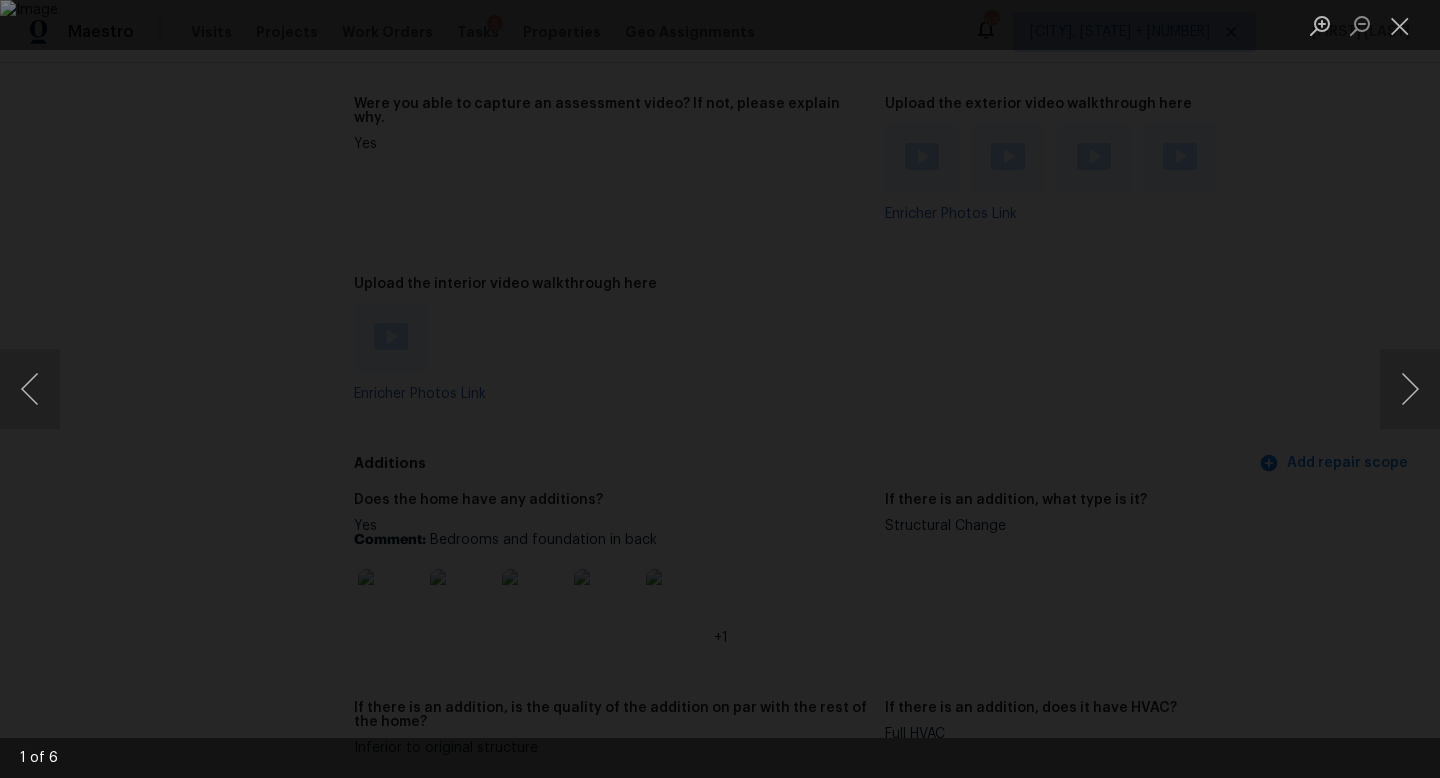 click at bounding box center (720, 389) 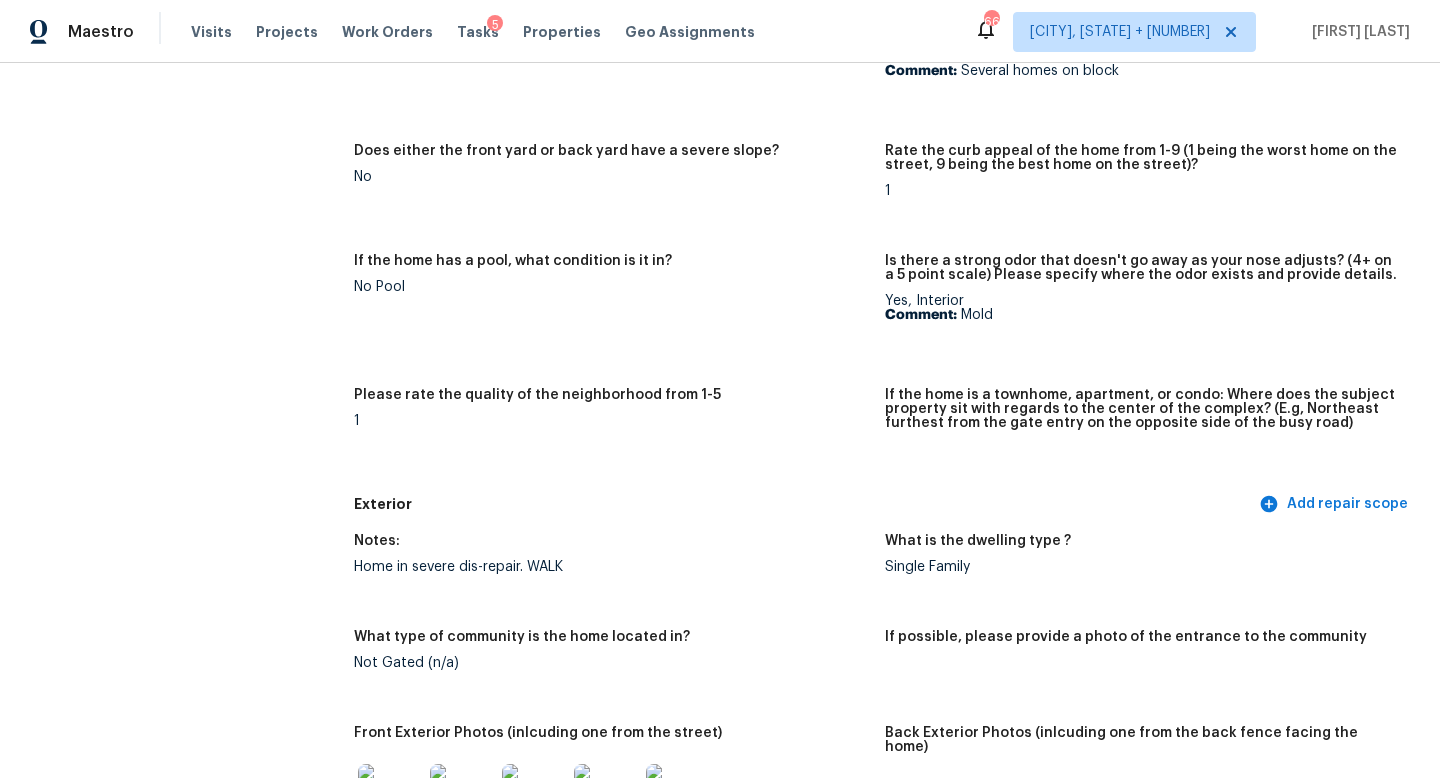 scroll, scrollTop: 0, scrollLeft: 0, axis: both 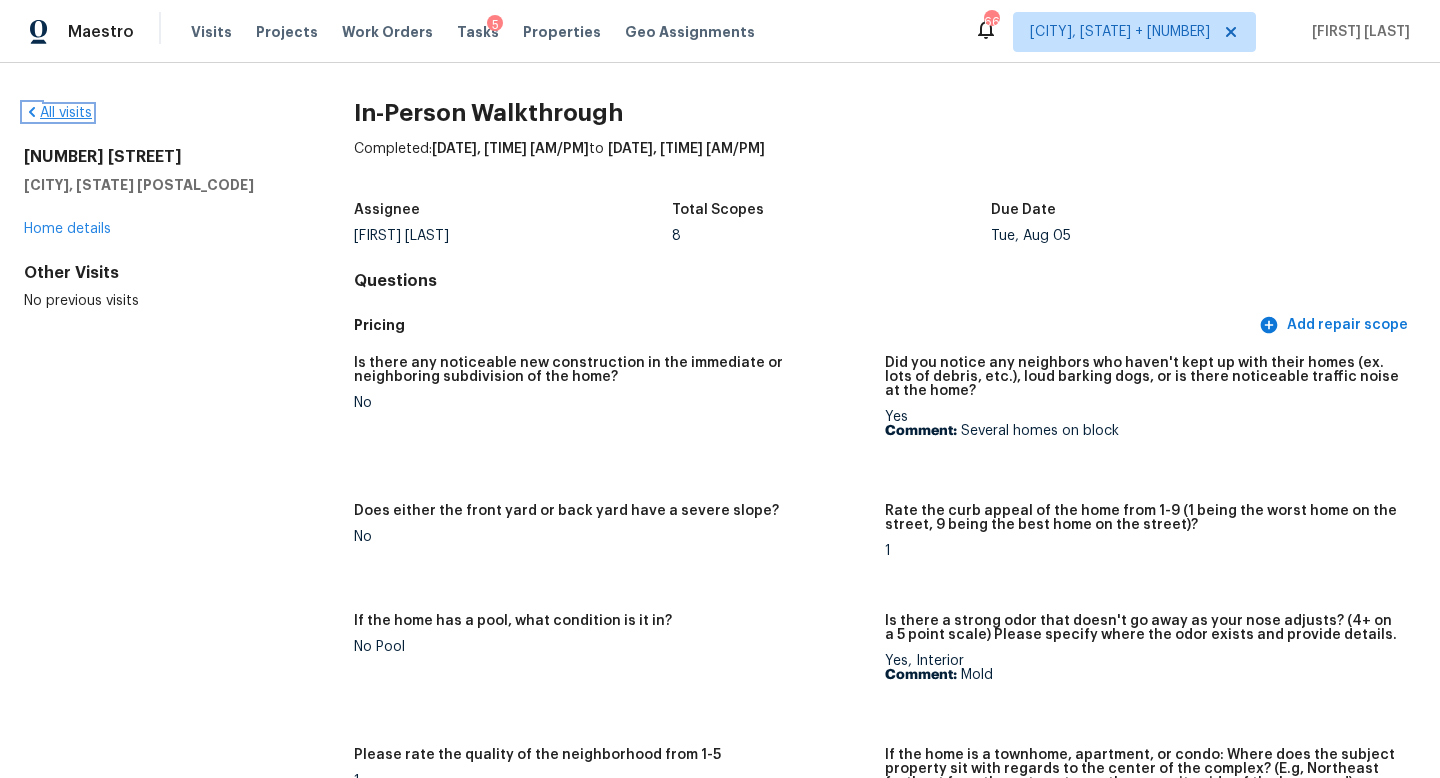 click on "All visits" at bounding box center (58, 113) 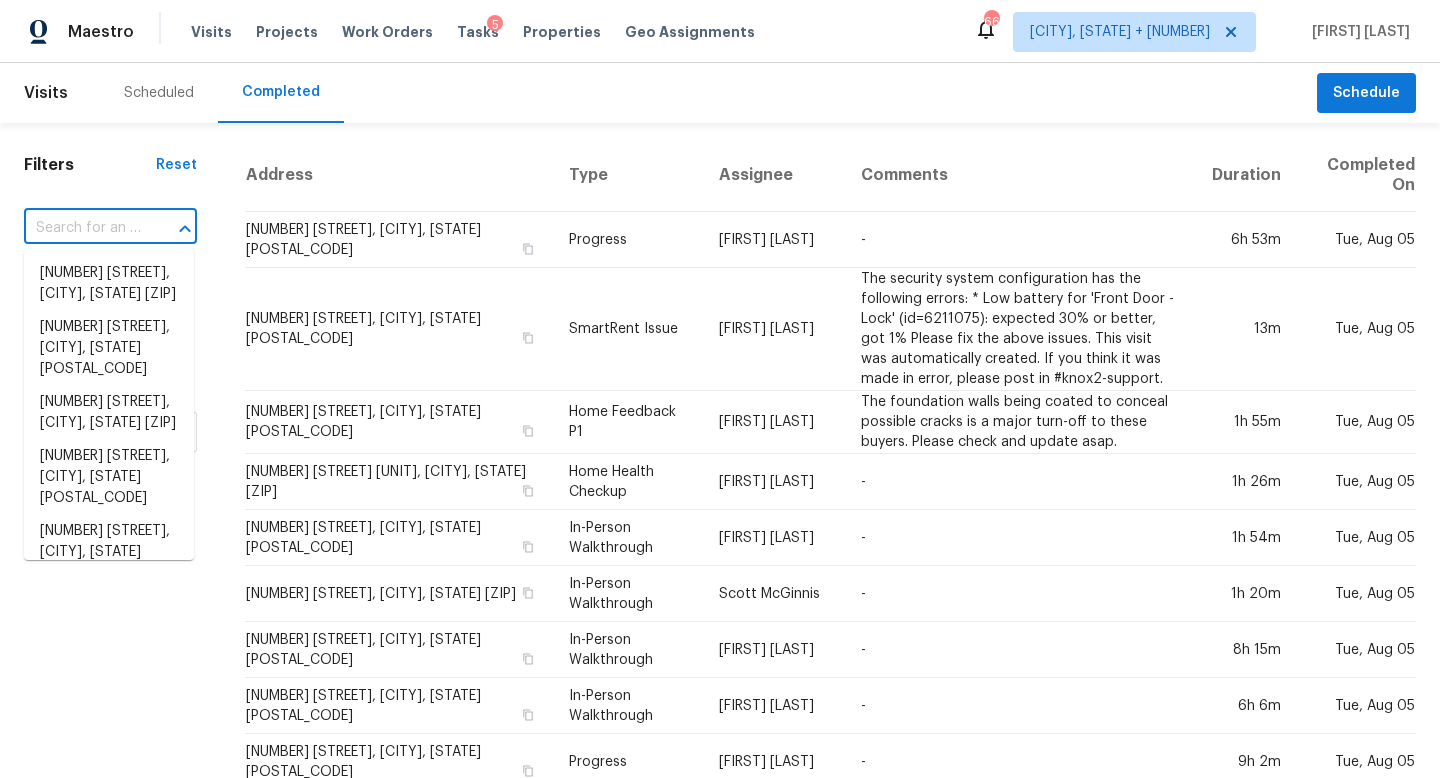 click at bounding box center (82, 228) 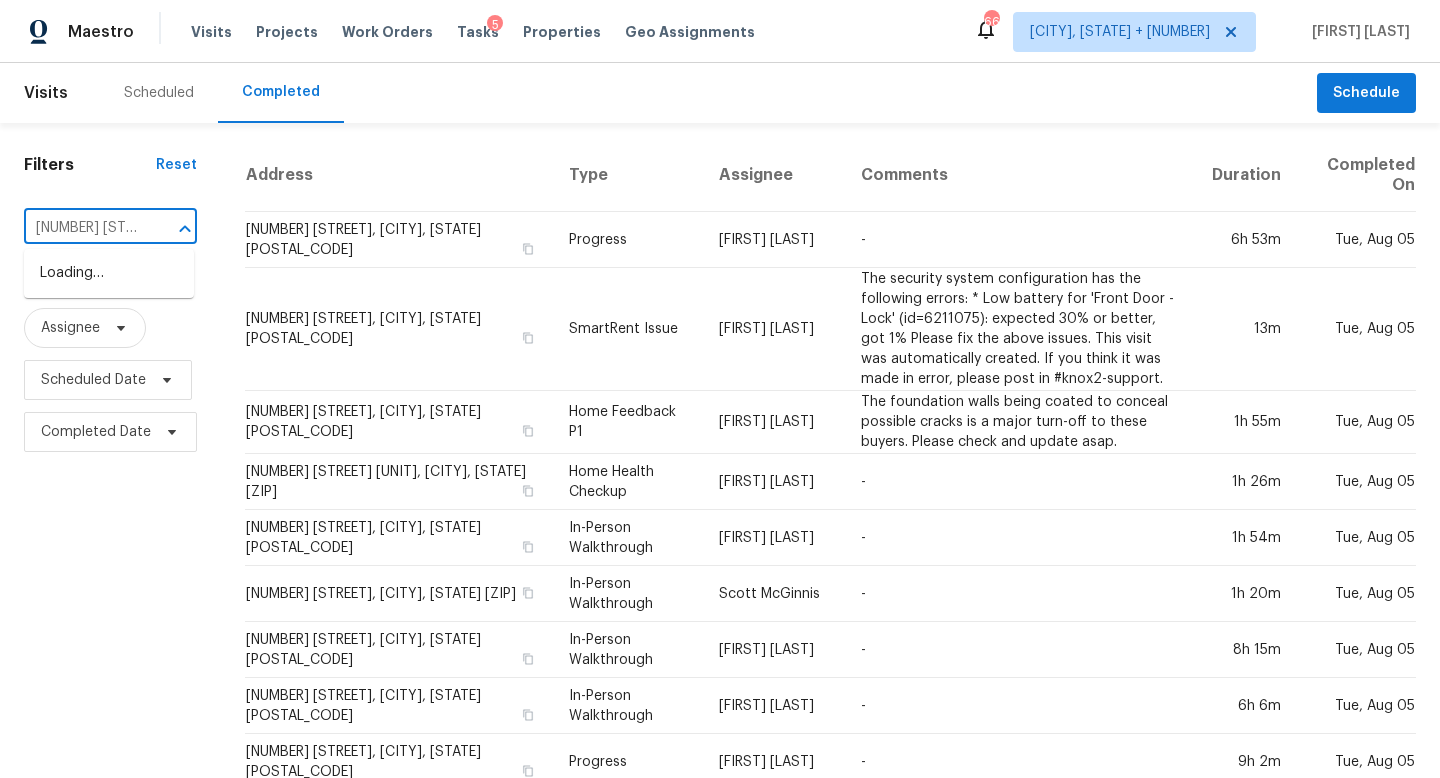 scroll, scrollTop: 0, scrollLeft: 203, axis: horizontal 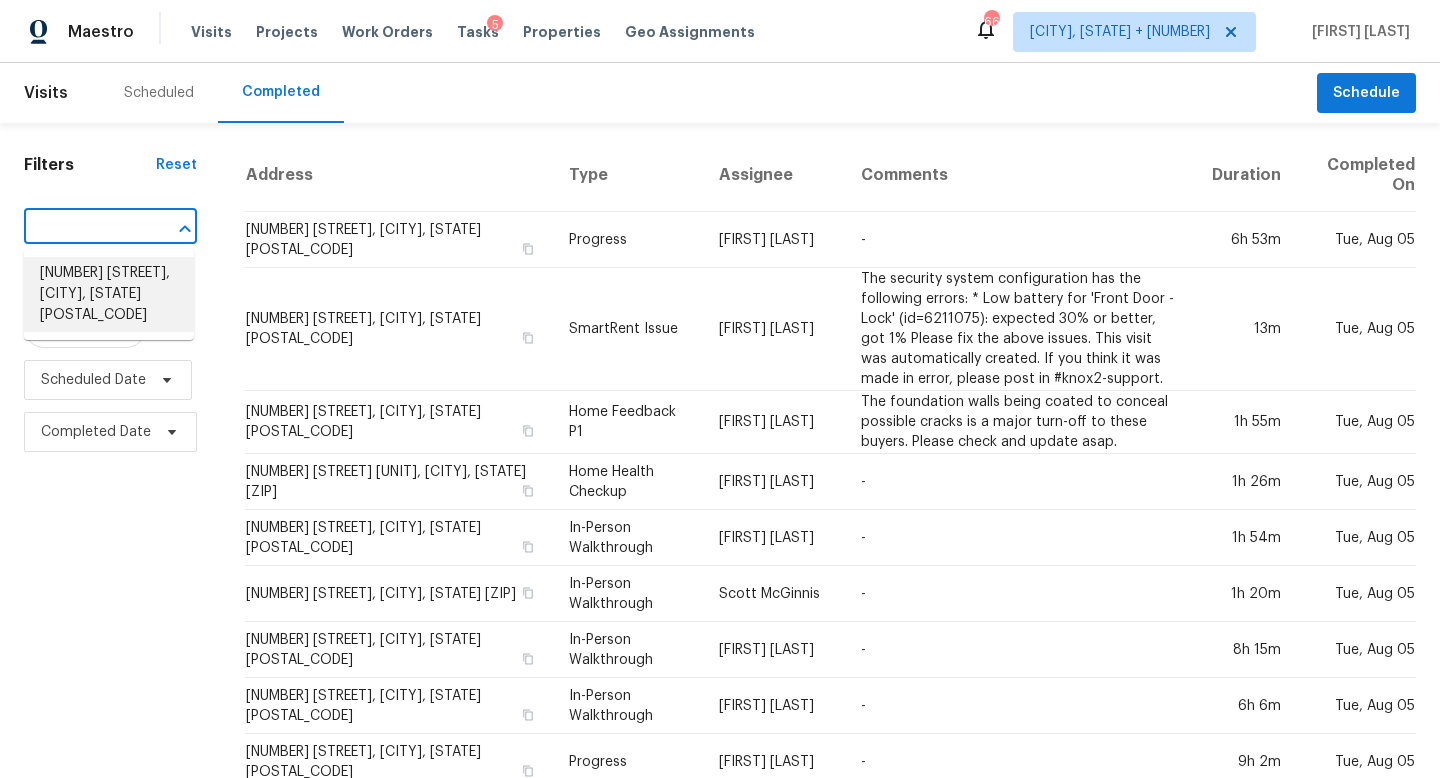 click on "[NUMBER] [STREET], [CITY], [STATE] [ZIPCODE]" at bounding box center [109, 294] 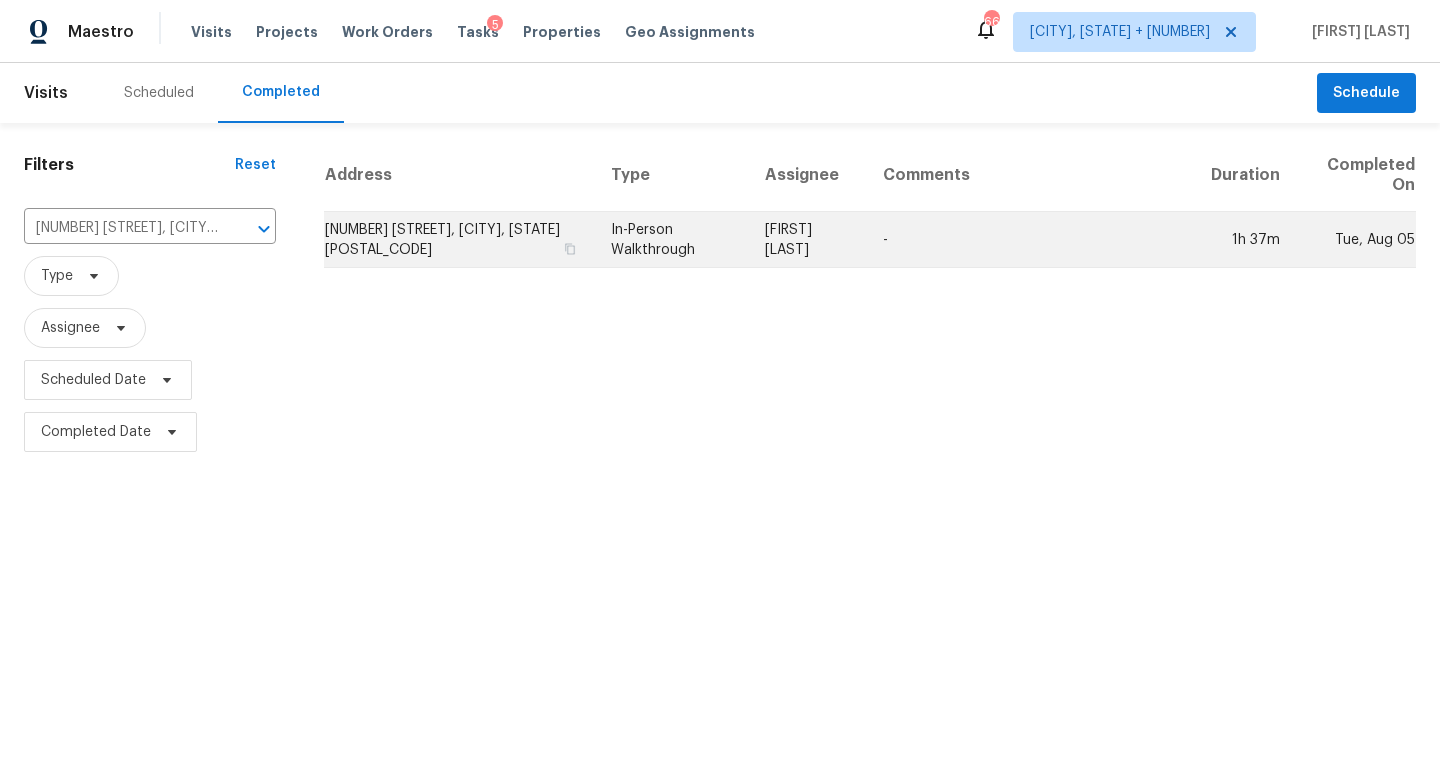 click on "In-Person Walkthrough" at bounding box center [672, 240] 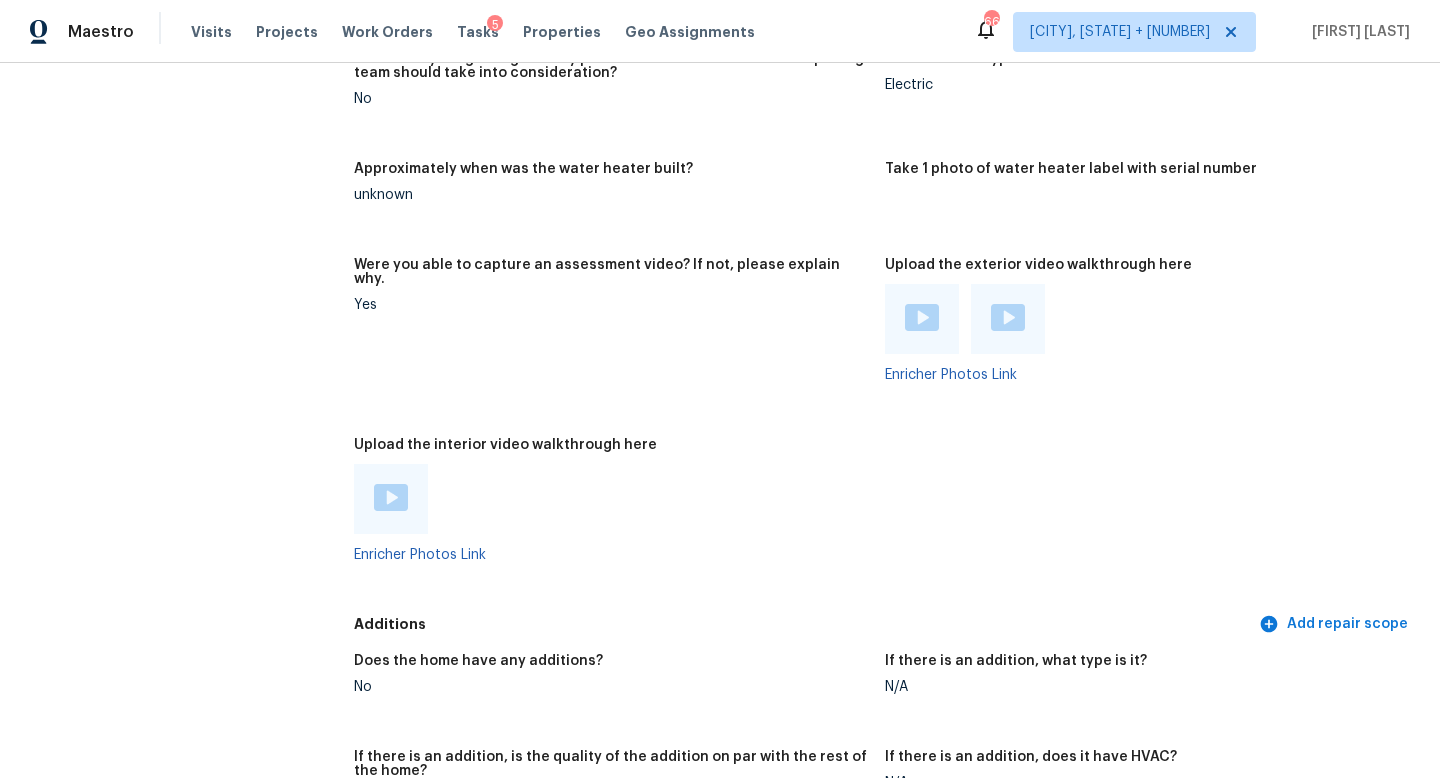 scroll, scrollTop: 3678, scrollLeft: 0, axis: vertical 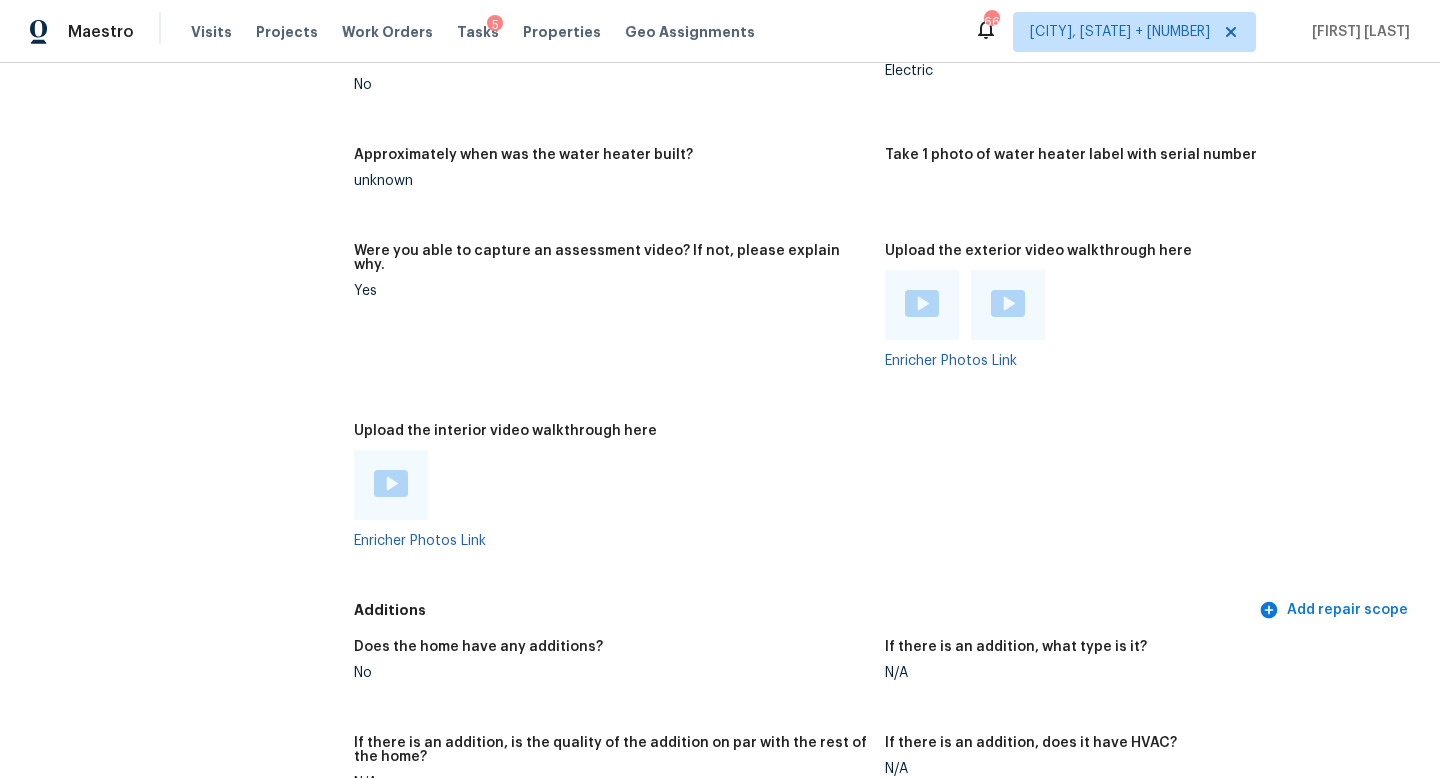 click at bounding box center (391, 485) 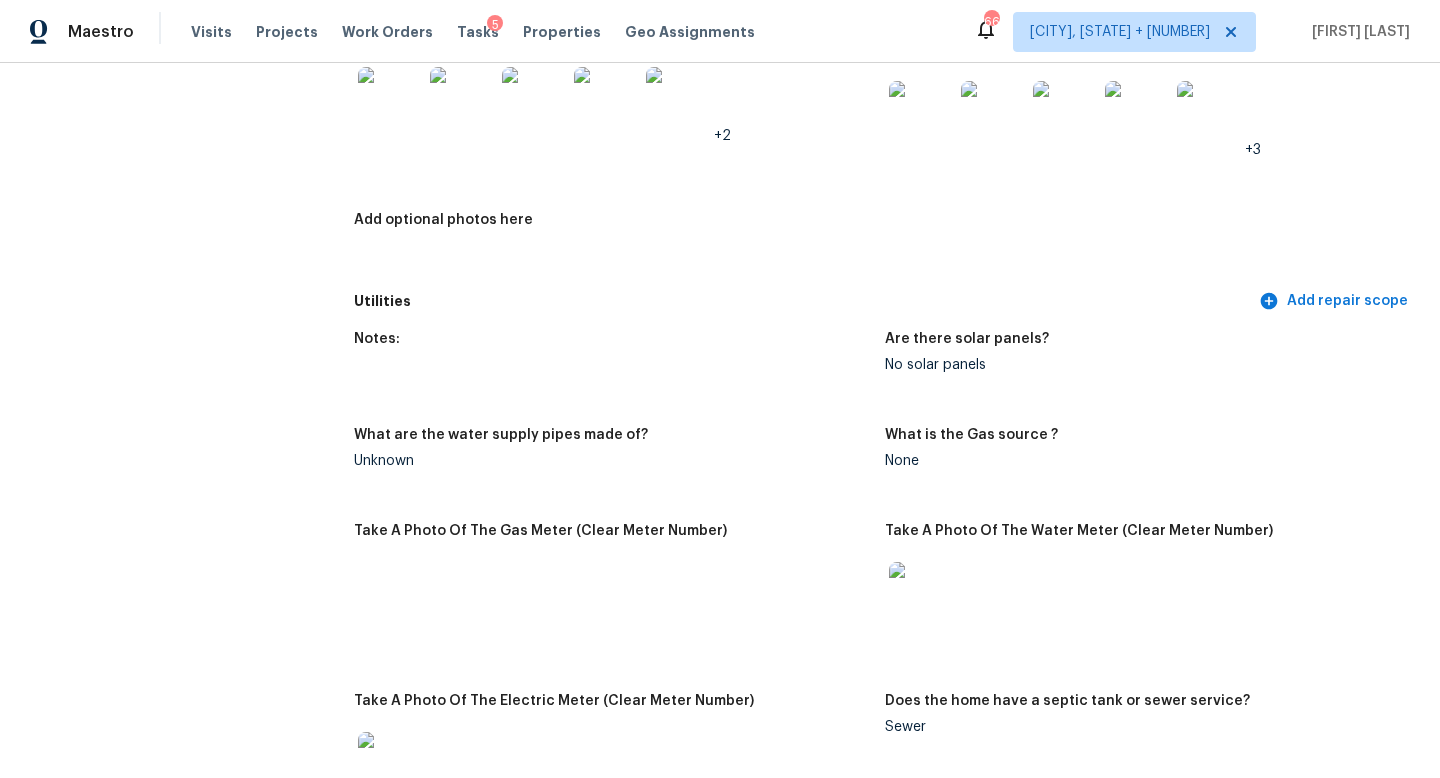 click on "Utilities" at bounding box center (804, 301) 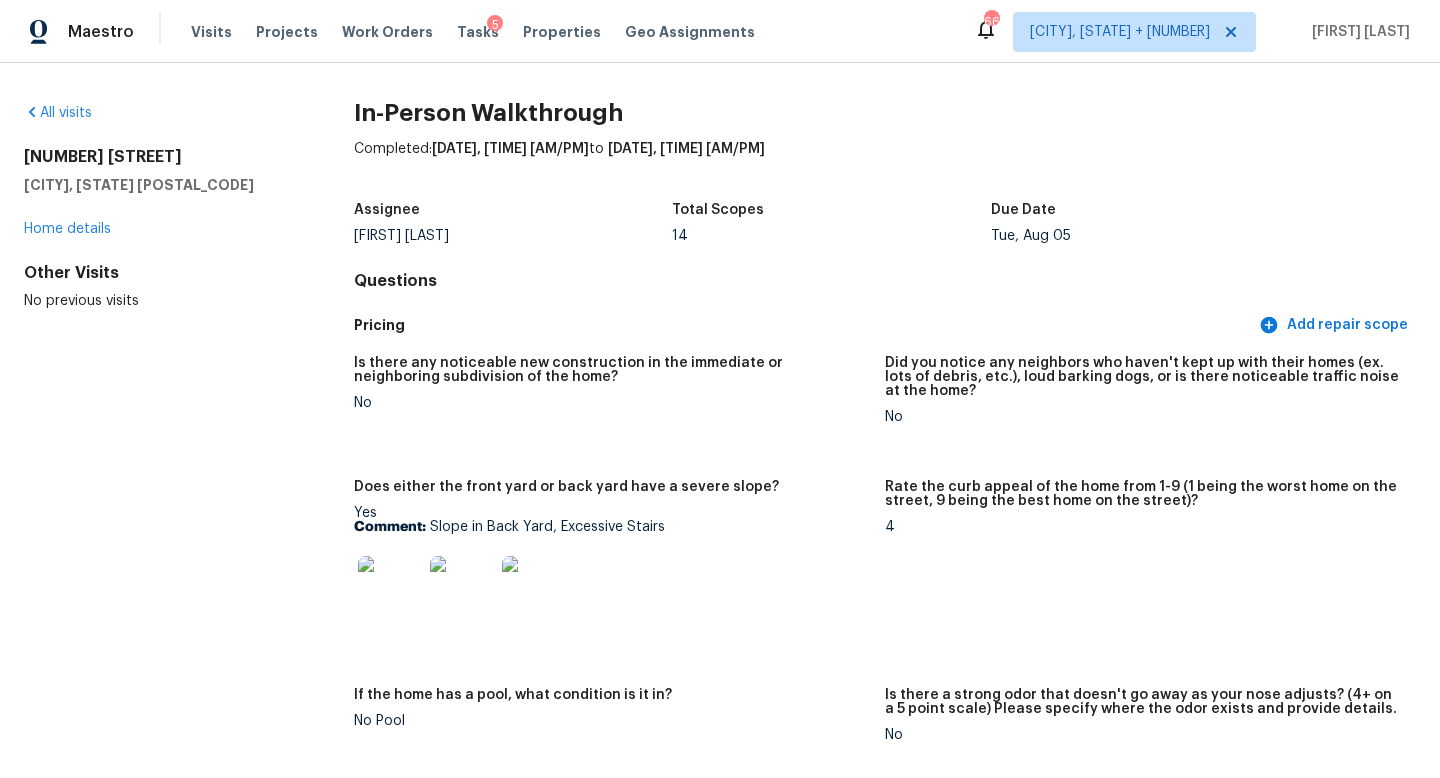 scroll, scrollTop: 3839, scrollLeft: 0, axis: vertical 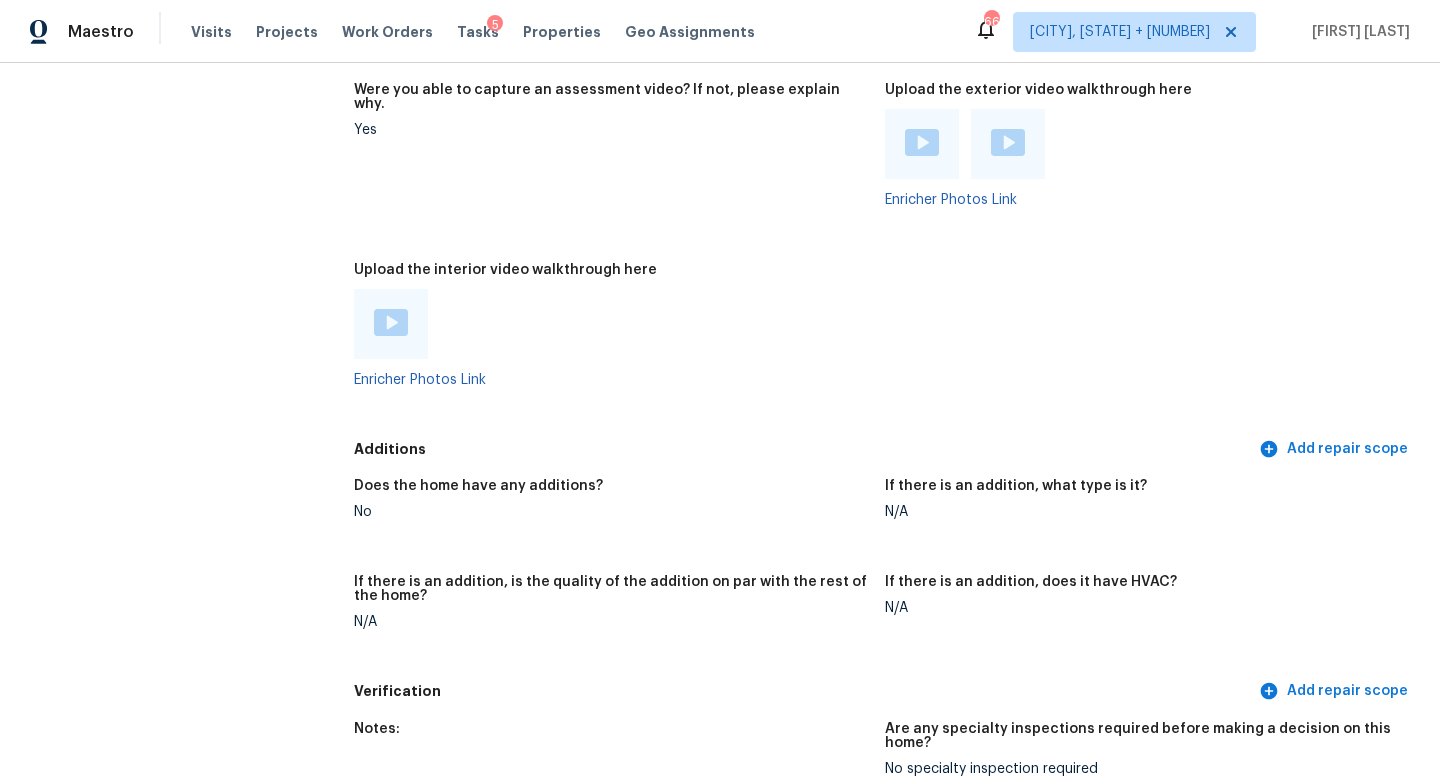 click on "Additions Add repair scope" at bounding box center [885, 449] 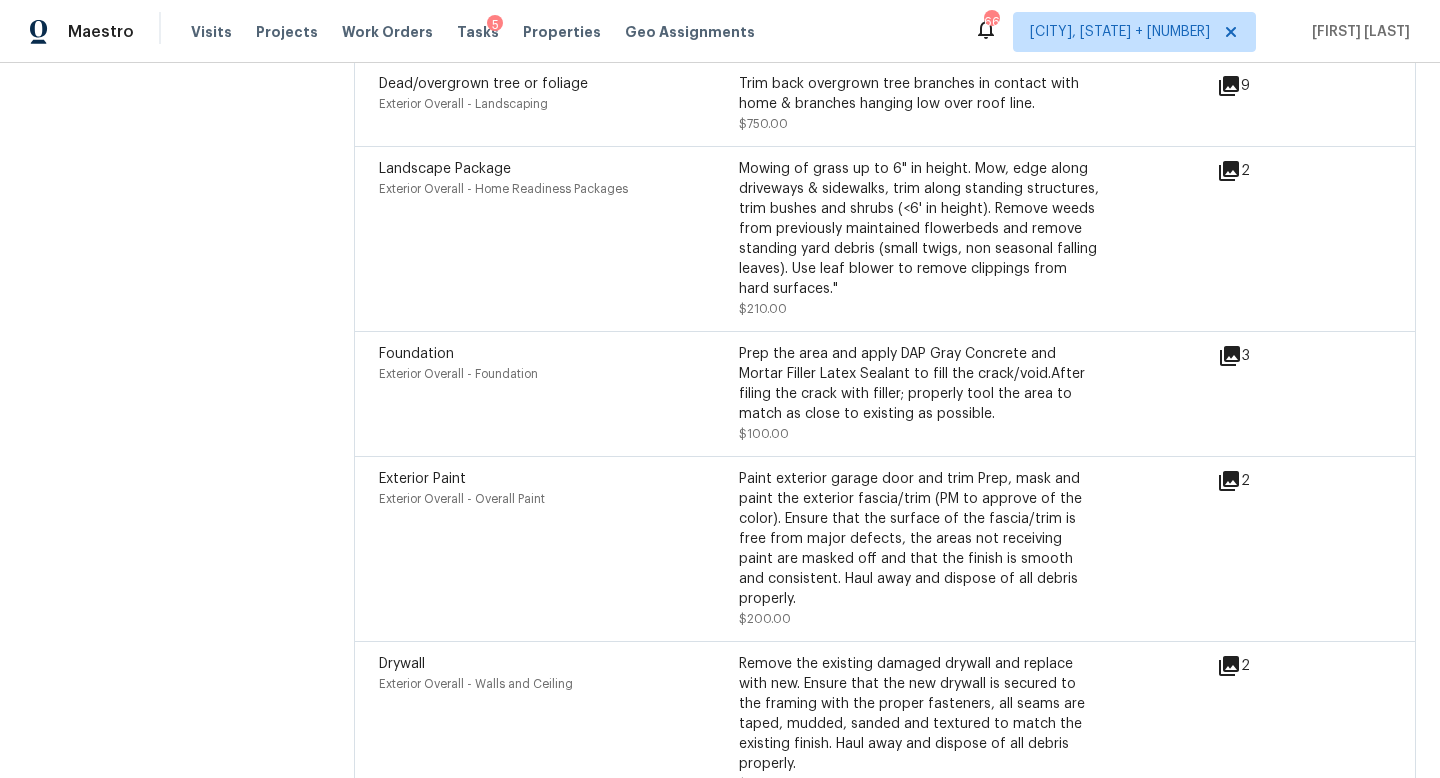 scroll, scrollTop: 6093, scrollLeft: 0, axis: vertical 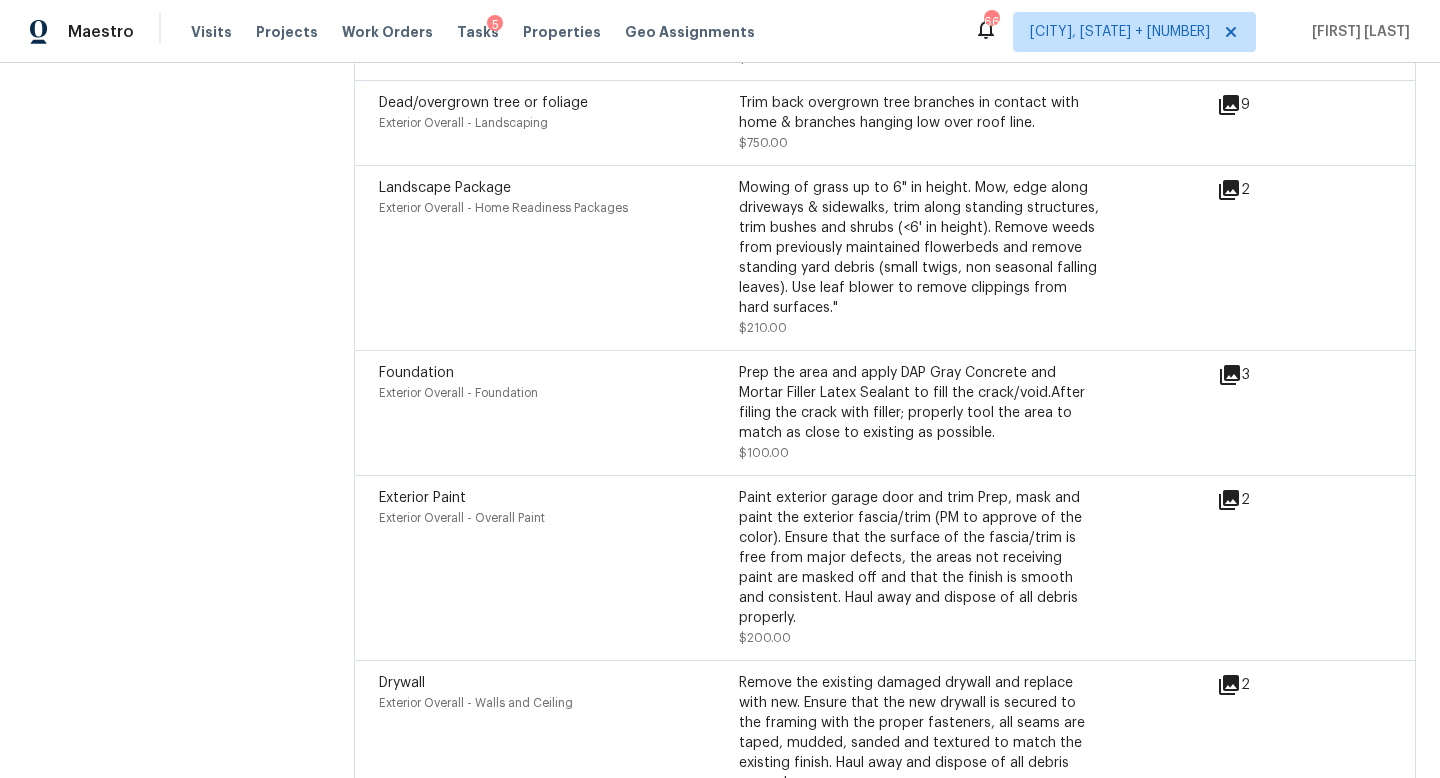 click 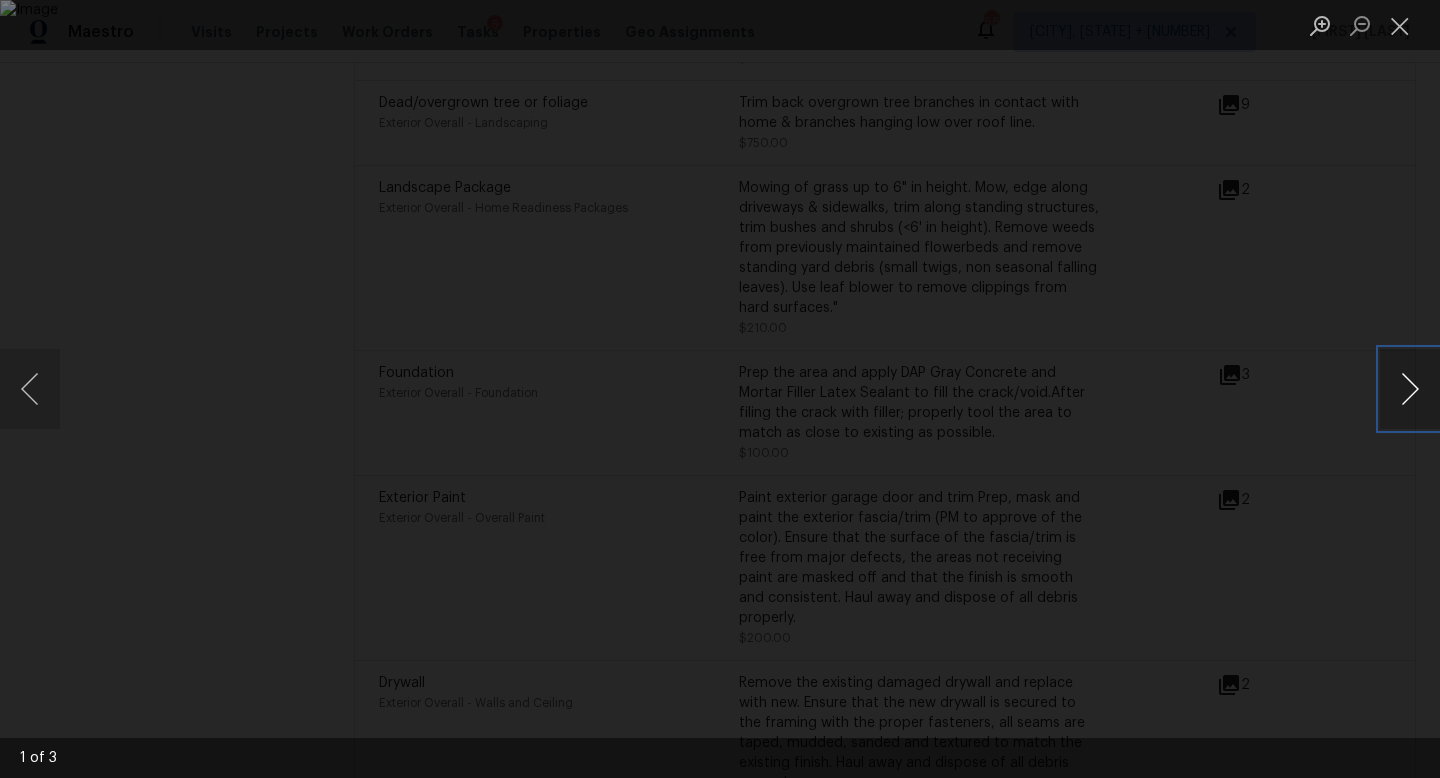 click at bounding box center (1410, 389) 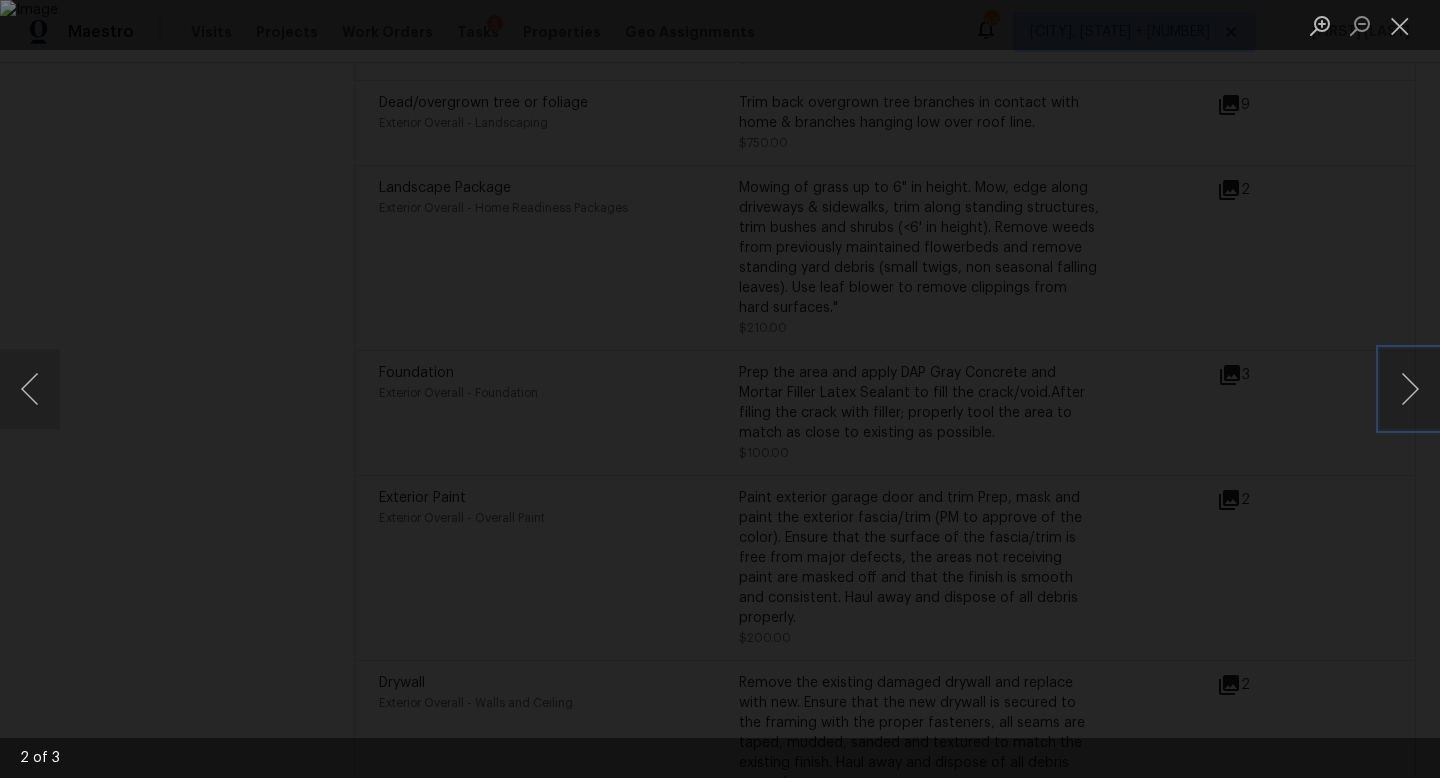 type 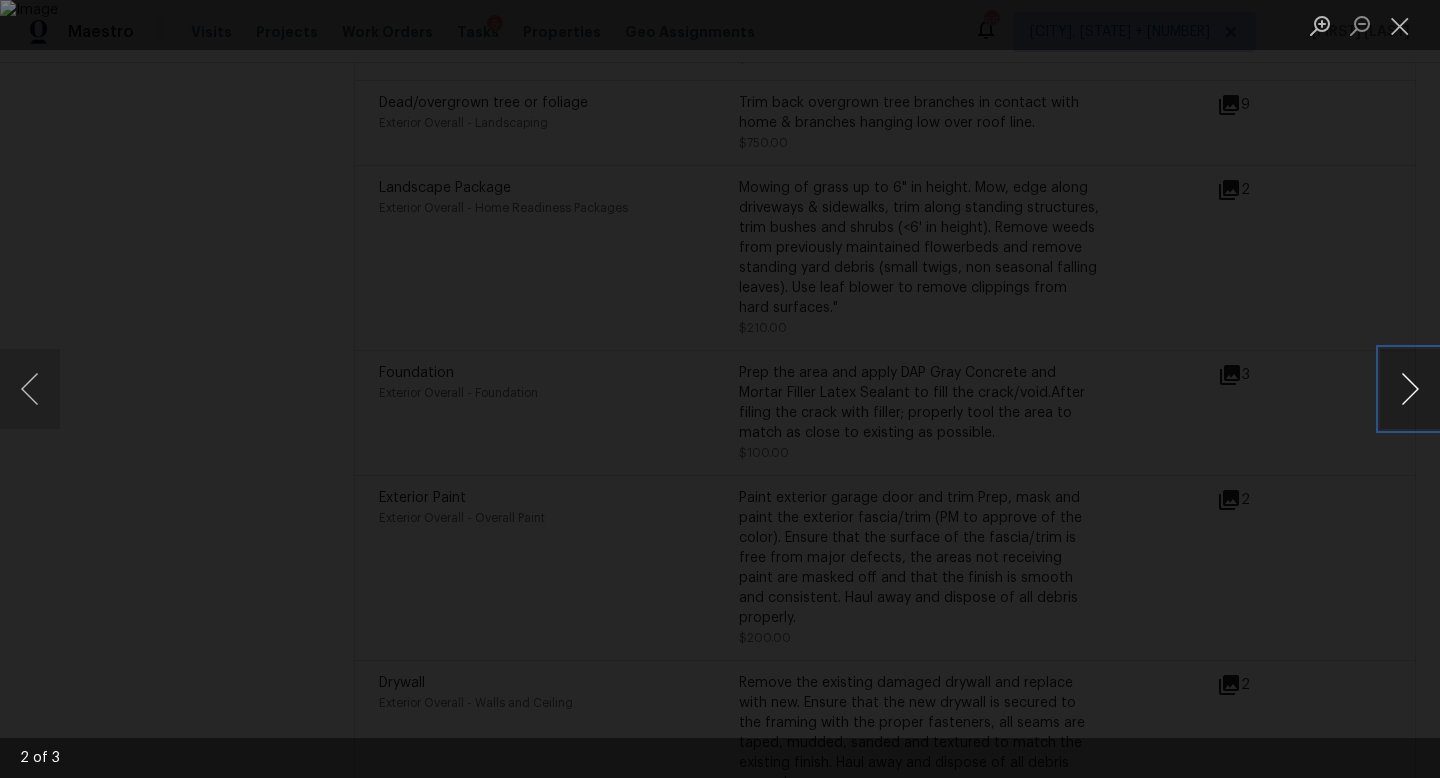 click at bounding box center (1410, 389) 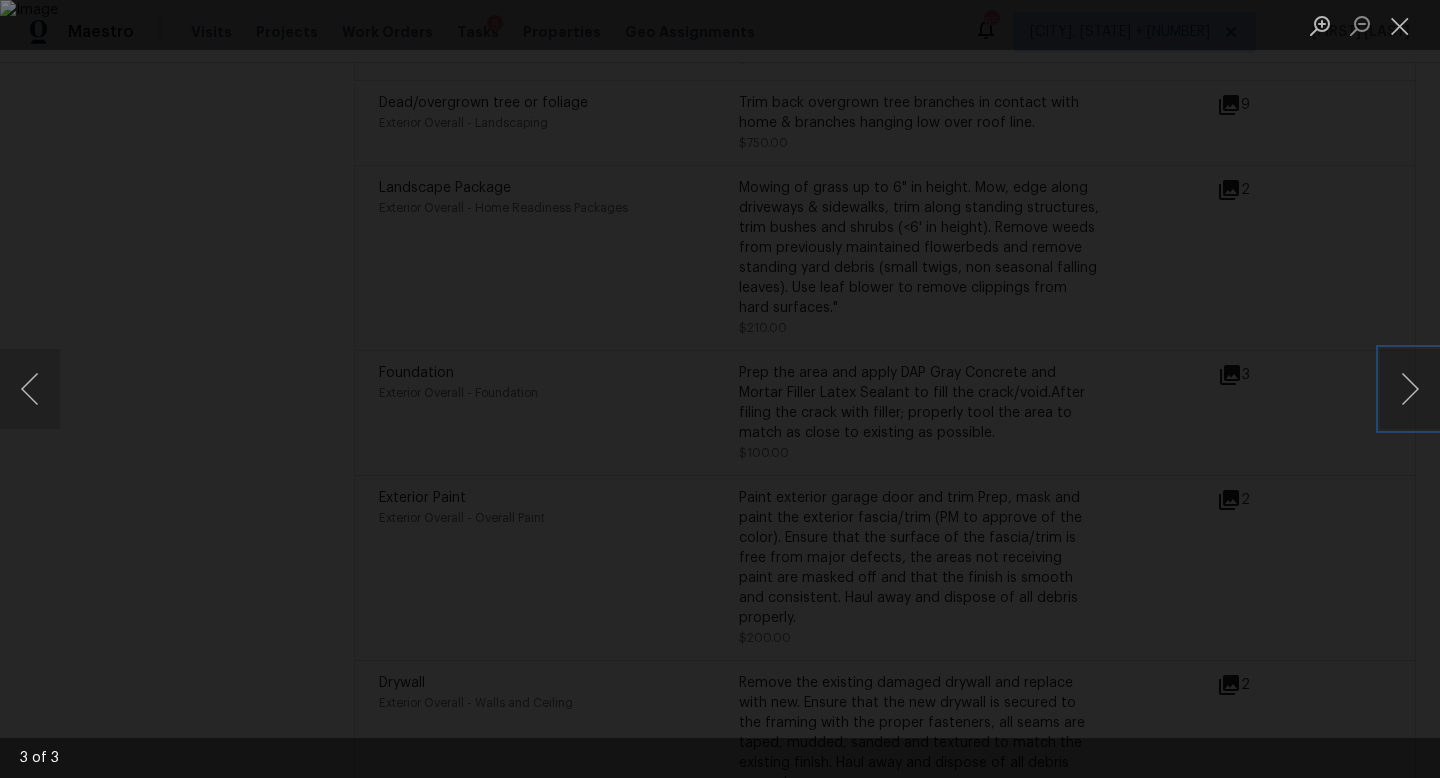 click at bounding box center (720, 389) 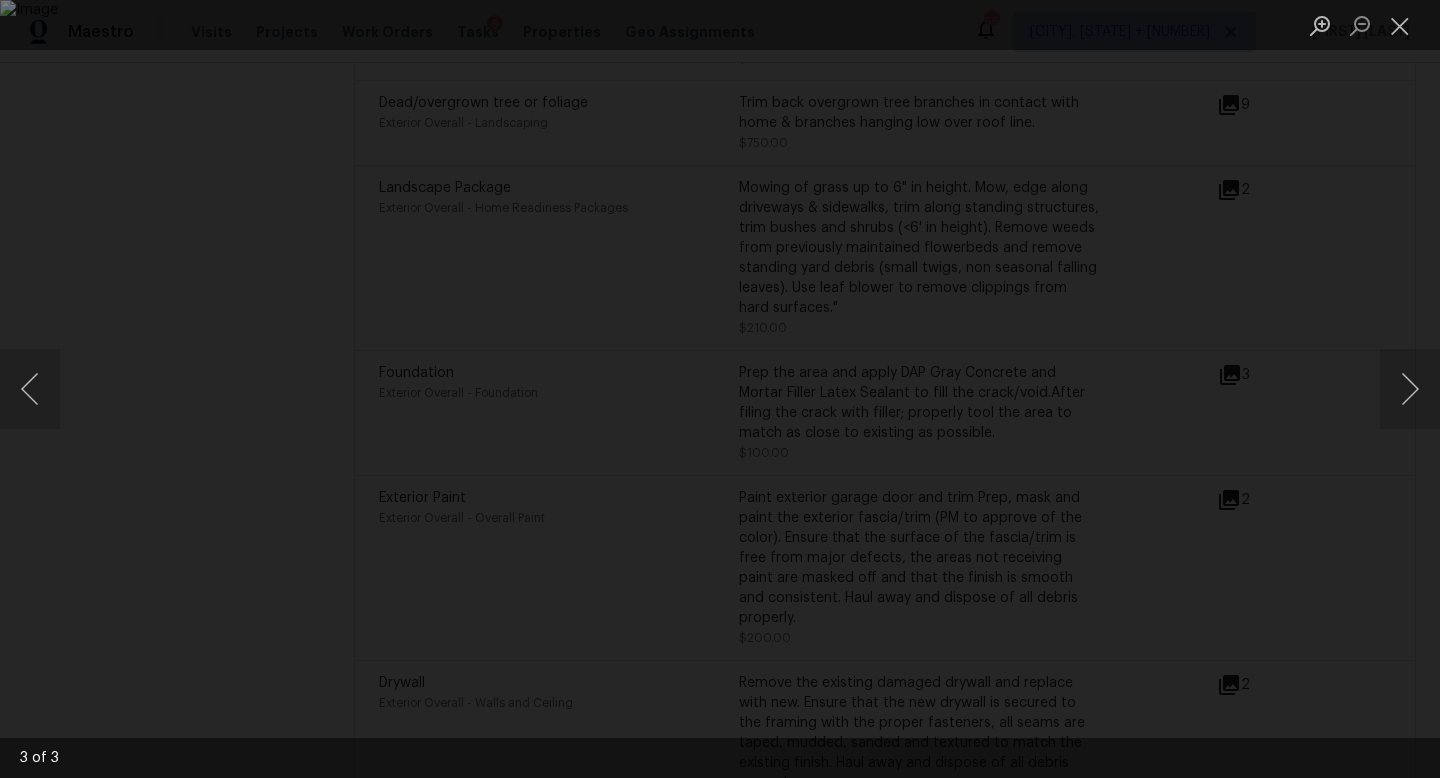 click at bounding box center (720, 389) 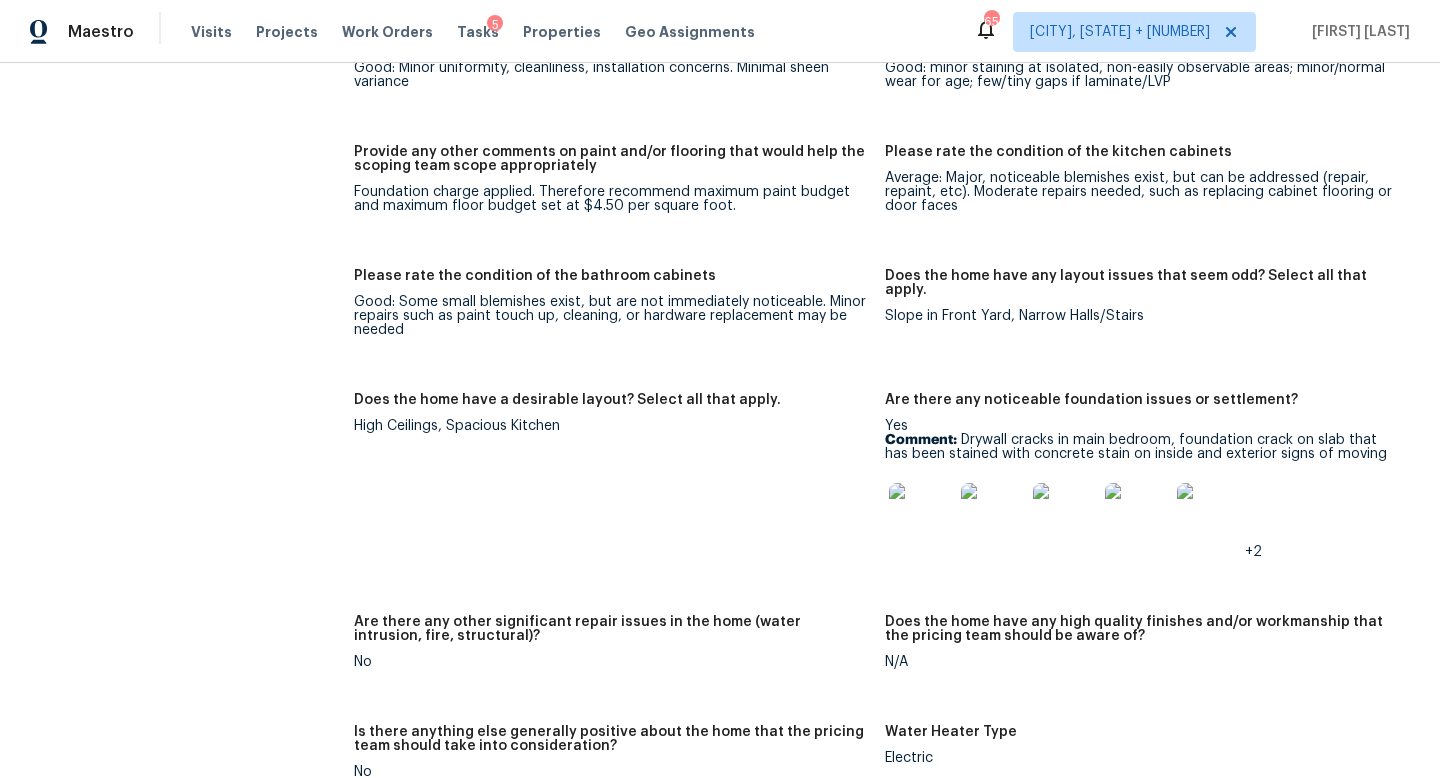 scroll, scrollTop: 2993, scrollLeft: 0, axis: vertical 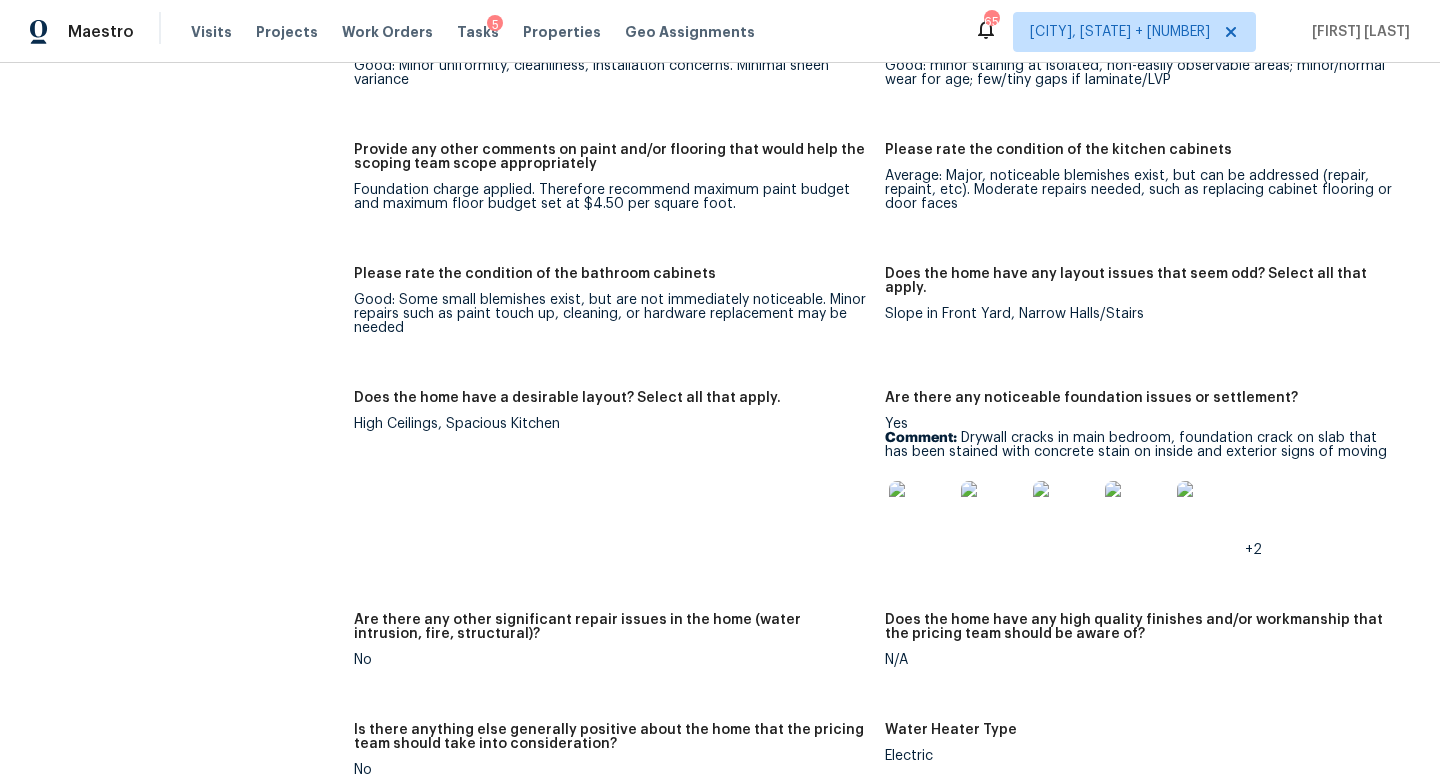 click at bounding box center (921, 513) 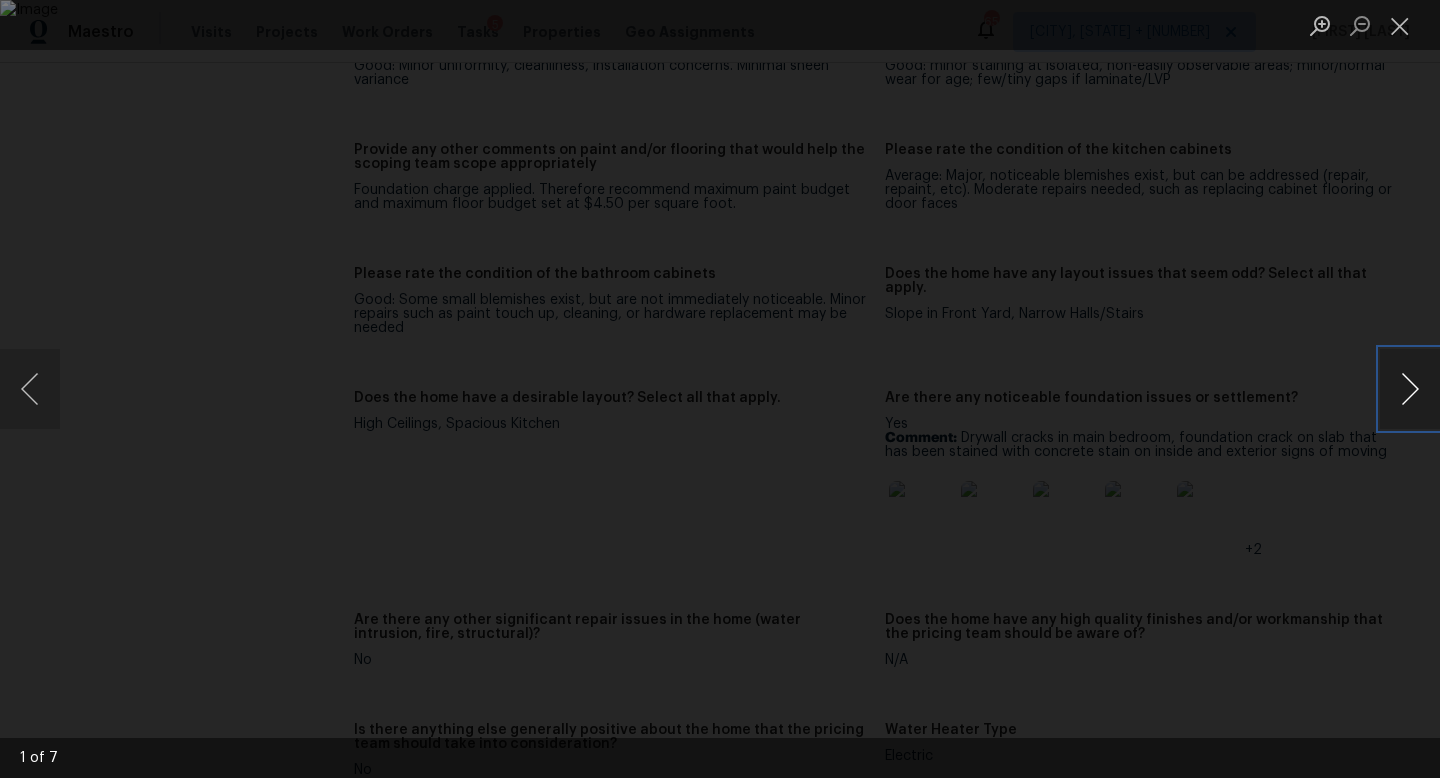click at bounding box center [1410, 389] 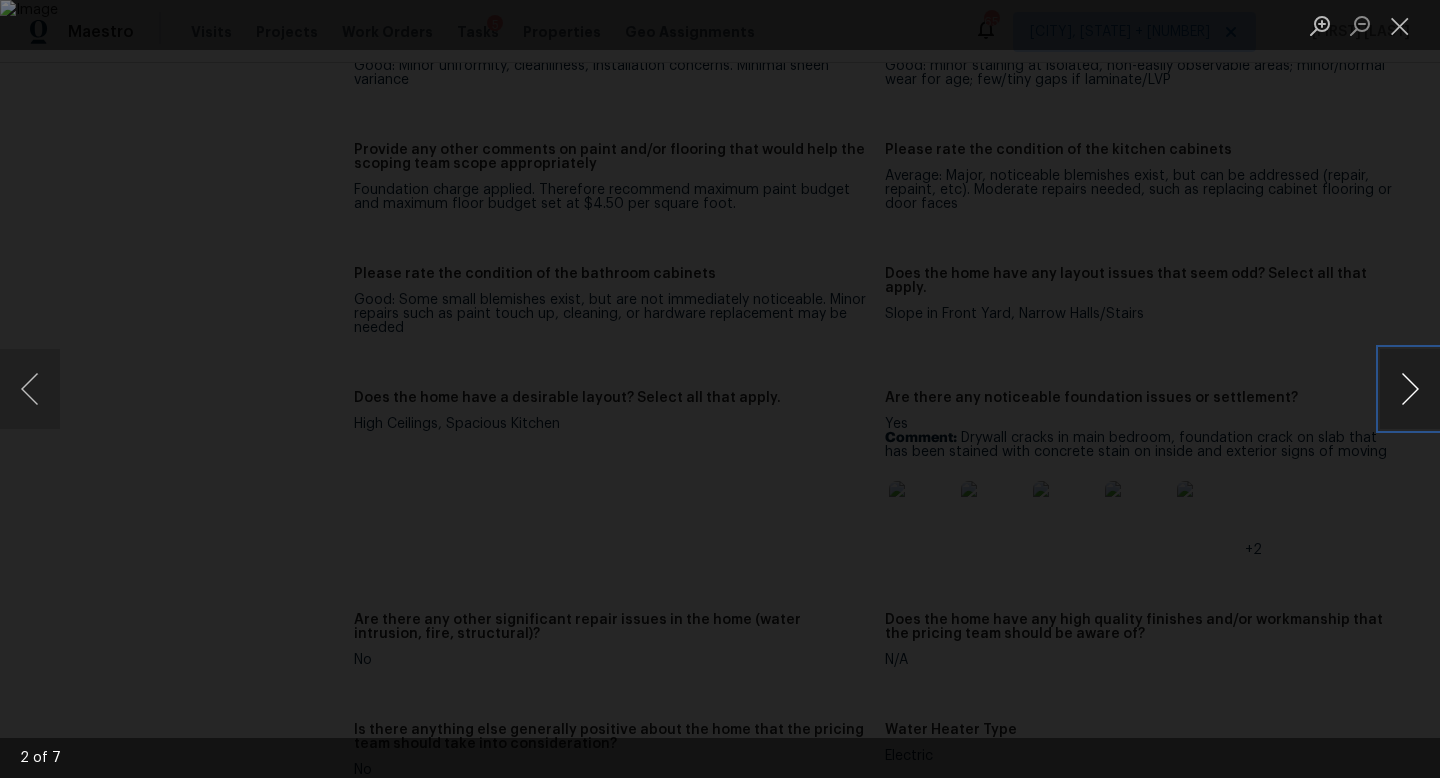 click at bounding box center (1410, 389) 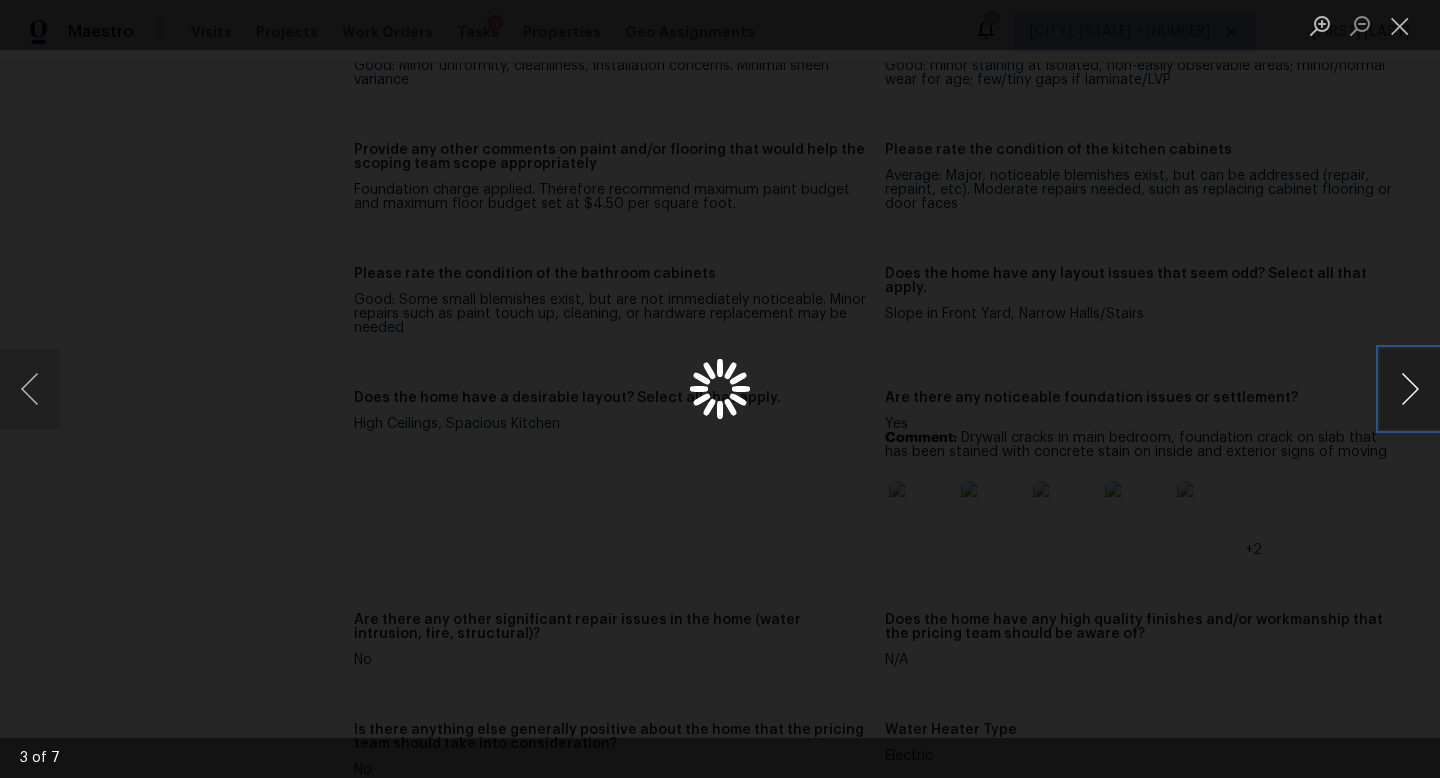 click at bounding box center [1410, 389] 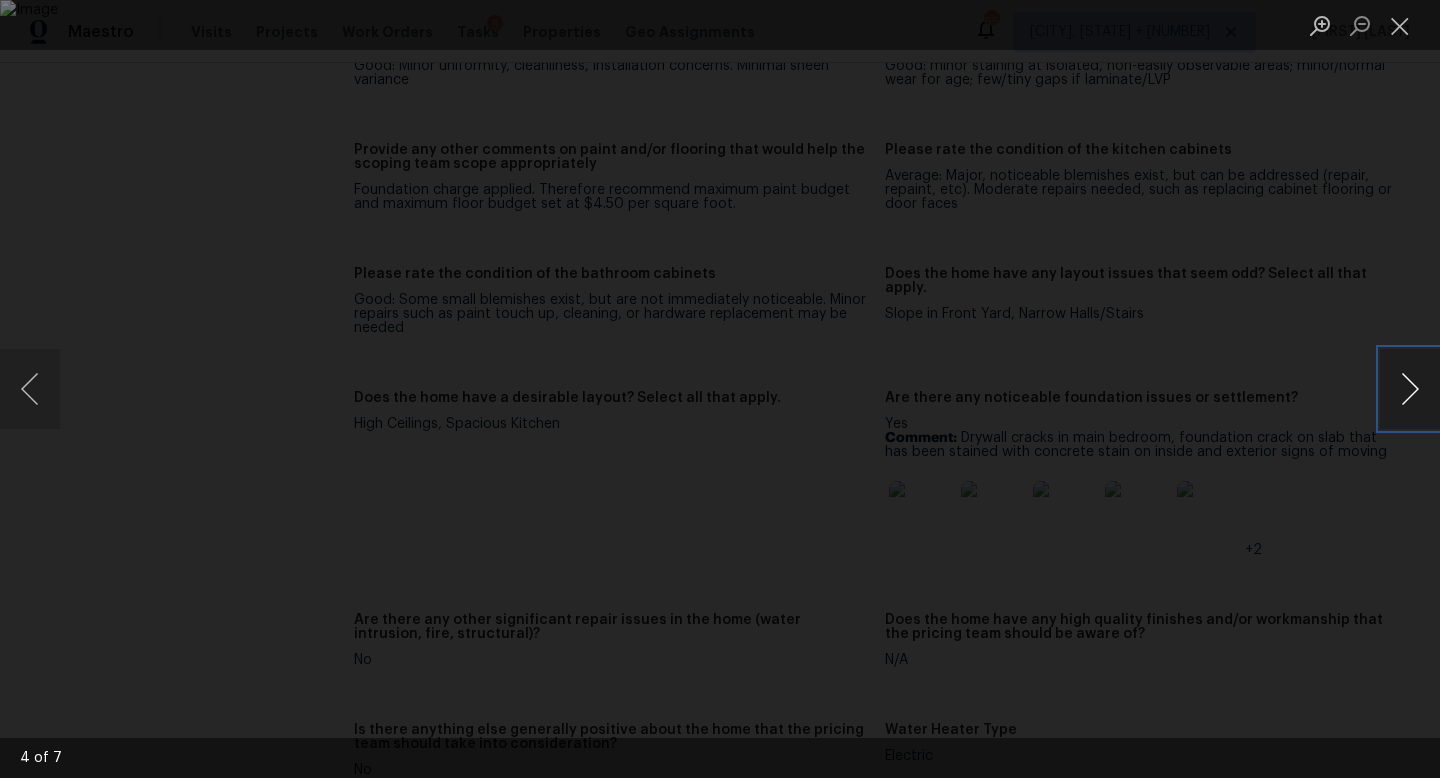 click at bounding box center [1410, 389] 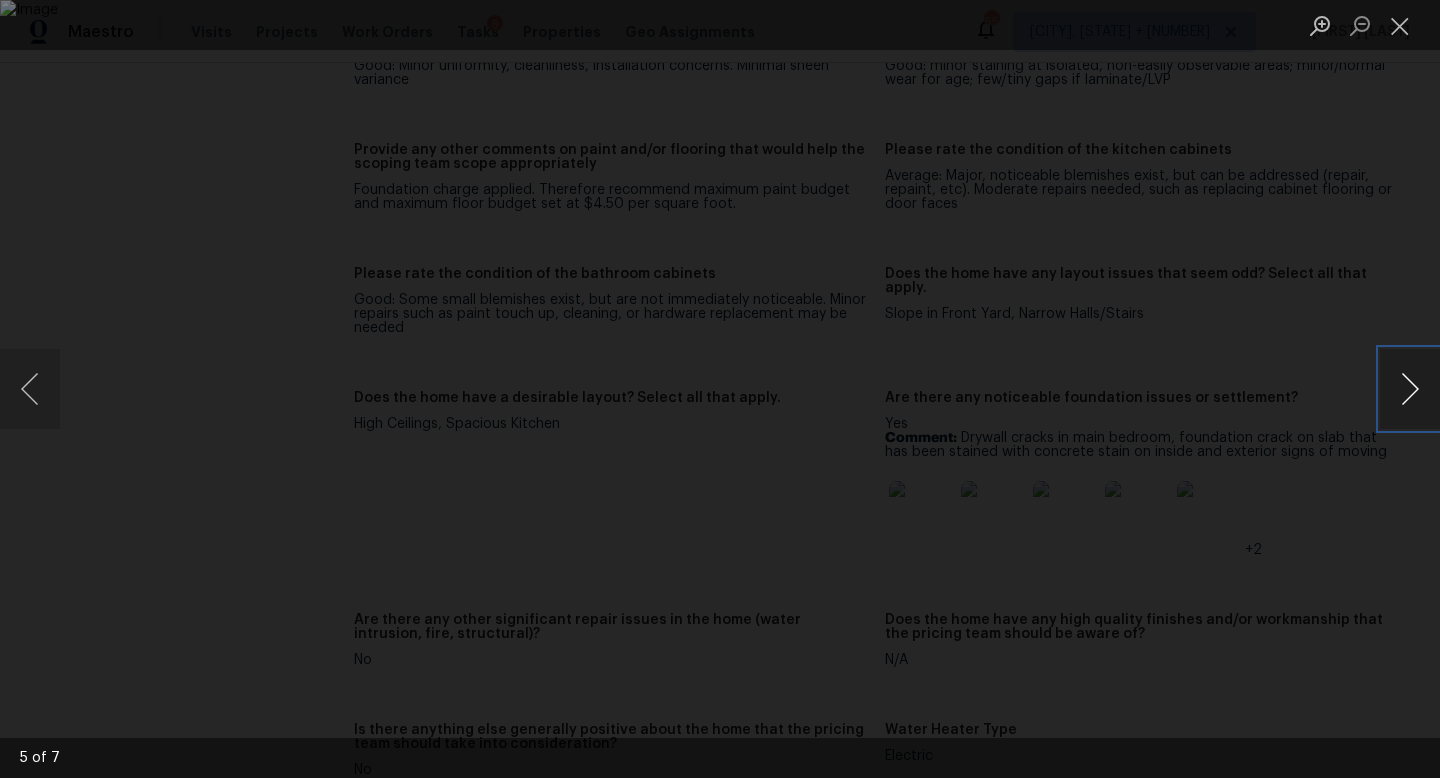 click at bounding box center [1410, 389] 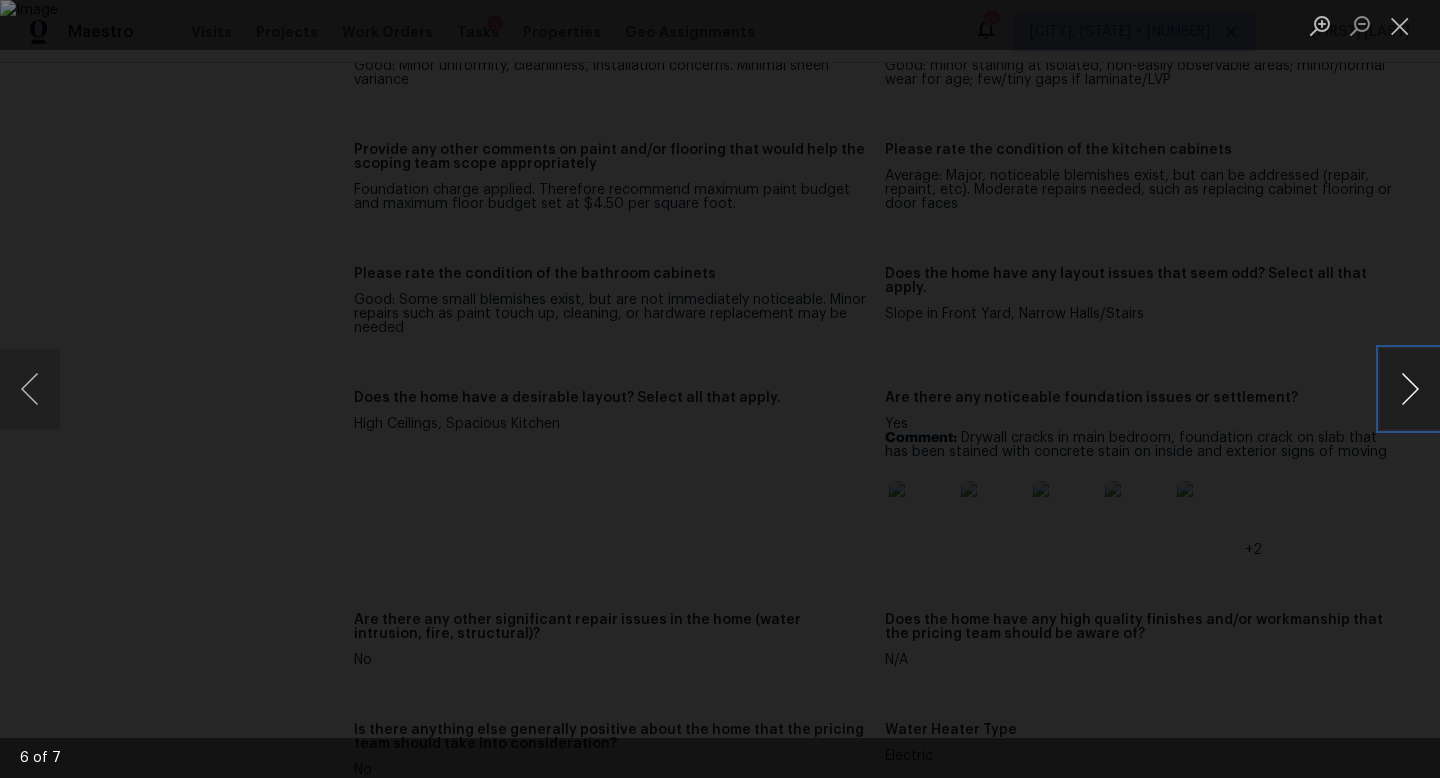 click at bounding box center (1410, 389) 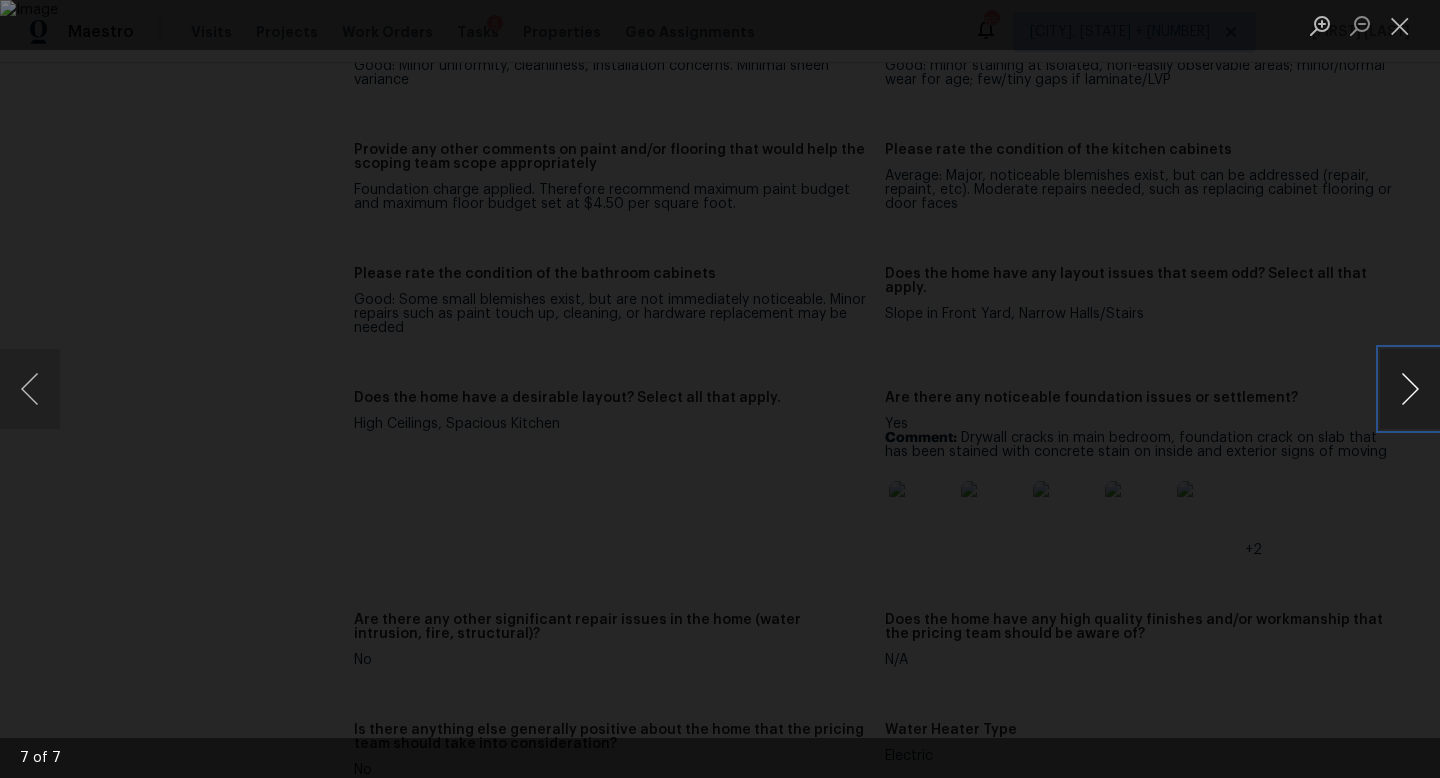click at bounding box center (1410, 389) 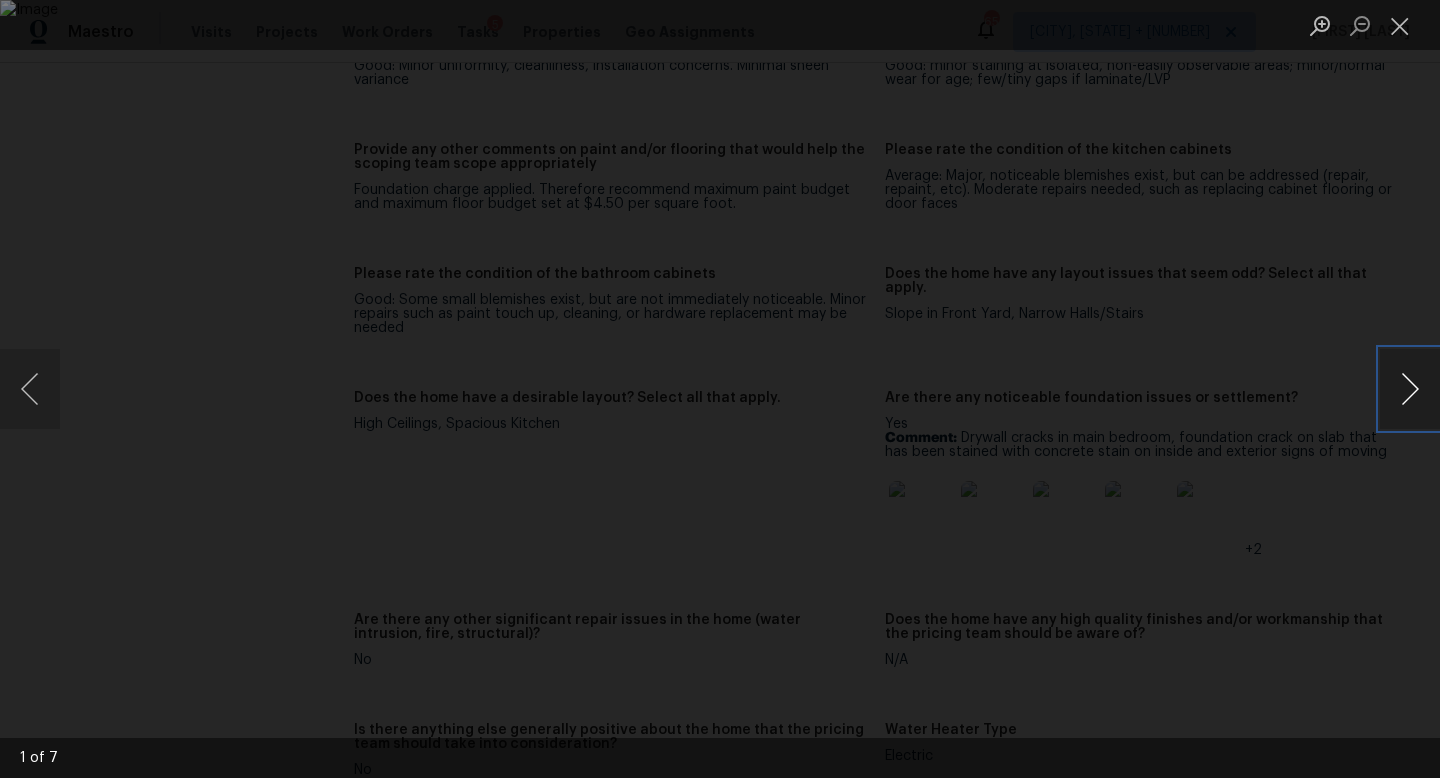 click at bounding box center [1410, 389] 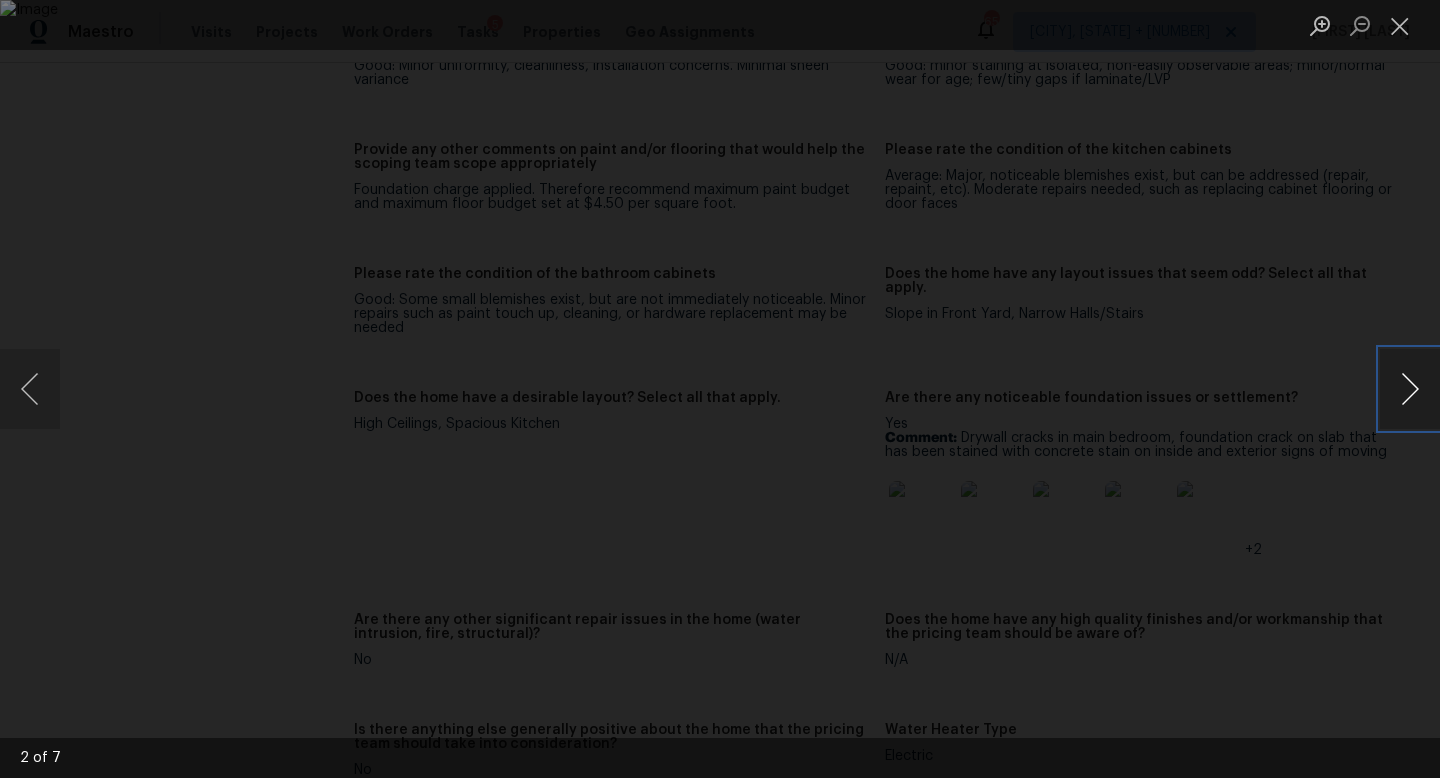 click at bounding box center [1410, 389] 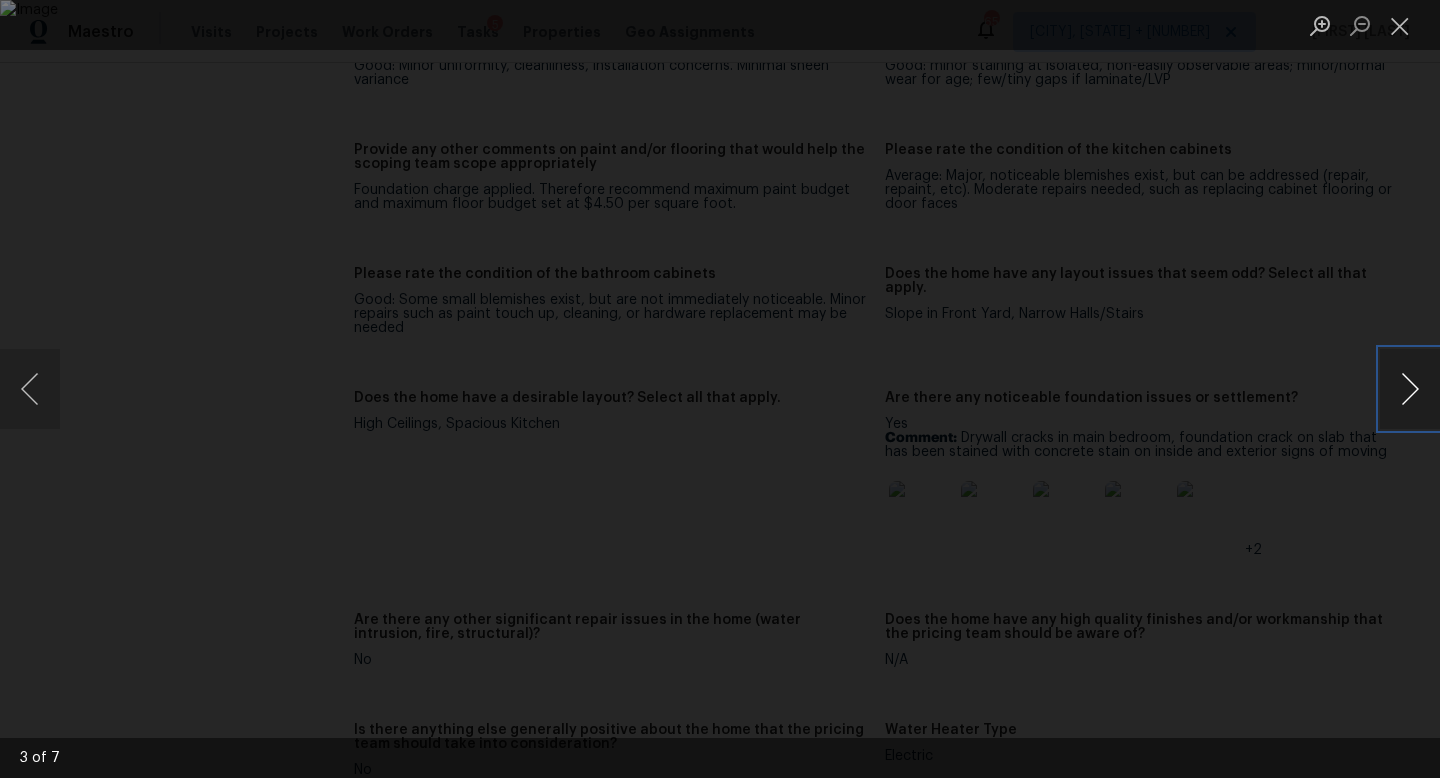 click at bounding box center (1410, 389) 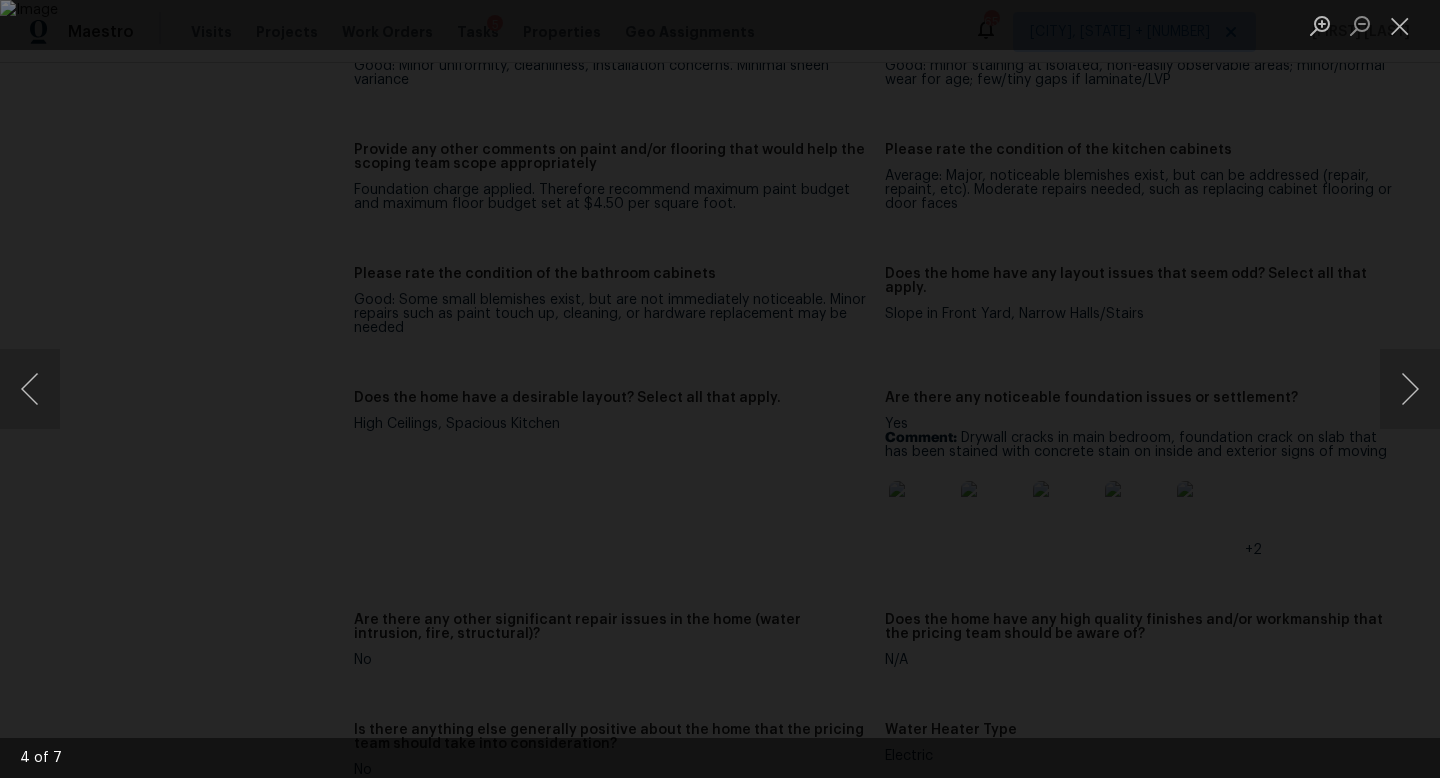 click at bounding box center (720, 389) 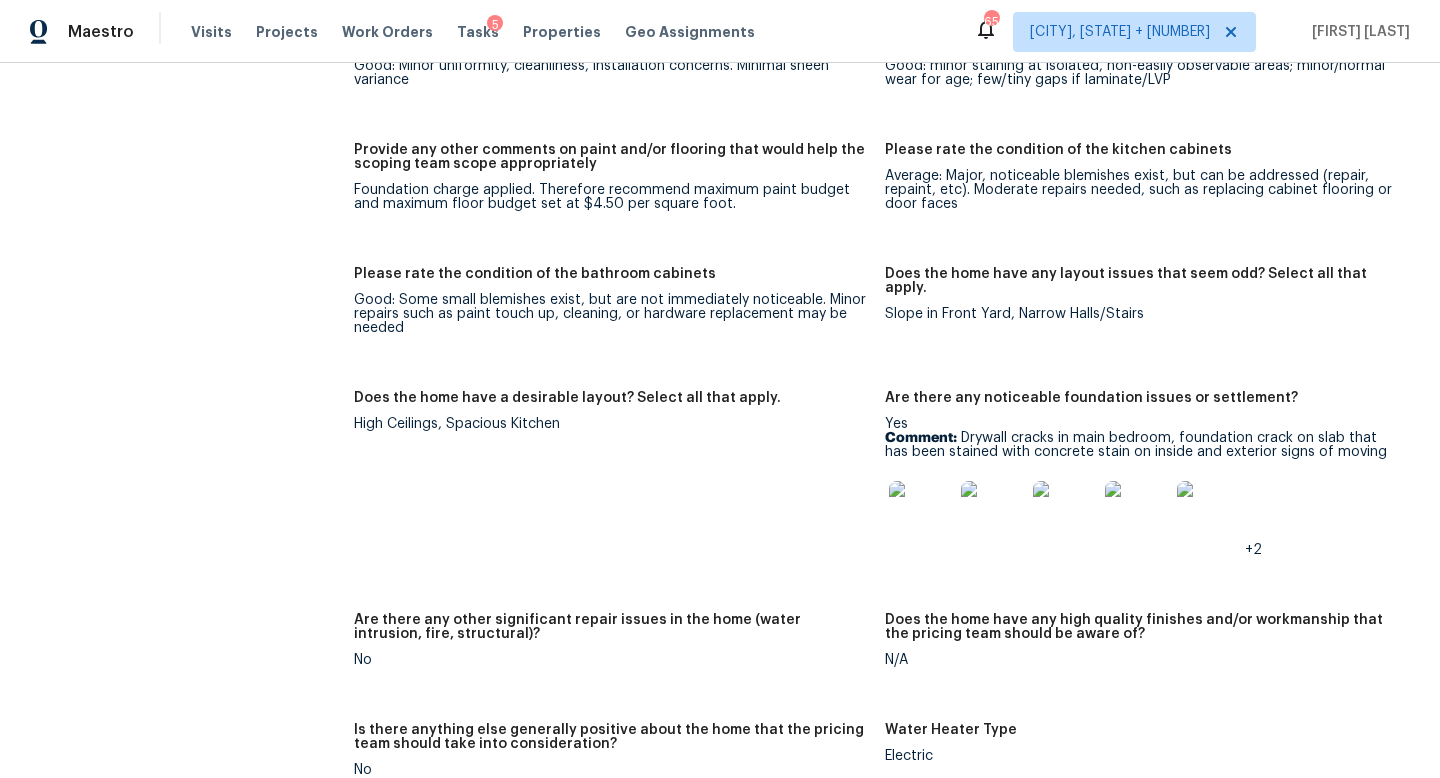 click on "Notes: Living Room Photos Kitchen Photos Main Bedroom Photos Bathroom Photos  +5 Add optional photos here  +9 Were you able to access the interior of the home and conduct a walkthrough? Yes Does the home have a basement? No basement What percentage of the basement is finished? Is there HVAC present in the basement? N/A Please rate the condition of the paint including walls, ceilings, and trim. Good: Minor uniformity, cleanliness, installation concerns. Minimal sheen variance Please rate the condition of the flooring Good: minor staining at isolated, non-easily observable areas; minor/normal wear for age; few/tiny gaps if laminate/LVP Provide any other comments on paint and/or flooring that would help the scoping team scope appropriately Foundation charge applied. Therefore recommend maximum paint budget and maximum floor budget set at $4.50 per square foot. Please rate the condition of the kitchen cabinets Please rate the condition of the bathroom cabinets Slope in Front Yard, Narrow Halls/Stairs Yes Comment:" at bounding box center (885, 291) 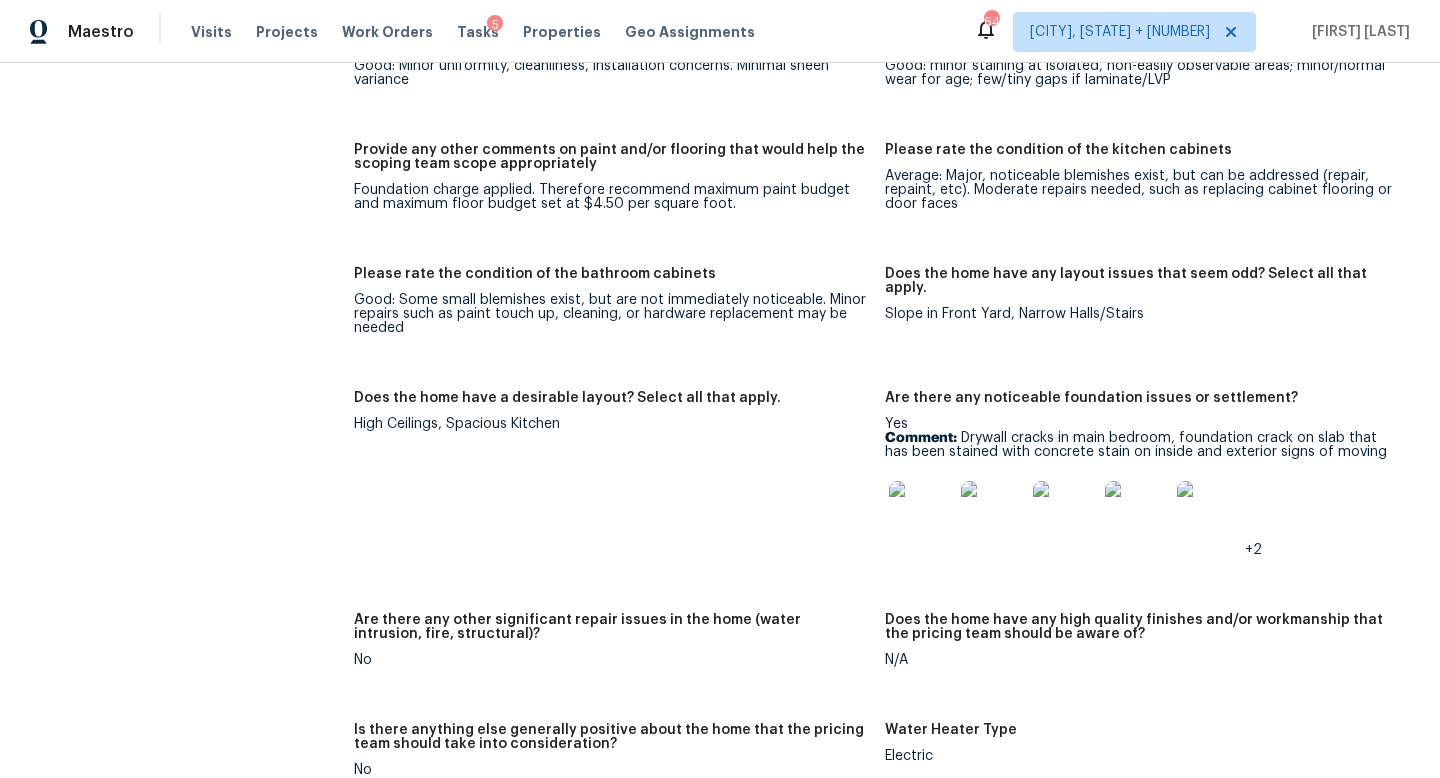 click on "All visits 1767 Jasons South Ct New Braunfels, TX 78130 Home details Other Visits No previous visits In-Person Walkthrough Completed:  8/5/2025, 6:53 AM  to   8/5/2025, 8:31 AM Assignee Chris Fuentes Total Scopes 14 Due Date Tue, Aug 05 Questions Pricing Add repair scope Is there any noticeable new construction in the immediate or neighboring subdivision of the home? No Did you notice any neighbors who haven't kept up with their homes (ex. lots of debris, etc.), loud barking dogs, or is there noticeable traffic noise at the home? No Does either the front yard or back yard have a severe slope? Yes Comment:   Front yard has a heavy driveway slope Rate the curb appeal of the home from 1-9 (1 being the worst home on the street, 9 being the best home on the street)? 4 If the home has a pool, what condition is it in? No Pool Is there a strong odor that doesn't go away as your nose adjusts? (4+ on a 5 point scale) Please specify where the odor exists and provide details. No 4 Exterior Add repair scope Notes:  +2  +3" at bounding box center (720, 665) 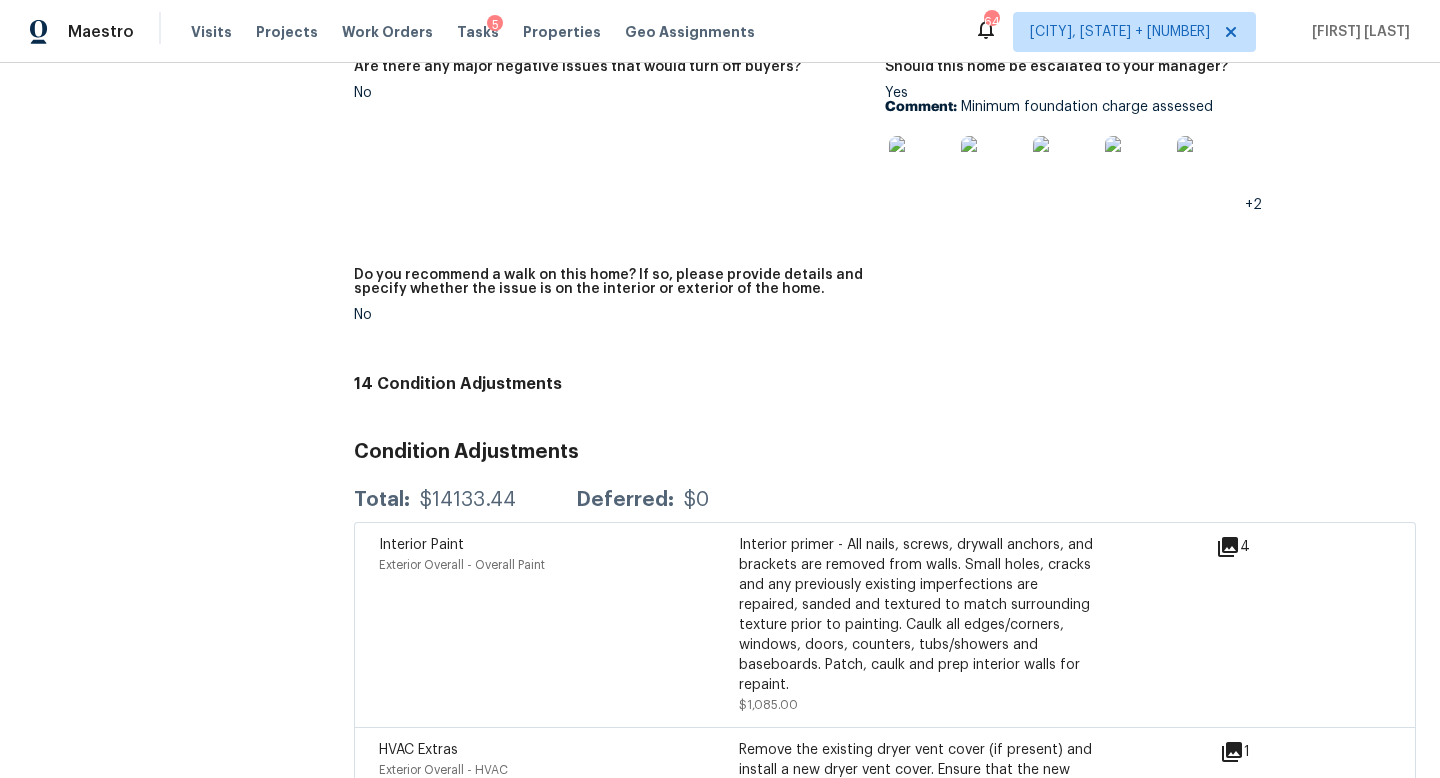 scroll, scrollTop: 4610, scrollLeft: 0, axis: vertical 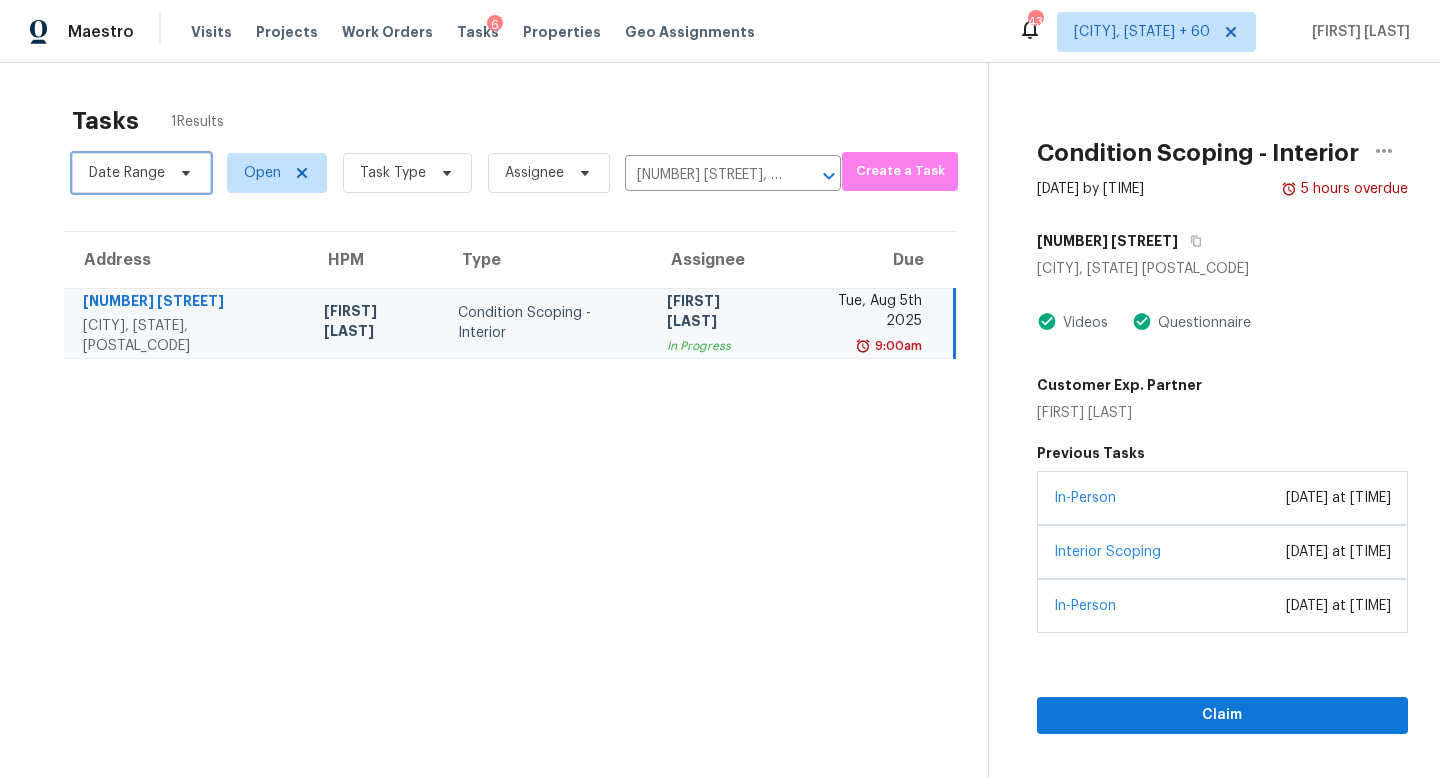 click on "Date Range" at bounding box center [141, 173] 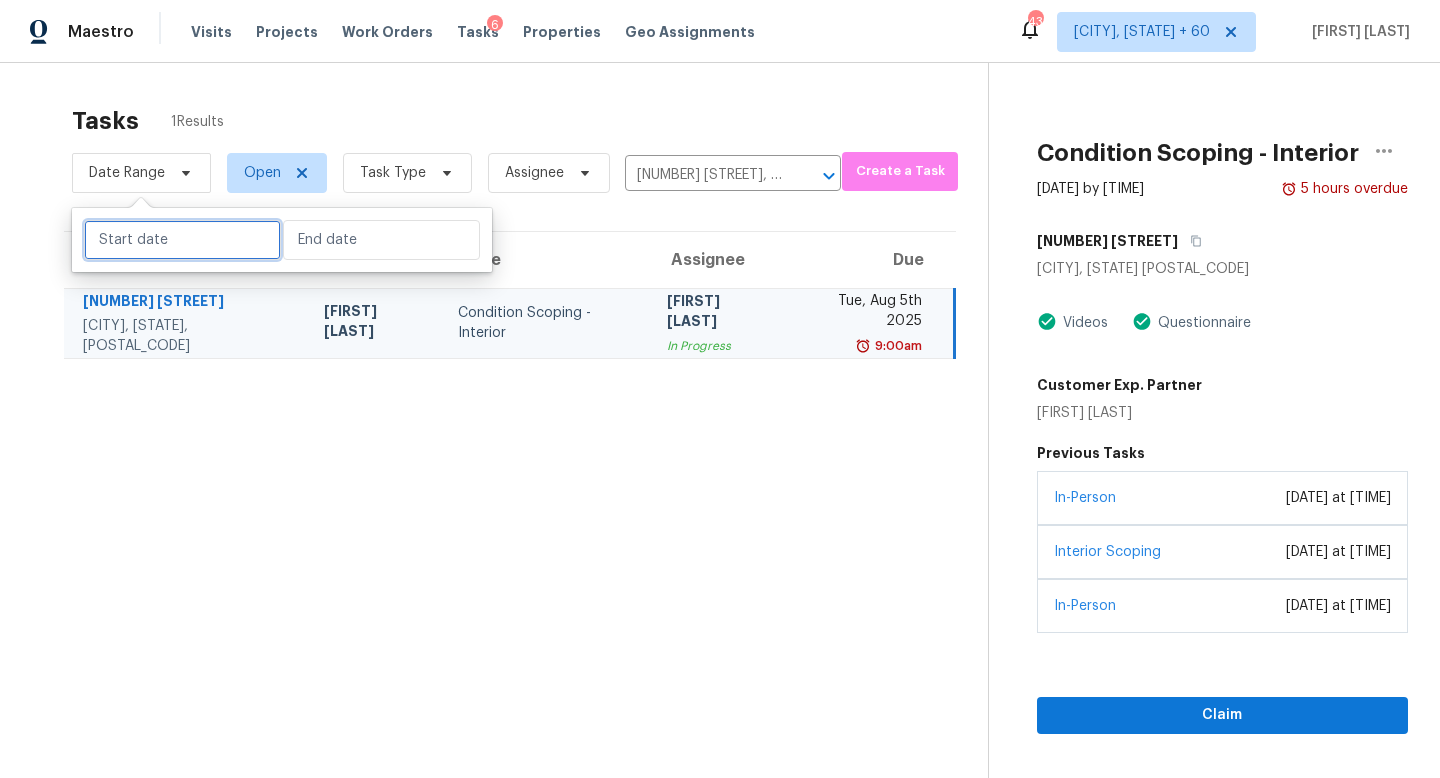 click at bounding box center [182, 240] 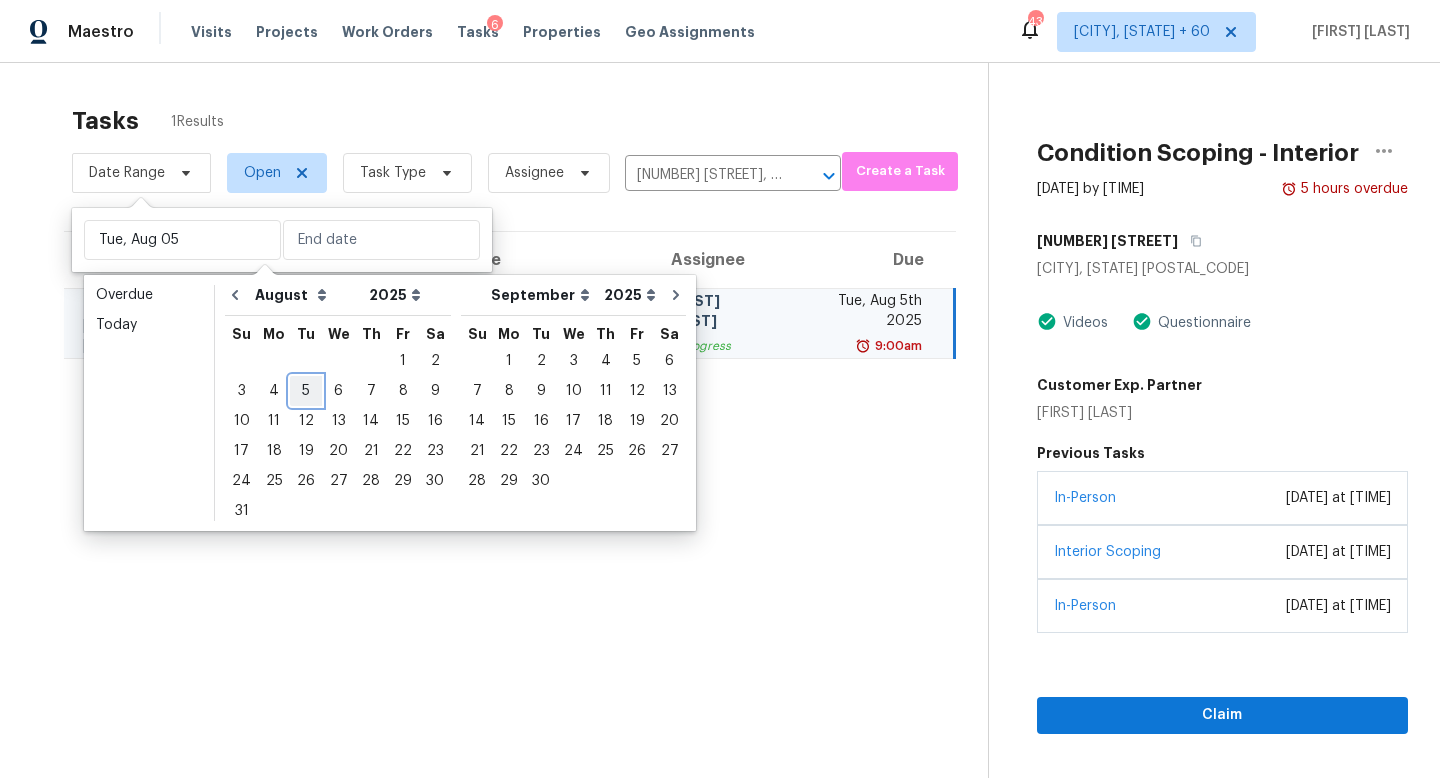 click on "5" at bounding box center (306, 391) 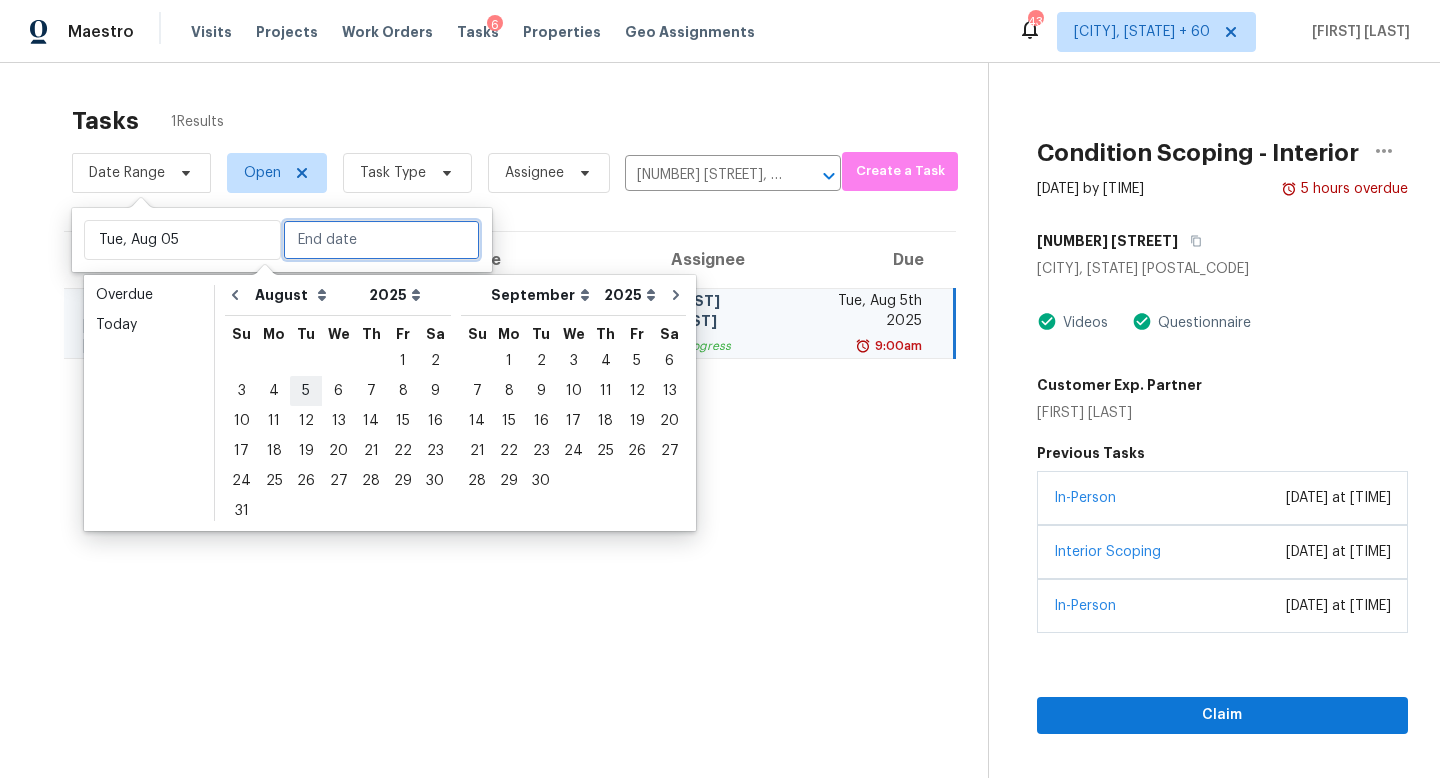 type on "Tue, Aug 05" 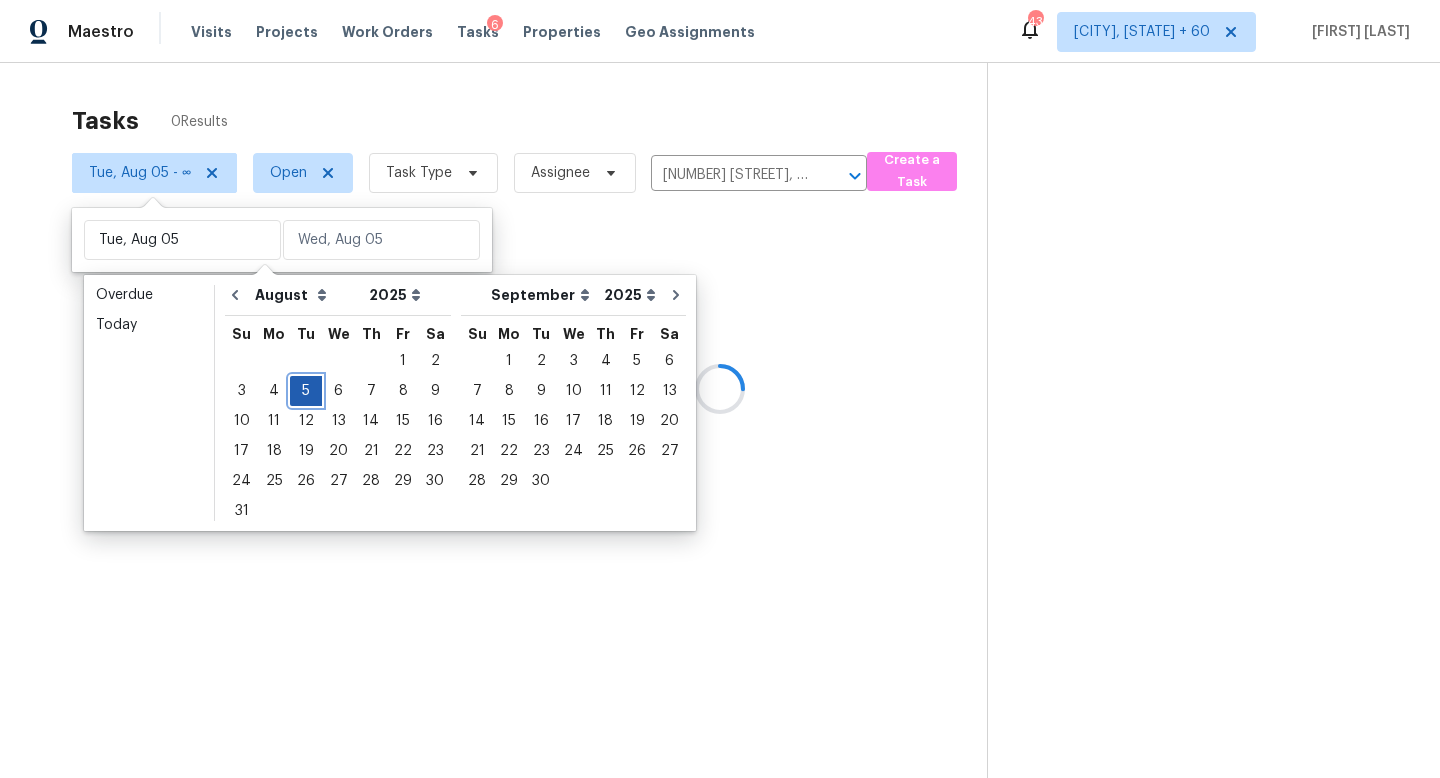 click on "5" at bounding box center (306, 391) 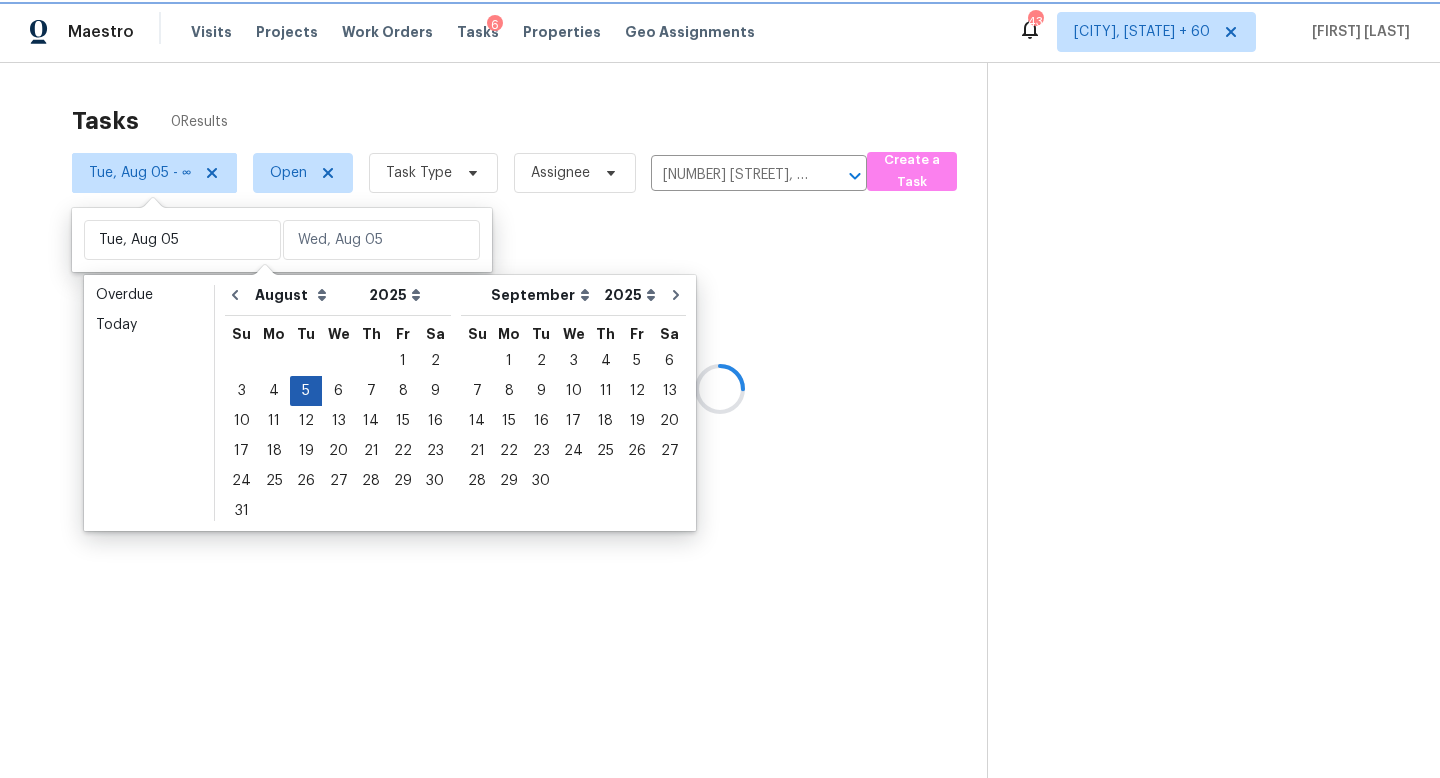 type on "Tue, Aug 05" 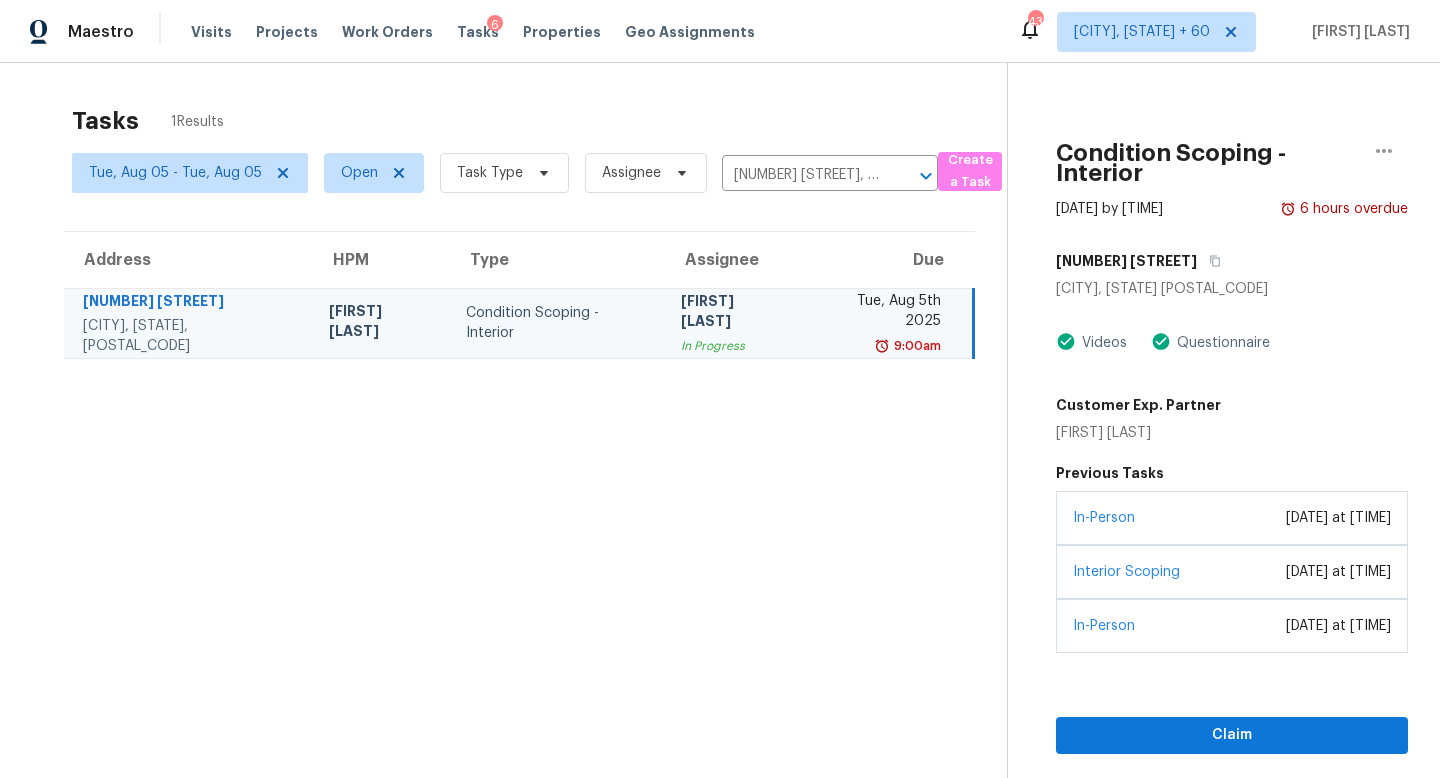 click on "Tasks 1  Results" at bounding box center (539, 121) 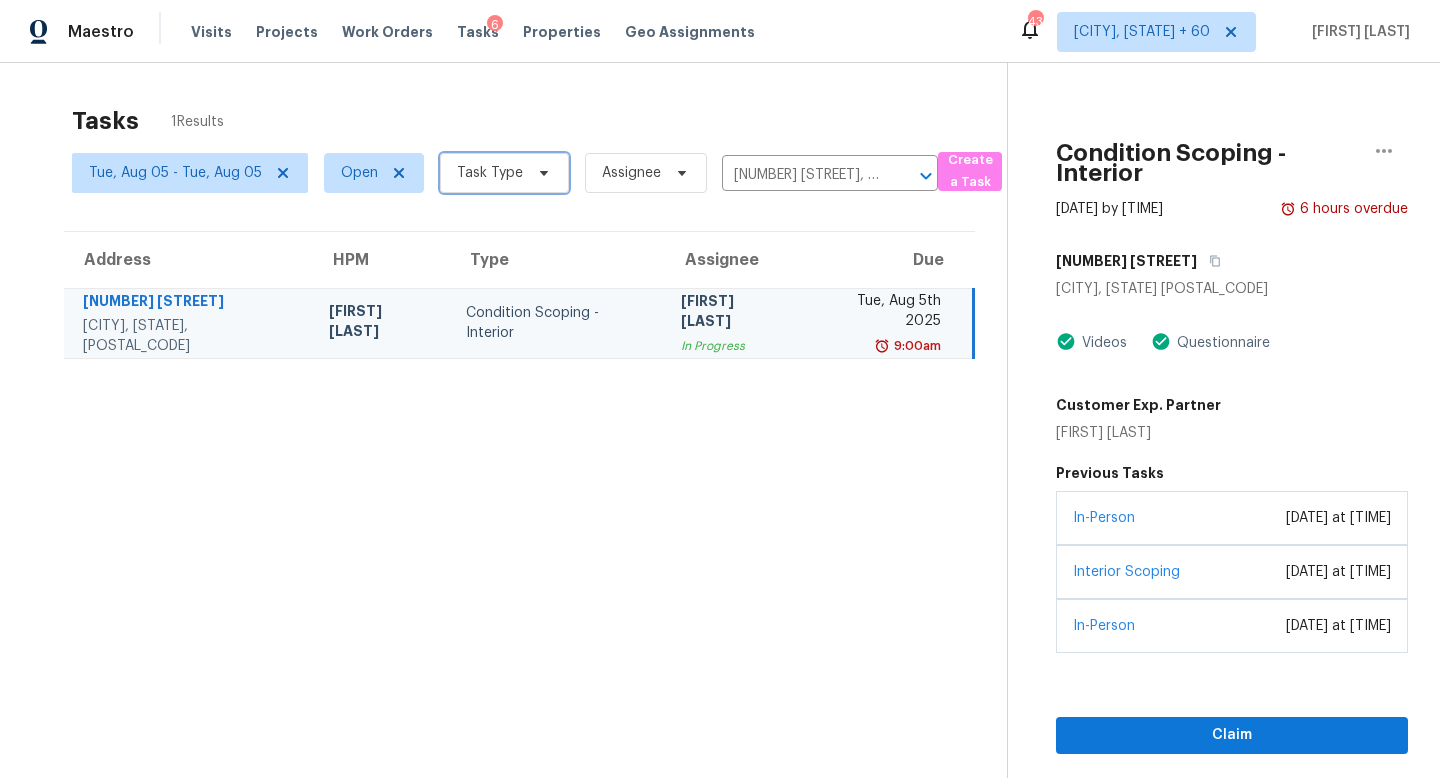 click on "Task Type" at bounding box center [490, 173] 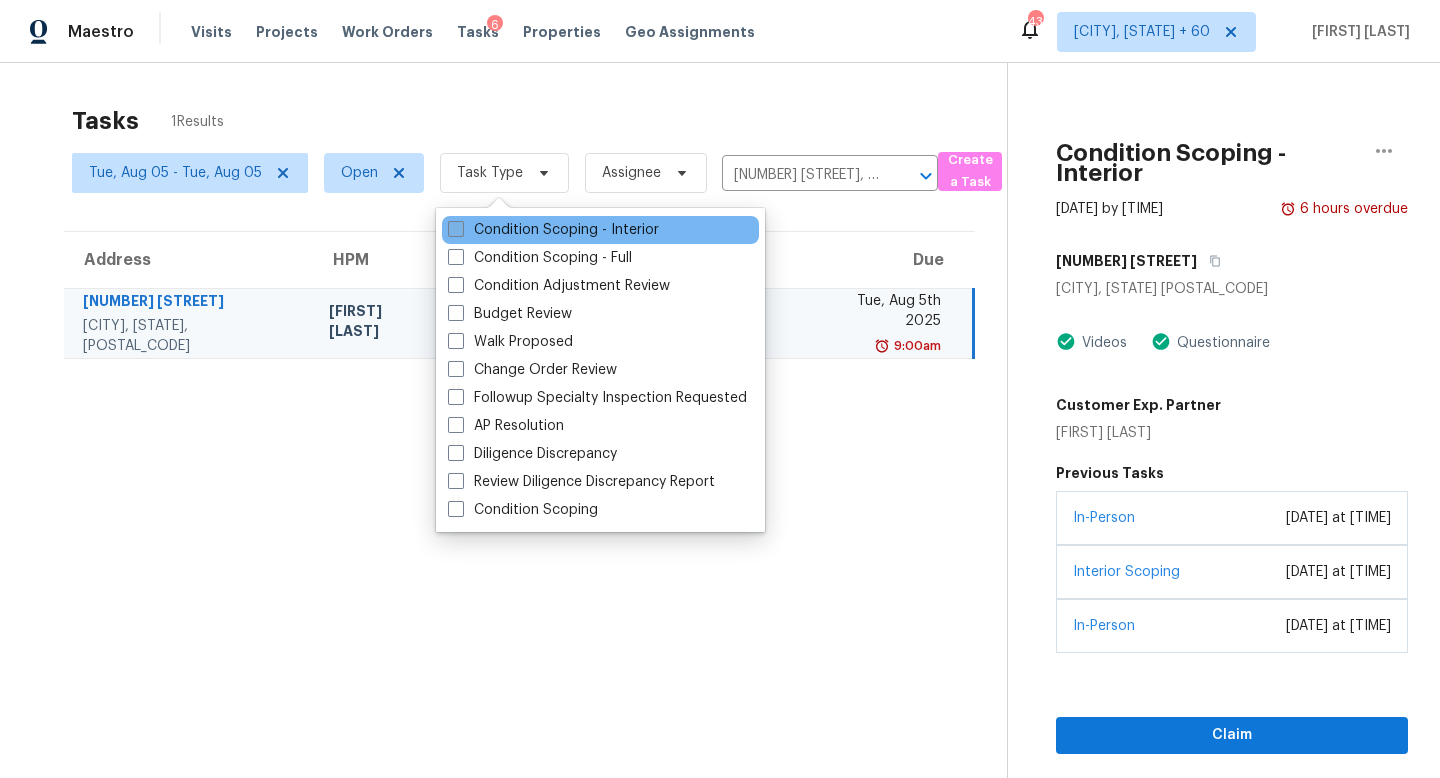 click on "Condition Scoping - Interior" at bounding box center (553, 230) 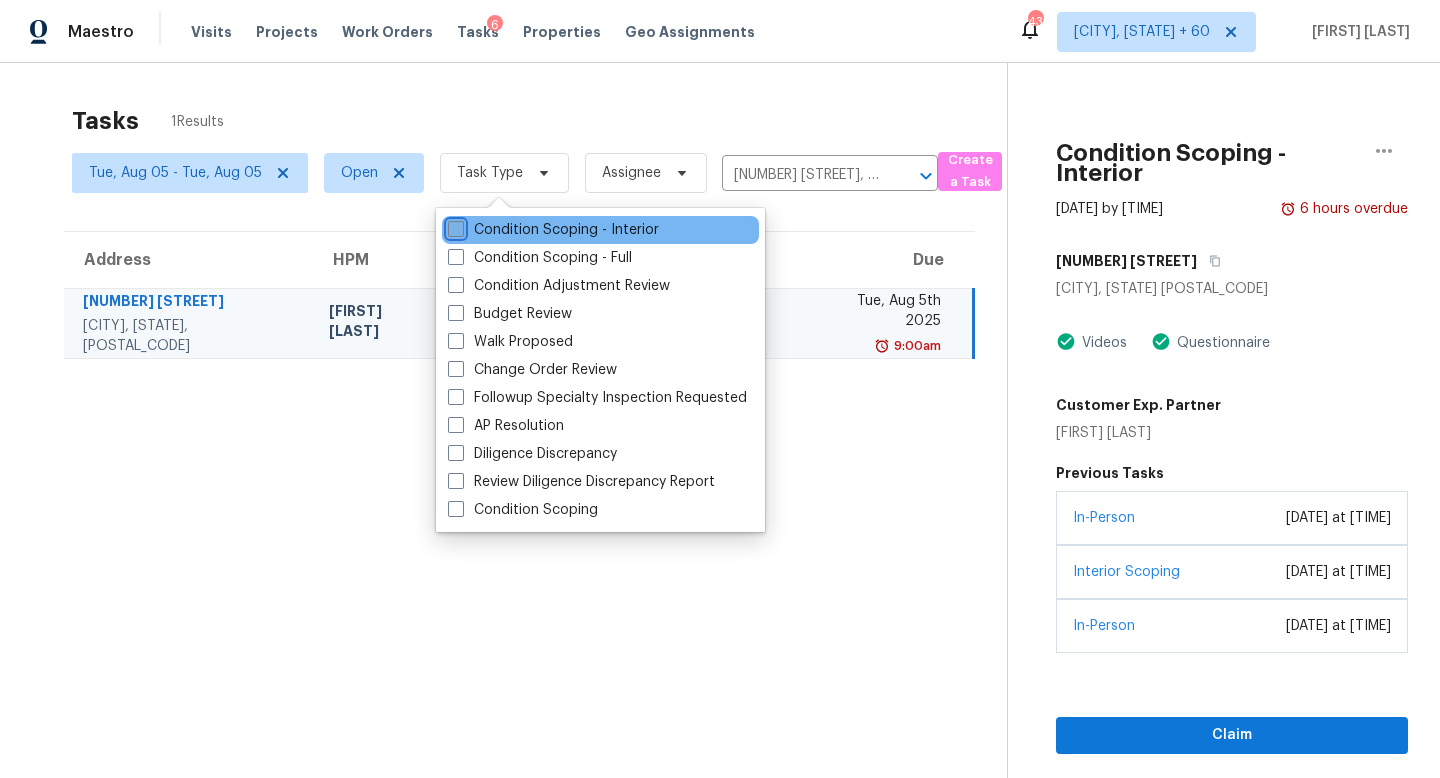 click on "Condition Scoping - Interior" at bounding box center (454, 226) 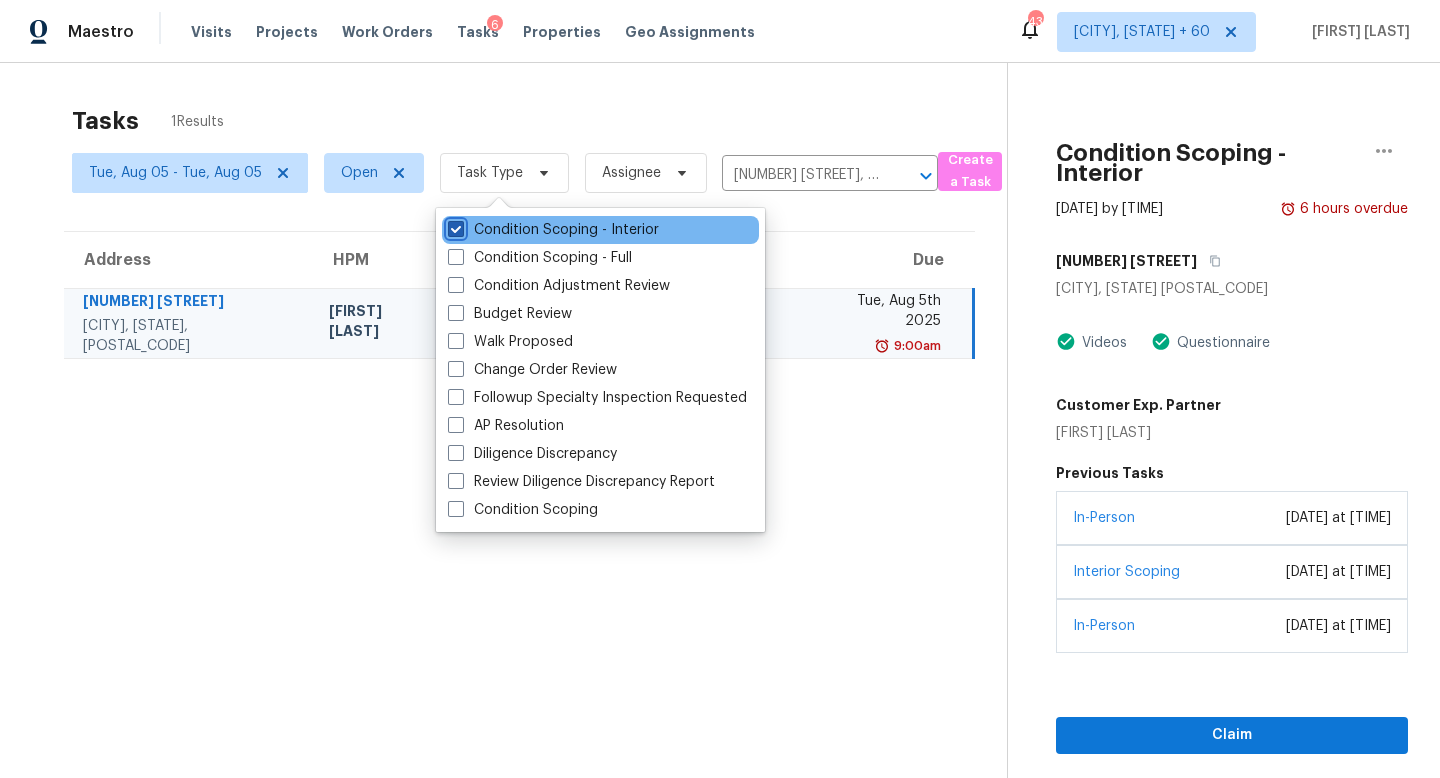 checkbox on "true" 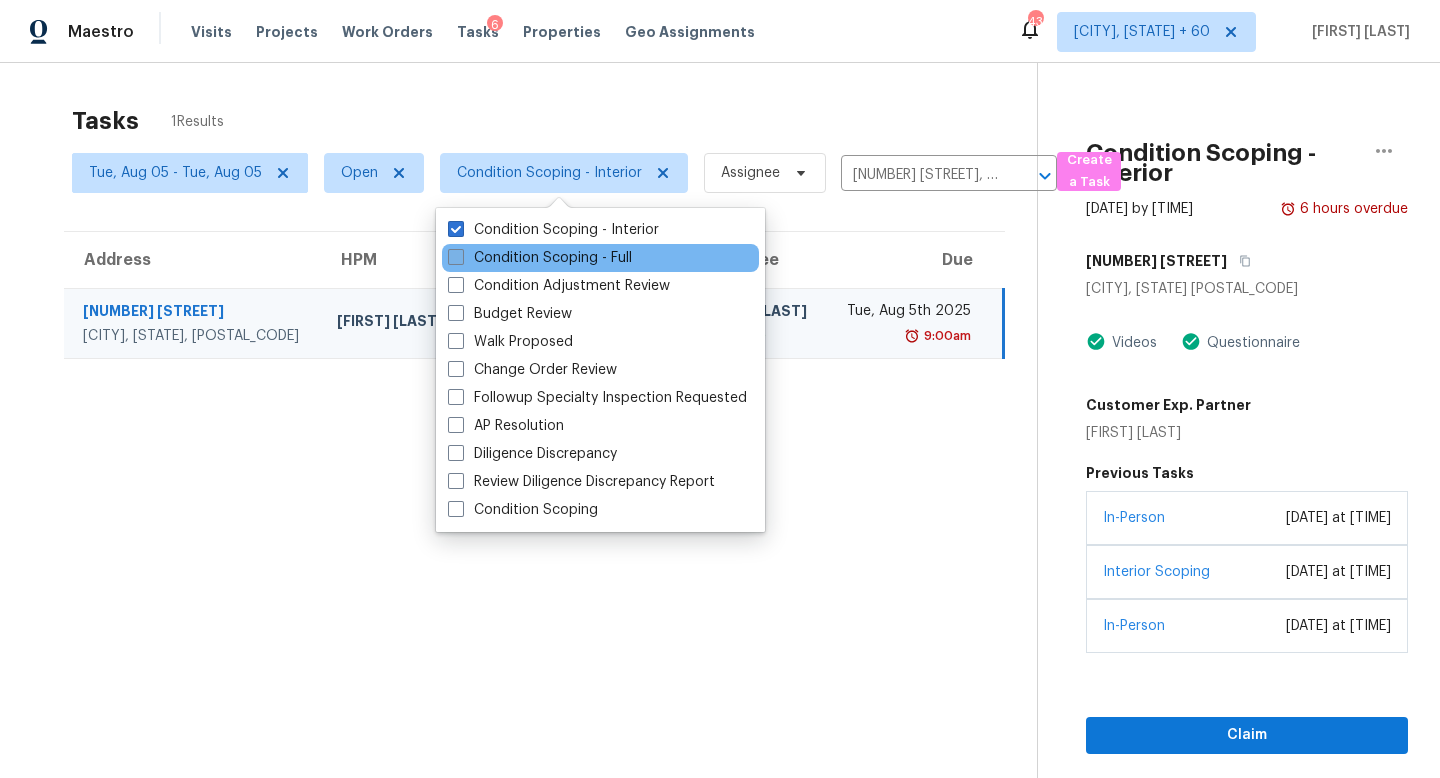 click on "Condition Scoping - Full" at bounding box center (540, 258) 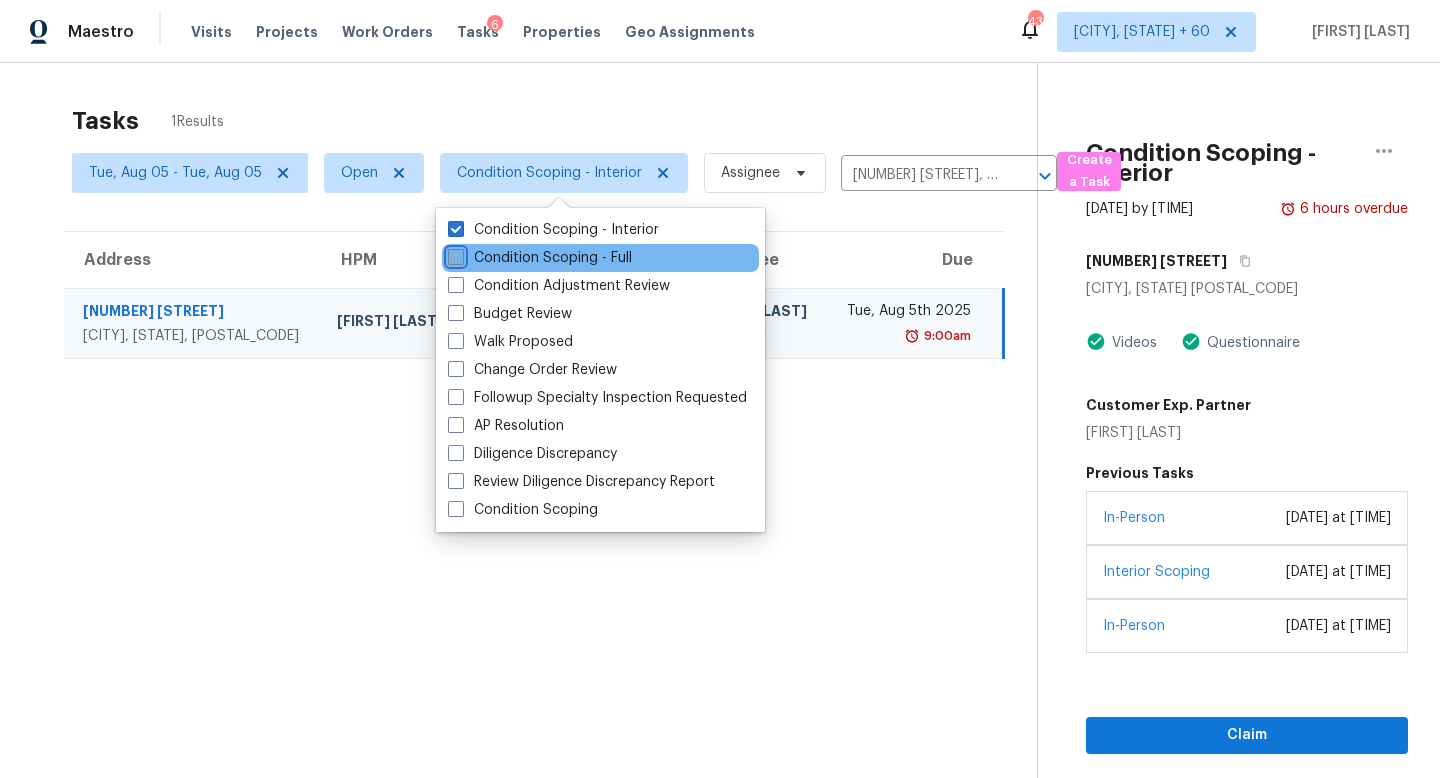 click on "Condition Scoping - Full" at bounding box center [454, 254] 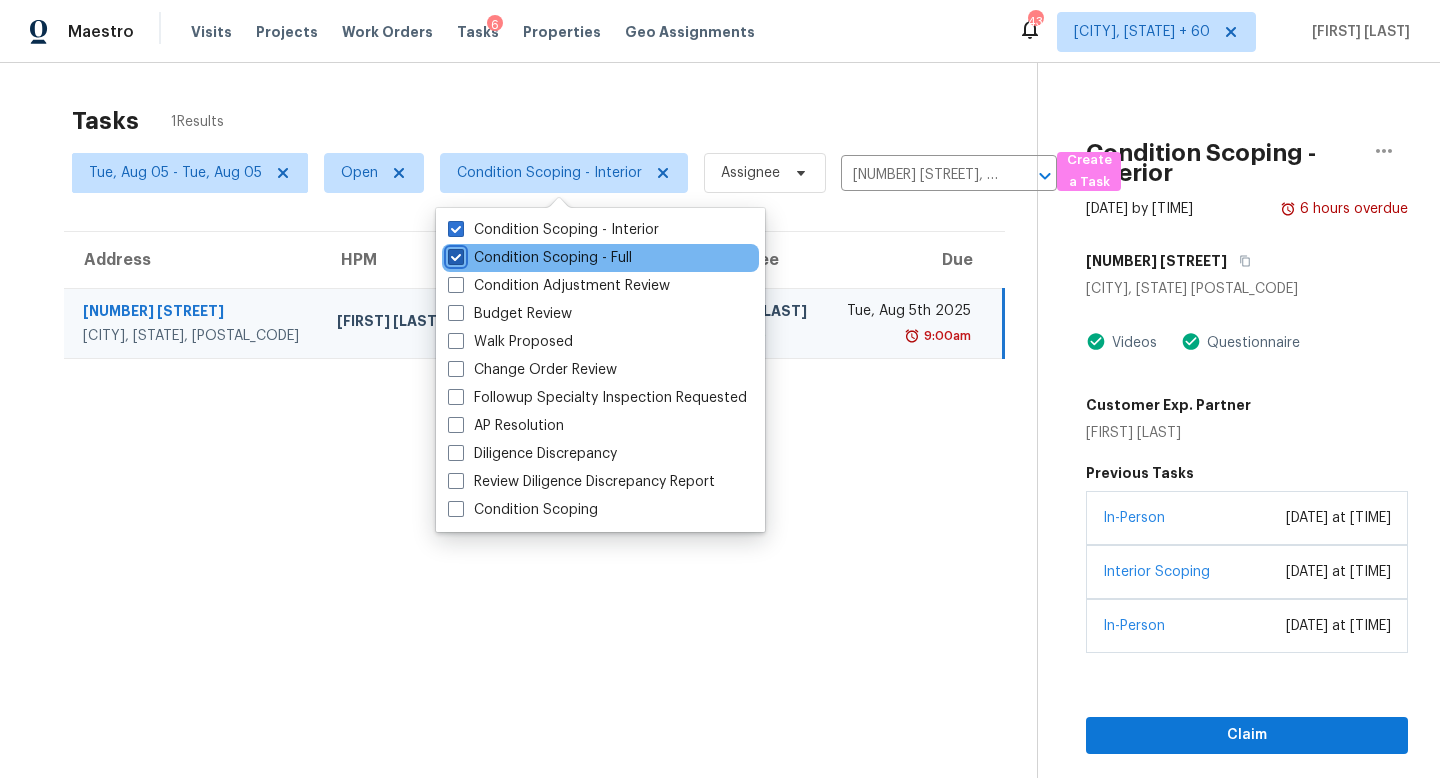 checkbox on "true" 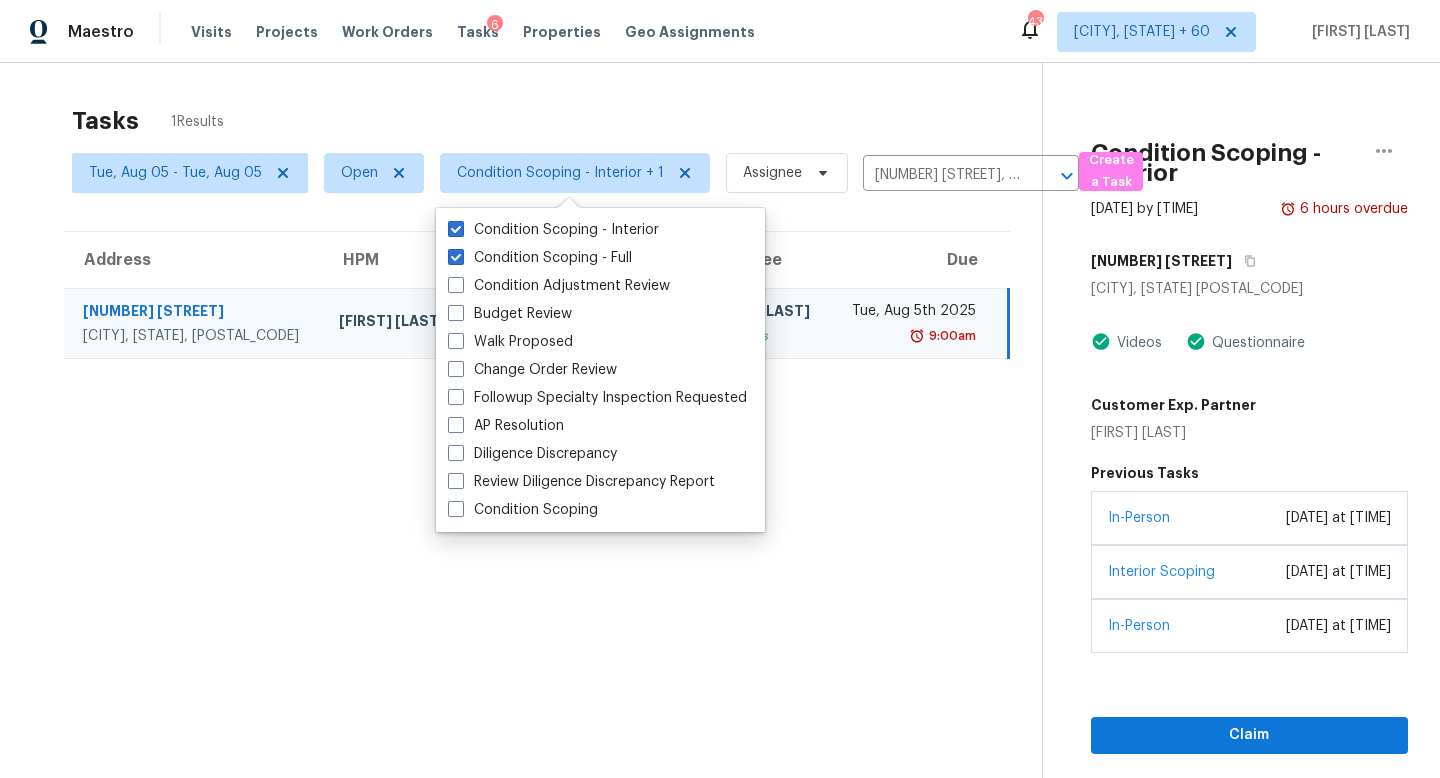 click on "Tasks 1  Results Tue, Aug 05 - Tue, Aug 05 Open Condition Scoping - Interior + 1 Assignee 5916 Wolf Creek Pl, Colorado Springs, CO 80918 ​ Create a Task Address HPM Type Assignee Due 5916 Wolf Creek Pl   Colorado Springs, CO, 80918 Chris Thomas Condition Scoping - Interior Pavithran Omsekar In Progress Tue, Aug 5th 2025 9:00am Condition Scoping - Interior Aug 5th 2025 by 9:00am 6 hours overdue 5916 Wolf Creek Pl Colorado Springs, CO 80918 Videos Questionnaire Customer Exp. Partner Mackenzie Jones Previous Tasks In-Person  April 13, 2022 at 02:06 PM Interior Scoping April 14, 2022 at 07:37 AM In-Person  August 04, 2025 at 02:51 PM Claim Continue Assessment" at bounding box center (720, 458) 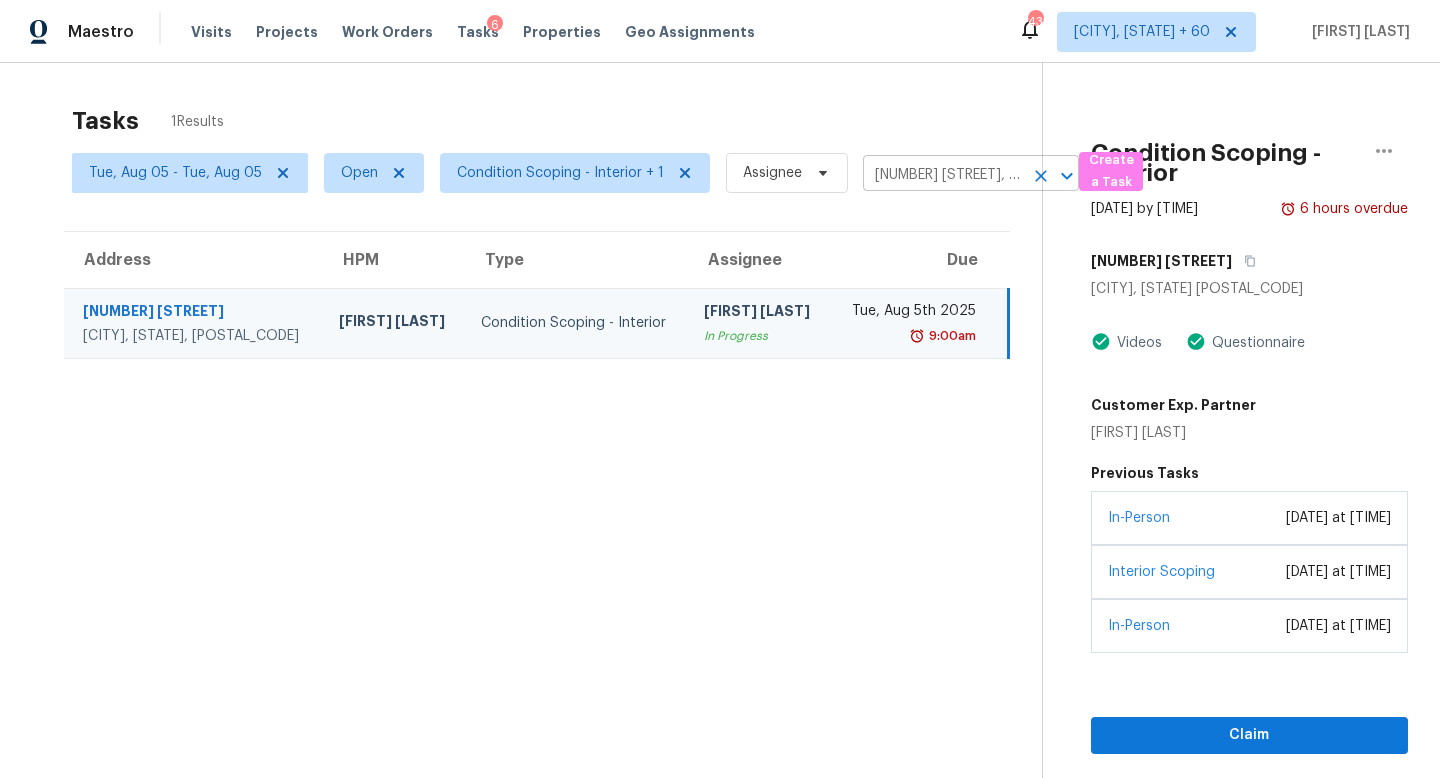 click 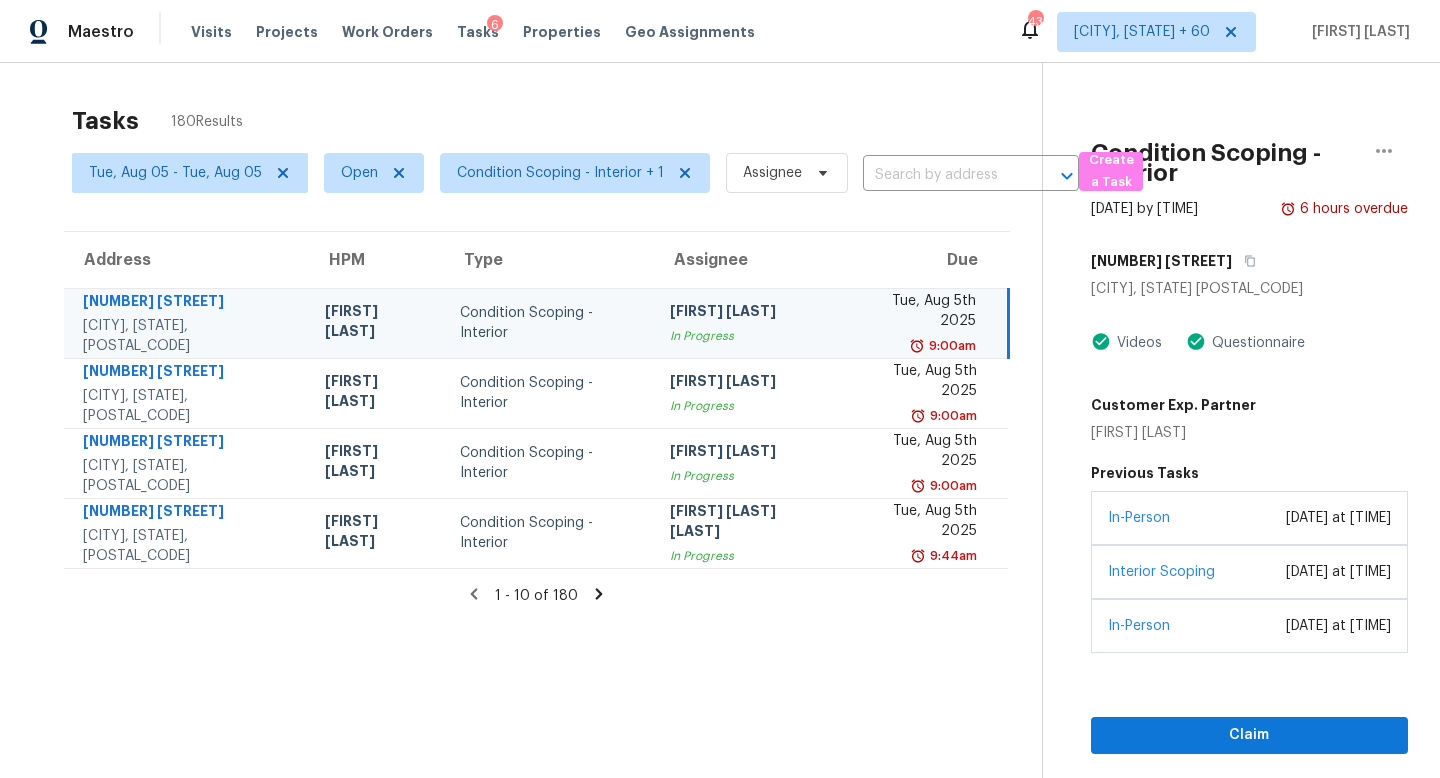 click on "Tasks 180  Results" at bounding box center (557, 121) 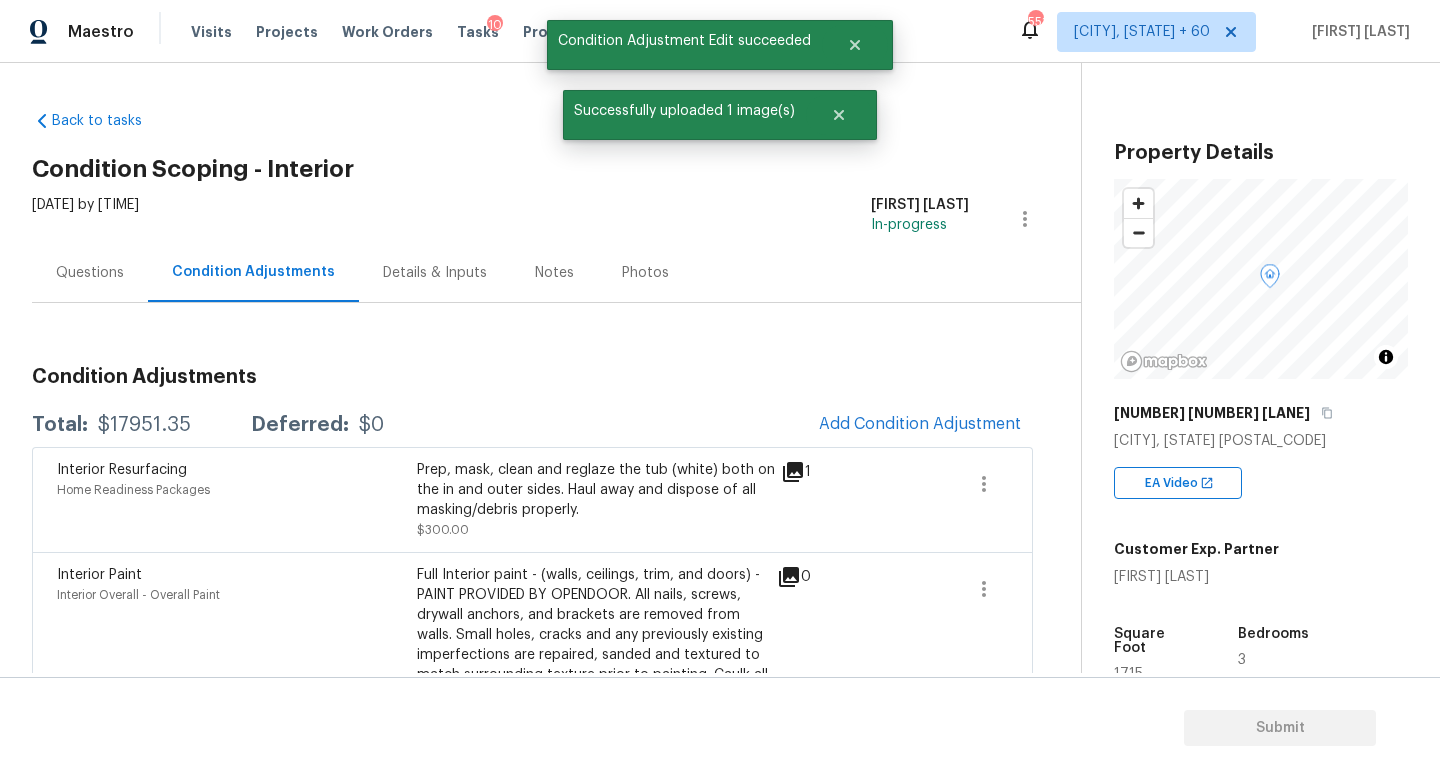 scroll, scrollTop: 0, scrollLeft: 0, axis: both 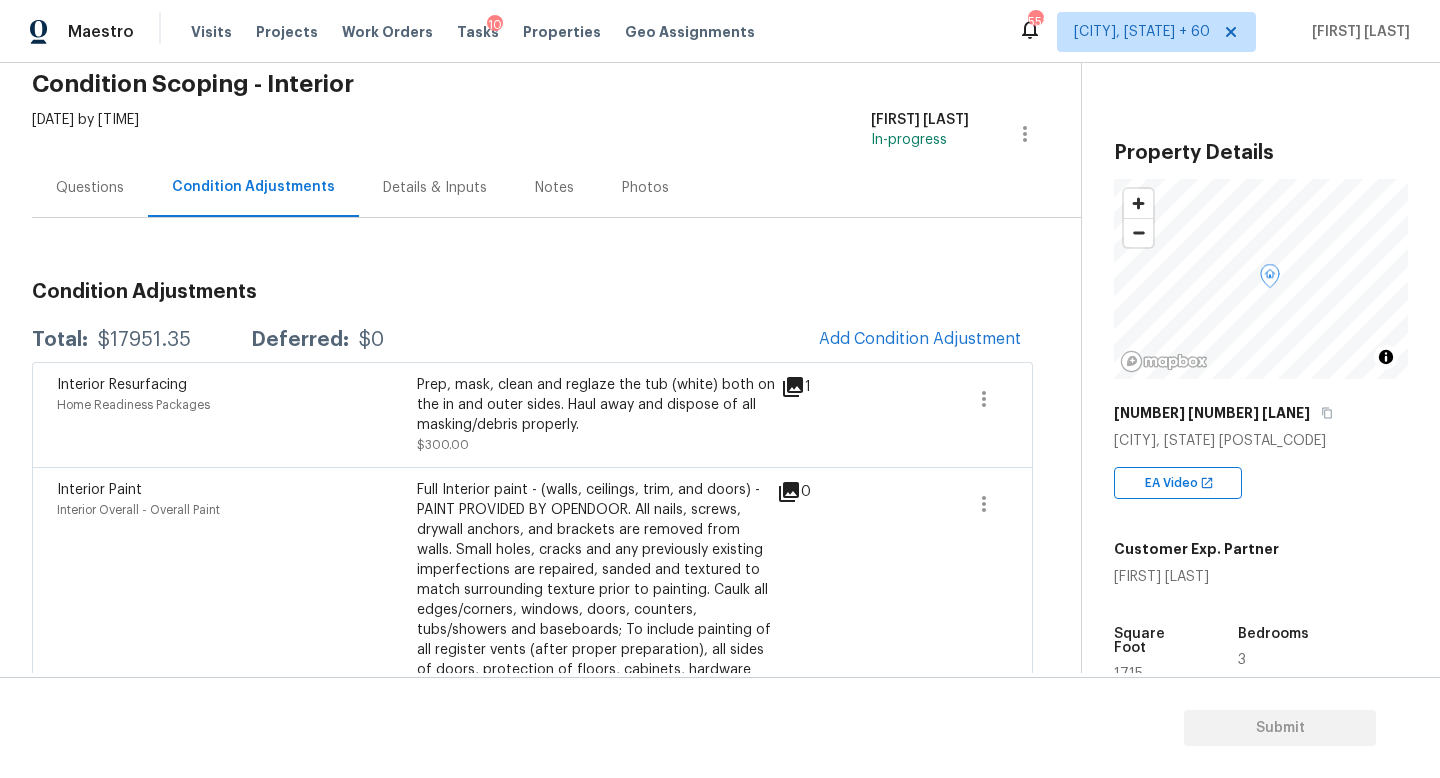 click on "Questions" at bounding box center (90, 187) 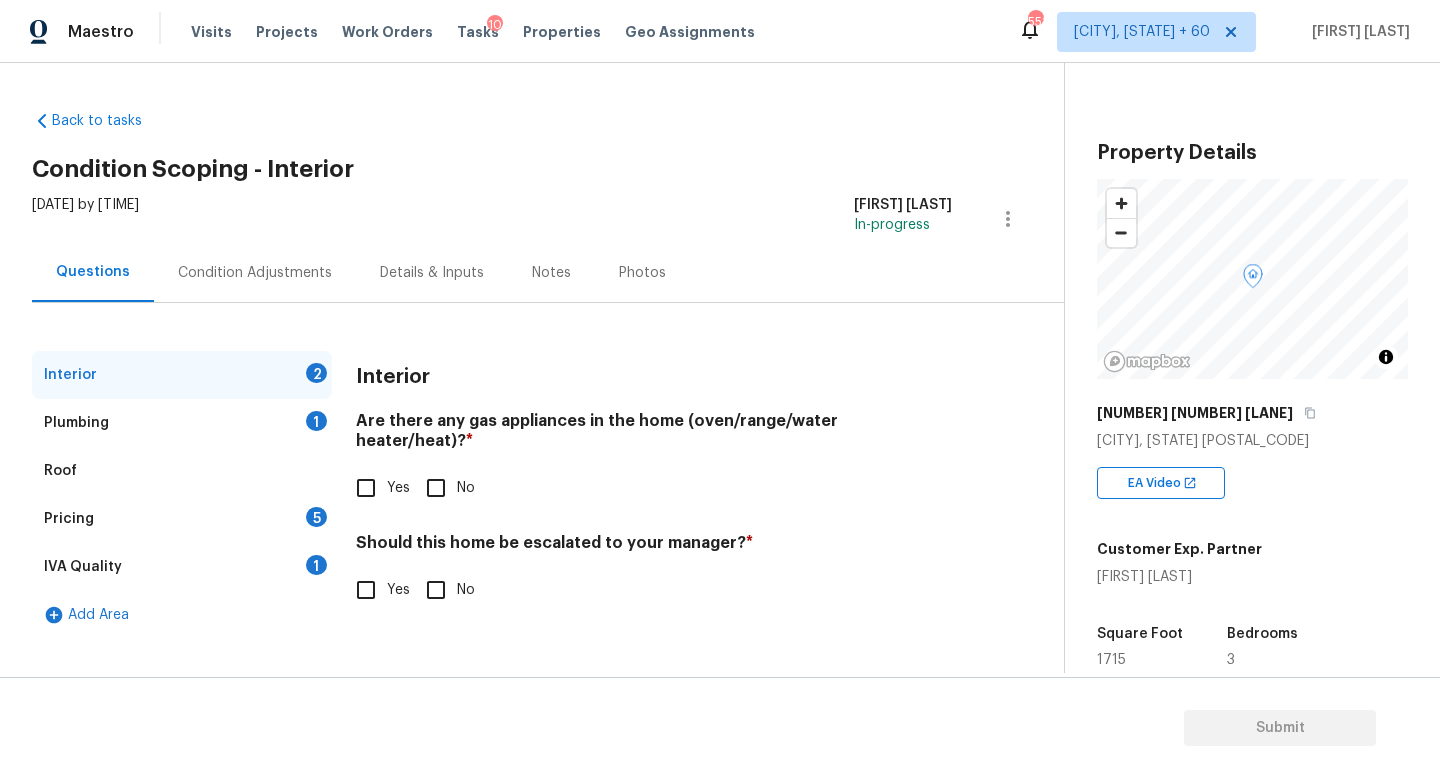 click on "No" at bounding box center (436, 488) 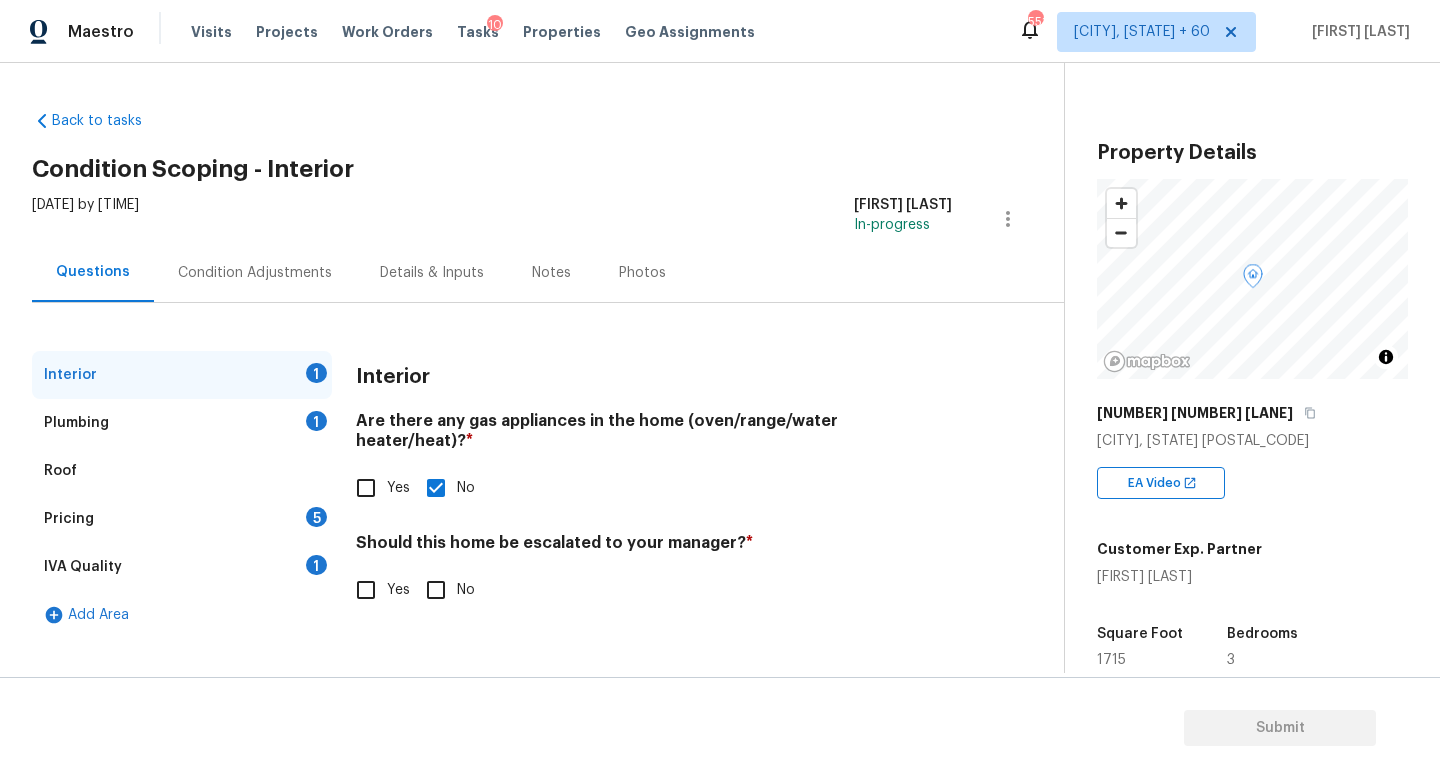 click on "Interior 1 Plumbing 1 Roof Pricing 5 IVA Quality 1 Add Area Interior Are there any gas appliances in the home (oven/range/water heater/heat)?  * Yes No Should this home be escalated to your manager?  * Yes No" at bounding box center (524, 495) 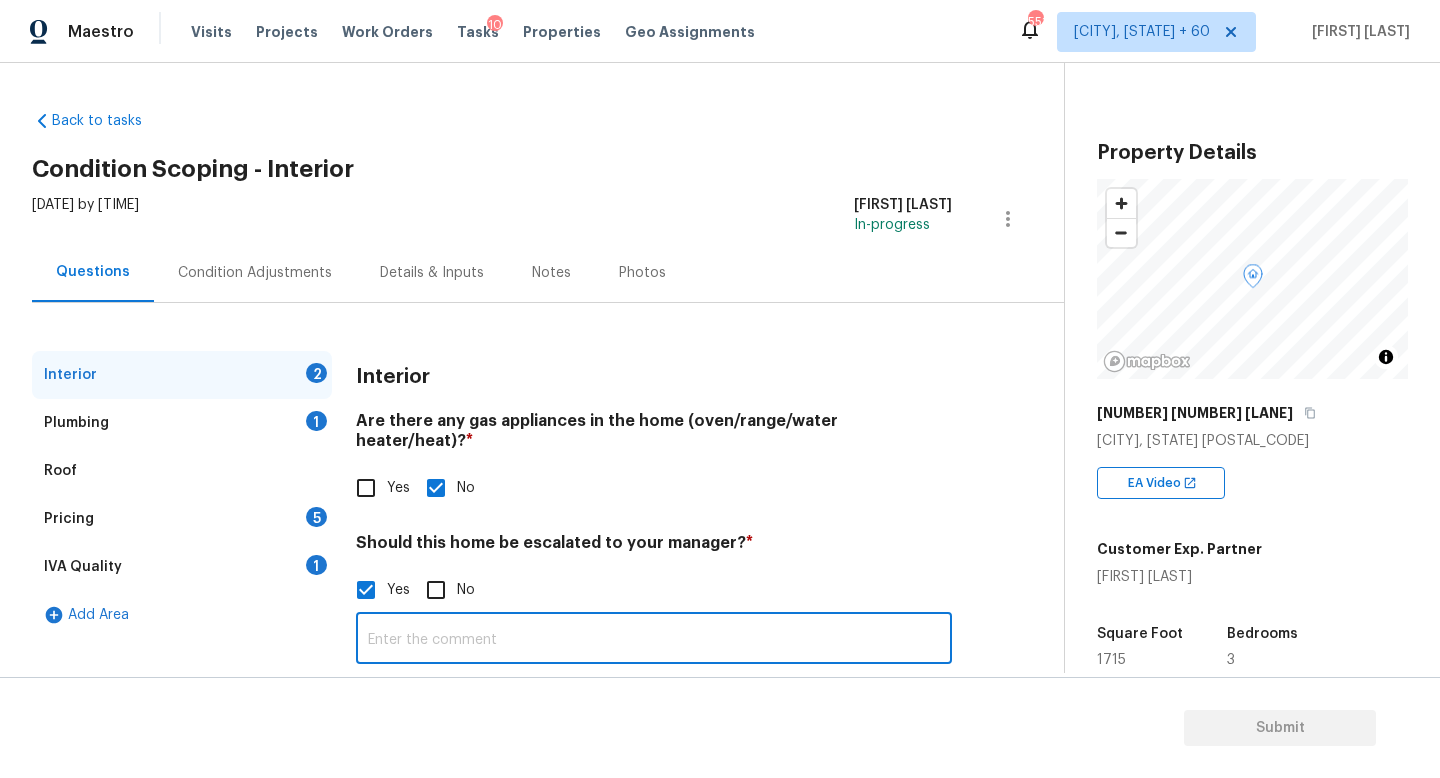 click at bounding box center (654, 640) 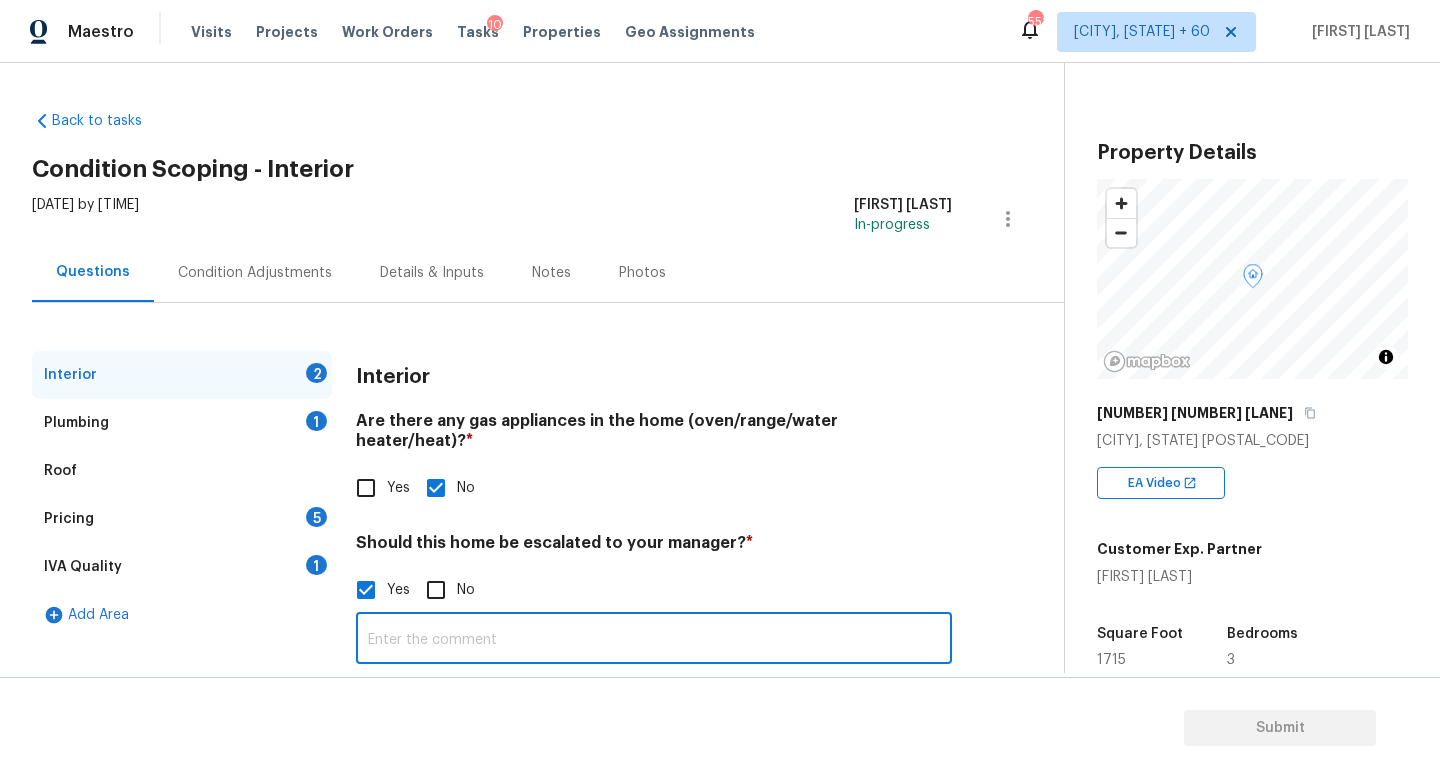 click at bounding box center (654, 640) 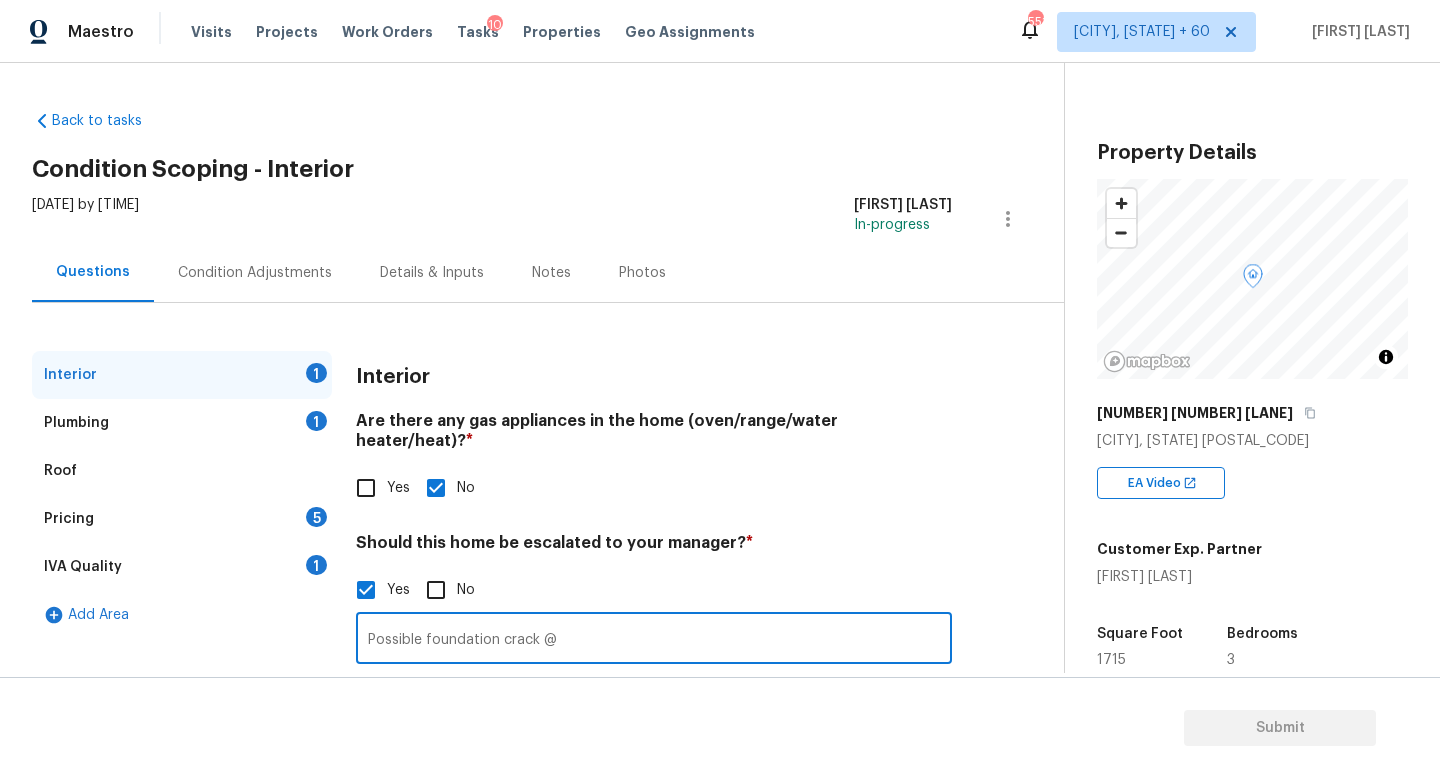 scroll, scrollTop: 137, scrollLeft: 0, axis: vertical 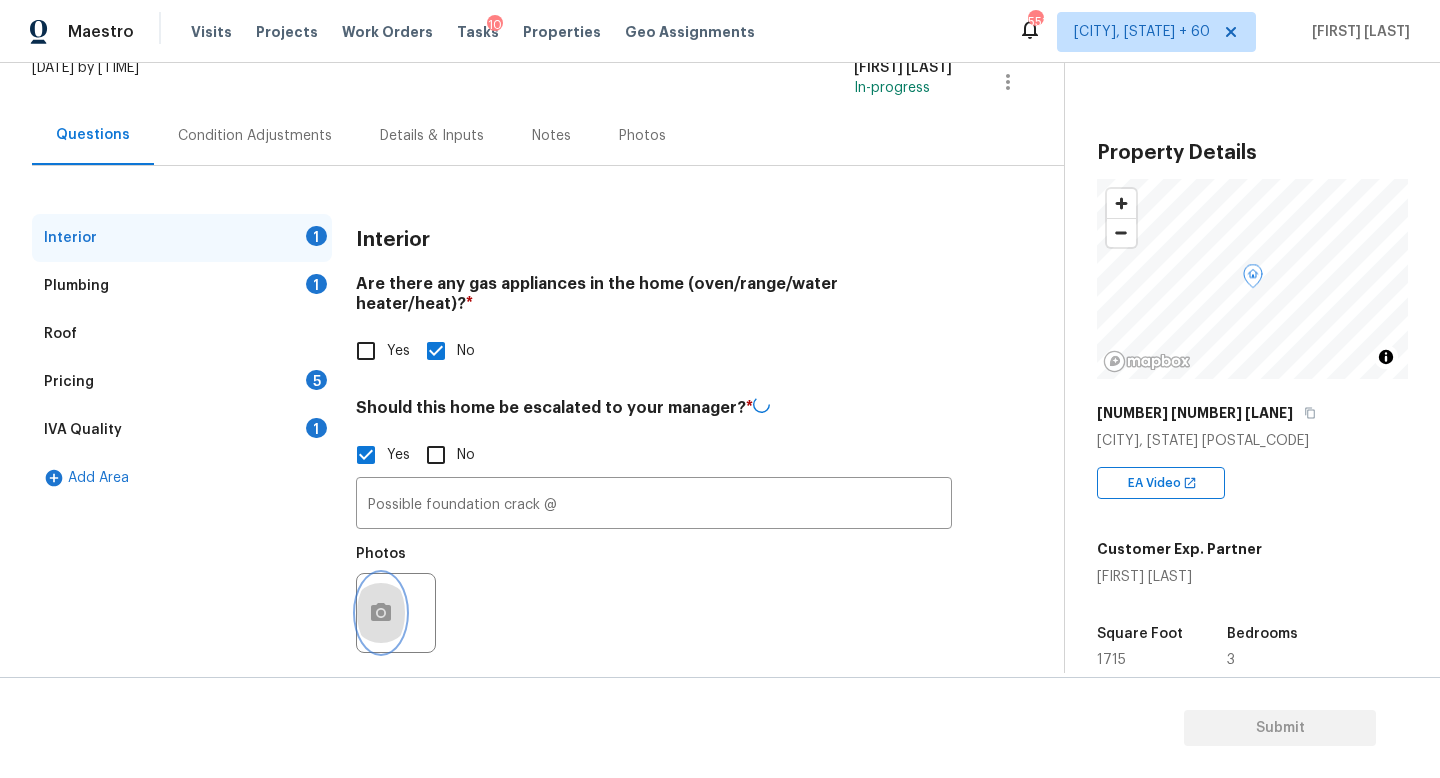 click at bounding box center [381, 613] 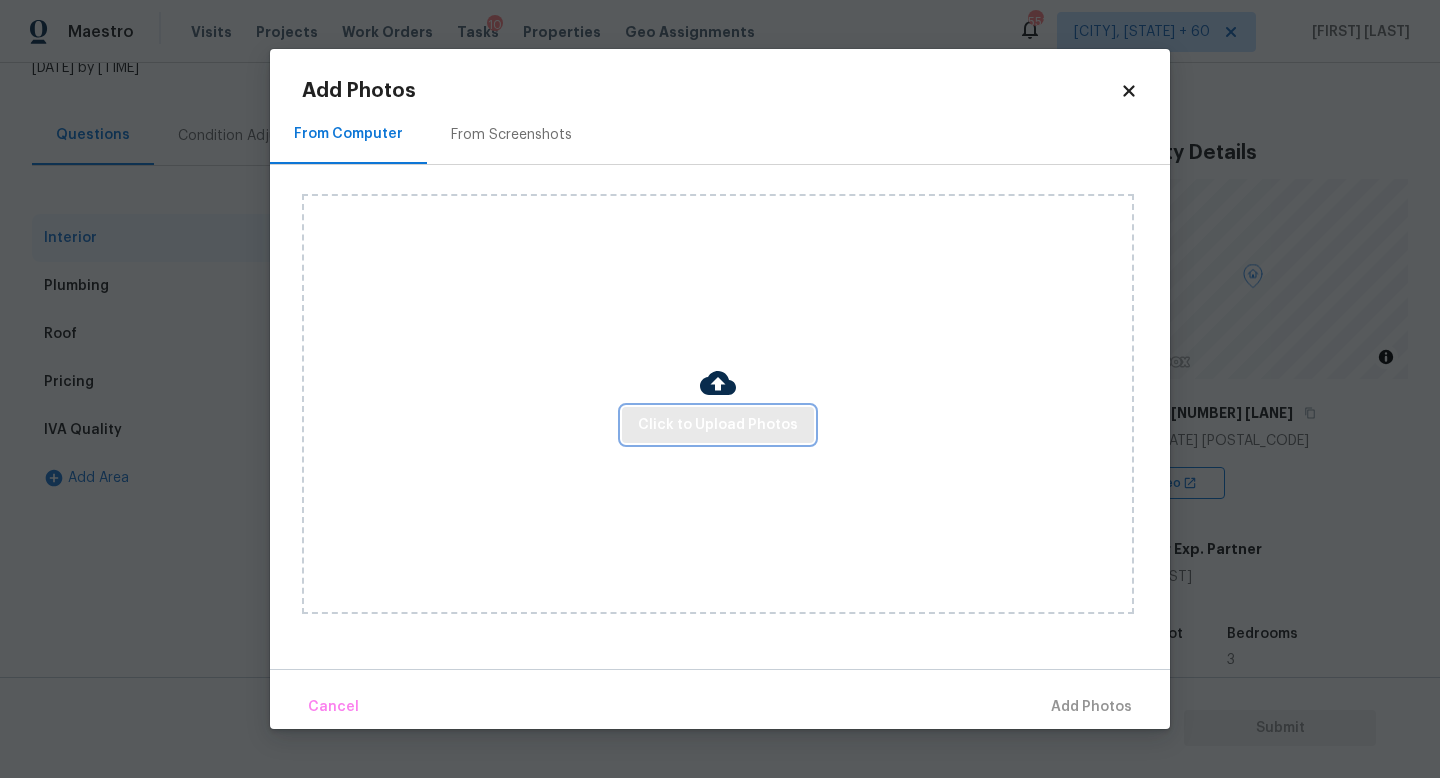 click on "Click to Upload Photos" at bounding box center (718, 425) 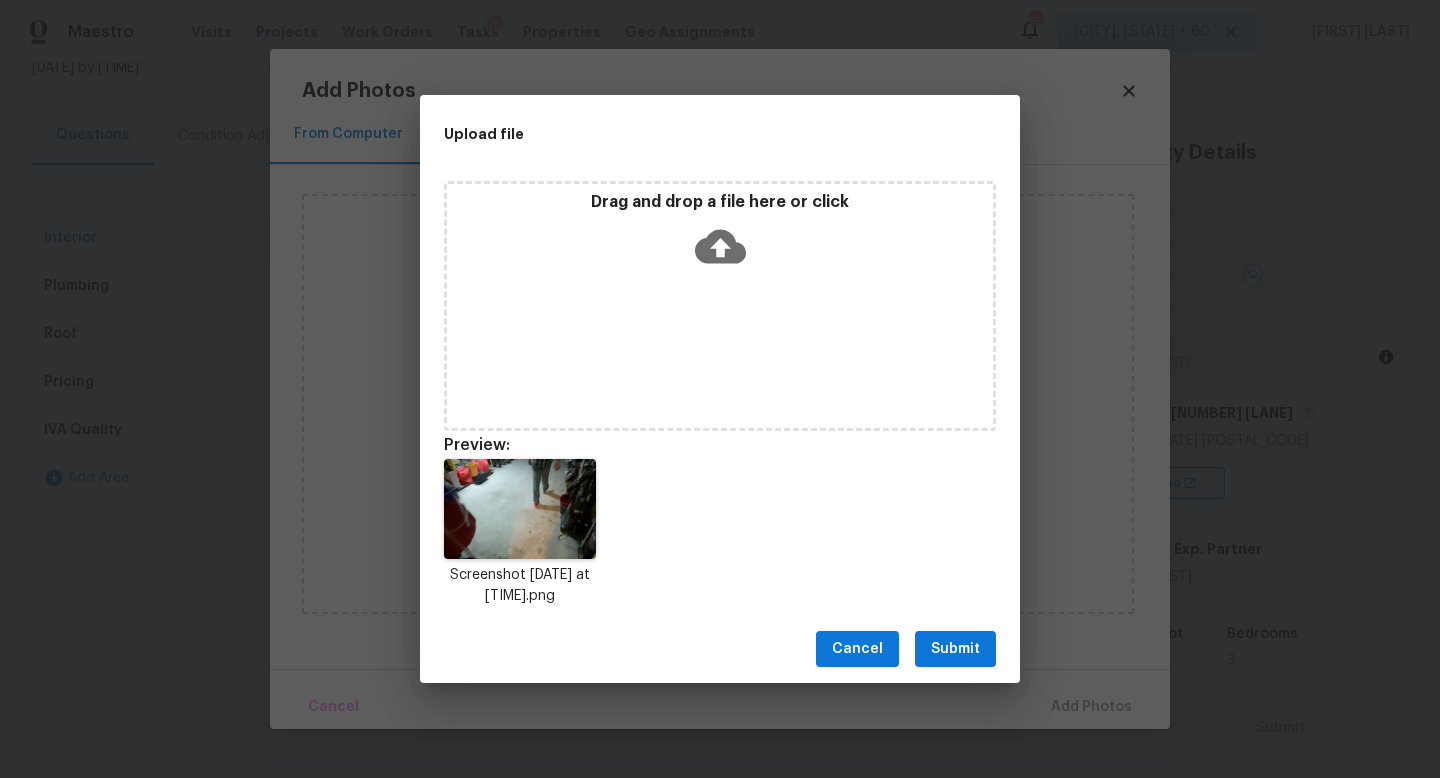 click on "Submit" at bounding box center (955, 649) 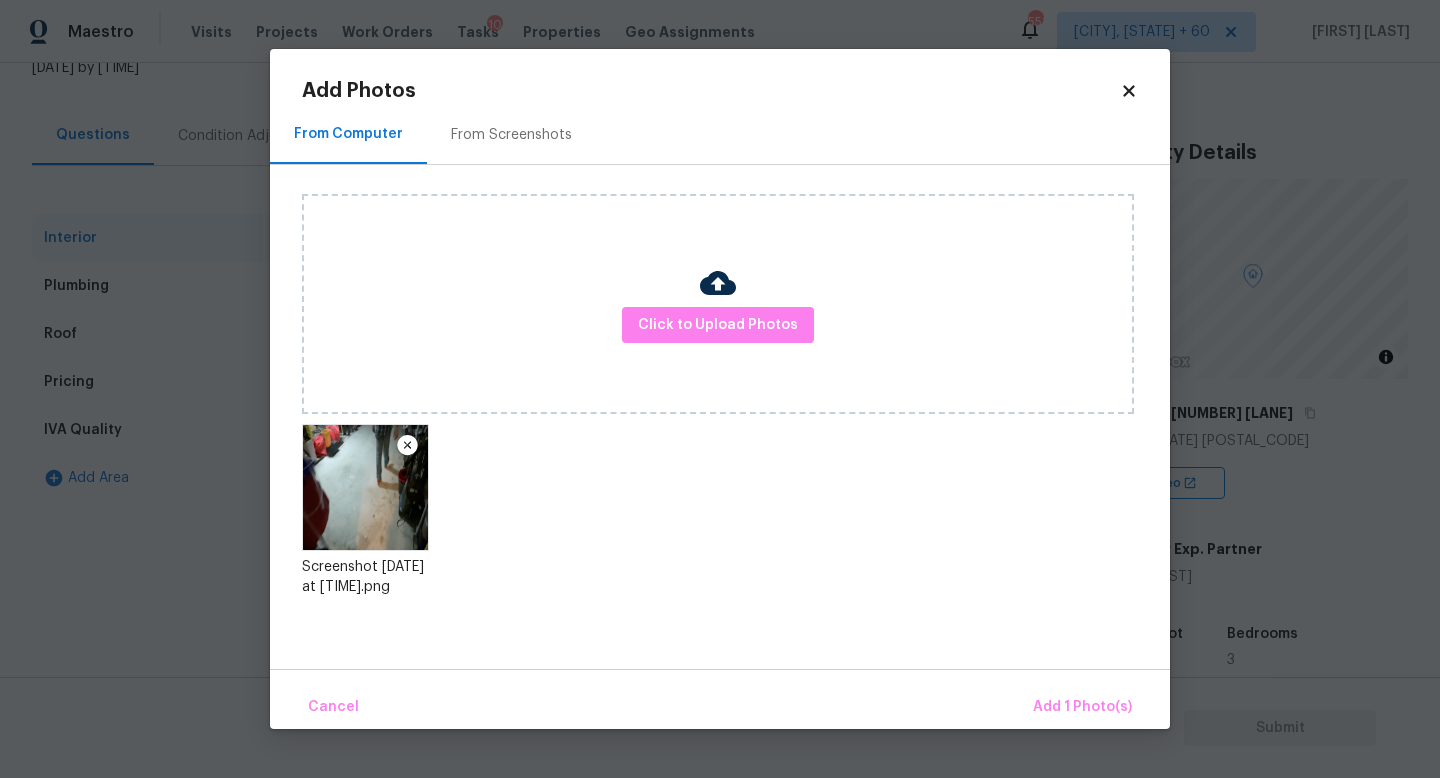 click on "Cancel Add 1 Photo(s)" at bounding box center (720, 699) 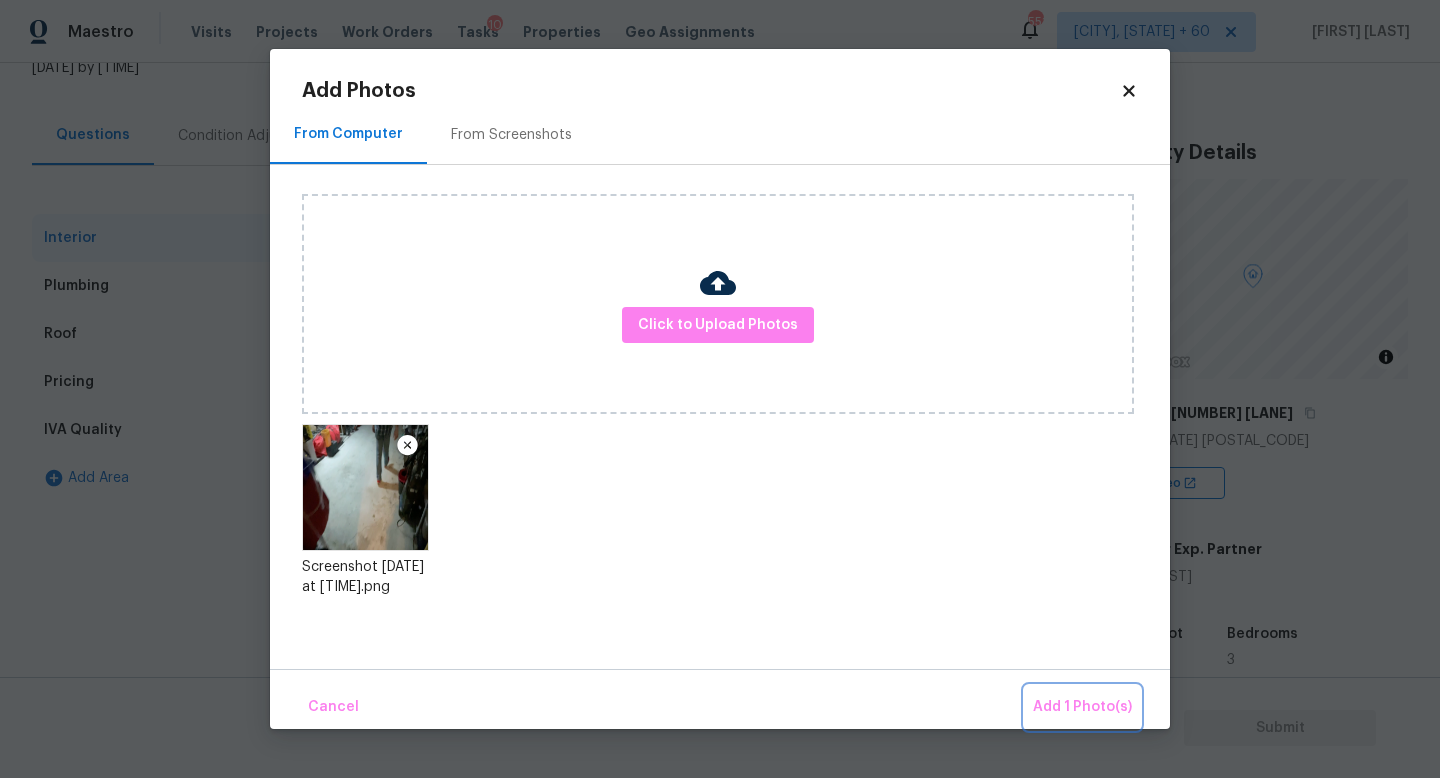 click on "Add 1 Photo(s)" at bounding box center [1082, 707] 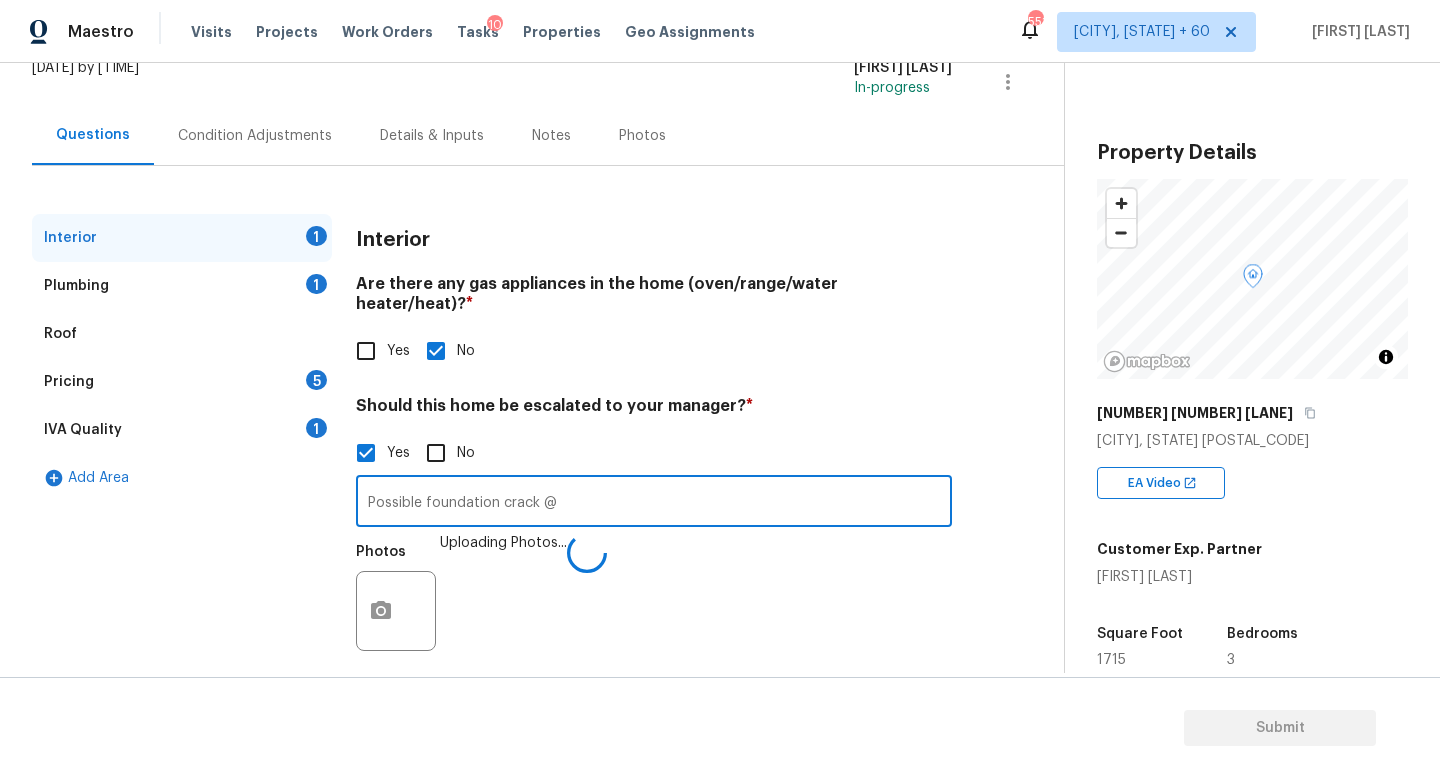 click on "Possible foundation crack @" at bounding box center [654, 503] 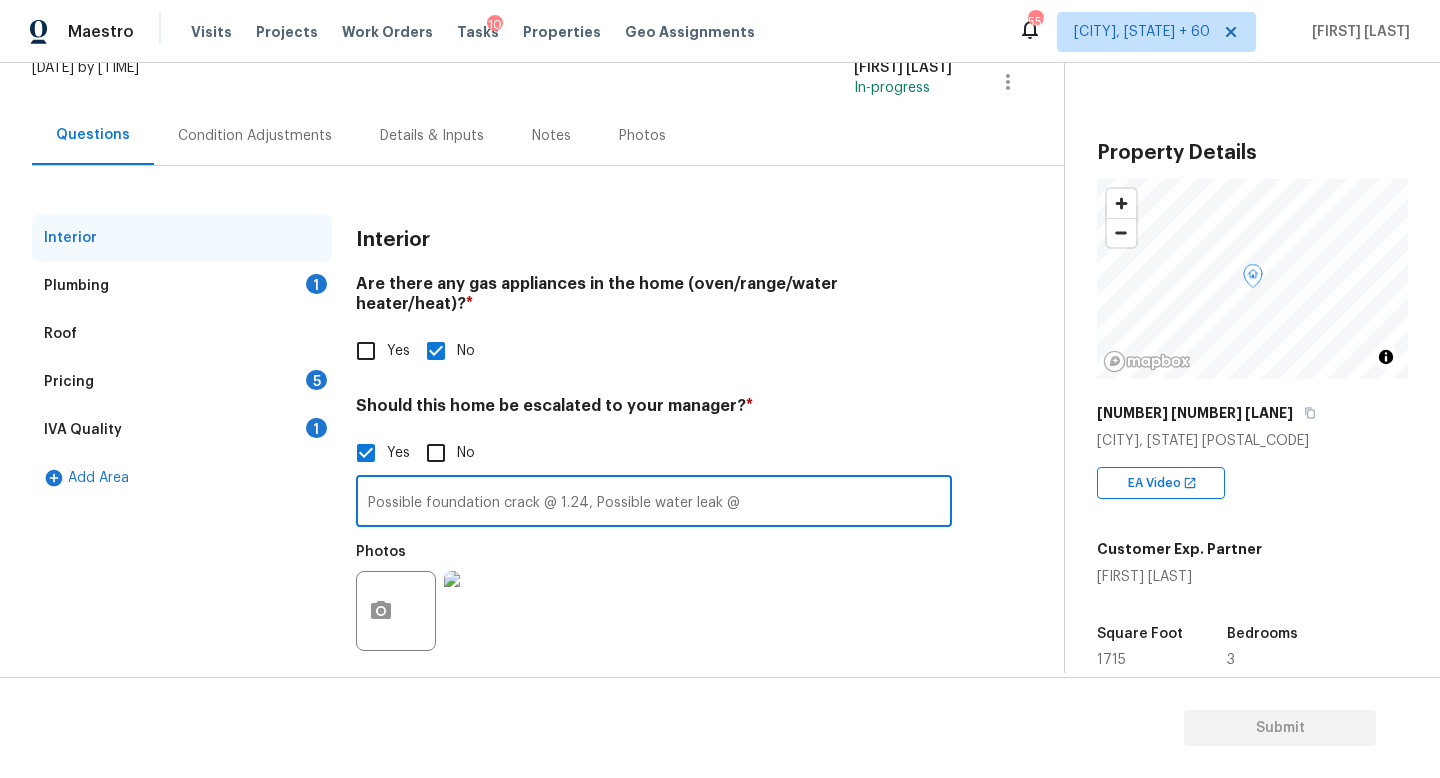 click on "Yes No" at bounding box center [654, 453] 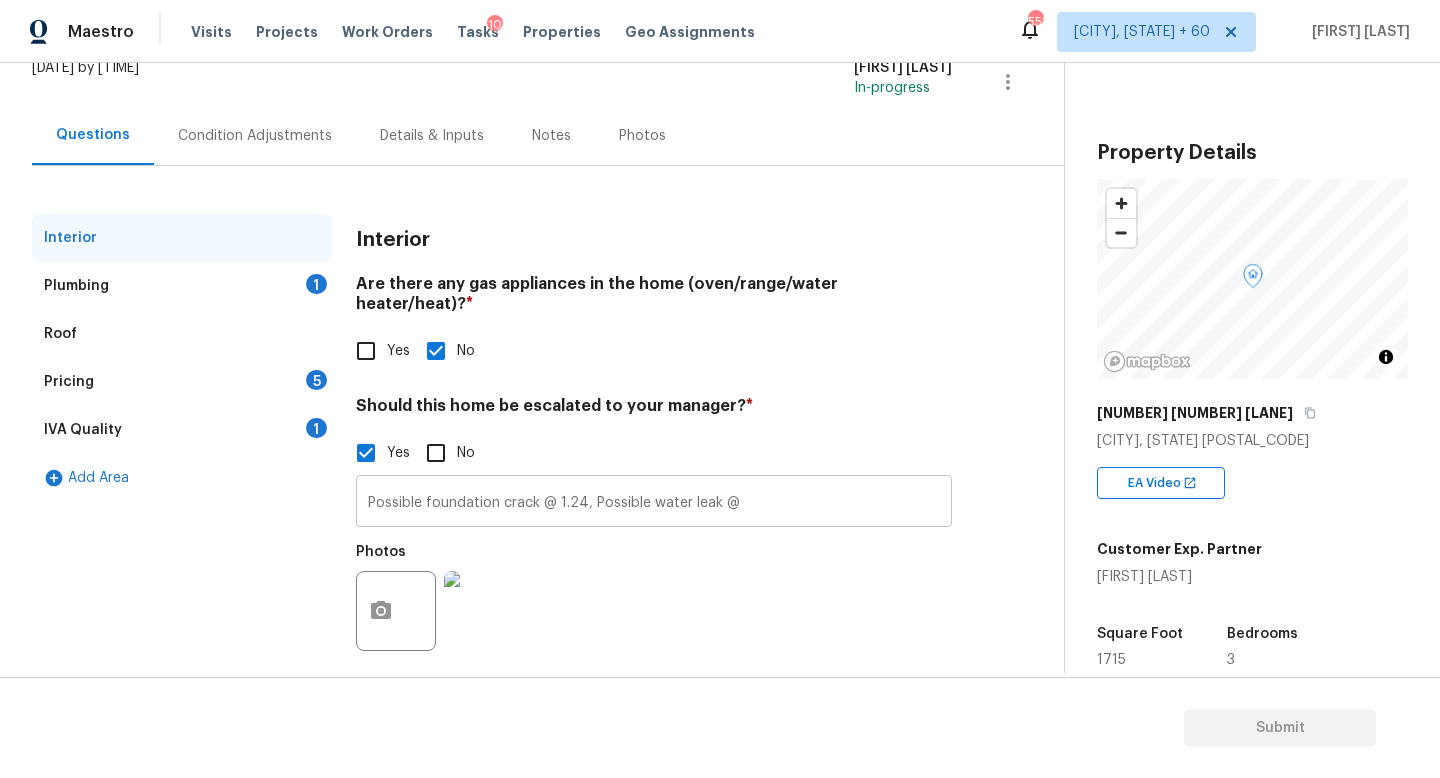 click on "Possible foundation crack @ 1.24, Possible water leak @" at bounding box center (654, 503) 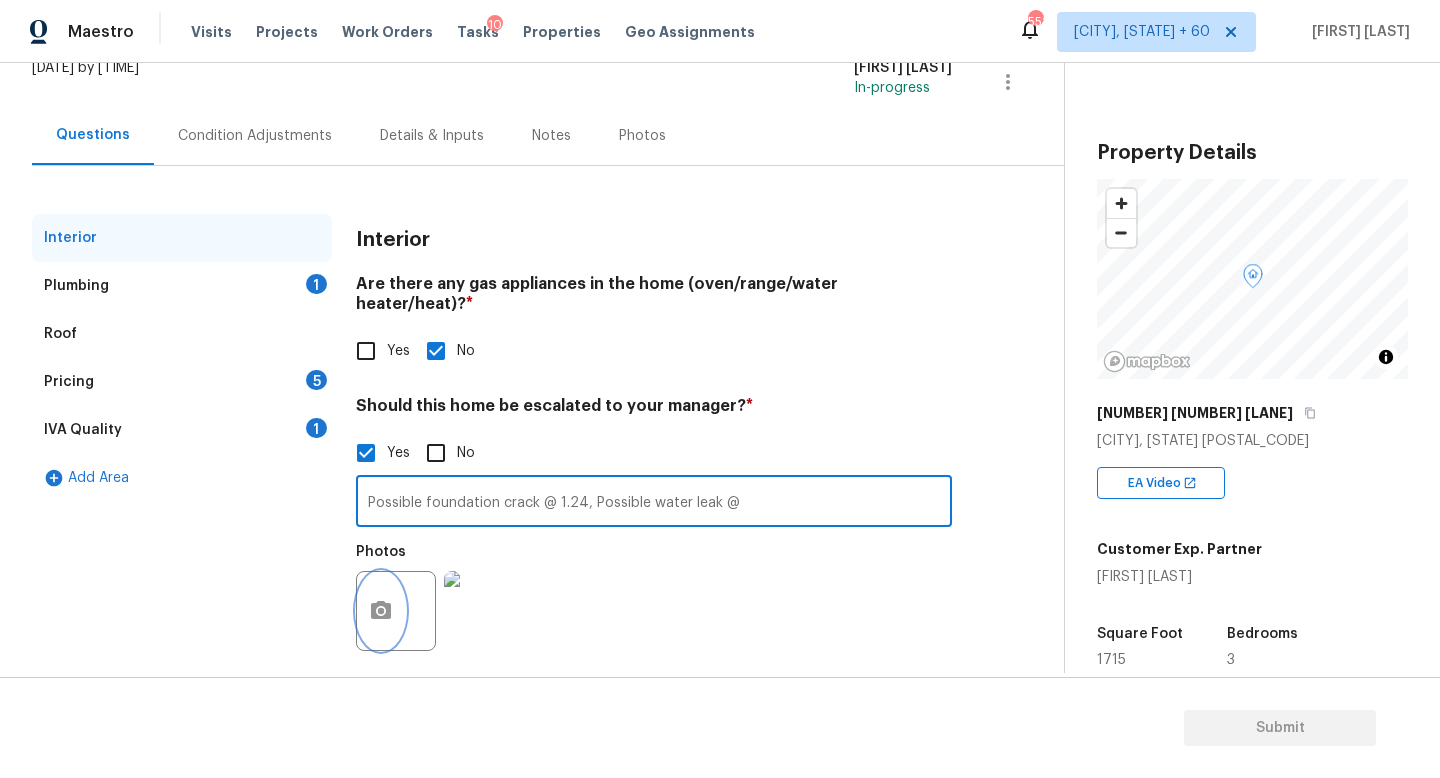 click 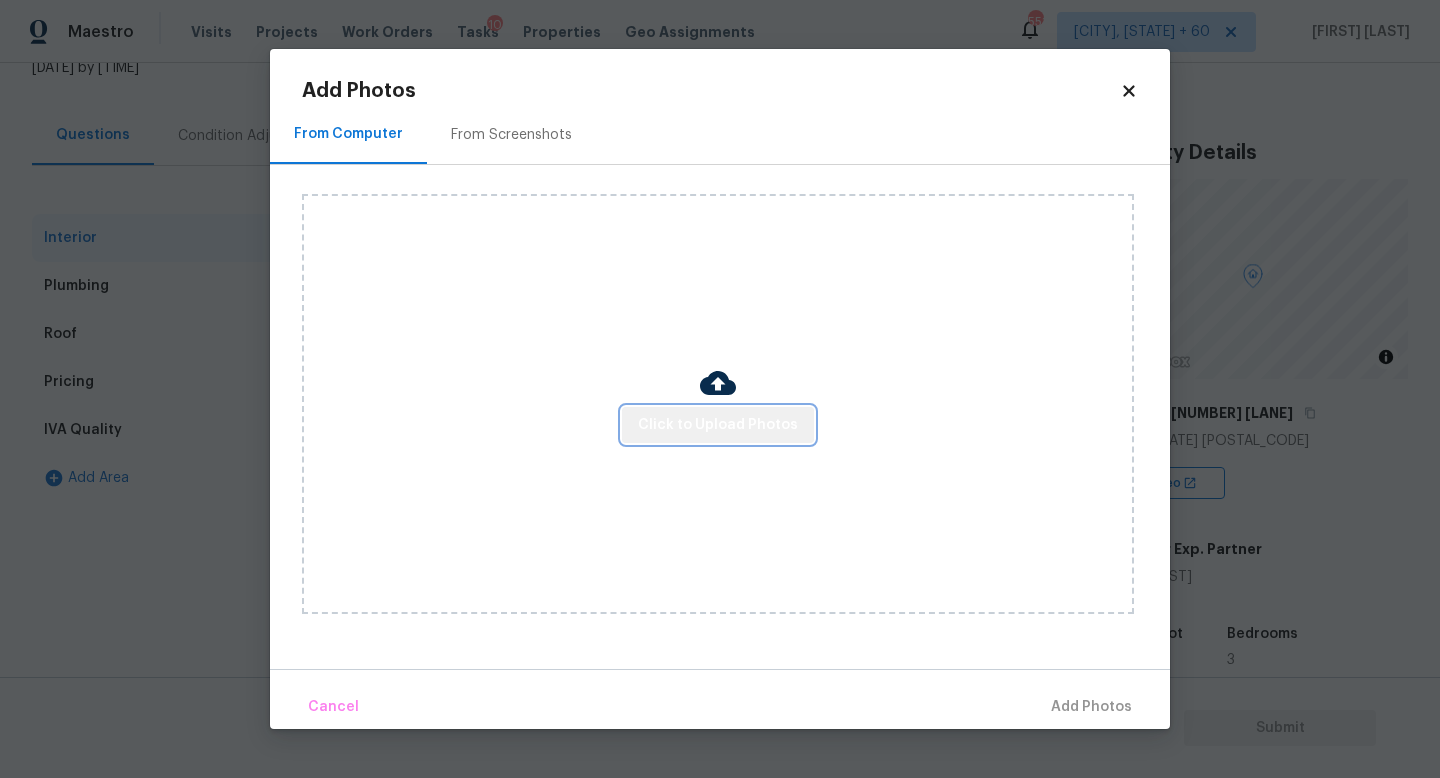 click on "Click to Upload Photos" at bounding box center [718, 425] 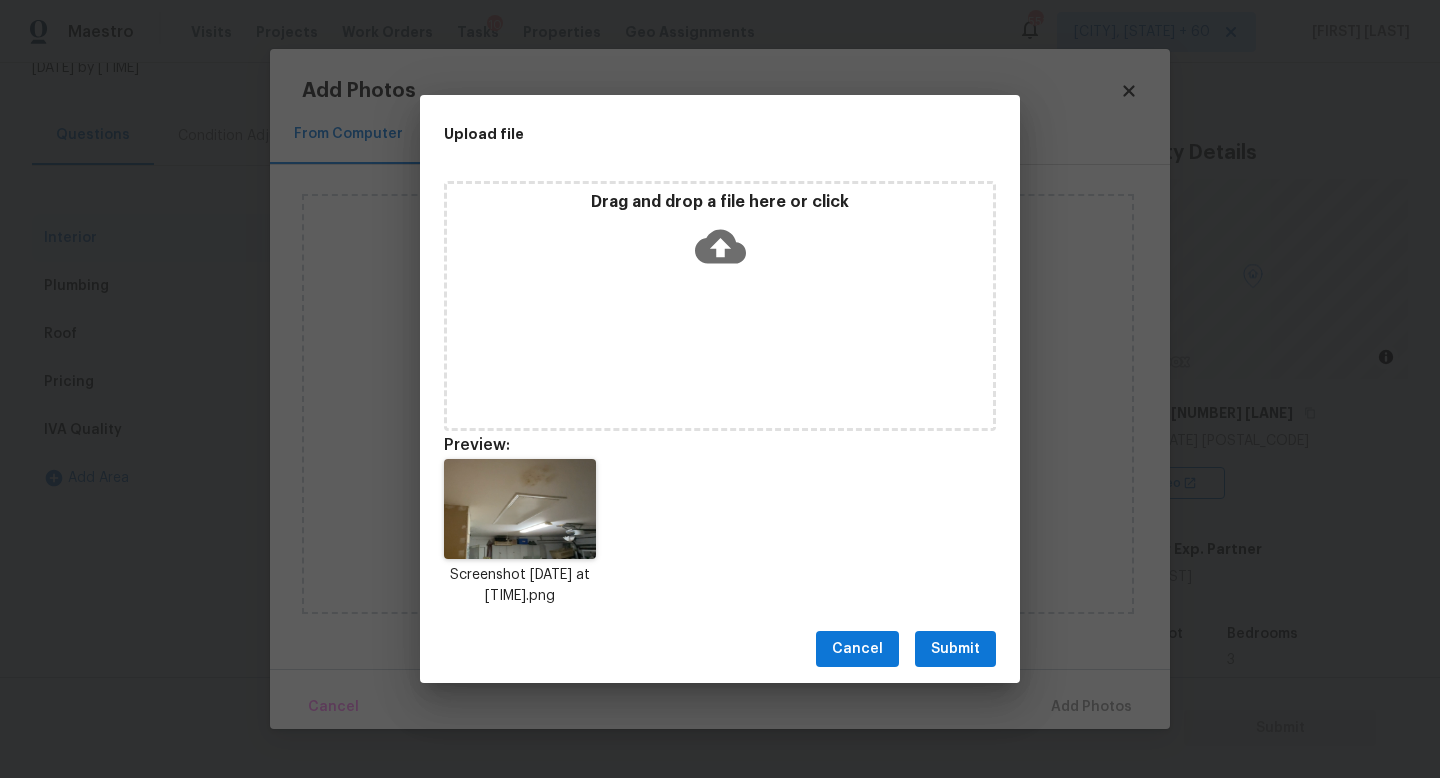 click on "Submit" at bounding box center (955, 649) 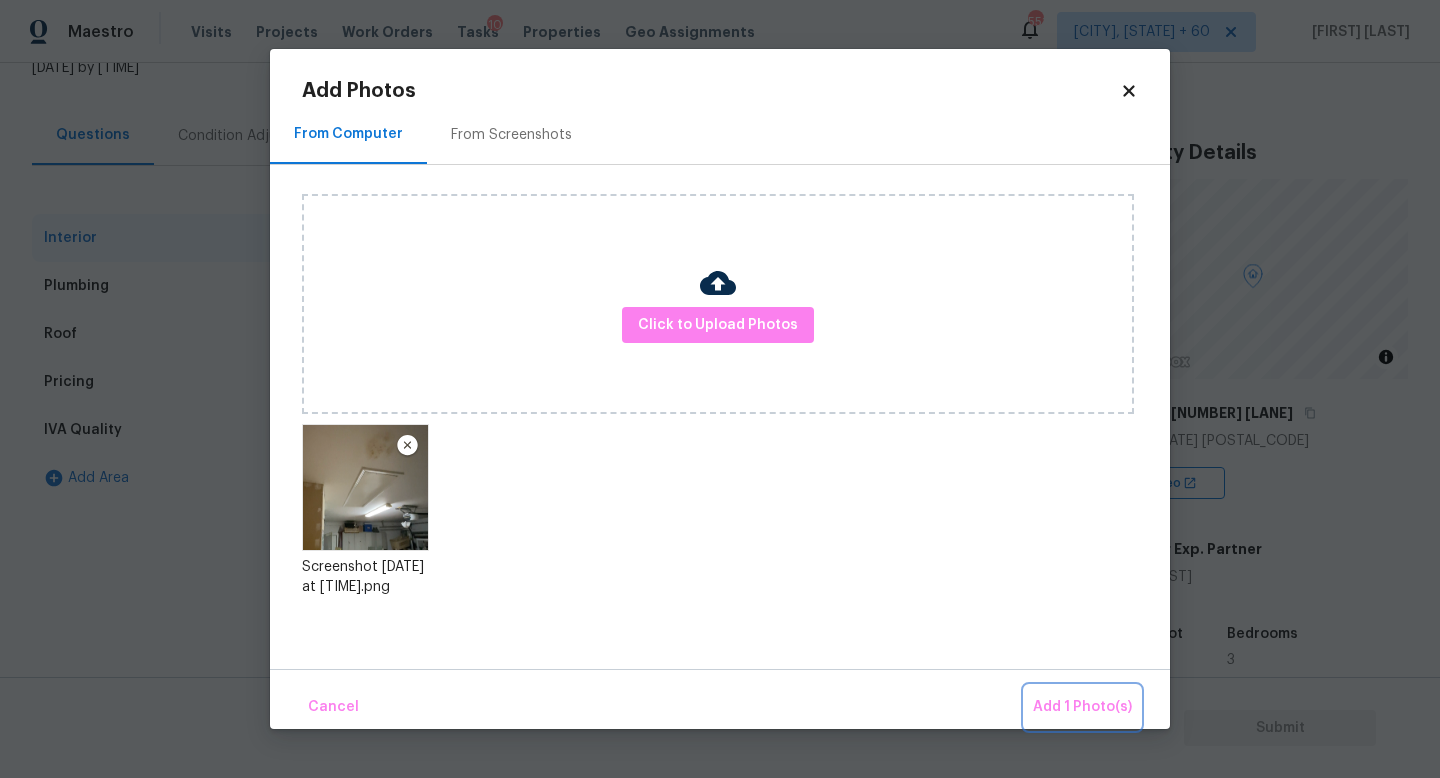 click on "Add 1 Photo(s)" at bounding box center [1082, 707] 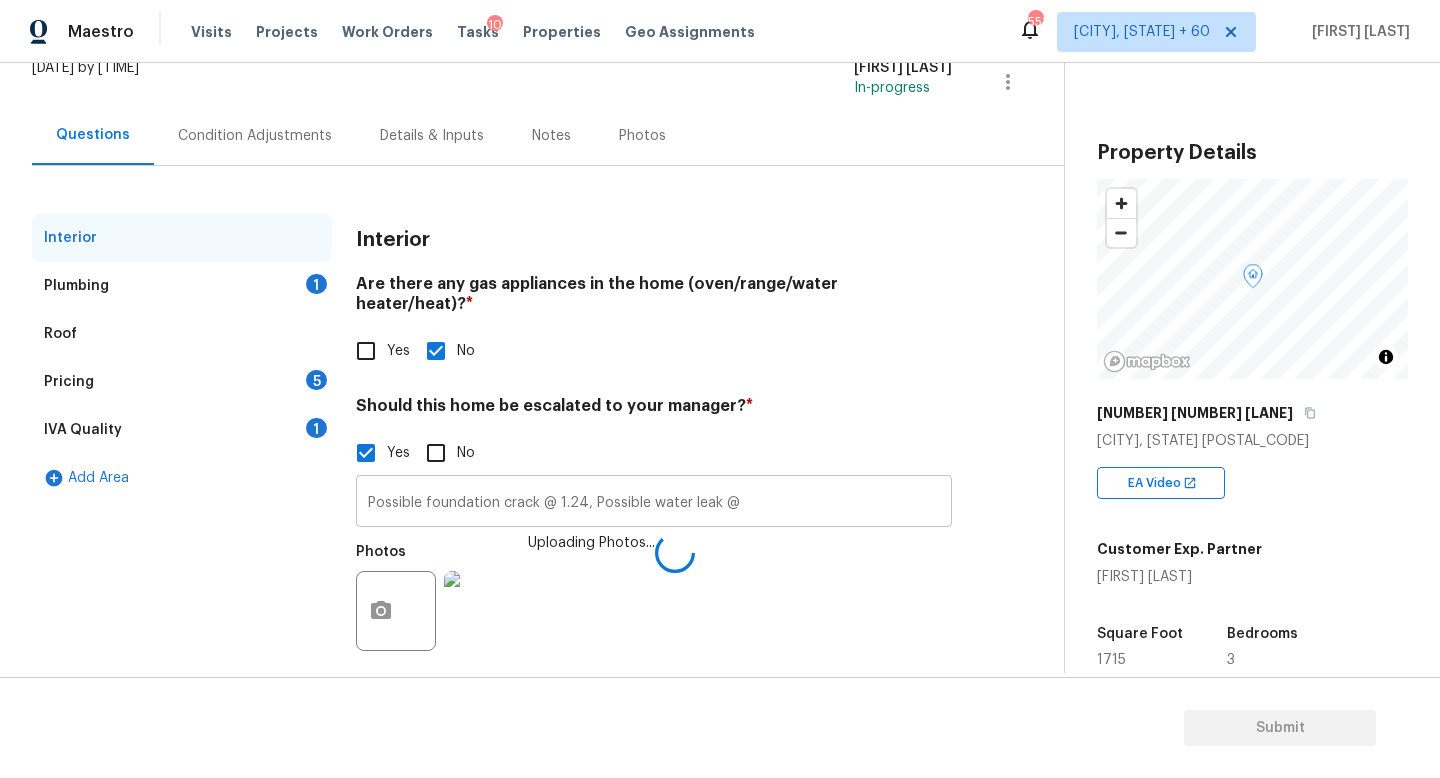 click on "Possible foundation crack @ 1.24, Possible water leak @" at bounding box center [654, 503] 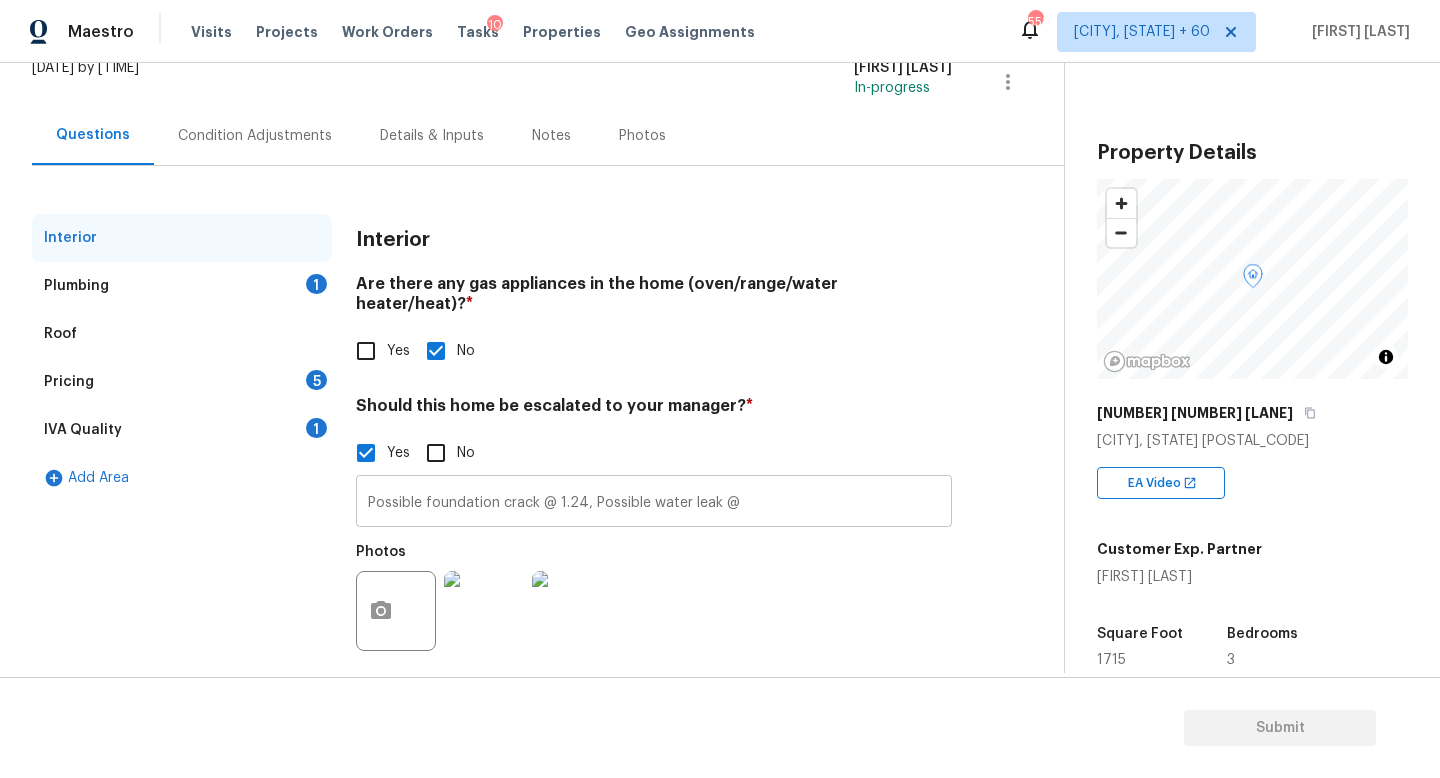 type on "Possible foundation crack @ 1.24, Possible water leak @ 1.27," 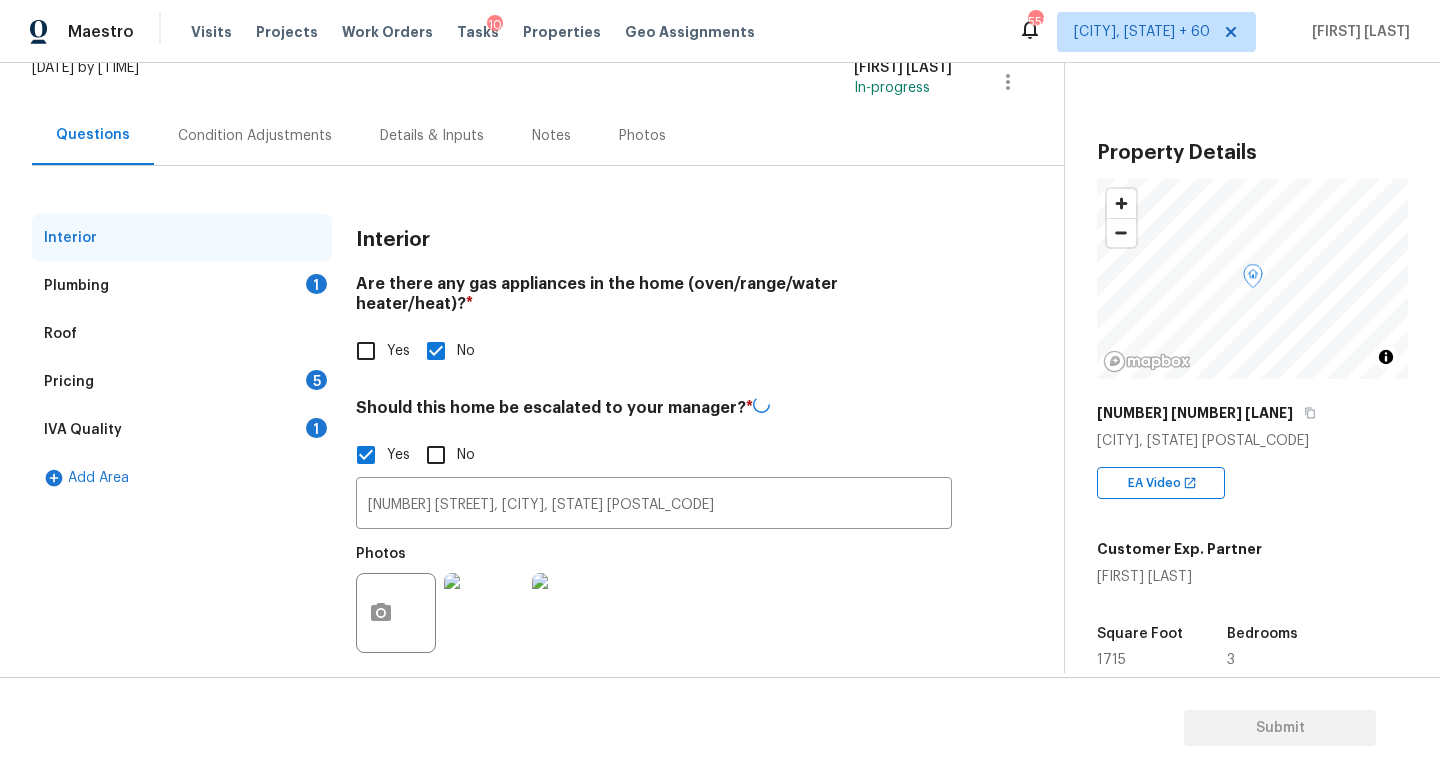 click on "Condition Adjustments" at bounding box center [255, 136] 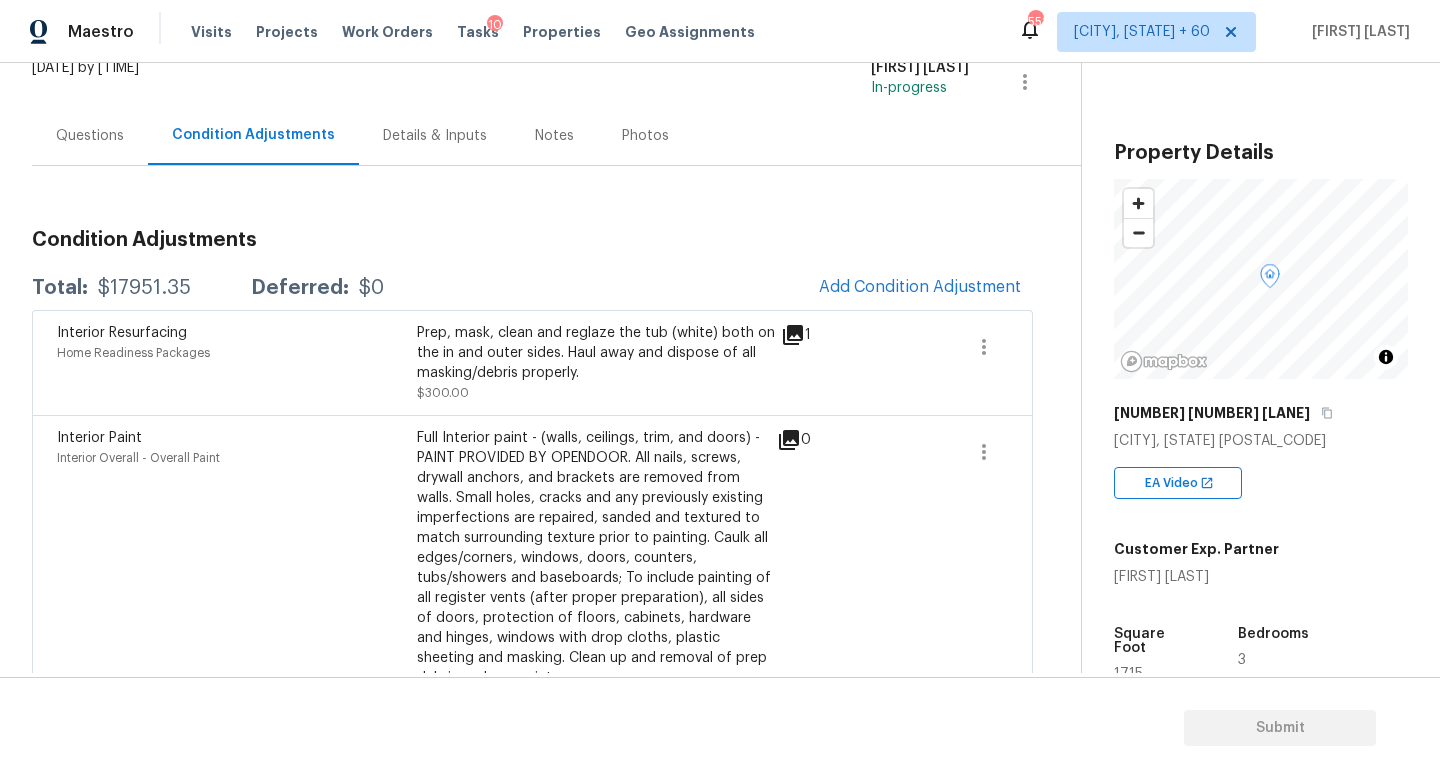 click on "Condition Adjustments Total:  $17951.35 Deferred:  $0 Add Condition Adjustment Interior Resurfacing Home Readiness Packages Prep, mask, clean and reglaze the tub (white) both on the in and outer sides. Haul away and dispose of all masking/debris properly. $300.00   1 Interior Paint Interior Overall - Overall Paint Full Interior paint - (walls, ceilings, trim, and doors) - PAINT PROVIDED BY OPENDOOR. All nails, screws, drywall anchors, and brackets are removed from walls. Small holes, cracks and any previously existing imperfections are repaired, sanded and textured to match surrounding texture prior to painting. Caulk all edges/corners, windows, doors, counters, tubs/showers and baseboards; To include painting of all register vents (after proper preparation), all sides of doors, protection of floors, cabinets, hardware and hinges, windows with drop cloths, plastic sheeting and masking. Clean up and removal of prep debris and any paint overspray. $2,744.00   0 ACQ: Flooring Exterior Overall - Acquisition   0" at bounding box center [532, 1065] 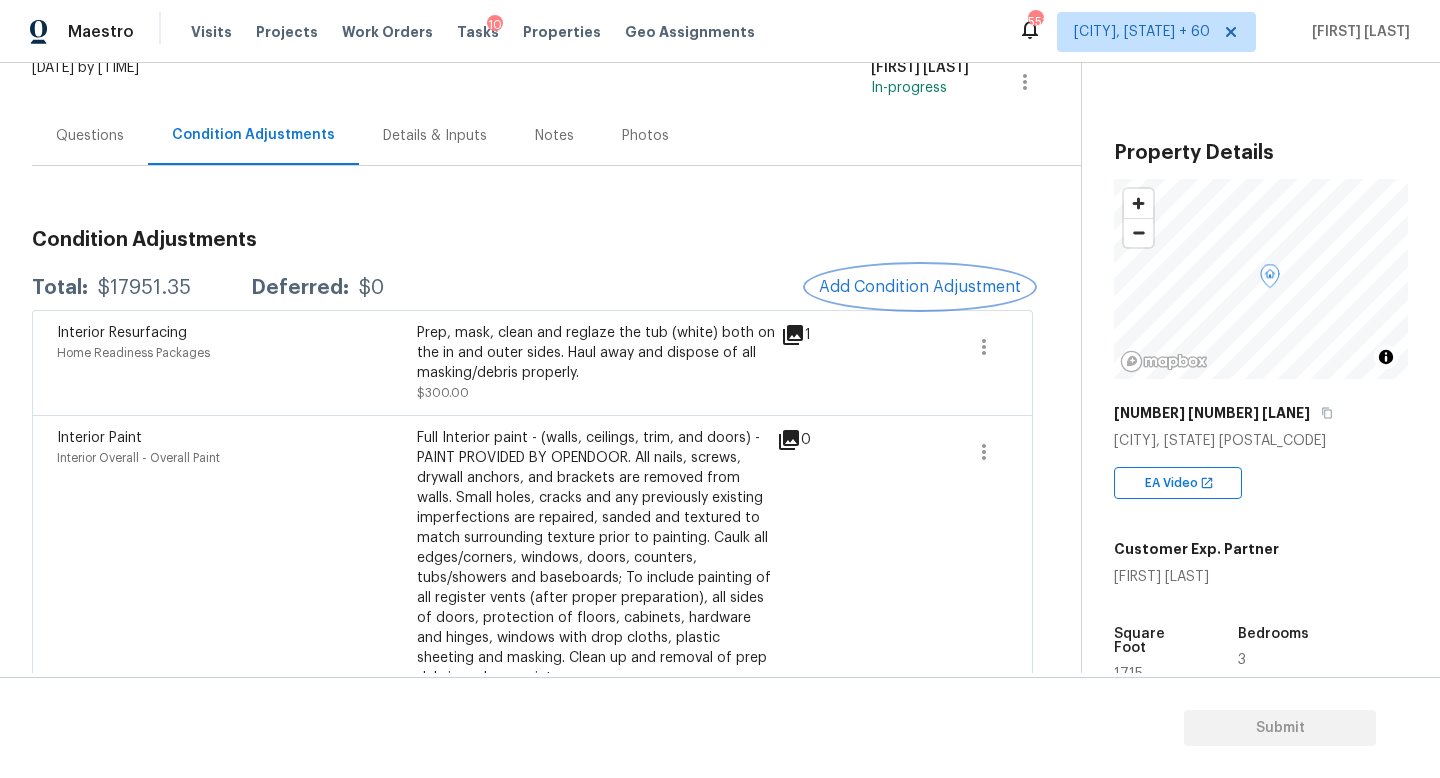 click on "Add Condition Adjustment" at bounding box center (920, 287) 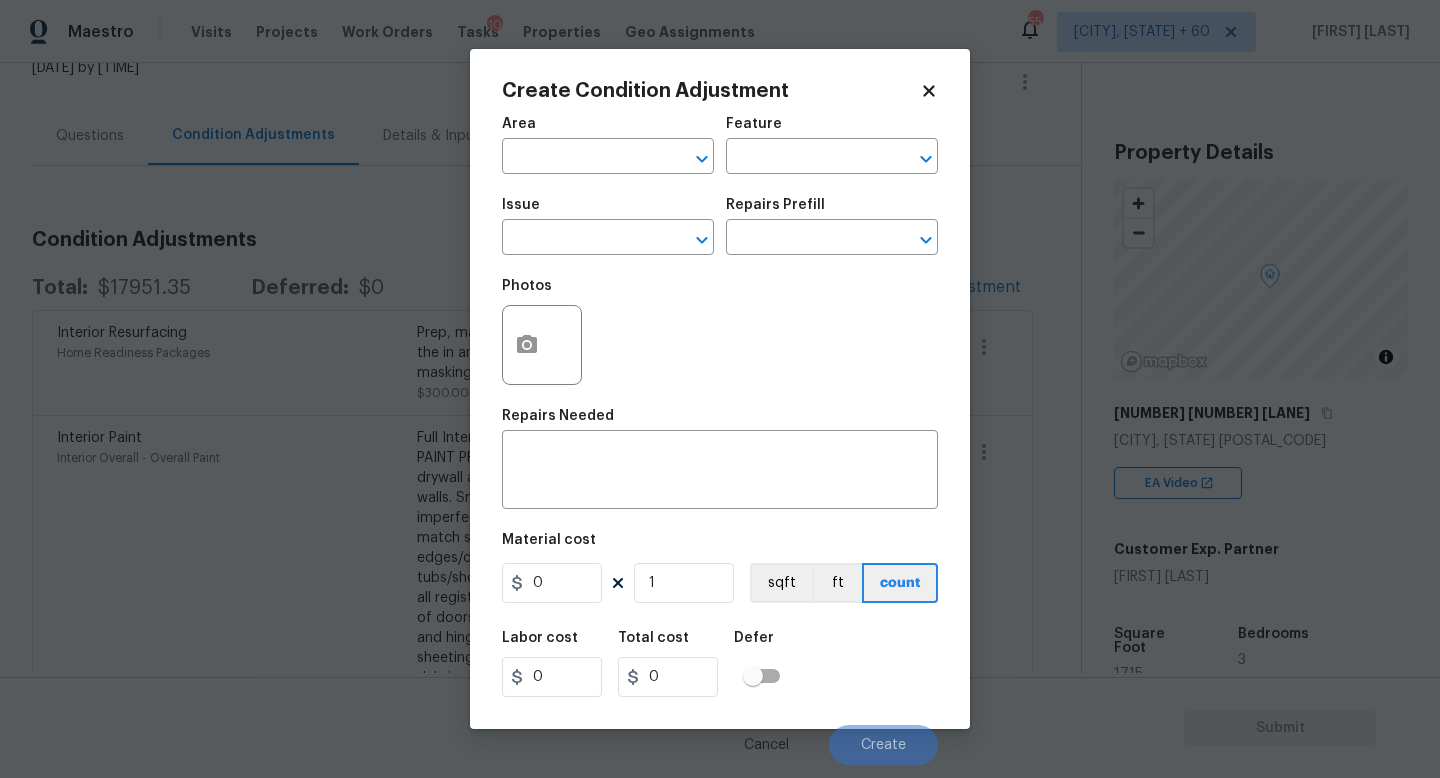 click on "Issue ​" at bounding box center [608, 226] 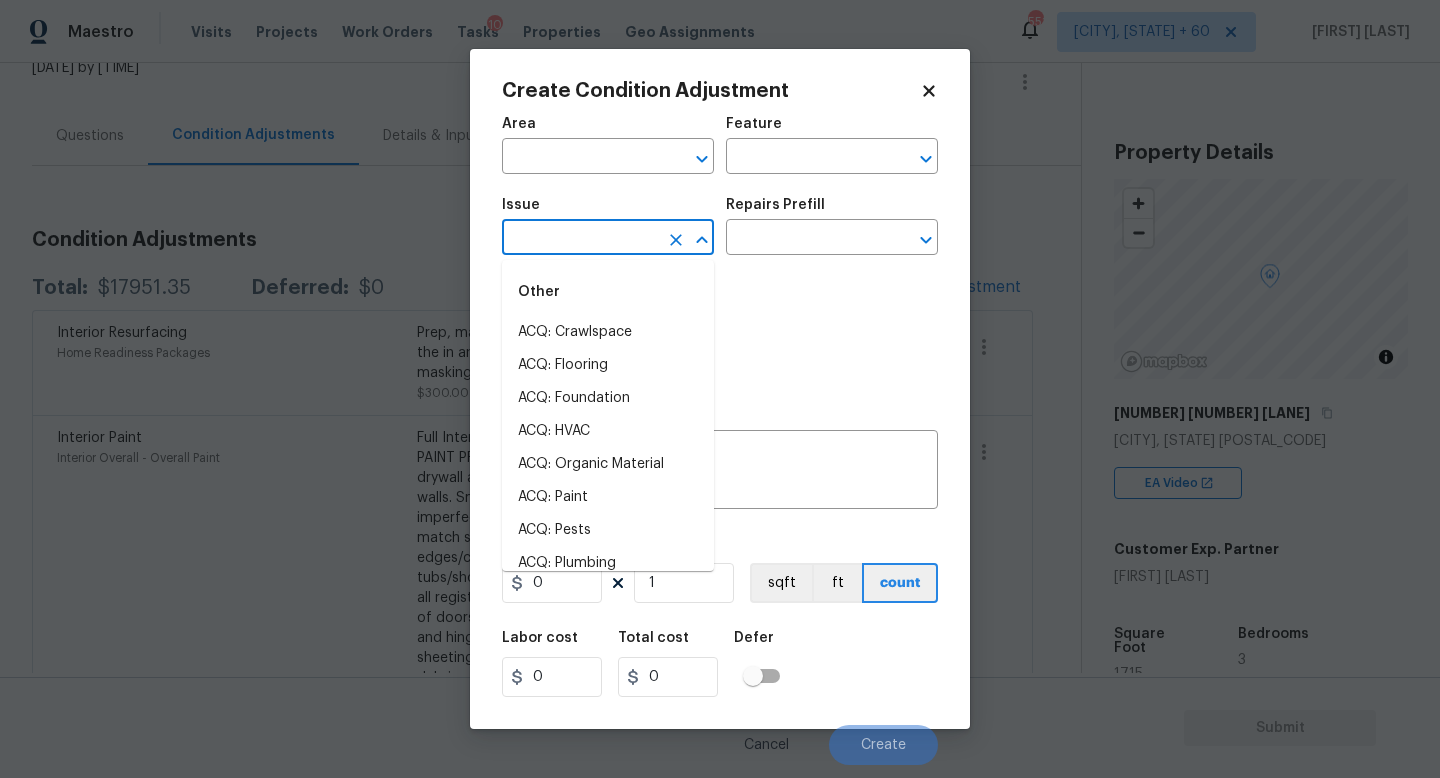 click at bounding box center [580, 239] 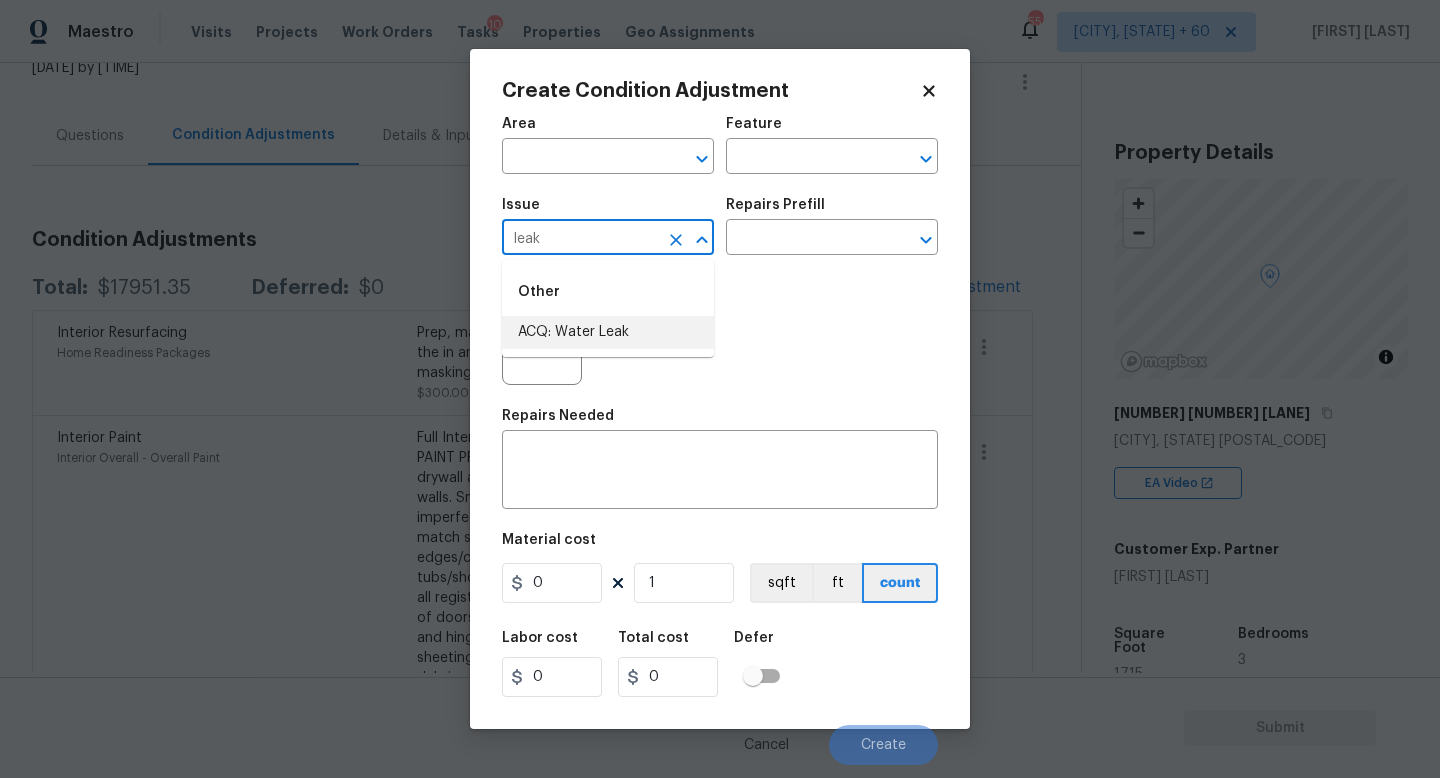 click on "ACQ: Water Leak" at bounding box center [608, 332] 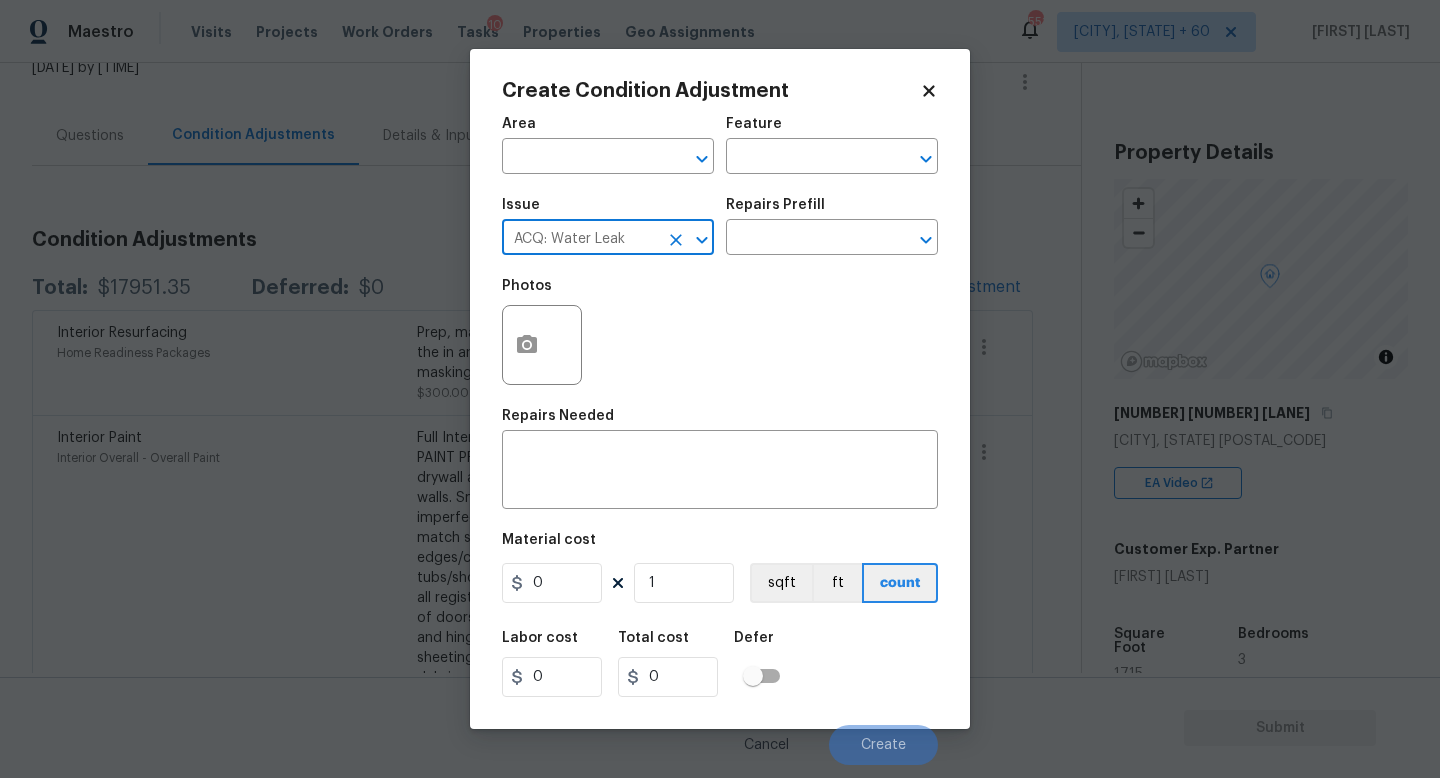 type on "ACQ: Water Leak" 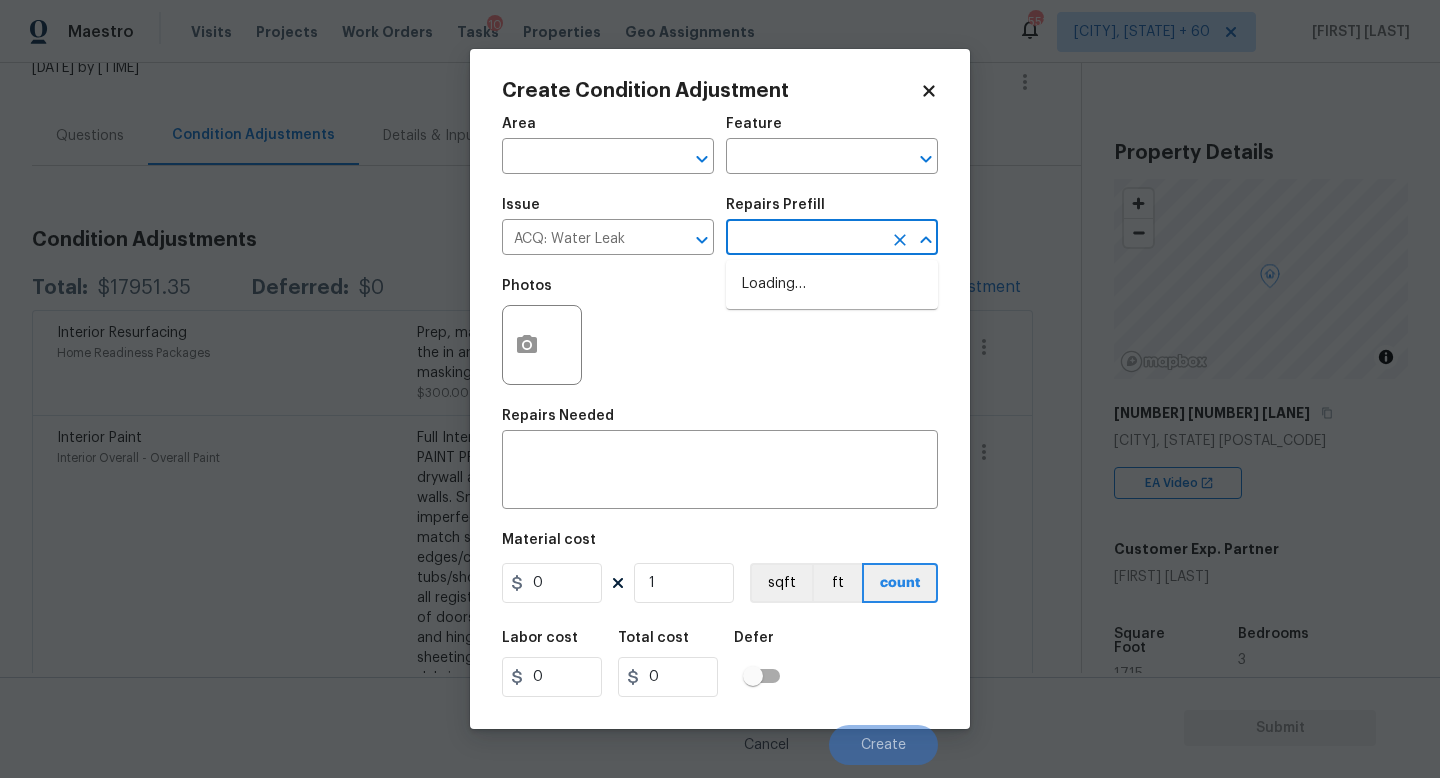 click at bounding box center [804, 239] 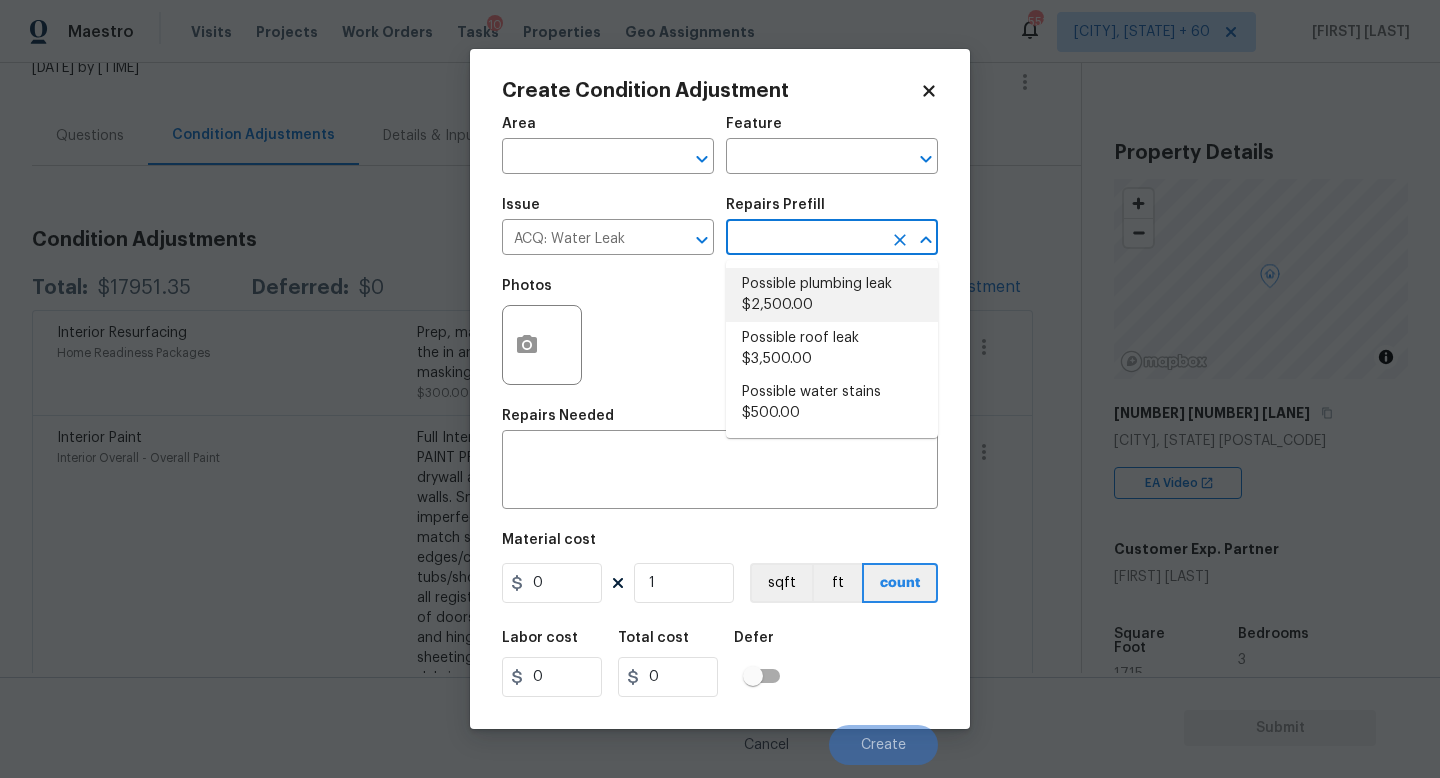 click on "Possible plumbing leak $2,500.00" at bounding box center (832, 295) 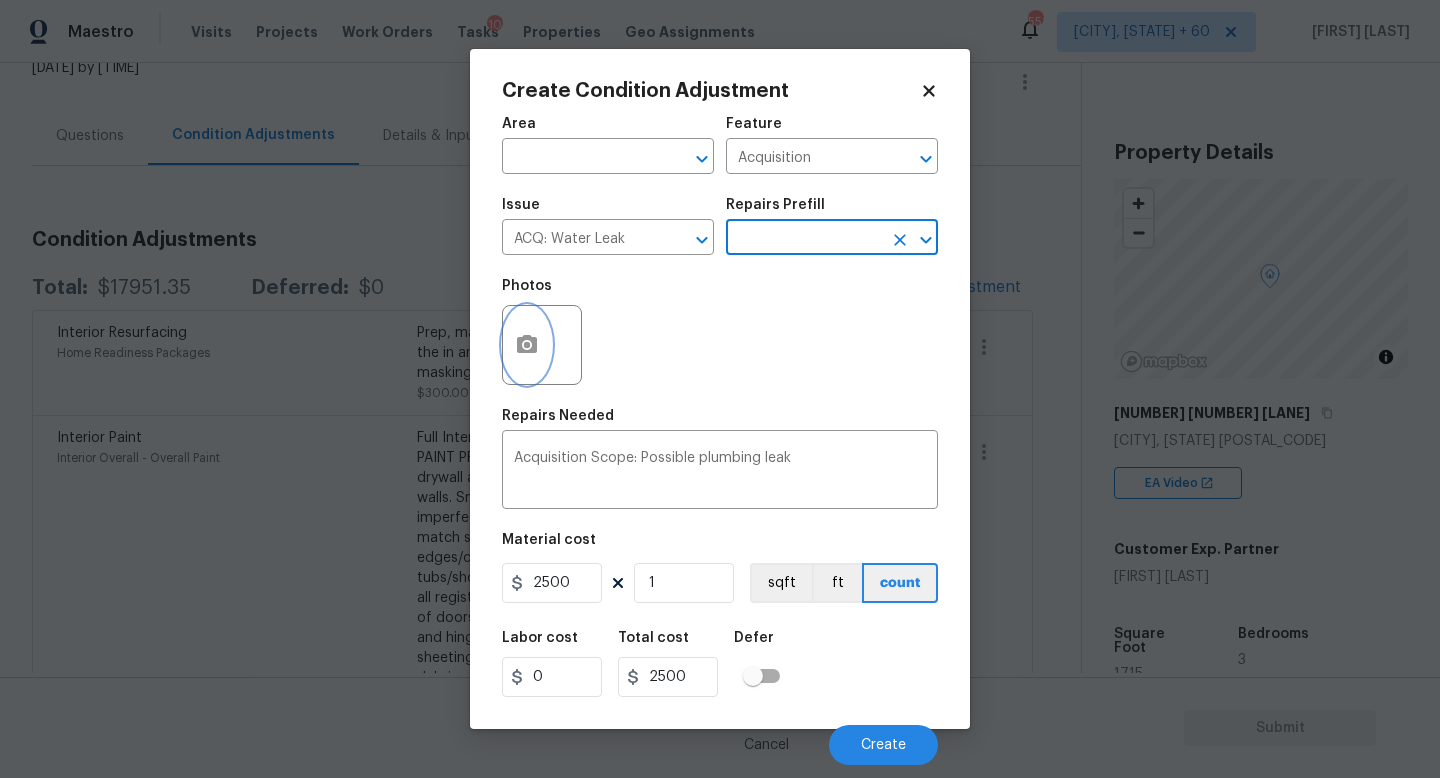 click 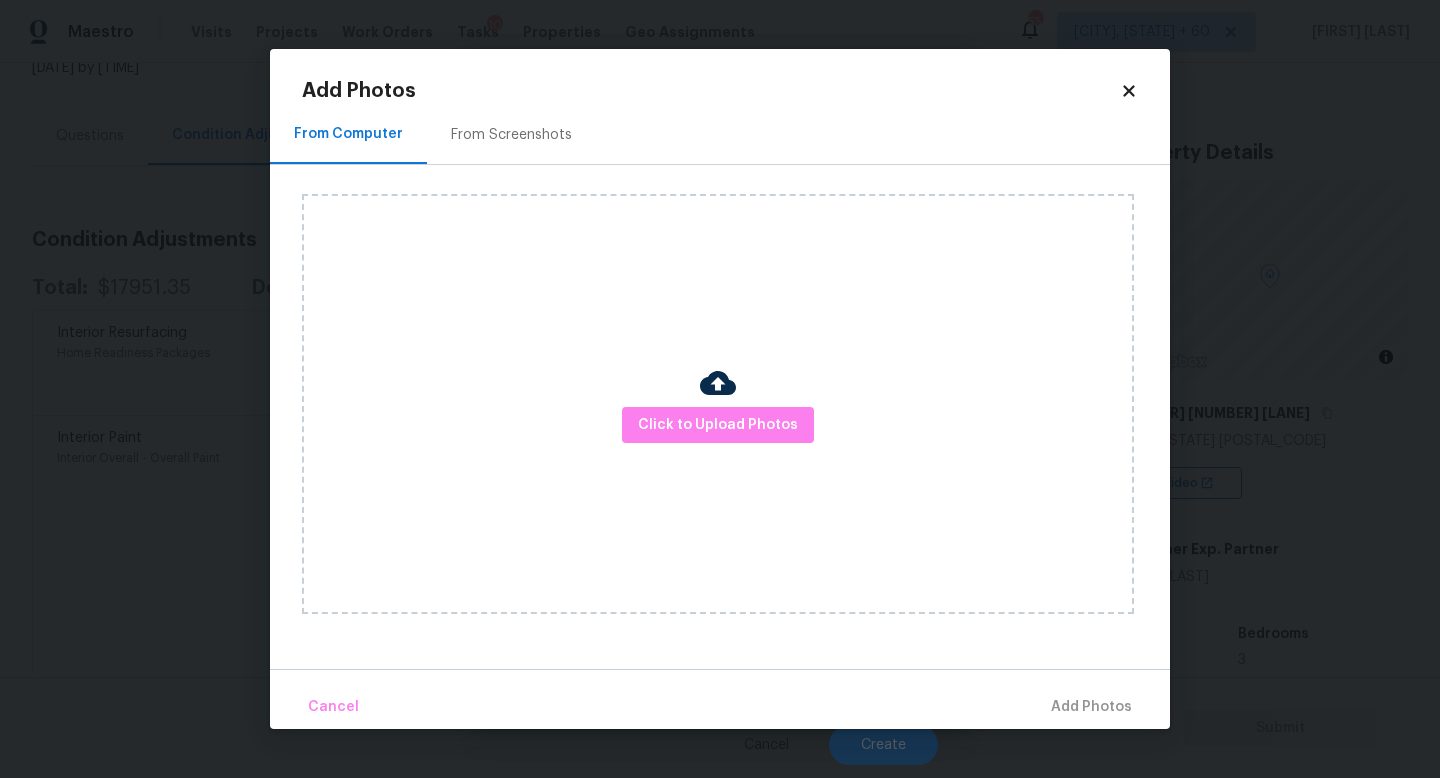 click on "Click to Upload Photos" at bounding box center (718, 404) 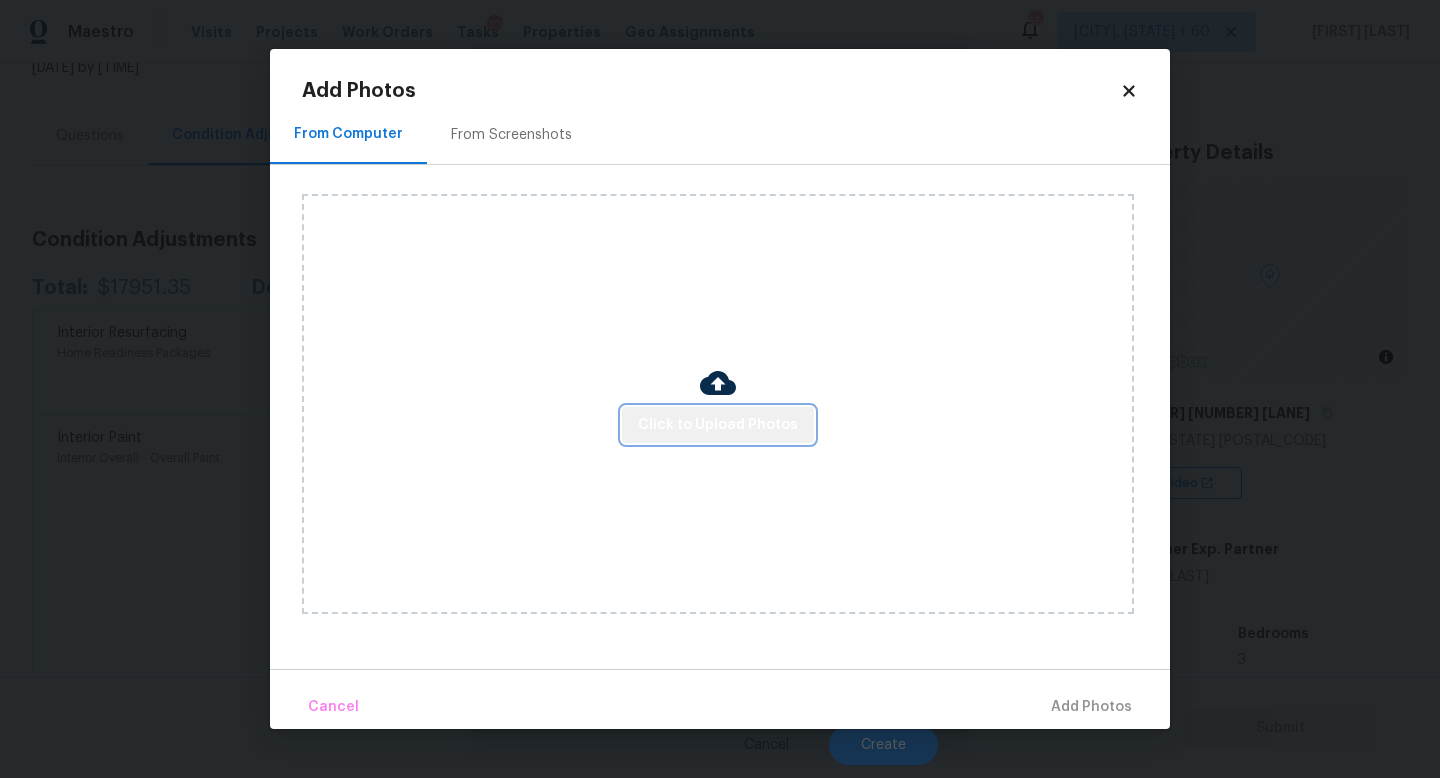 click on "Click to Upload Photos" at bounding box center [718, 425] 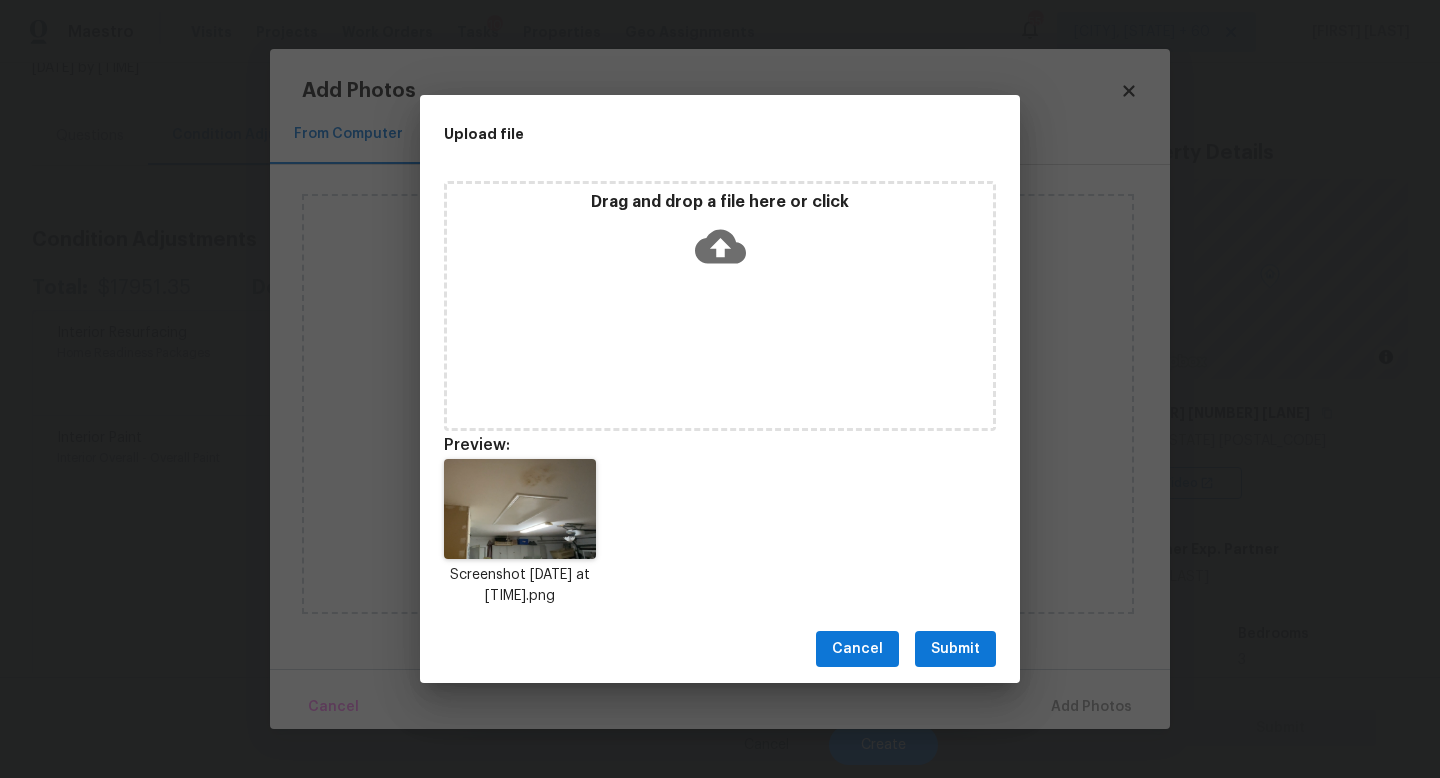 click on "Submit" at bounding box center [955, 649] 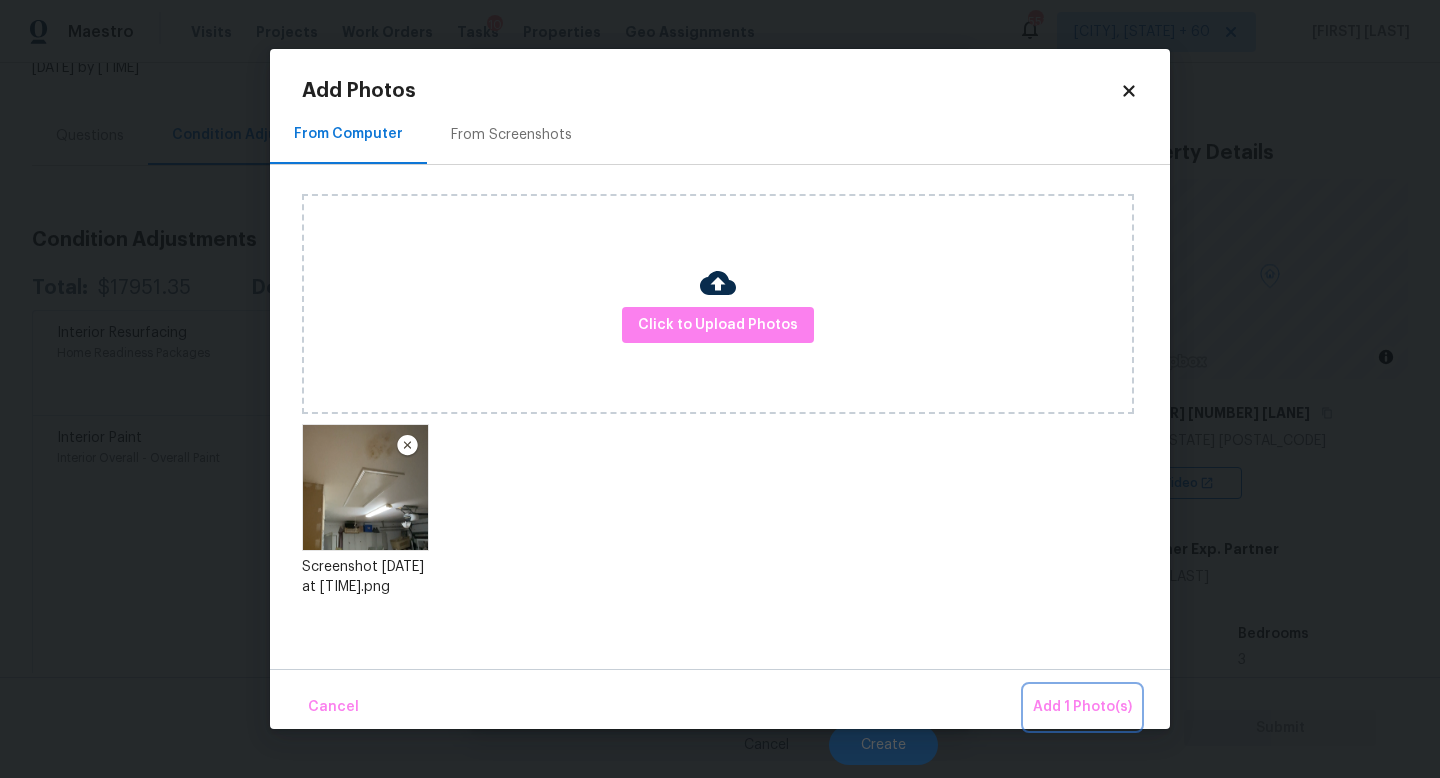click on "Add 1 Photo(s)" at bounding box center [1082, 707] 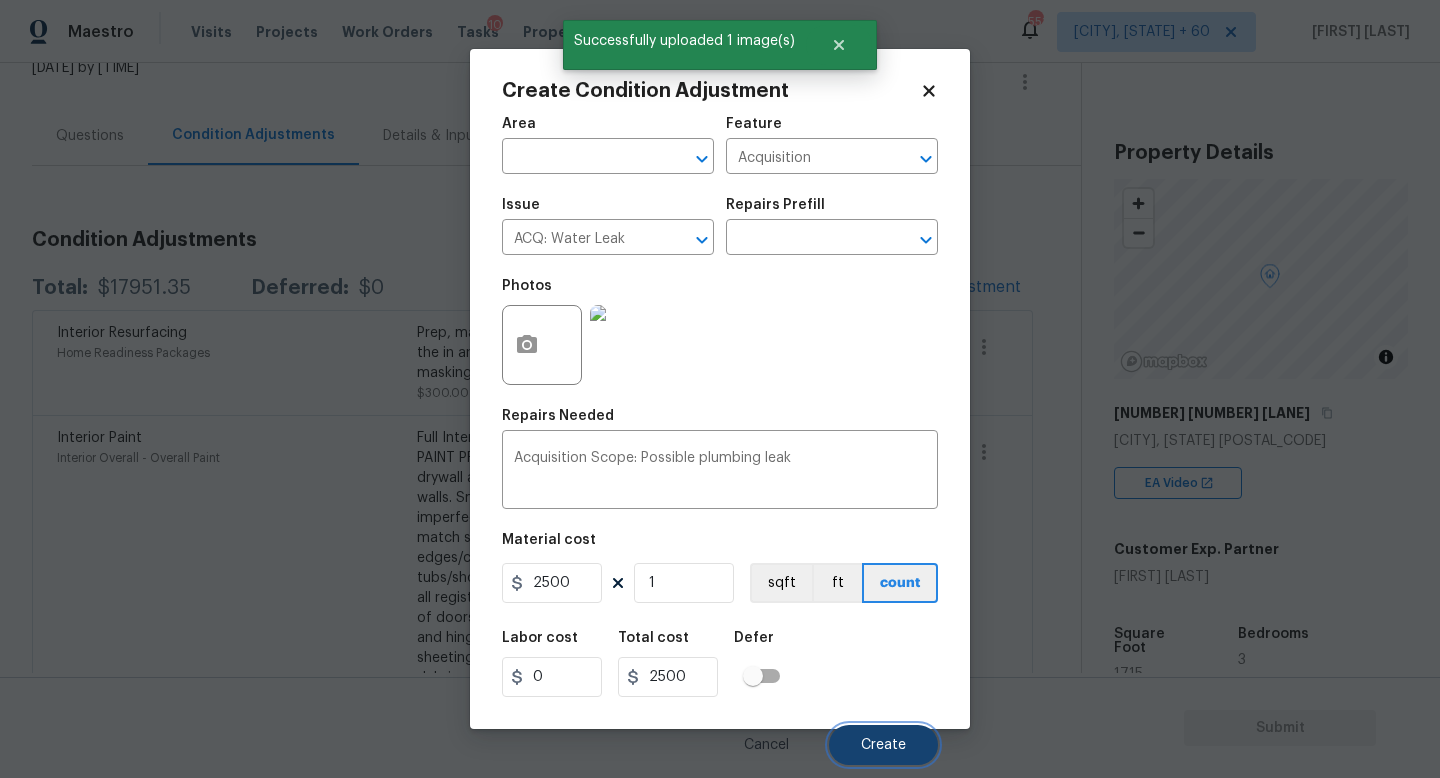 click on "Create" at bounding box center (883, 745) 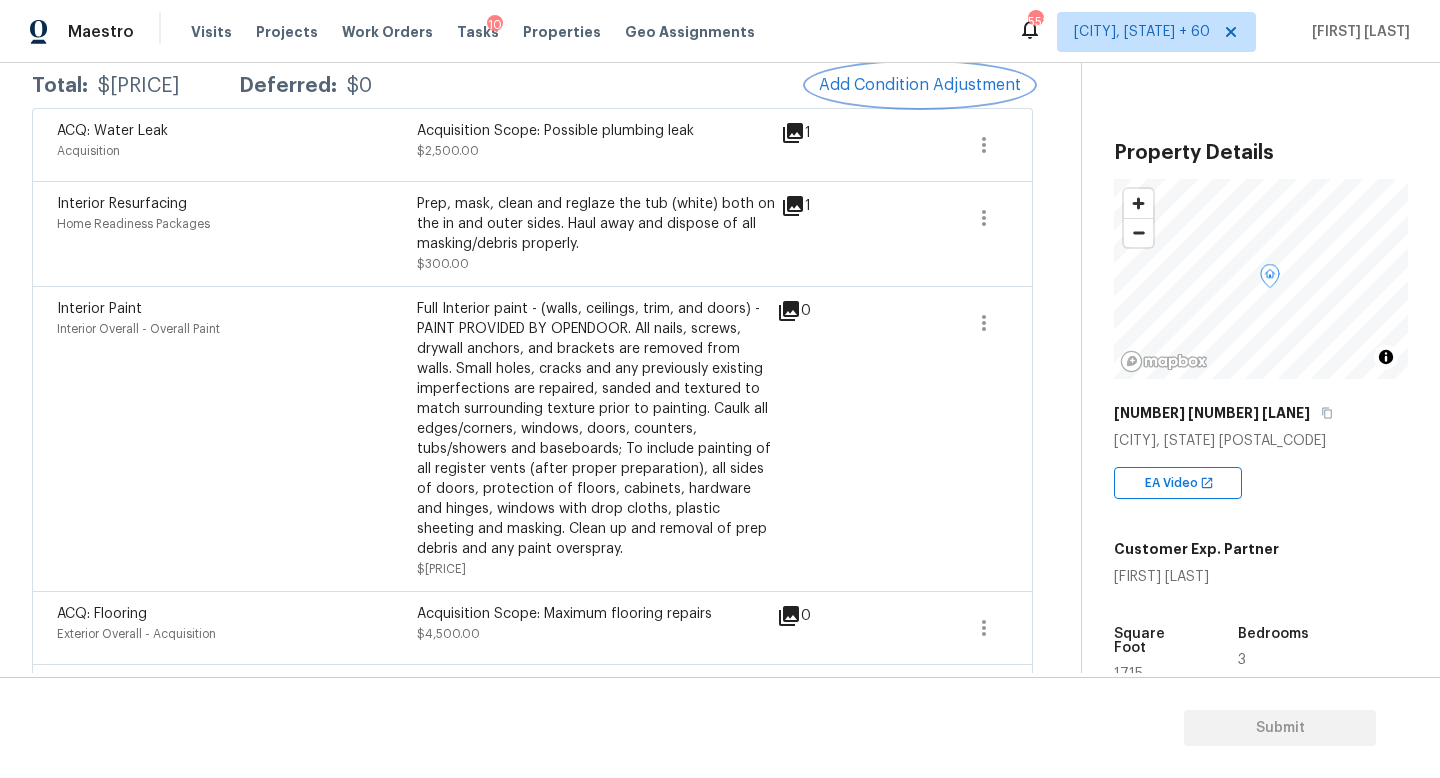 scroll, scrollTop: 321, scrollLeft: 0, axis: vertical 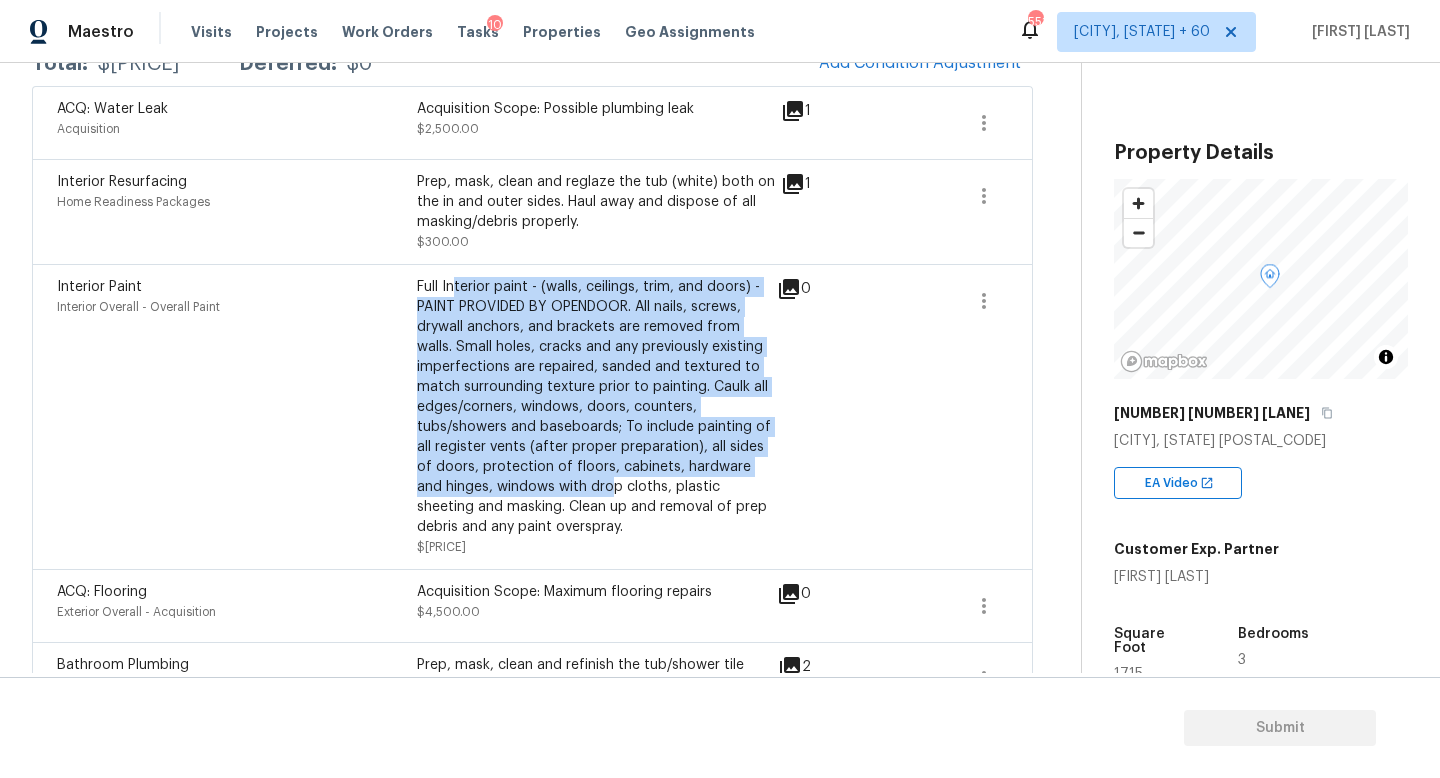 drag, startPoint x: 457, startPoint y: 292, endPoint x: 582, endPoint y: 495, distance: 238.39882 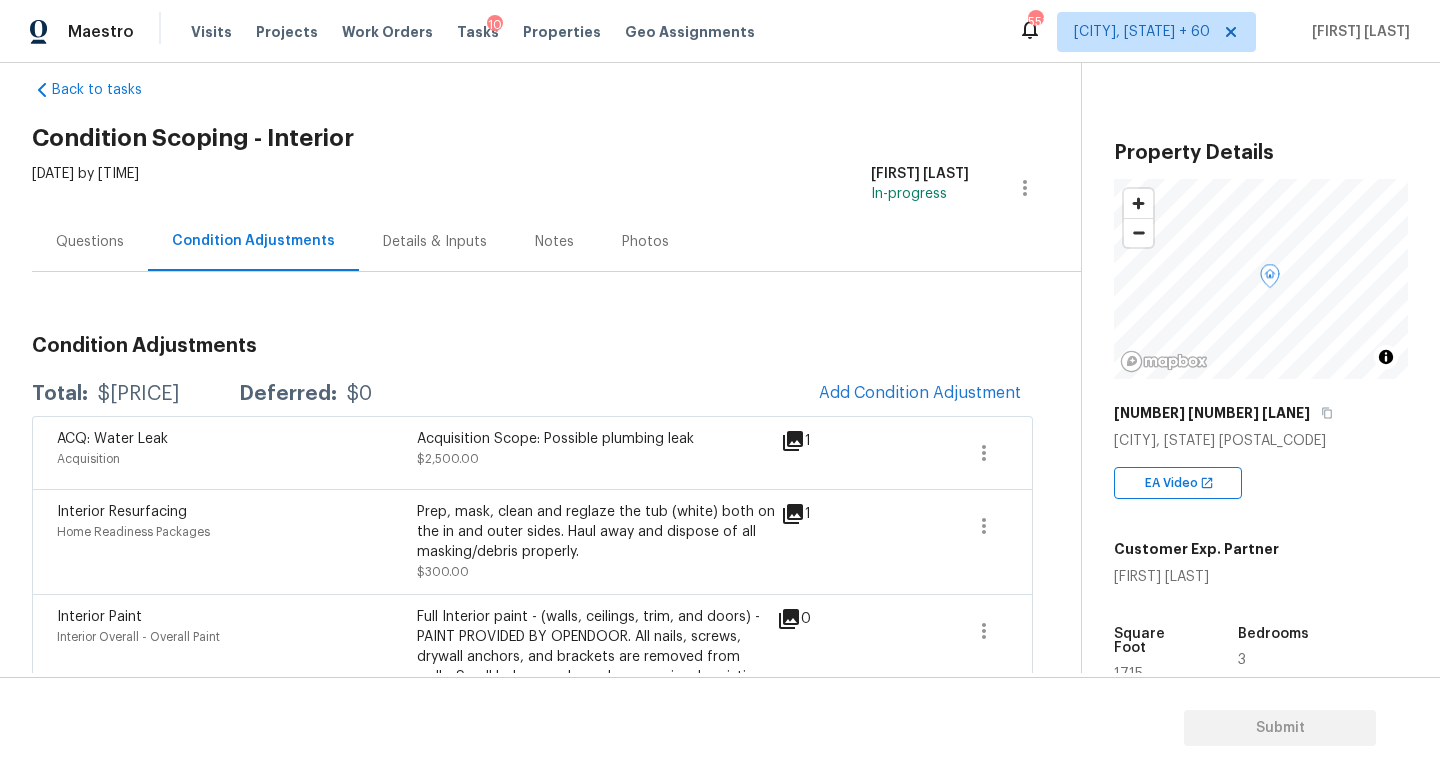 scroll, scrollTop: 25, scrollLeft: 0, axis: vertical 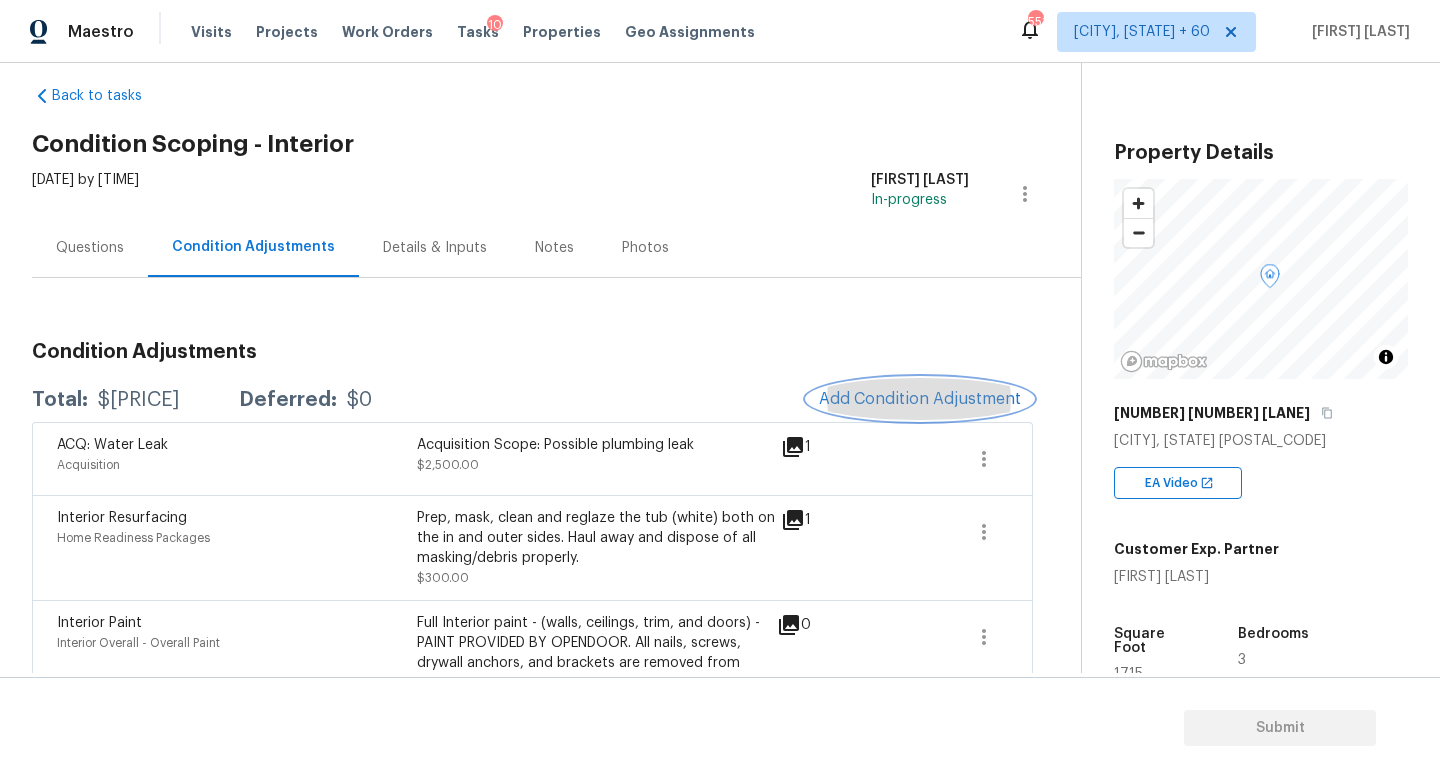 click on "Add Condition Adjustment" at bounding box center (920, 399) 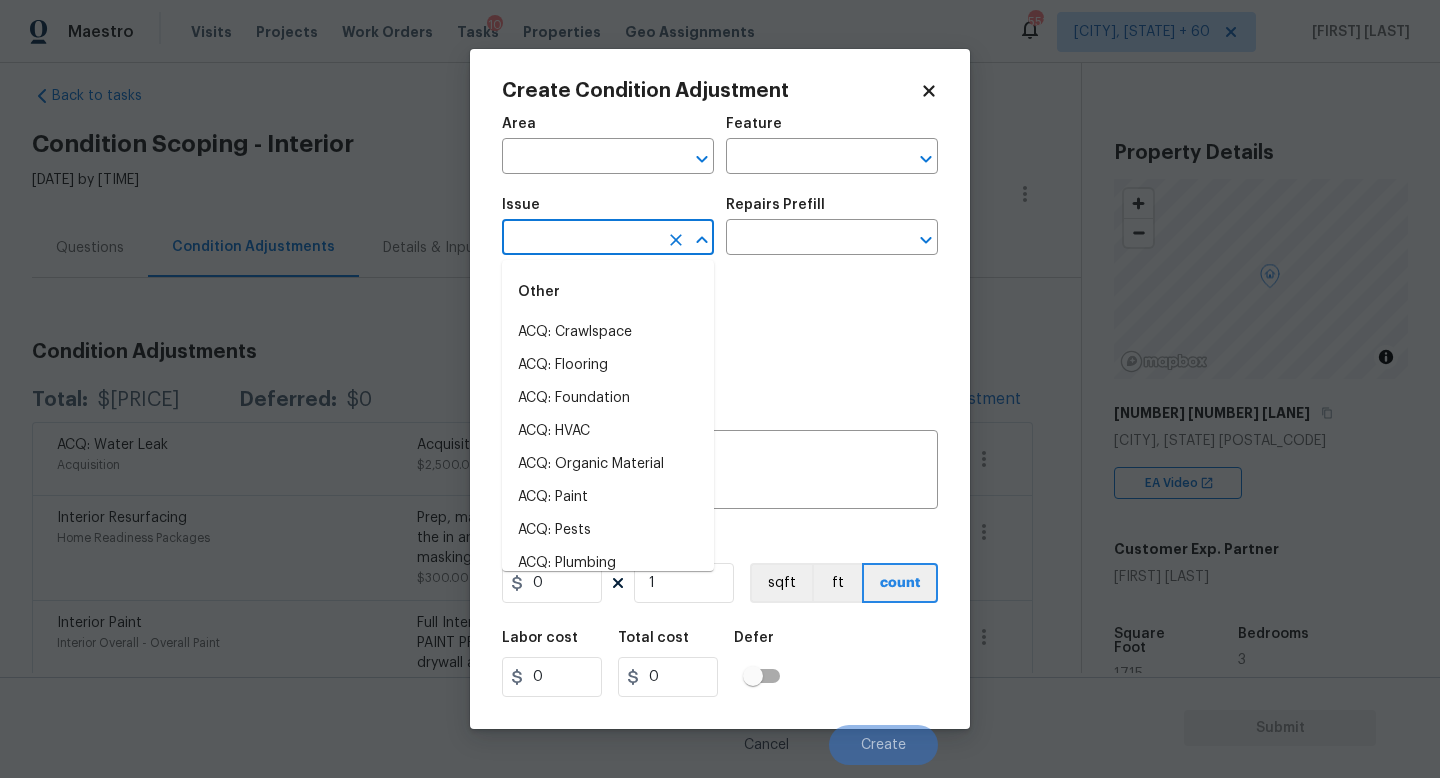 click at bounding box center (580, 239) 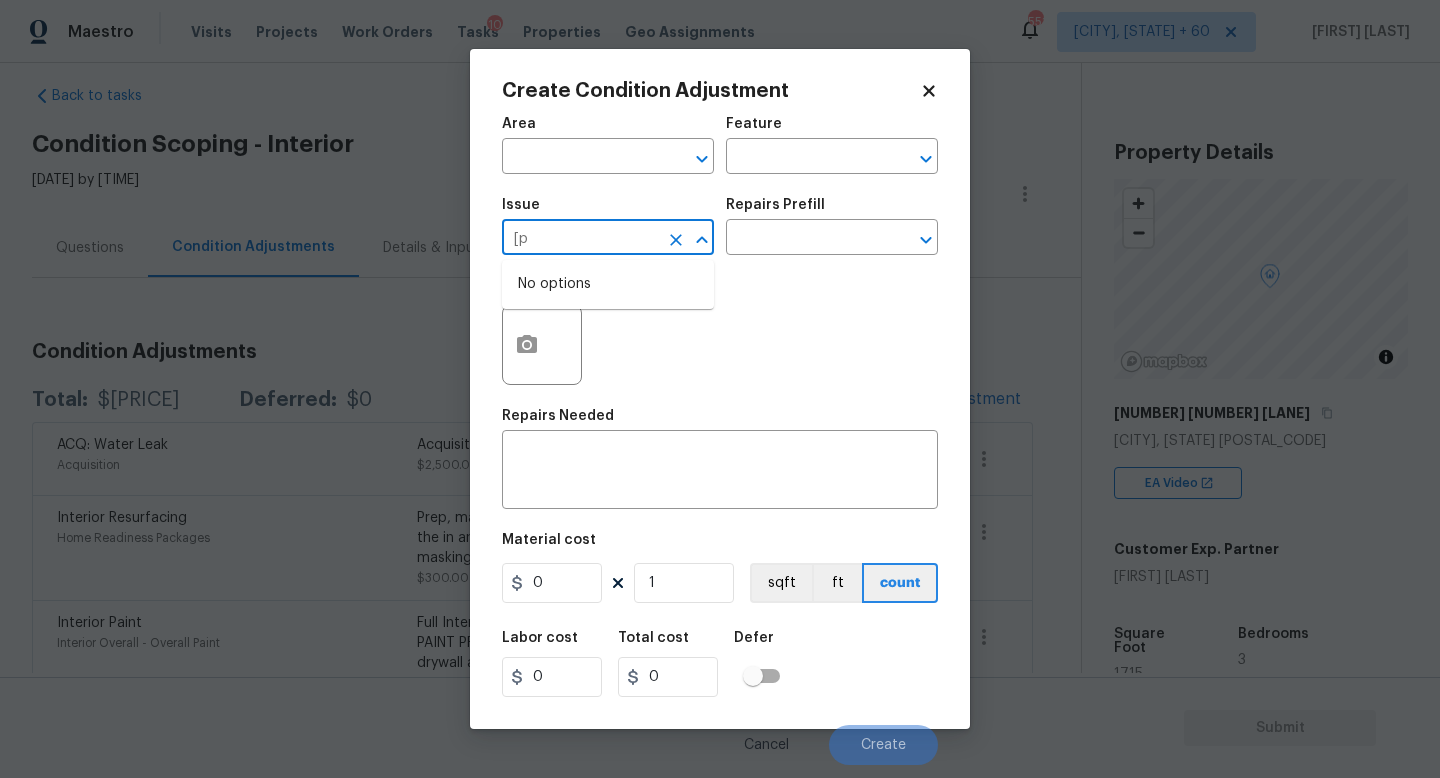 type on "[" 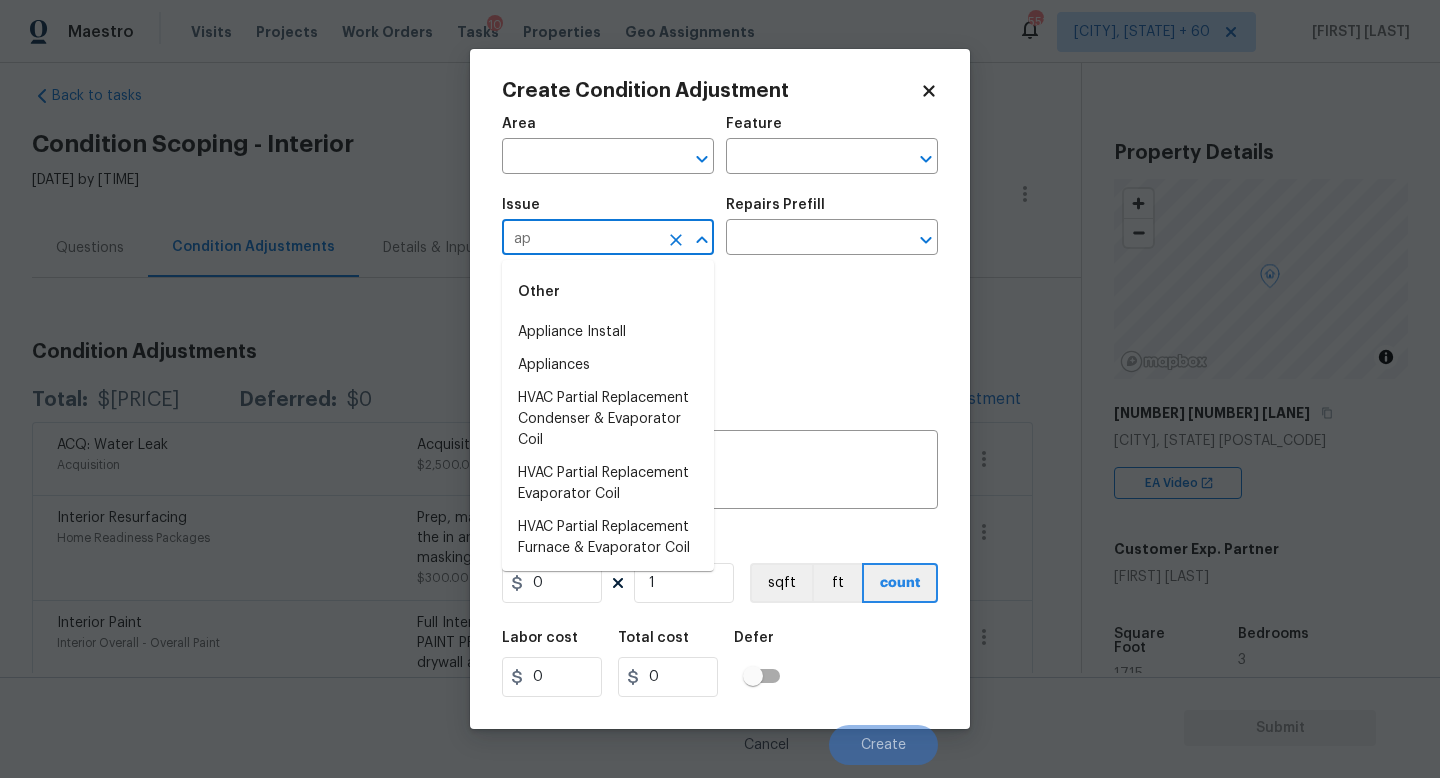 type on "a" 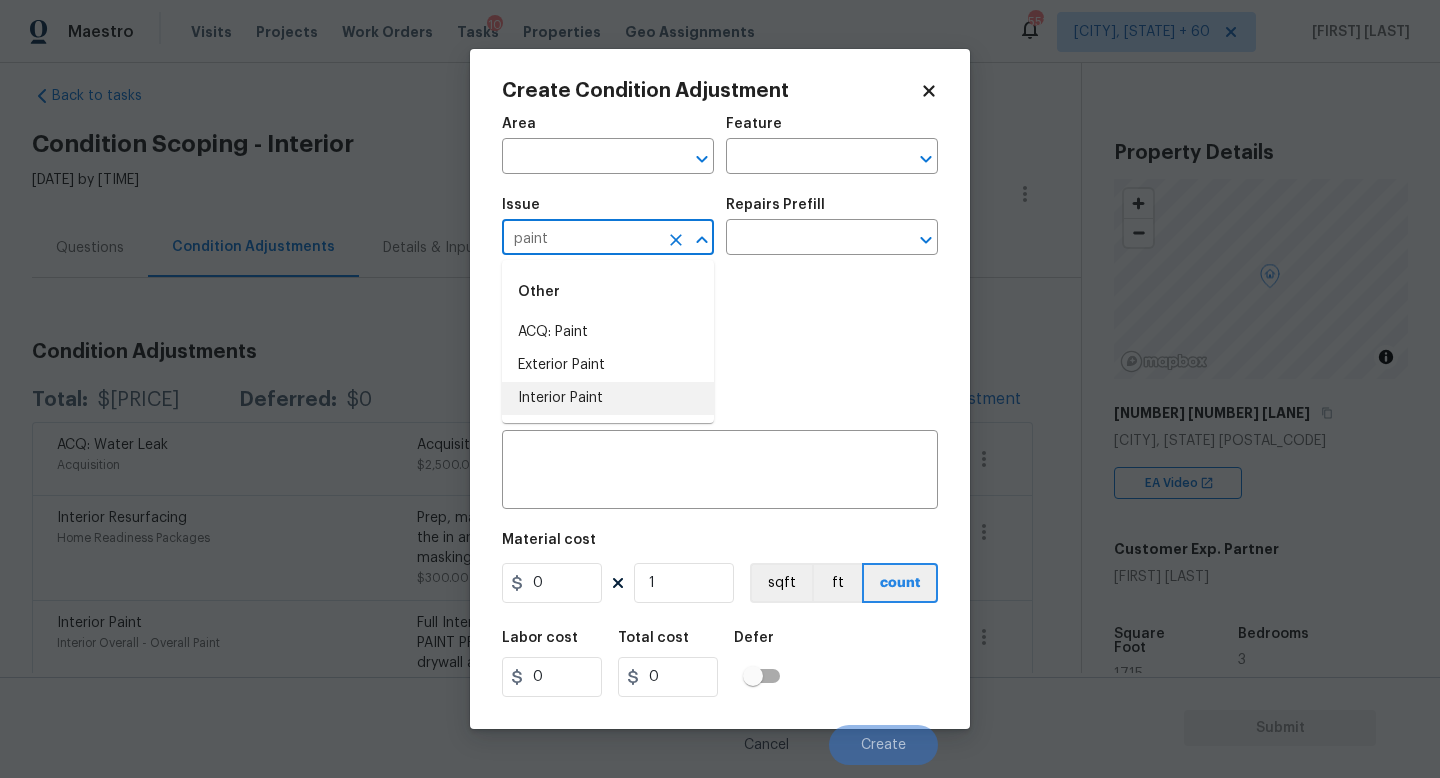 click on "Interior Paint" at bounding box center [608, 398] 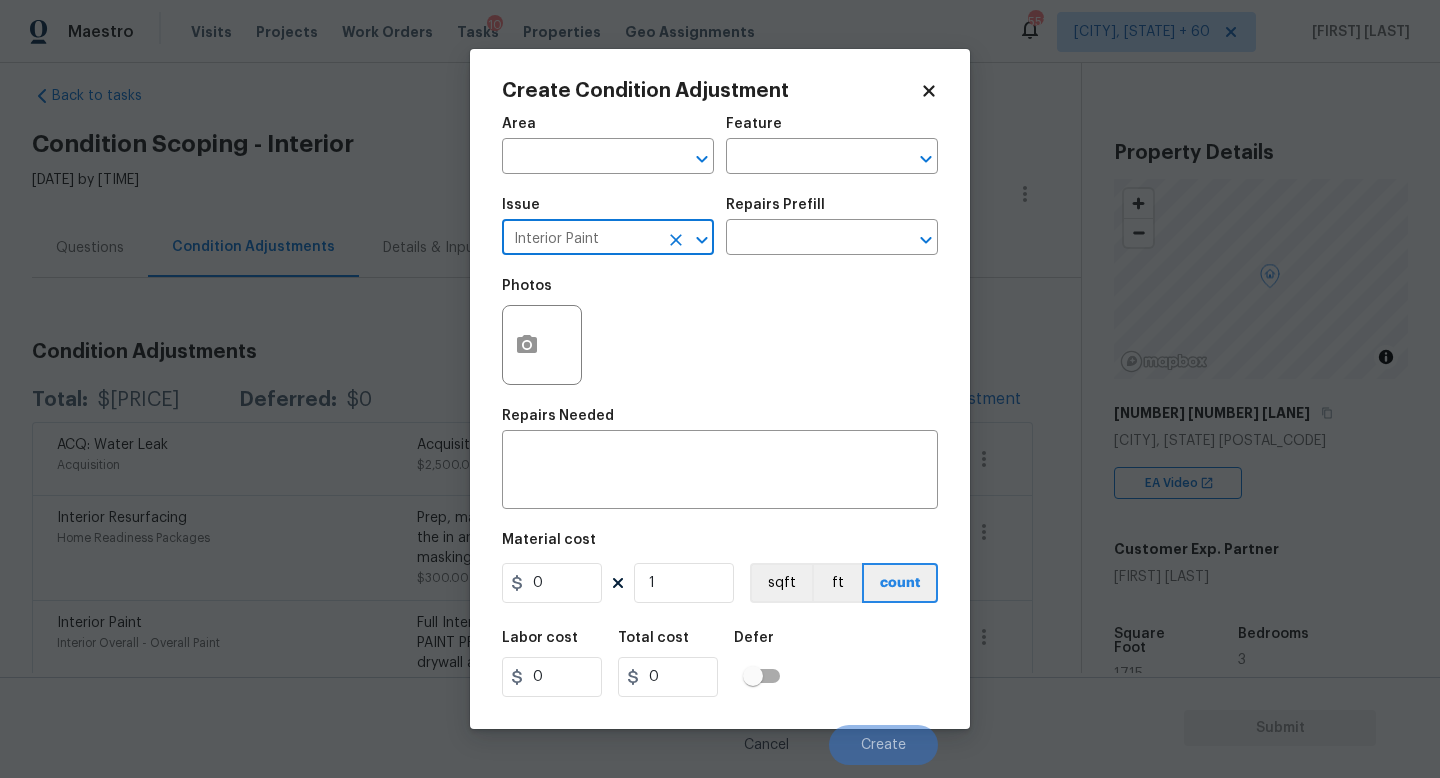 type on "Interior Paint" 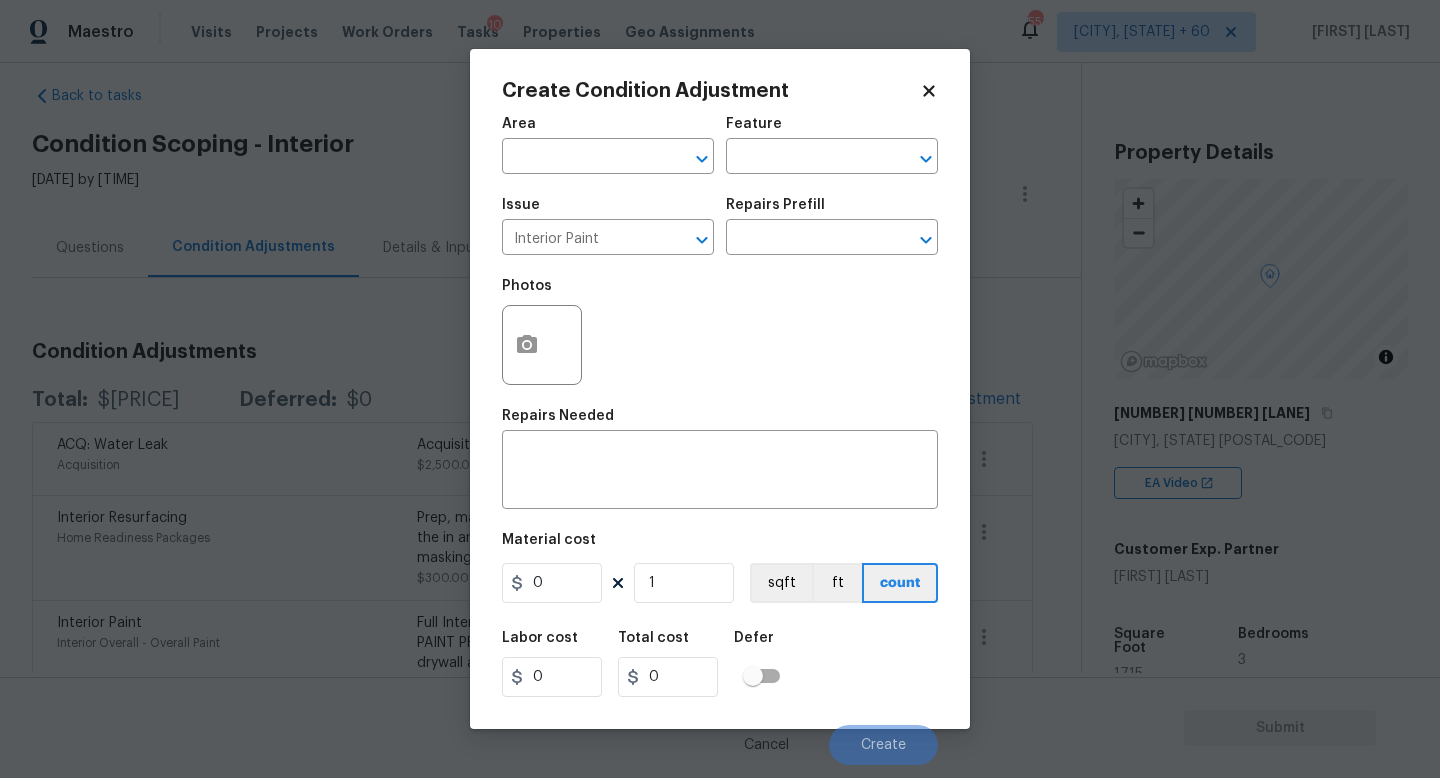 click on "Photos" at bounding box center [720, 332] 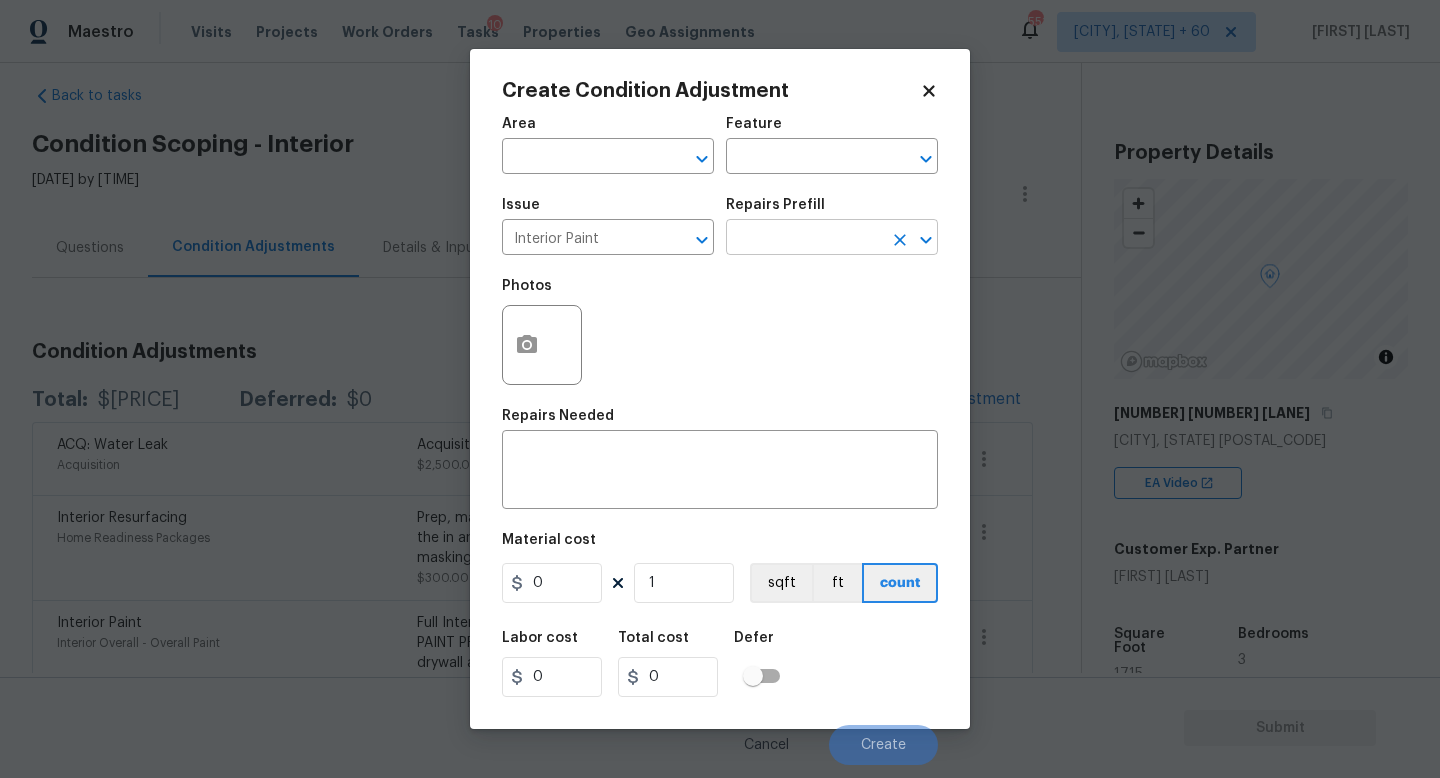click at bounding box center [804, 239] 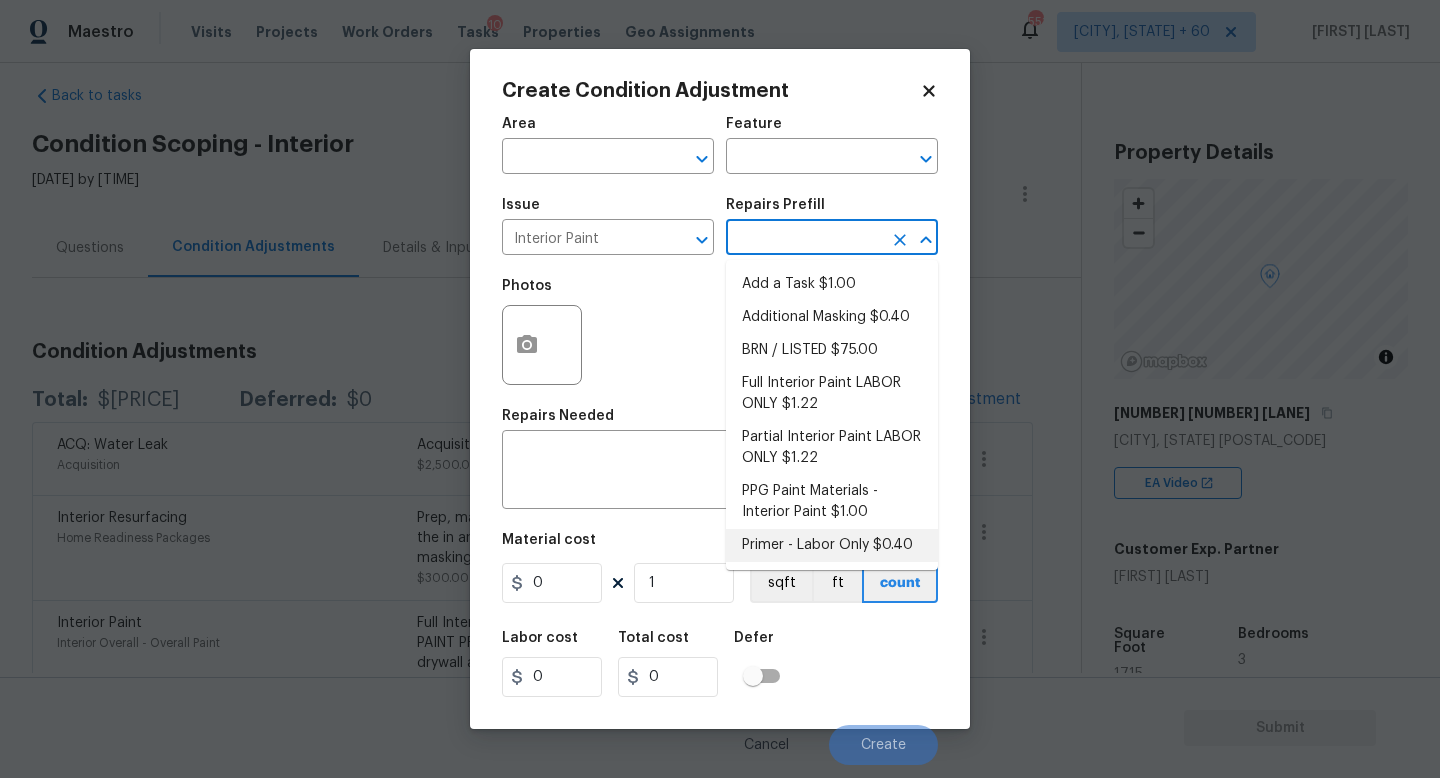 click on "Primer - Labor Only $0.40" at bounding box center [832, 545] 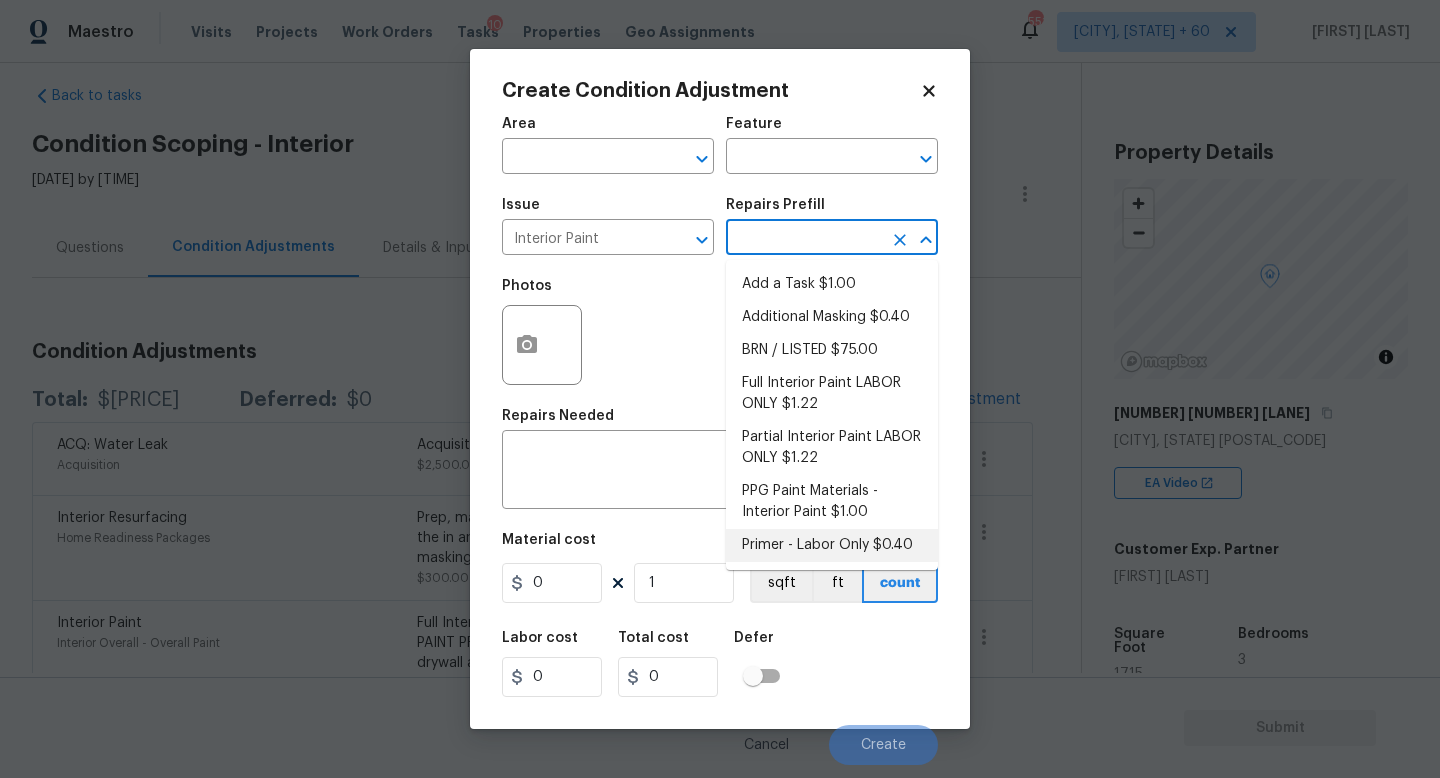 type on "0.4" 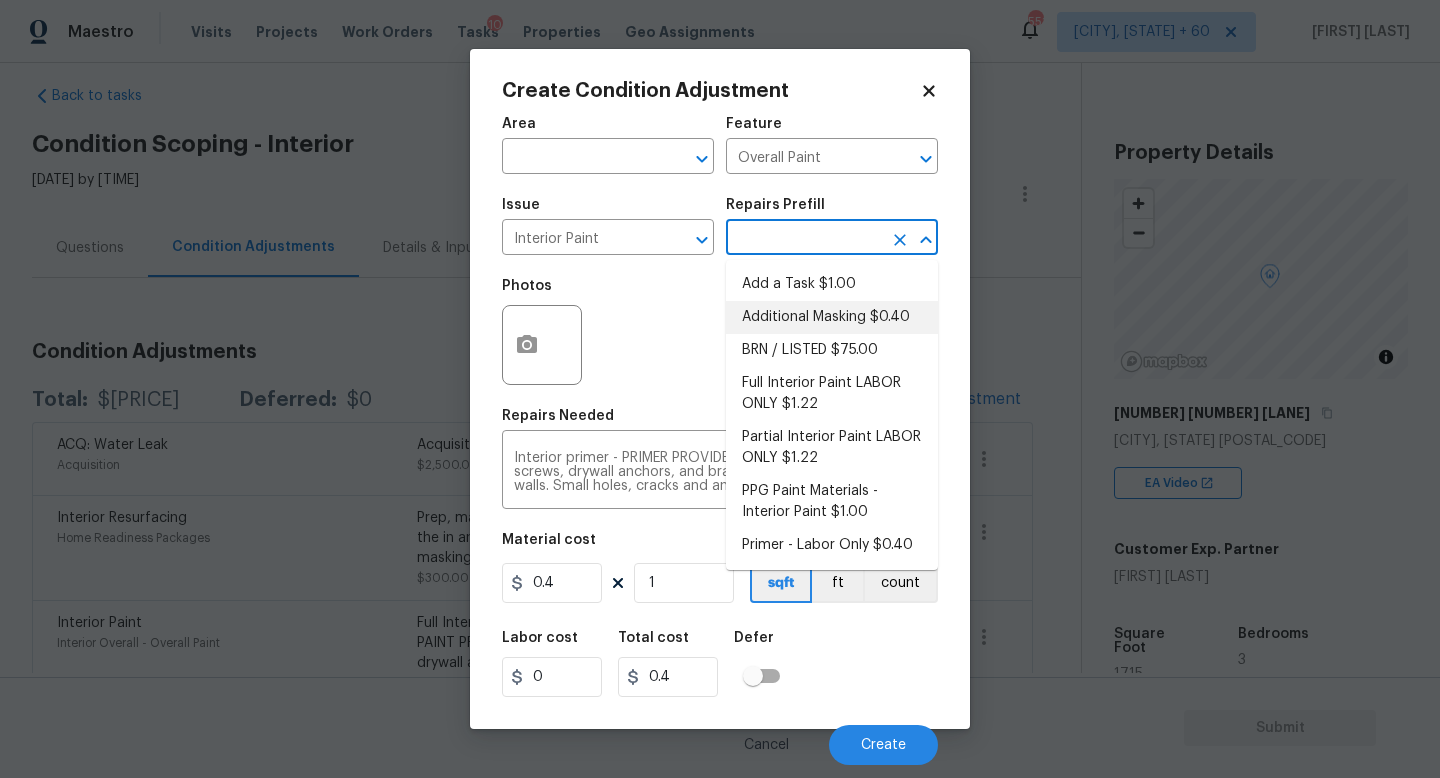 click on "Material cost" at bounding box center [720, 546] 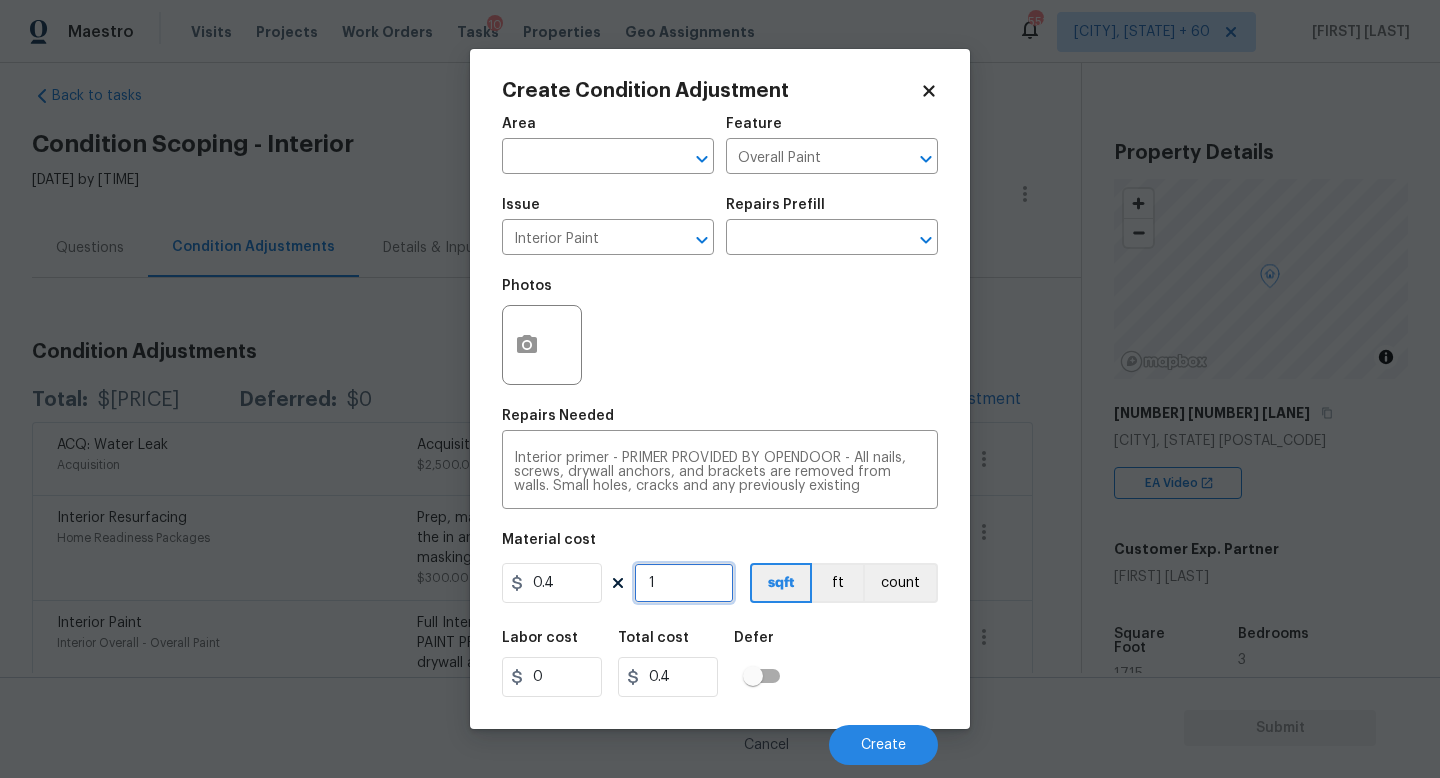 click on "1" at bounding box center (684, 583) 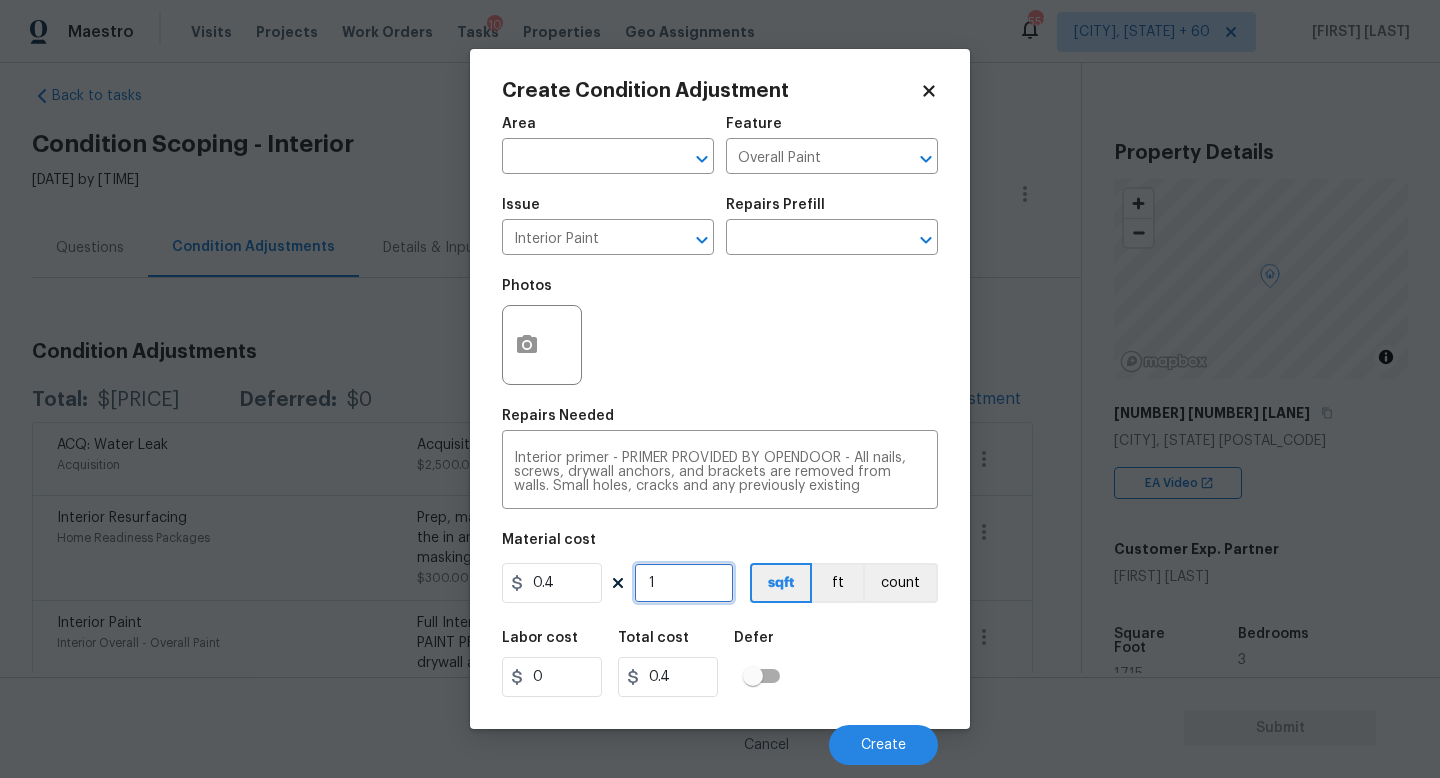 type on "17" 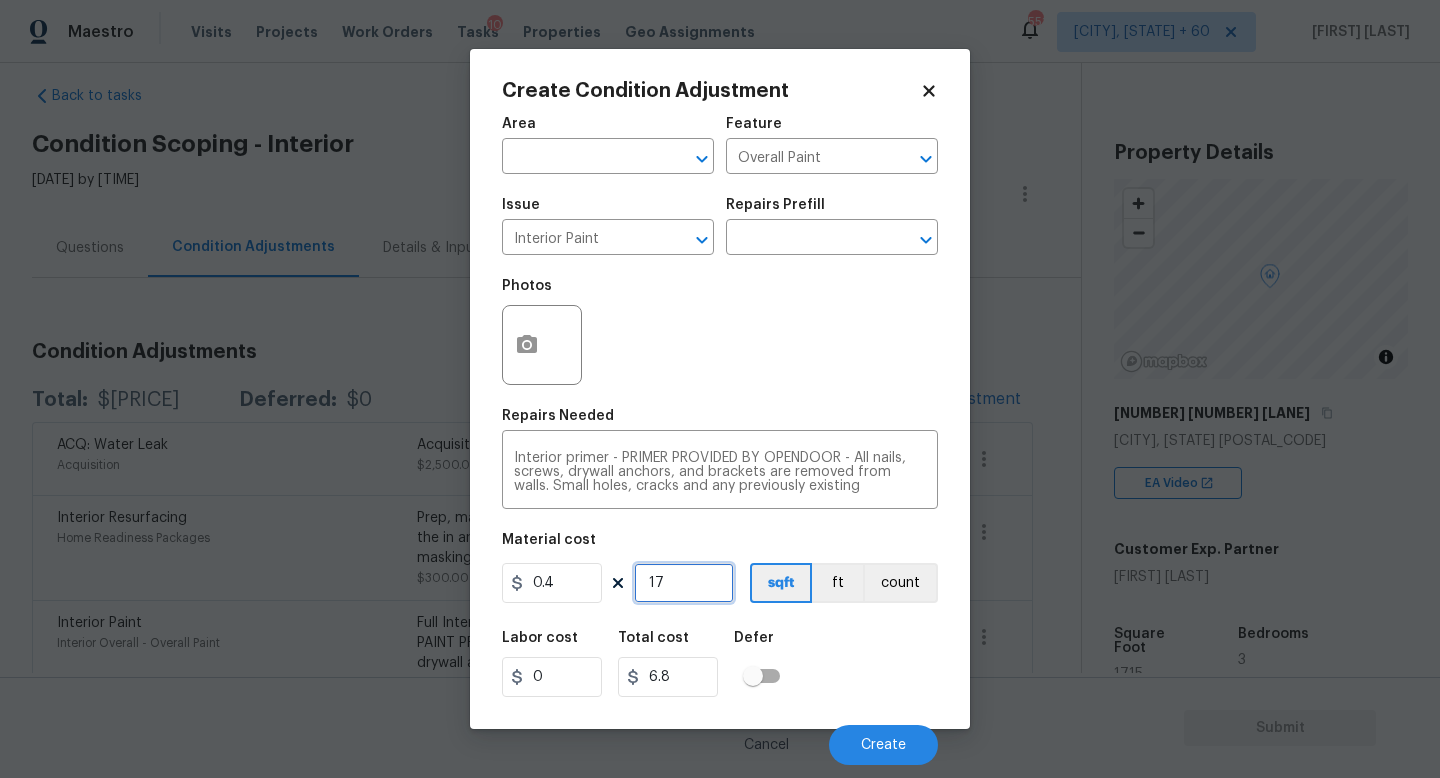 type on "171" 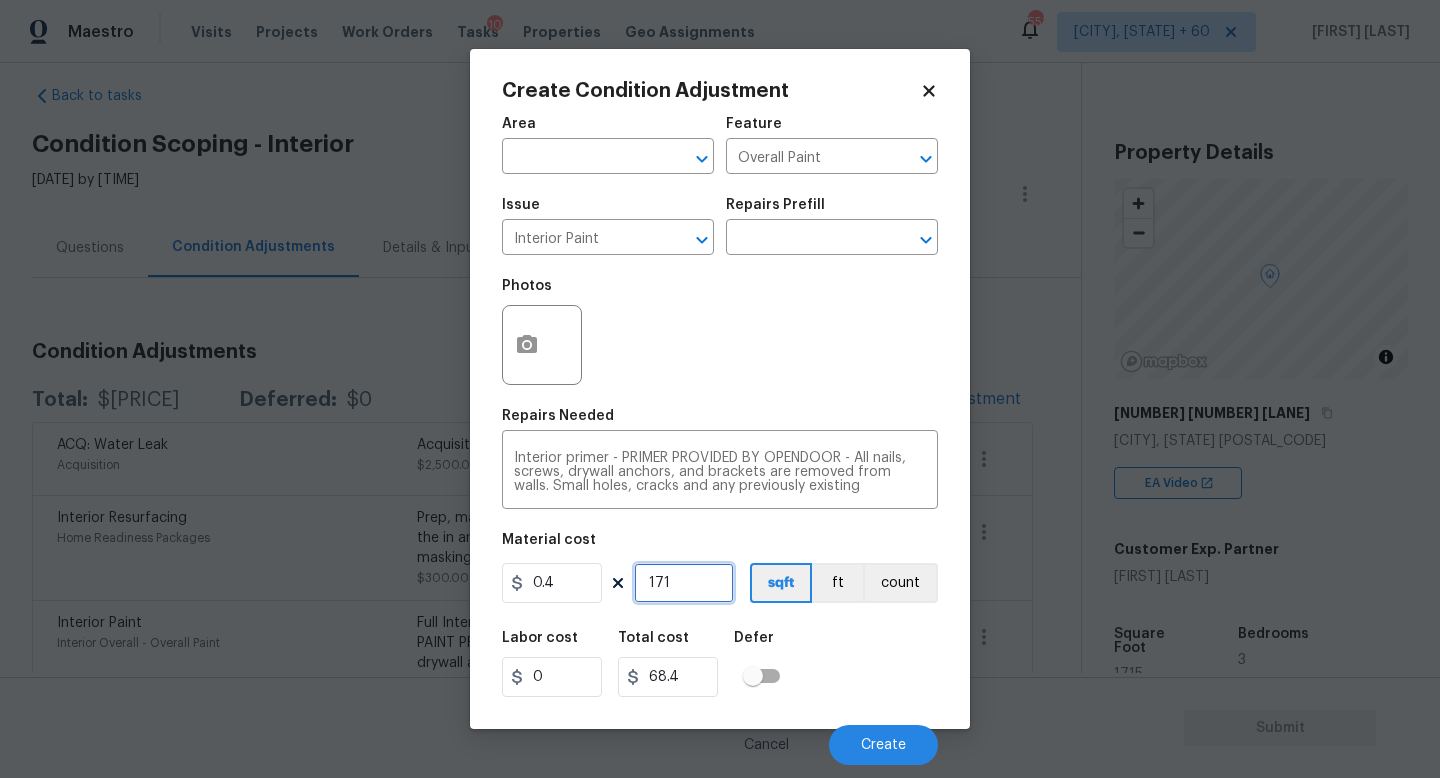 type on "1715" 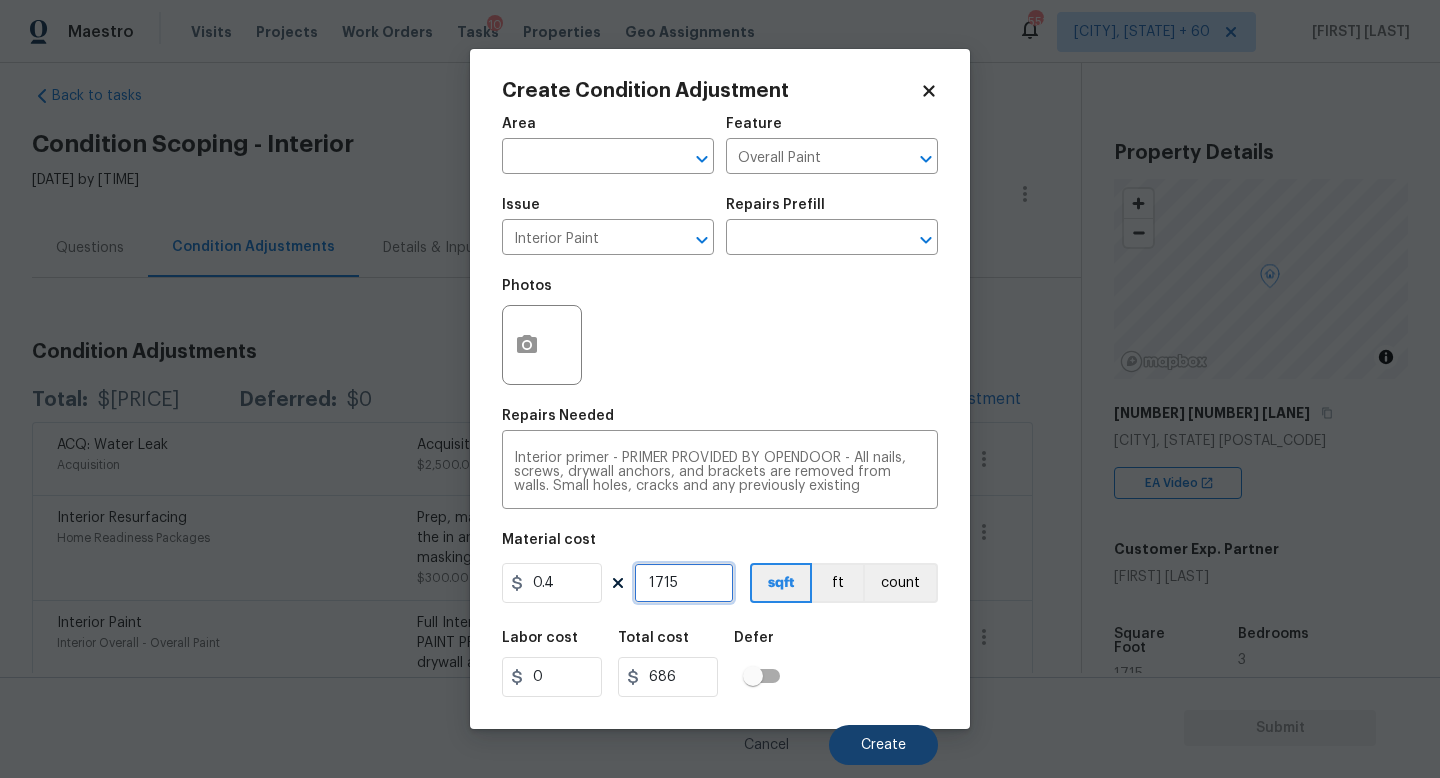 type on "1715" 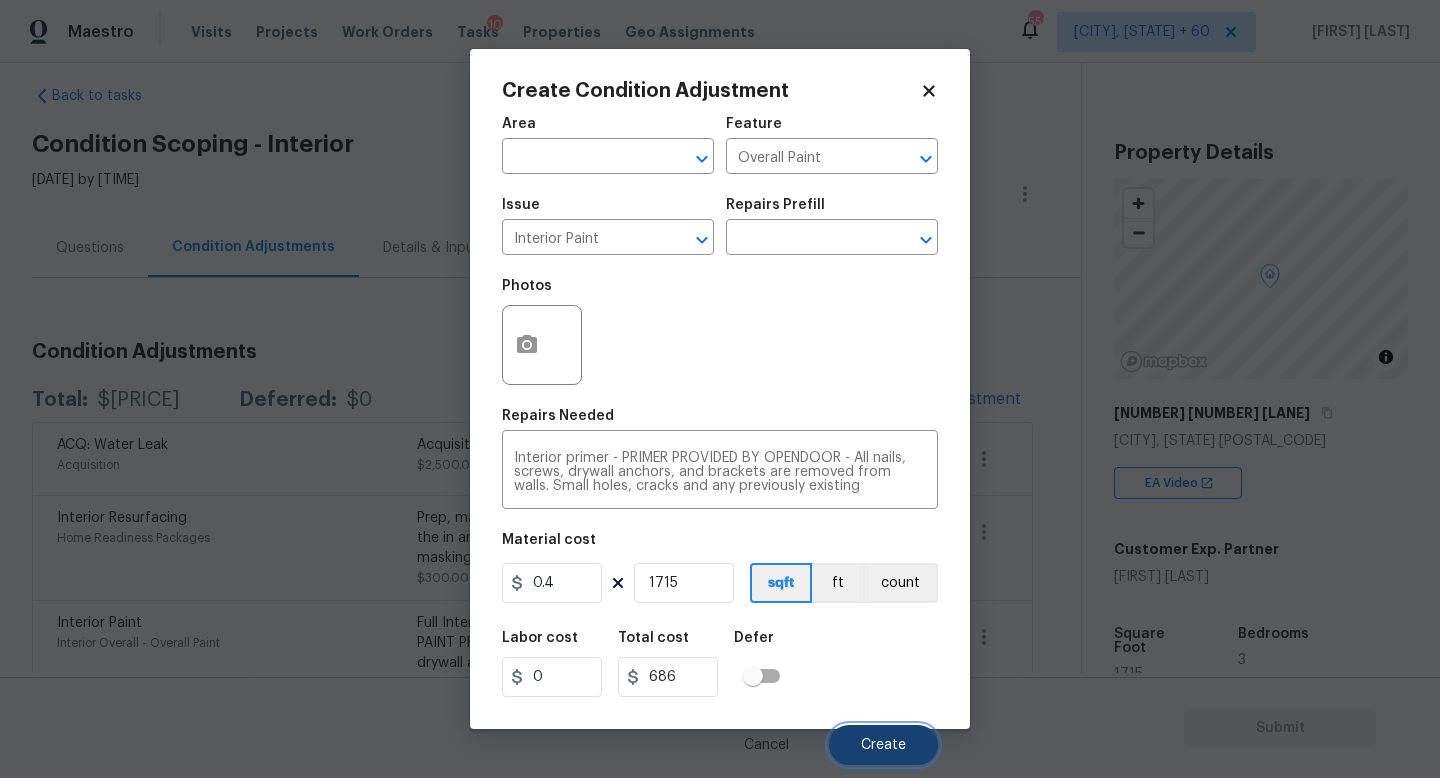 click on "Create" at bounding box center [883, 745] 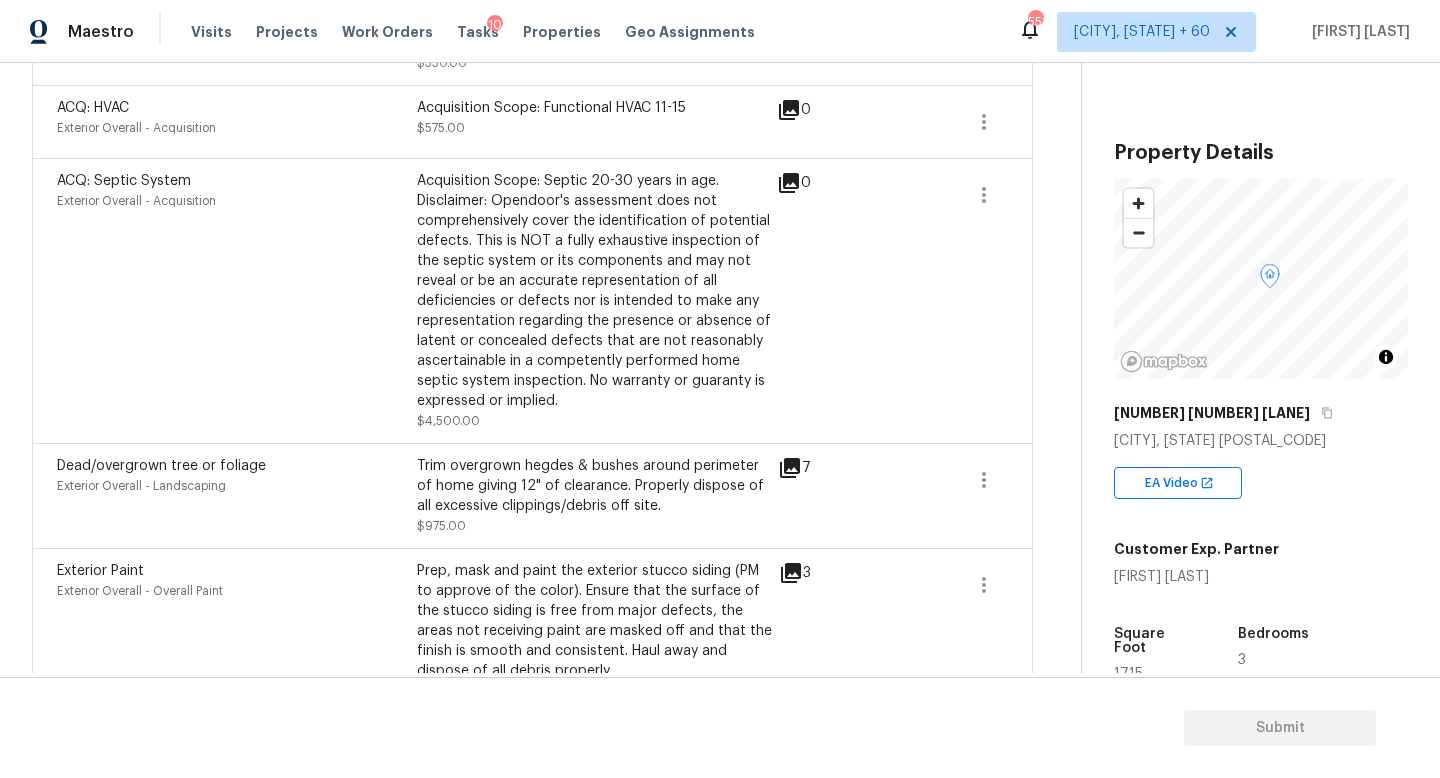 scroll, scrollTop: 1413, scrollLeft: 0, axis: vertical 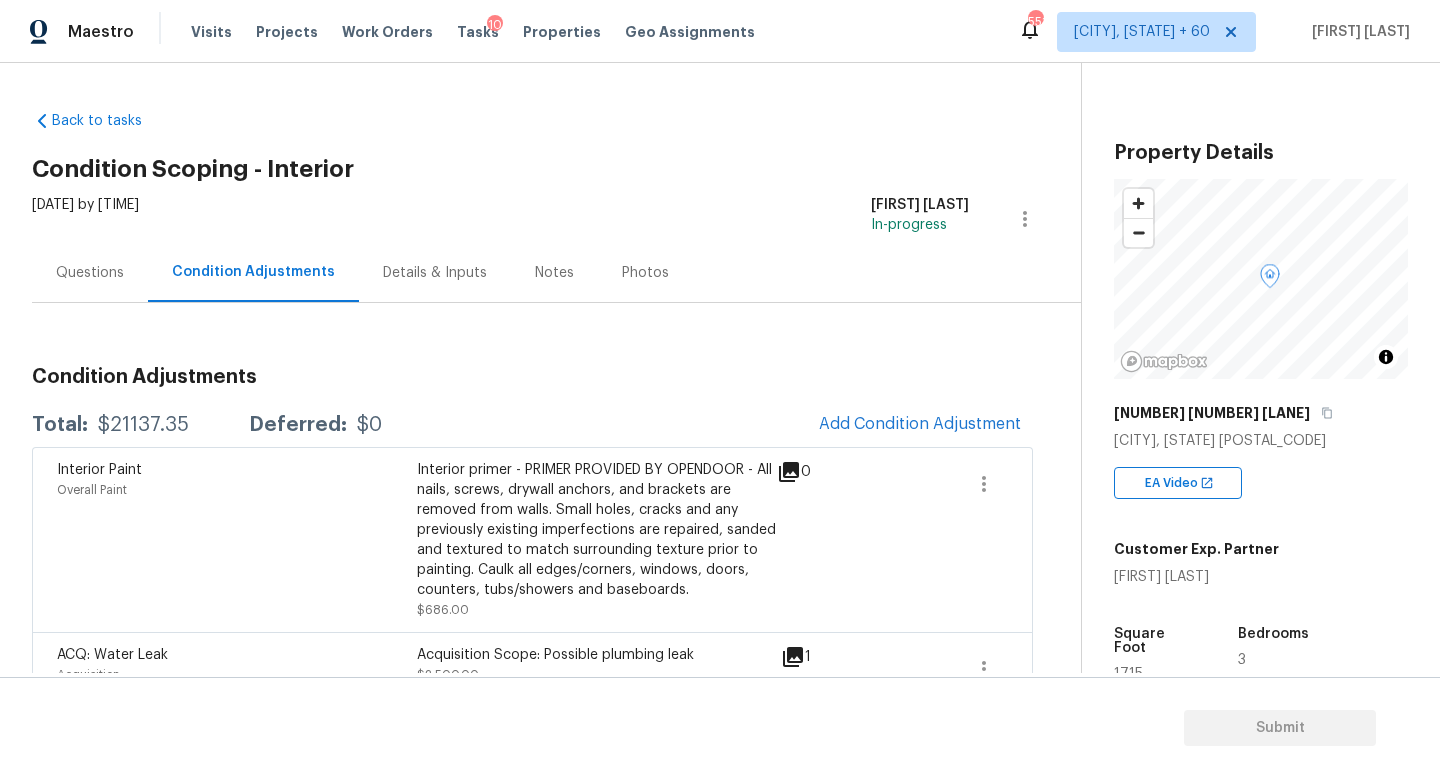 click on "Questions" at bounding box center [90, 272] 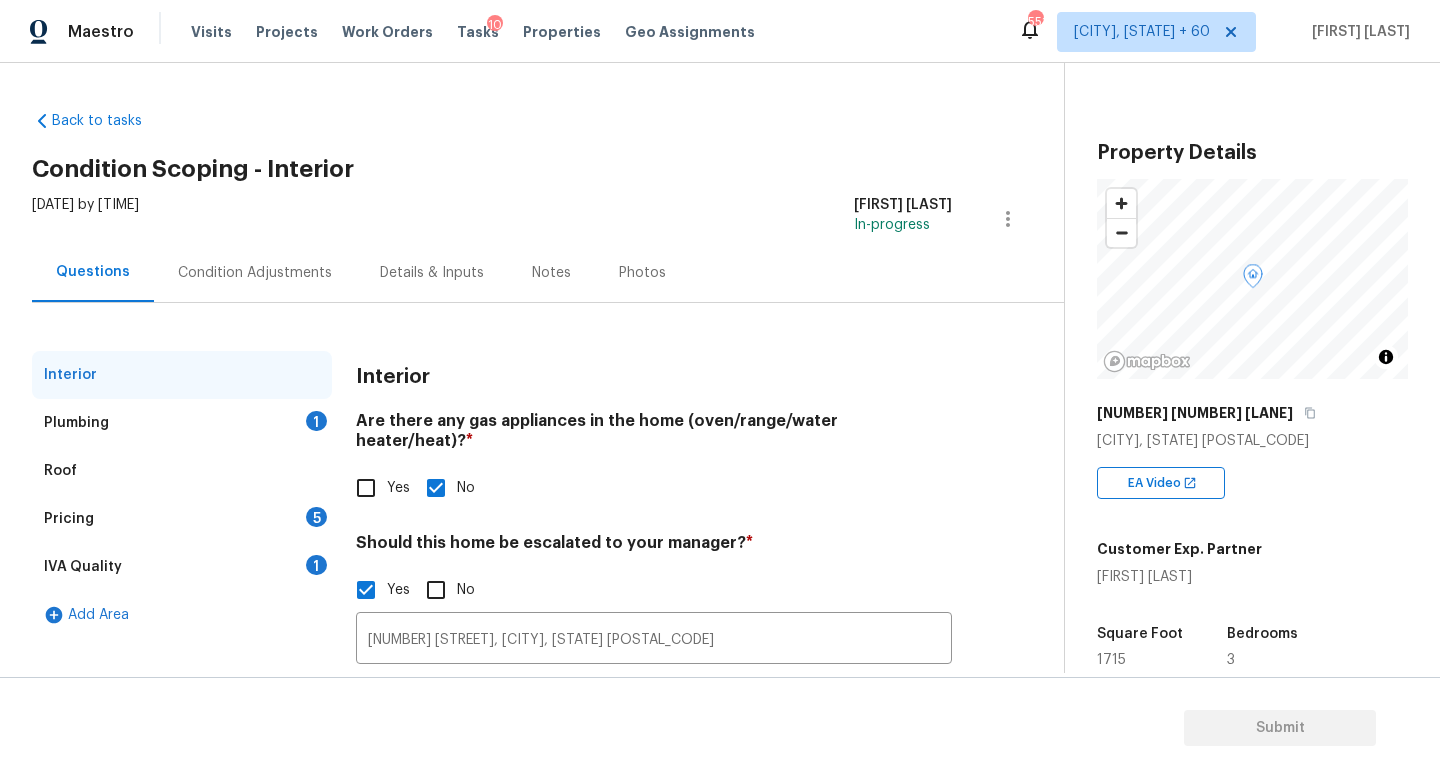 scroll, scrollTop: 62, scrollLeft: 0, axis: vertical 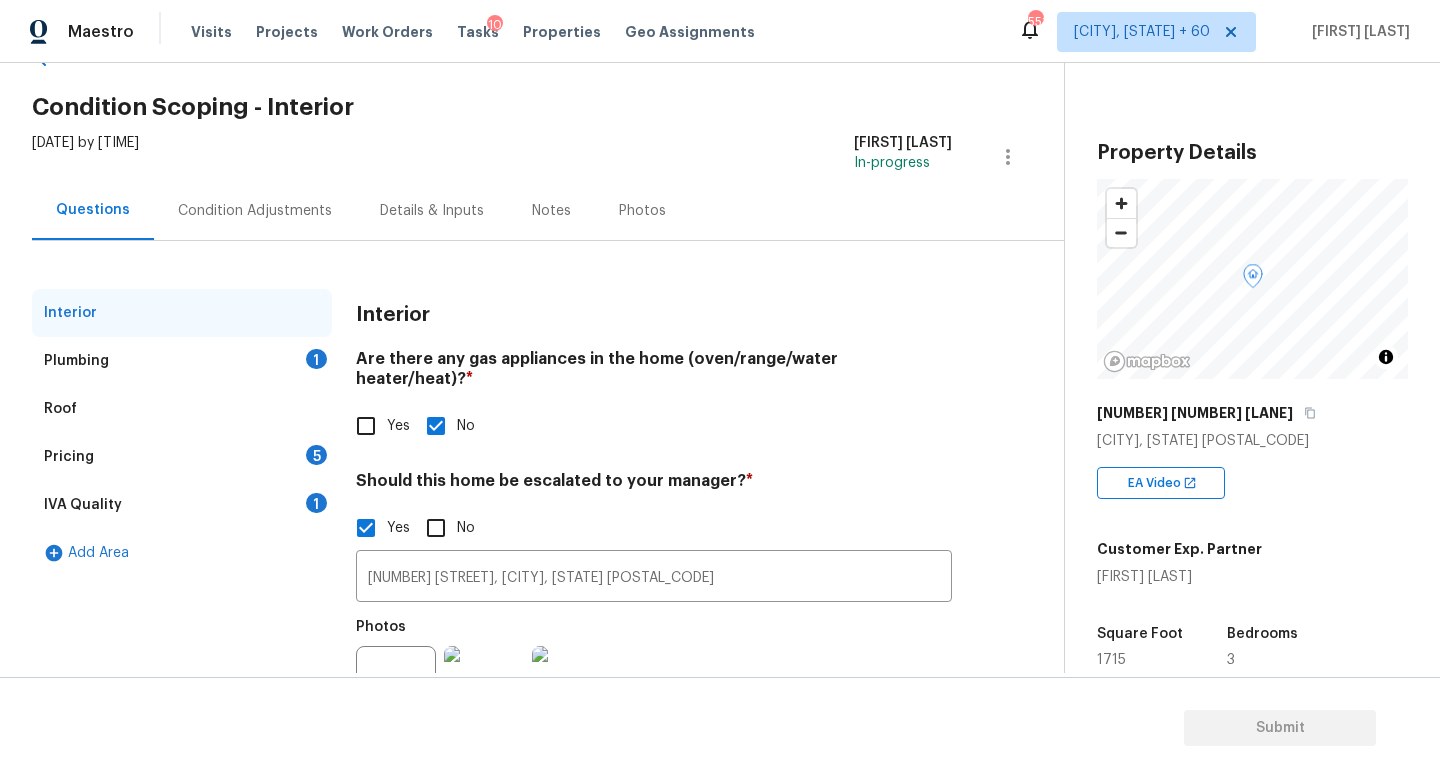 click on "Plumbing 1" at bounding box center (182, 361) 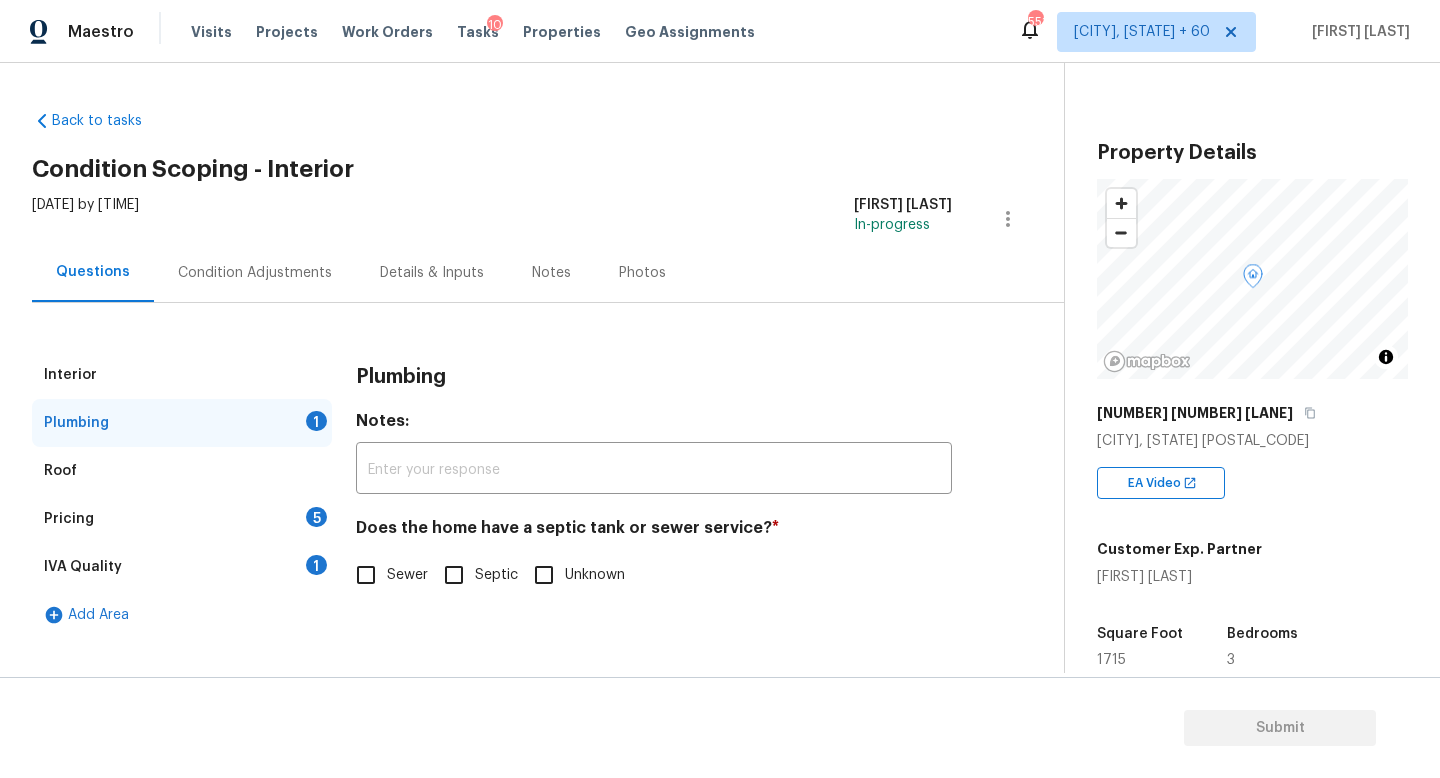 click on "Does the home have a septic tank or sewer service?  * Sewer Septic Unknown" at bounding box center [654, 557] 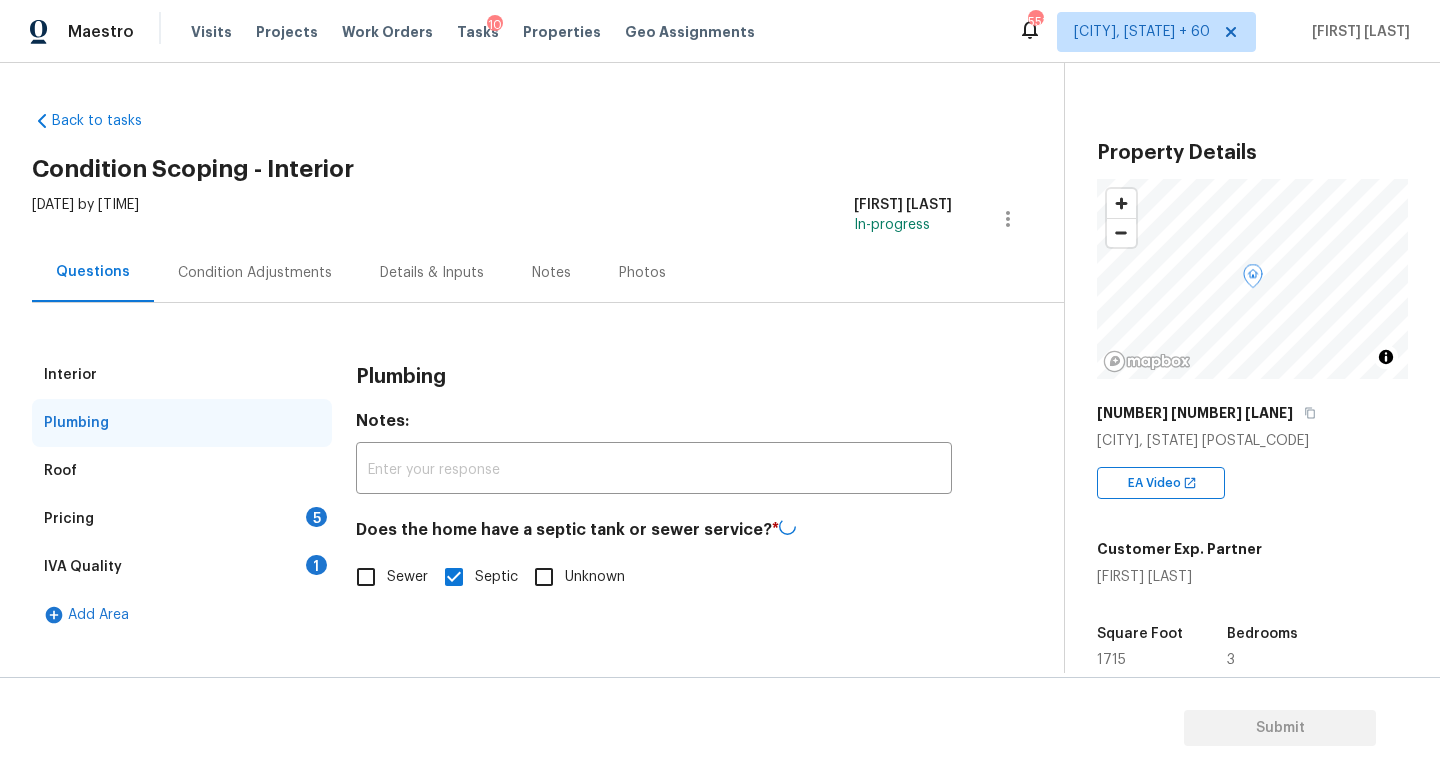 click on "Pricing 5" at bounding box center [182, 519] 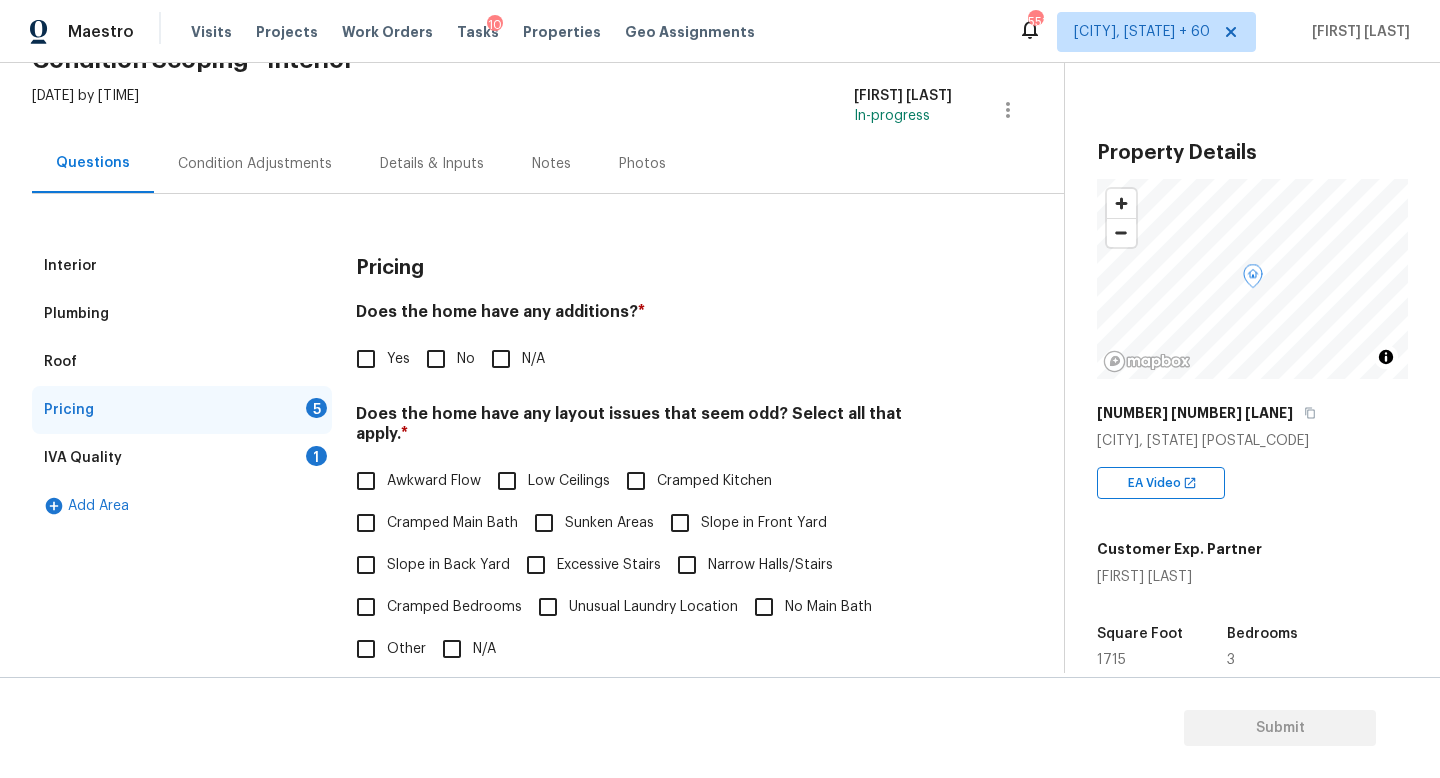 scroll, scrollTop: 108, scrollLeft: 0, axis: vertical 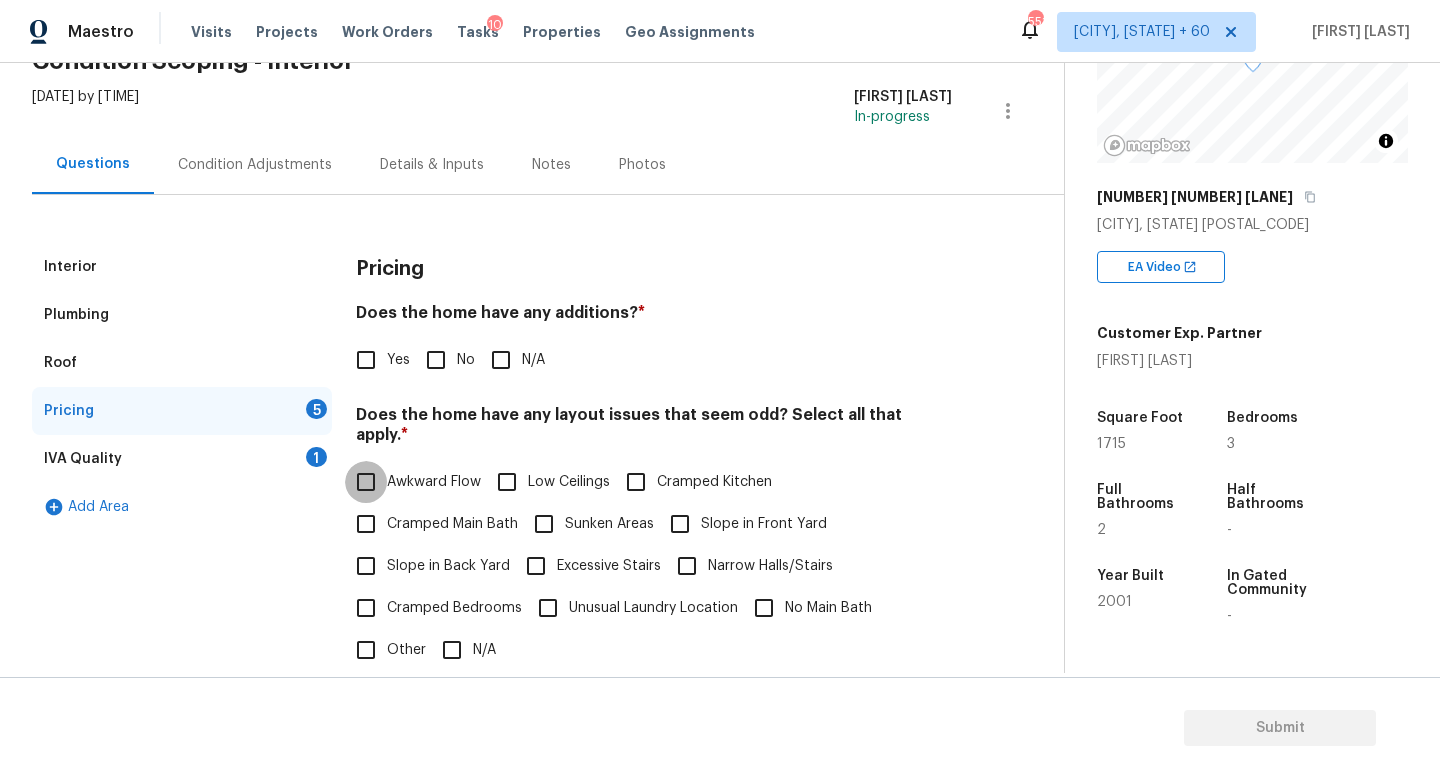 click on "Awkward Flow" at bounding box center [366, 482] 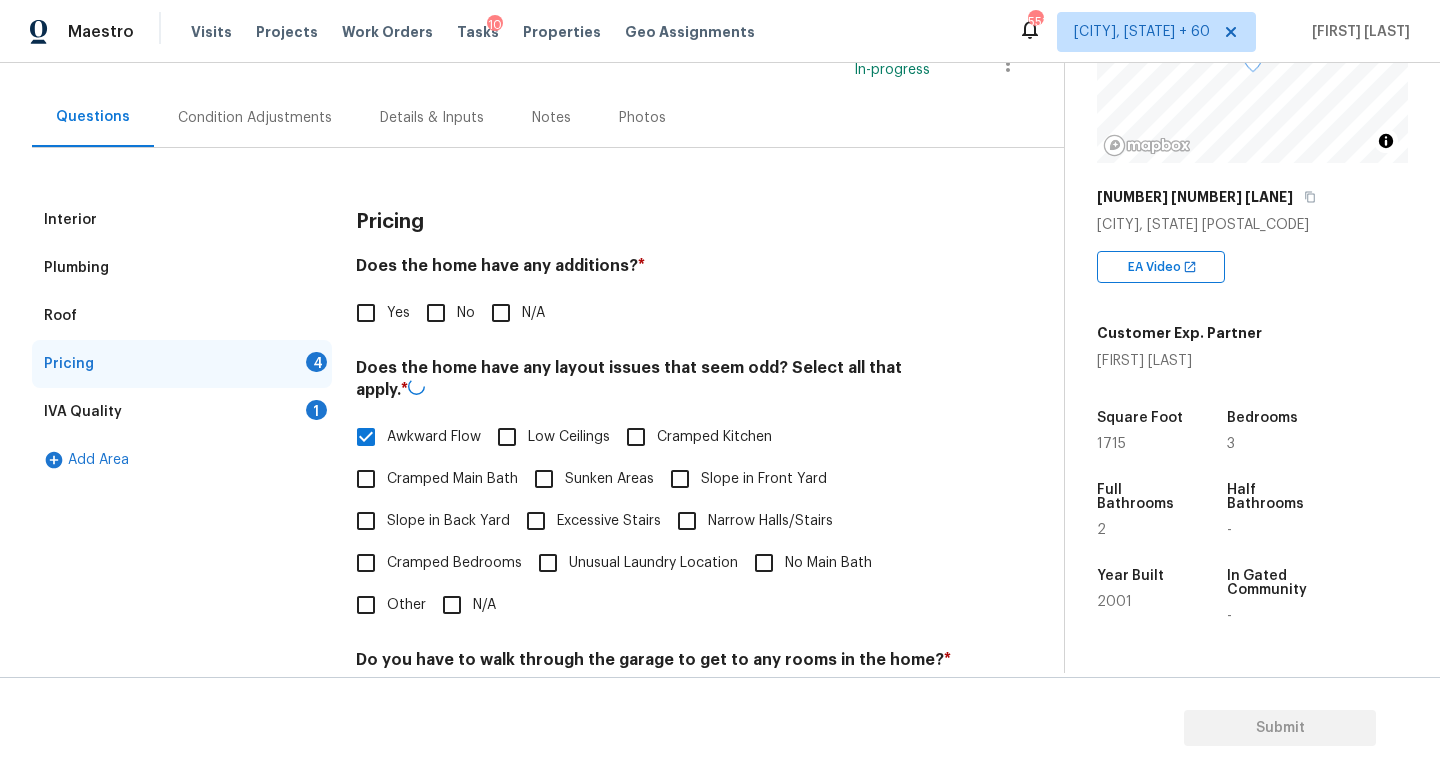 scroll, scrollTop: 158, scrollLeft: 0, axis: vertical 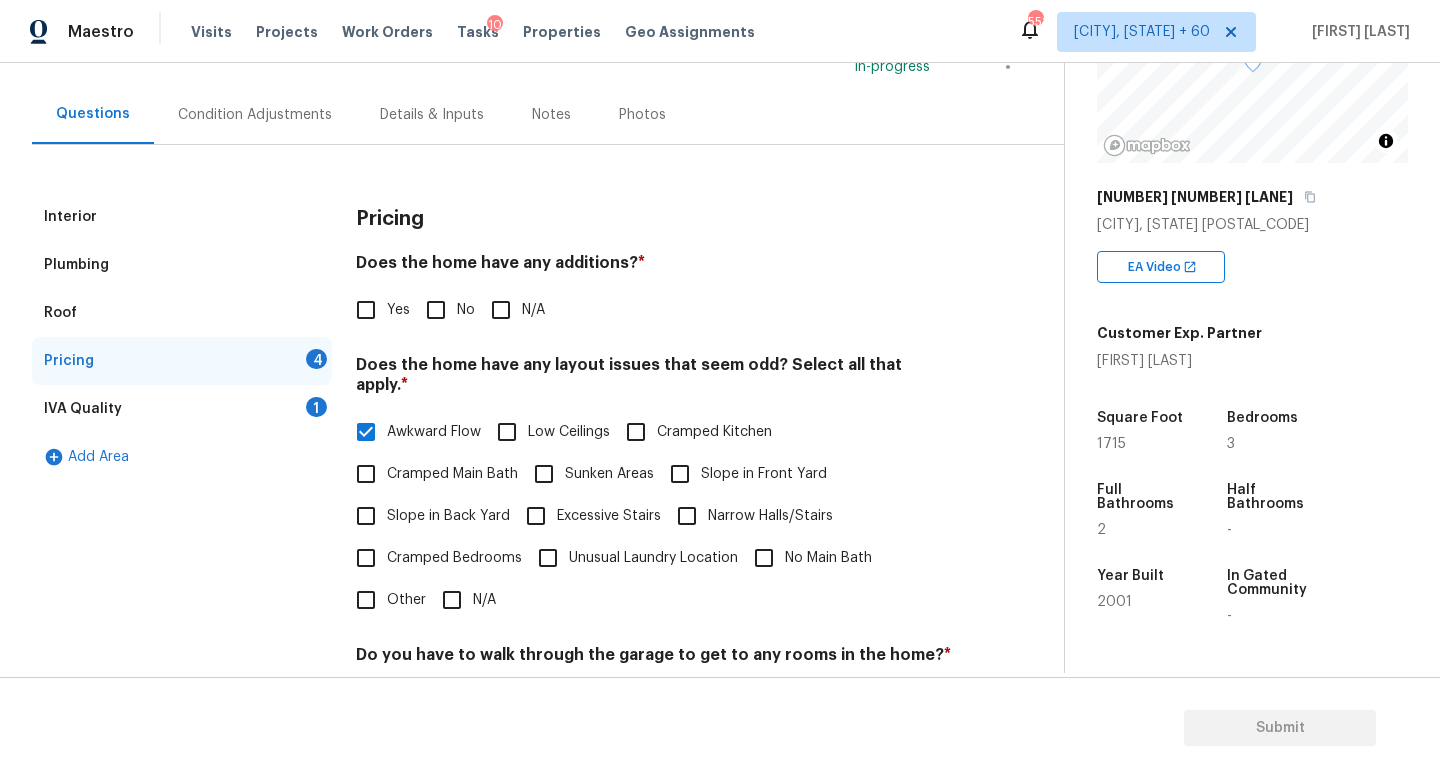 click on "Cramped Kitchen" at bounding box center [693, 432] 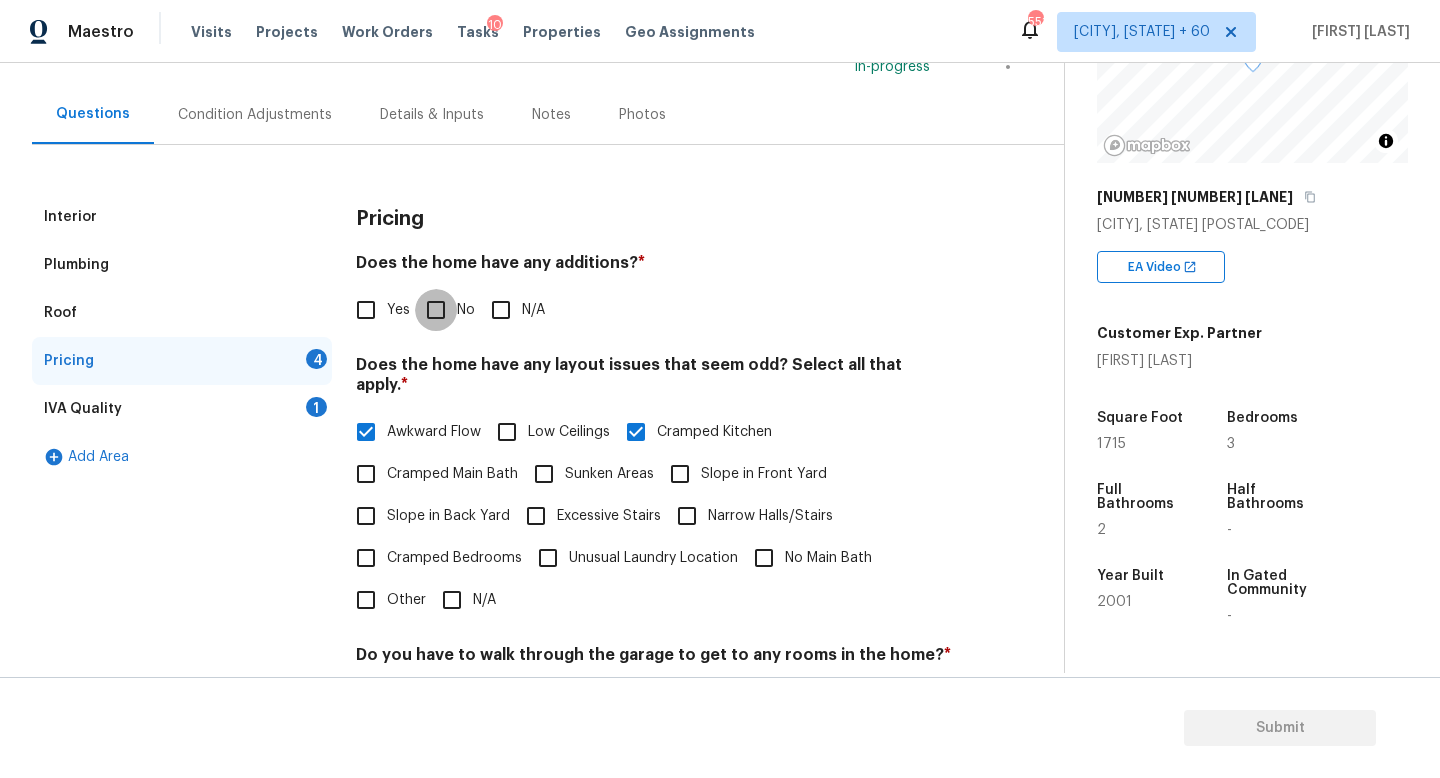 click on "No" at bounding box center (436, 310) 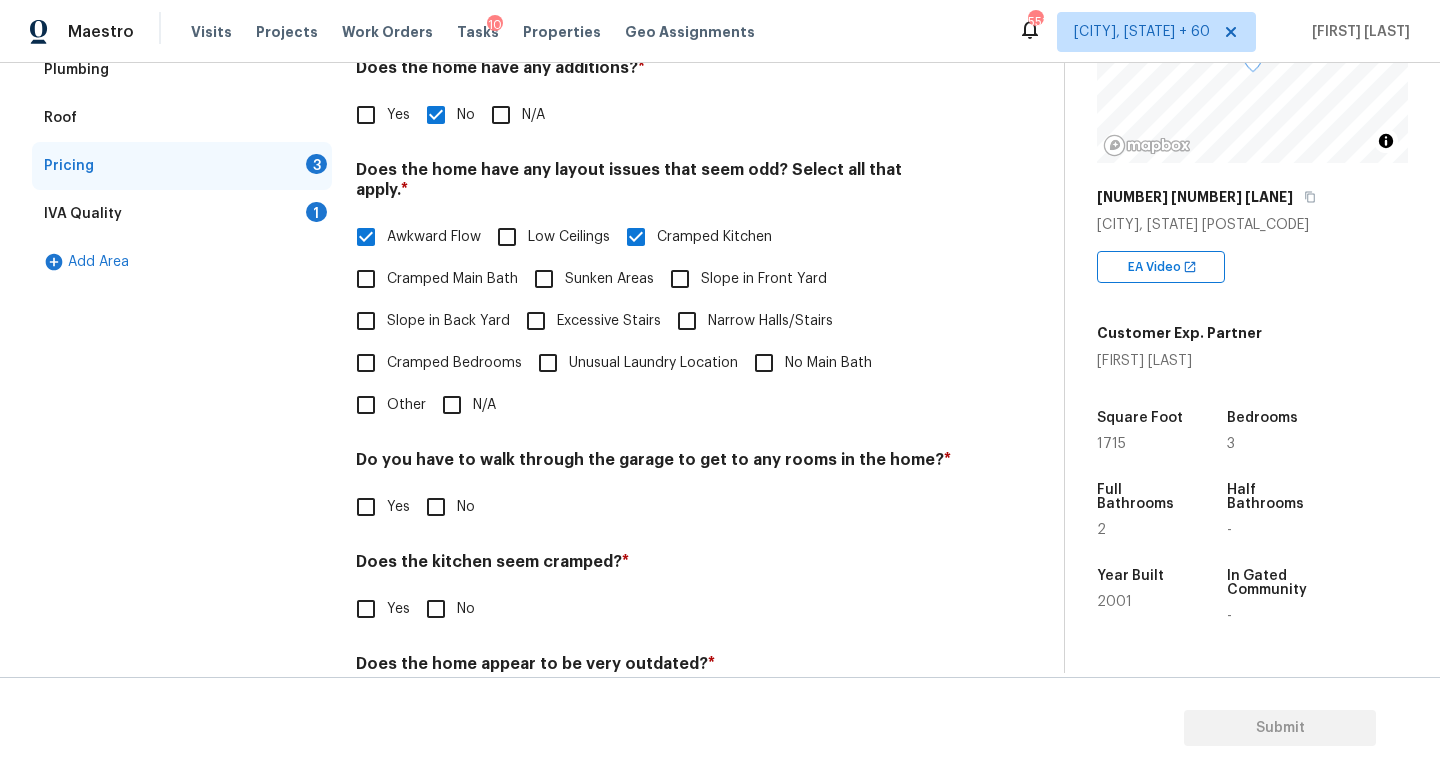scroll, scrollTop: 422, scrollLeft: 0, axis: vertical 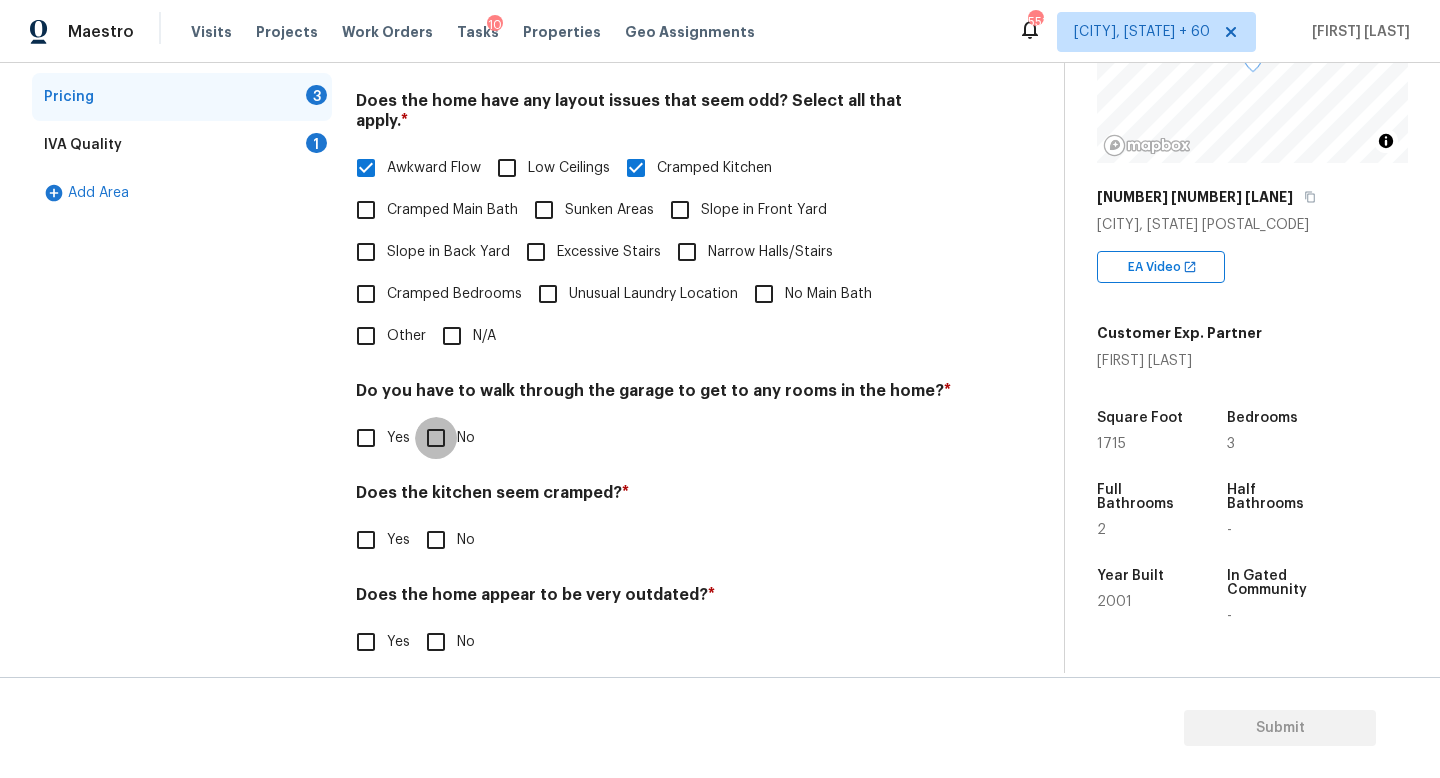 click on "No" at bounding box center (436, 438) 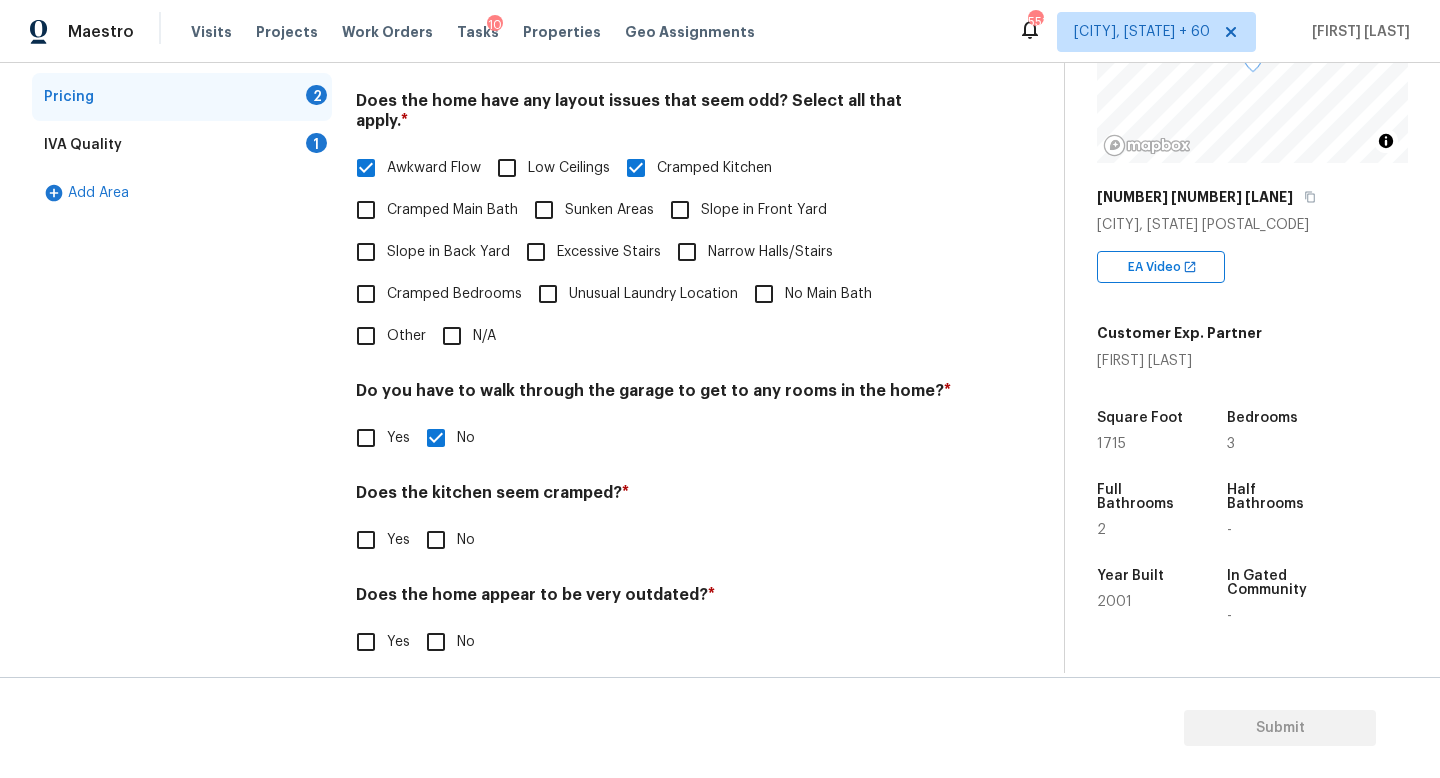 click on "Yes" at bounding box center [366, 540] 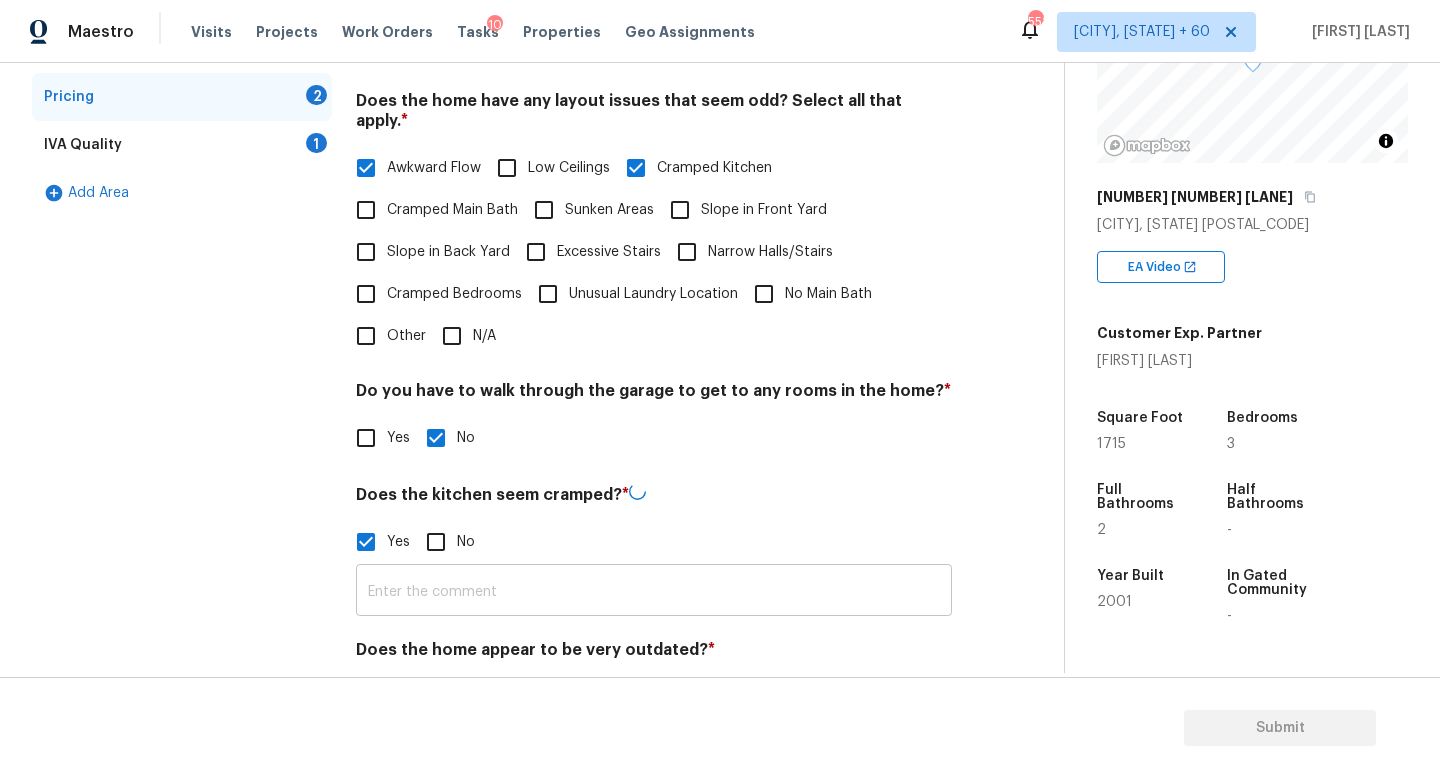 click at bounding box center [654, 592] 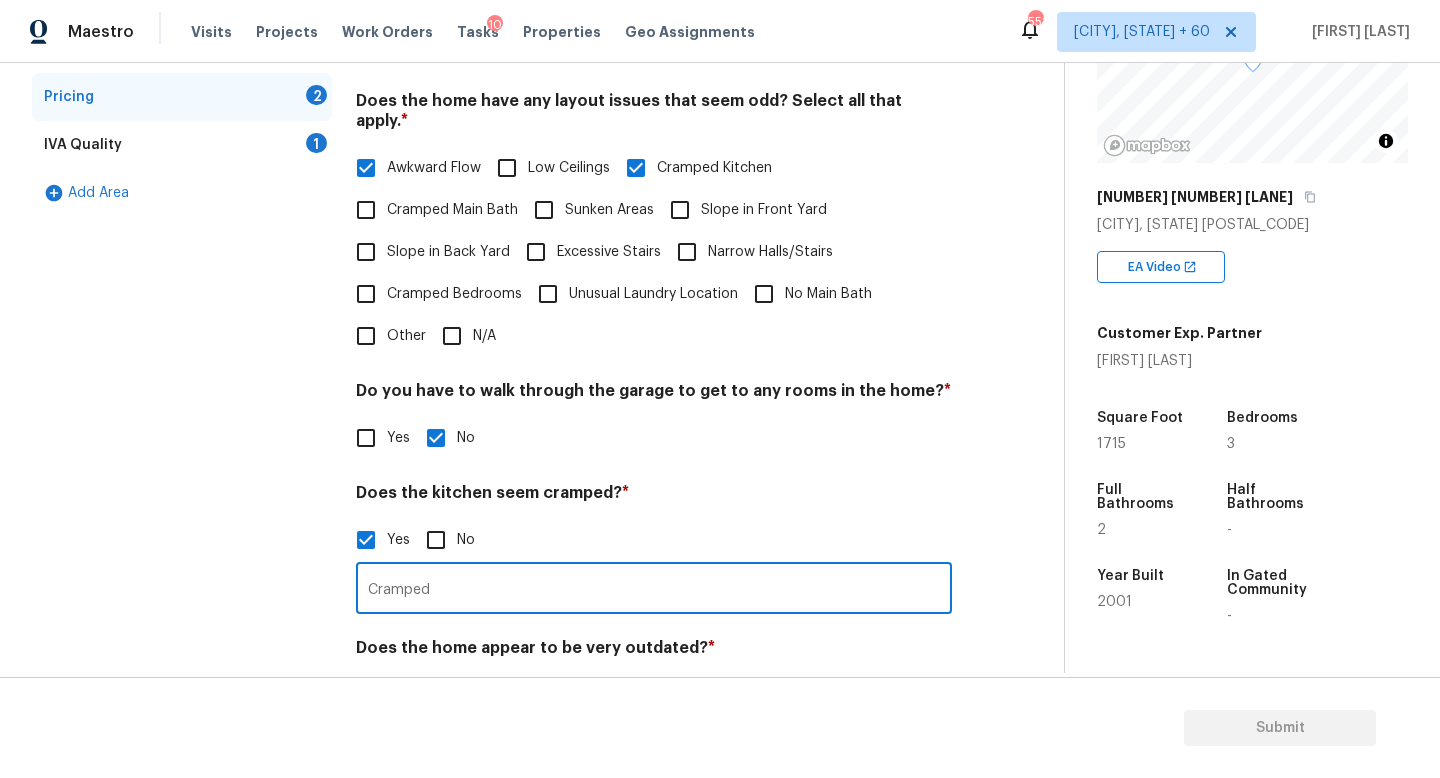 scroll, scrollTop: 475, scrollLeft: 0, axis: vertical 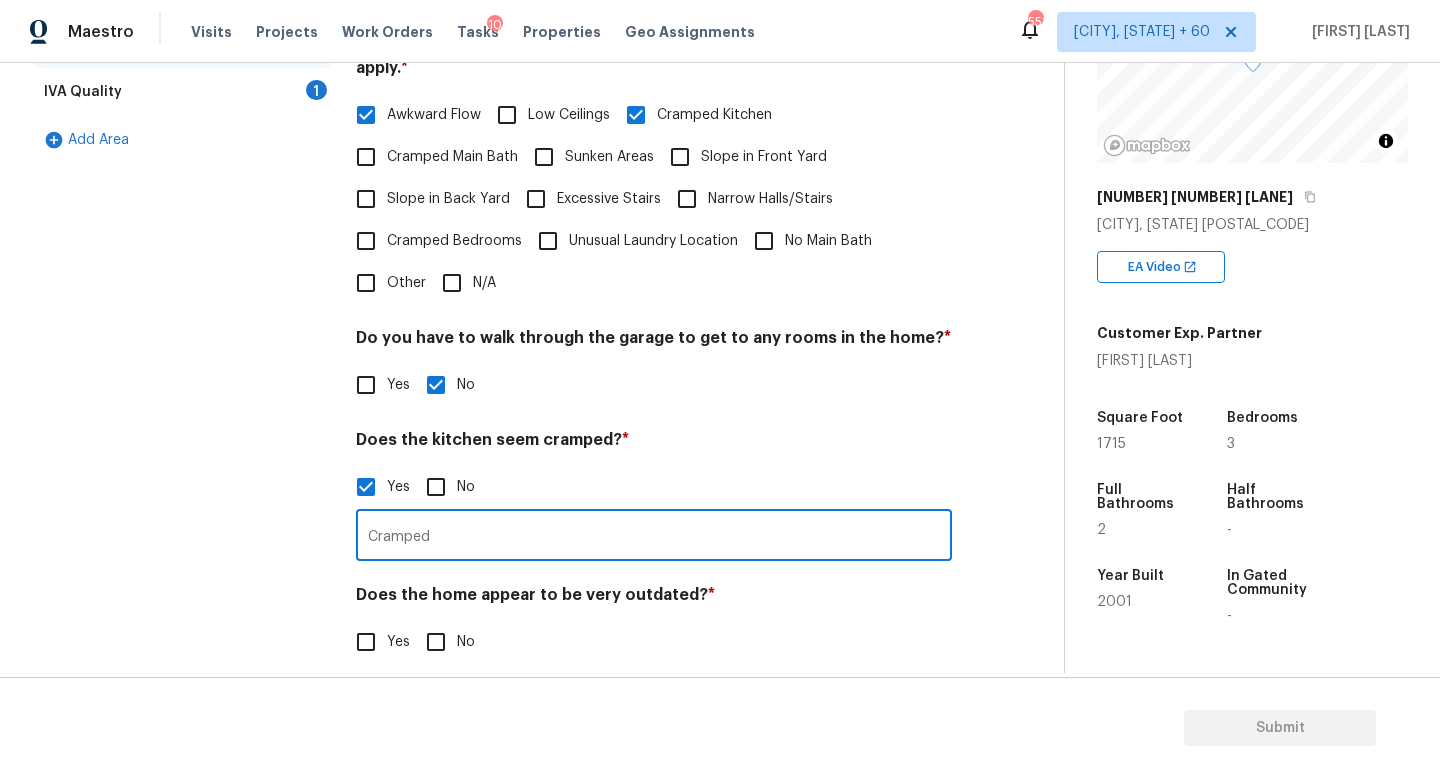 type on "Cramped" 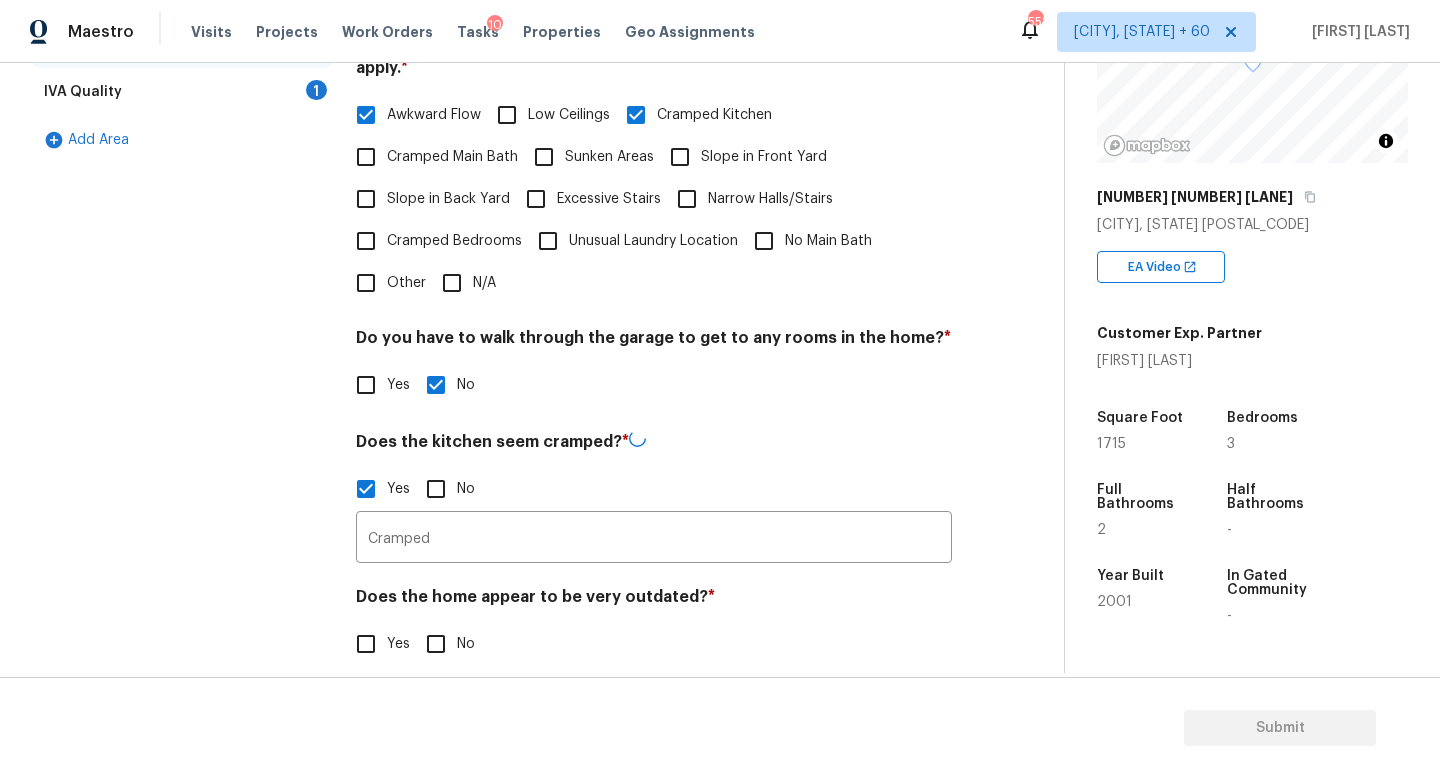 click on "Does the home appear to be very outdated?  * Yes No" at bounding box center (654, 626) 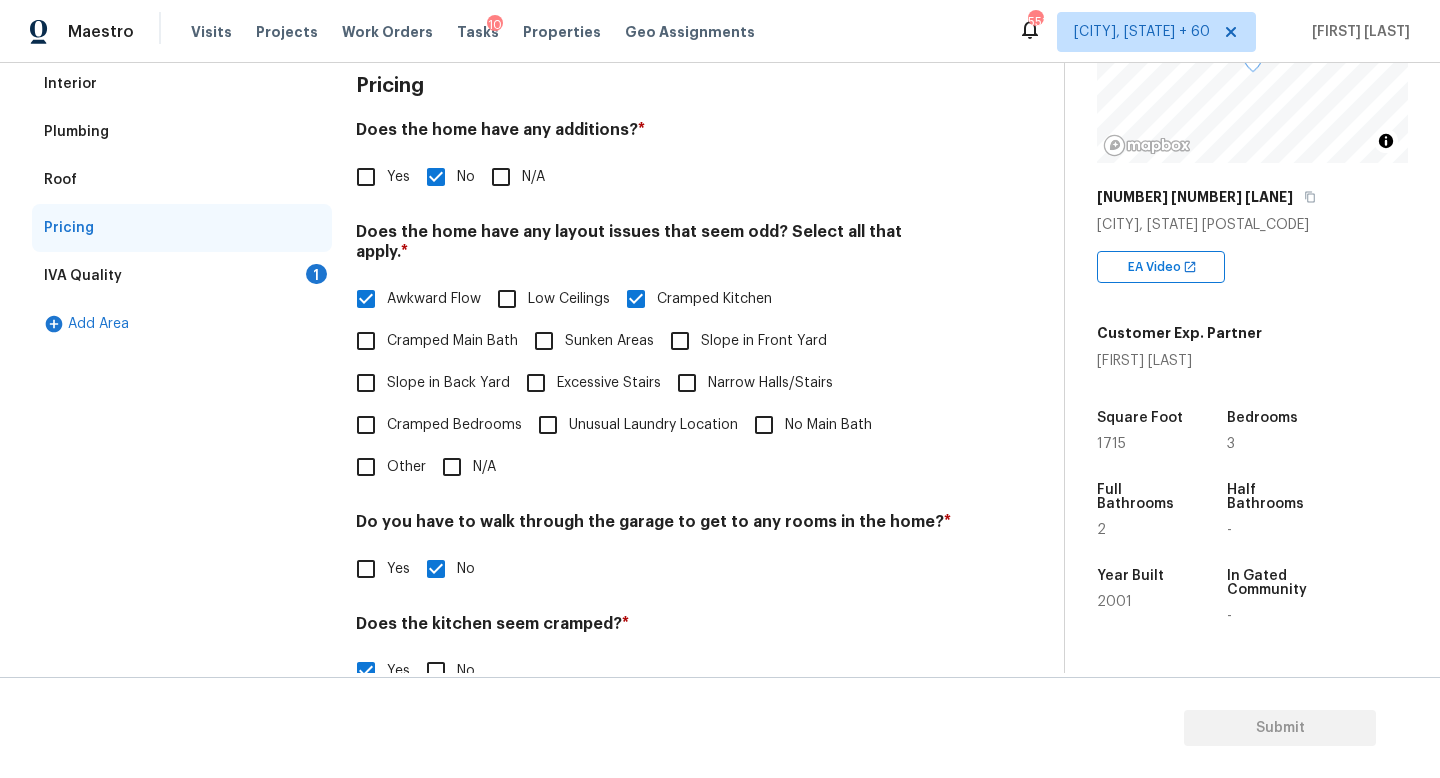 scroll, scrollTop: 260, scrollLeft: 0, axis: vertical 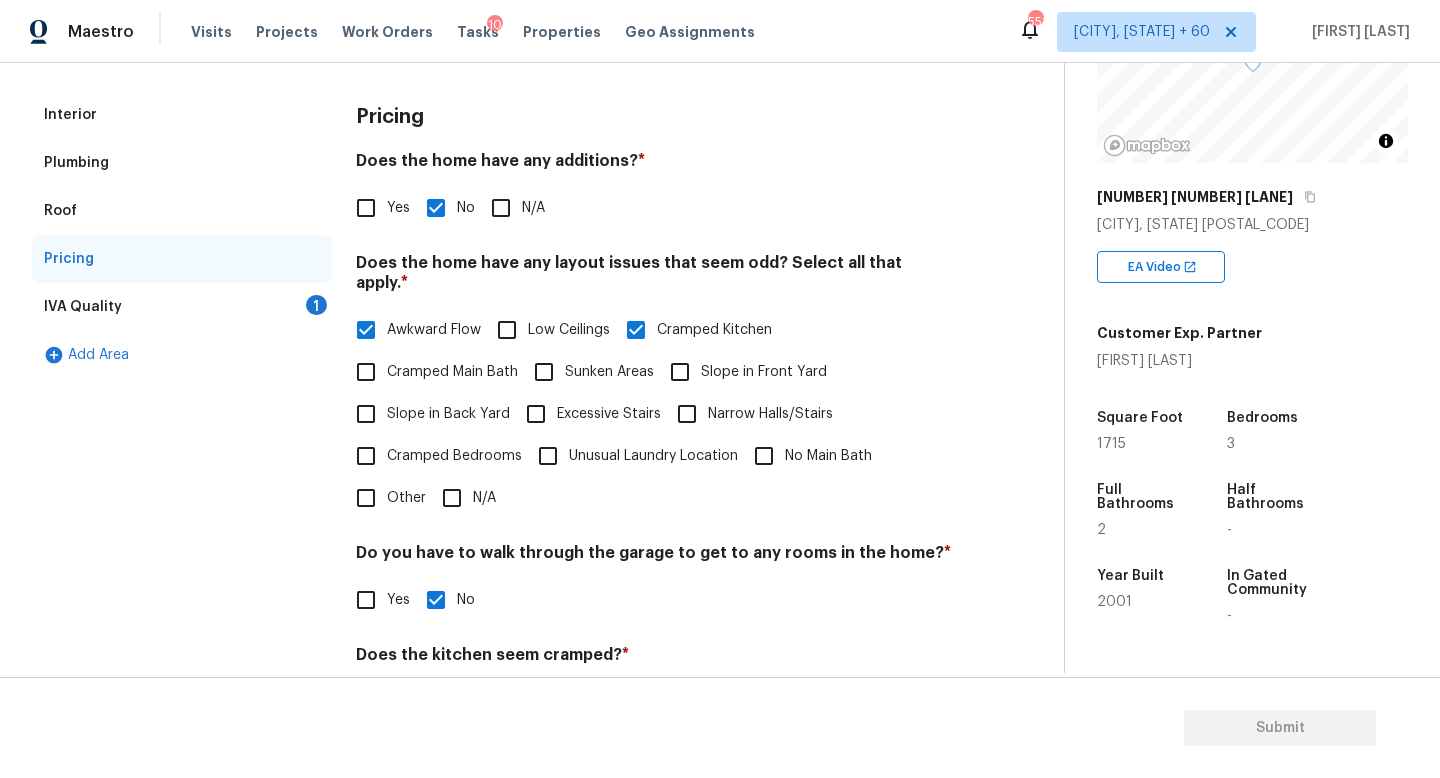 click on "IVA Quality 1" at bounding box center (182, 307) 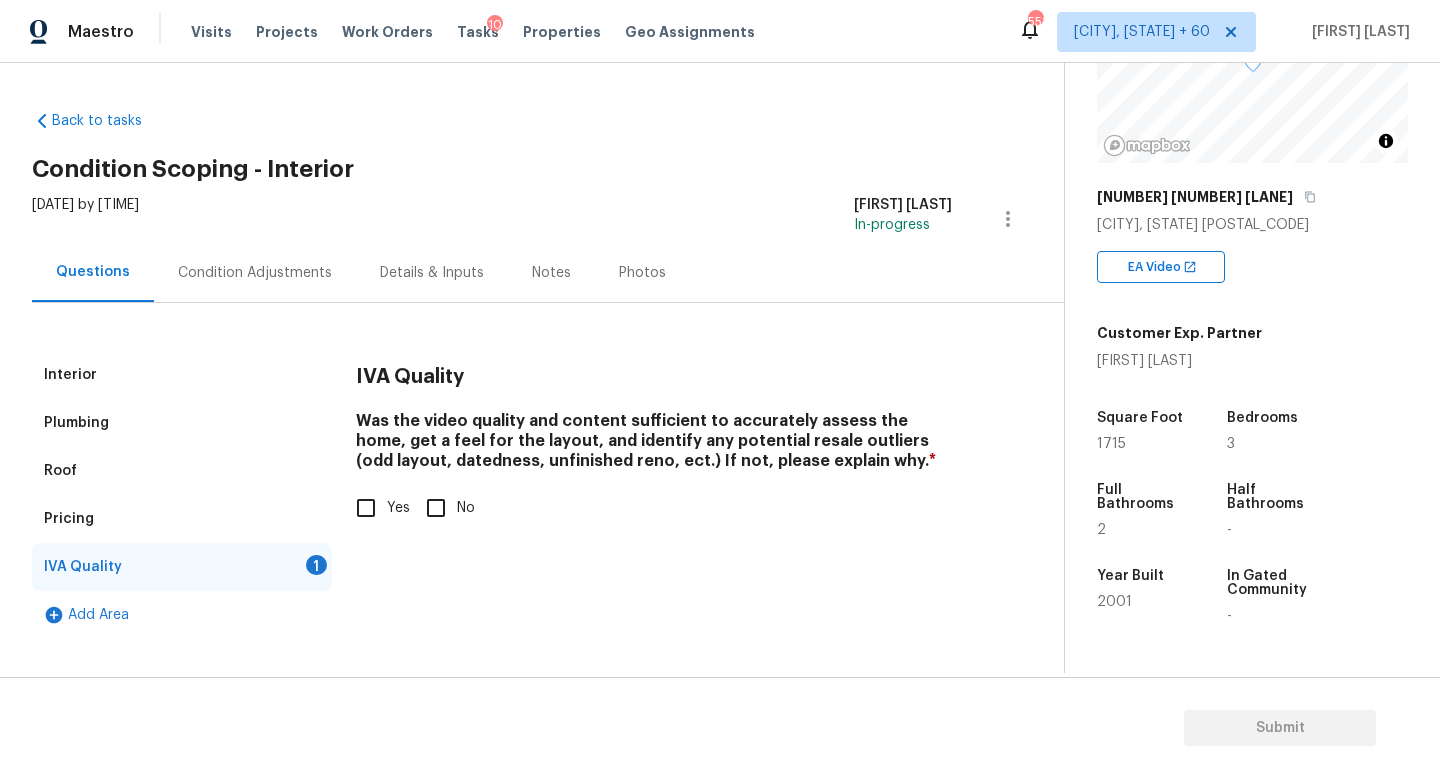 click on "IVA Quality Was the video quality and content sufficient to accurately assess the home, get a feel for the layout, and identify any potential resale outliers (odd layout, datedness, unfinished reno, ect.) If not, please explain why.  * Yes No" at bounding box center (654, 452) 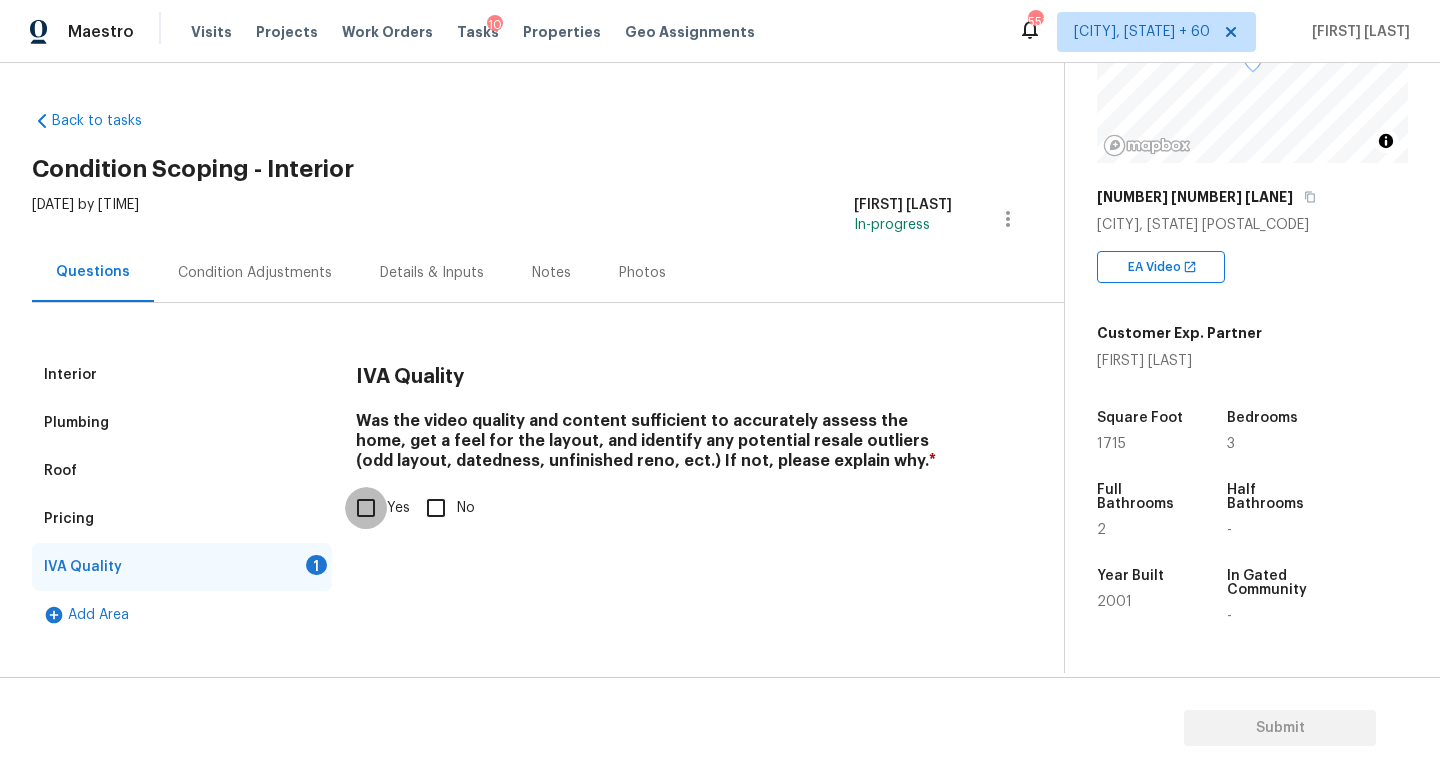 click on "Yes" at bounding box center [366, 508] 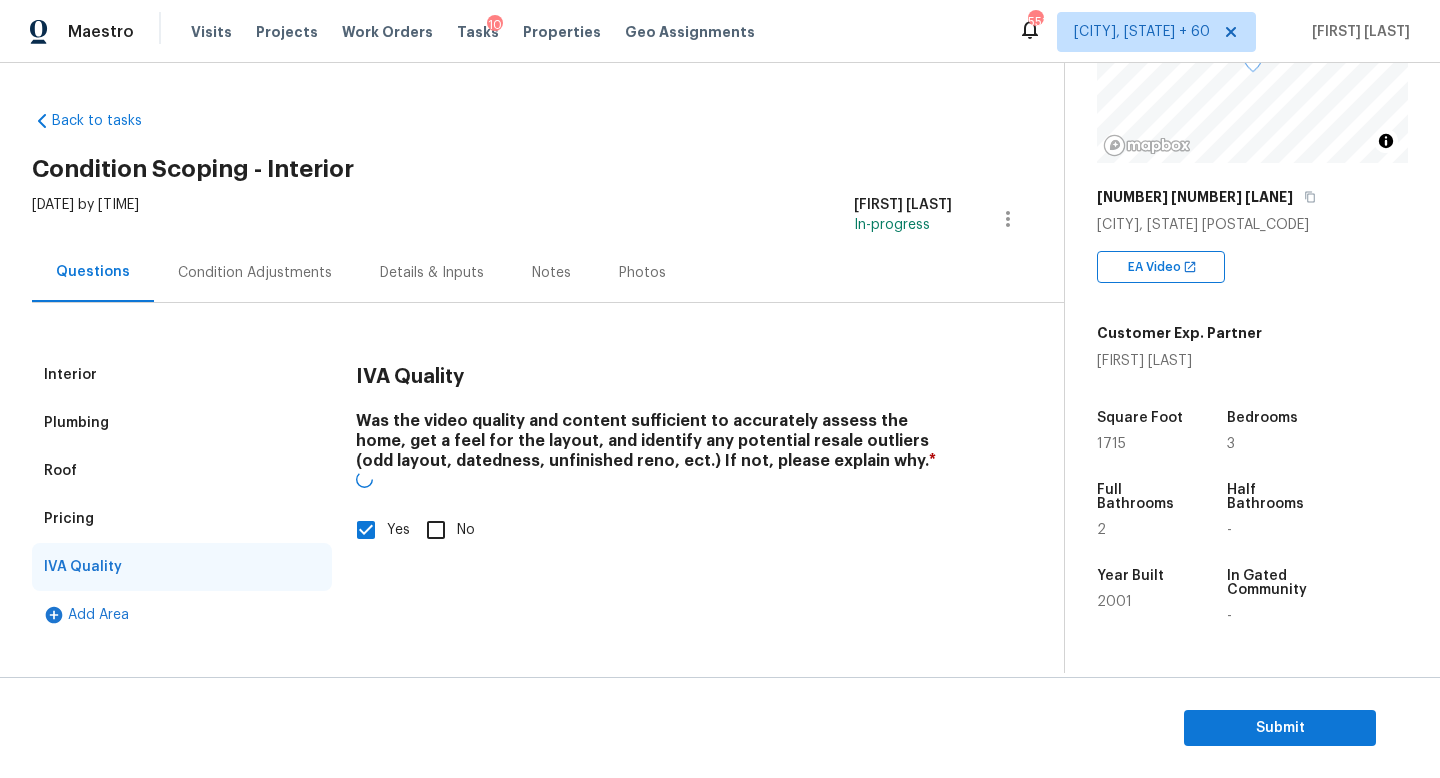 click on "Condition Adjustments" at bounding box center (255, 272) 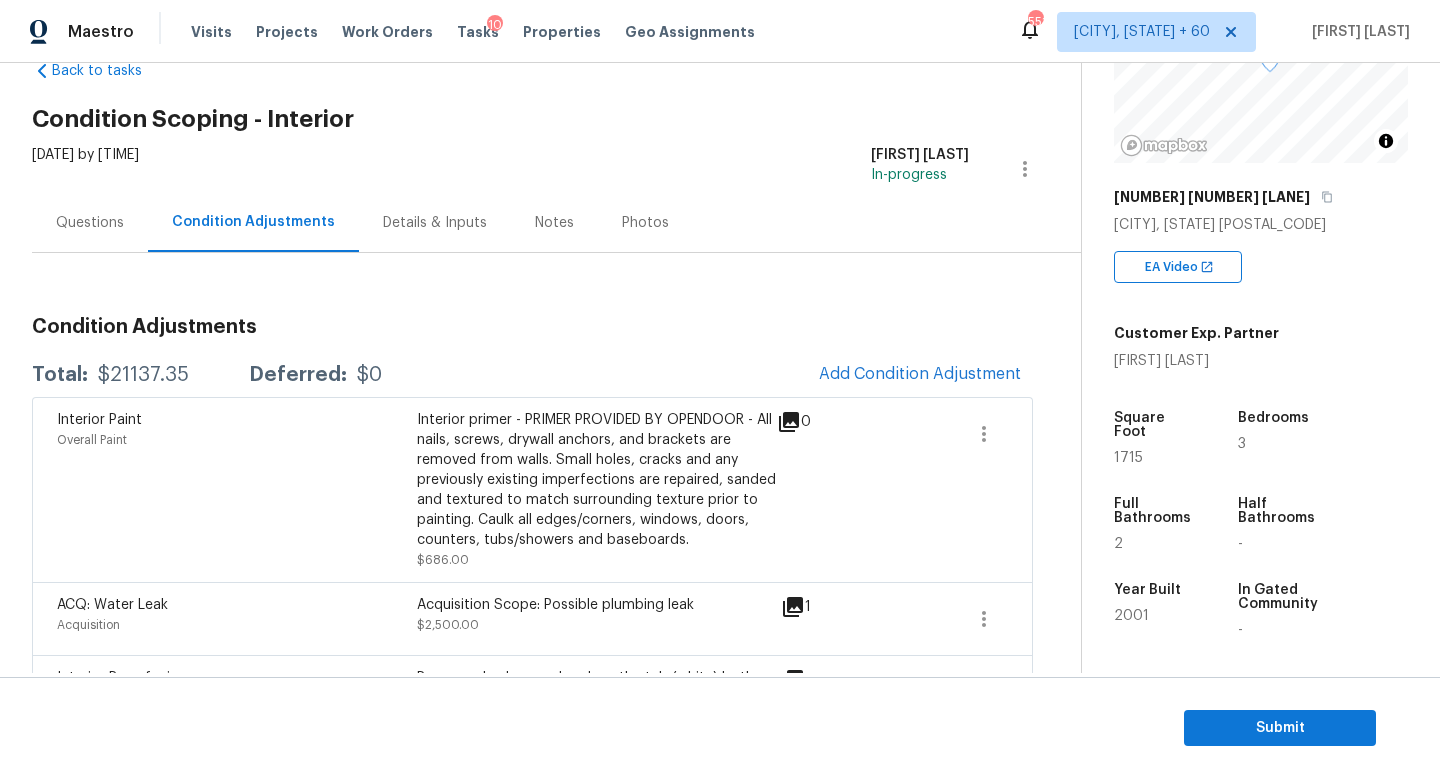 scroll, scrollTop: 51, scrollLeft: 0, axis: vertical 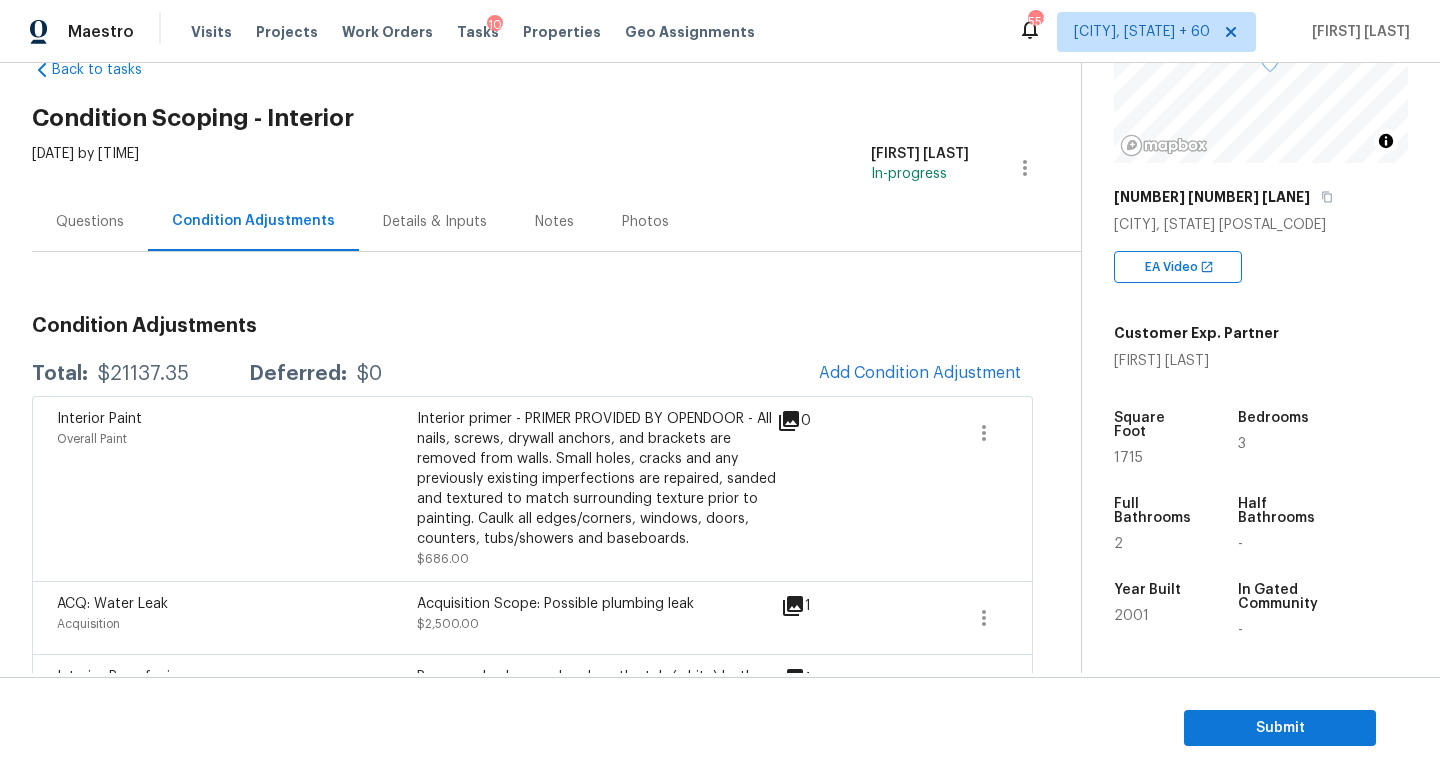 click on "Total:  $21137.35 Deferred:  $0 Add Condition Adjustment" at bounding box center [532, 374] 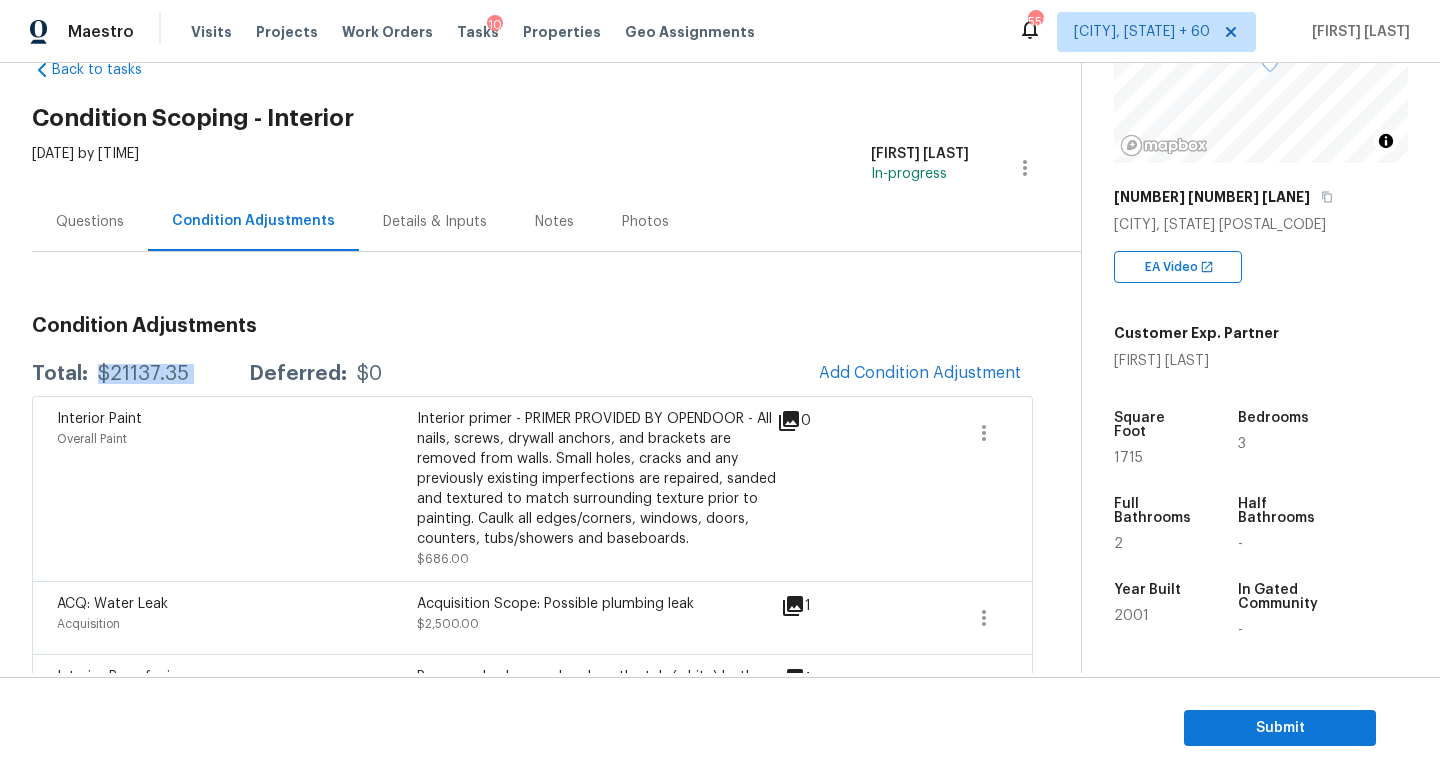 click on "Total:  $21137.35 Deferred:  $0 Add Condition Adjustment" at bounding box center [532, 374] 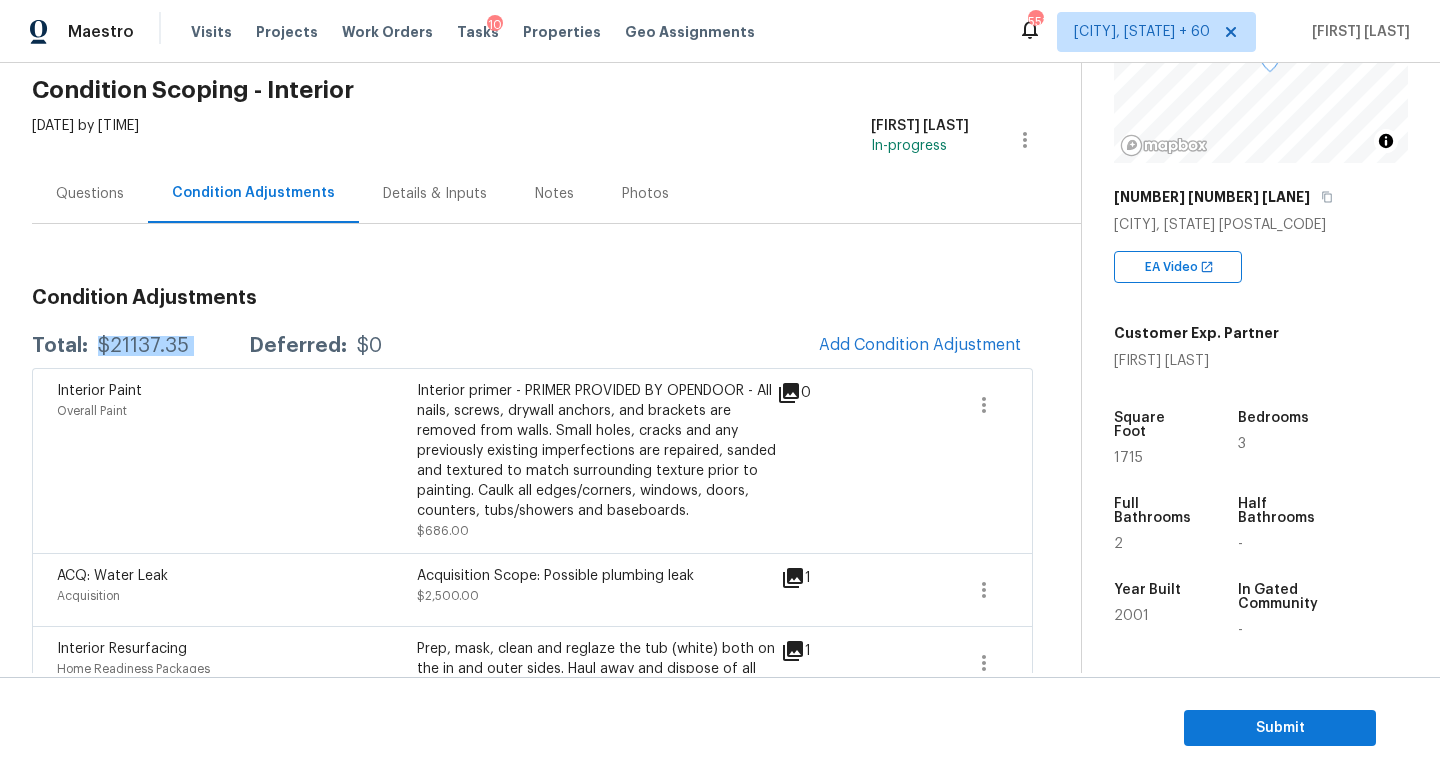 scroll, scrollTop: 83, scrollLeft: 0, axis: vertical 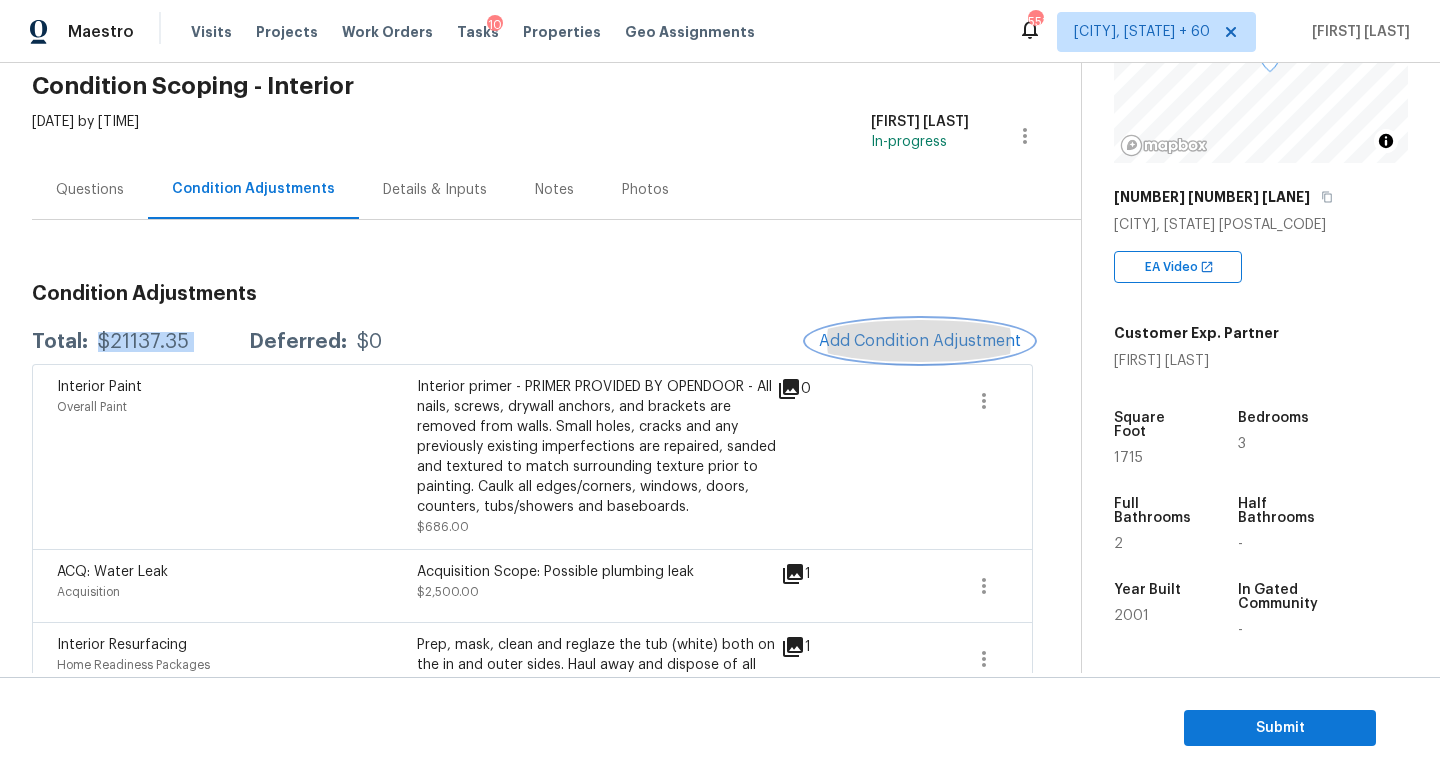 click on "Add Condition Adjustment" at bounding box center [920, 341] 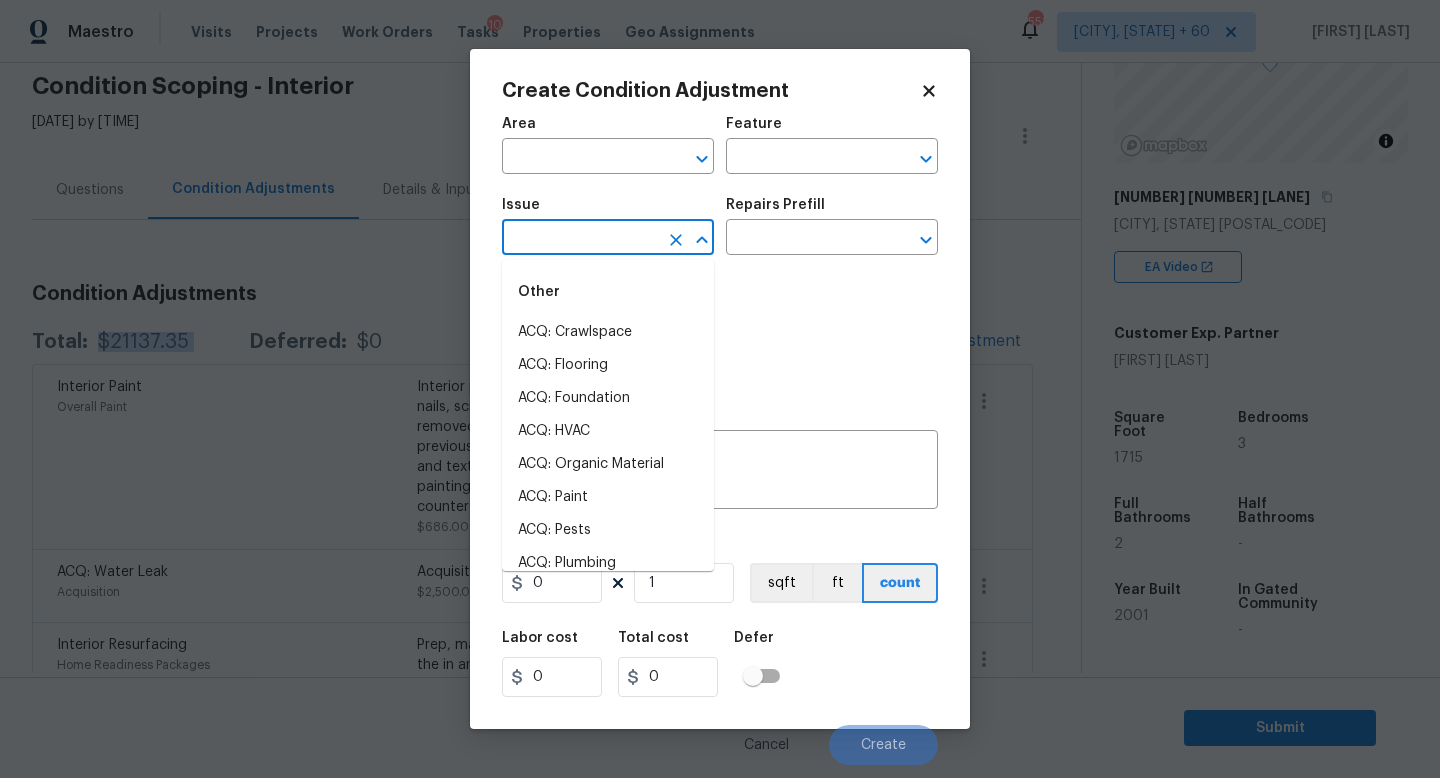 click at bounding box center (580, 239) 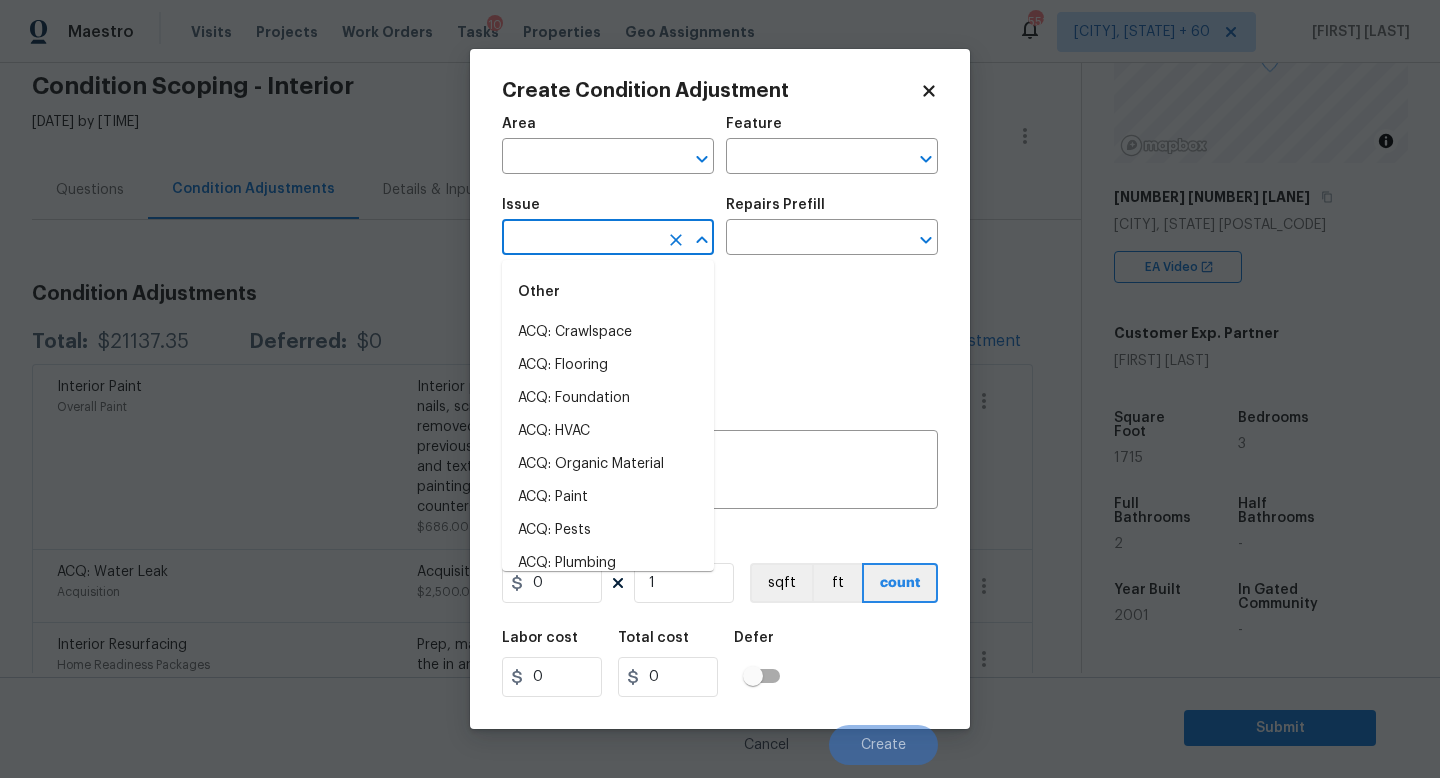 click on "Maestro Visits Projects Work Orders Tasks 10 Properties Geo Assignments 551 Knoxville, TN + 60 Jishnu Manoj Back to tasks Condition Scoping - Interior Wed, Aug 06 2025 by 9:00 am   Jishnu Manoj In-progress Questions Condition Adjustments Details & Inputs Notes Photos Condition Adjustments Total:  $21137.35 Deferred:  $0 Add Condition Adjustment Interior Paint Overall Paint Interior primer - PRIMER PROVIDED BY OPENDOOR - All nails, screws, drywall anchors, and brackets are removed from walls. Small holes, cracks and any previously existing imperfections are repaired, sanded and textured to match surrounding texture prior to painting. Caulk all edges/corners, windows, doors, counters, tubs/showers and baseboards. $686.00   0 ACQ: Water Leak Acquisition Acquisition Scope: Possible plumbing leak $2,500.00   1 Interior Resurfacing Home Readiness Packages Prep, mask, clean and reglaze the tub (white) both on the in and outer sides. Haul away and dispose of all masking/debris properly. $300.00   1 Interior Paint   0" at bounding box center [720, 389] 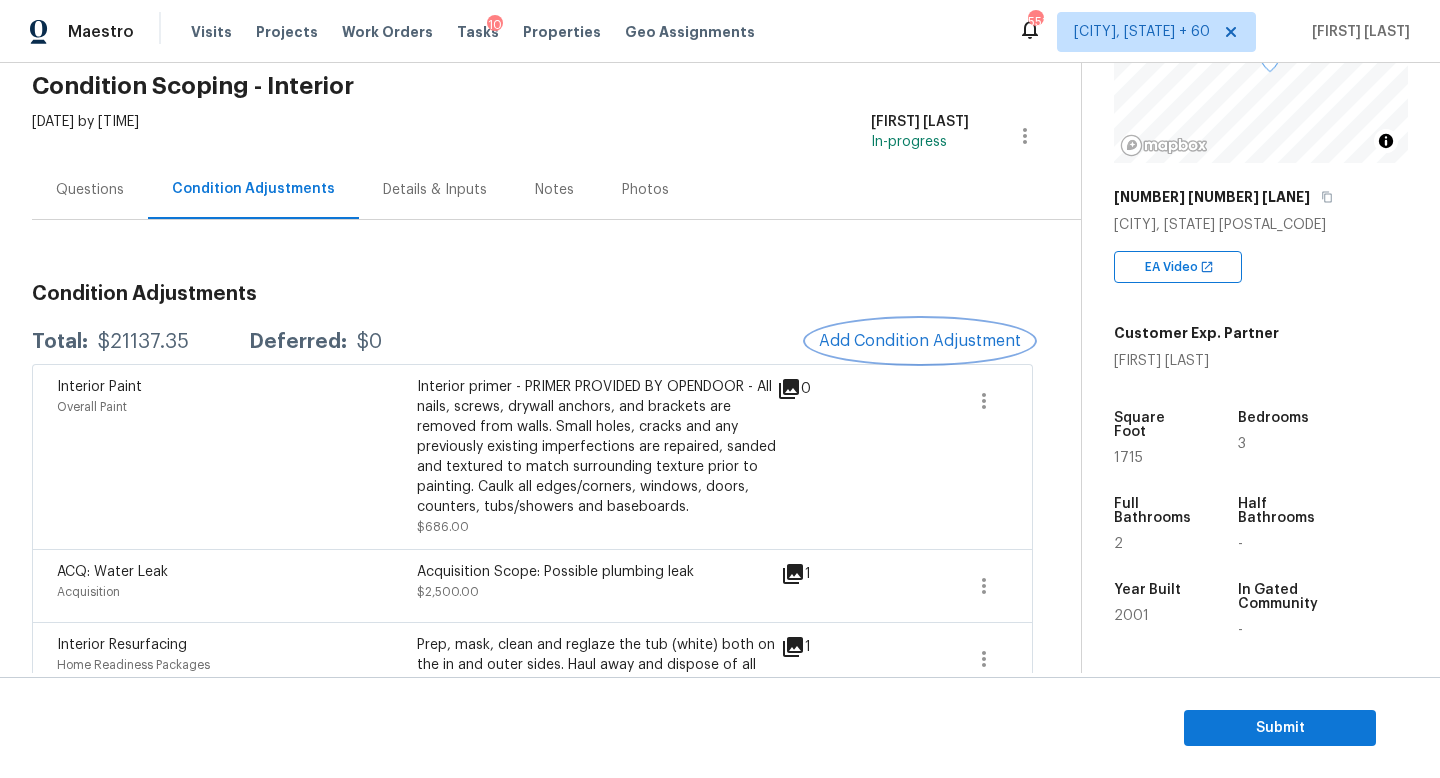 type 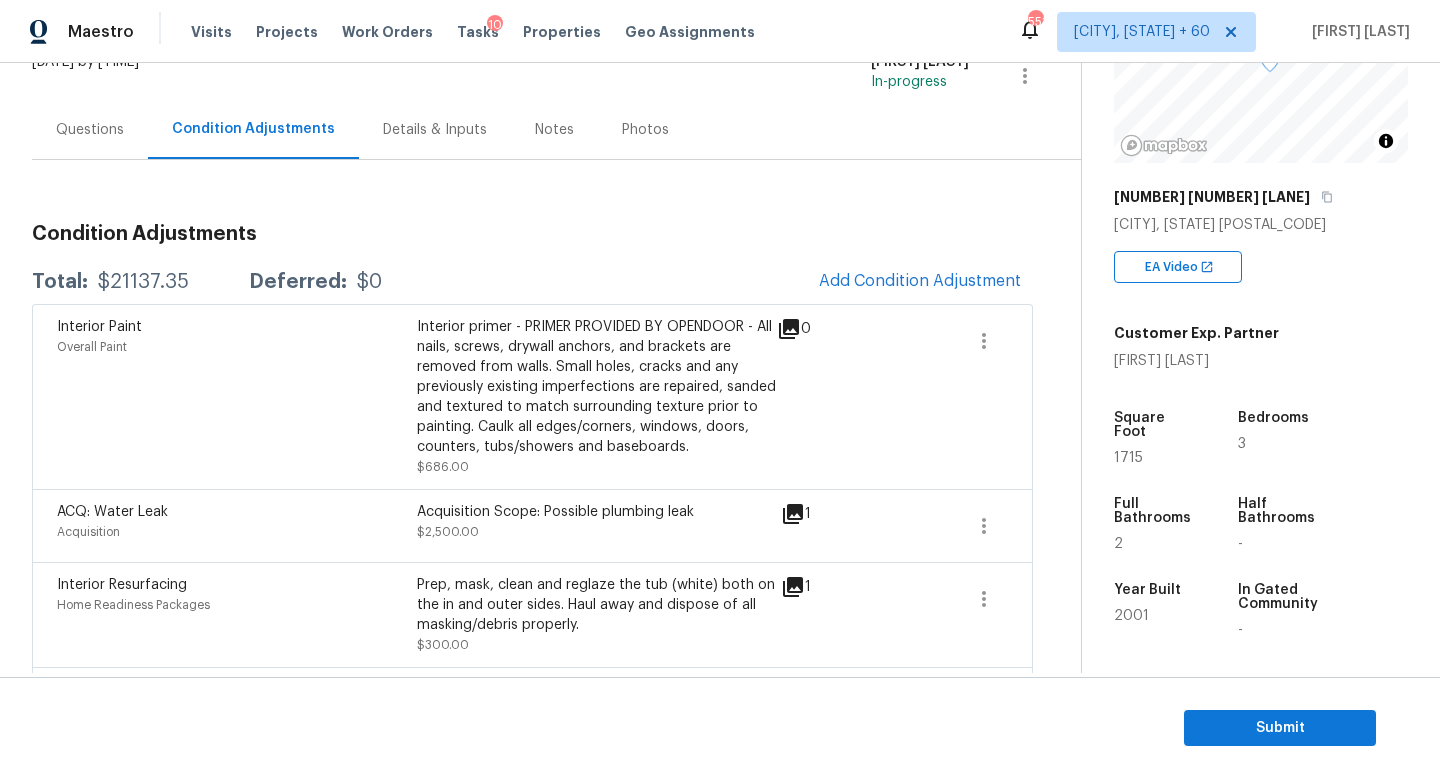 scroll, scrollTop: 72, scrollLeft: 0, axis: vertical 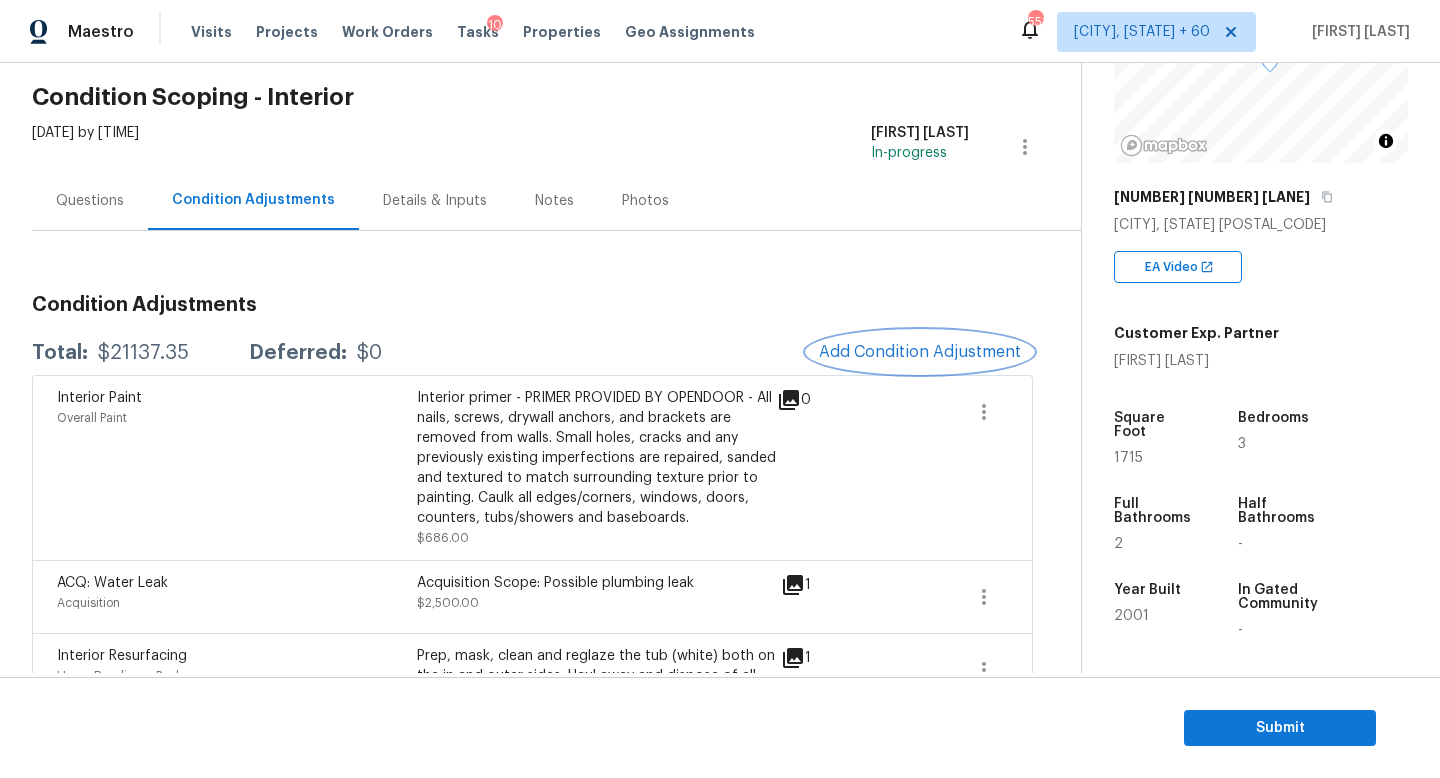 click on "Add Condition Adjustment" at bounding box center (920, 352) 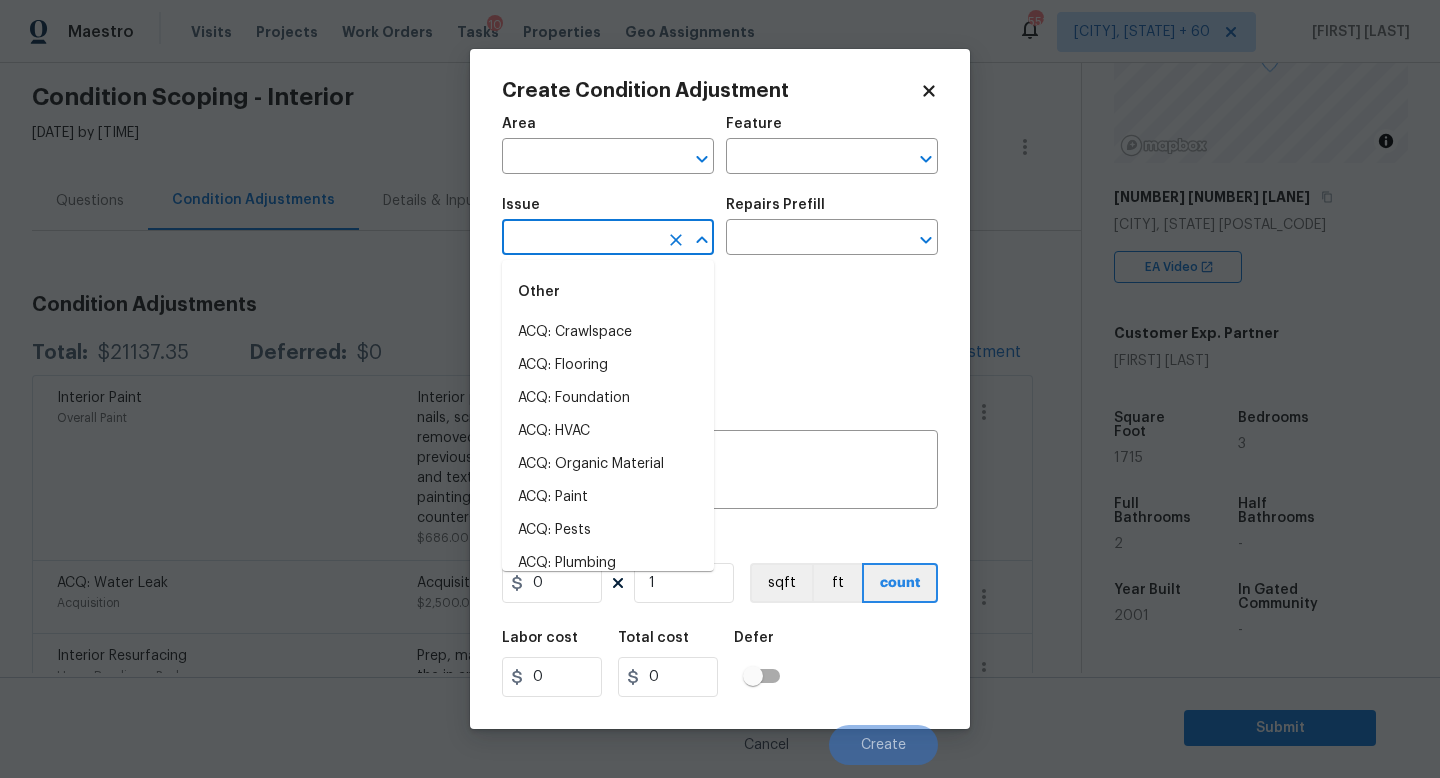 click at bounding box center [580, 239] 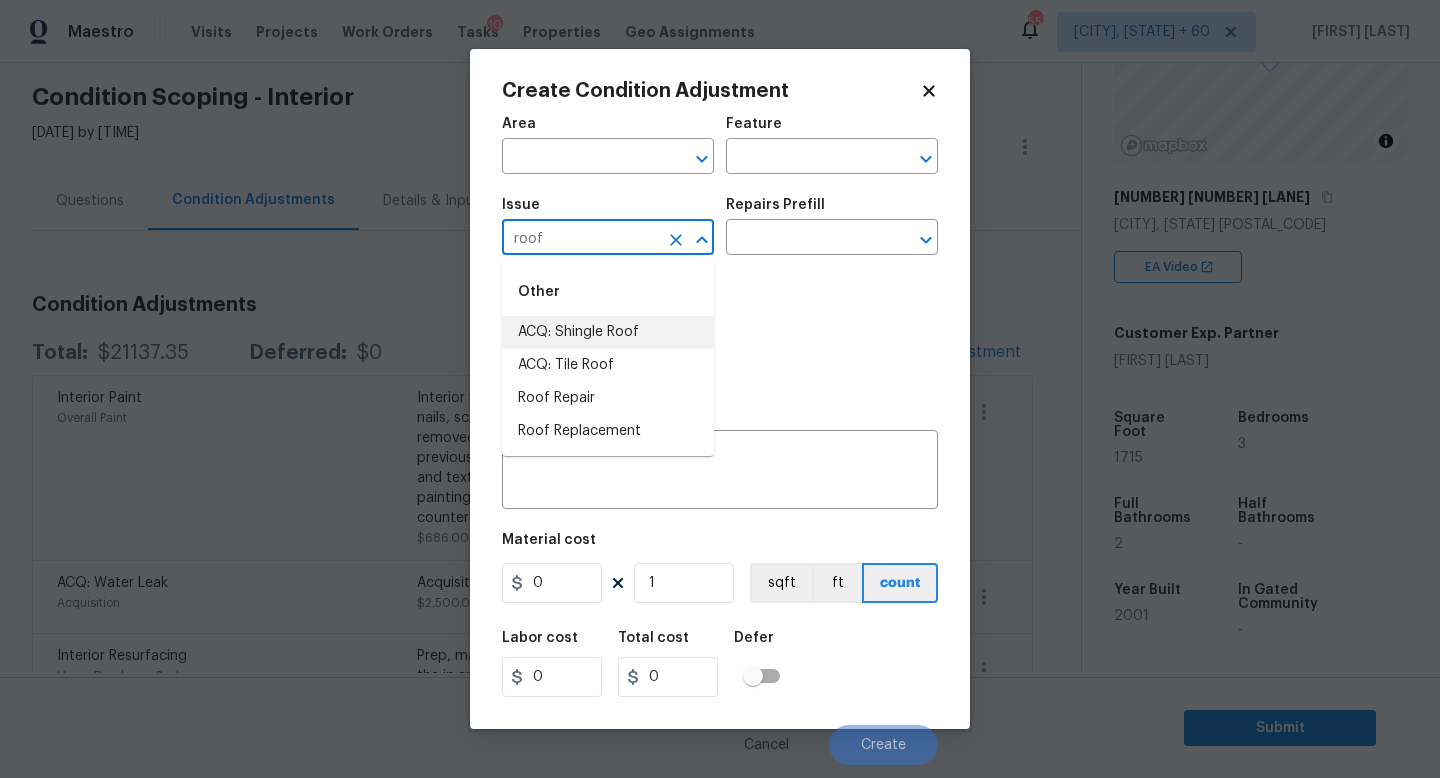 click on "ACQ: Shingle Roof" at bounding box center [608, 332] 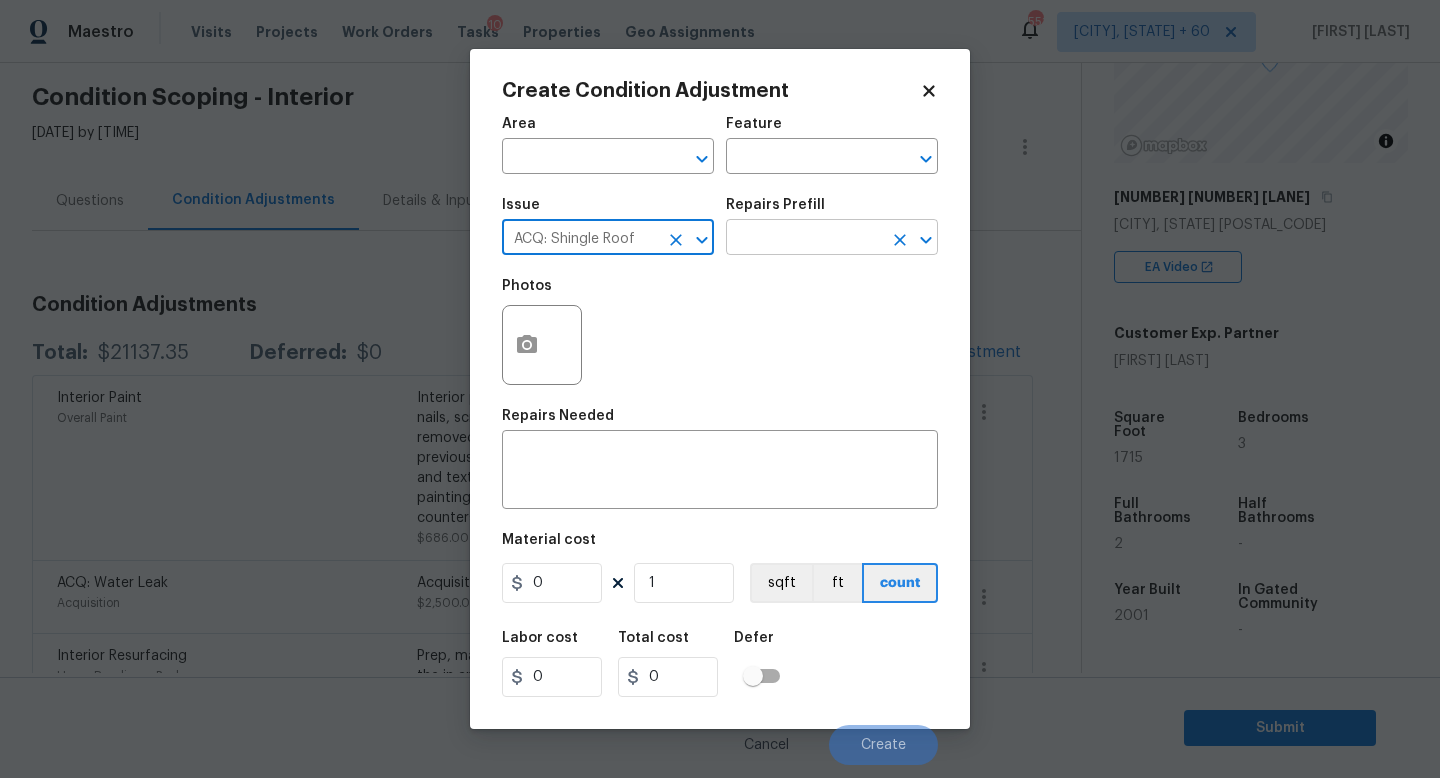 type on "ACQ: Shingle Roof" 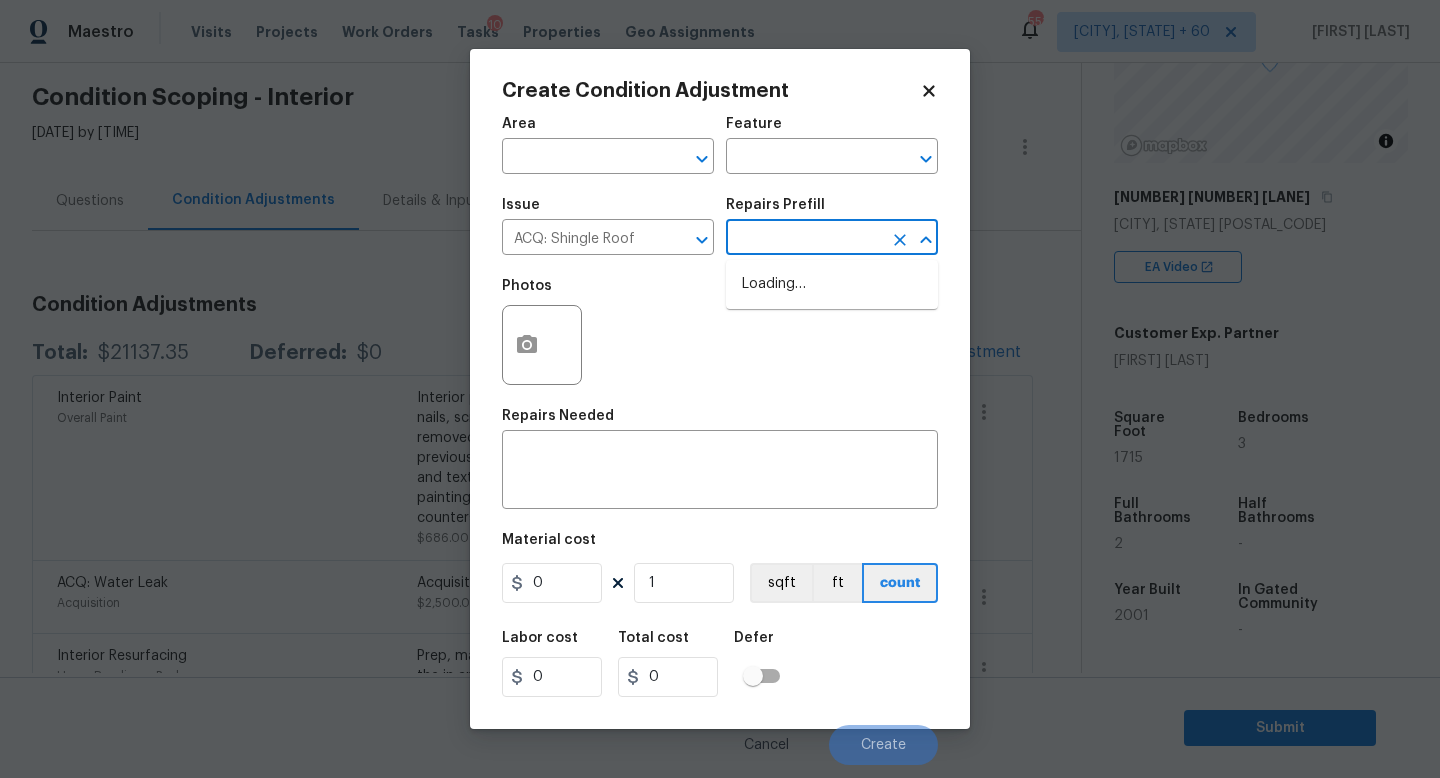 click at bounding box center (804, 239) 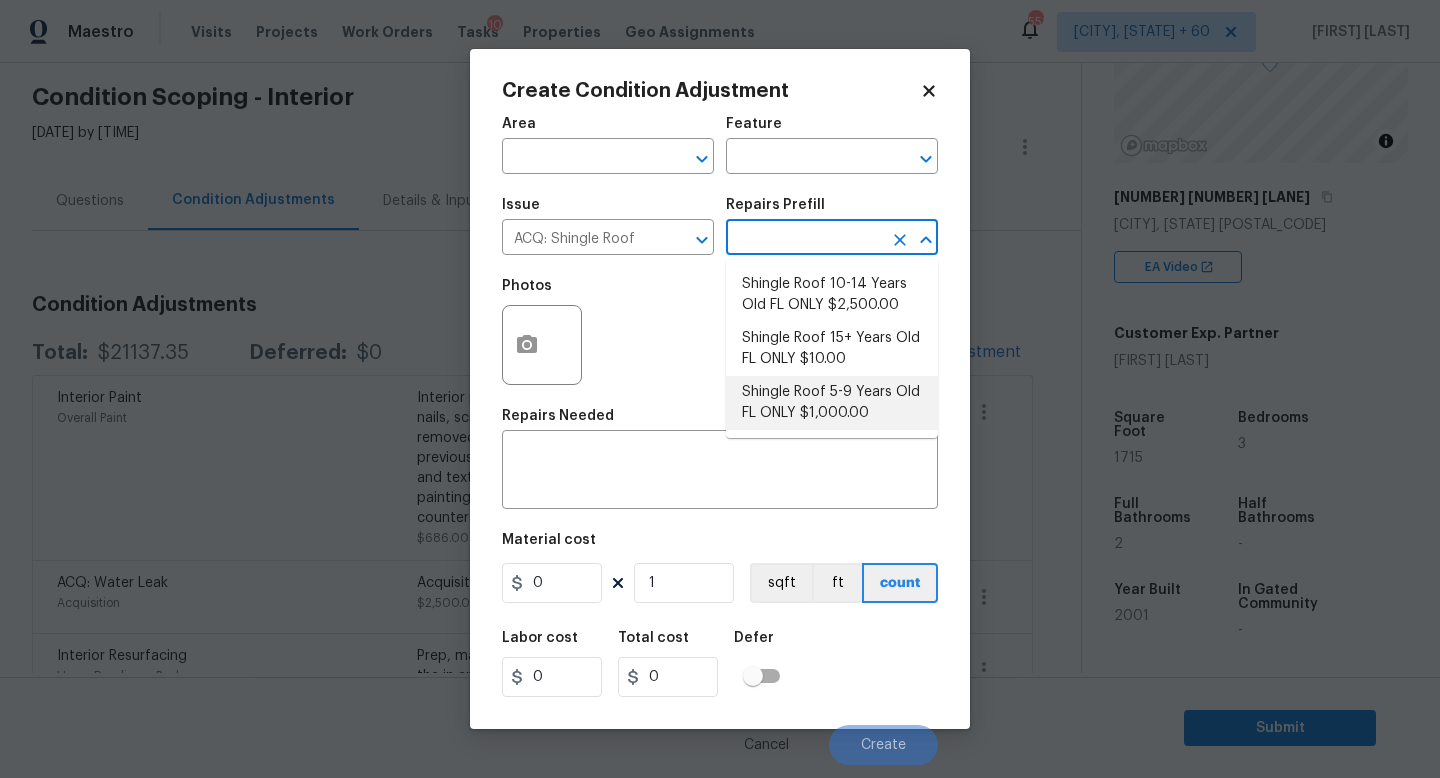 click on "Shingle Roof 5-9 Years Old FL ONLY $1,000.00" at bounding box center (832, 403) 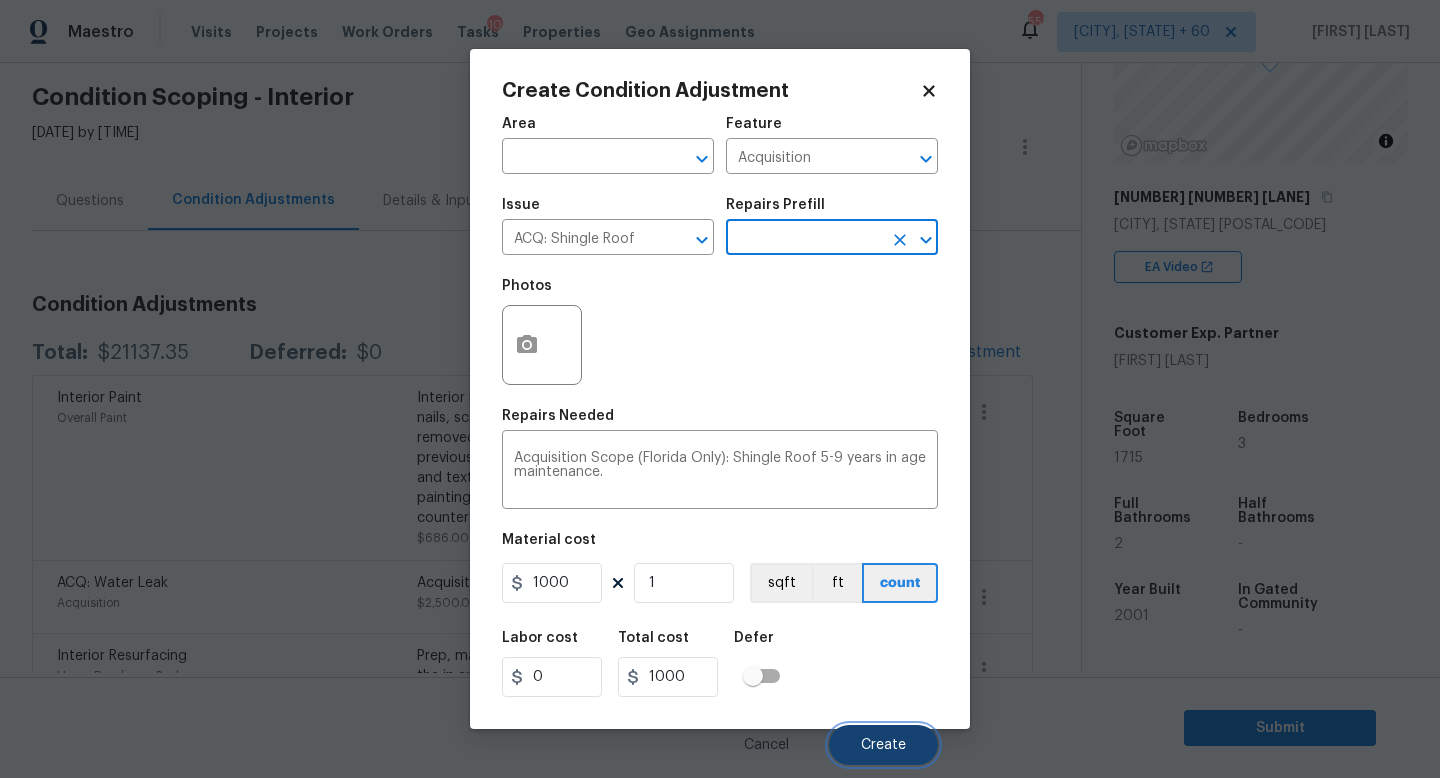 click on "Create" at bounding box center [883, 745] 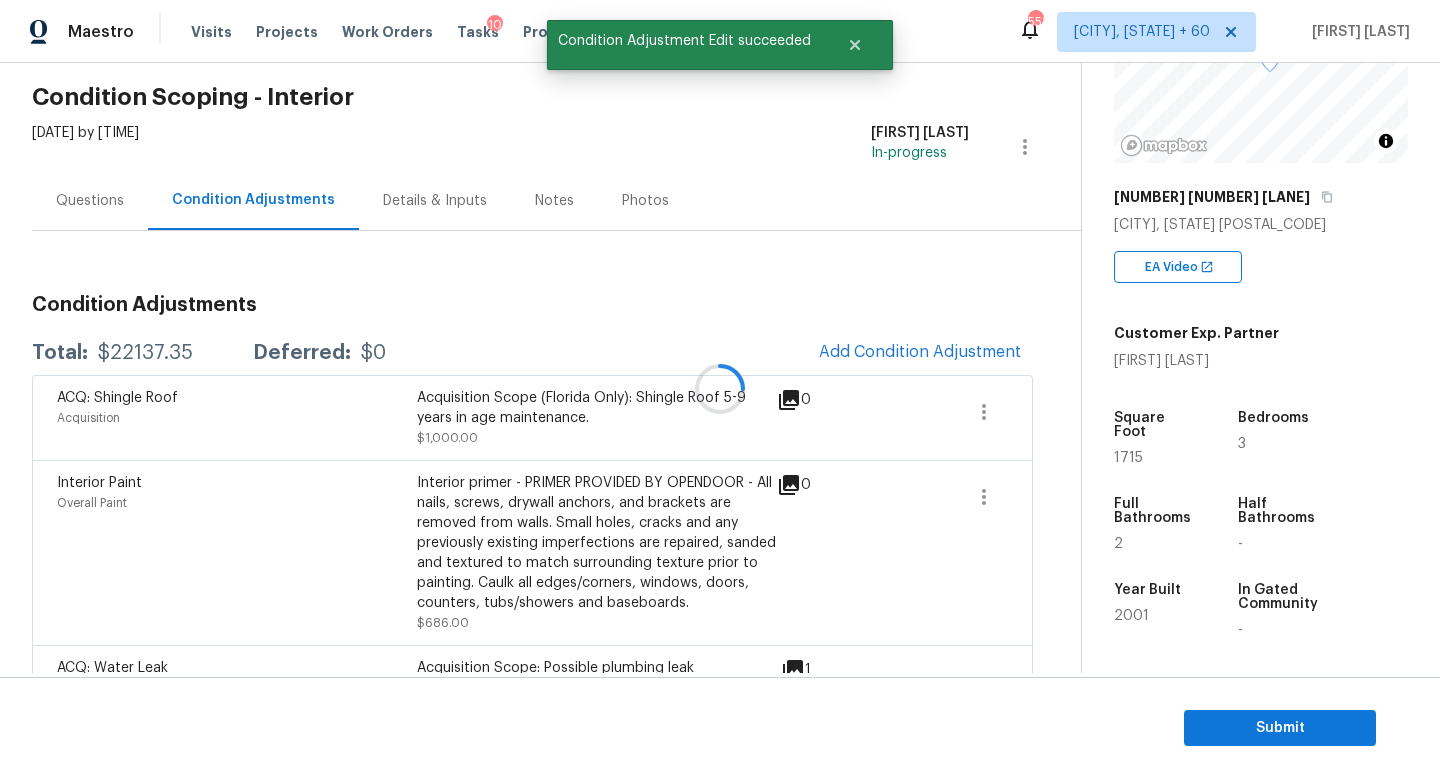 click at bounding box center [720, 389] 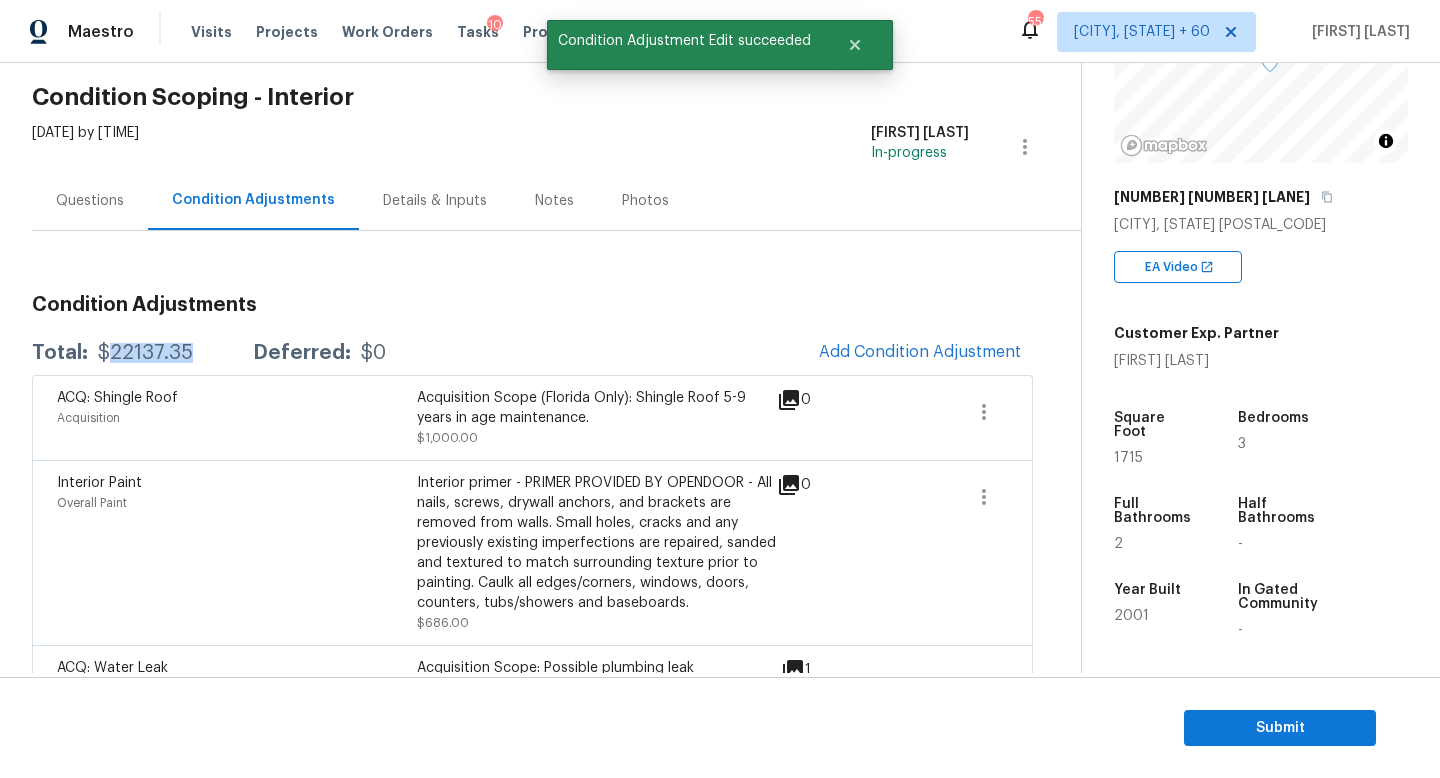 click on "$22137.35" at bounding box center (145, 353) 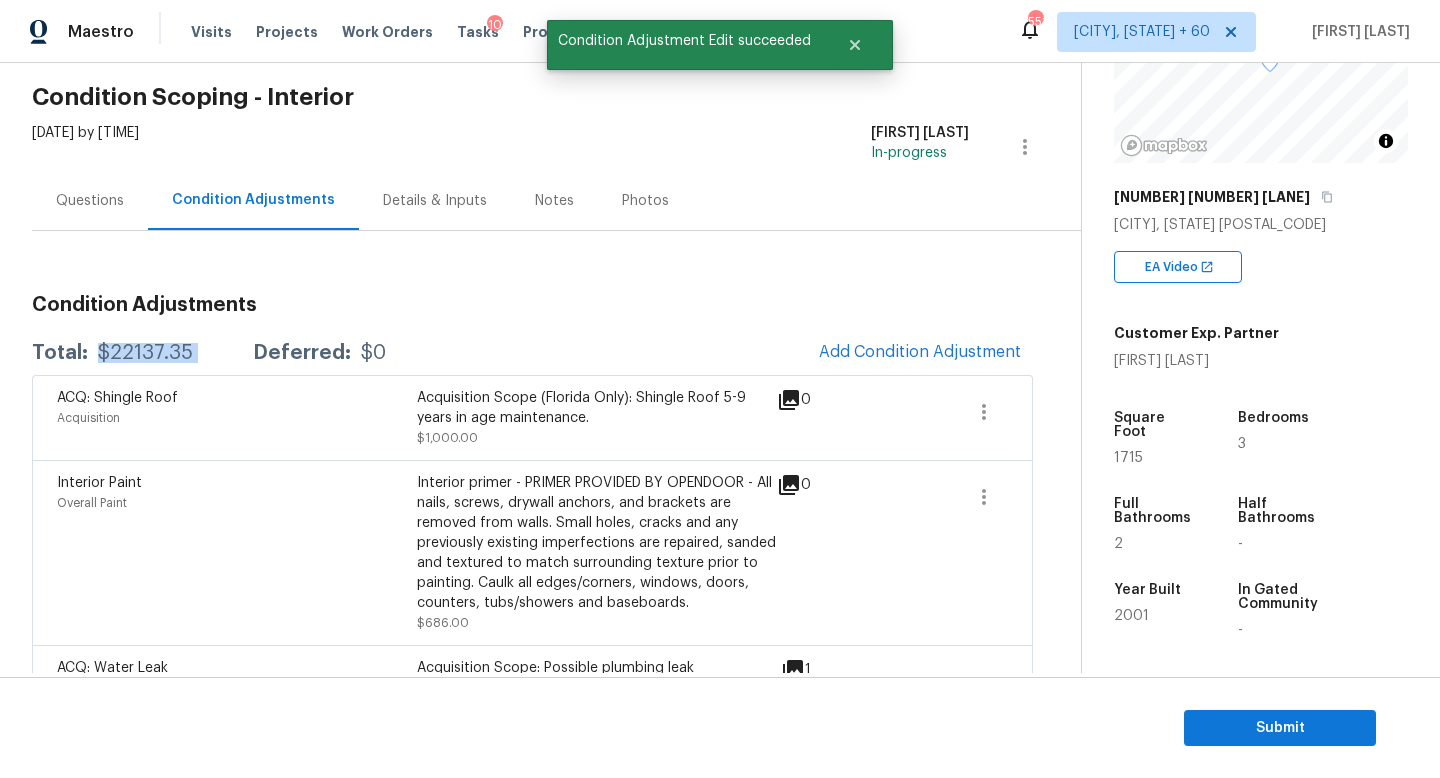 copy on "$22137.35" 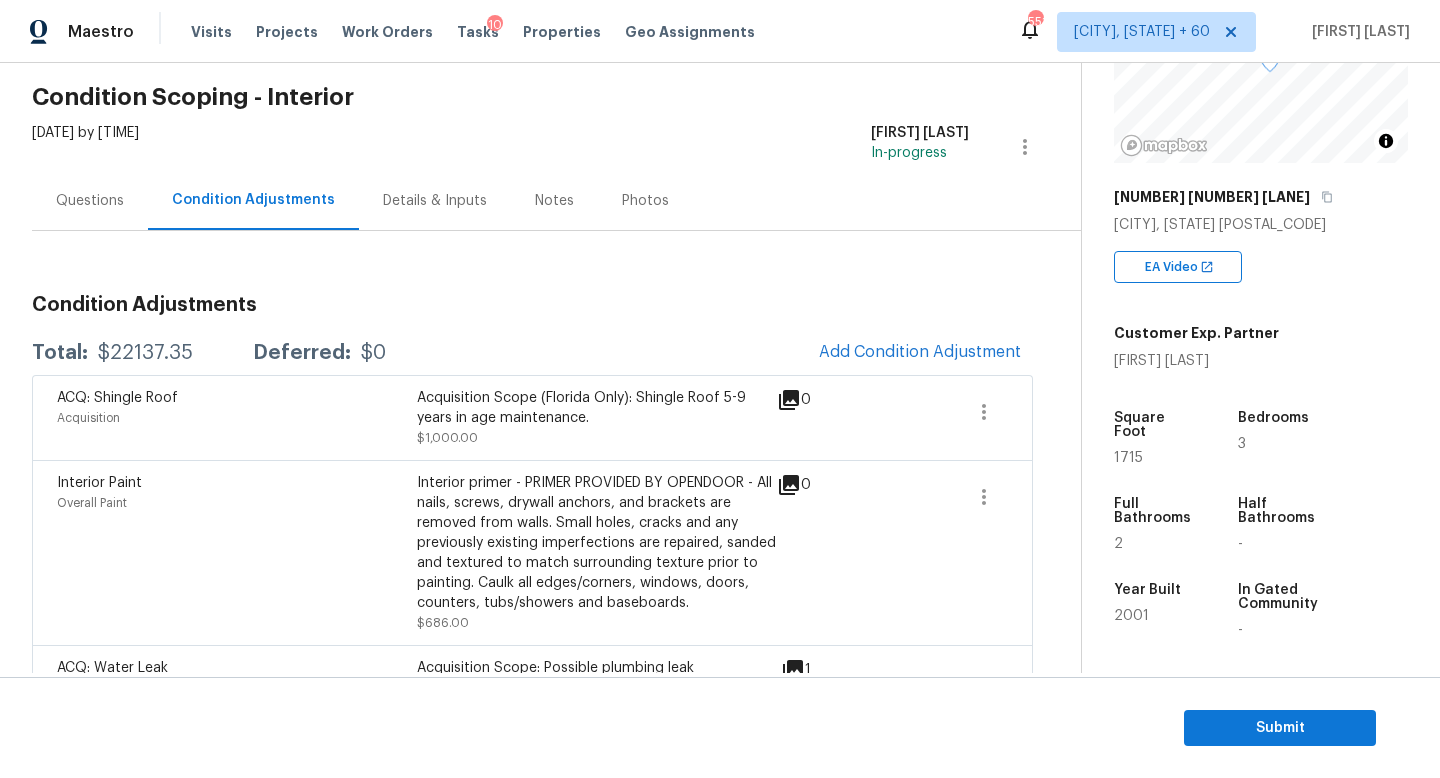 scroll, scrollTop: 0, scrollLeft: 0, axis: both 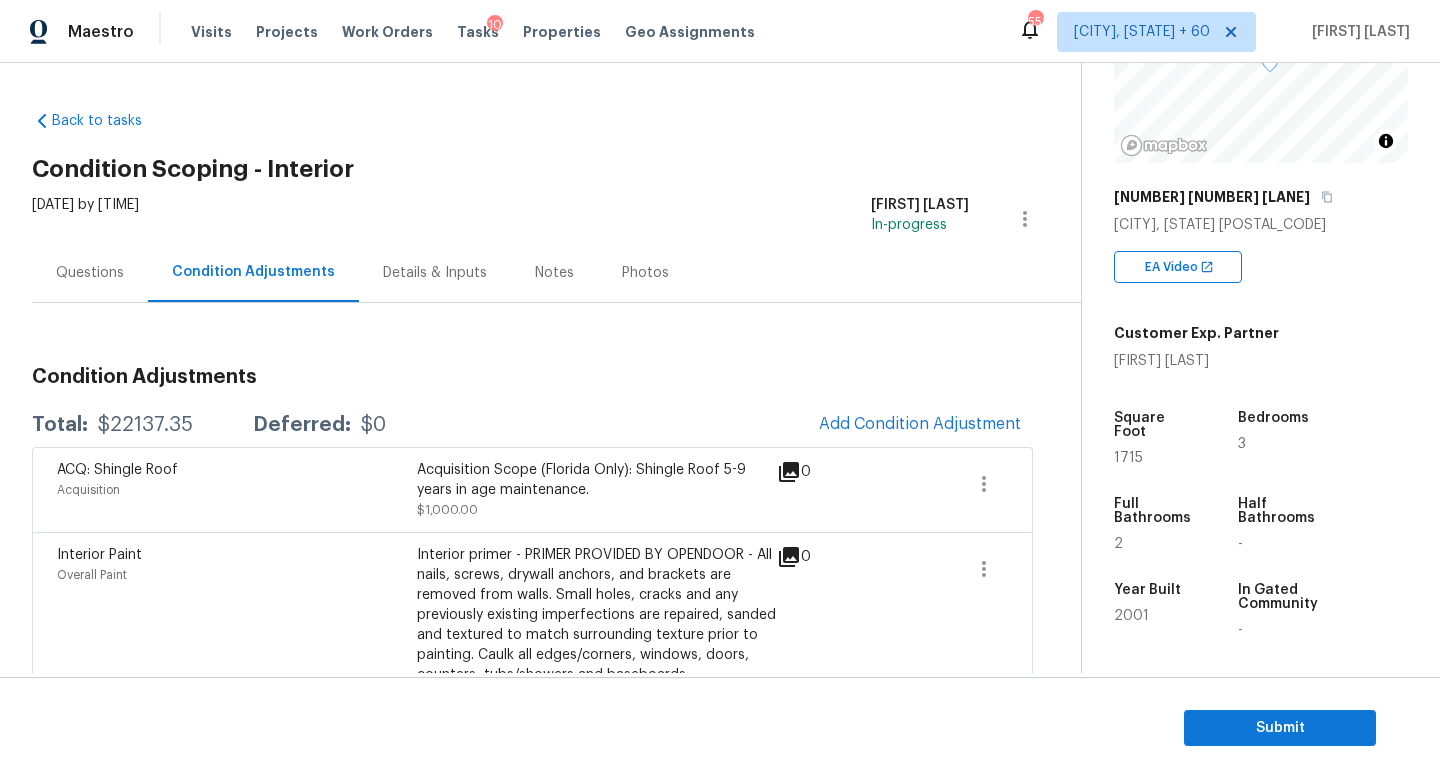 click on "Questions" at bounding box center [90, 273] 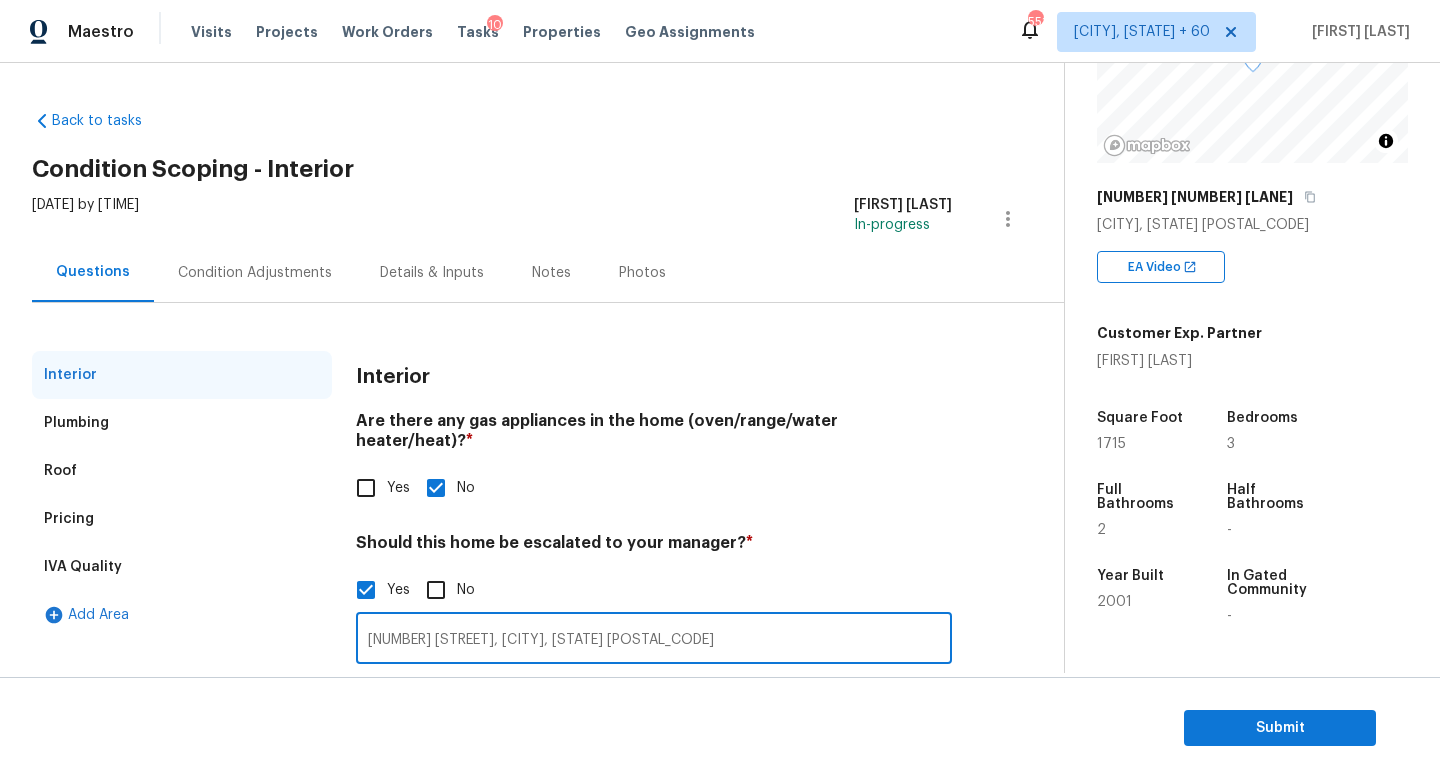 click on "Possible foundation crack @ 1.24, Possible water leak @ 1.27," at bounding box center (654, 640) 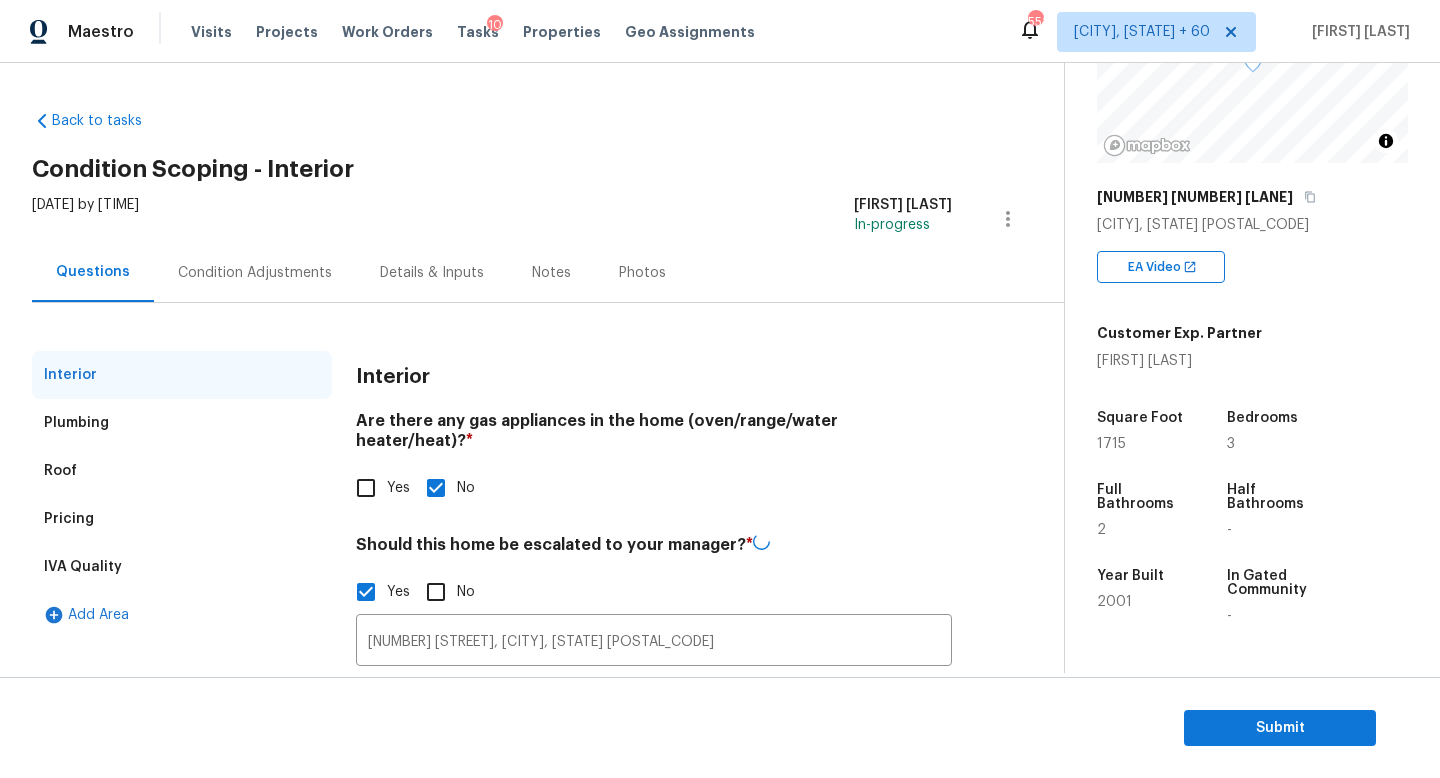 click on "Condition Adjustments" at bounding box center [255, 272] 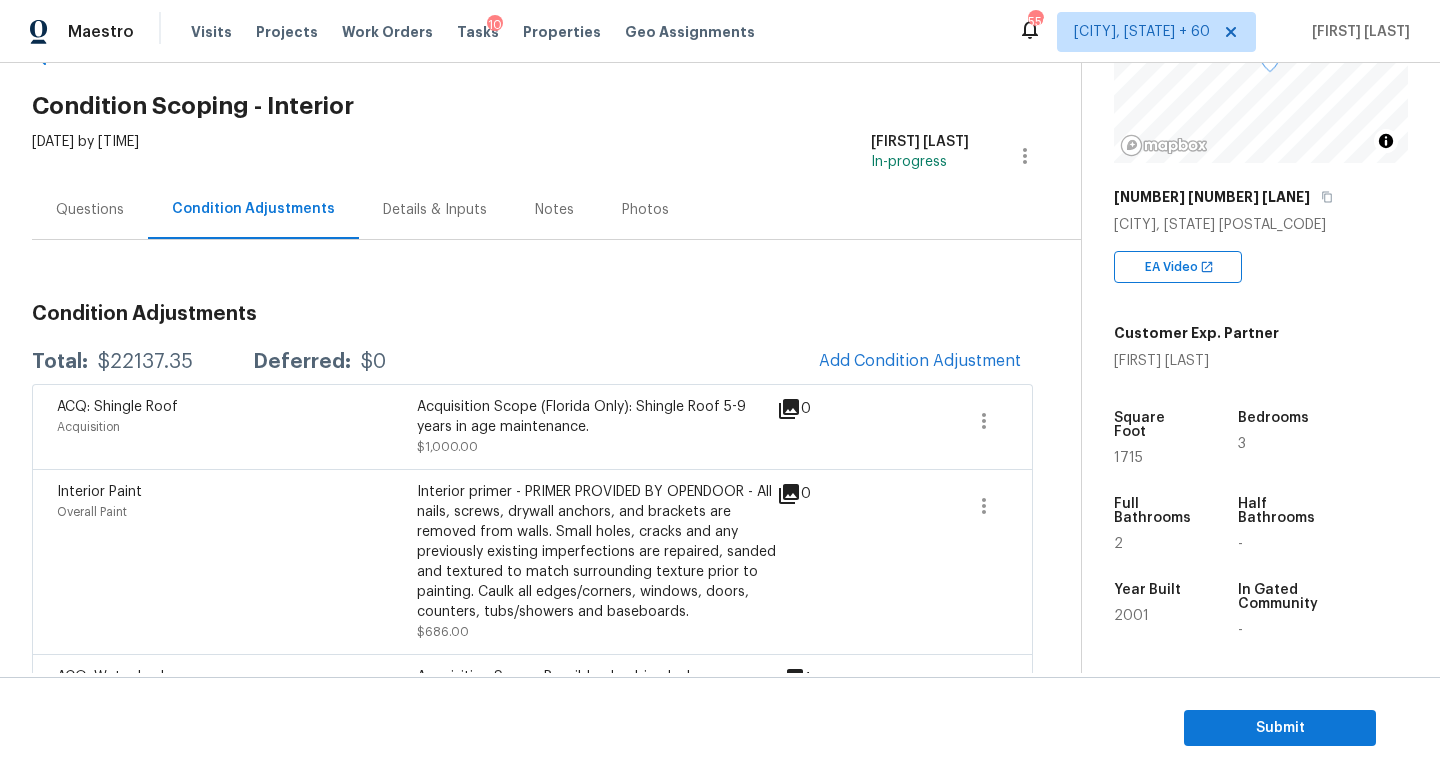 scroll, scrollTop: 0, scrollLeft: 0, axis: both 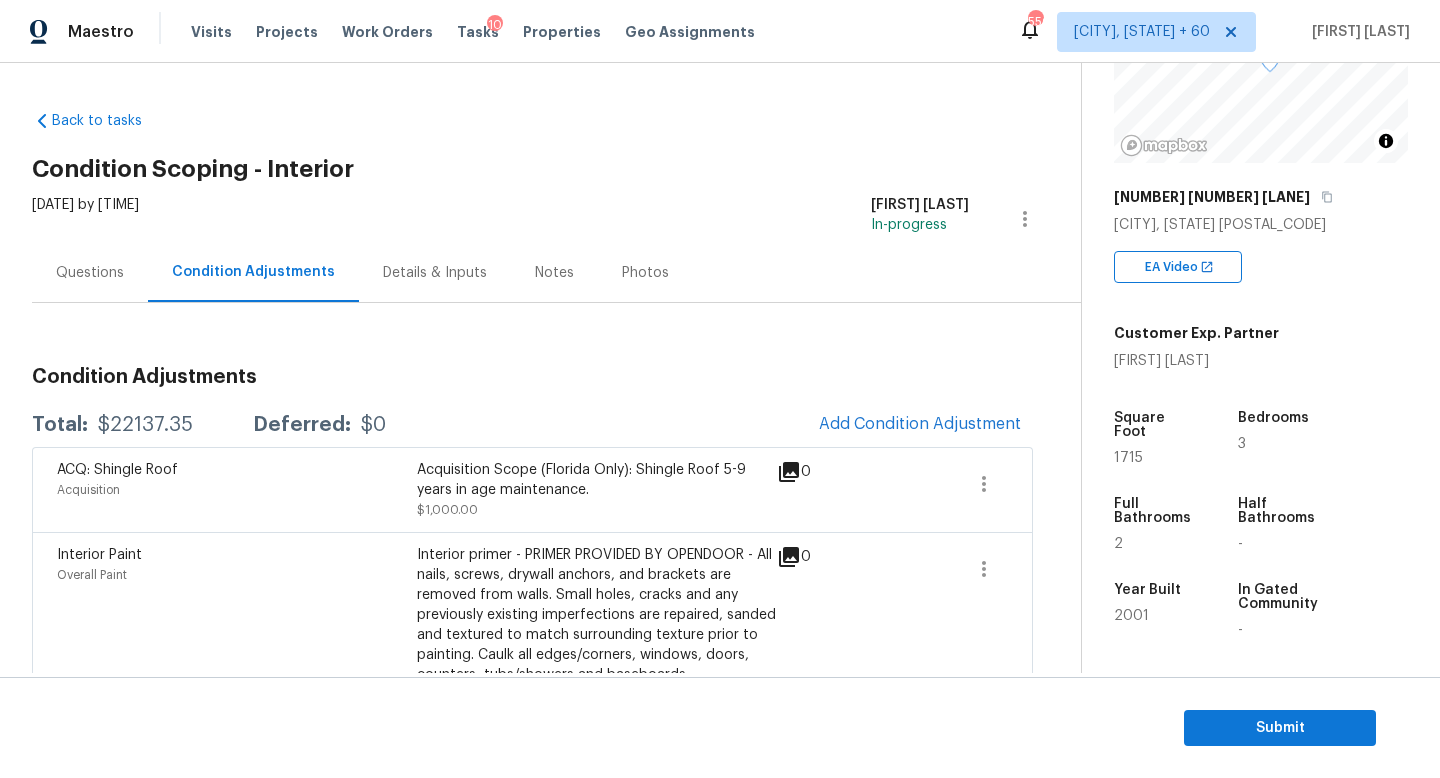 click on "Questions" at bounding box center [90, 273] 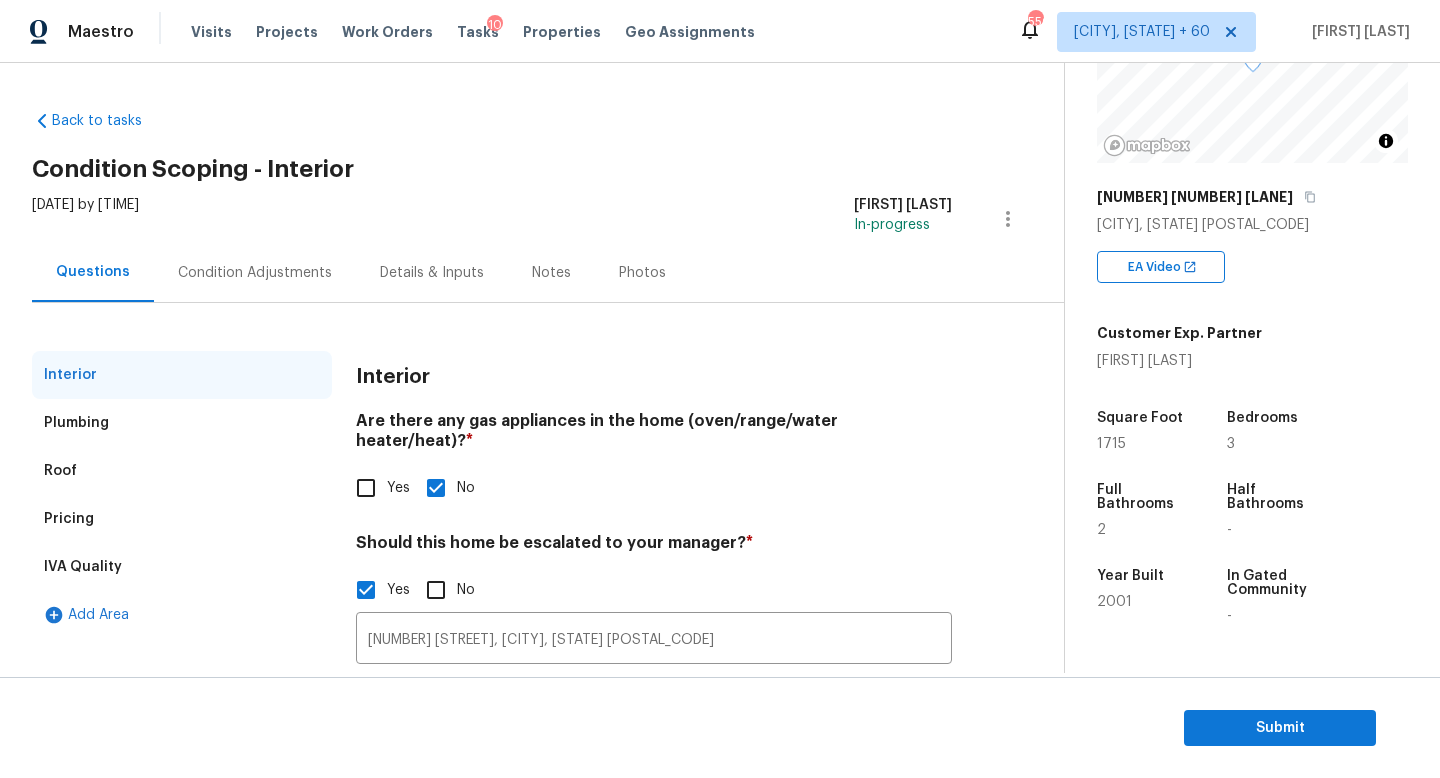 scroll, scrollTop: 137, scrollLeft: 0, axis: vertical 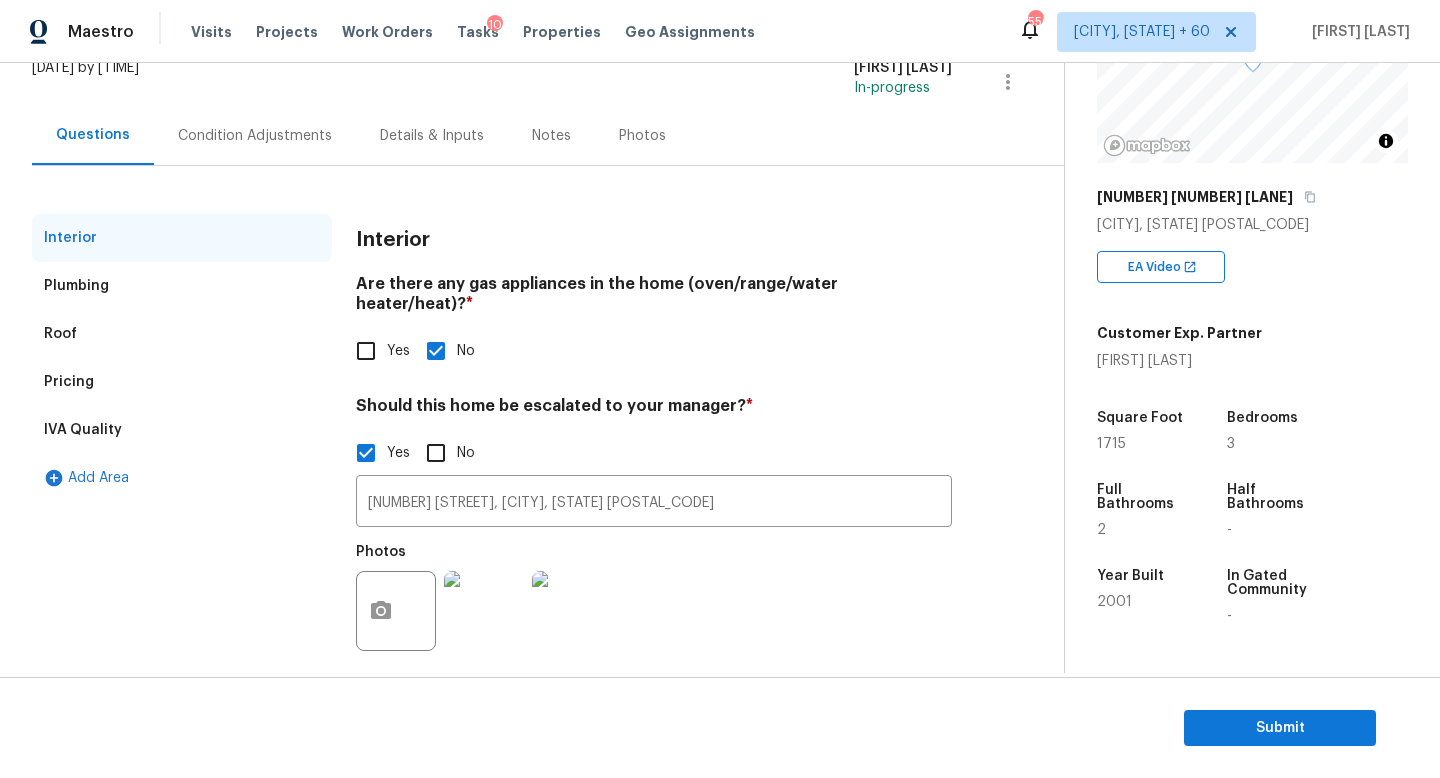 click on "Condition Adjustments" at bounding box center [255, 136] 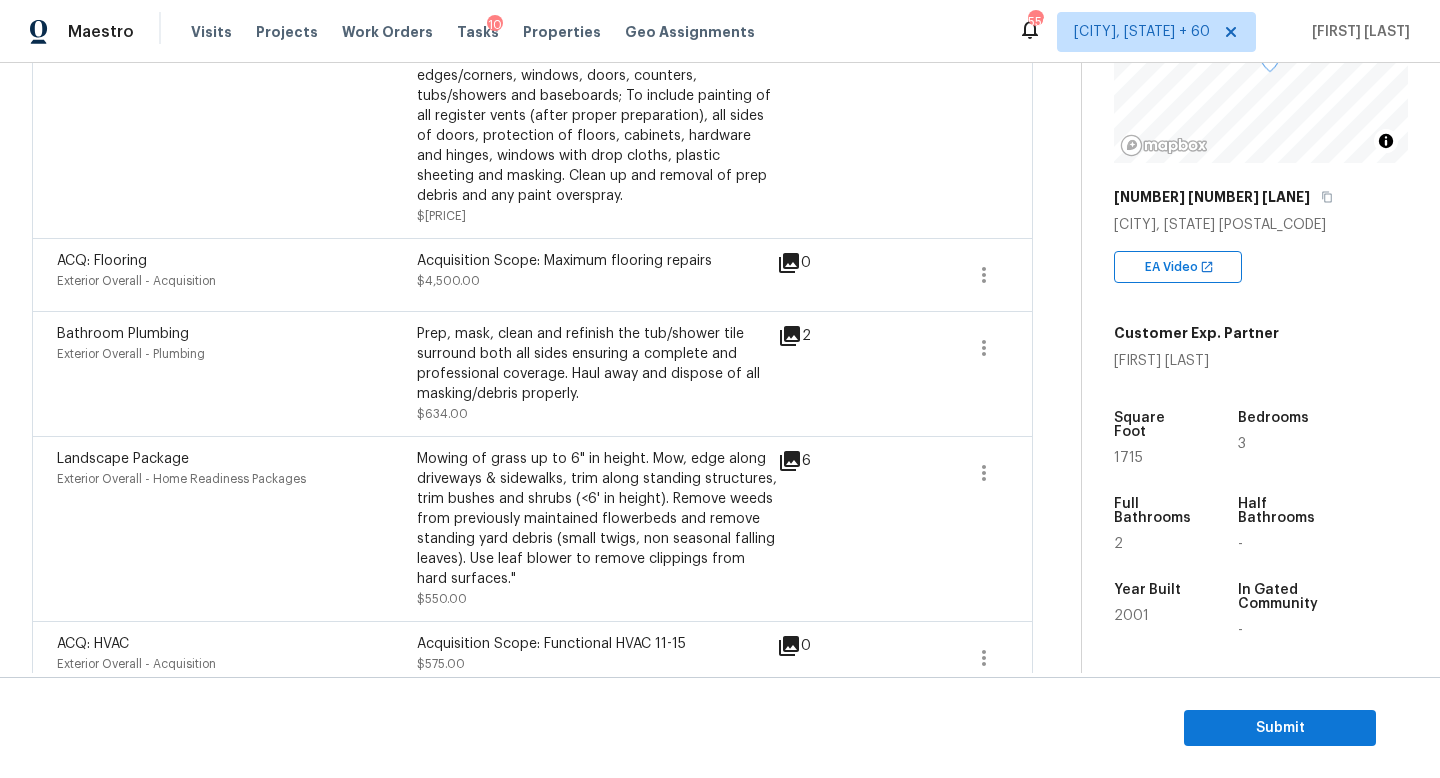 scroll, scrollTop: 741, scrollLeft: 0, axis: vertical 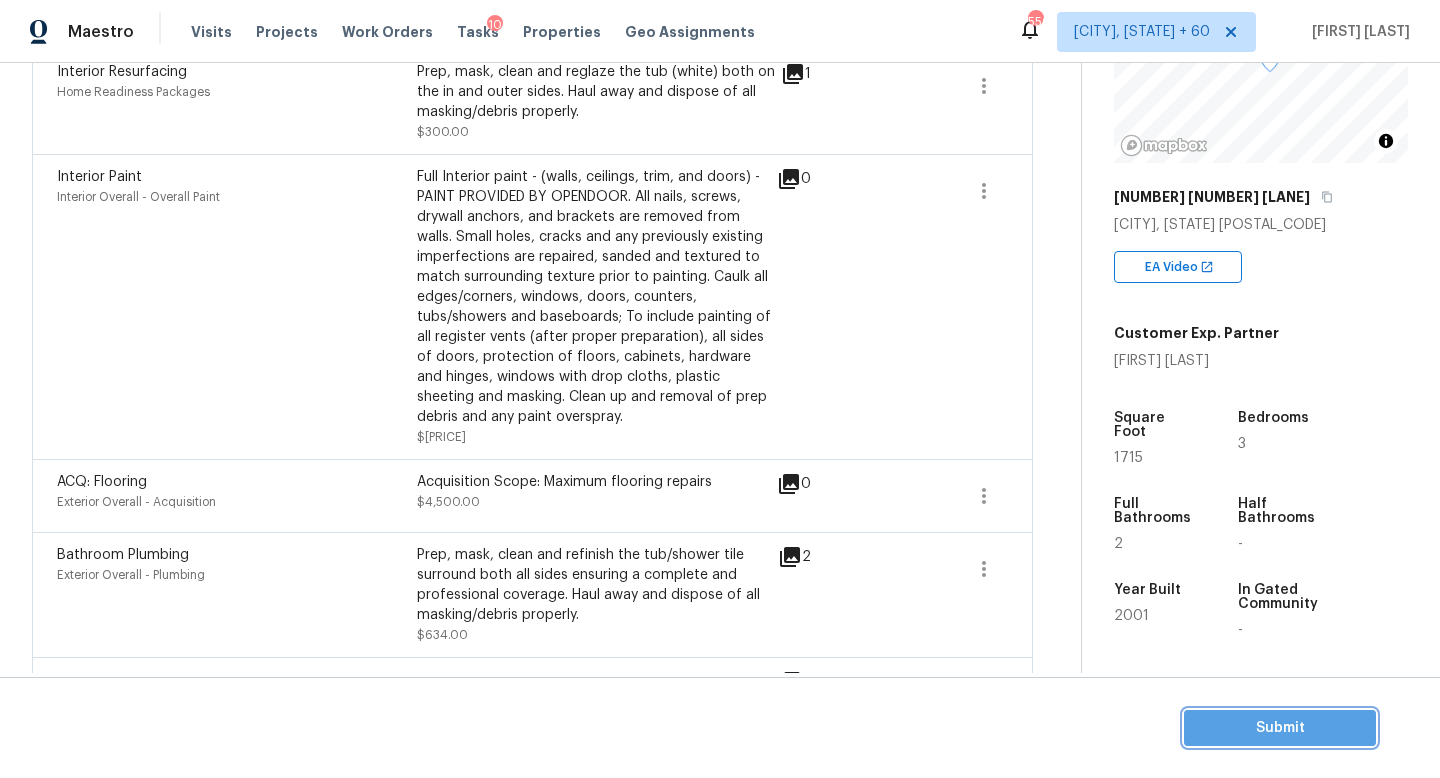 click on "Submit" at bounding box center [1280, 728] 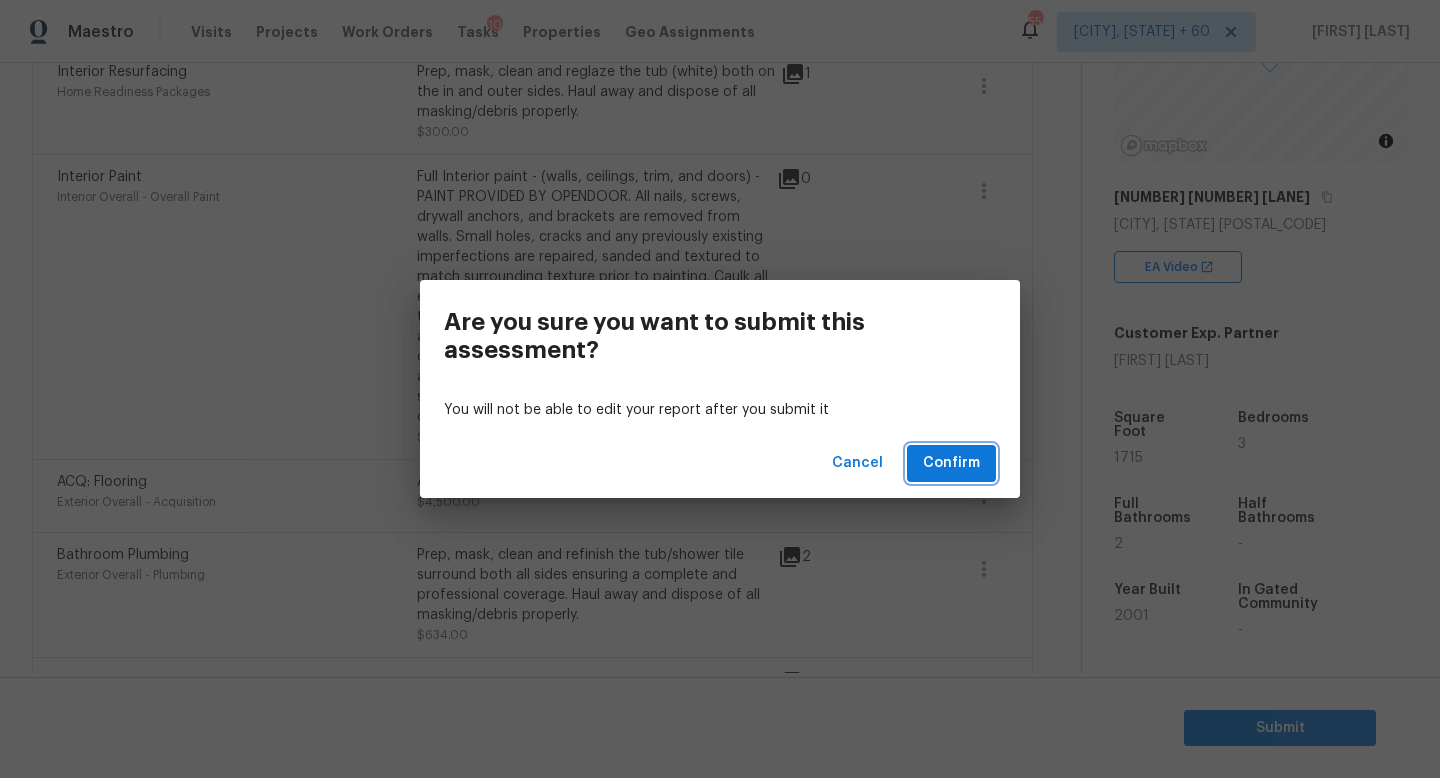 click on "Confirm" at bounding box center [951, 463] 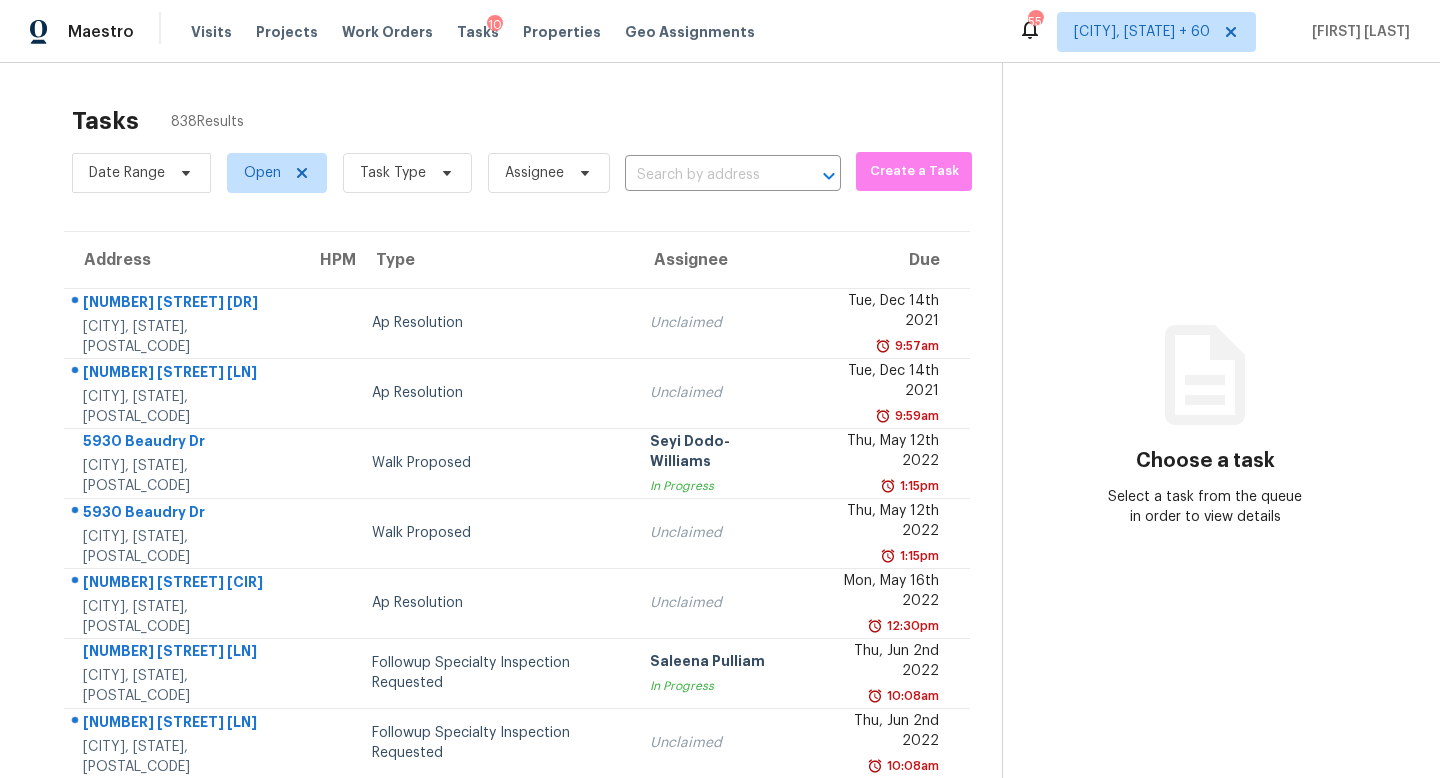 click on "Date Range Open Task Type Assignee ​" at bounding box center [456, 173] 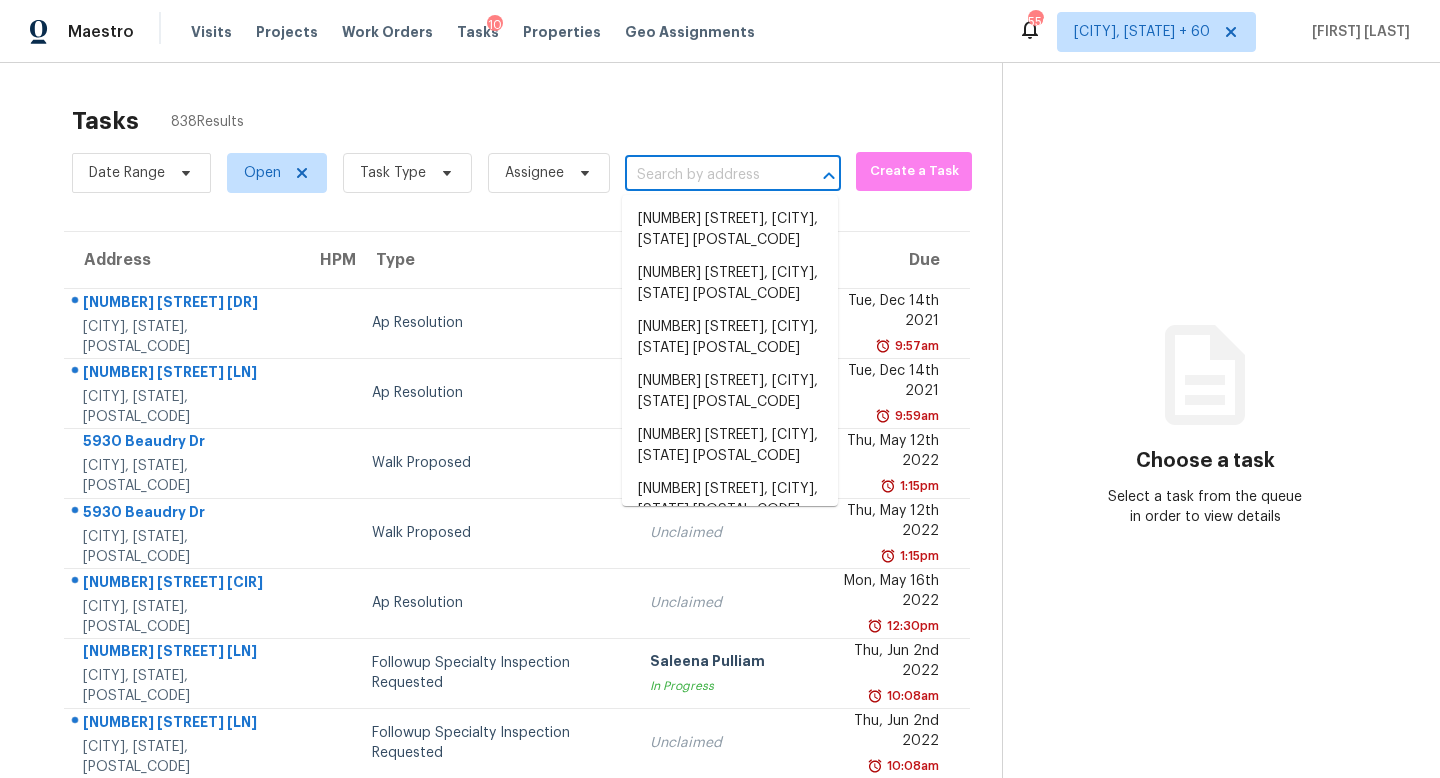 click at bounding box center [705, 175] 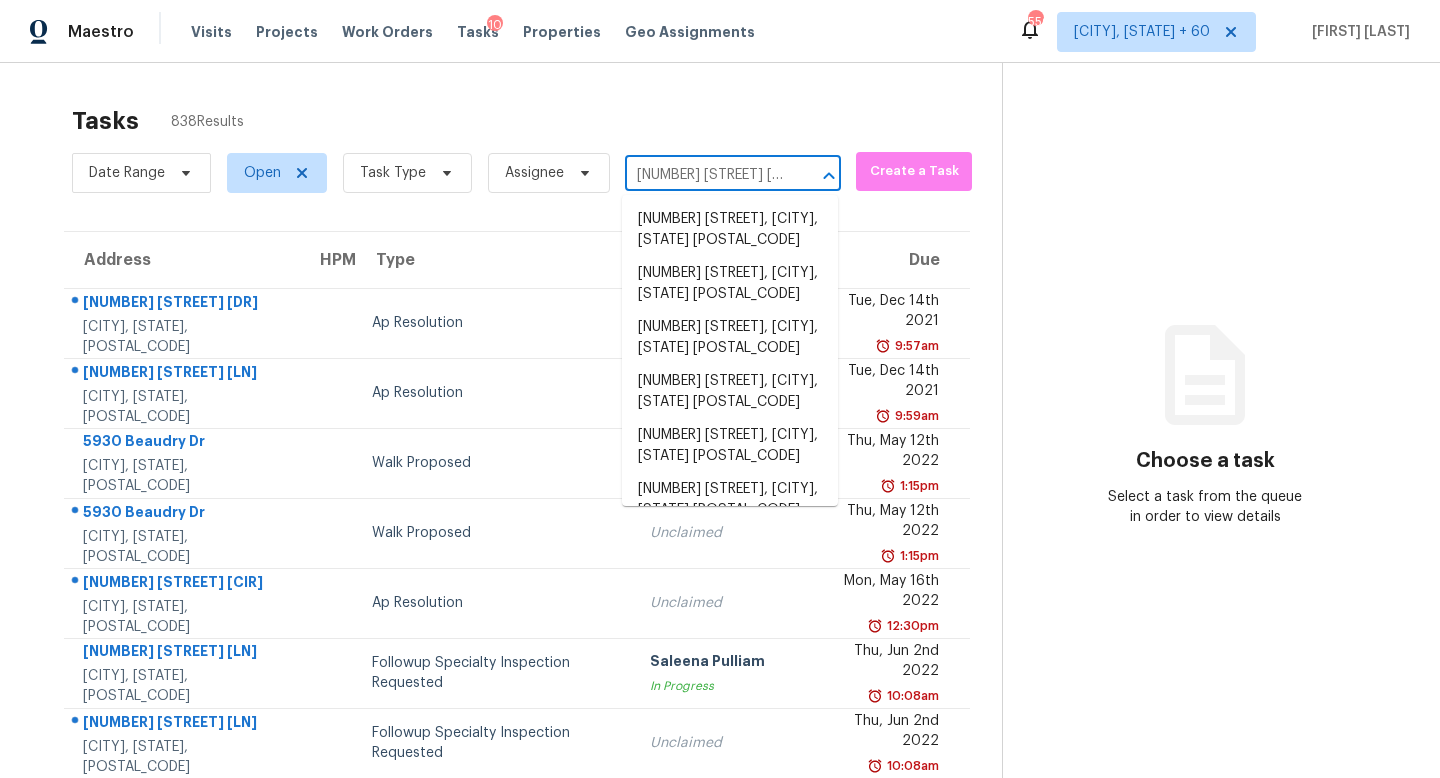 scroll, scrollTop: 0, scrollLeft: 139, axis: horizontal 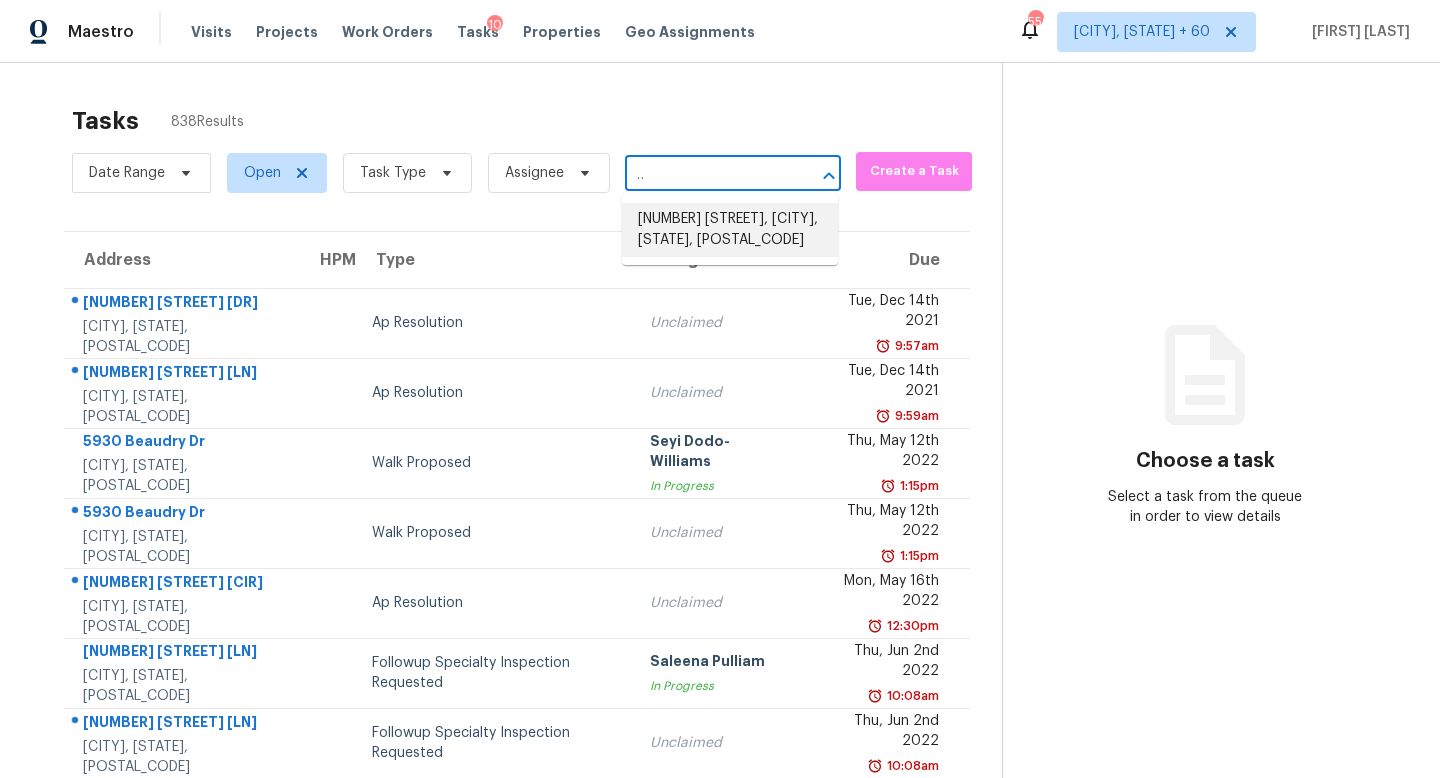 click on "1303 Springview Dr, Chattanooga, TN 37421" at bounding box center (730, 230) 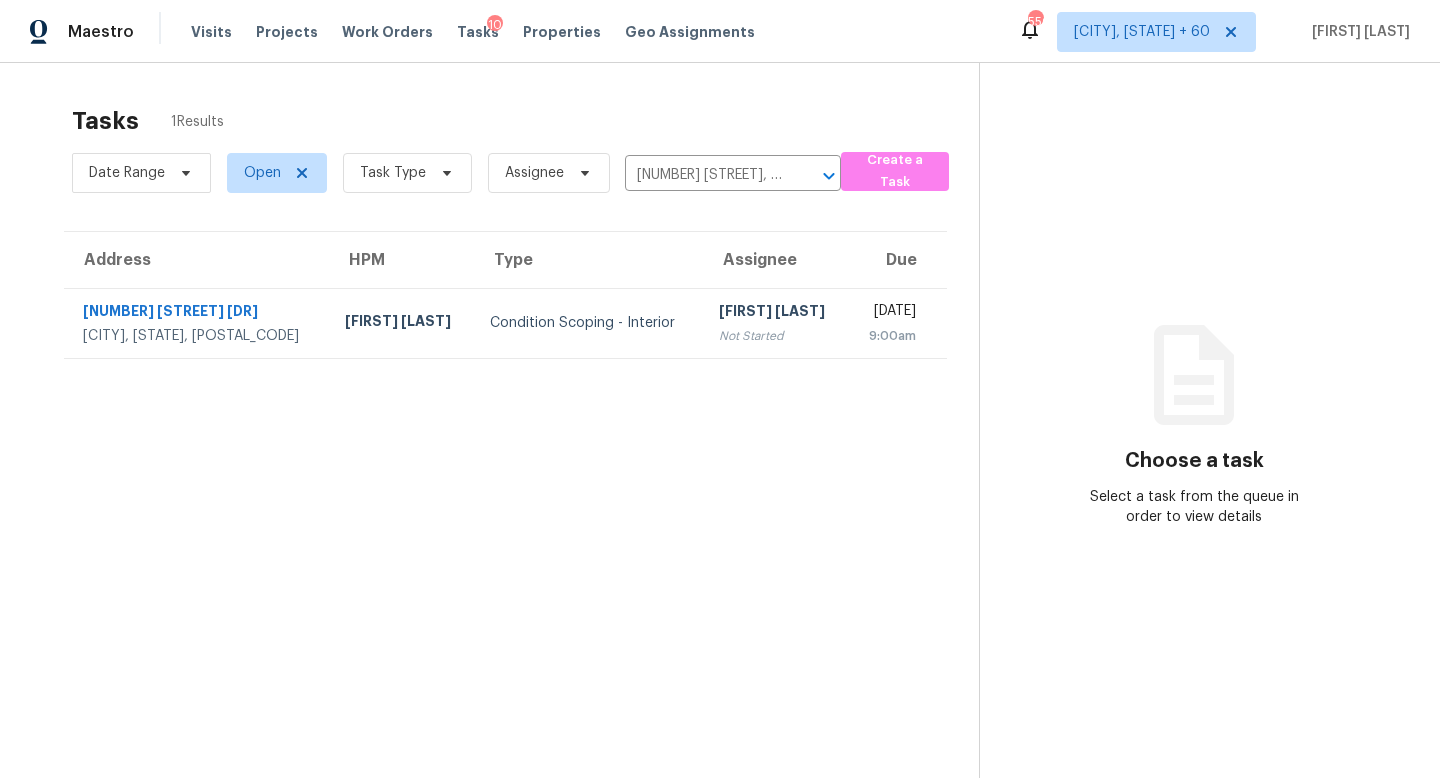 click on "[FIRST] [LAST]" at bounding box center [775, 313] 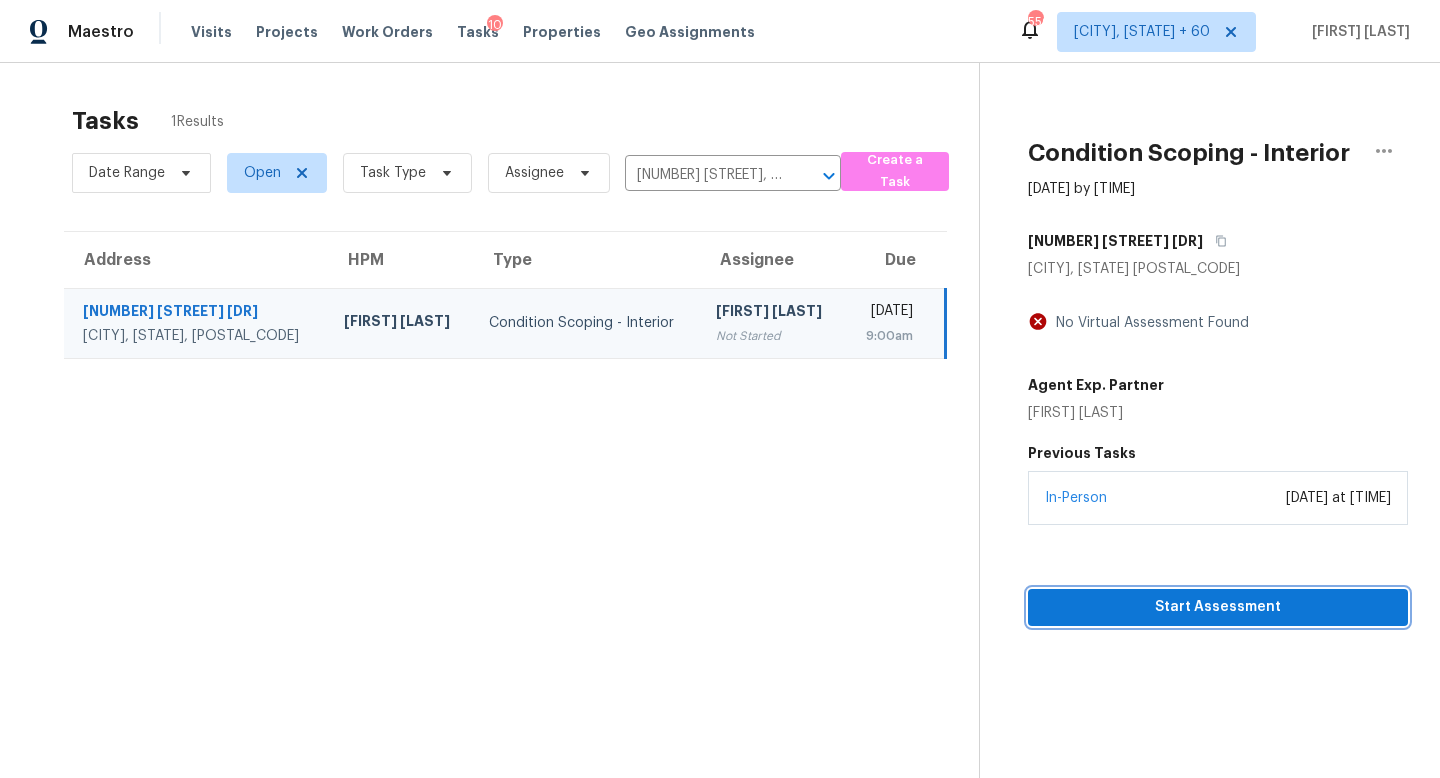 click on "Start Assessment" at bounding box center (1218, 607) 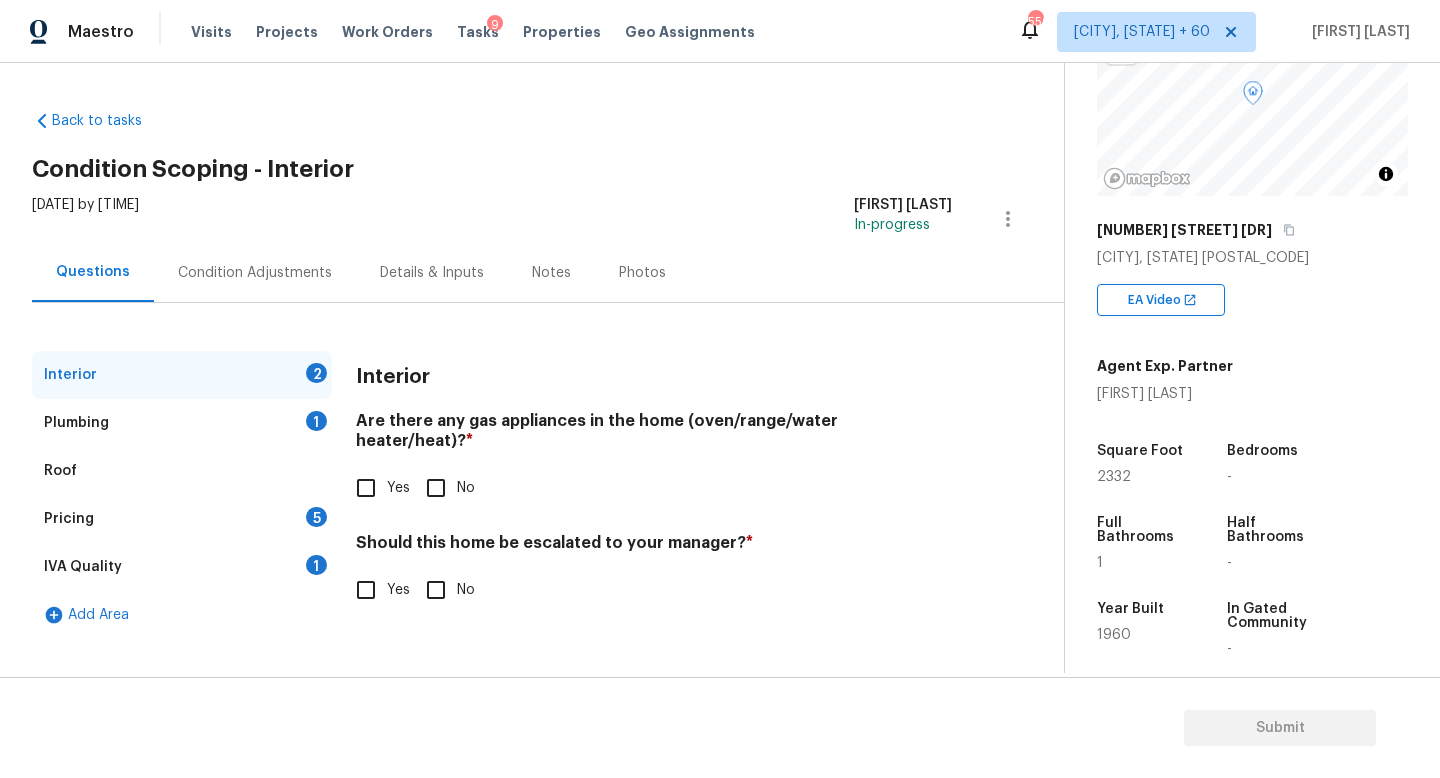 scroll, scrollTop: 402, scrollLeft: 0, axis: vertical 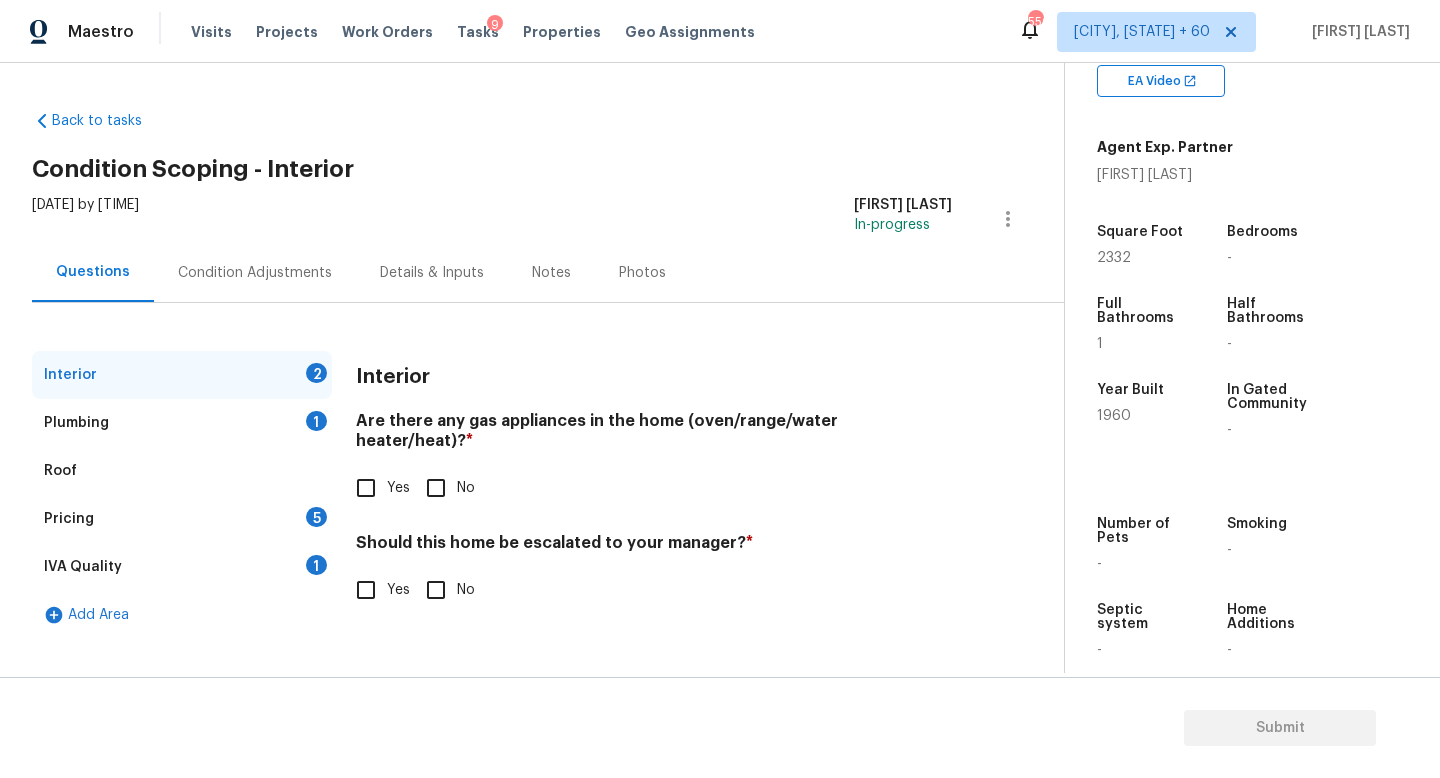 click on "Back to tasks Condition Scoping - Interior Wed, Aug 06 2025 by 9:00 am   Jishnu Manoj In-progress Questions Condition Adjustments Details & Inputs Notes Photos Interior 2 Plumbing 1 Roof Pricing 5 IVA Quality 1 Add Area Interior Are there any gas appliances in the home (oven/range/water heater/heat)?  * Yes No Should this home be escalated to your manager?  * Yes No" at bounding box center [548, 370] 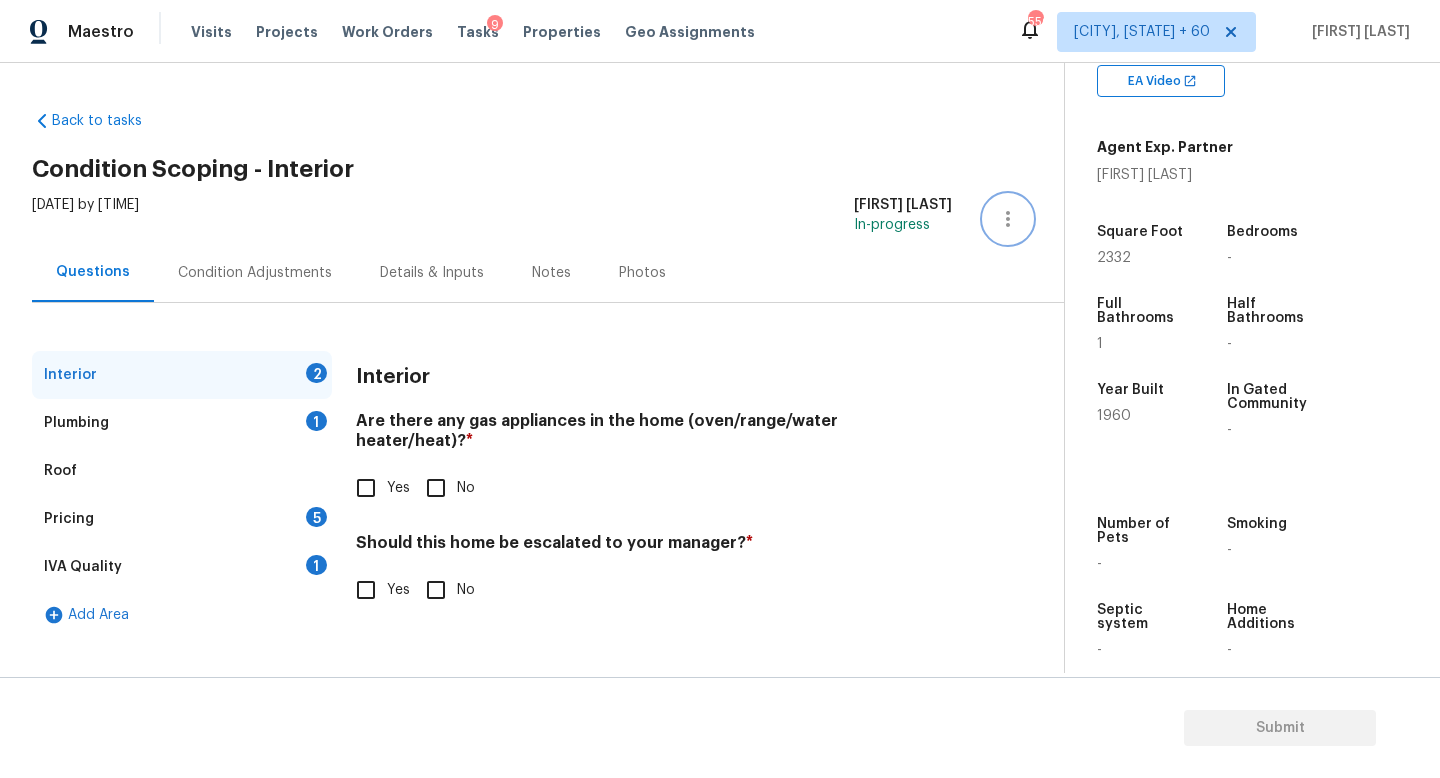 click 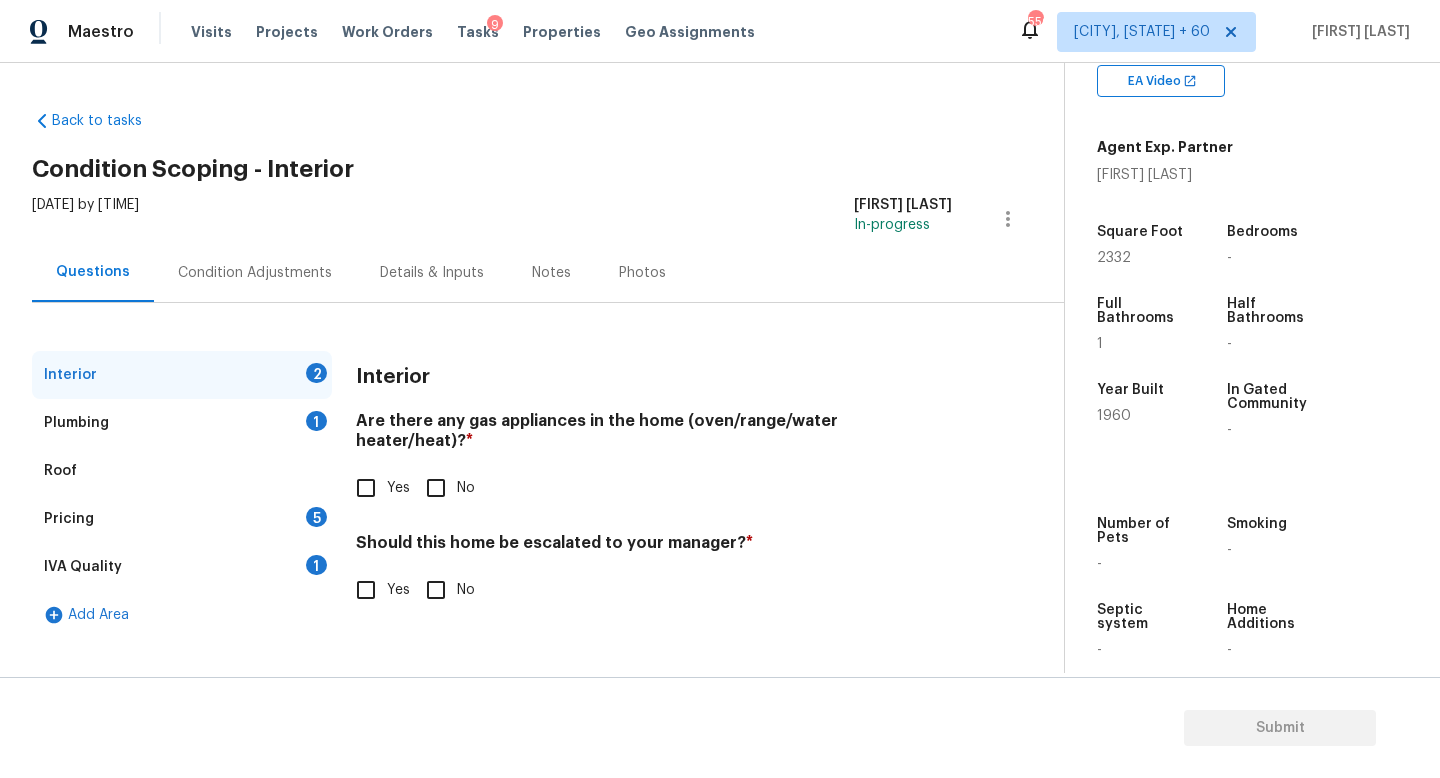 click on "Back to tasks Condition Scoping - Interior Wed, Aug 06 2025 by 9:00 am   Jishnu Manoj In-progress Questions Condition Adjustments Details & Inputs Notes Photos Interior 2 Plumbing 1 Roof Pricing 5 IVA Quality 1 Add Area Interior Are there any gas appliances in the home (oven/range/water heater/heat)?  * Yes No Should this home be escalated to your manager?  * Yes No" at bounding box center [548, 370] 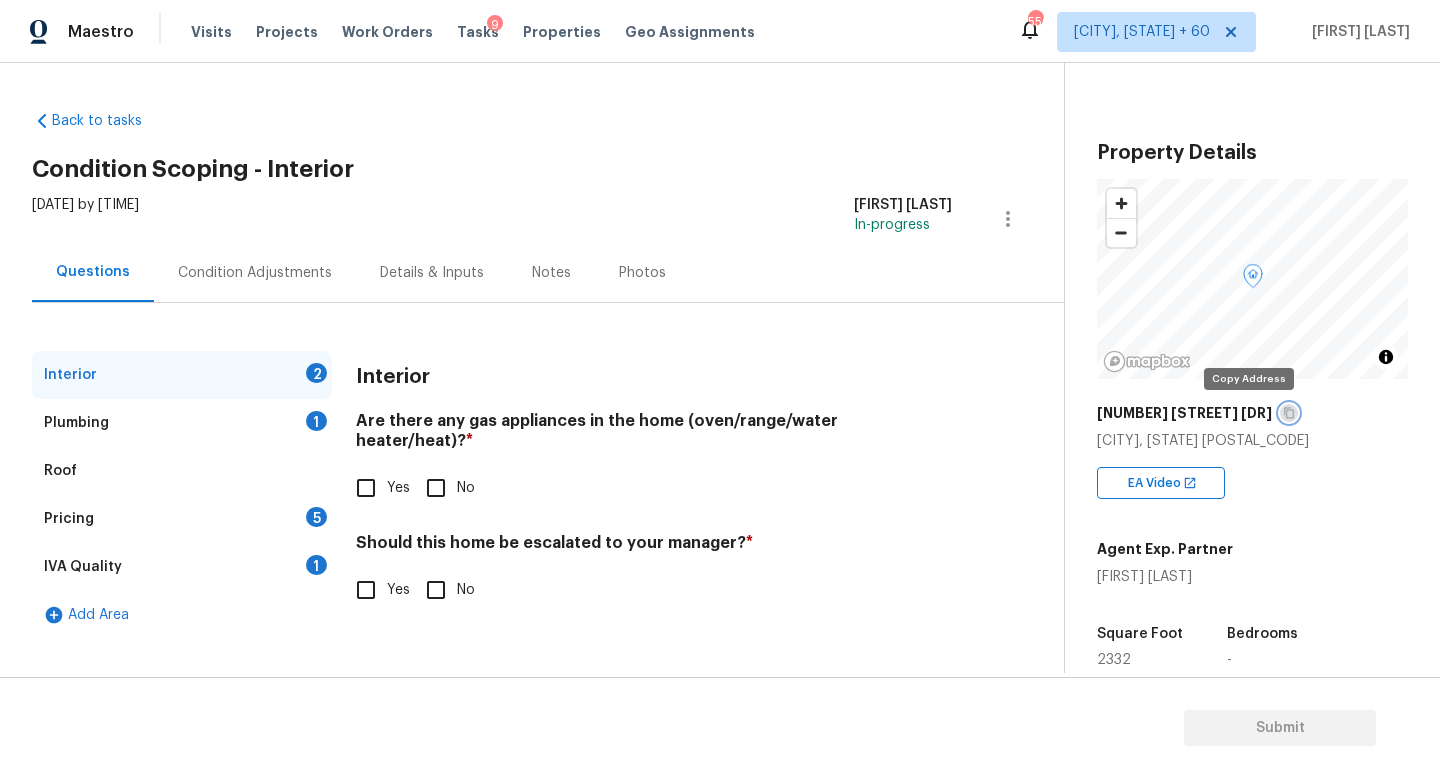 click 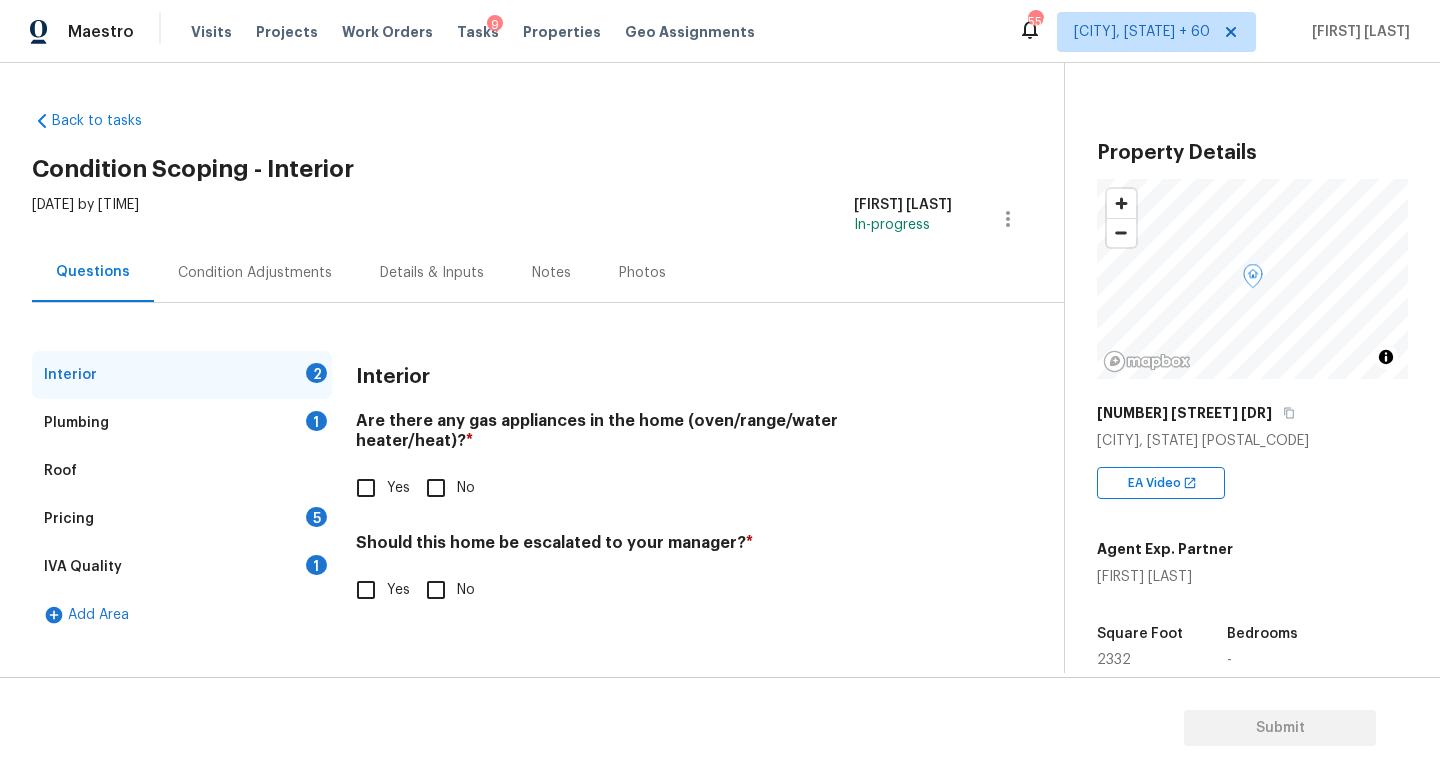 click on "Yes" at bounding box center [377, 488] 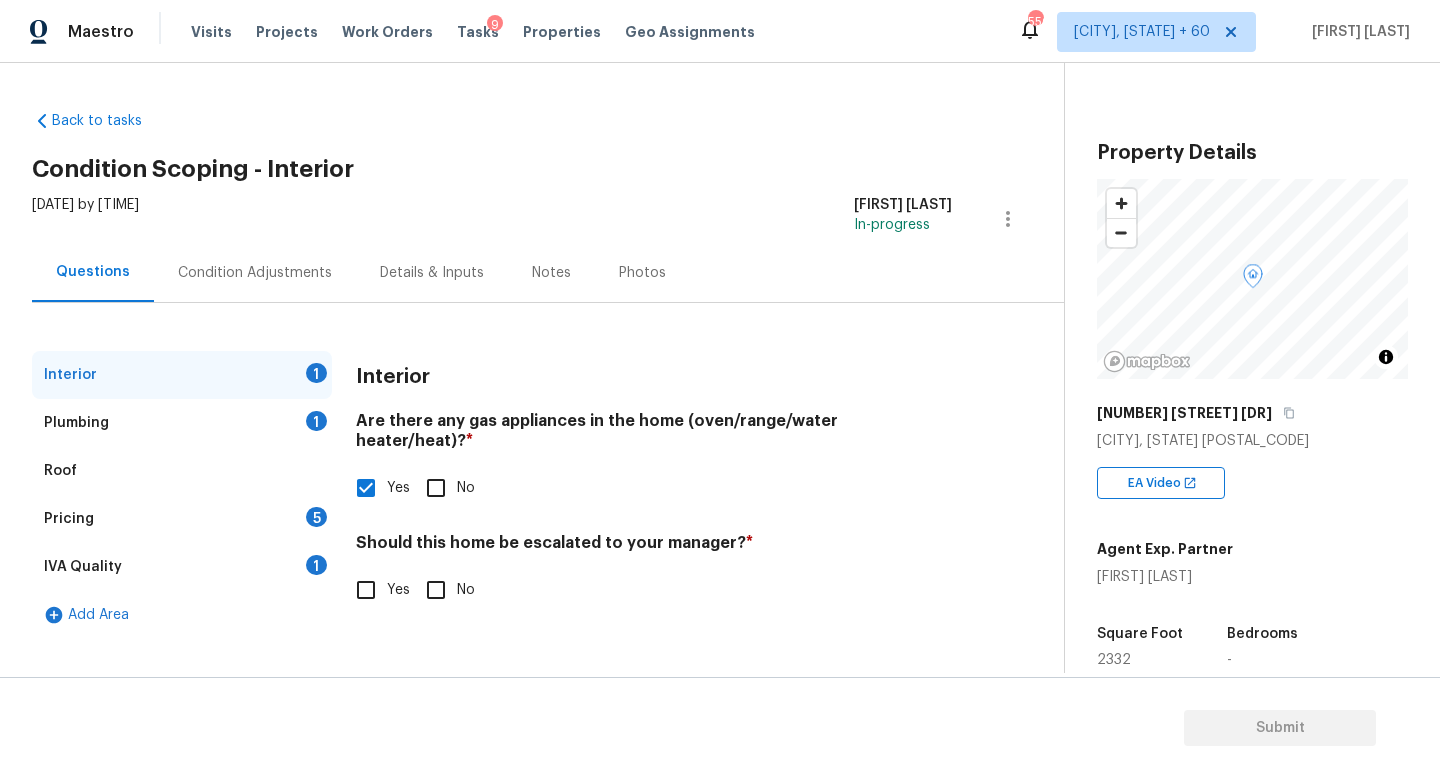 click on "Plumbing 1" at bounding box center [182, 423] 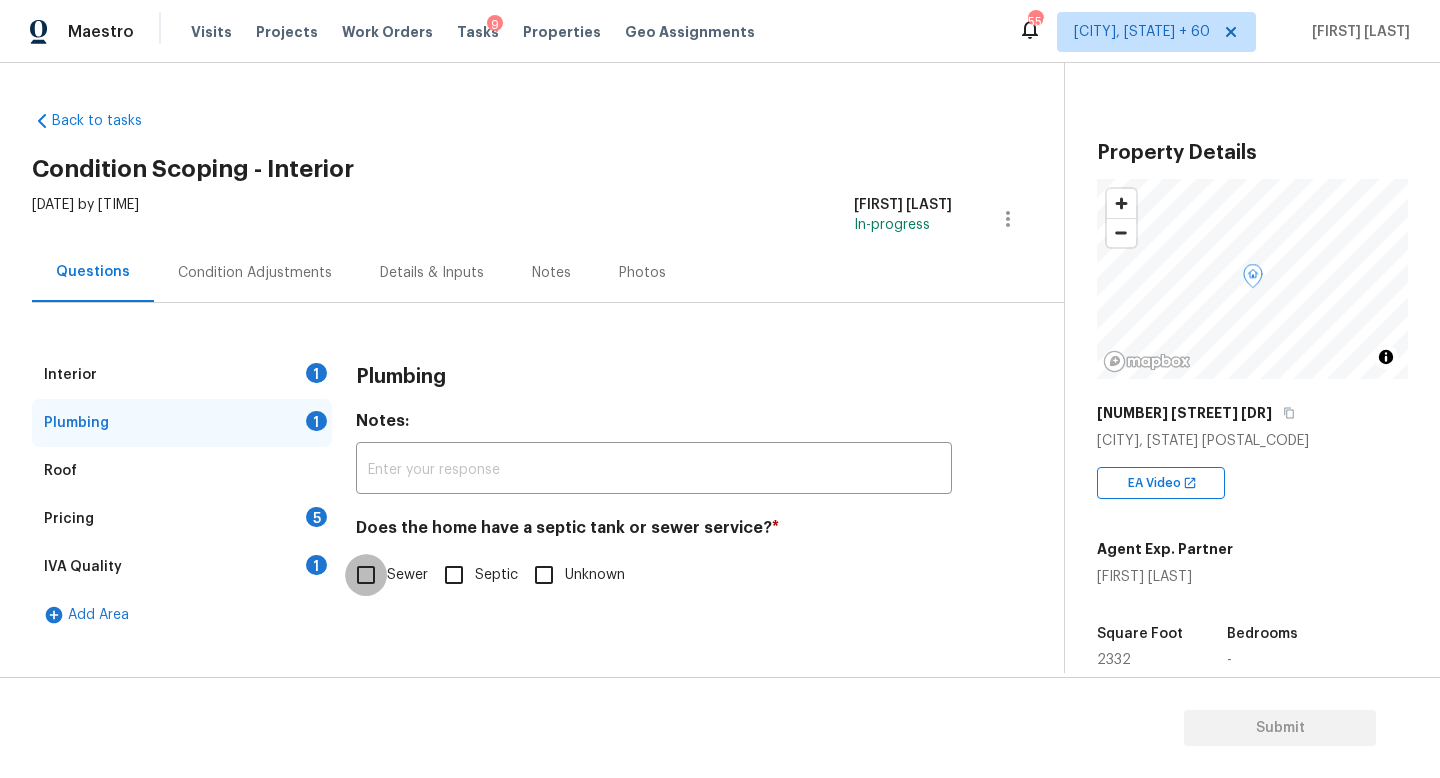 click on "Sewer" at bounding box center [366, 575] 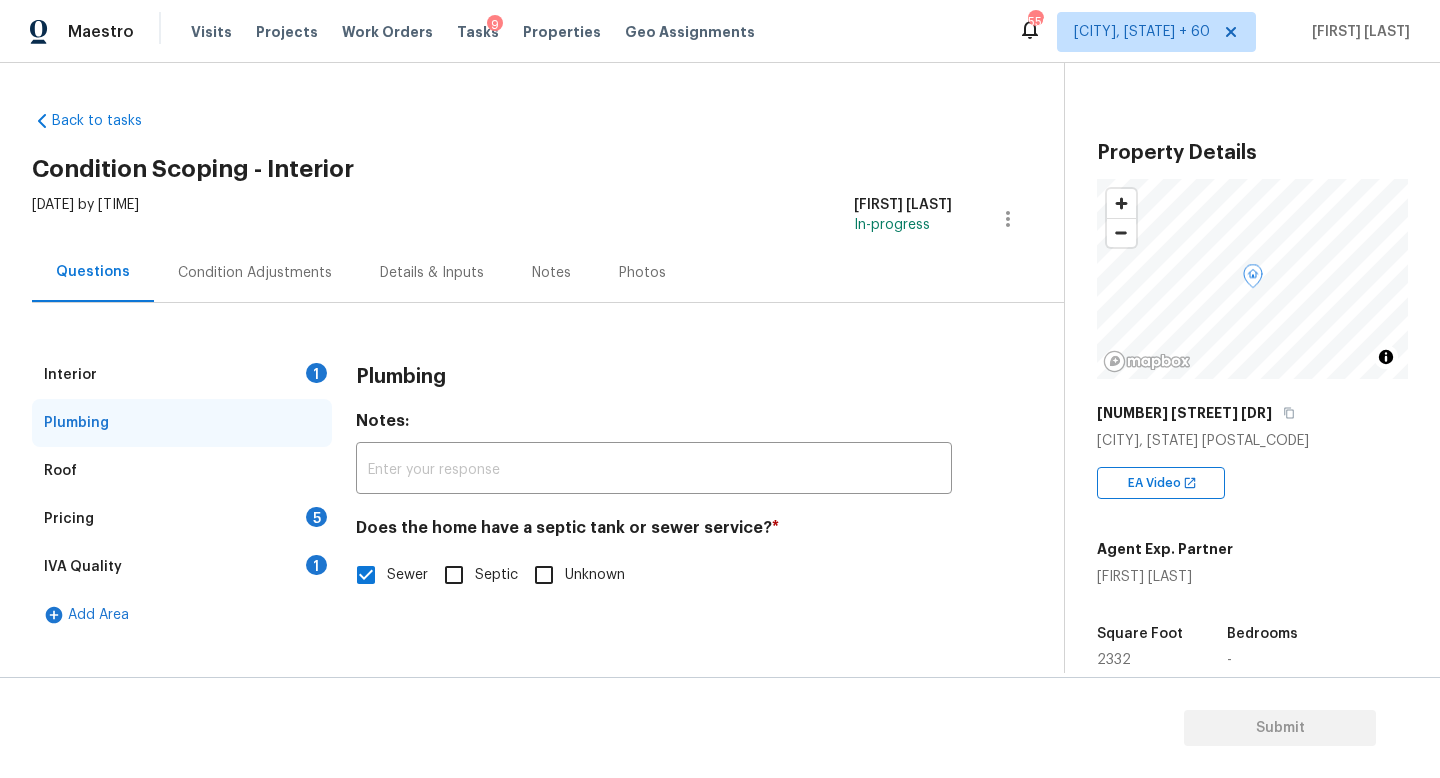 click on "Pricing 5" at bounding box center [182, 519] 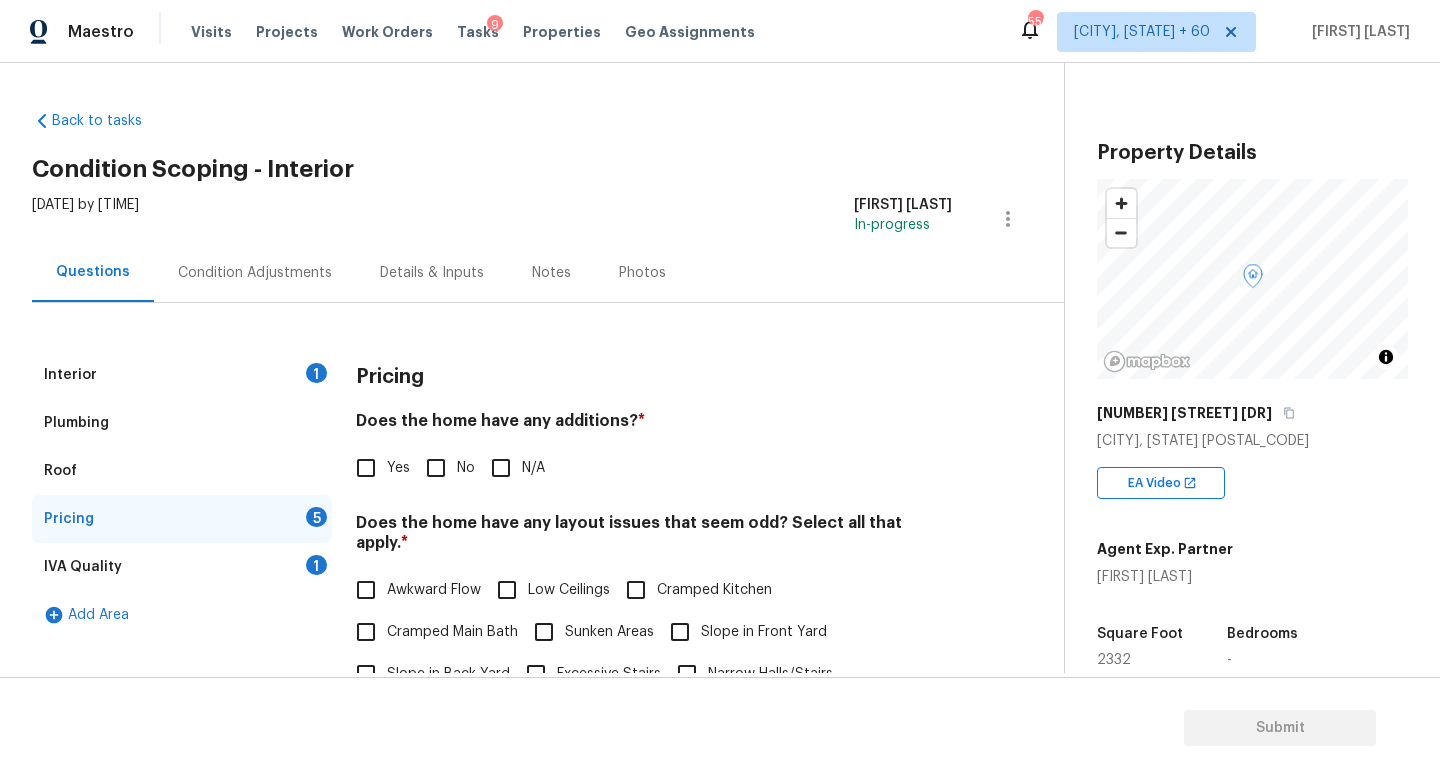 click on "Yes" at bounding box center (366, 468) 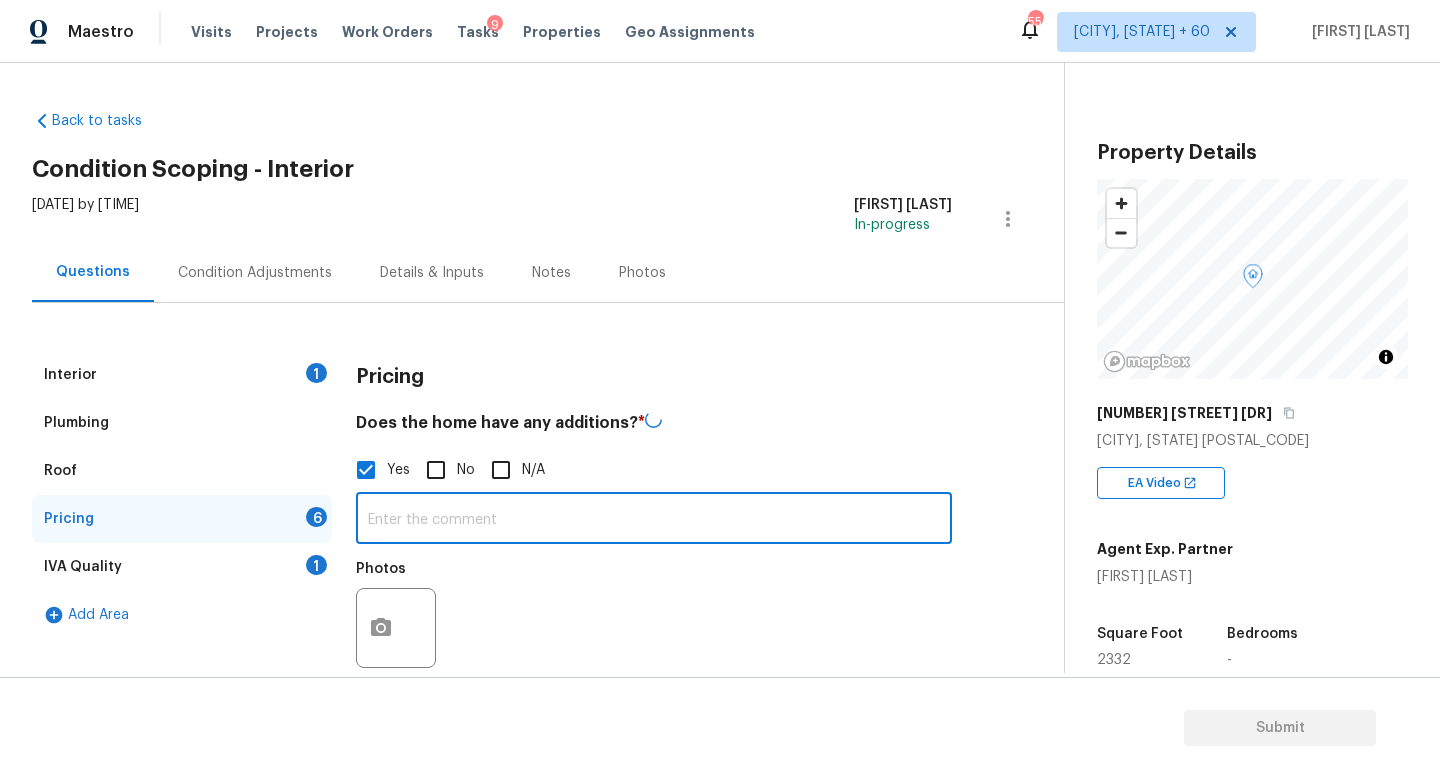 click at bounding box center [654, 520] 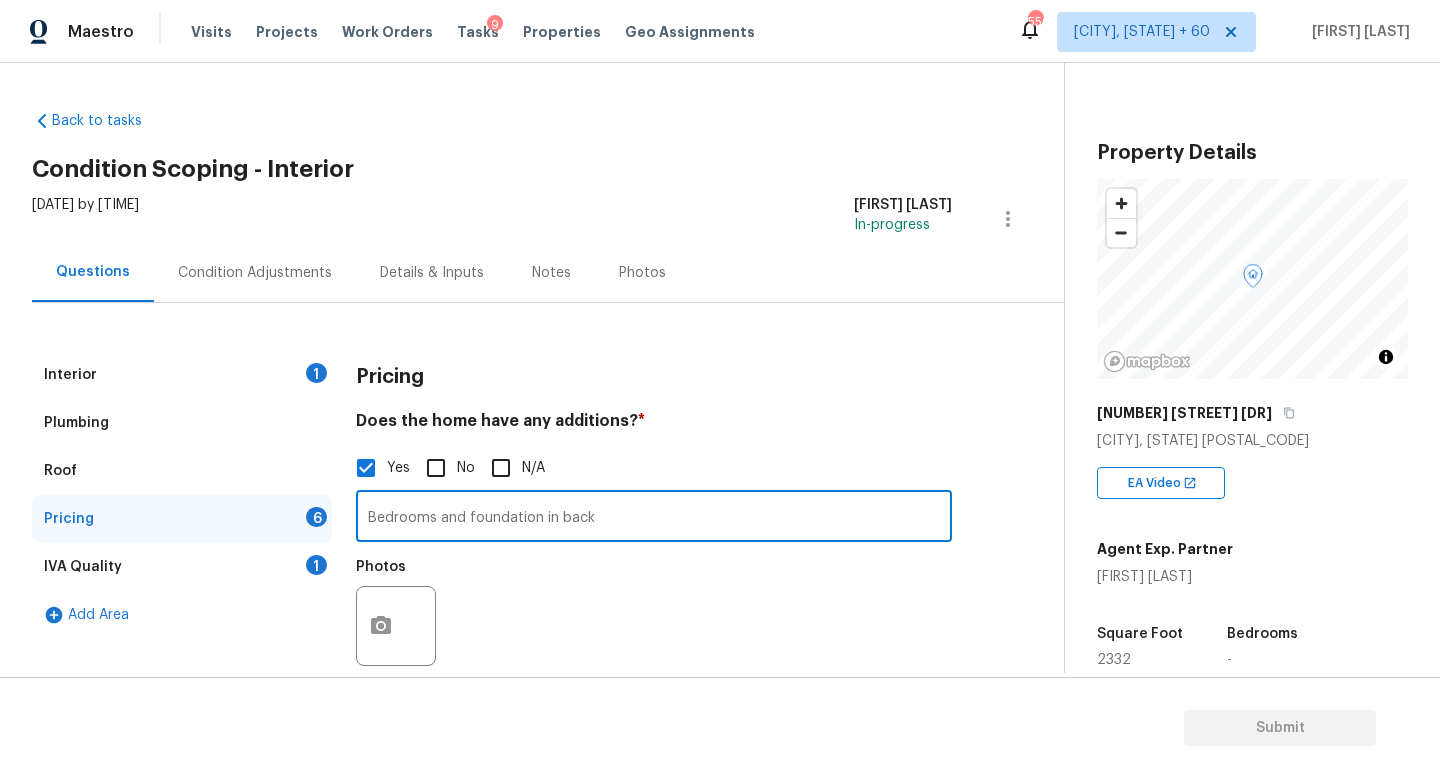 type on "Bedrooms and foundation in back" 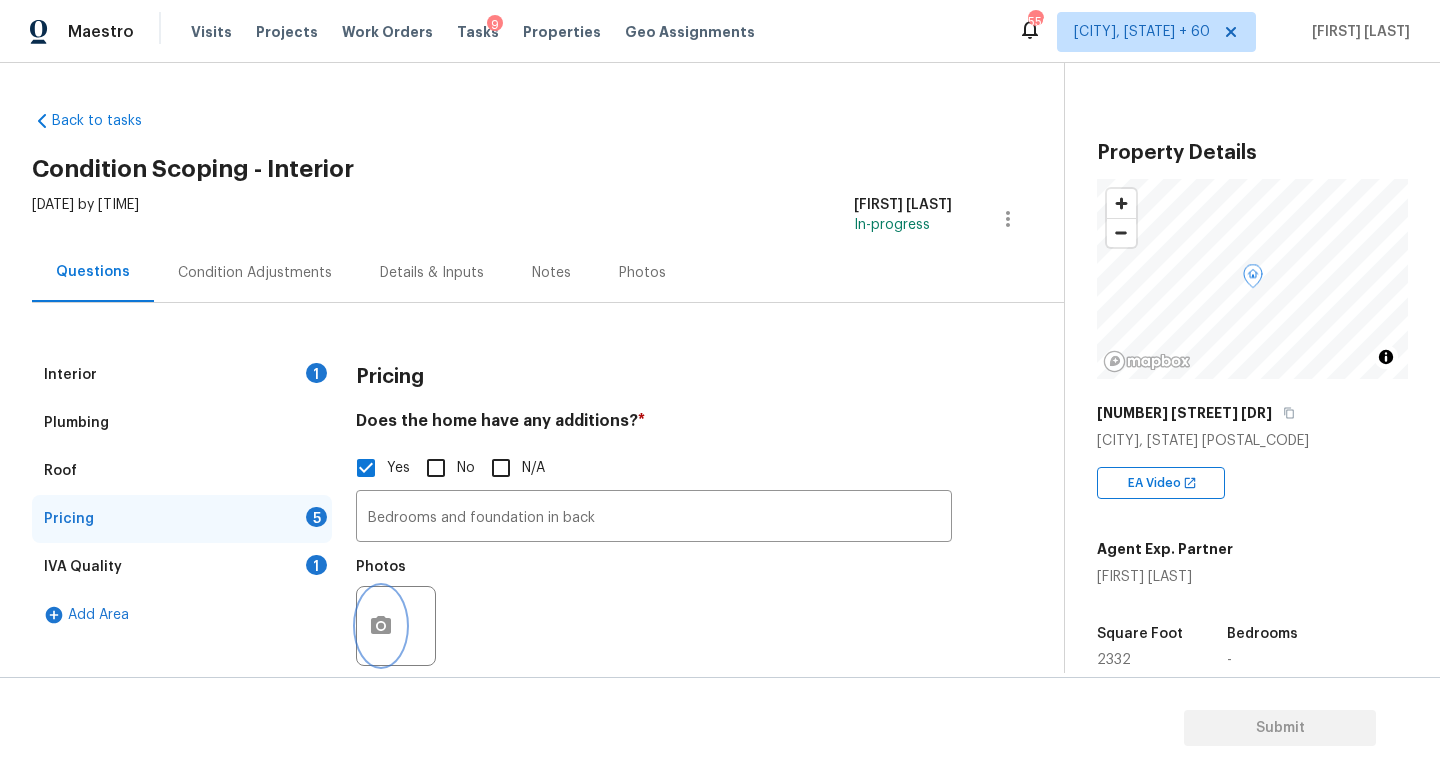 click at bounding box center (381, 626) 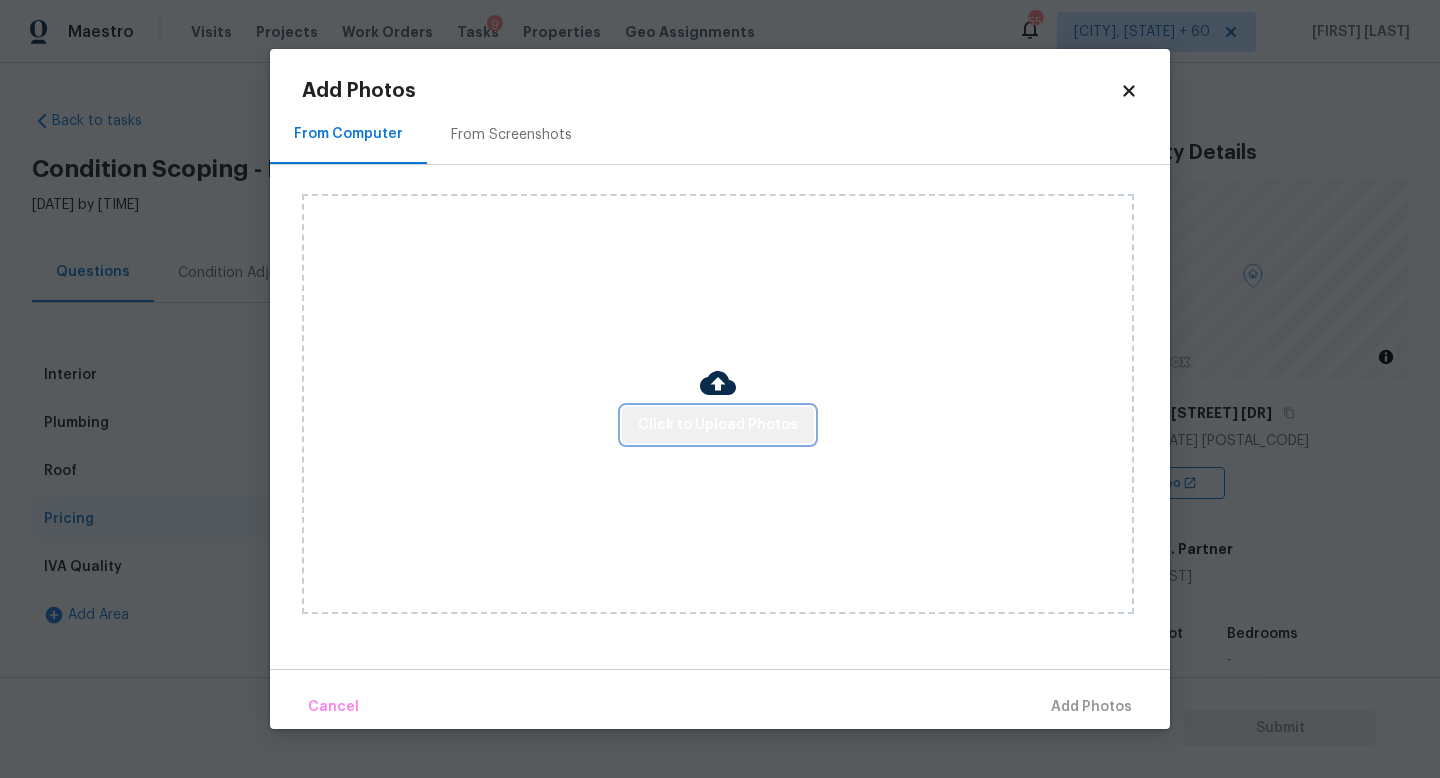 click on "Click to Upload Photos" at bounding box center (718, 425) 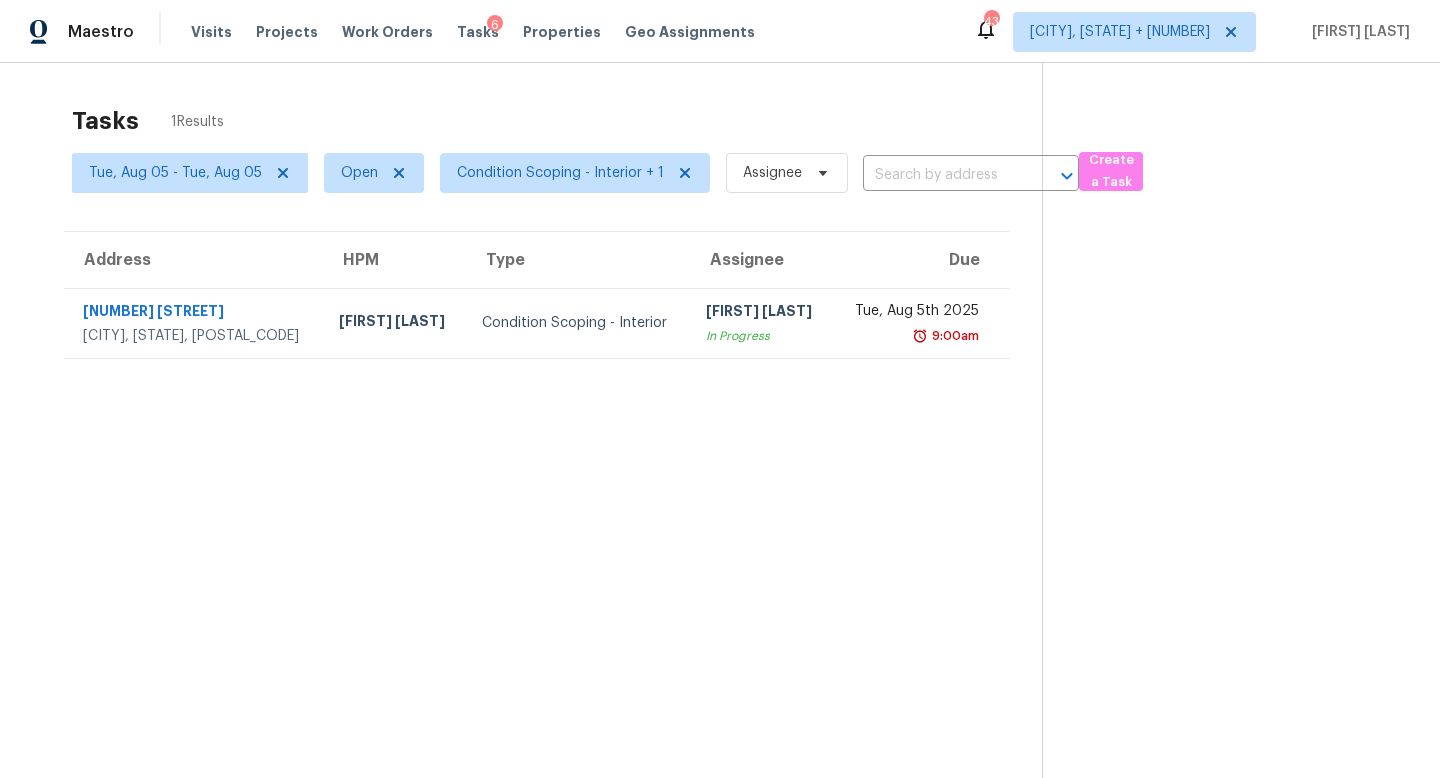 scroll, scrollTop: 0, scrollLeft: 0, axis: both 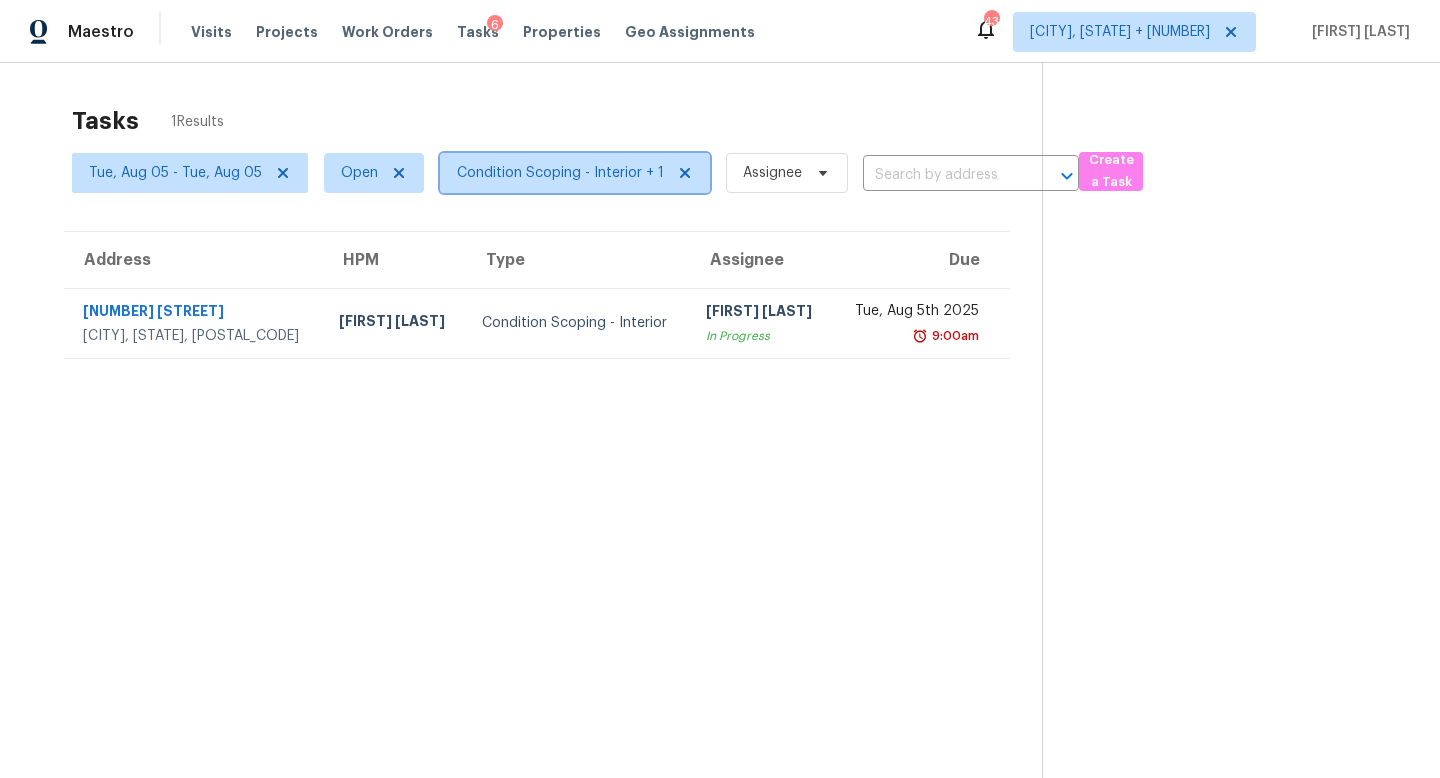 click 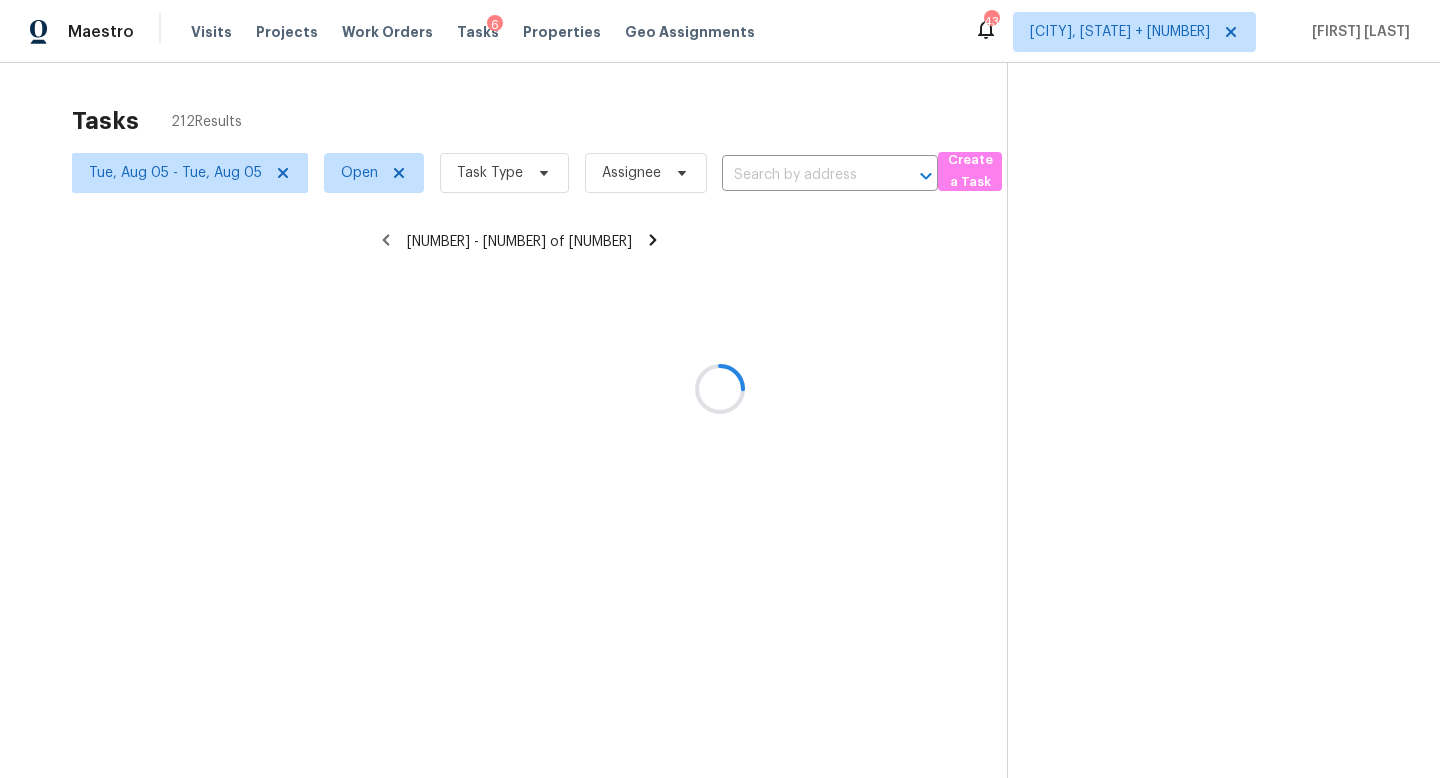 click at bounding box center [720, 389] 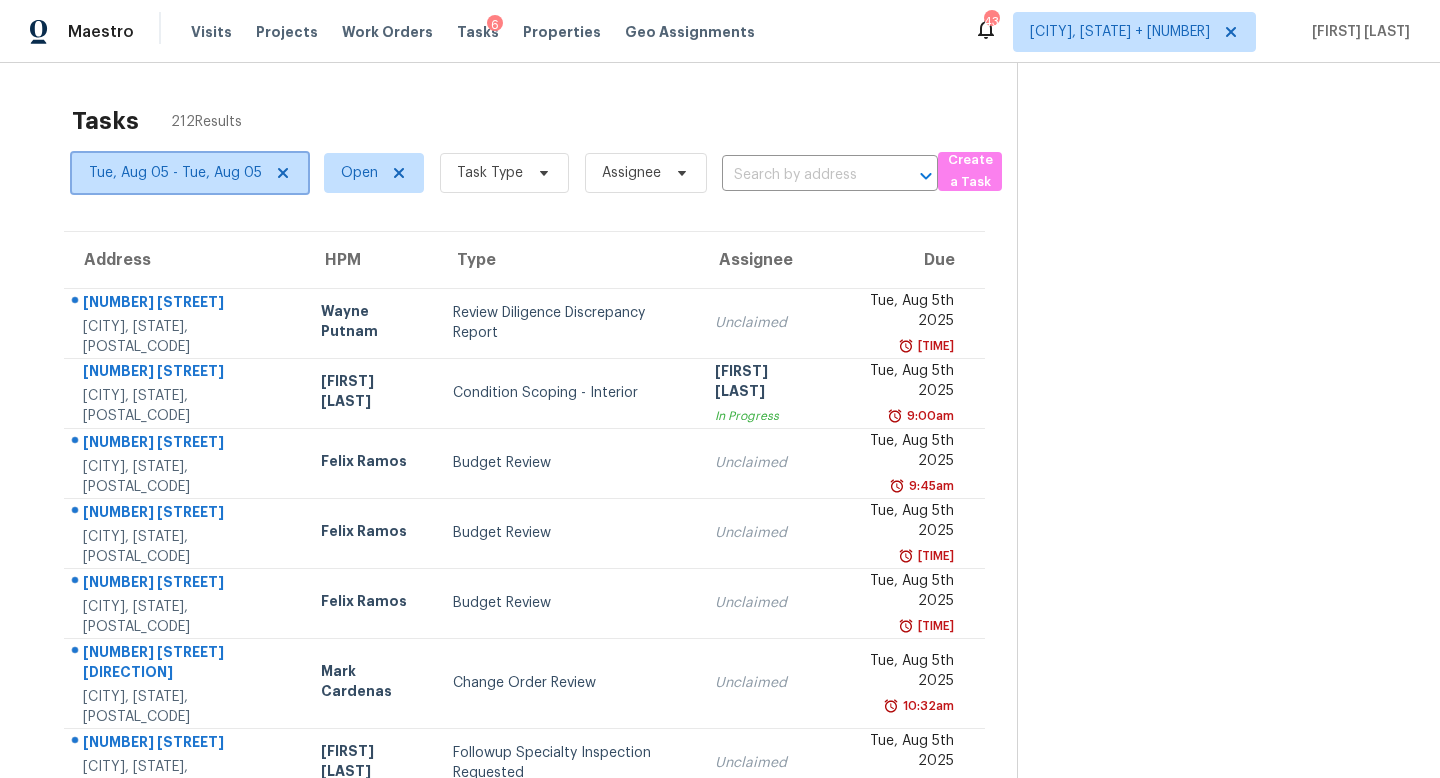 click 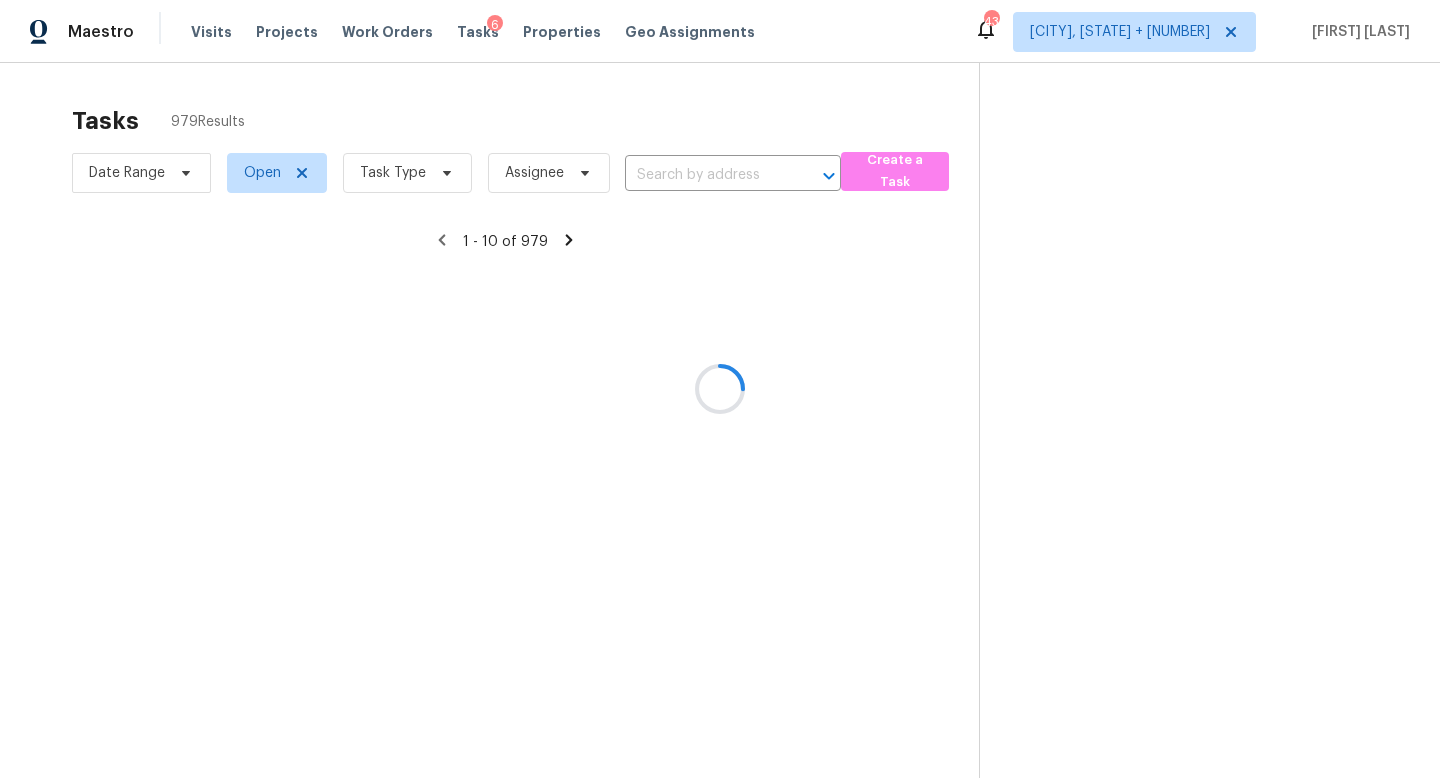click at bounding box center [720, 389] 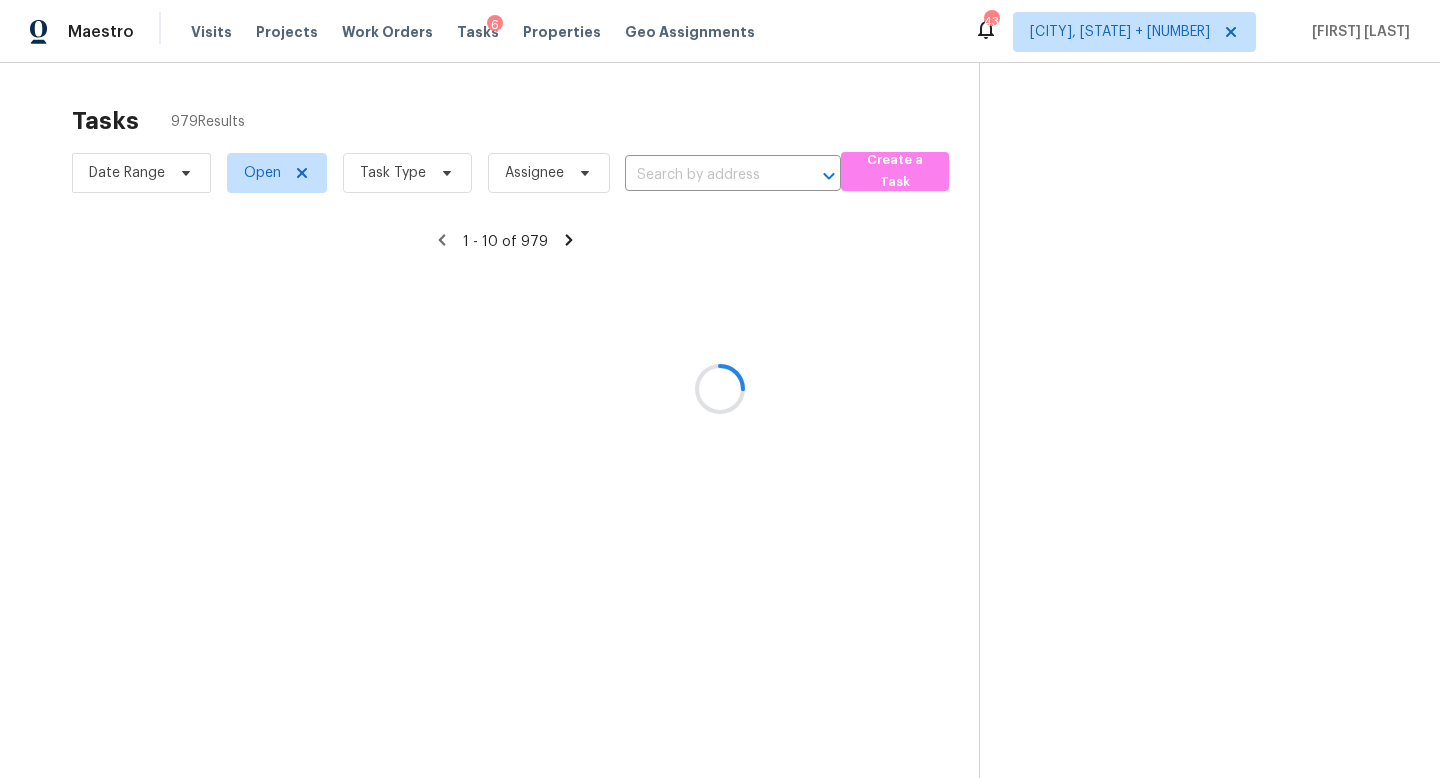 click at bounding box center (720, 389) 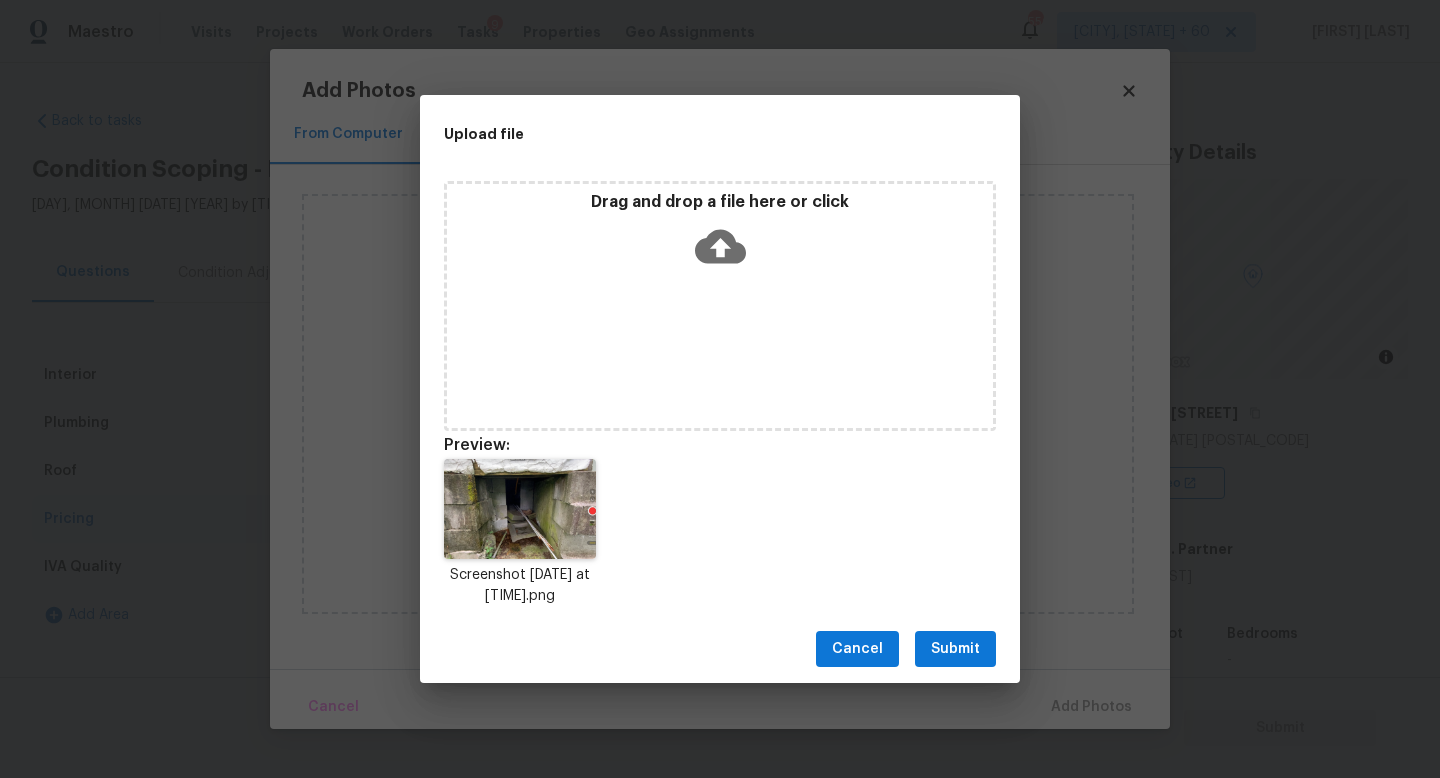 scroll, scrollTop: 0, scrollLeft: 0, axis: both 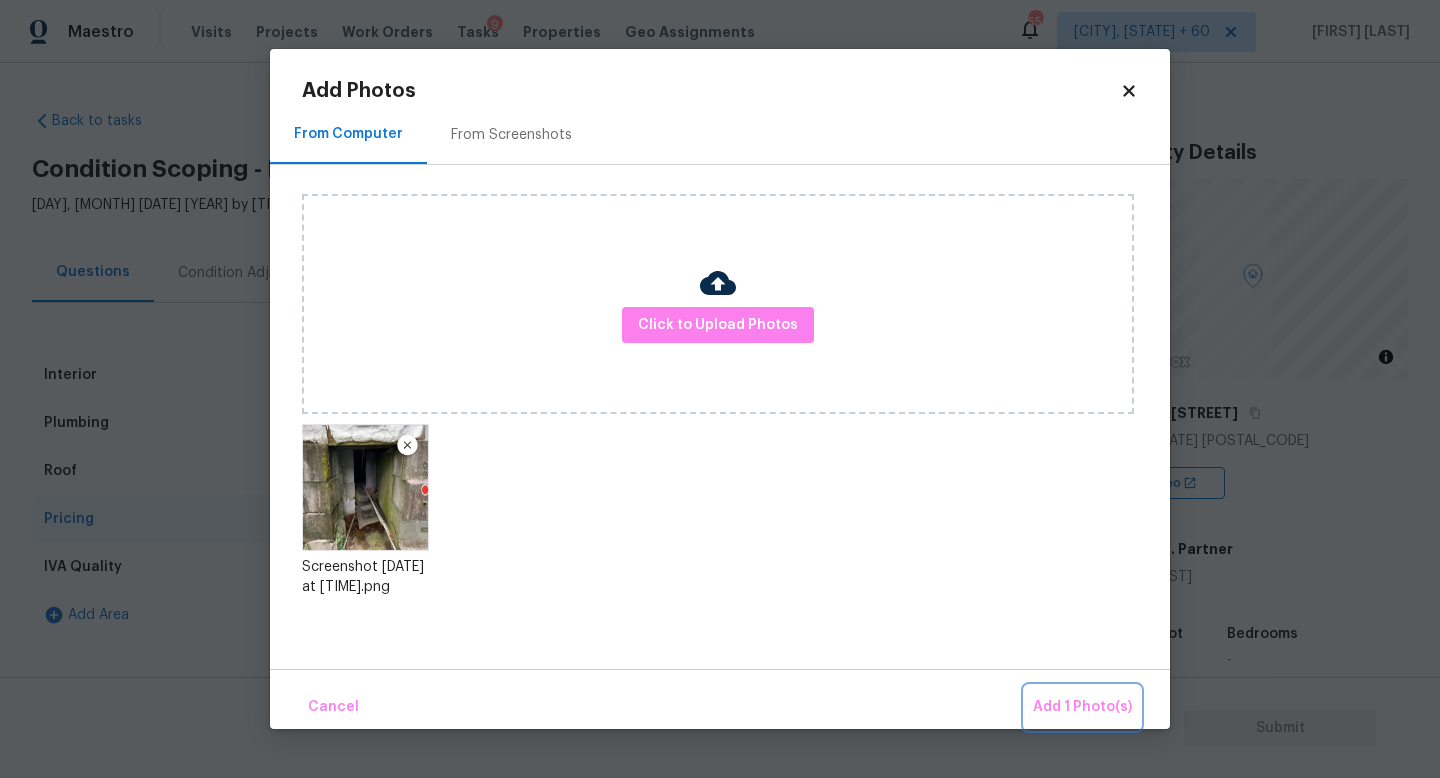 click on "Add 1 Photo(s)" at bounding box center (1082, 707) 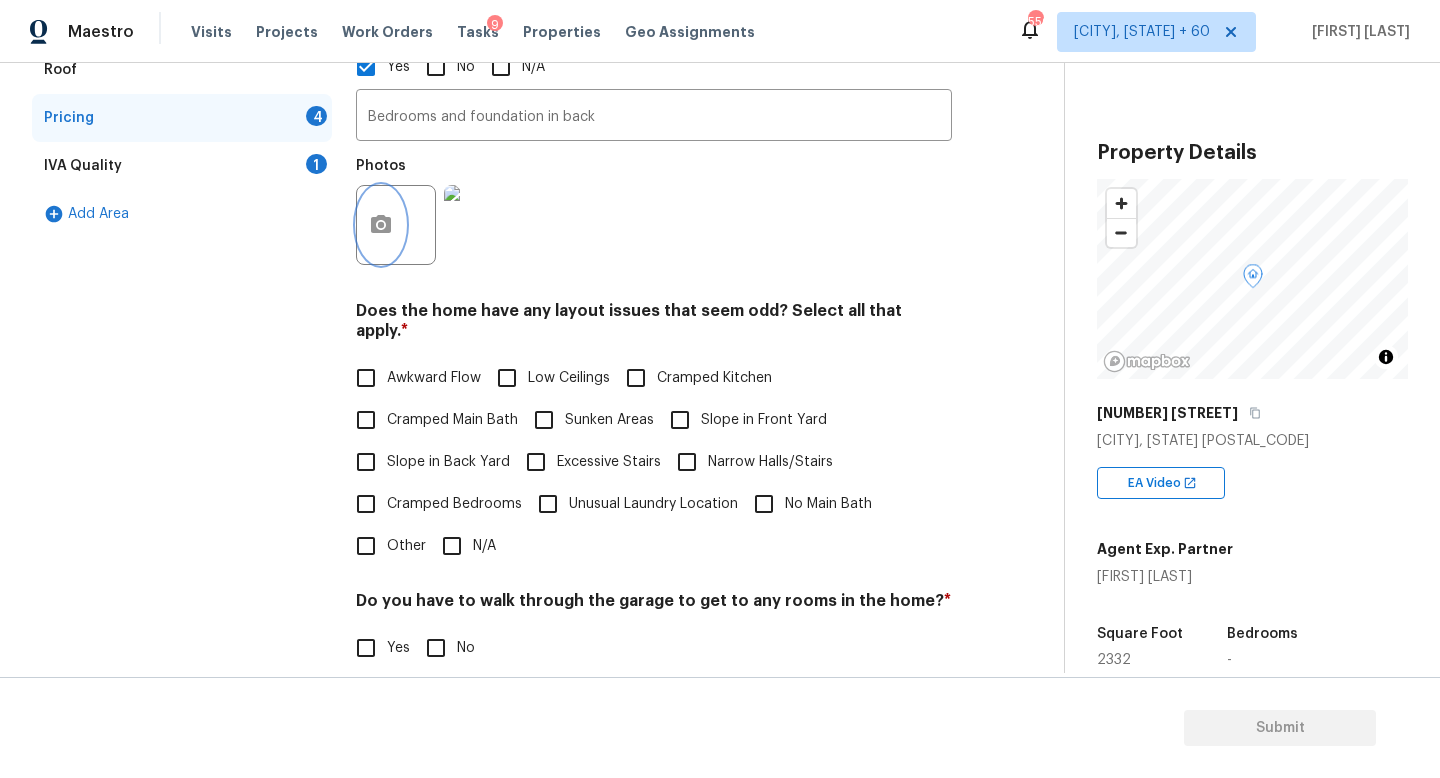 scroll, scrollTop: 611, scrollLeft: 0, axis: vertical 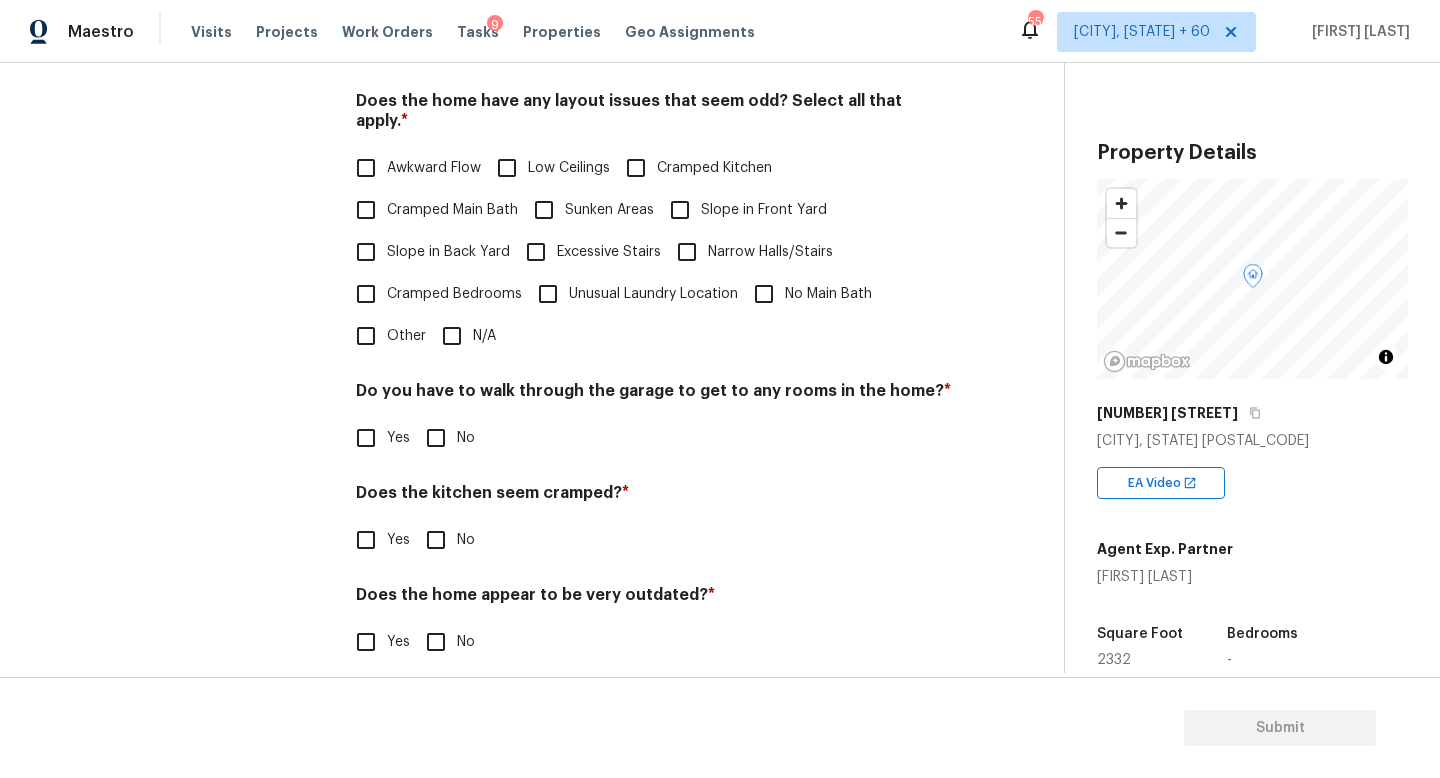 click on "No" at bounding box center [436, 540] 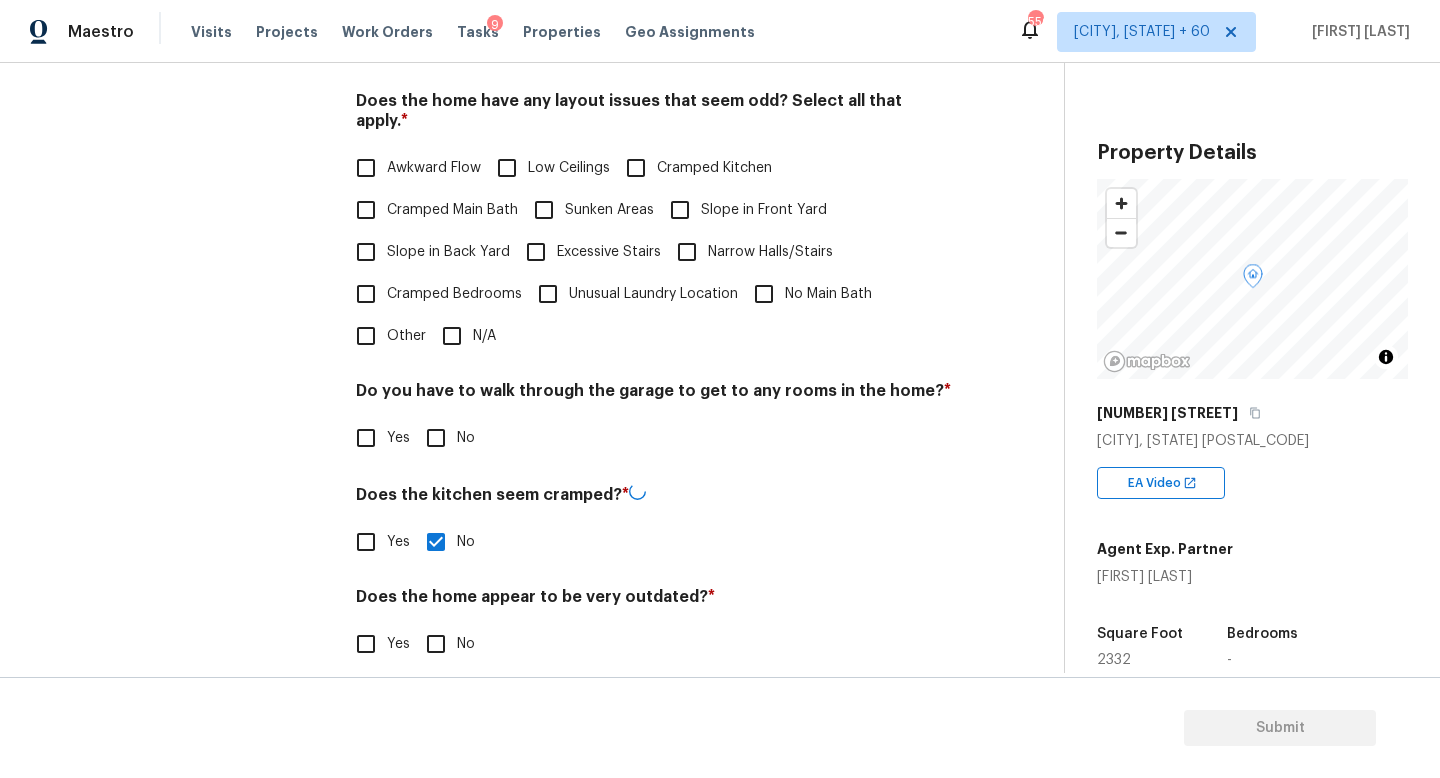 click on "No" at bounding box center (436, 438) 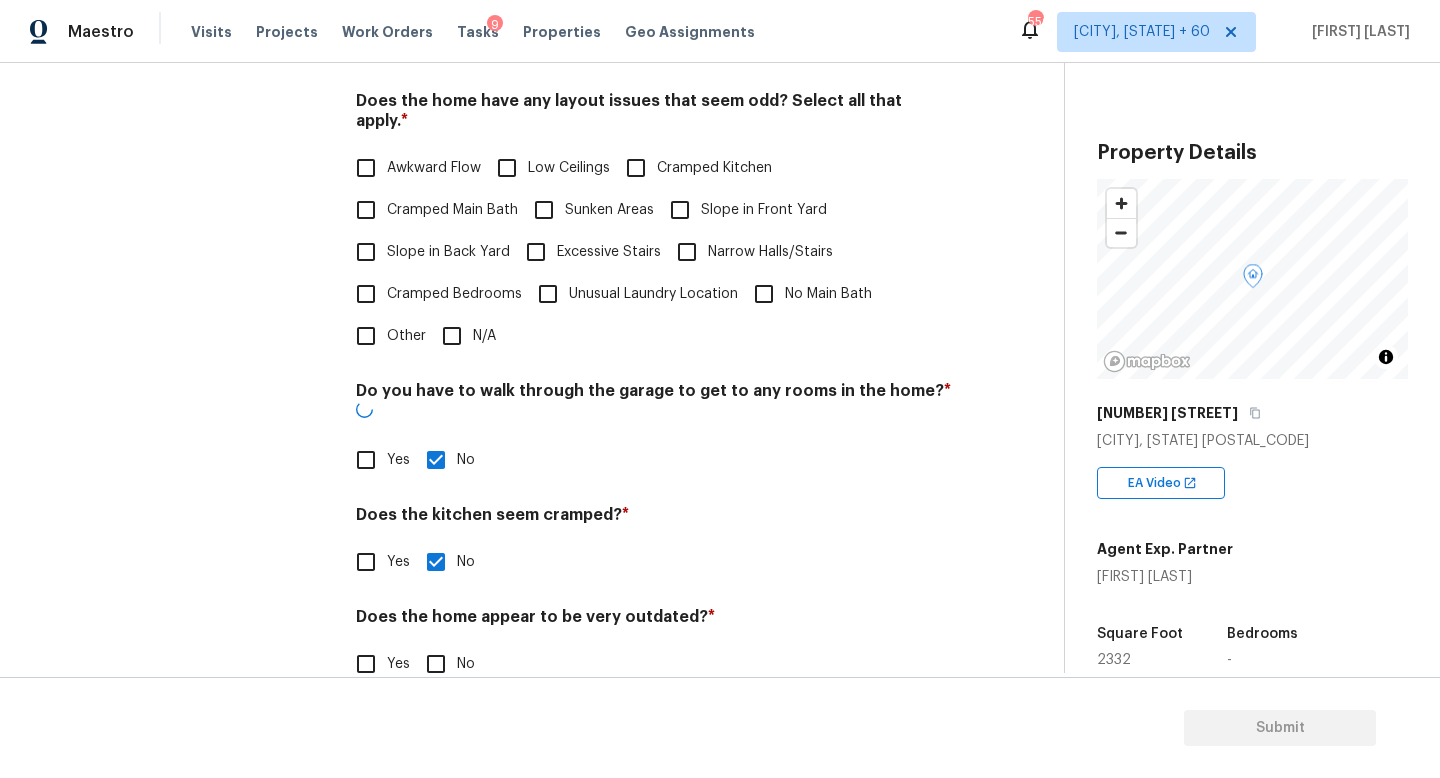 click on "Pricing Does the home have any additions?  * Yes No N/A Bedrooms and foundation in back ​ Photos Does the home have any layout issues that seem odd? Select all that apply.  * Awkward Flow Low Ceilings Cramped Kitchen Cramped Main Bath Sunken Areas Slope in Front Yard Slope in Back Yard Excessive Stairs Narrow Halls/Stairs Cramped Bedrooms Unusual Laundry Location No Main Bath Other N/A Do you have to walk through the garage to get to any rooms in the home?  * Yes No Does the kitchen seem cramped?  * Yes No Does the home appear to be very outdated?  * Yes No" at bounding box center [654, 224] 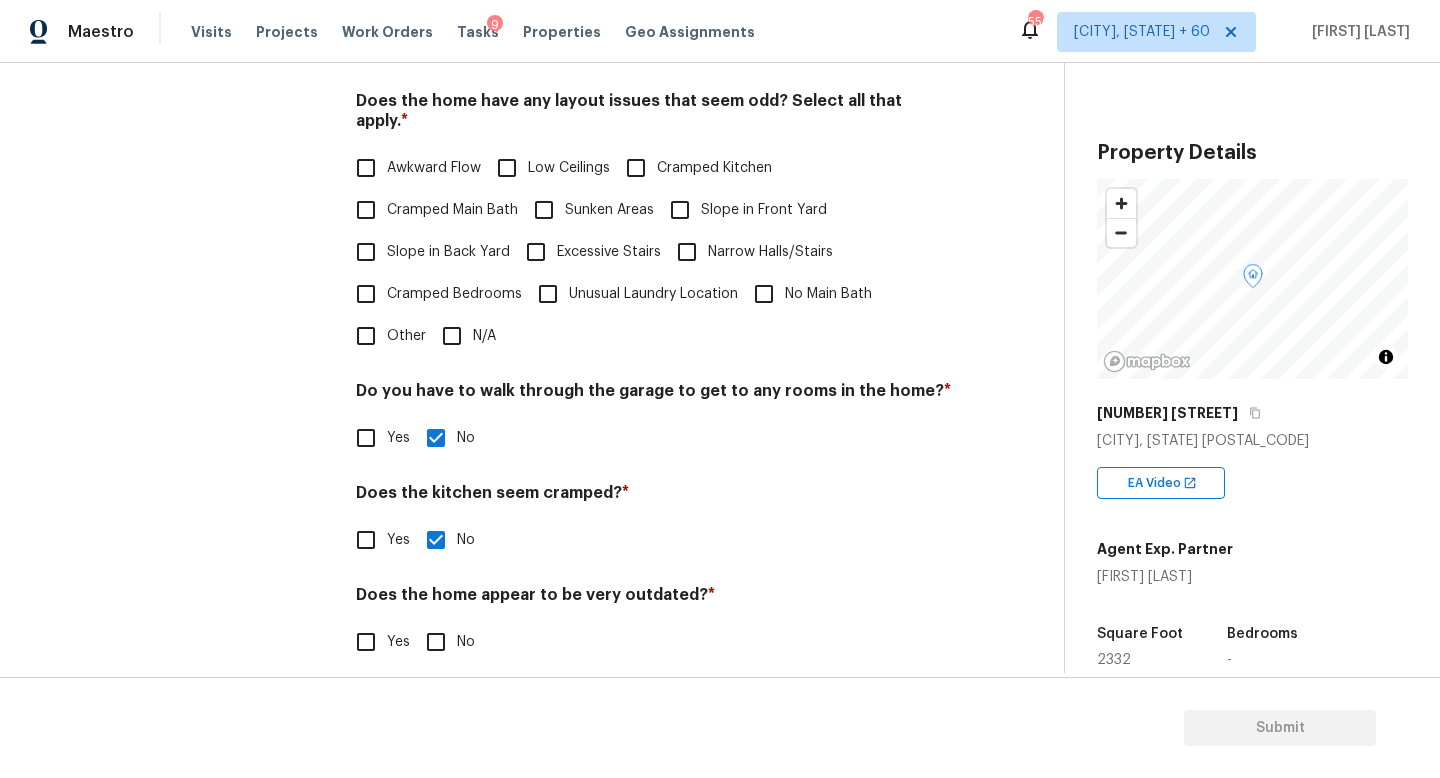 click on "N/A" at bounding box center [452, 336] 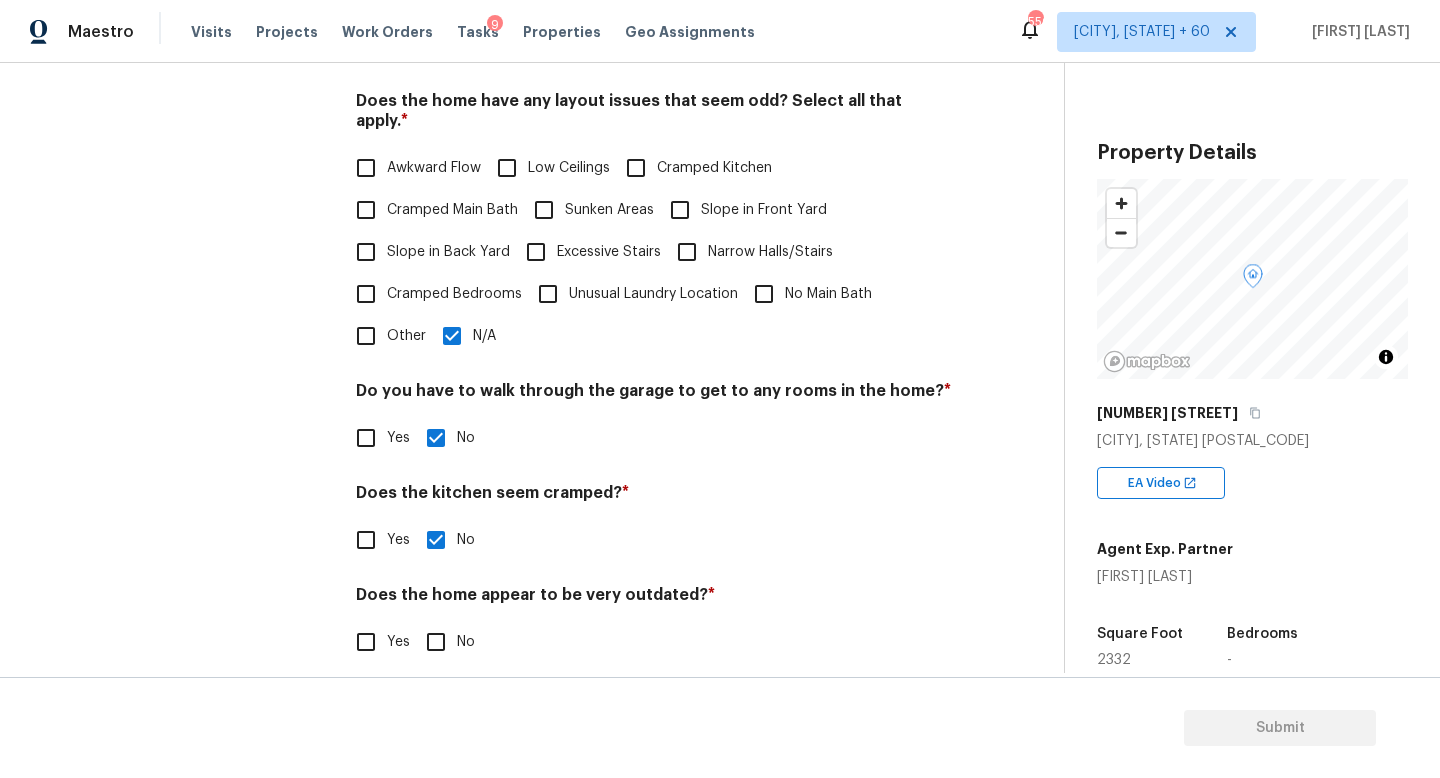 click on "No" at bounding box center [436, 642] 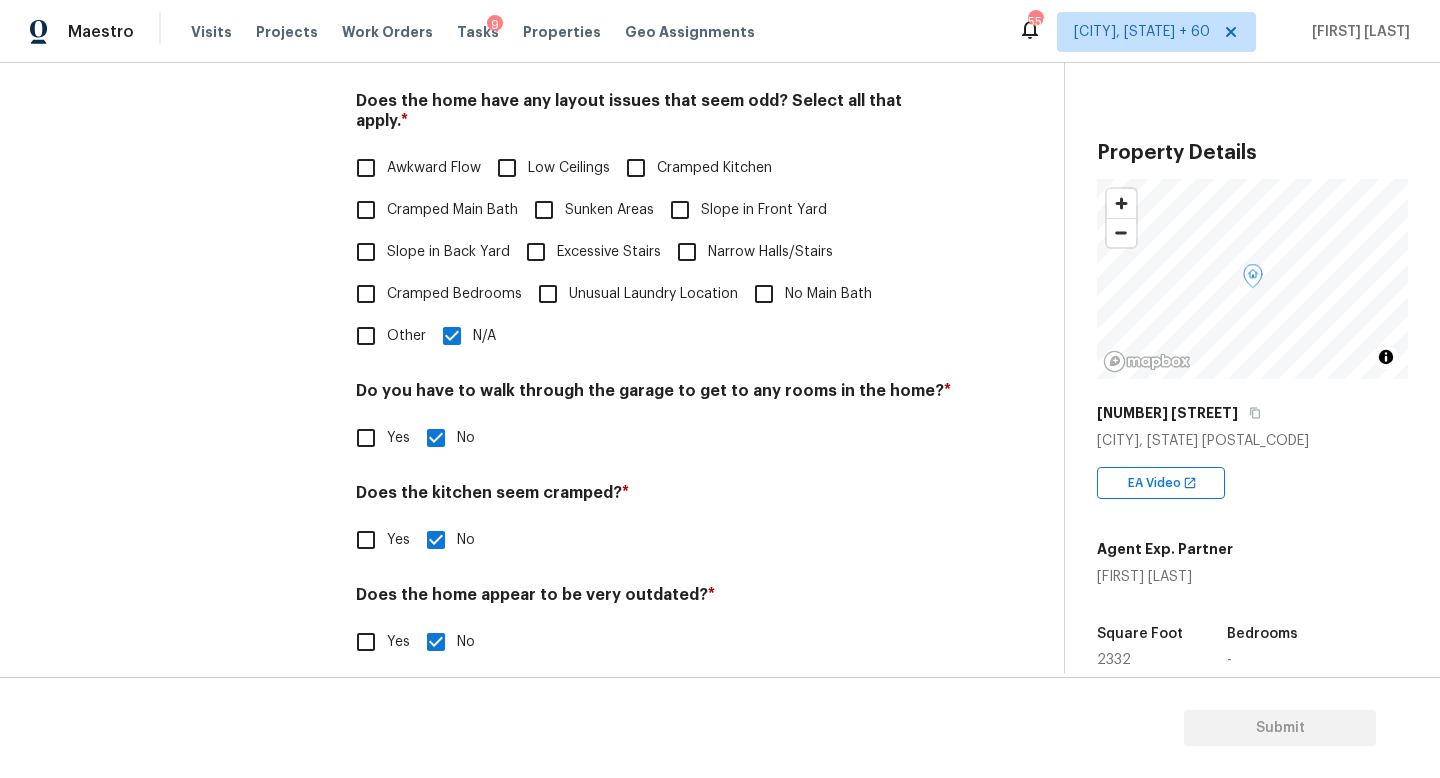 scroll, scrollTop: 408, scrollLeft: 0, axis: vertical 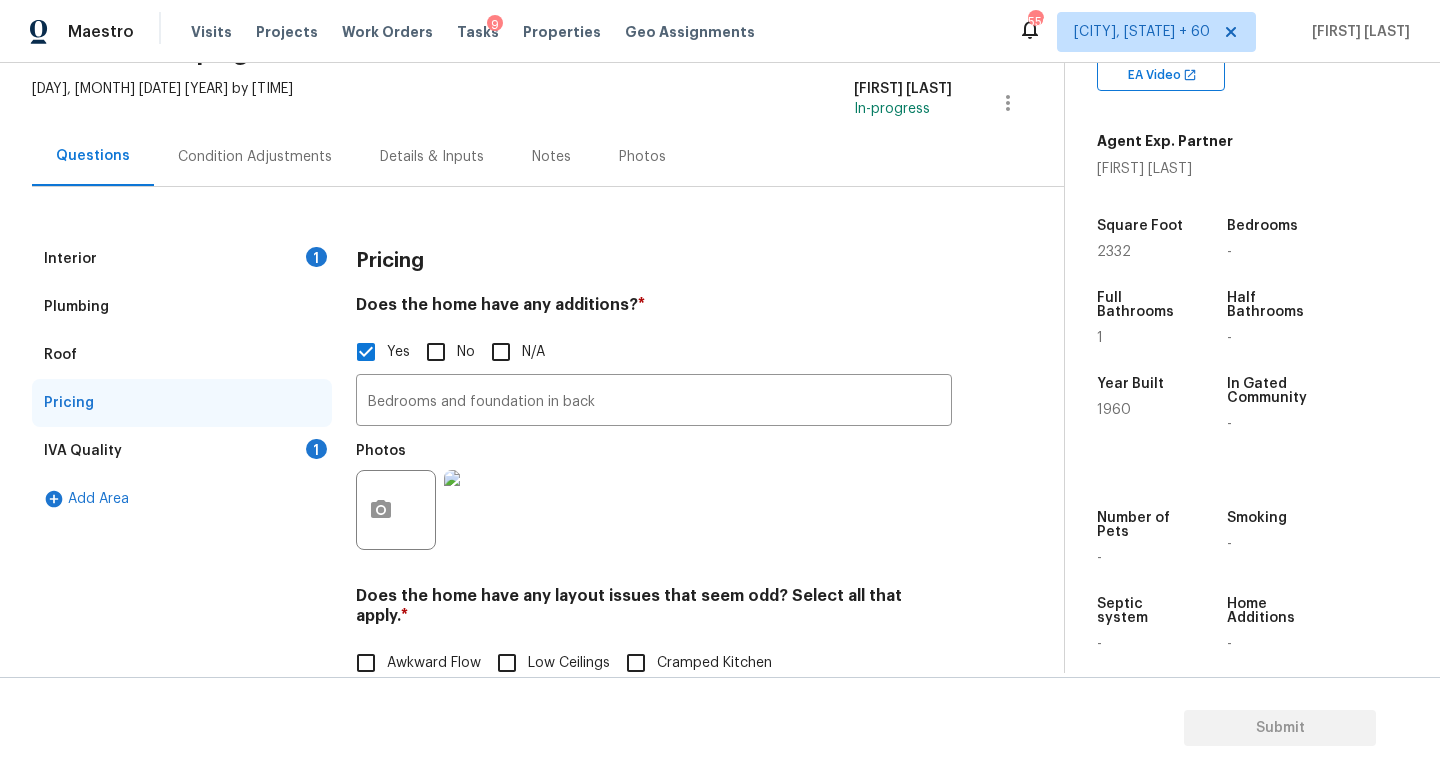 click on "IVA Quality 1" at bounding box center [182, 451] 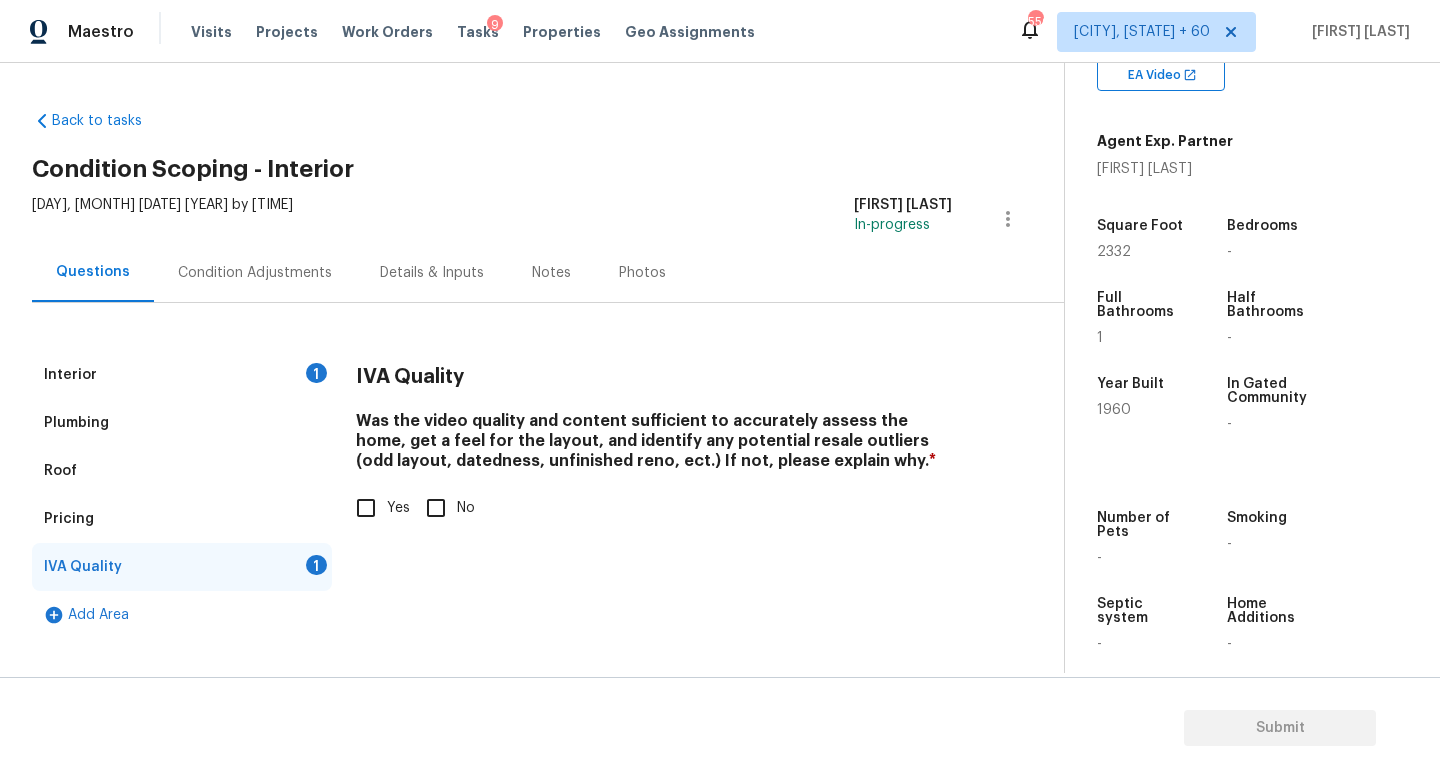 scroll, scrollTop: 0, scrollLeft: 0, axis: both 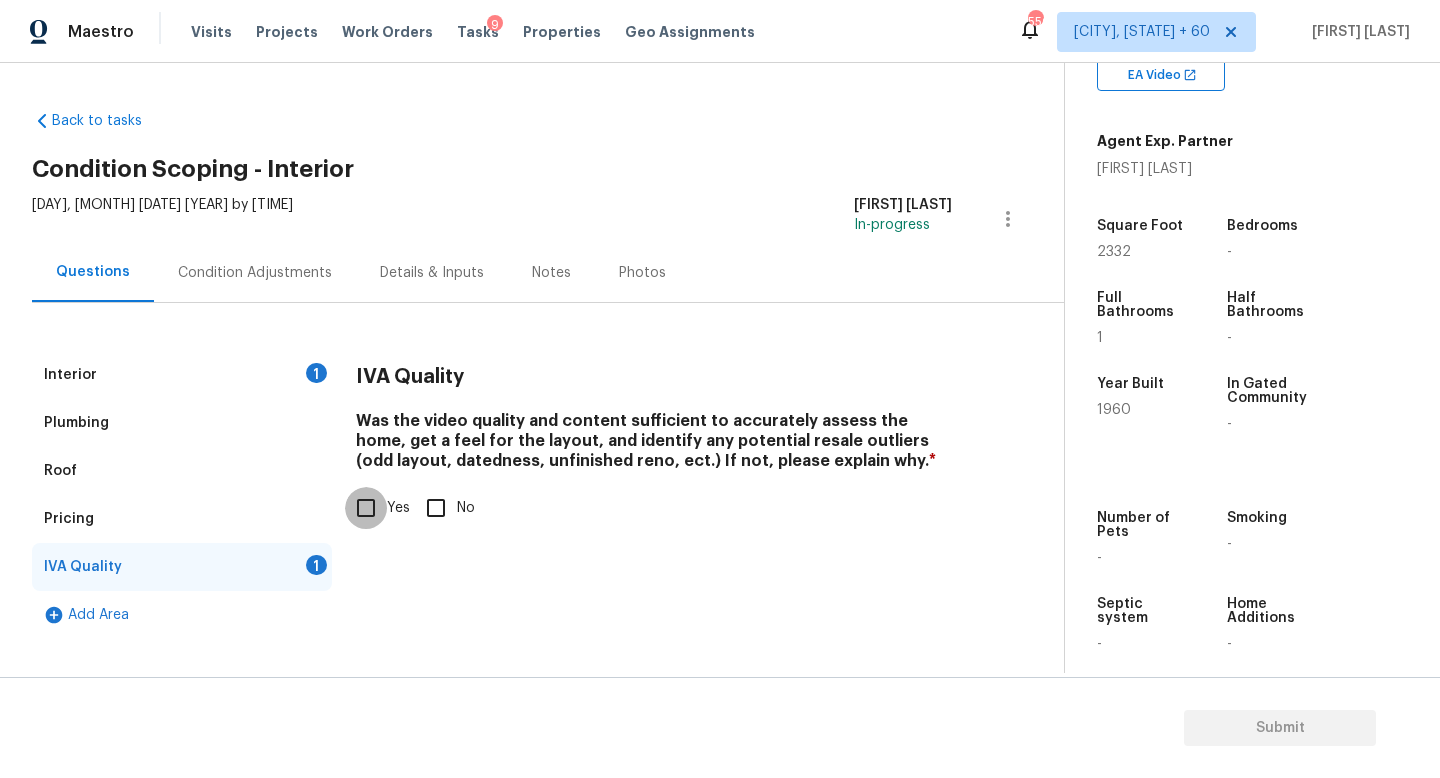 click on "Yes" at bounding box center [366, 508] 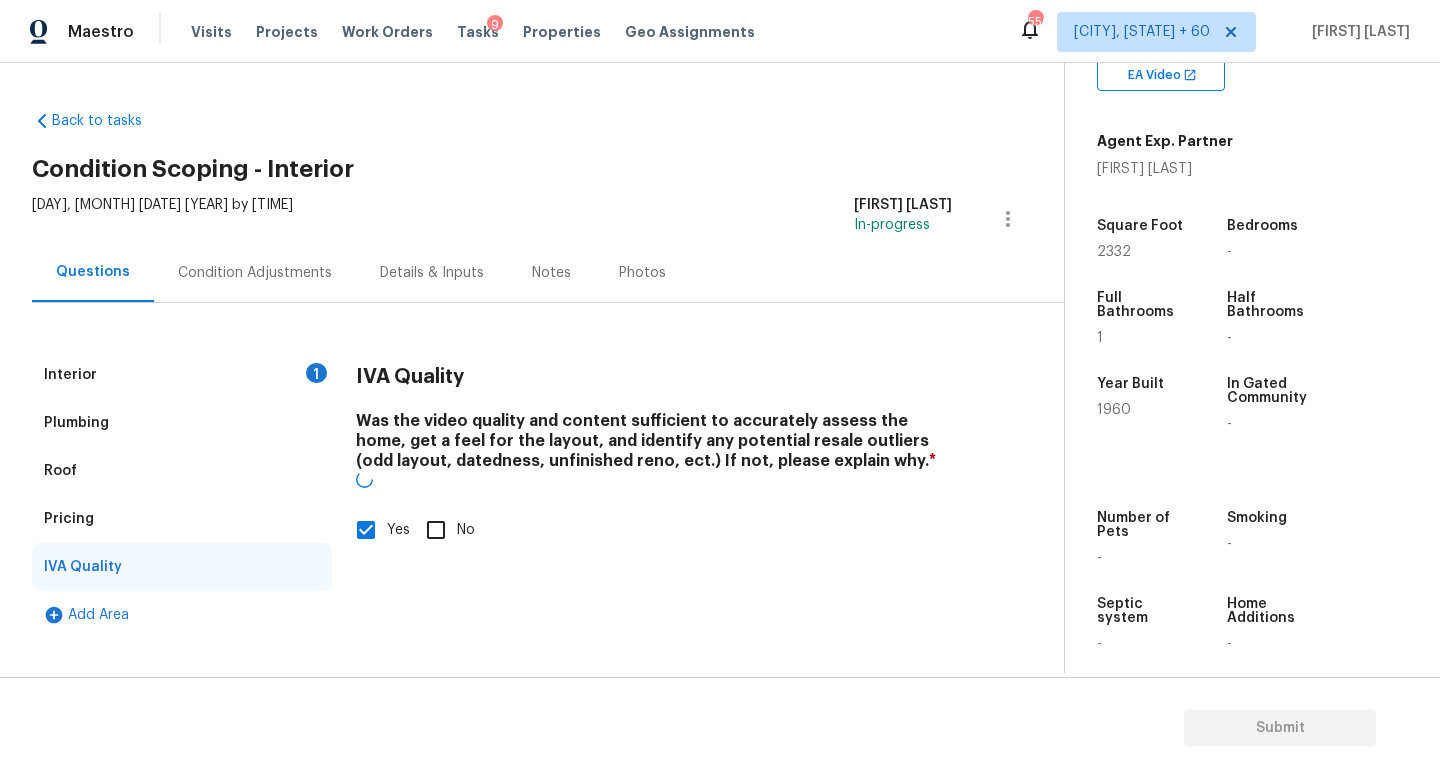 click on "Condition Adjustments" at bounding box center (255, 272) 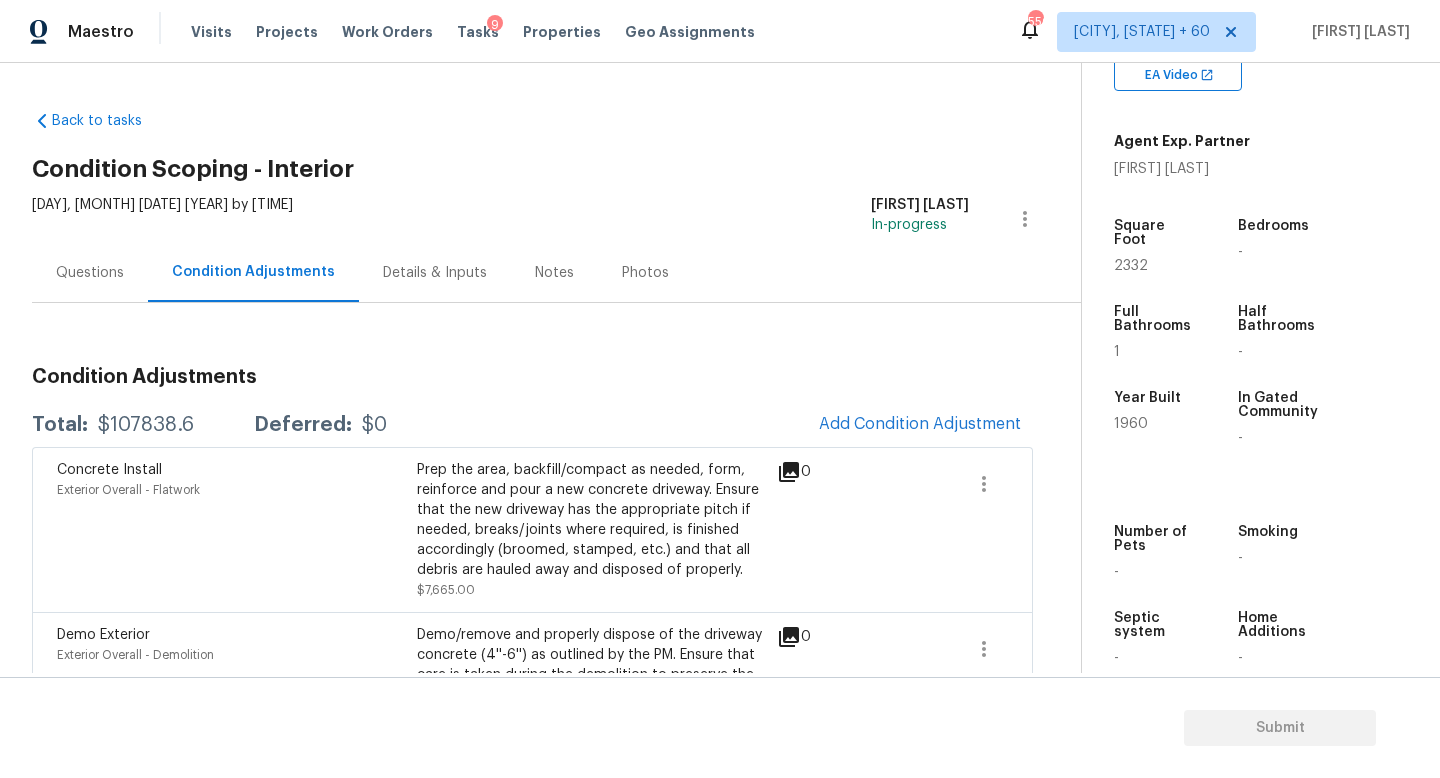 click on "Condition Adjustments Total:  $107838.6 Deferred:  $0 Add Condition Adjustment Concrete Install Exterior Overall - Flatwork Prep the area, backfill/compact as needed, form, reinforce and pour a new concrete driveway. Ensure that the new driveway has the appropriate pitch if needed, breaks/joints where required, is finished accordingly (broomed, stamped, etc.) and that all debris are hauled away and disposed of properly. $7,665.00   0 Demo Exterior Exterior Overall - Demolition Demo/remove and properly dispose of the driveway concrete (4''-6'') as outlined by the PM. Ensure that care is taken during the demolition to preserve the existing/remaining walkways, landscape and other components. $4,480.00   0 Electrical Exterior Overall - Acquisition Repair all electrical interior and exterior to bring up to code $10,000.00   0 ACQ: Foundation Exterior Overall - Acquisition $30,000.00   0 Debris/garbage on site Exterior Overall - Acquisition $4,500.00   0 Landscaping Exterior Overall - Acquisition $5,000.00   0   0" at bounding box center (532, 1009) 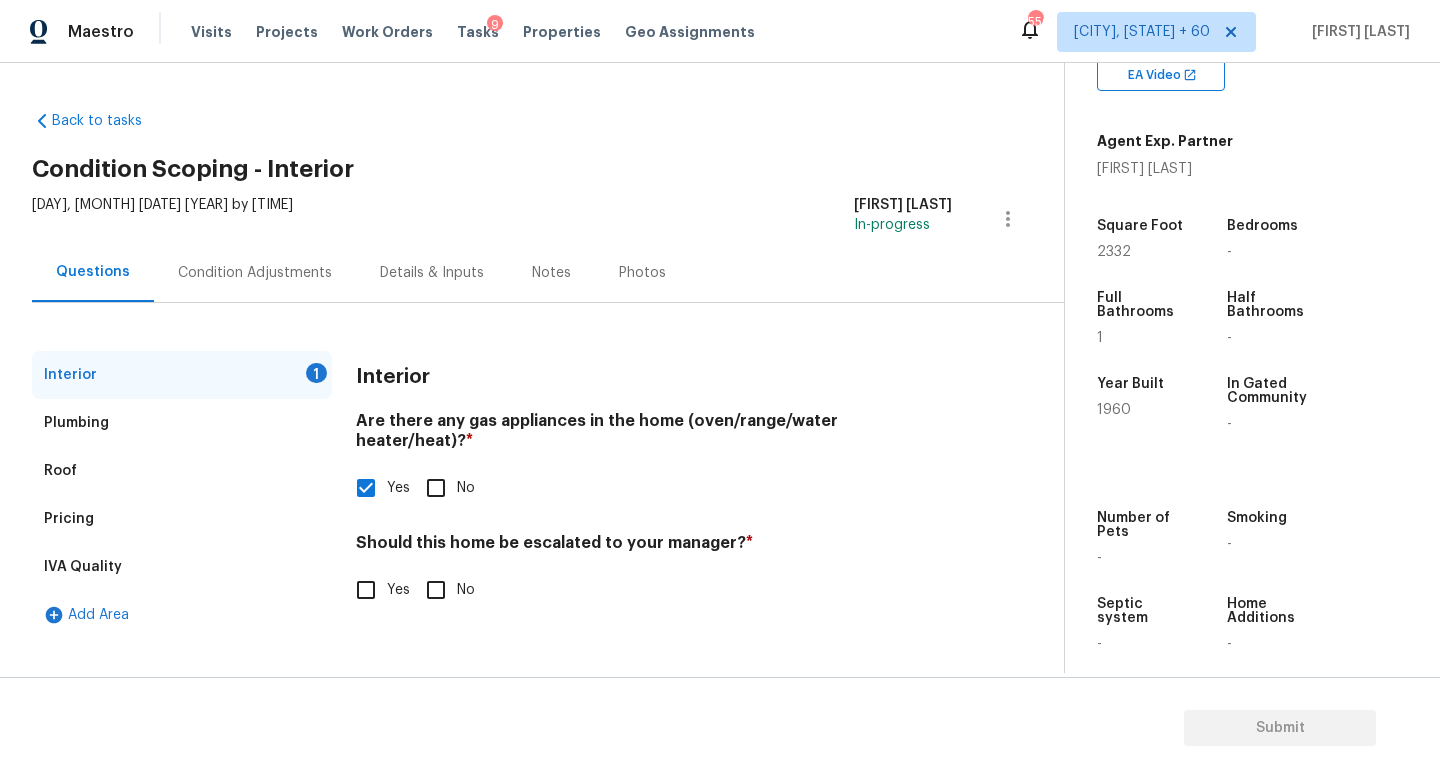 click on "Condition Adjustments" at bounding box center [255, 273] 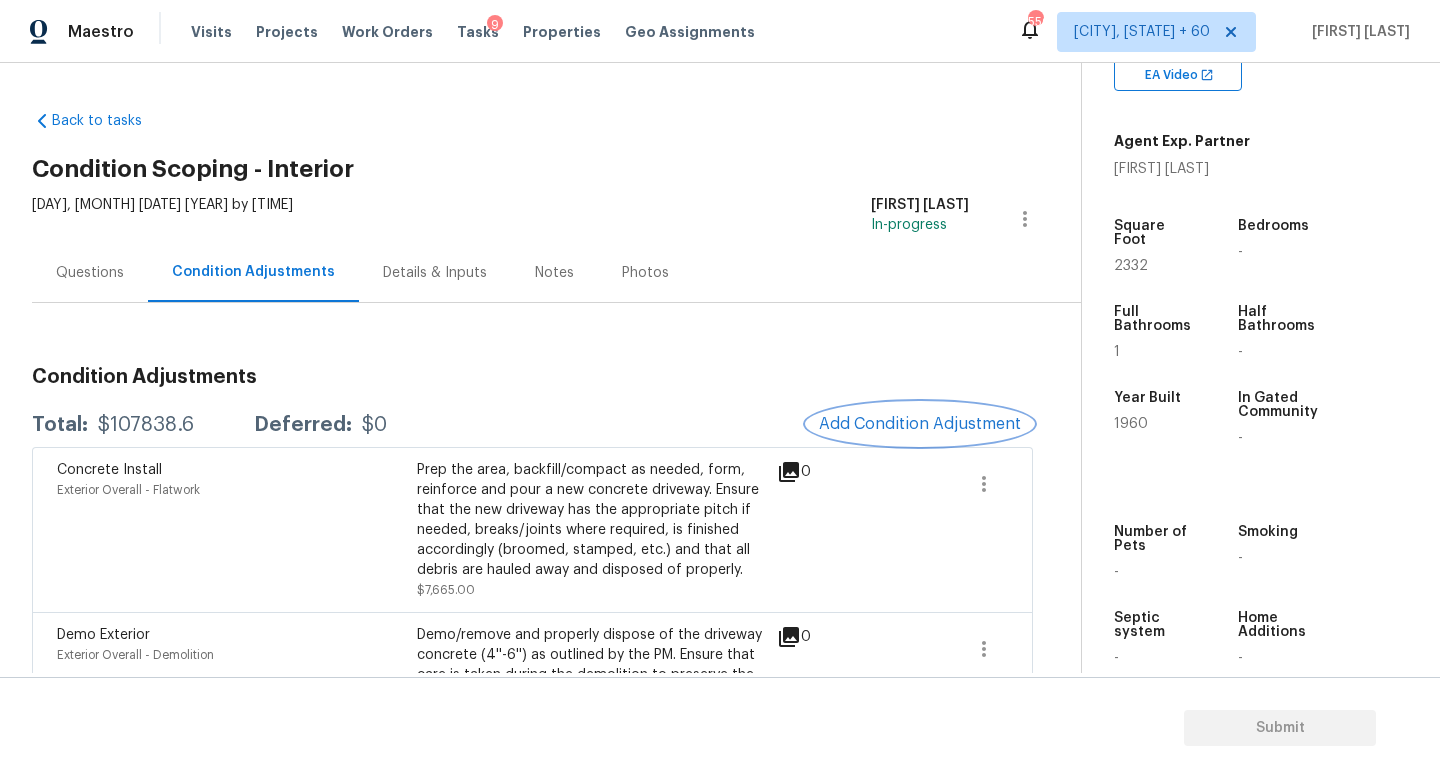 click on "Add Condition Adjustment" at bounding box center [920, 424] 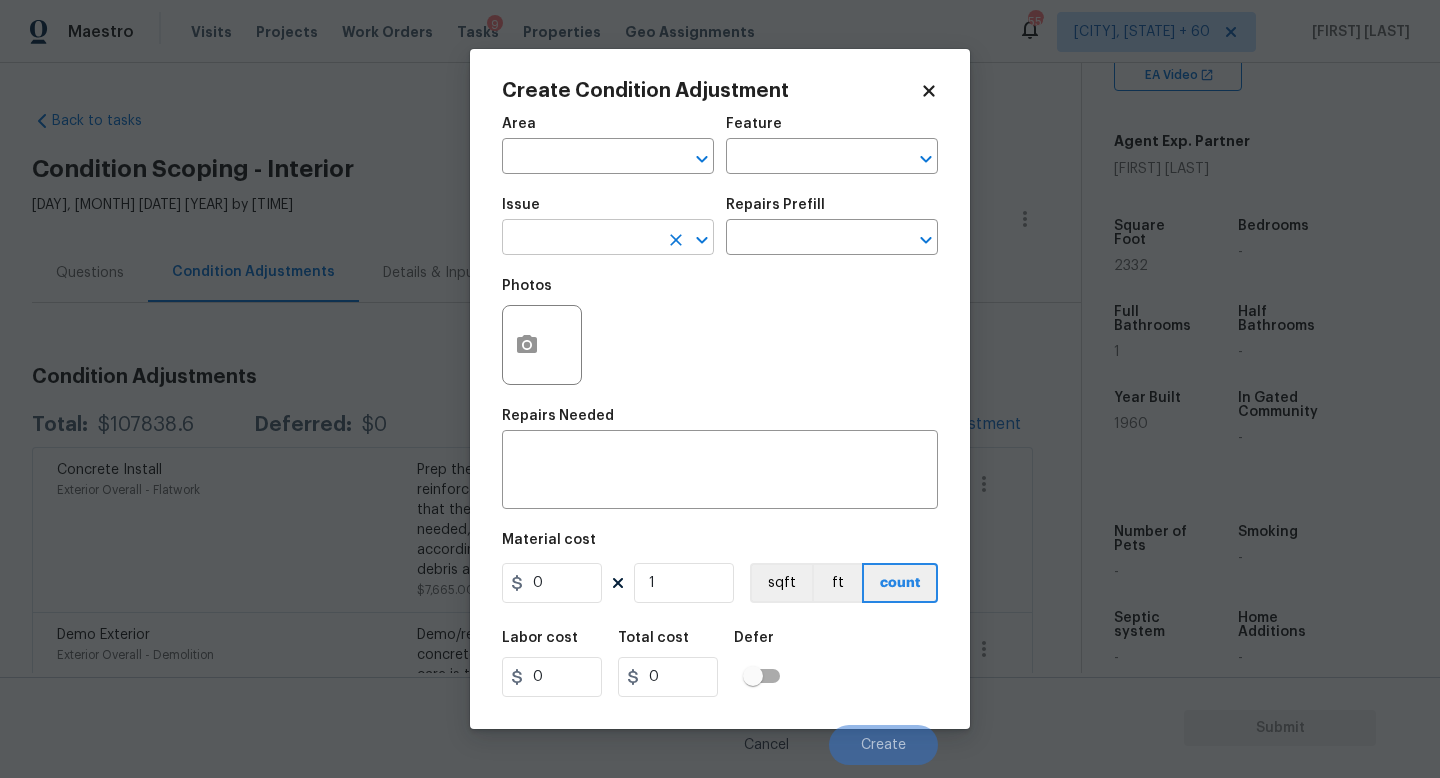 click at bounding box center (580, 239) 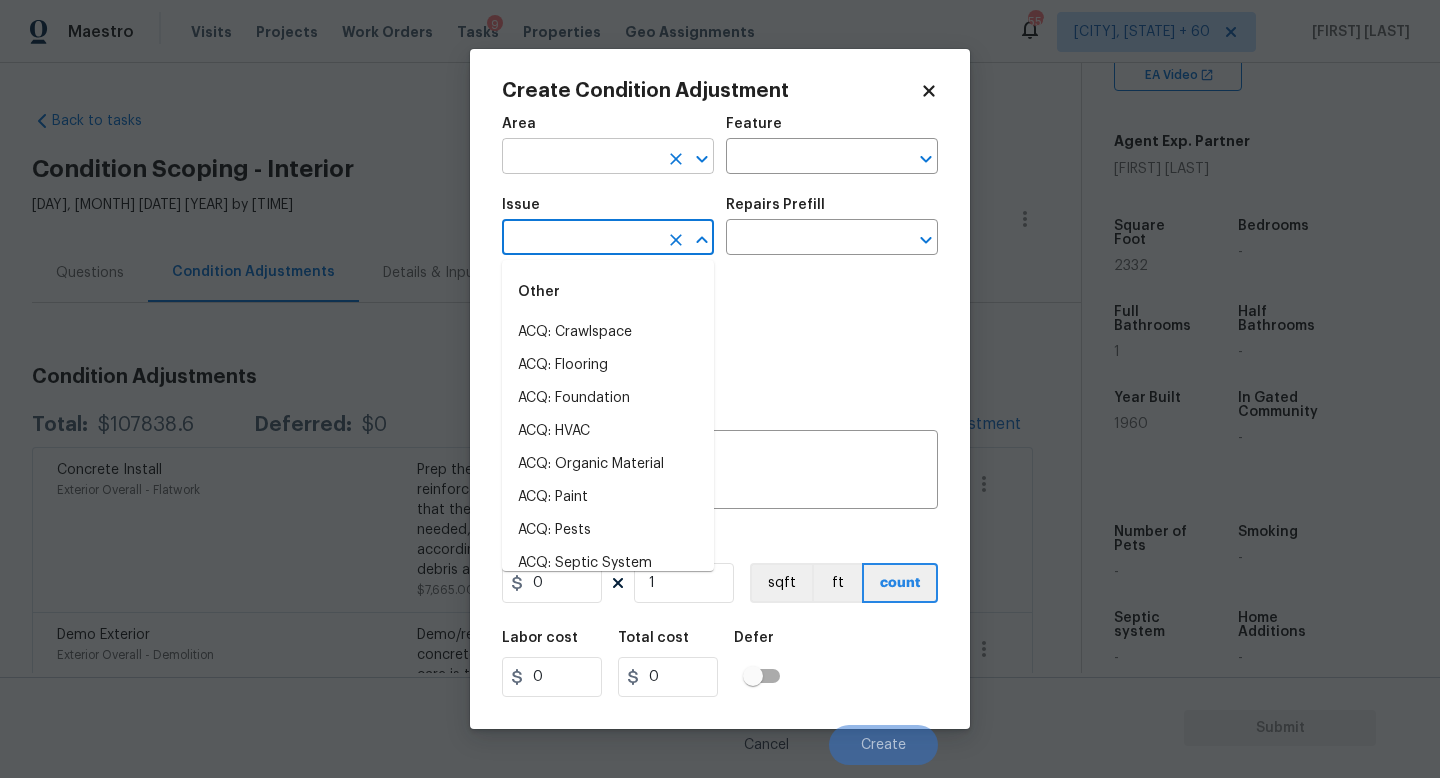 click at bounding box center (580, 158) 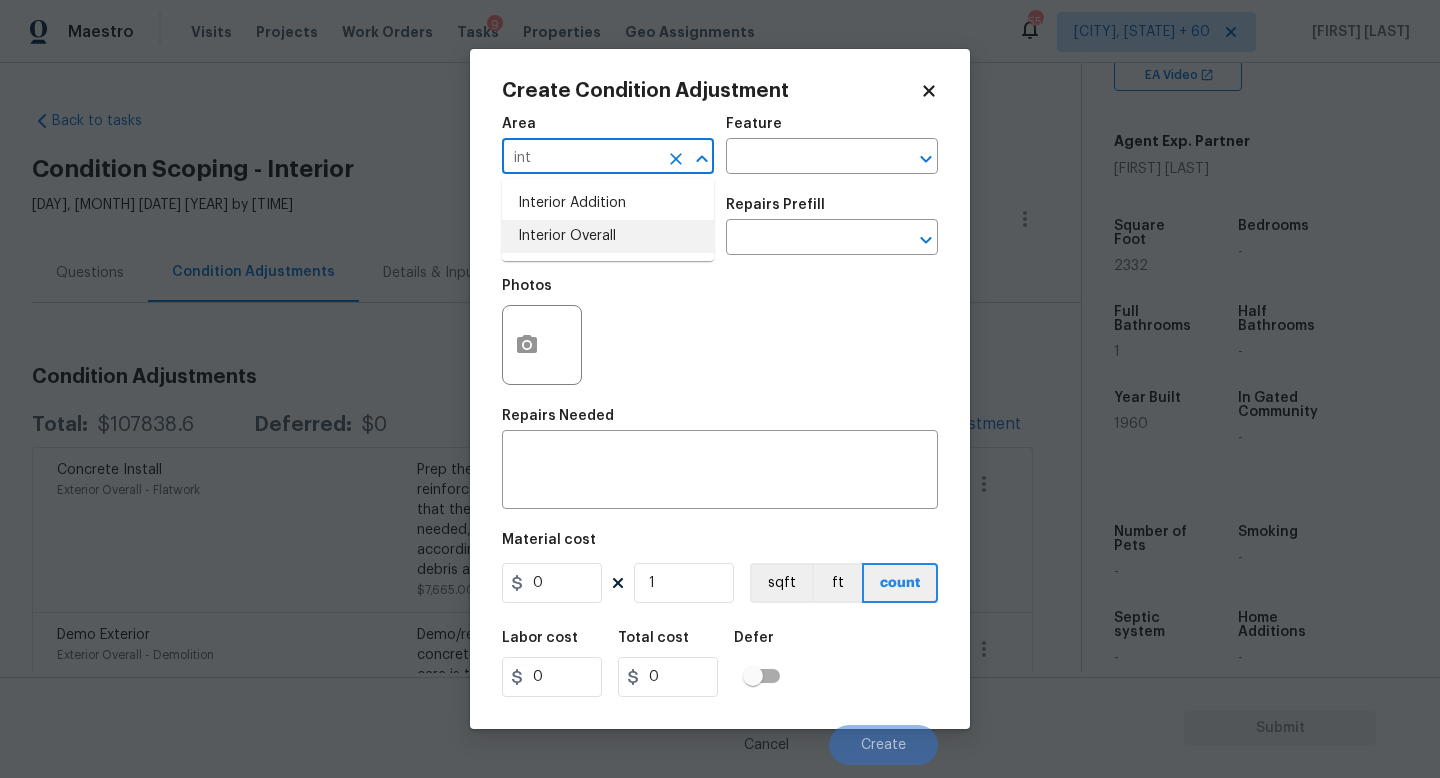 click on "Interior Overall" at bounding box center [608, 236] 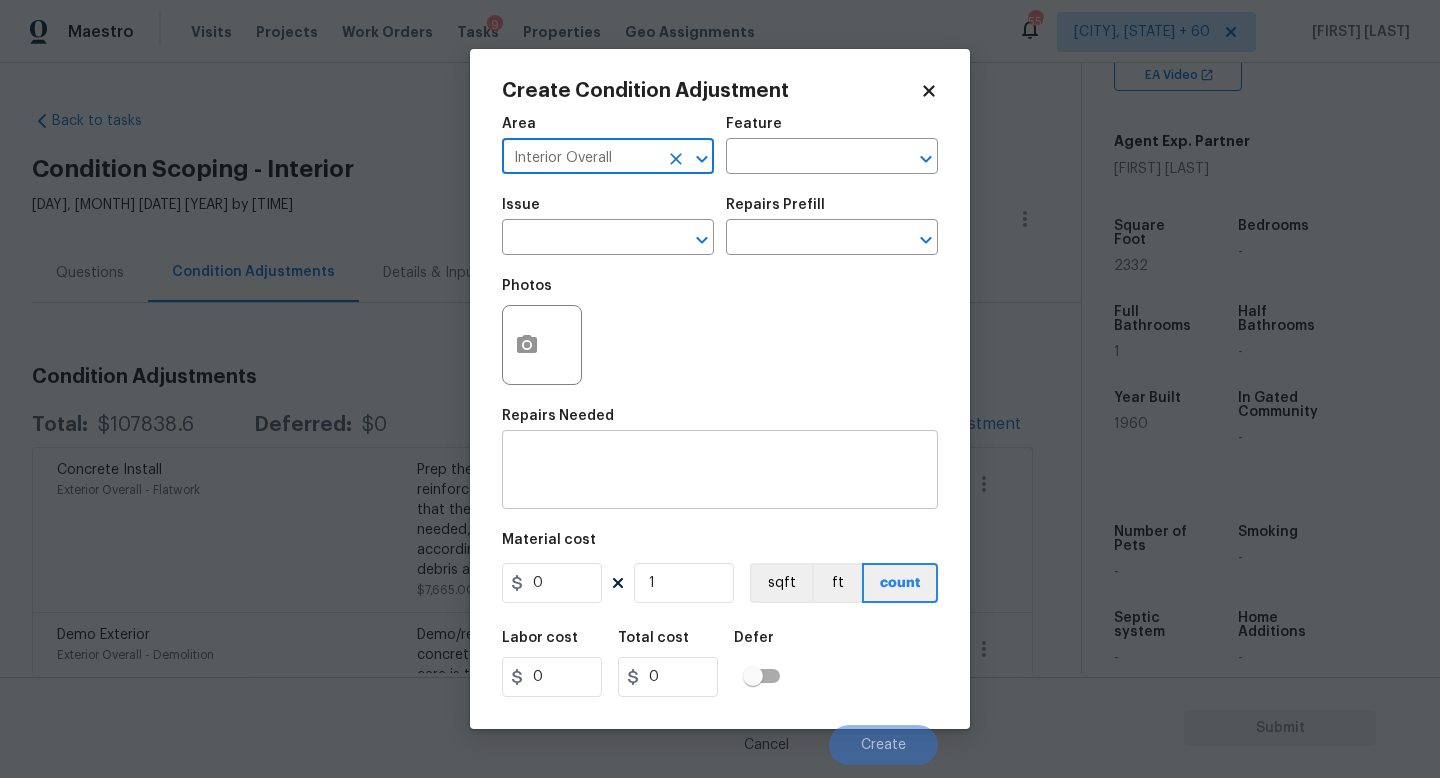 type on "Interior Overall" 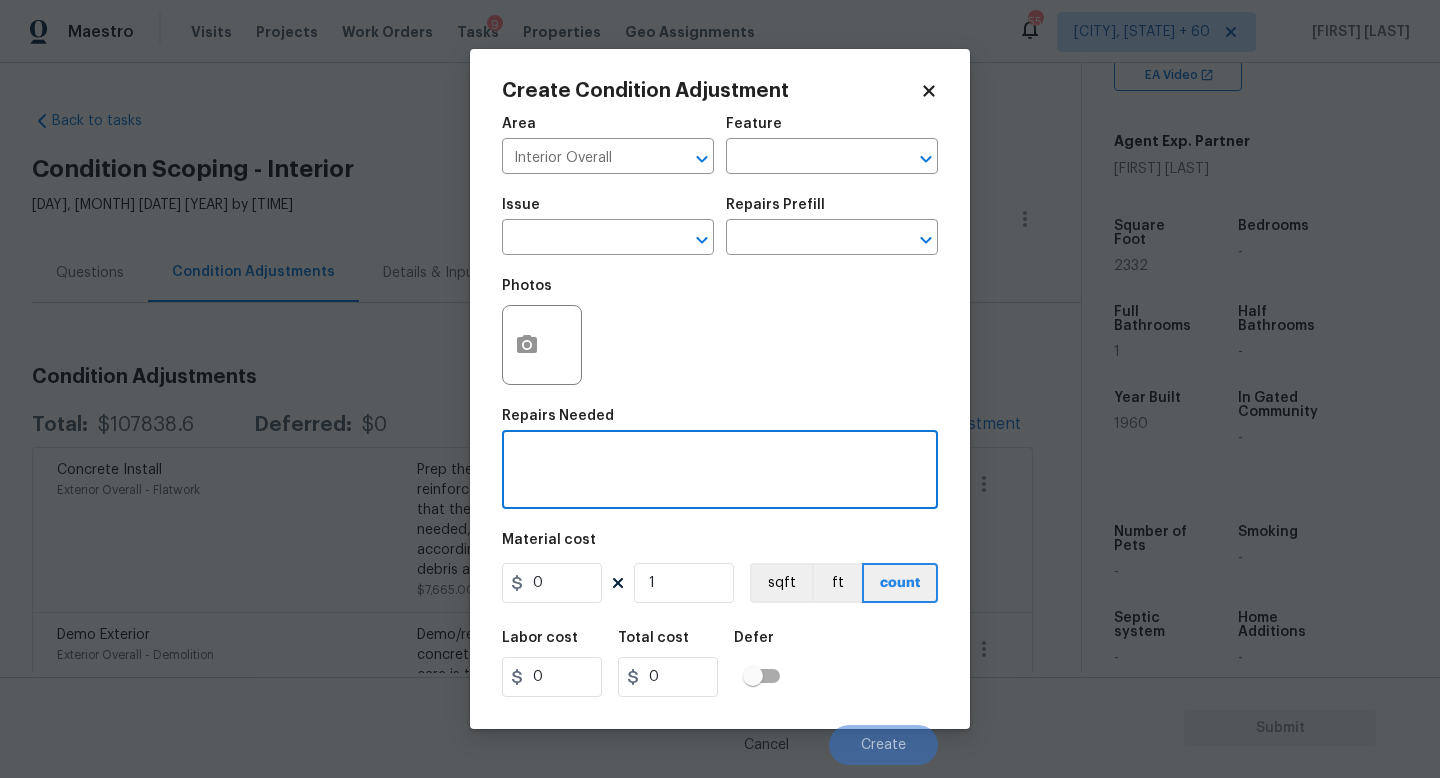 click at bounding box center (720, 472) 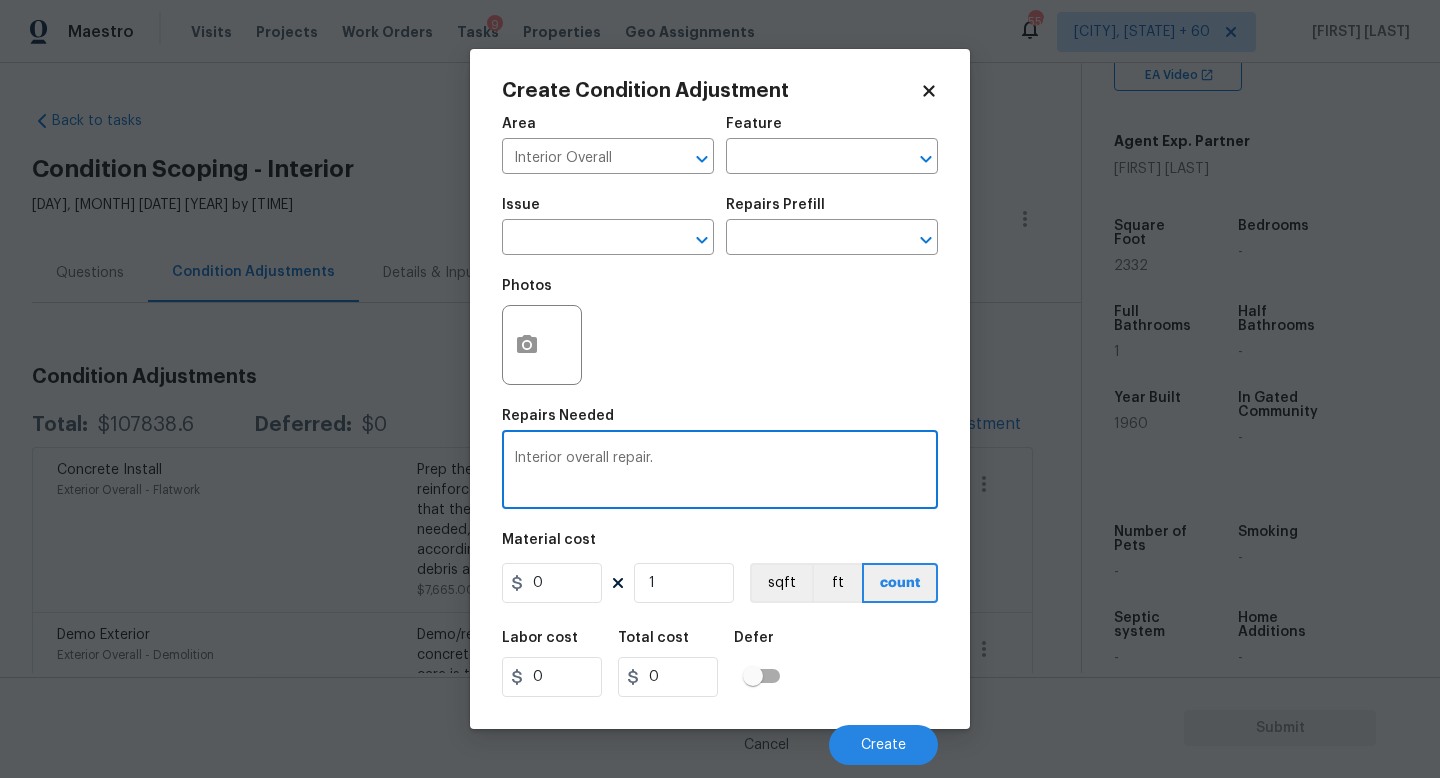 type on "Interior overall repair." 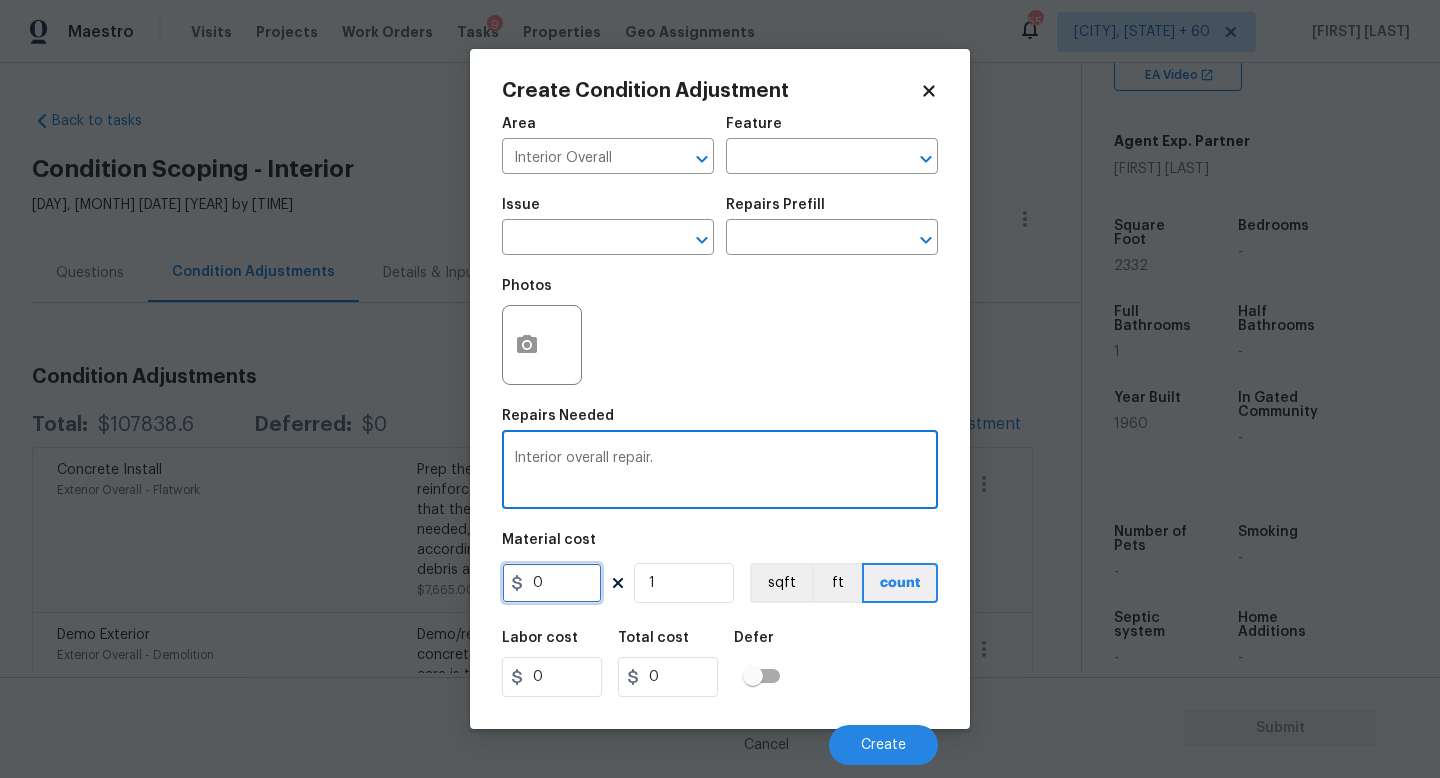 drag, startPoint x: 548, startPoint y: 584, endPoint x: 354, endPoint y: 584, distance: 194 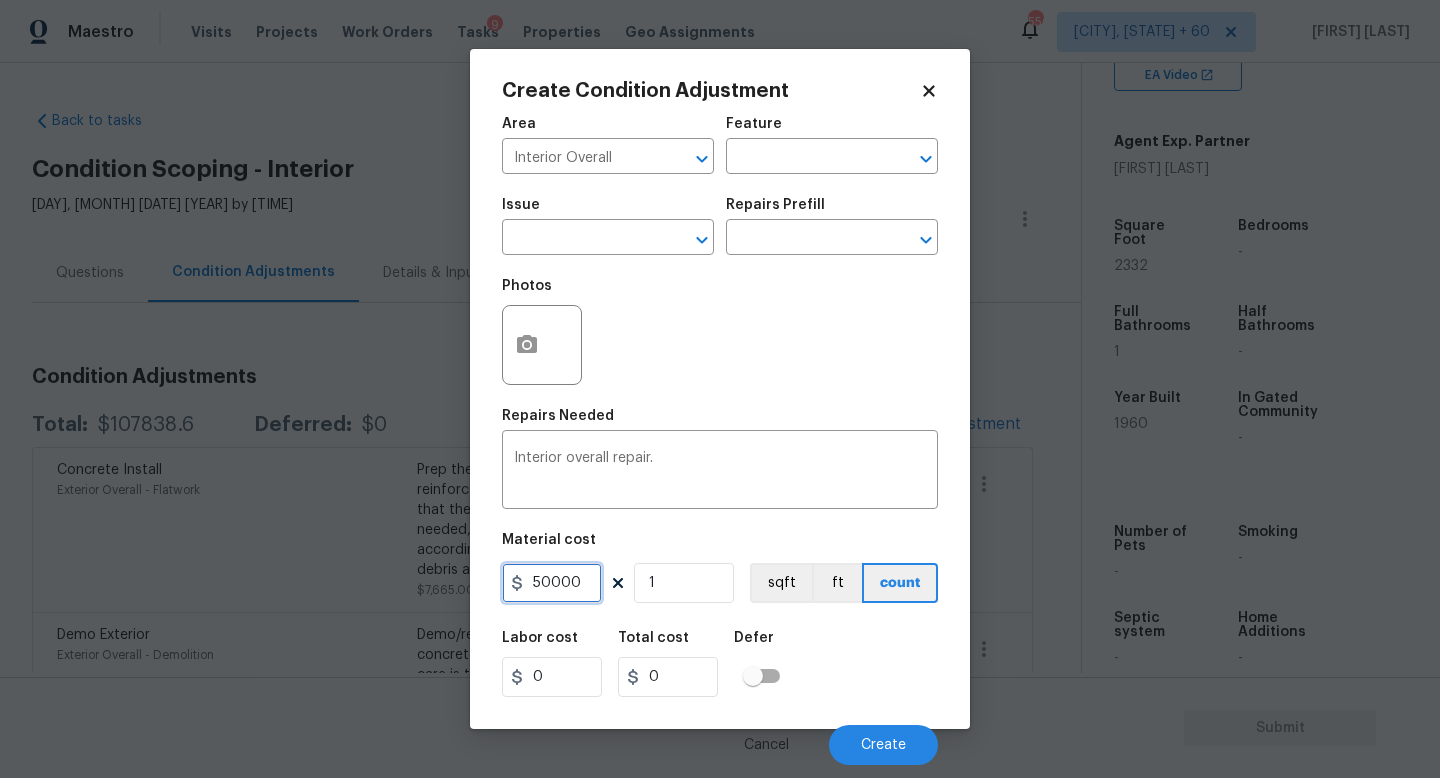 type on "50000" 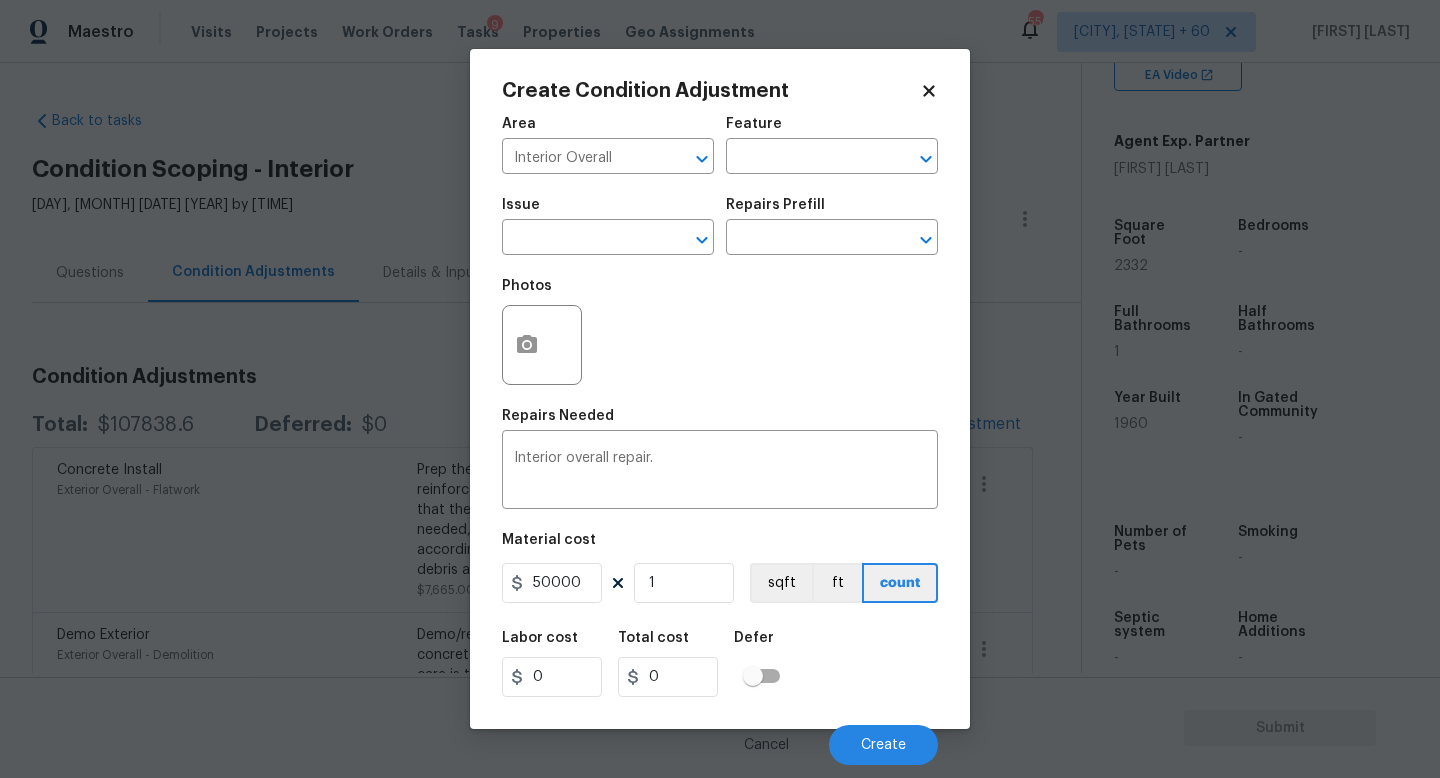 type on "50000" 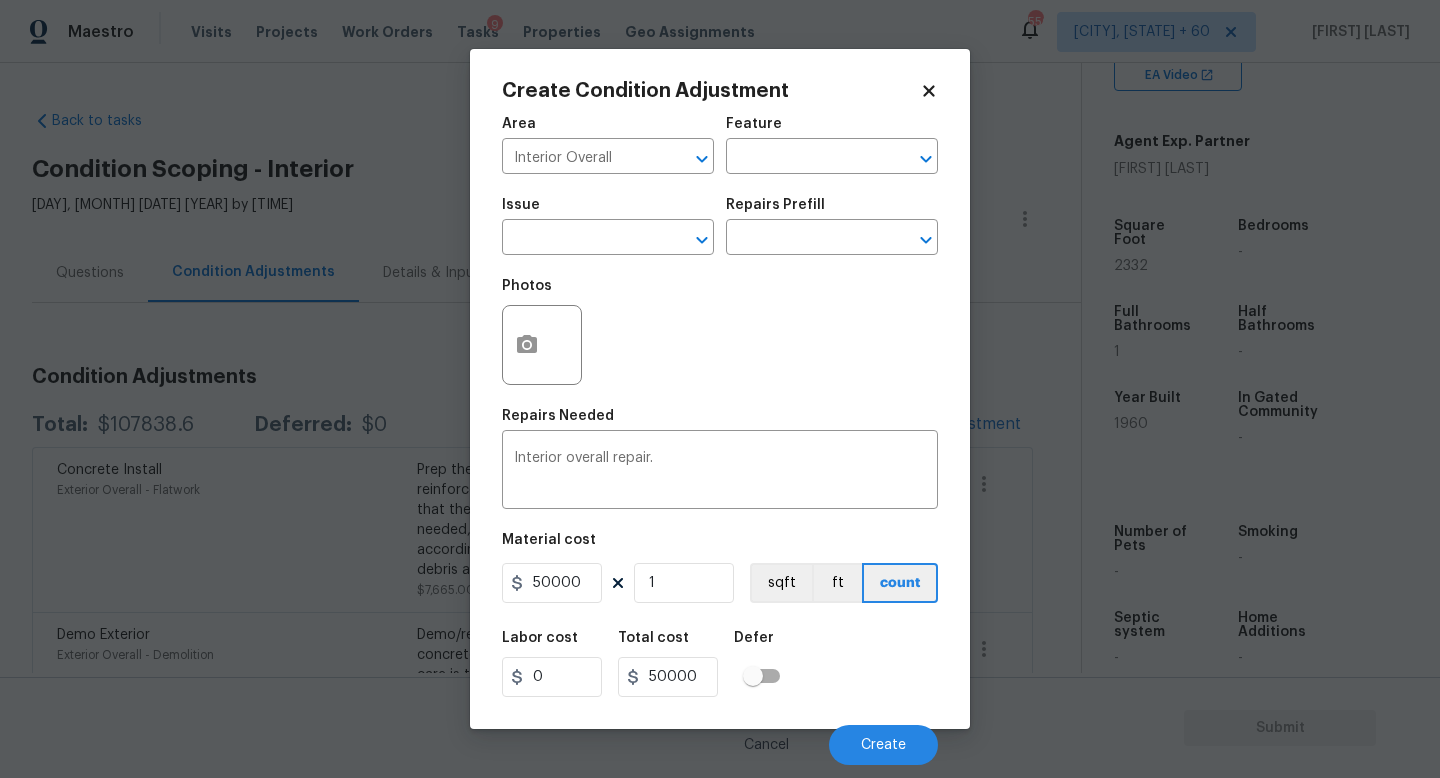 click on "Labor cost 0 Total cost 50000 Defer" at bounding box center [720, 664] 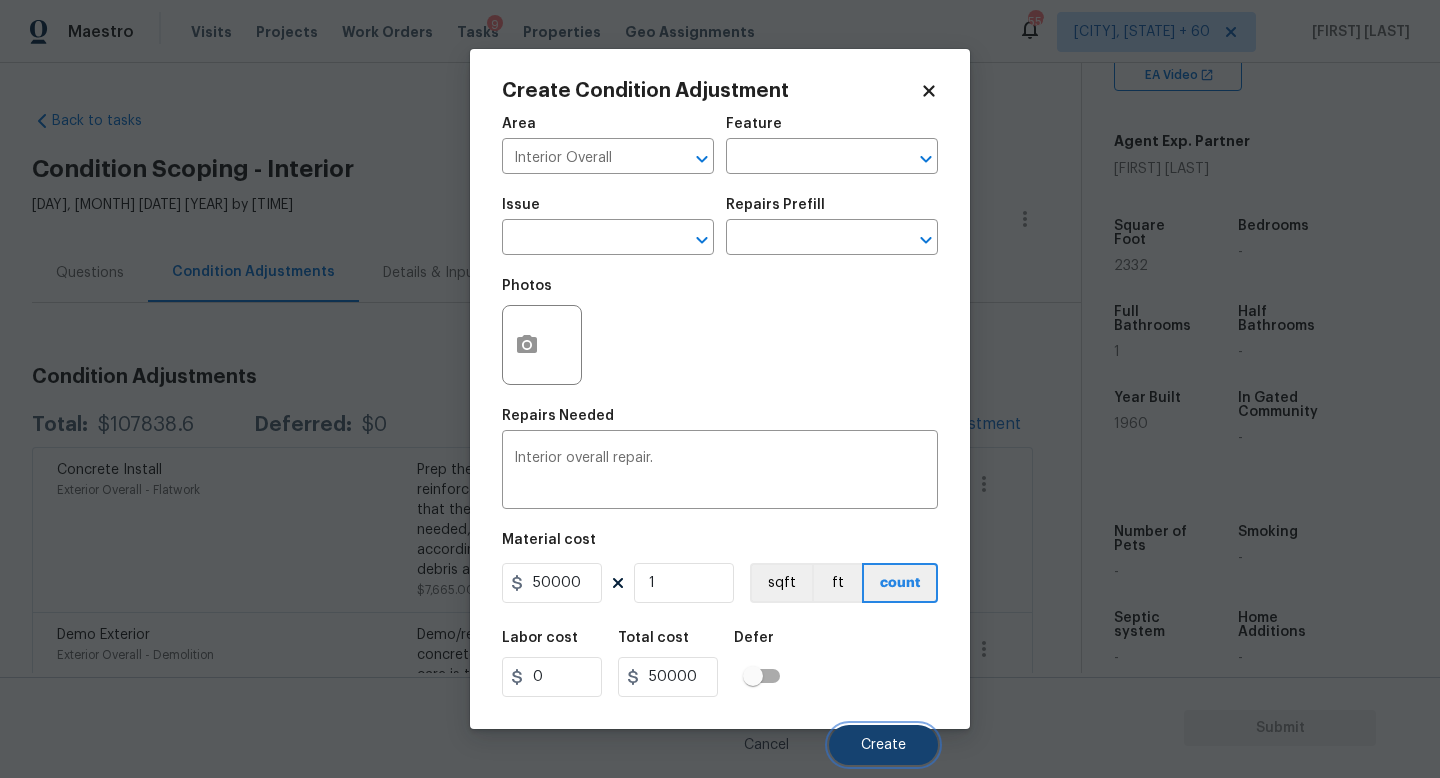 click on "Create" at bounding box center (883, 745) 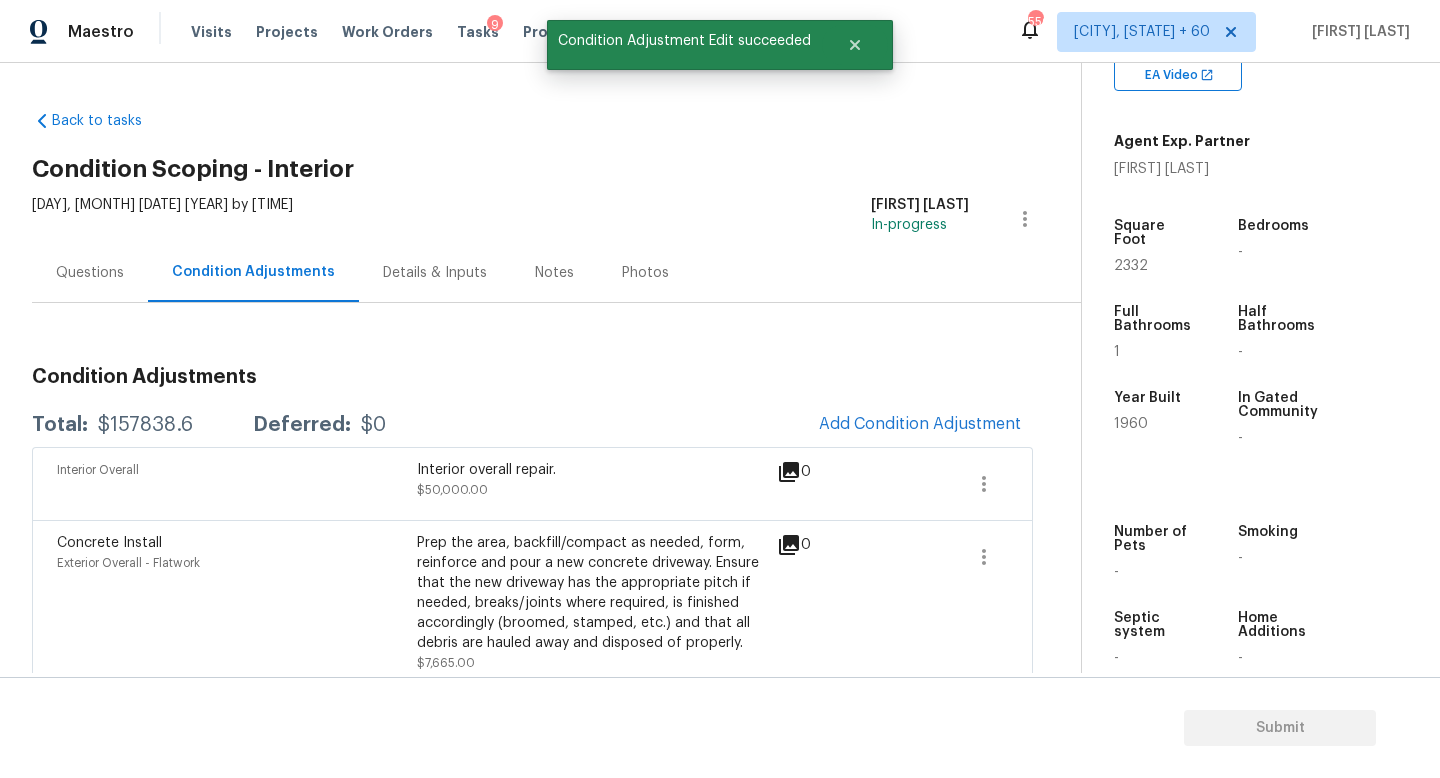 click on "$157838.6" at bounding box center [145, 425] 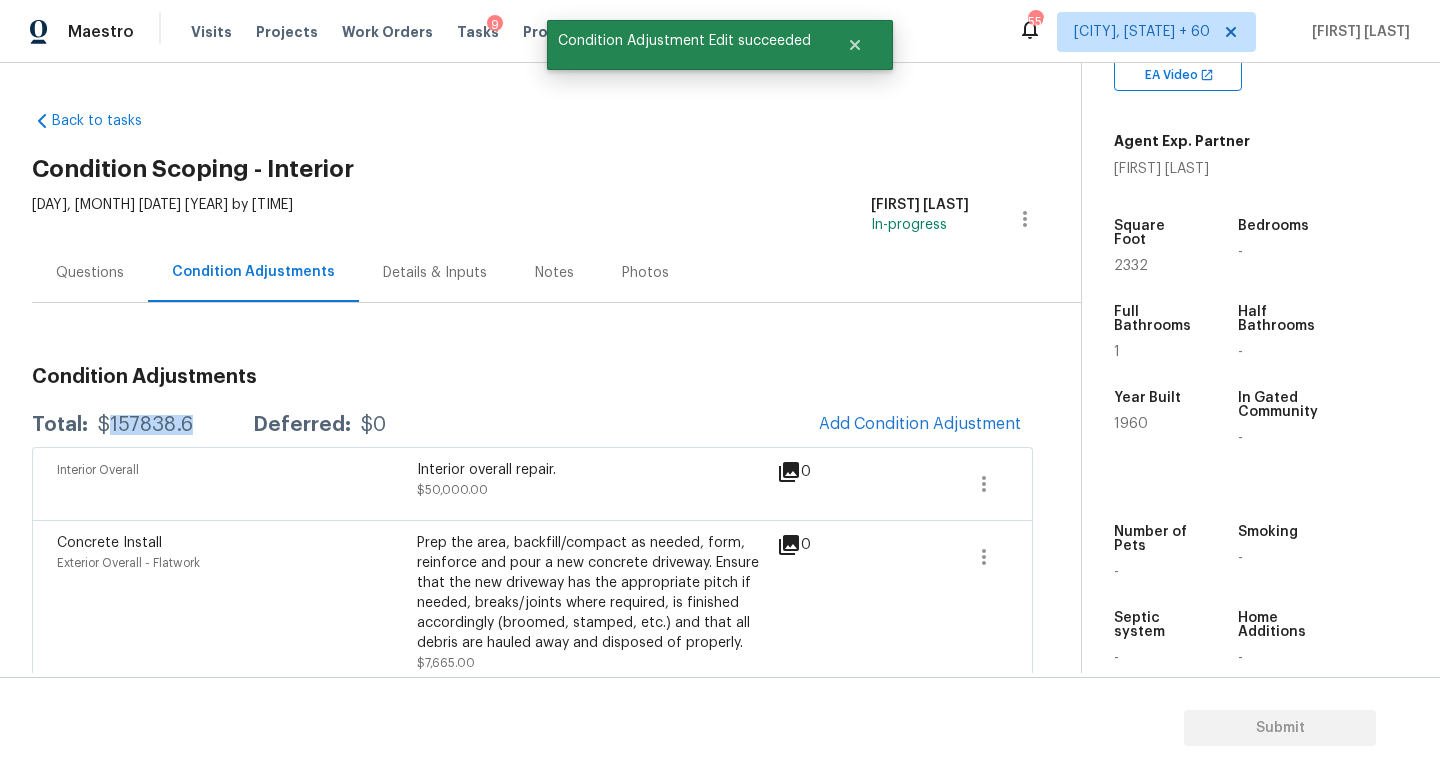 click on "$157838.6" at bounding box center (145, 425) 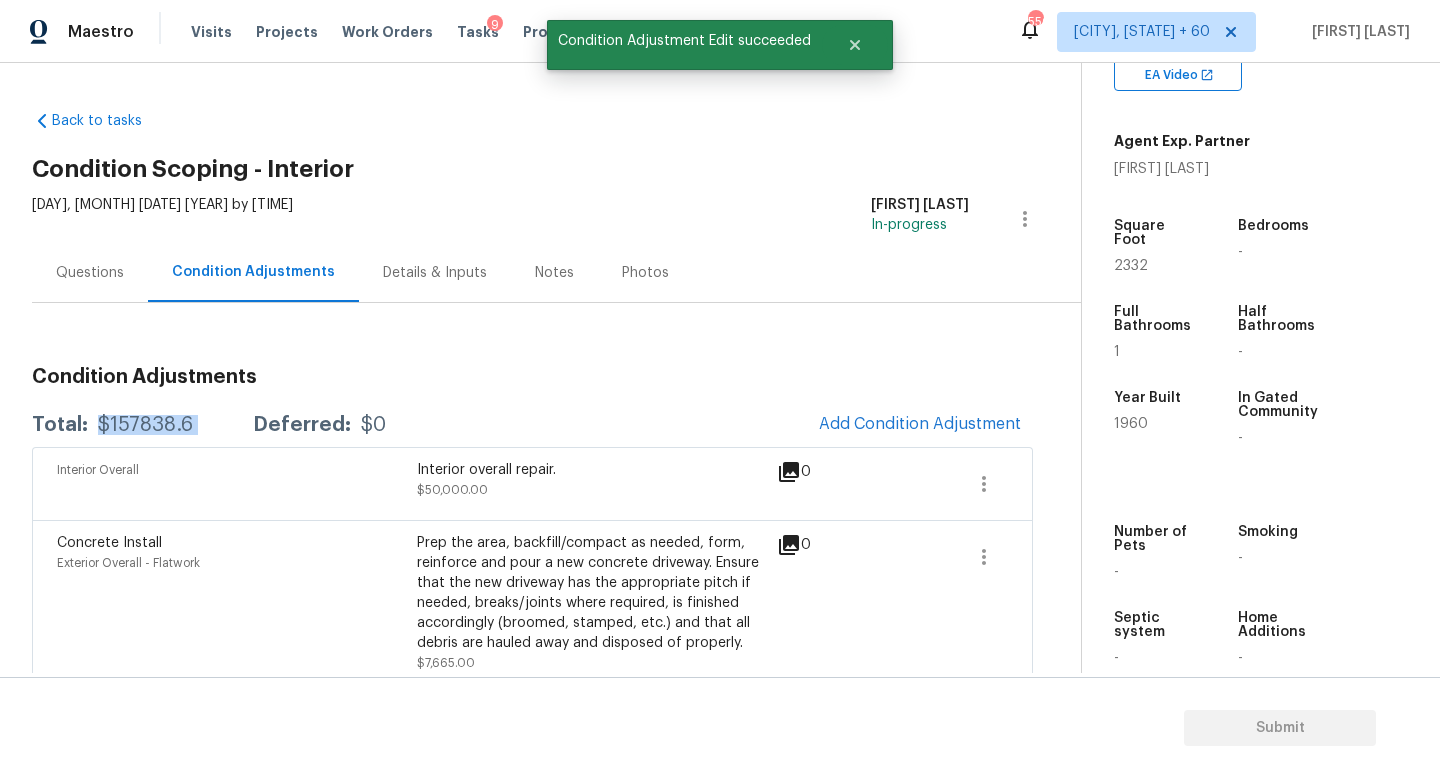 copy on "$157838.6" 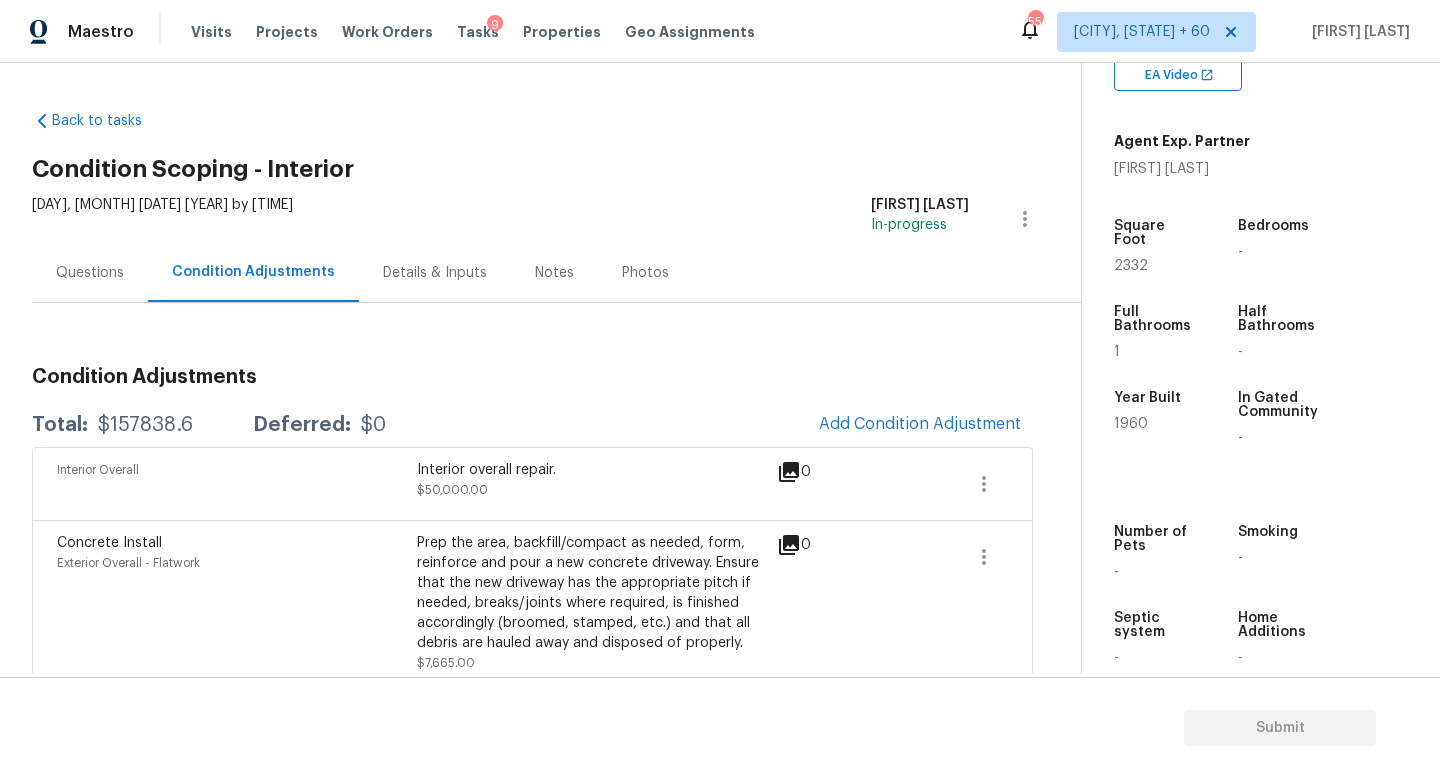 click on "Back to tasks Condition Scoping - Interior Wed, Aug 06 2025 by 9:00 am   Jishnu Manoj In-progress Questions Condition Adjustments Details & Inputs Notes Photos Condition Adjustments Total:  $157838.6 Deferred:  $0 Add Condition Adjustment Interior Overall Interior overall repair.  $50,000.00   0 Concrete Install Exterior Overall - Flatwork Prep the area, backfill/compact as needed, form, reinforce and pour a new concrete driveway. Ensure that the new driveway has the appropriate pitch if needed, breaks/joints where required, is finished accordingly (broomed, stamped, etc.) and that all debris are hauled away and disposed of properly. $7,665.00   0 Demo Exterior Exterior Overall - Demolition Demo/remove and properly dispose of the driveway concrete (4''-6'') as outlined by the PM. Ensure that care is taken during the demolition to preserve the existing/remaining walkways, landscape and other components. $4,480.00   0 Electrical Exterior Overall - Acquisition $10,000.00   0 ACQ: Foundation $30,000.00   0   0" at bounding box center (556, 921) 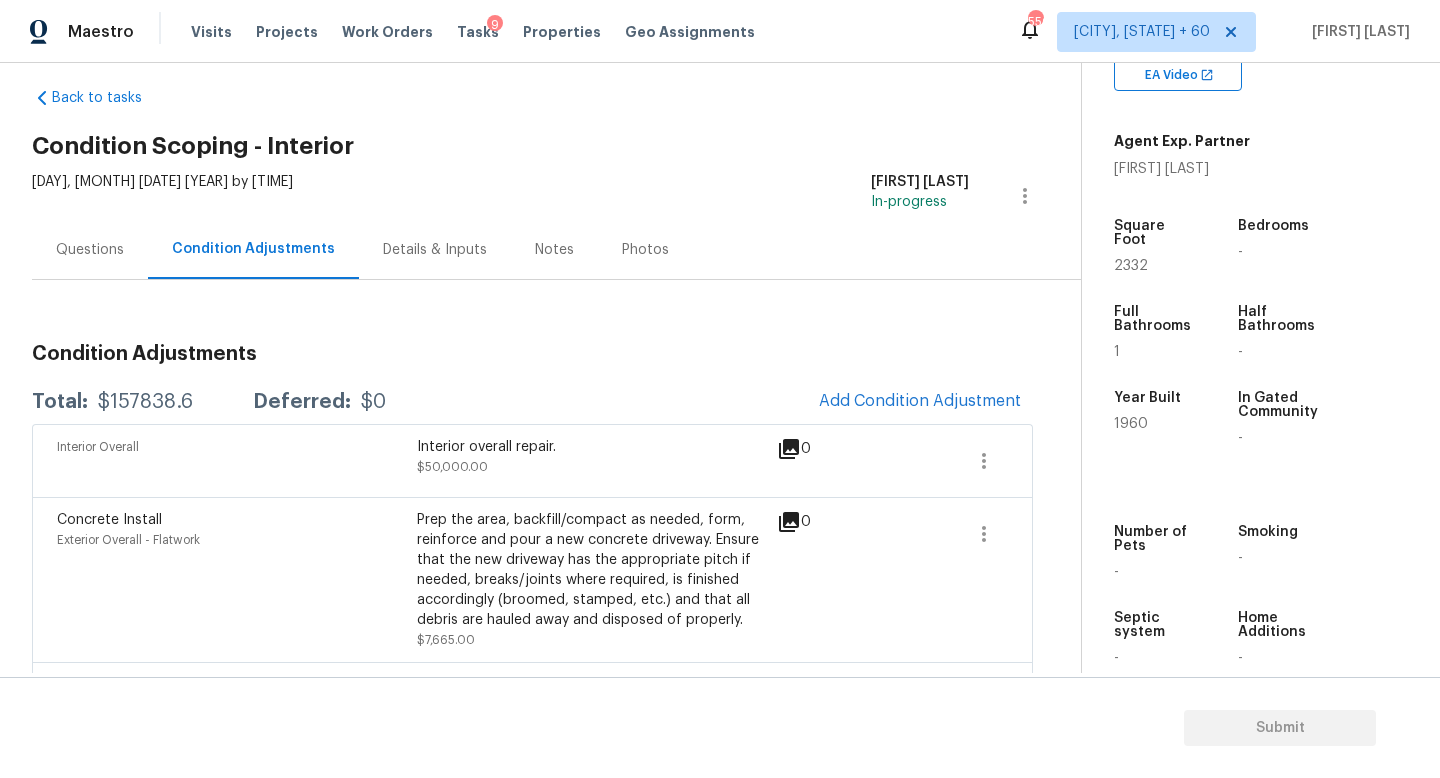 scroll, scrollTop: 0, scrollLeft: 0, axis: both 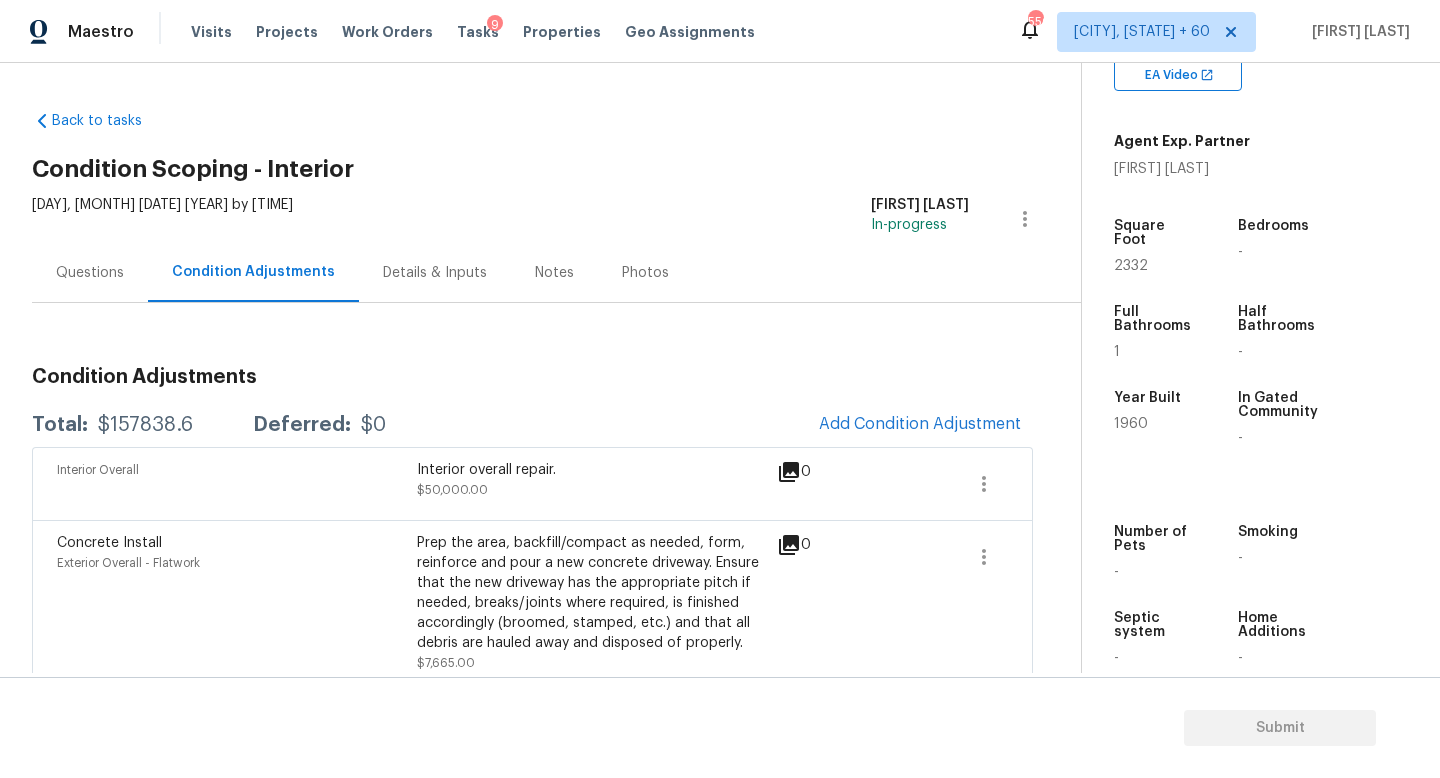 click on "Questions" at bounding box center [90, 273] 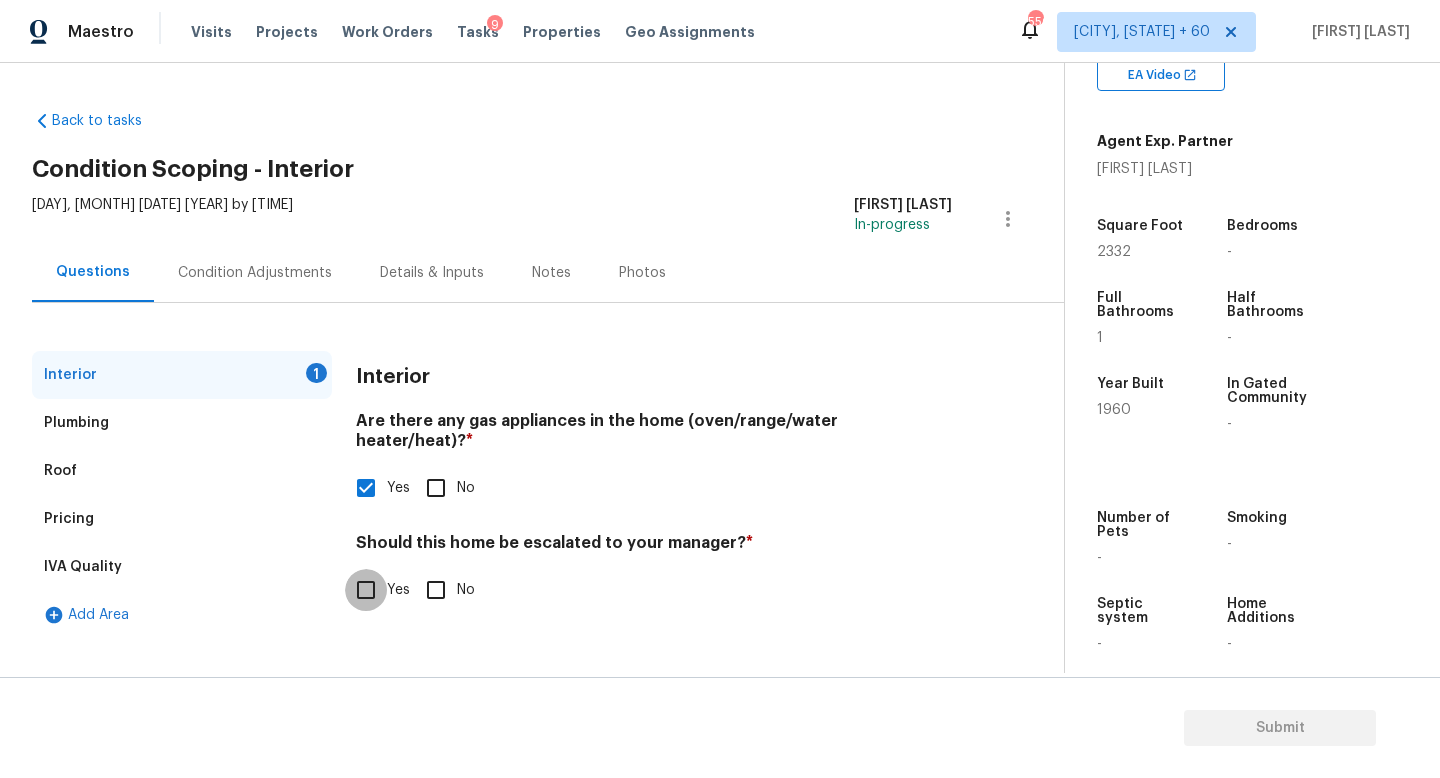click on "Yes" at bounding box center (366, 590) 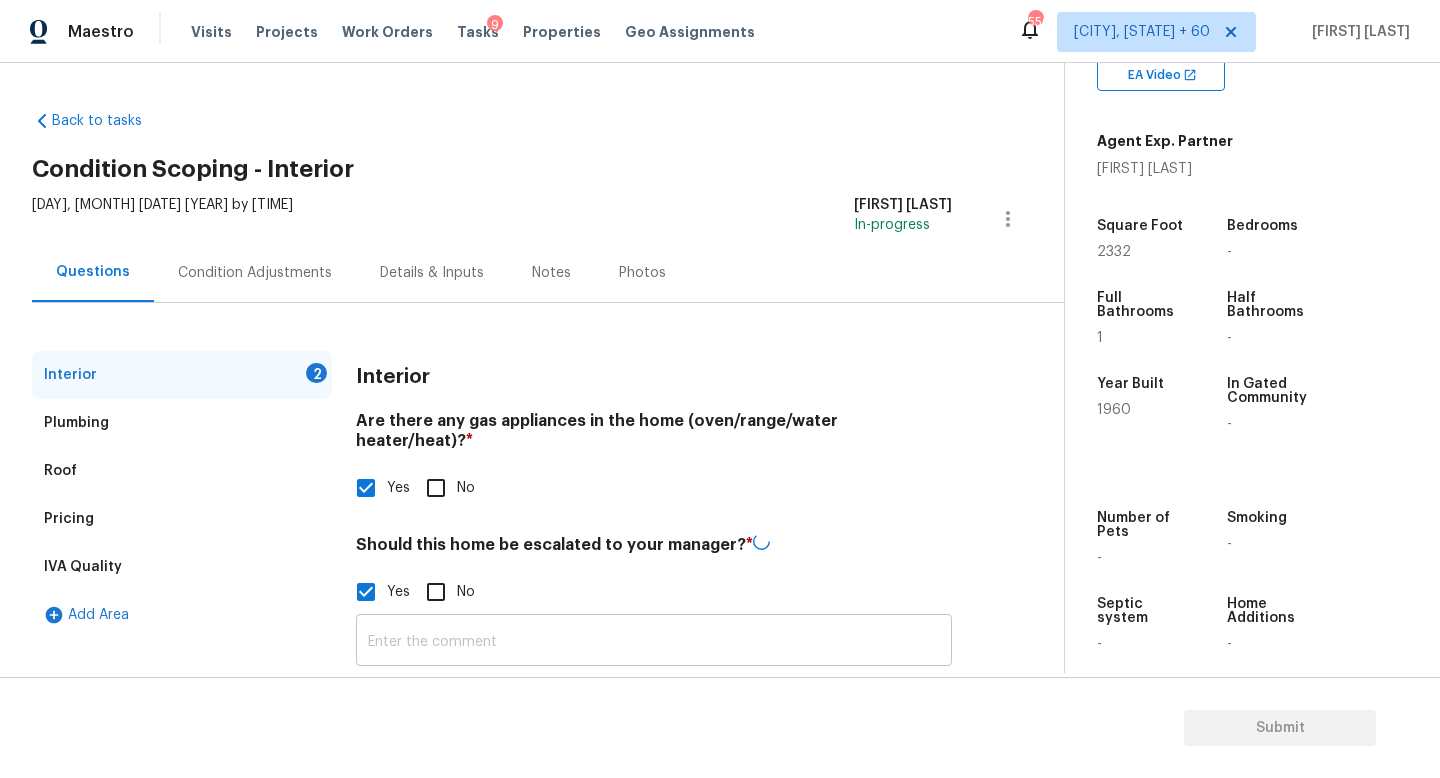 click at bounding box center [654, 642] 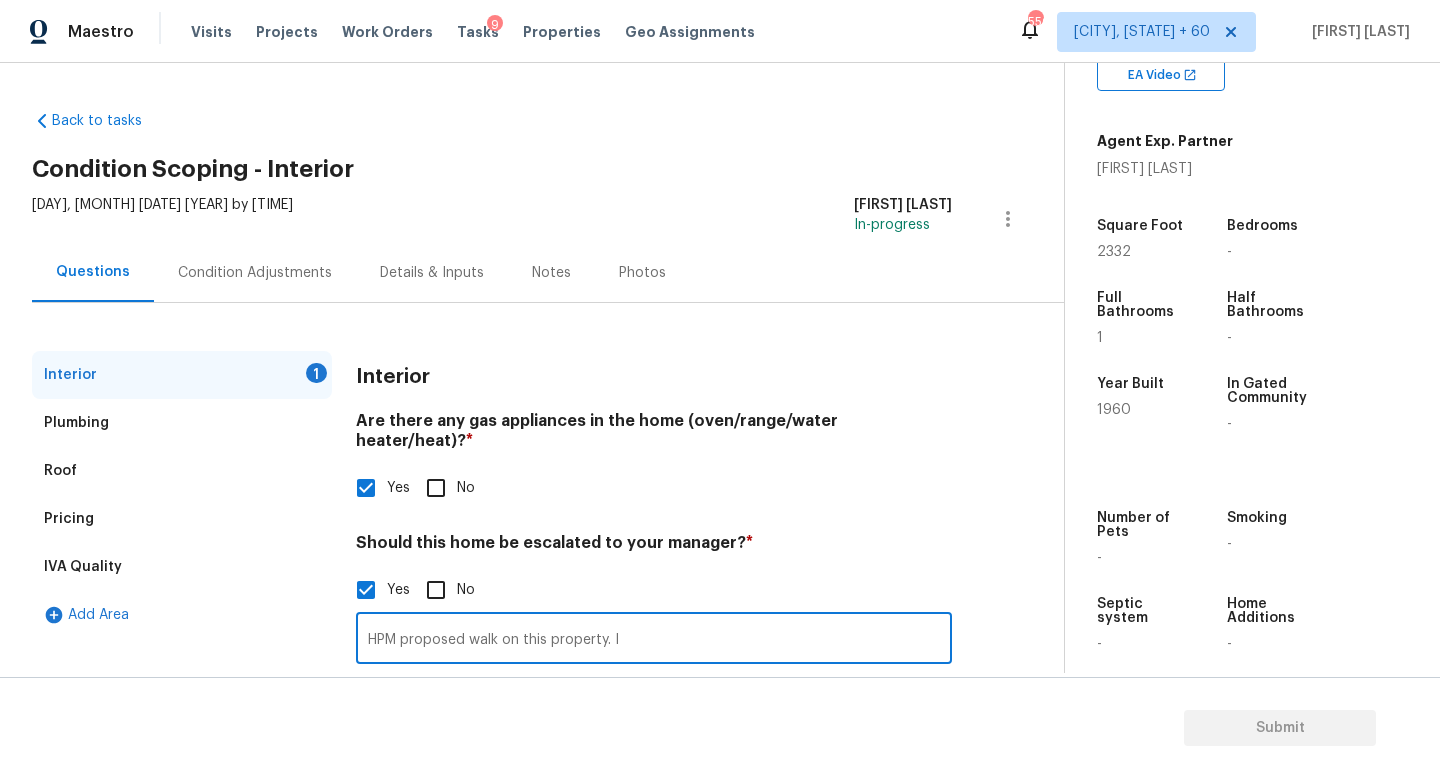 click on "HPM proposed walk on this property. I" at bounding box center [654, 640] 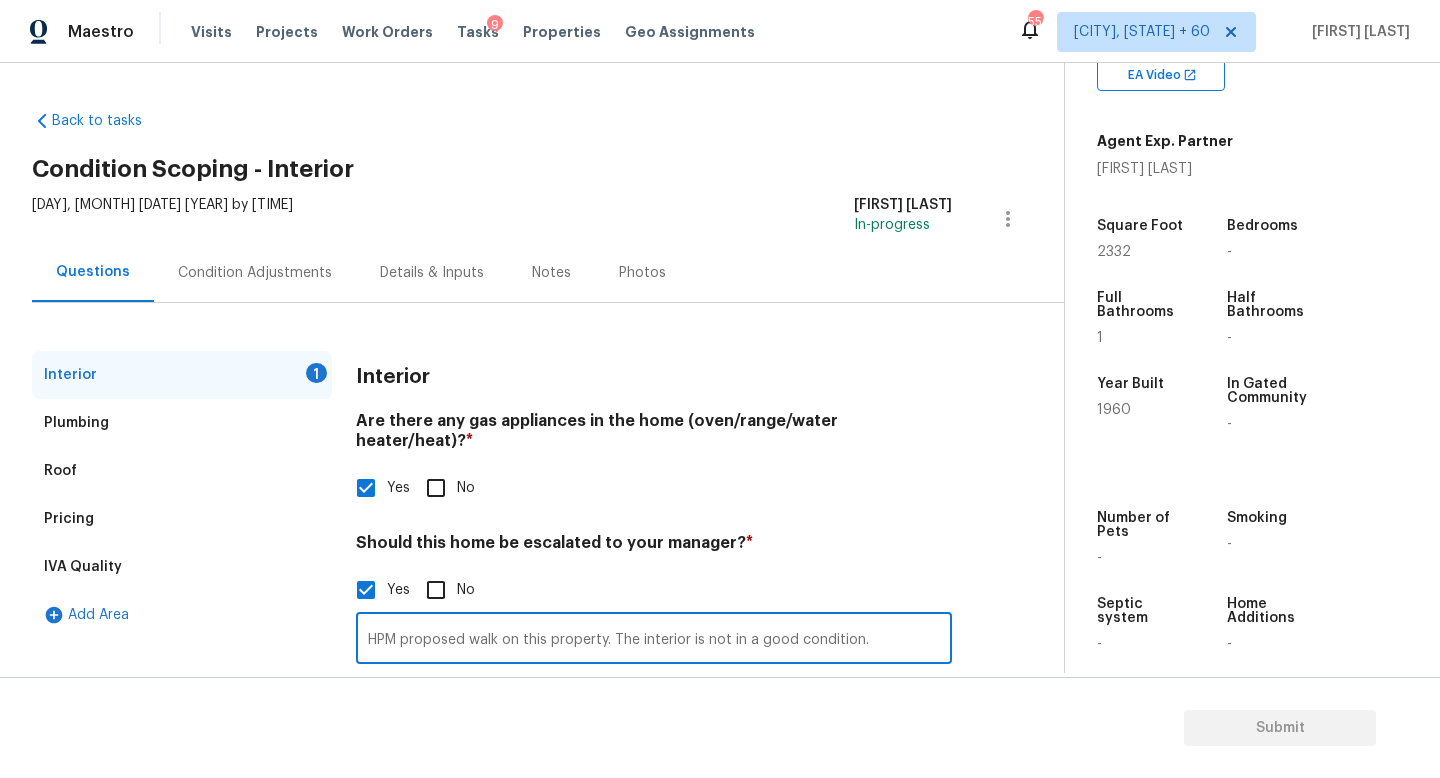click on "HPM proposed walk on this property. The interior is not in a good condition." at bounding box center (654, 640) 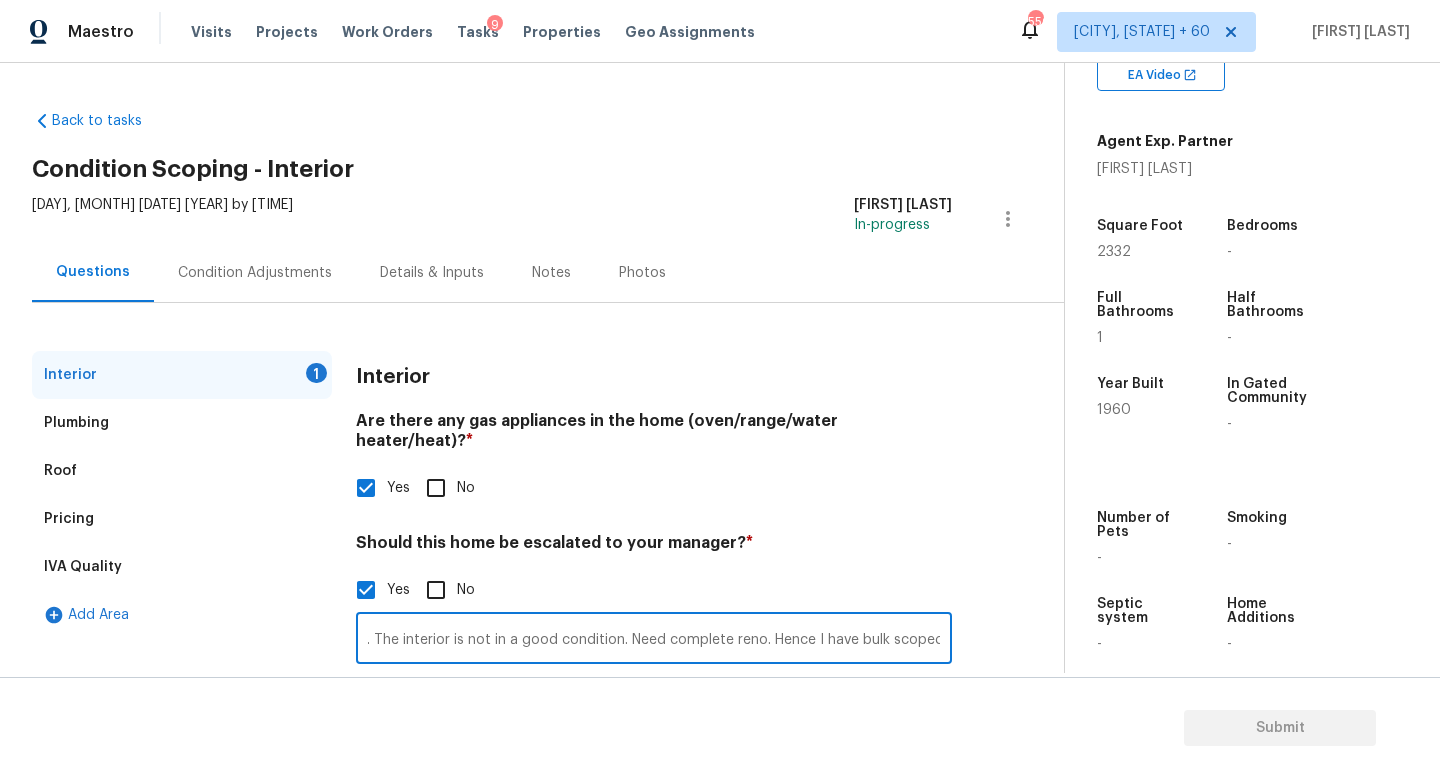 scroll, scrollTop: 0, scrollLeft: 245, axis: horizontal 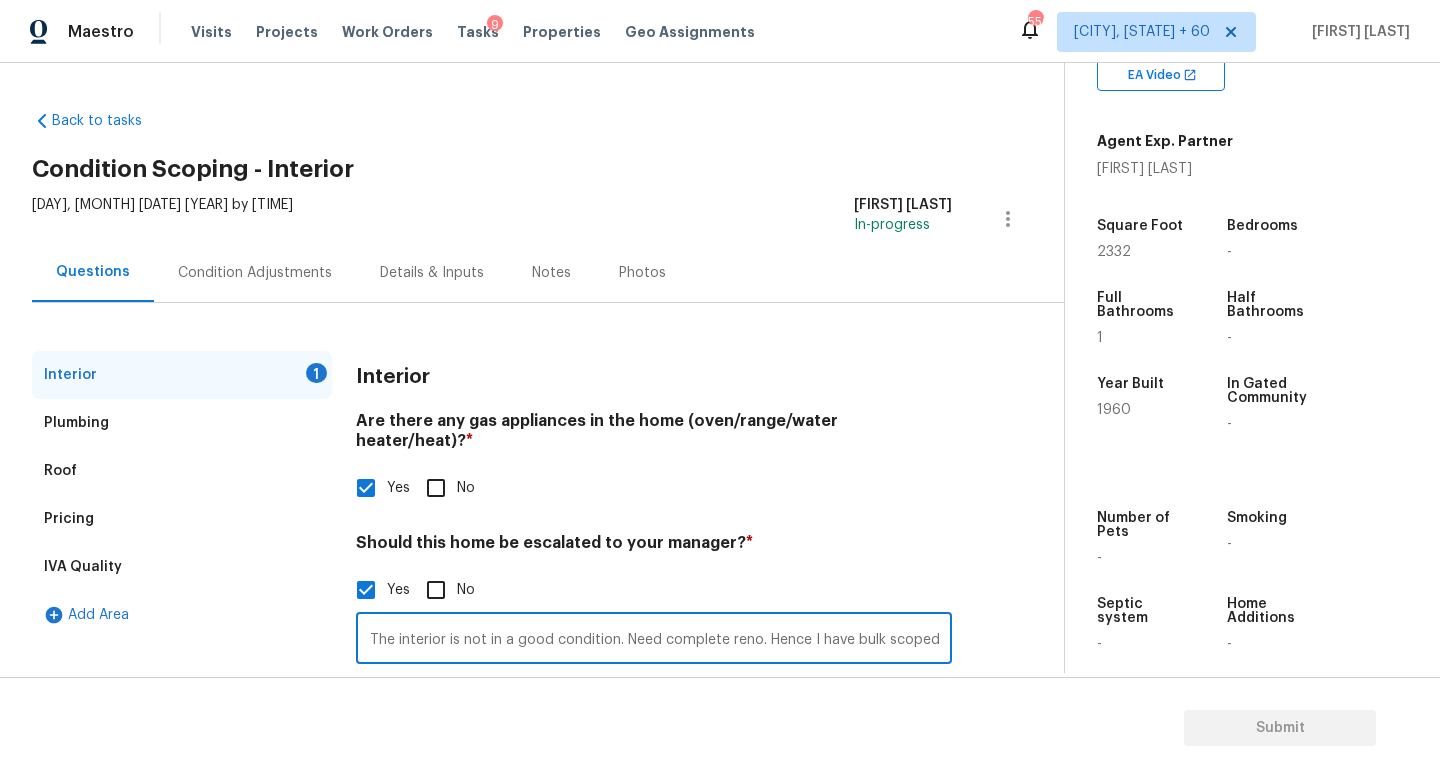 click on "HPM proposed walk on this property. The interior is not in a good condition. Need complete reno. Hence I have bulk scoped." at bounding box center [654, 640] 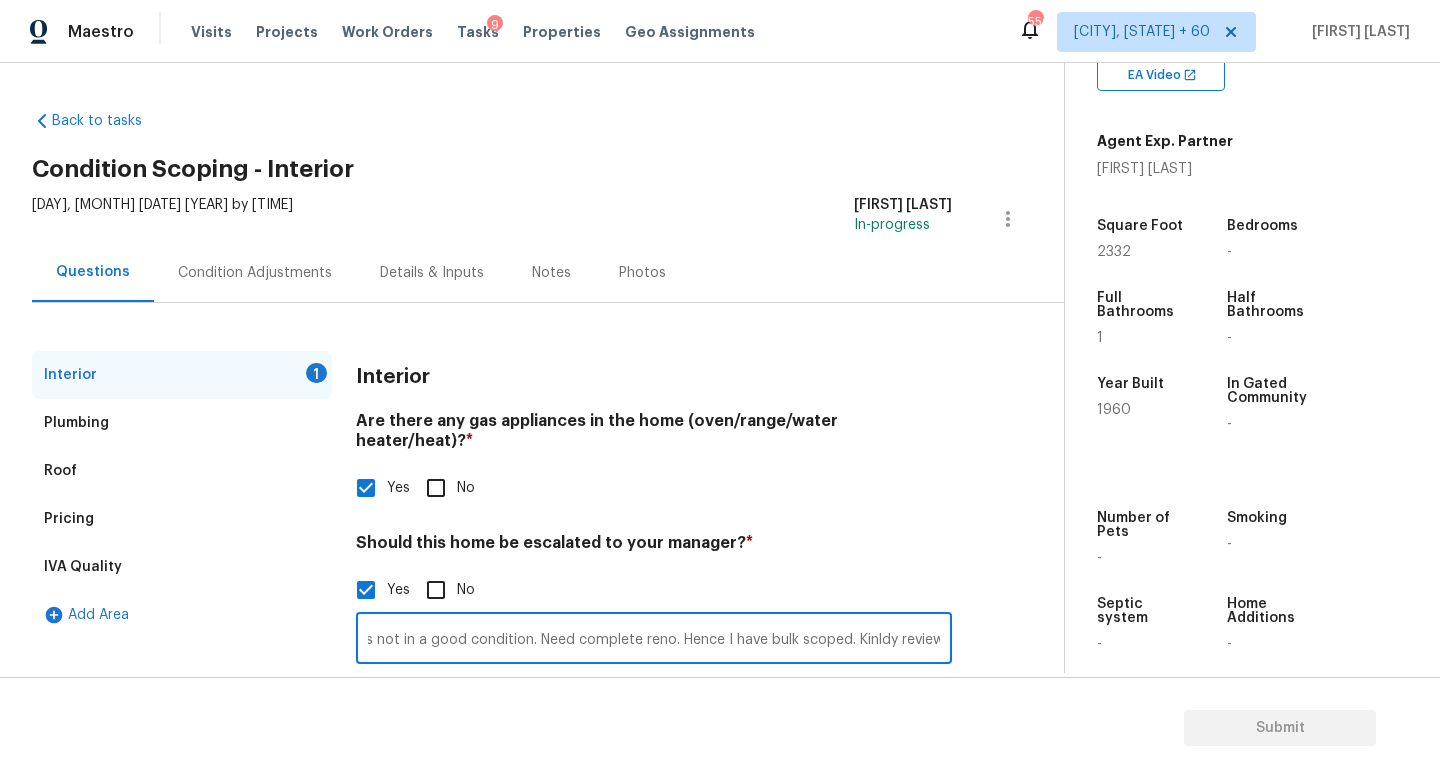 scroll, scrollTop: 0, scrollLeft: 338, axis: horizontal 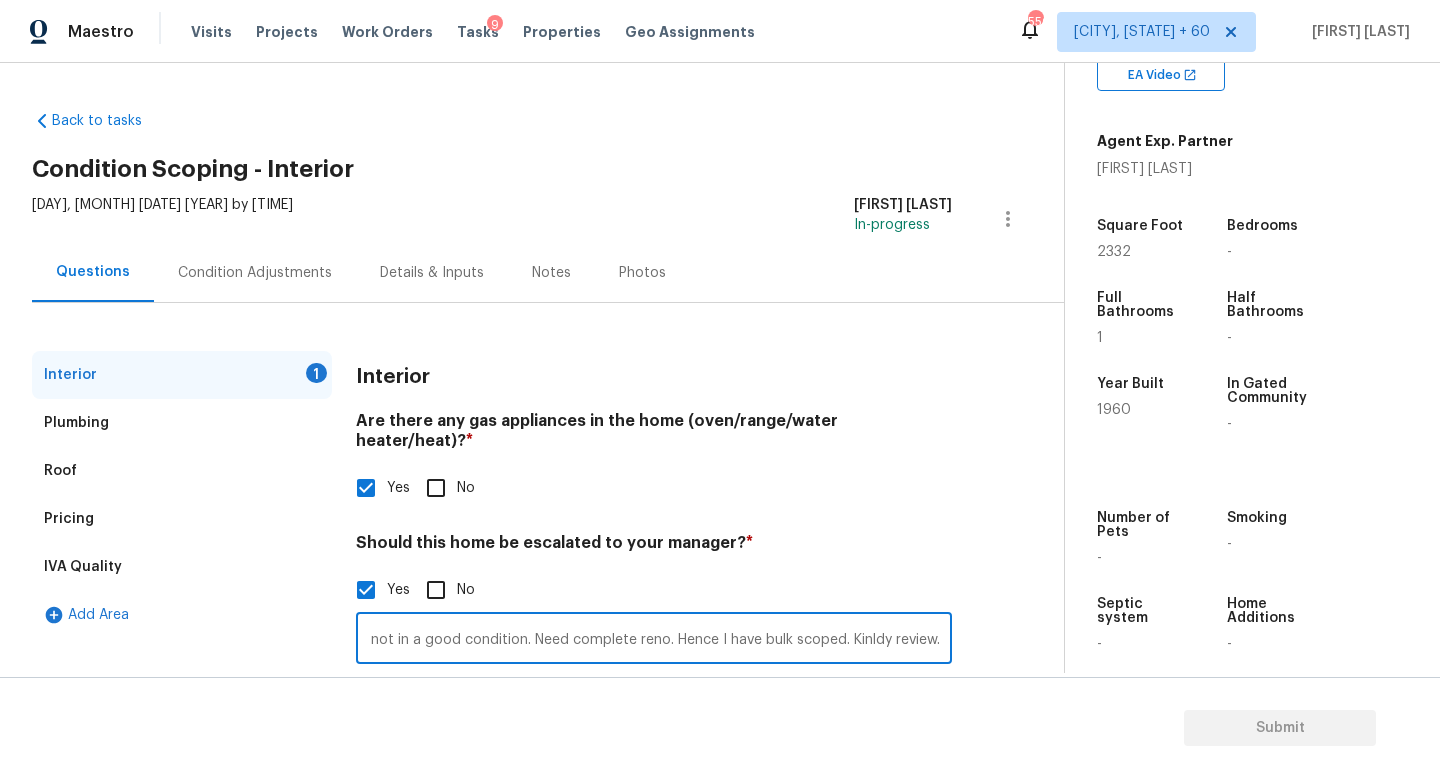 click on "HPM proposed walk on this property. The interior is not in a good condition. Need complete reno. Hence I have bulk scoped. Kinldy review." at bounding box center (654, 640) 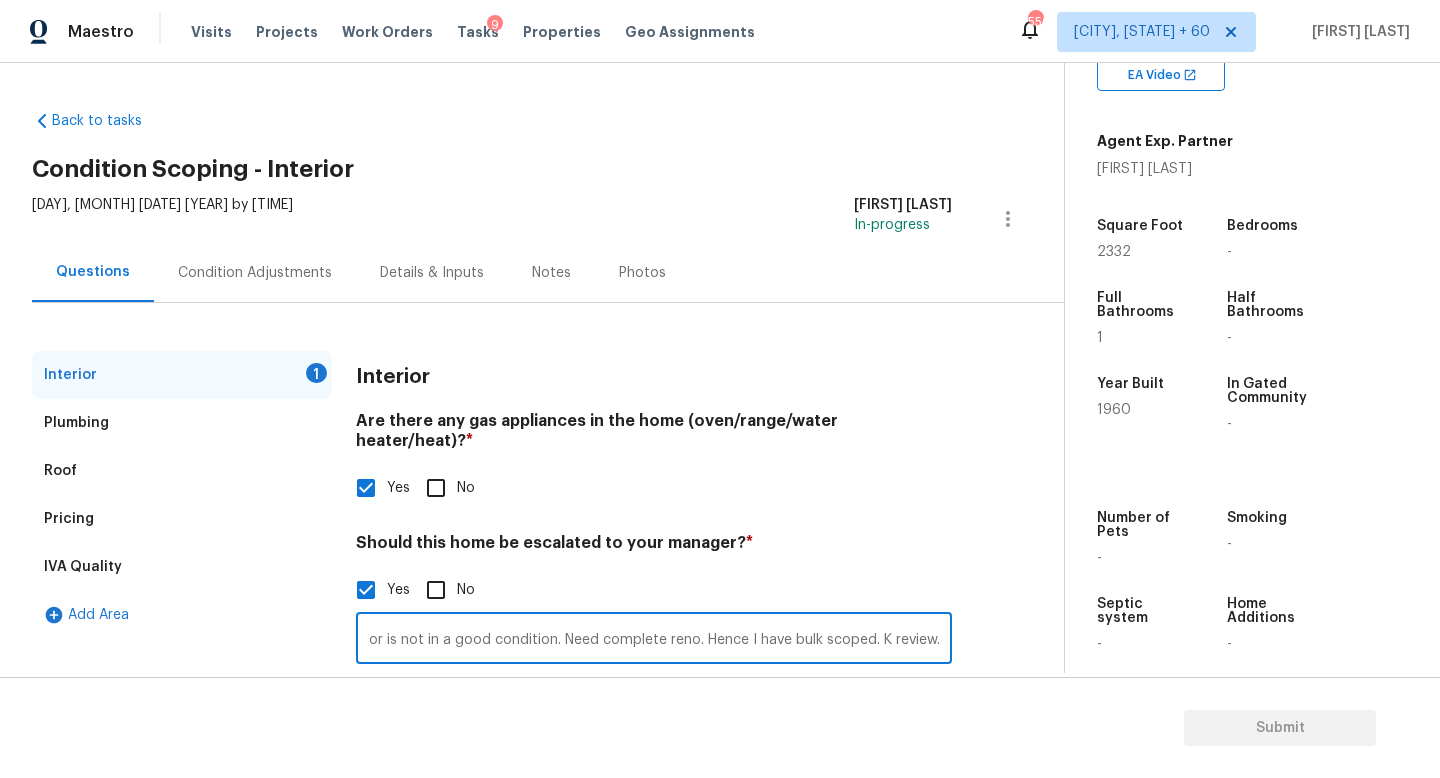 scroll, scrollTop: 0, scrollLeft: 307, axis: horizontal 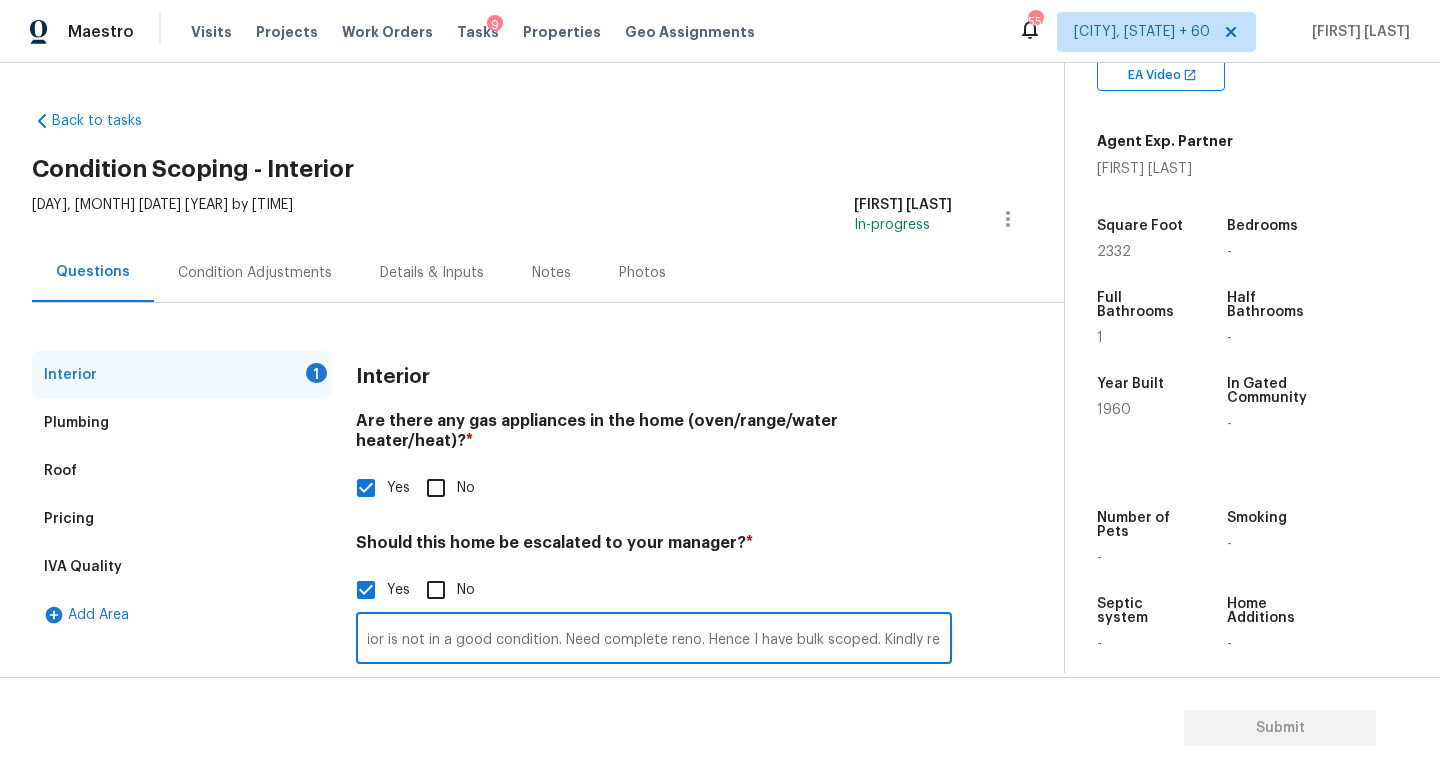 click on "HPM proposed walk on this property. The interior is not in a good condition. Need complete reno. Hence I have bulk scoped. Kindly review." at bounding box center (654, 640) 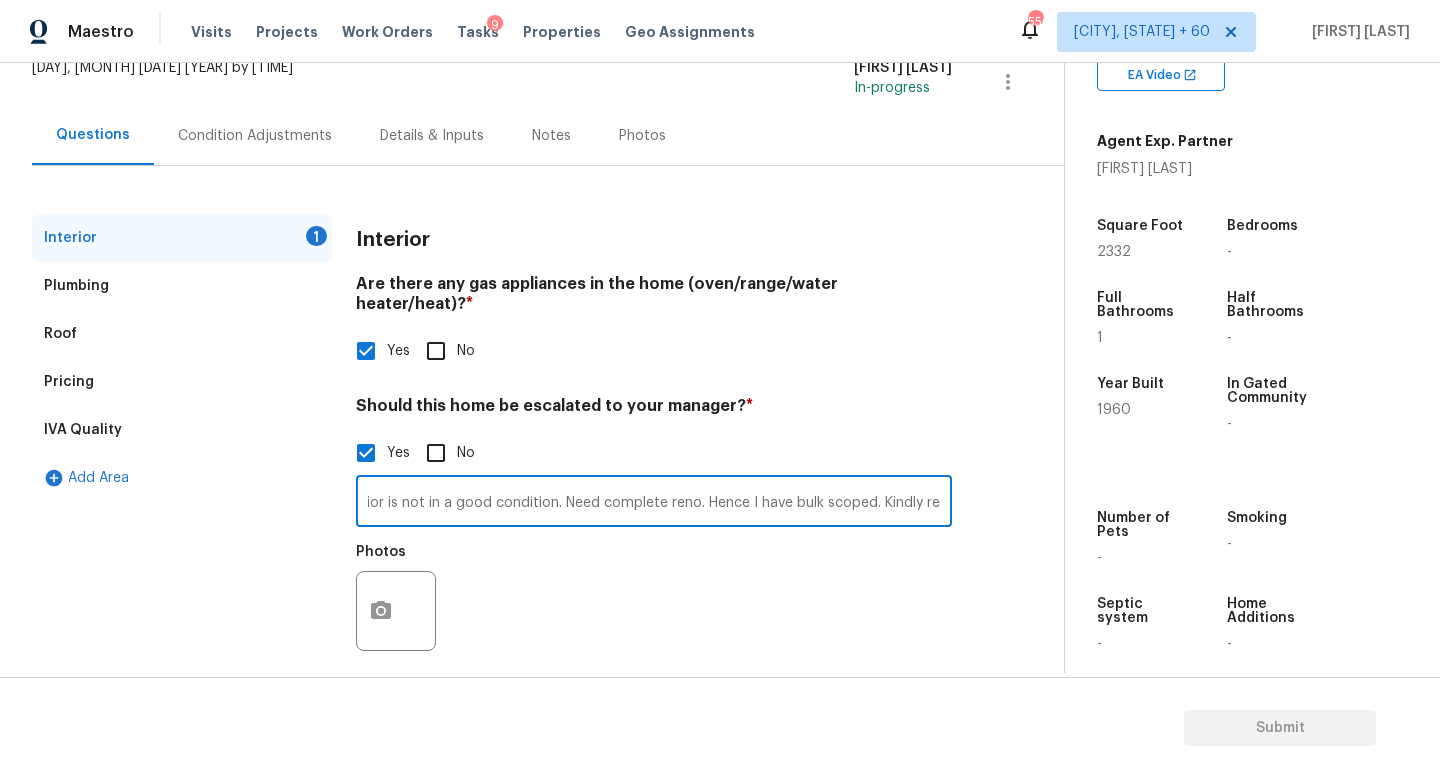 type on "HPM proposed walk on this property. The interior is not in a good condition. Need complete reno. Hence I have bulk scoped. Kindly review." 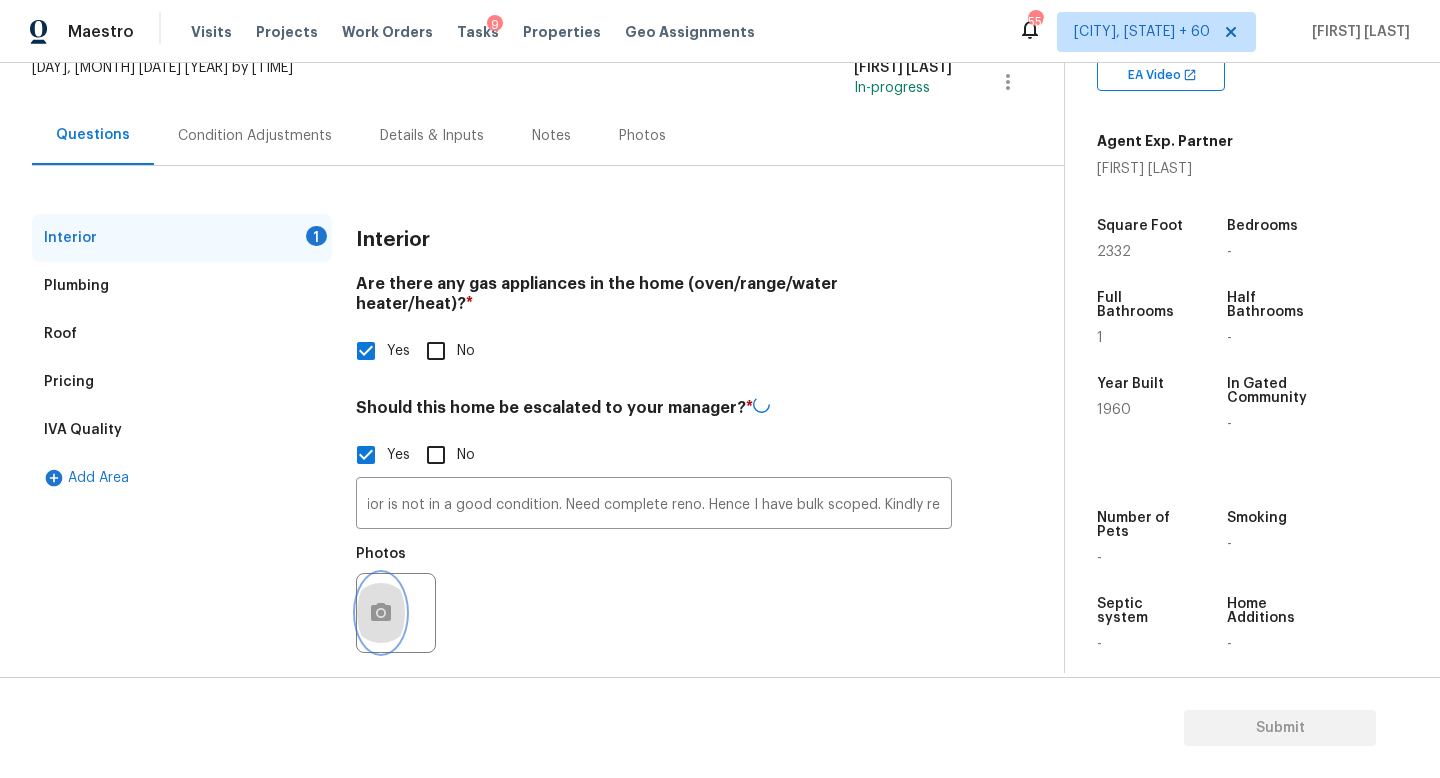 click at bounding box center [381, 613] 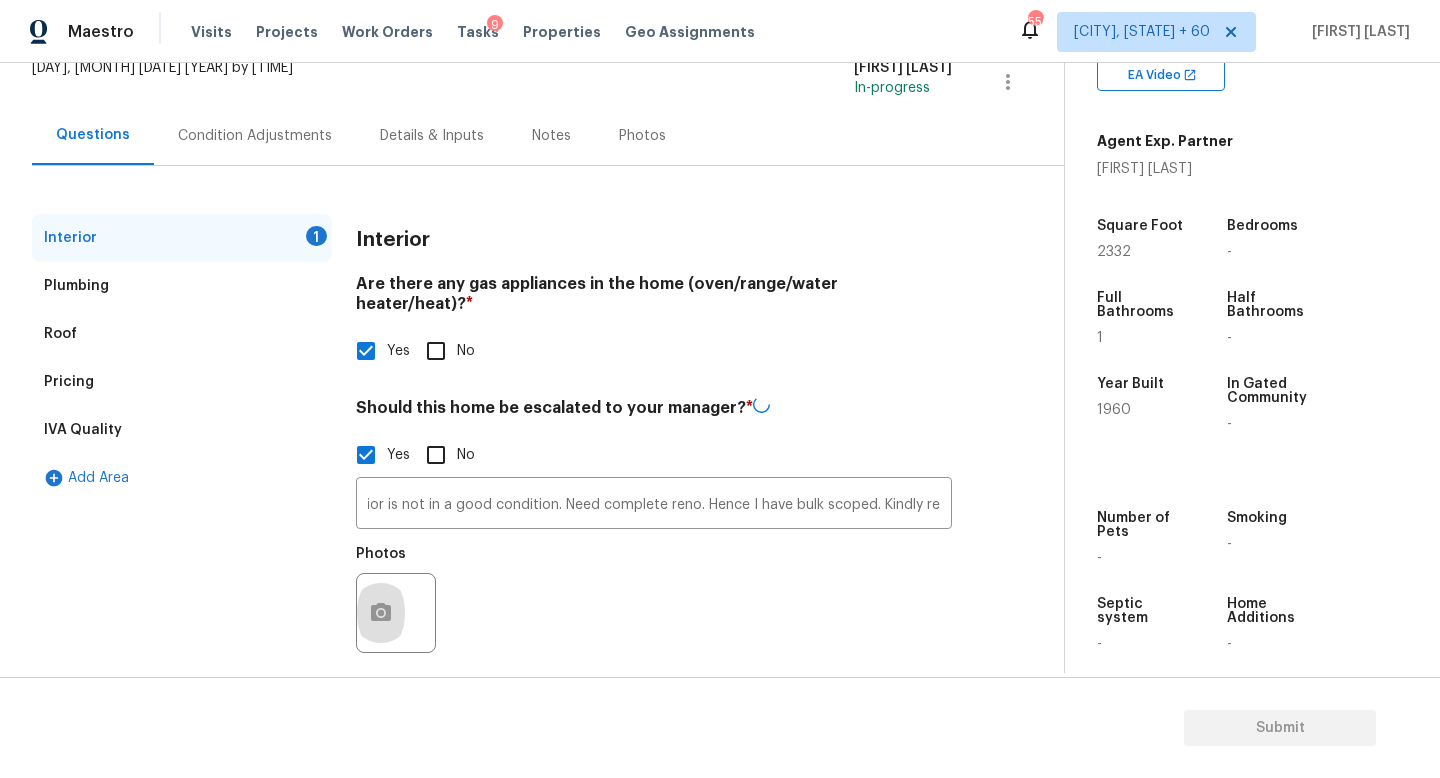 scroll, scrollTop: 0, scrollLeft: 0, axis: both 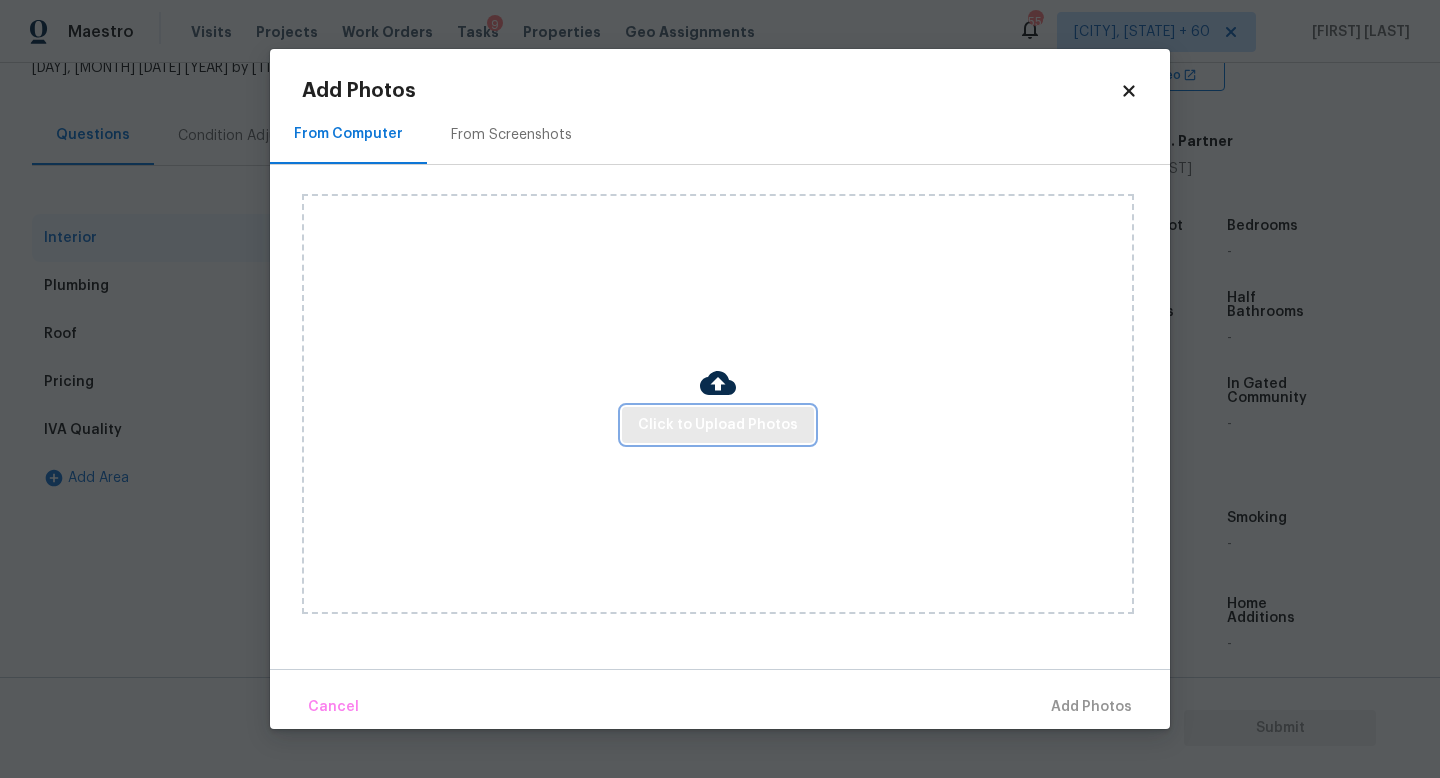 click on "Click to Upload Photos" at bounding box center (718, 425) 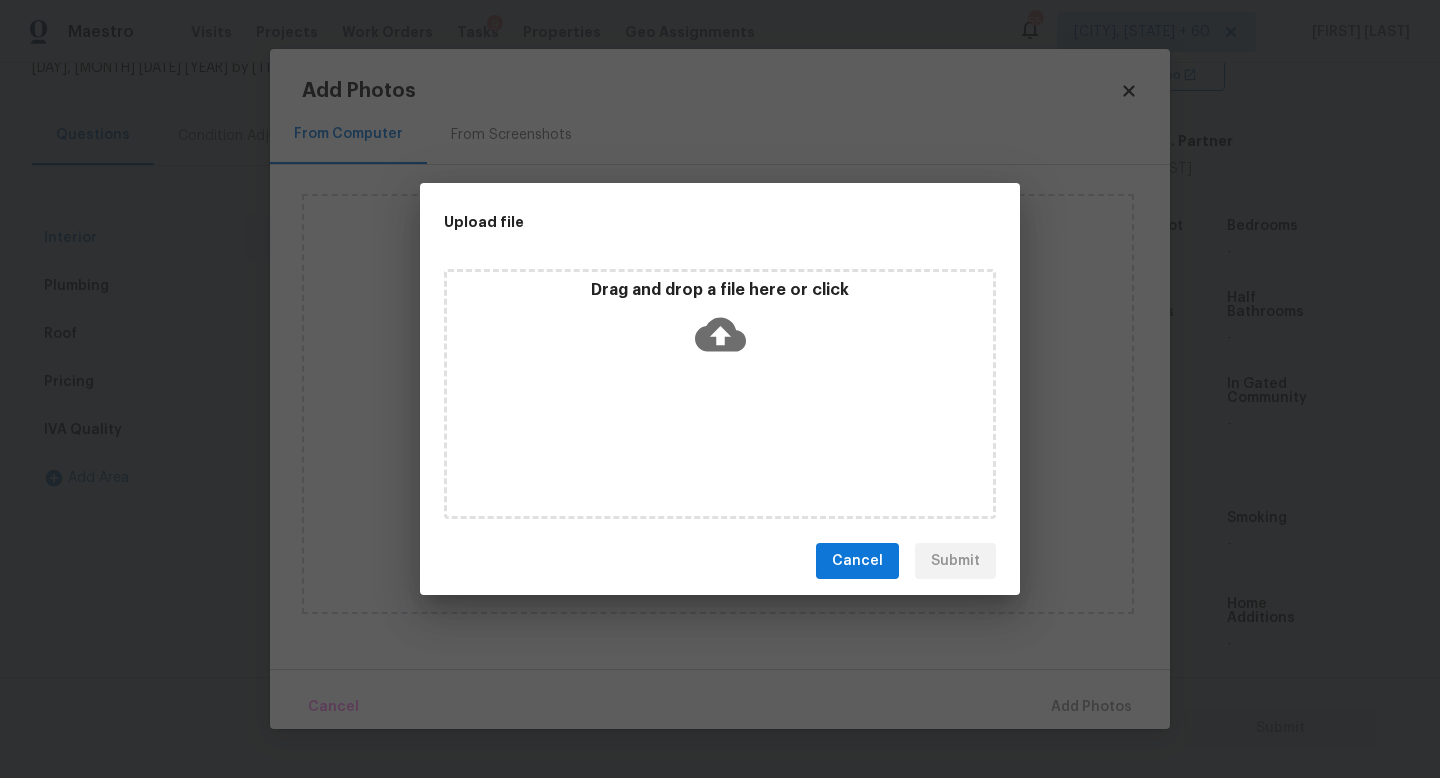click 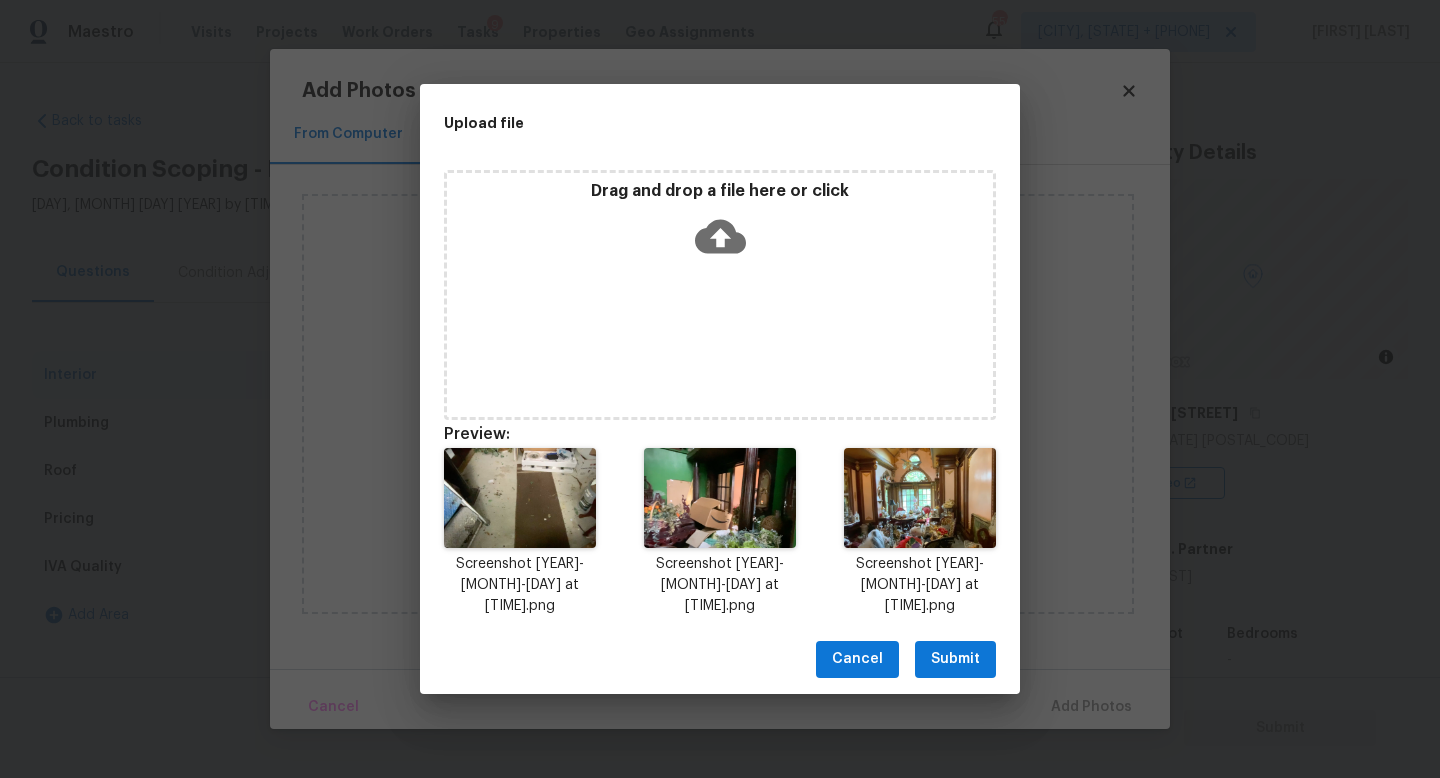 scroll, scrollTop: 0, scrollLeft: 0, axis: both 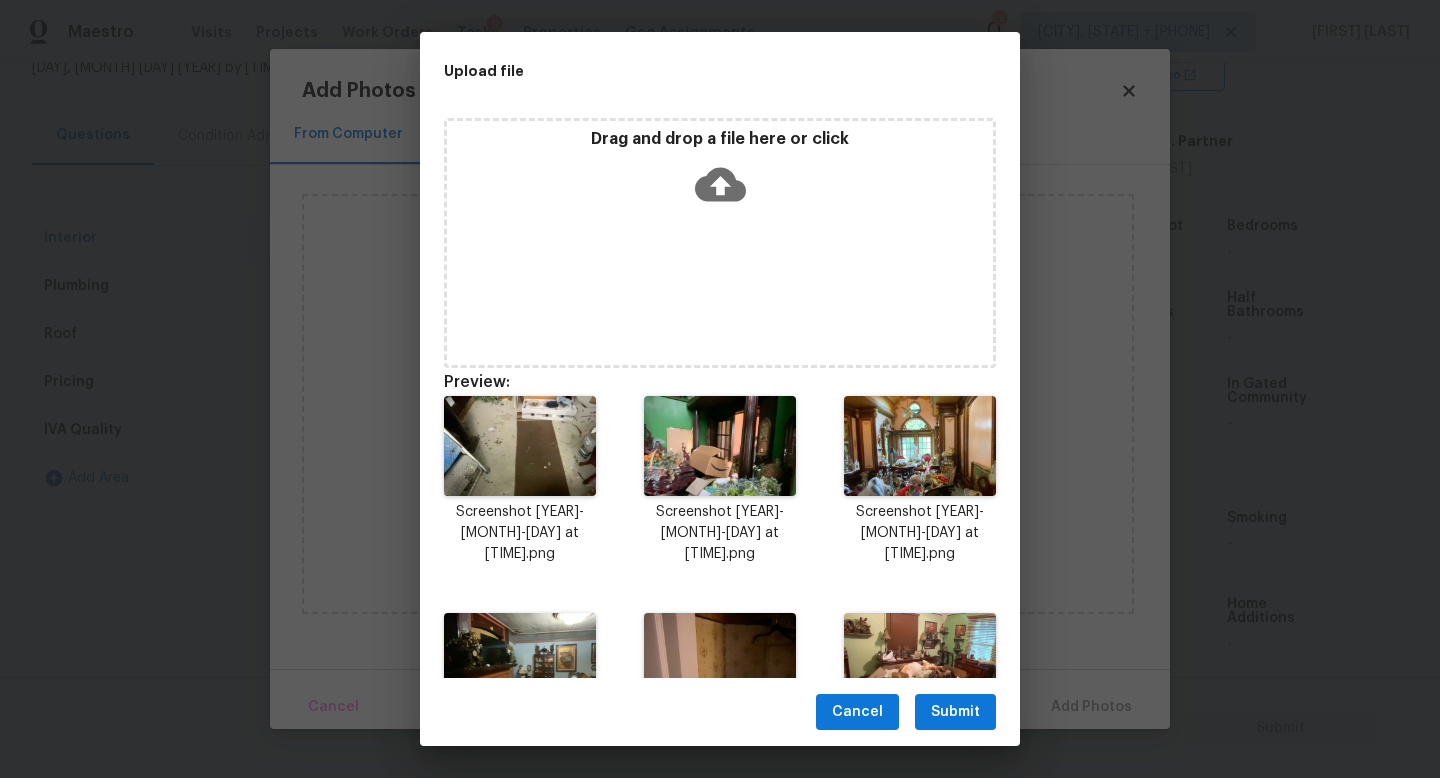 click on "Submit" at bounding box center (955, 712) 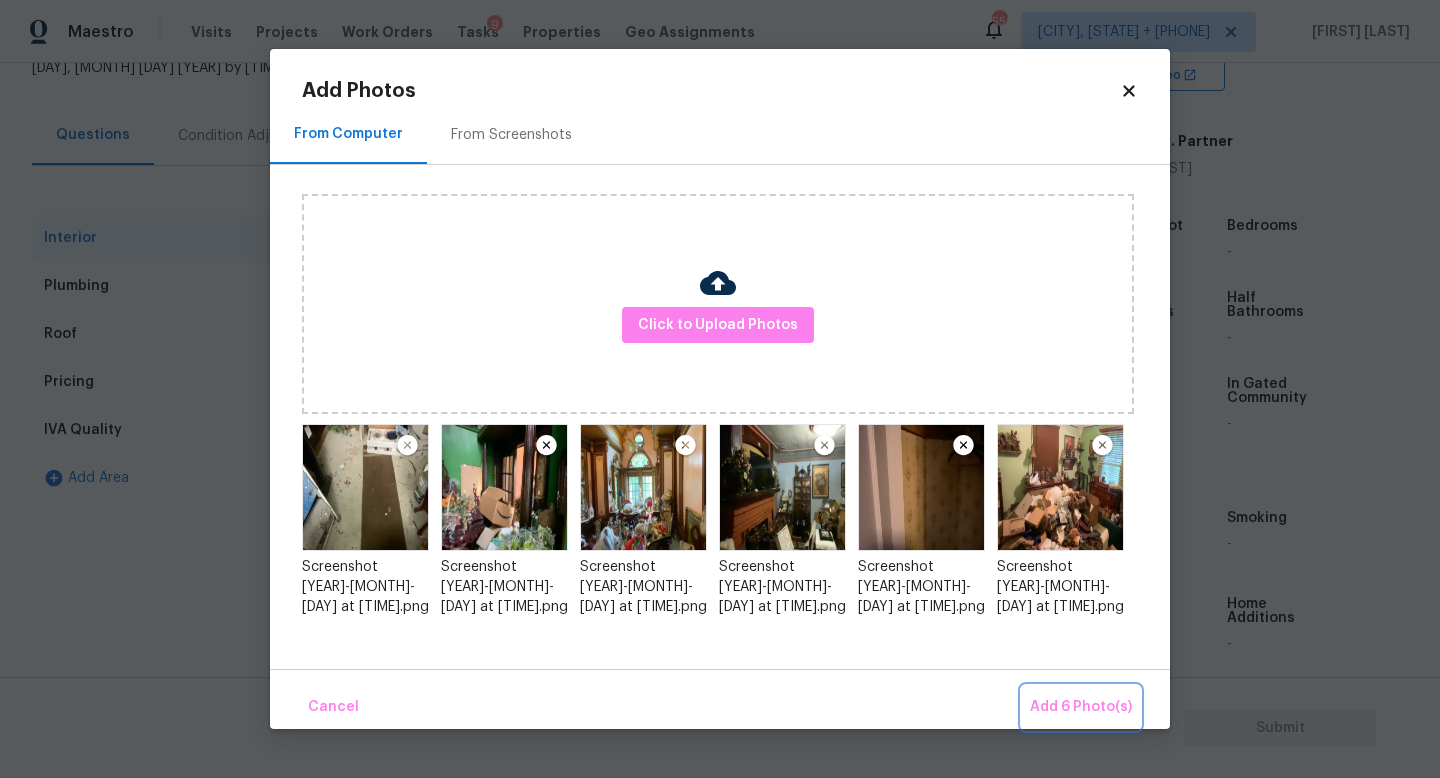 click on "Add 6 Photo(s)" at bounding box center [1081, 707] 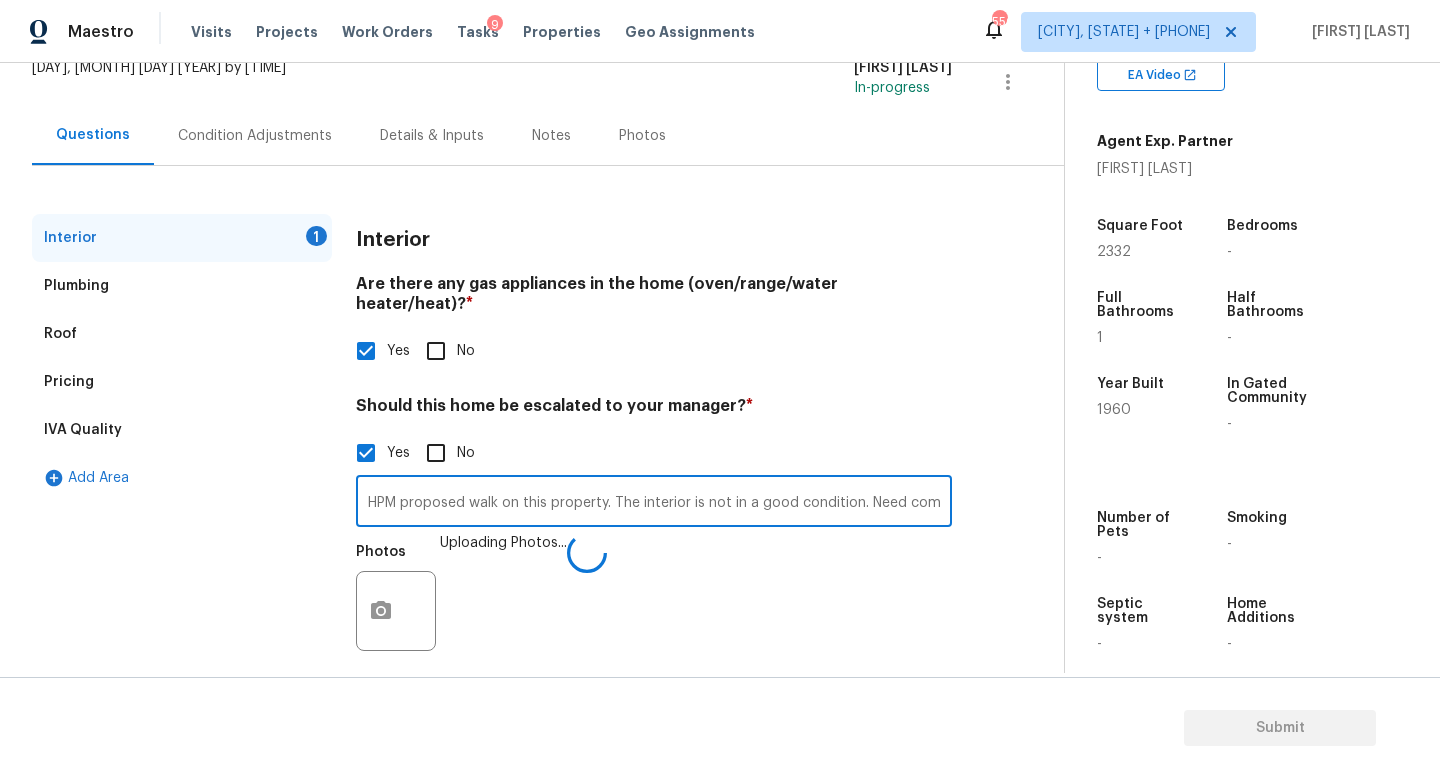 click on "HPM proposed walk on this property. The interior is not in a good condition. Need complete reno. Hence I have bulk scoped. Kindly review." at bounding box center [654, 503] 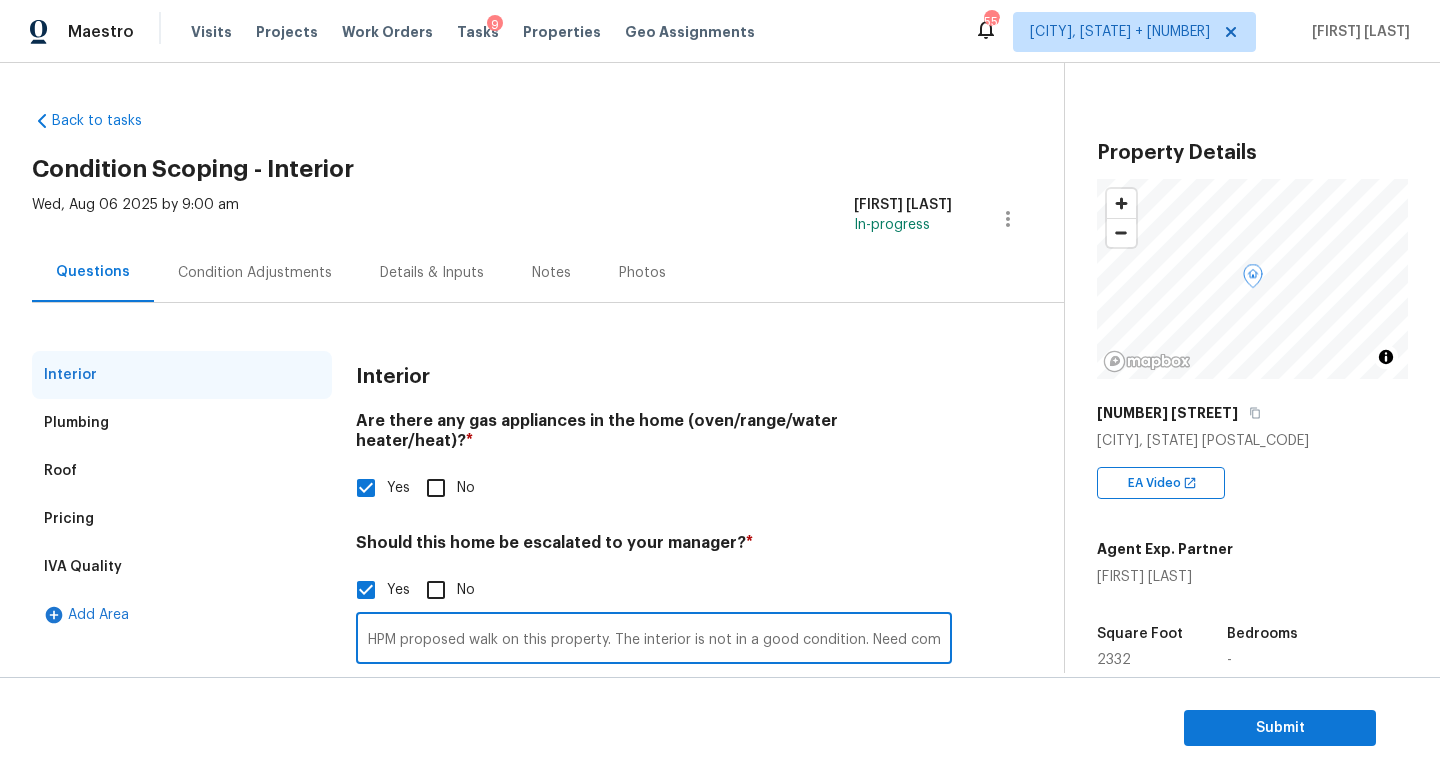 scroll, scrollTop: 0, scrollLeft: 0, axis: both 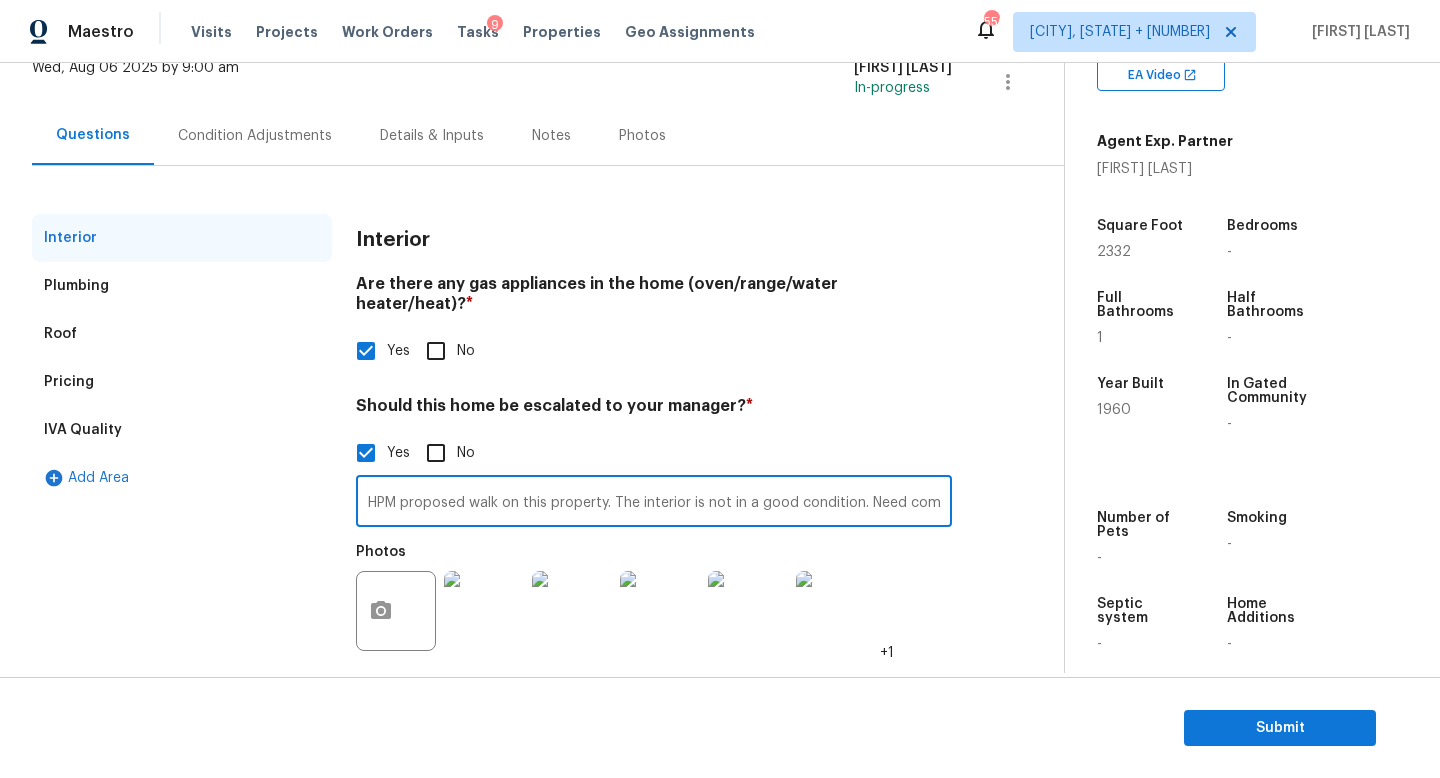 click on "Condition Adjustments" at bounding box center [255, 136] 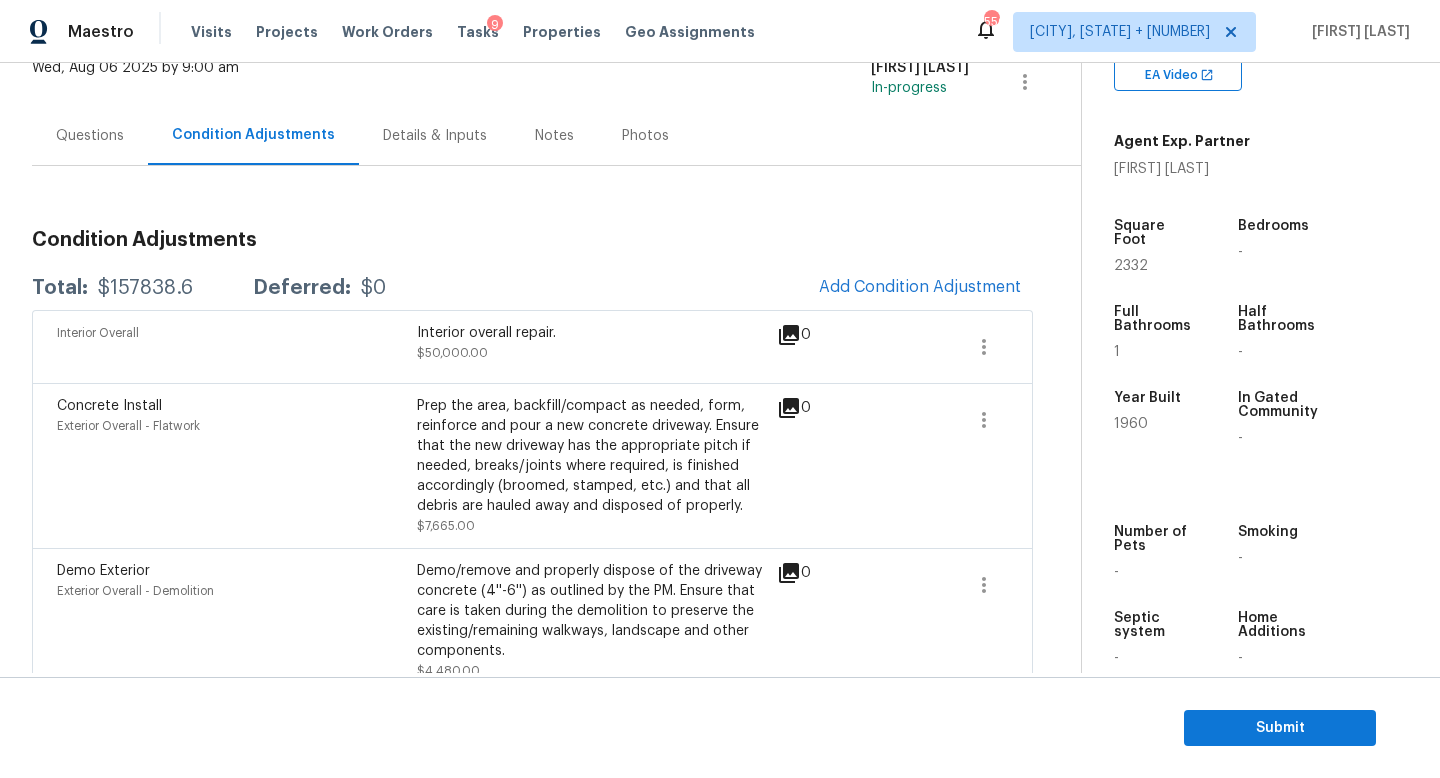 click on "$157838.6" at bounding box center [145, 288] 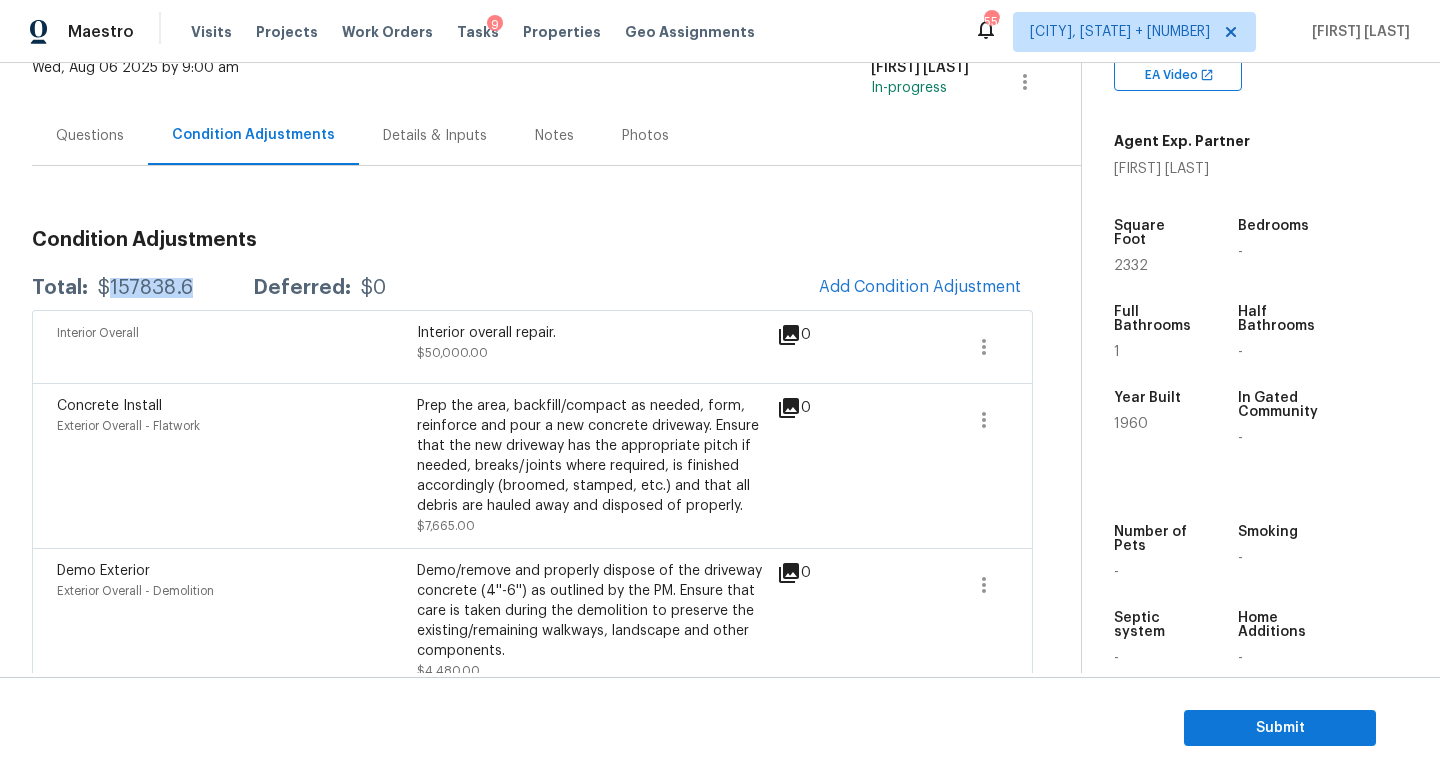 click on "$157838.6" at bounding box center (145, 288) 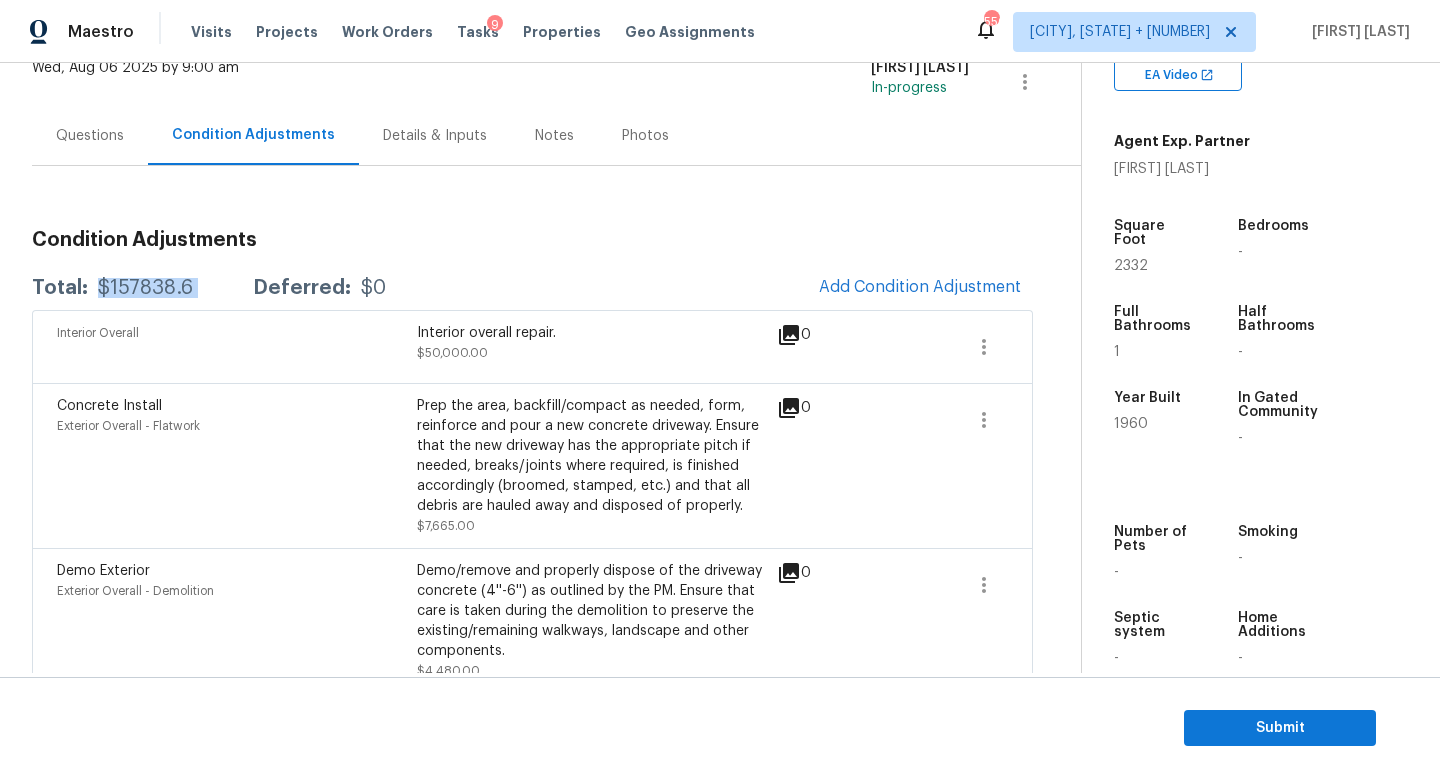 copy on "$157838.6" 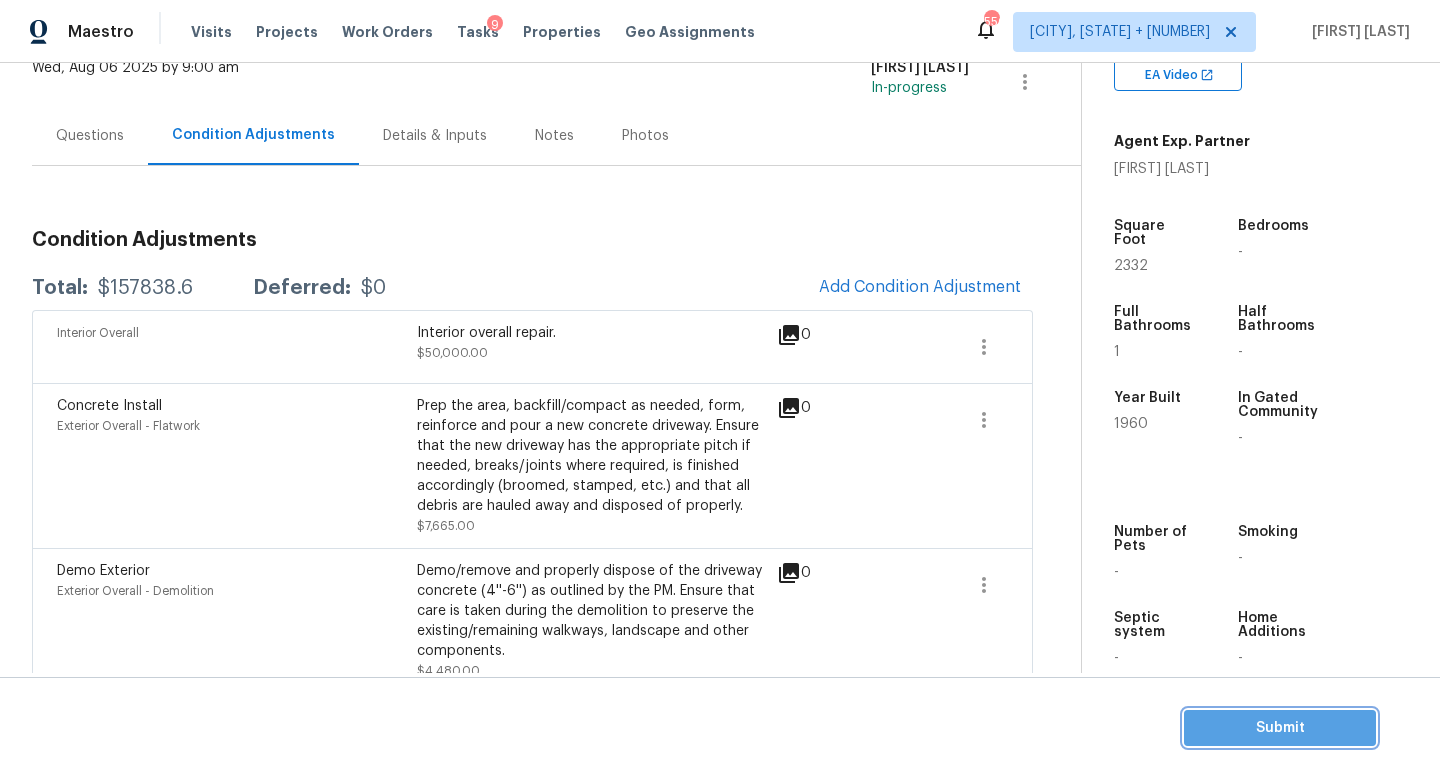 click on "Submit" at bounding box center (1280, 728) 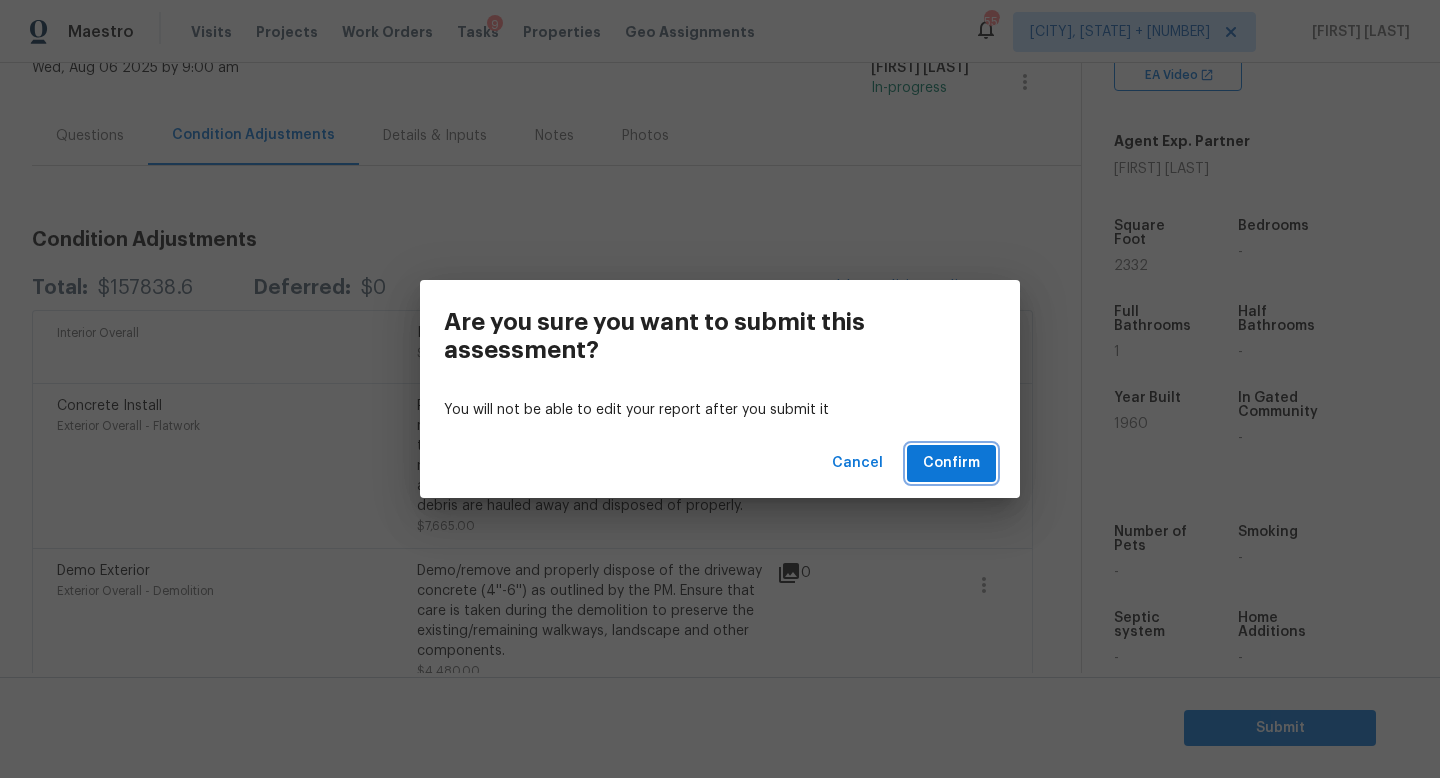 click on "Confirm" at bounding box center [951, 463] 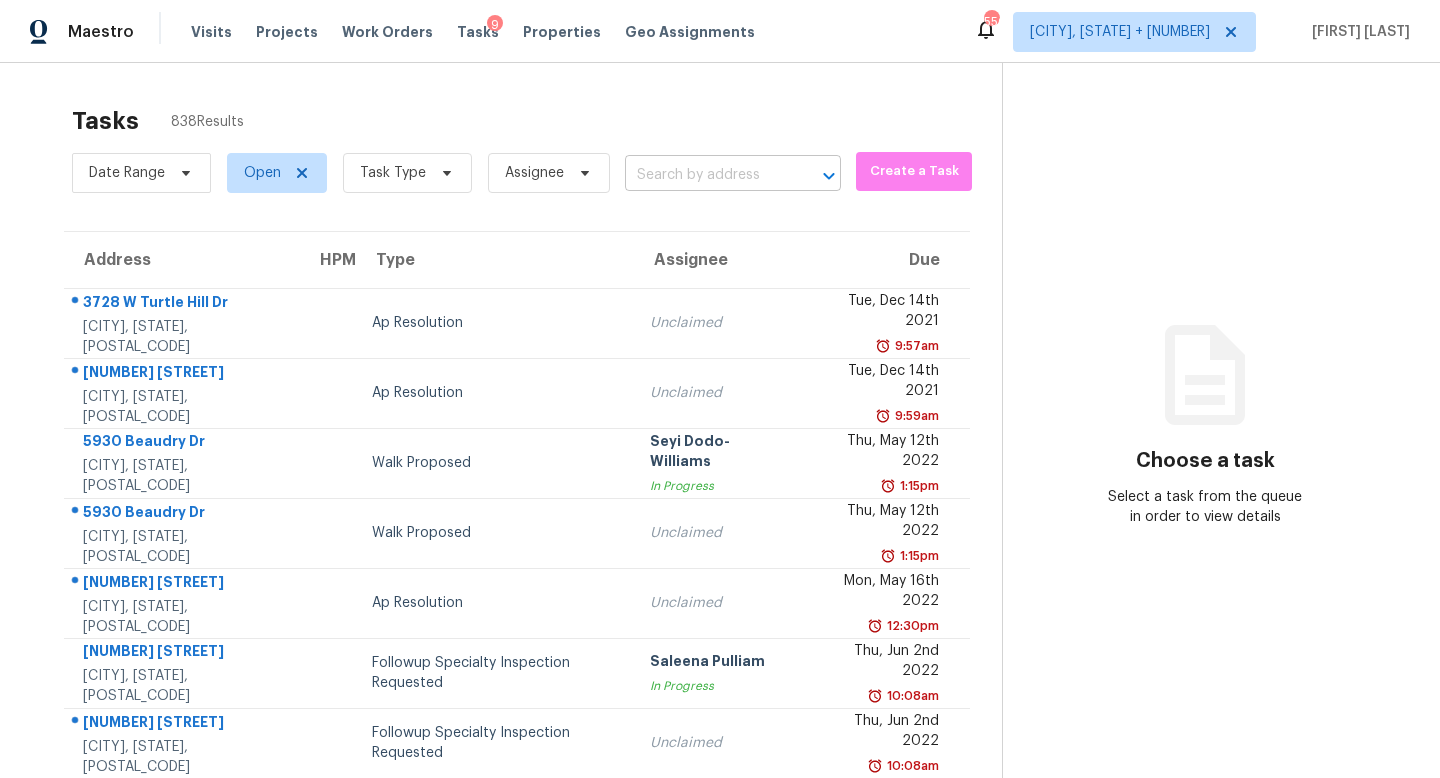 click at bounding box center (705, 175) 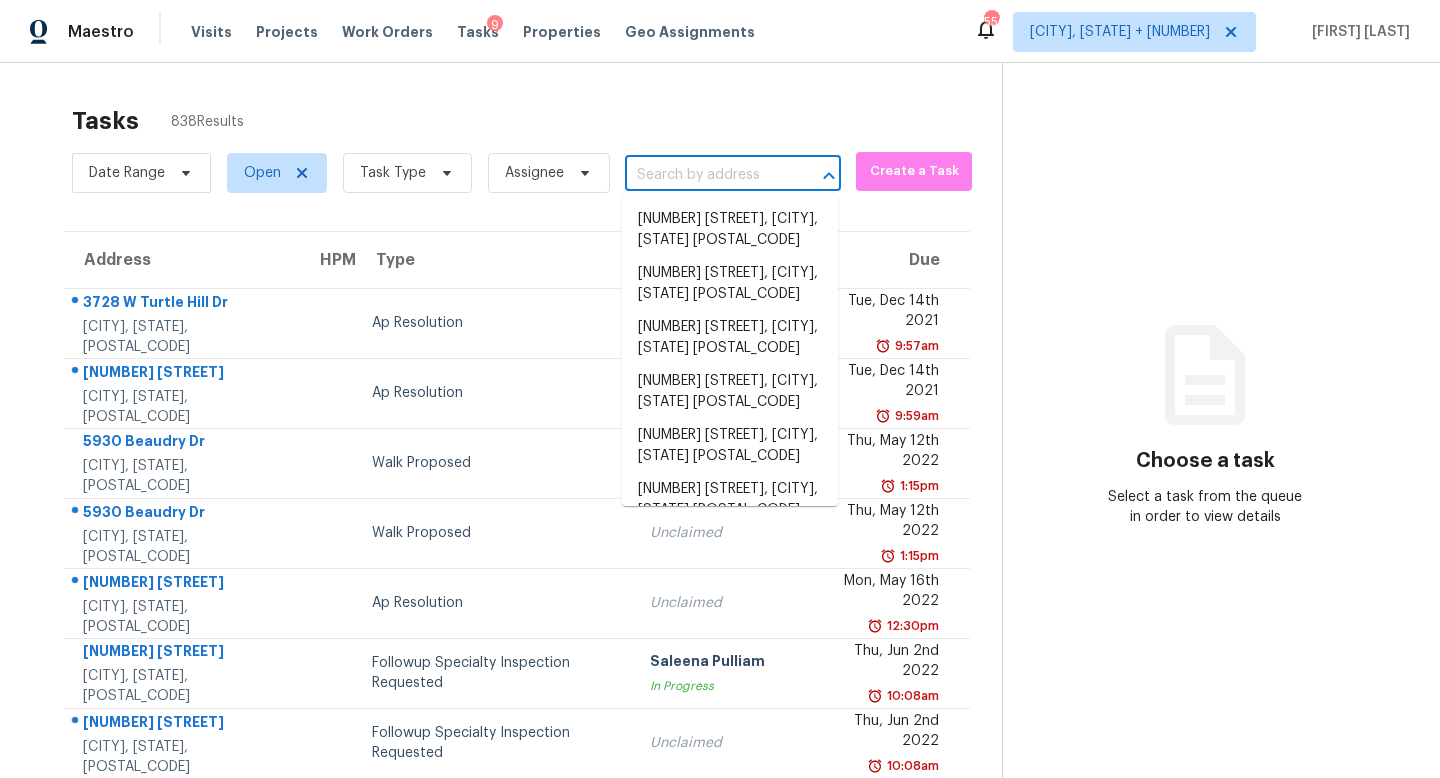 paste on "[NUMBER] [STREET], [CITY], [STATE] [POSTAL_CODE]" 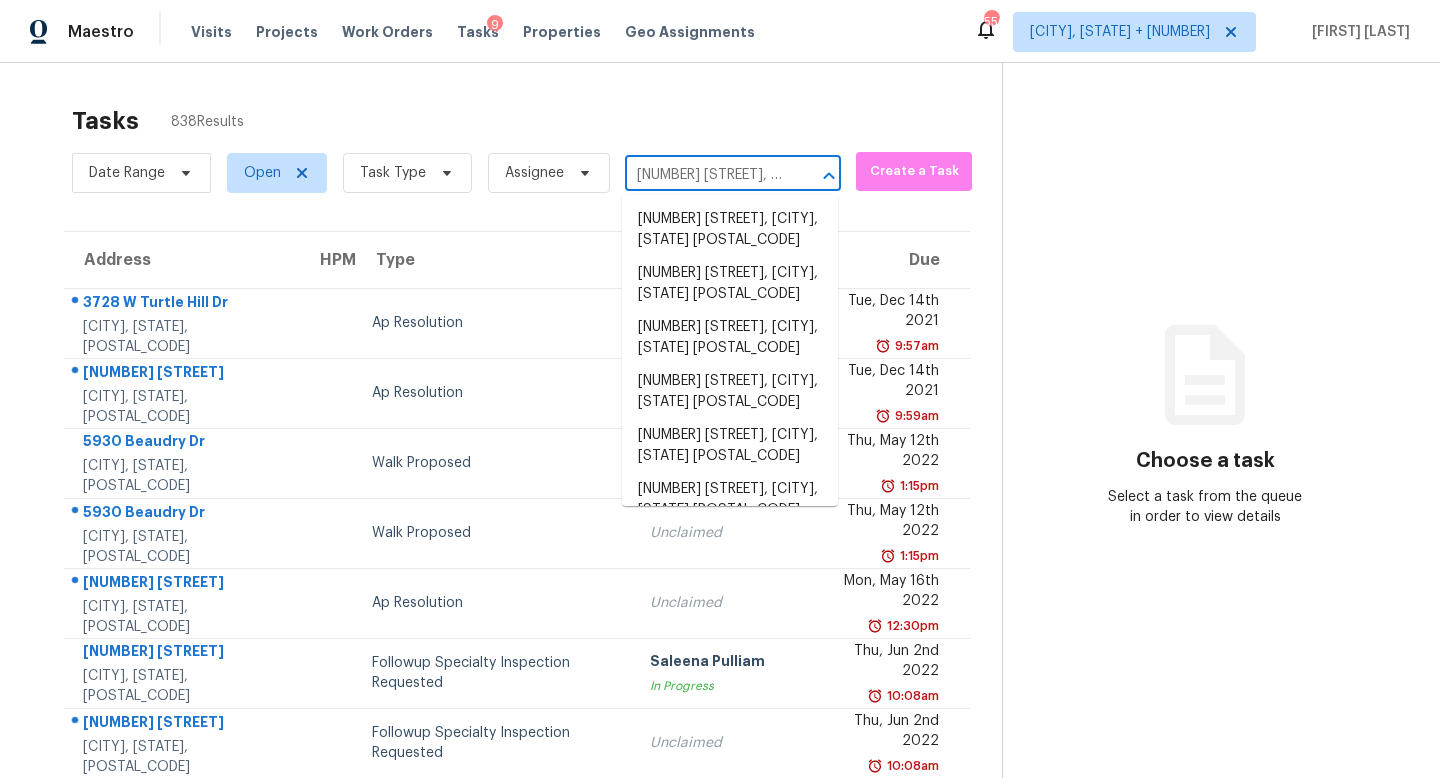 scroll, scrollTop: 0, scrollLeft: 158, axis: horizontal 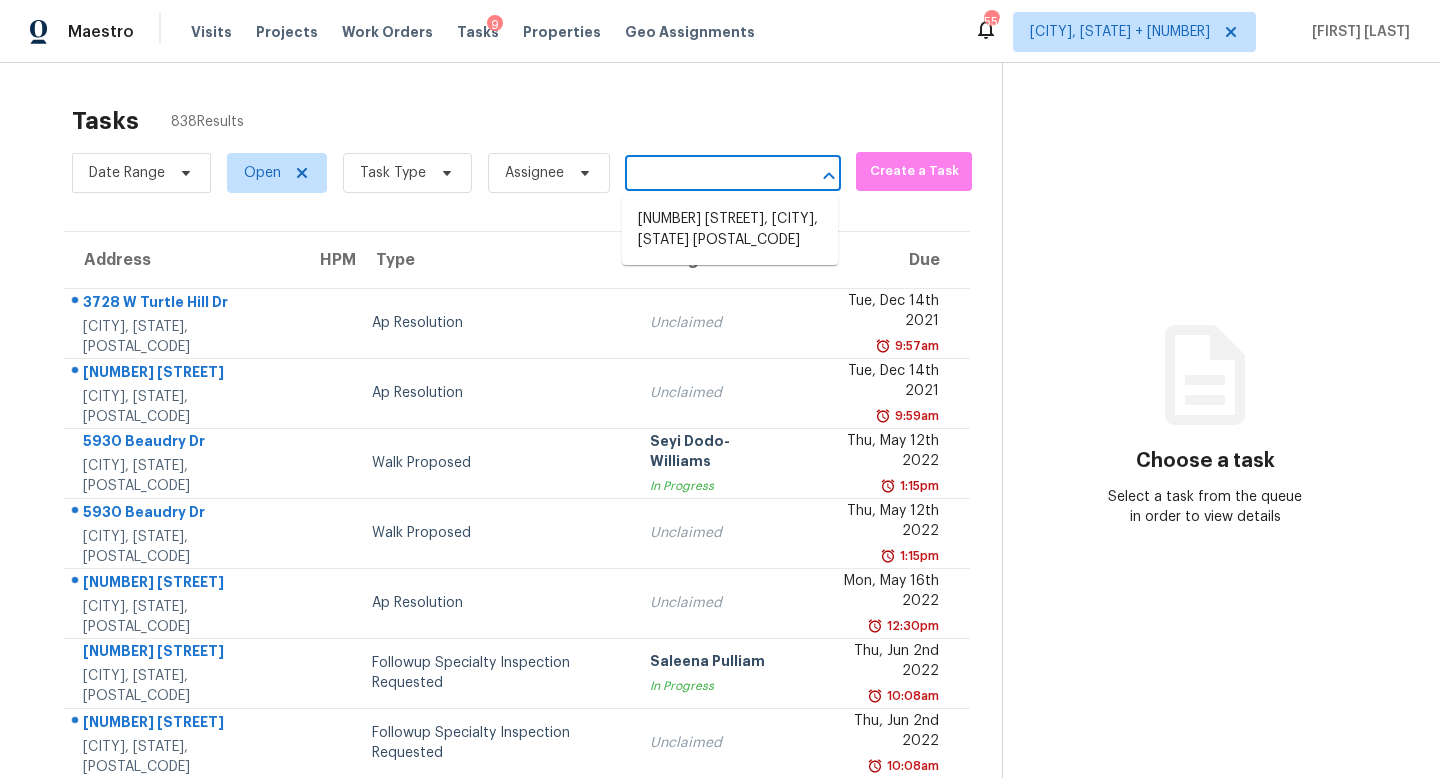 click on "[NUMBER] [STREET], [CITY], [STATE] [POSTAL_CODE]" at bounding box center (730, 230) 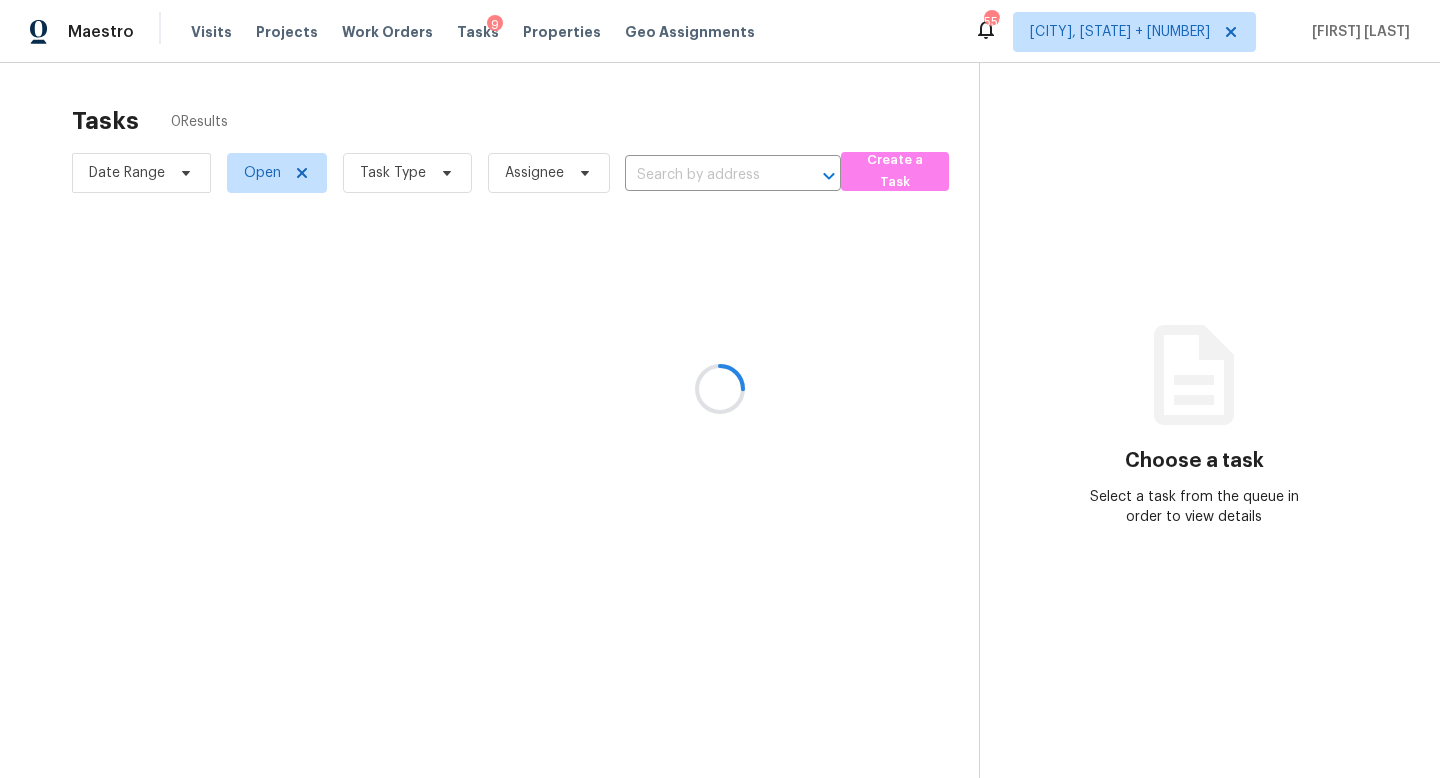type on "[NUMBER] [STREET], [CITY], [STATE] [POSTAL_CODE]" 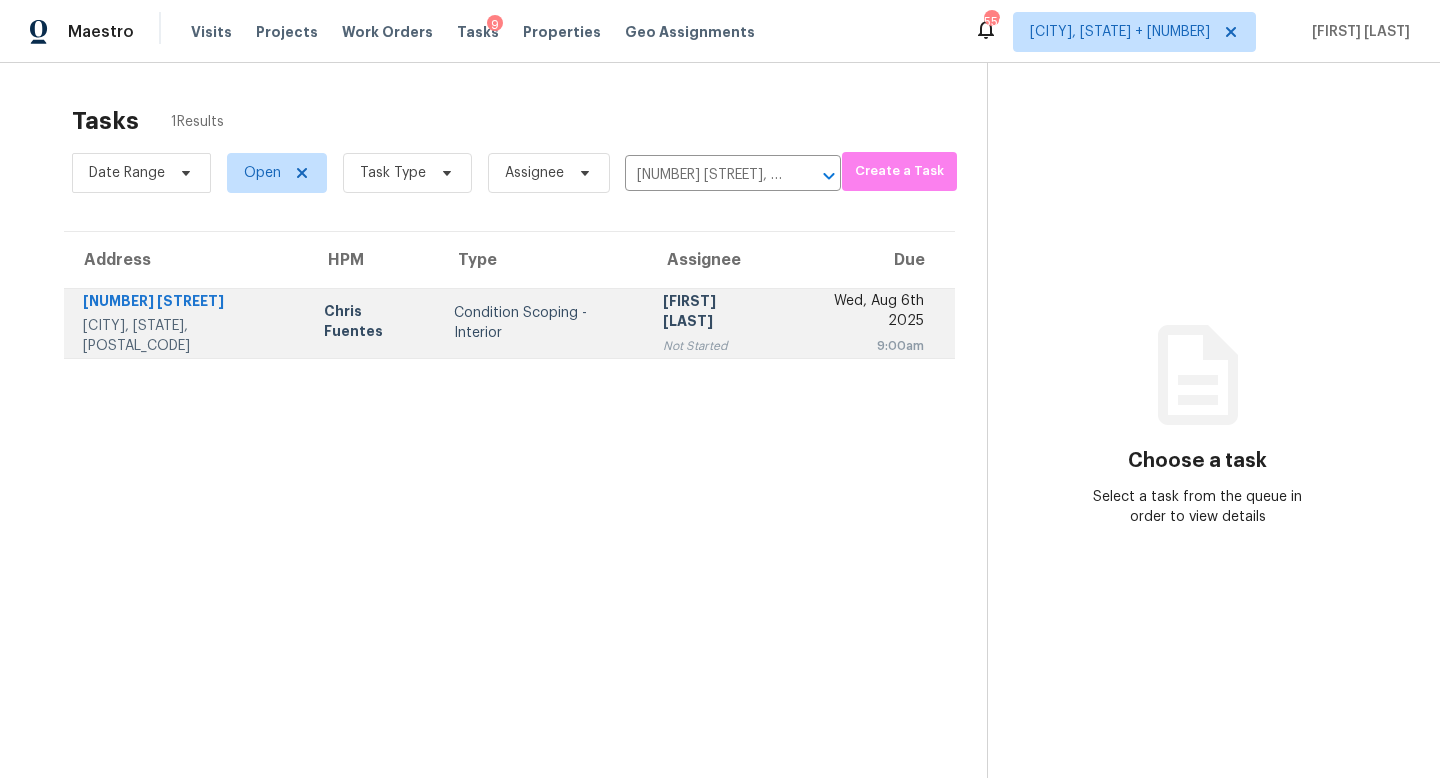 click on "[FIRST] [LAST]" at bounding box center (714, 323) 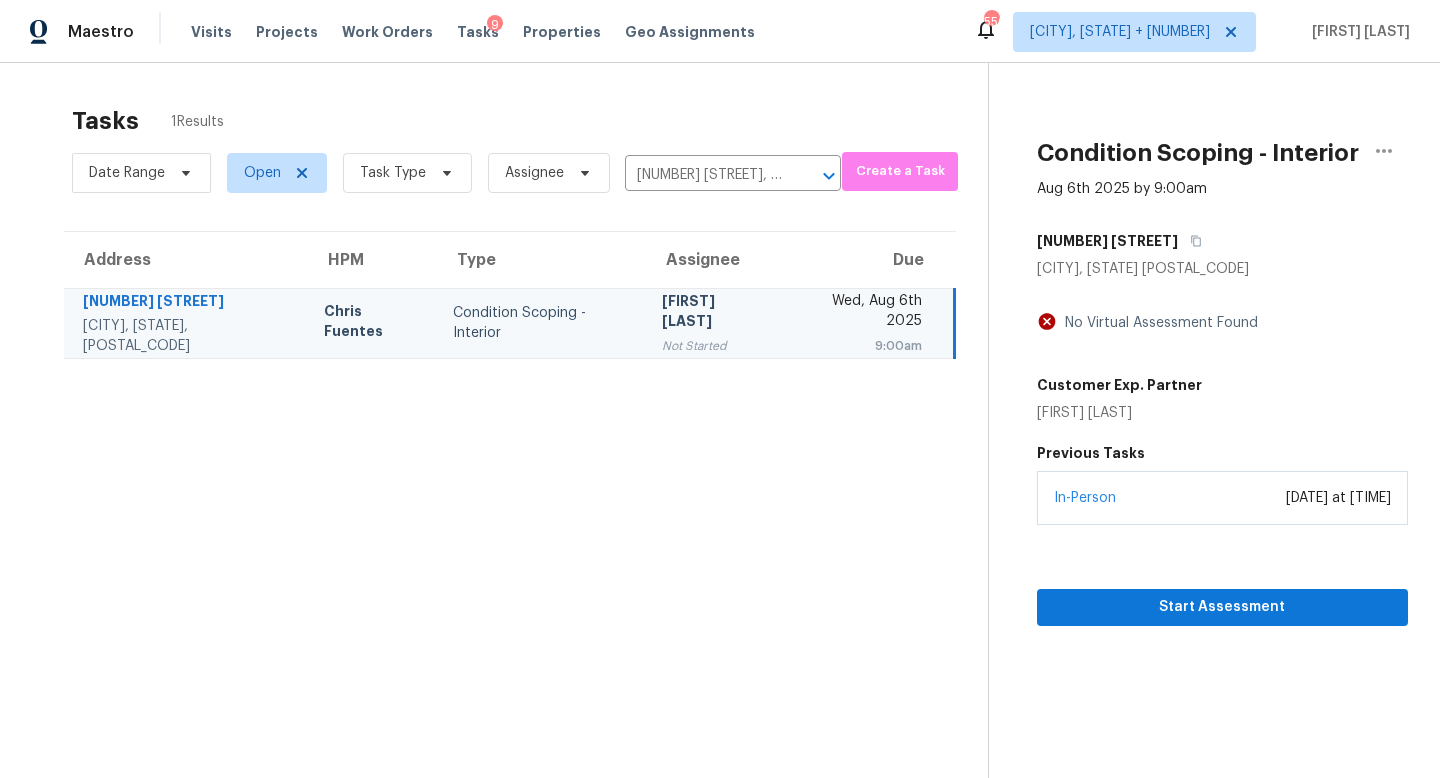 click on "Start Assessment" at bounding box center (1222, 575) 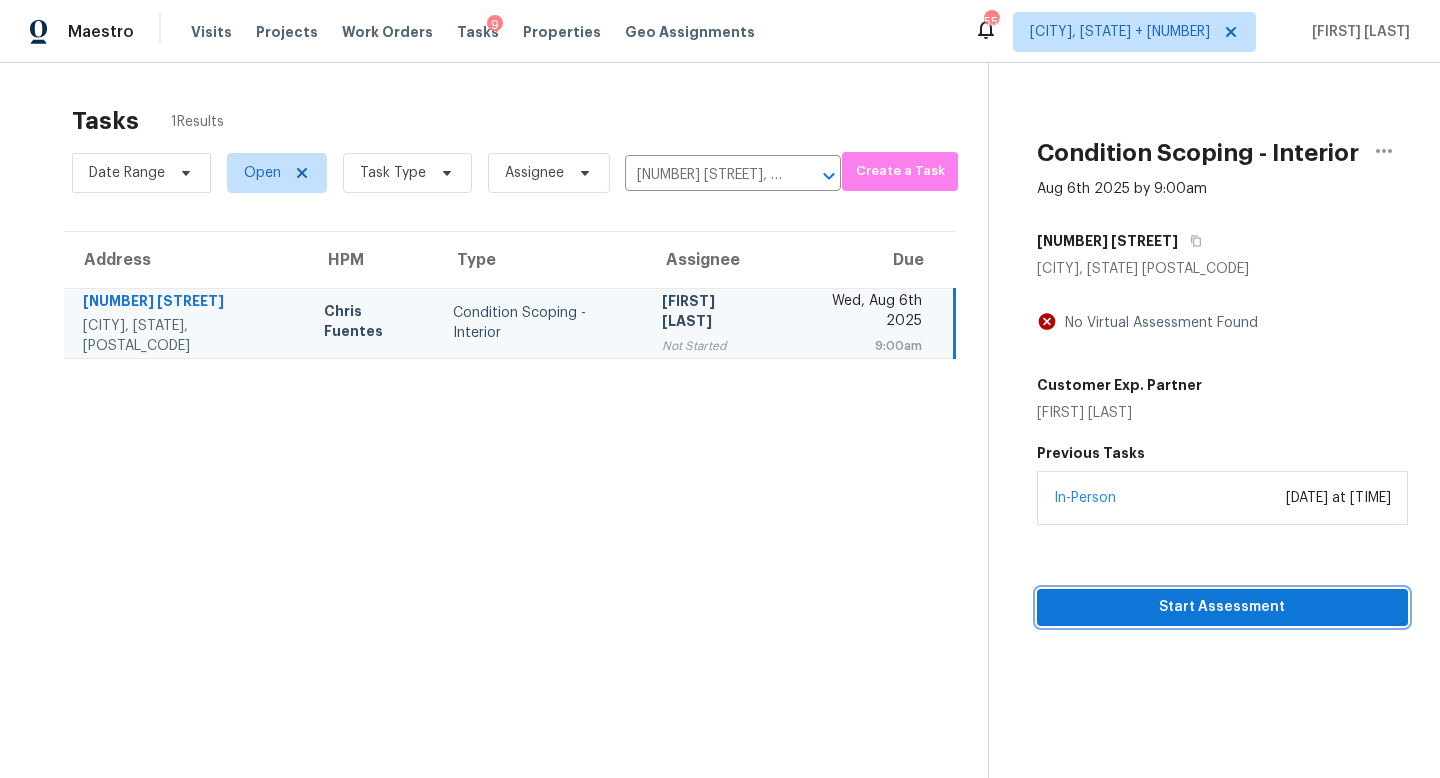click on "Start Assessment" at bounding box center [1222, 607] 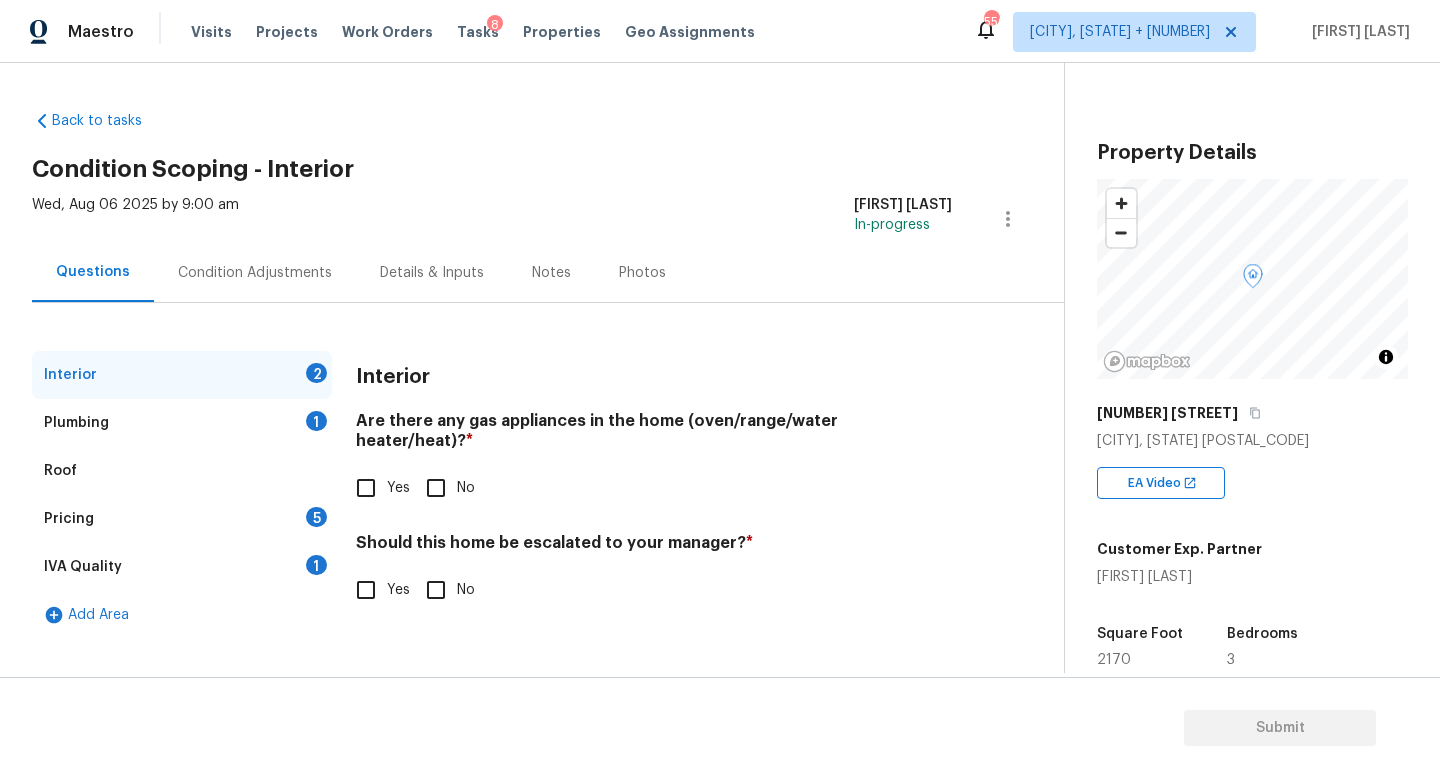 click on "No" at bounding box center [436, 488] 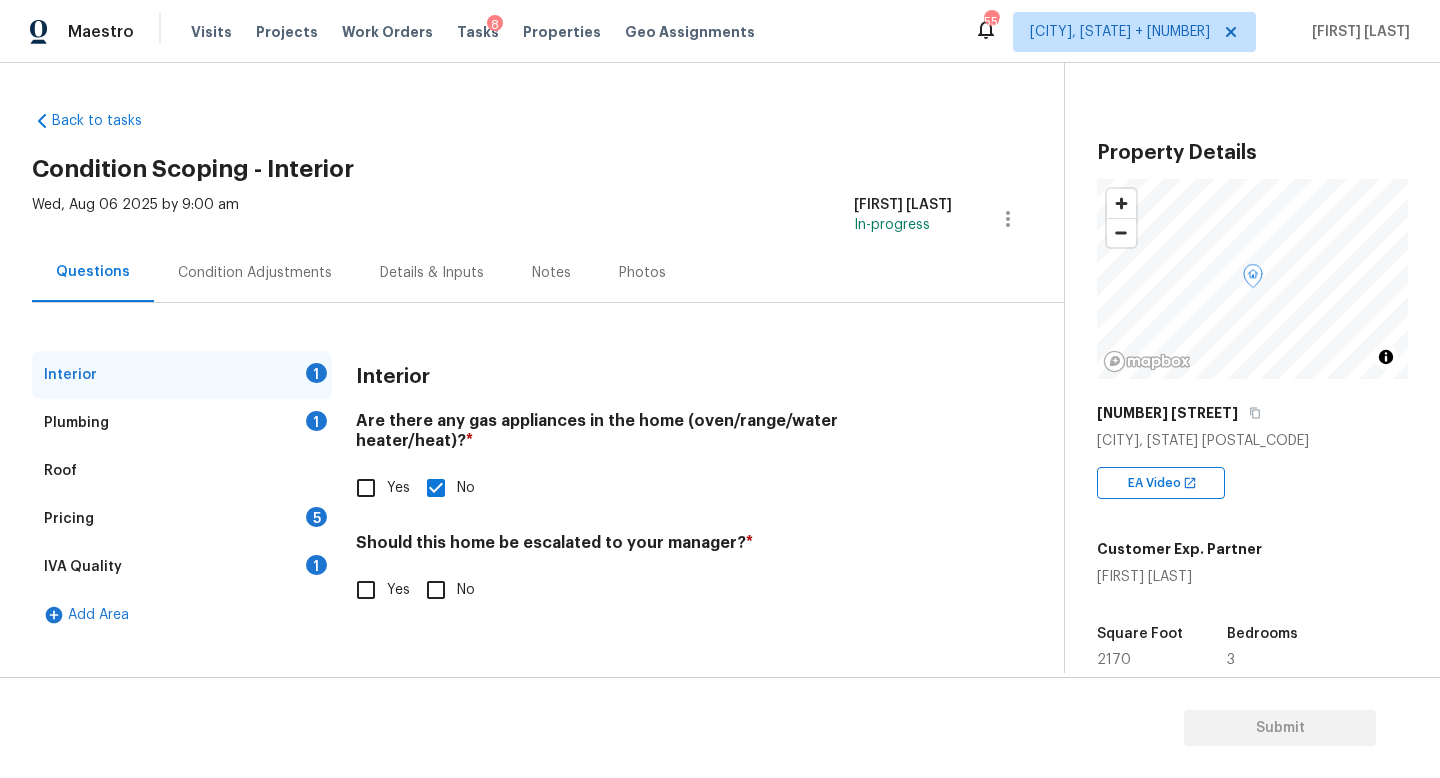 click on "Plumbing 1" at bounding box center [182, 423] 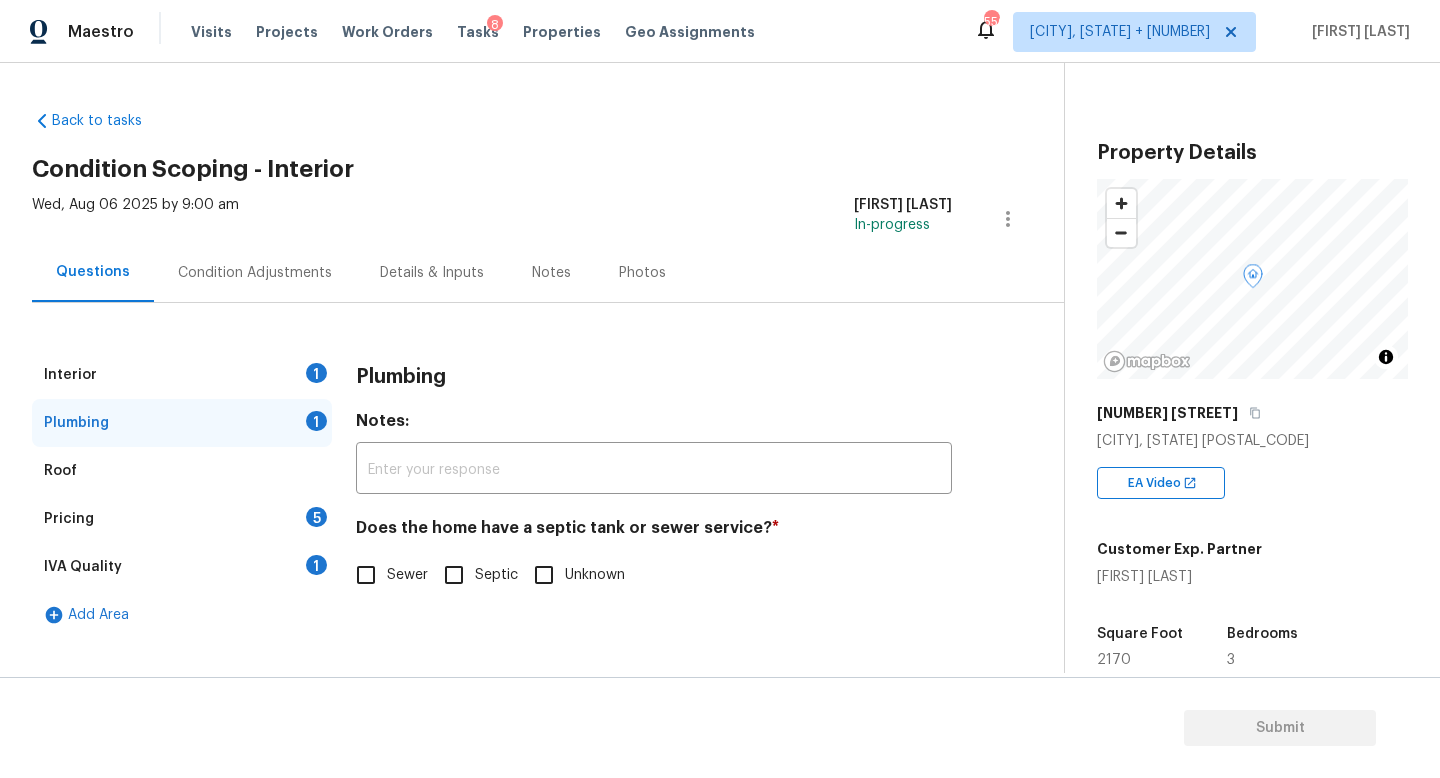 click on "1" at bounding box center (316, 373) 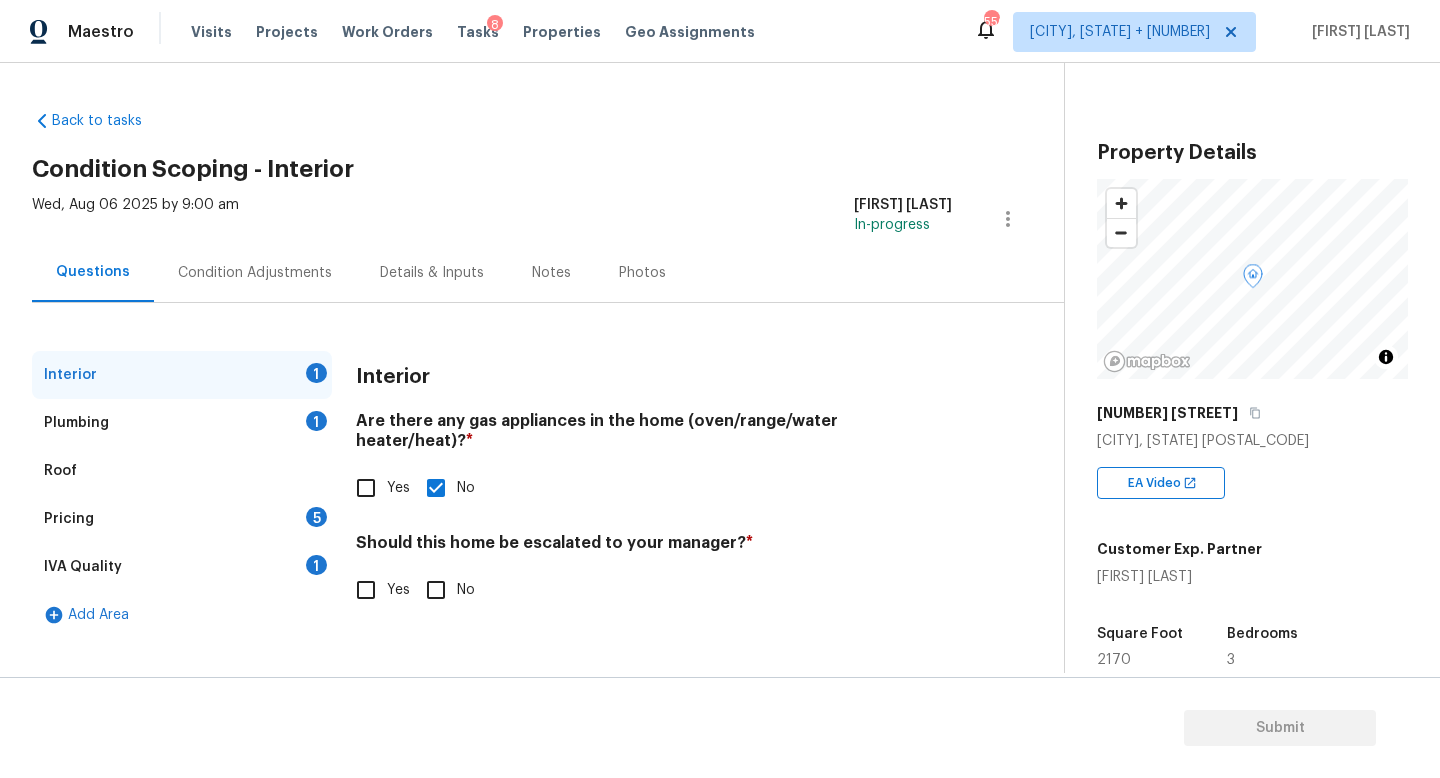 click on "Plumbing 1" at bounding box center (182, 423) 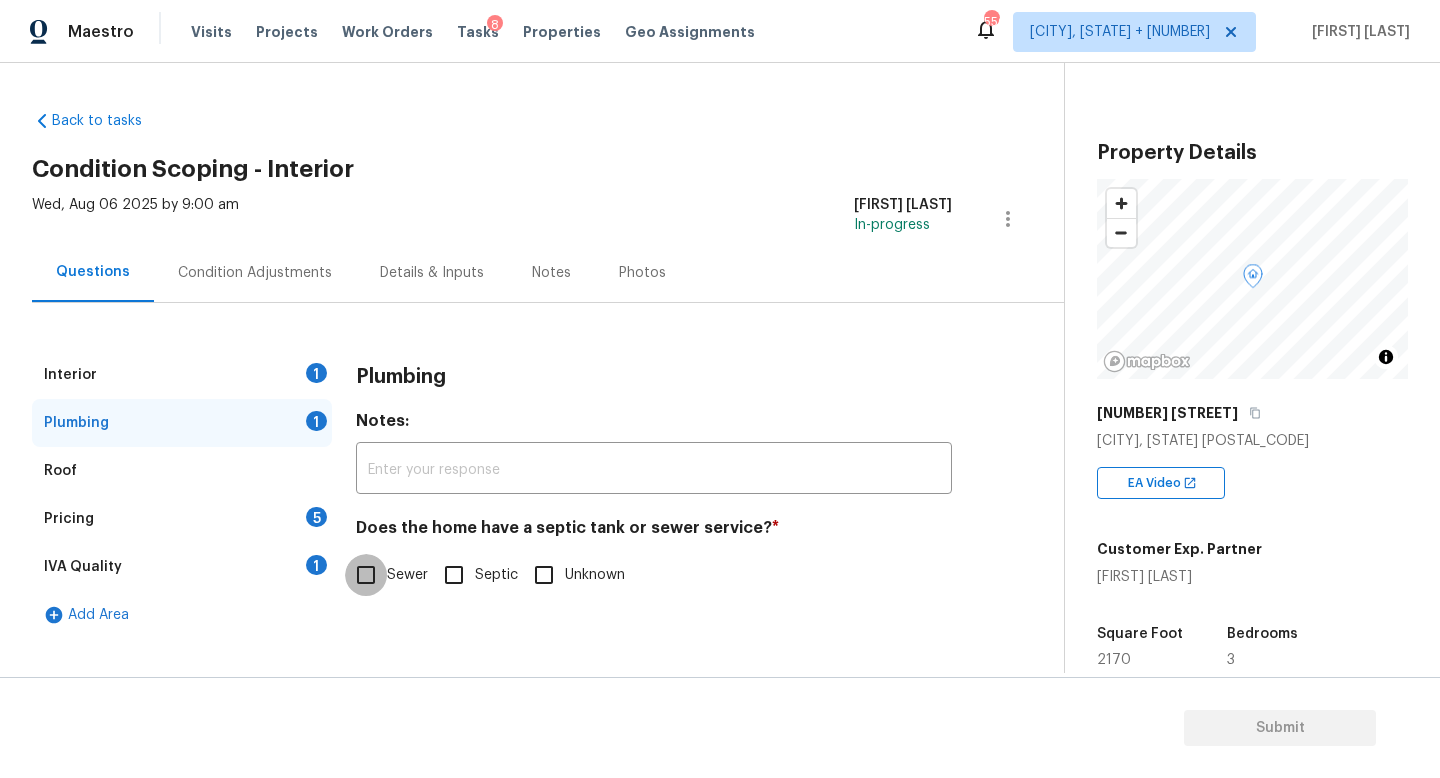 click on "Sewer" at bounding box center [366, 575] 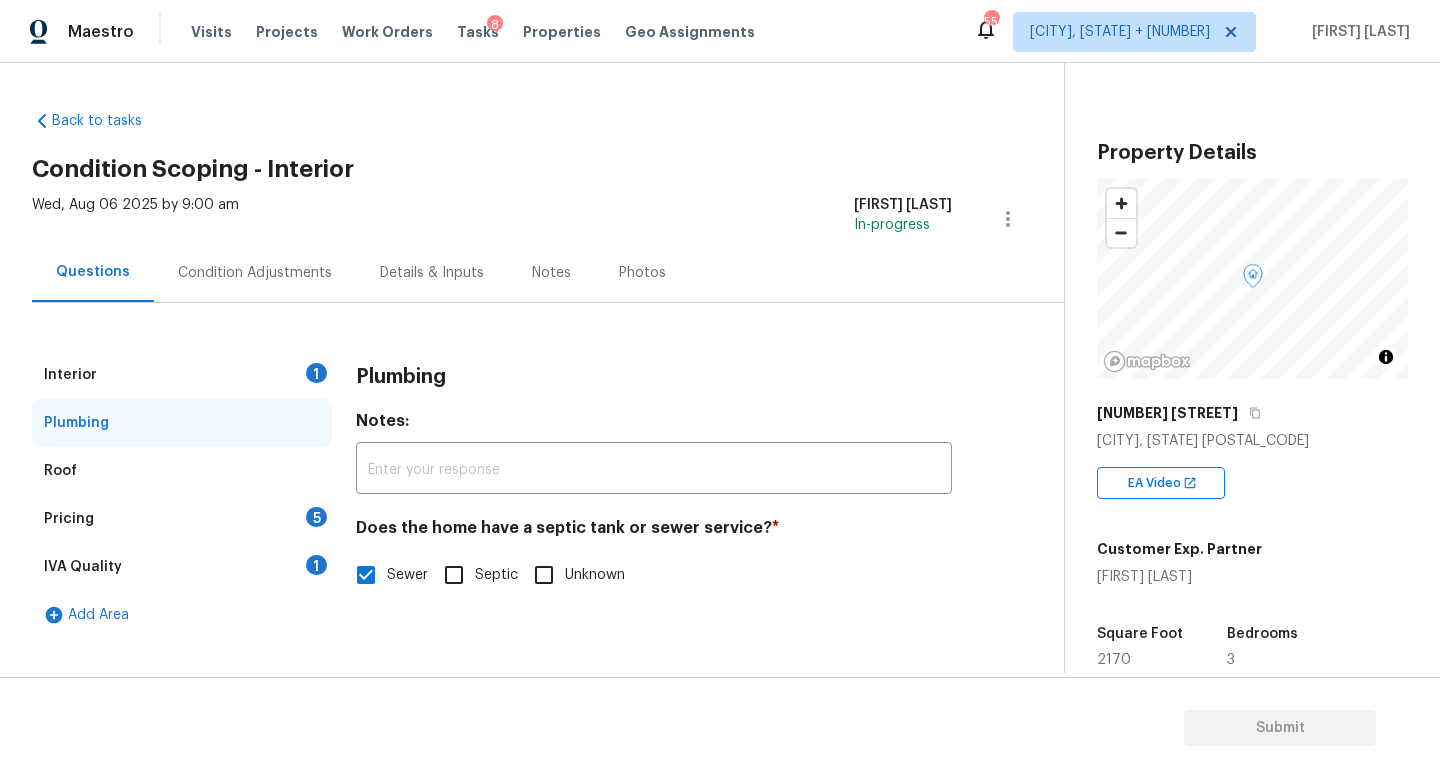 click on "Pricing 5" at bounding box center [182, 519] 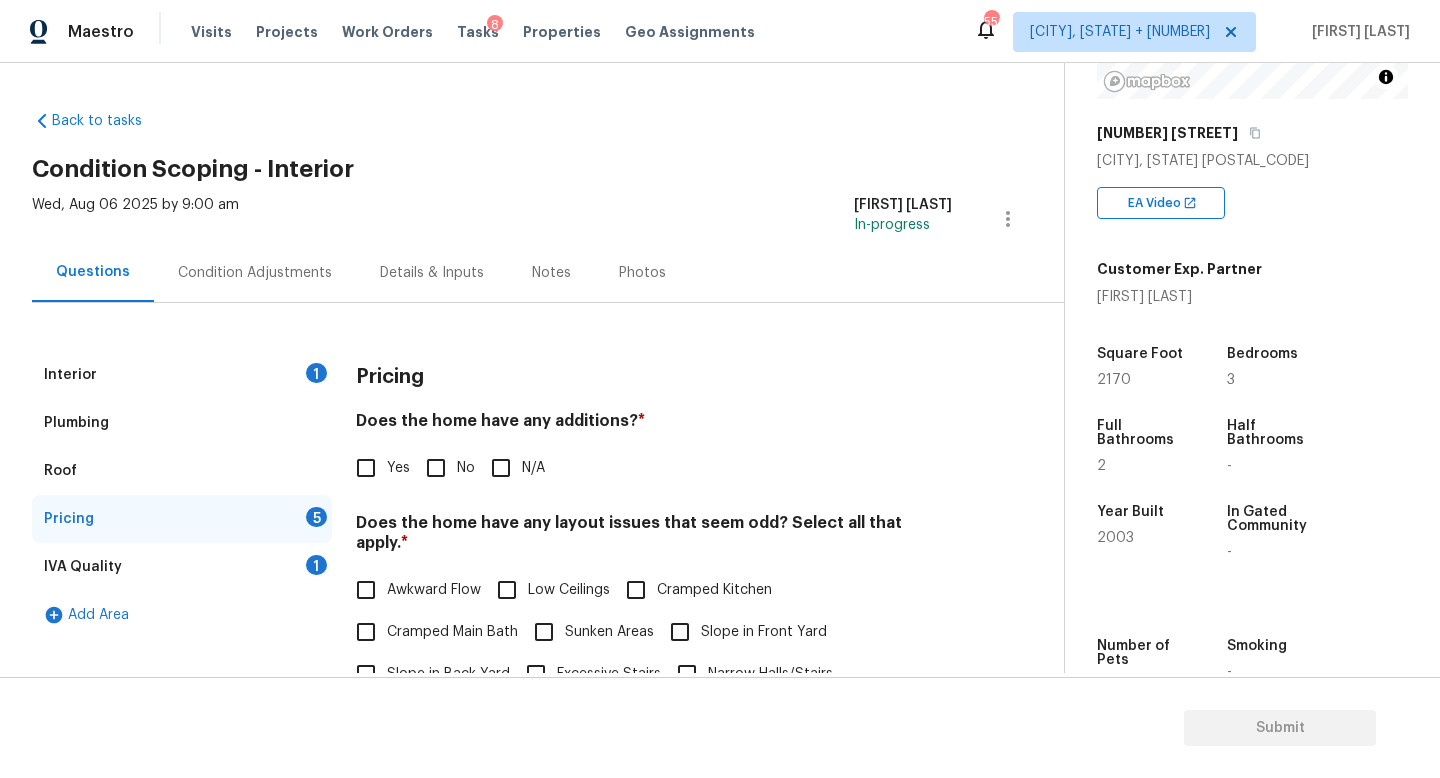 scroll, scrollTop: 426, scrollLeft: 0, axis: vertical 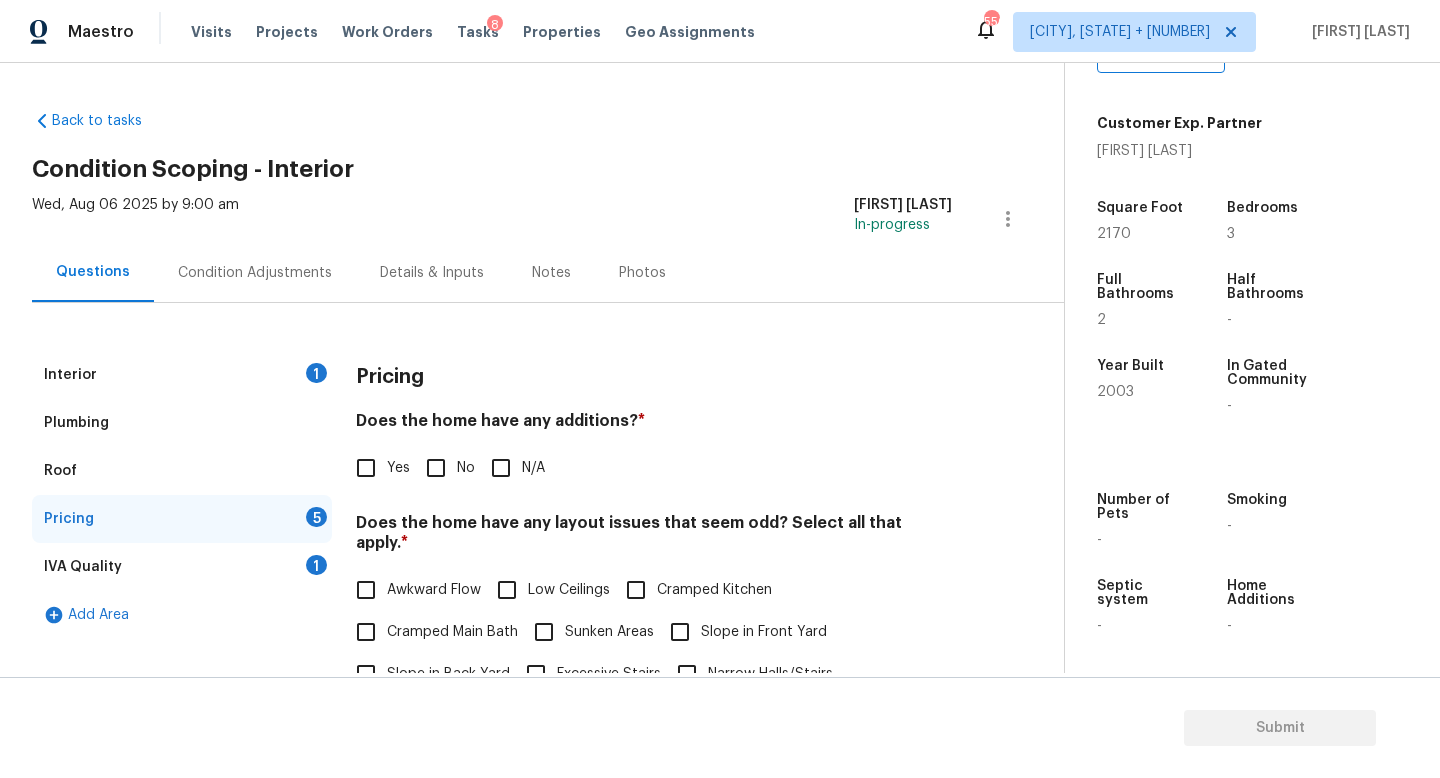 click on "No" at bounding box center [436, 468] 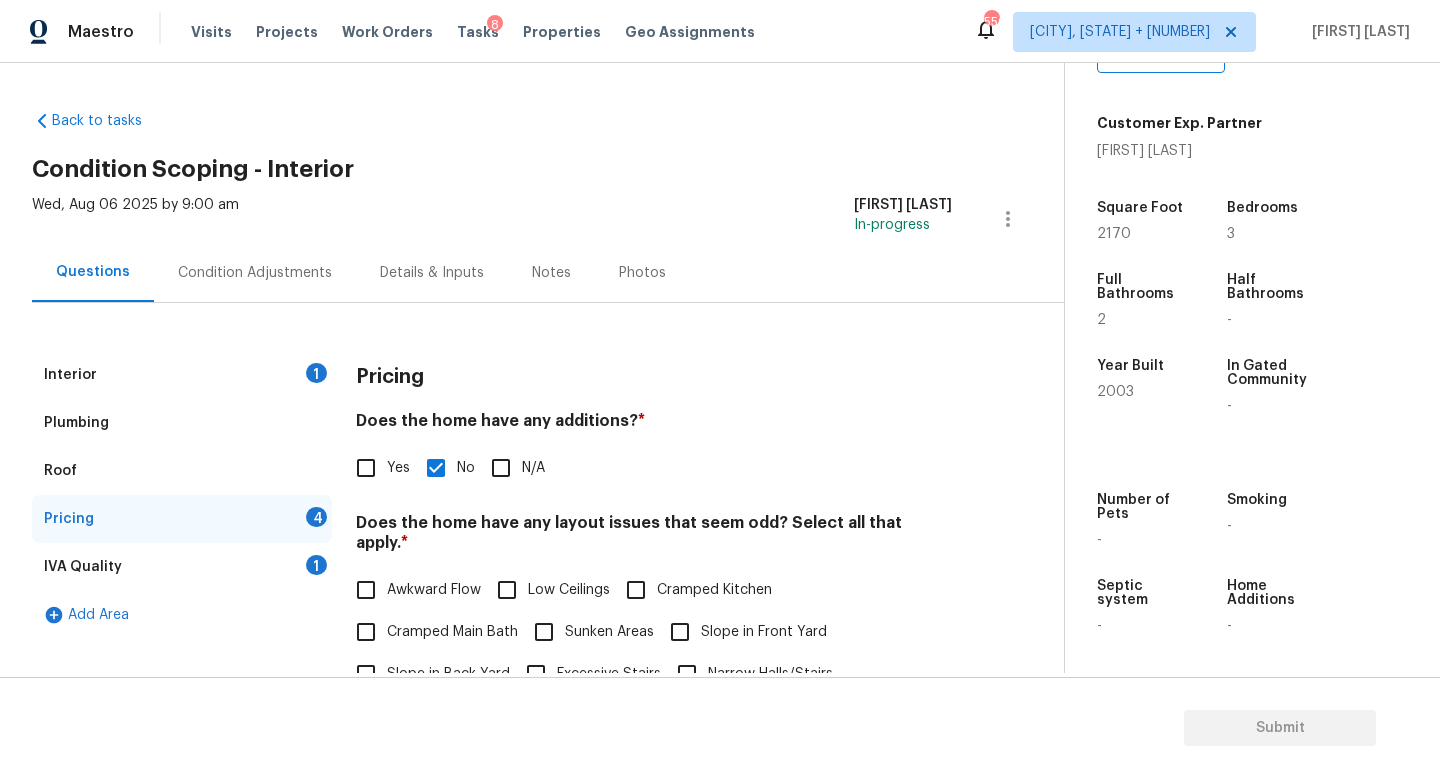 click on "Interior 1" at bounding box center [182, 375] 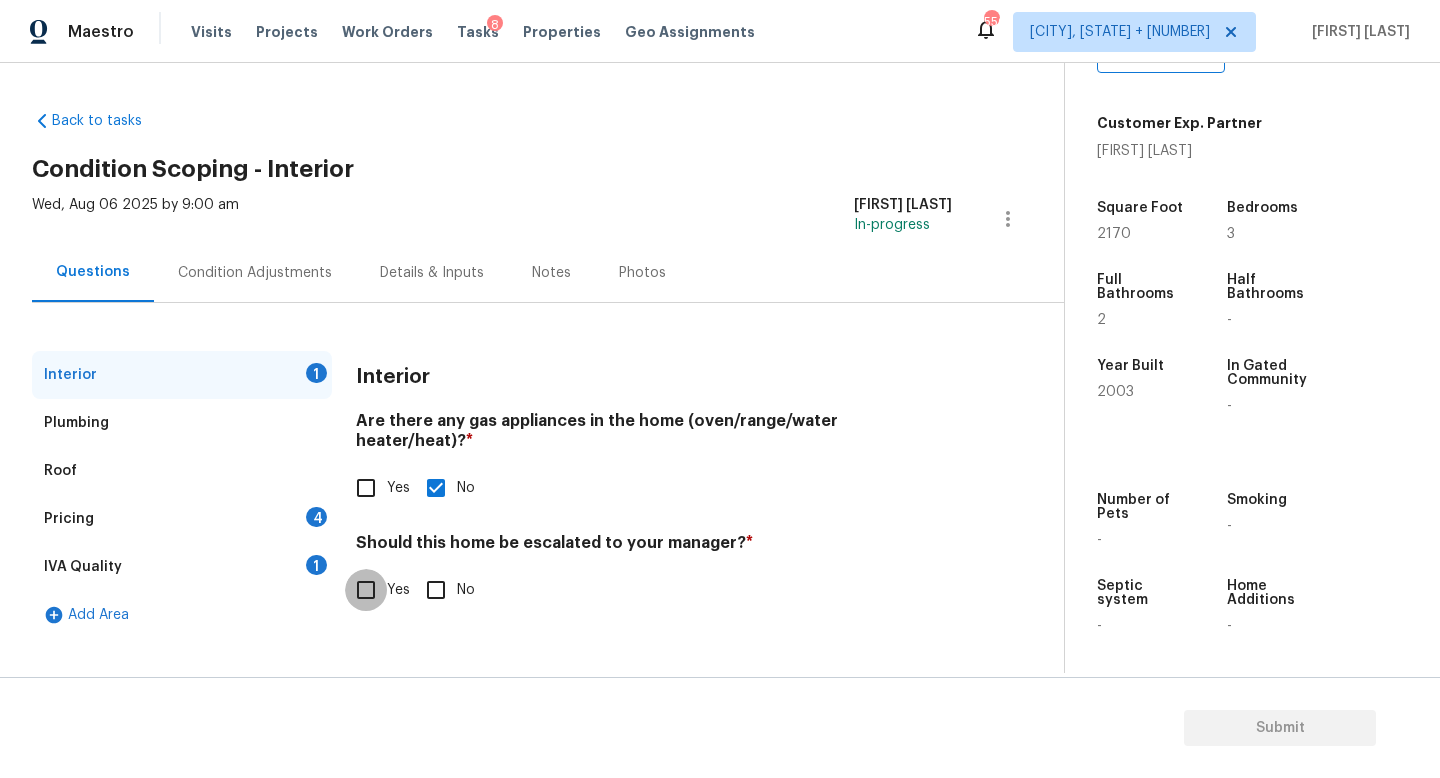 click on "Yes" at bounding box center (366, 590) 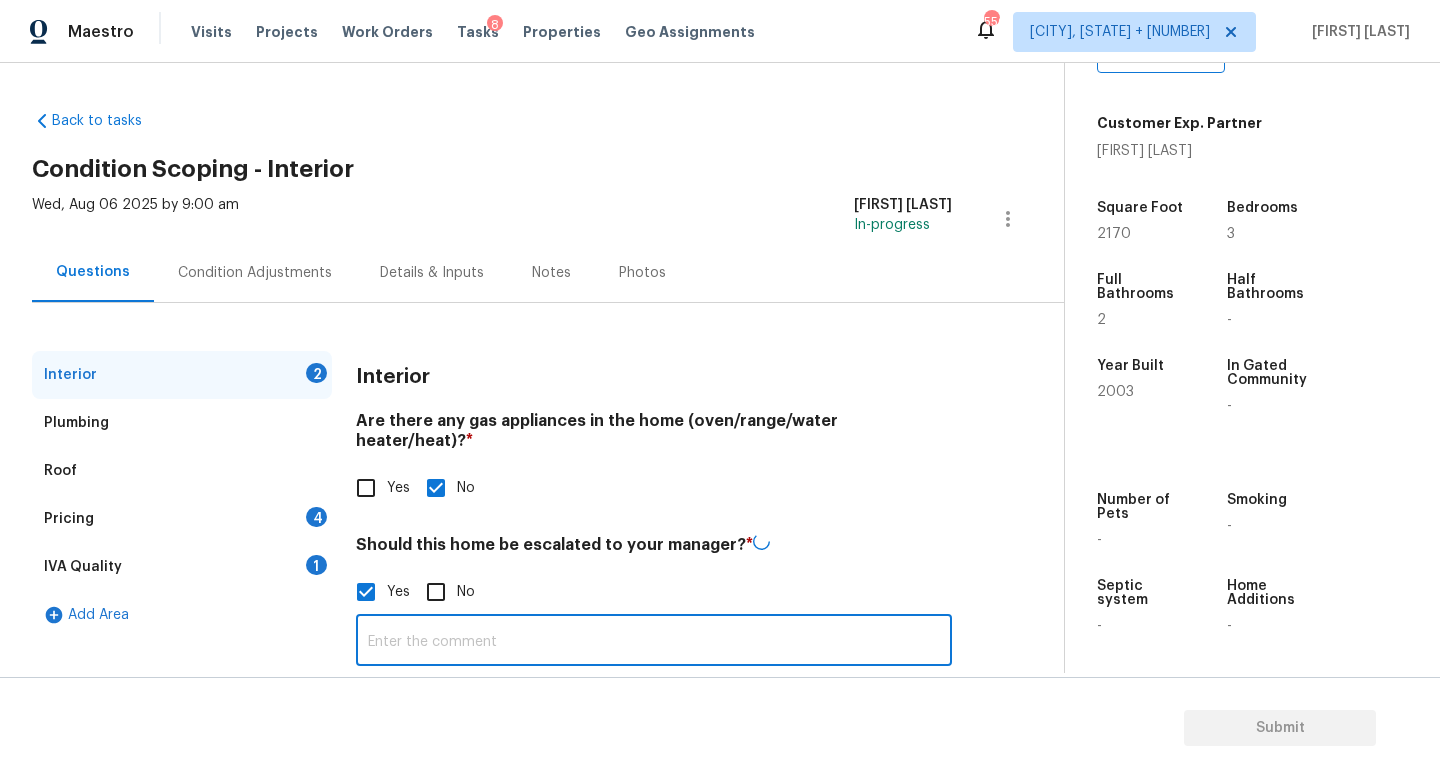 click at bounding box center (654, 642) 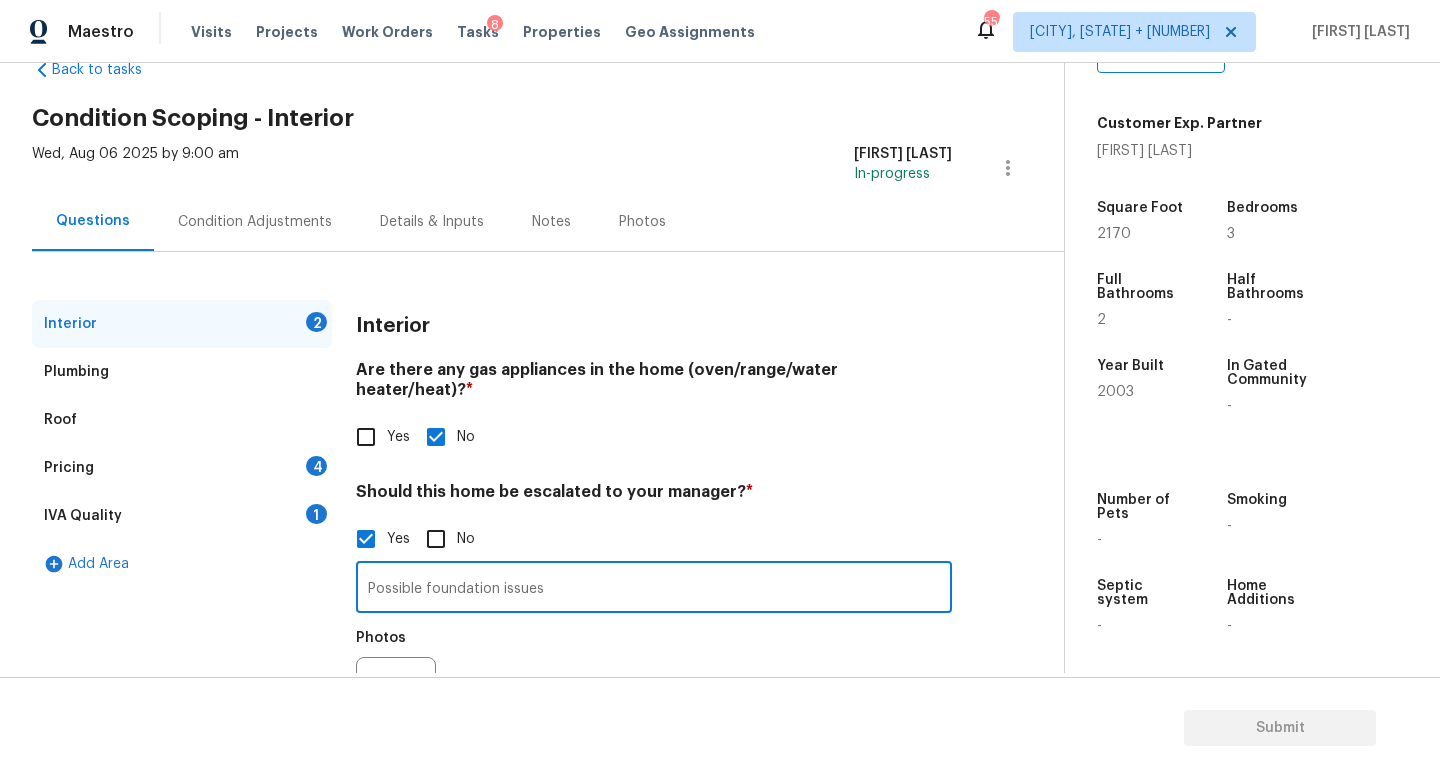 scroll, scrollTop: 137, scrollLeft: 0, axis: vertical 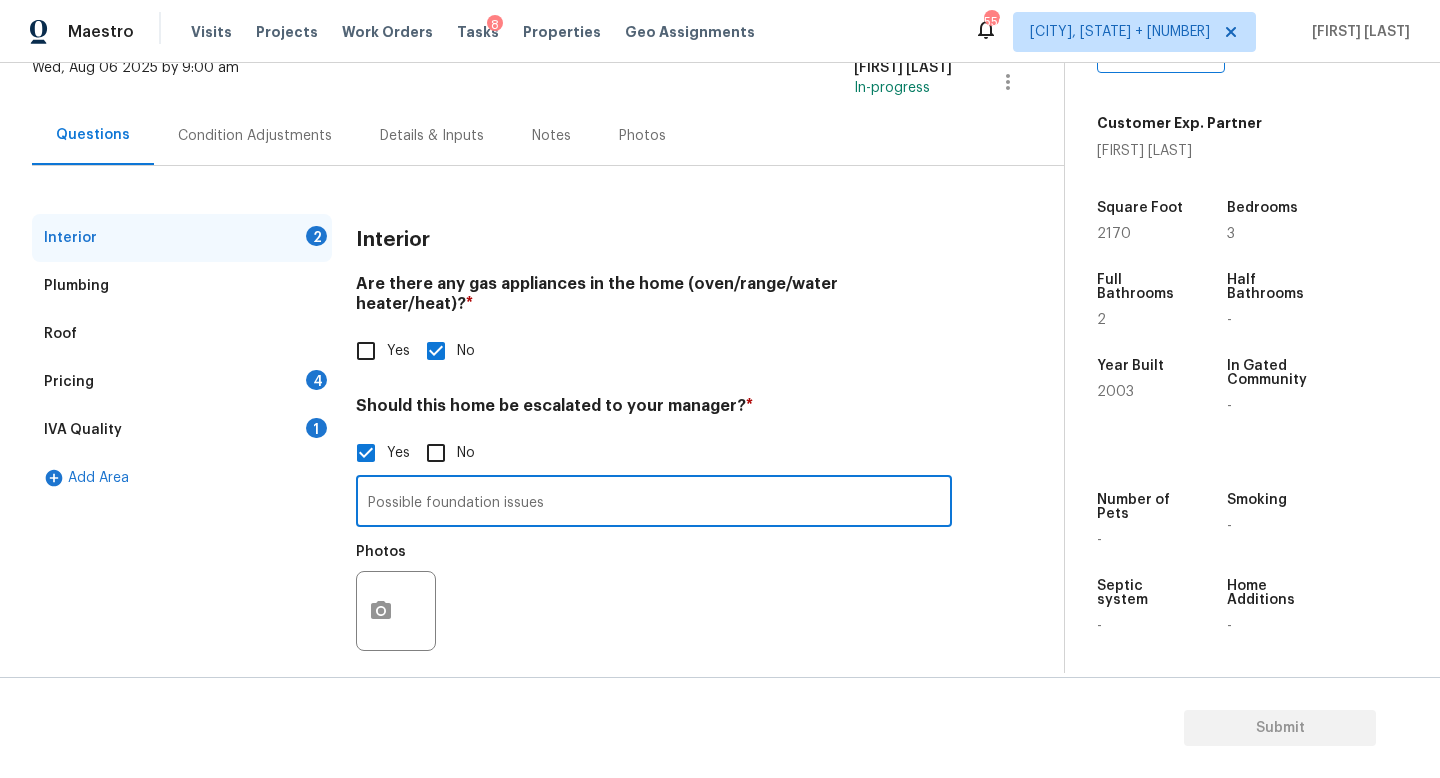 type on "Possible foundation issues" 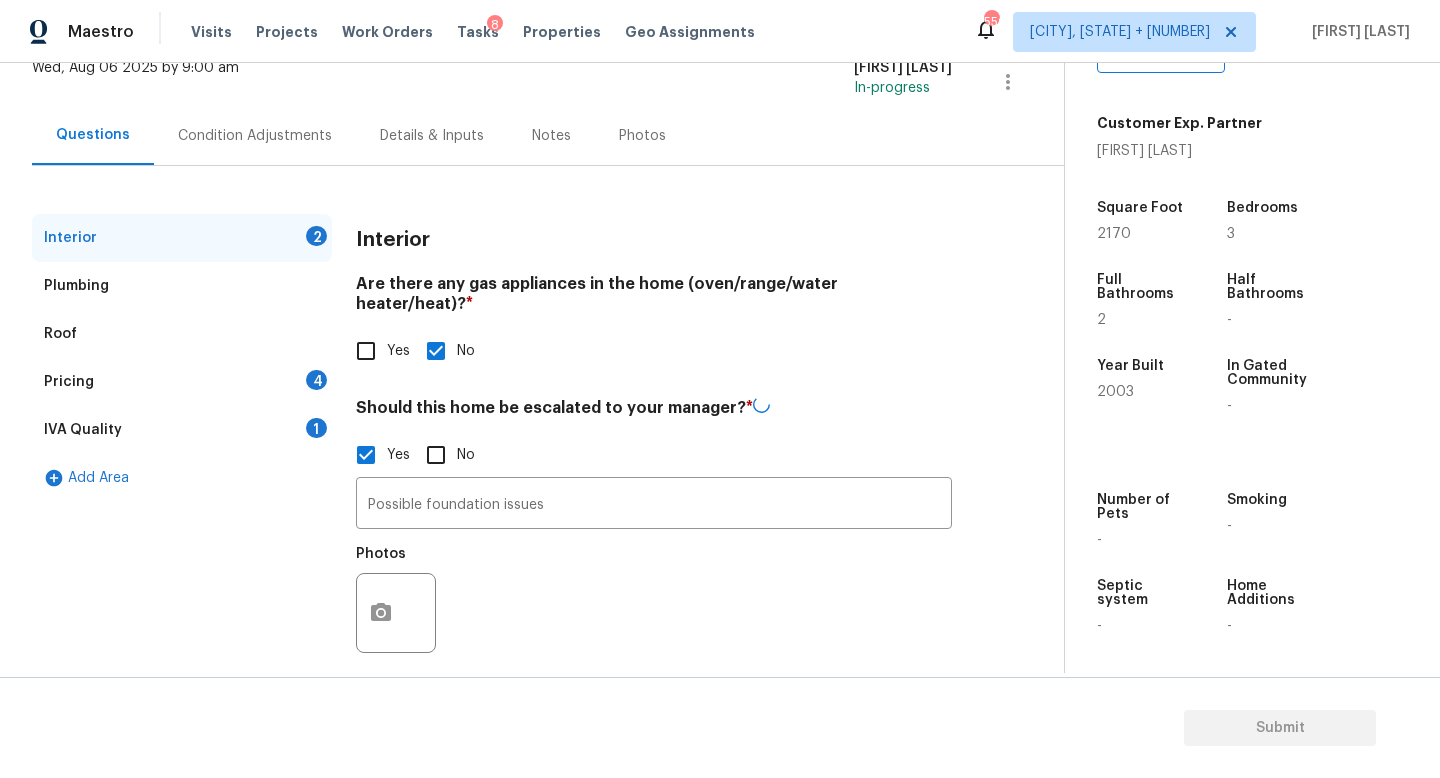 click at bounding box center (396, 613) 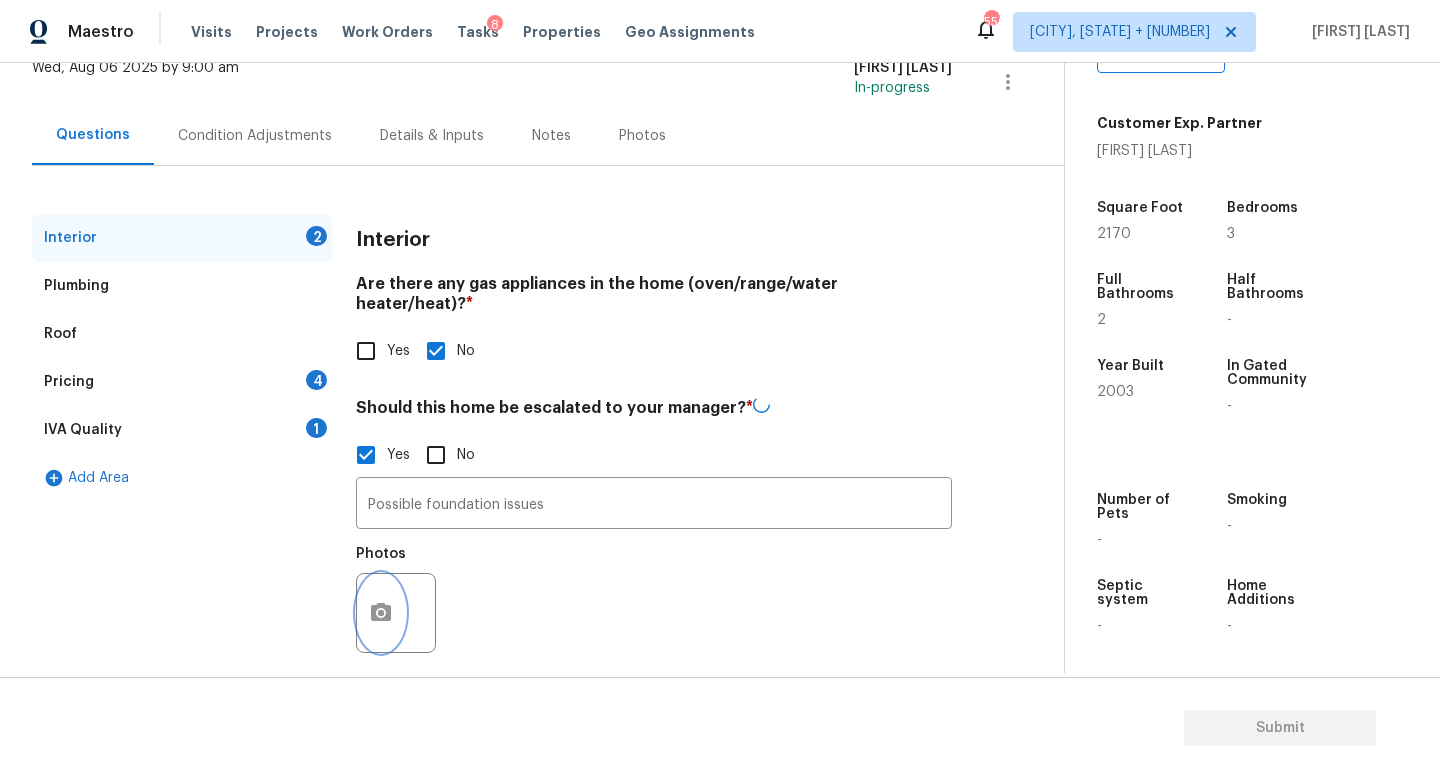 click 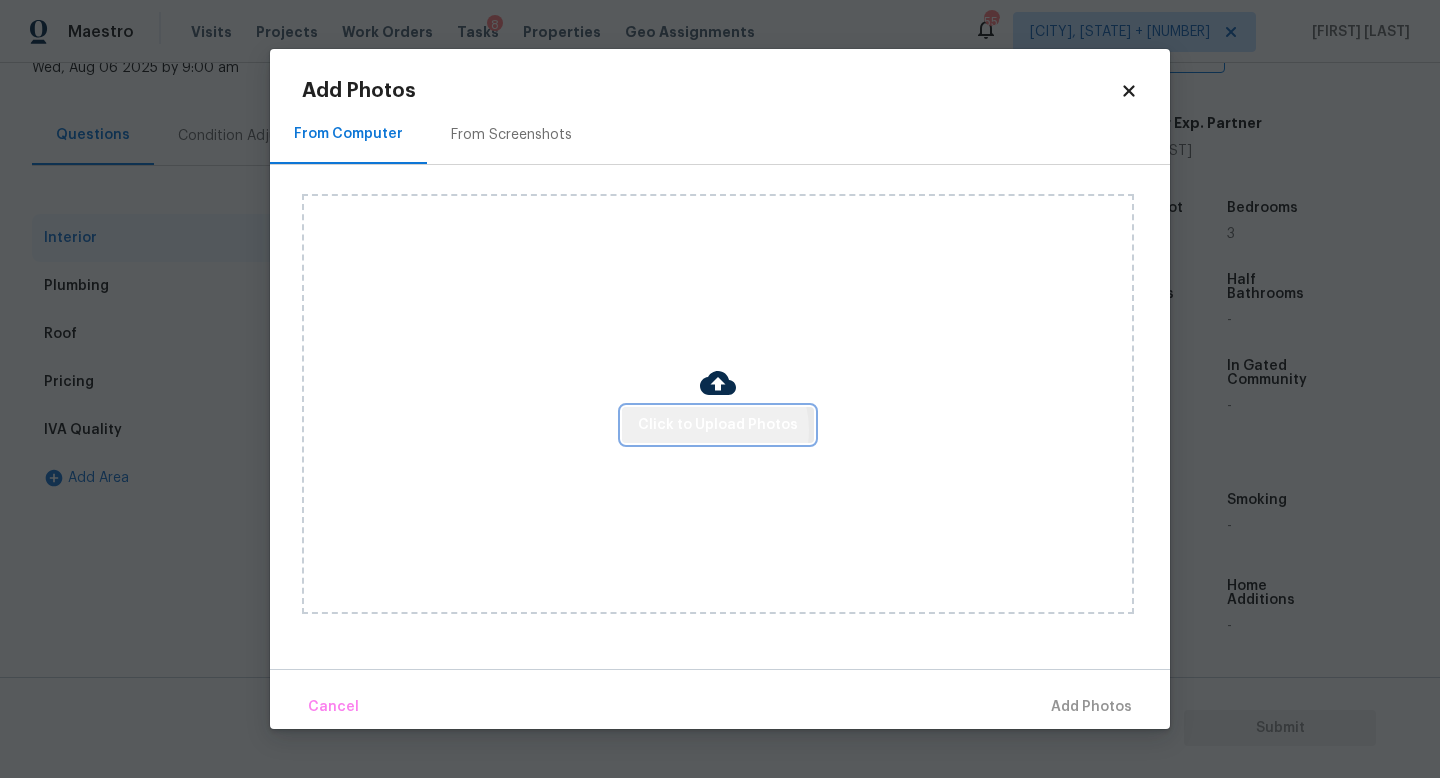 click on "Click to Upload Photos" at bounding box center (718, 425) 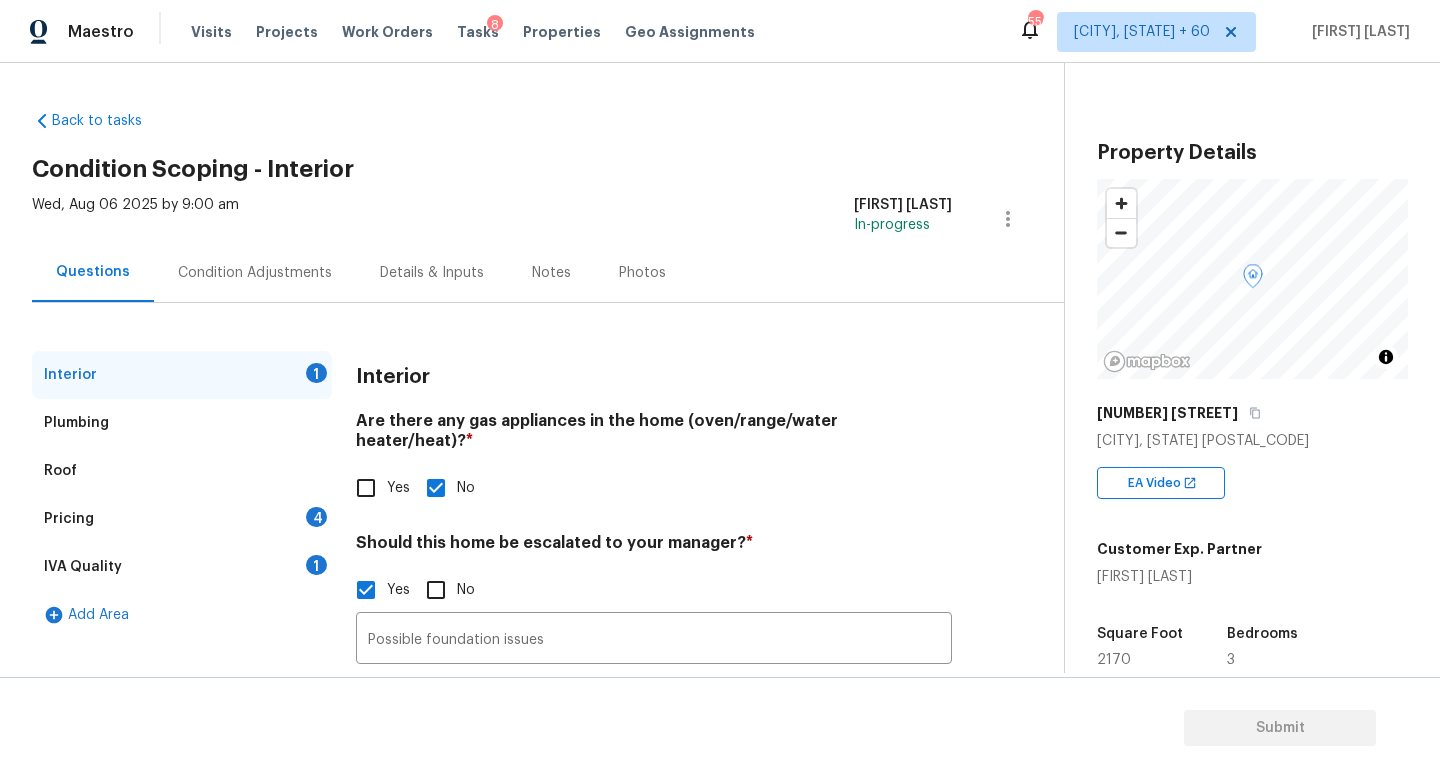 scroll, scrollTop: 0, scrollLeft: 0, axis: both 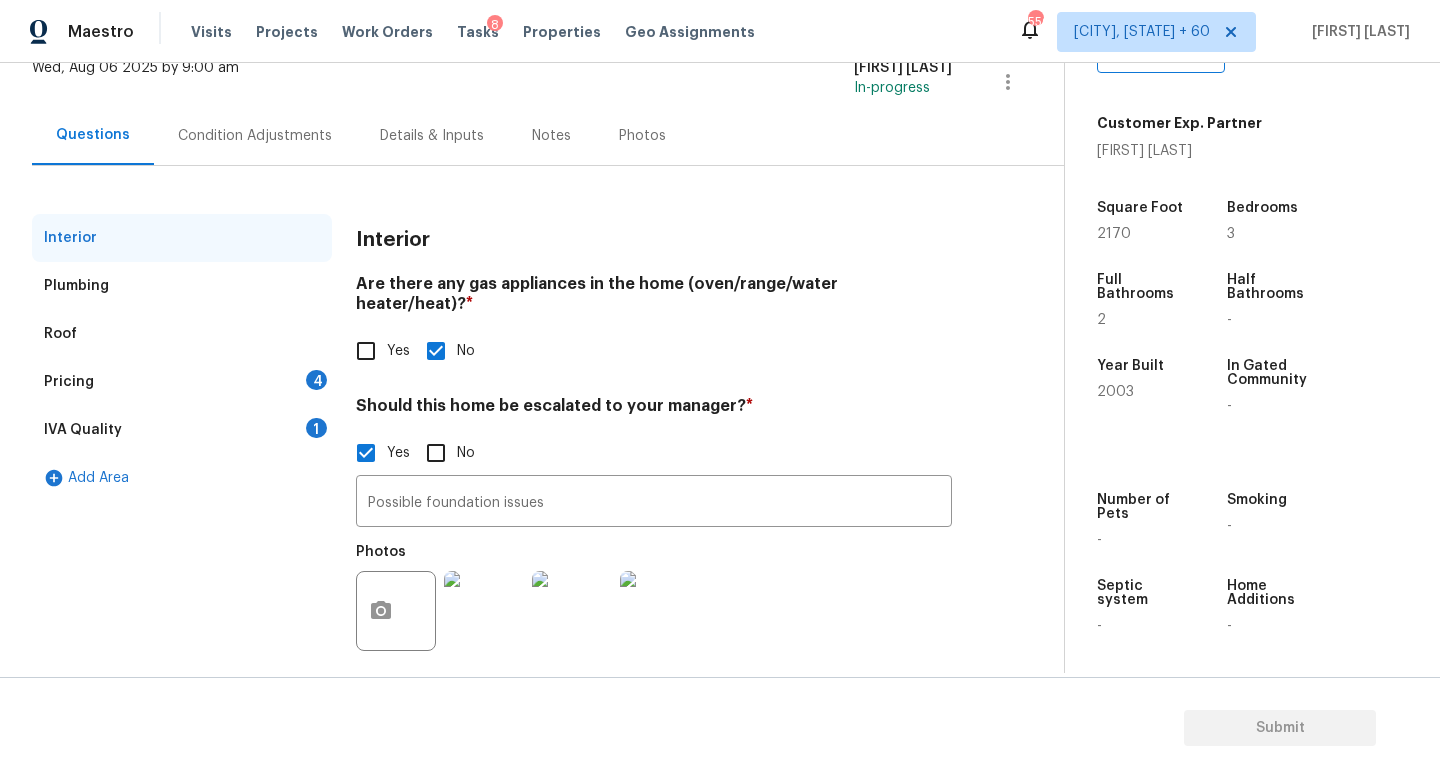 click on "Pricing 4" at bounding box center [182, 382] 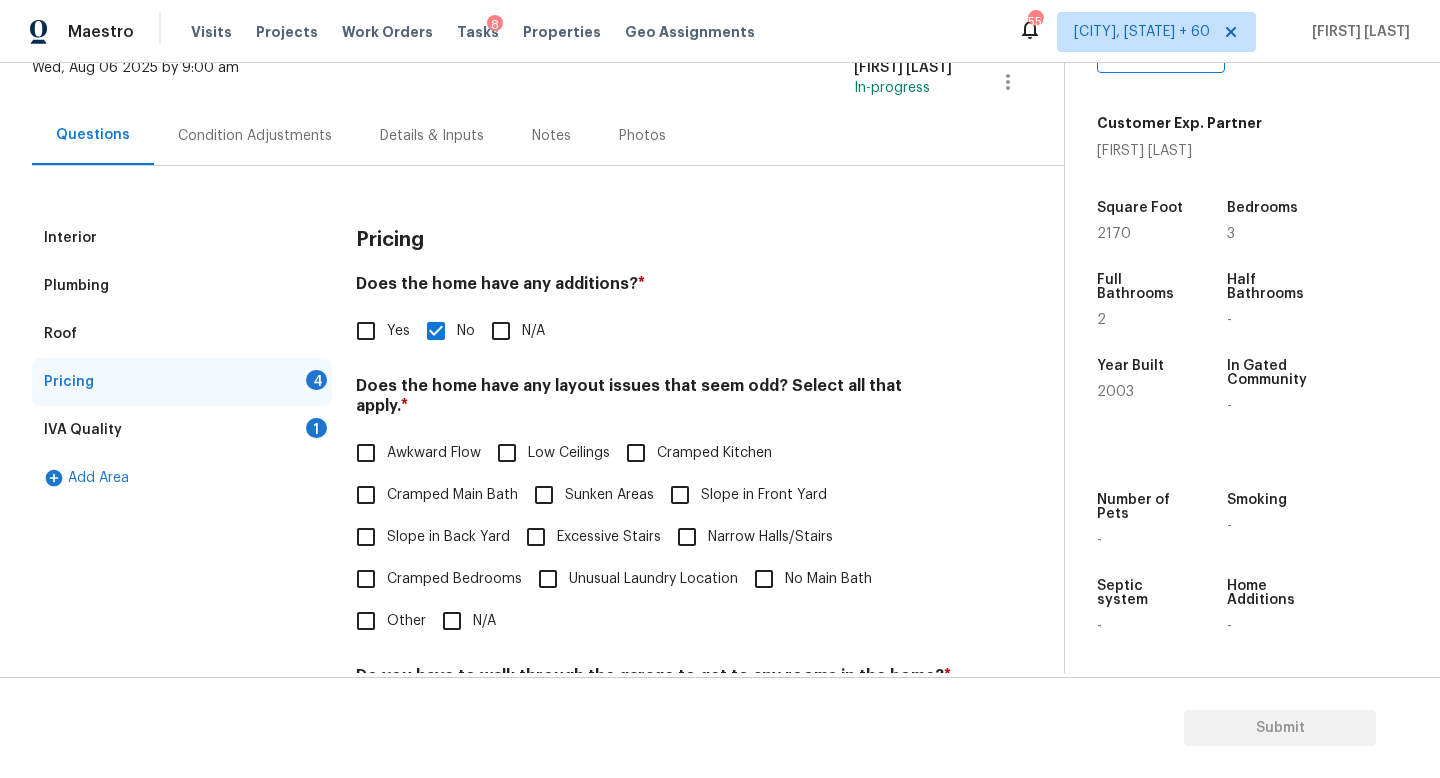 scroll, scrollTop: 182, scrollLeft: 0, axis: vertical 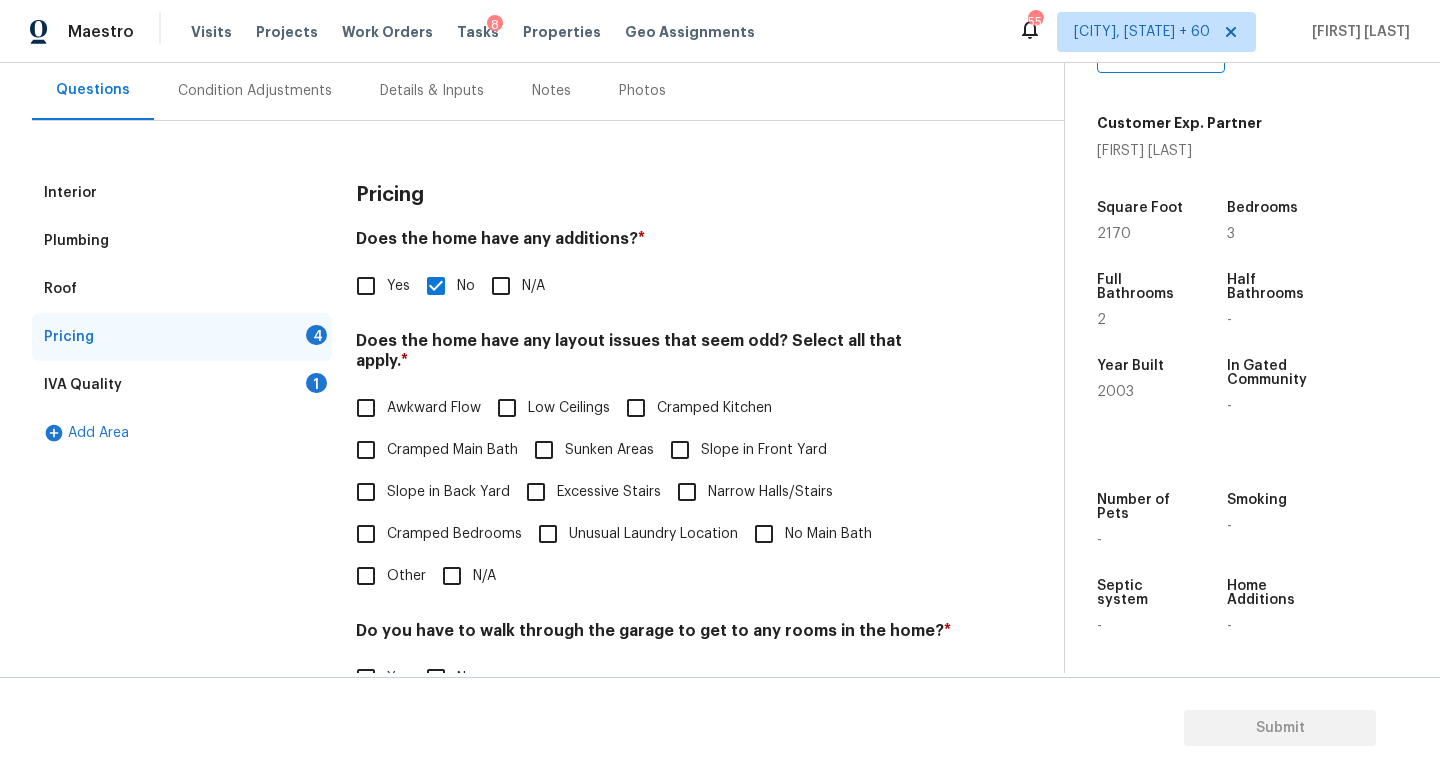 click on "Slope in Front Yard" at bounding box center [680, 450] 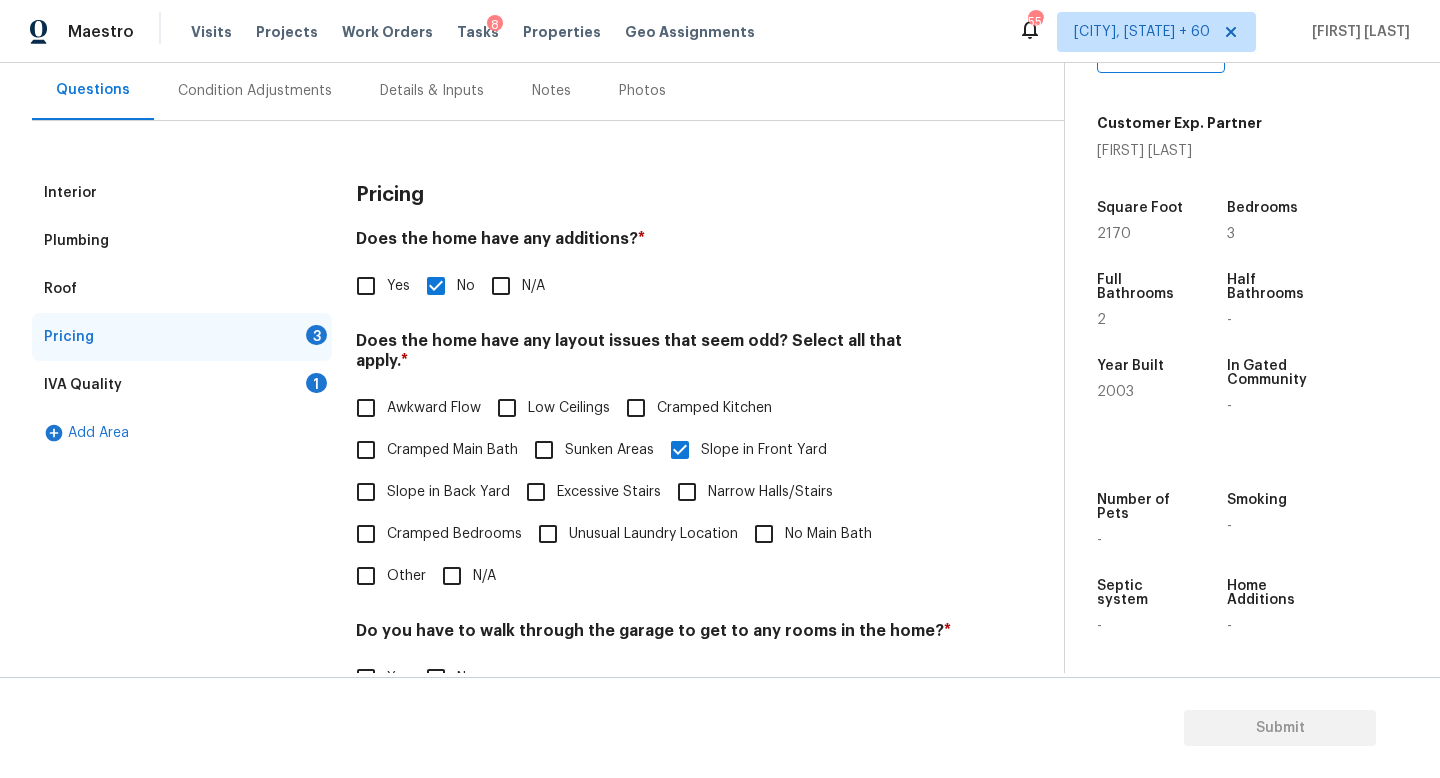 click on "Narrow Halls/Stairs" at bounding box center (749, 492) 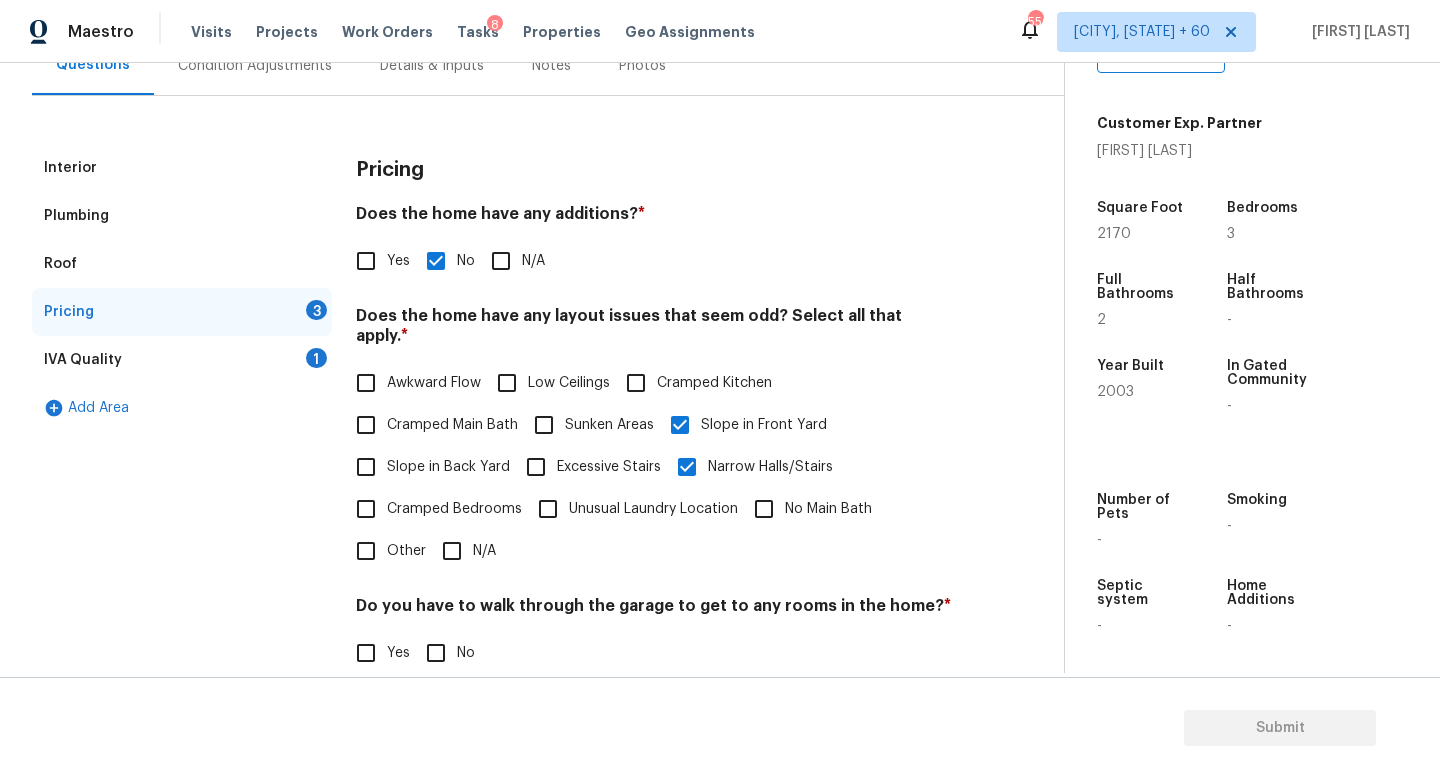scroll, scrollTop: 422, scrollLeft: 0, axis: vertical 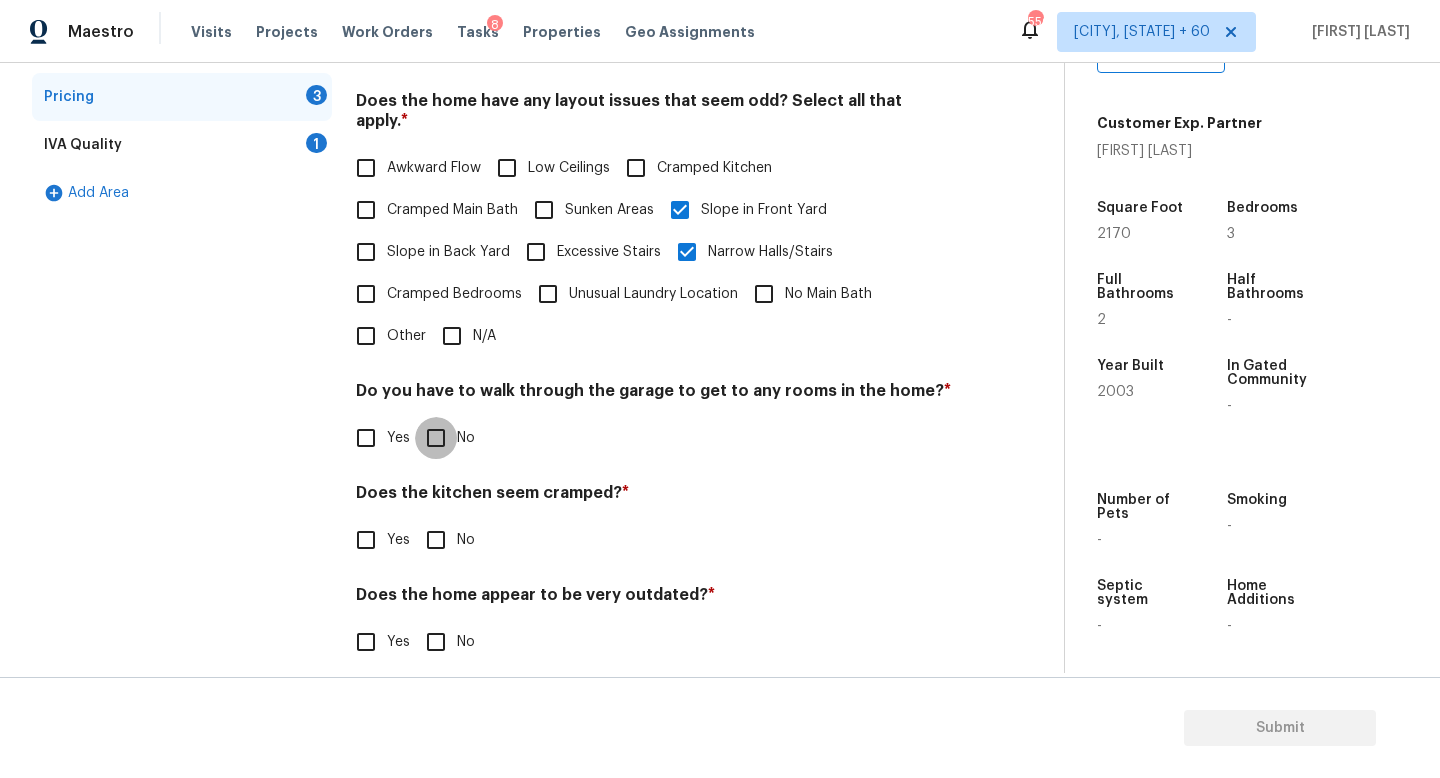 click on "No" at bounding box center (436, 438) 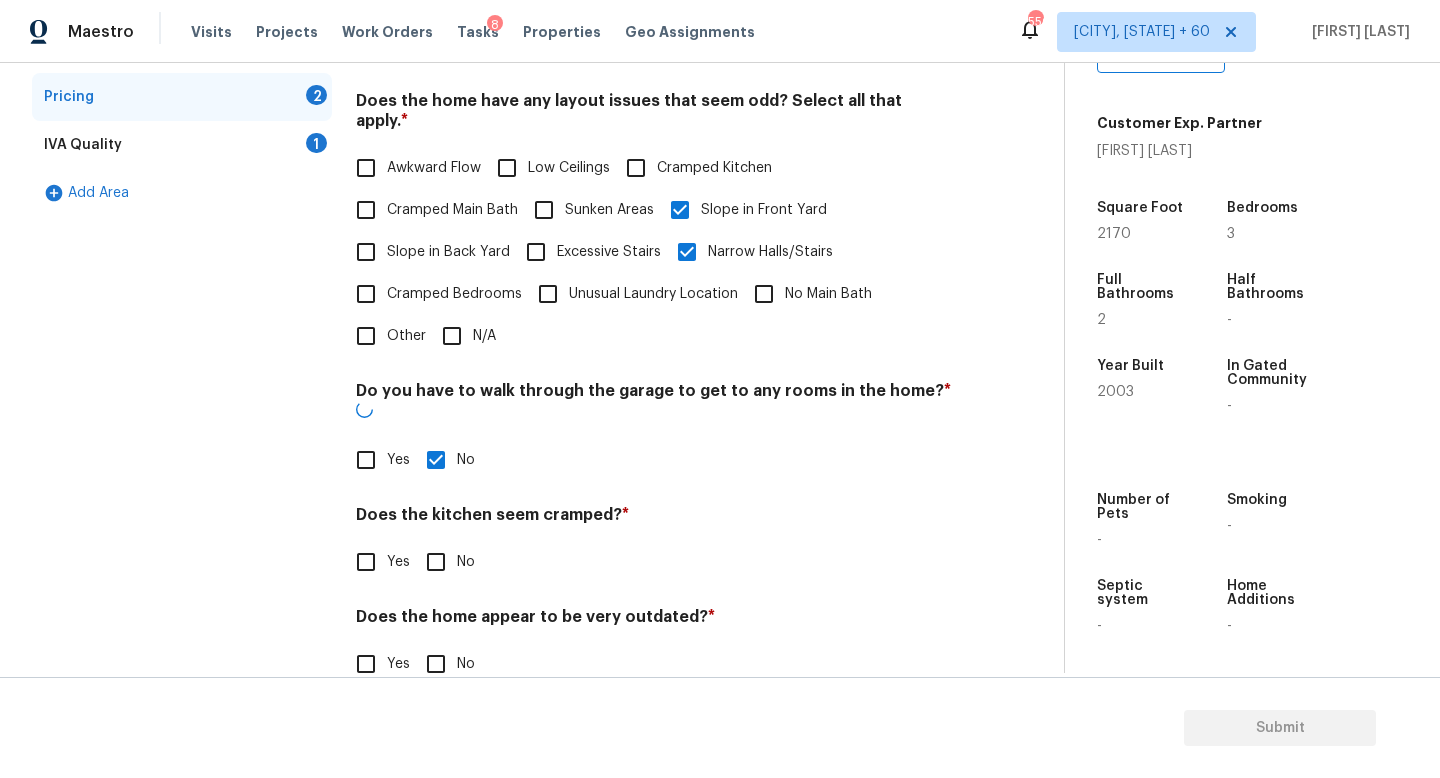 click on "Does the kitchen seem cramped?  * Yes No" at bounding box center (654, 544) 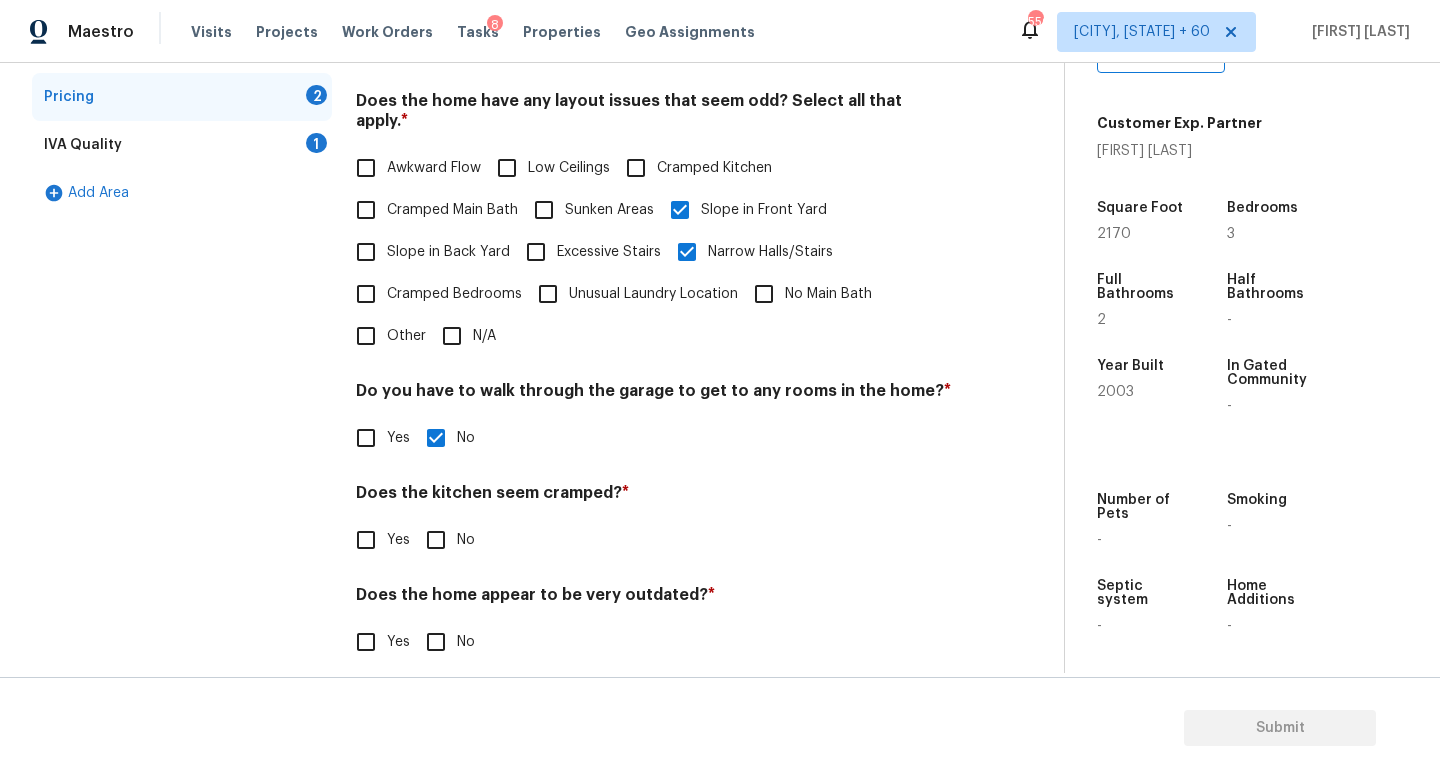 click on "No" at bounding box center (436, 540) 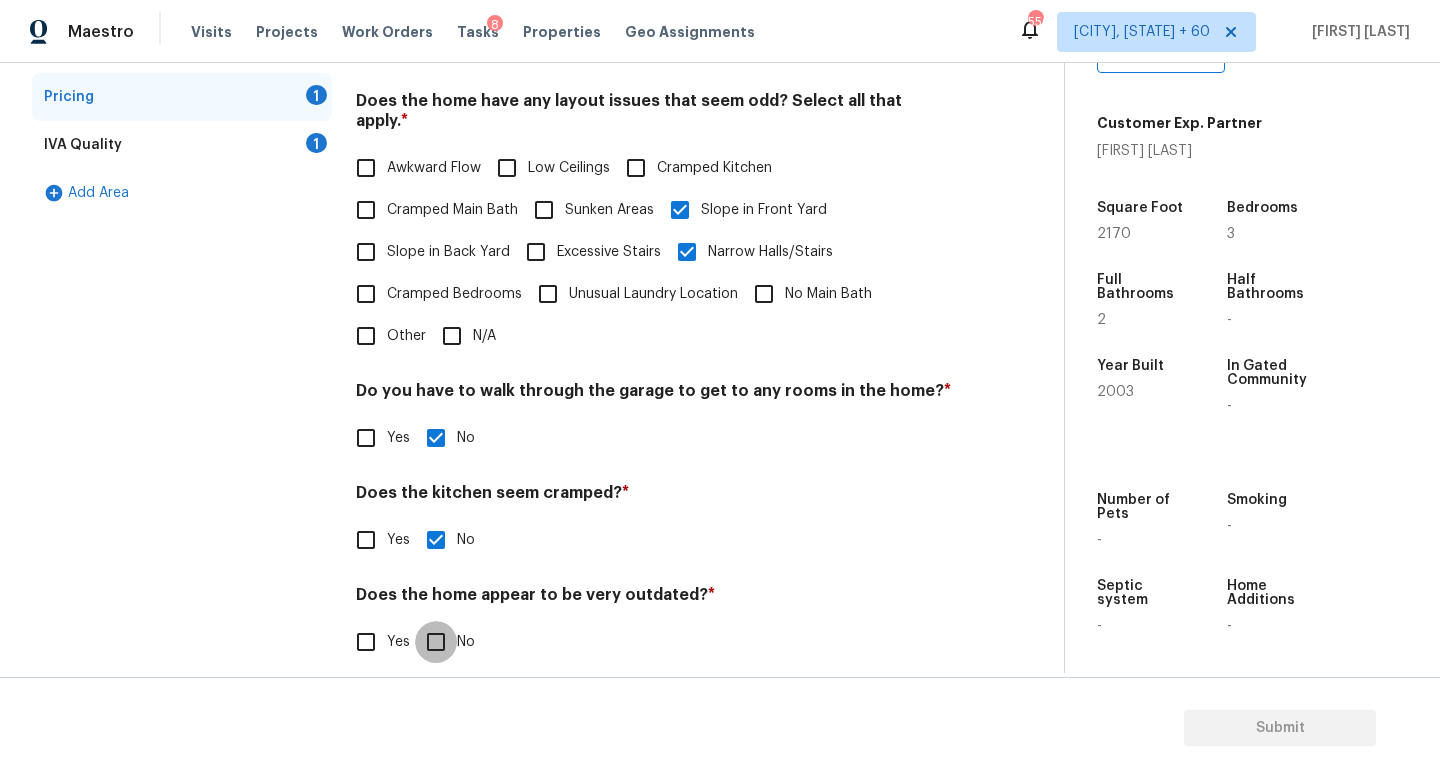 click on "No" at bounding box center [436, 642] 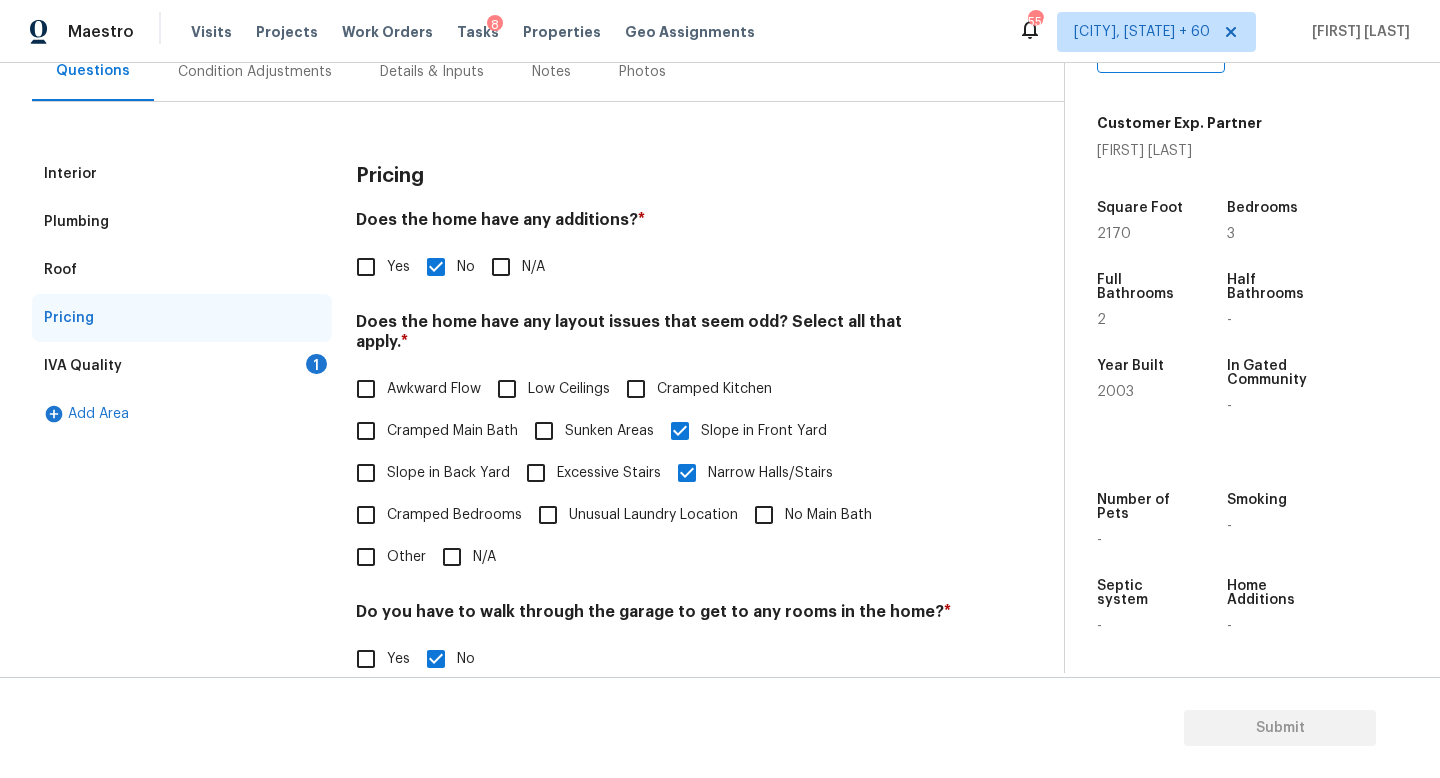 scroll, scrollTop: 133, scrollLeft: 0, axis: vertical 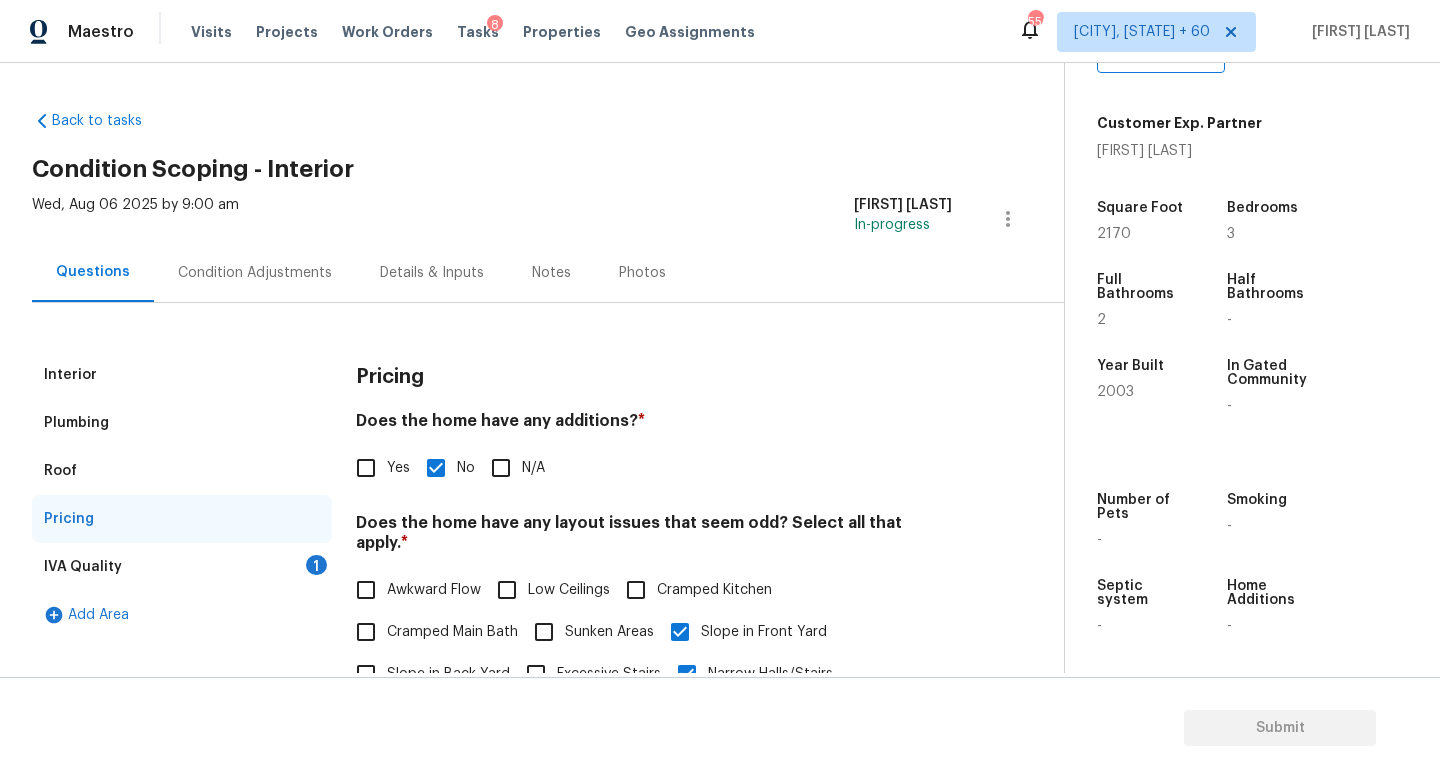 click on "IVA Quality 1" at bounding box center [182, 567] 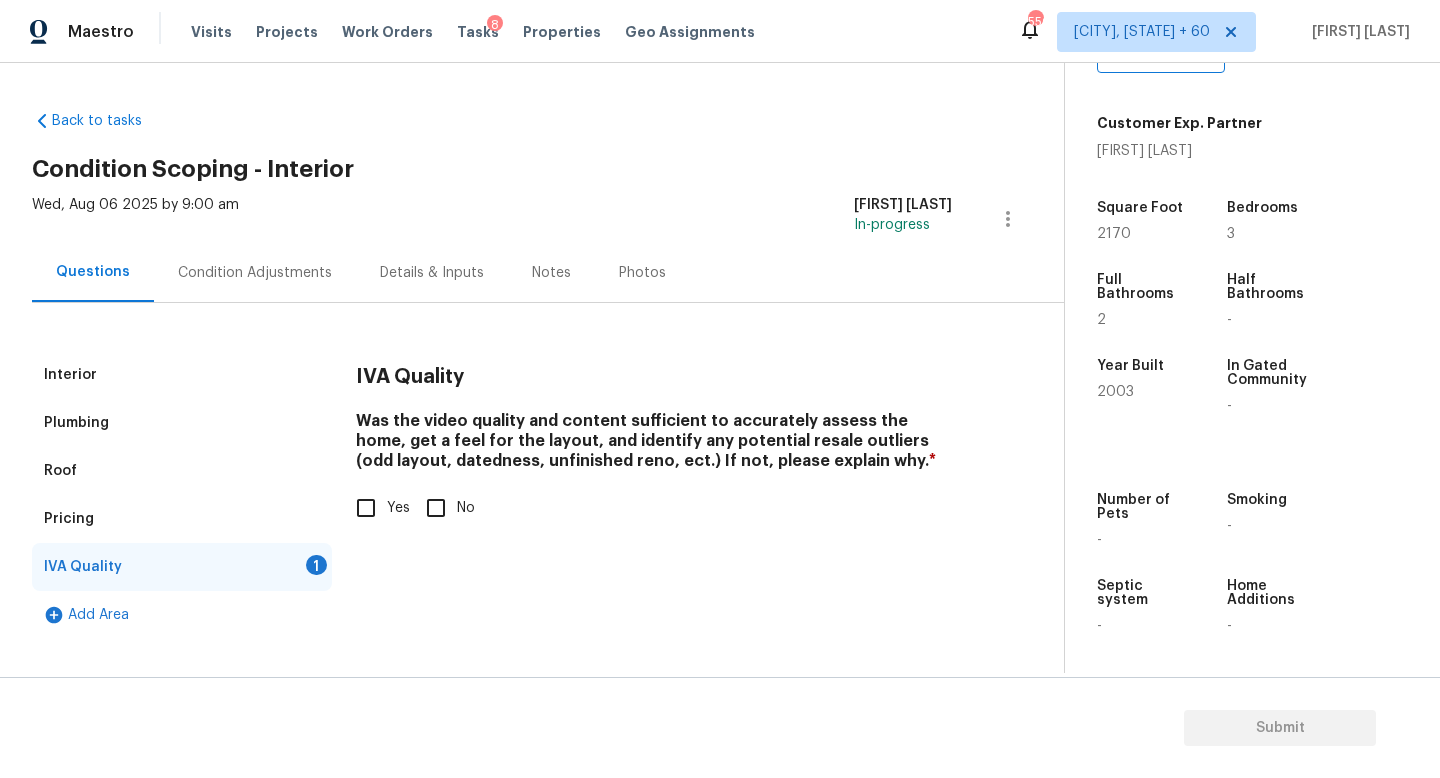 click on "Yes" at bounding box center [377, 508] 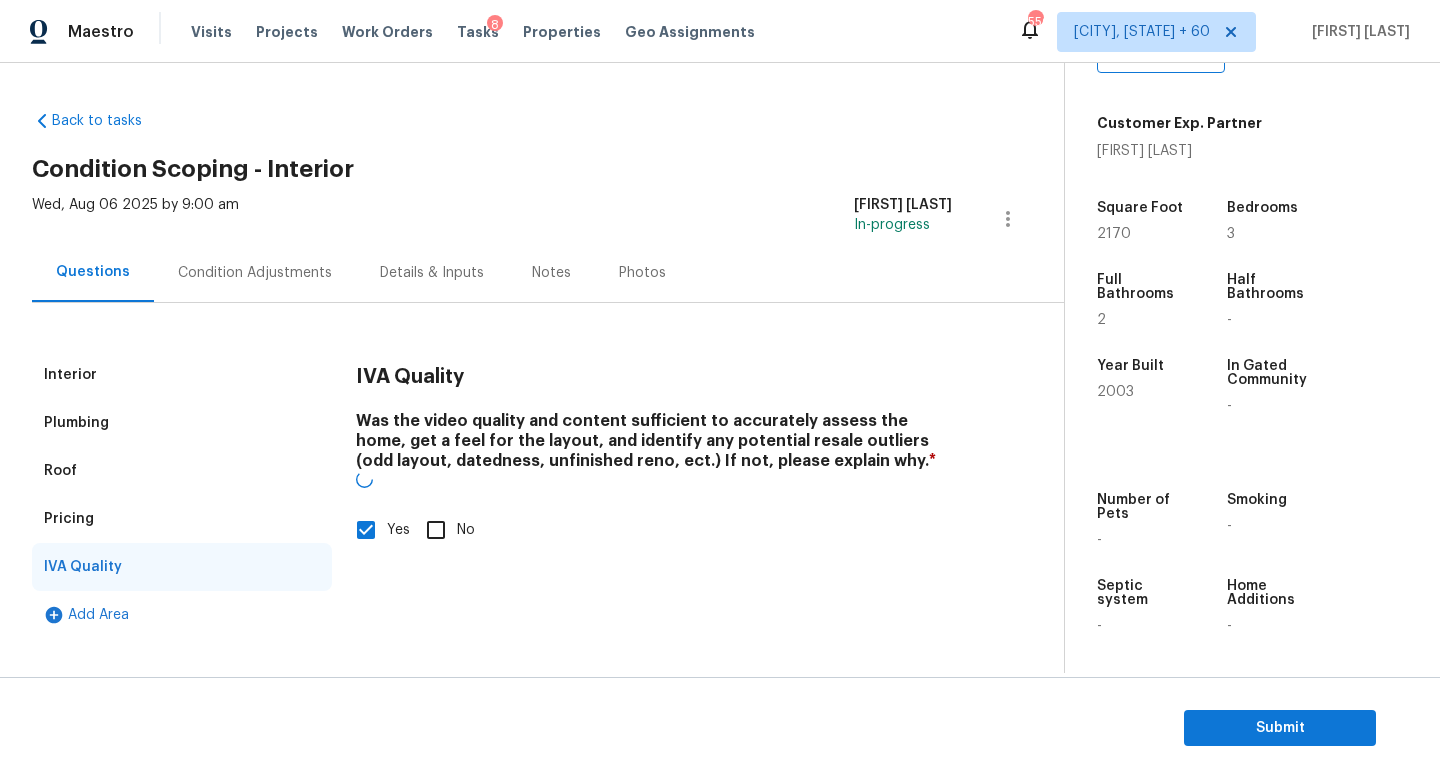 click on "Condition Adjustments" at bounding box center [255, 273] 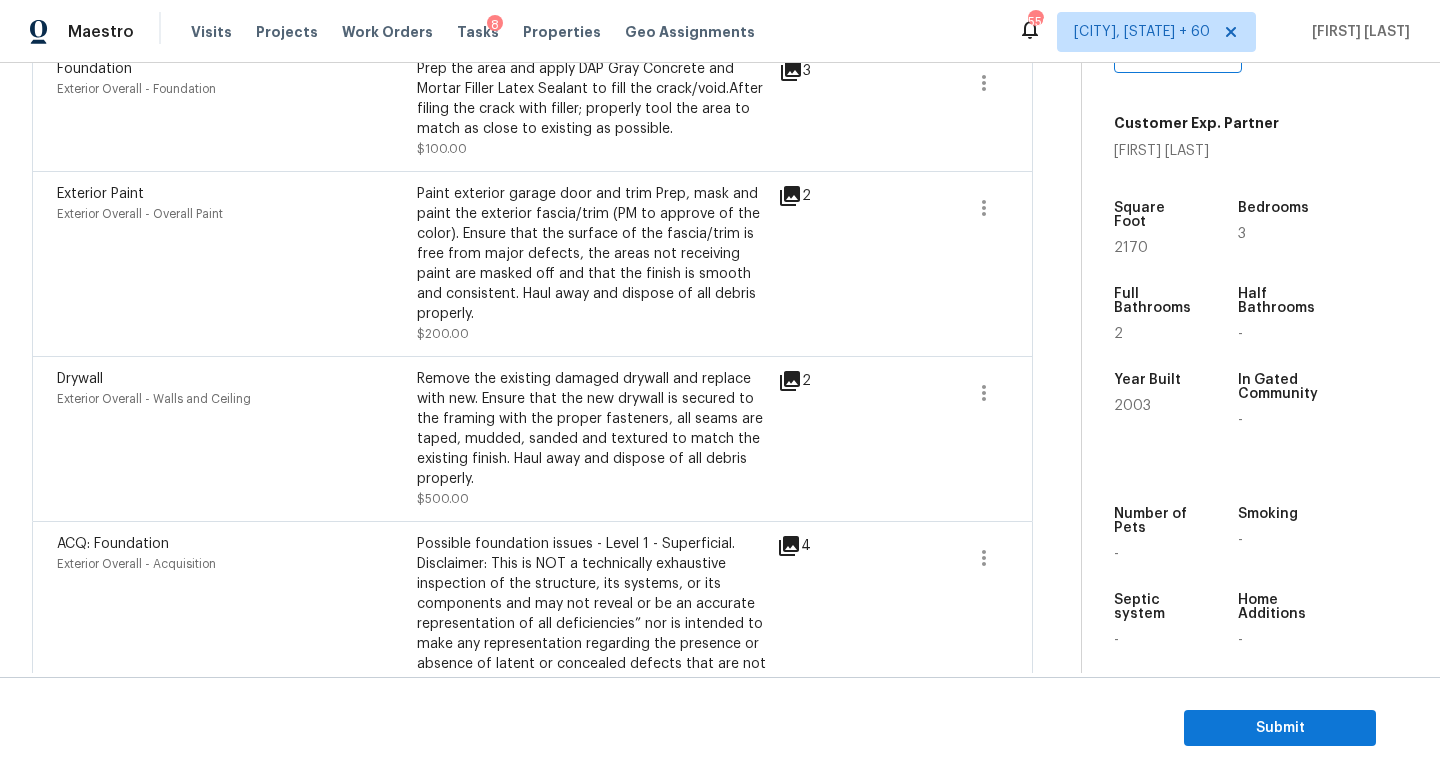 scroll, scrollTop: 1785, scrollLeft: 0, axis: vertical 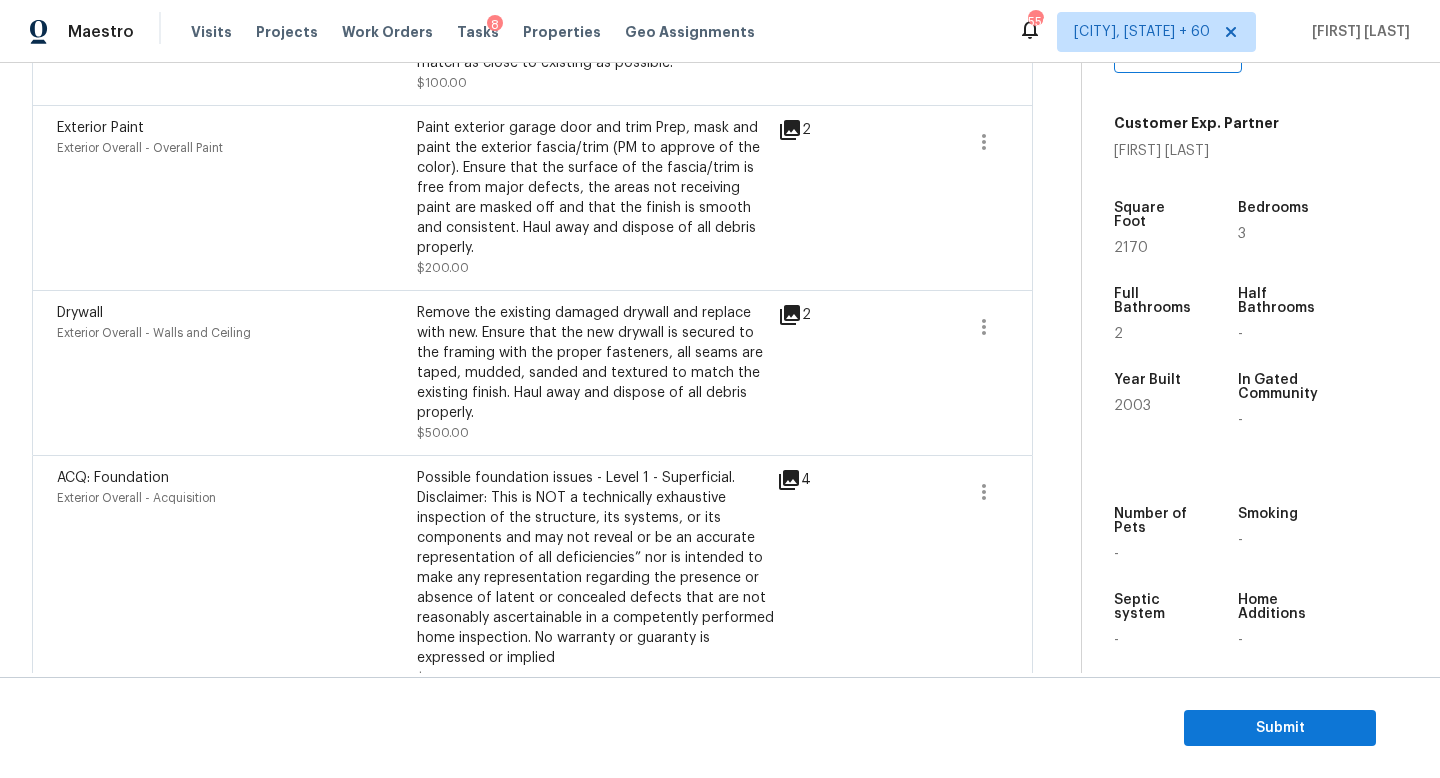click 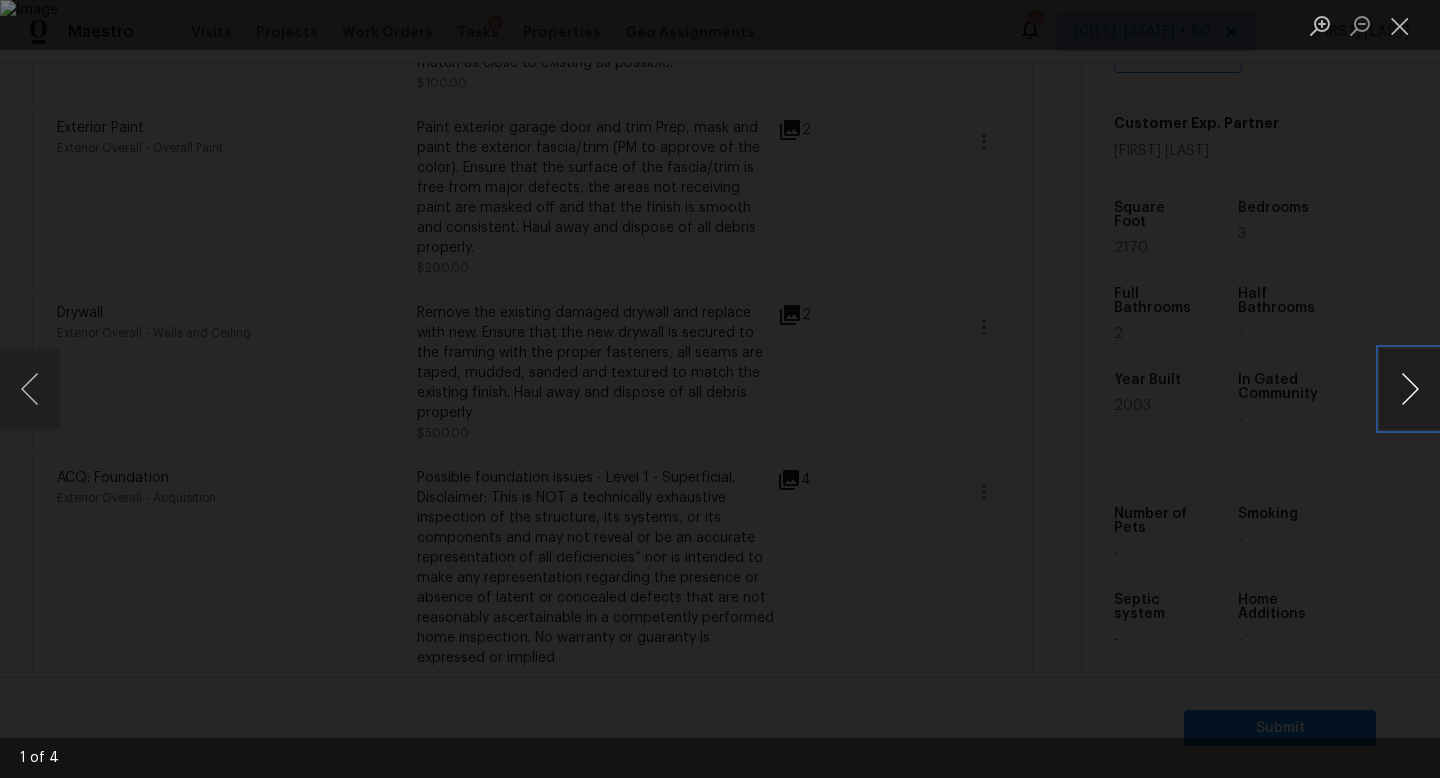 click at bounding box center (1410, 389) 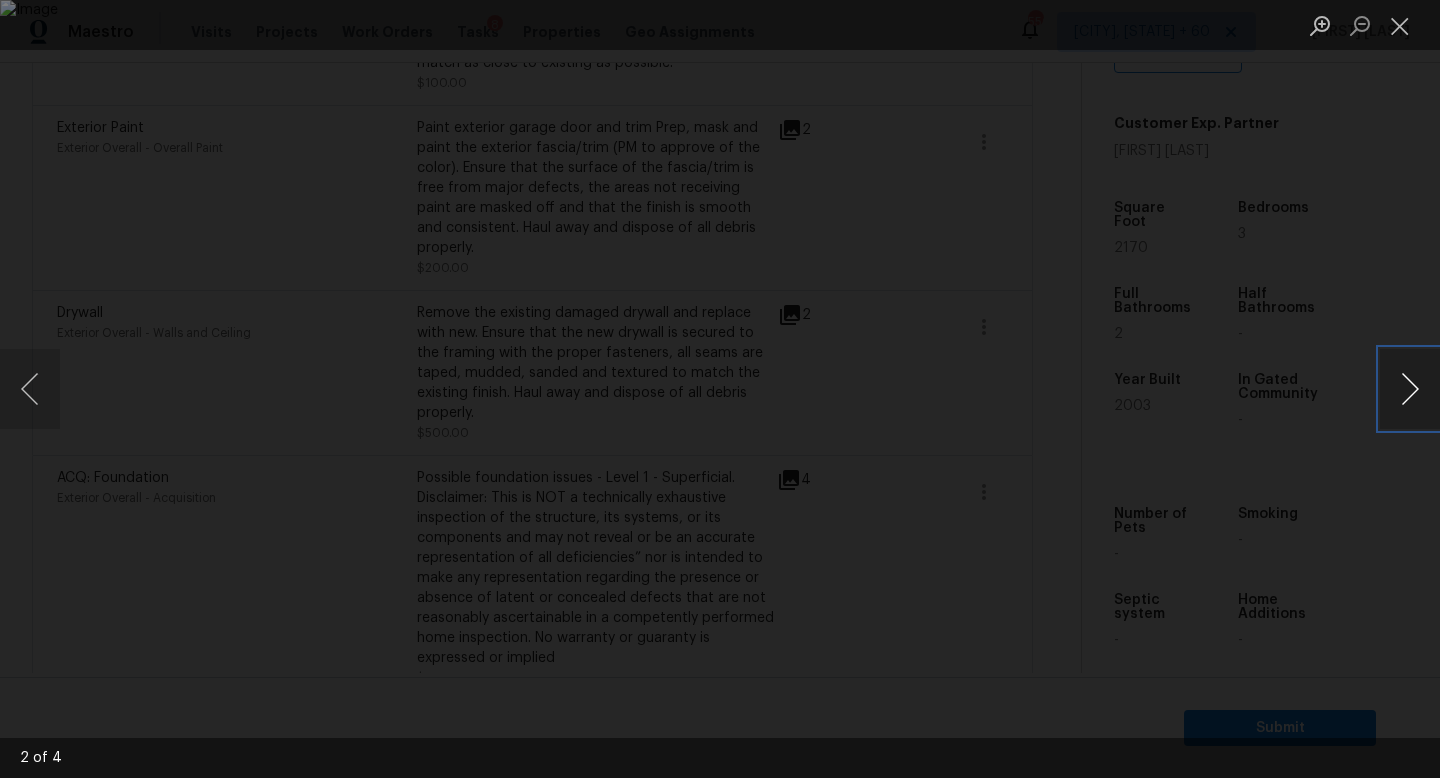 click at bounding box center (1410, 389) 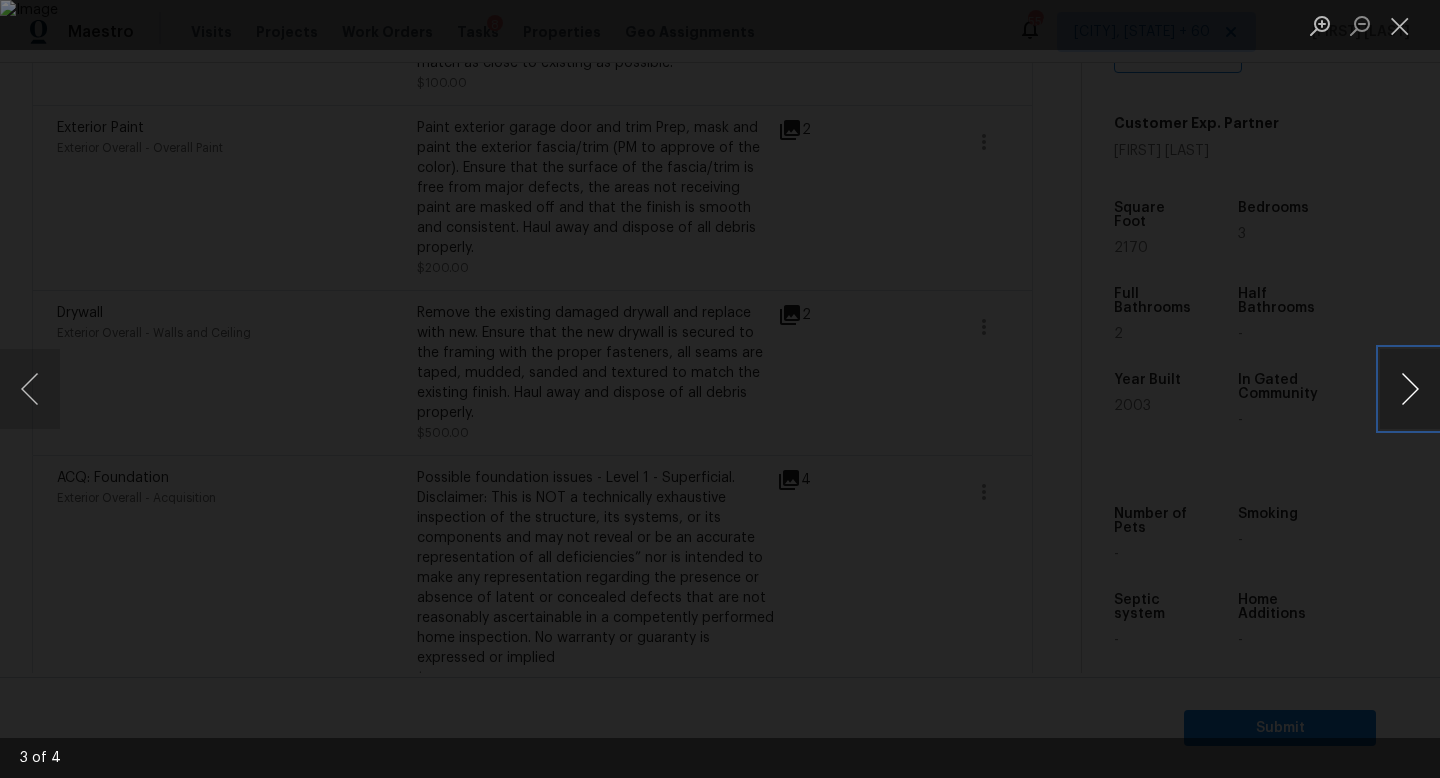 type 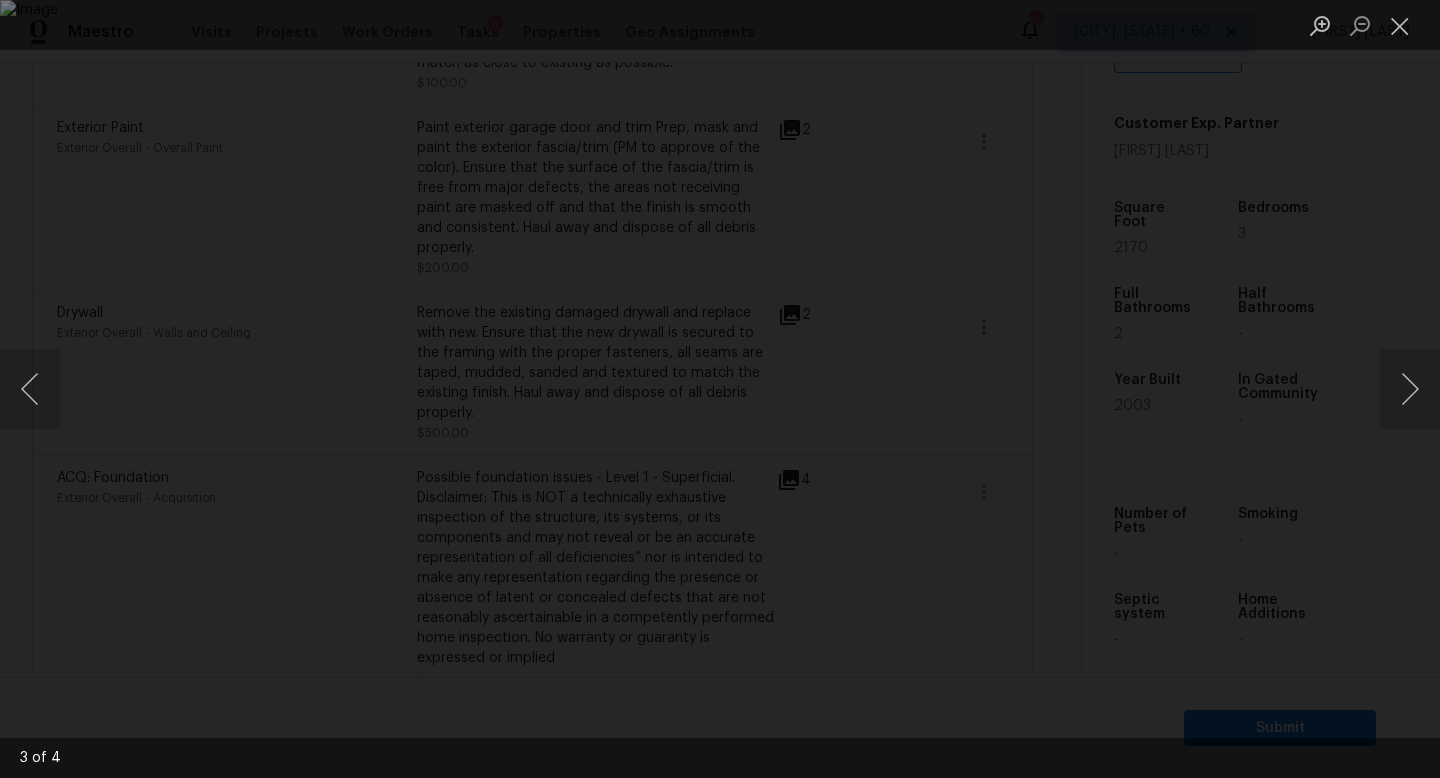 click at bounding box center (720, 389) 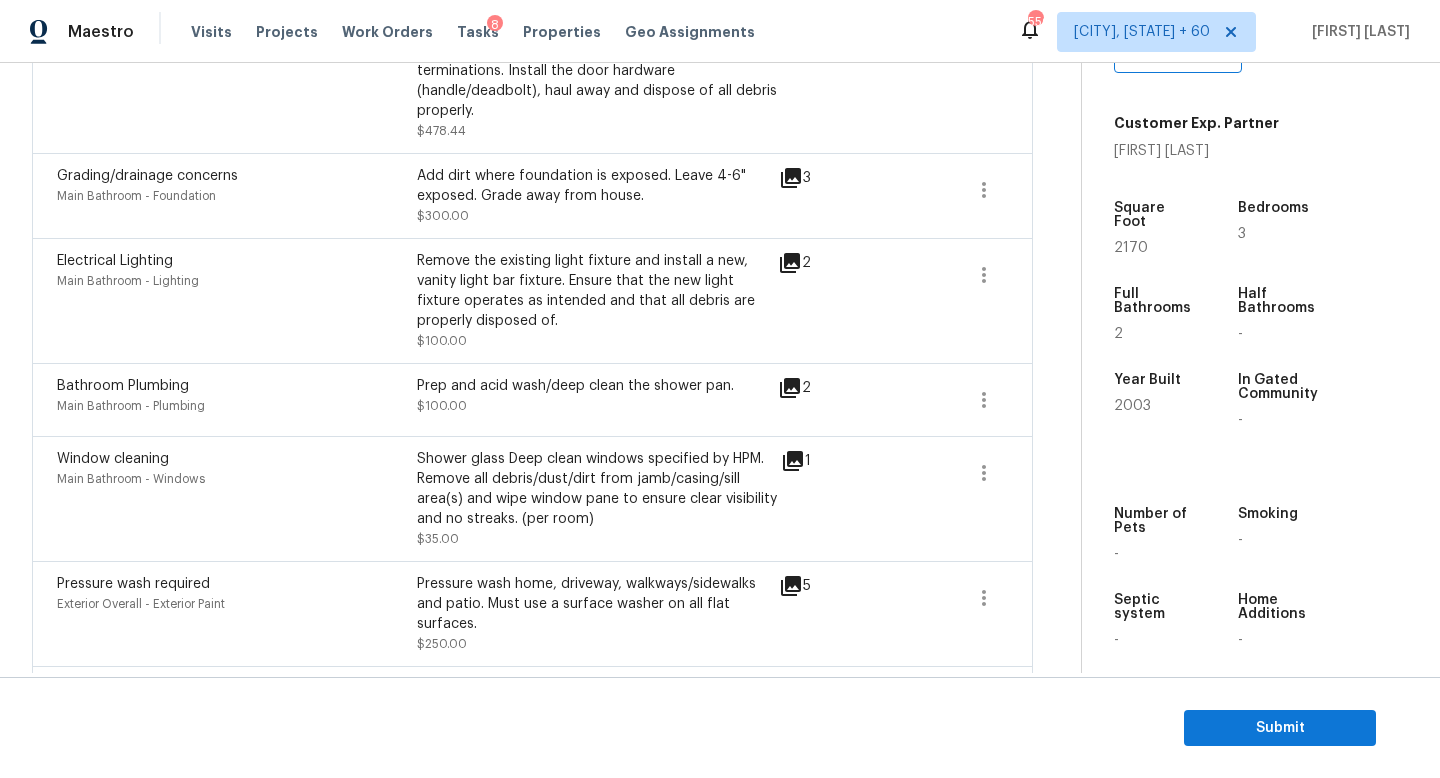 scroll, scrollTop: 0, scrollLeft: 0, axis: both 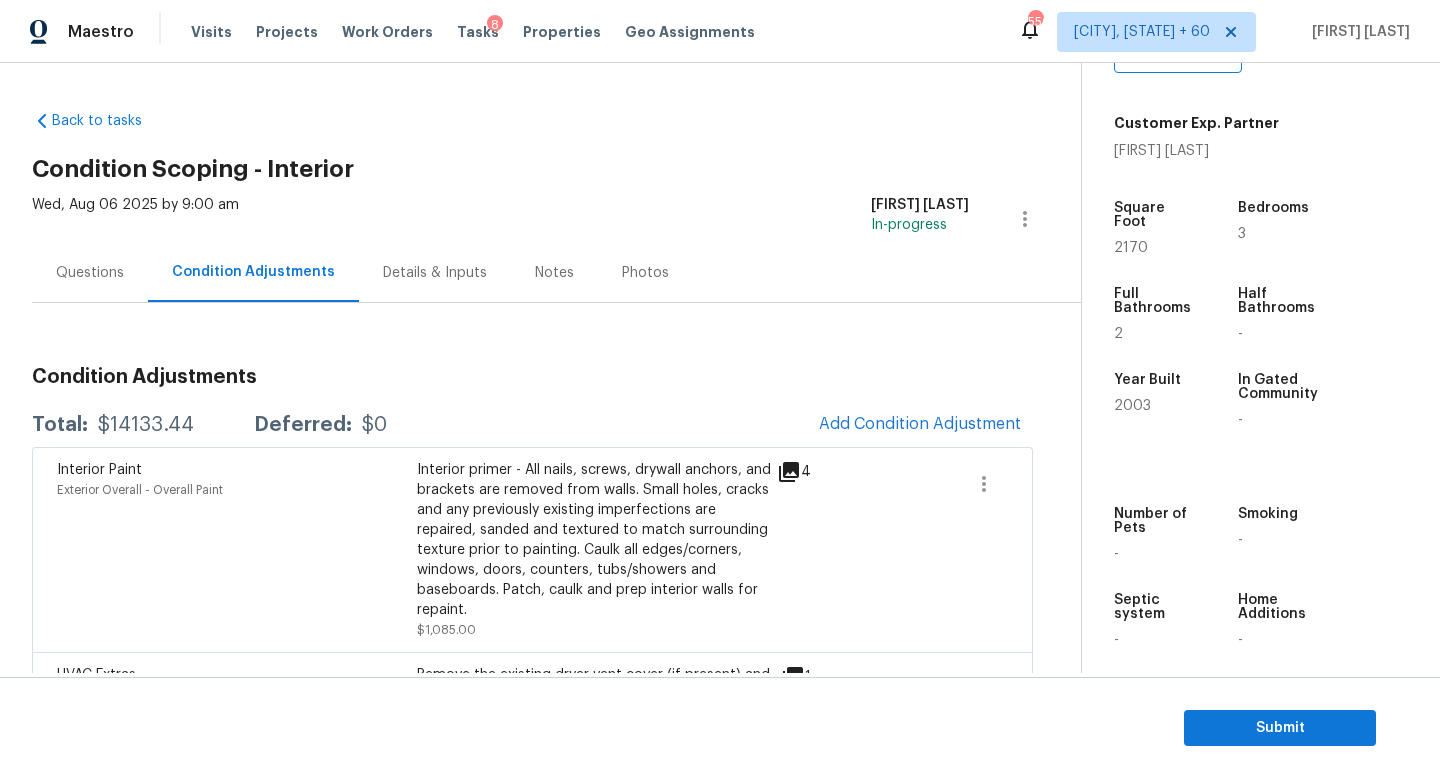 click on "Questions" at bounding box center [90, 273] 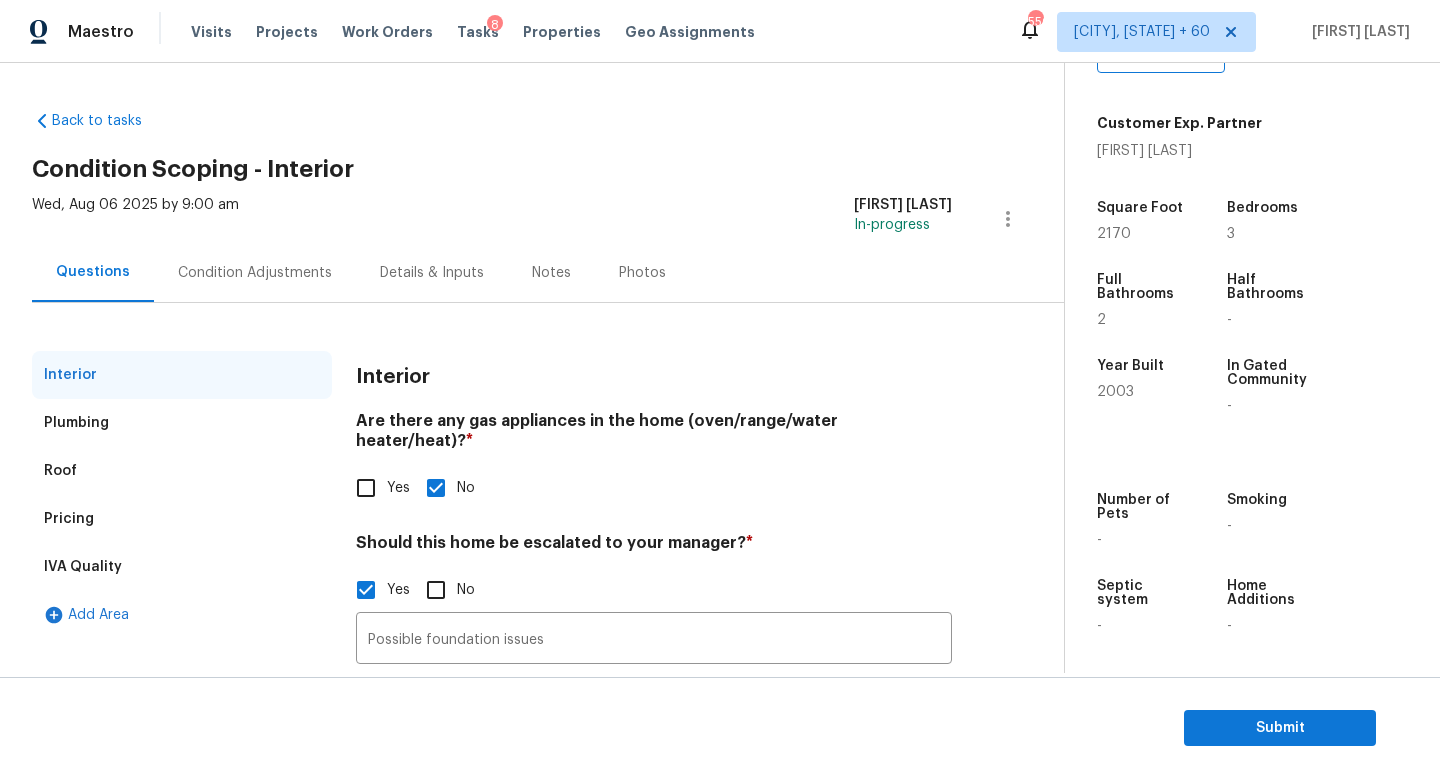 scroll, scrollTop: 137, scrollLeft: 0, axis: vertical 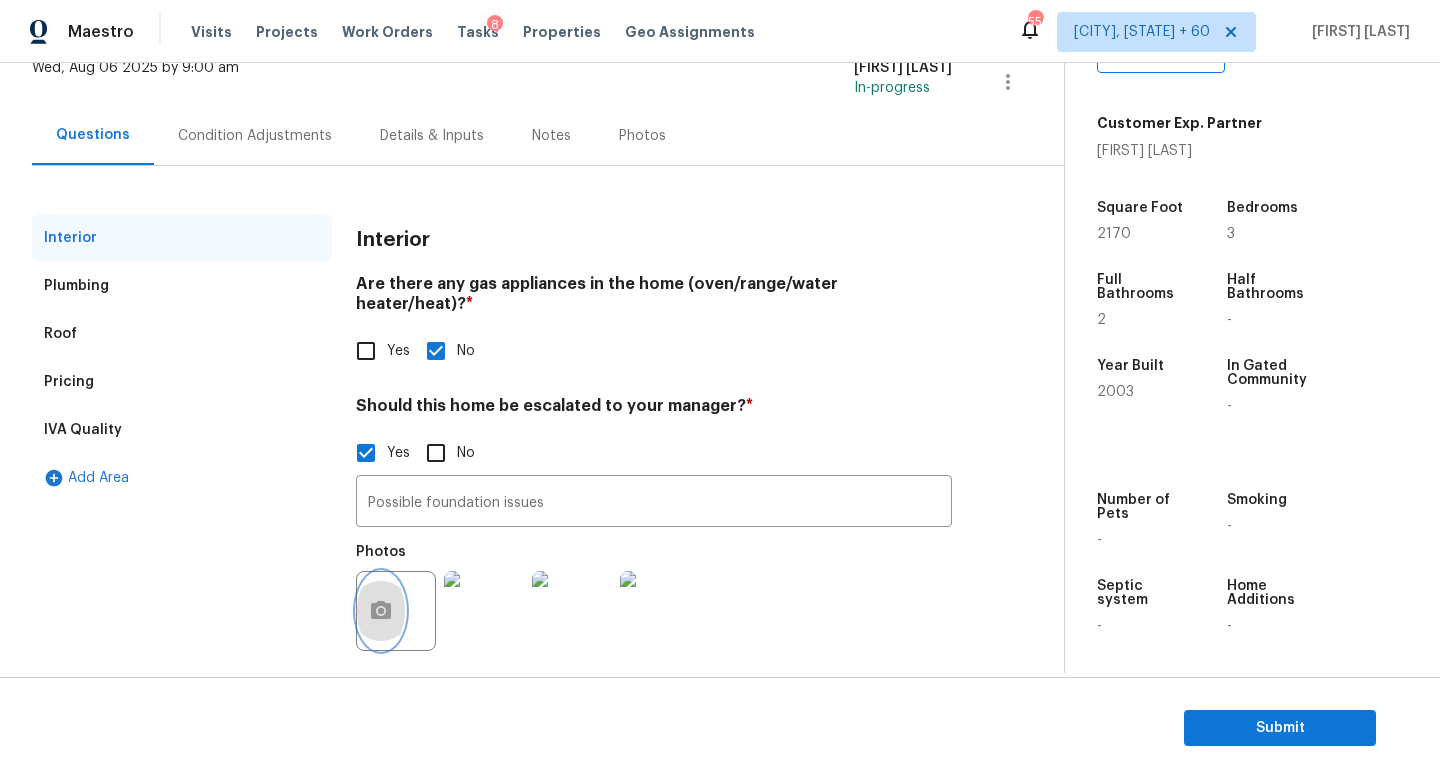 click 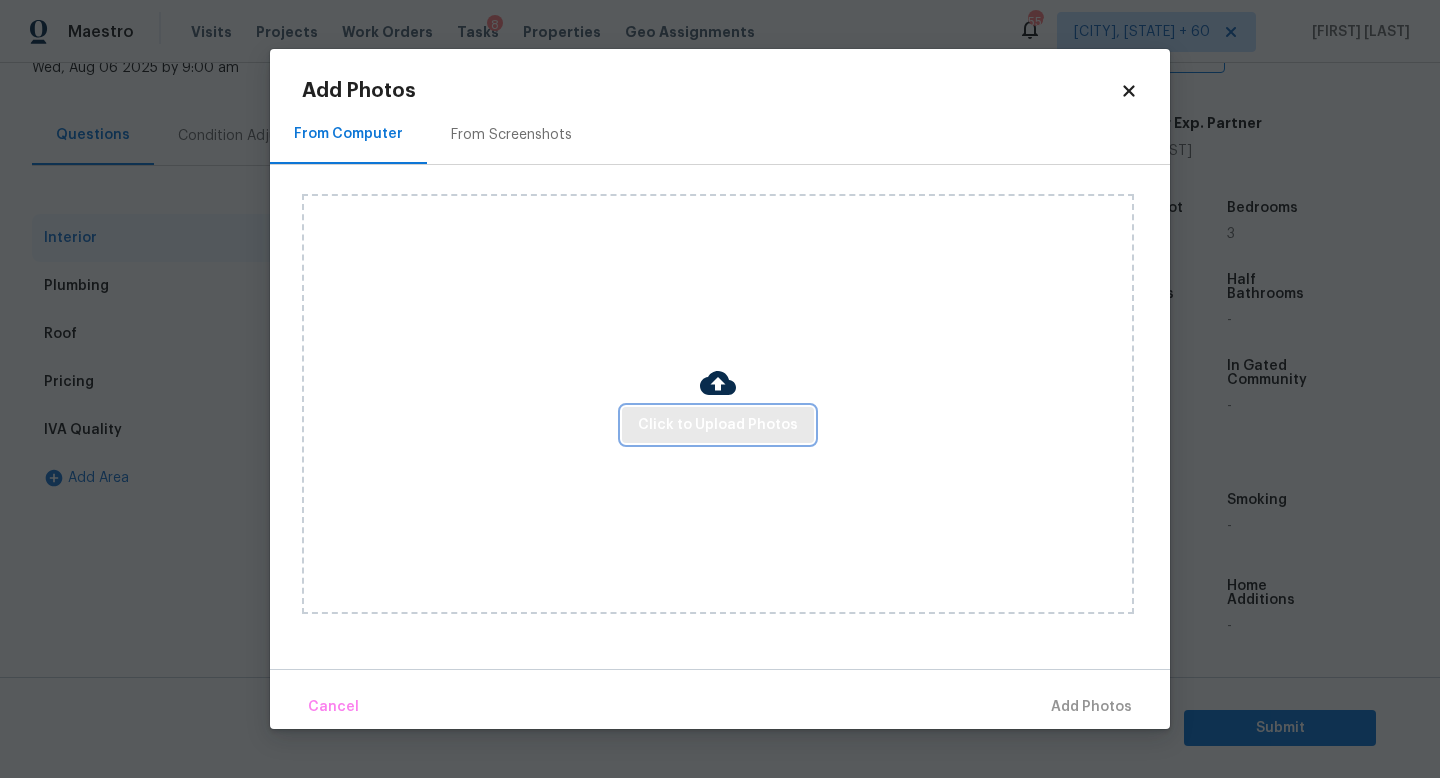click on "Click to Upload Photos" at bounding box center (718, 425) 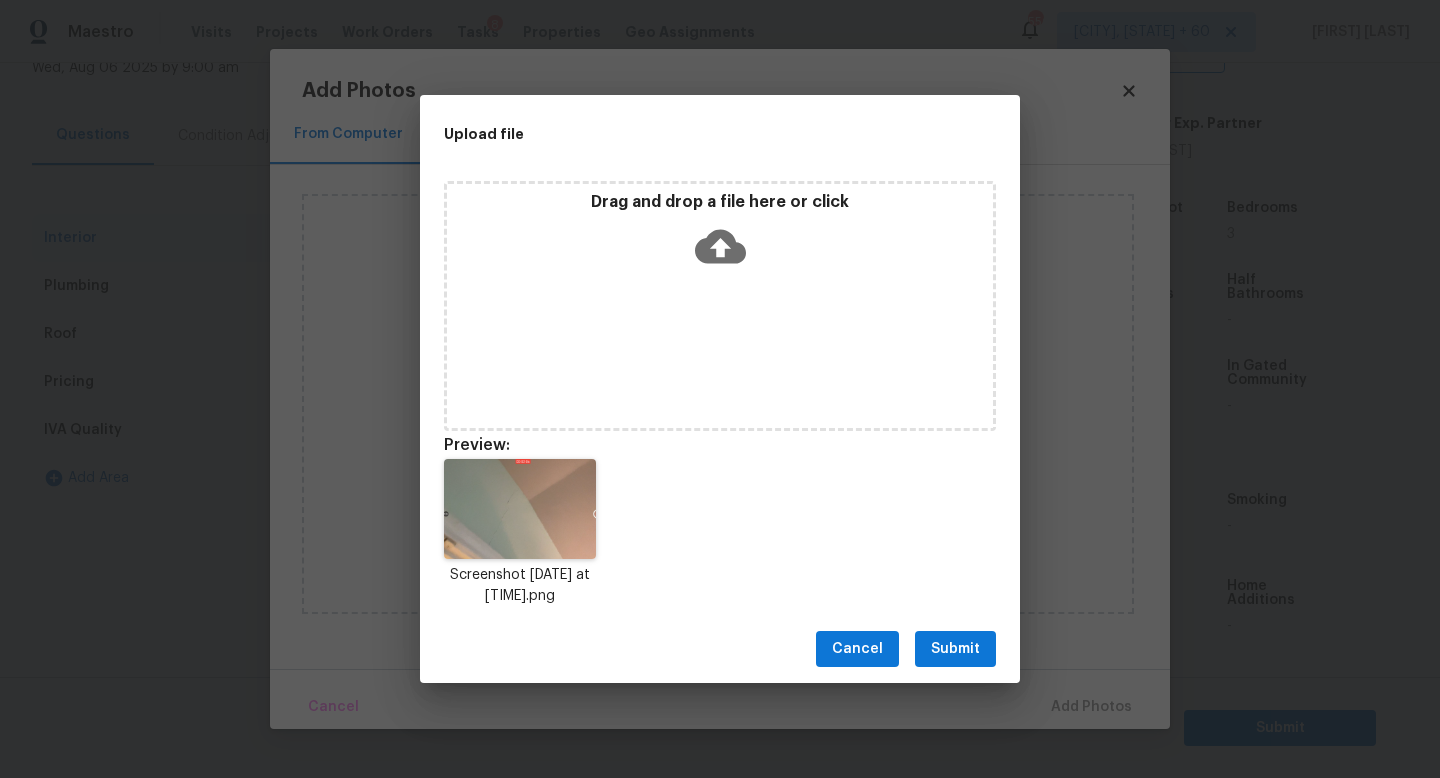 click on "Submit" at bounding box center (955, 649) 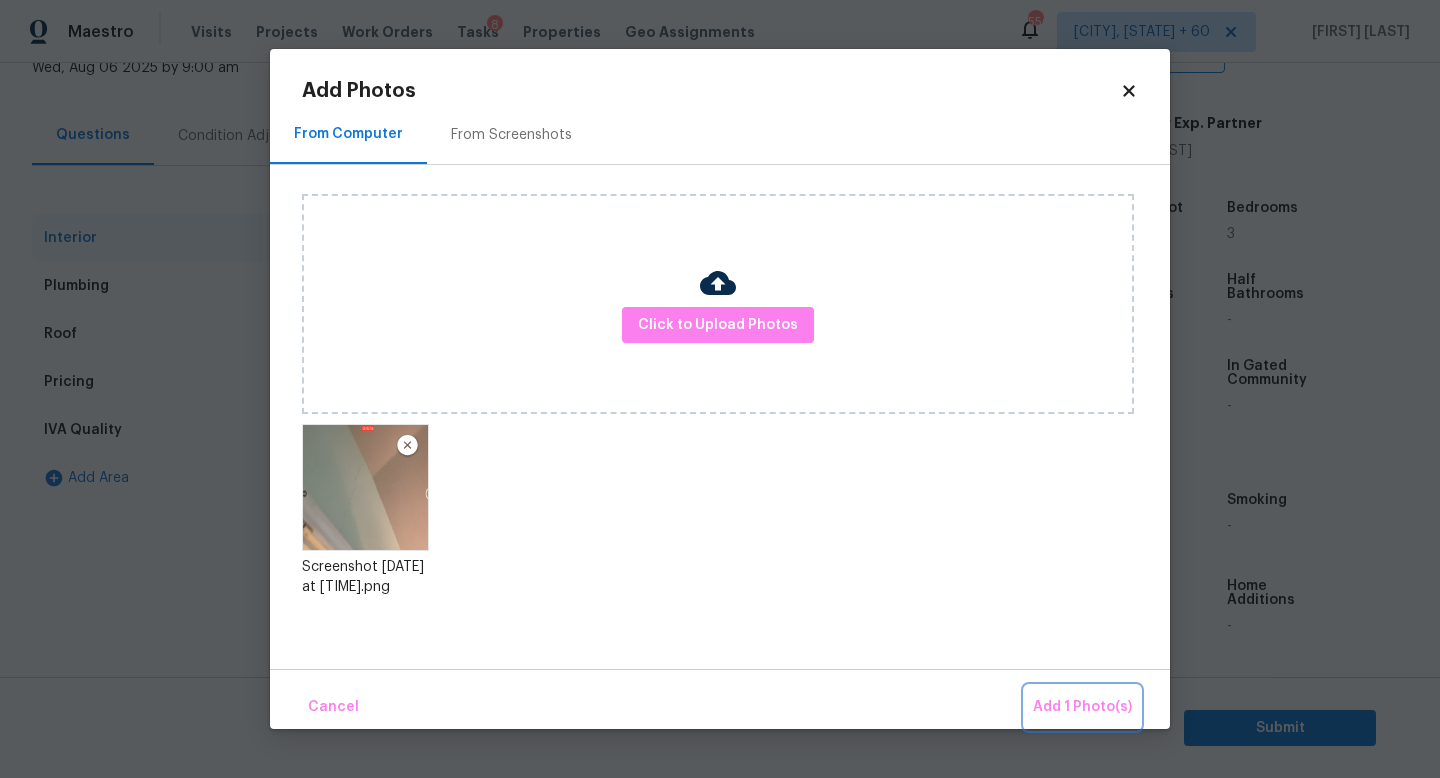 click on "Add 1 Photo(s)" at bounding box center (1082, 707) 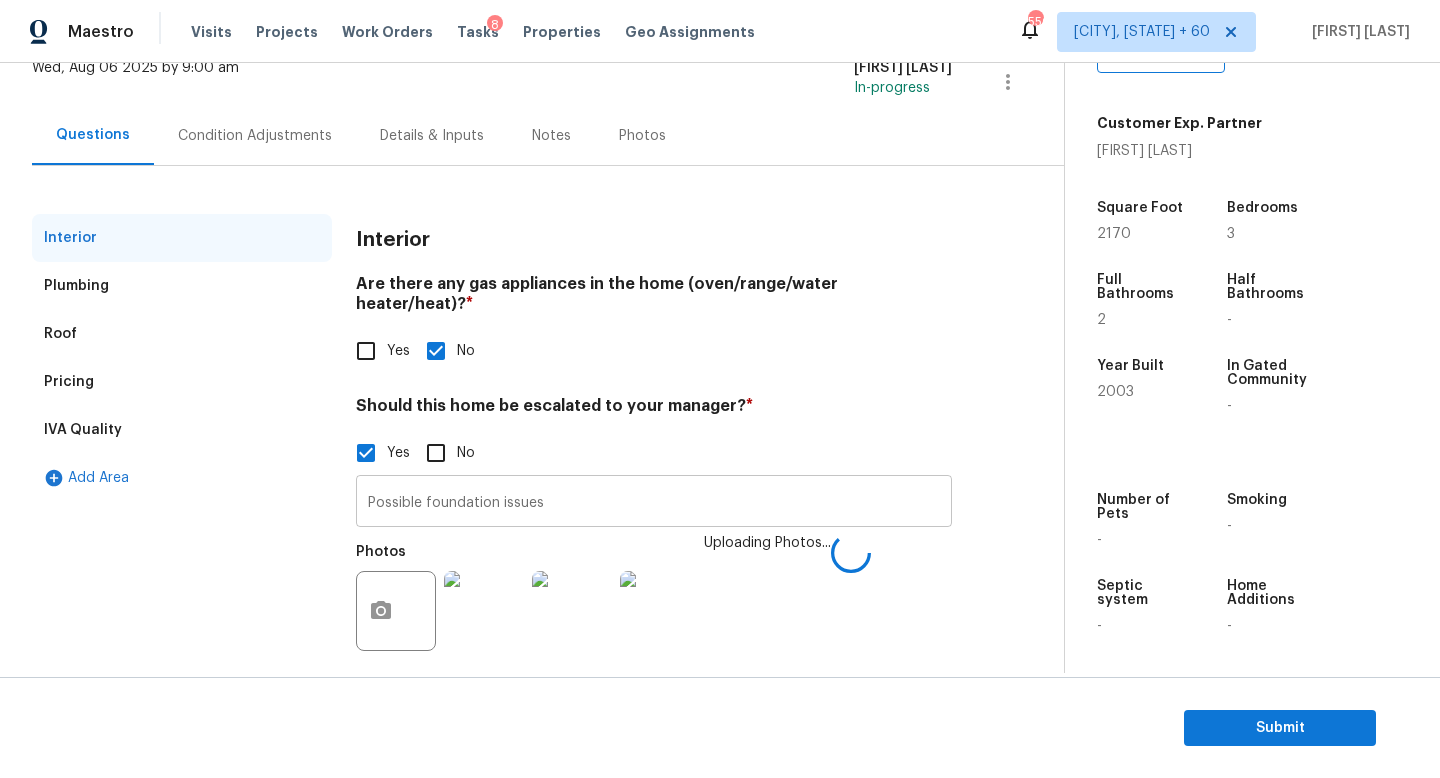 click on "Possible foundation issues" at bounding box center [654, 503] 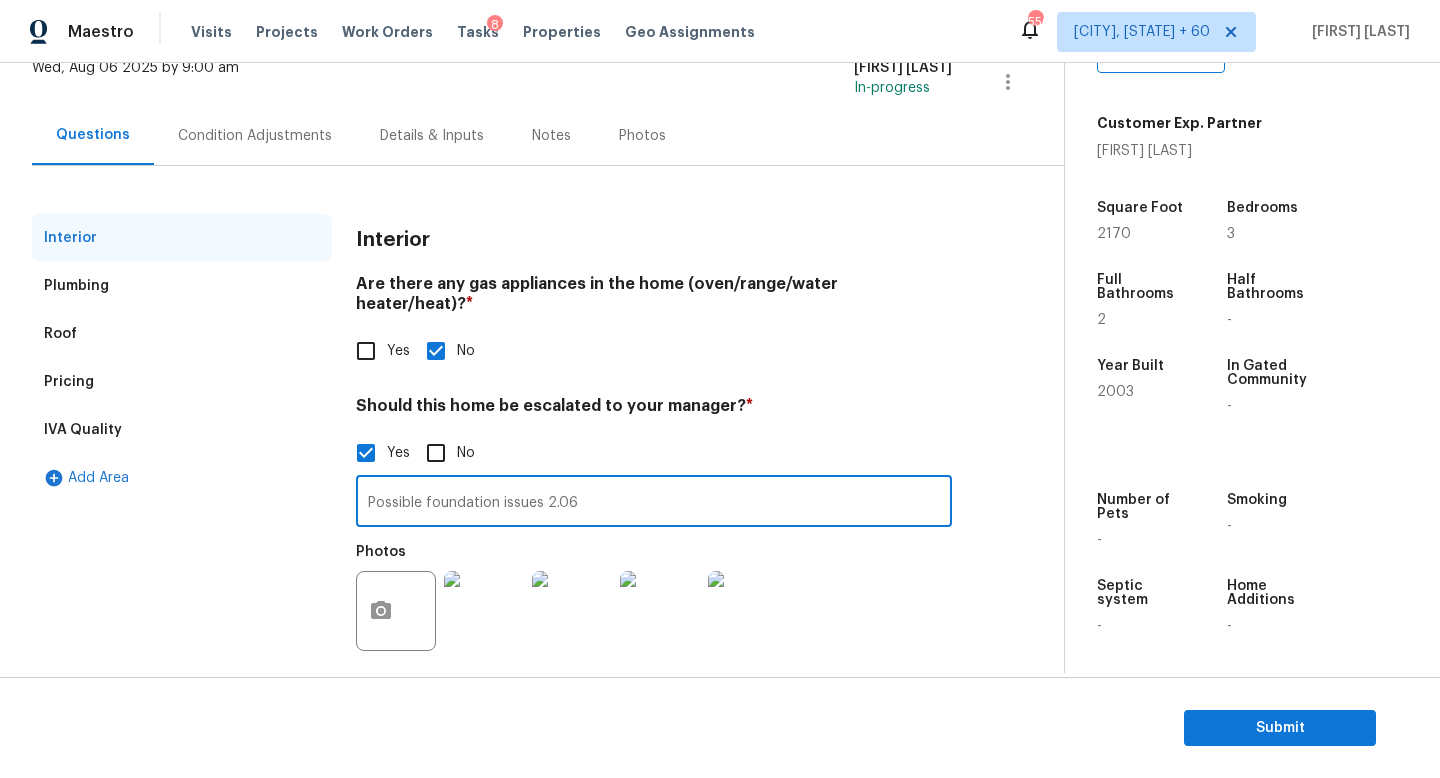 click on "Possible foundation issues 2.06" at bounding box center [654, 503] 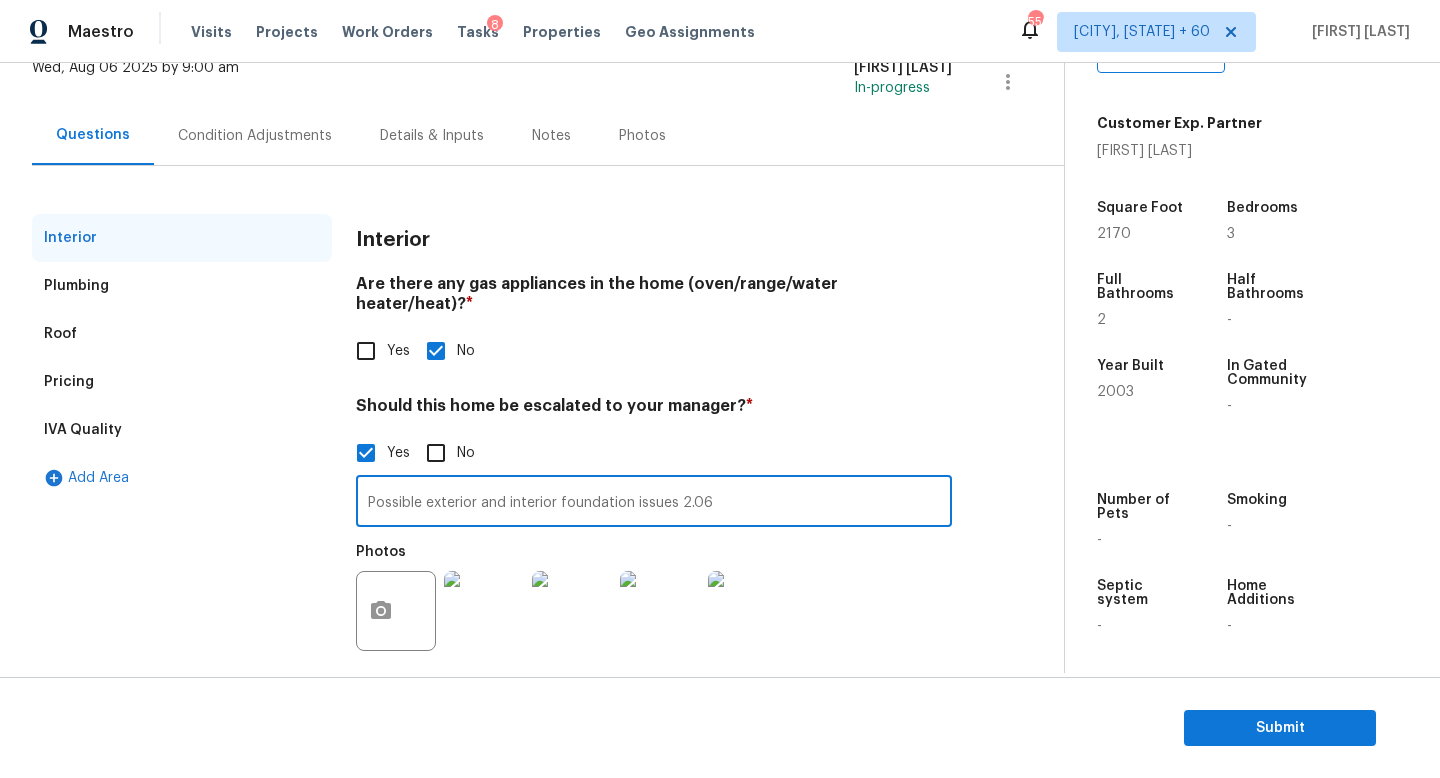 click on "Possible exterior and interior foundation issues 2.06" at bounding box center (654, 503) 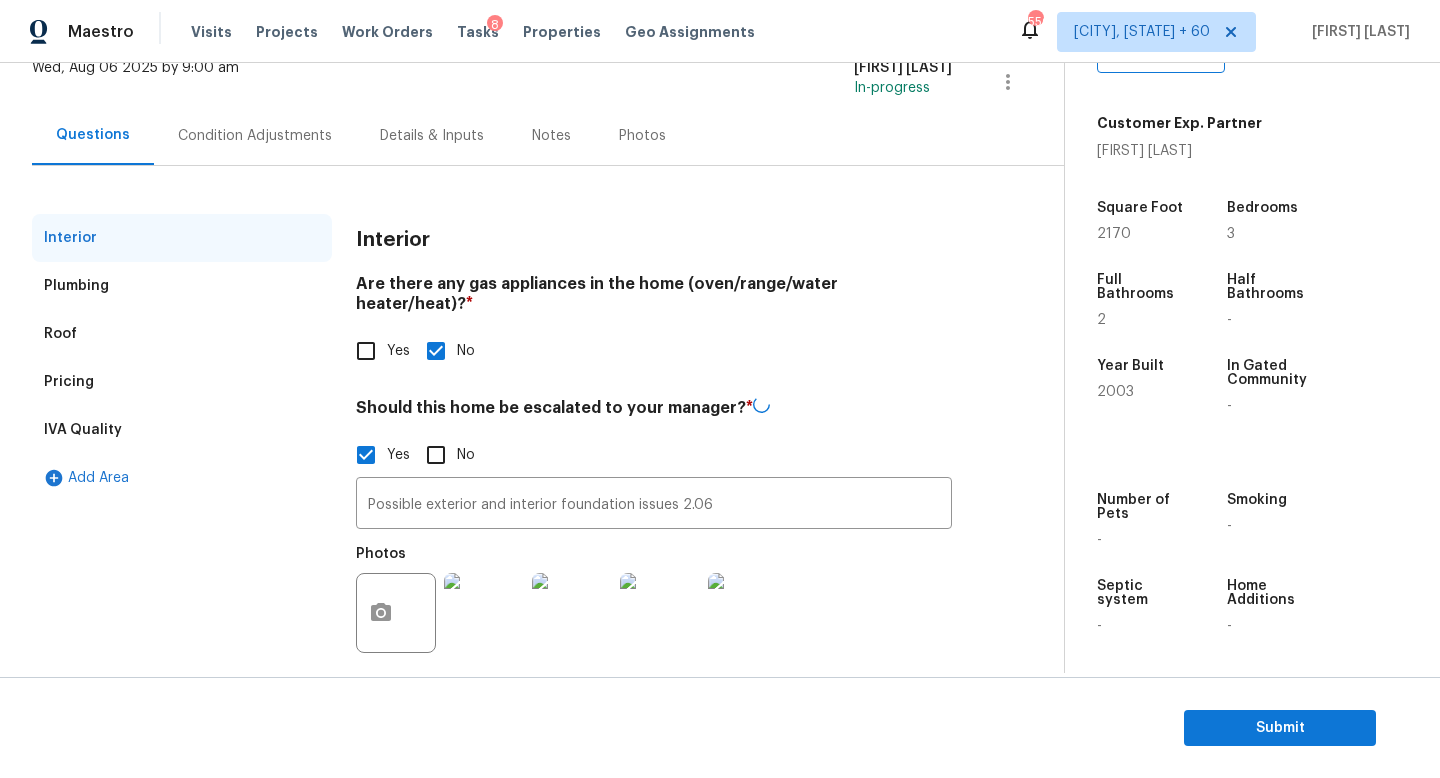 click on "Condition Adjustments" at bounding box center (255, 136) 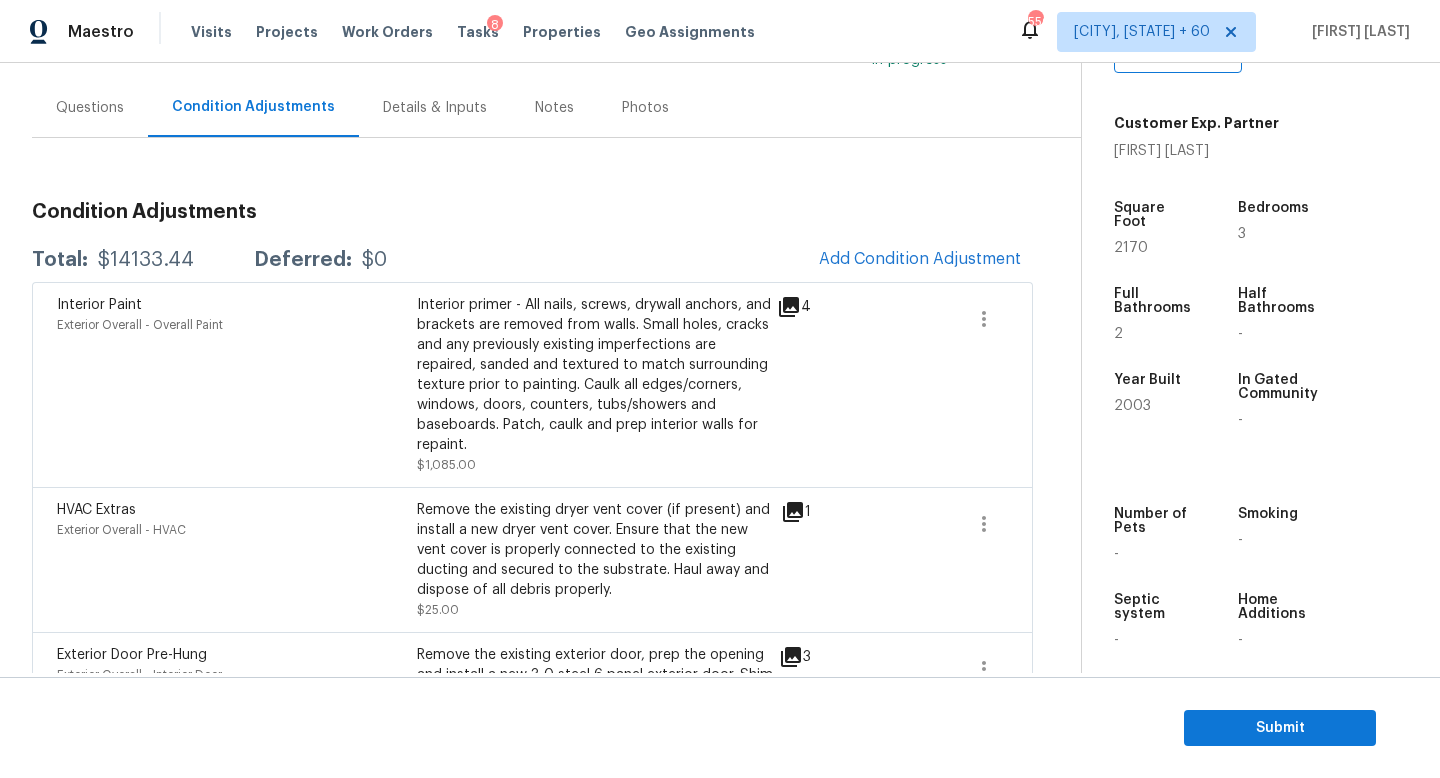 scroll, scrollTop: 170, scrollLeft: 0, axis: vertical 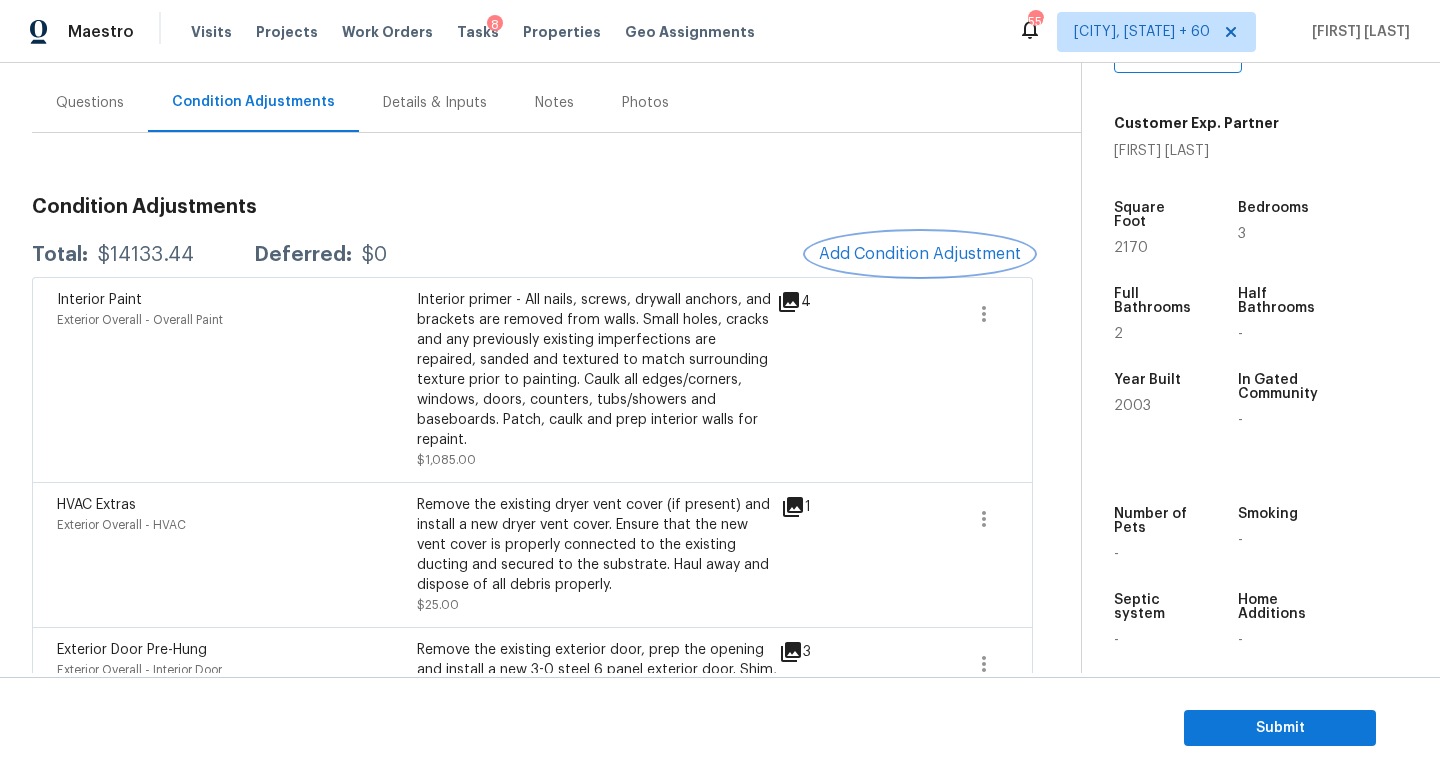 click on "Add Condition Adjustment" at bounding box center (920, 254) 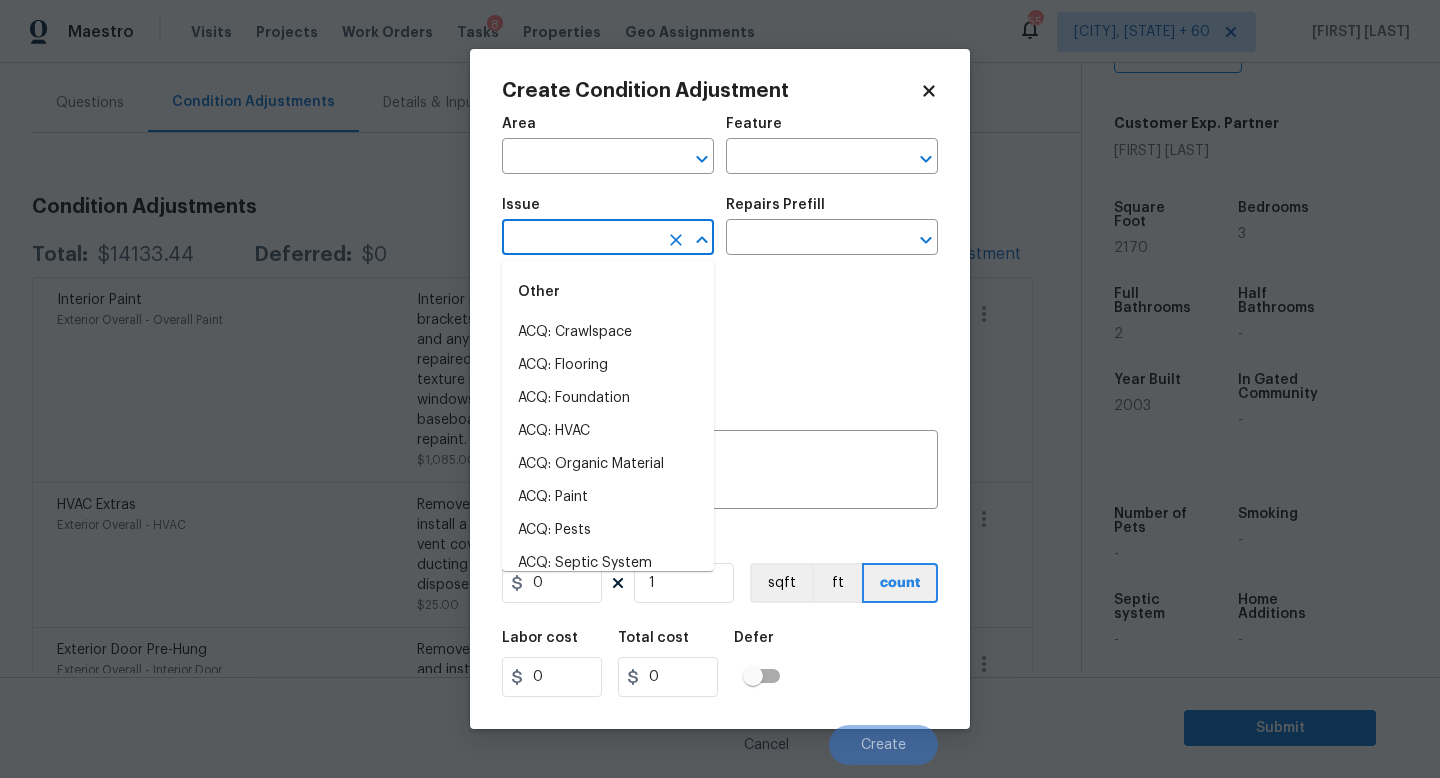 click at bounding box center [580, 239] 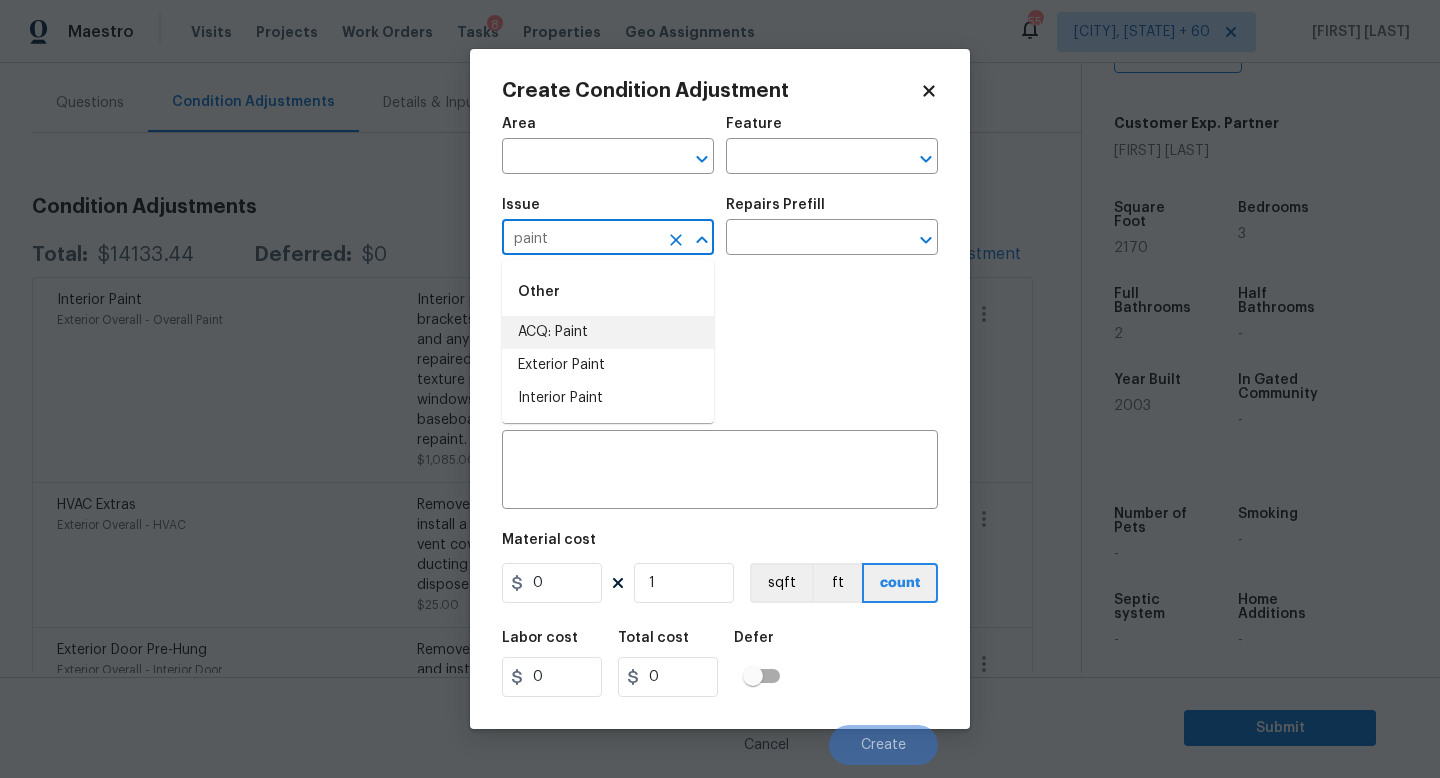 click on "ACQ: Paint" at bounding box center (608, 332) 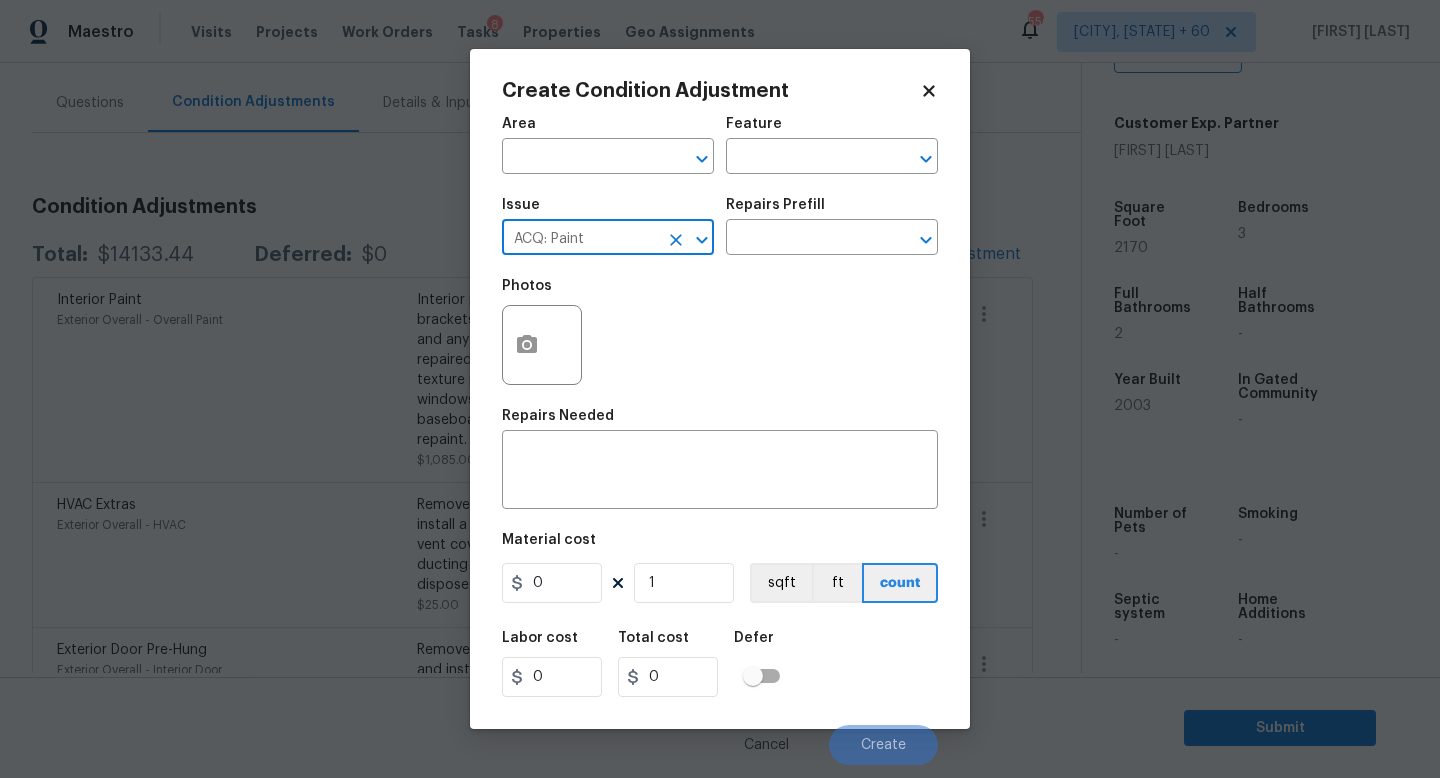 type on "ACQ: Paint" 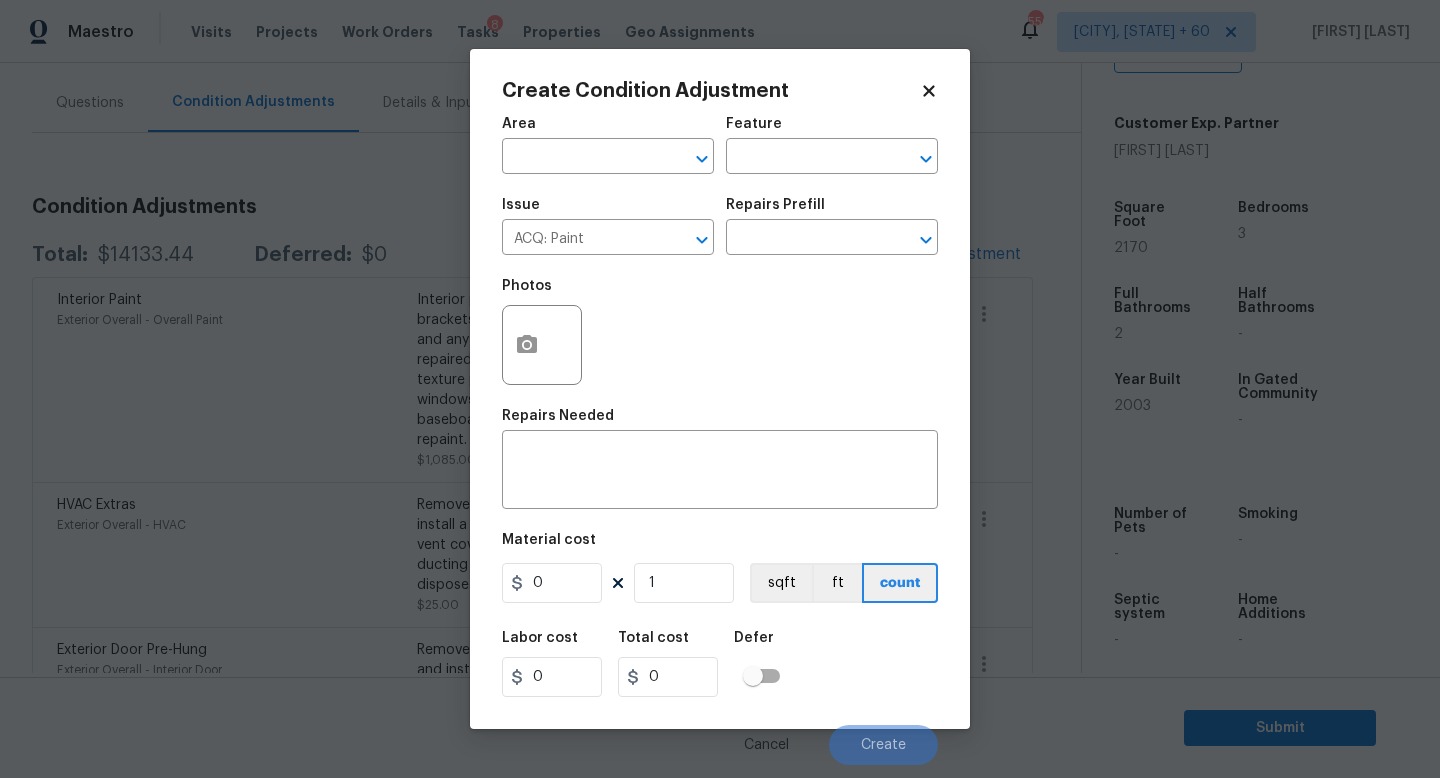 click on "Issue ACQ: Paint ​ Repairs Prefill ​" at bounding box center (720, 226) 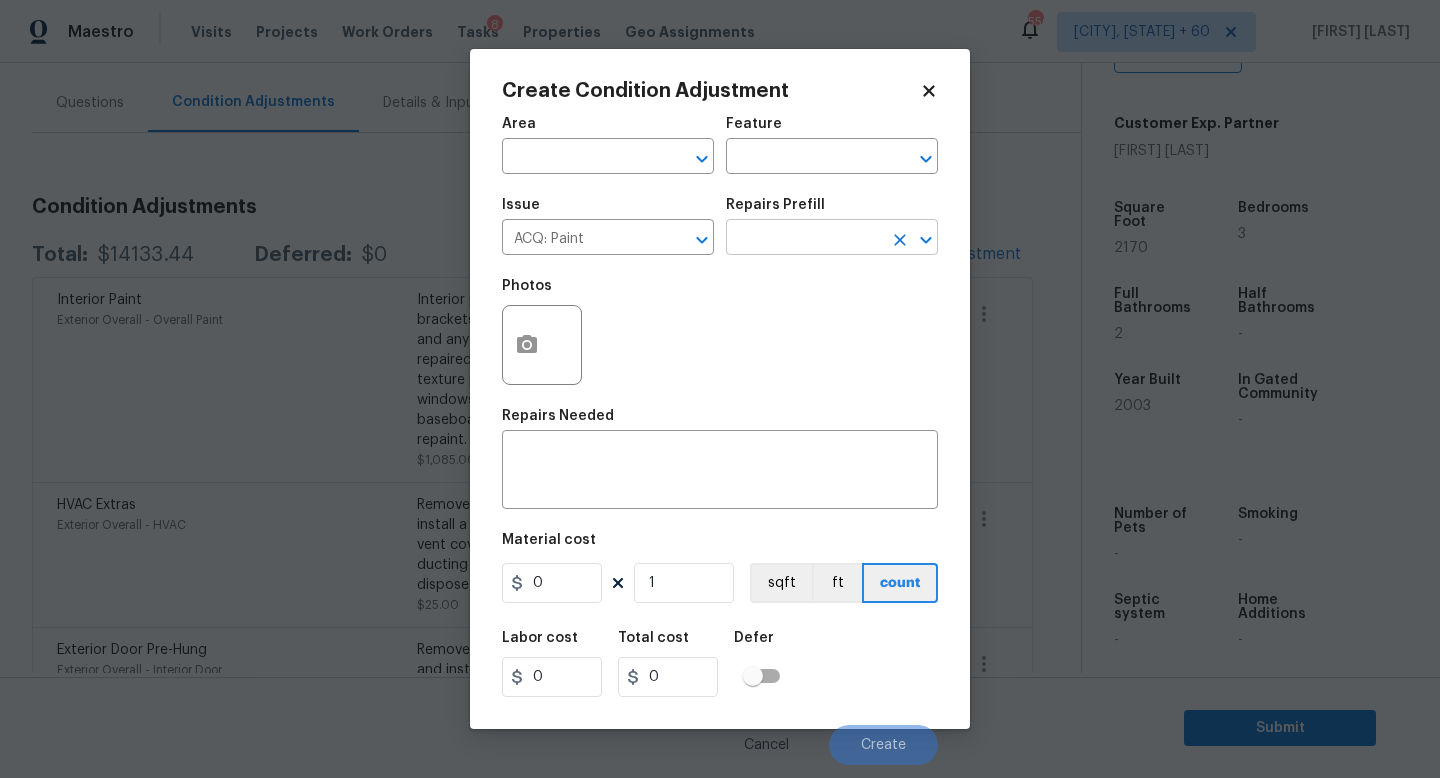 click at bounding box center (804, 239) 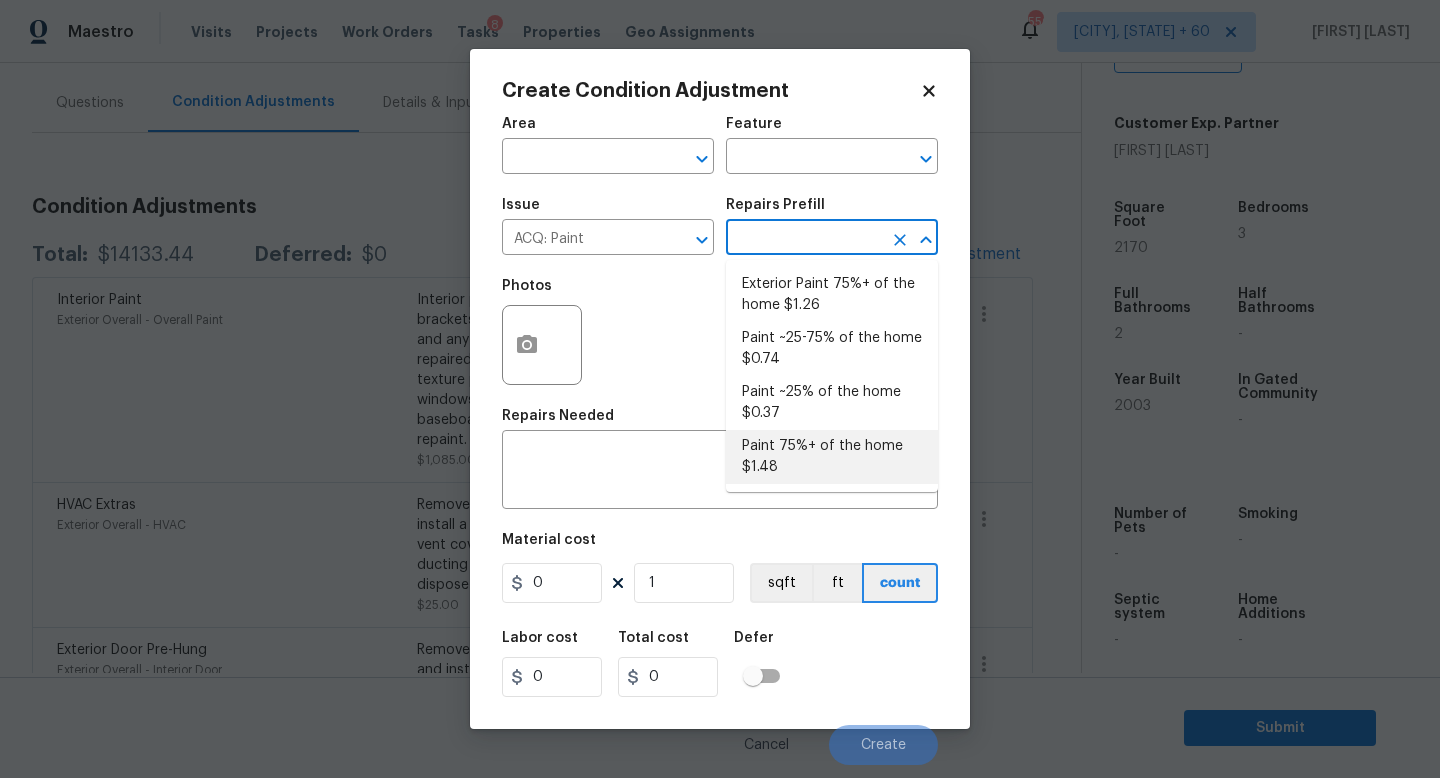click on "Paint 75%+ of the home $1.48" at bounding box center (832, 457) 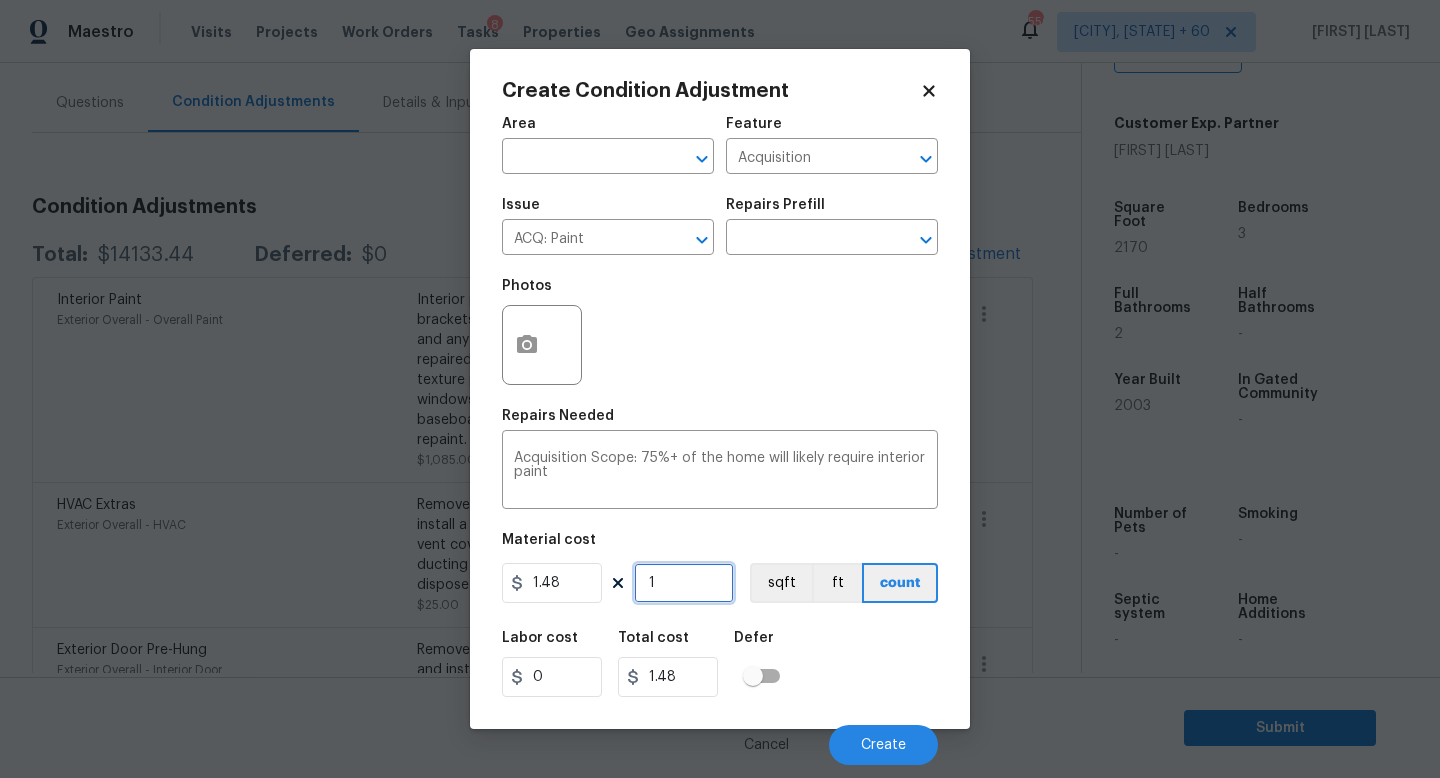 click on "1" at bounding box center (684, 583) 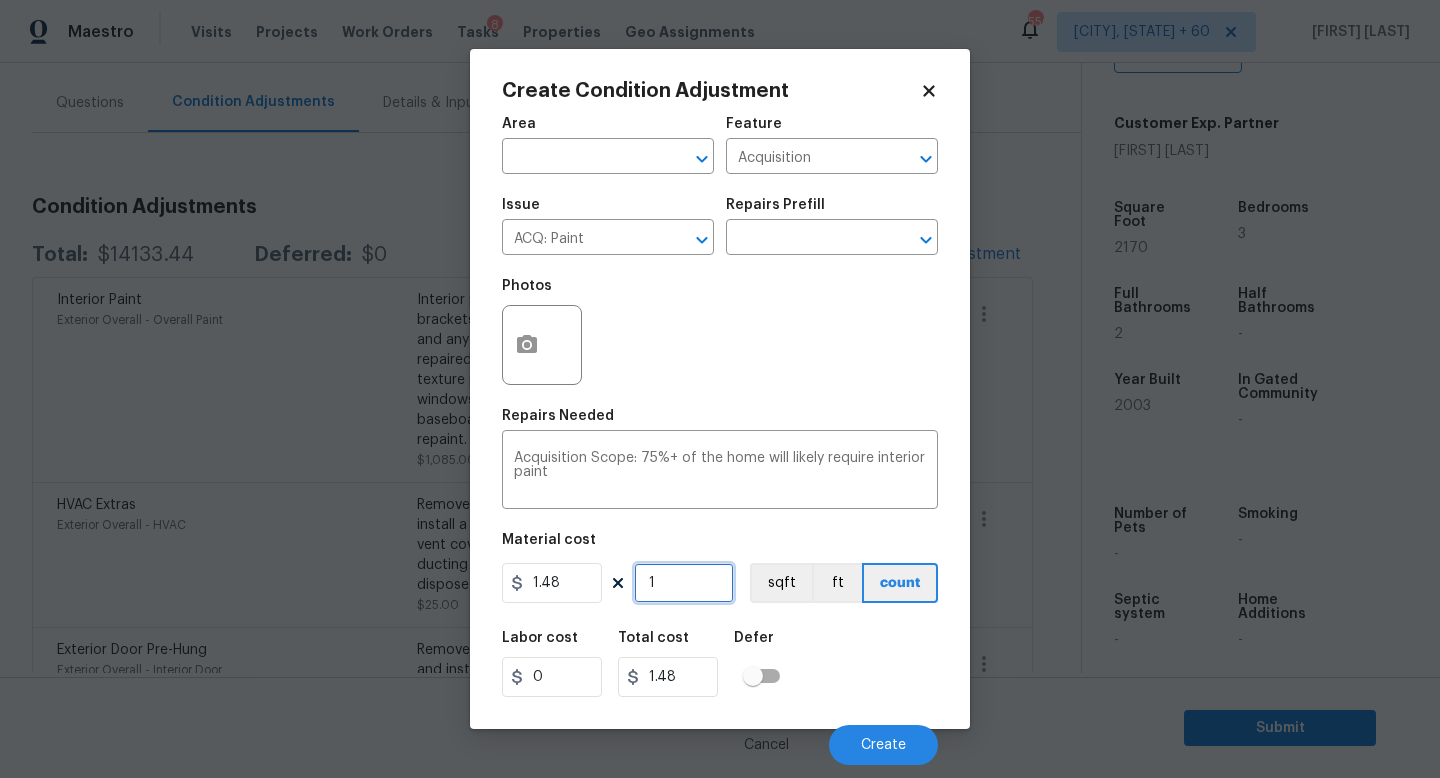 type on "0" 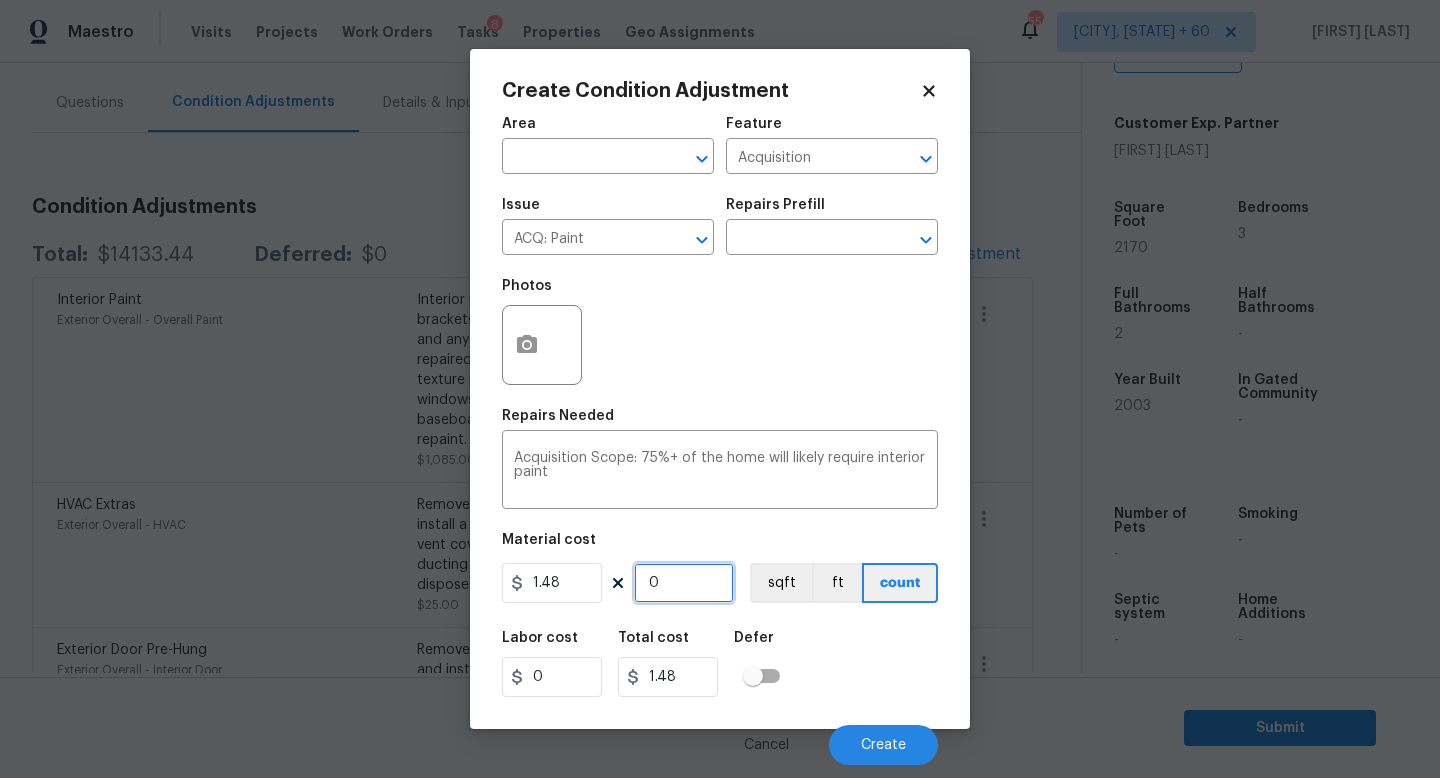 type on "0" 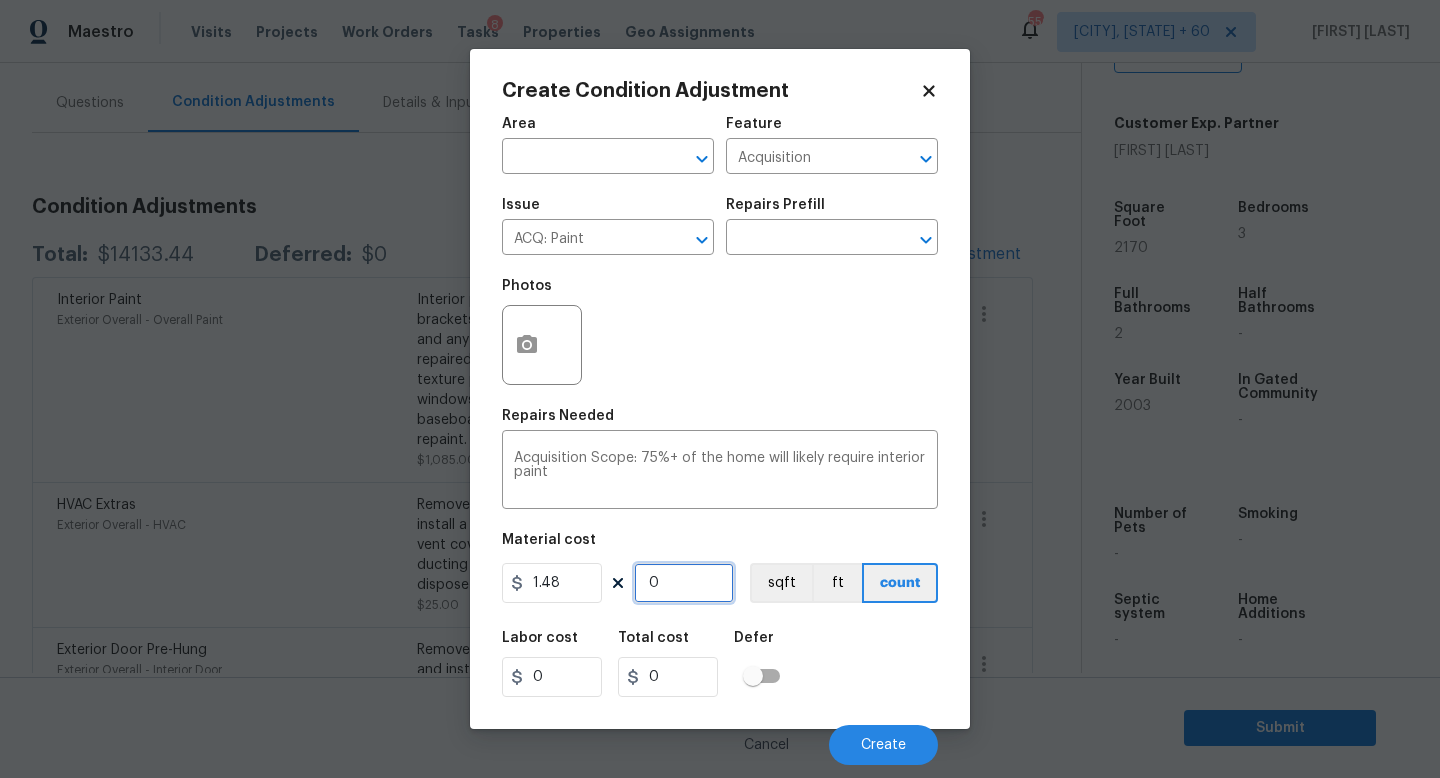 type on "2" 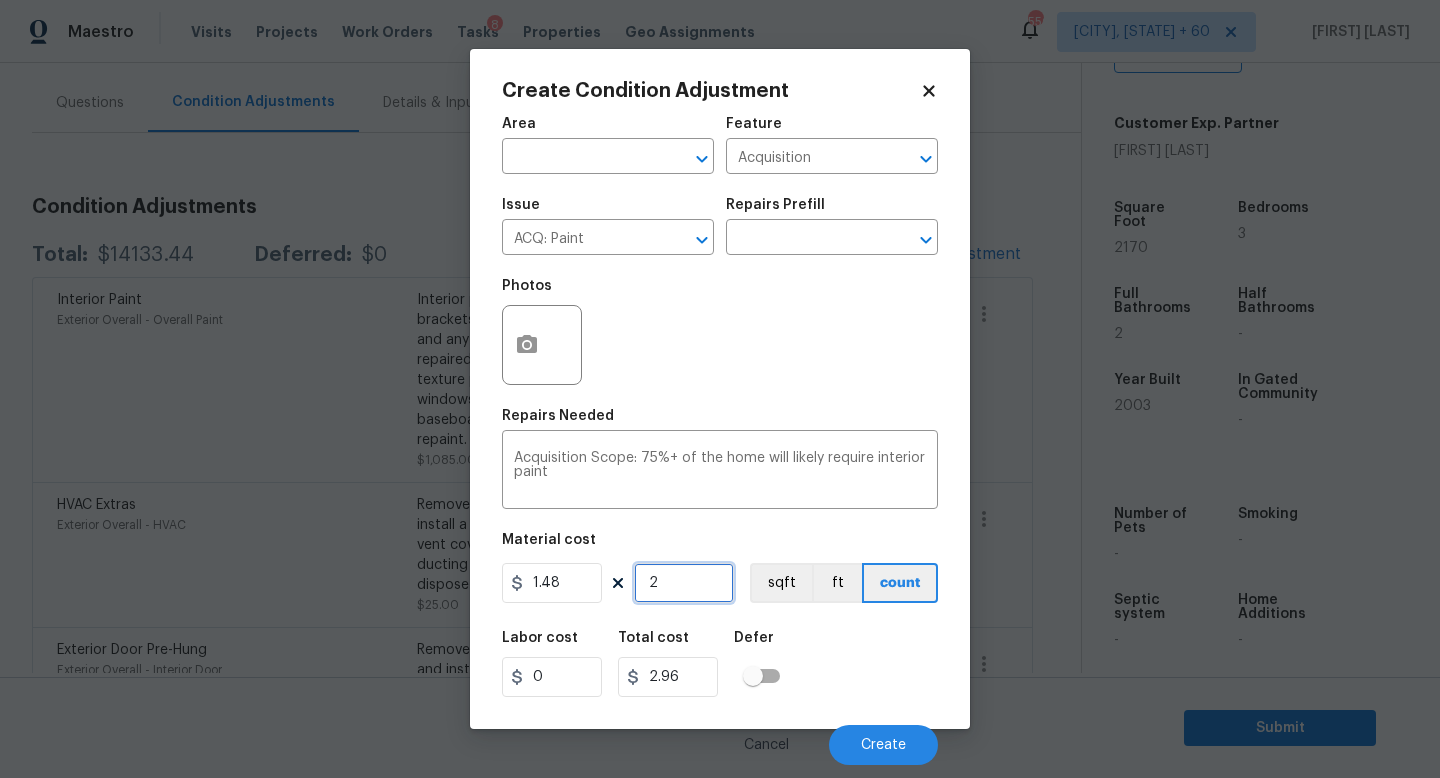 type on "21" 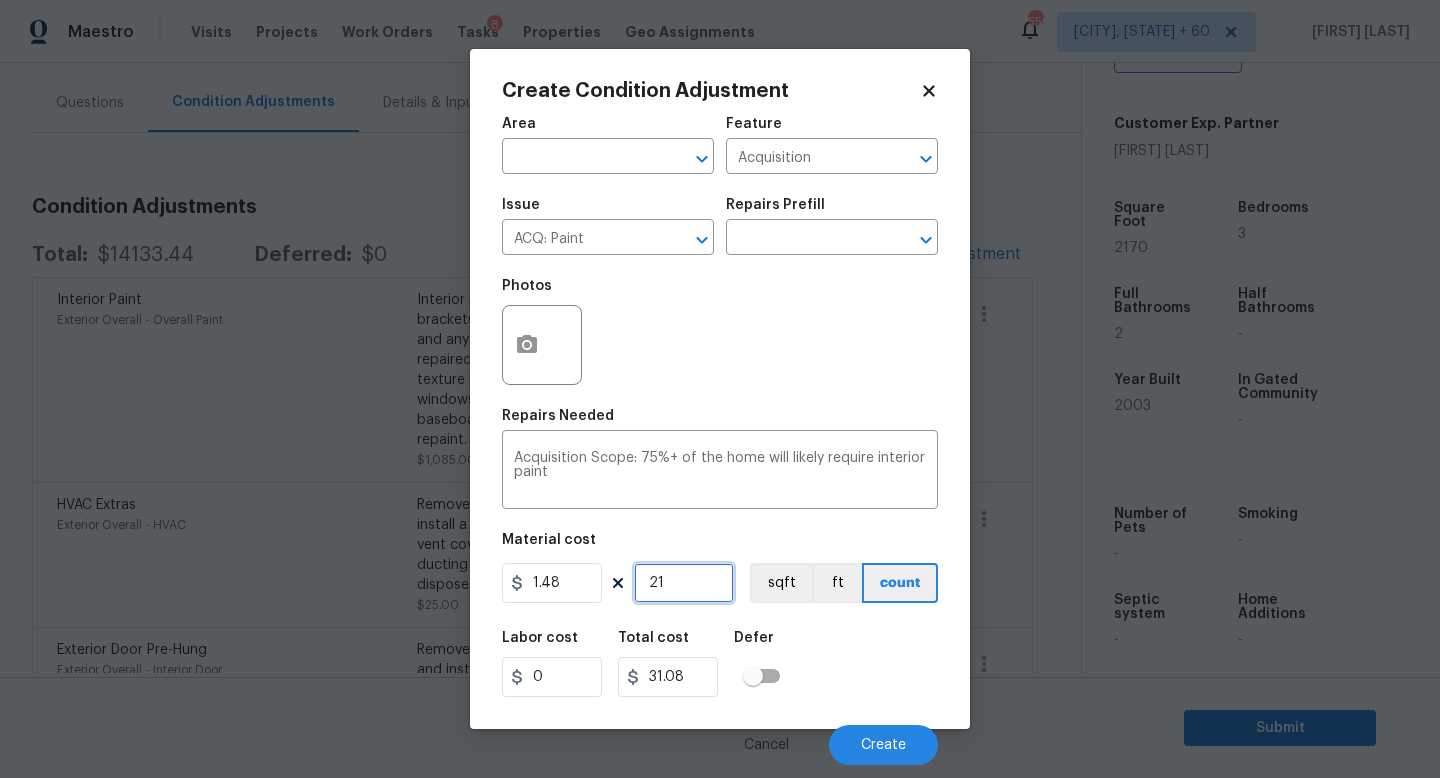 type on "217" 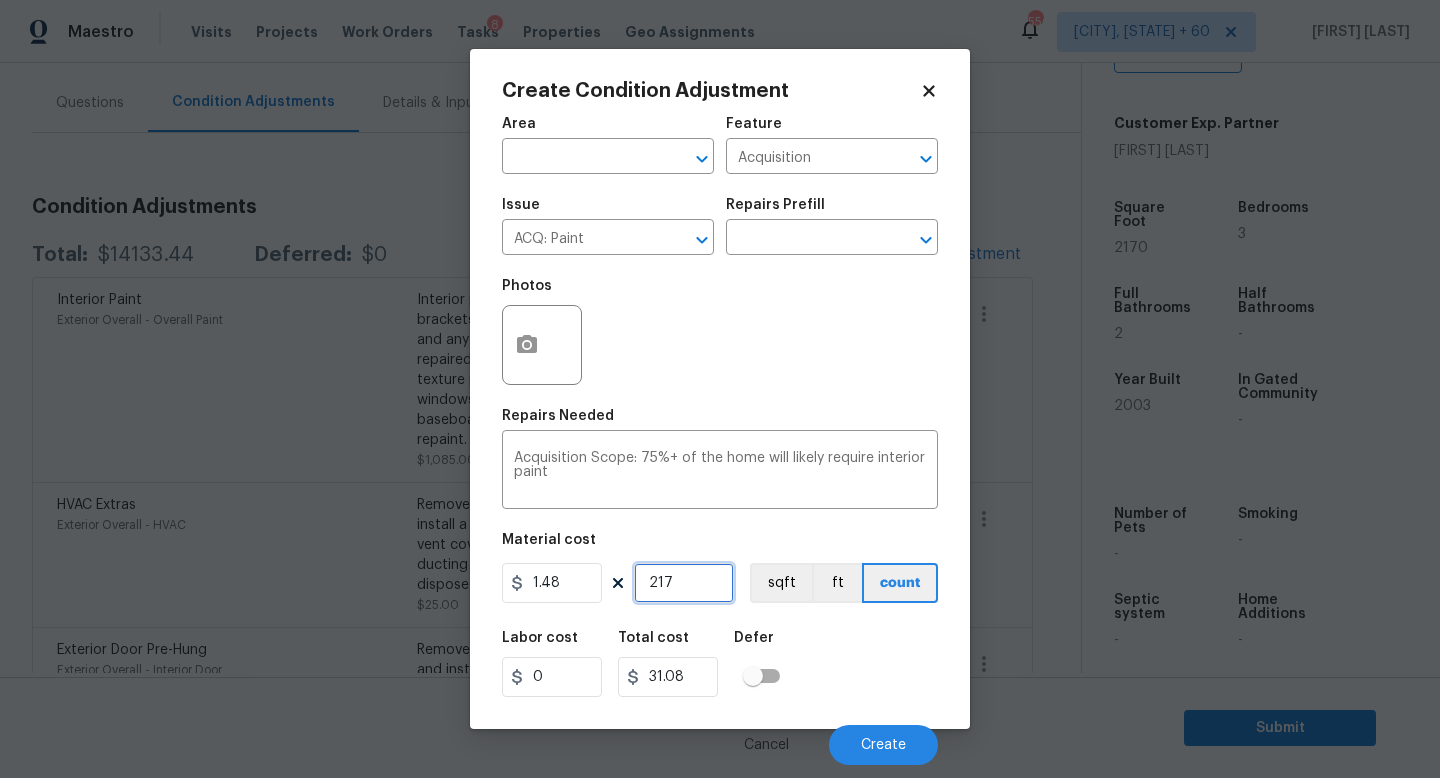 type on "321.16" 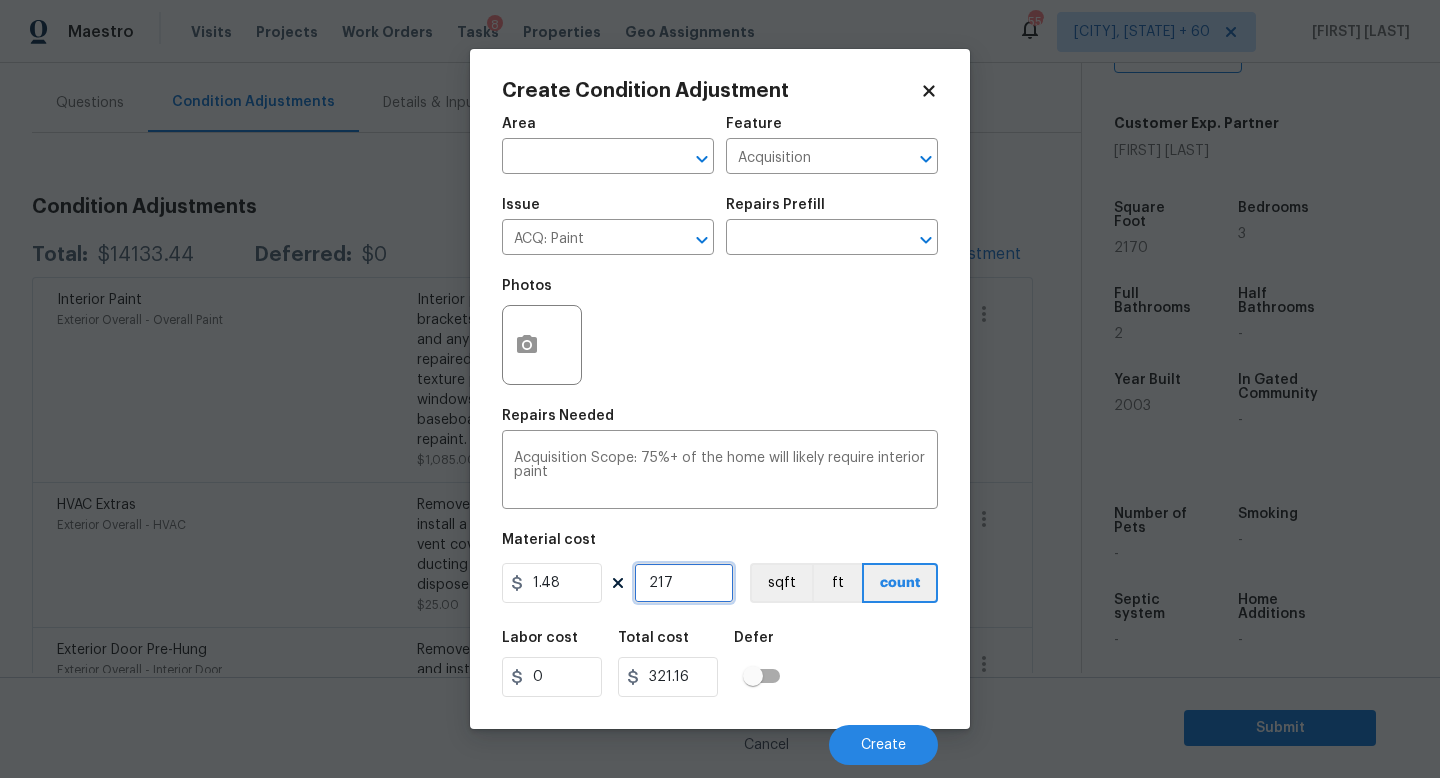 type on "2170" 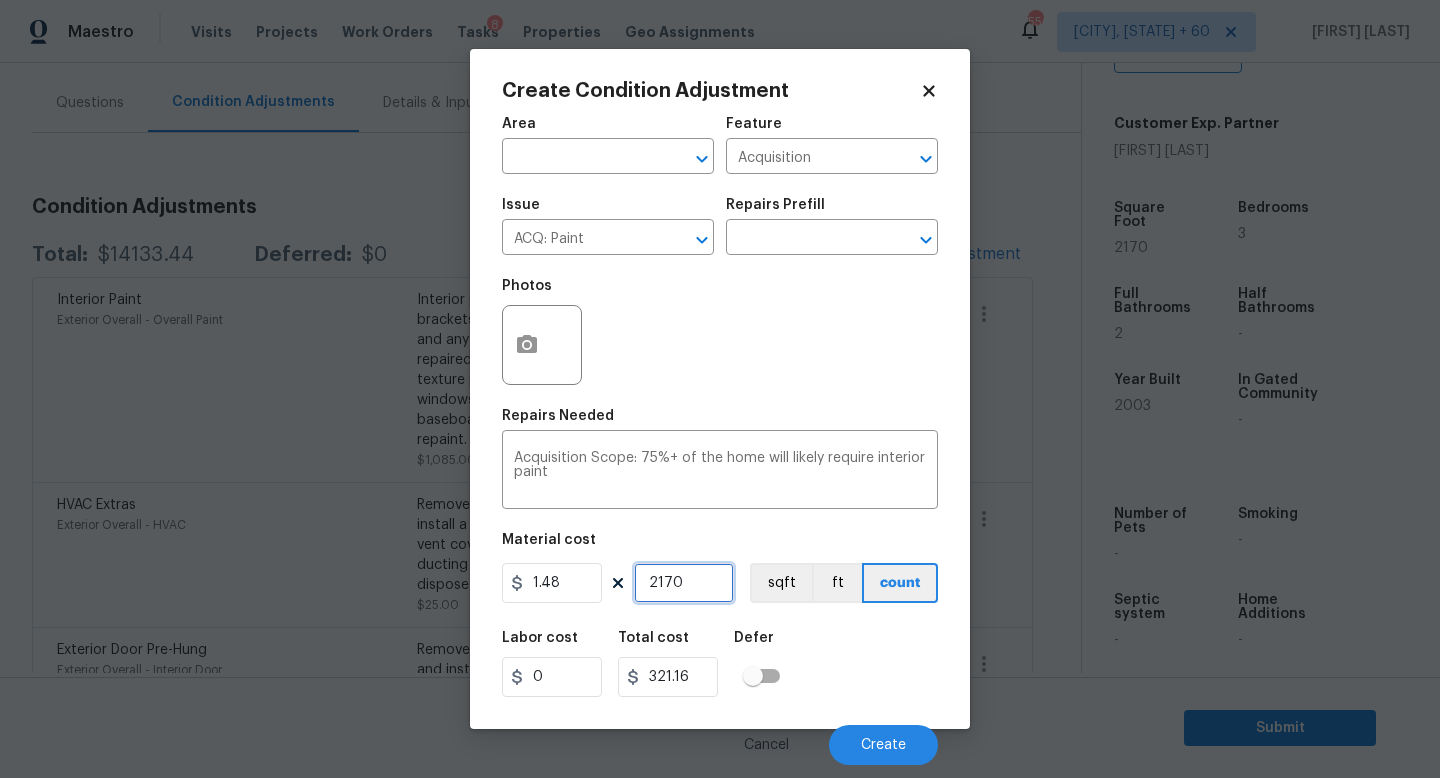 type on "3211.6" 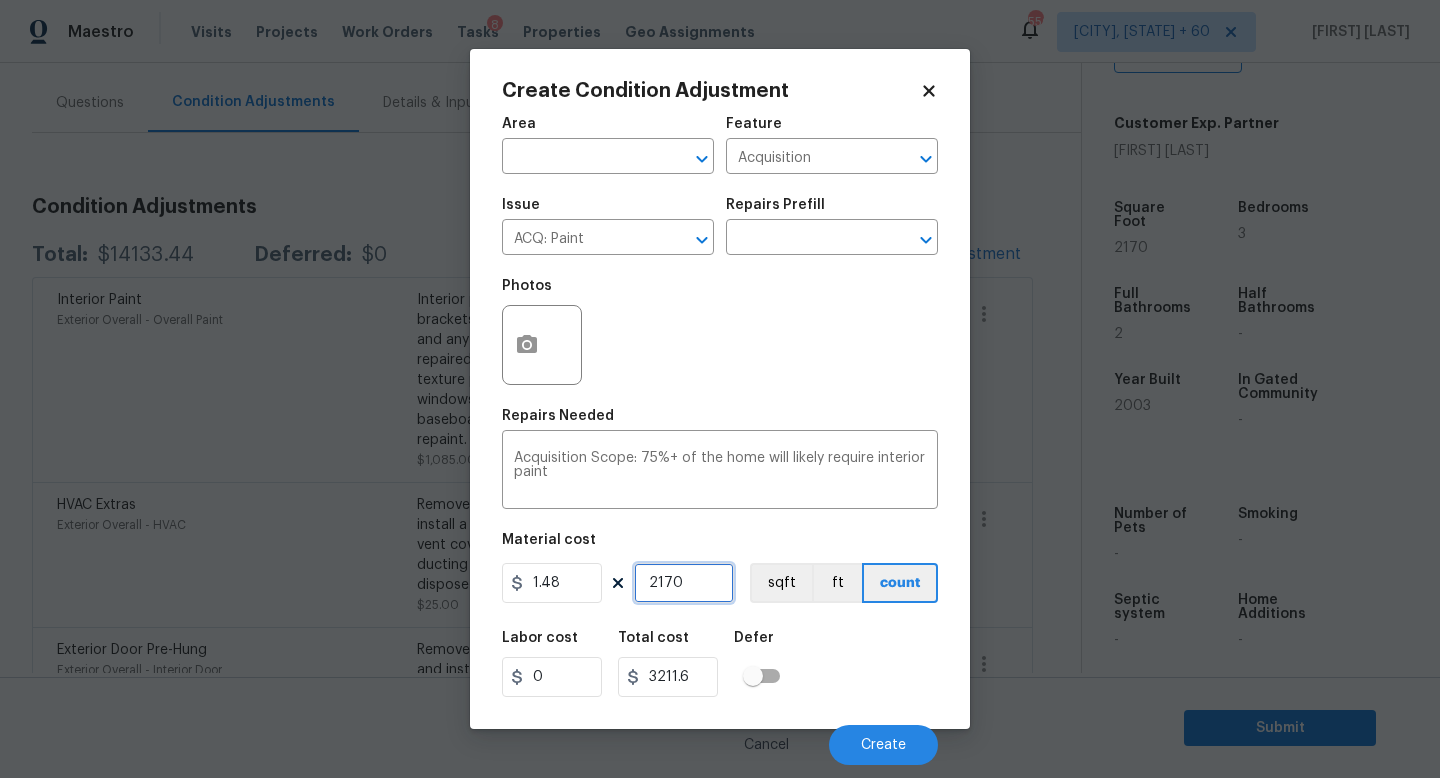 type on "2170" 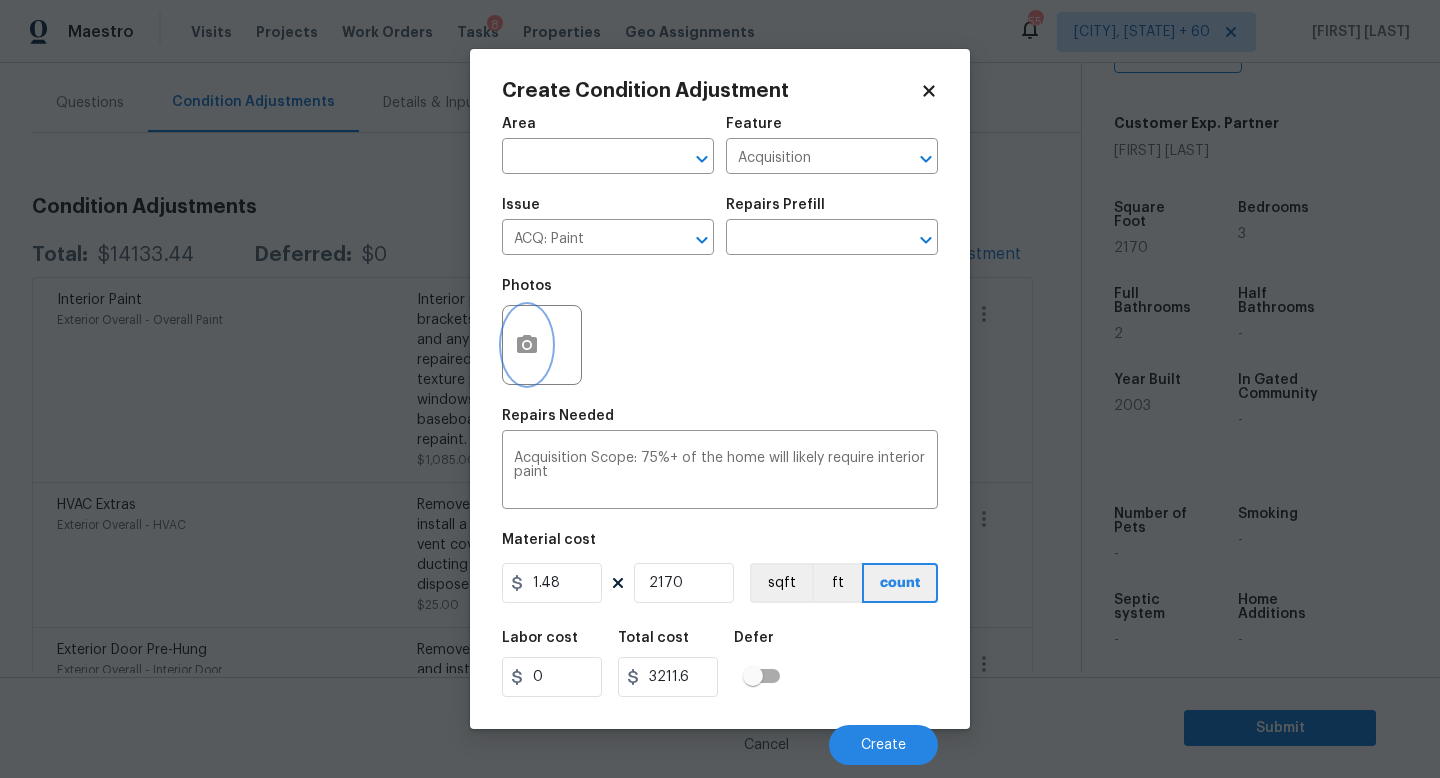 click 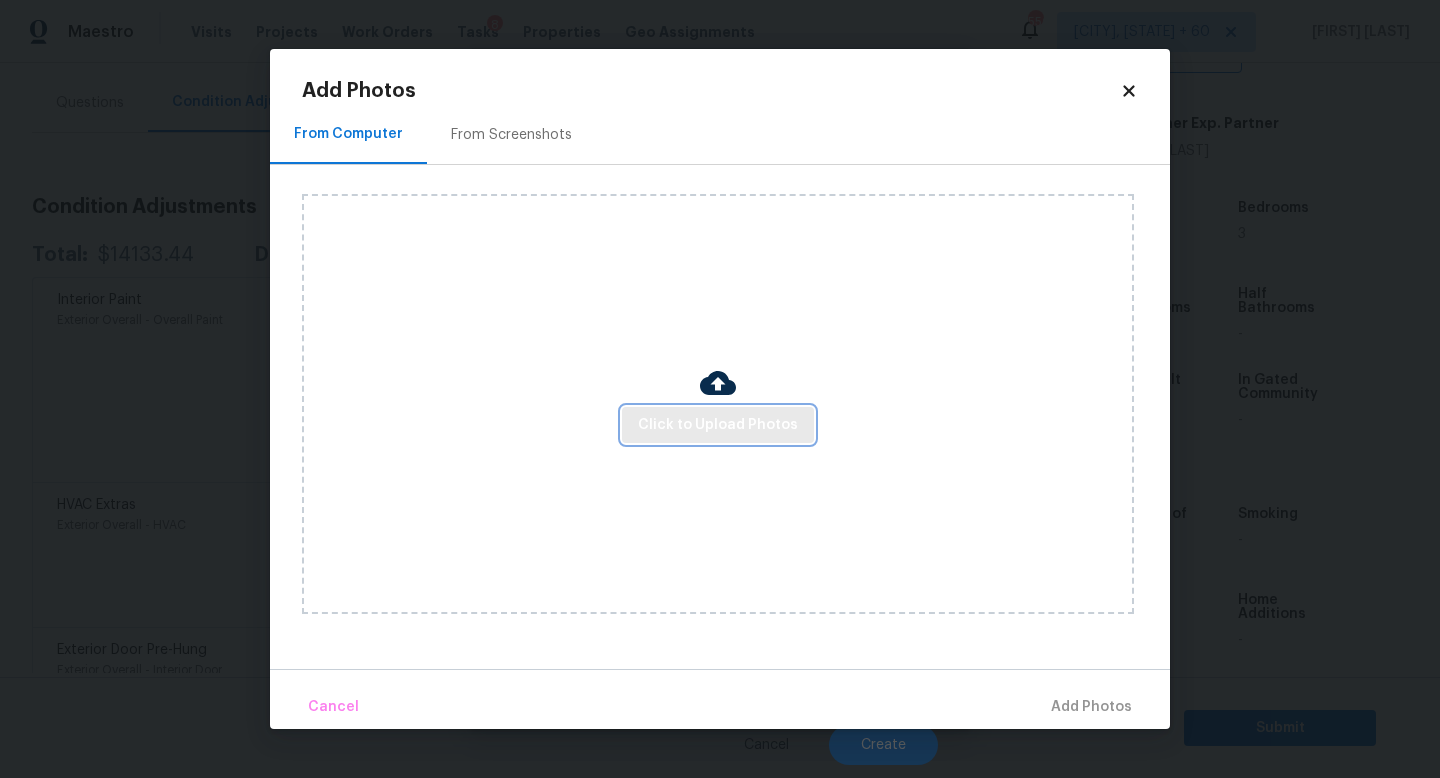 click on "Click to Upload Photos" at bounding box center [718, 425] 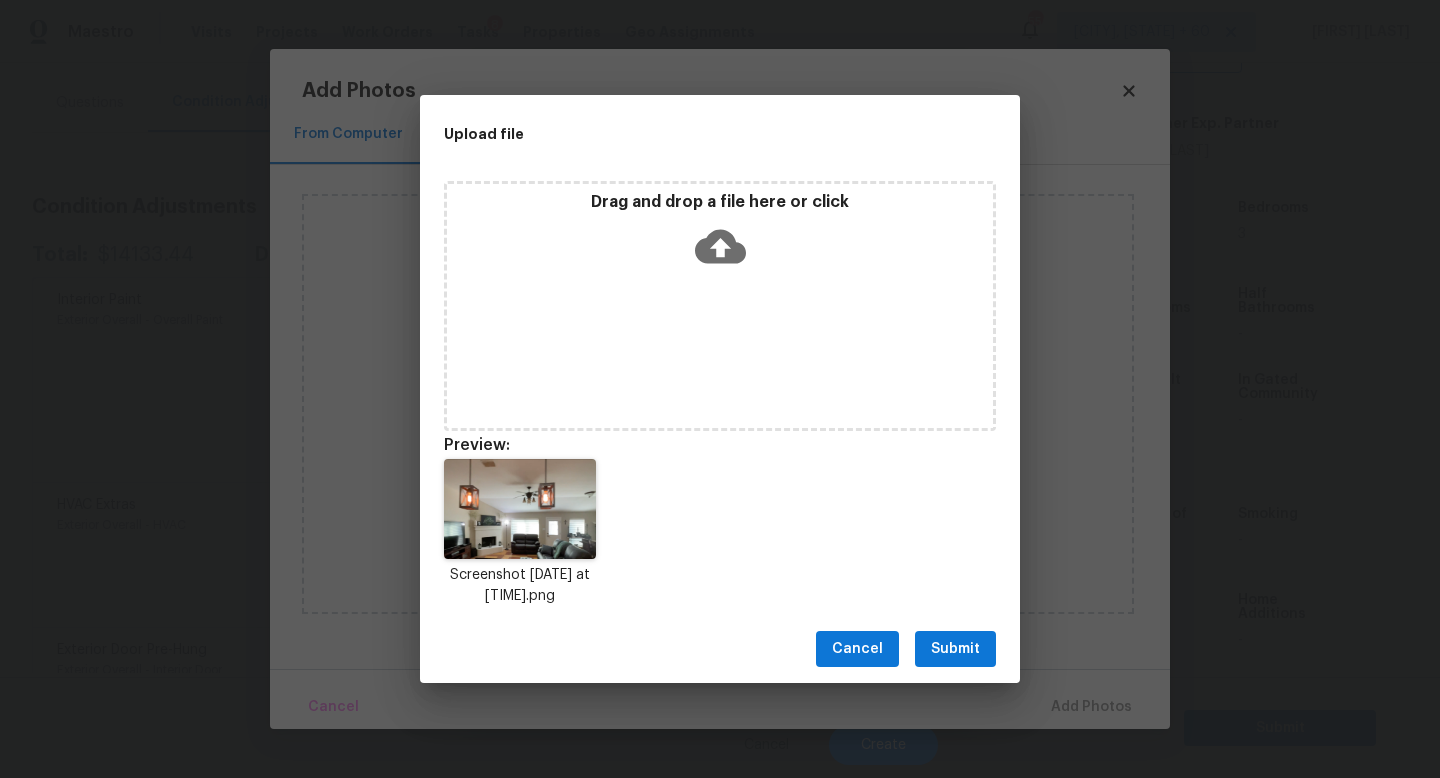 click on "Submit" at bounding box center (955, 649) 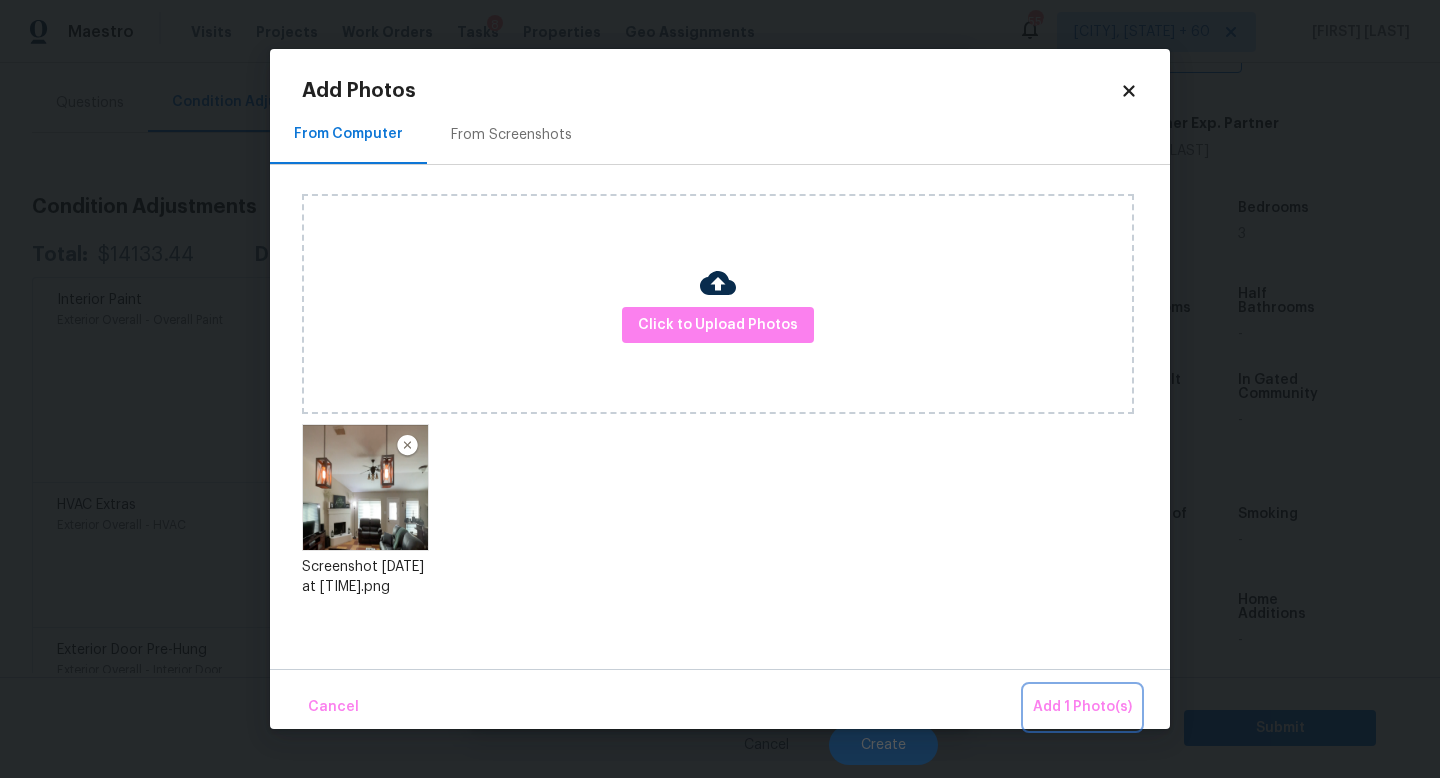 click on "Add 1 Photo(s)" at bounding box center (1082, 707) 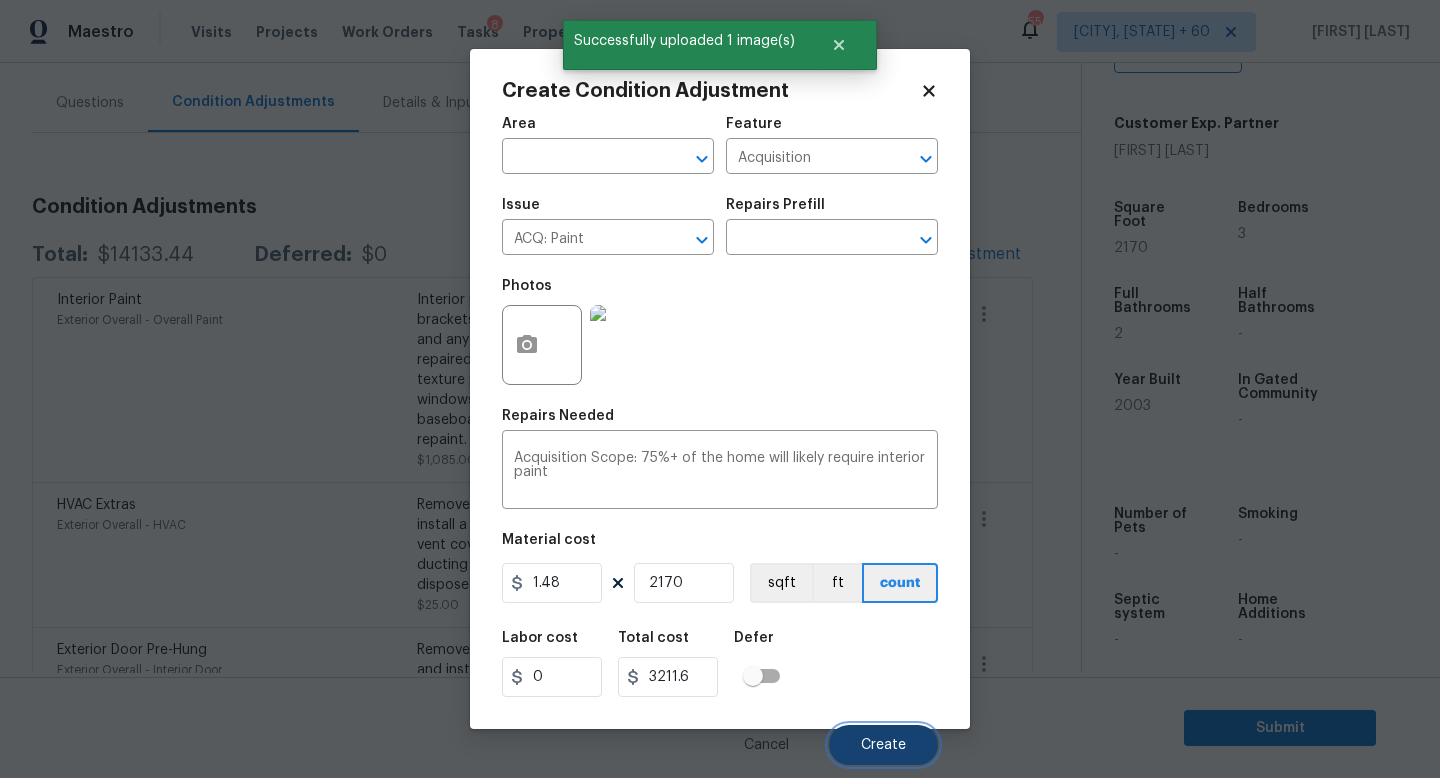 click on "Create" at bounding box center (883, 745) 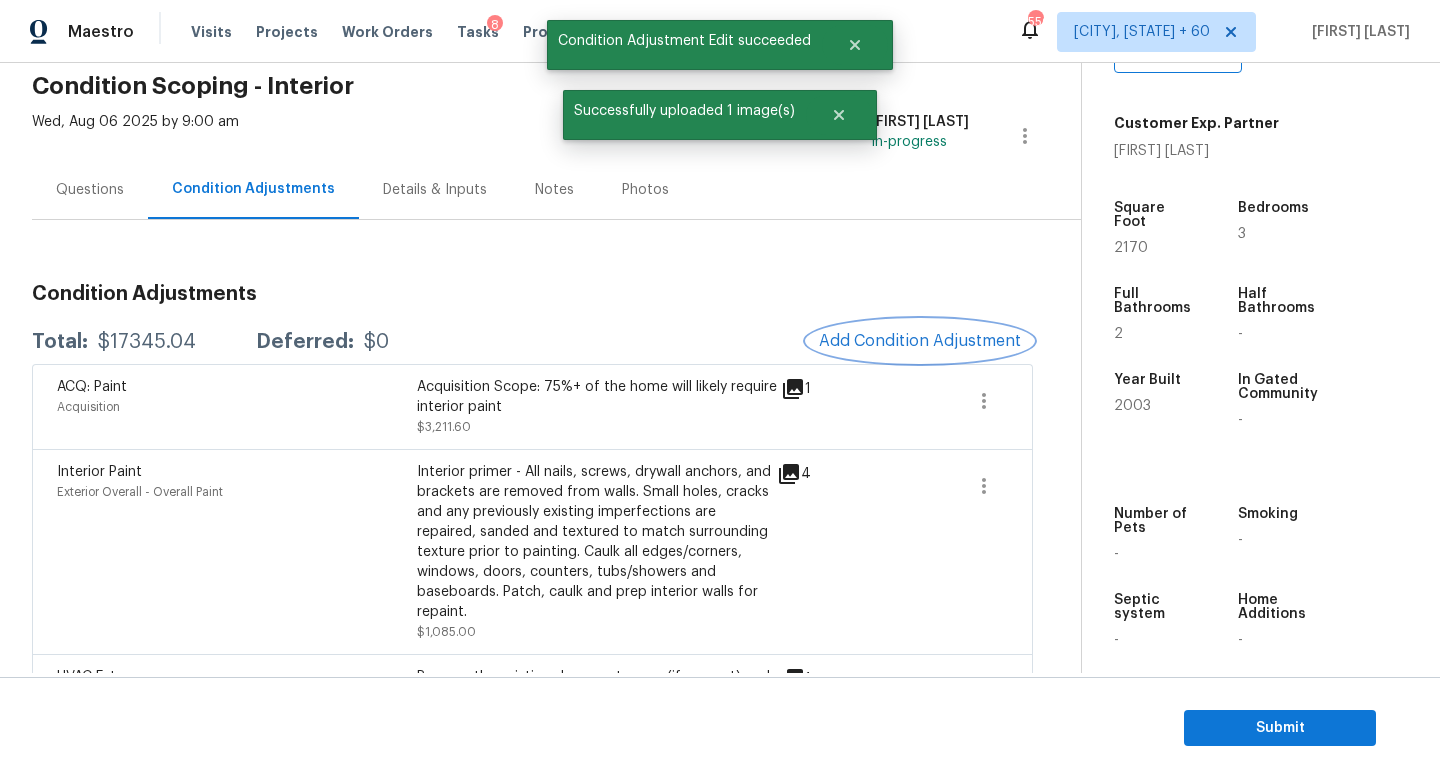 scroll, scrollTop: 67, scrollLeft: 0, axis: vertical 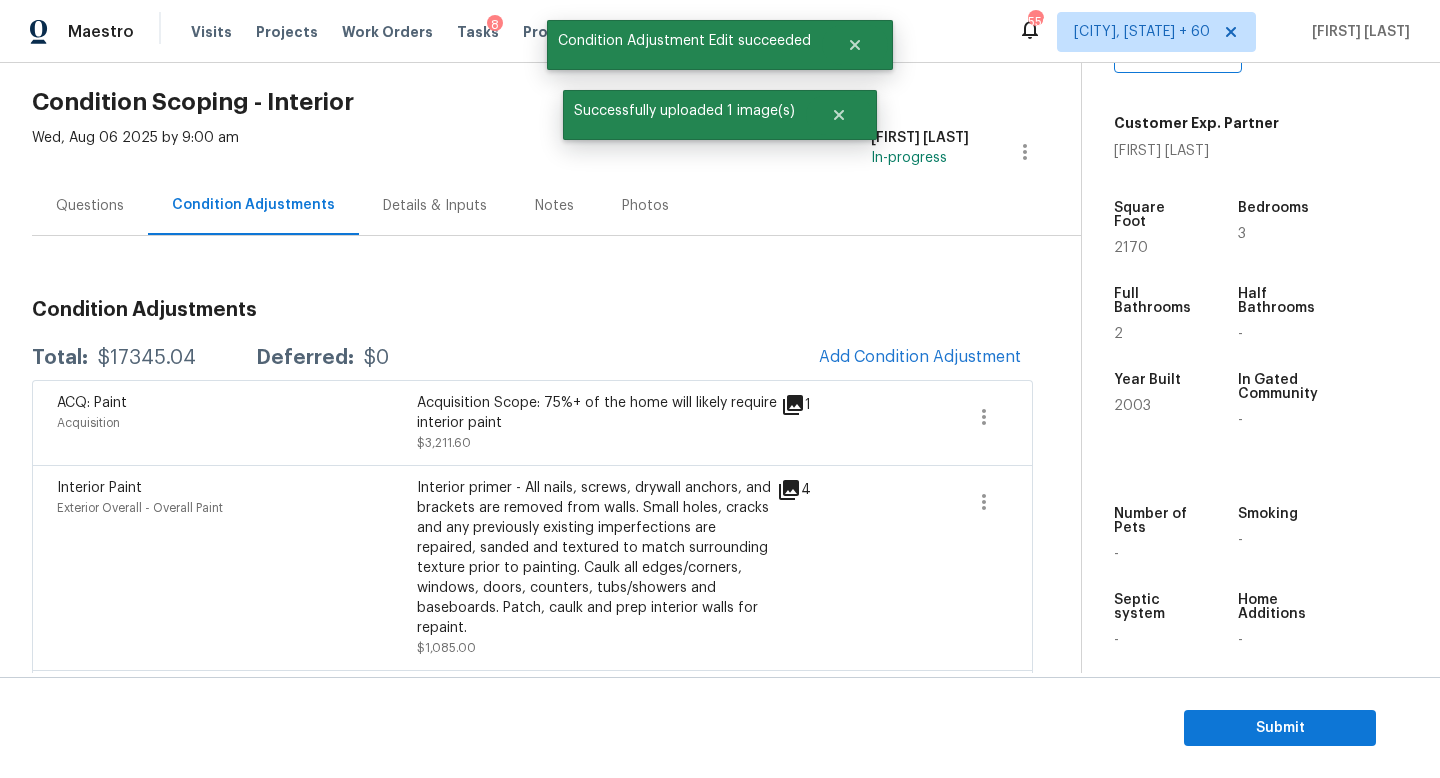 click on "Questions" at bounding box center (90, 205) 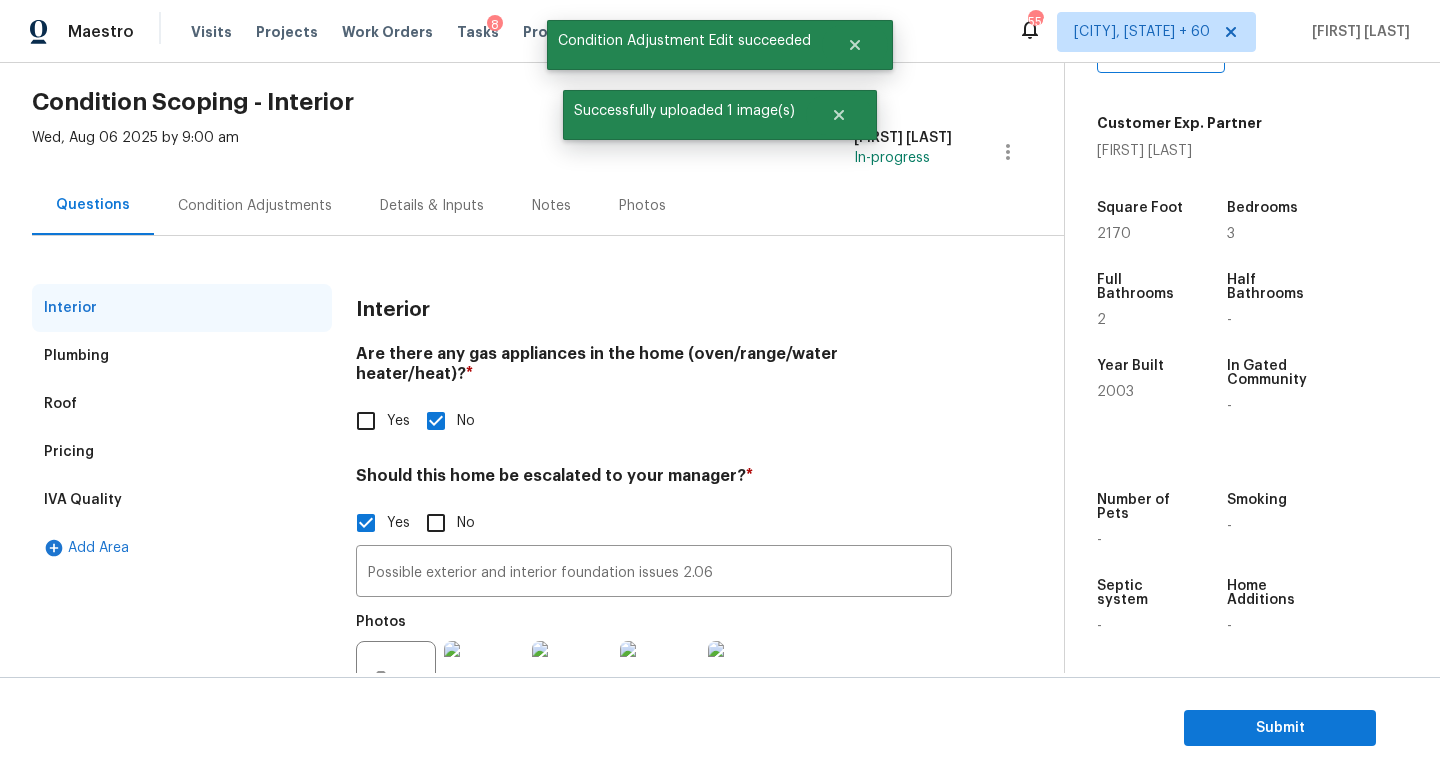 scroll, scrollTop: 0, scrollLeft: 0, axis: both 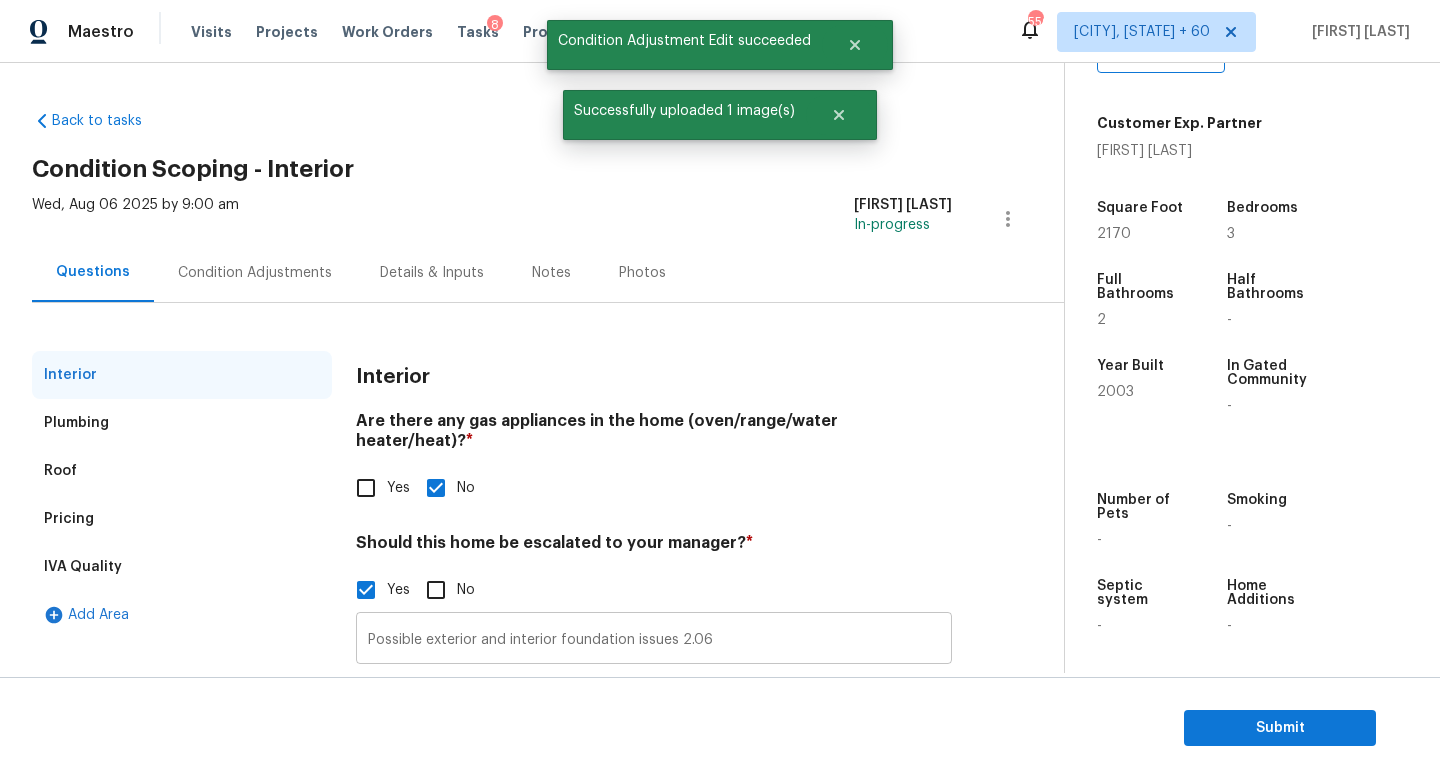 click on "Possible exterior and interior foundation issues 2.06" at bounding box center [654, 640] 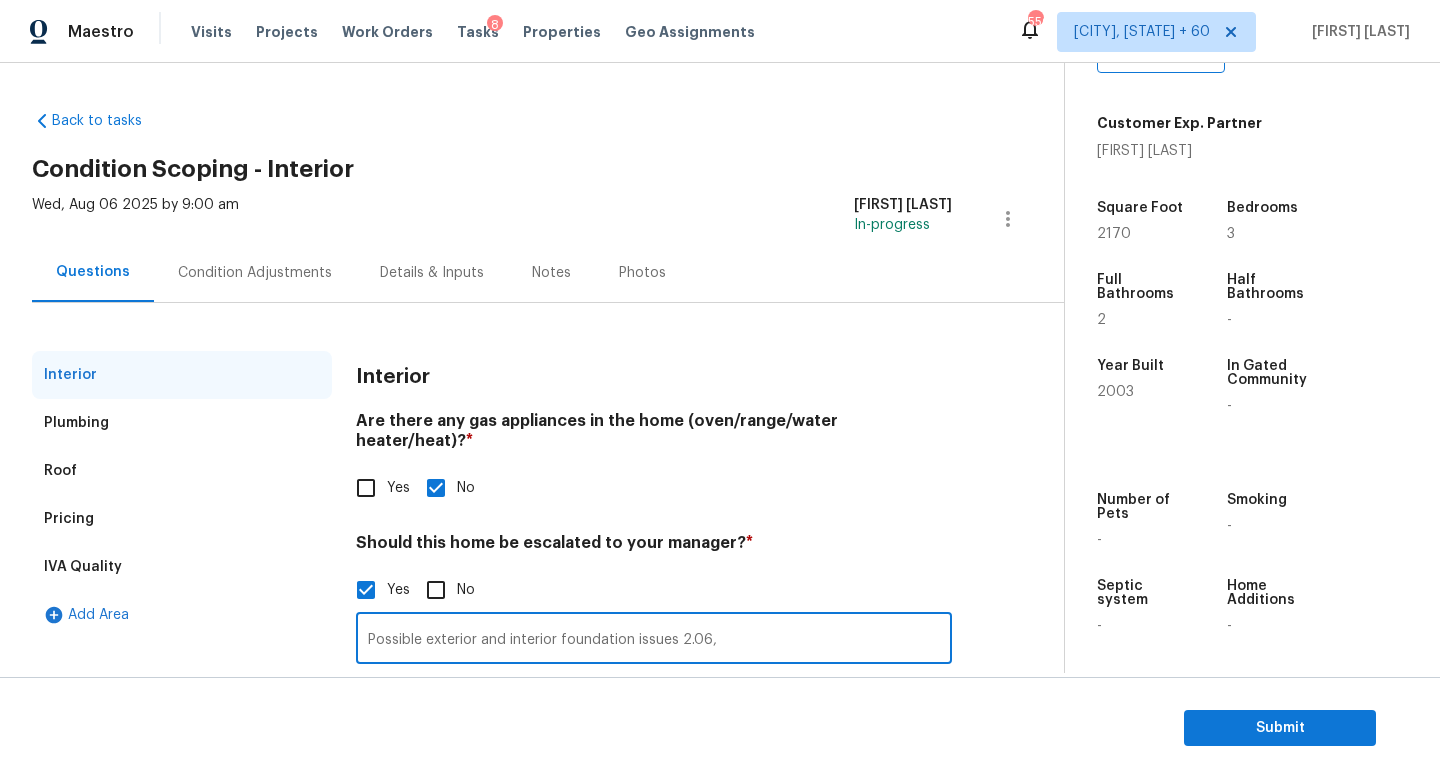 scroll, scrollTop: 137, scrollLeft: 0, axis: vertical 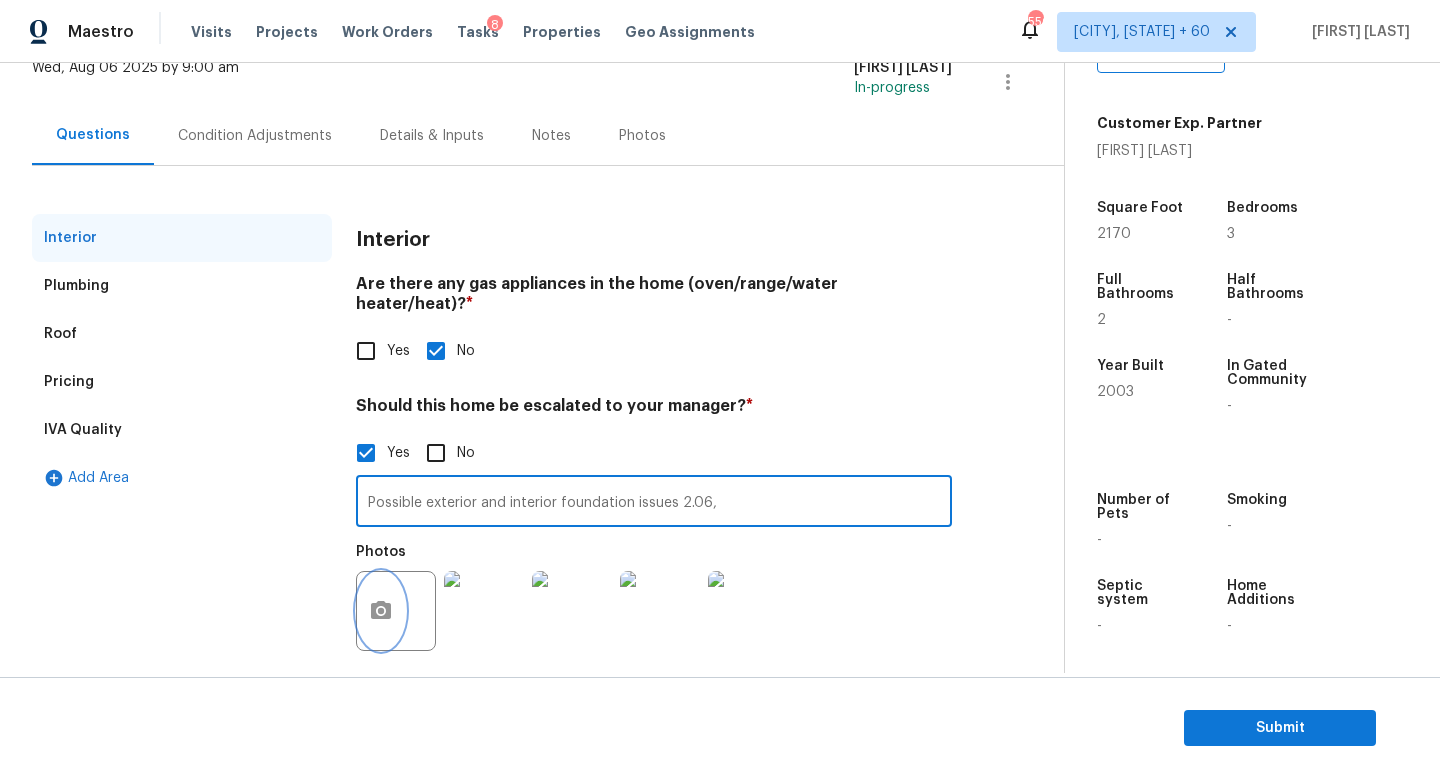 click at bounding box center [381, 611] 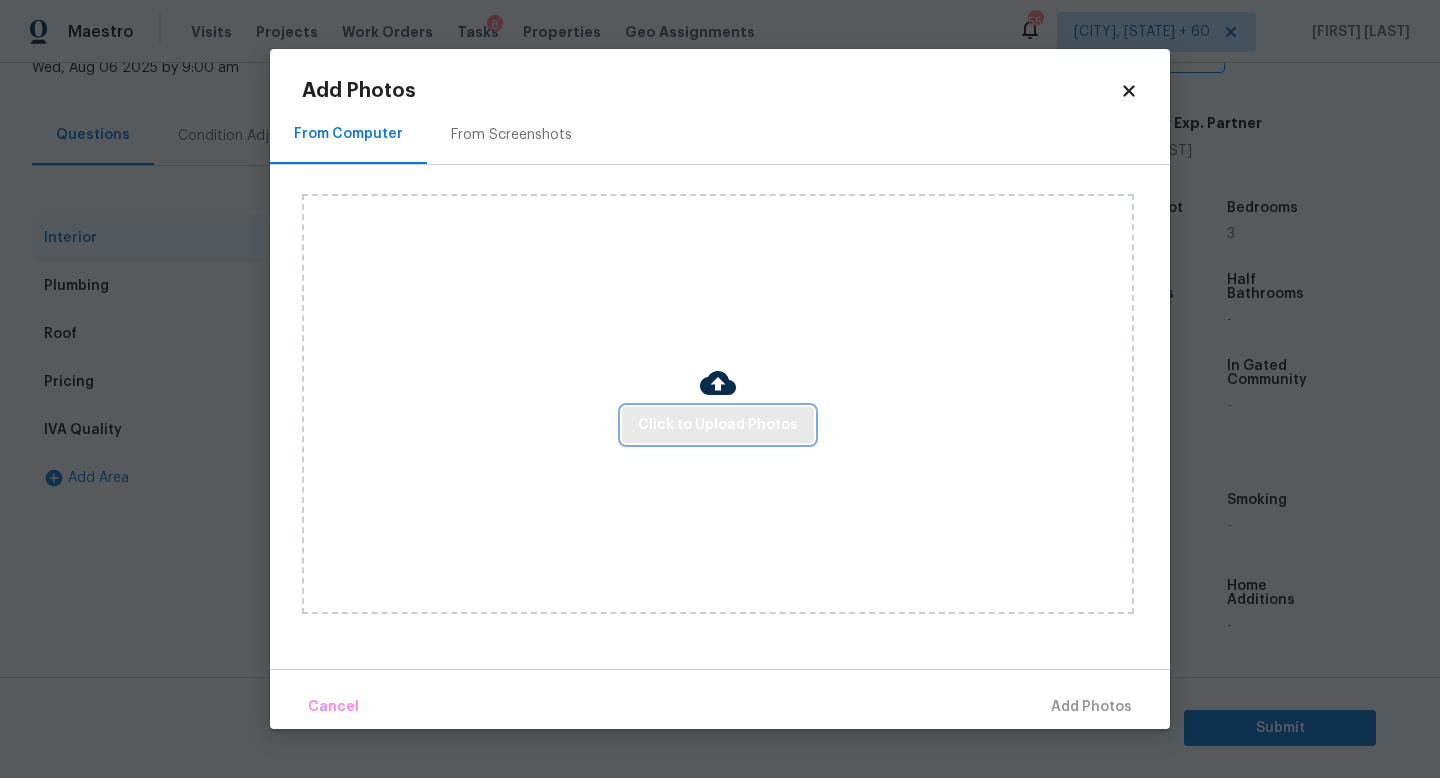 click on "Click to Upload Photos" at bounding box center [718, 425] 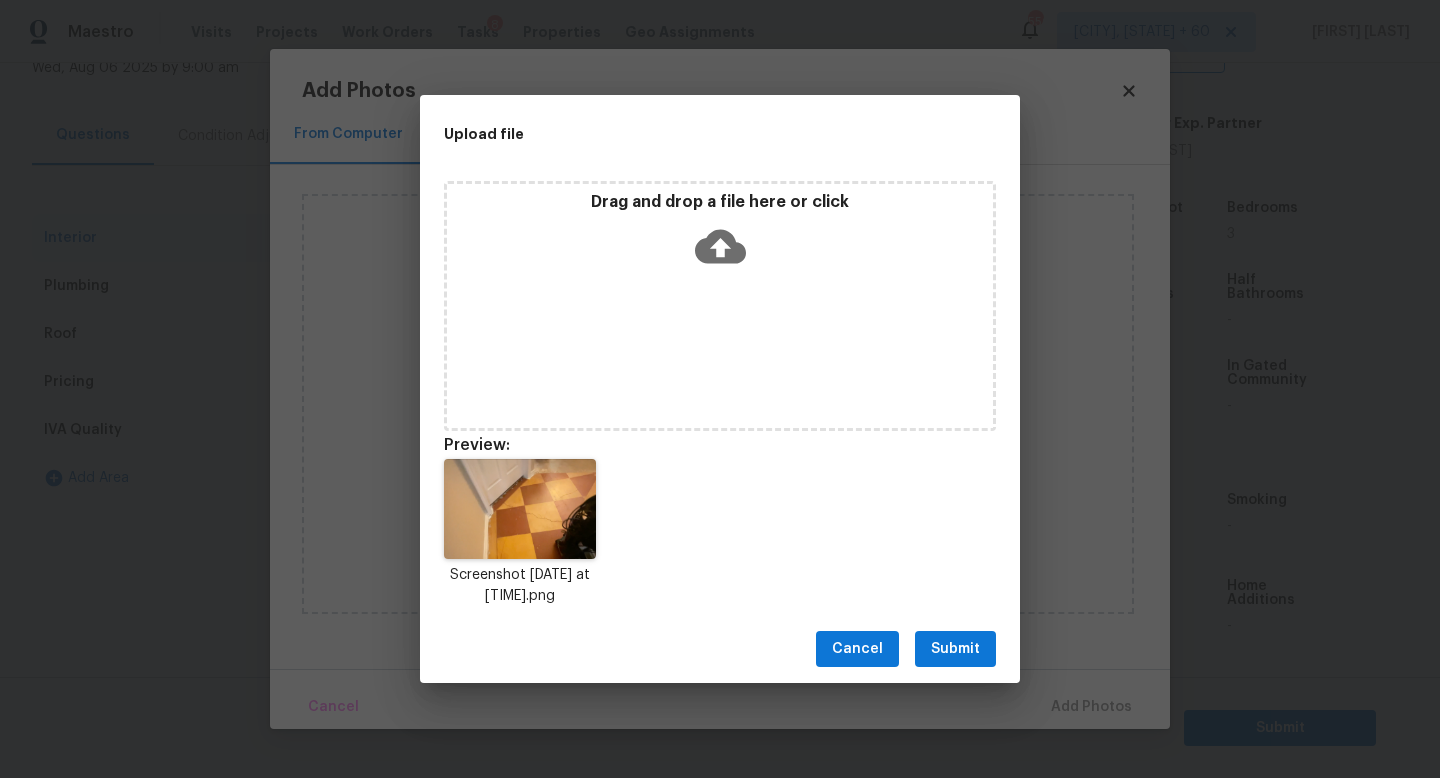 click on "Submit" at bounding box center [955, 649] 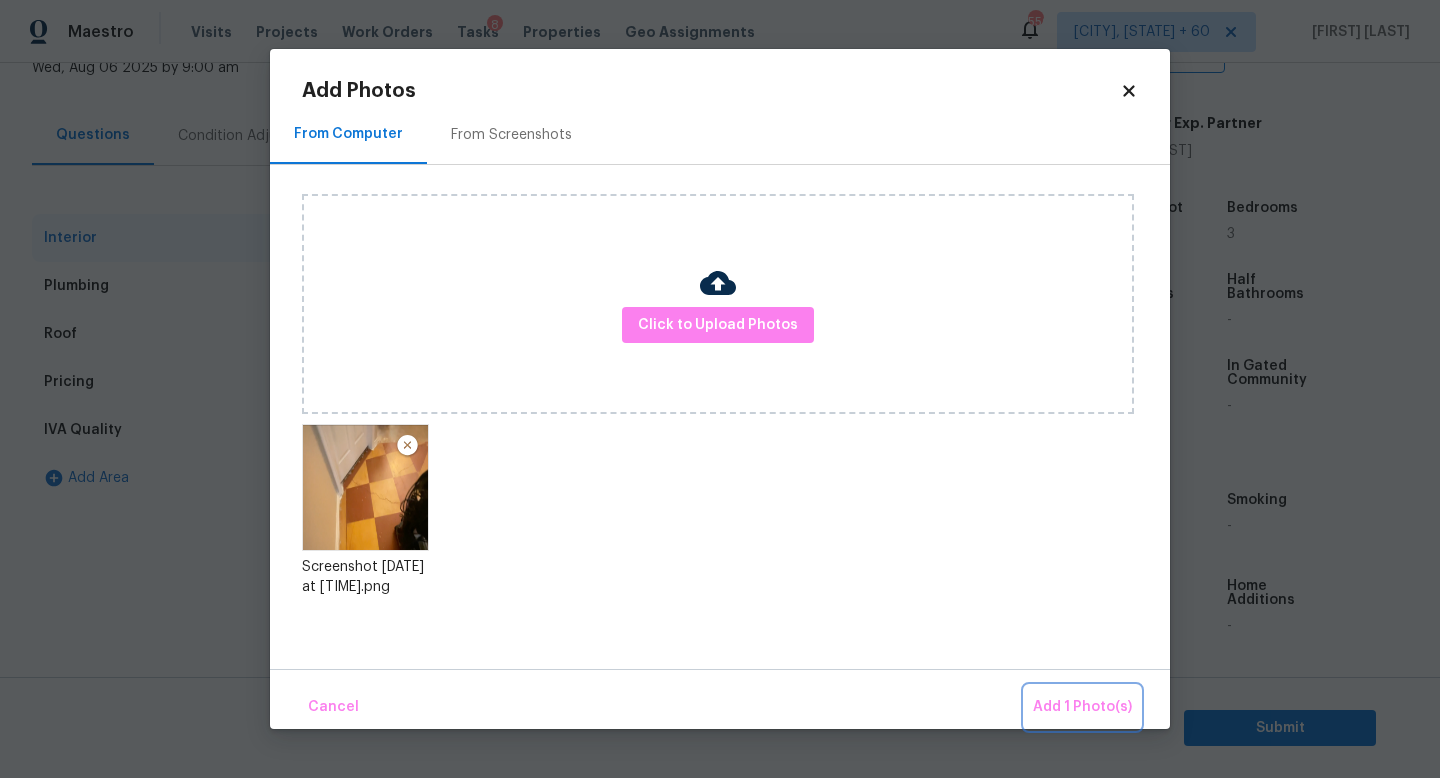 click on "Add 1 Photo(s)" at bounding box center (1082, 707) 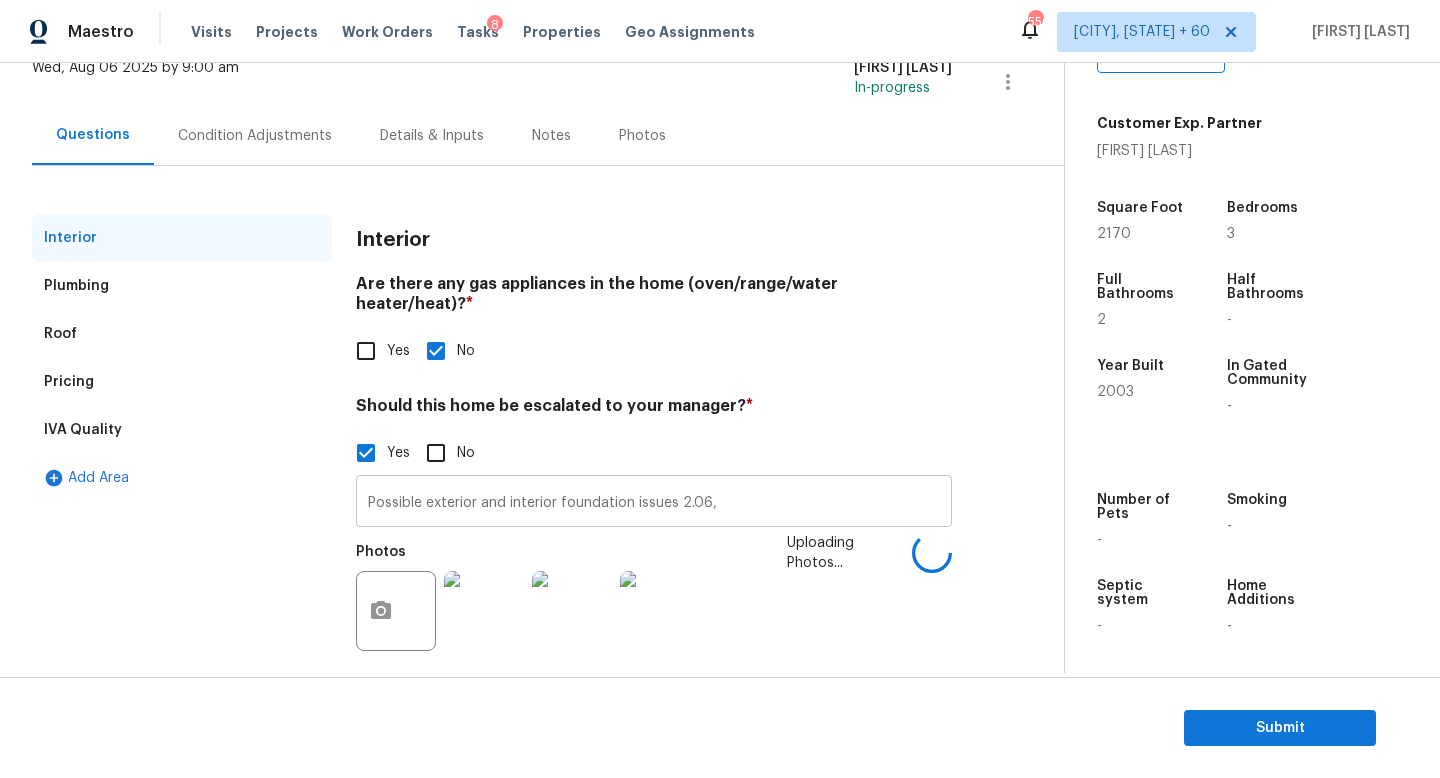 click on "Possible exterior and interior foundation issues 2.06," at bounding box center (654, 503) 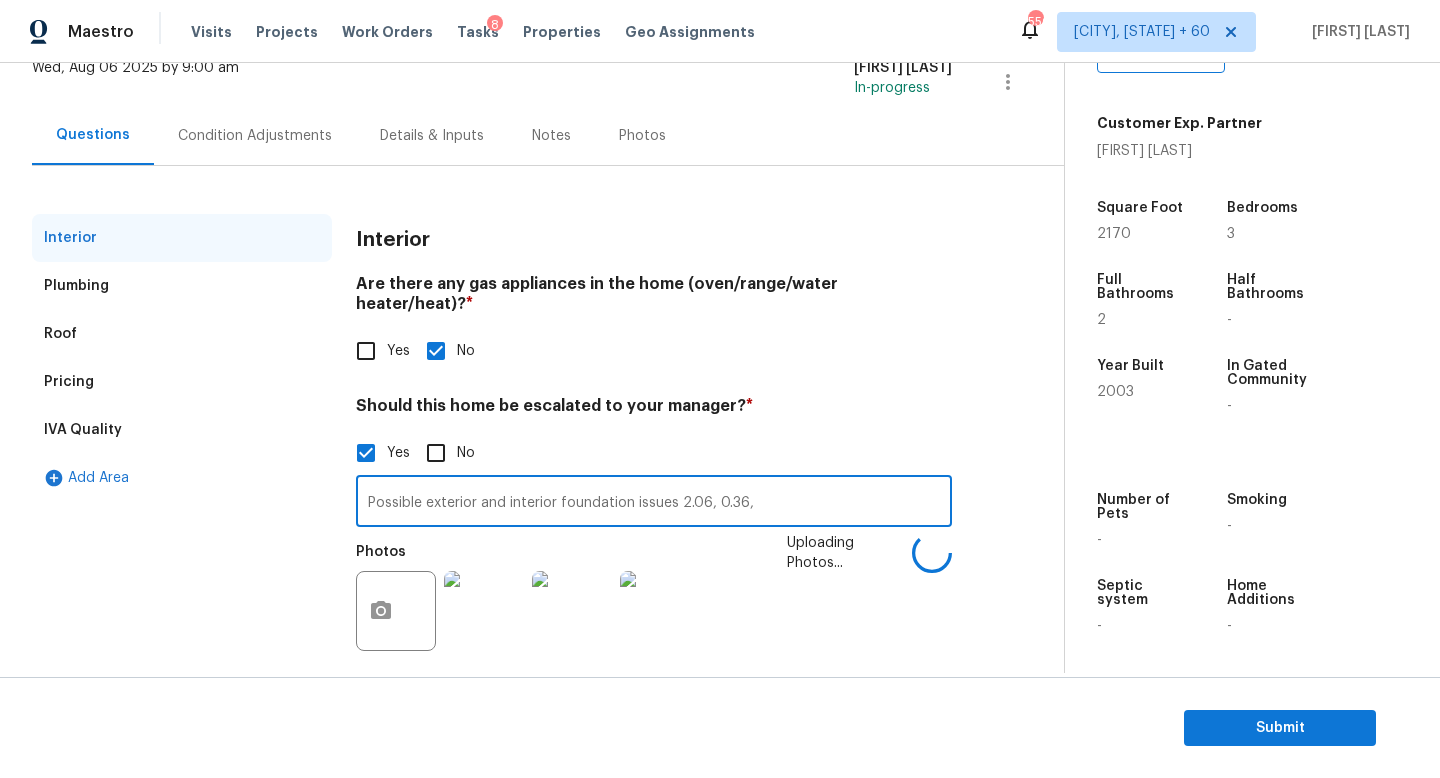 type on "Possible exterior and interior foundation issues 2.06, 0.36," 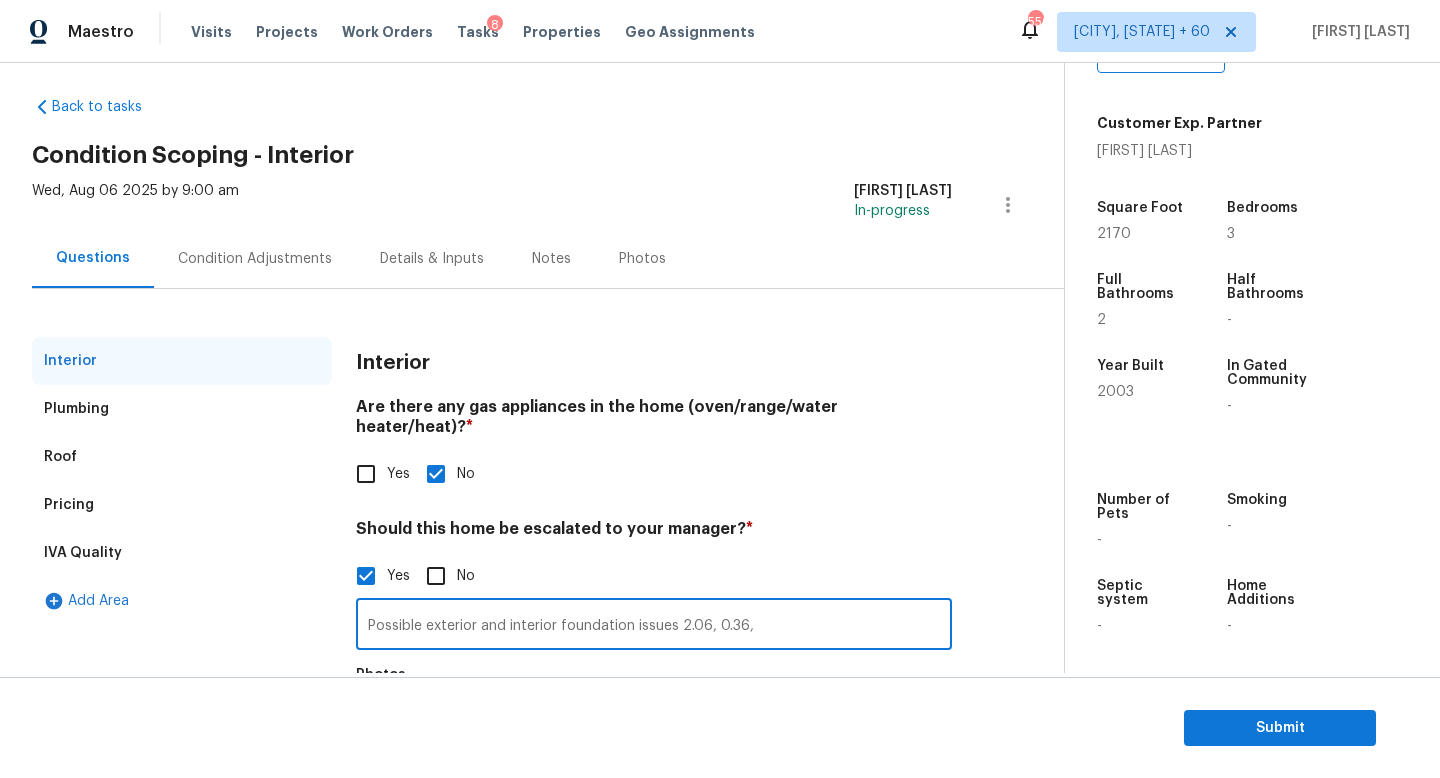 scroll, scrollTop: 0, scrollLeft: 0, axis: both 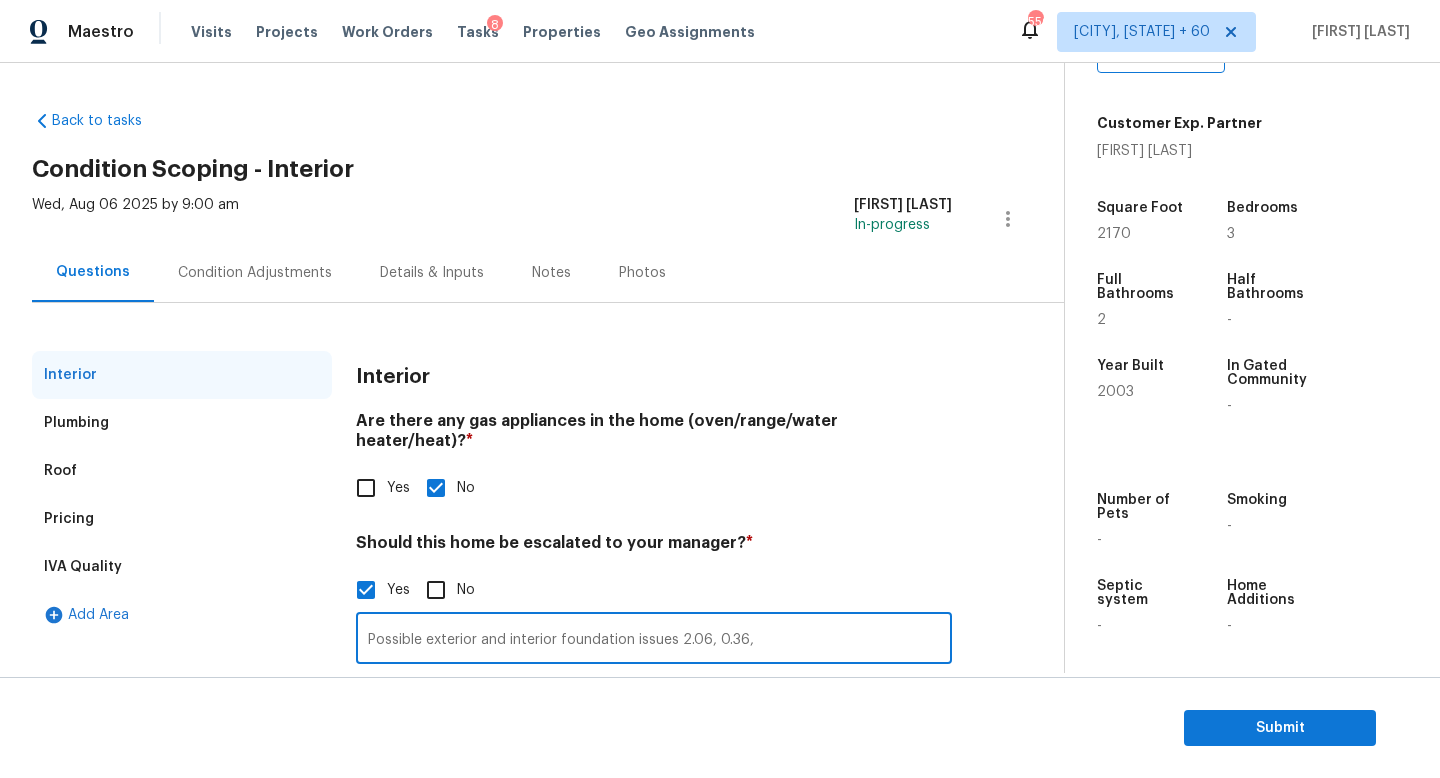 click on "Condition Adjustments" at bounding box center [255, 273] 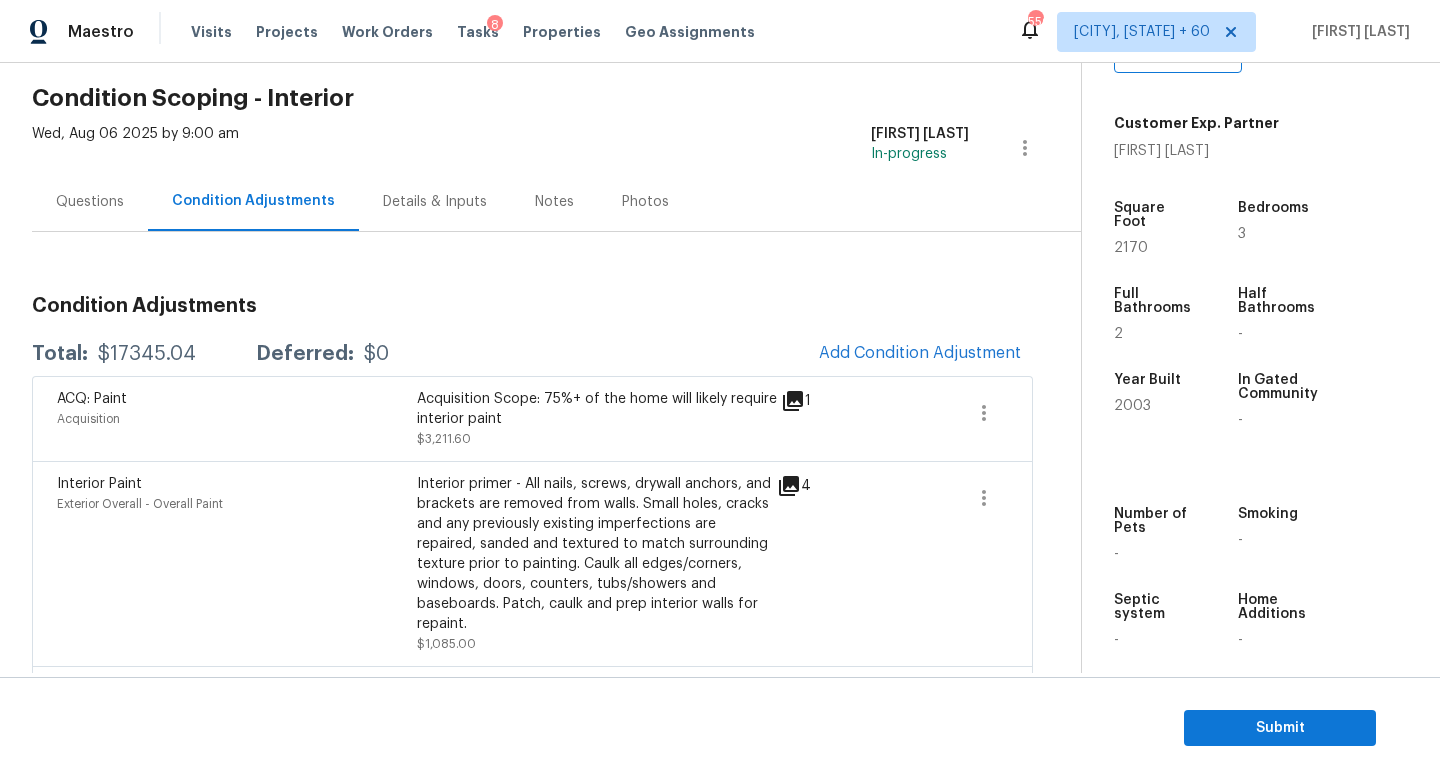 scroll, scrollTop: 113, scrollLeft: 0, axis: vertical 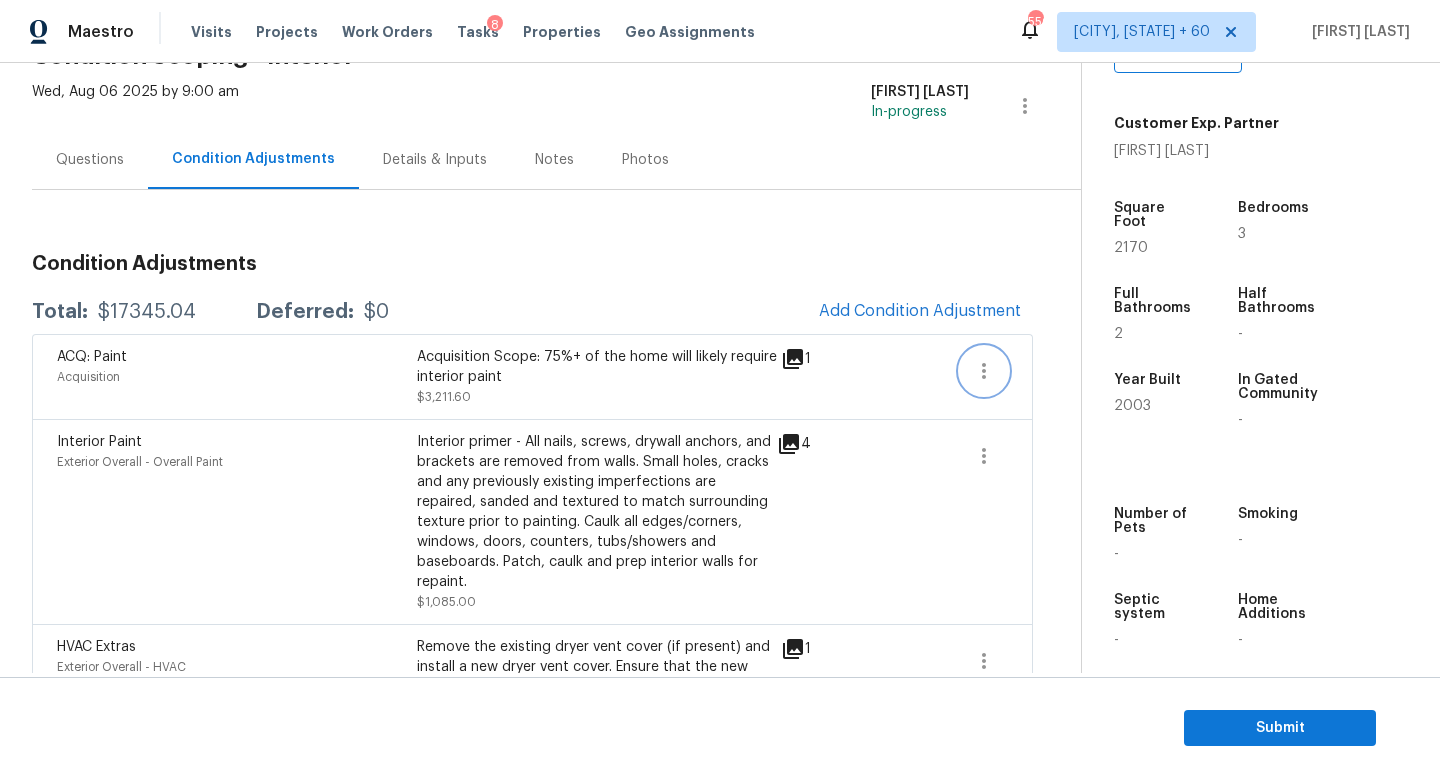 click 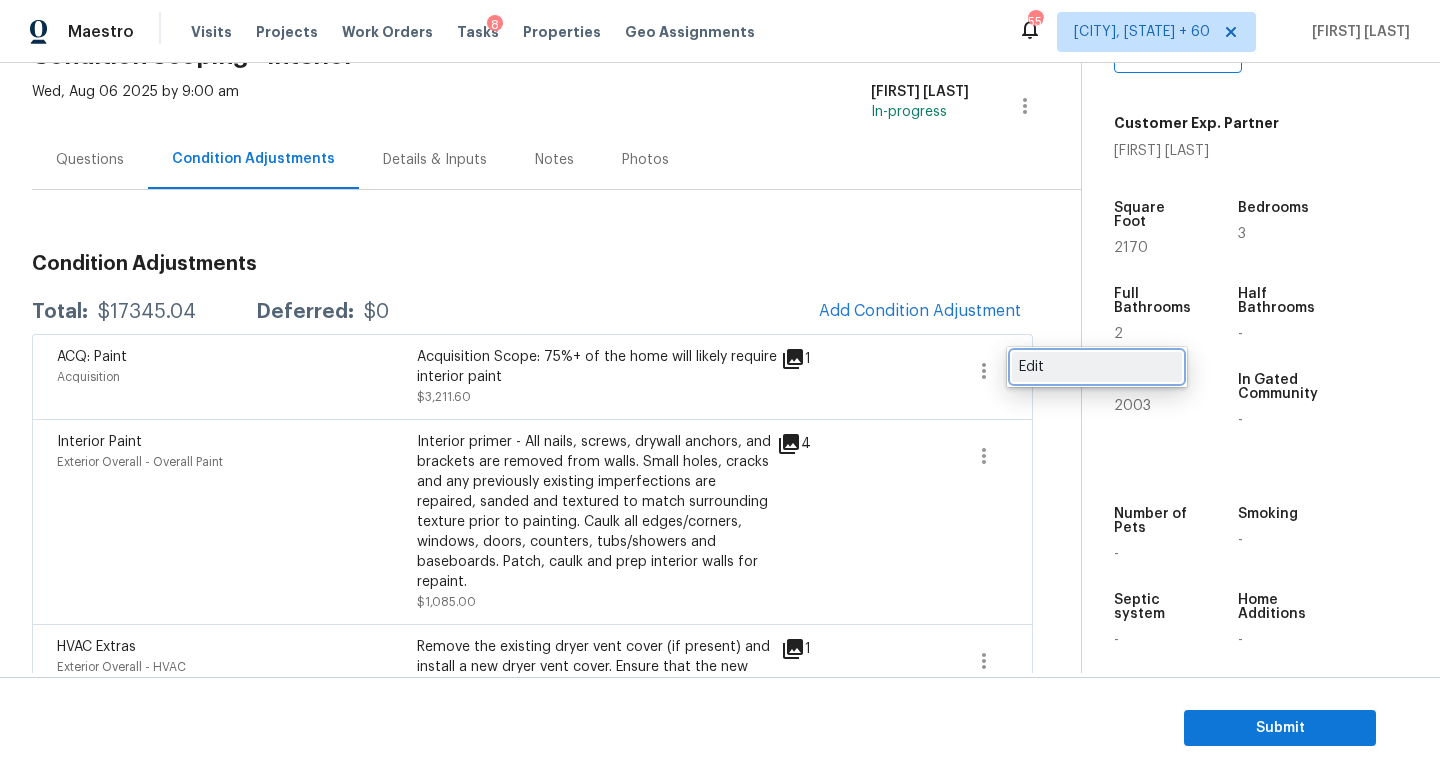 click on "Edit" at bounding box center [1097, 367] 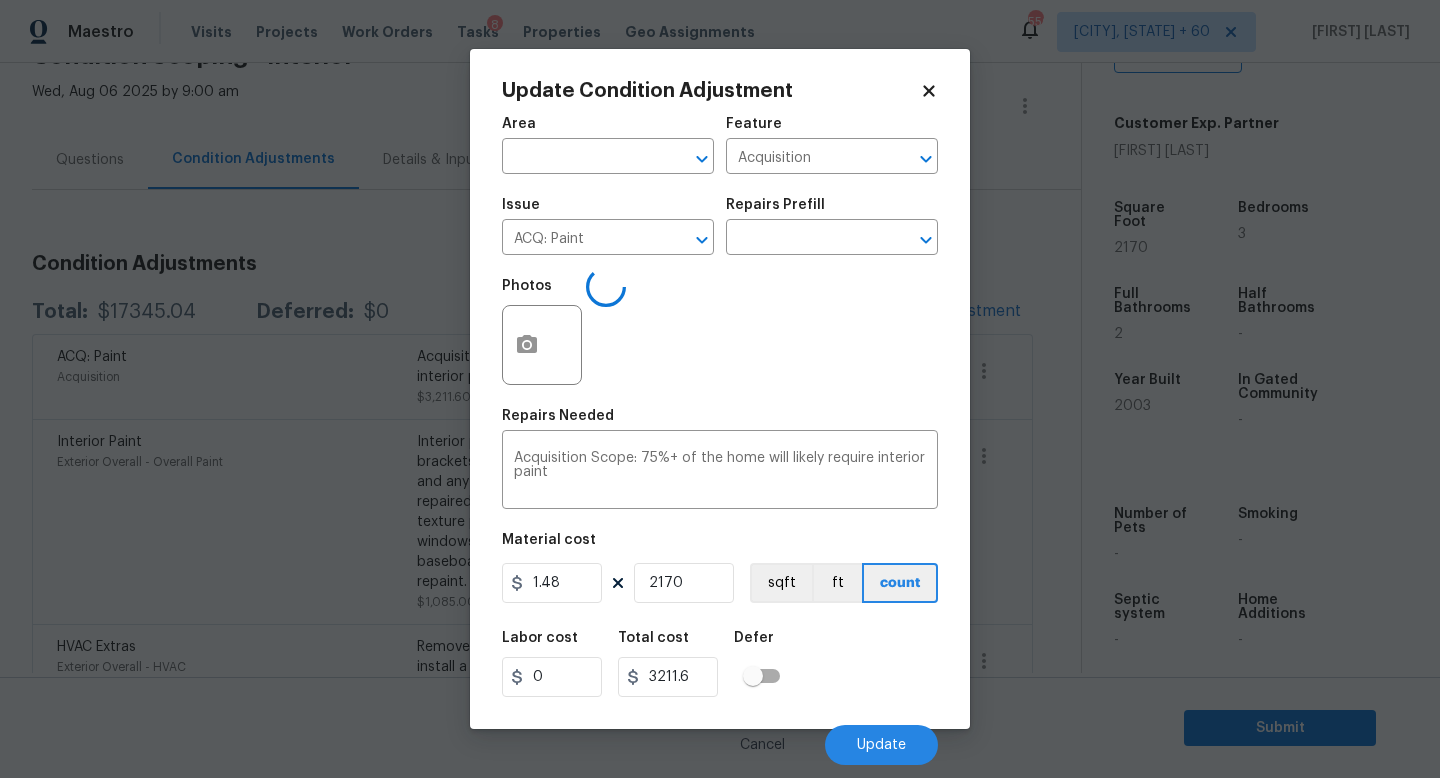 type on "Acquisition" 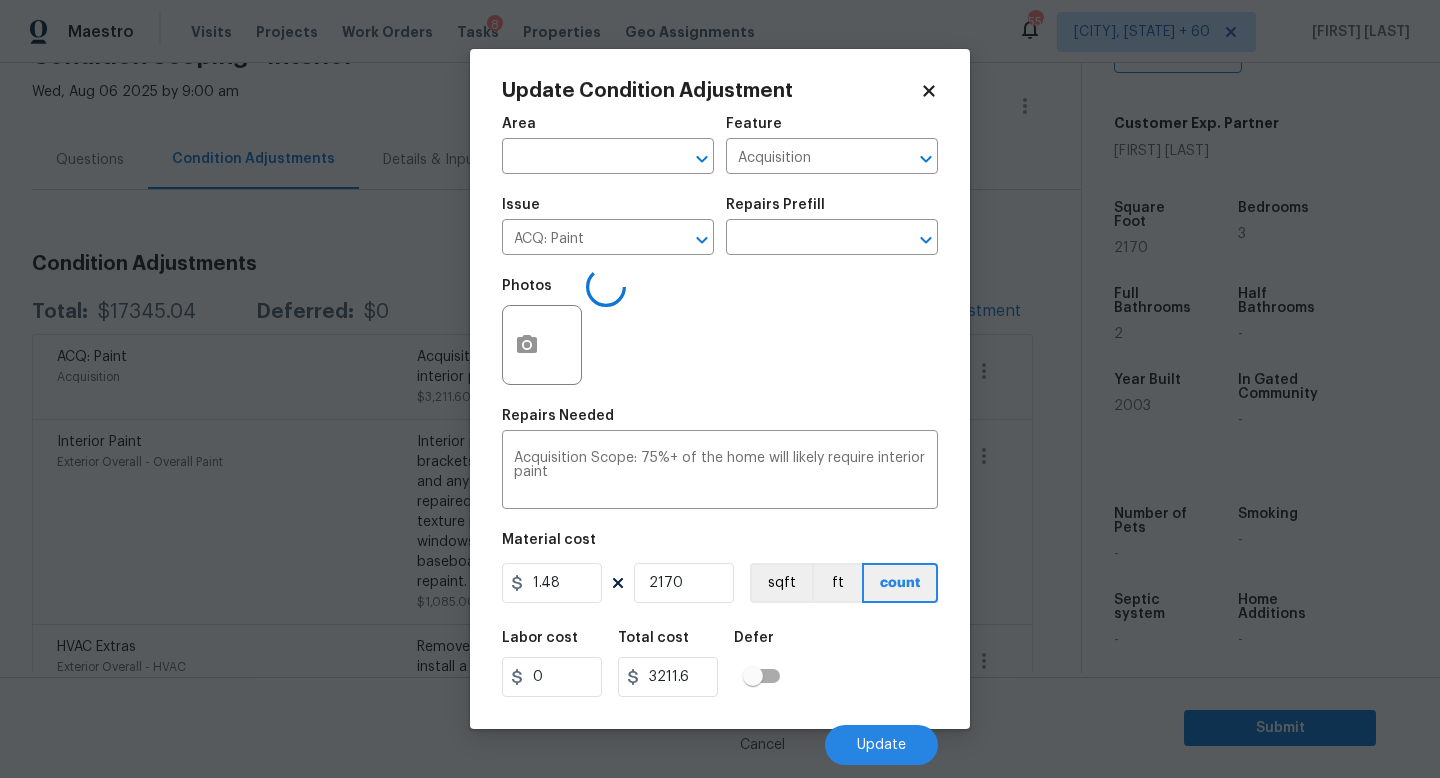 type on "ACQ: Paint" 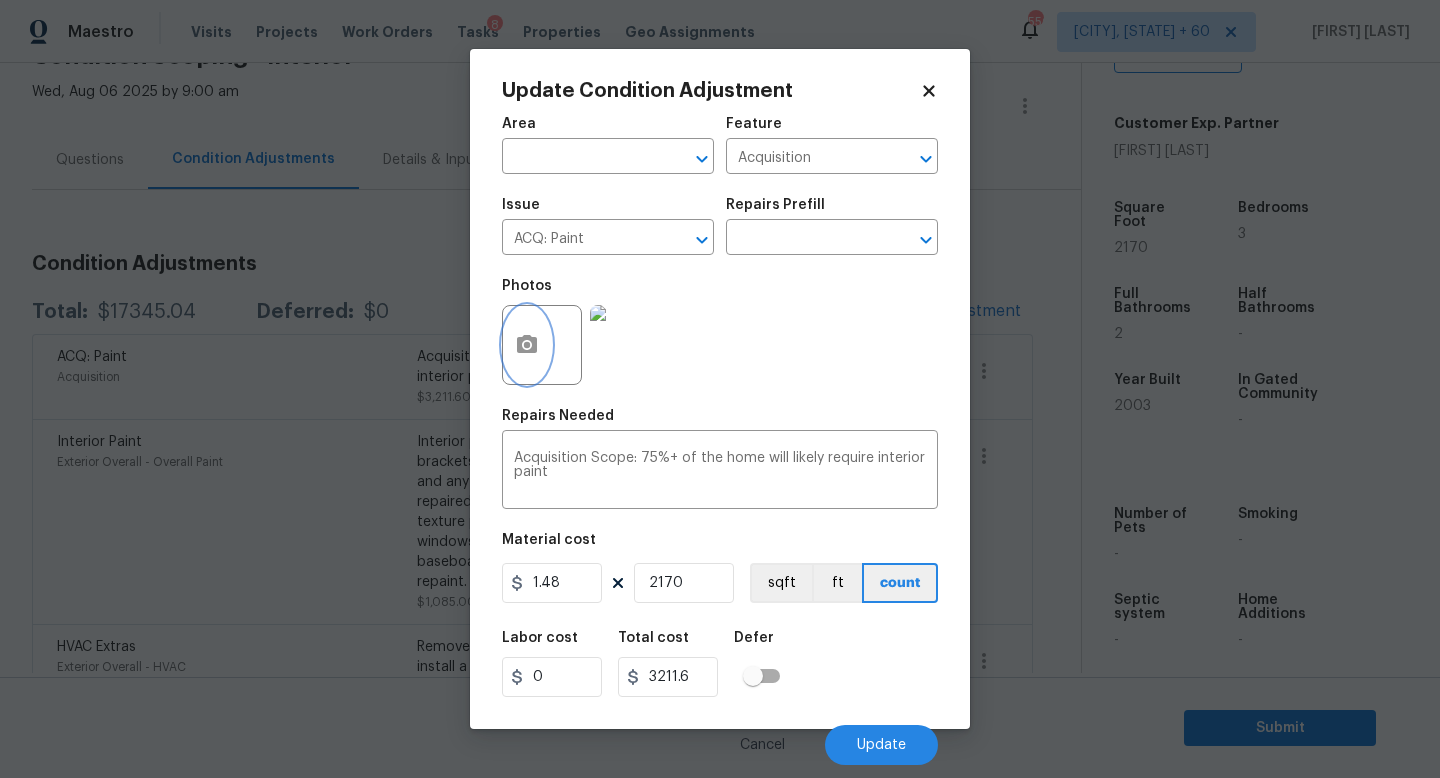 click at bounding box center (527, 345) 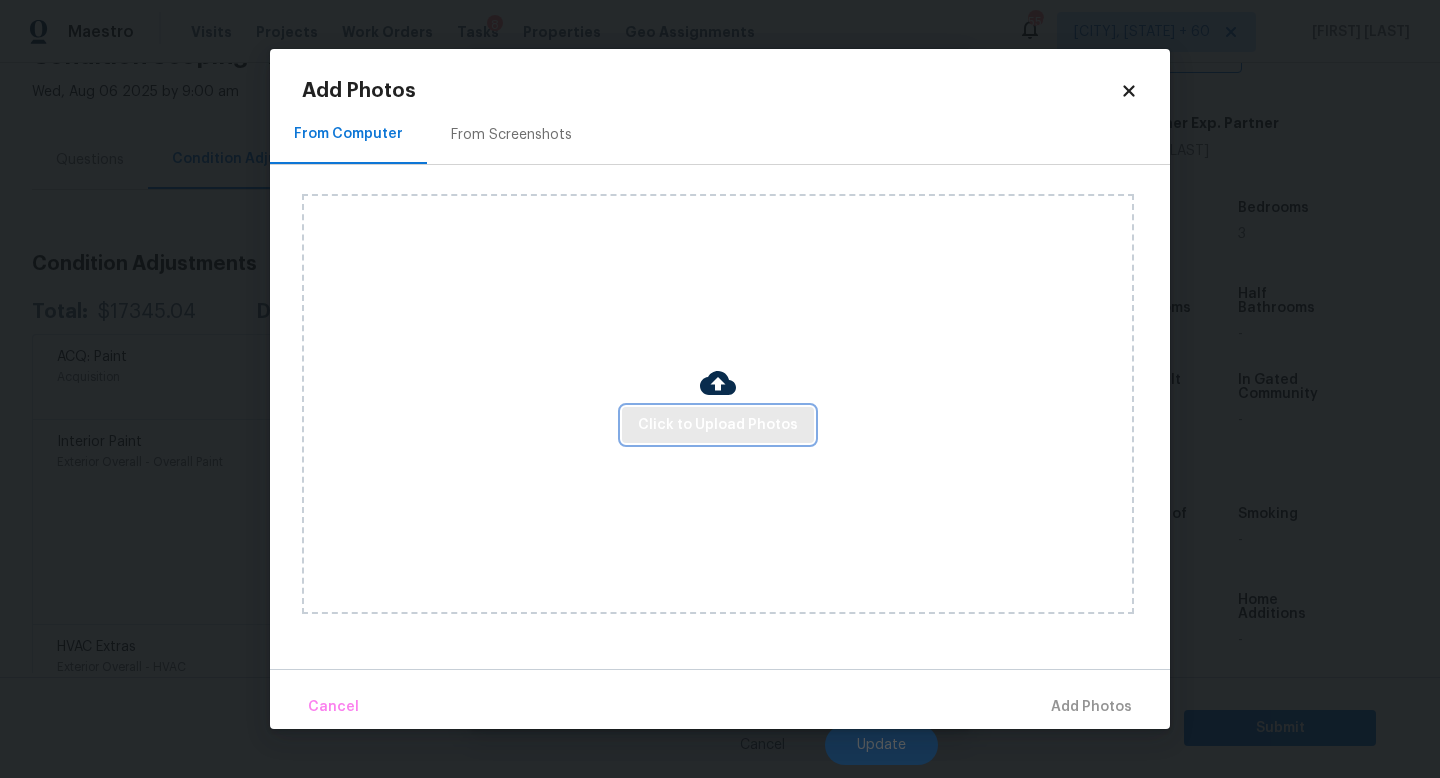 click on "Click to Upload Photos" at bounding box center (718, 425) 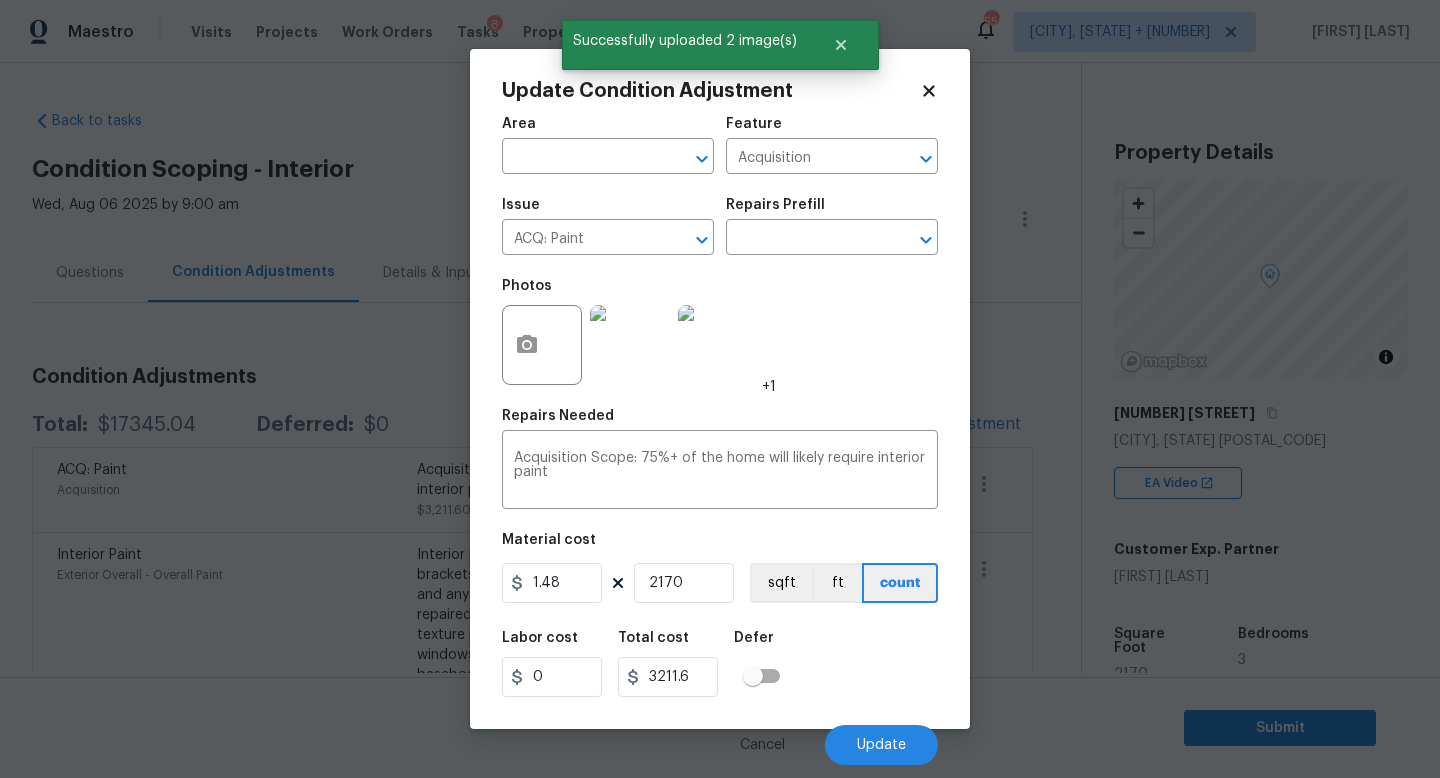 scroll, scrollTop: 0, scrollLeft: 0, axis: both 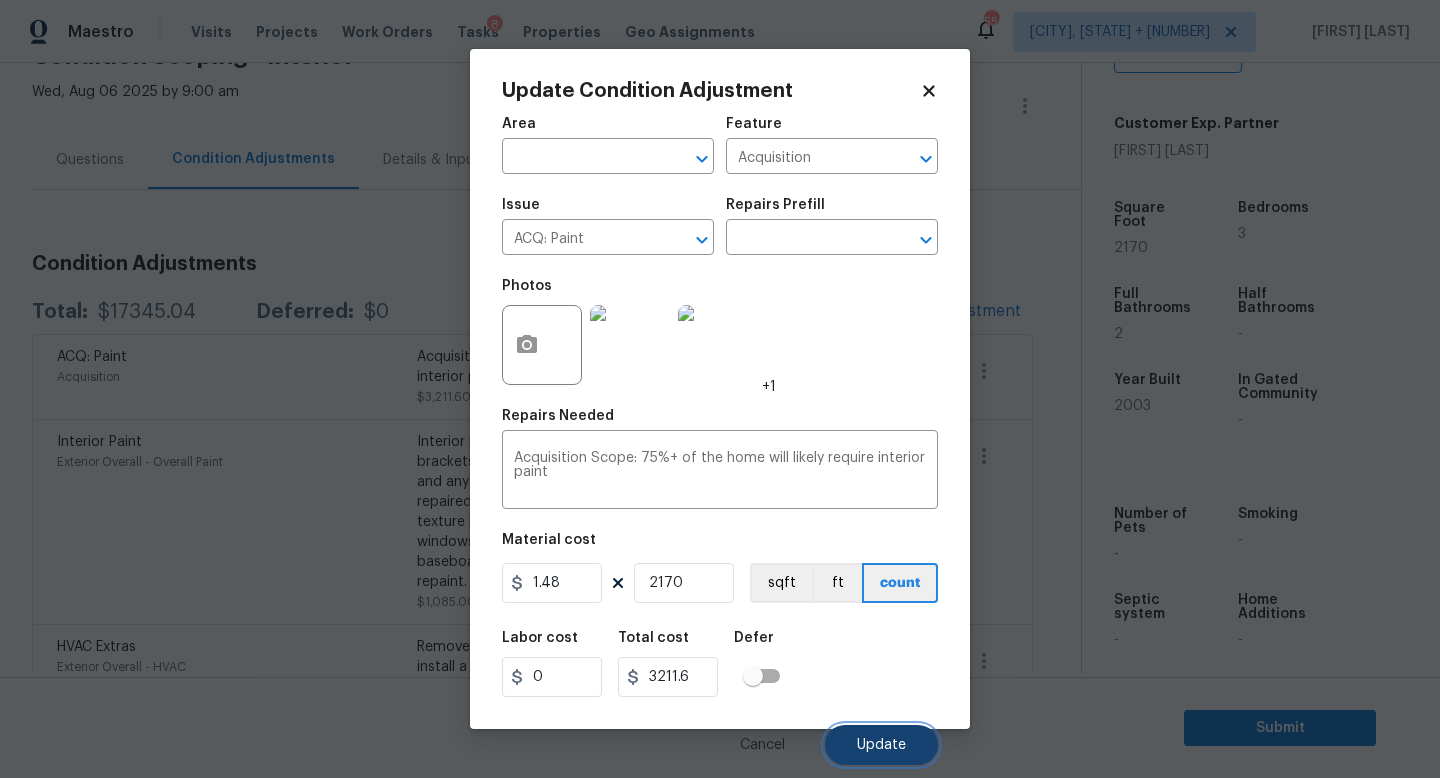 click on "Update" at bounding box center [881, 745] 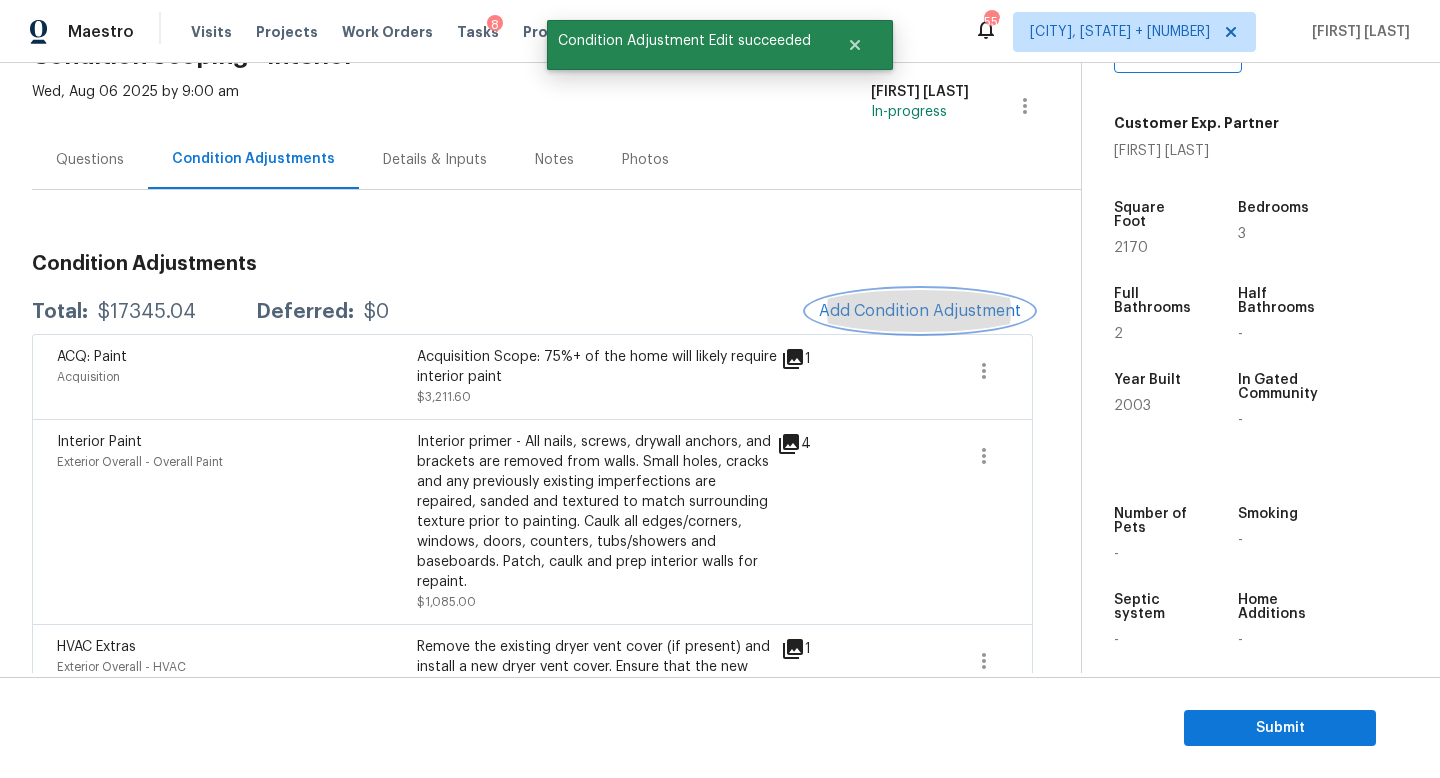click on "Add Condition Adjustment" at bounding box center [920, 311] 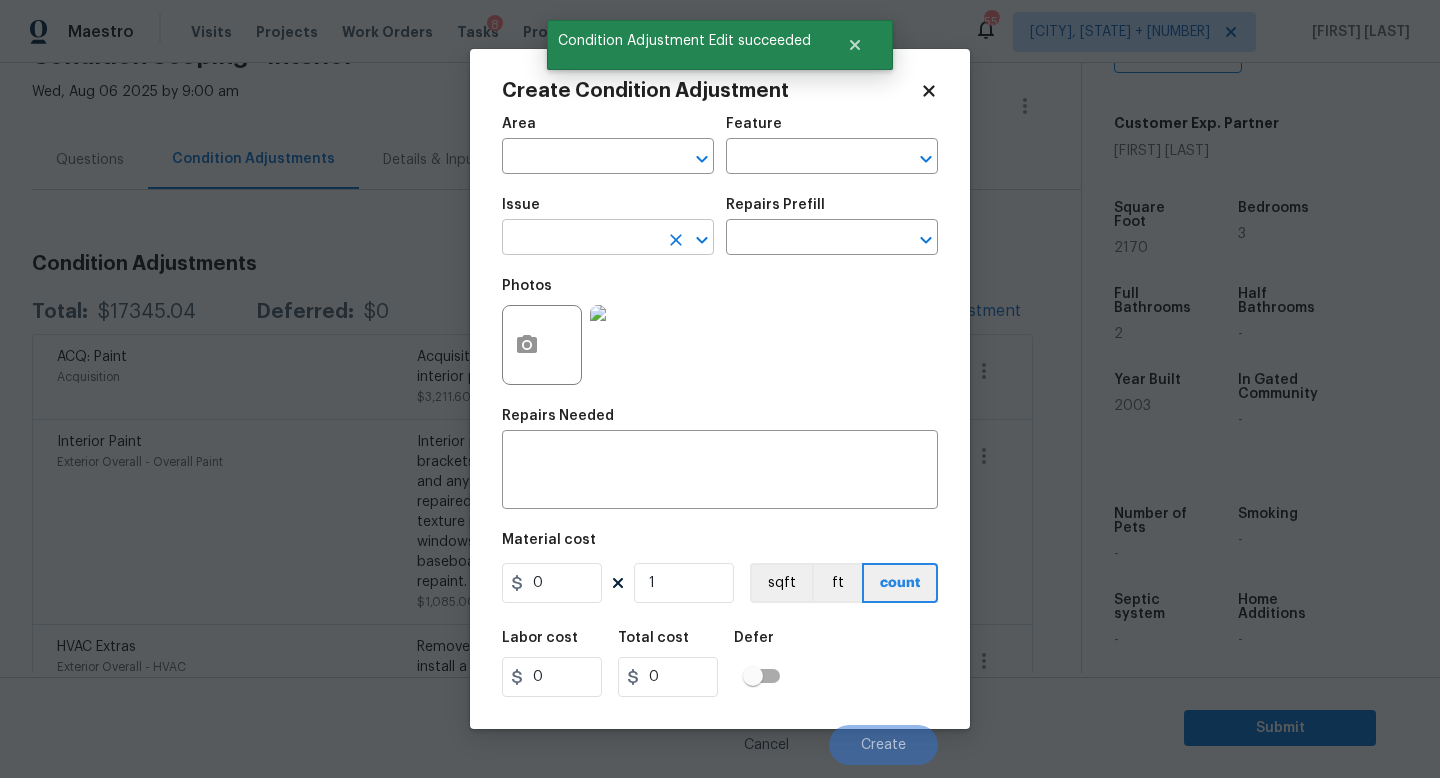 click at bounding box center [580, 239] 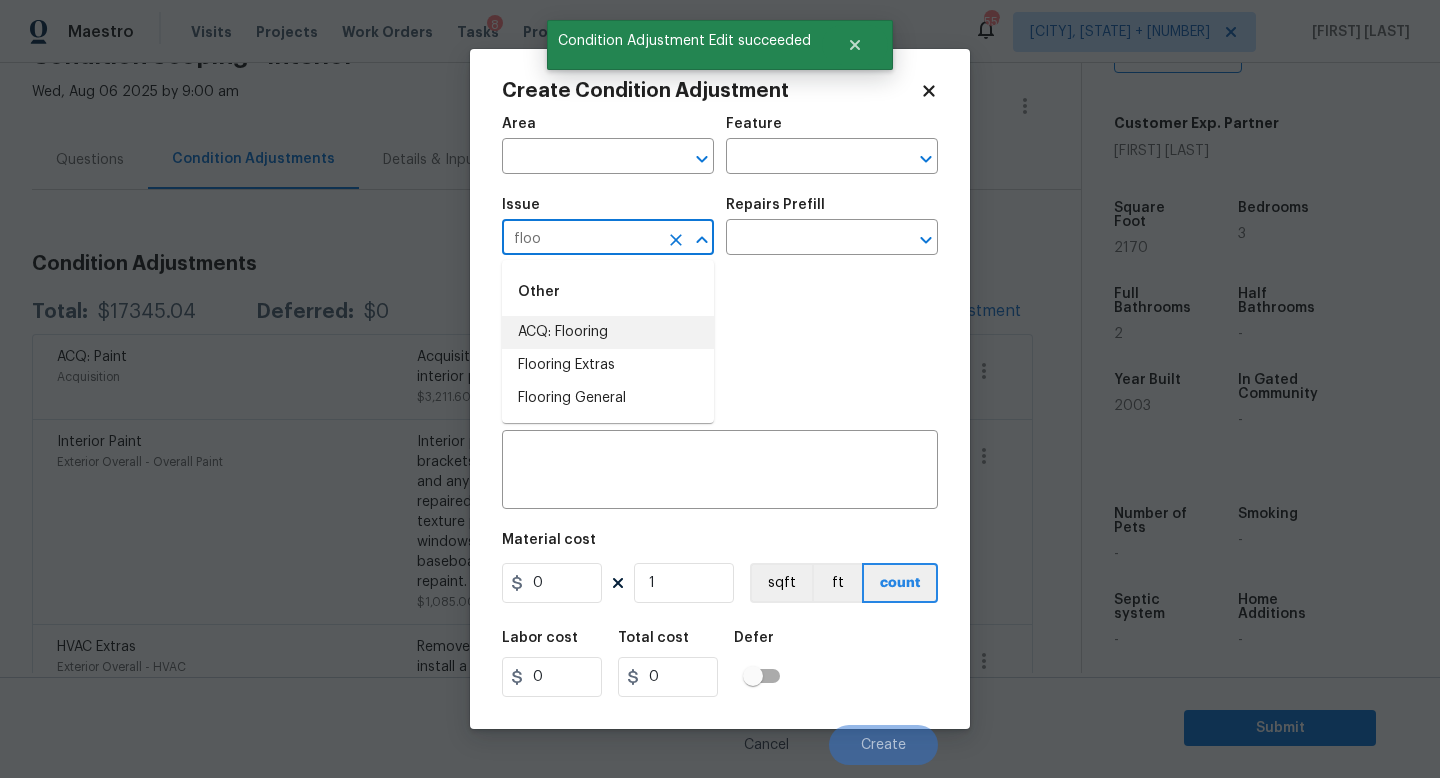 click on "ACQ: Flooring" at bounding box center [608, 332] 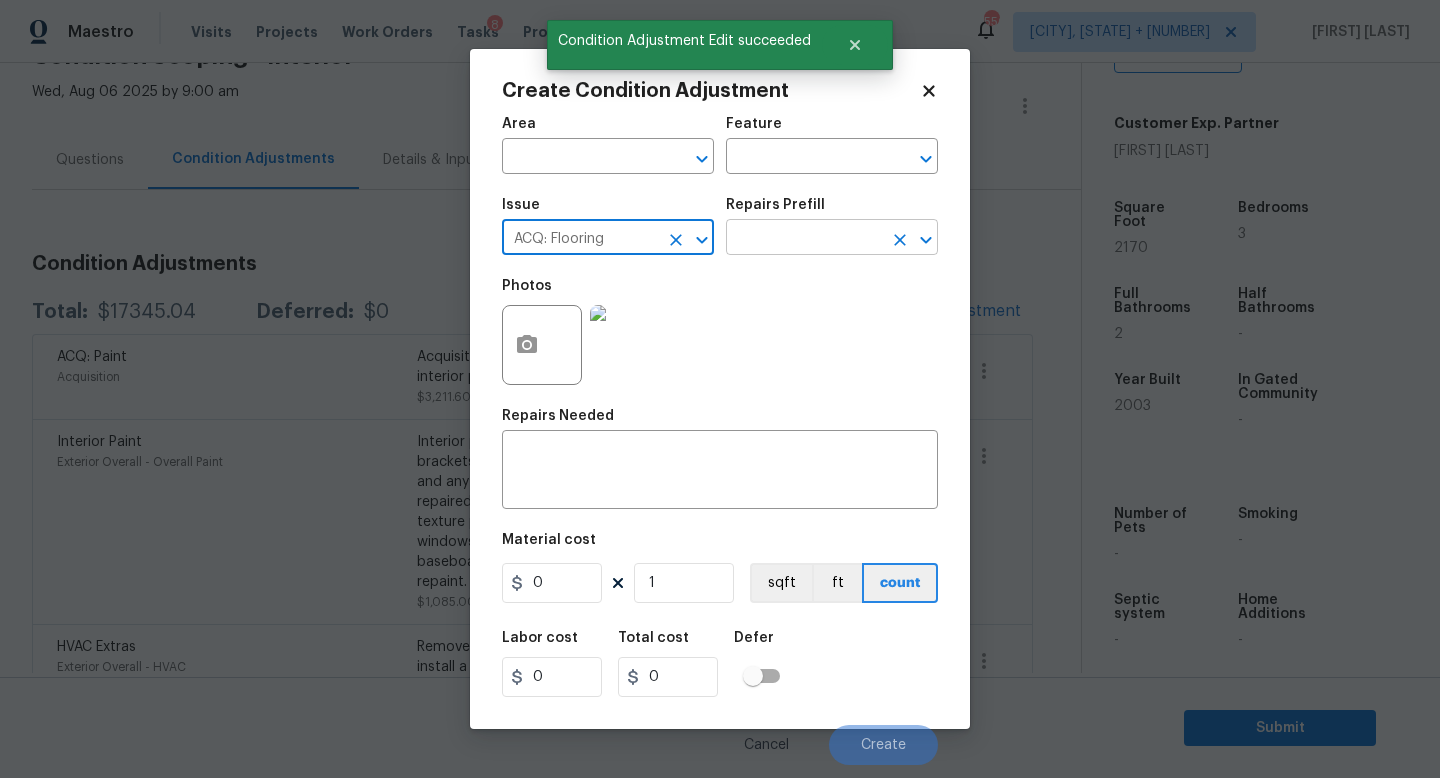 type on "ACQ: Flooring" 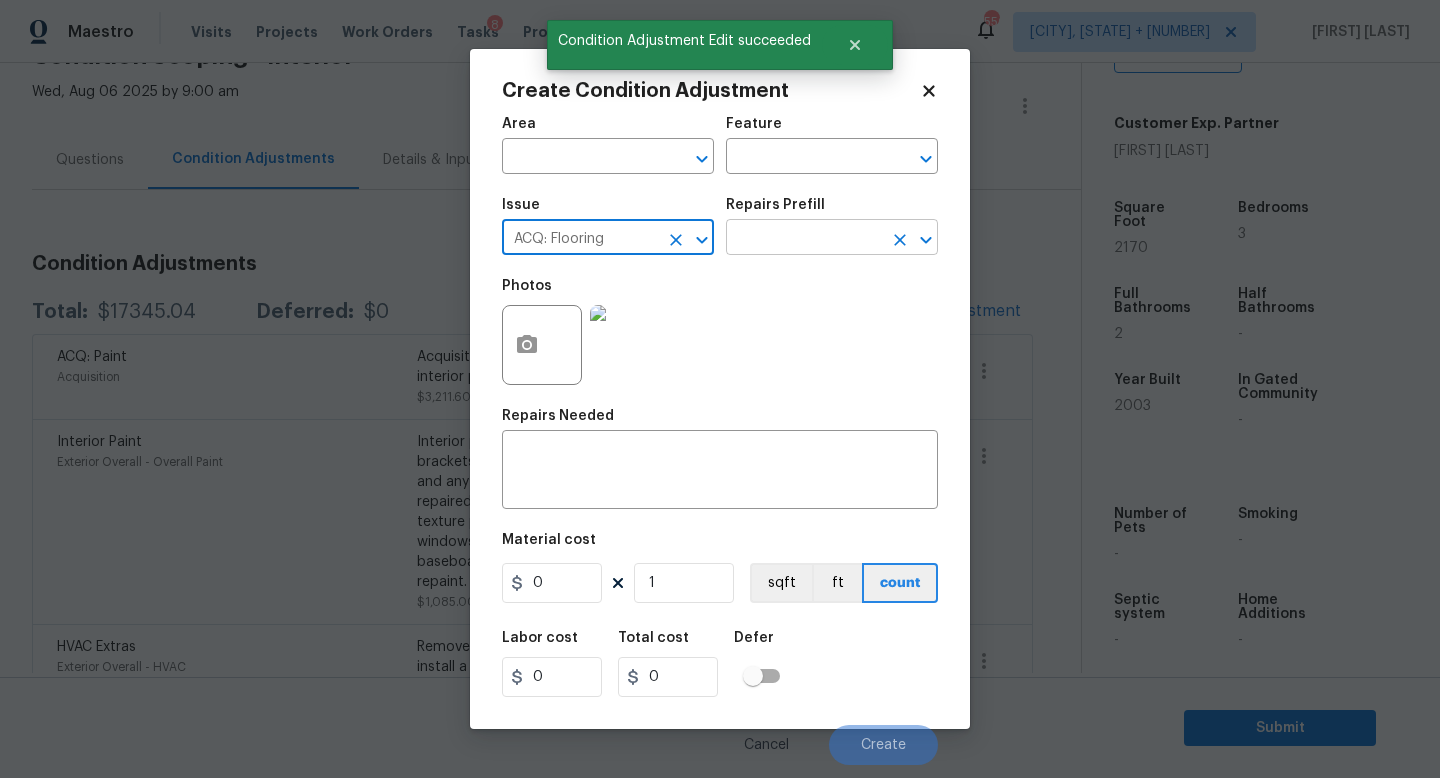 click at bounding box center [804, 239] 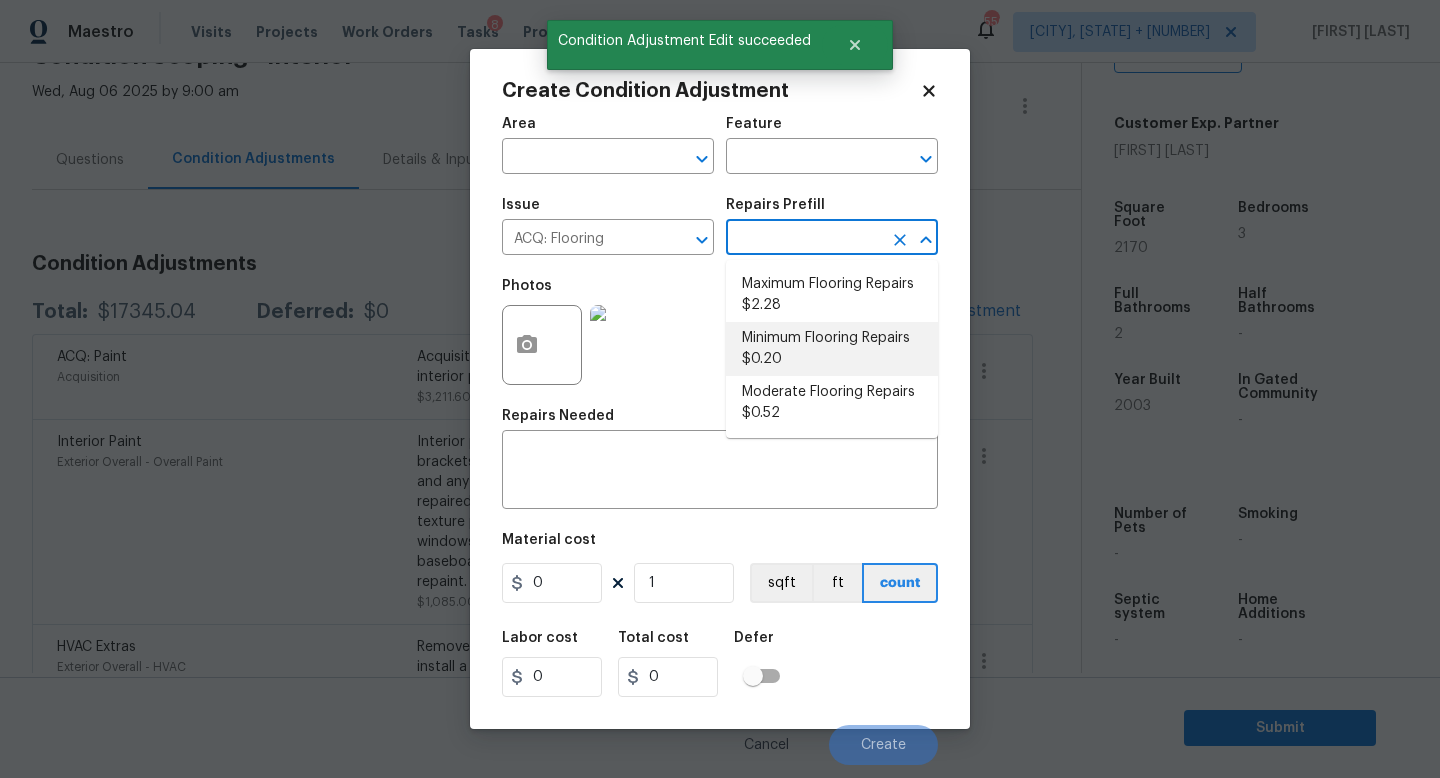 click on "Maximum Flooring Repairs $2.28" at bounding box center [832, 295] 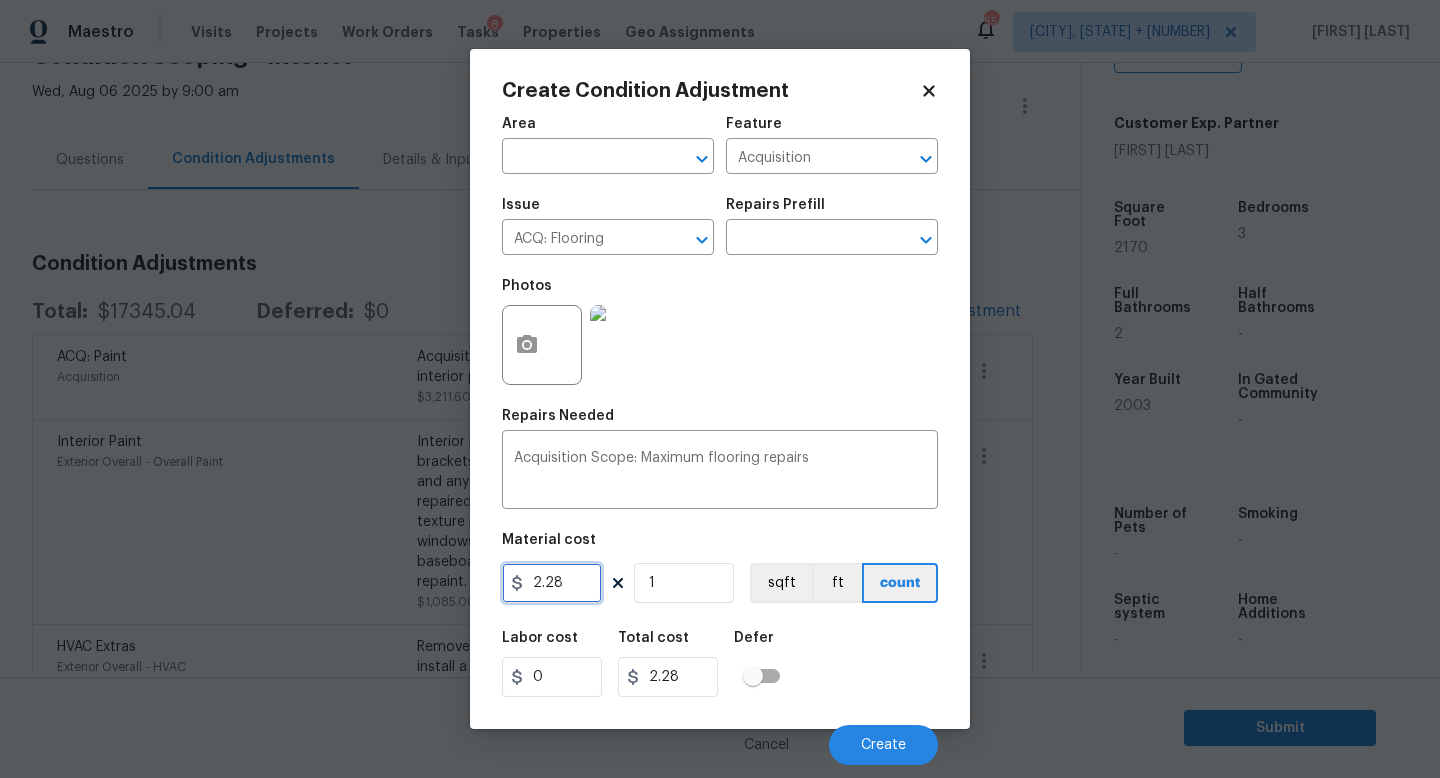 drag, startPoint x: 587, startPoint y: 588, endPoint x: 326, endPoint y: 588, distance: 261 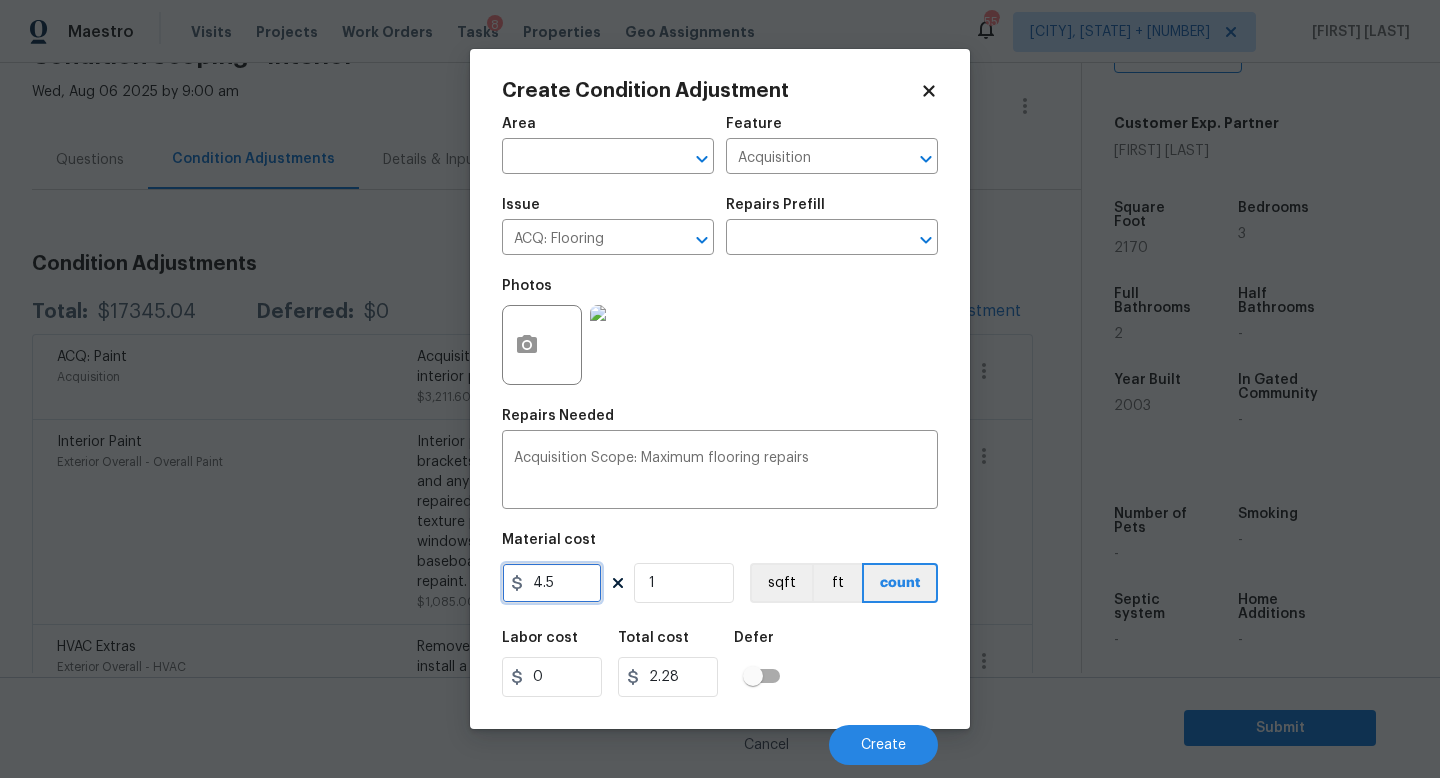 type on "4.5" 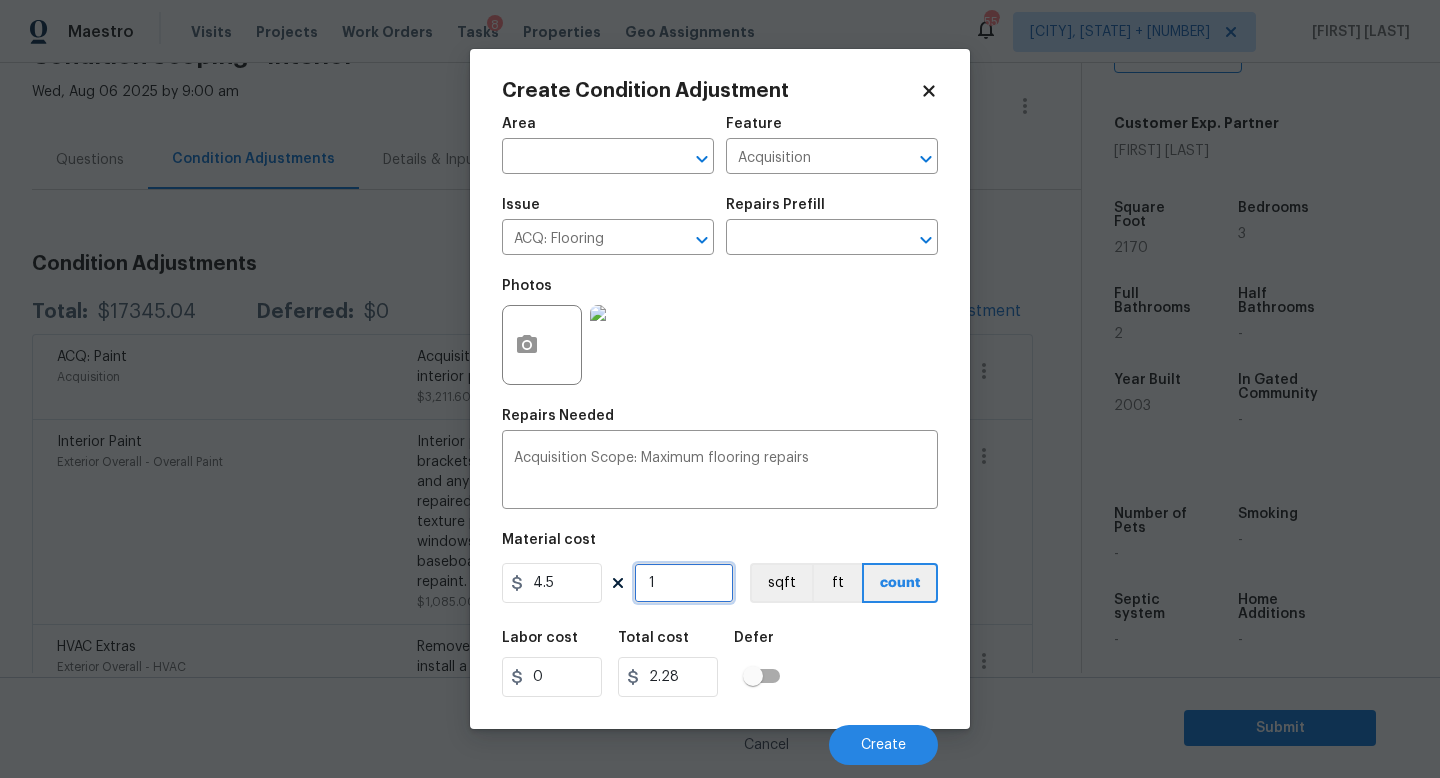 type on "4.5" 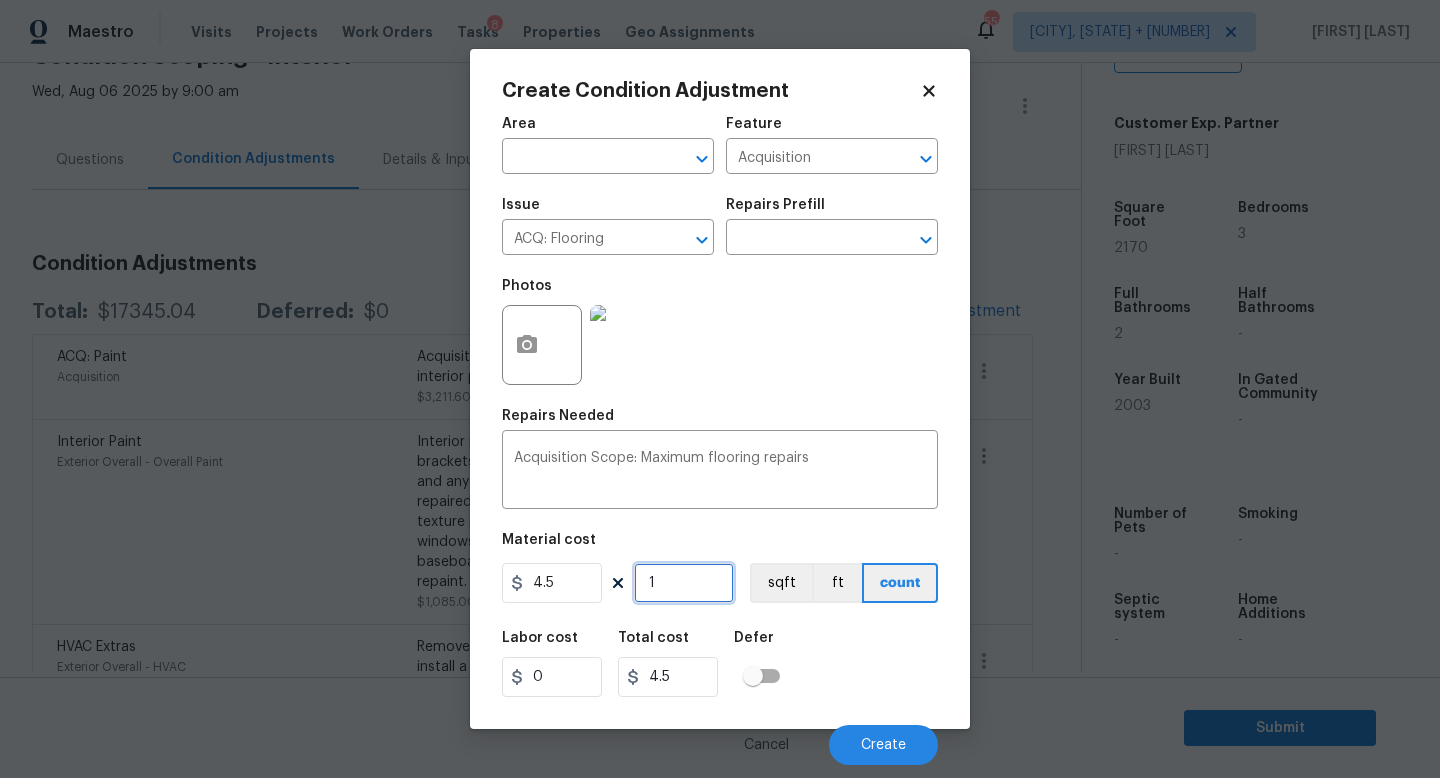click on "1" at bounding box center (684, 583) 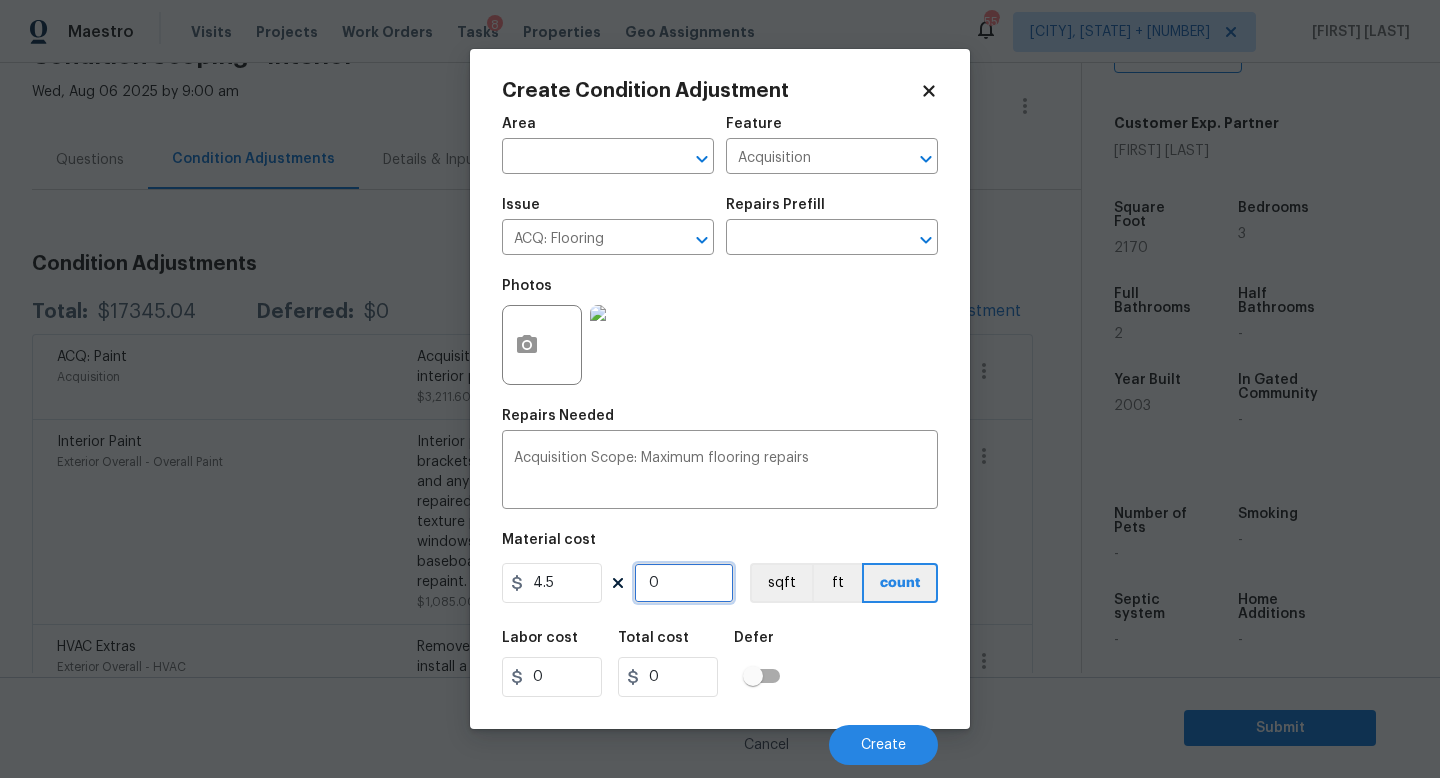 type on "2" 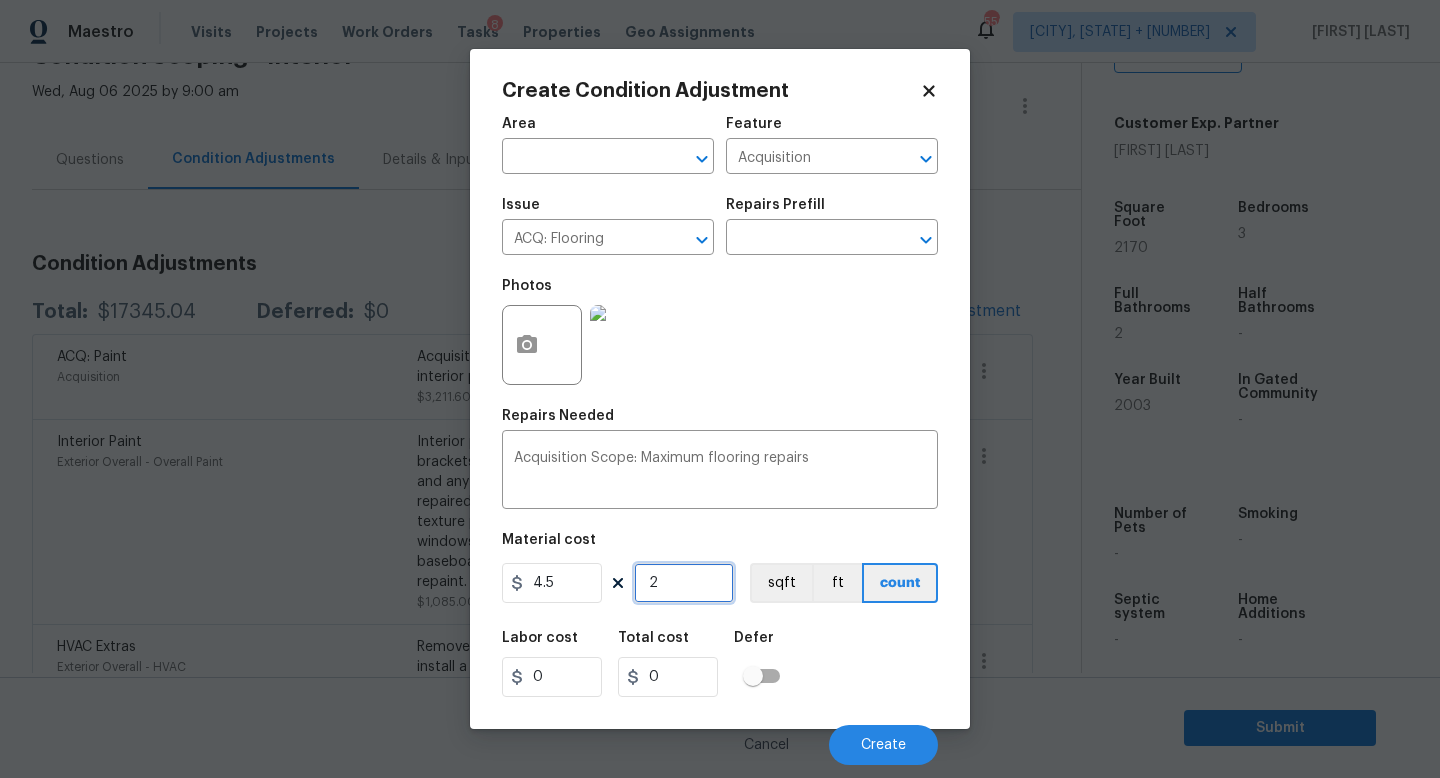 type on "9" 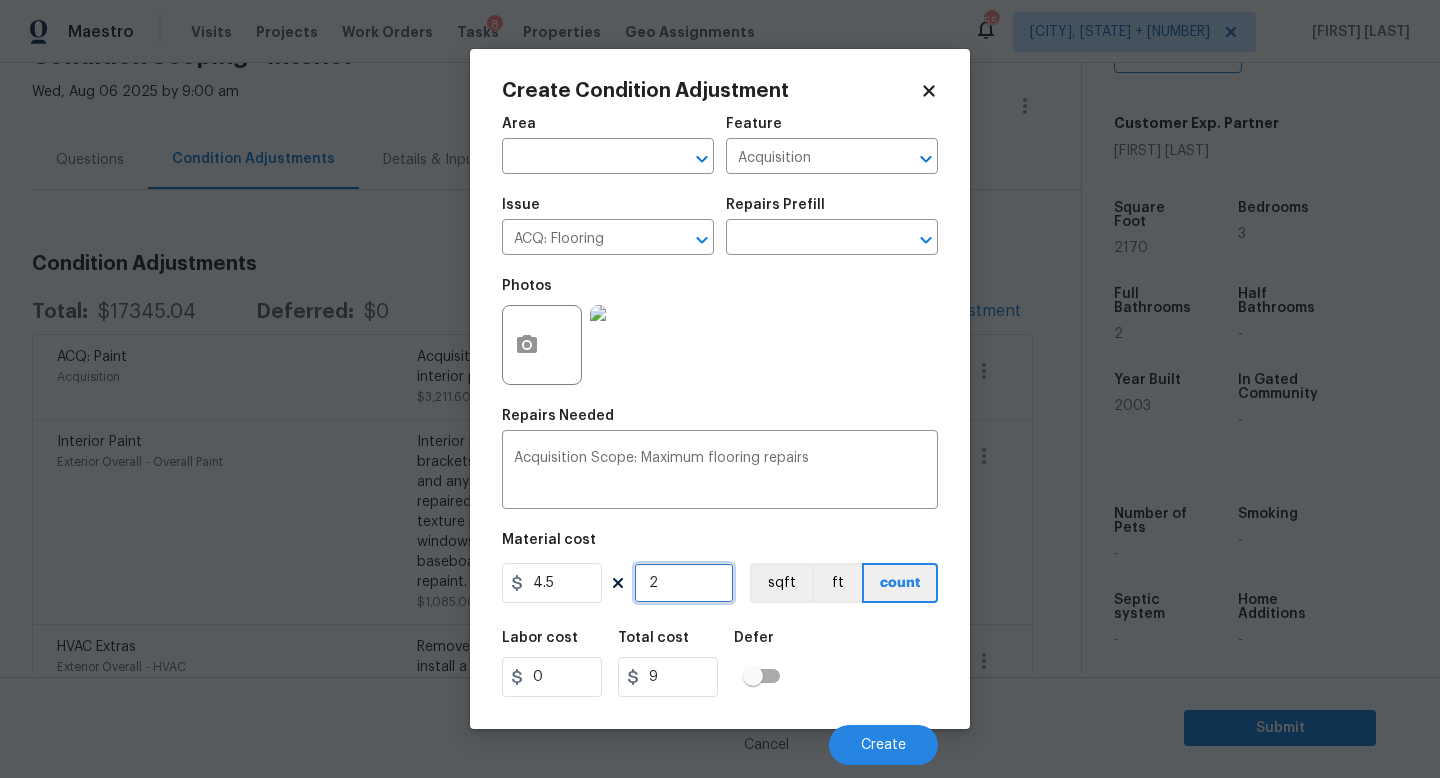 type on "21" 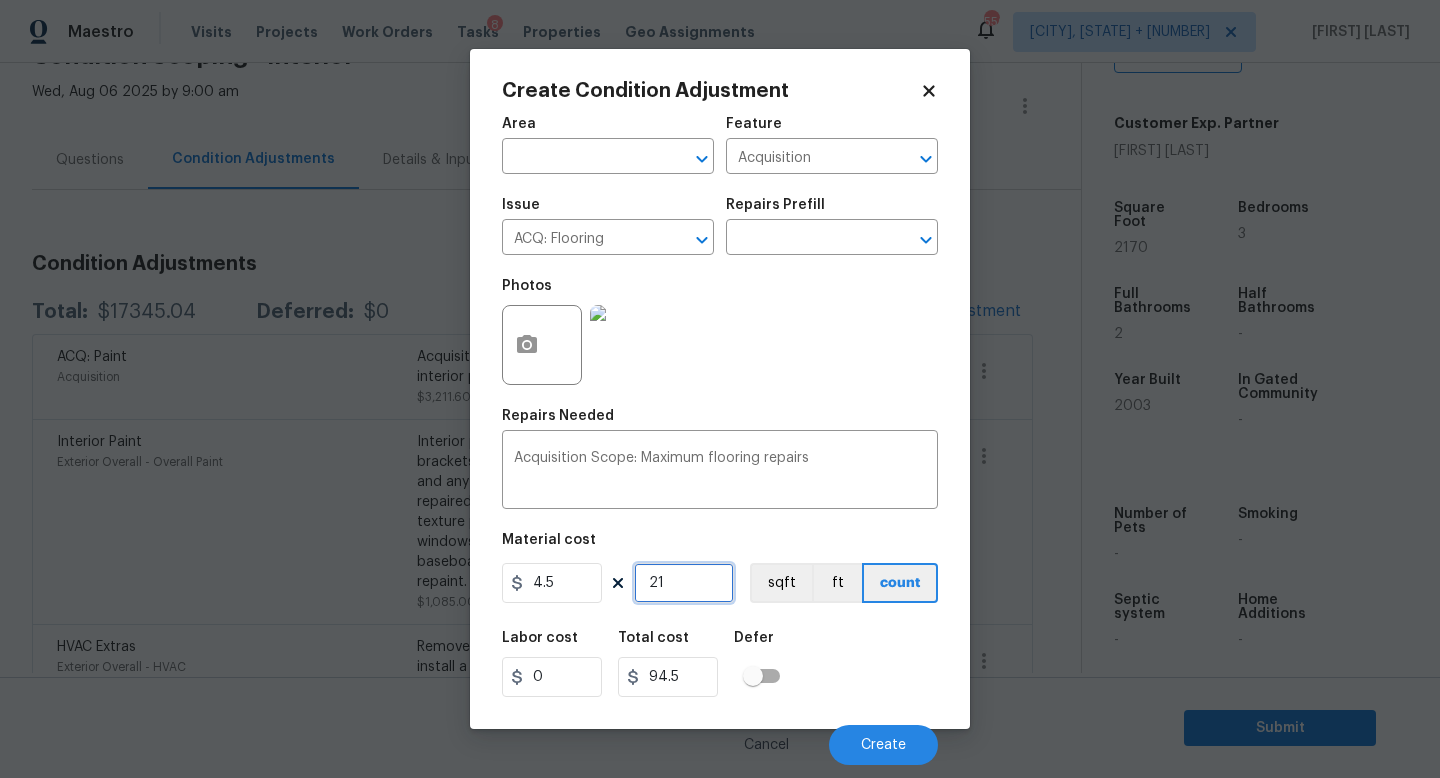 type on "217" 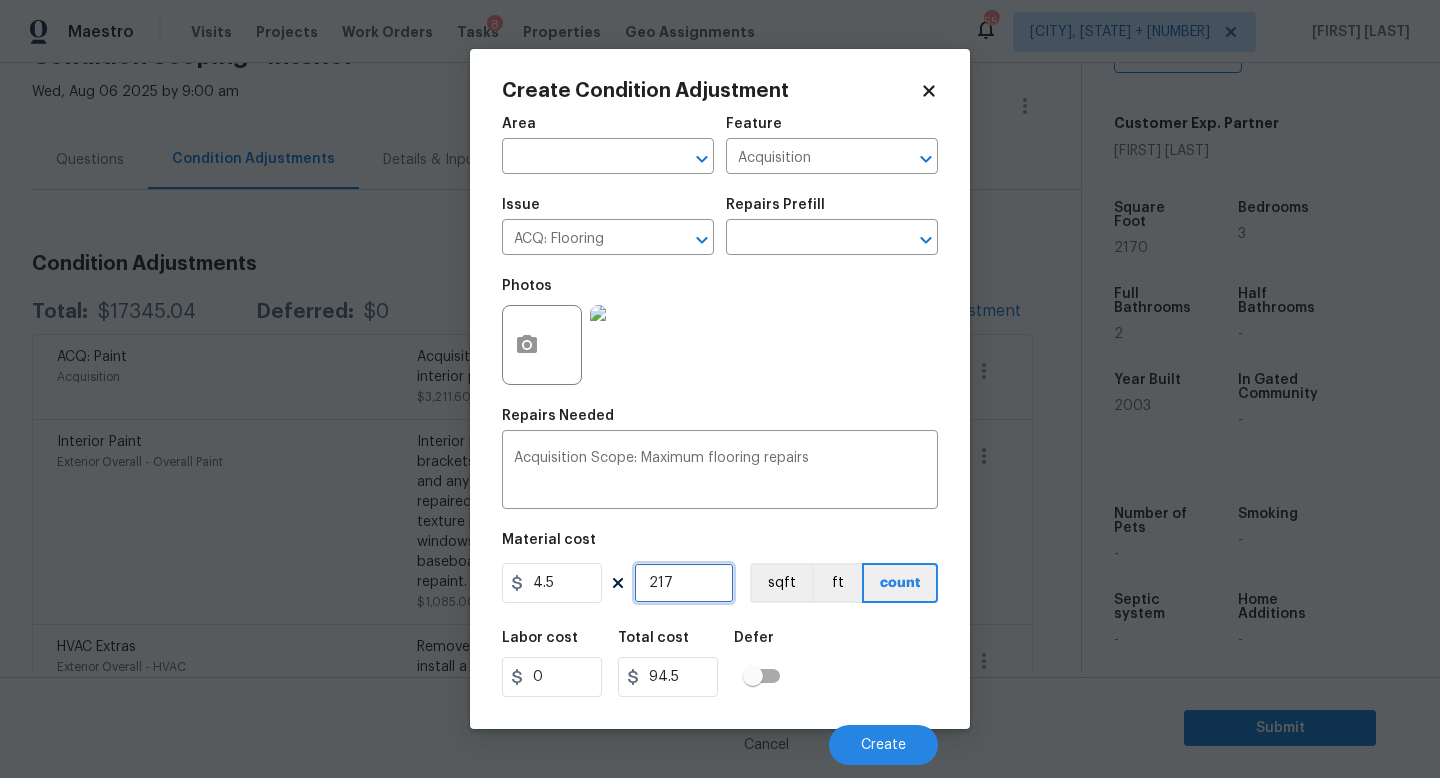 type on "976.5" 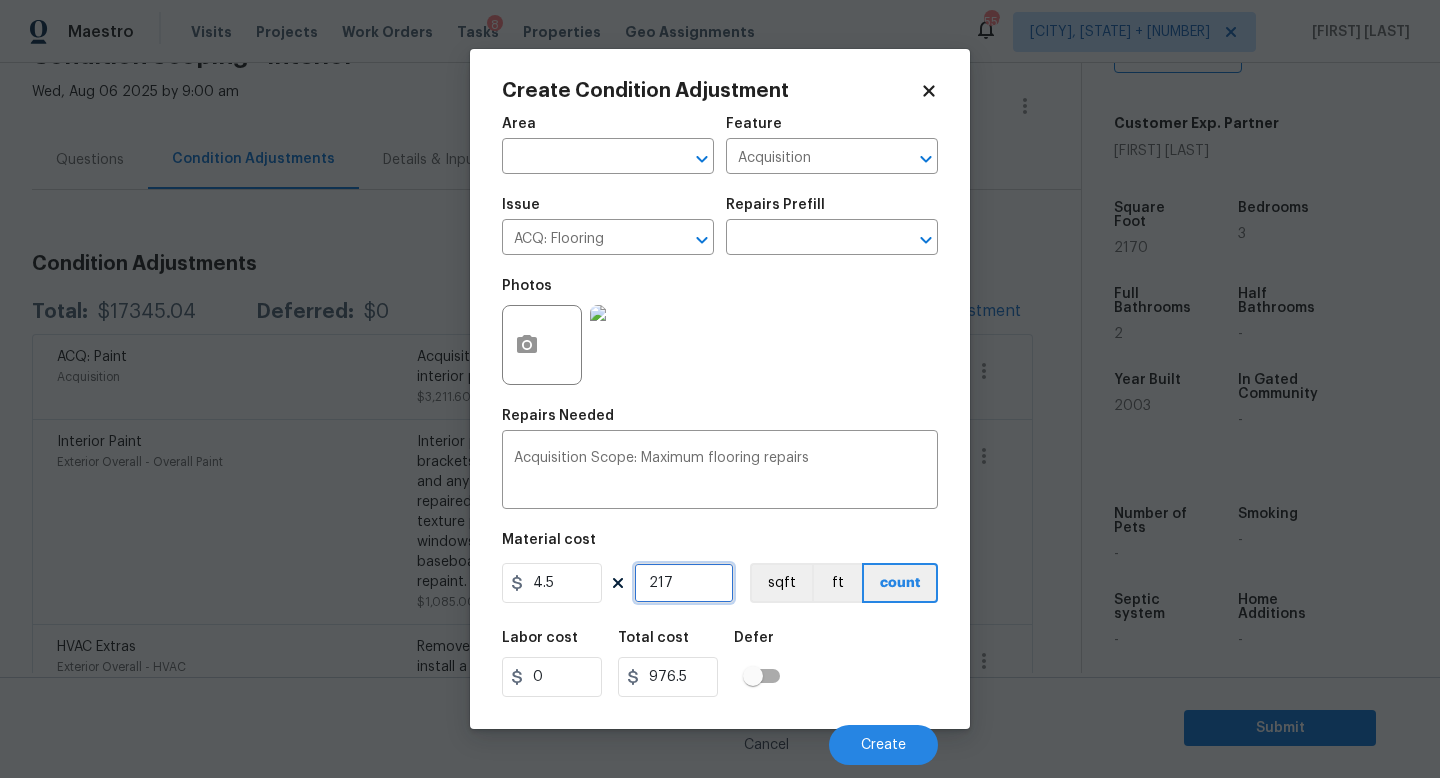 type on "2170" 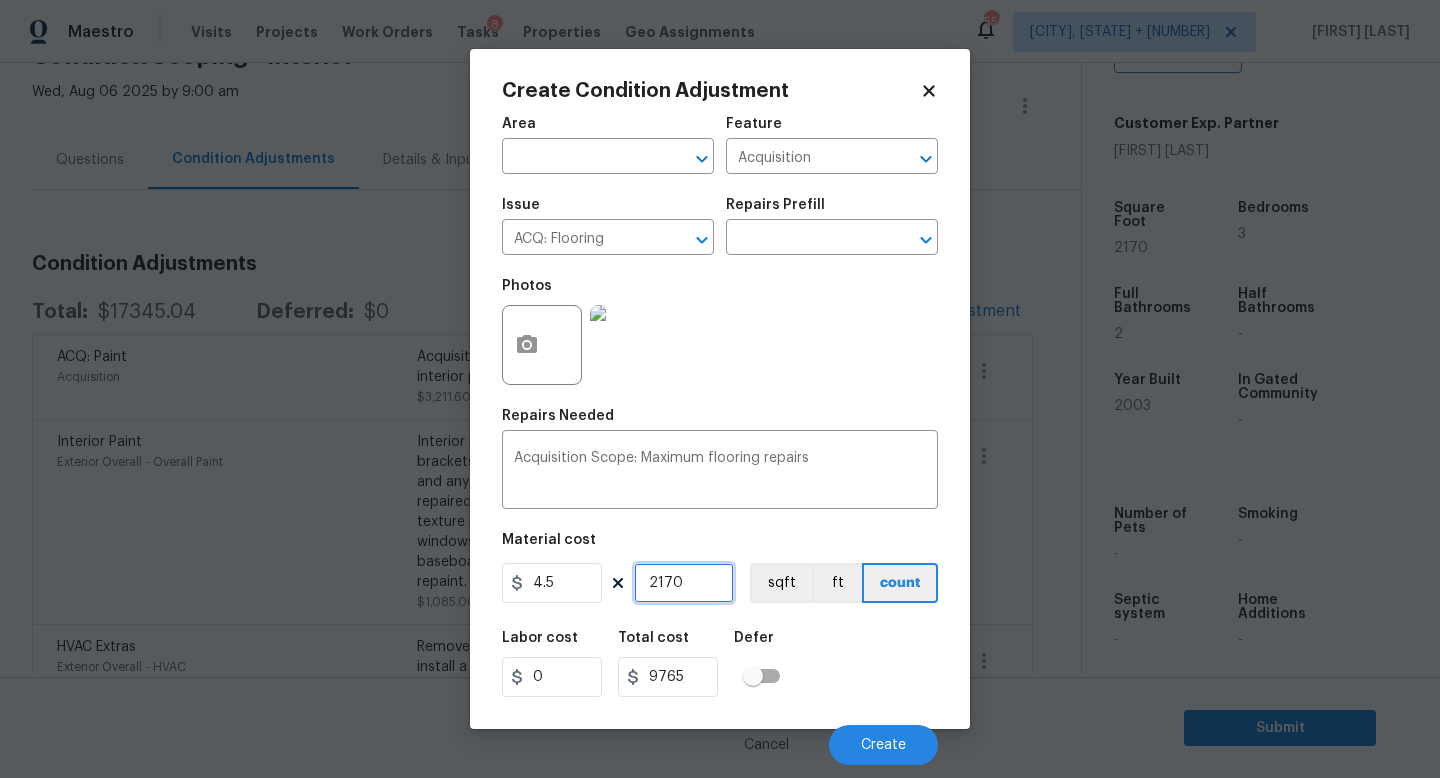 type on "2170" 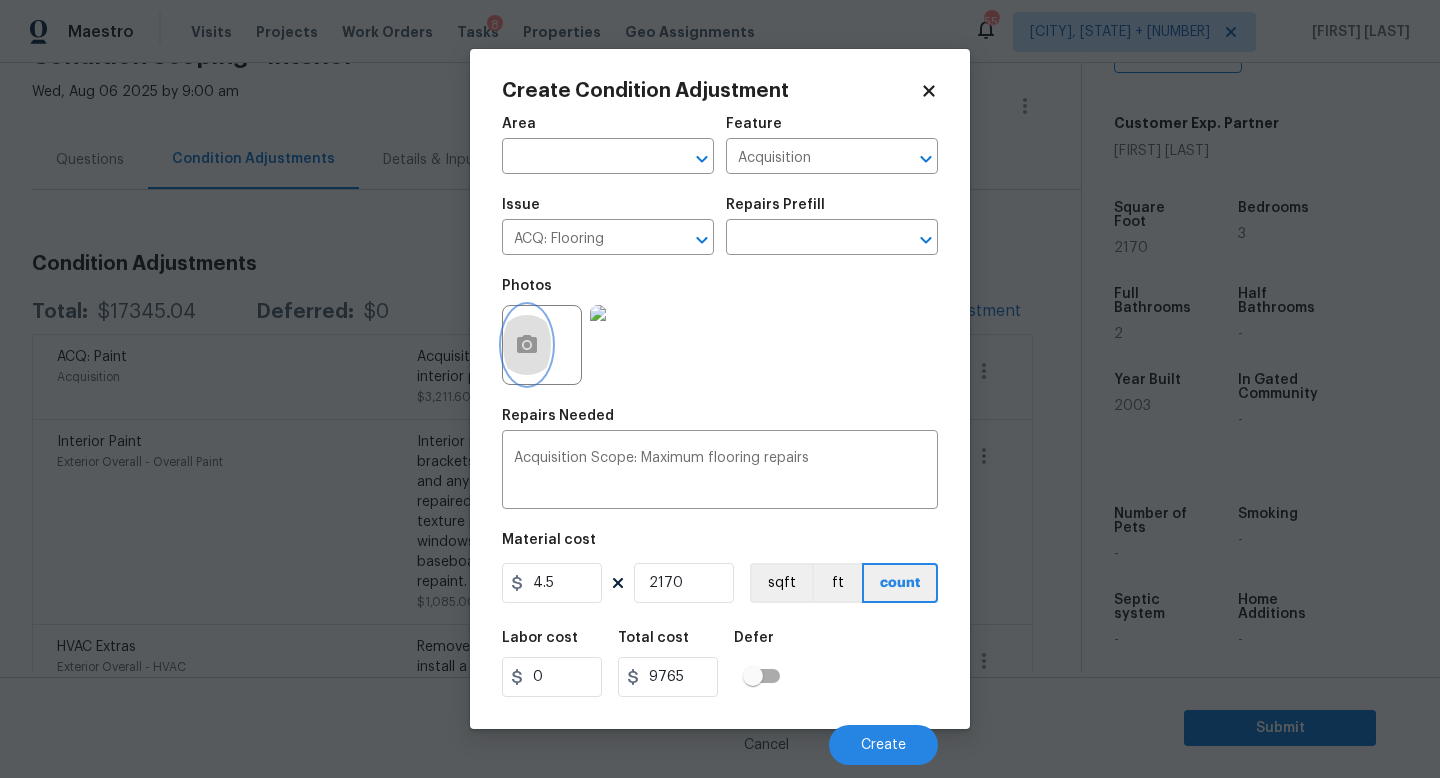 click 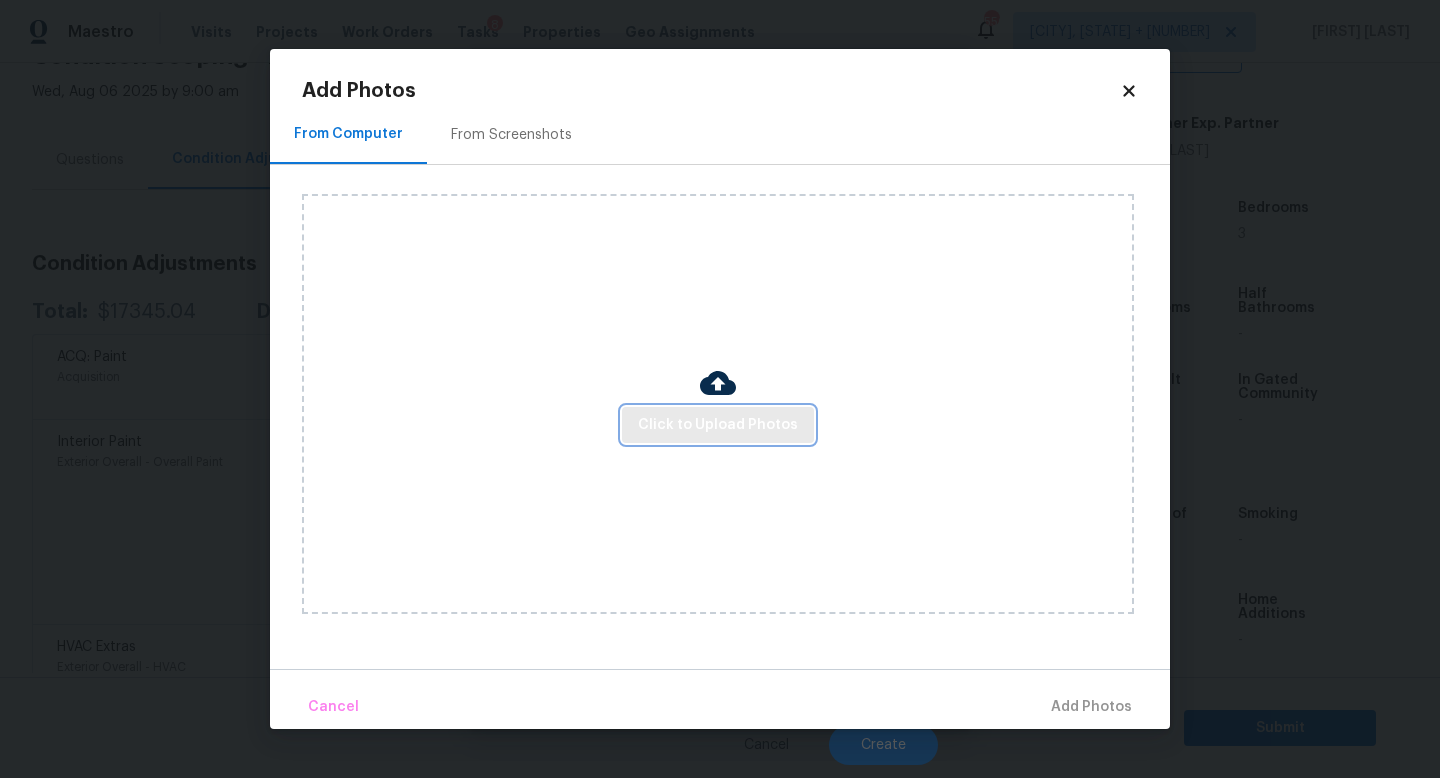 click on "Click to Upload Photos" at bounding box center (718, 425) 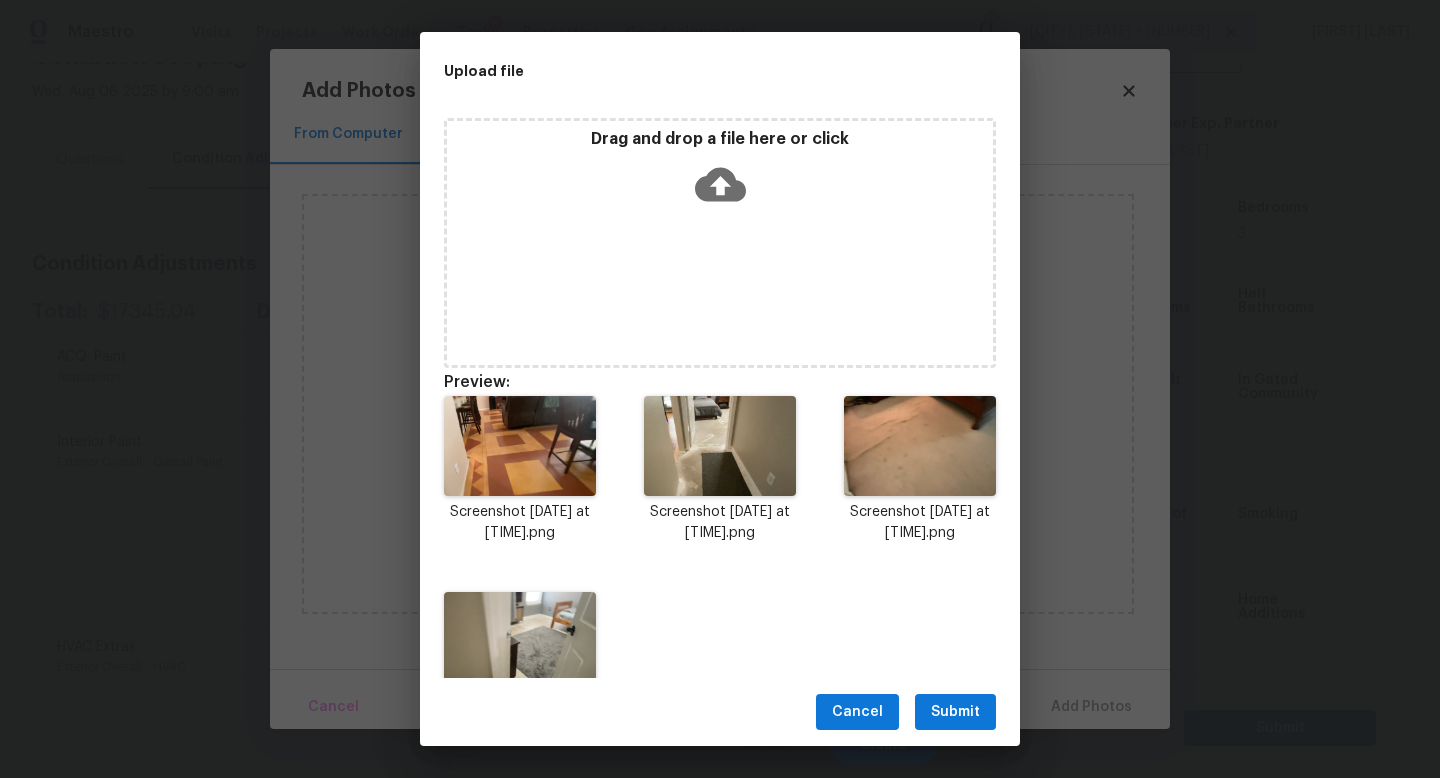 click on "Submit" at bounding box center [955, 712] 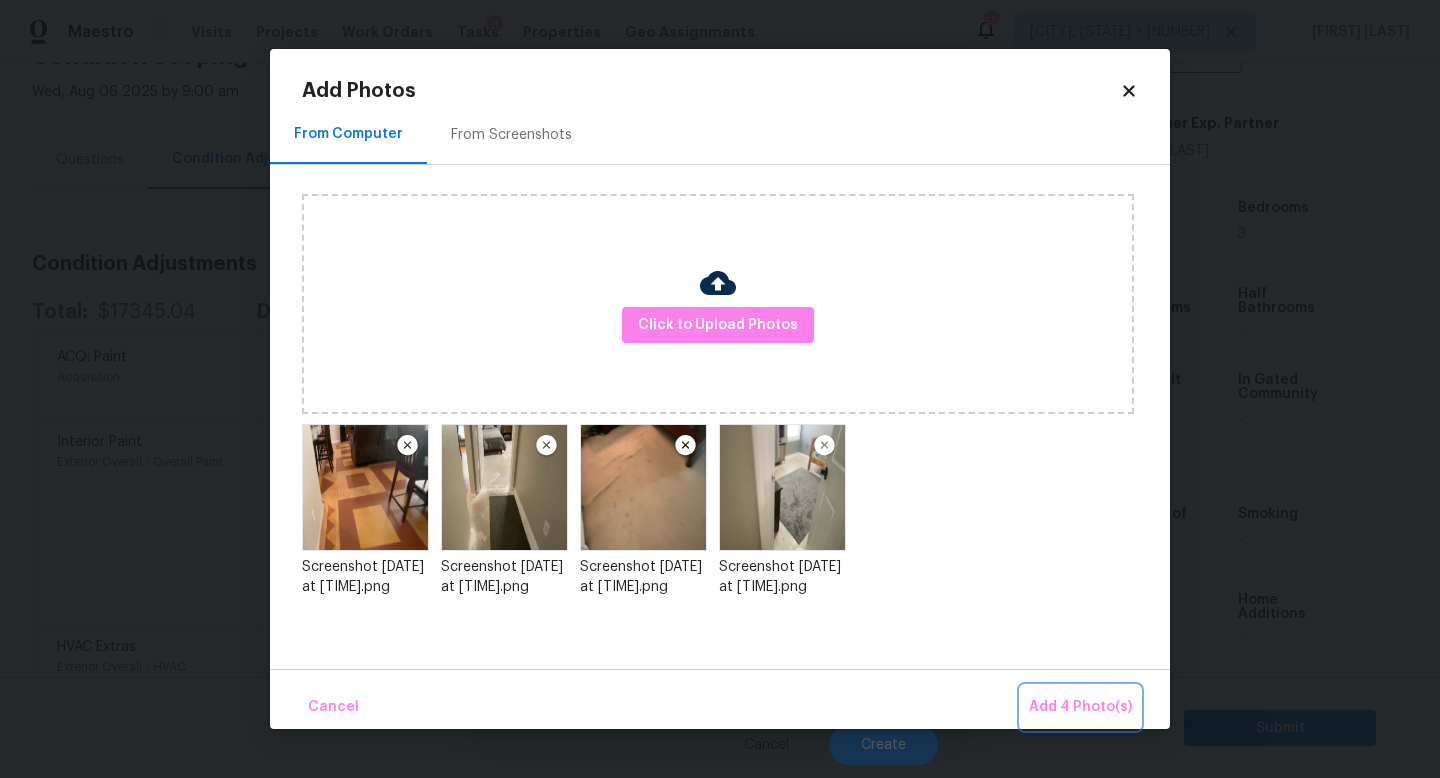 click on "Add 4 Photo(s)" at bounding box center [1080, 707] 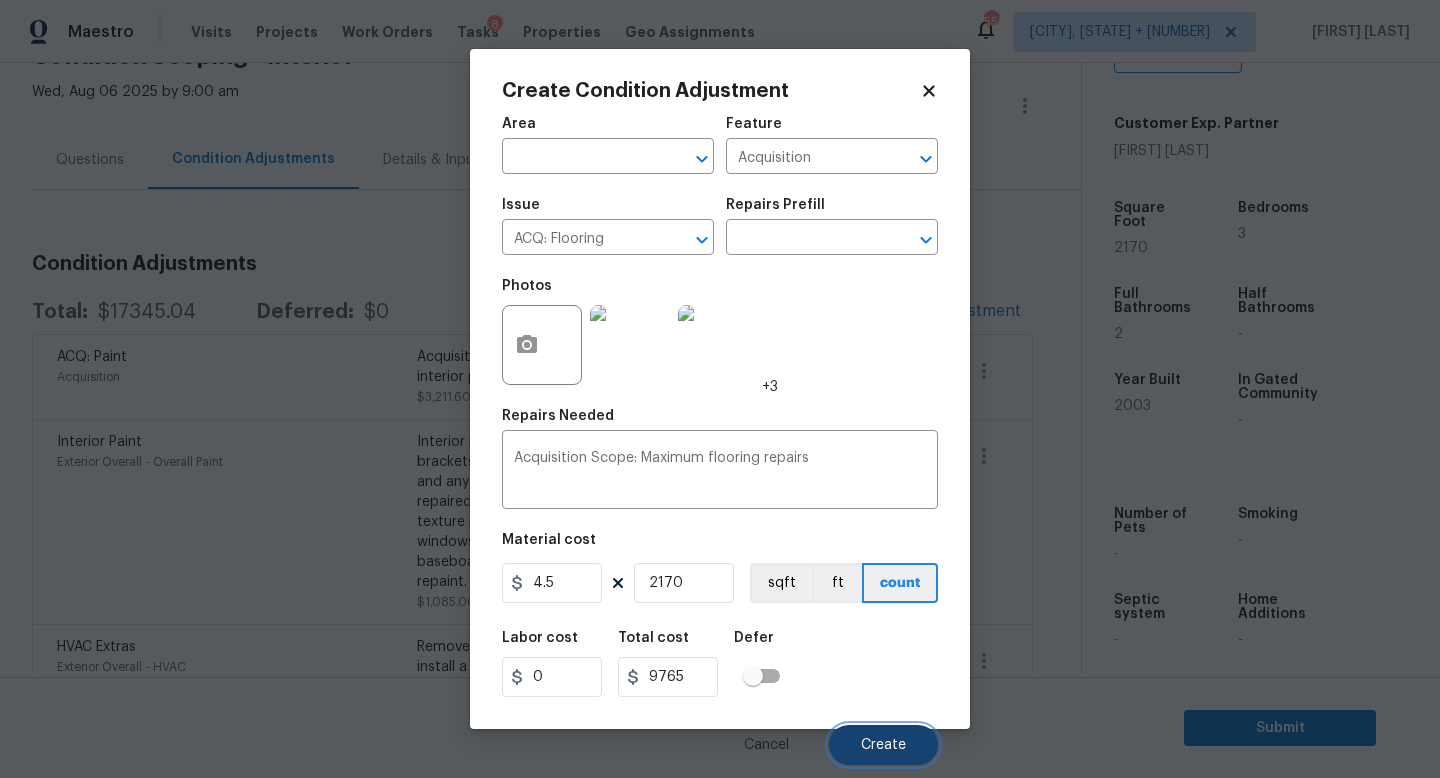 click on "Create" at bounding box center [883, 745] 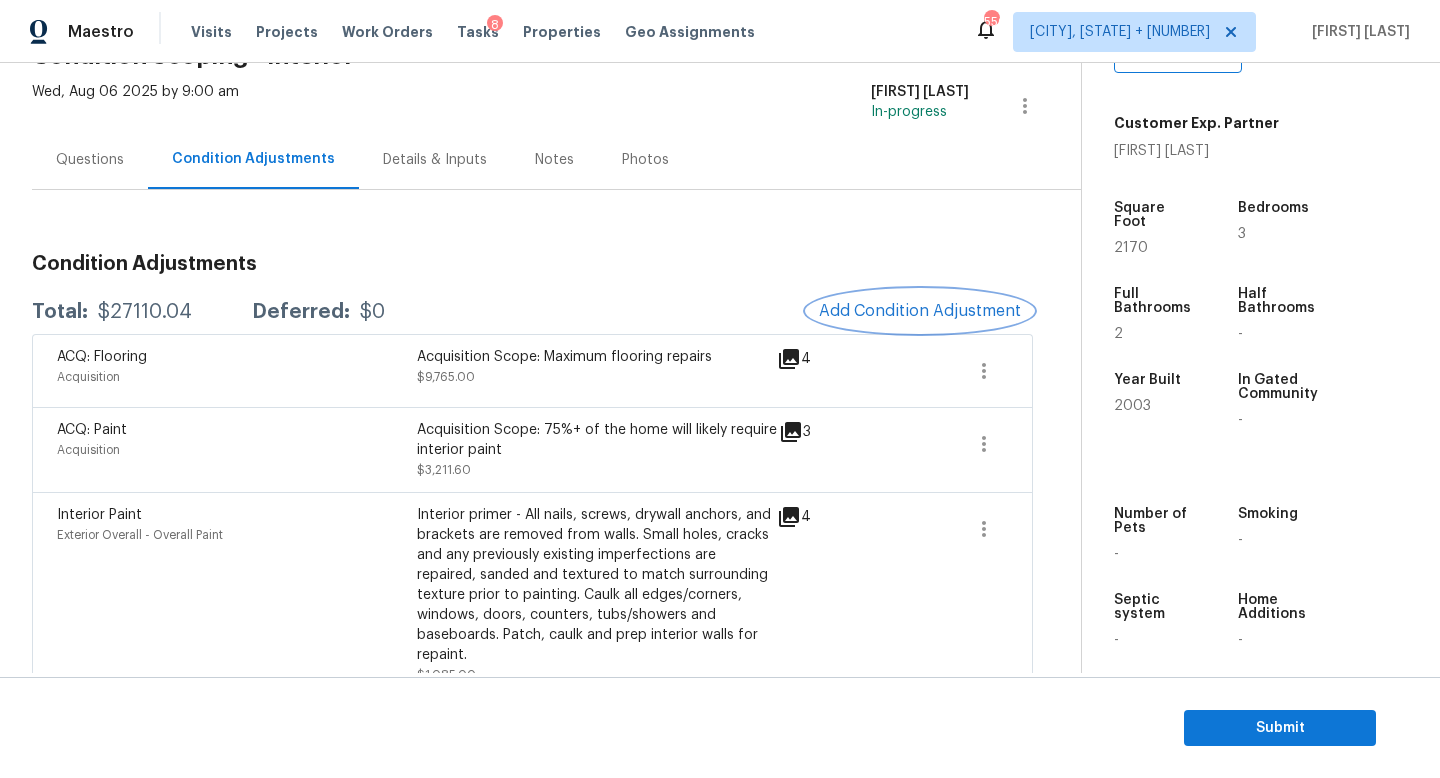click on "Add Condition Adjustment" at bounding box center (920, 311) 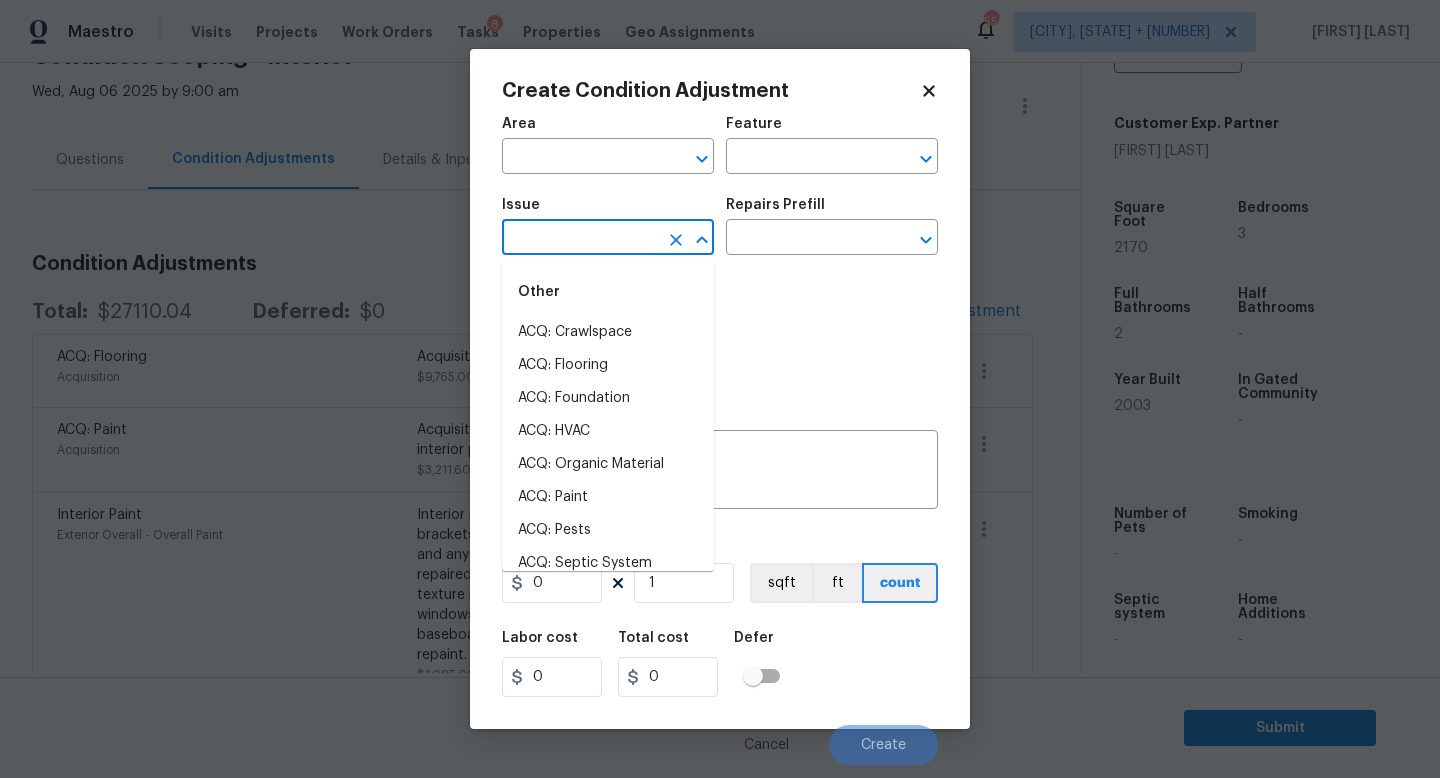 click at bounding box center (580, 239) 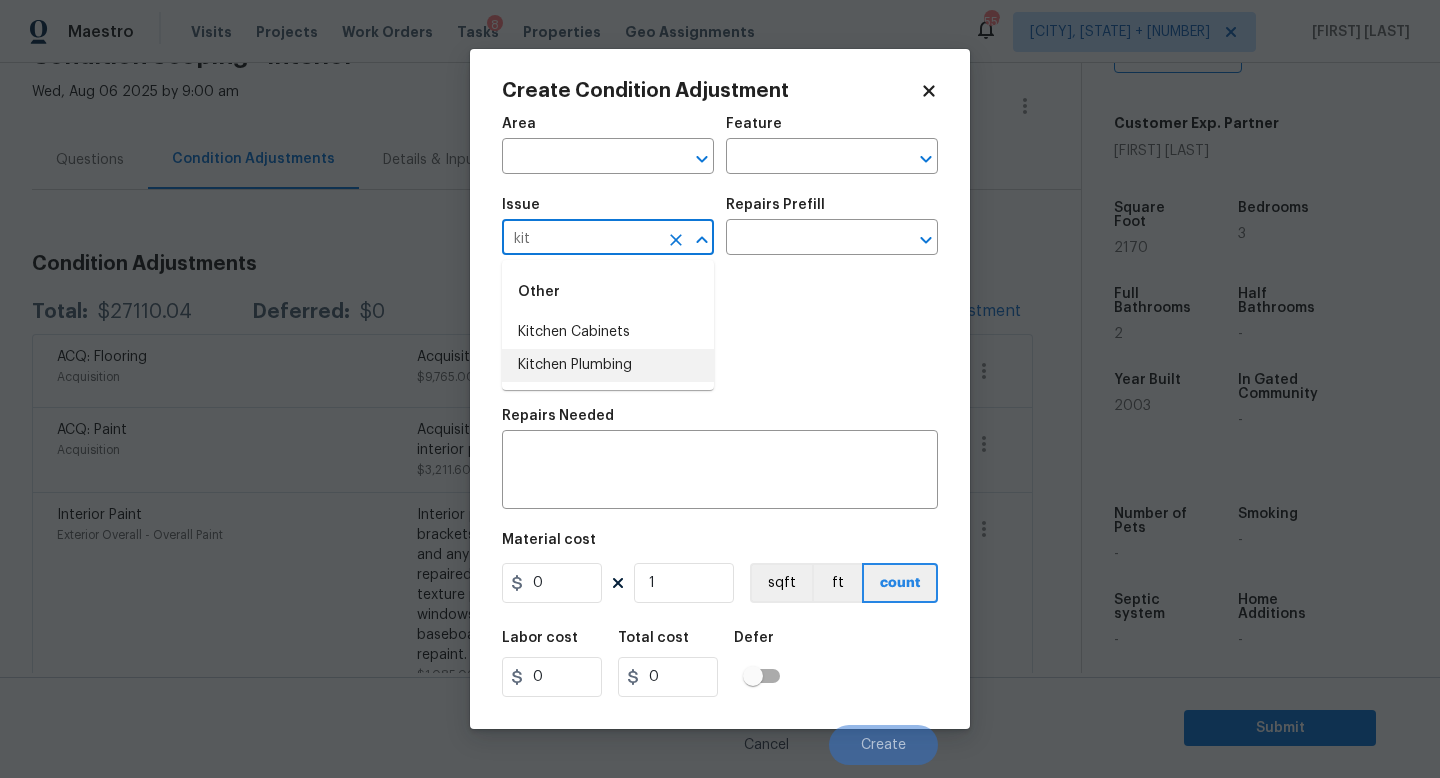 drag, startPoint x: 571, startPoint y: 357, endPoint x: 591, endPoint y: 338, distance: 27.58623 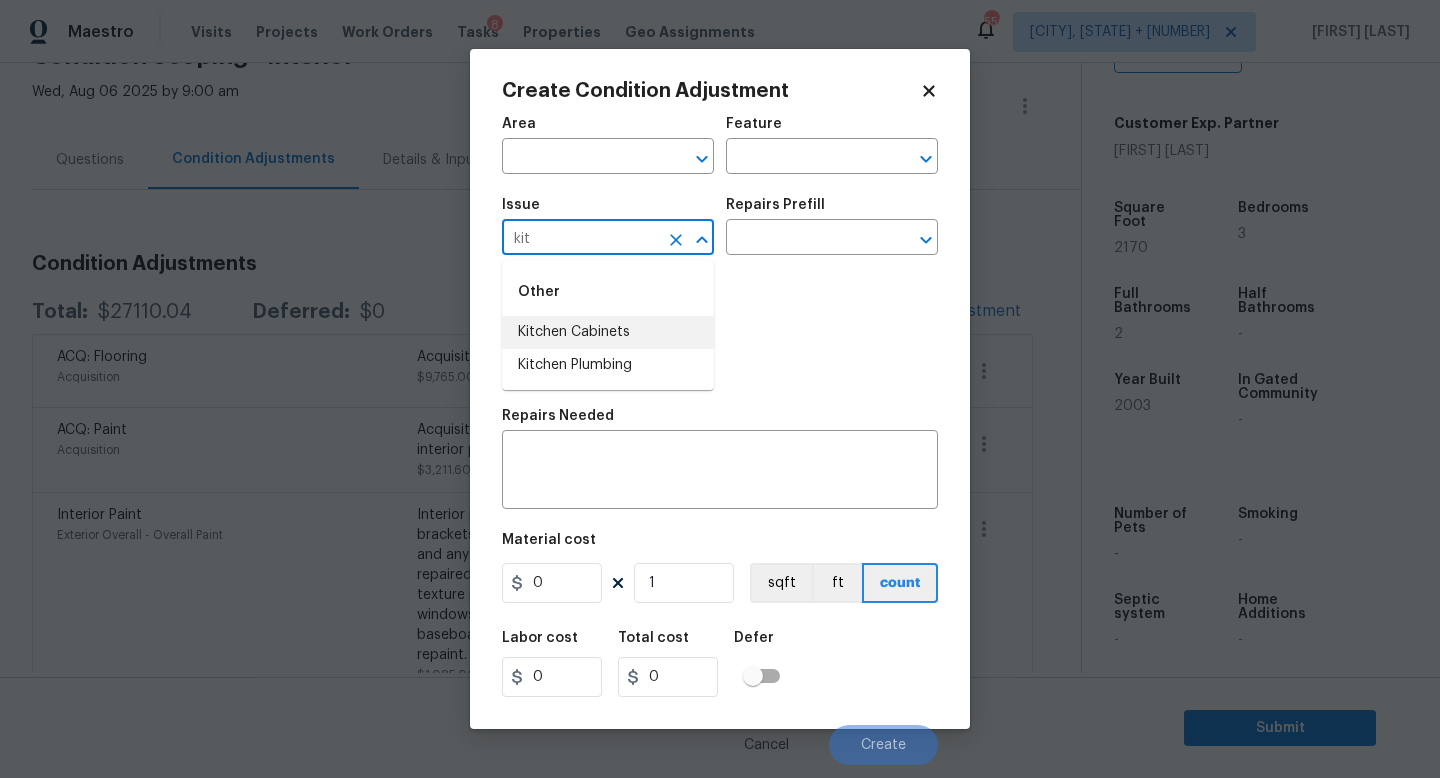 click on "Kitchen Cabinets" at bounding box center (608, 332) 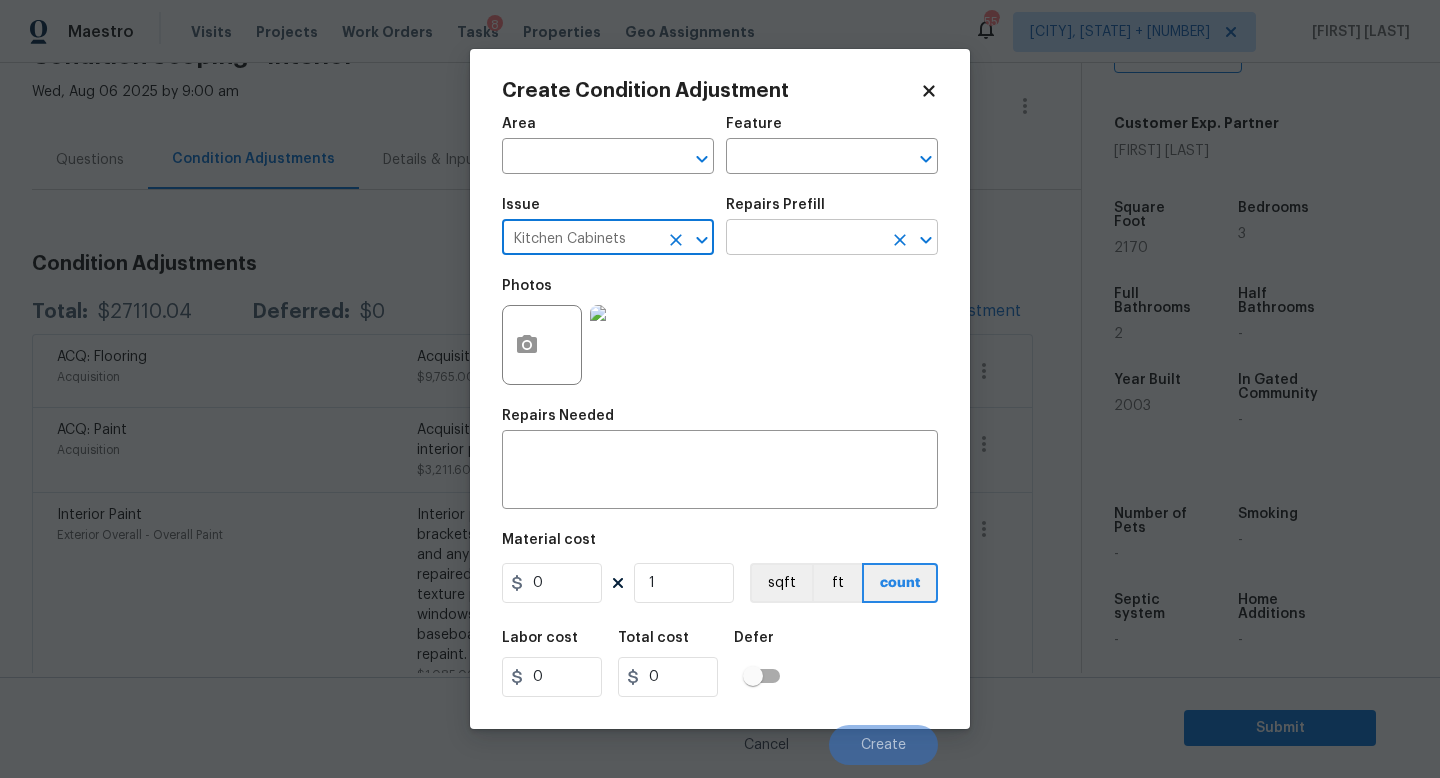 type on "Kitchen Cabinets" 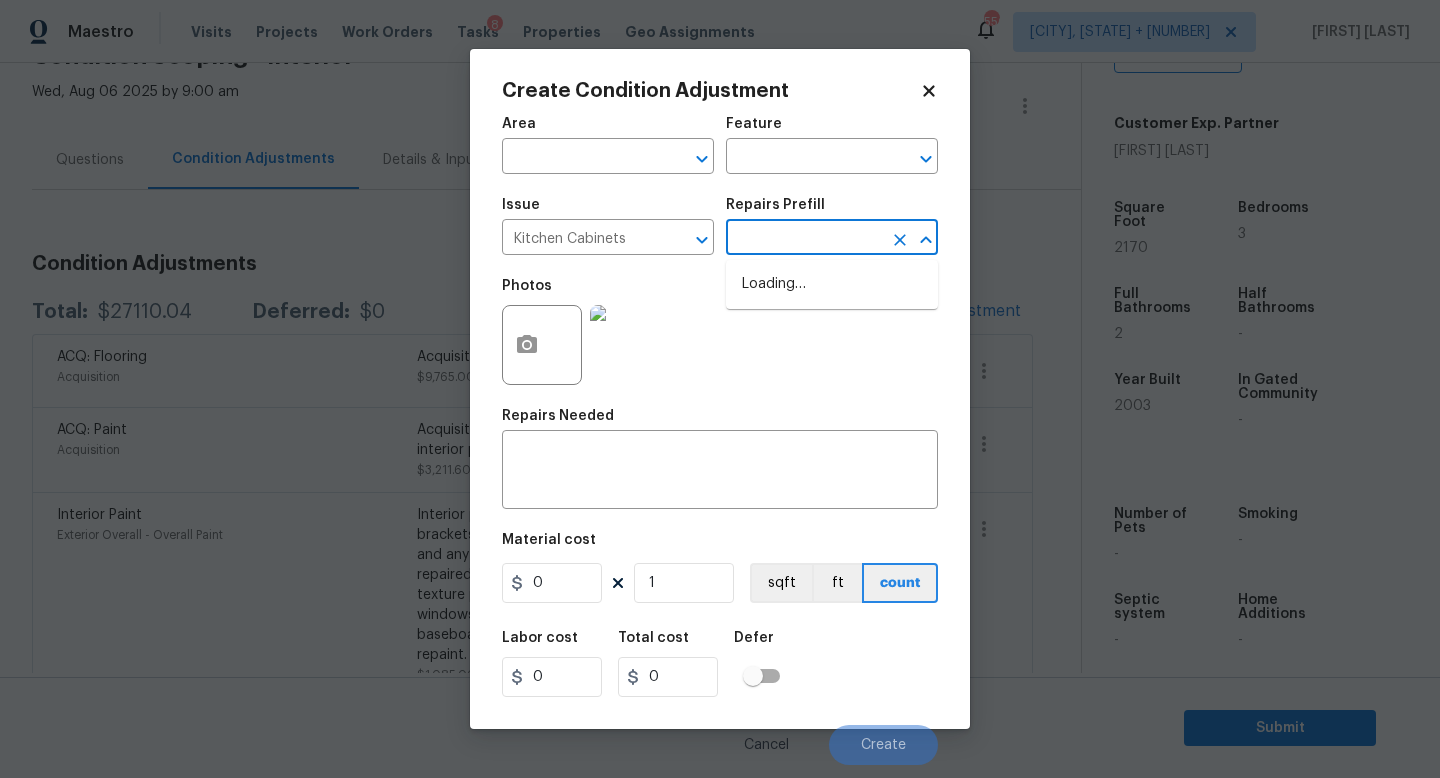 click at bounding box center (804, 239) 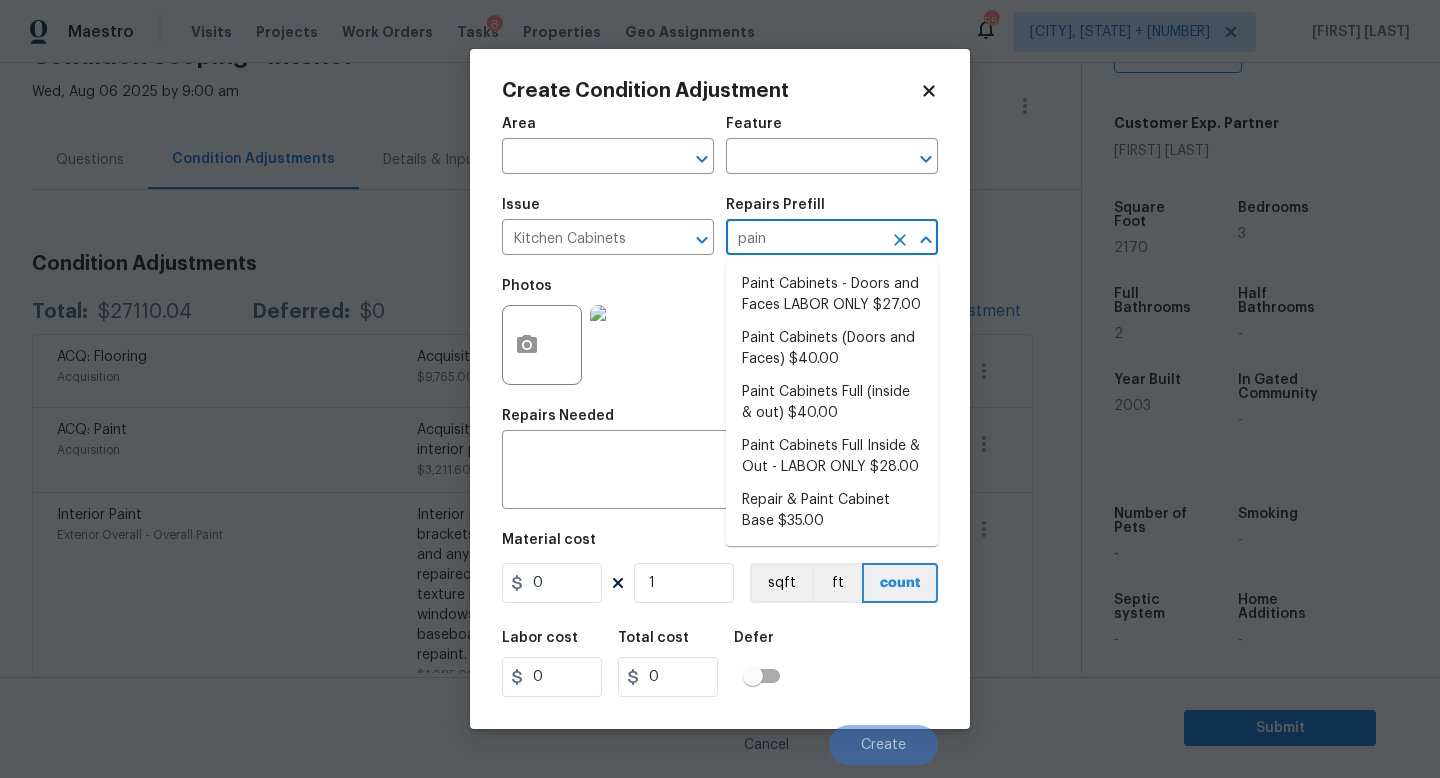 type on "paint" 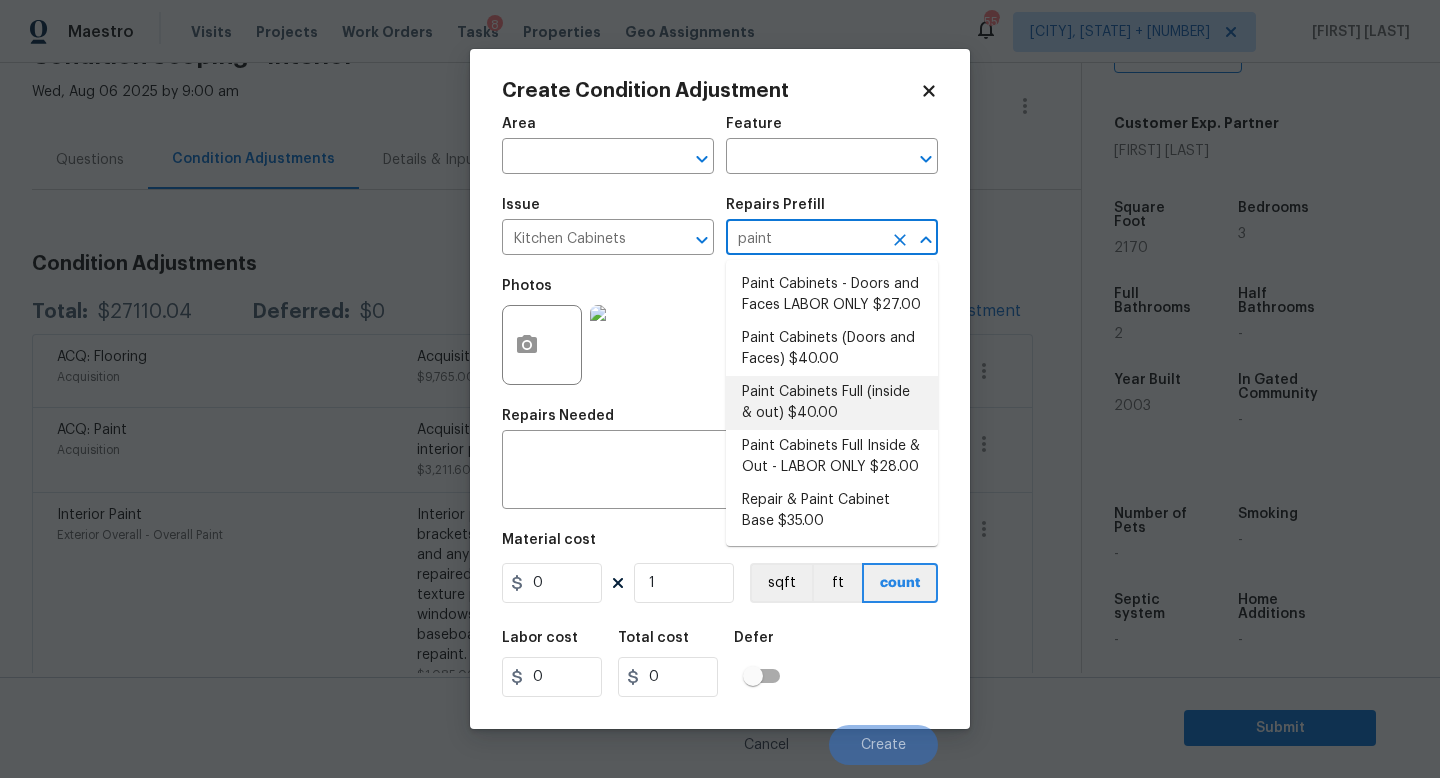 click on "Paint Cabinets Full (inside & out) $40.00" at bounding box center [832, 403] 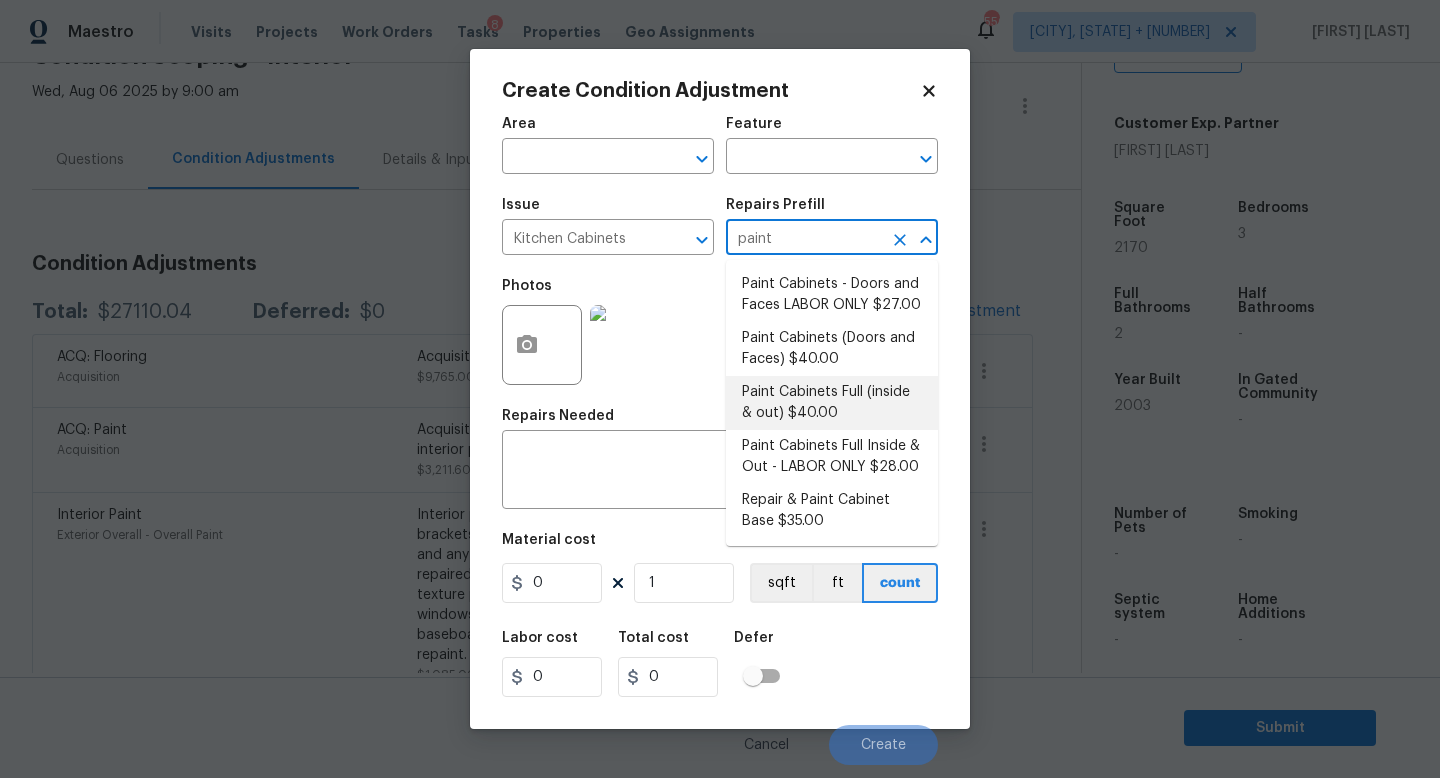 type on "Cabinets" 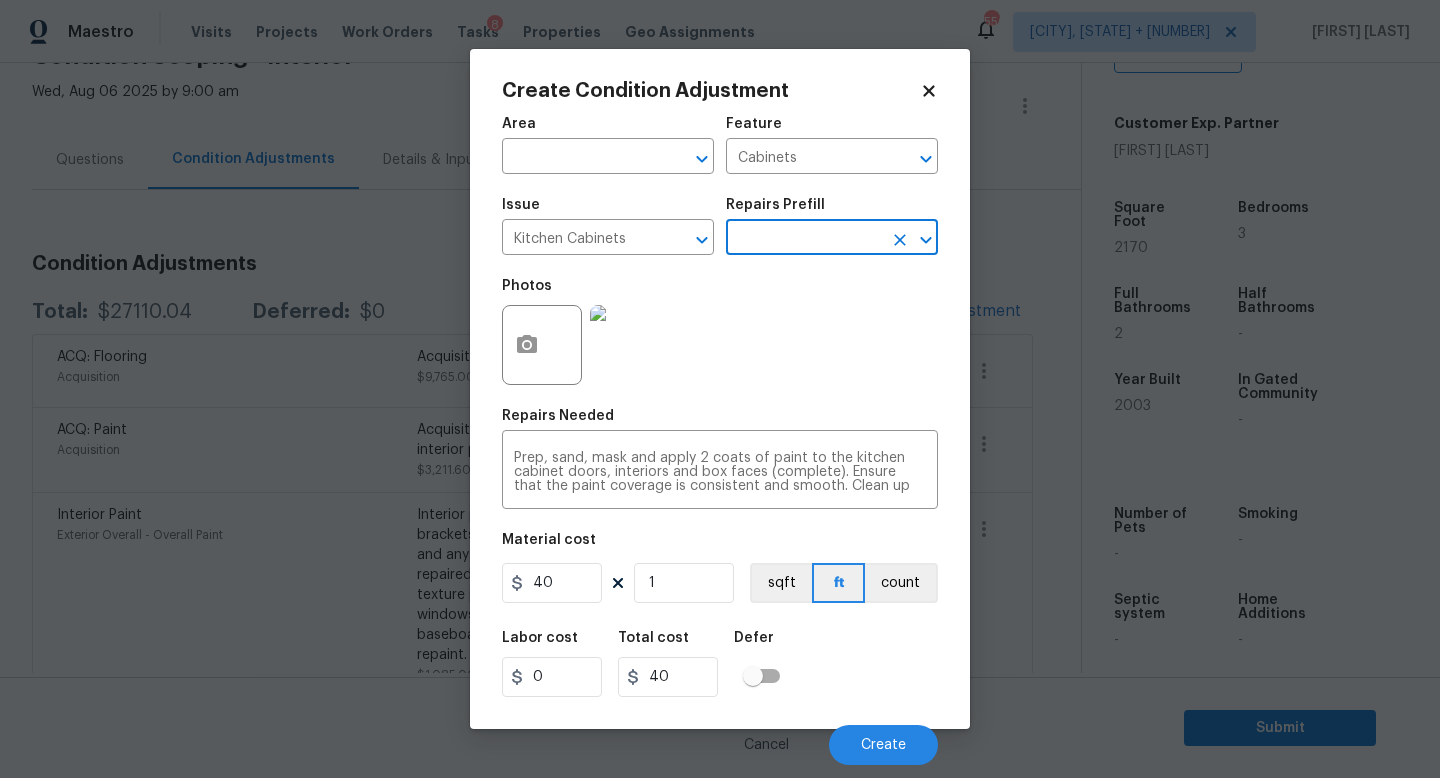 click at bounding box center (542, 345) 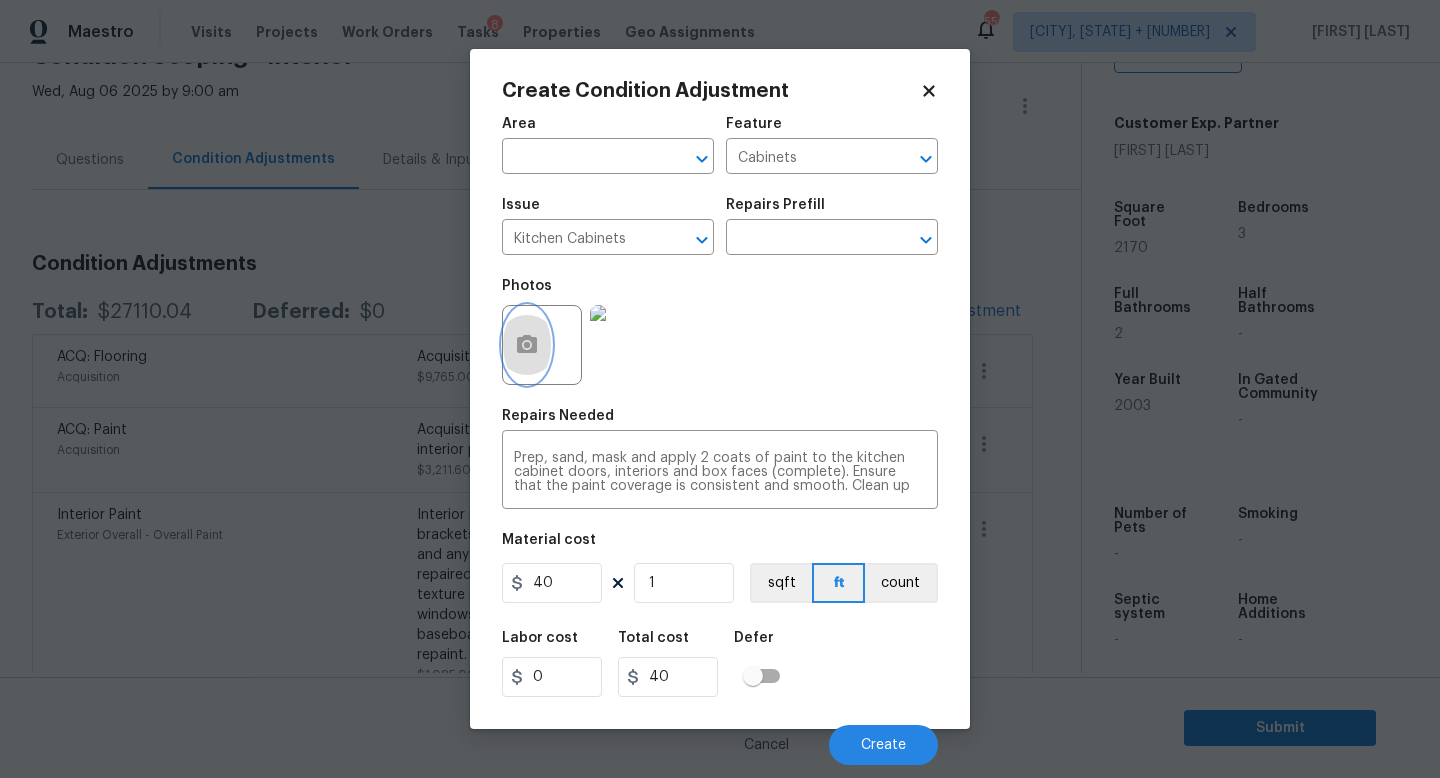 click at bounding box center [527, 345] 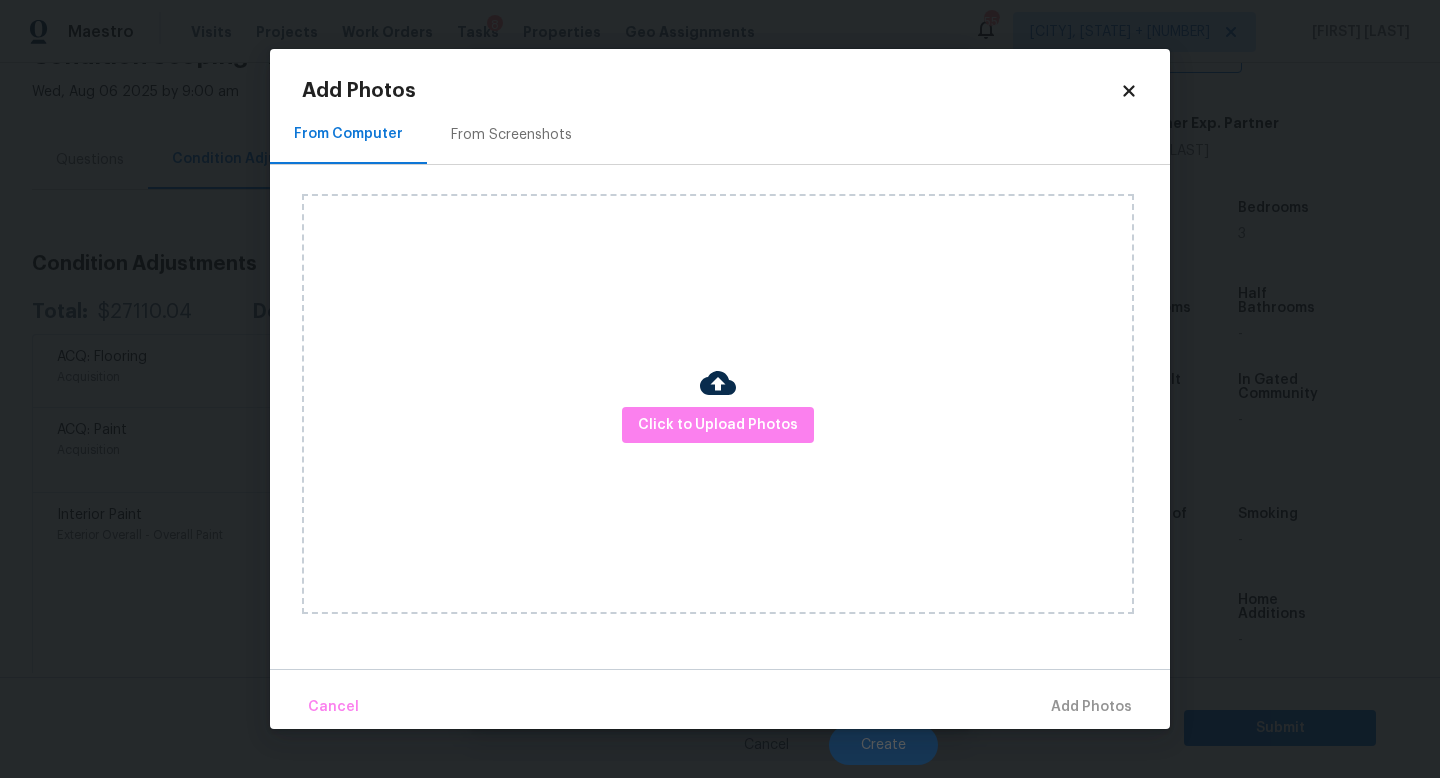 click on "Click to Upload Photos" at bounding box center (718, 404) 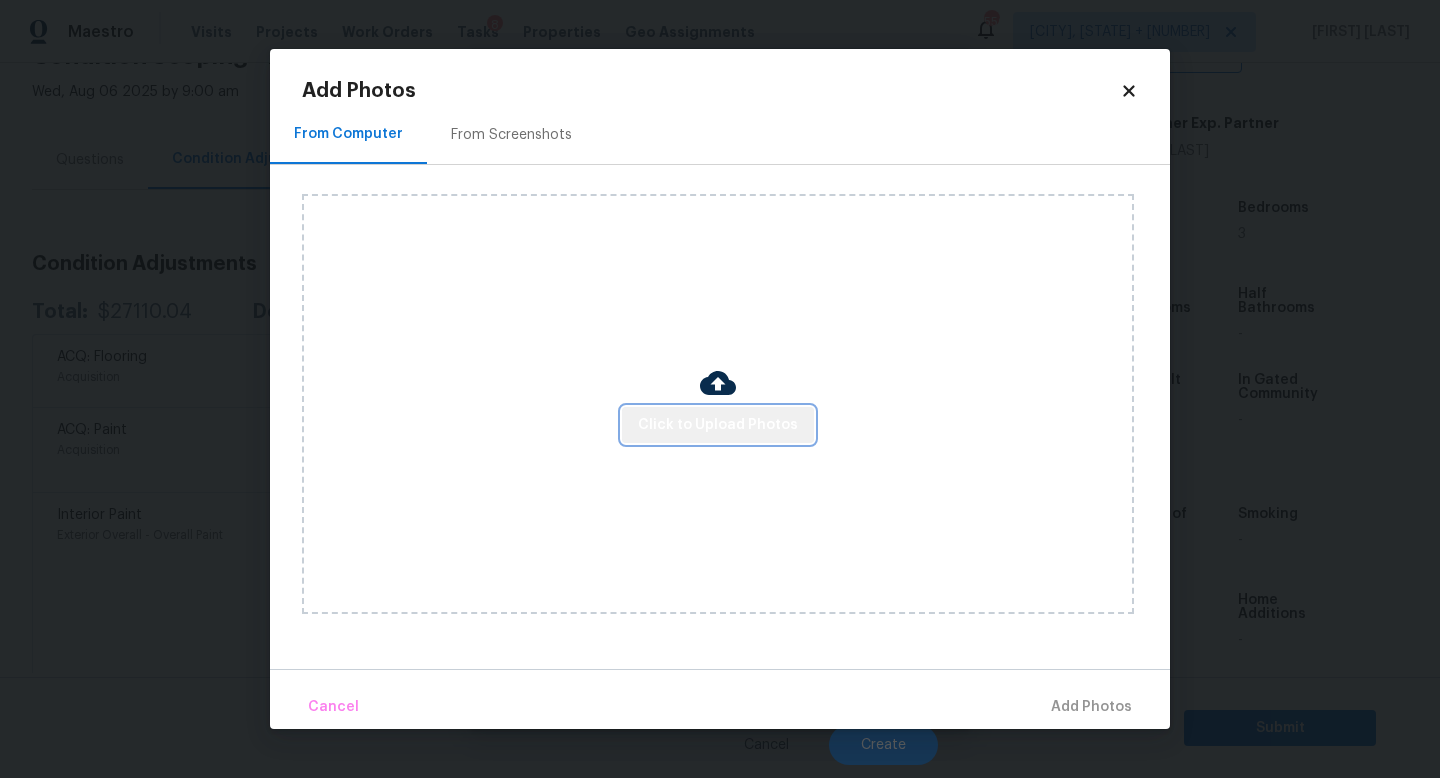 click on "Click to Upload Photos" at bounding box center (718, 425) 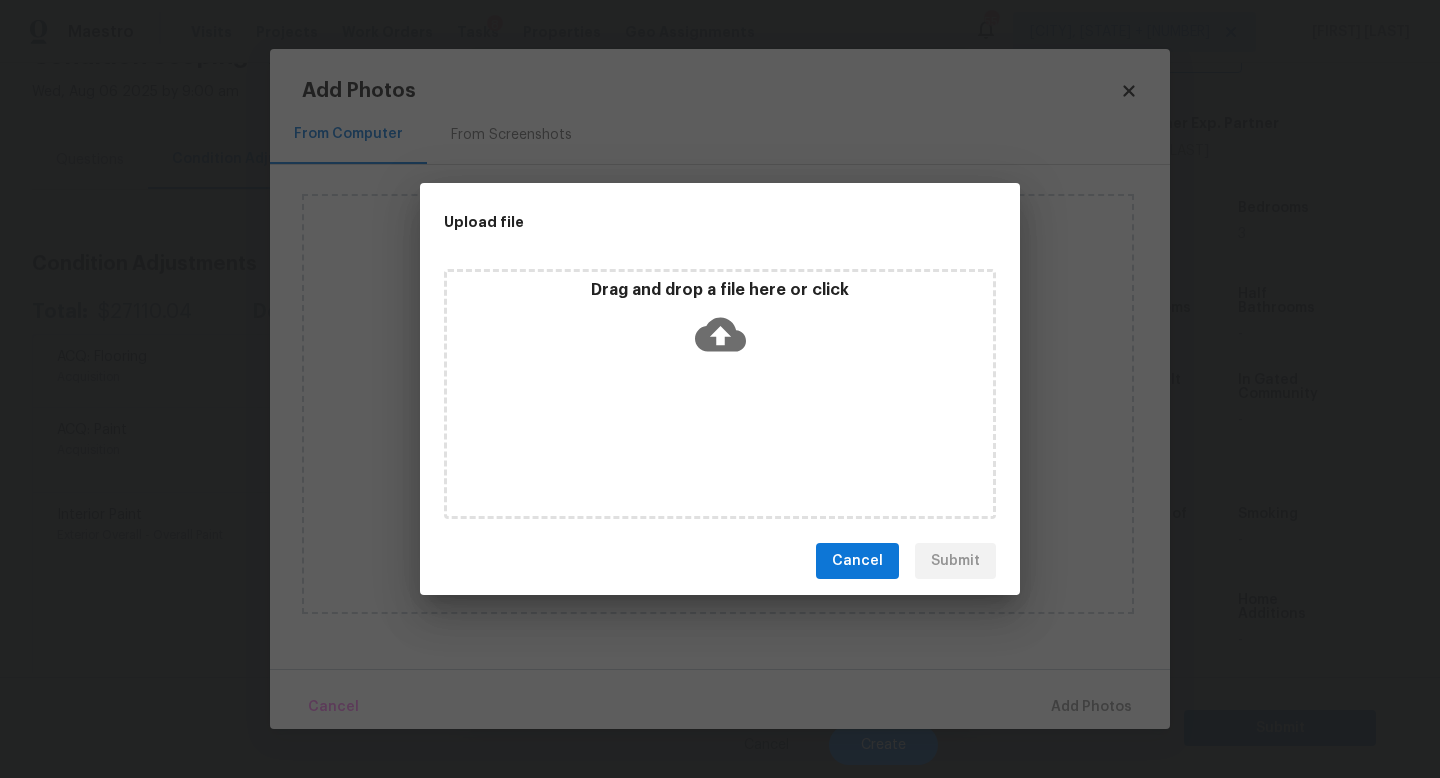 click on "Cancel" at bounding box center [857, 561] 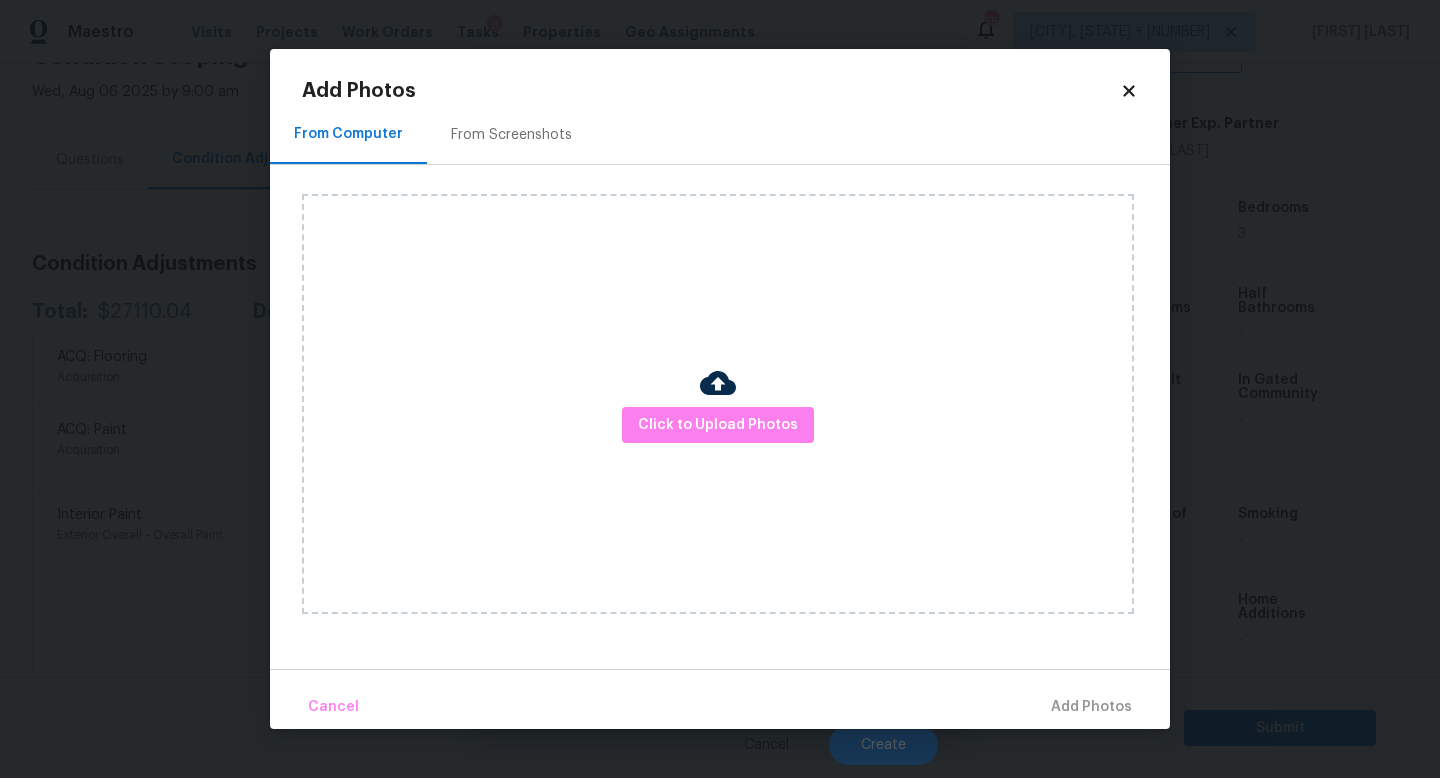 click 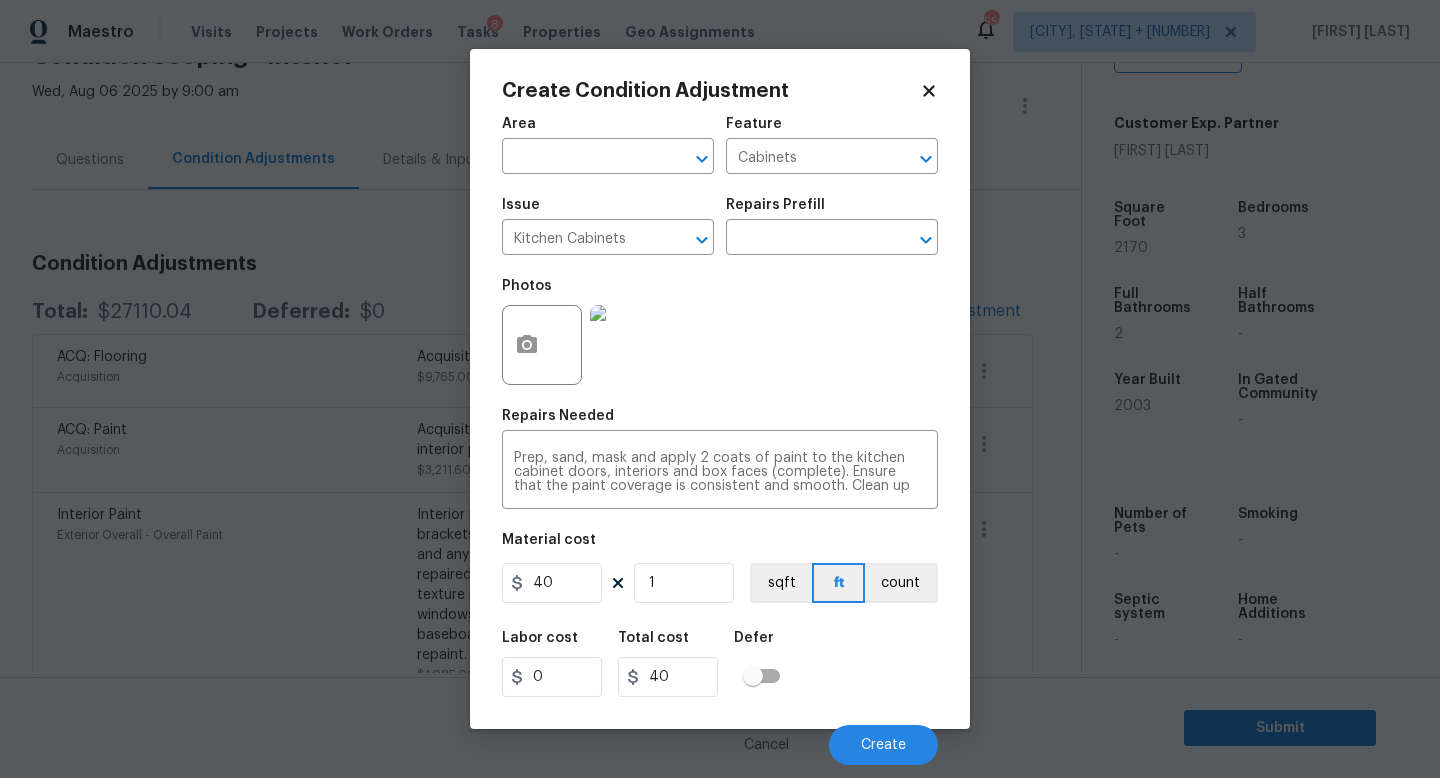 click at bounding box center [542, 345] 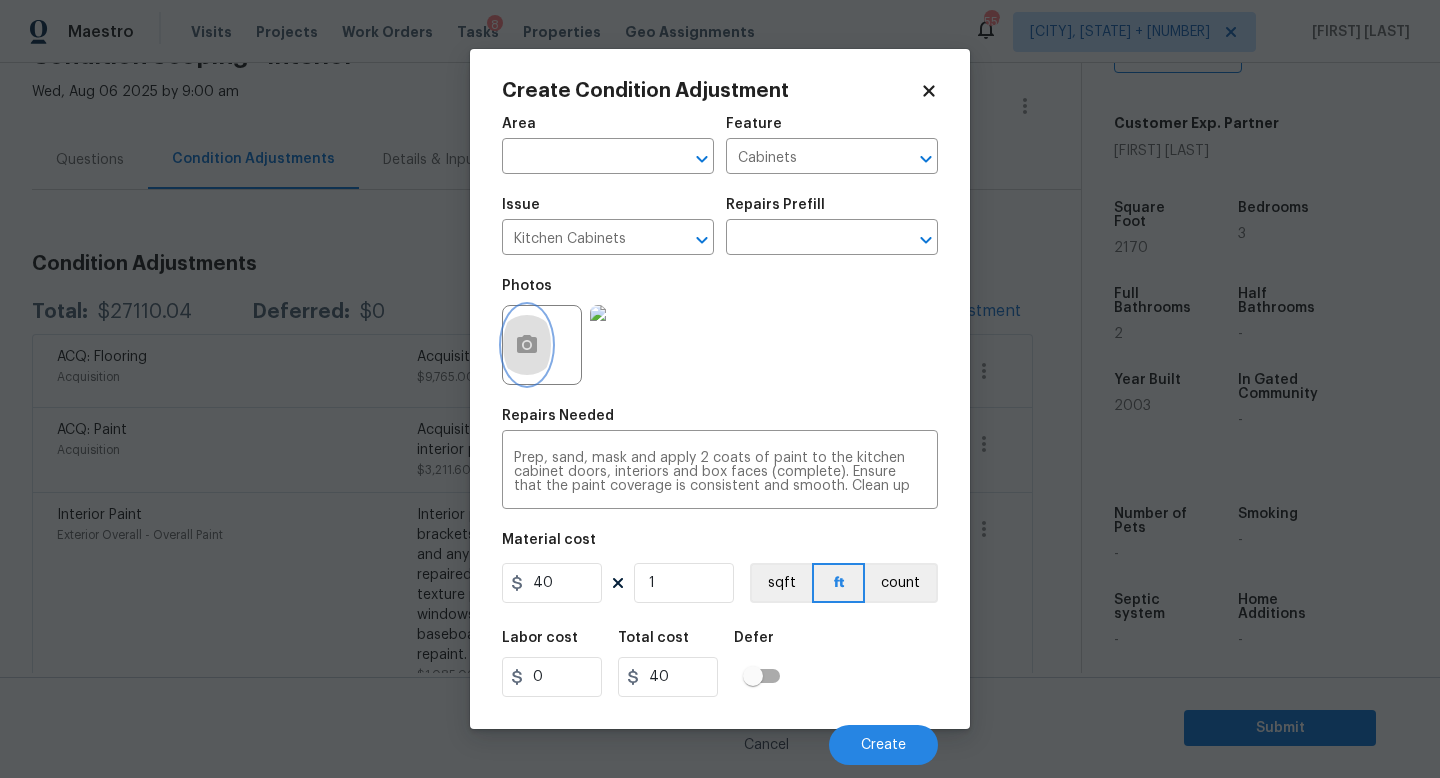 click 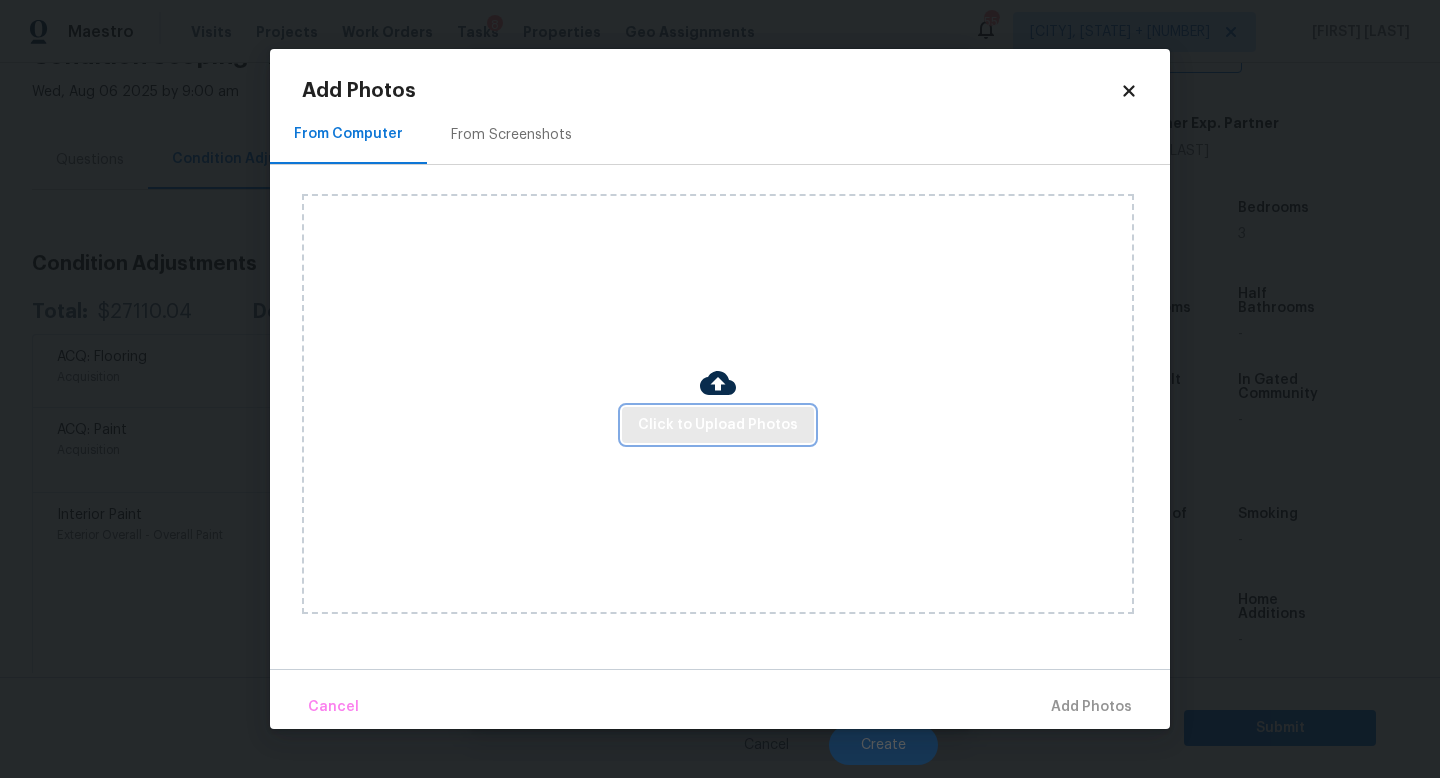 click on "Click to Upload Photos" at bounding box center (718, 425) 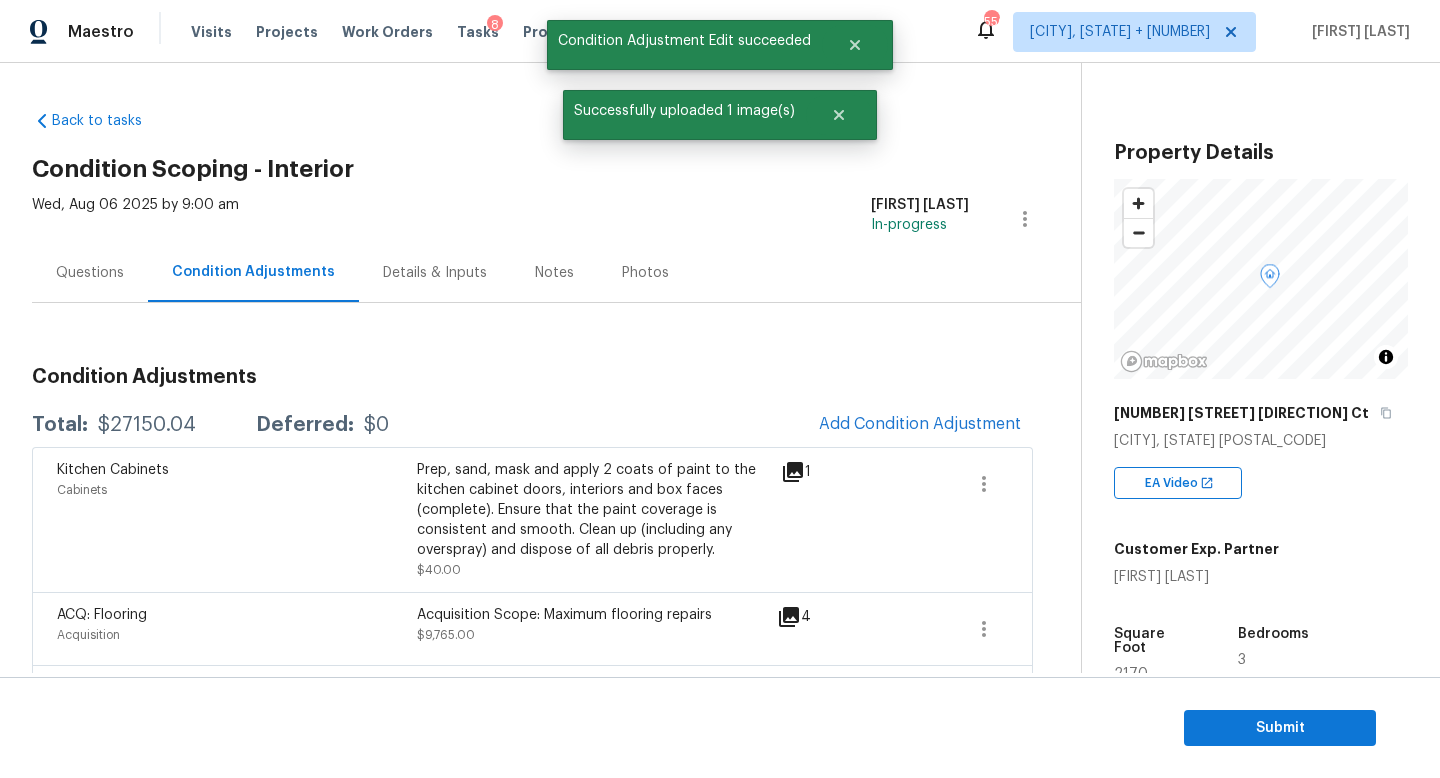 scroll, scrollTop: 0, scrollLeft: 0, axis: both 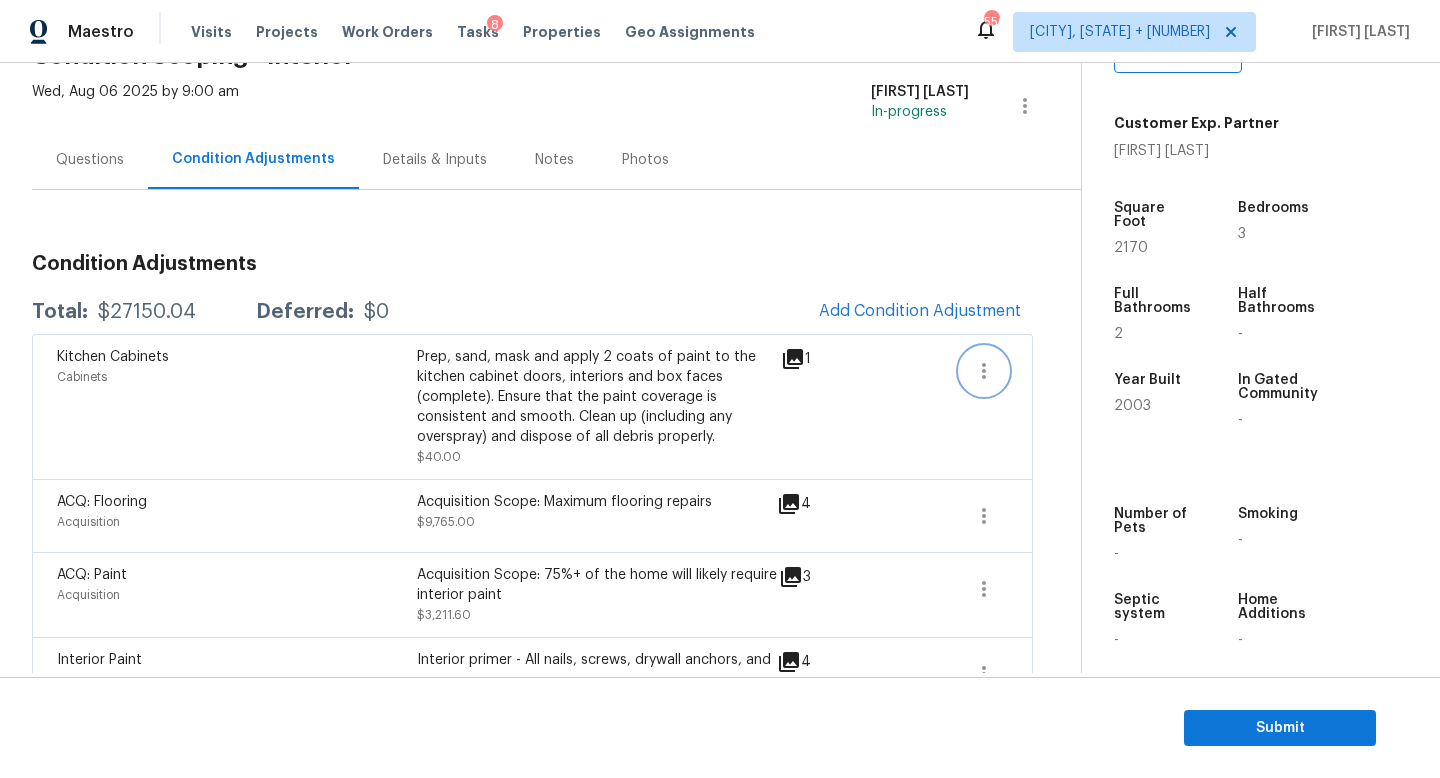 click 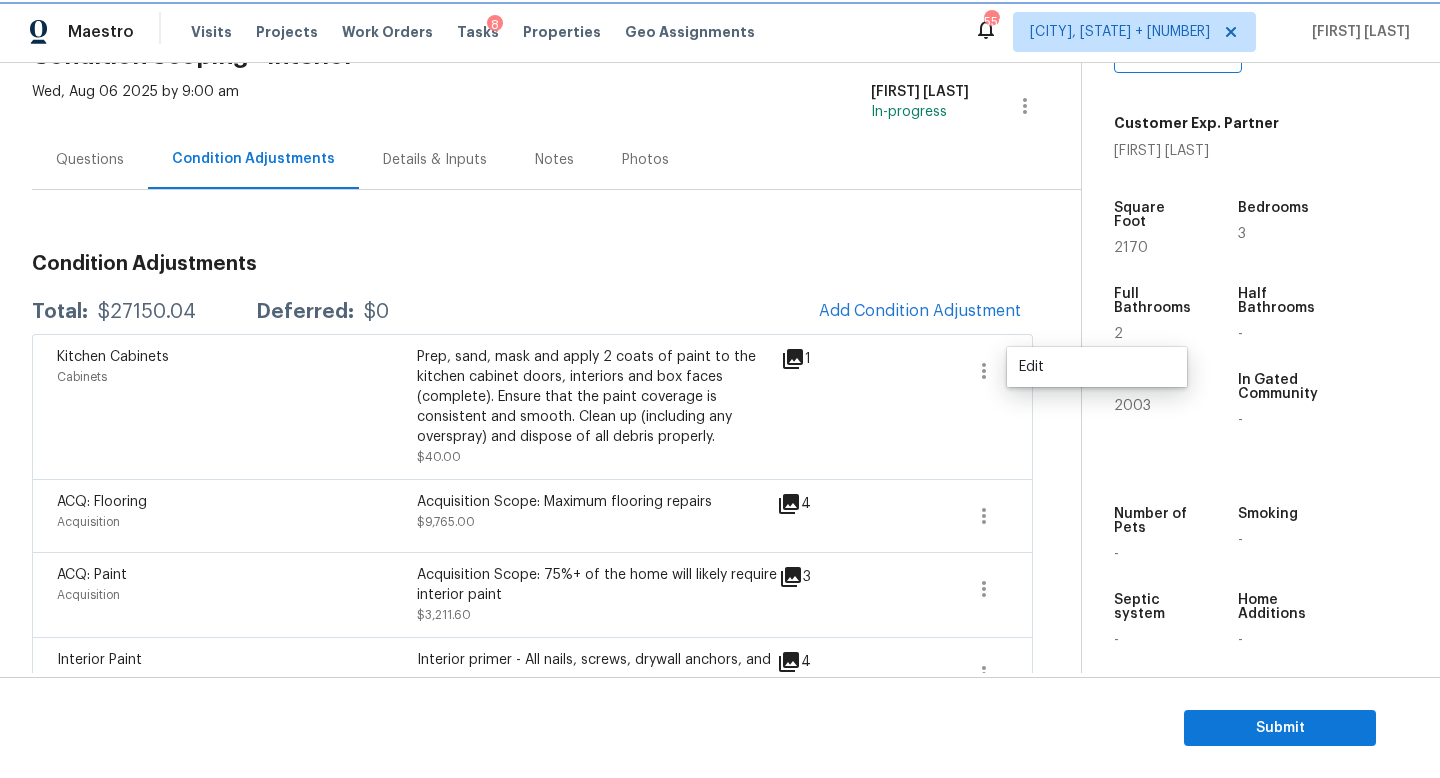click at bounding box center [984, 371] 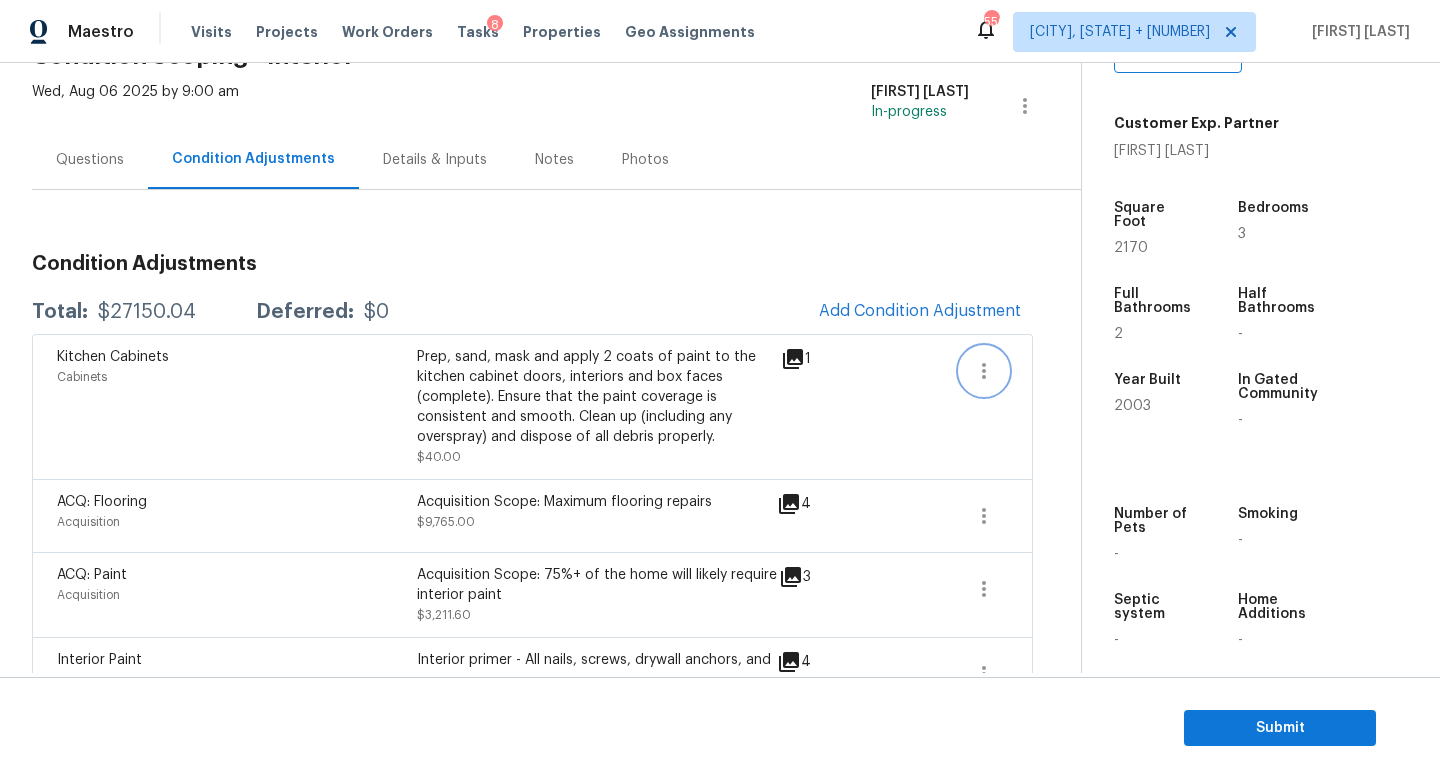 click at bounding box center (984, 371) 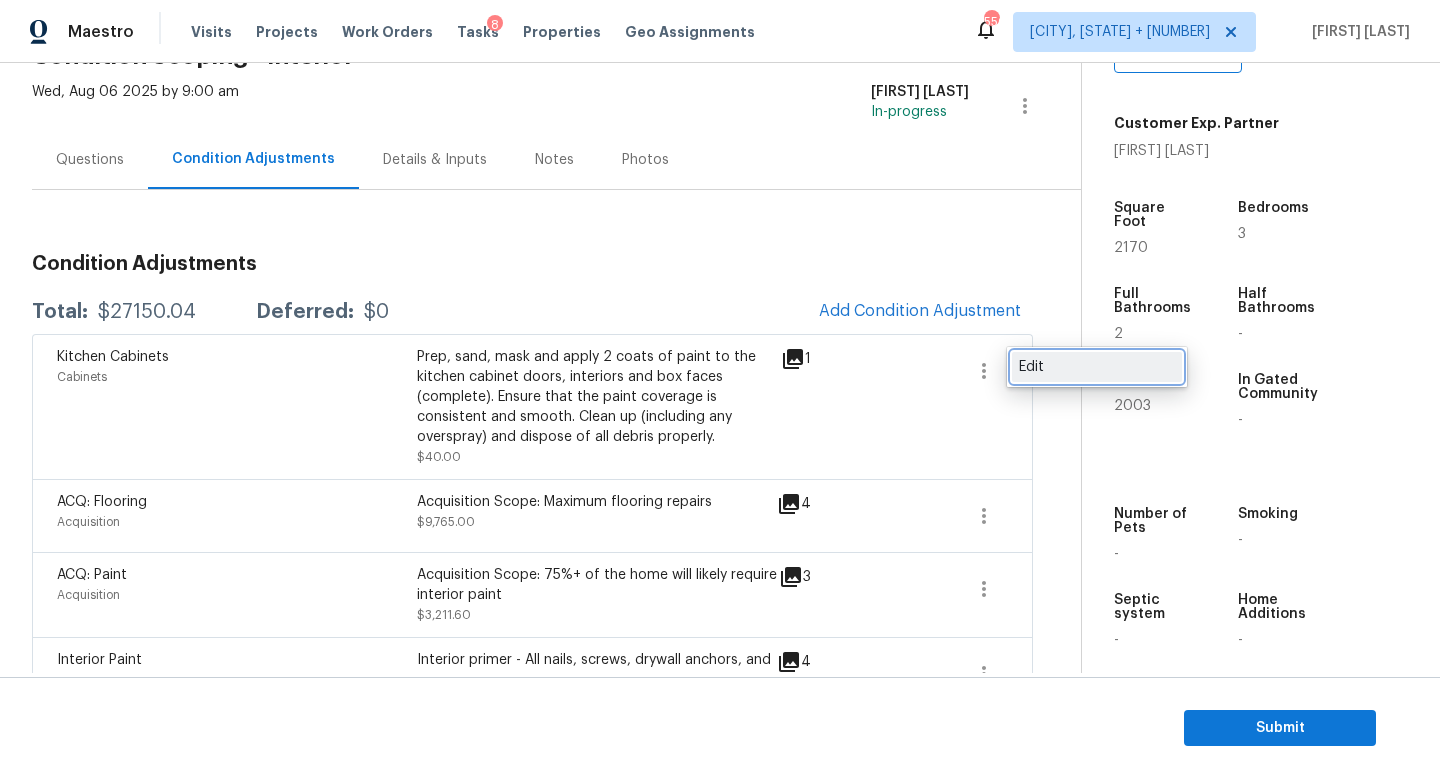click on "Edit" at bounding box center [1097, 367] 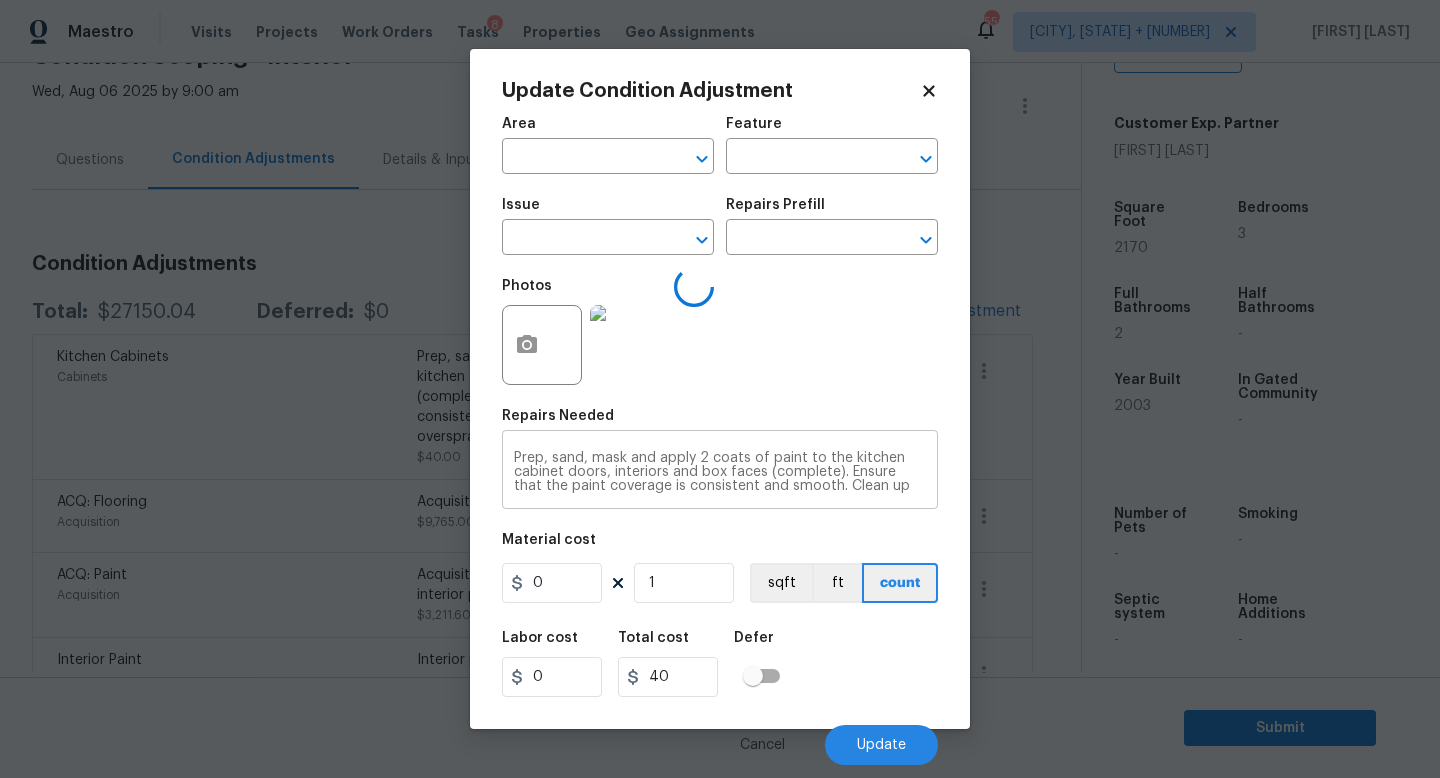 type on "Cabinets" 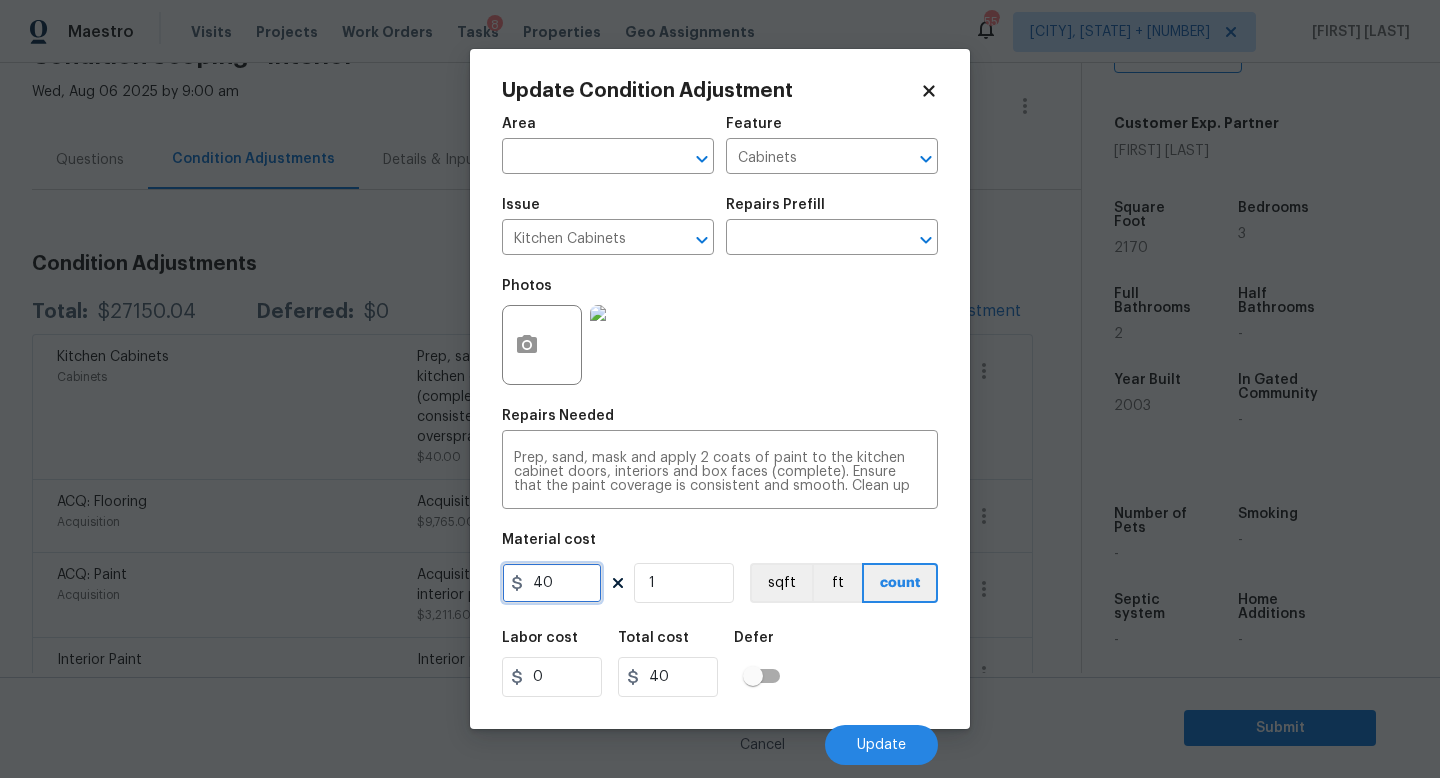 drag, startPoint x: 576, startPoint y: 576, endPoint x: 428, endPoint y: 576, distance: 148 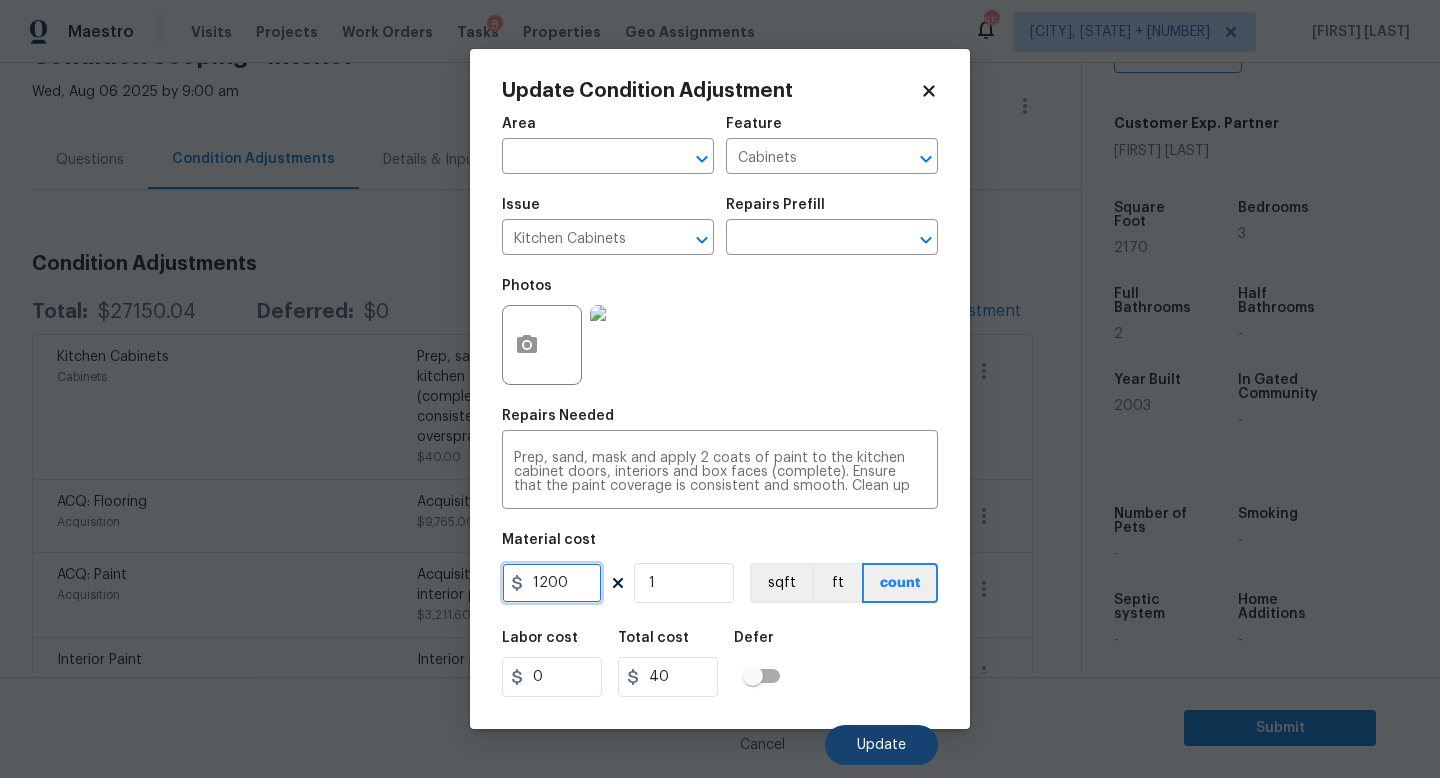 type on "1200" 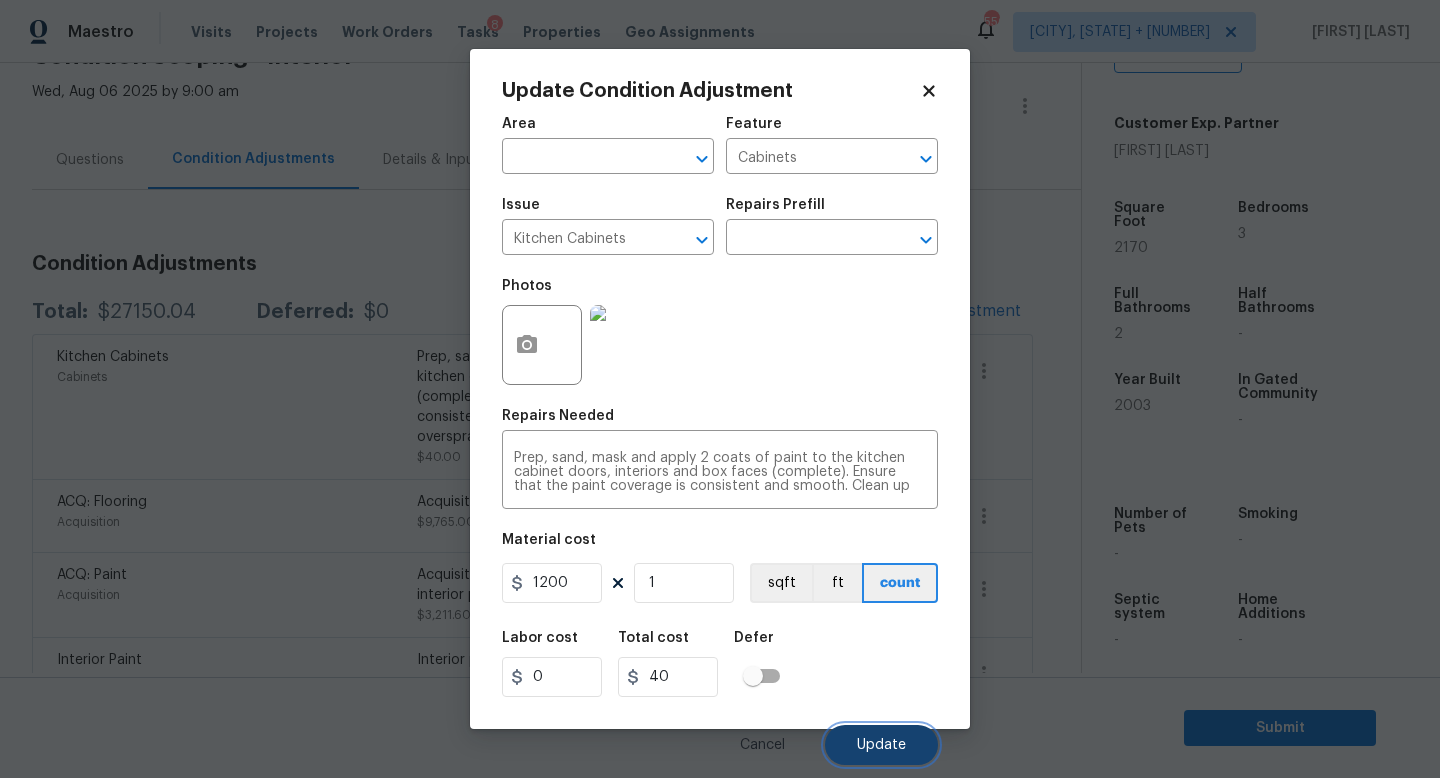 type on "1200" 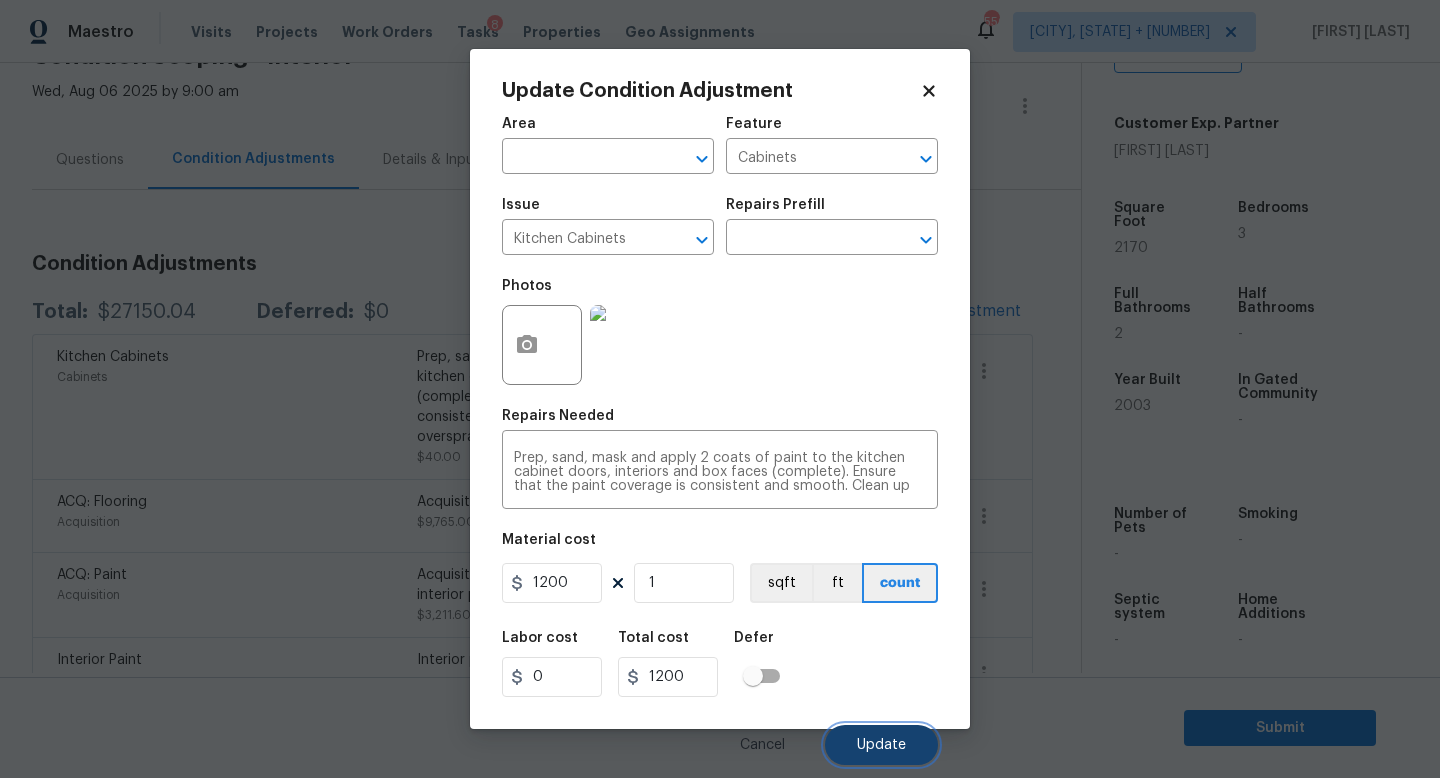 click on "Update" at bounding box center [881, 745] 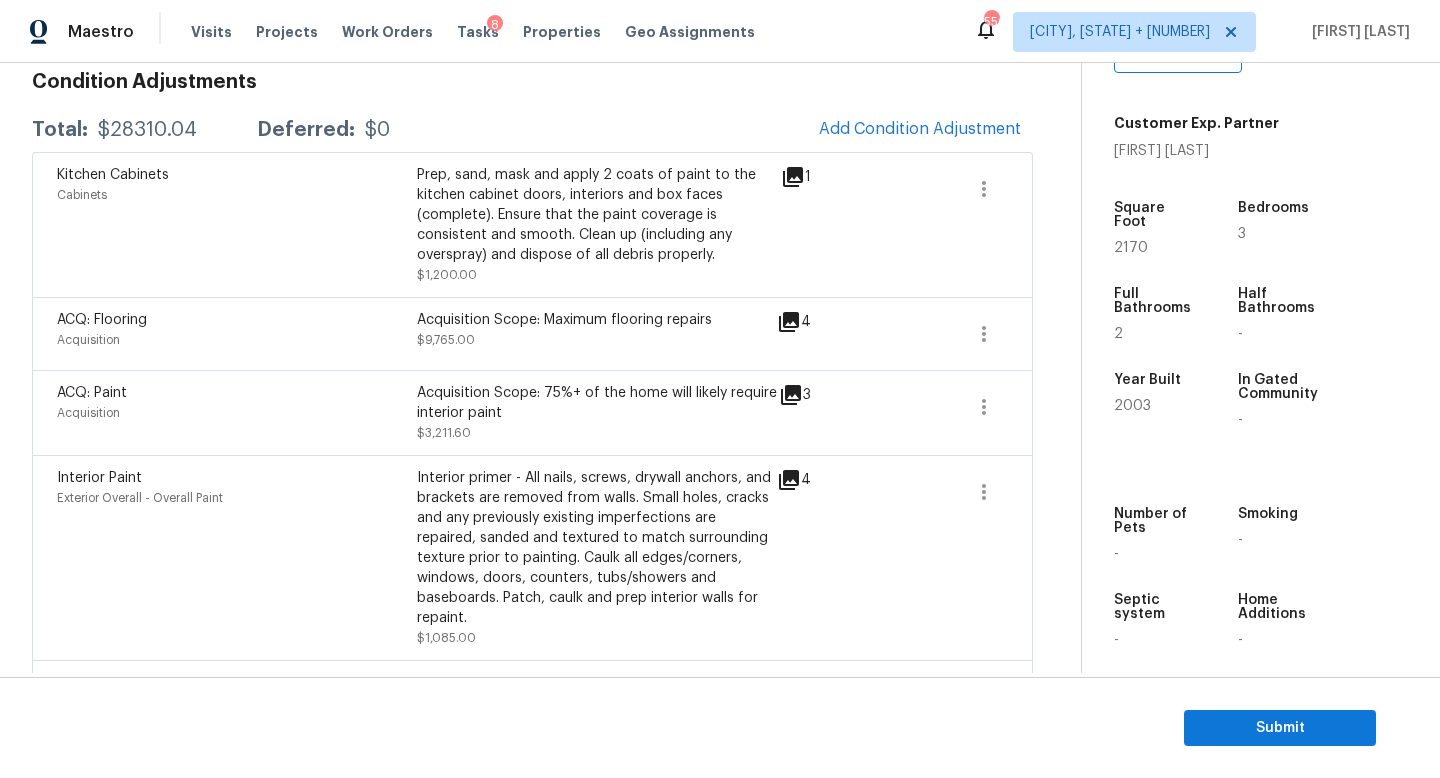 scroll, scrollTop: 291, scrollLeft: 0, axis: vertical 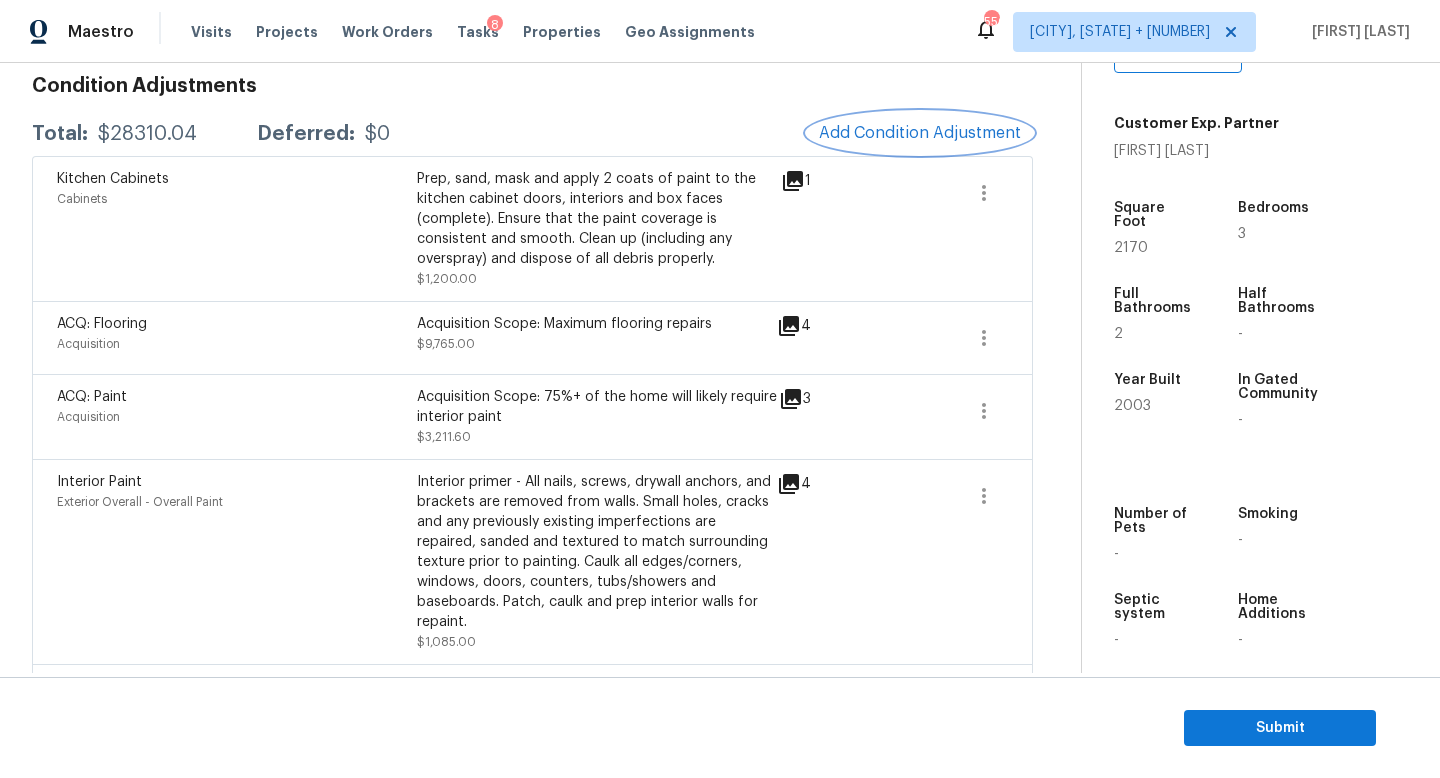 click on "Add Condition Adjustment" at bounding box center [920, 133] 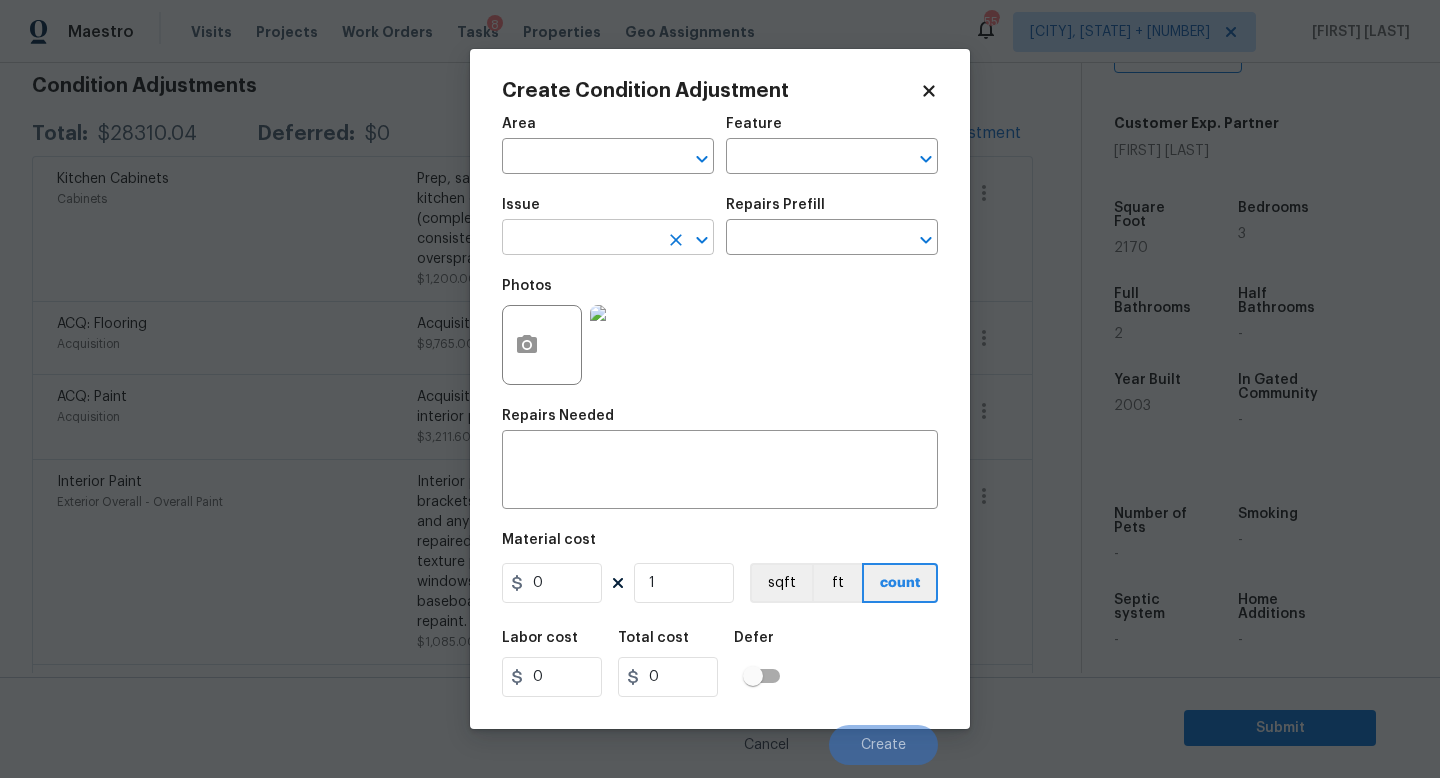 click at bounding box center [580, 239] 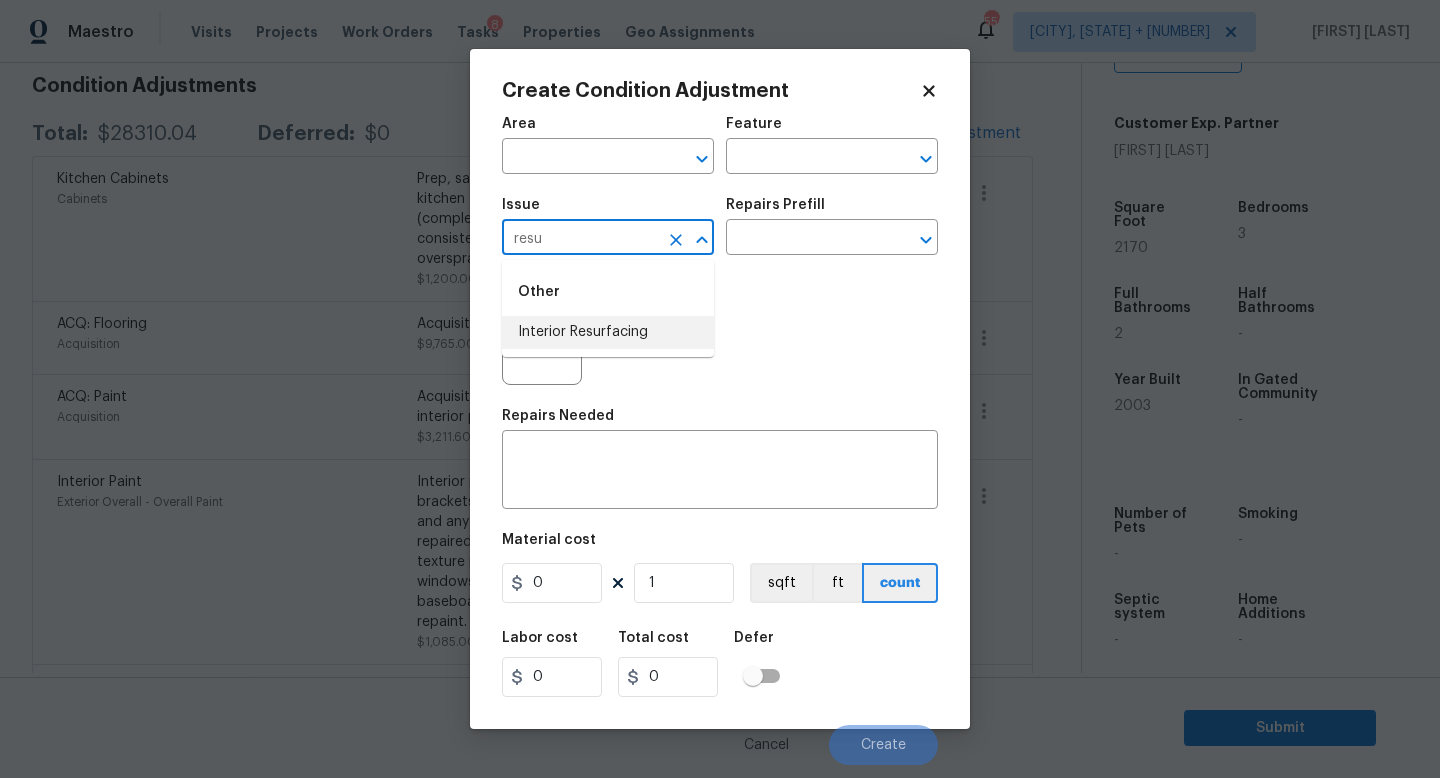 click on "Interior Resurfacing" at bounding box center [608, 332] 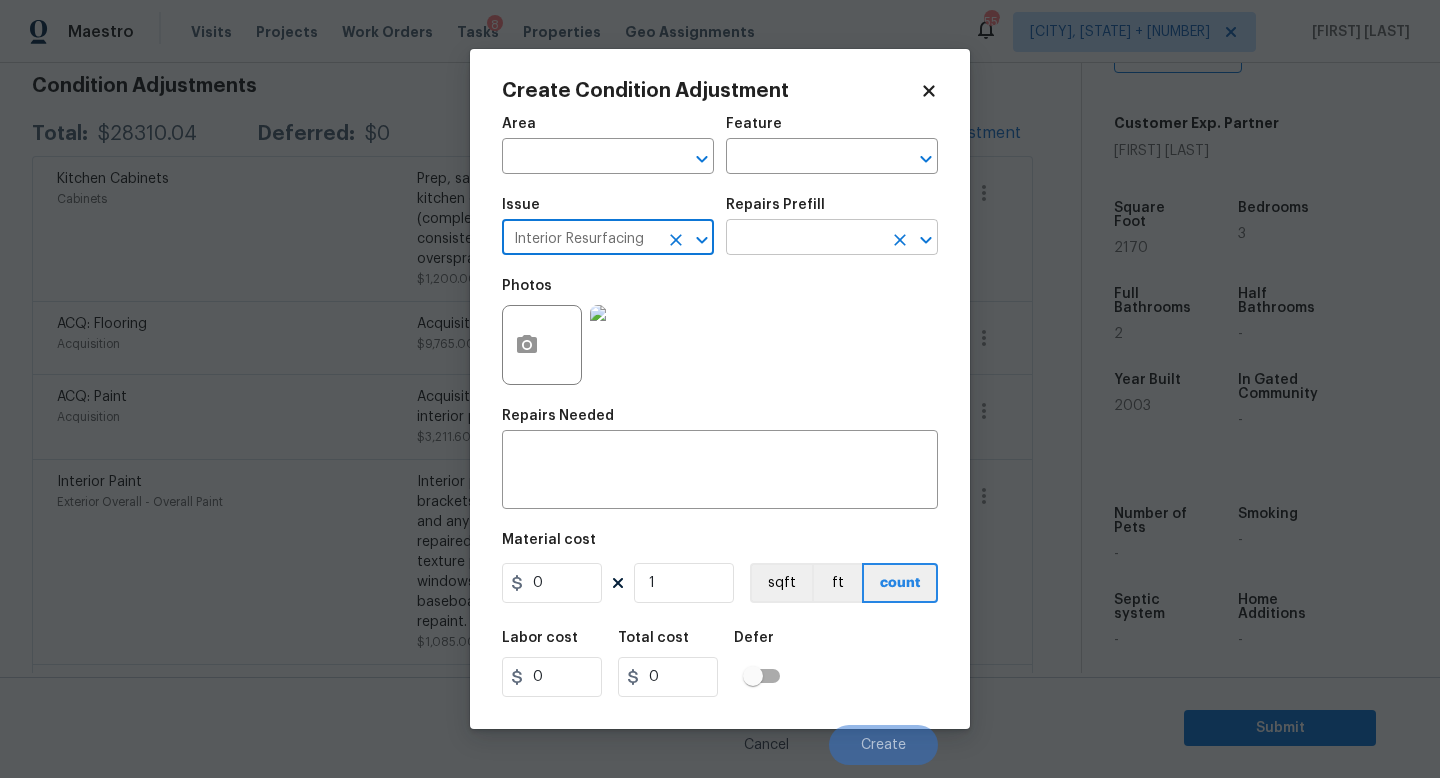 type on "Interior Resurfacing" 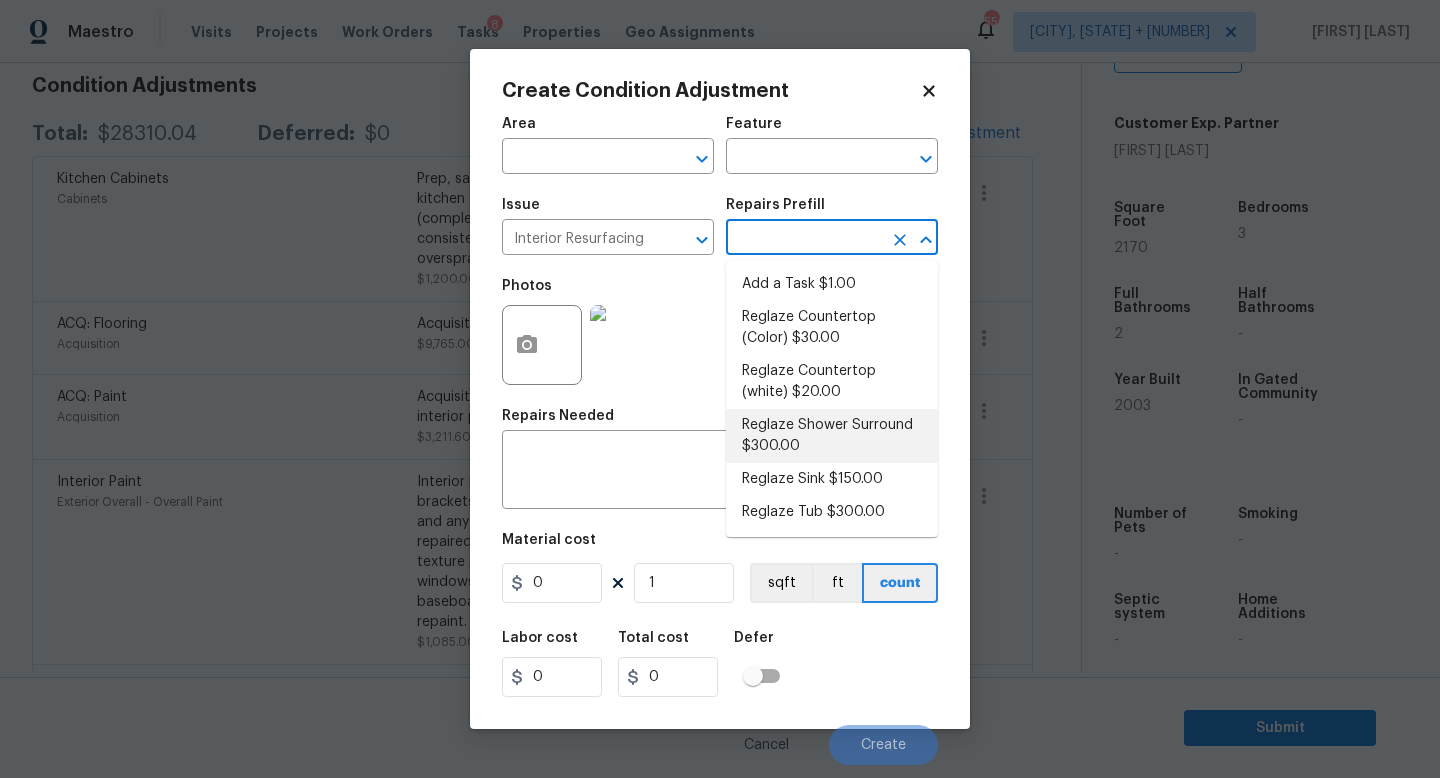 click on "Reglaze Shower Surround $300.00" at bounding box center (832, 436) 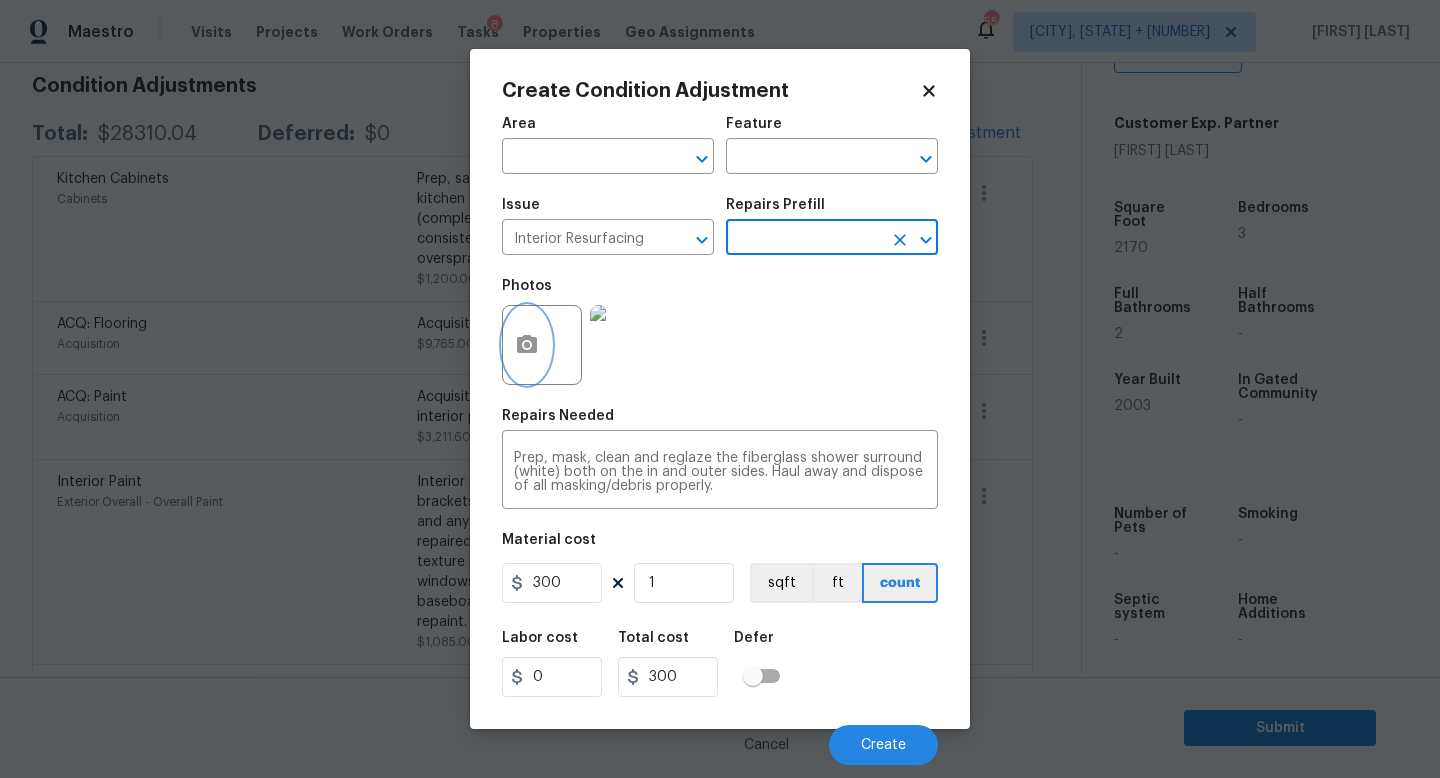 click at bounding box center (527, 345) 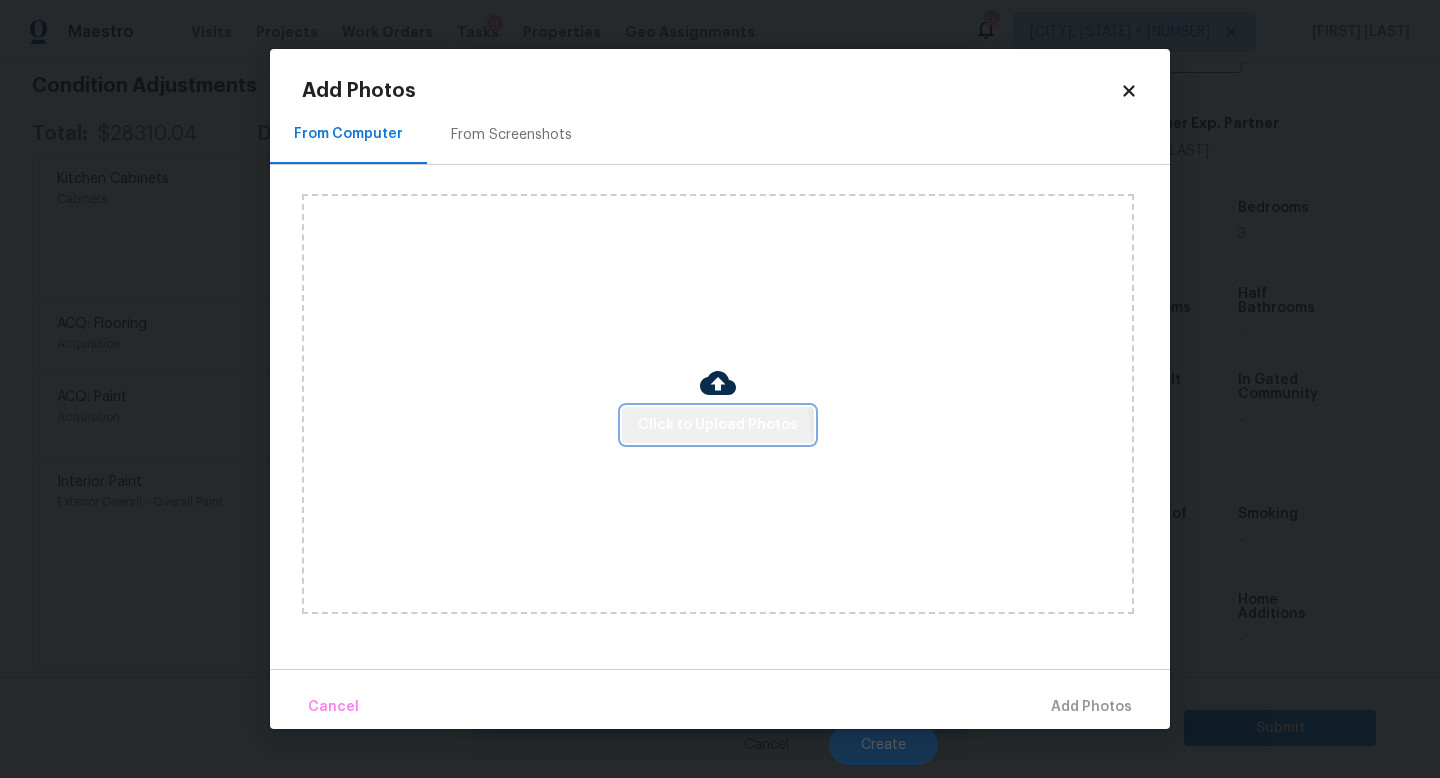 click on "Click to Upload Photos" at bounding box center [718, 425] 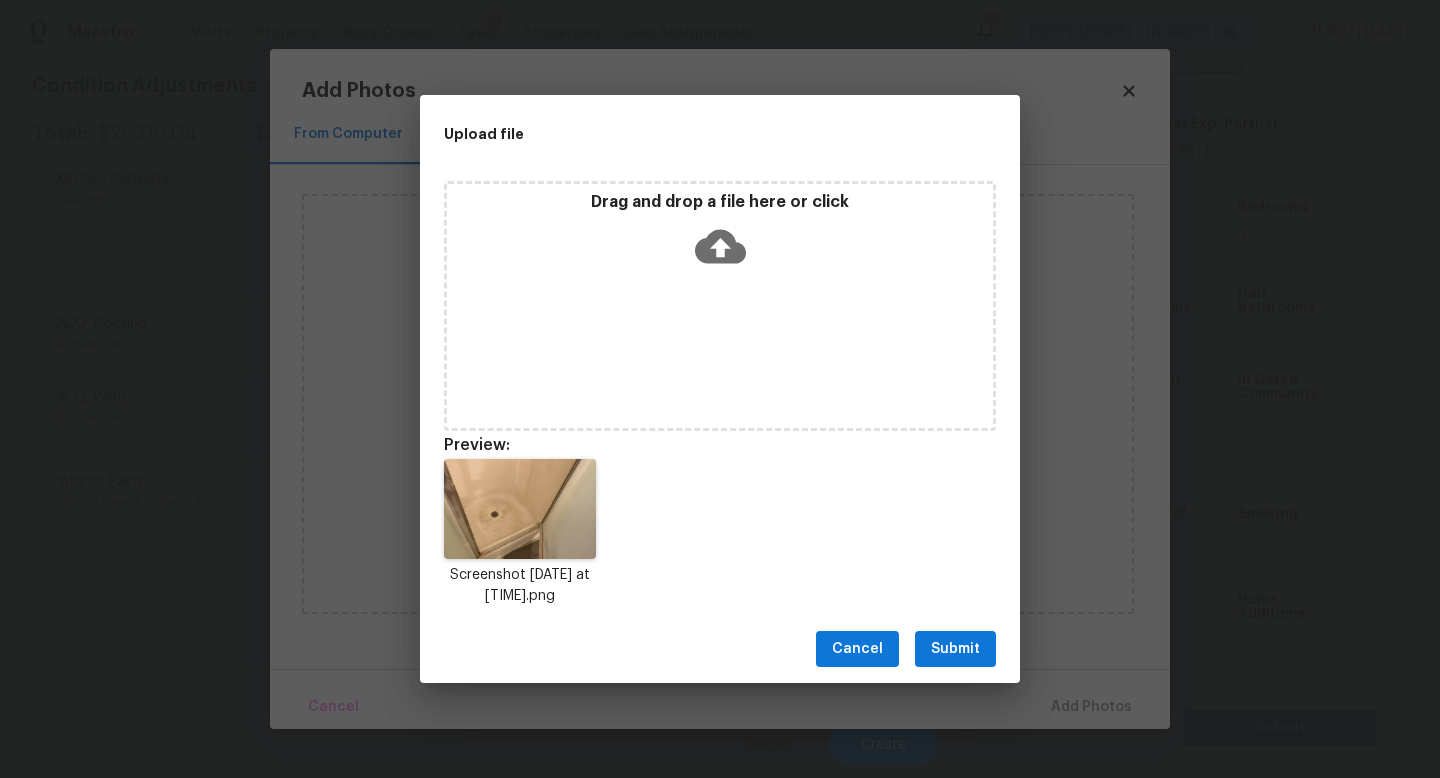 click on "Submit" at bounding box center (955, 649) 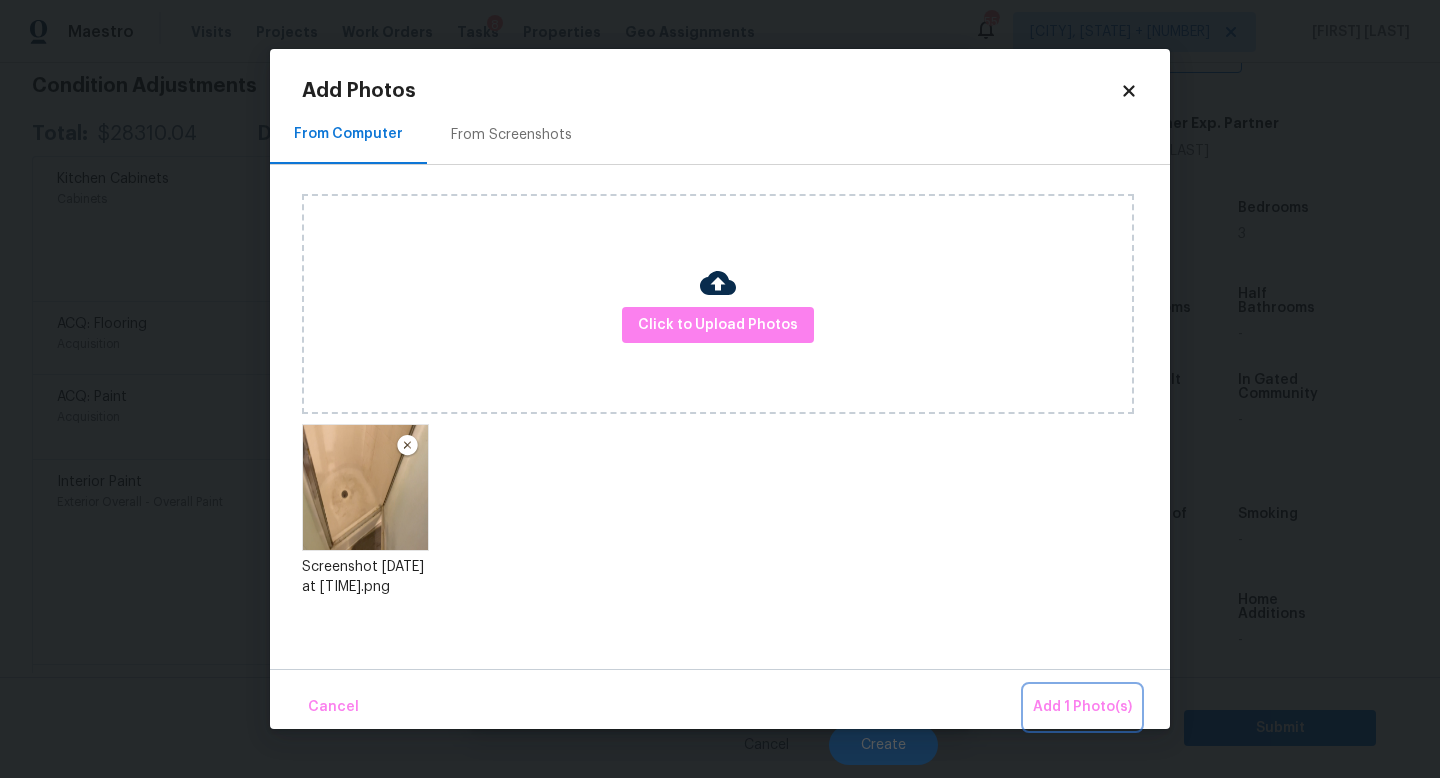 click on "Add 1 Photo(s)" at bounding box center (1082, 707) 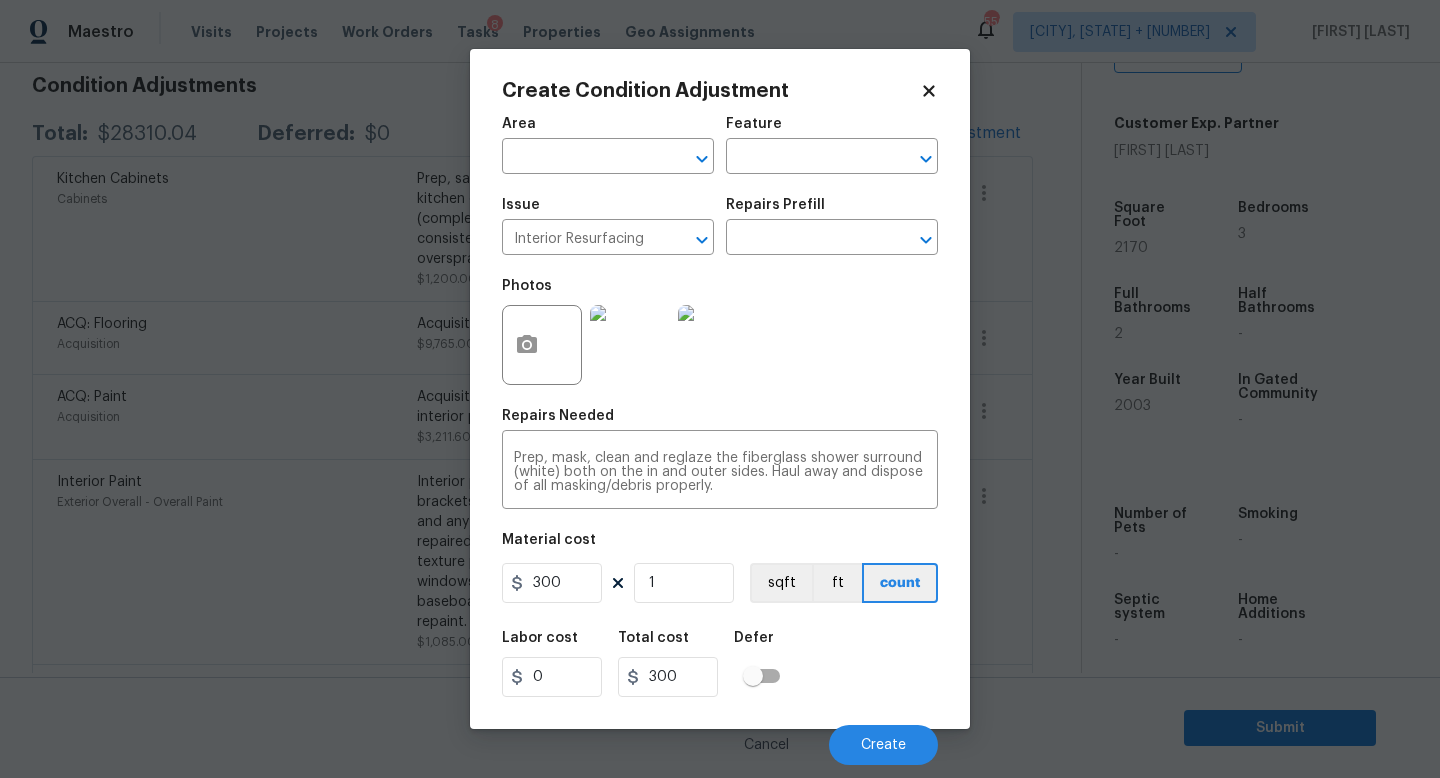 click on "Material cost" at bounding box center (720, 546) 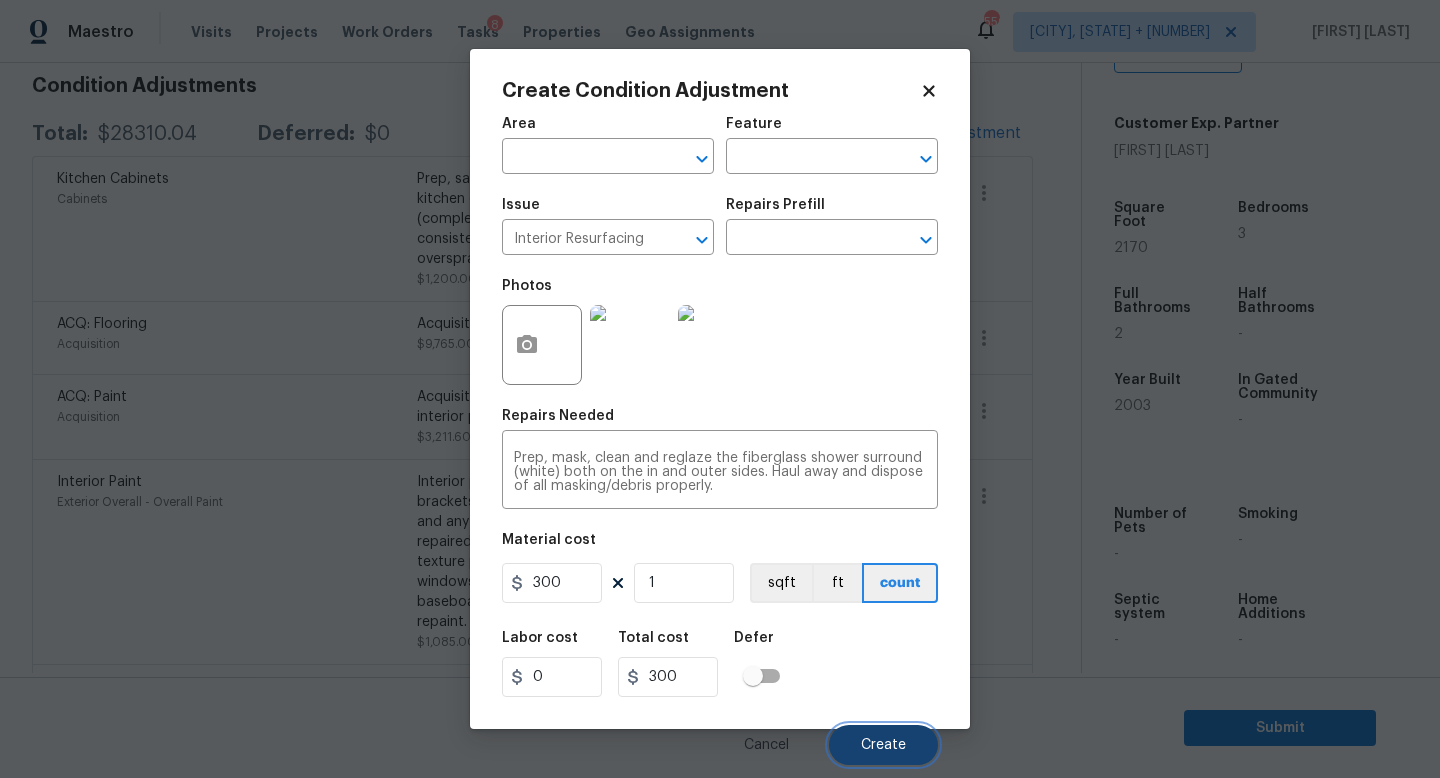 click on "Create" at bounding box center [883, 745] 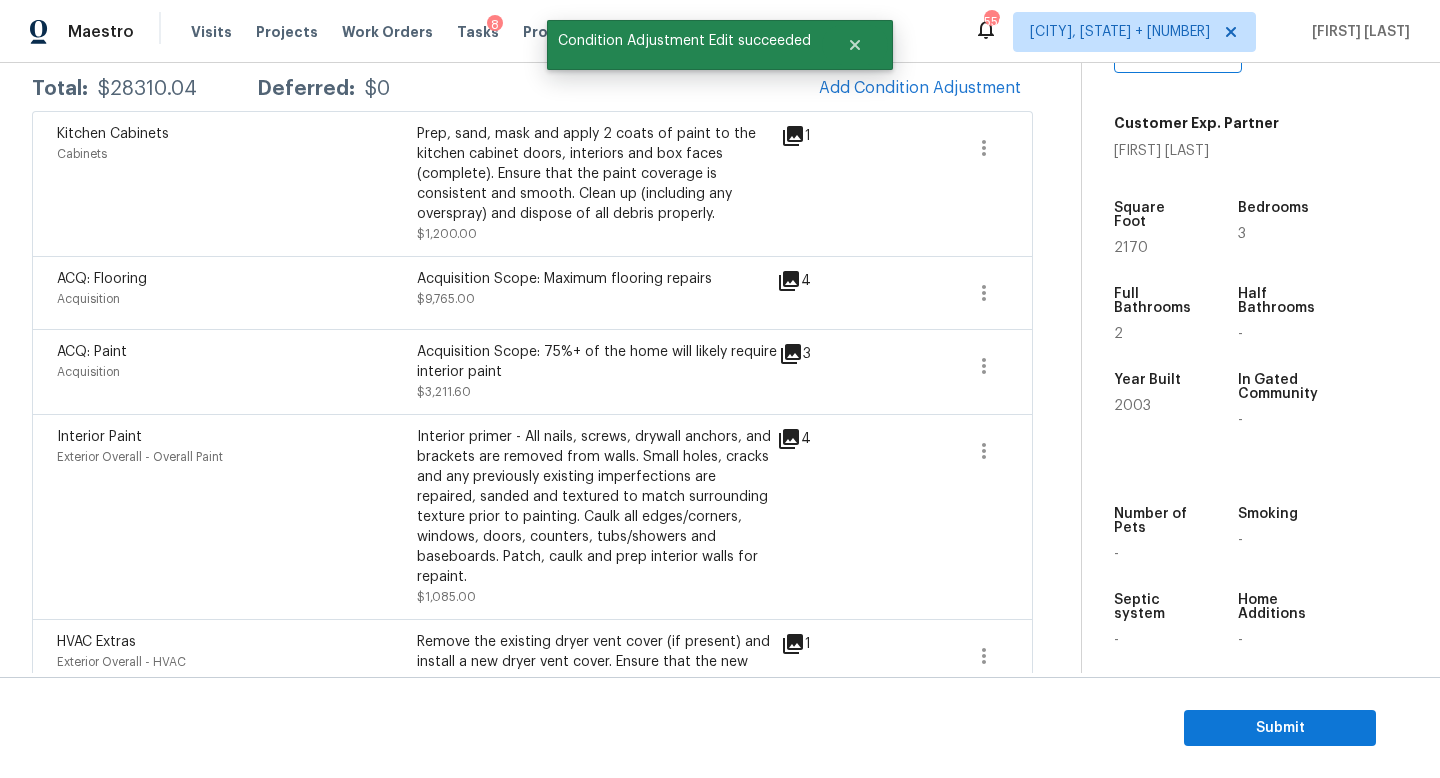scroll, scrollTop: 291, scrollLeft: 0, axis: vertical 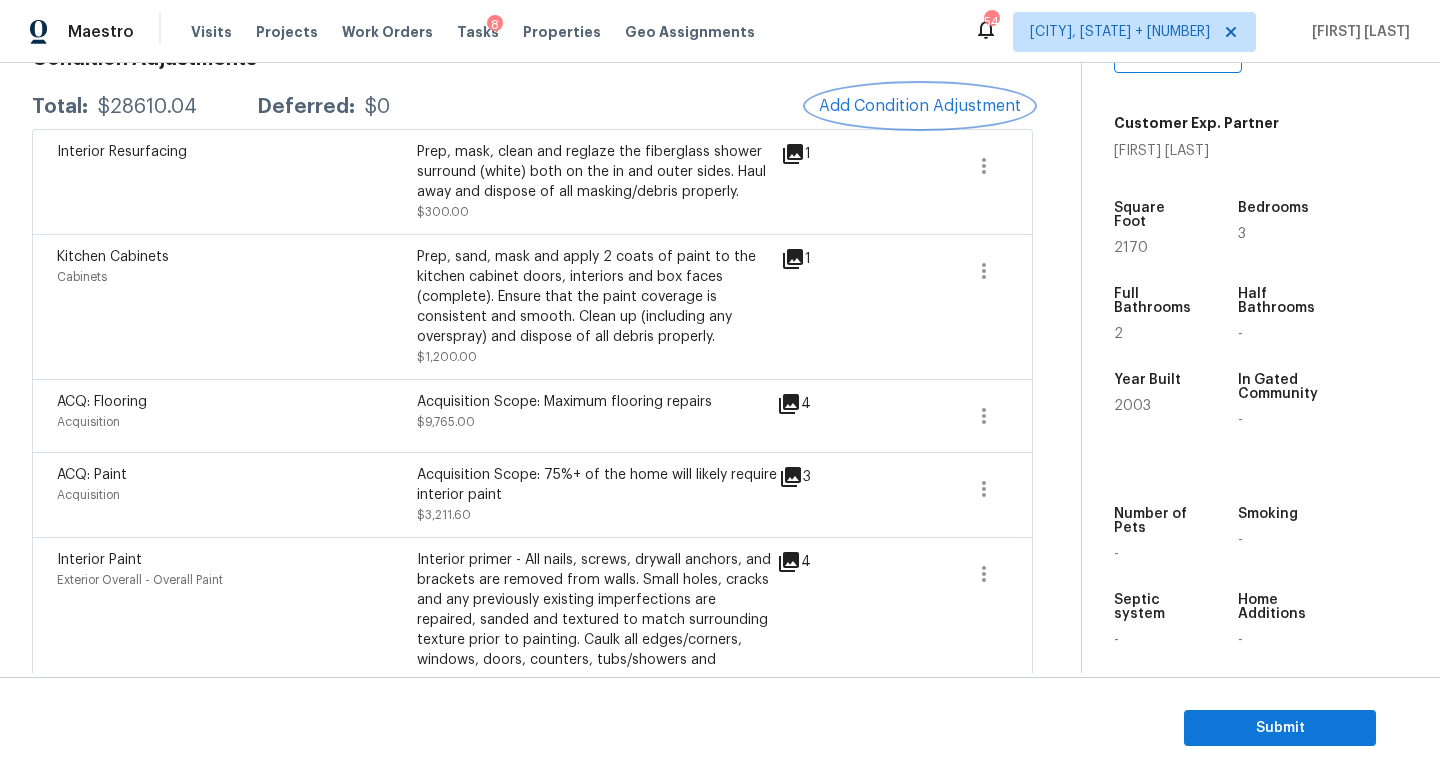 click on "Add Condition Adjustment" at bounding box center (920, 106) 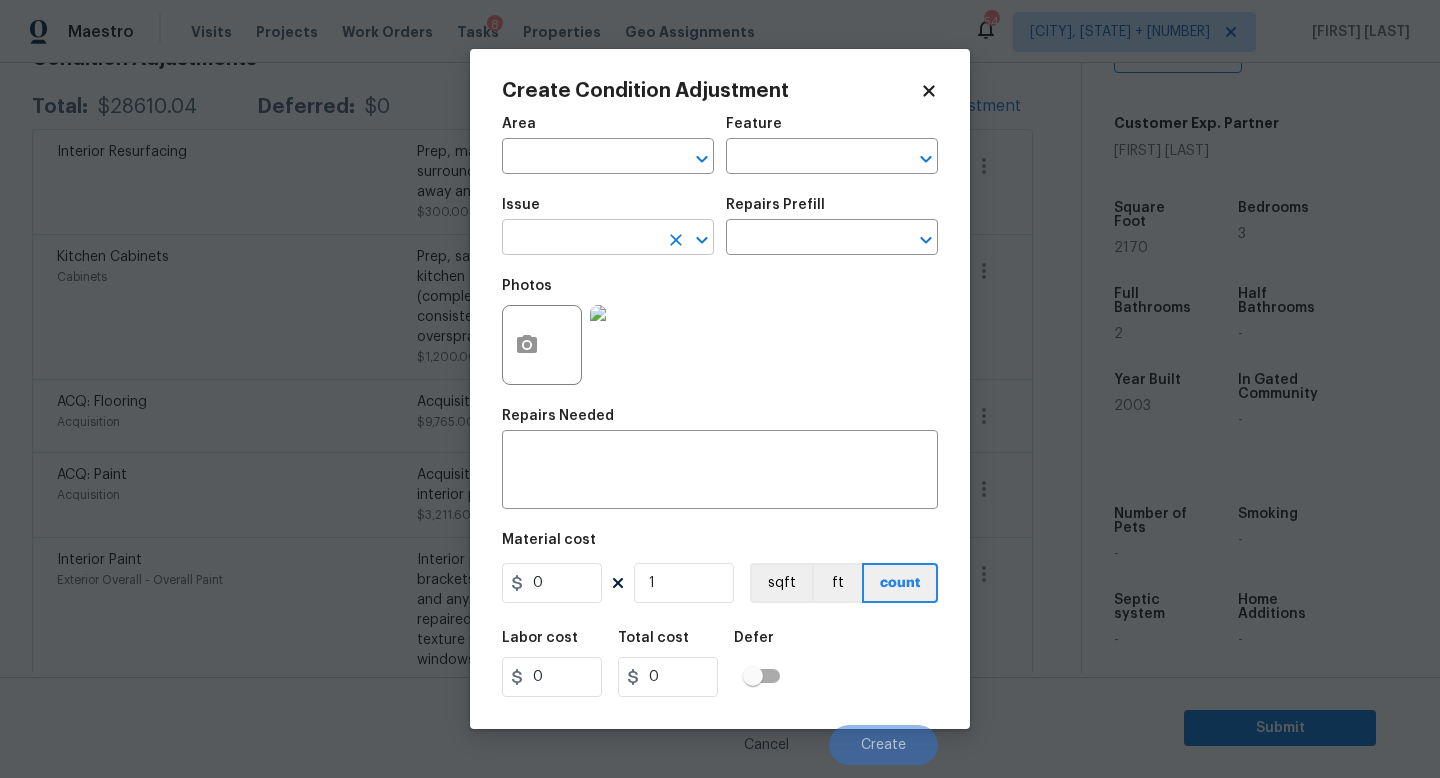 click at bounding box center [580, 239] 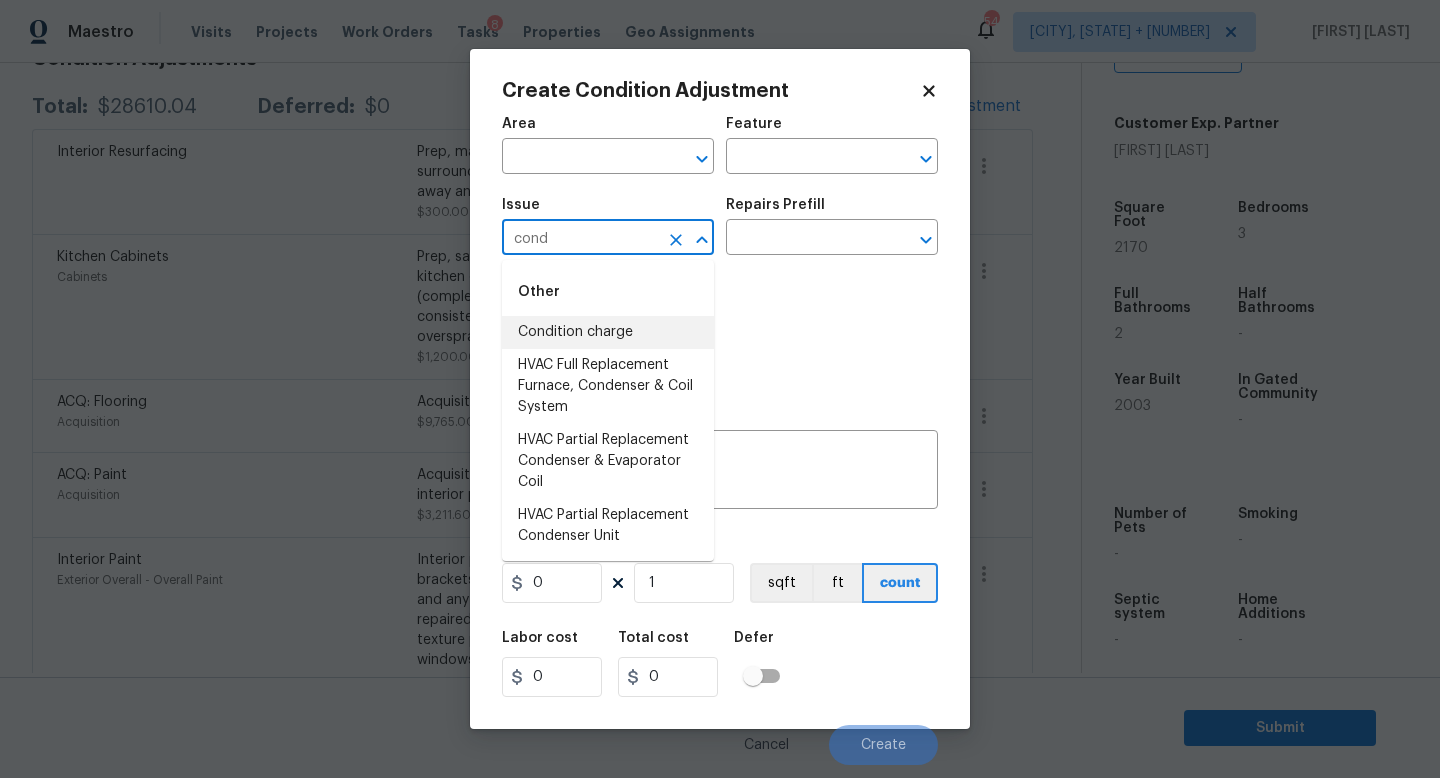 click on "Condition charge" at bounding box center [608, 332] 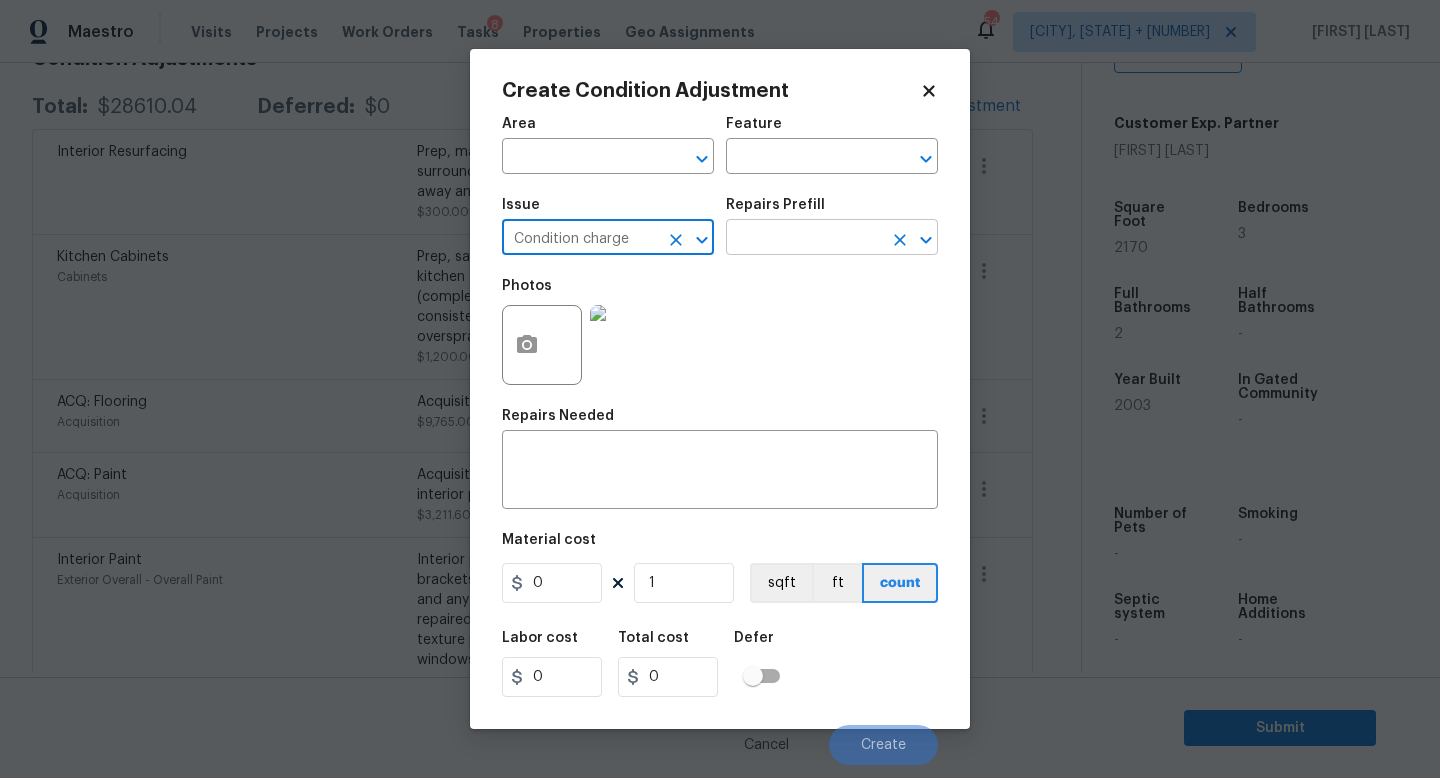 type on "Condition charge" 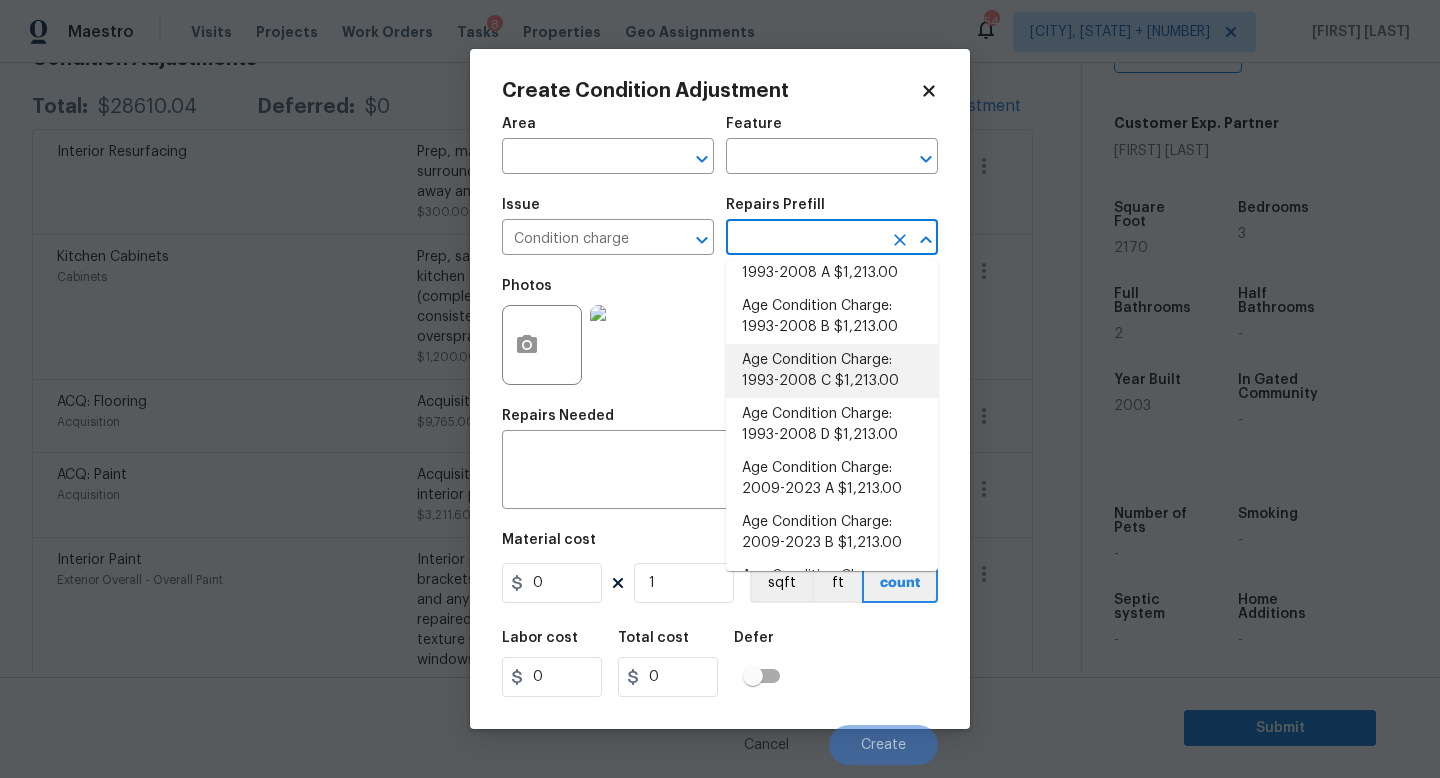 scroll, scrollTop: 462, scrollLeft: 0, axis: vertical 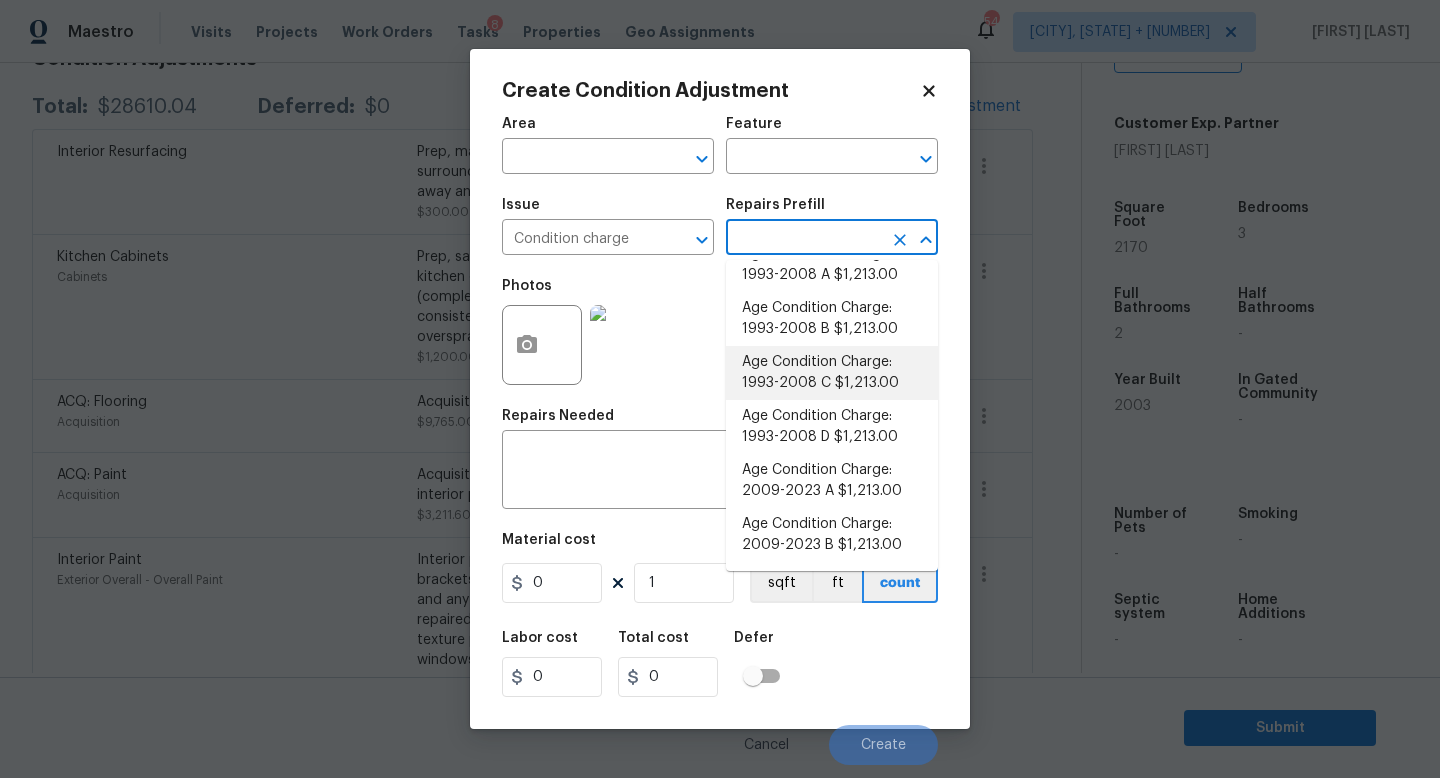 click on "Age Condition Charge: 1993-2008 C	 $1,213.00" at bounding box center [832, 373] 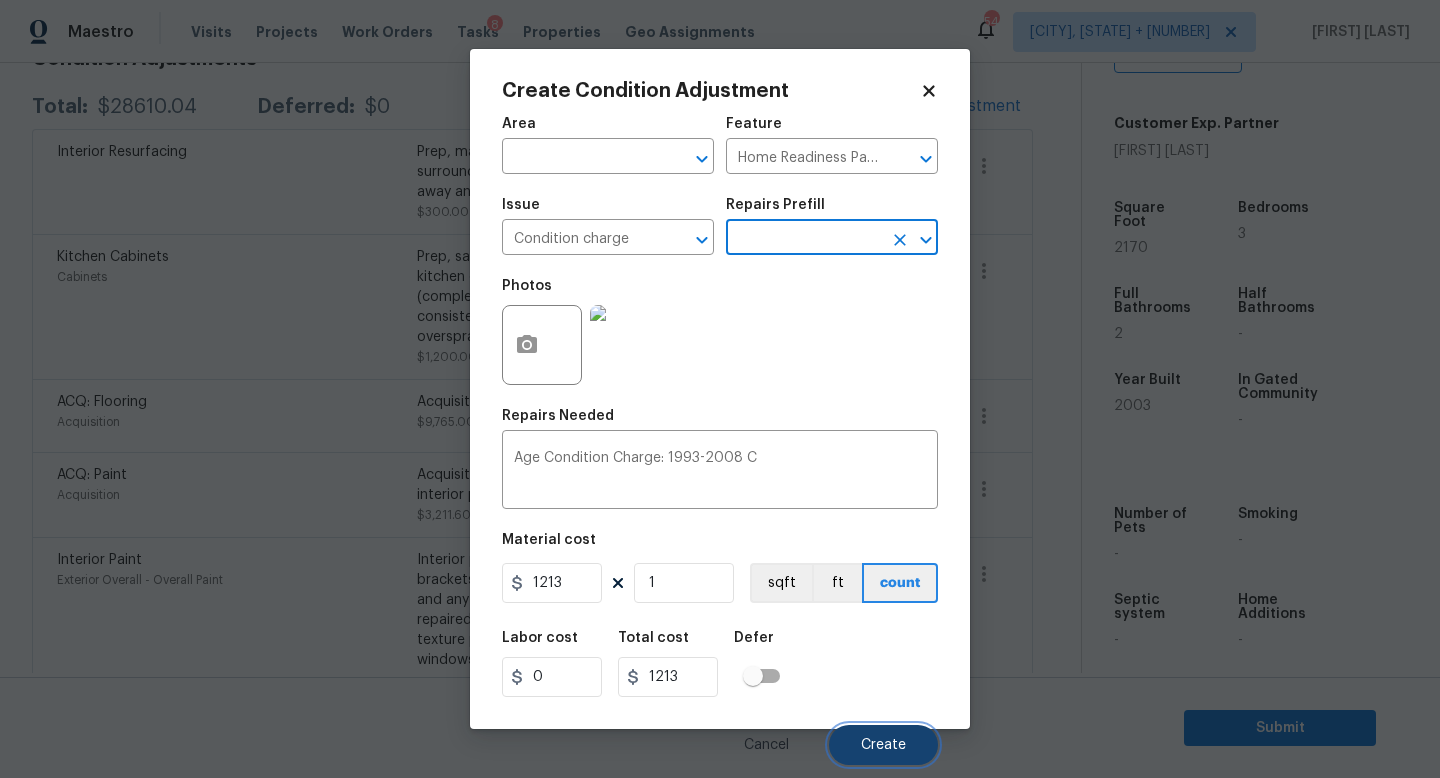 click on "Create" at bounding box center (883, 745) 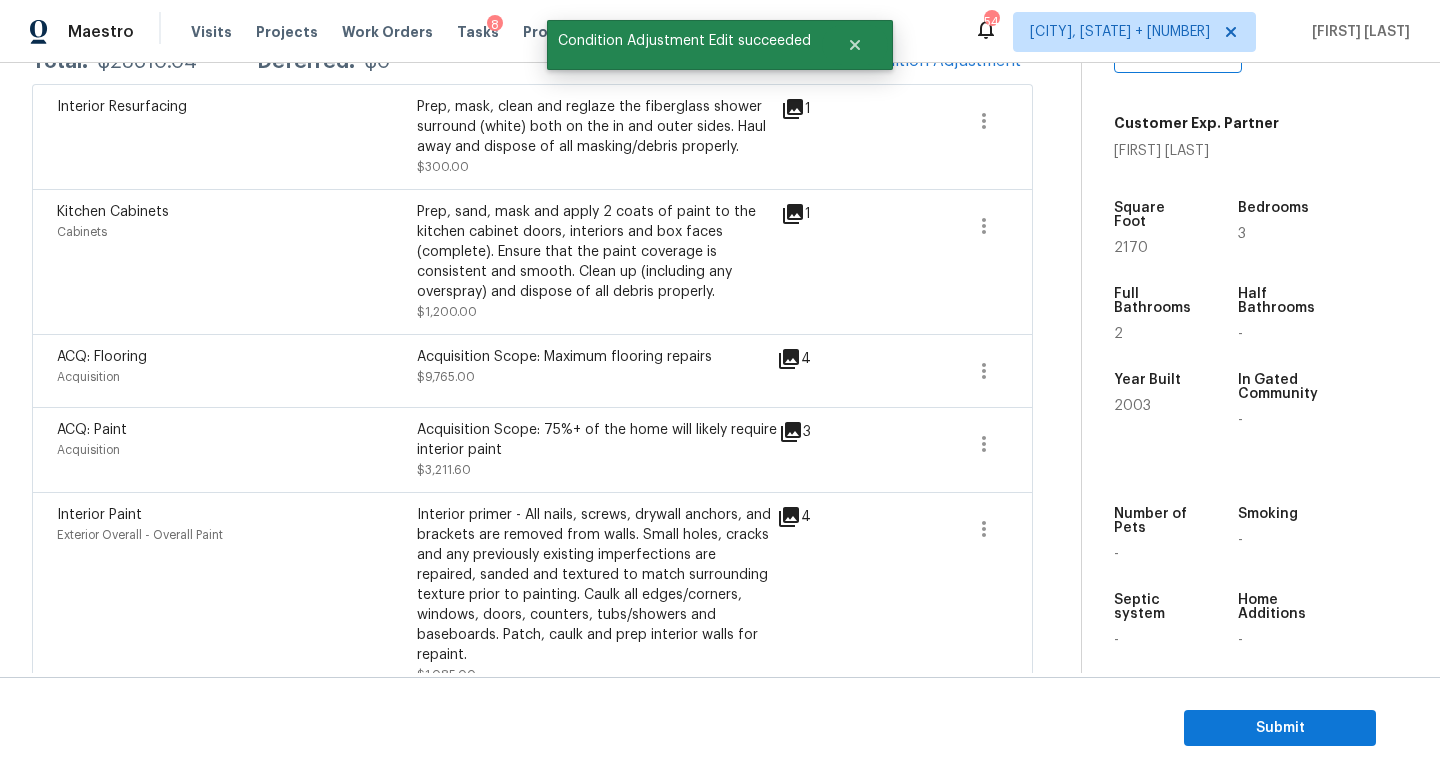 scroll, scrollTop: 318, scrollLeft: 0, axis: vertical 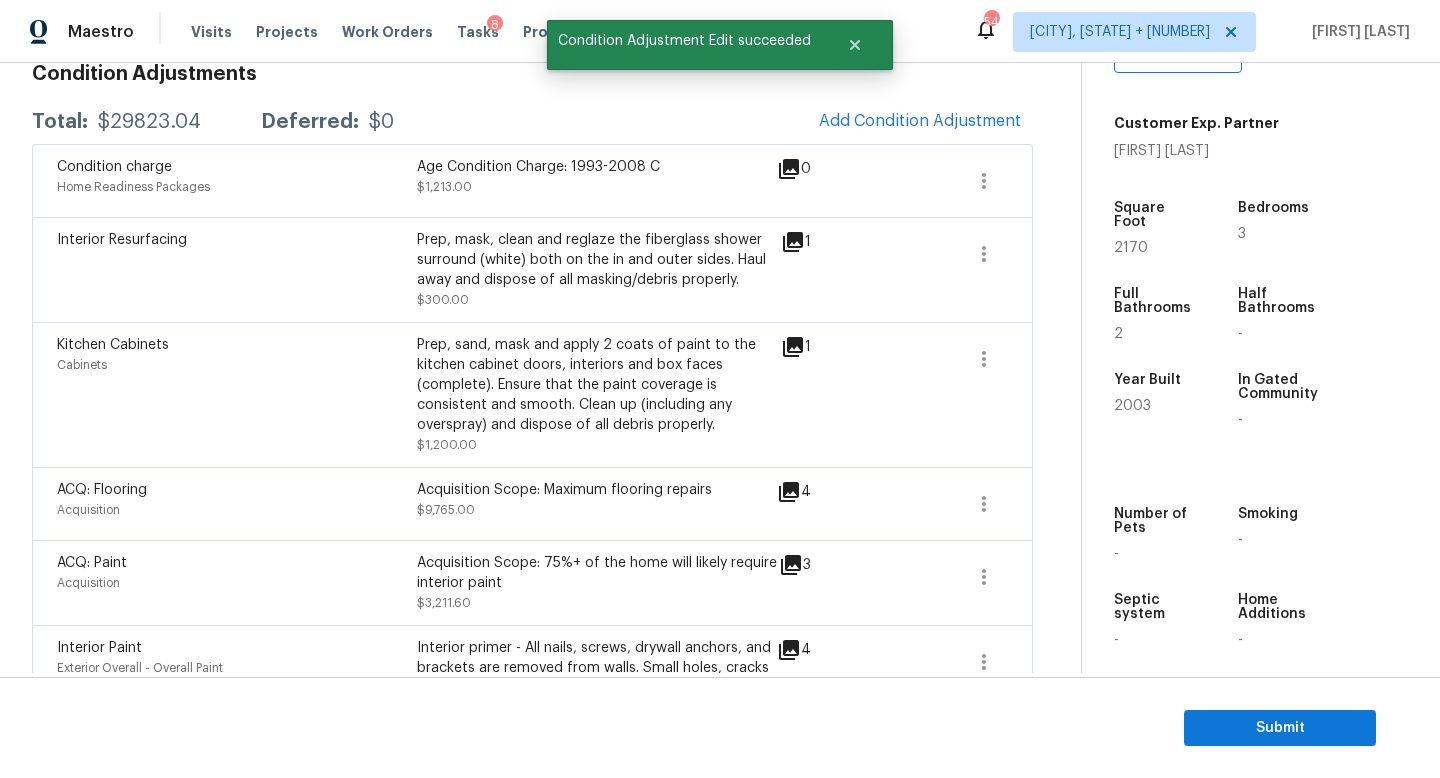 click on "Total:  $29823.04 Deferred:  $0 Add Condition Adjustment" at bounding box center [532, 122] 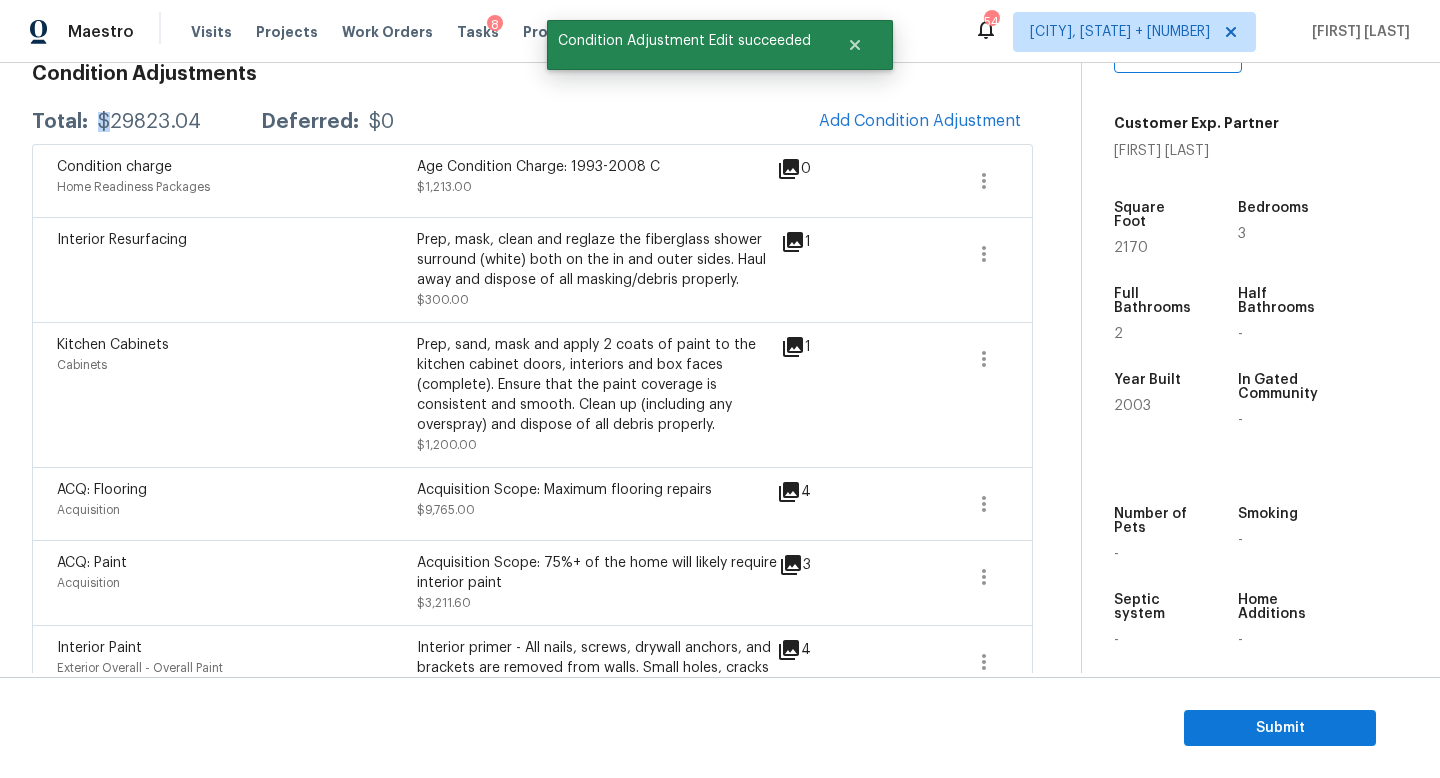 click on "Total:  $29823.04 Deferred:  $0 Add Condition Adjustment" at bounding box center [532, 122] 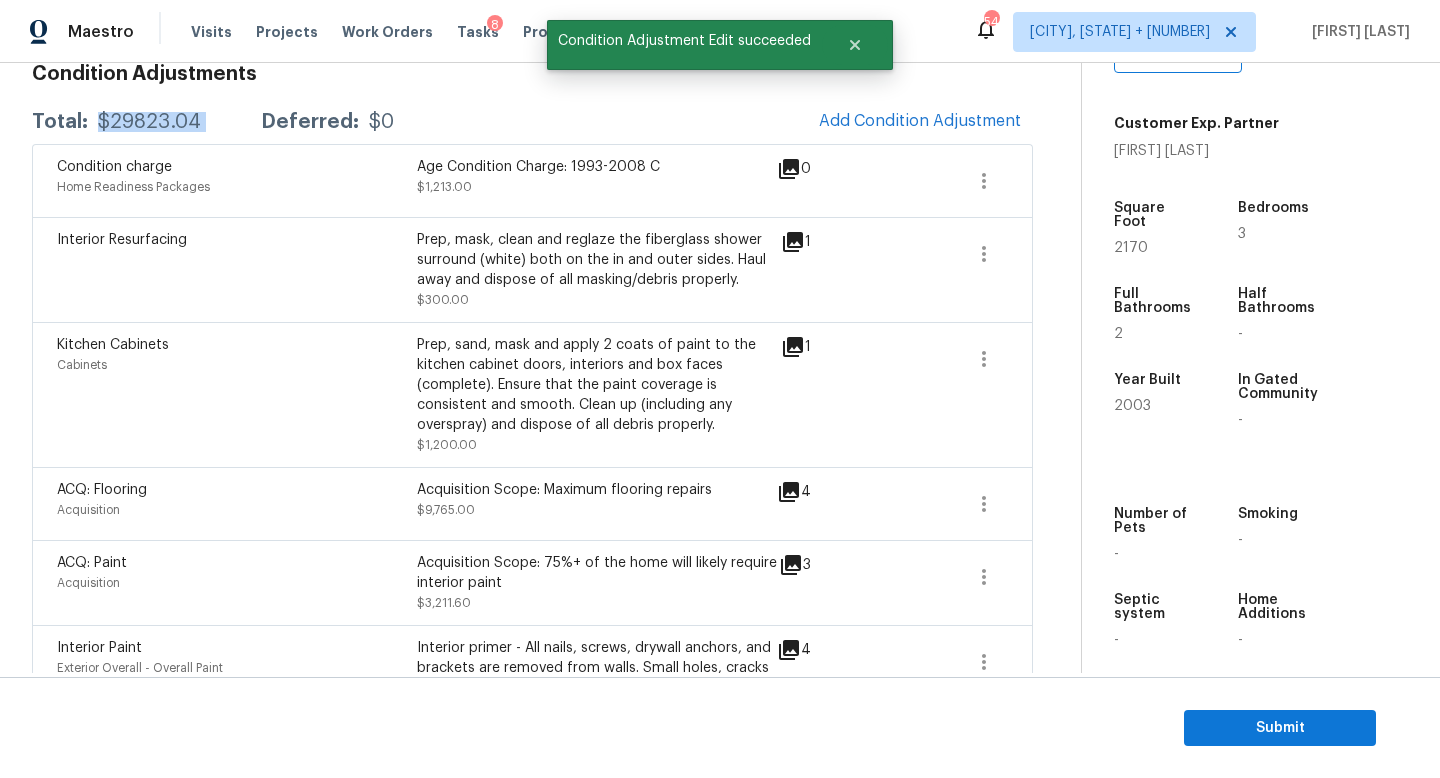 click on "Total:  $29823.04 Deferred:  $0 Add Condition Adjustment" at bounding box center (532, 122) 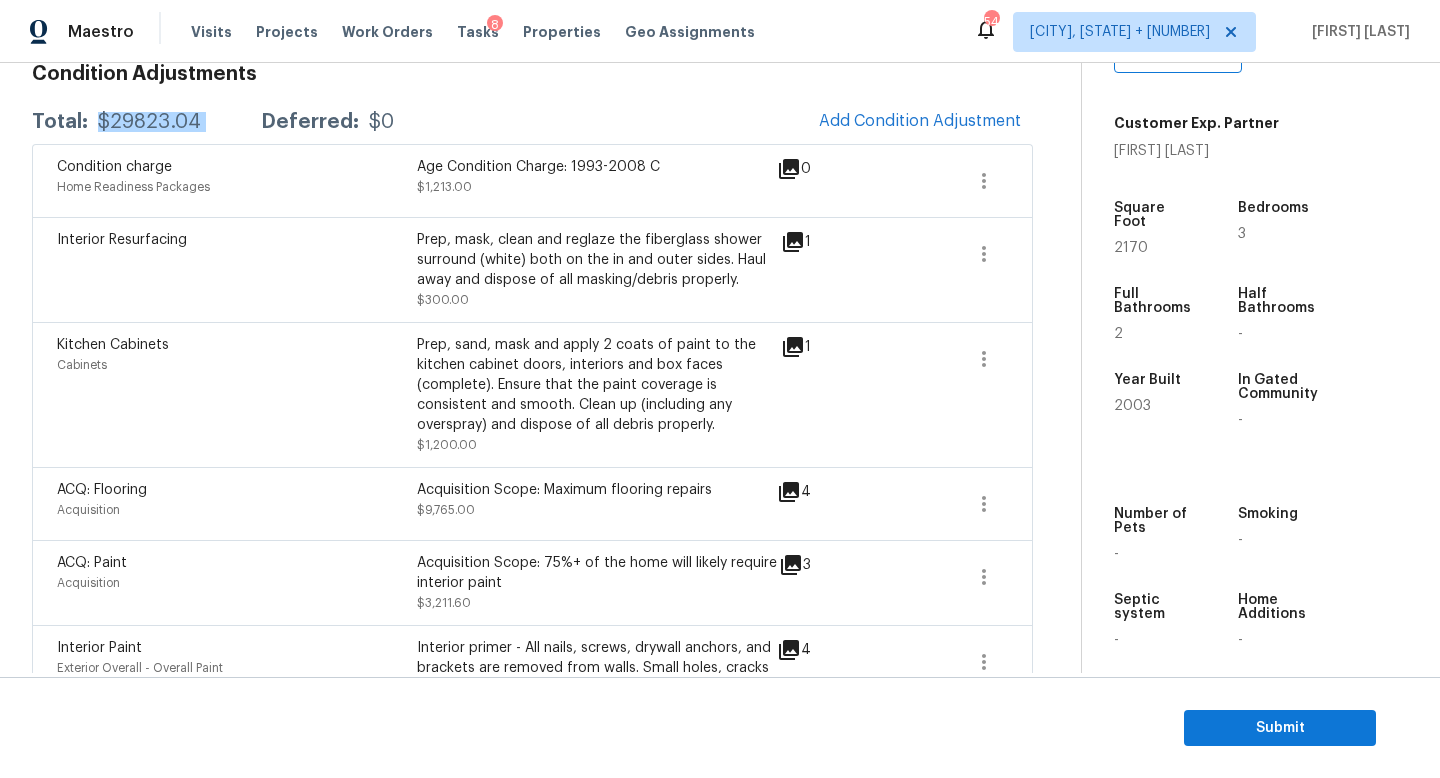scroll, scrollTop: 0, scrollLeft: 0, axis: both 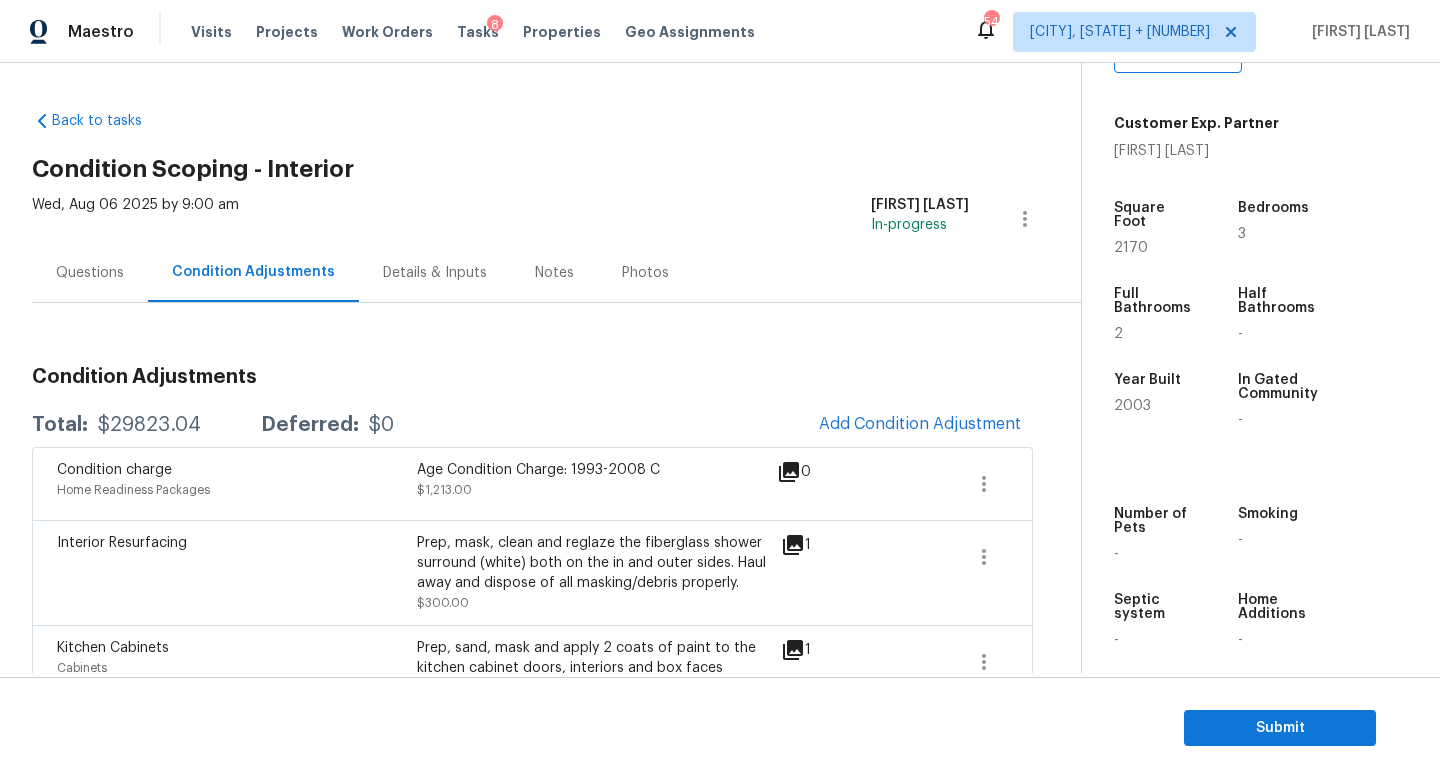 click on "Questions" at bounding box center (90, 272) 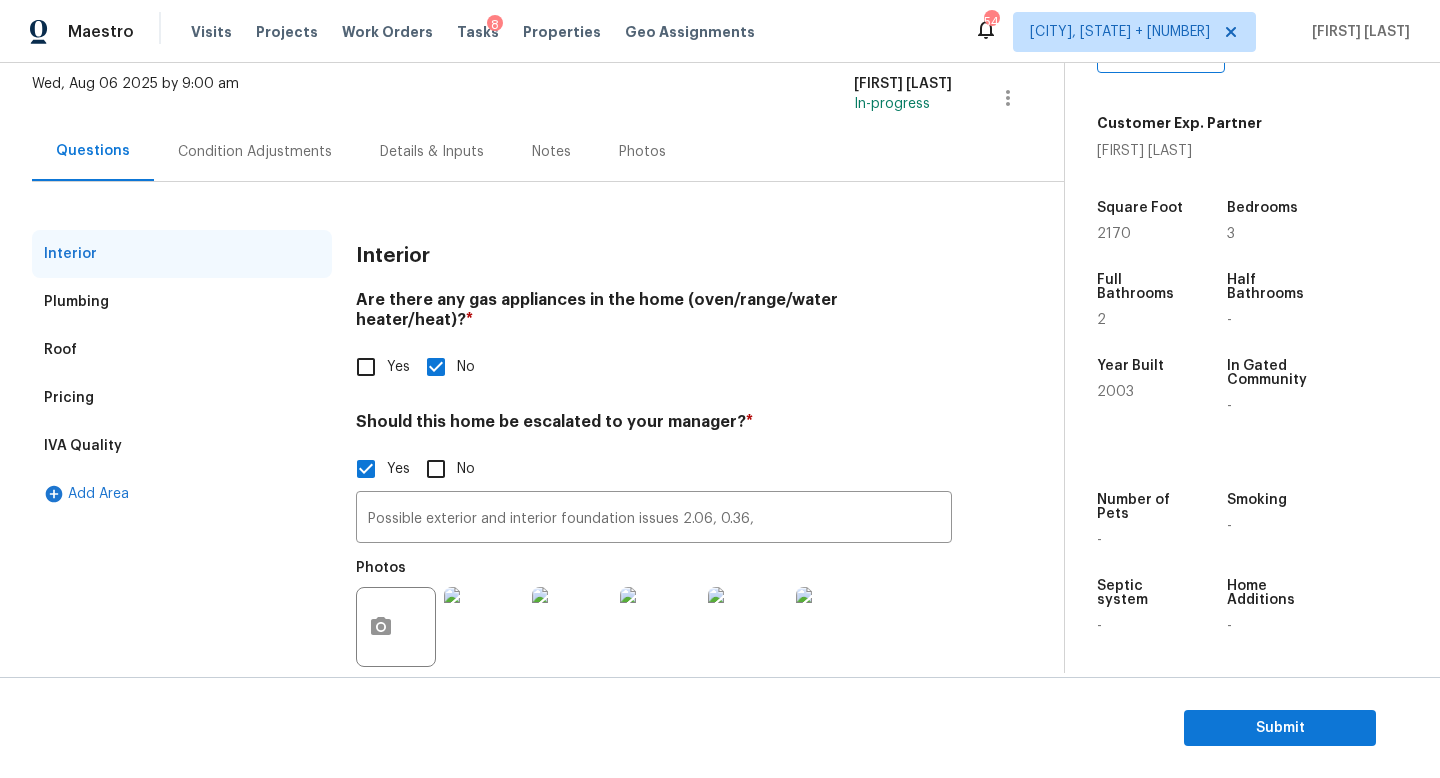 scroll, scrollTop: 0, scrollLeft: 0, axis: both 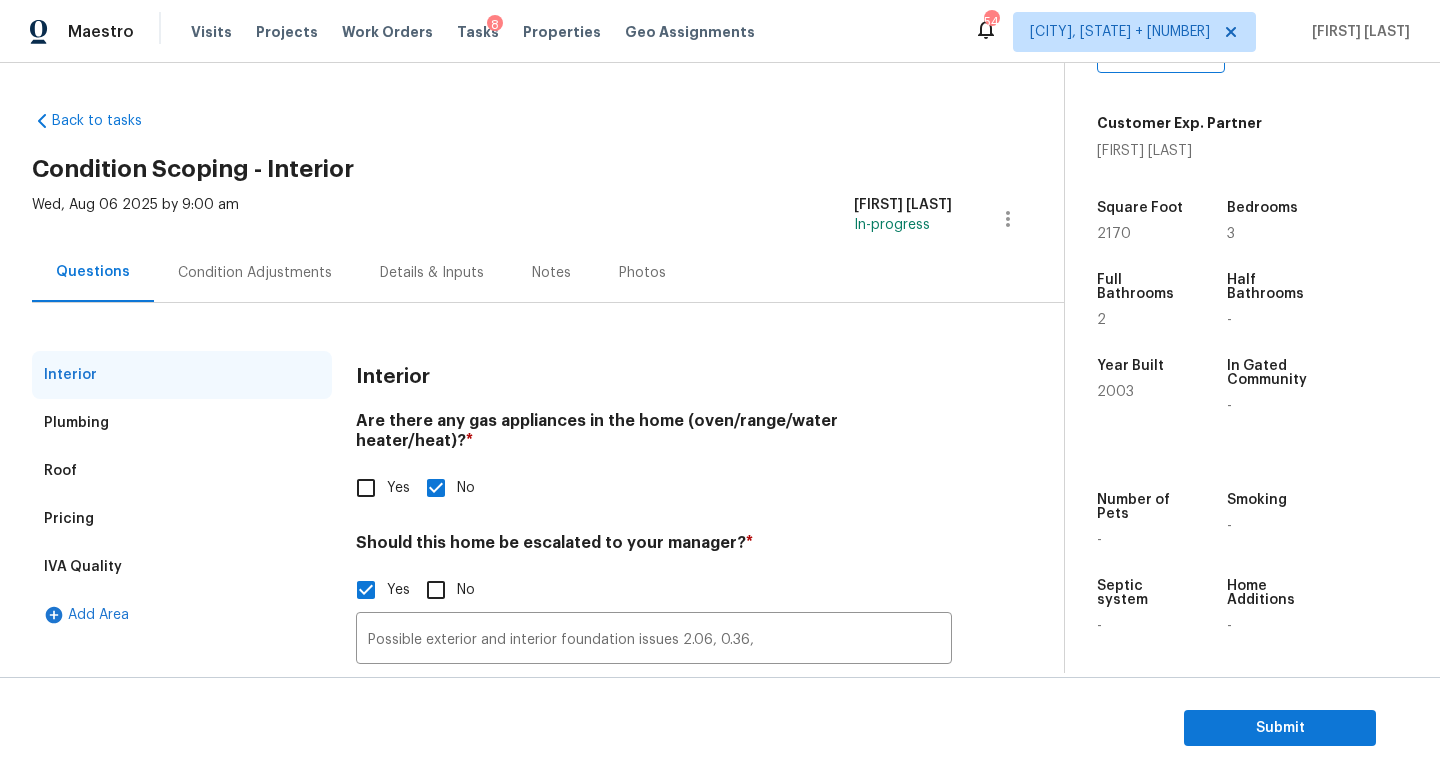 click on "Condition Adjustments" at bounding box center [255, 272] 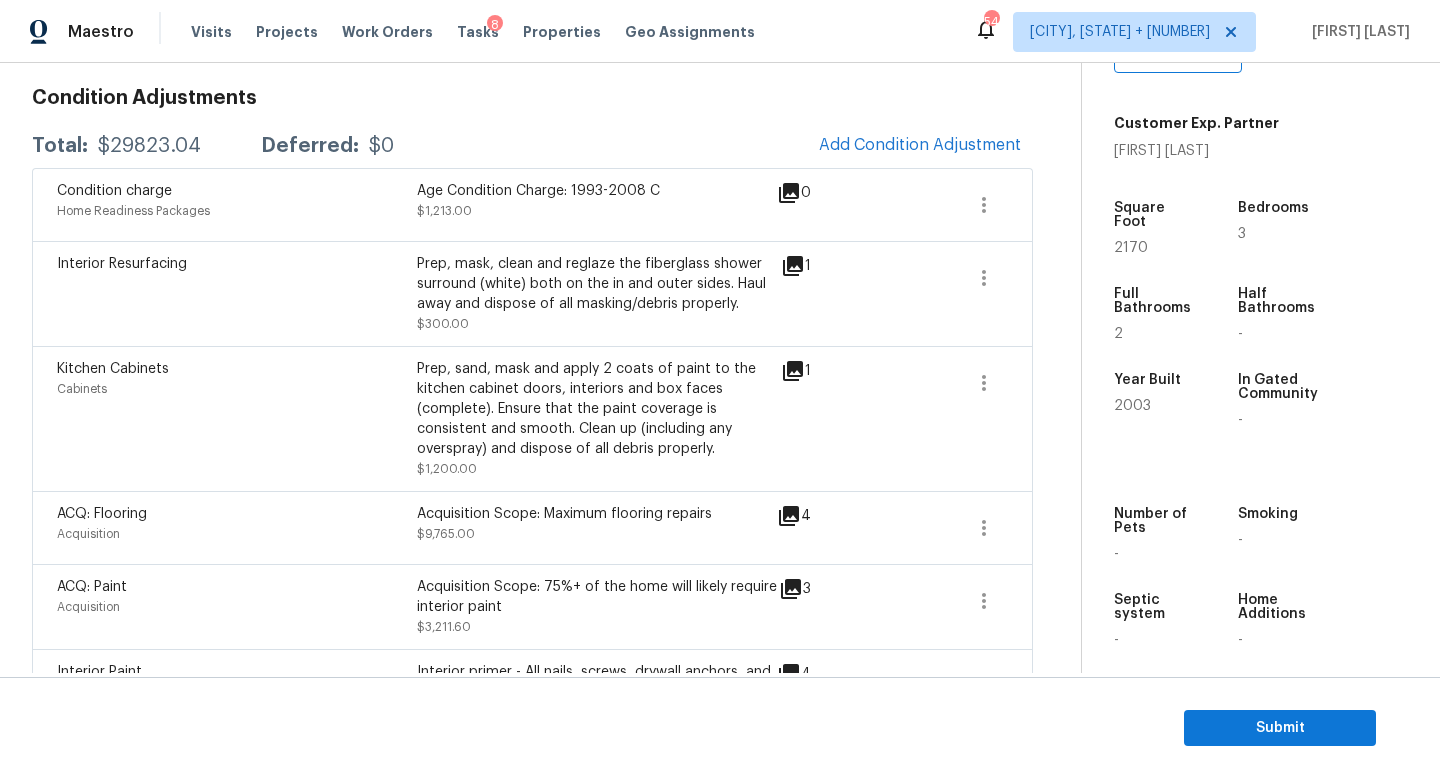 scroll, scrollTop: 281, scrollLeft: 0, axis: vertical 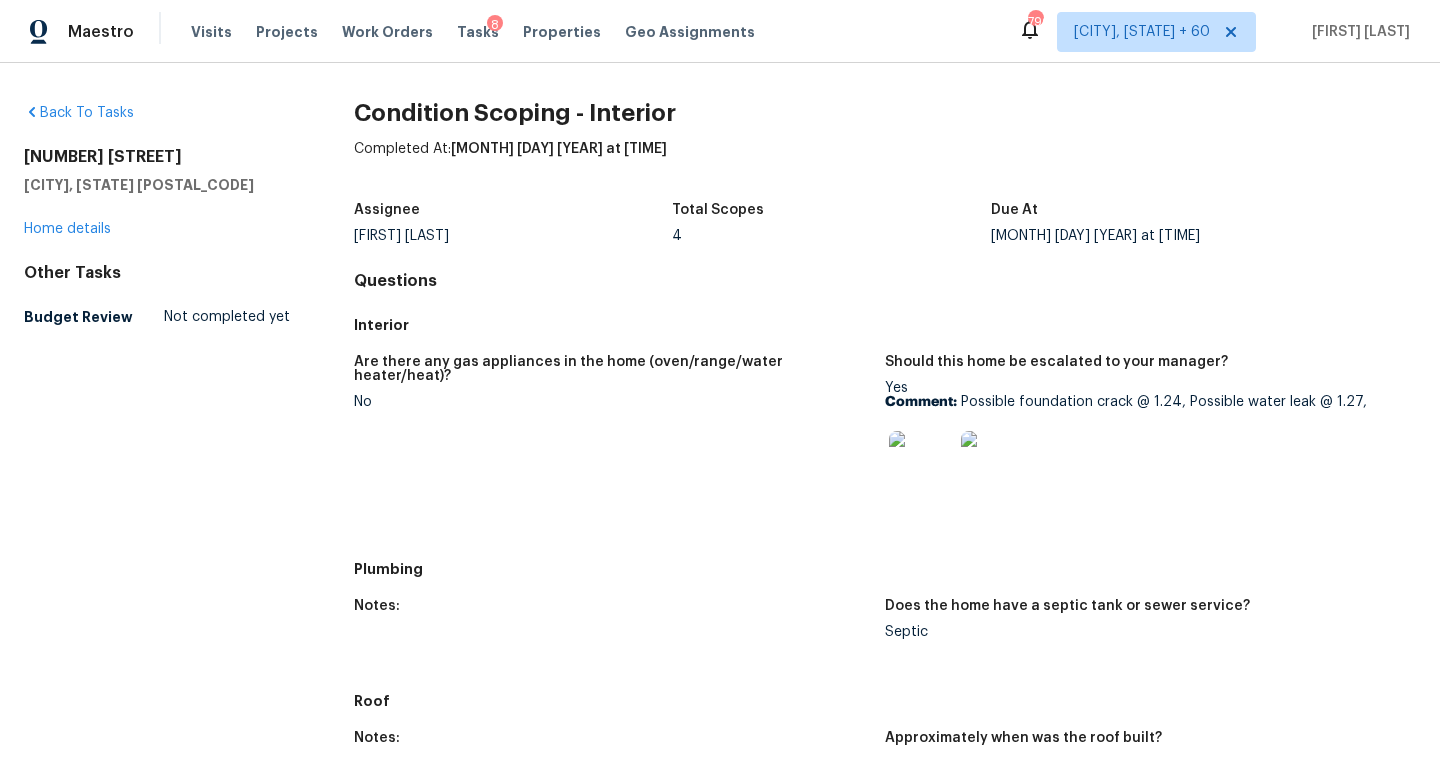 click on "8" at bounding box center (495, 25) 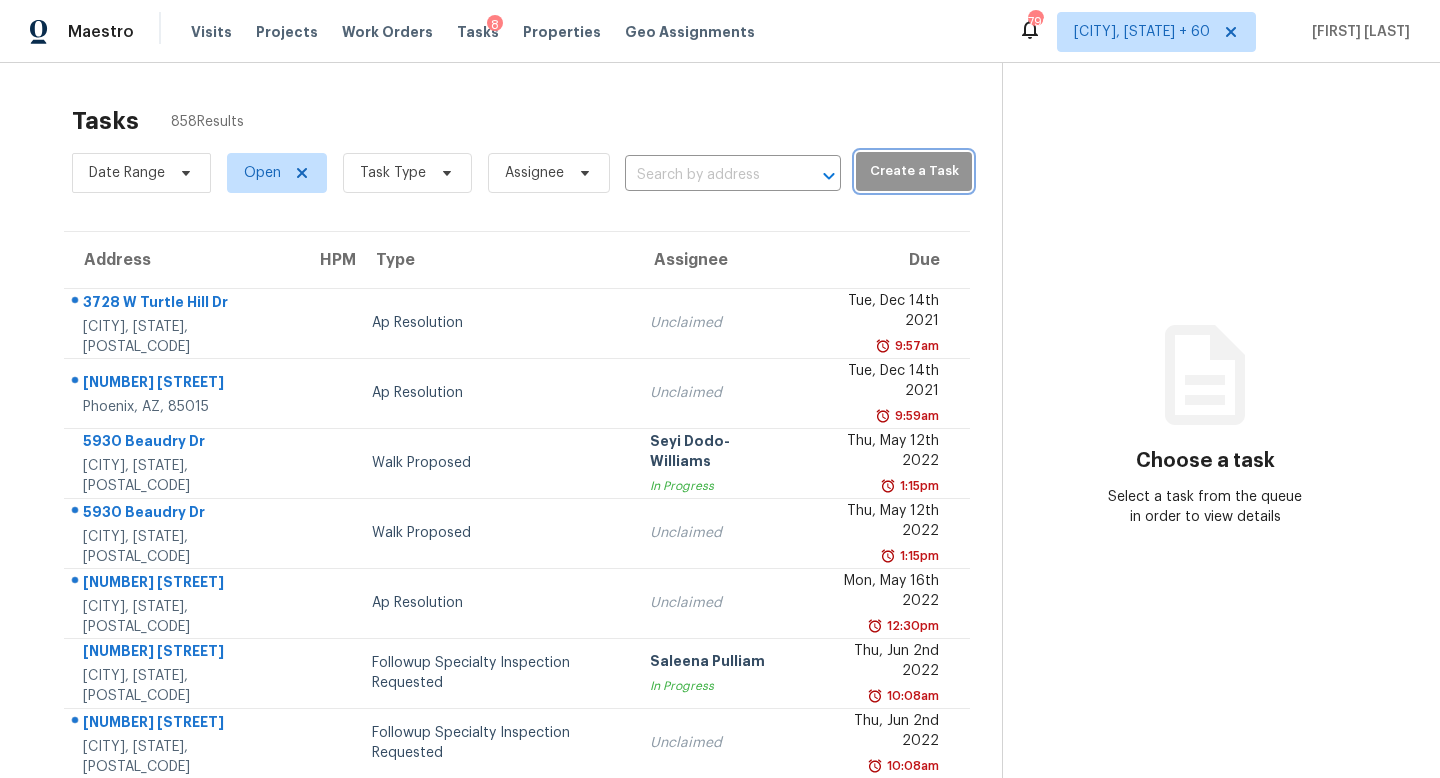 click on "Create a Task" at bounding box center (913, 171) 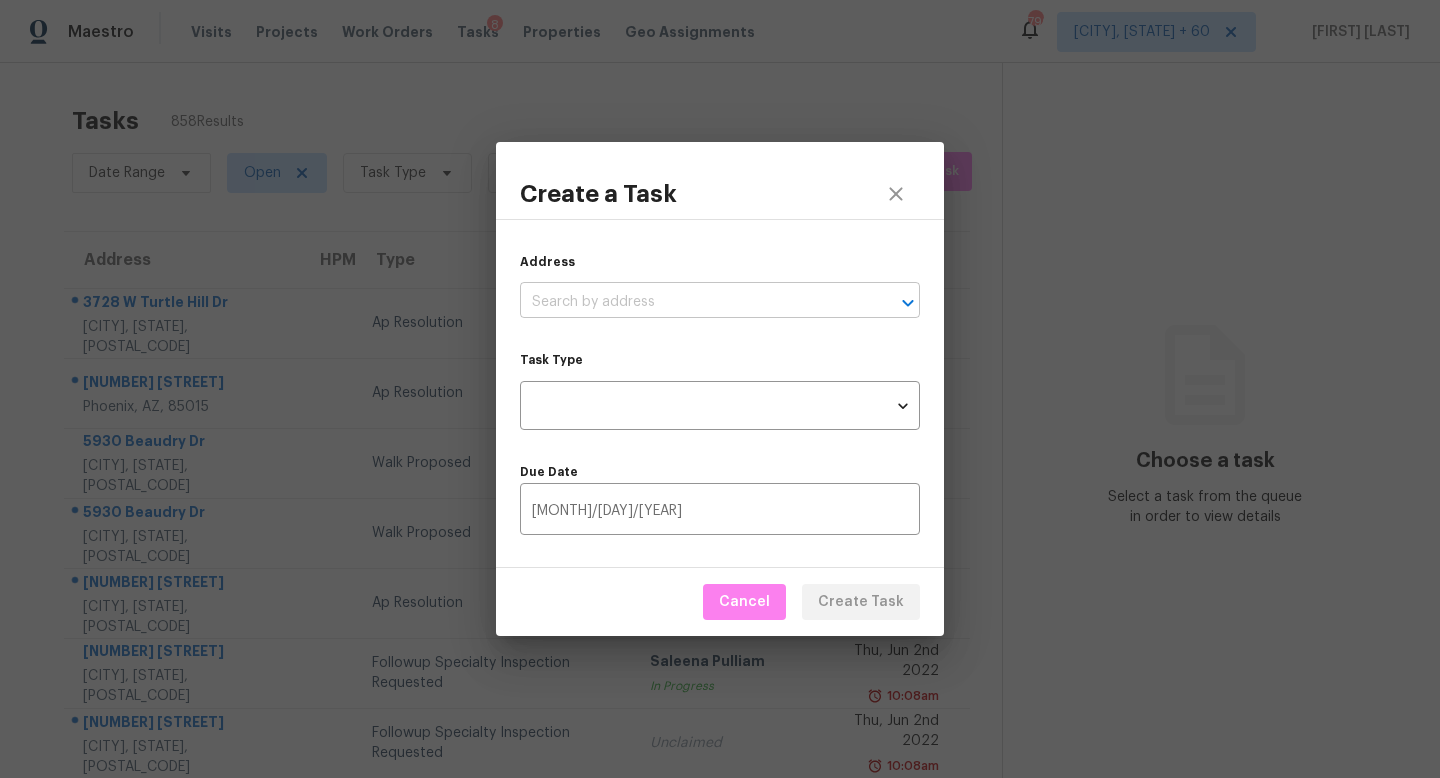 click at bounding box center [692, 302] 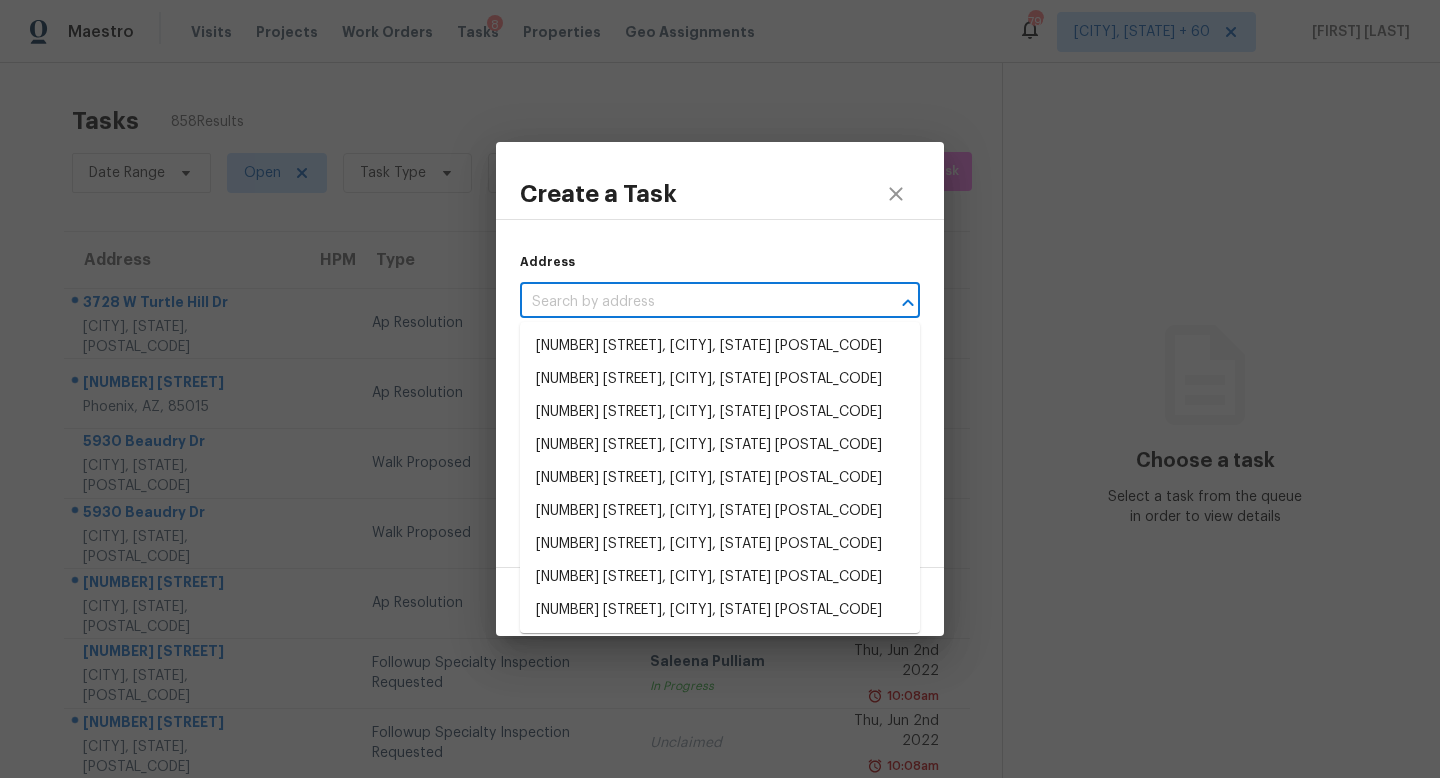 paste on "[NUMBER] [STREET] [CITY], [STATE], [POSTAL_CODE]" 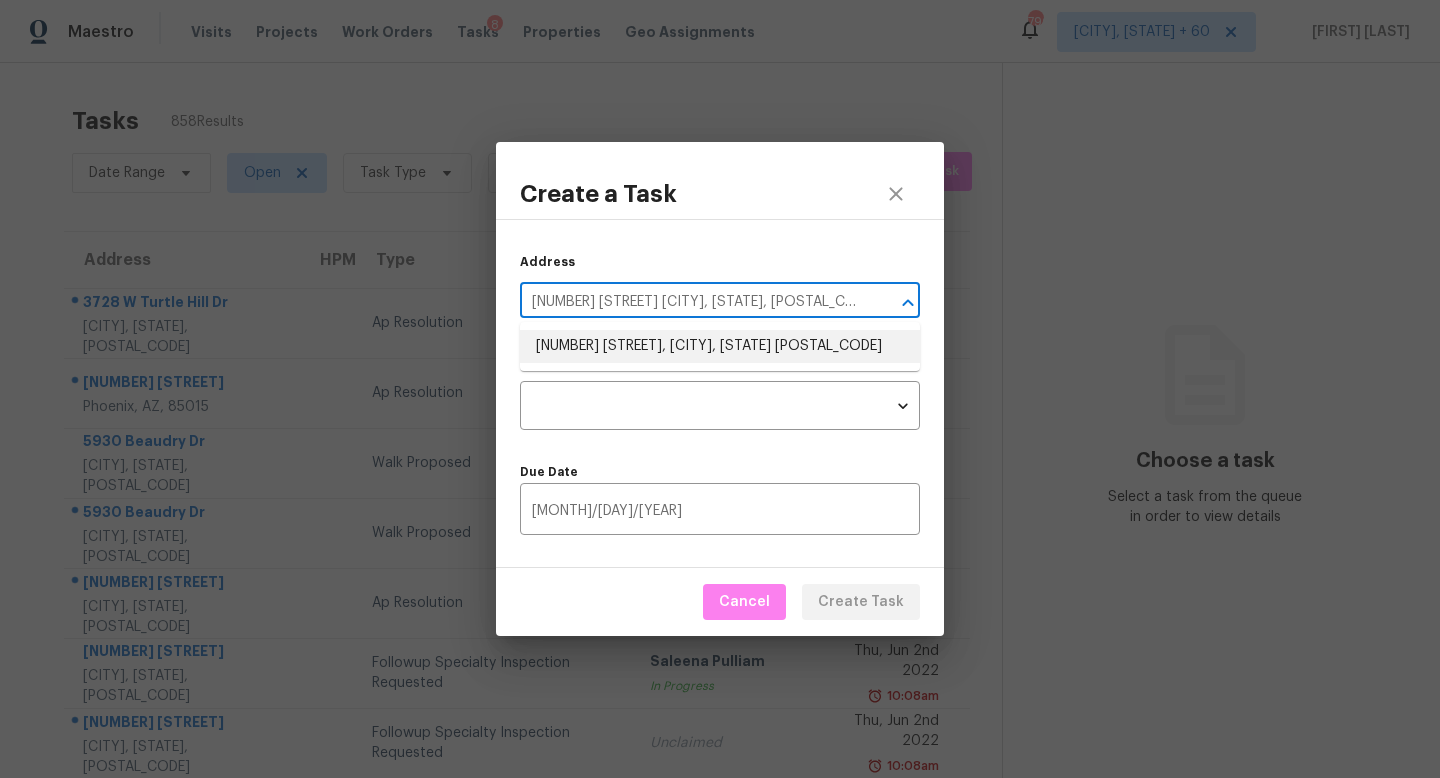 click on "[NUMBER] [STREET], [CITY], [STATE] [POSTAL_CODE]" at bounding box center [720, 346] 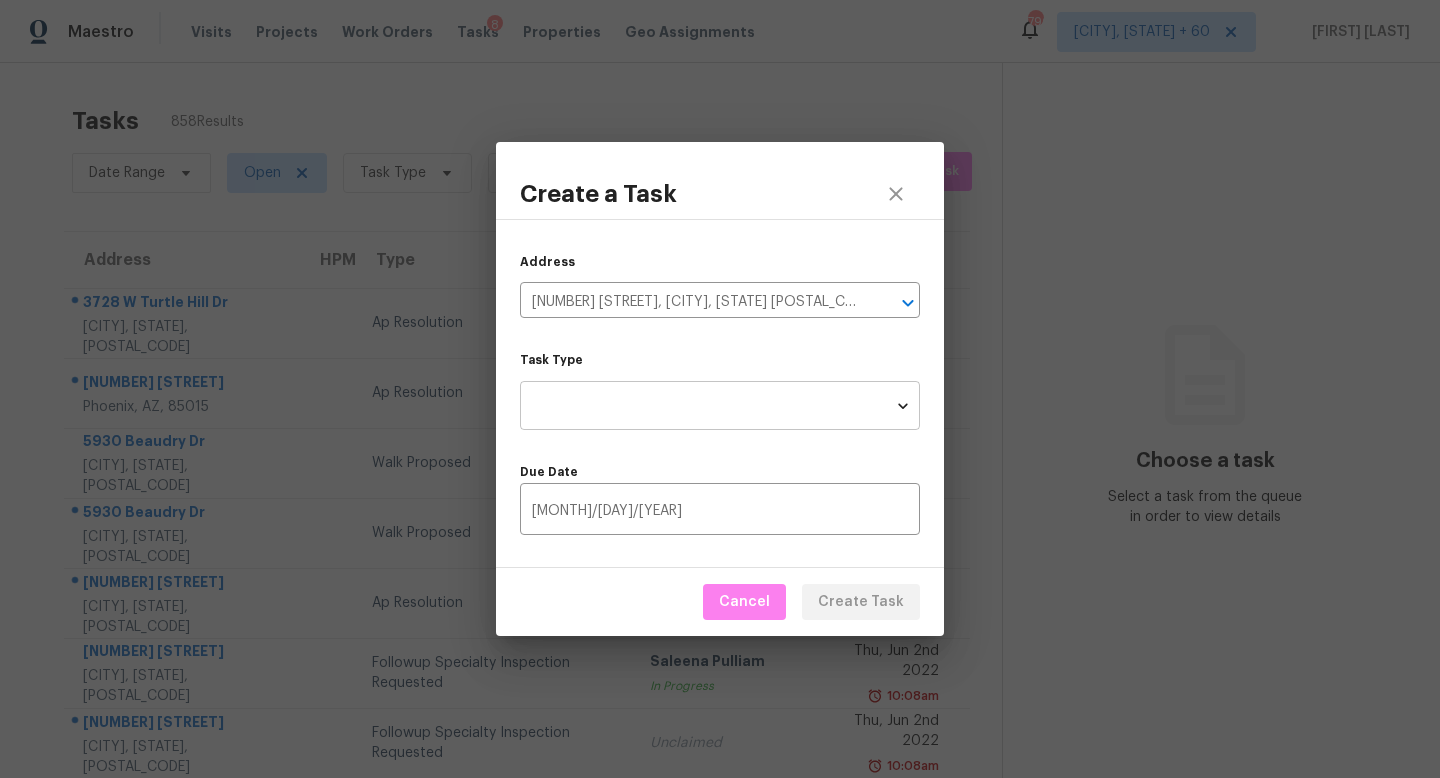 click on "Maestro Visits Projects Work Orders Tasks 8 Properties Geo Assignments 796 [CITY], [STATE] + 60 [FIRST] [LAST] Tasks 858 Results Date Range Open Task Type Assignee Create a Task Address [NUMBER] [STREET] [CITY], [STATE] [POSTAL_CODE] Ap Resolution Unclaimed [DAY], [MONTH] [DAY] [YEAR] [TIME] [NUMBER] [STREET] [CITY], [STATE] Ap Resolution Unclaimed [DAY], [MONTH] [DAY] [YEAR] [TIME] [NUMBER] [STREET] [CITY], [STATE] Walk Proposed [FIRST] [LAST] In Progress [DAY], [MONTH] [DAY] [YEAR] [TIME] [NUMBER] [STREET] [CITY], [STATE] Walk Proposed Unclaimed [DAY], [MONTH] [DAY] [YEAR] [TIME] [NUMBER] [STREET] [CITY], [STATE] Ap Resolution Unclaimed [DAY], [MONTH] [DAY] [YEAR] [TIME] Ap Resolution [NUMBER] [STREET] [CITY], [STATE] Followup Specialty Inspection Requested [FIRST] [LAST] In Progress [DAY], [MONTH] [DAY] [YEAR] [TIME] [NUMBER] [STREET] [CITY], [STATE] Followup Specialty Inspection Requested Unclaimed [DAY], [MONTH] [DAY] [YEAR] [TIME] [NUMBER] [STREET] [CITY], [STATE] Ap Resolution Unclaimed [DAY], [MONTH] [DAY] [YEAR] [TIME] Ap Resolution" at bounding box center (720, 389) 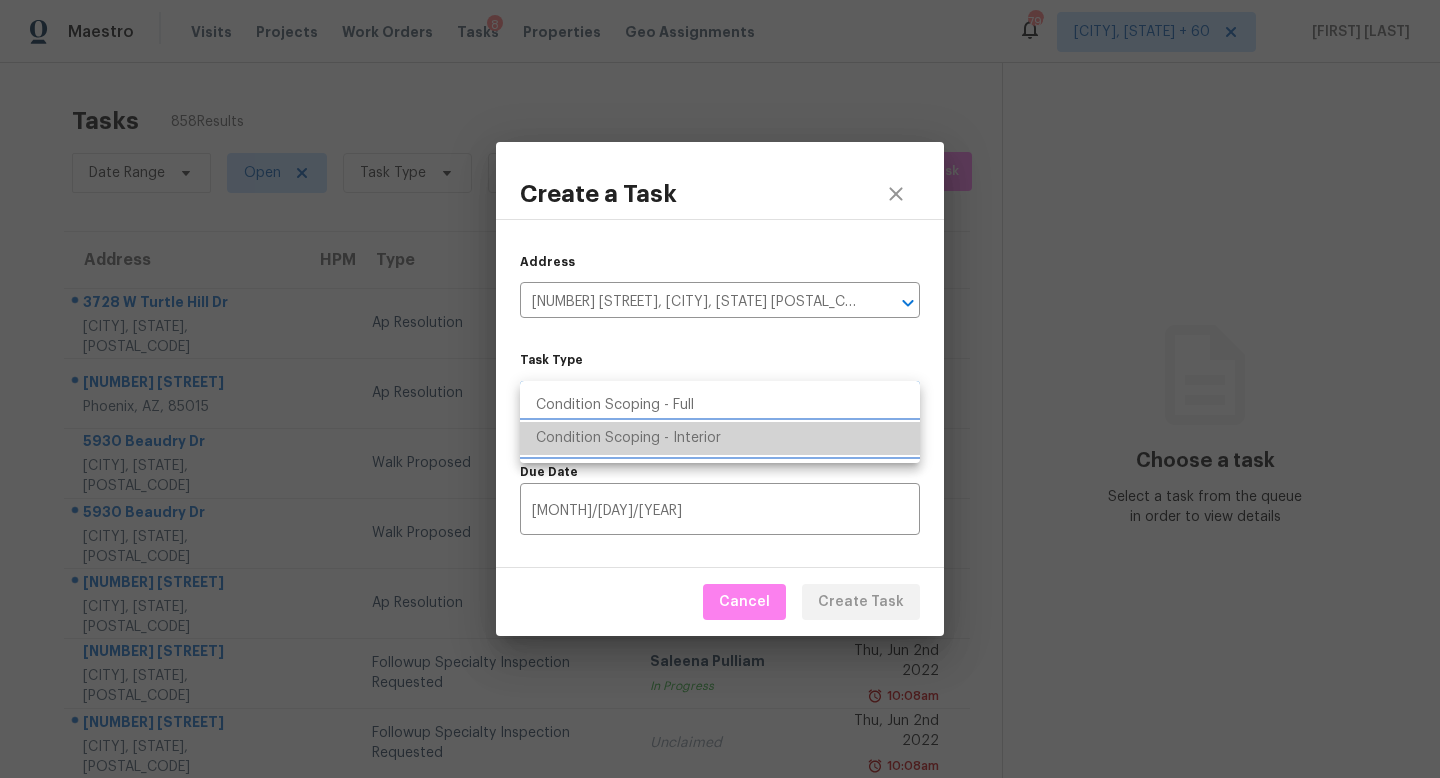 click on "Condition Scoping - Interior" at bounding box center [720, 438] 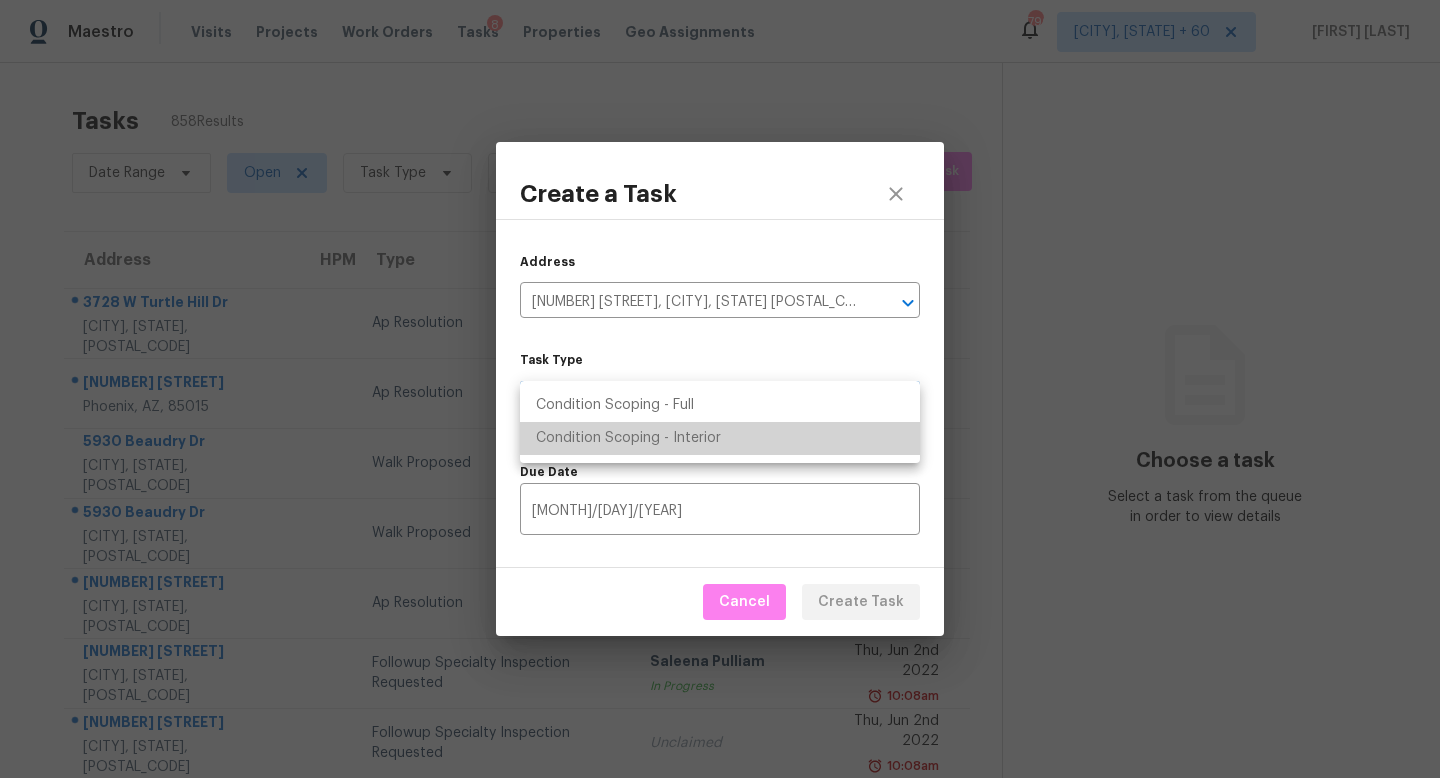 type on "virtual_interior_assessment" 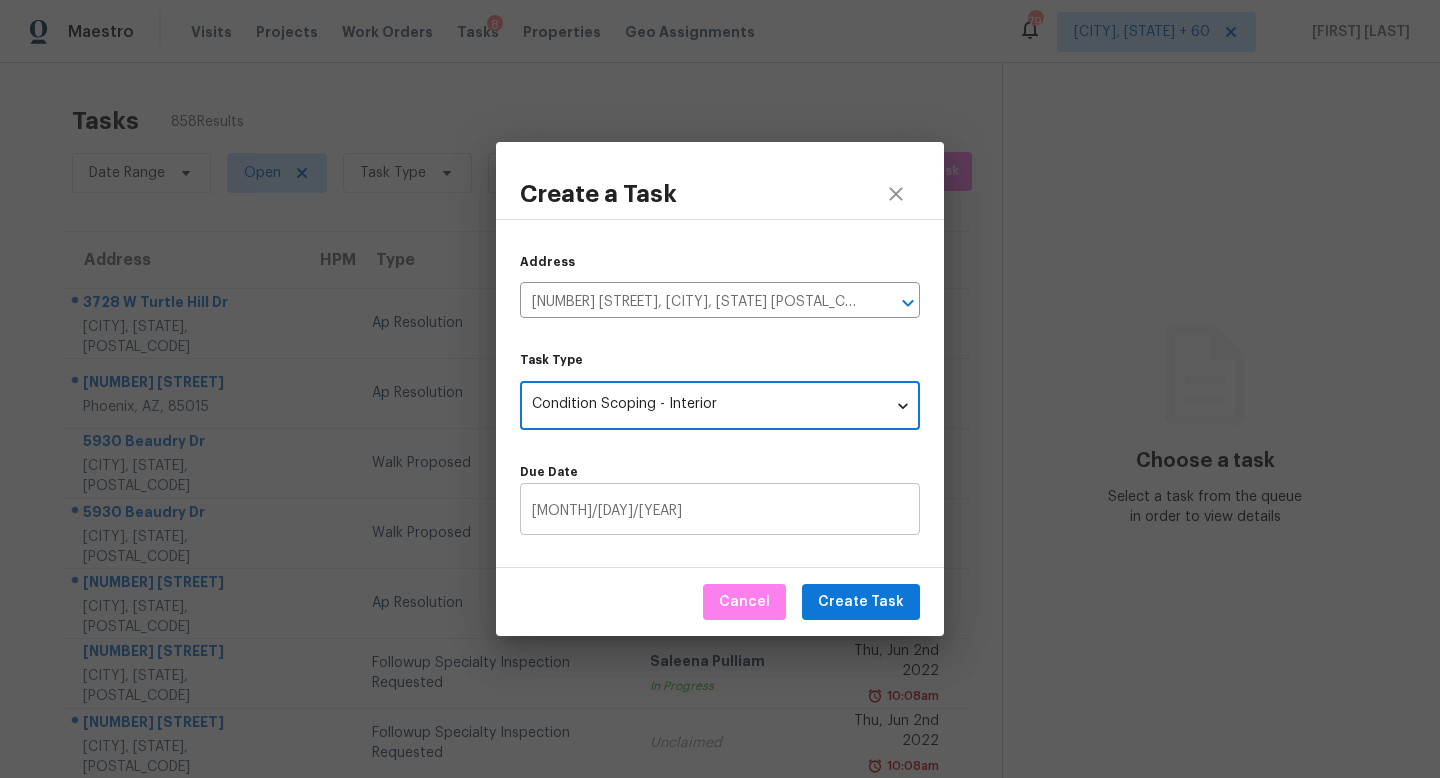click on "[MONTH]/[DAY]/[YEAR]" at bounding box center [720, 511] 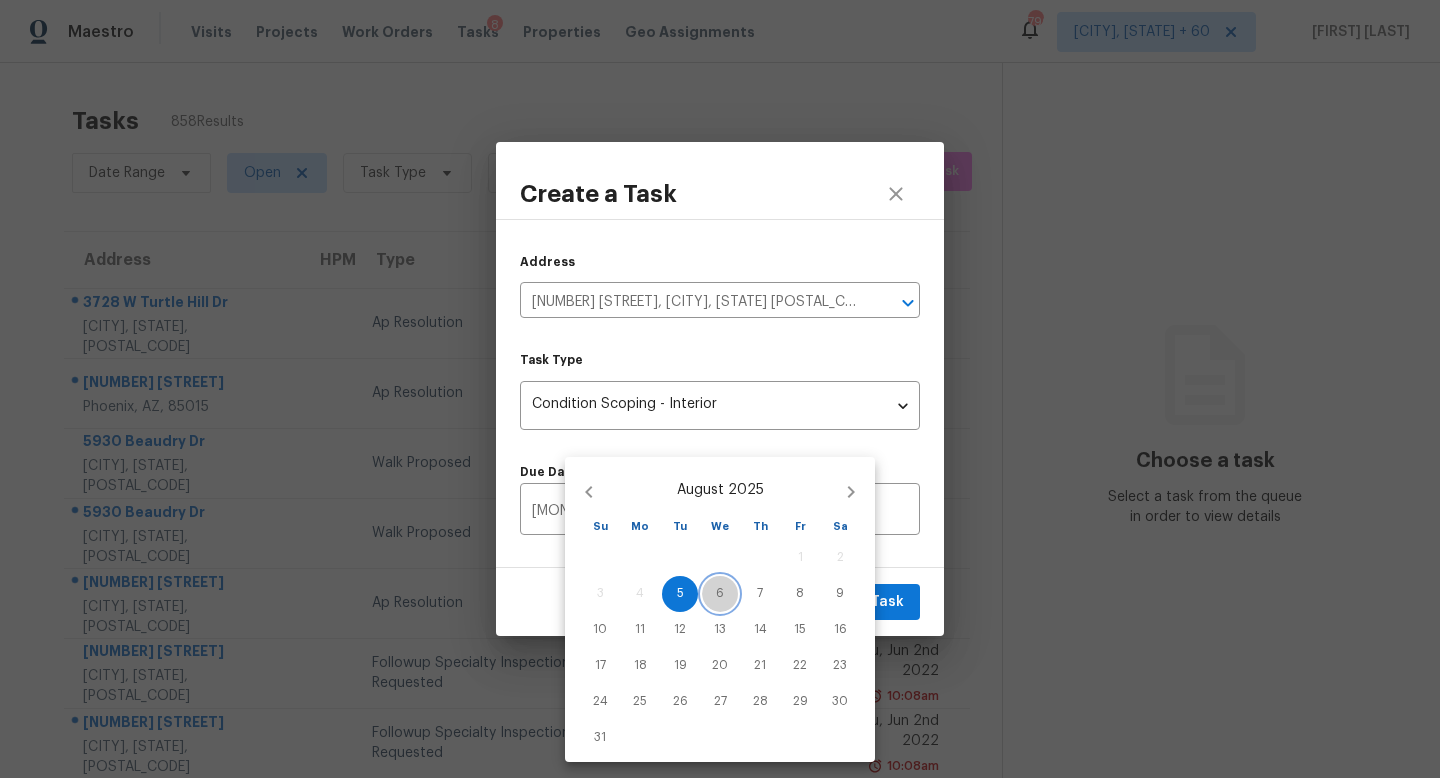 click on "6" at bounding box center [720, 593] 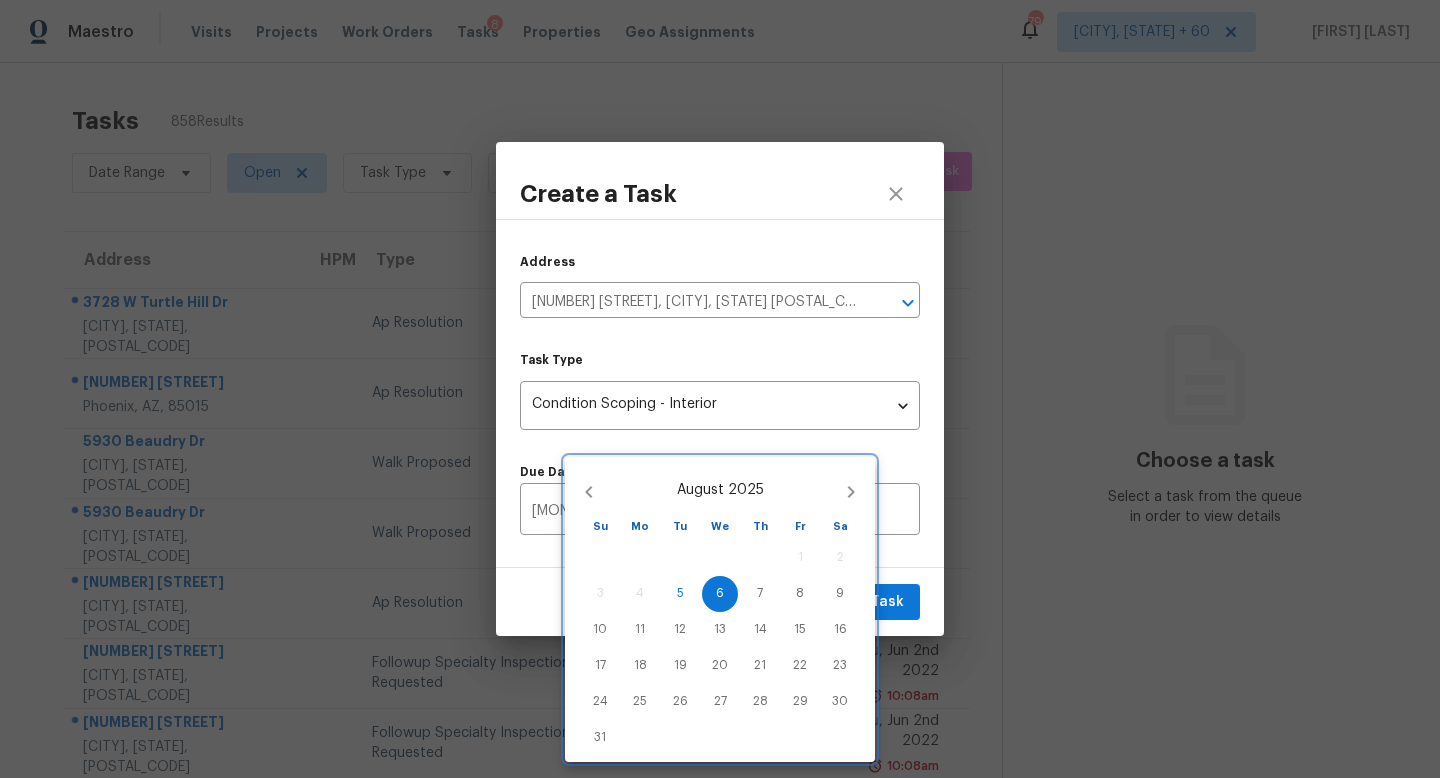 click at bounding box center (720, 389) 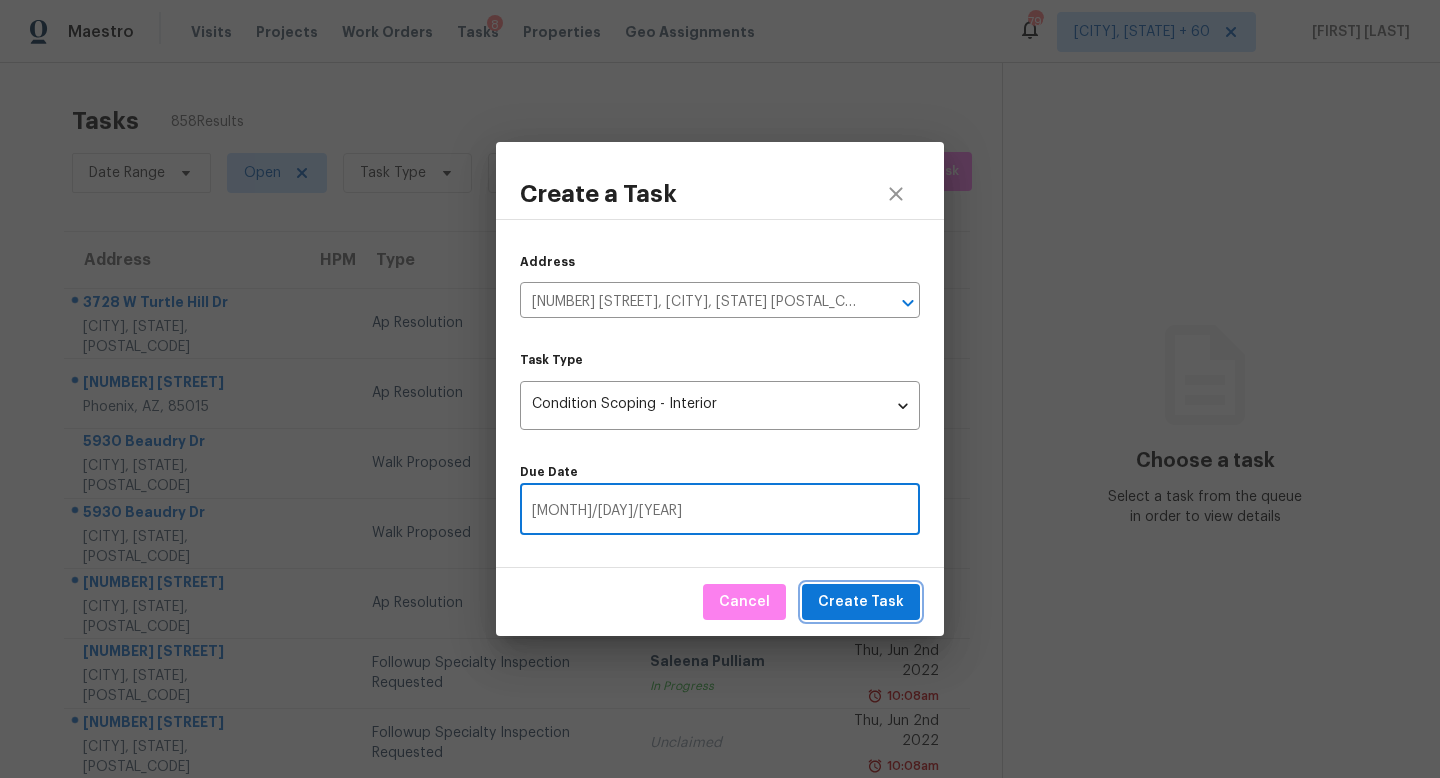 click on "Create Task" at bounding box center (861, 602) 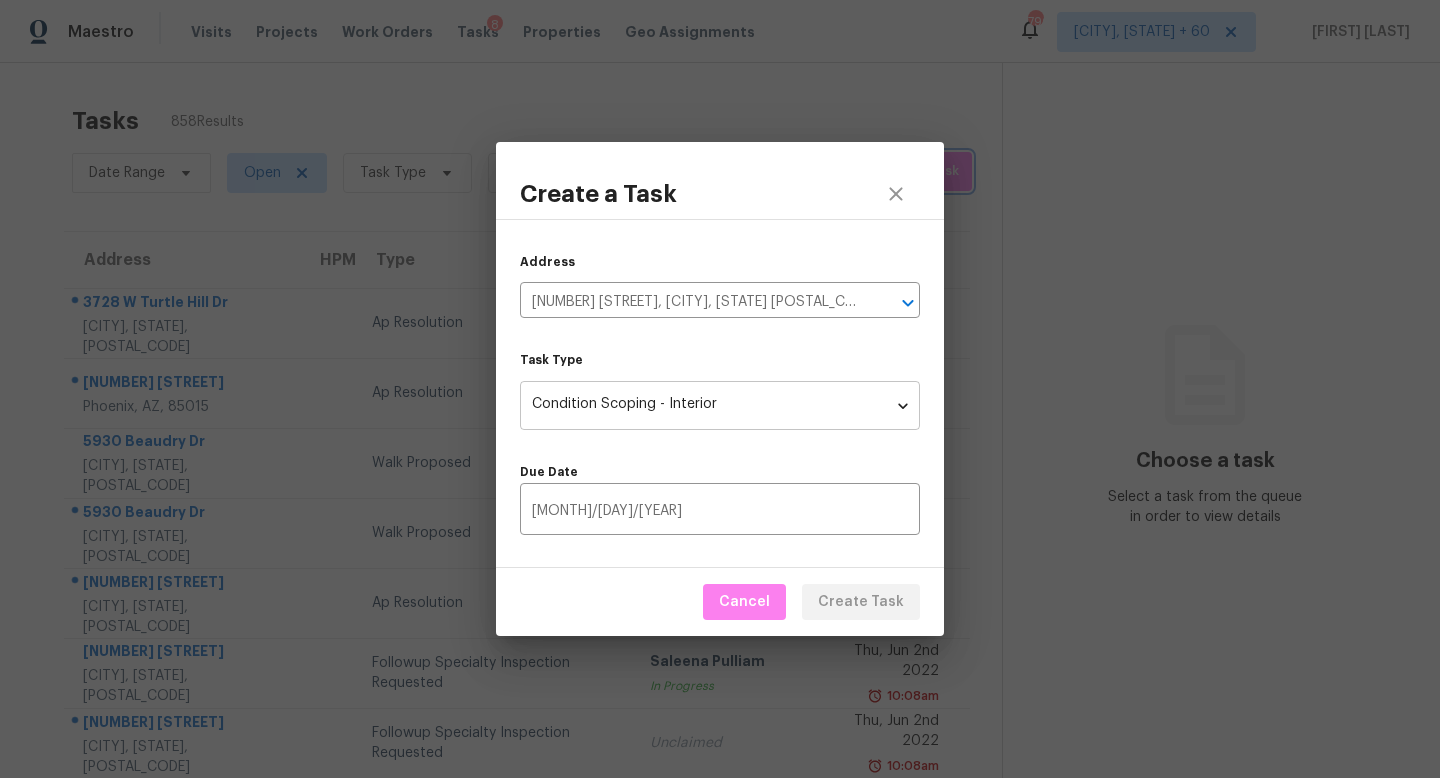 type 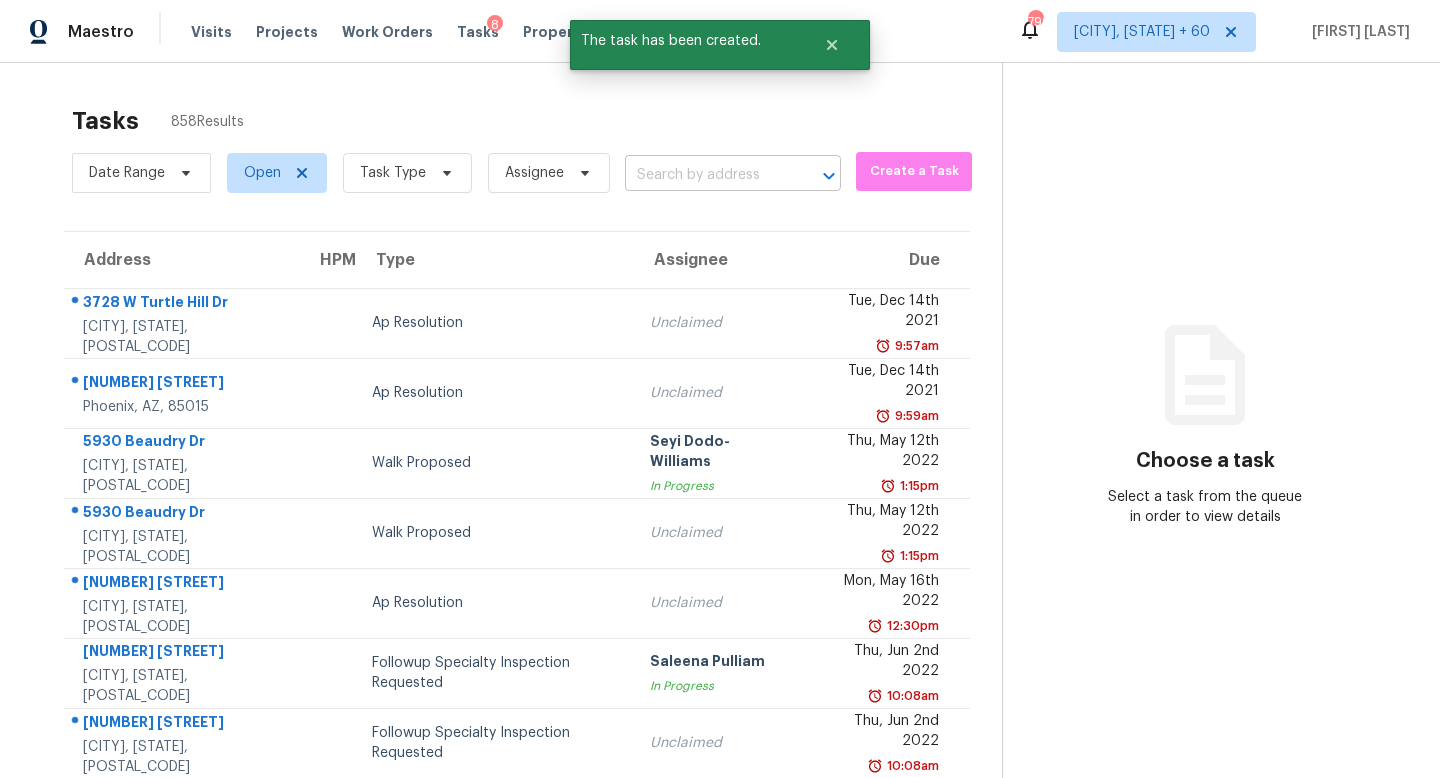 click at bounding box center [705, 175] 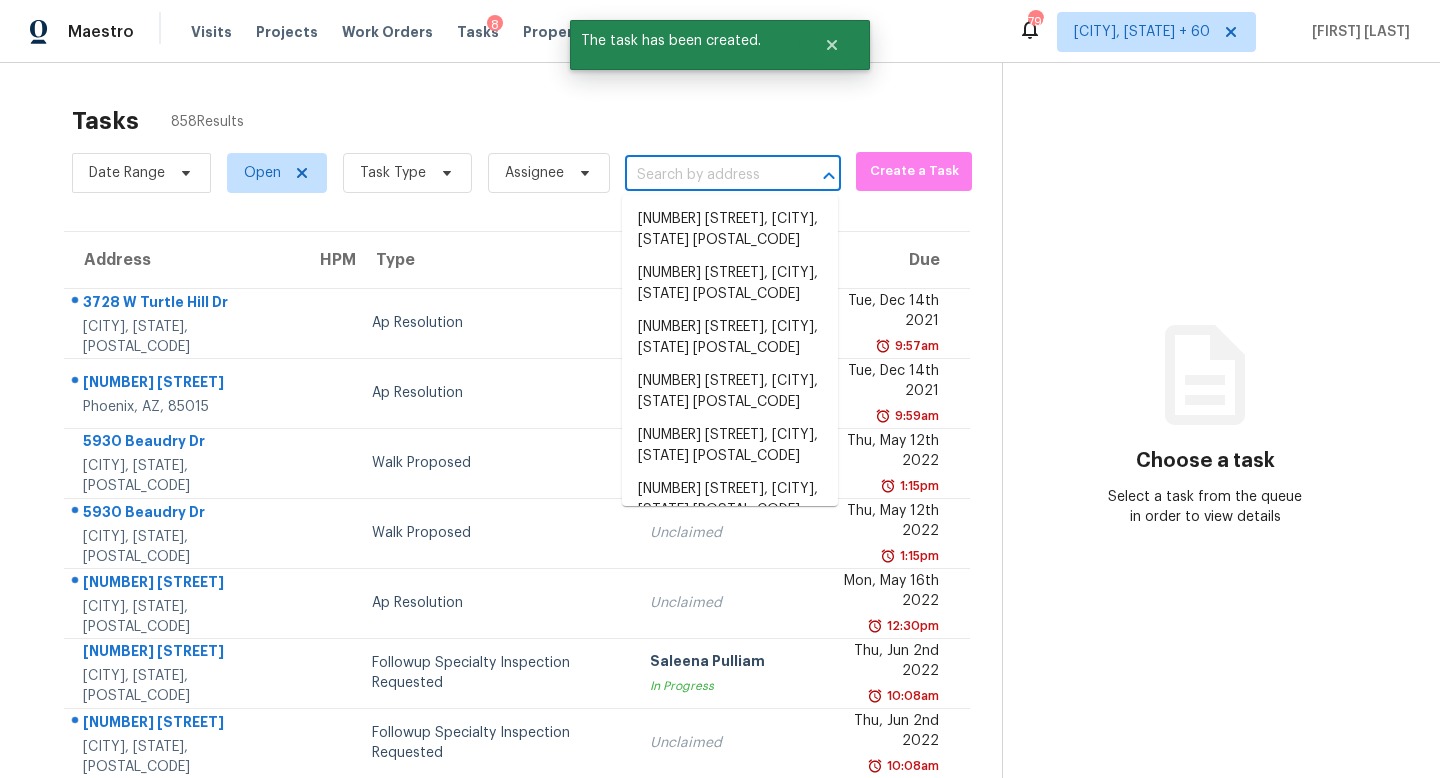 paste on "13087 82nd Ln N West Palm Beach, FL, 33412" 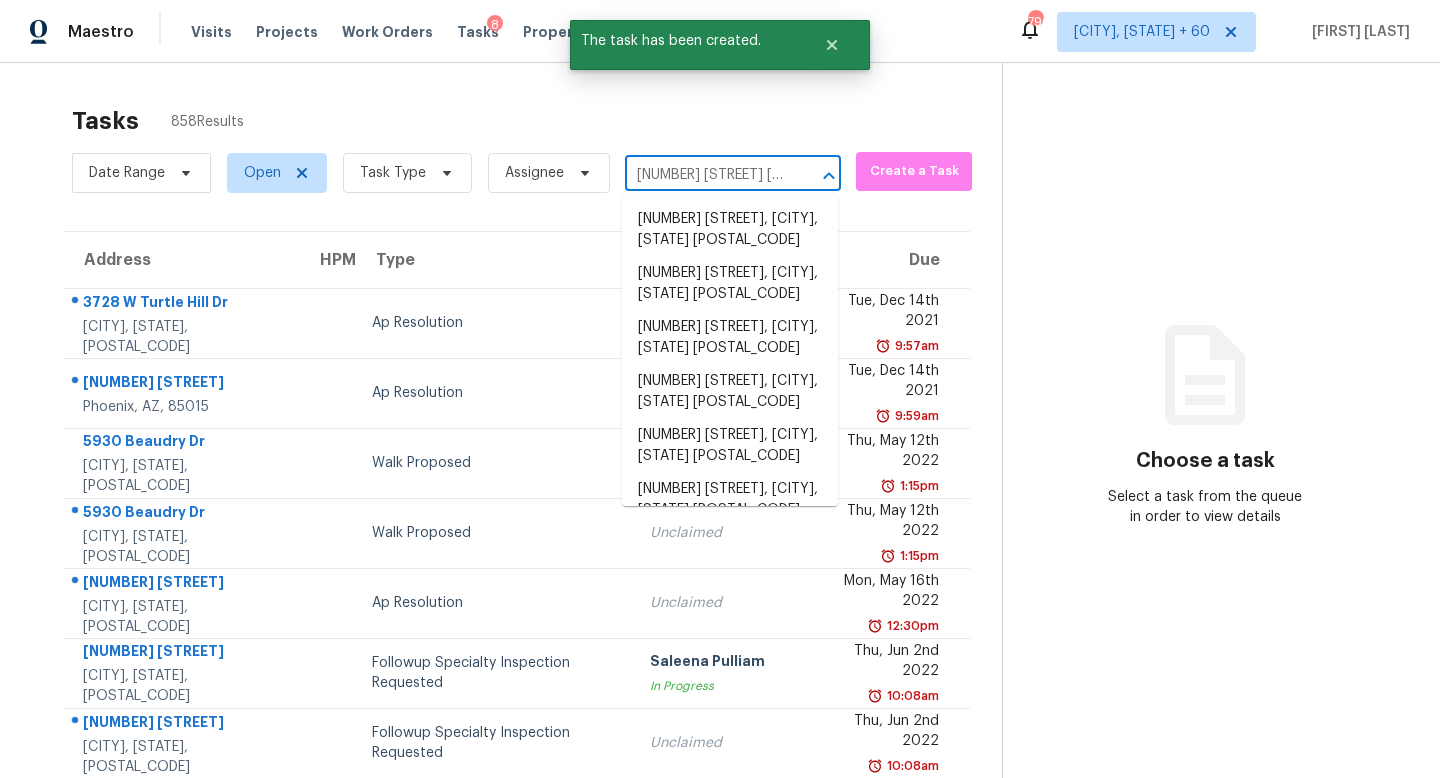scroll, scrollTop: 0, scrollLeft: 146, axis: horizontal 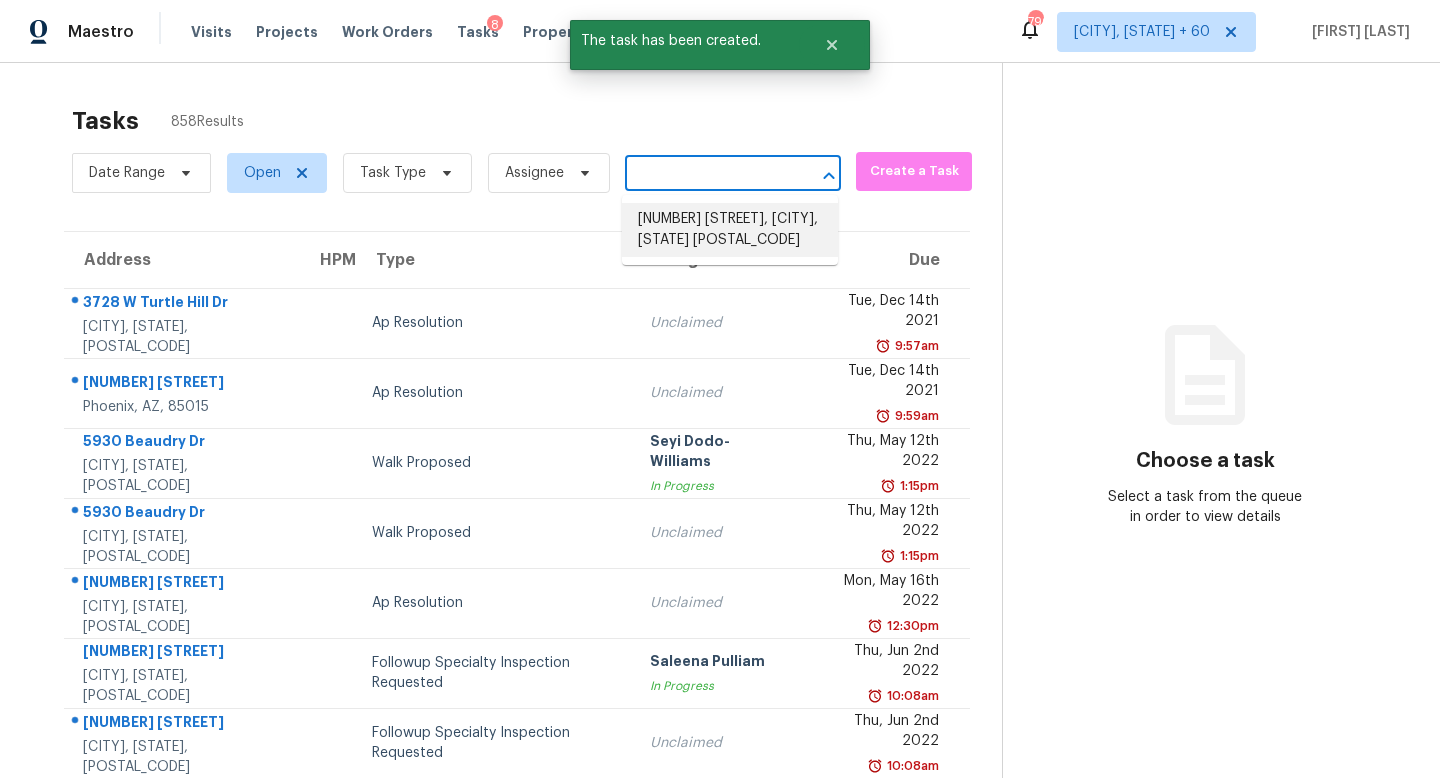 click on "13087 82nd Ln N, West Palm Beach, FL 33412" at bounding box center (730, 230) 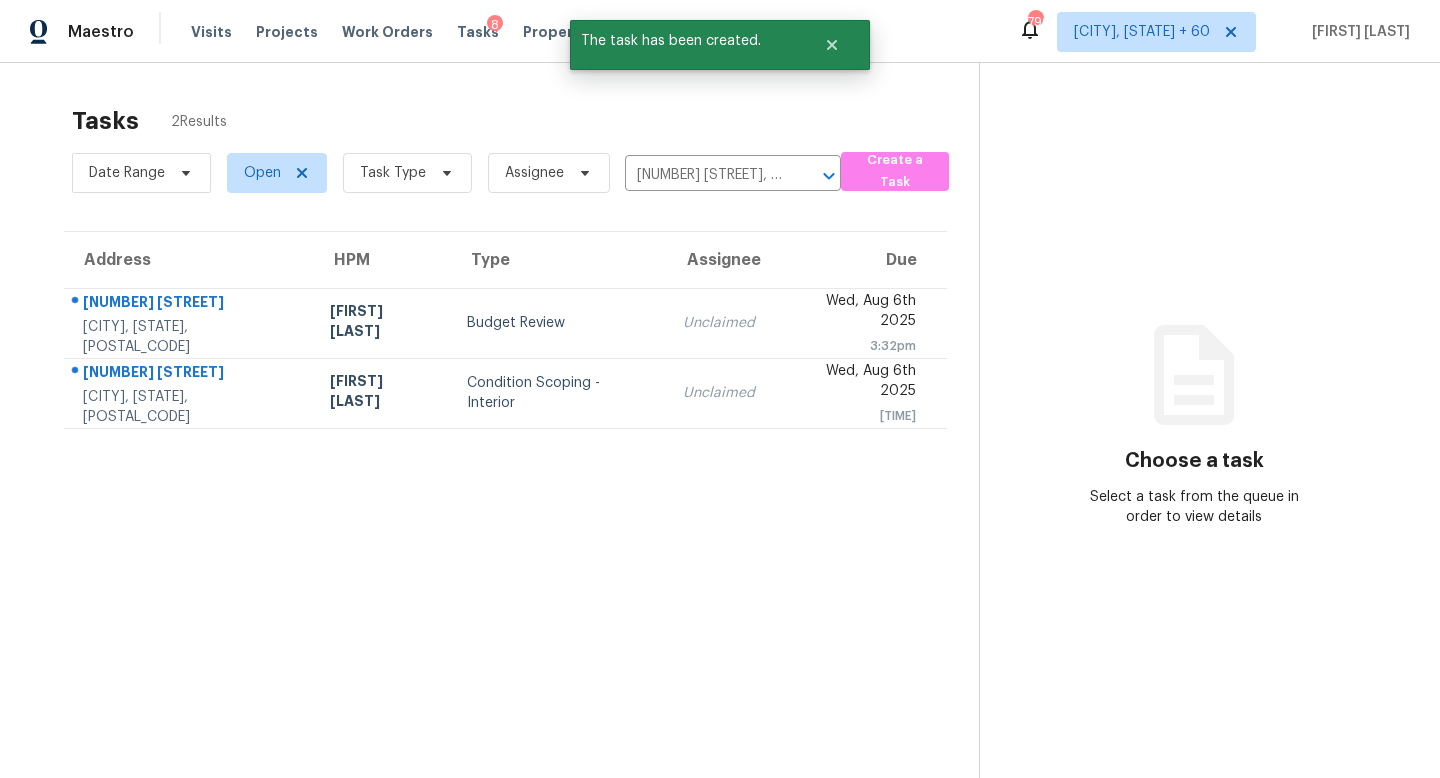 click on "Unclaimed" at bounding box center [719, 323] 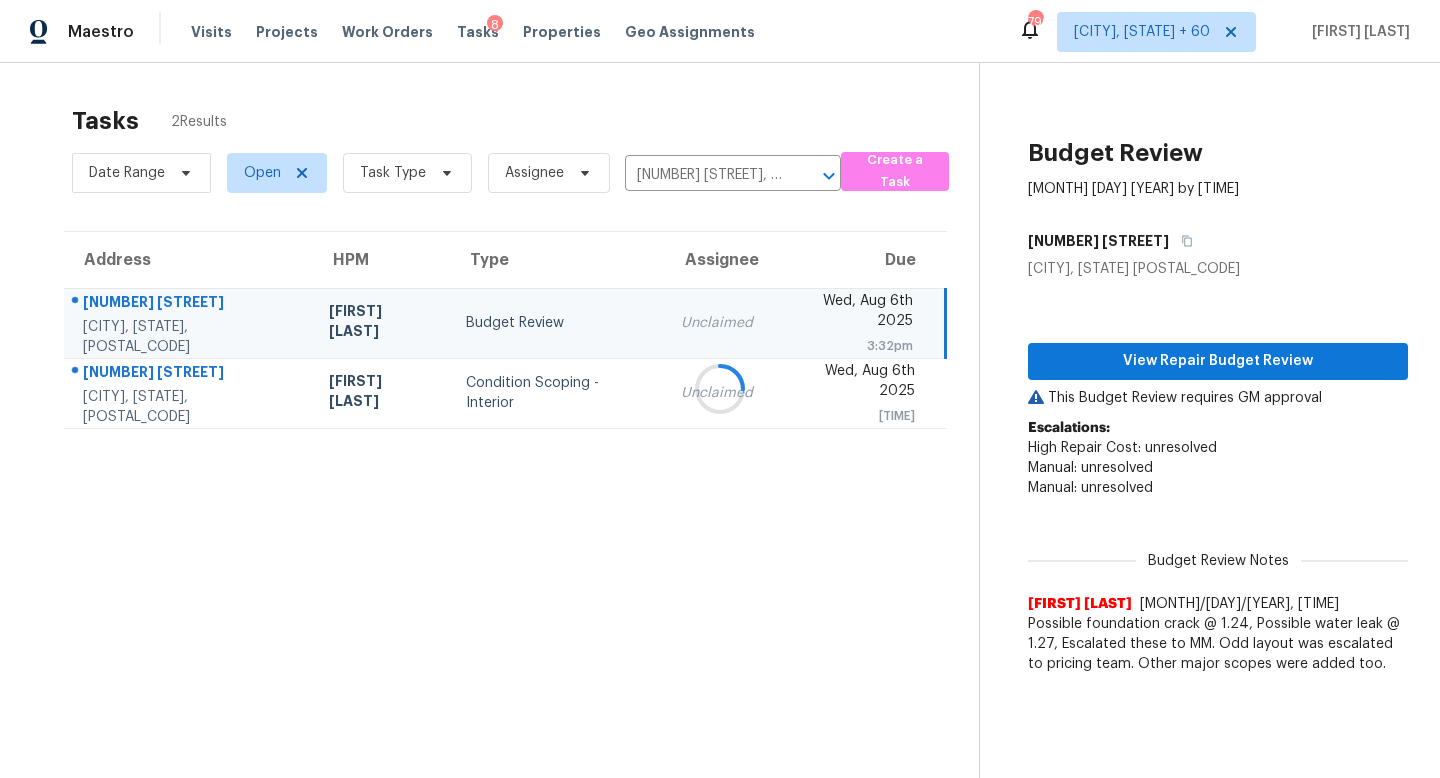 click at bounding box center [720, 389] 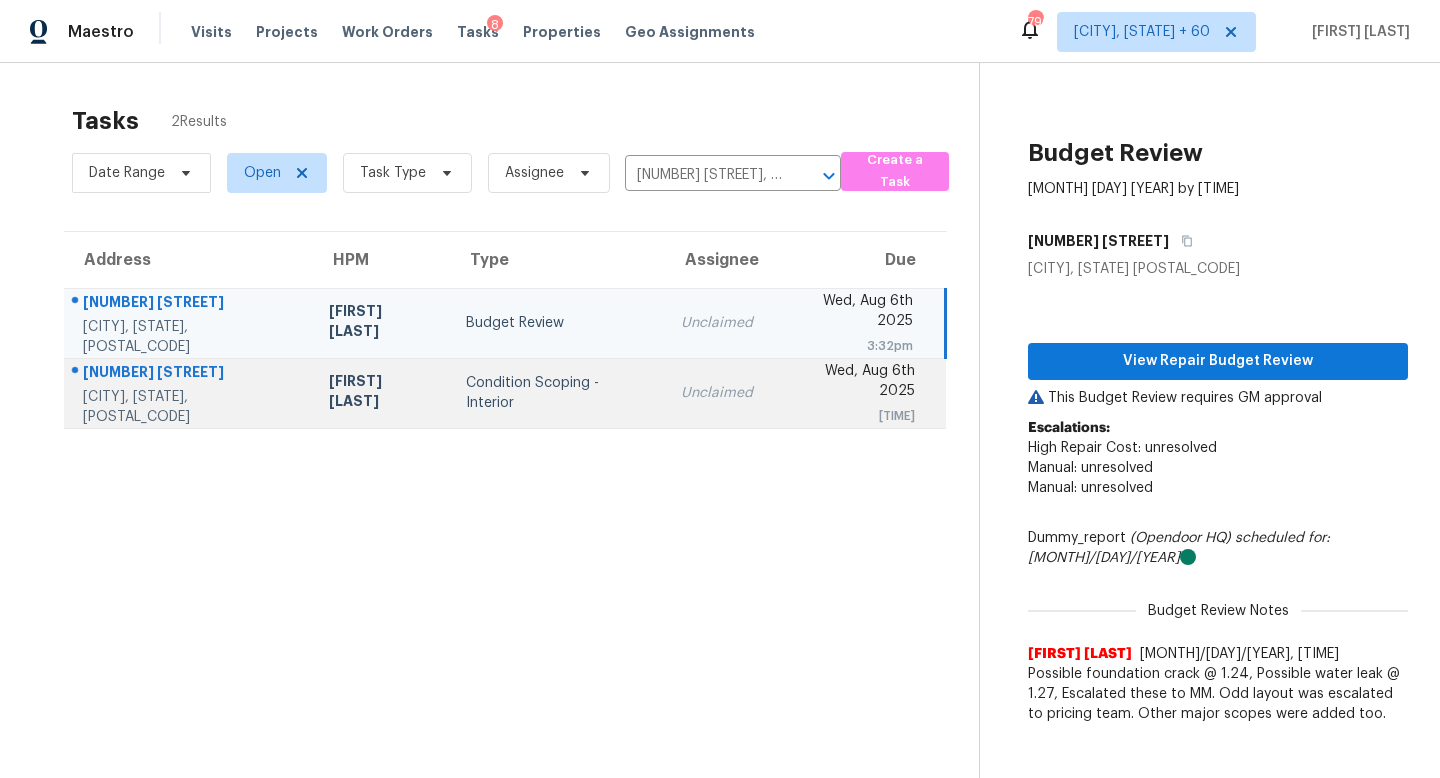 click on "Condition Scoping - Interior" at bounding box center [557, 393] 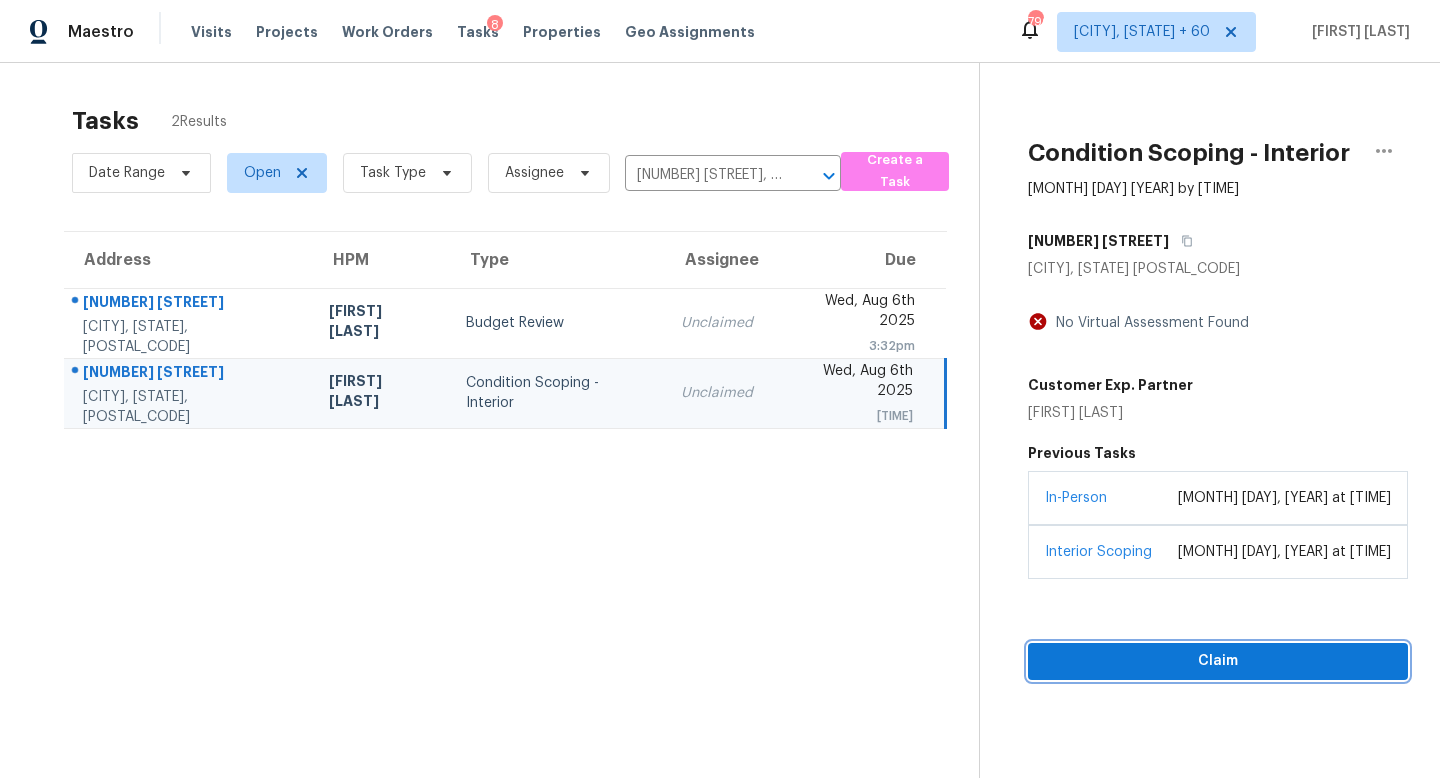 click on "Claim" at bounding box center (1218, 661) 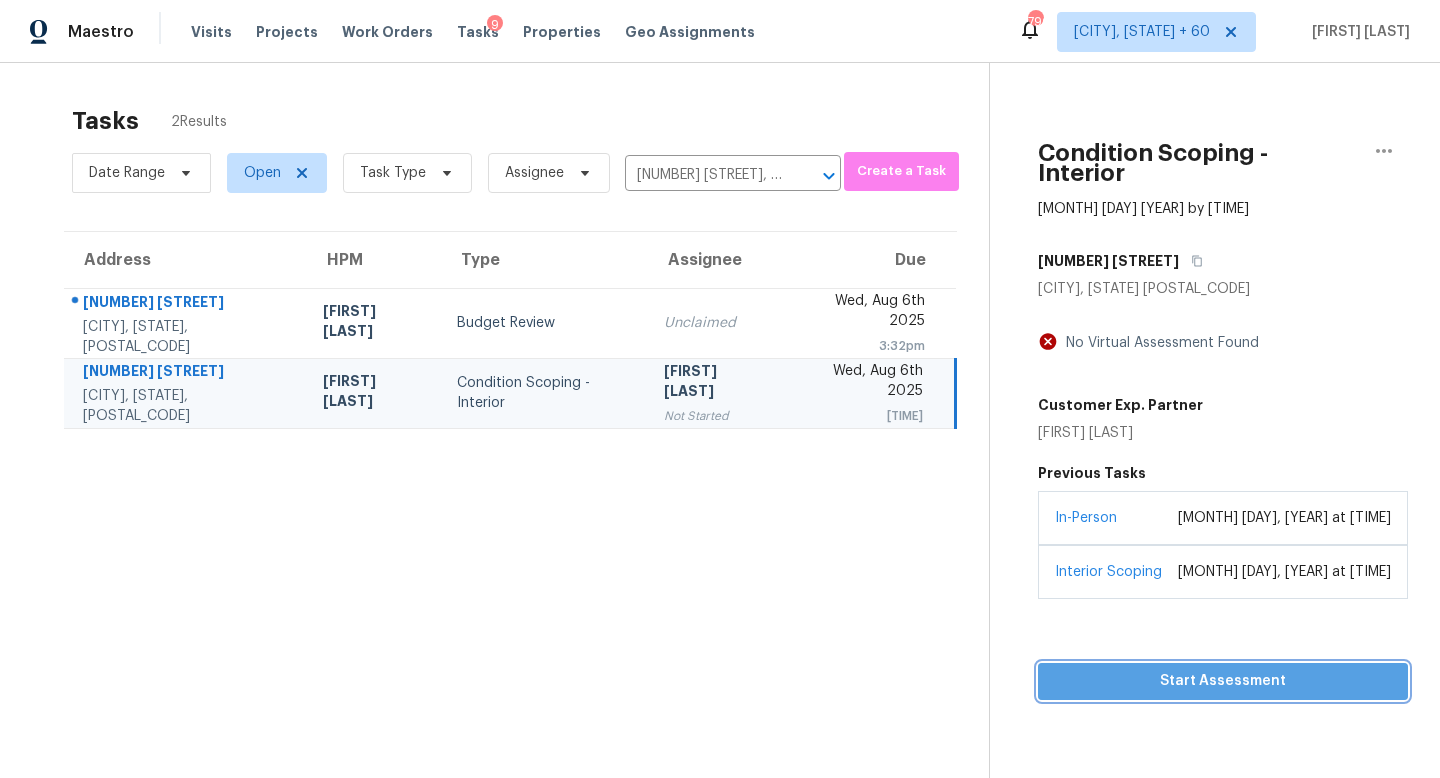 click on "Start Assessment" at bounding box center [1223, 681] 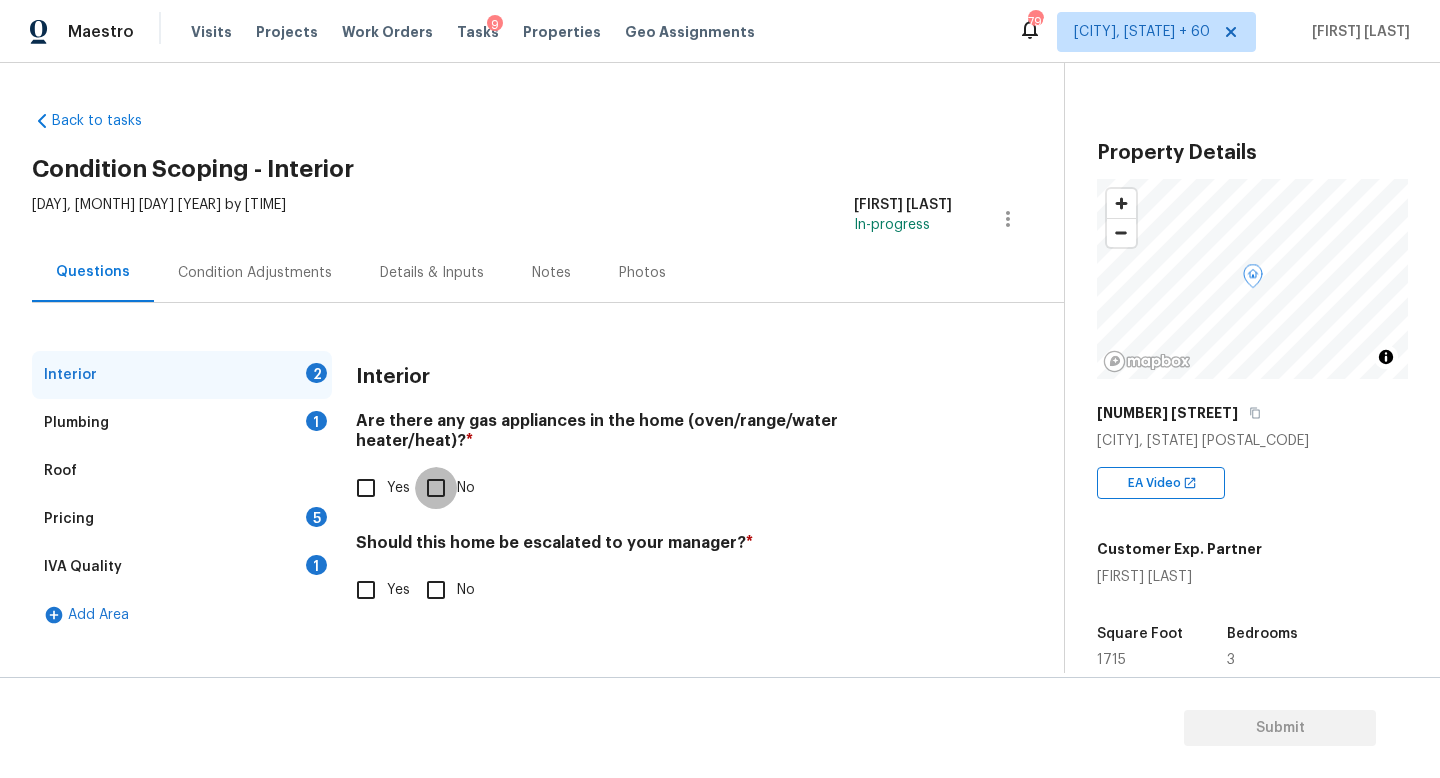 click on "No" at bounding box center [436, 488] 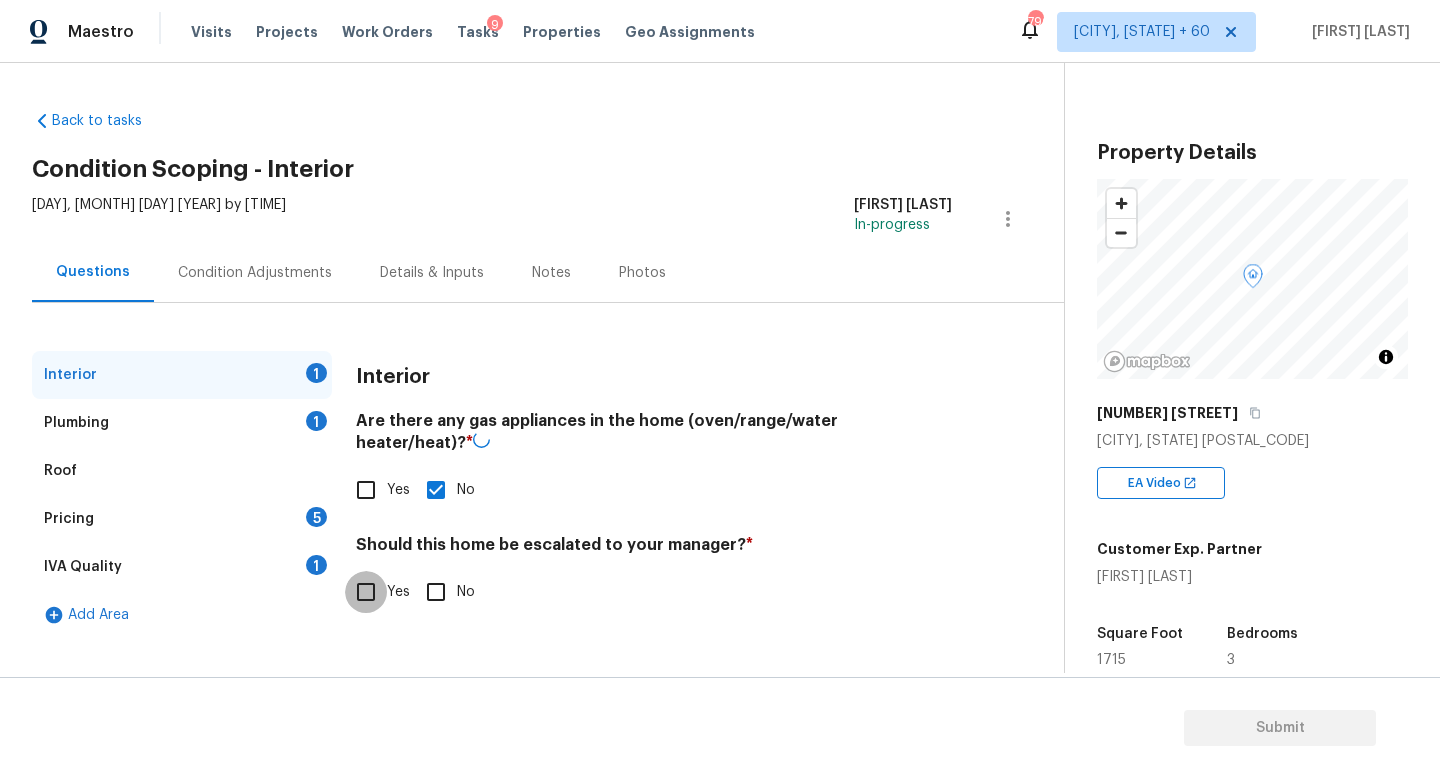 click on "Interior 1 Plumbing 1 Roof Pricing 5 IVA Quality 1 Add Area Interior Are there any gas appliances in the home (oven/range/water heater/heat)?  * Yes No Should this home be escalated to your manager?  * Yes No" at bounding box center [524, 495] 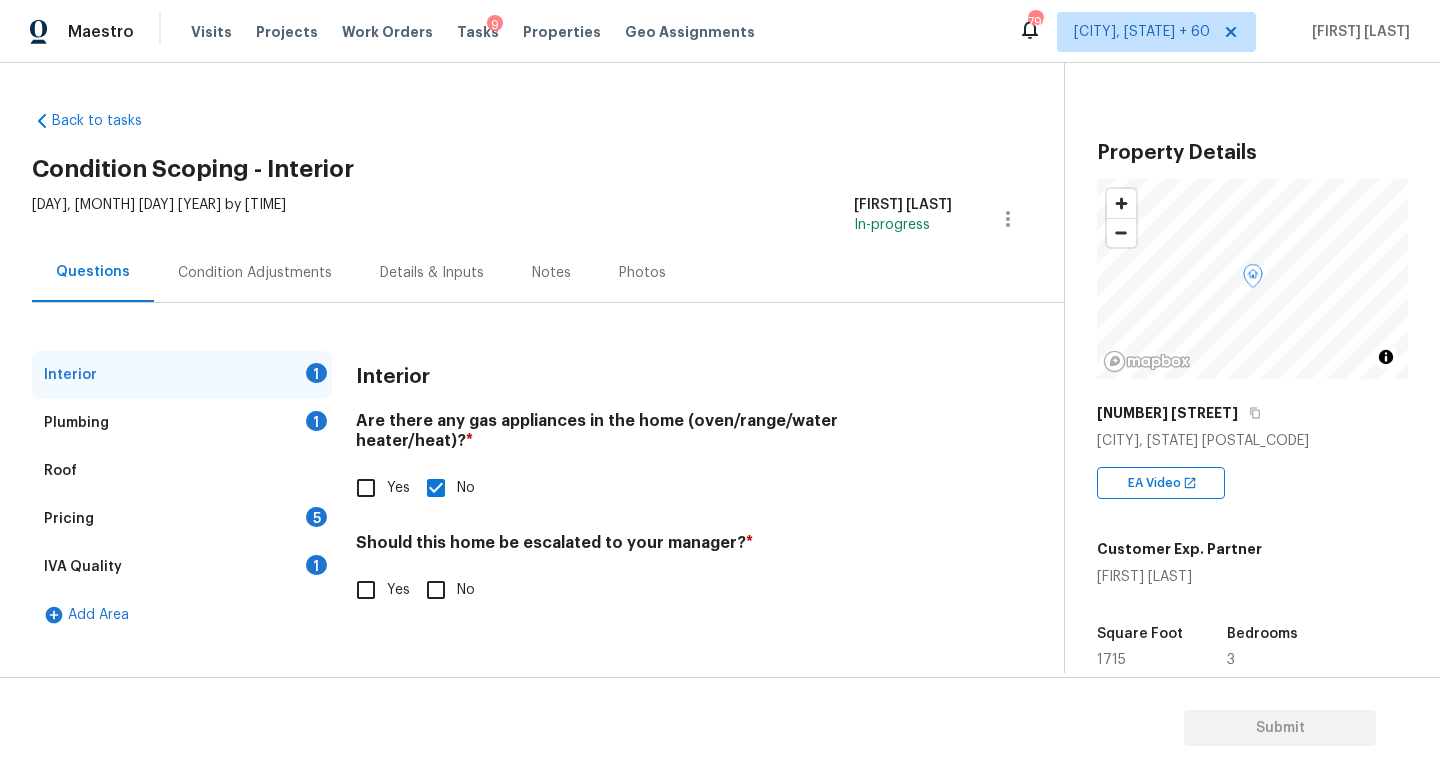 click on "Yes" at bounding box center [366, 590] 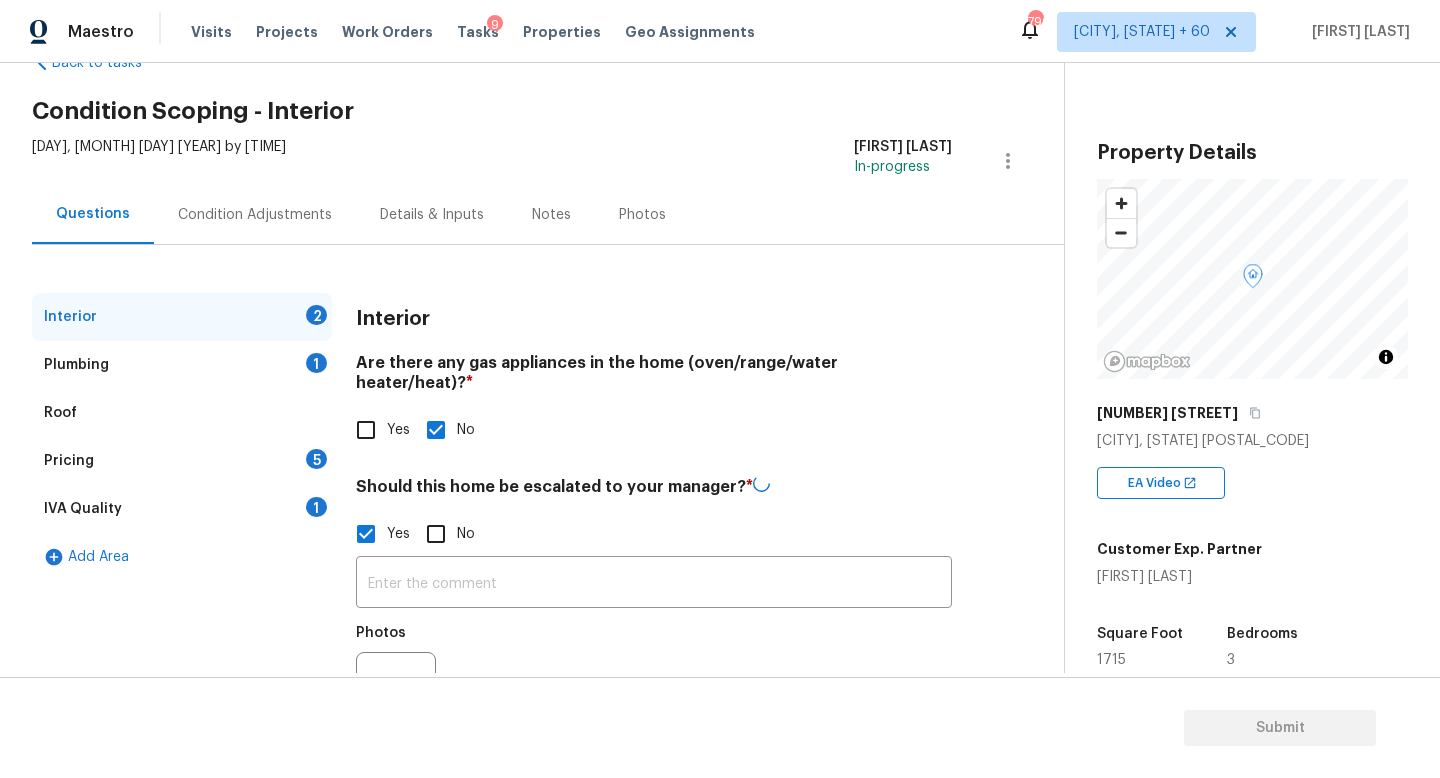 scroll, scrollTop: 93, scrollLeft: 0, axis: vertical 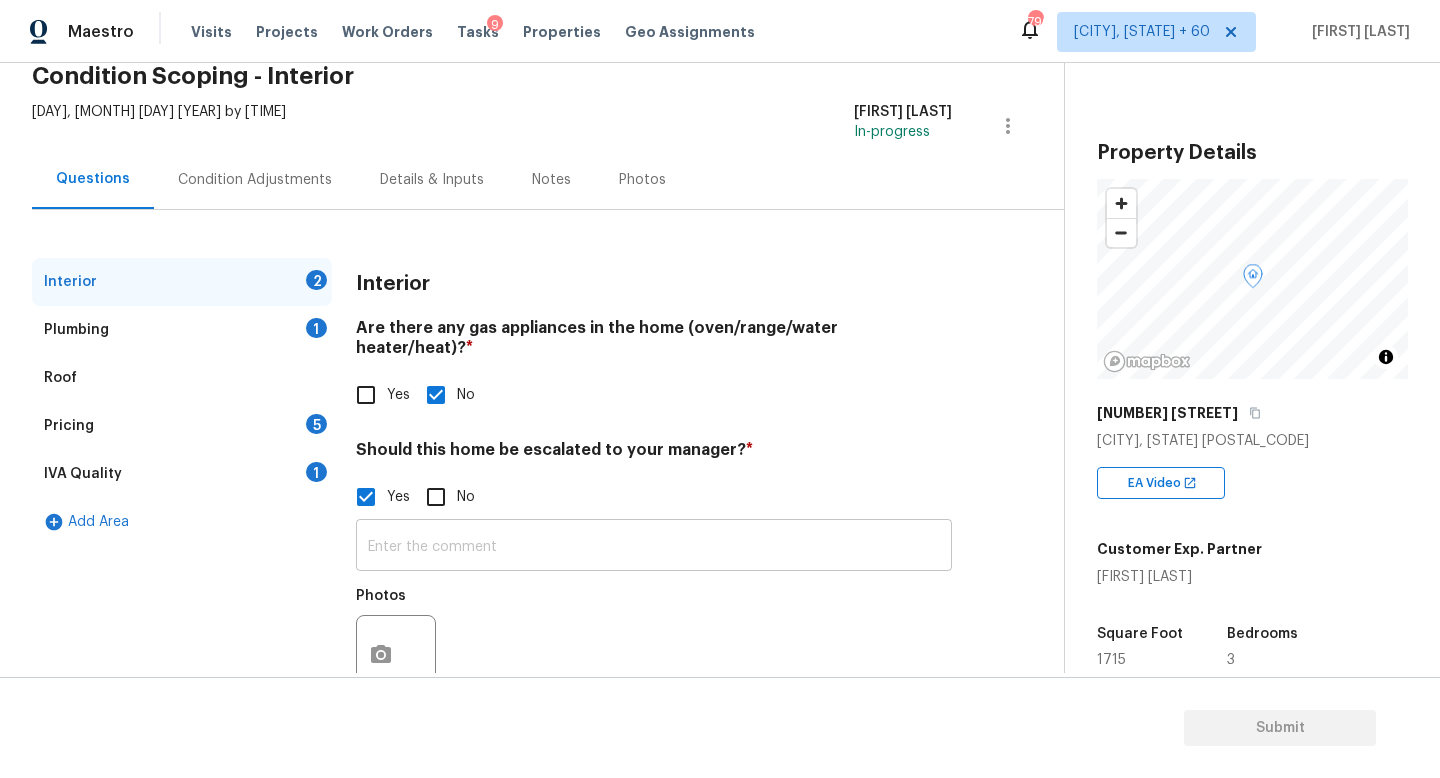click at bounding box center [654, 547] 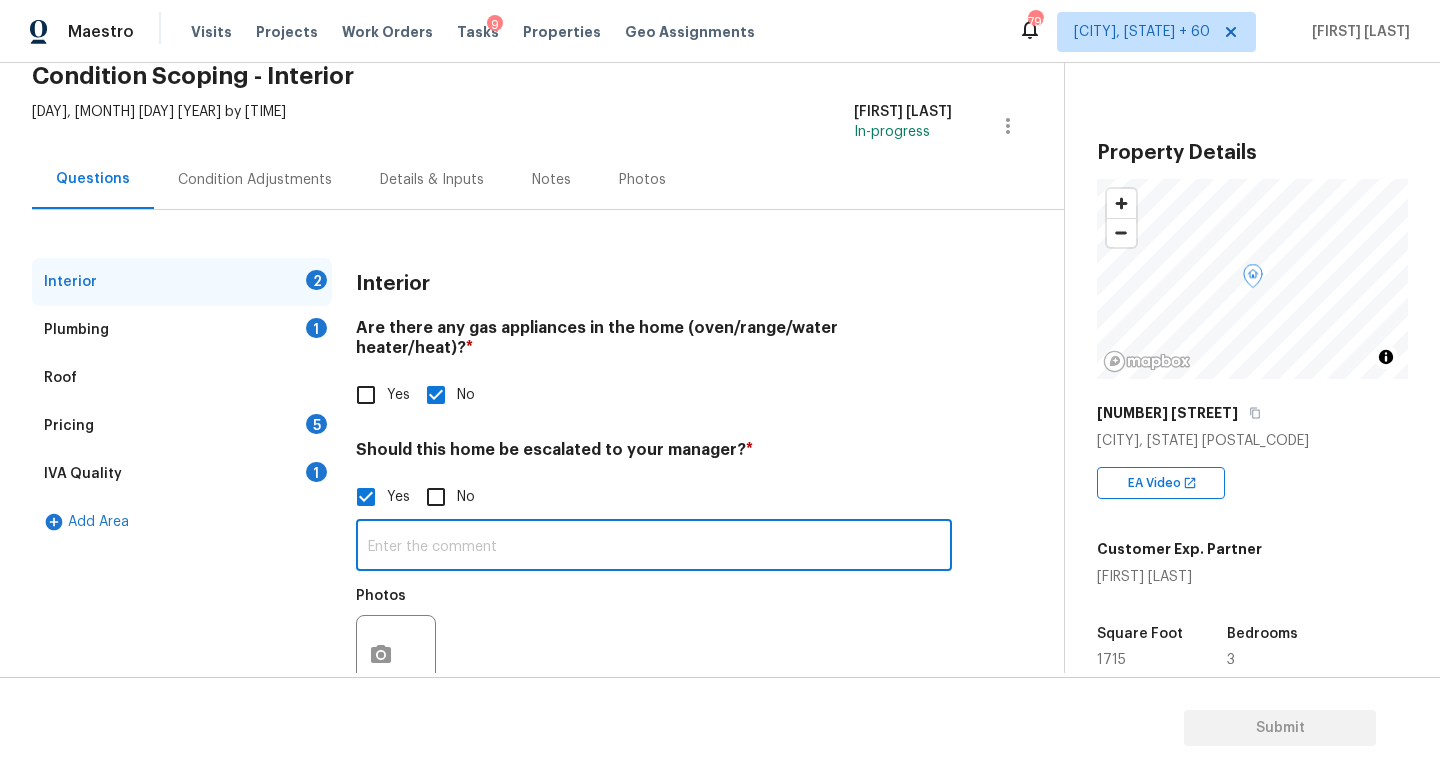 paste on "Possible foundation crack @ 1.24, Possible water leak @ 1.27," 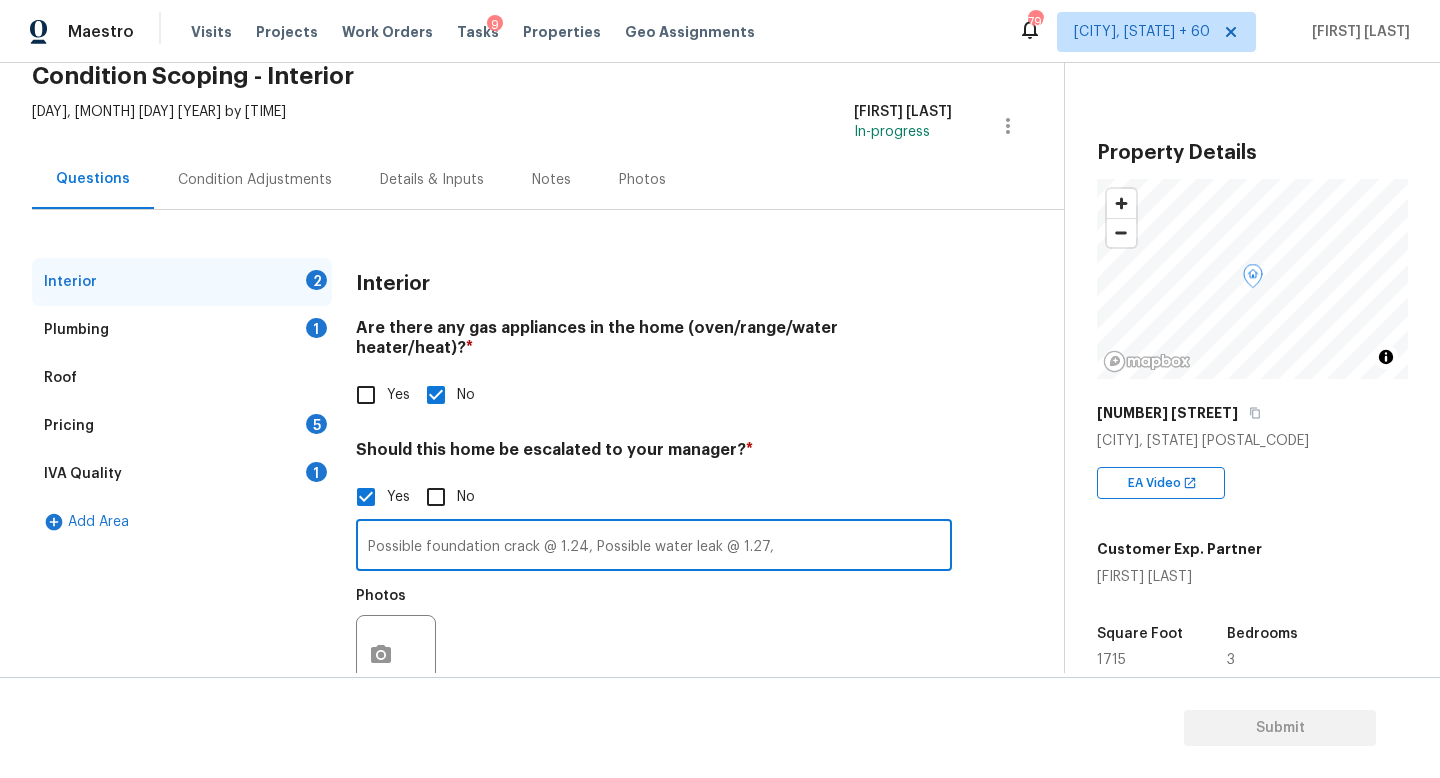 scroll, scrollTop: 137, scrollLeft: 0, axis: vertical 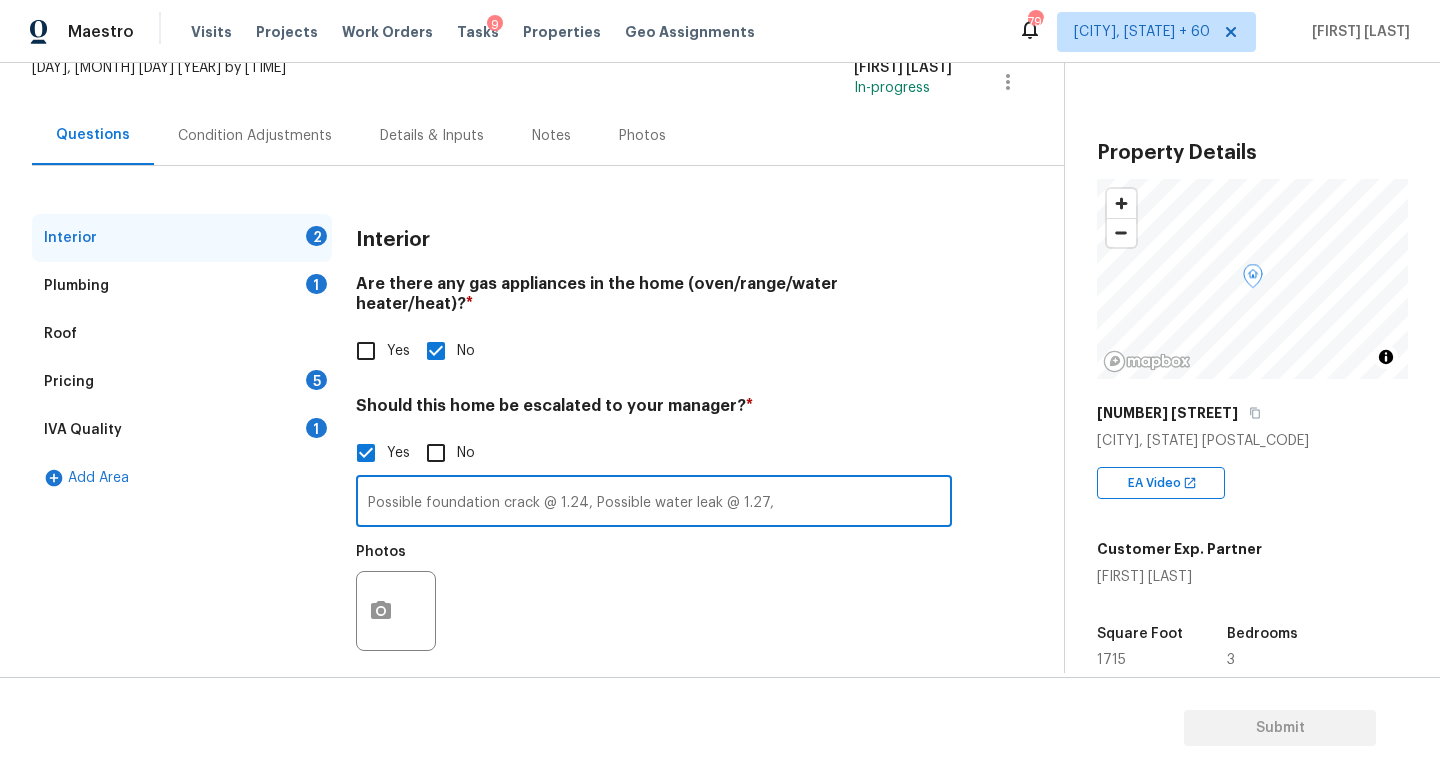 type on "Possible foundation crack @ 1.24, Possible water leak @ 1.27," 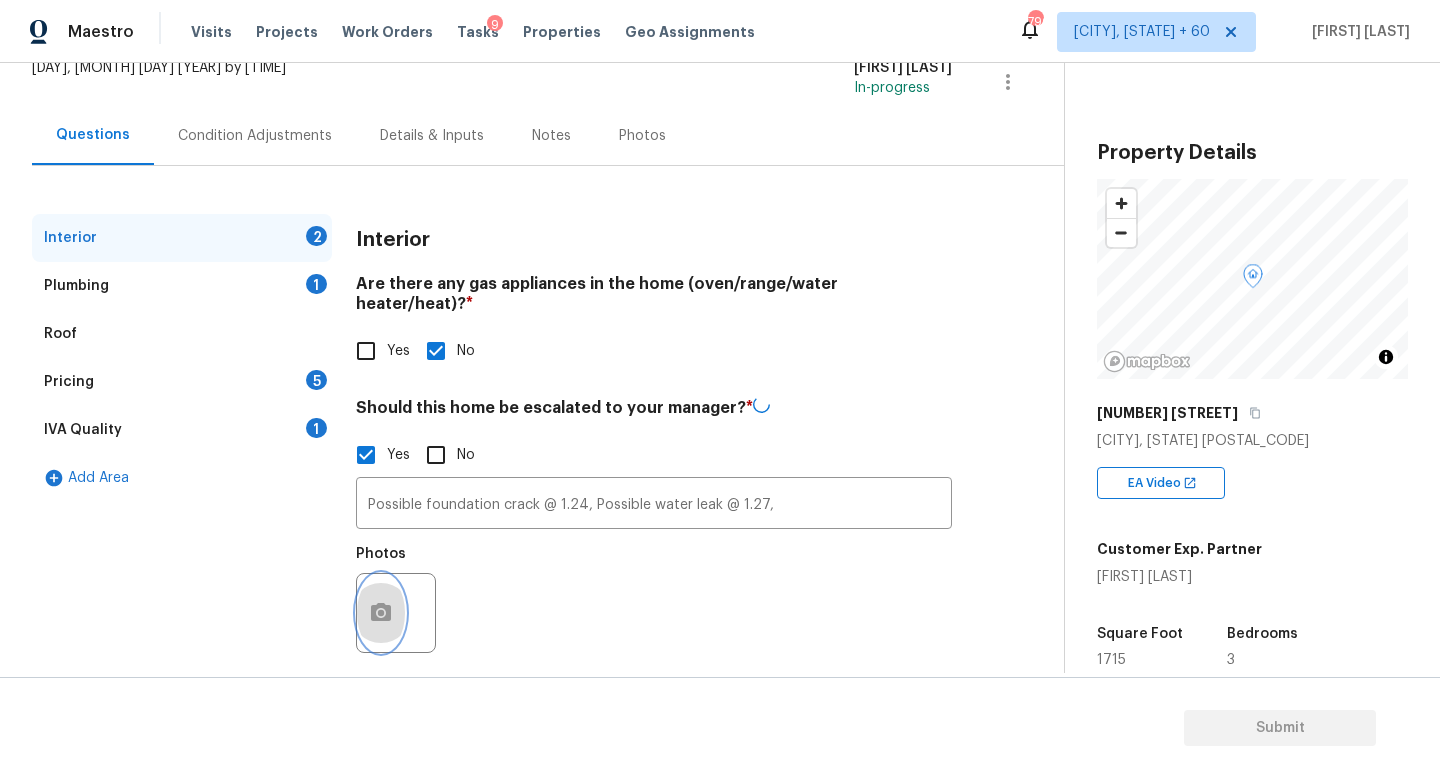click at bounding box center [381, 613] 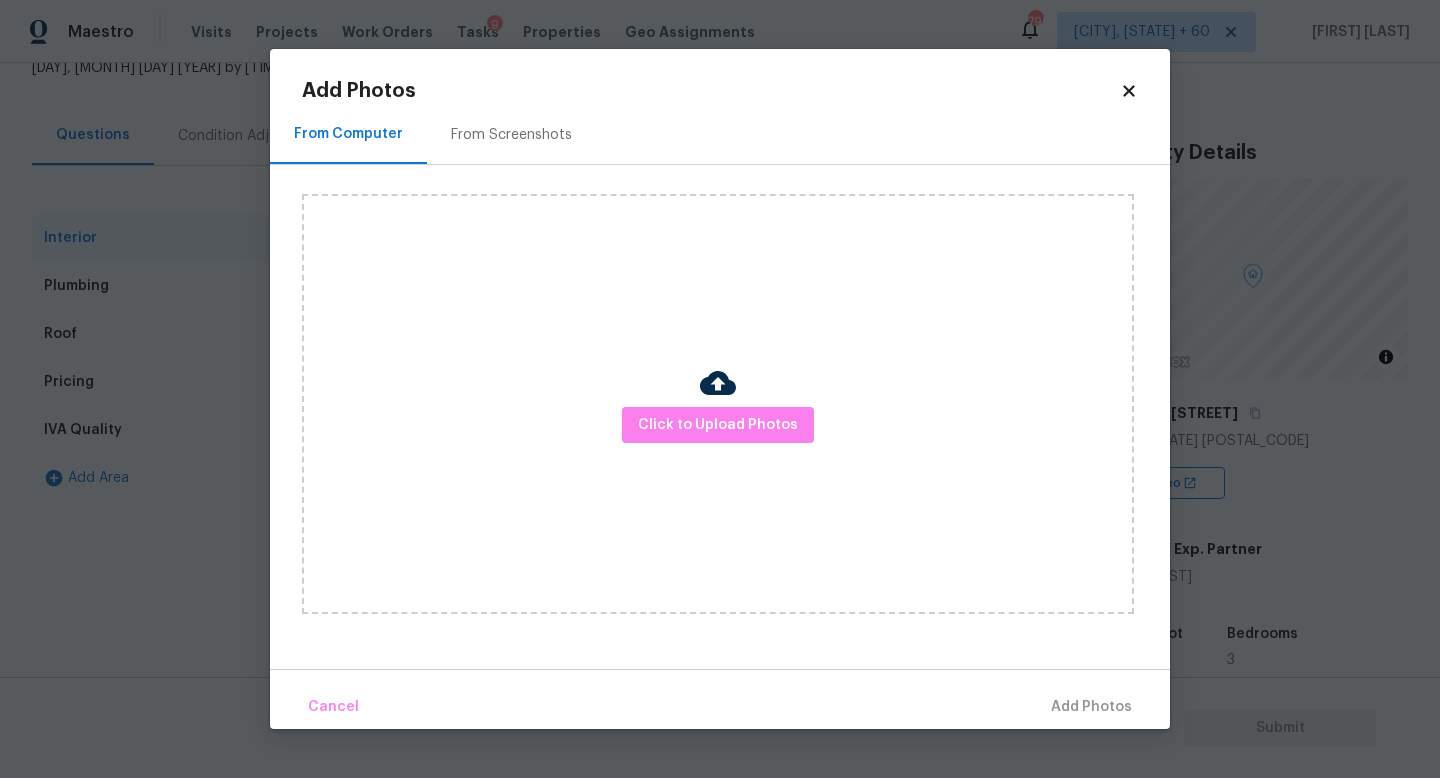 click on "Click to Upload Photos" at bounding box center [718, 404] 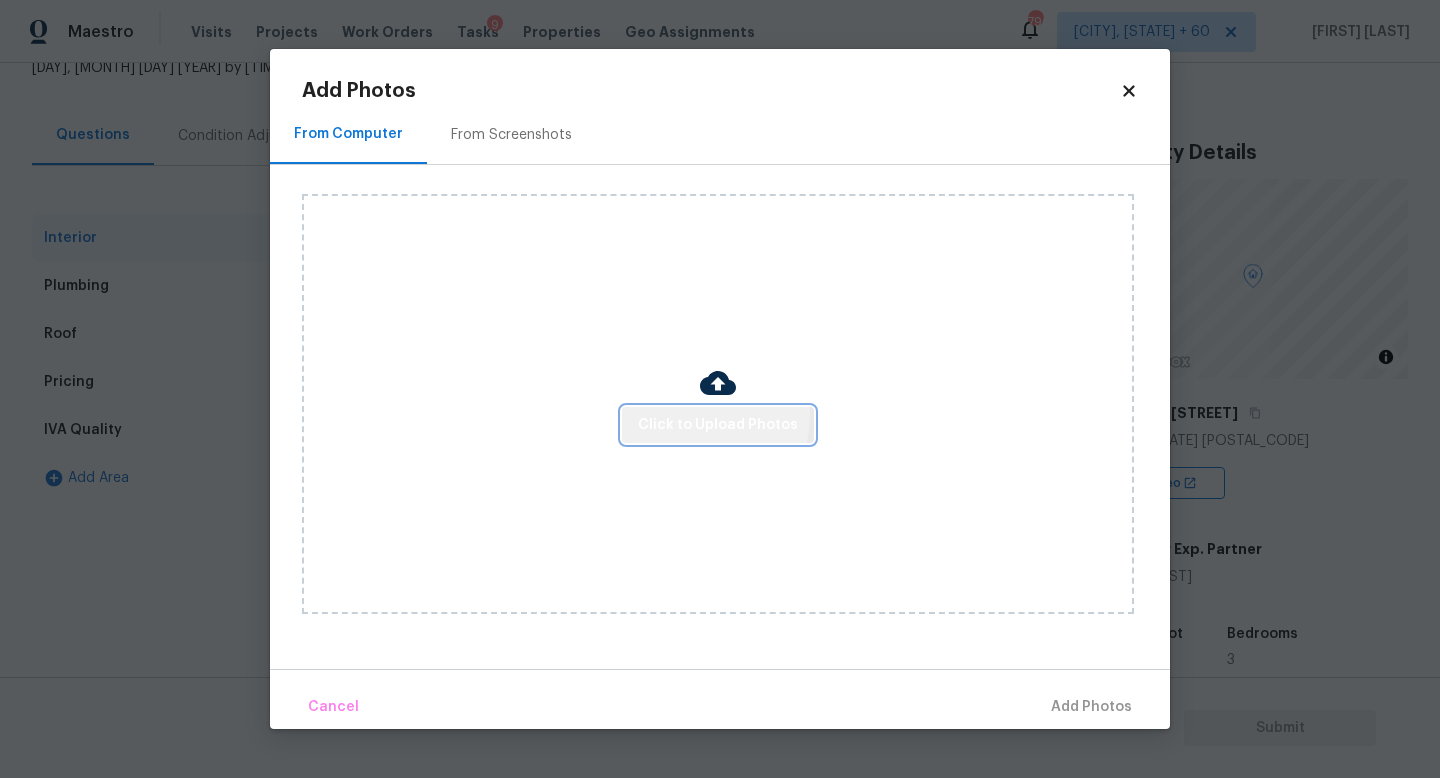 click on "Click to Upload Photos" at bounding box center (718, 425) 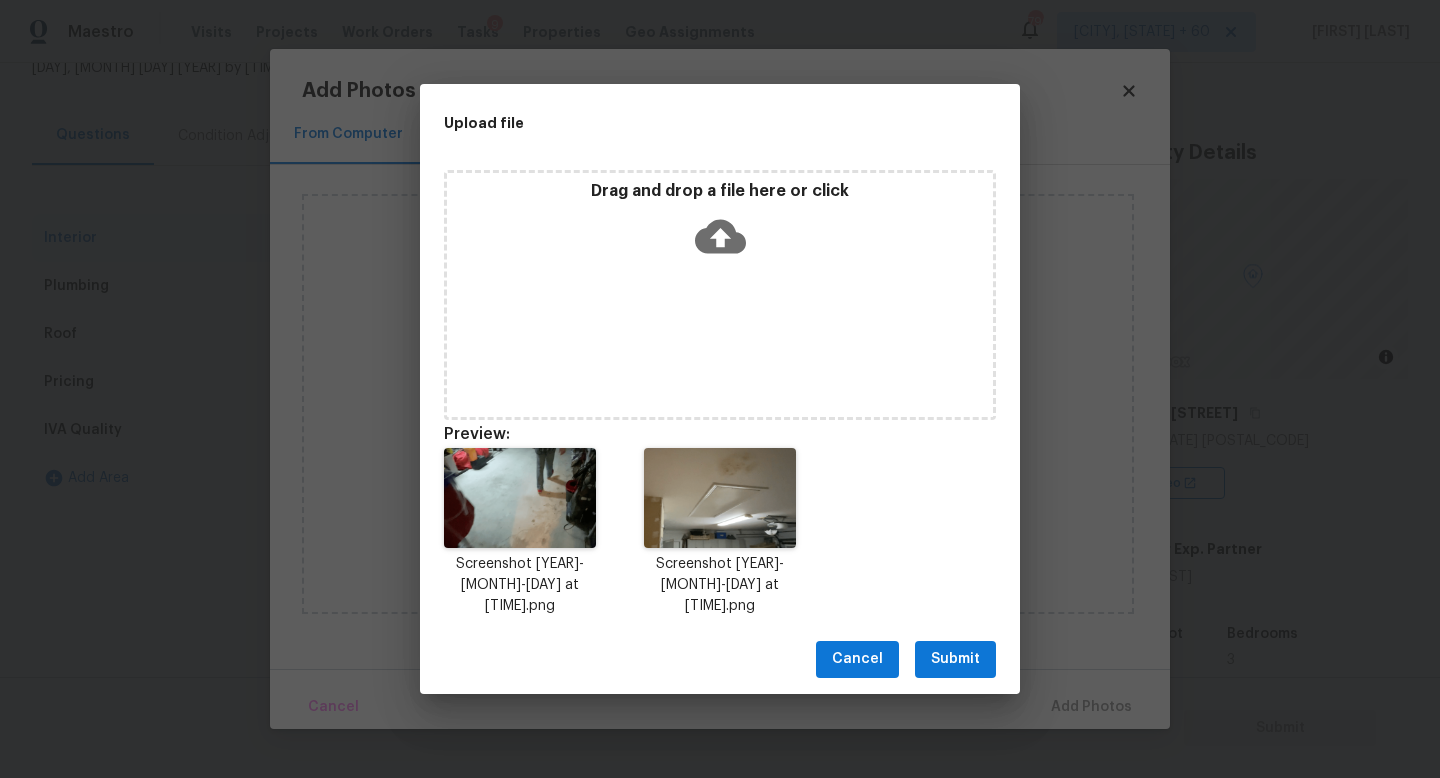 click on "Submit" at bounding box center (955, 659) 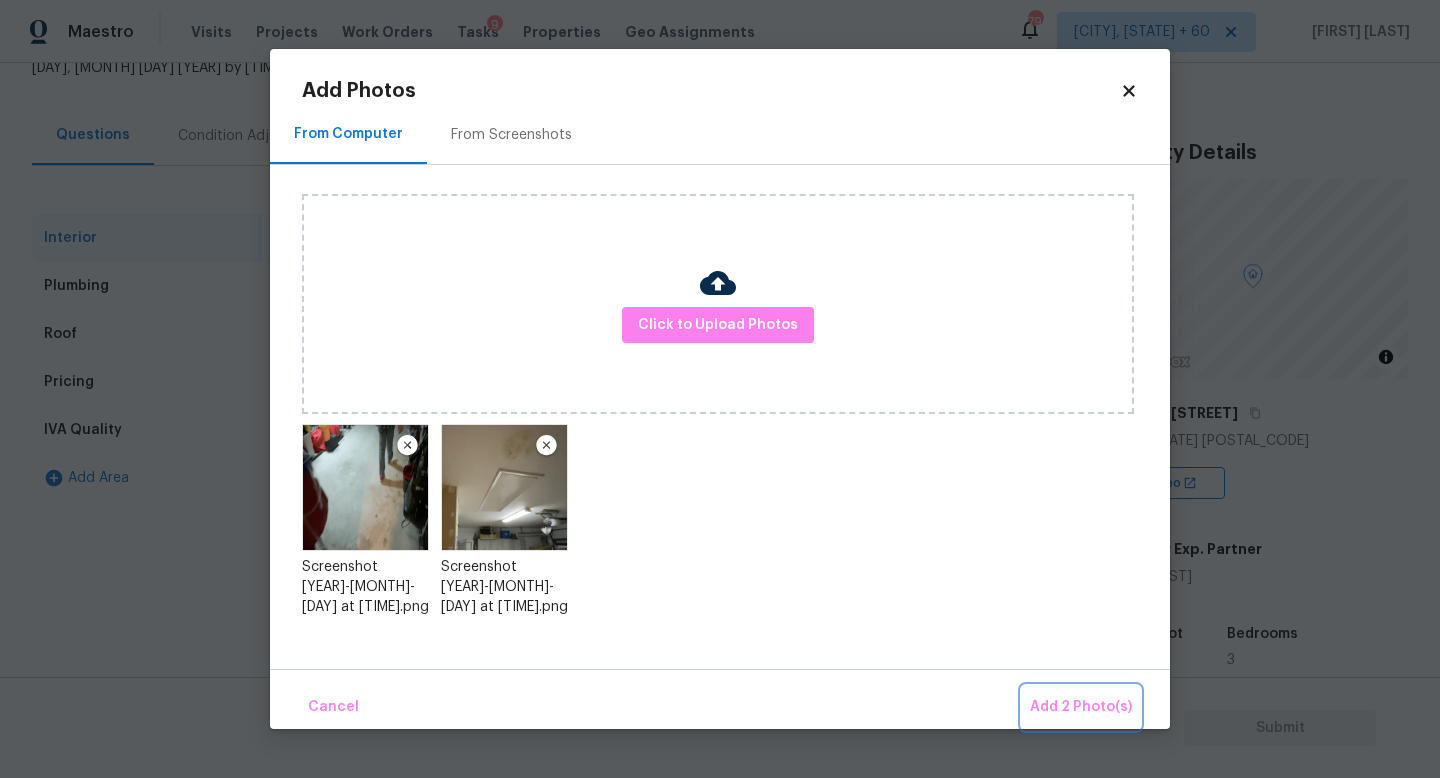 click on "Add 2 Photo(s)" at bounding box center [1081, 707] 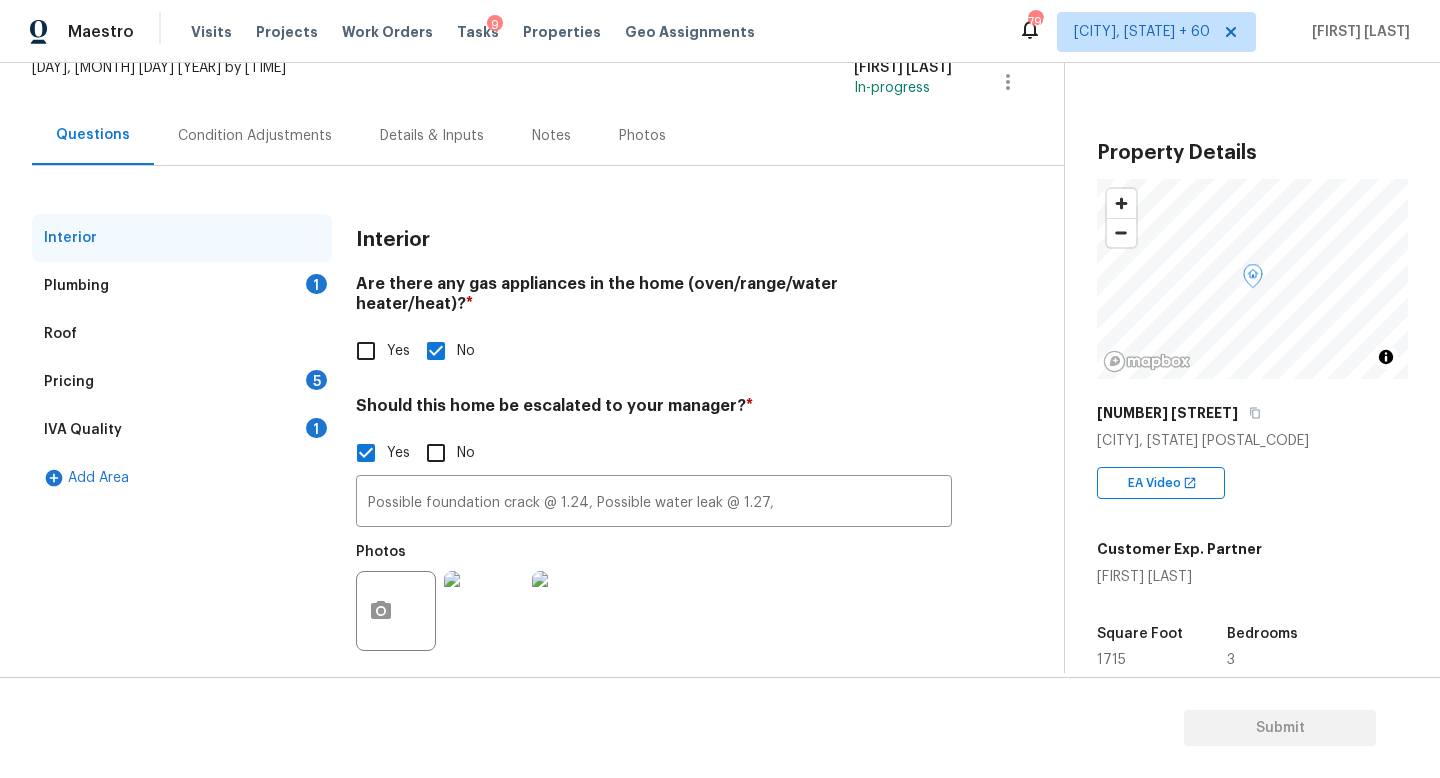 click on "Plumbing 1" at bounding box center [182, 286] 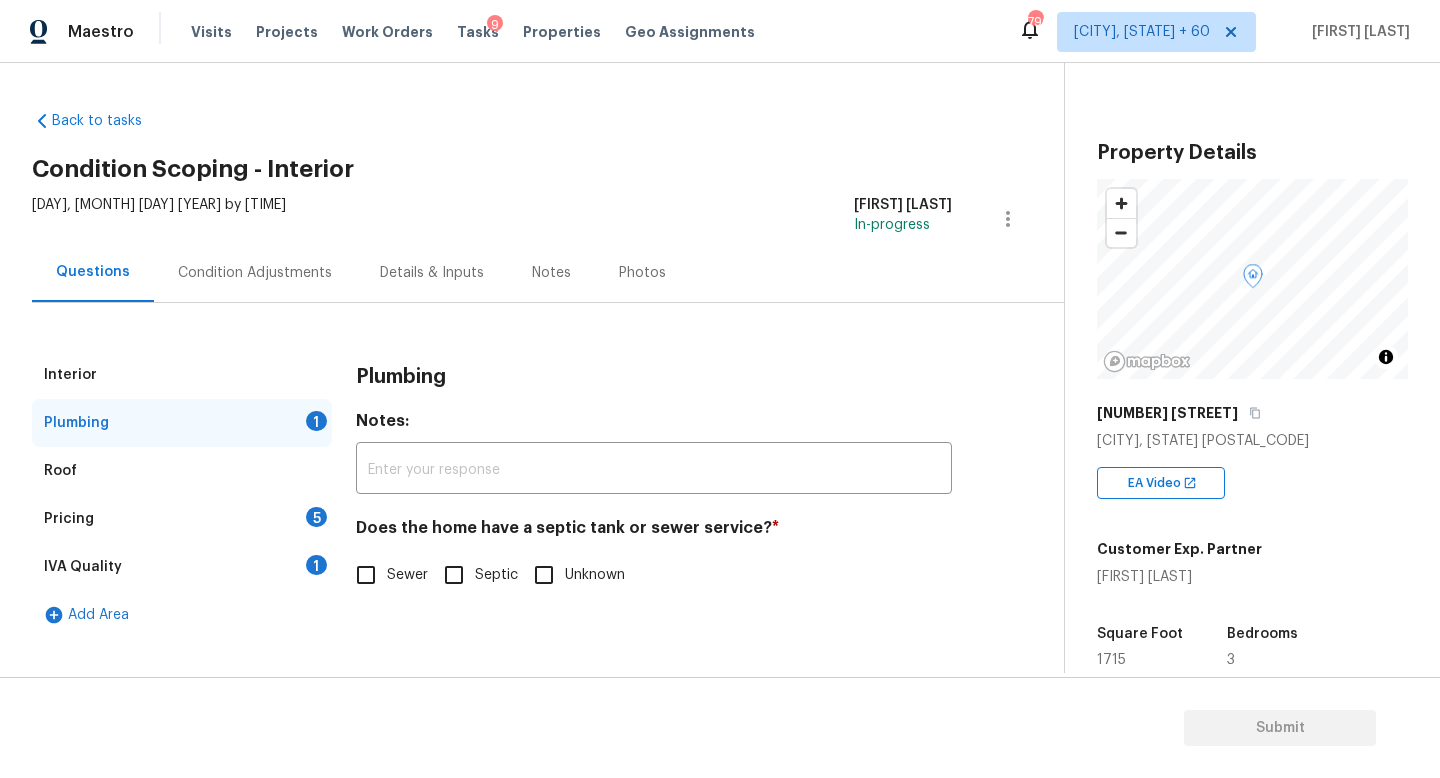 click on "Septic" at bounding box center [454, 575] 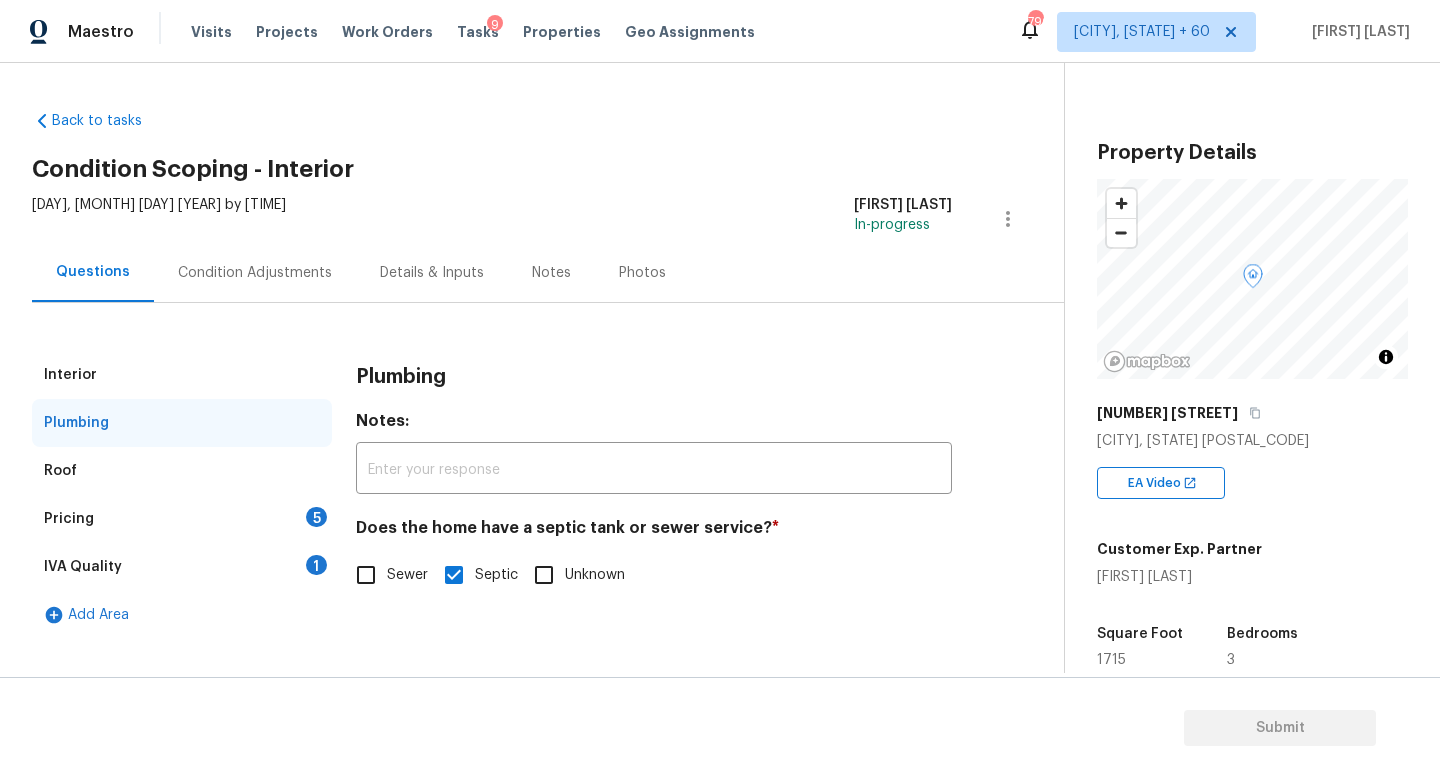 click on "Pricing 5" at bounding box center (182, 519) 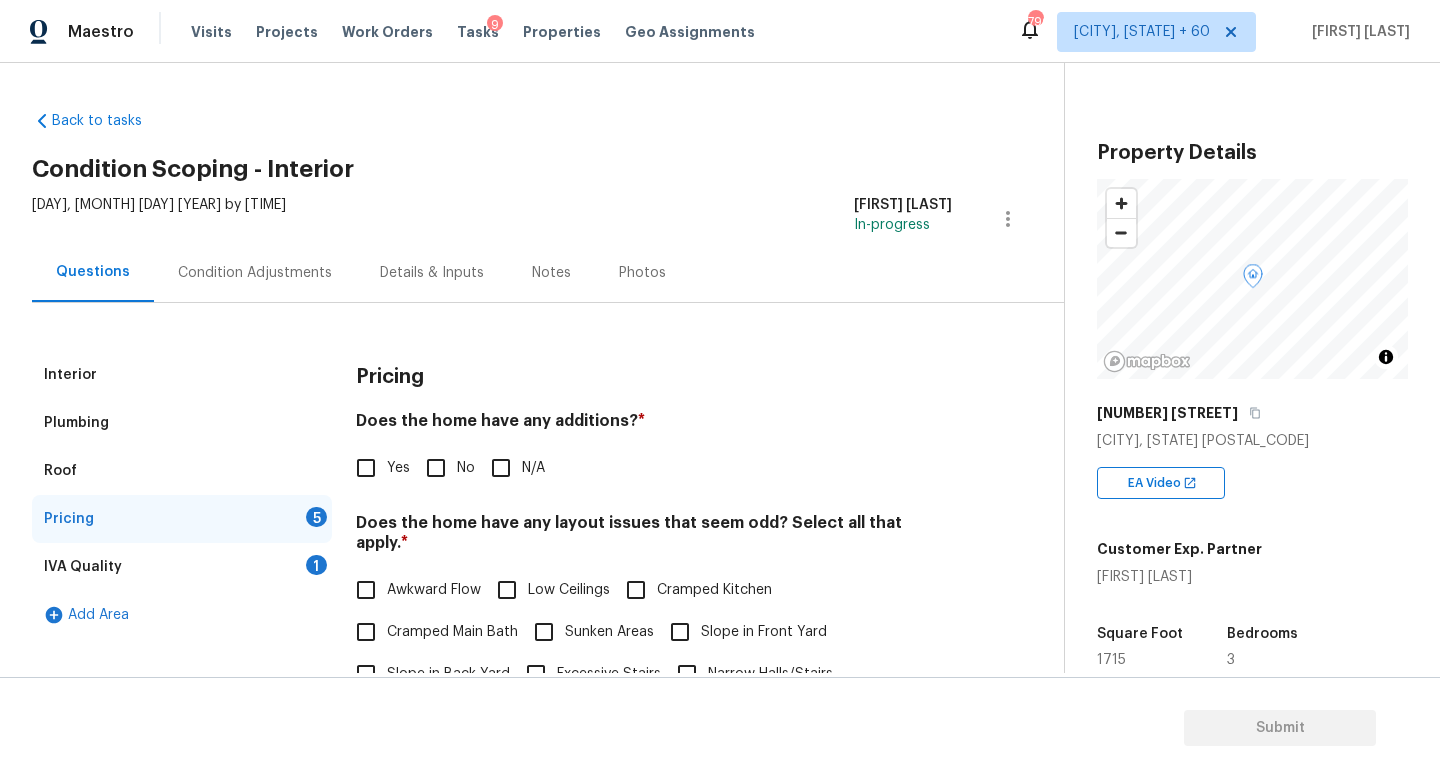 click on "Condition Adjustments" at bounding box center (255, 273) 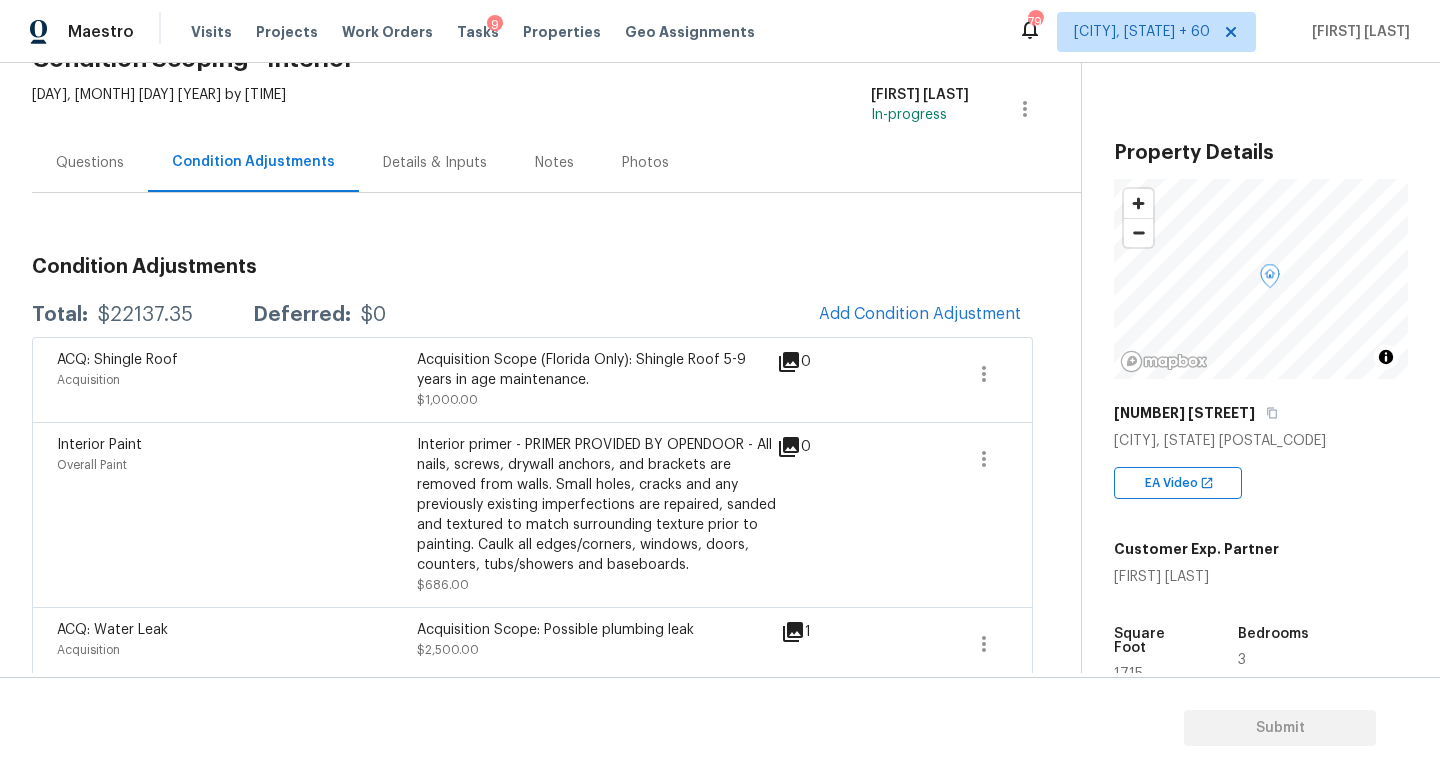 scroll, scrollTop: 30, scrollLeft: 0, axis: vertical 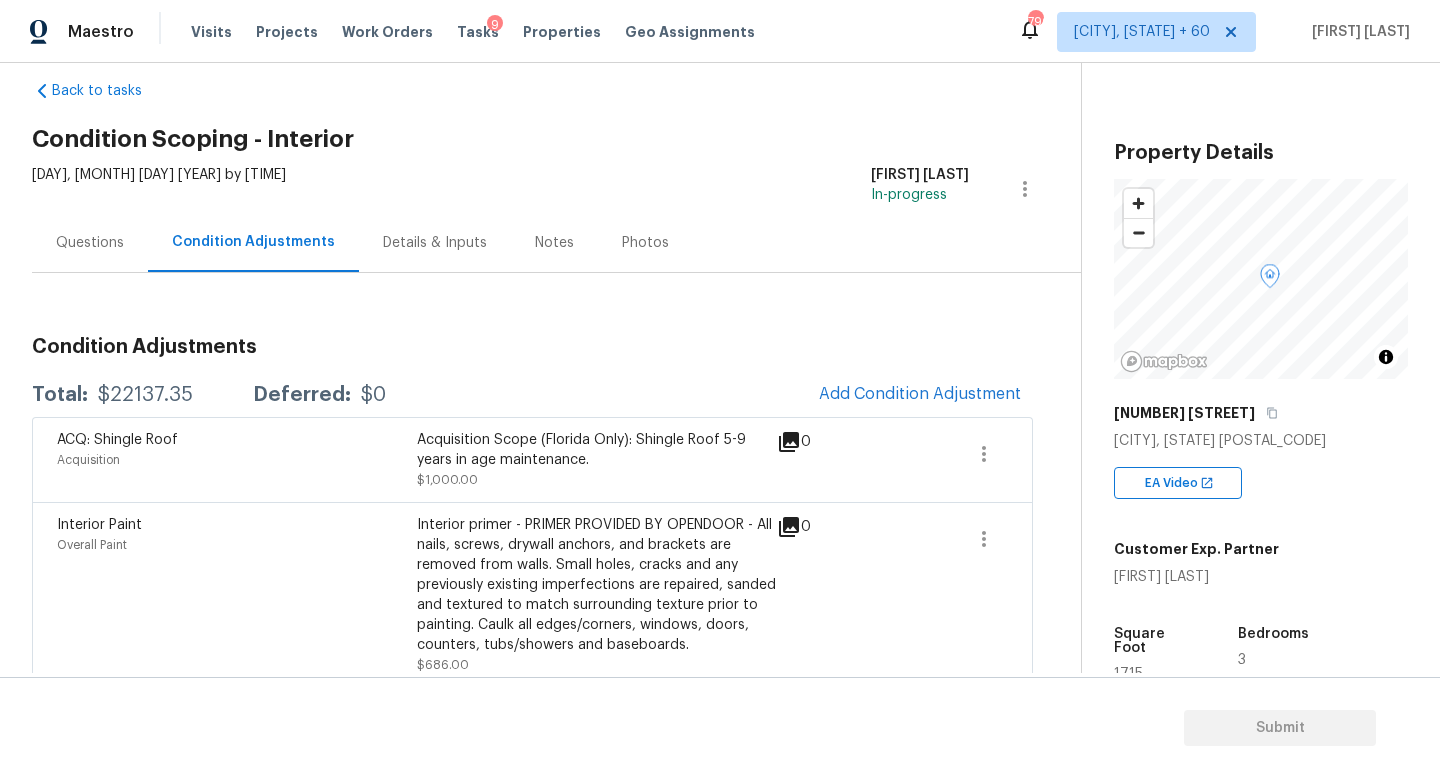 click on "Questions" at bounding box center [90, 242] 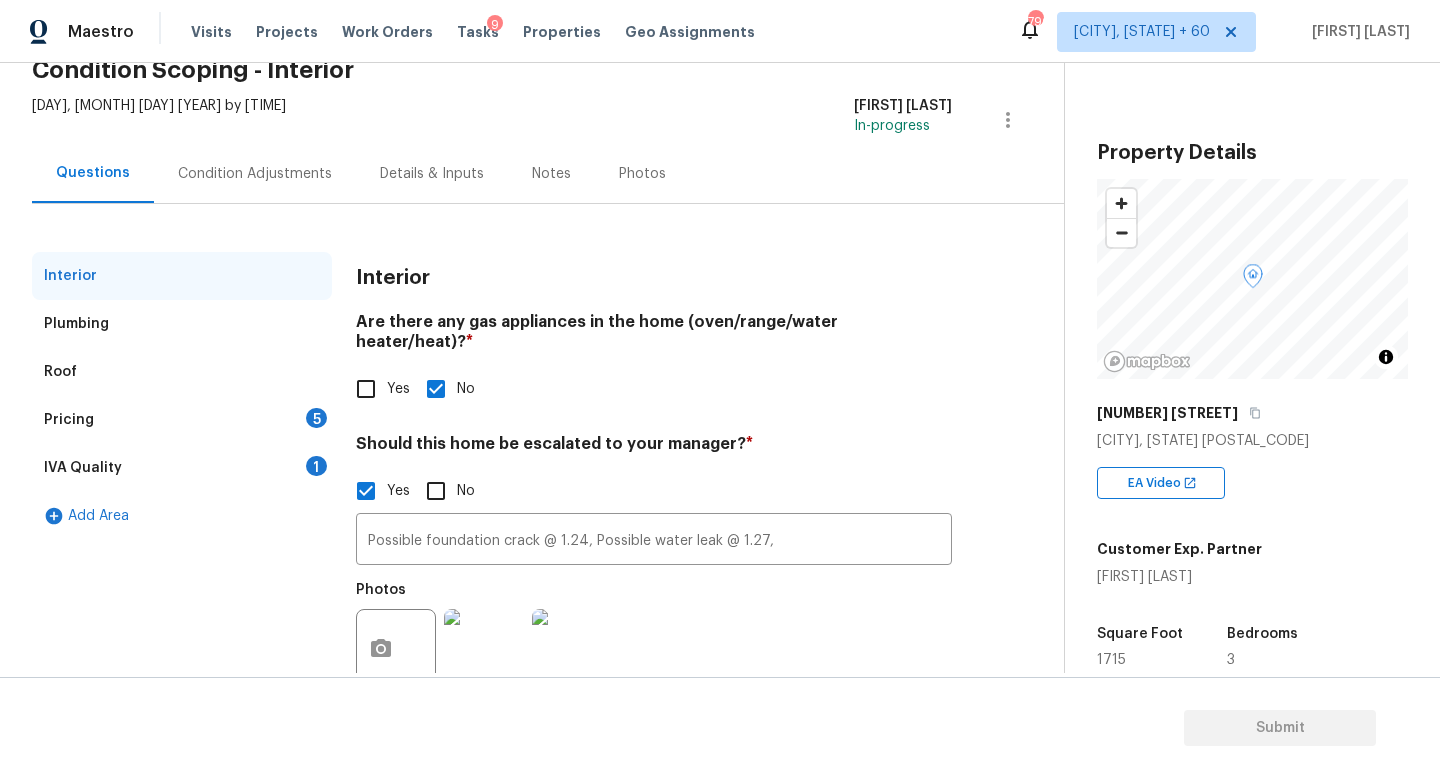 scroll, scrollTop: 137, scrollLeft: 0, axis: vertical 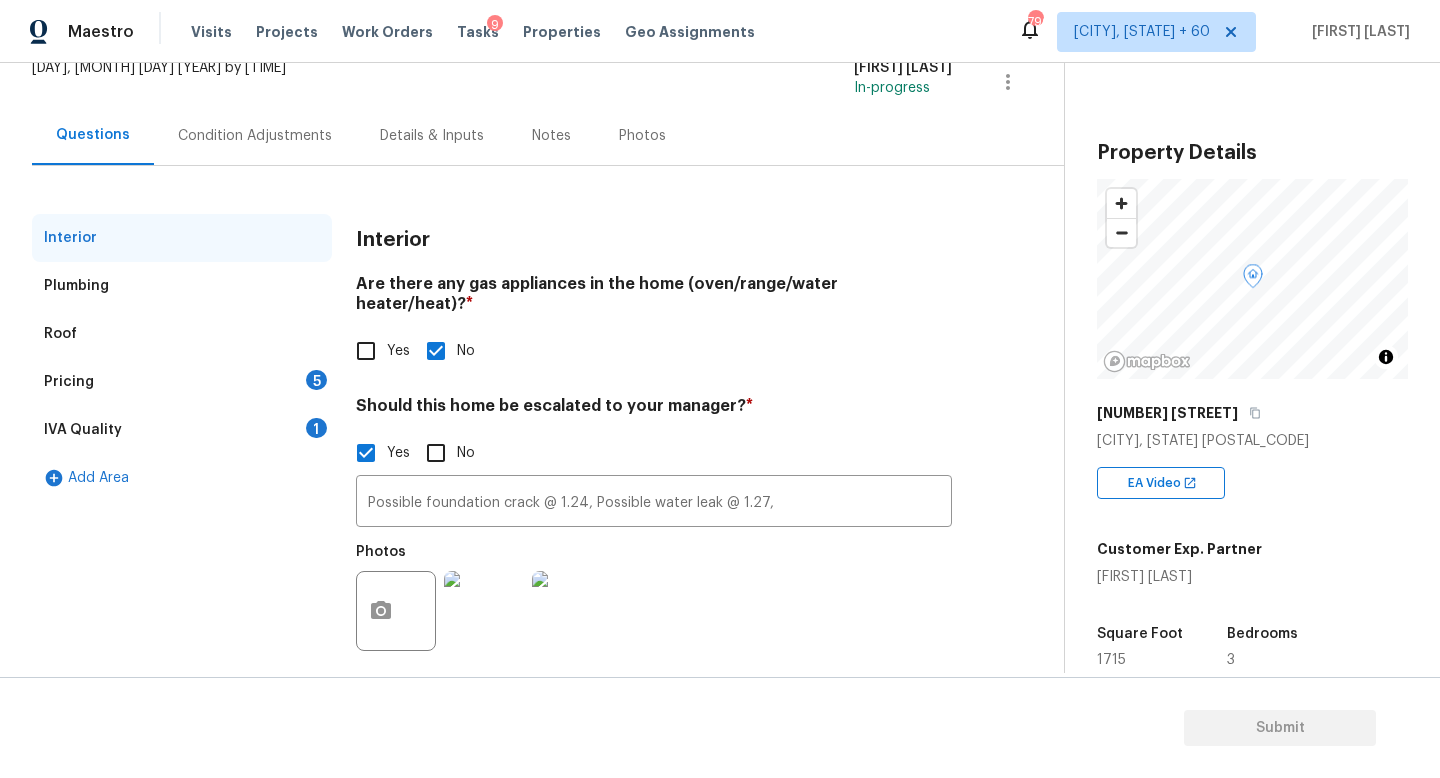 click on "Pricing 5" at bounding box center (182, 382) 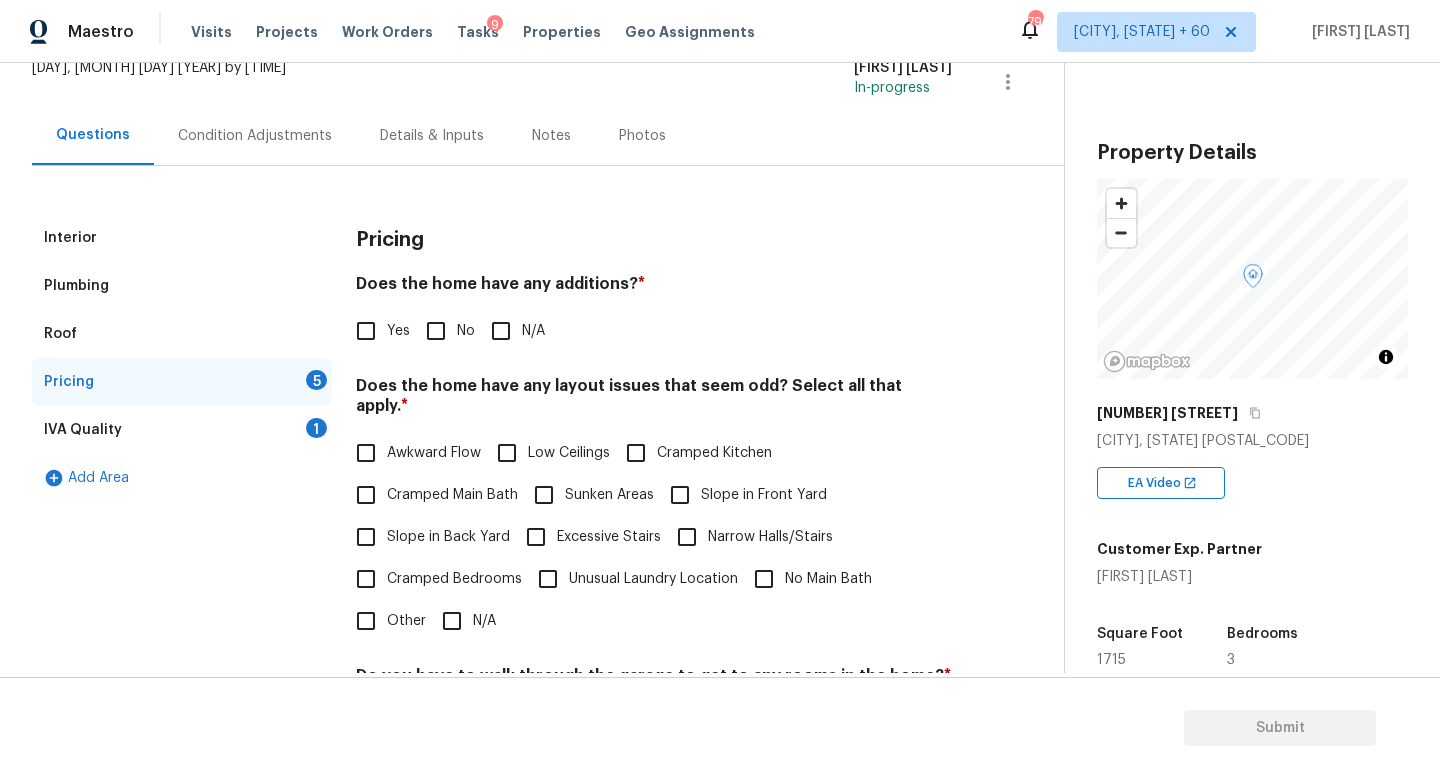 click on "Awkward Flow" at bounding box center (366, 453) 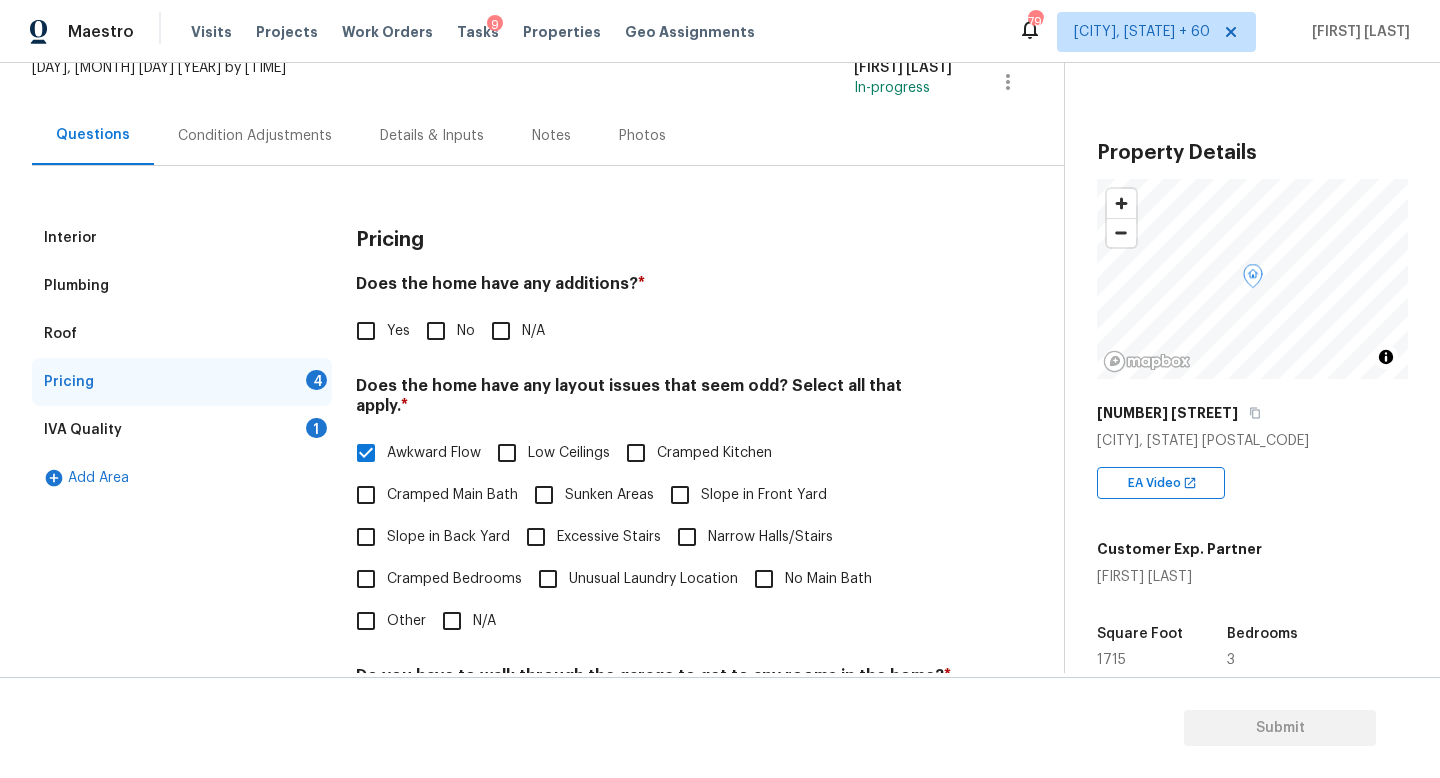 click on "Cramped Kitchen" at bounding box center (714, 453) 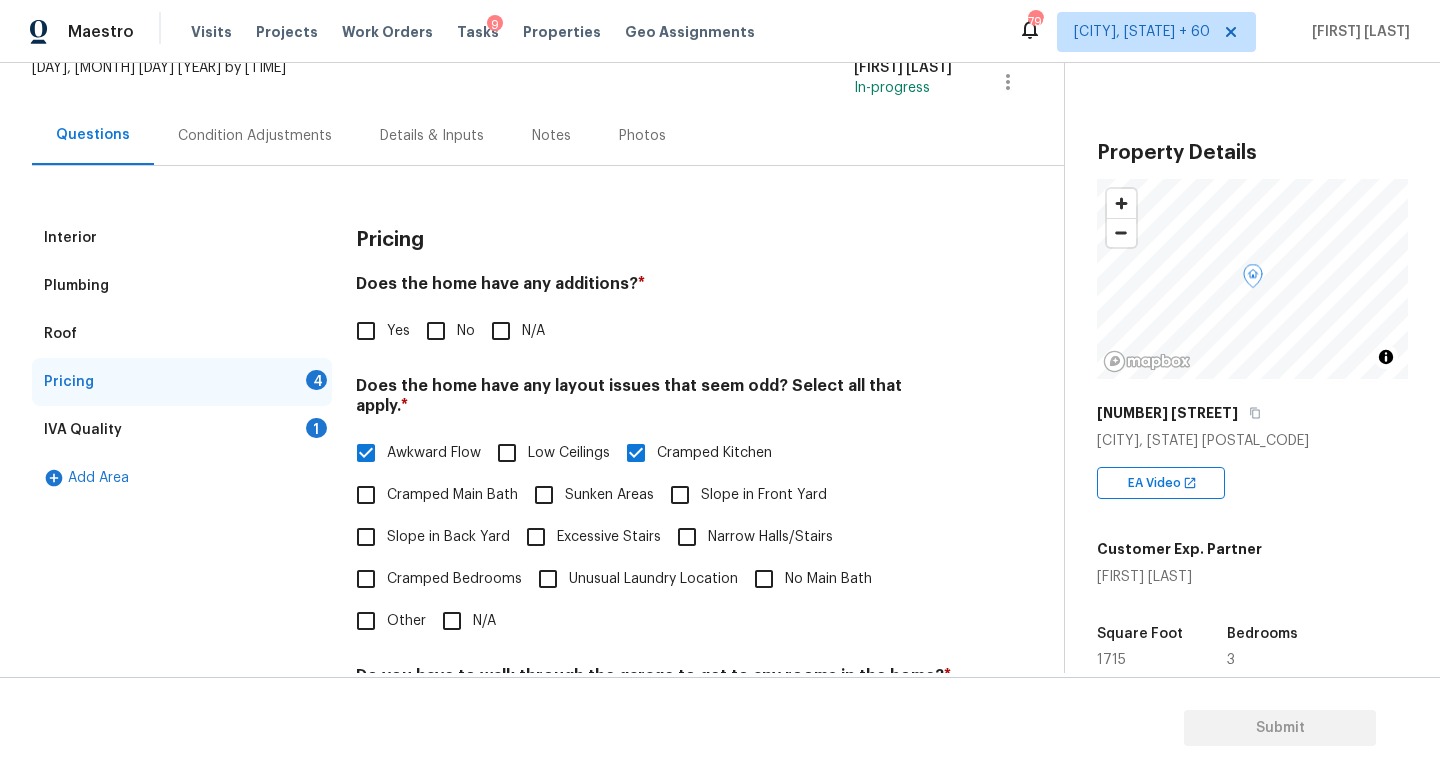 click on "No" at bounding box center [436, 331] 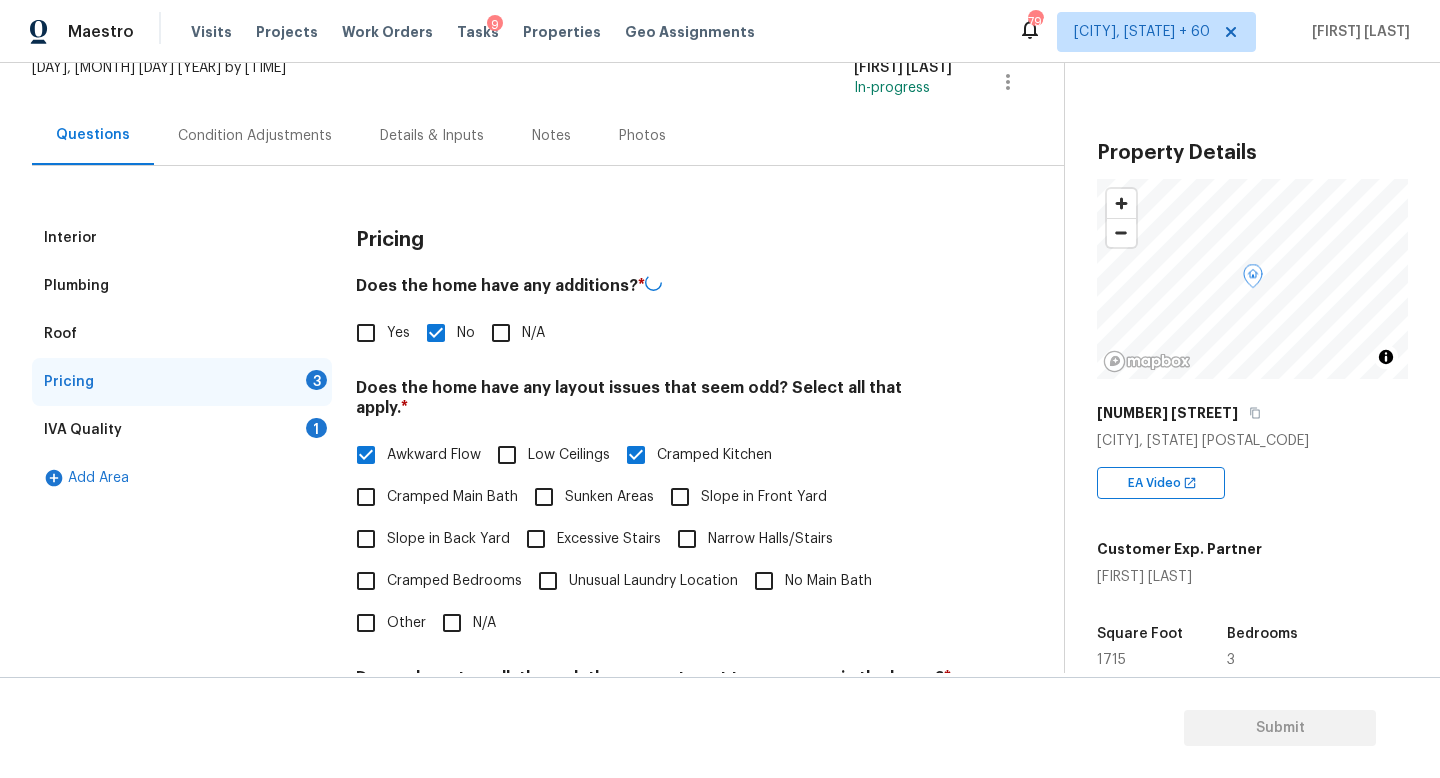 scroll, scrollTop: 422, scrollLeft: 0, axis: vertical 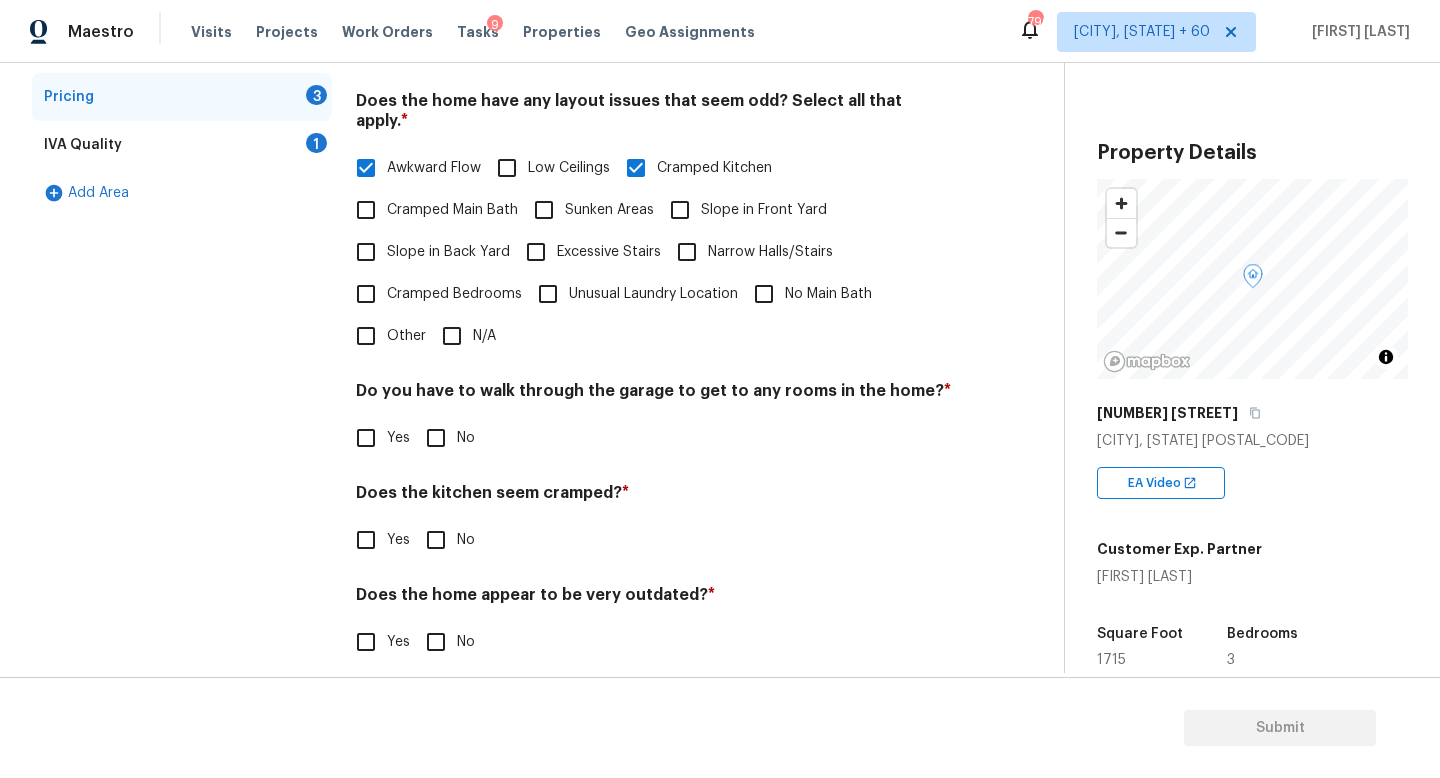 click on "No" at bounding box center [436, 438] 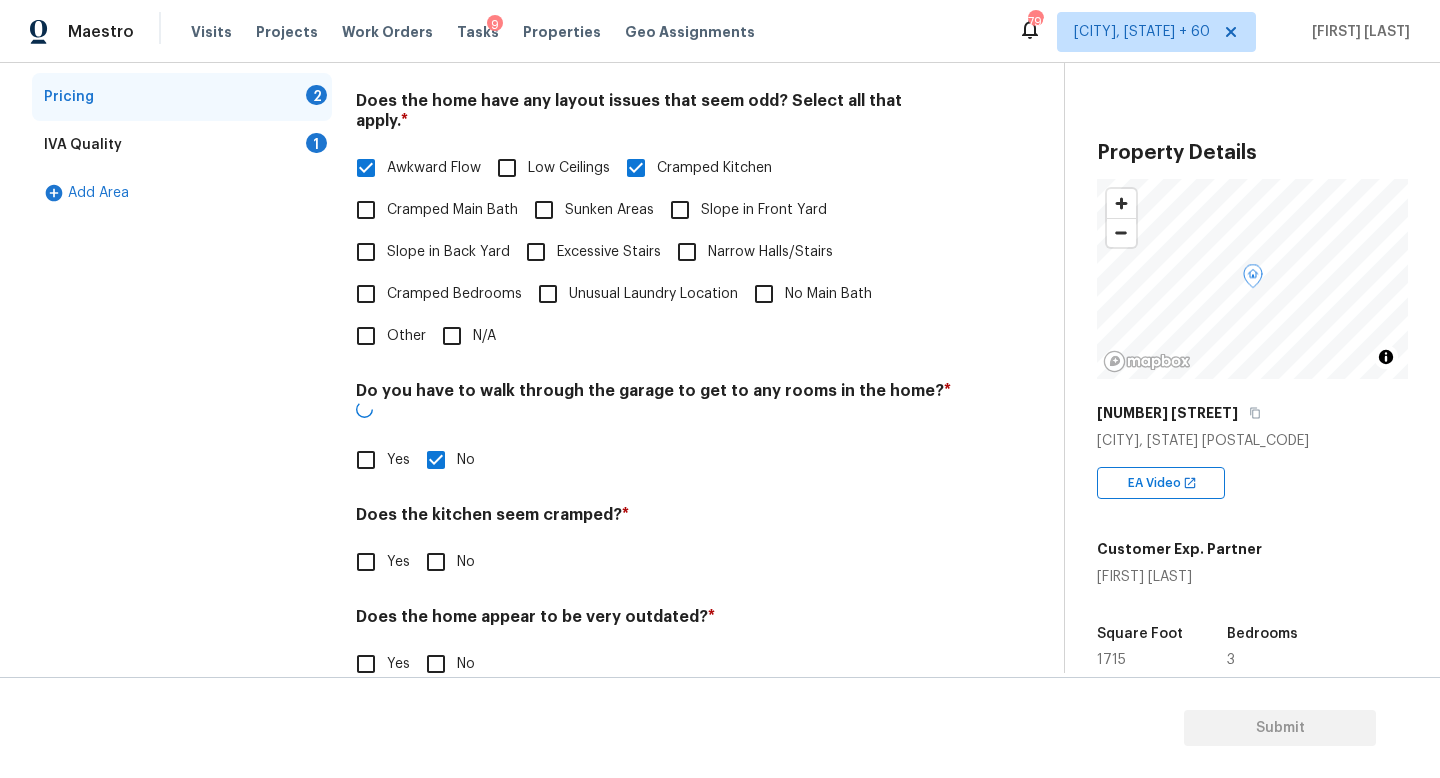 click on "Yes" at bounding box center (366, 562) 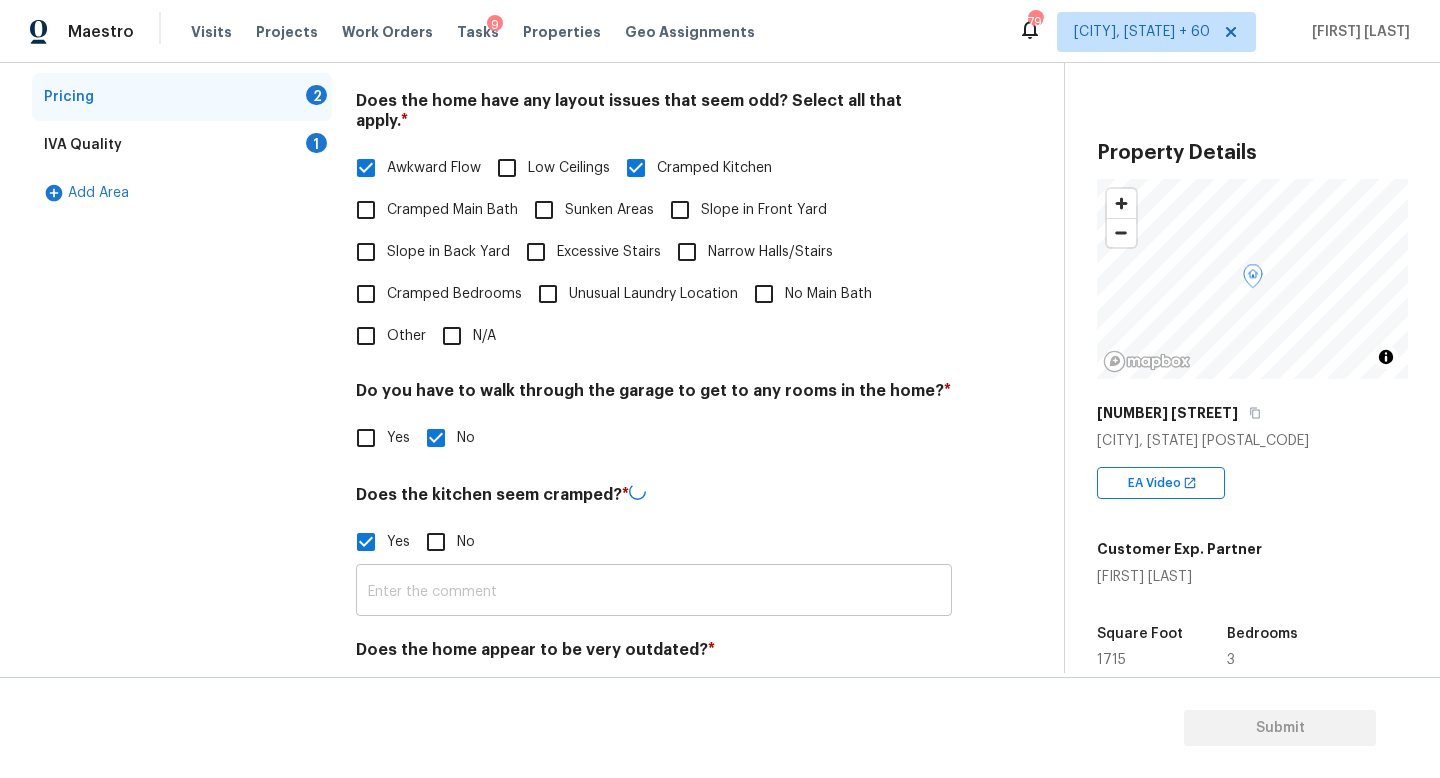 click at bounding box center (654, 592) 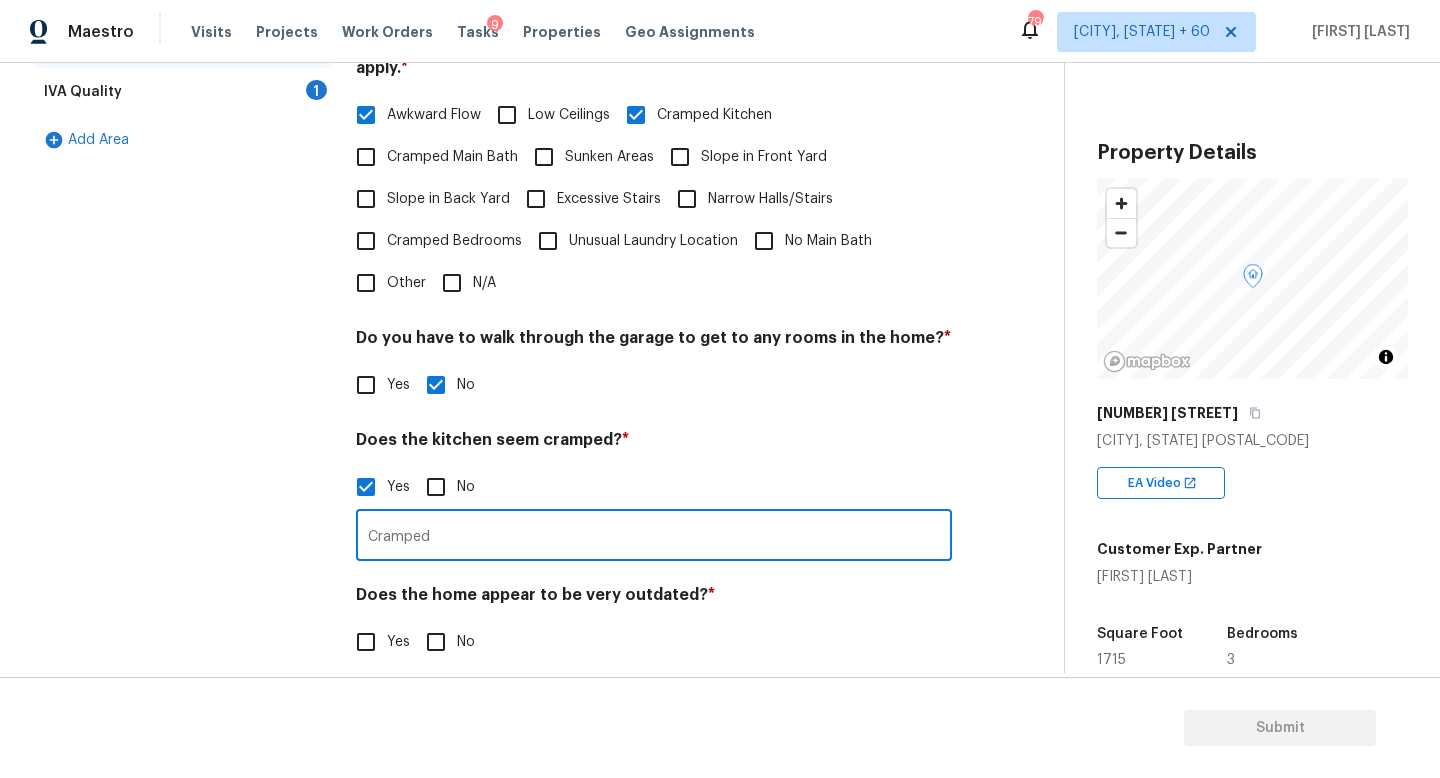 type on "Cramped" 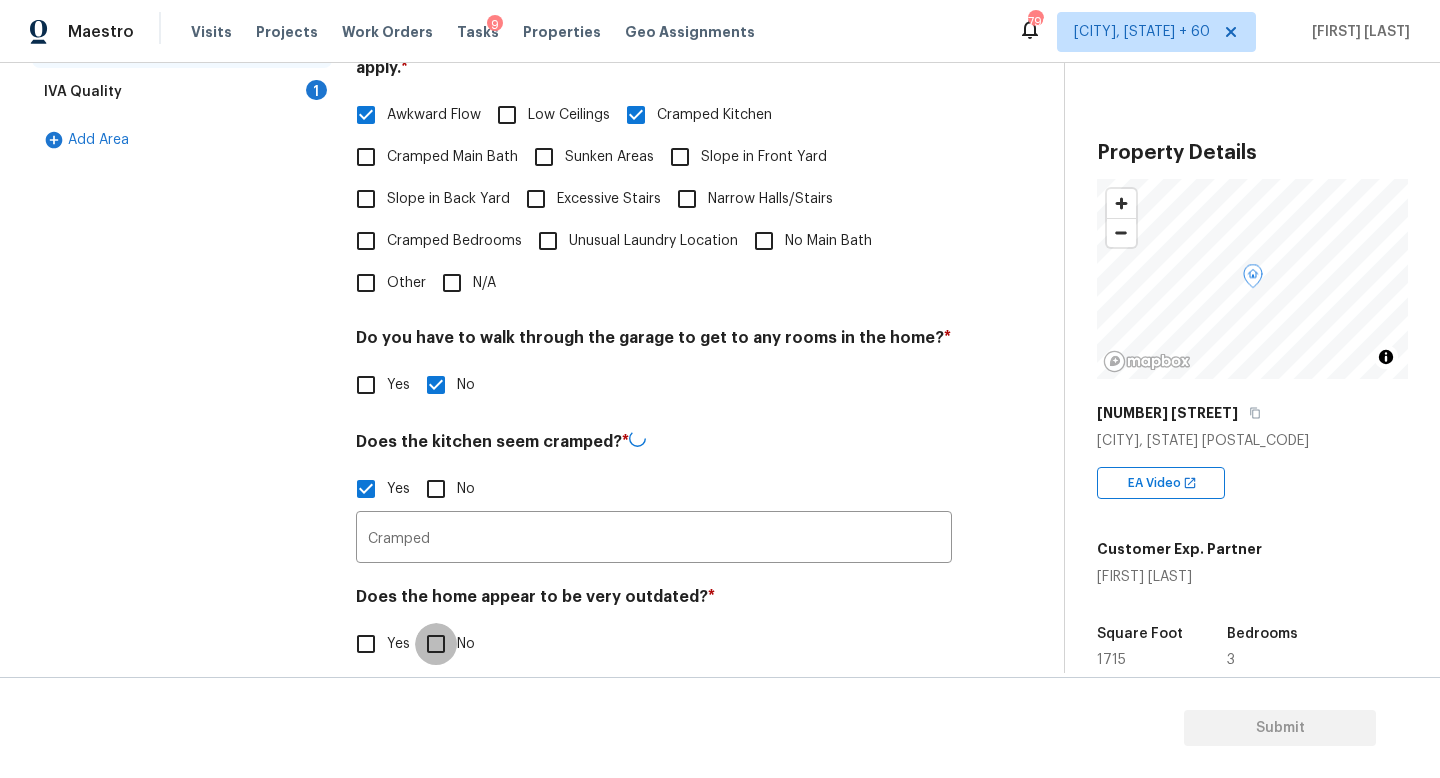 click on "No" at bounding box center (436, 644) 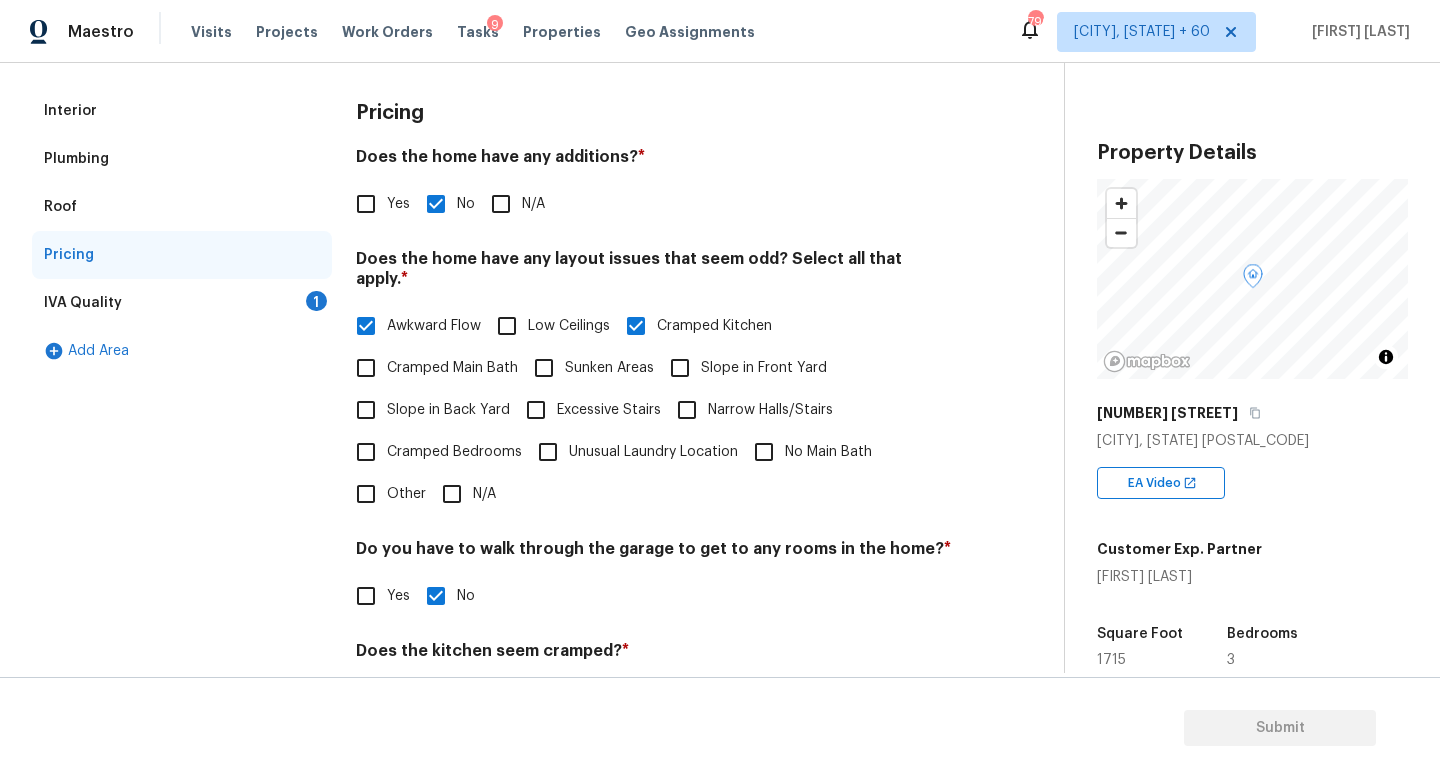 scroll, scrollTop: 0, scrollLeft: 0, axis: both 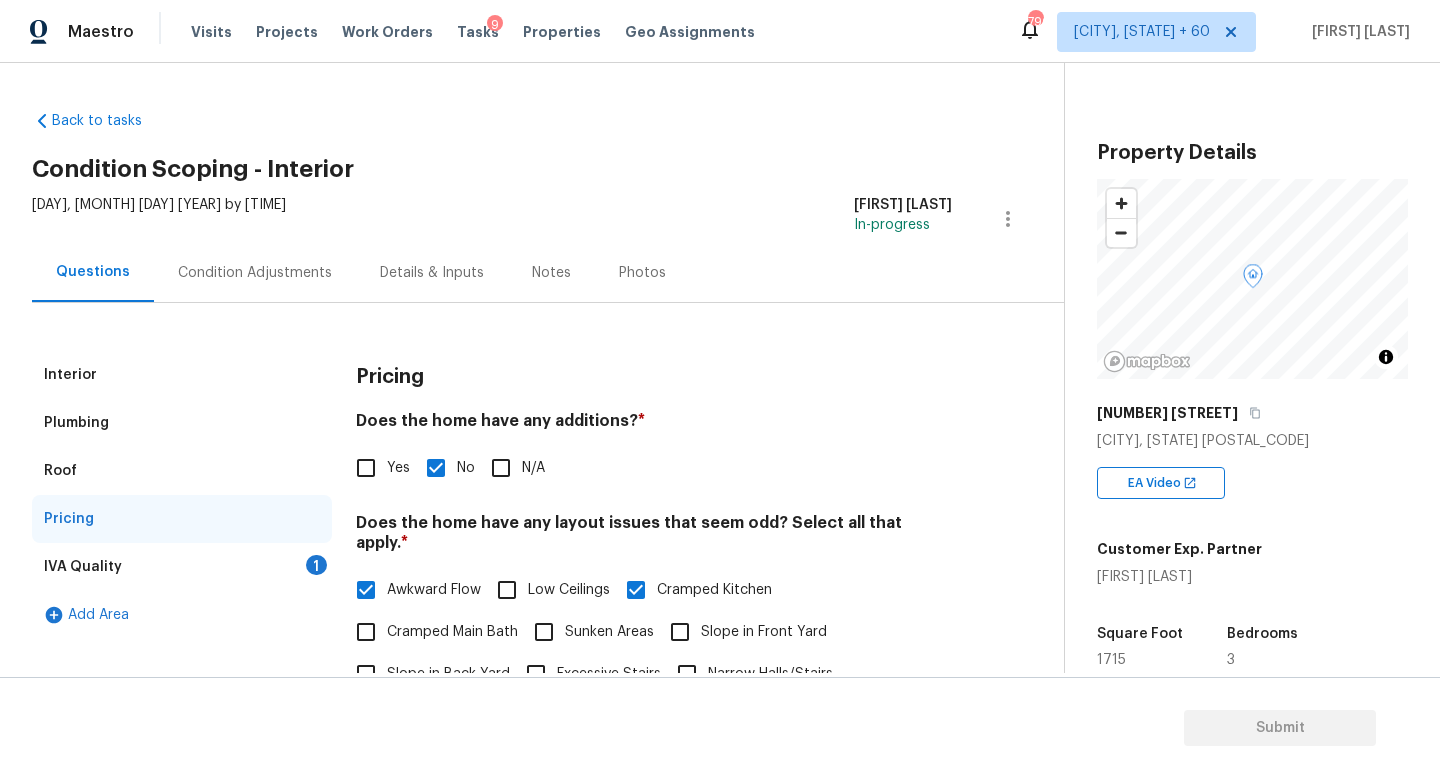 click on "IVA Quality 1" at bounding box center [182, 567] 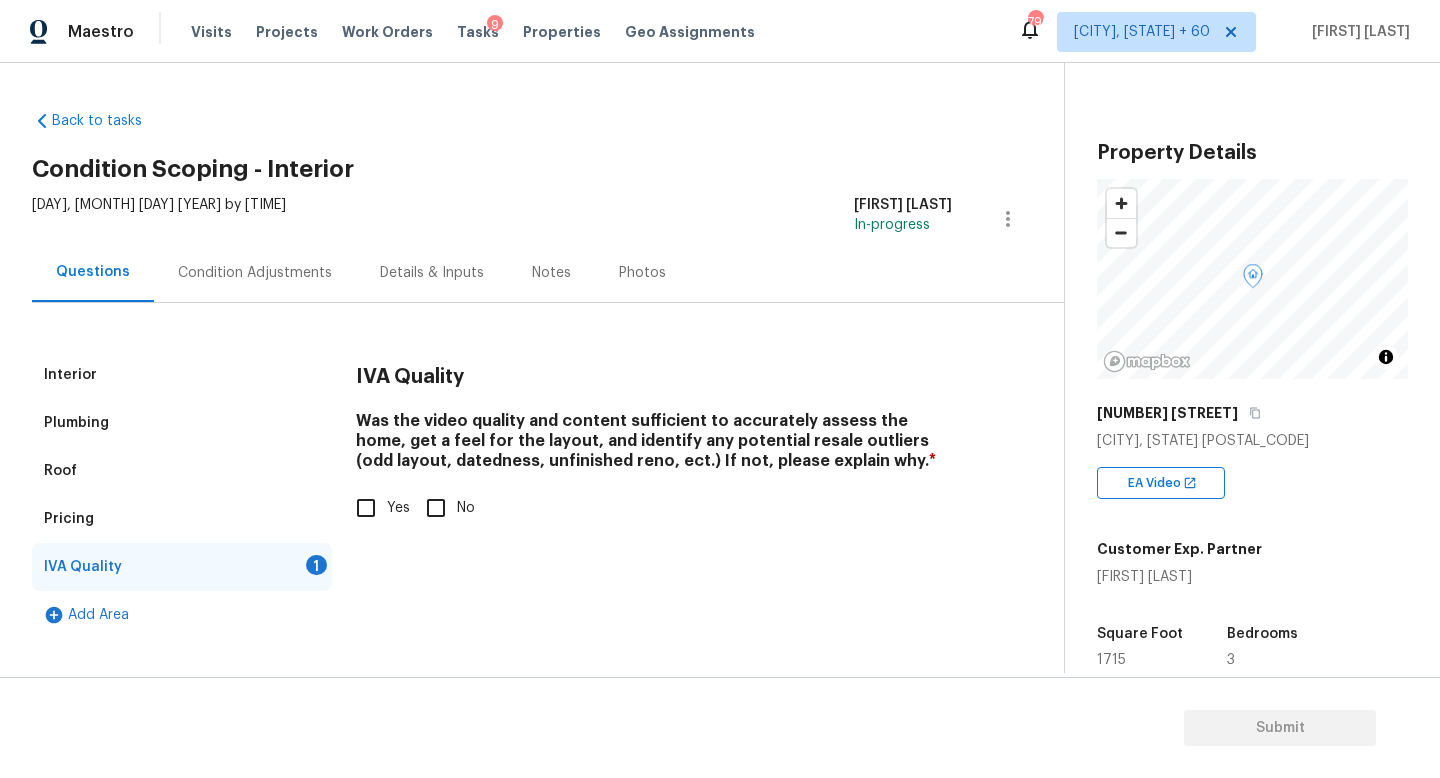 click on "Pricing" at bounding box center (182, 519) 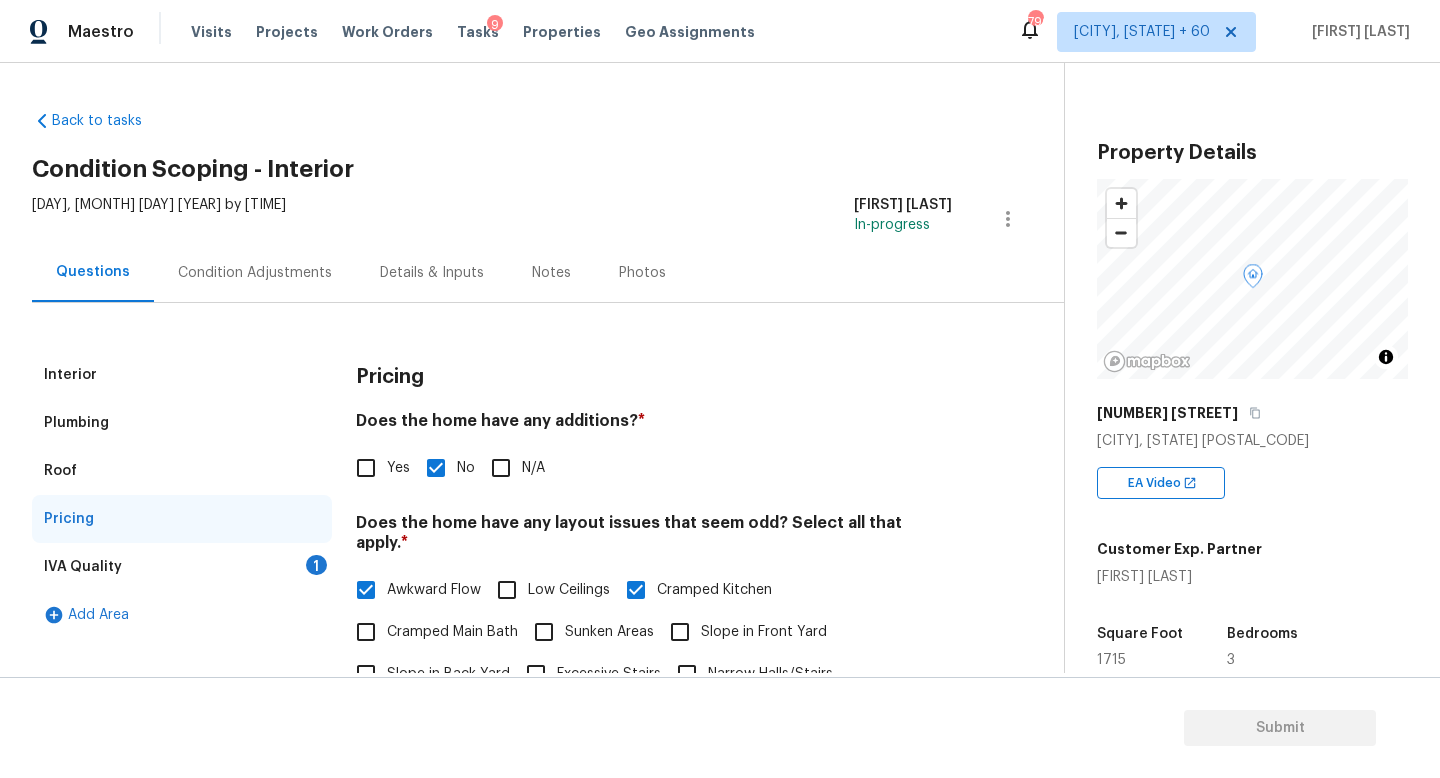 click on "IVA Quality 1" at bounding box center (182, 567) 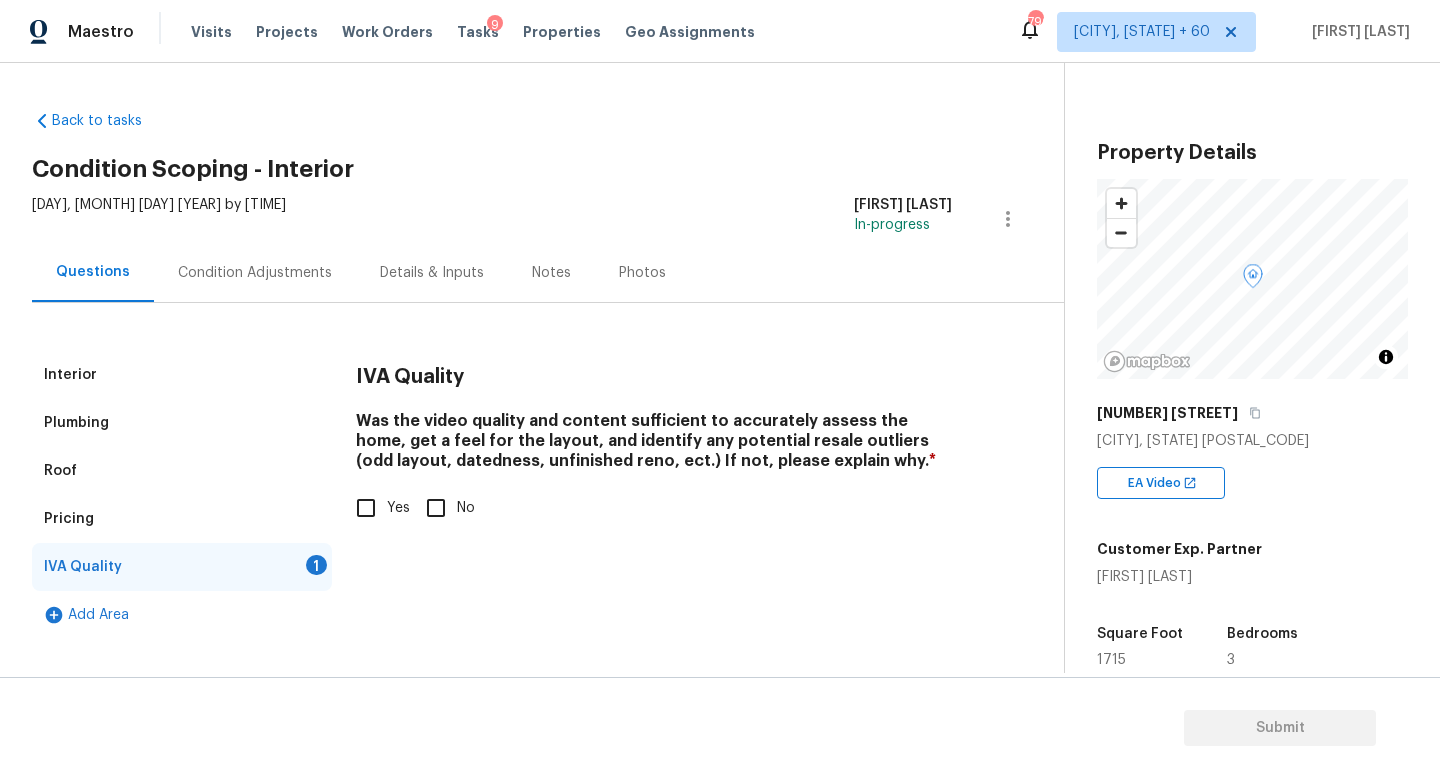 click on "Yes" at bounding box center [398, 508] 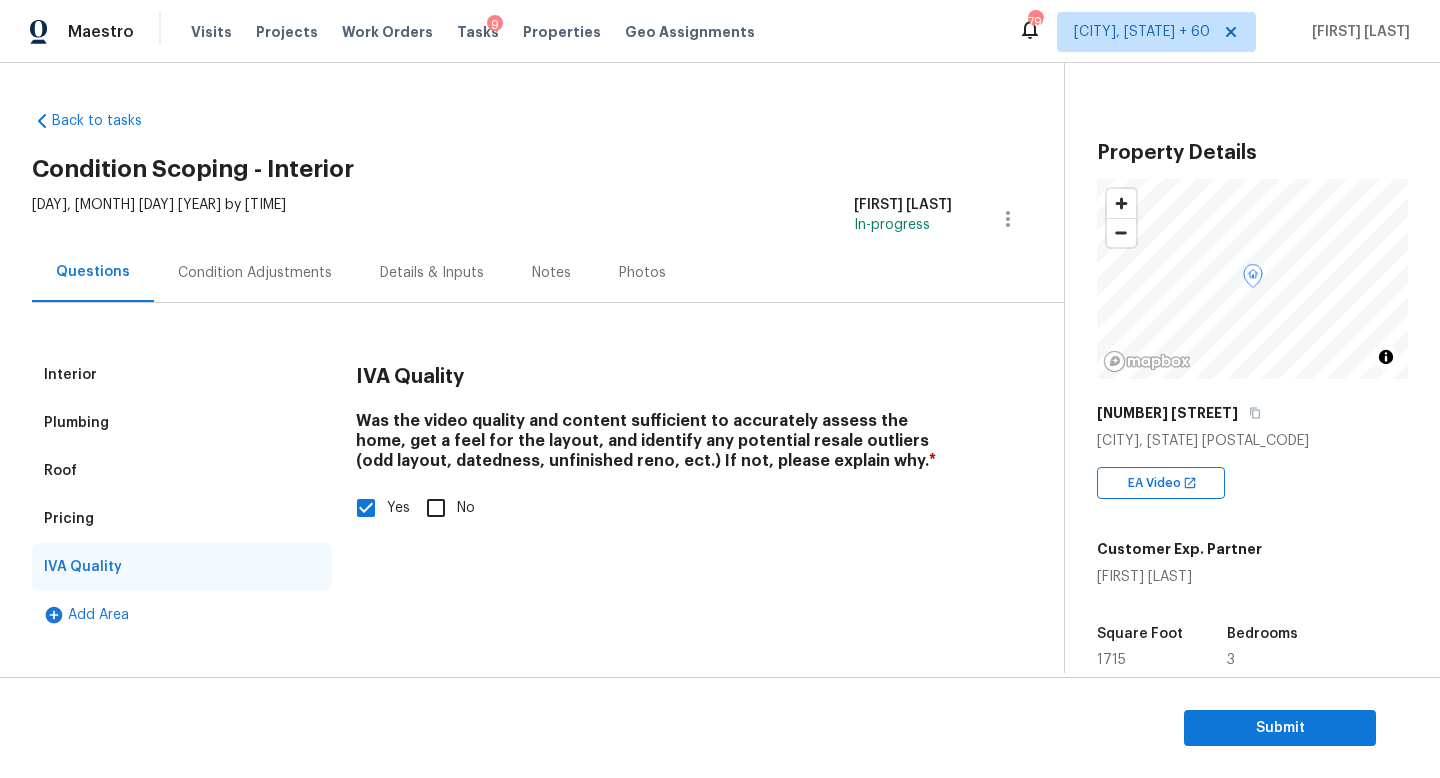 click on "Condition Adjustments" at bounding box center [255, 272] 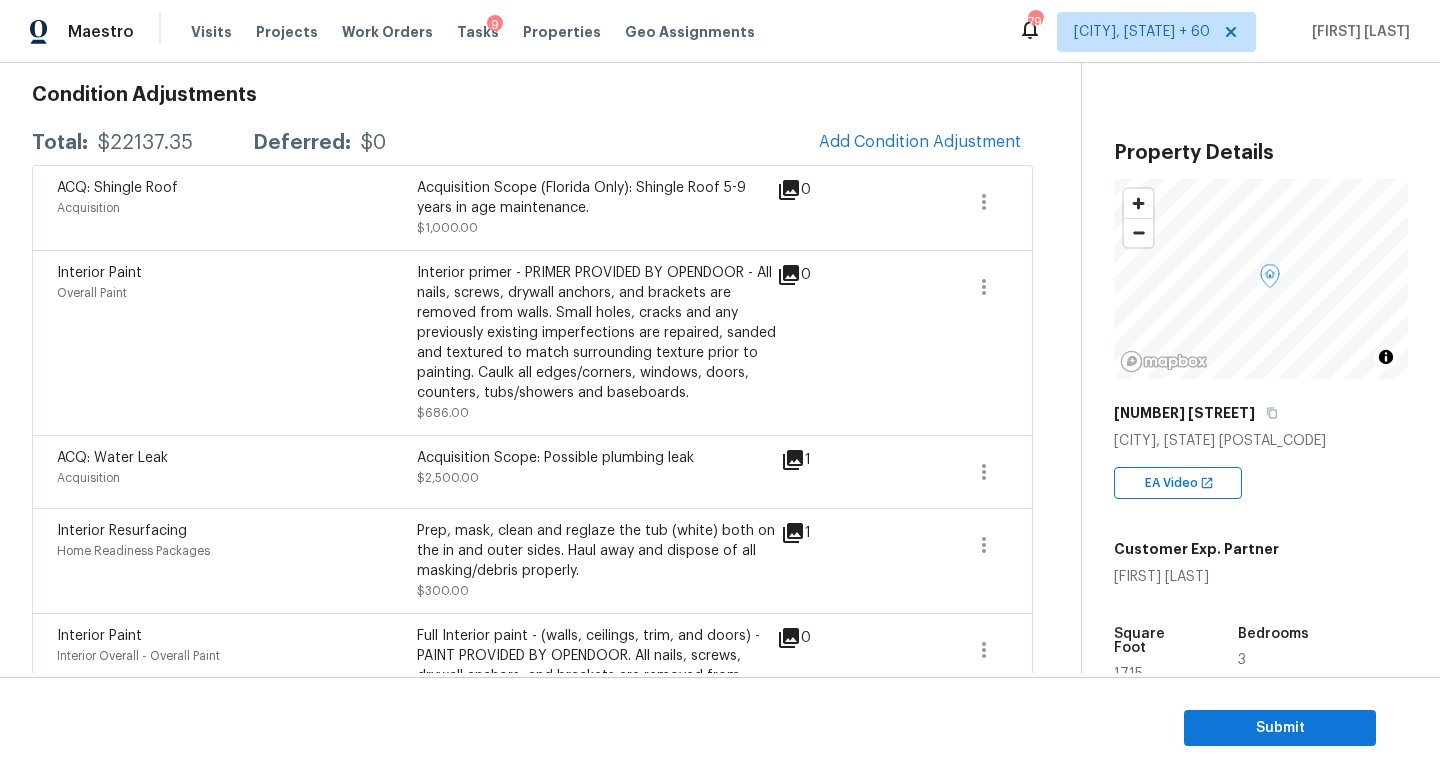 scroll, scrollTop: 296, scrollLeft: 0, axis: vertical 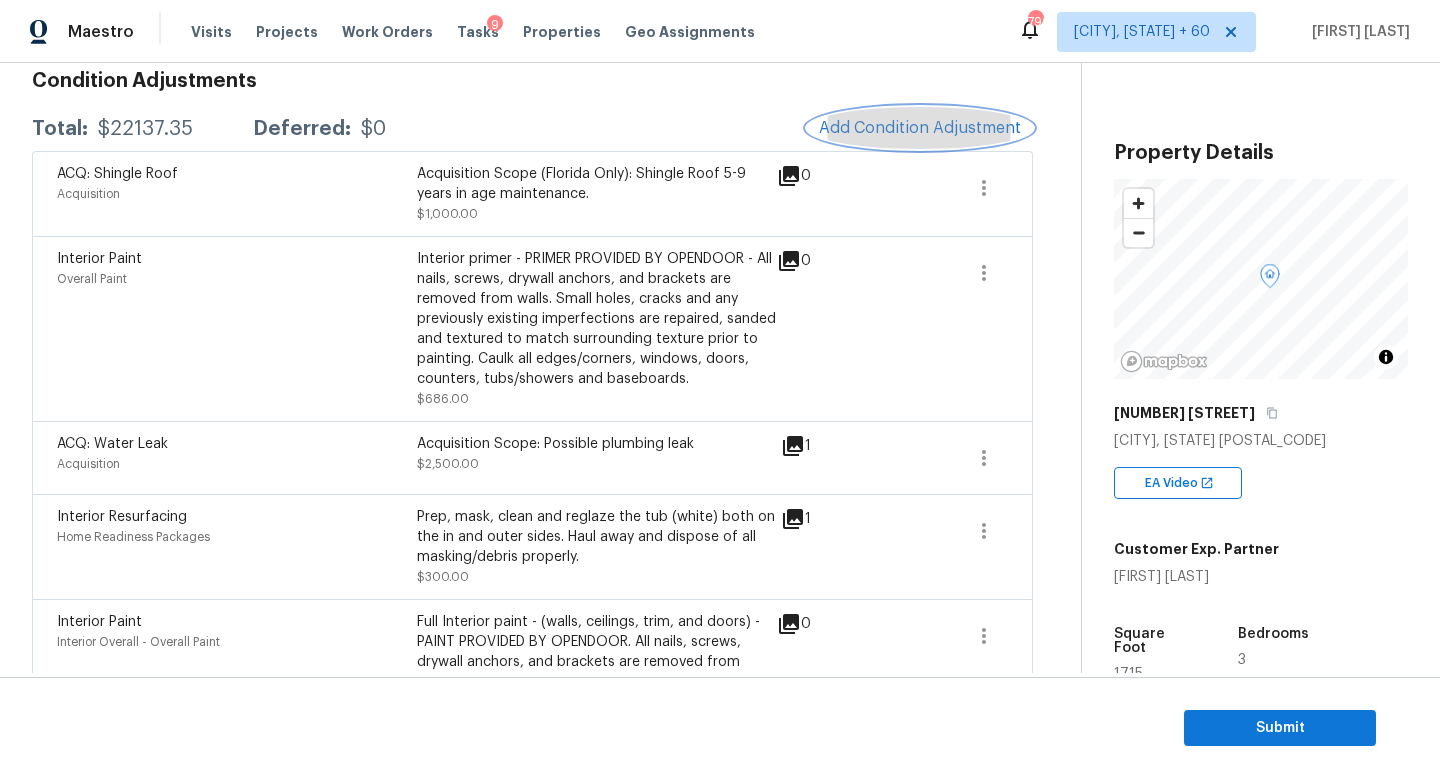 click on "Add Condition Adjustment" at bounding box center [920, 128] 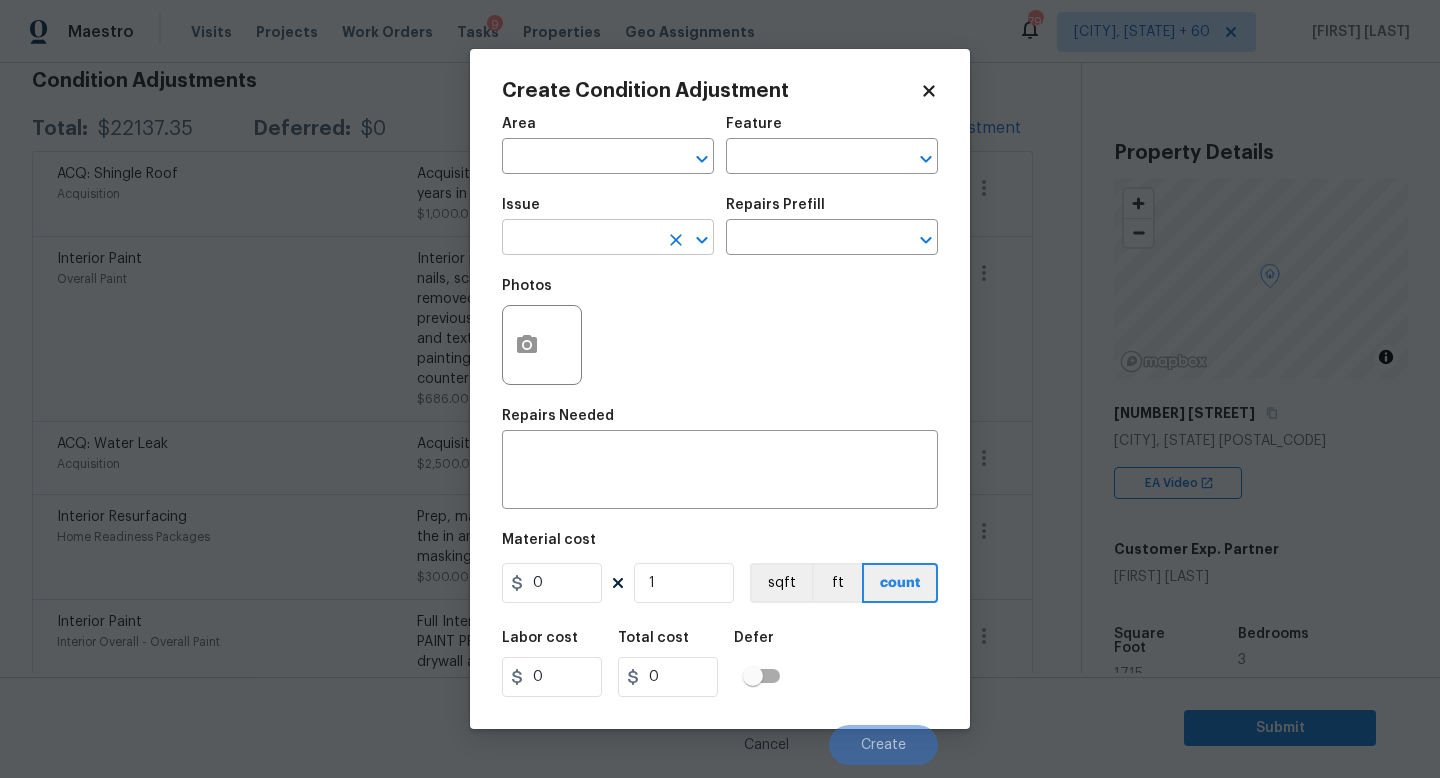 click at bounding box center [580, 239] 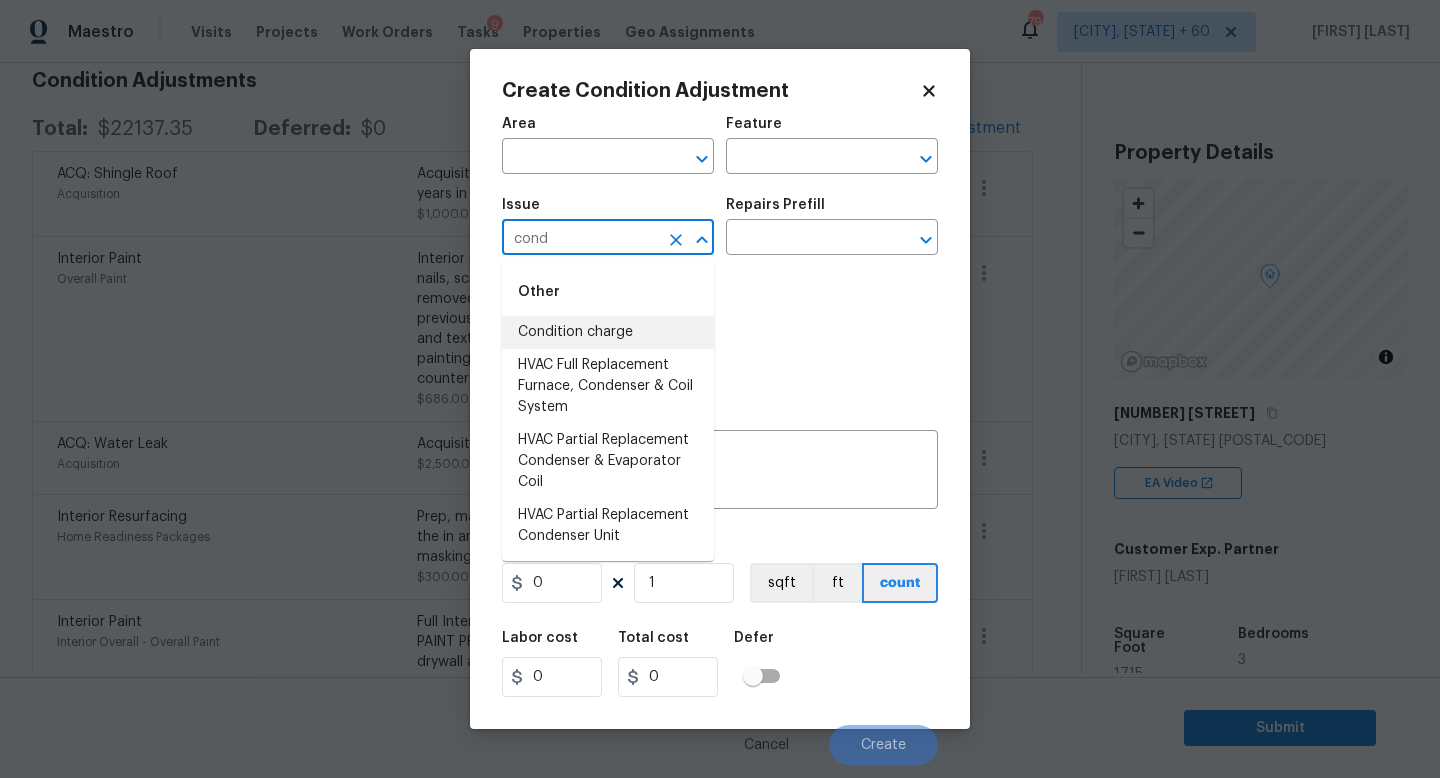 click on "Condition charge" at bounding box center (608, 332) 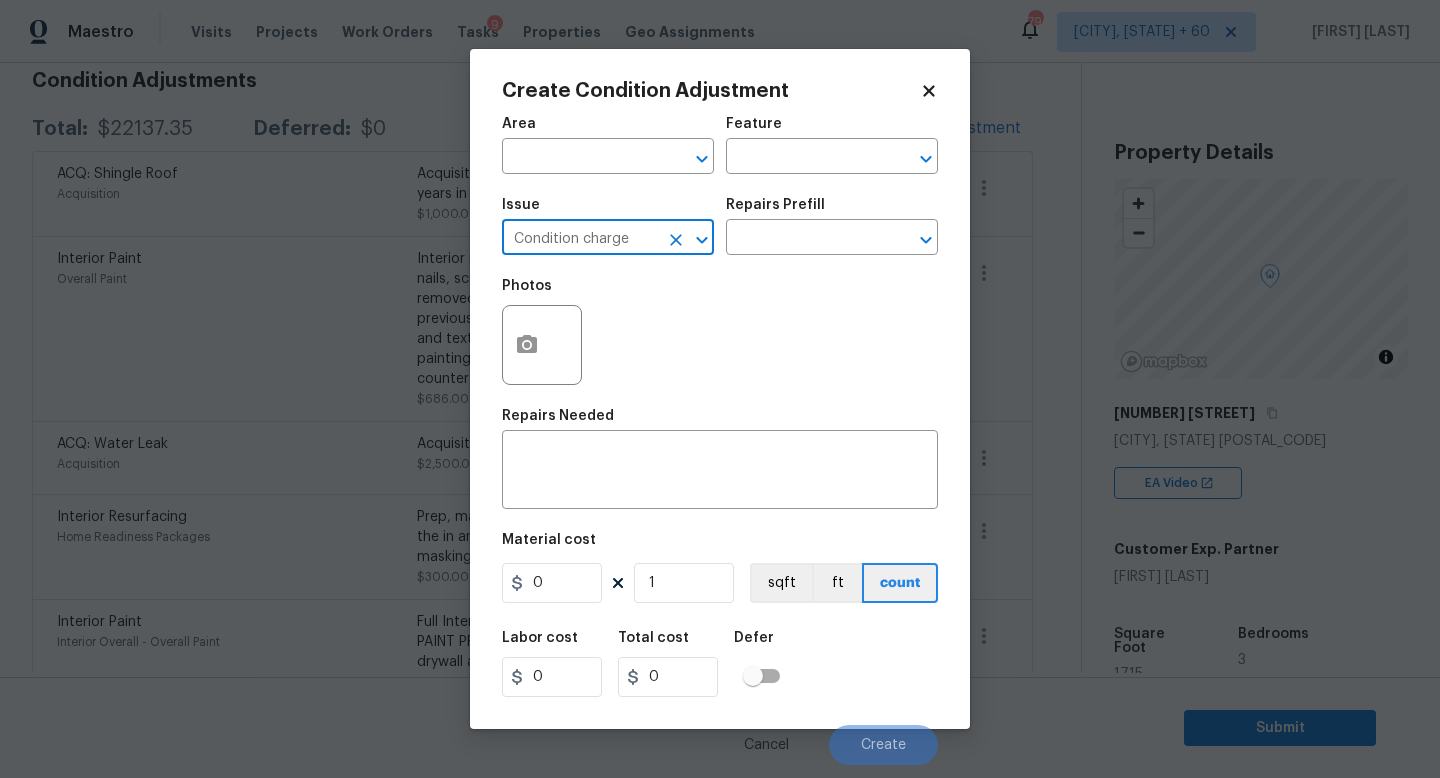 type on "Condition charge" 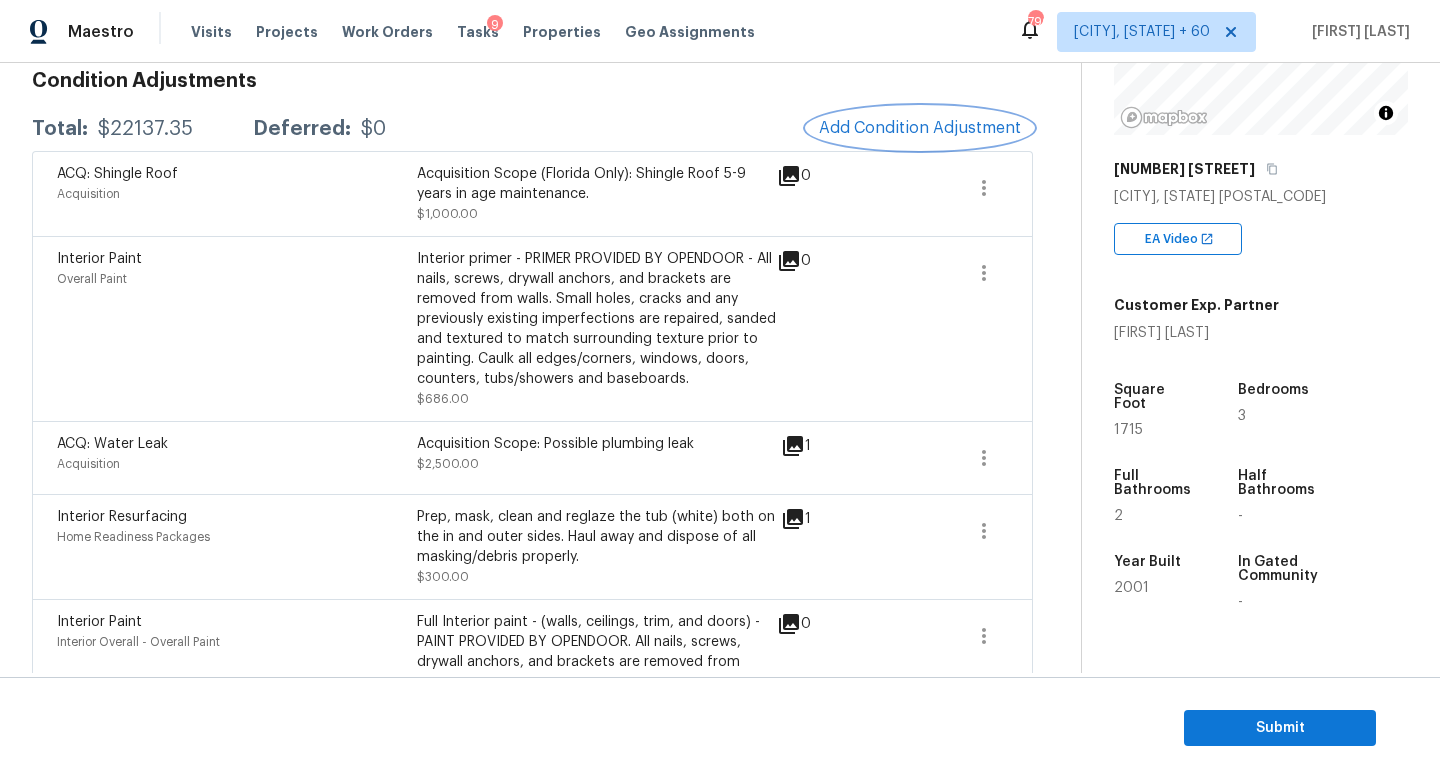 scroll, scrollTop: 252, scrollLeft: 0, axis: vertical 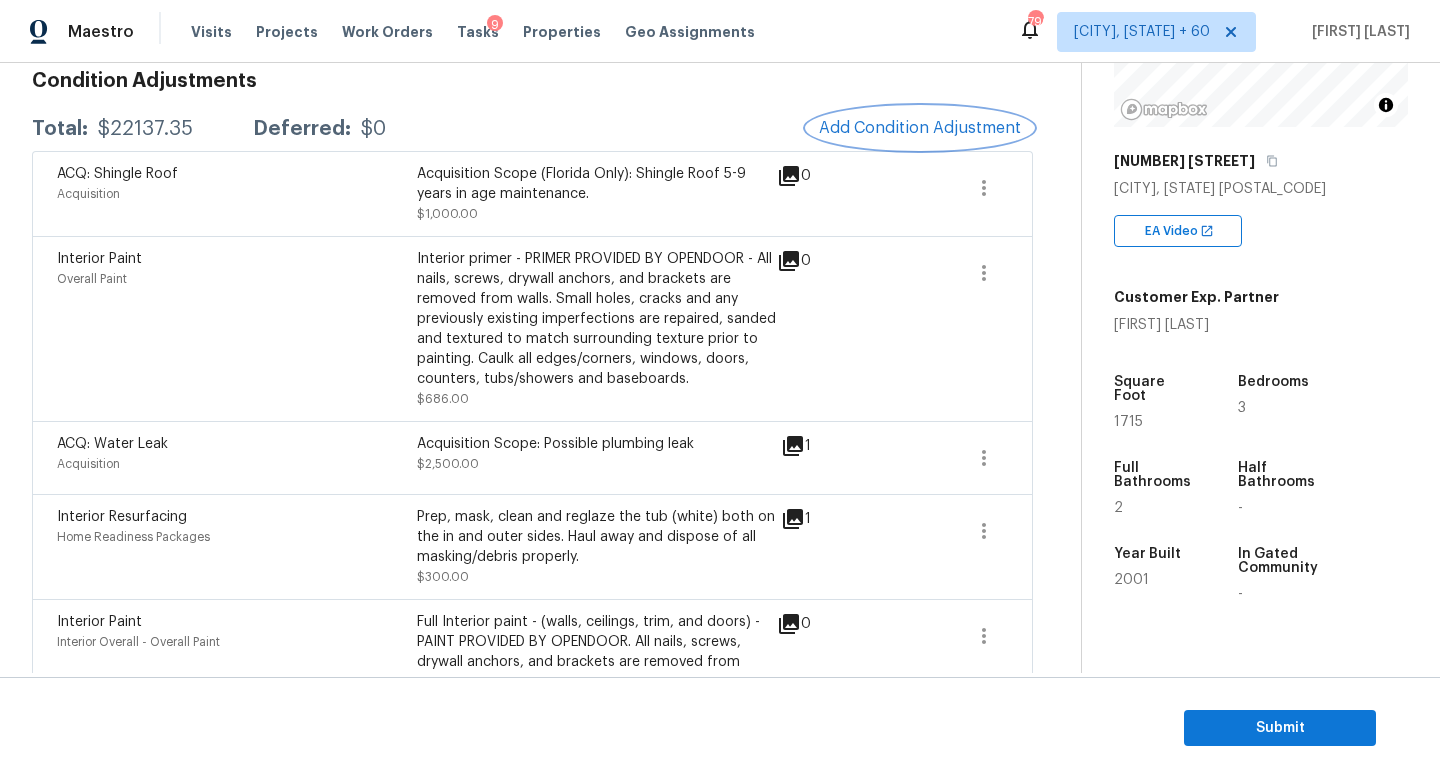click on "Add Condition Adjustment" at bounding box center [920, 128] 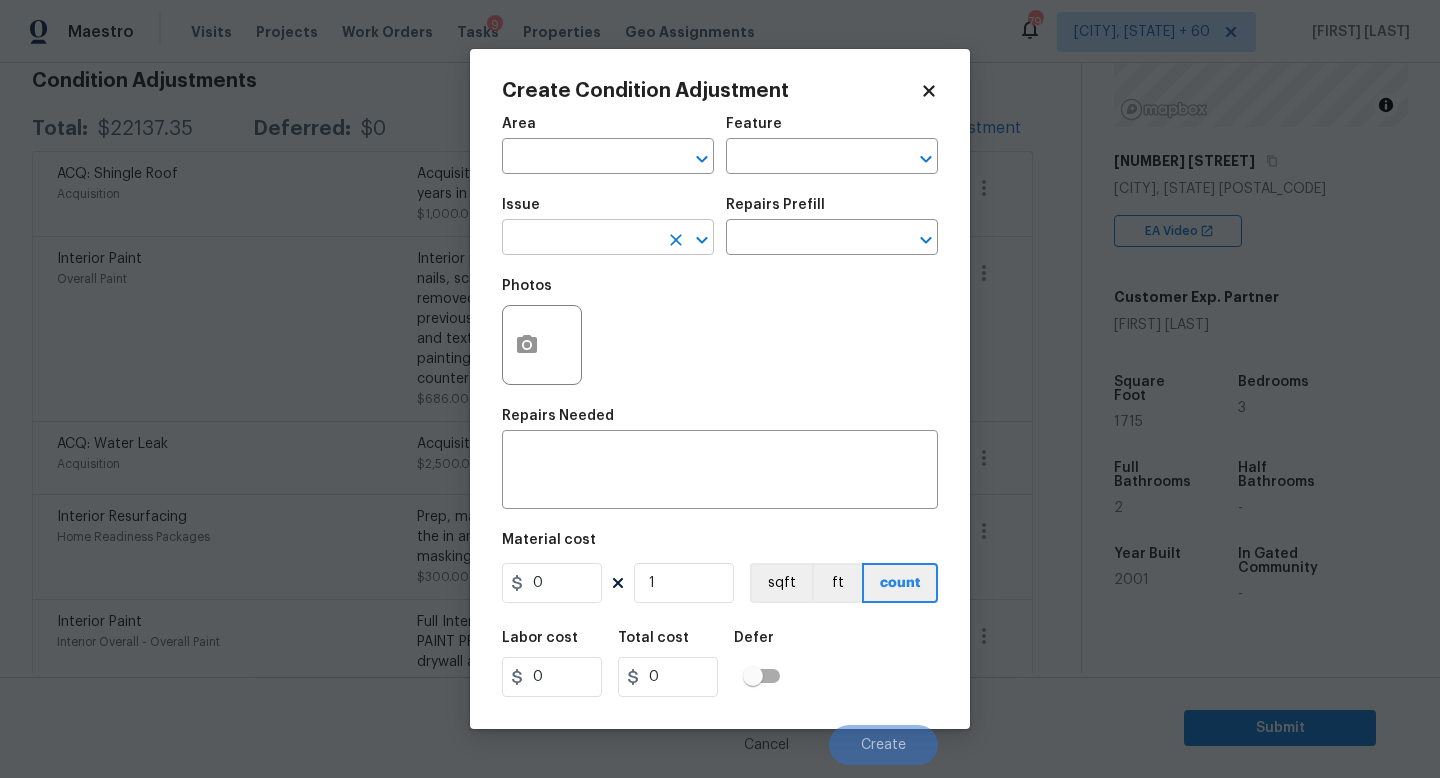 click at bounding box center (580, 239) 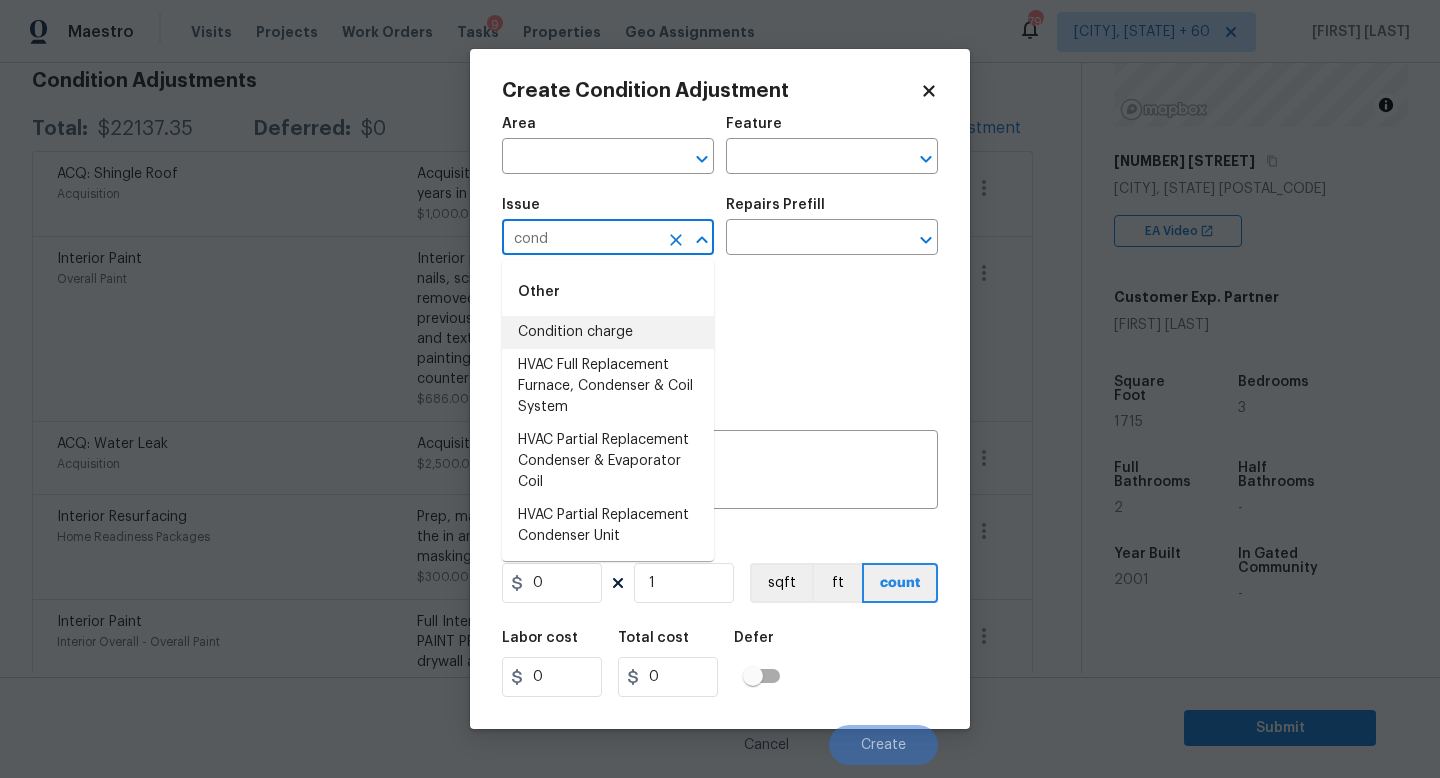 click on "Condition charge" at bounding box center [608, 332] 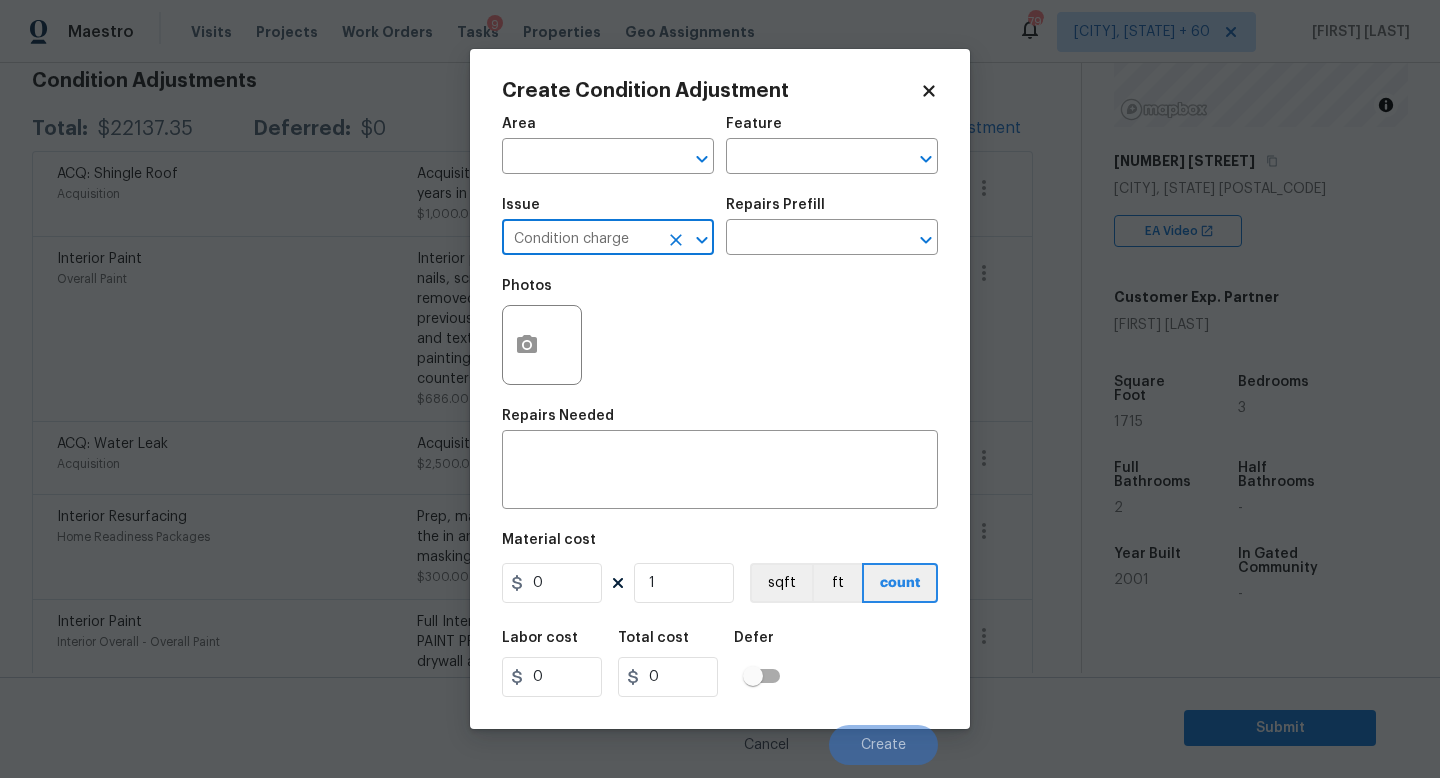 type on "Condition charge" 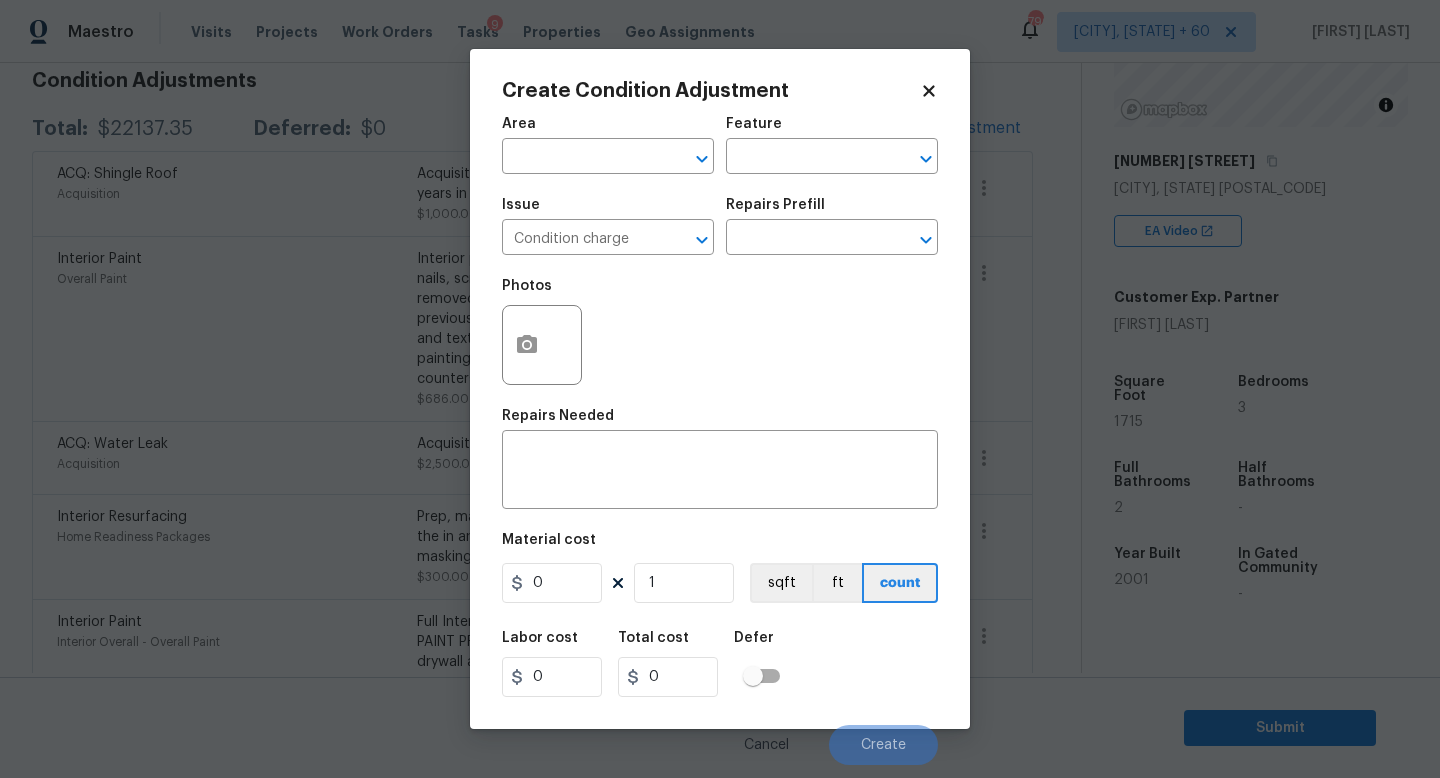 click on "Issue Condition charge ​ Repairs Prefill ​" at bounding box center (720, 226) 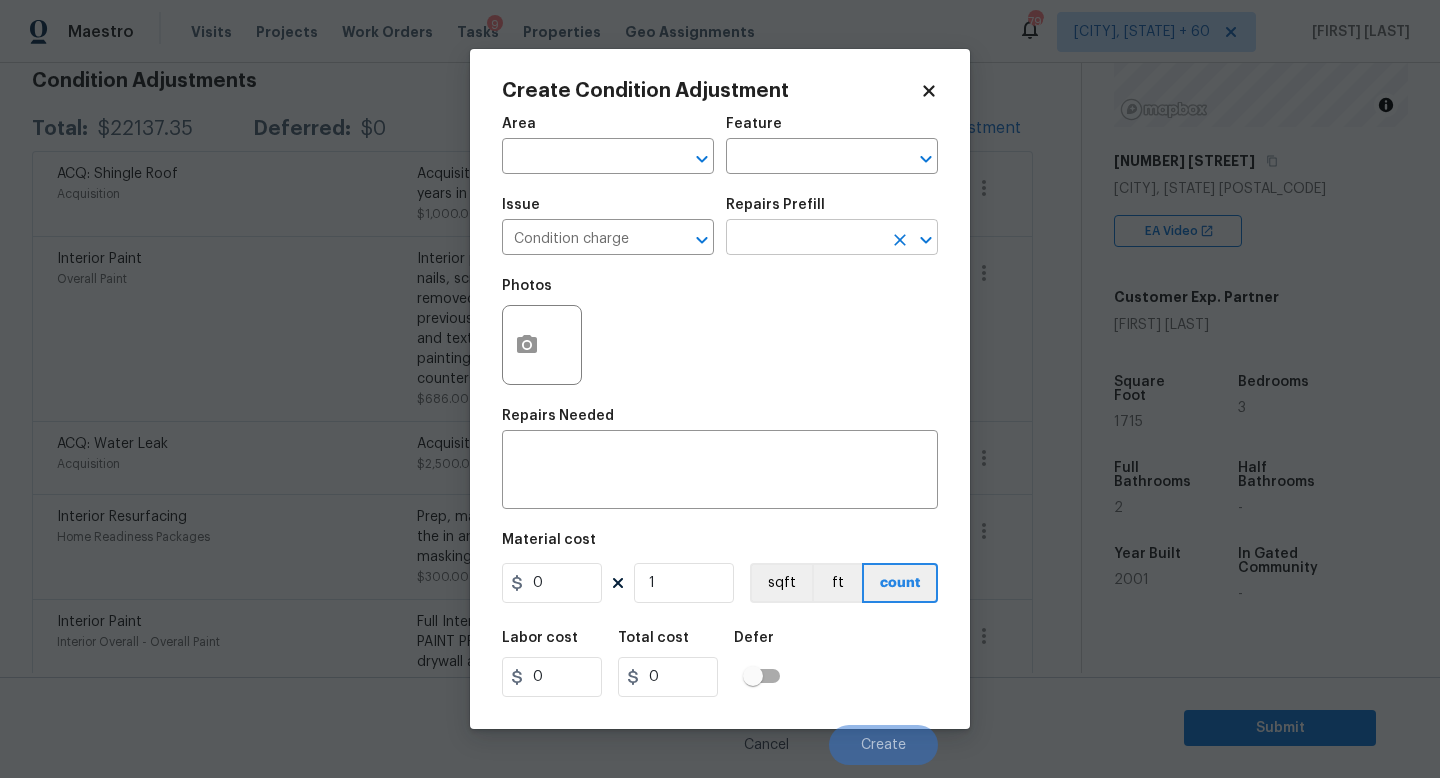 click at bounding box center (804, 239) 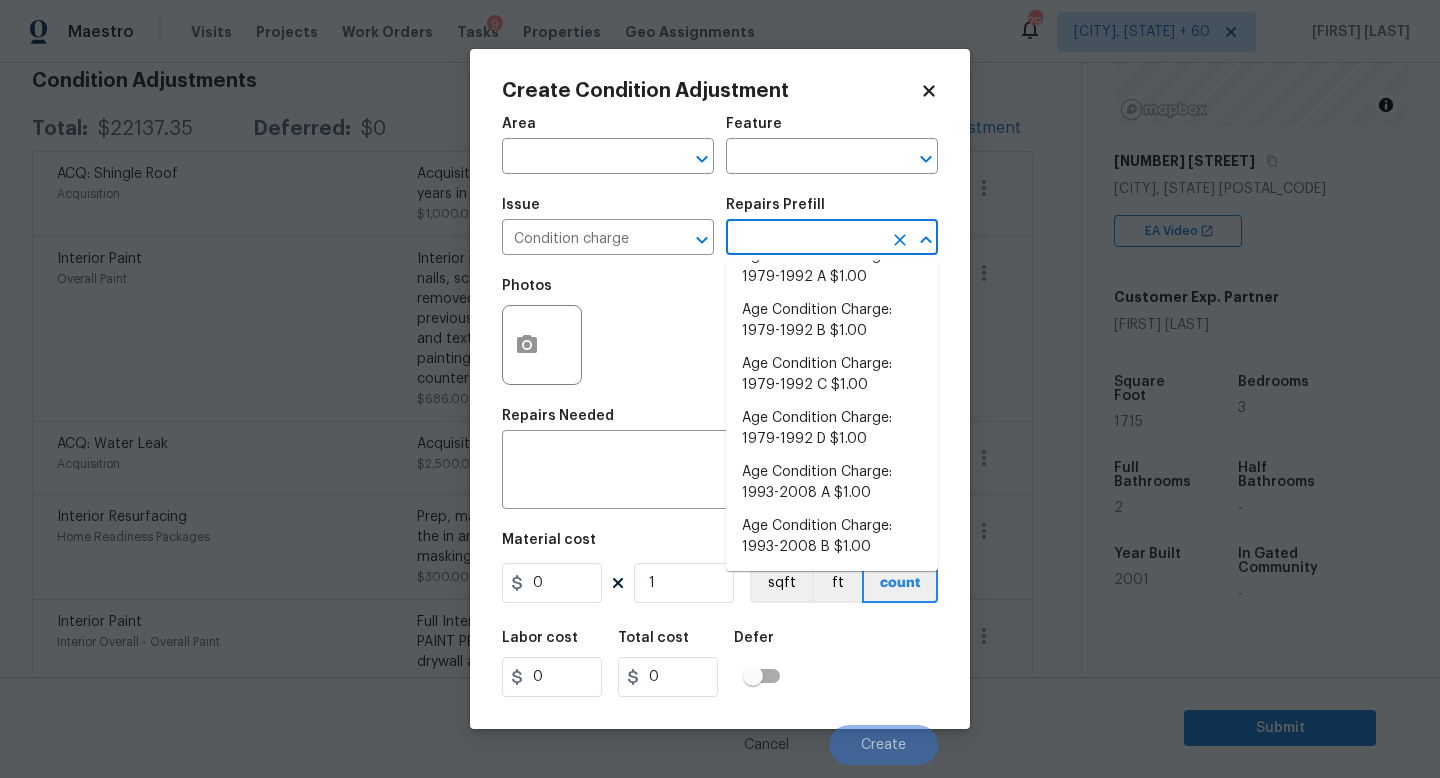 scroll, scrollTop: 337, scrollLeft: 0, axis: vertical 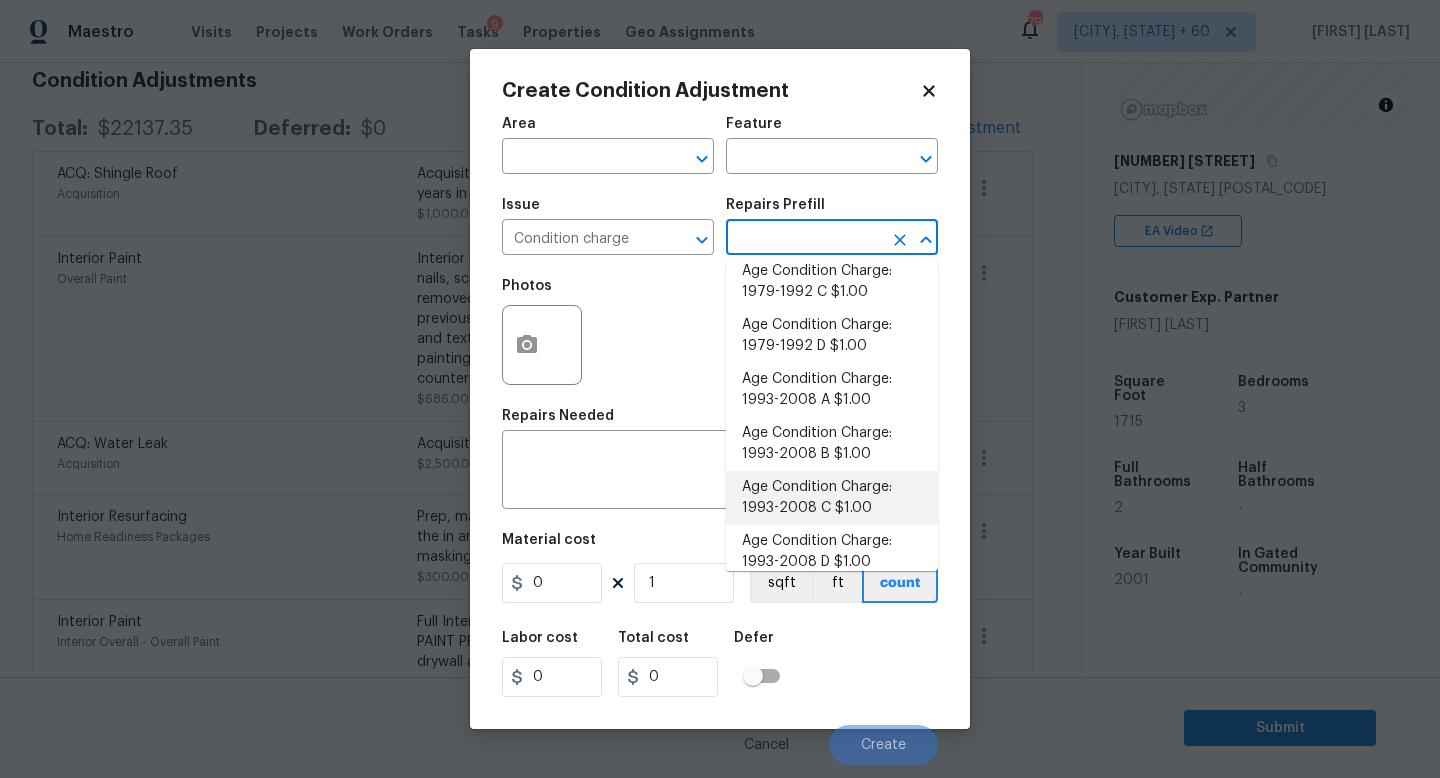 click on "Age Condition Charge: 1993-2008 C	 $1.00" at bounding box center [832, 498] 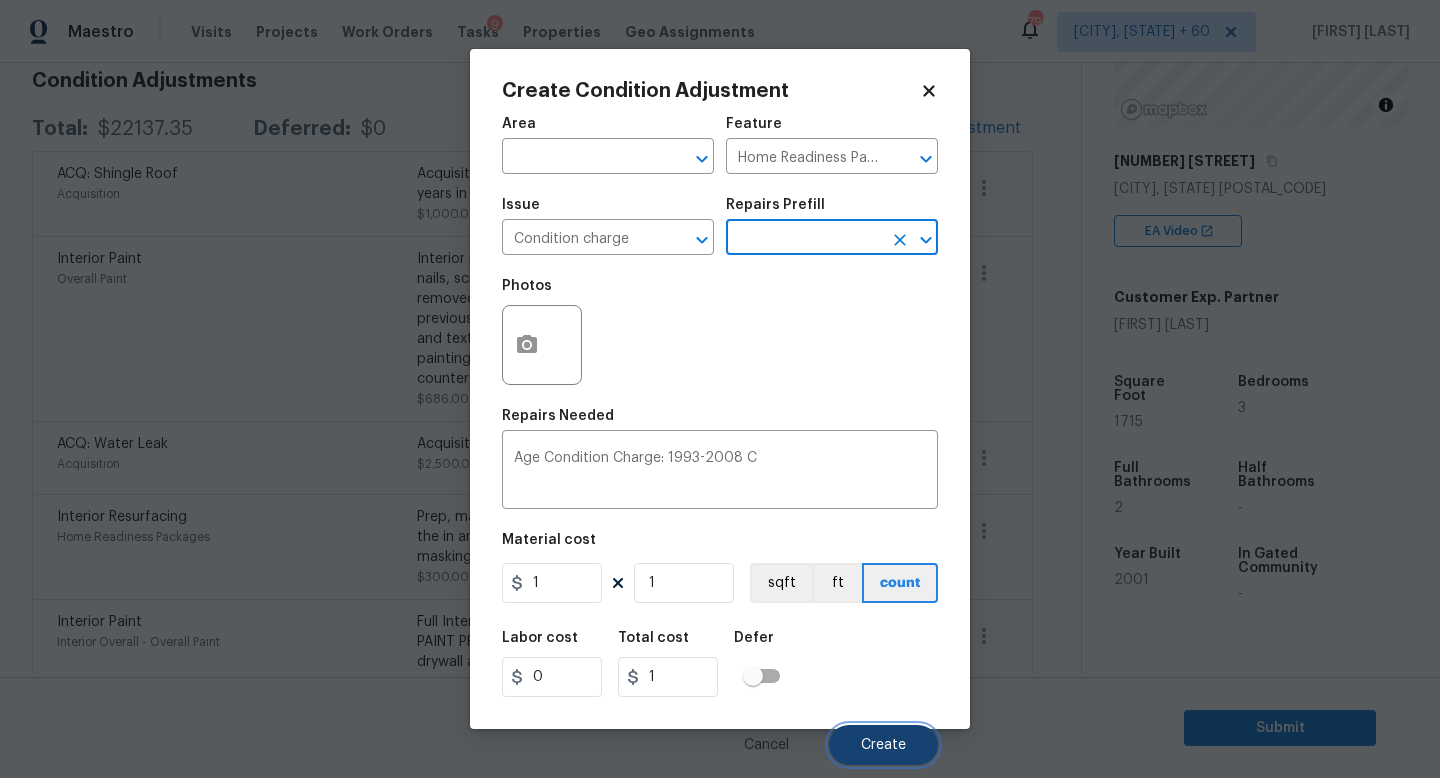 click on "Create" at bounding box center (883, 745) 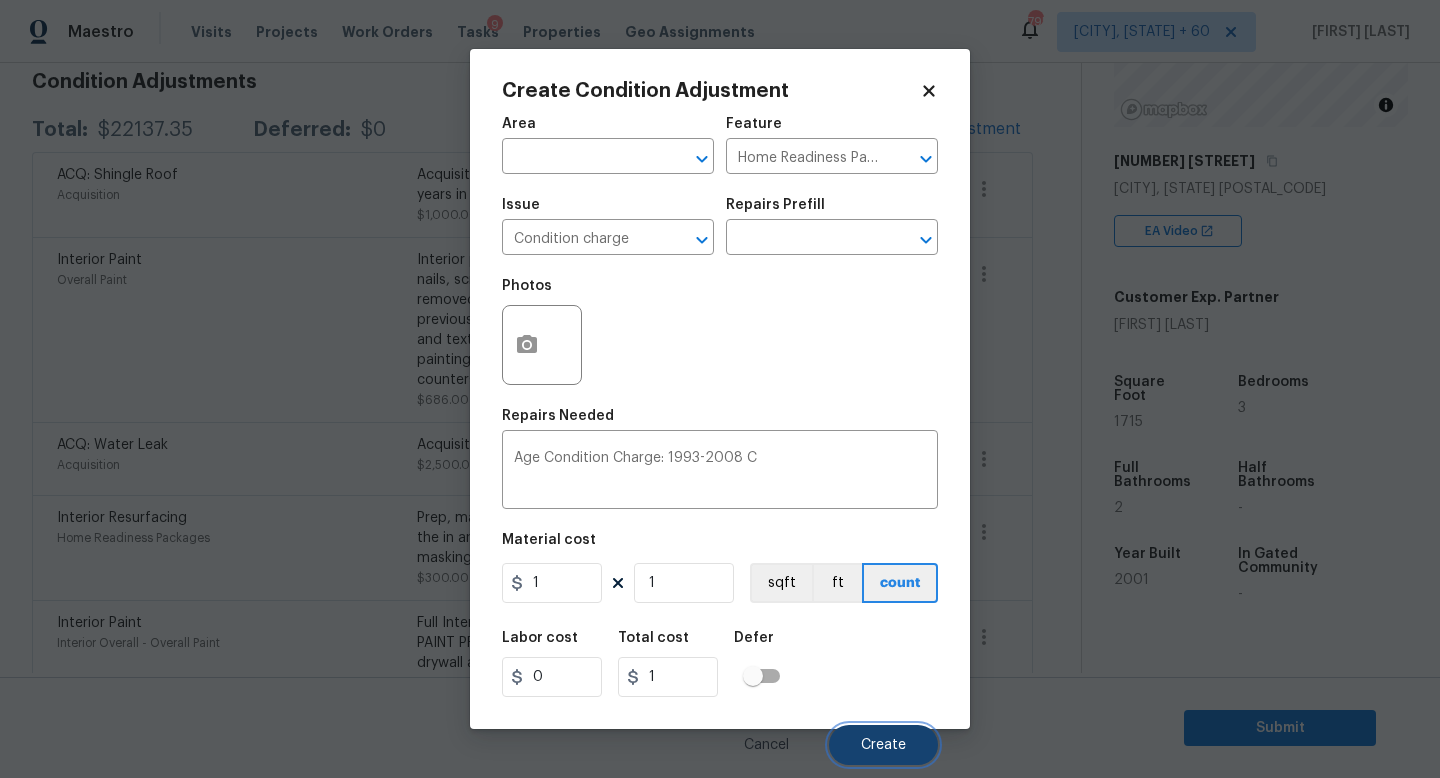scroll, scrollTop: 296, scrollLeft: 0, axis: vertical 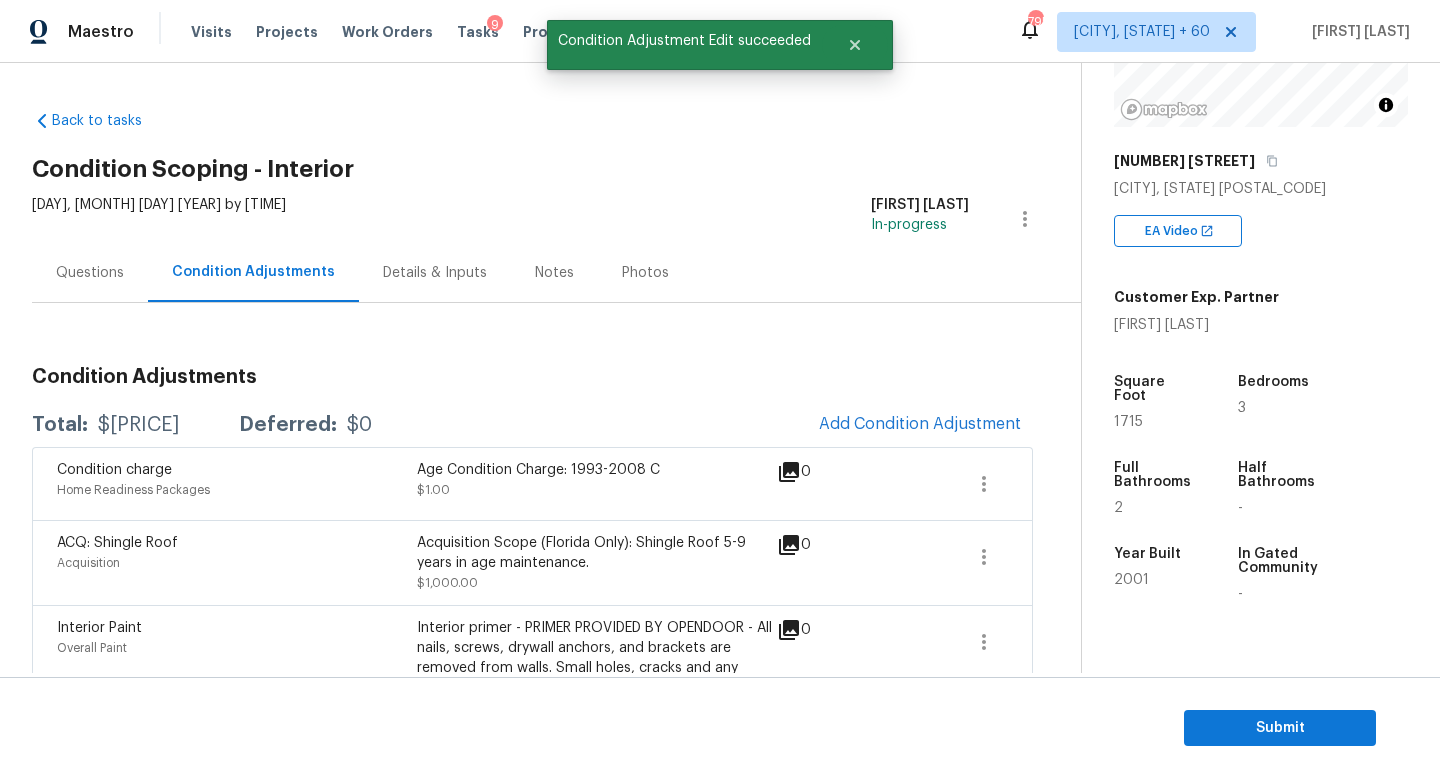click on "Questions" at bounding box center (90, 272) 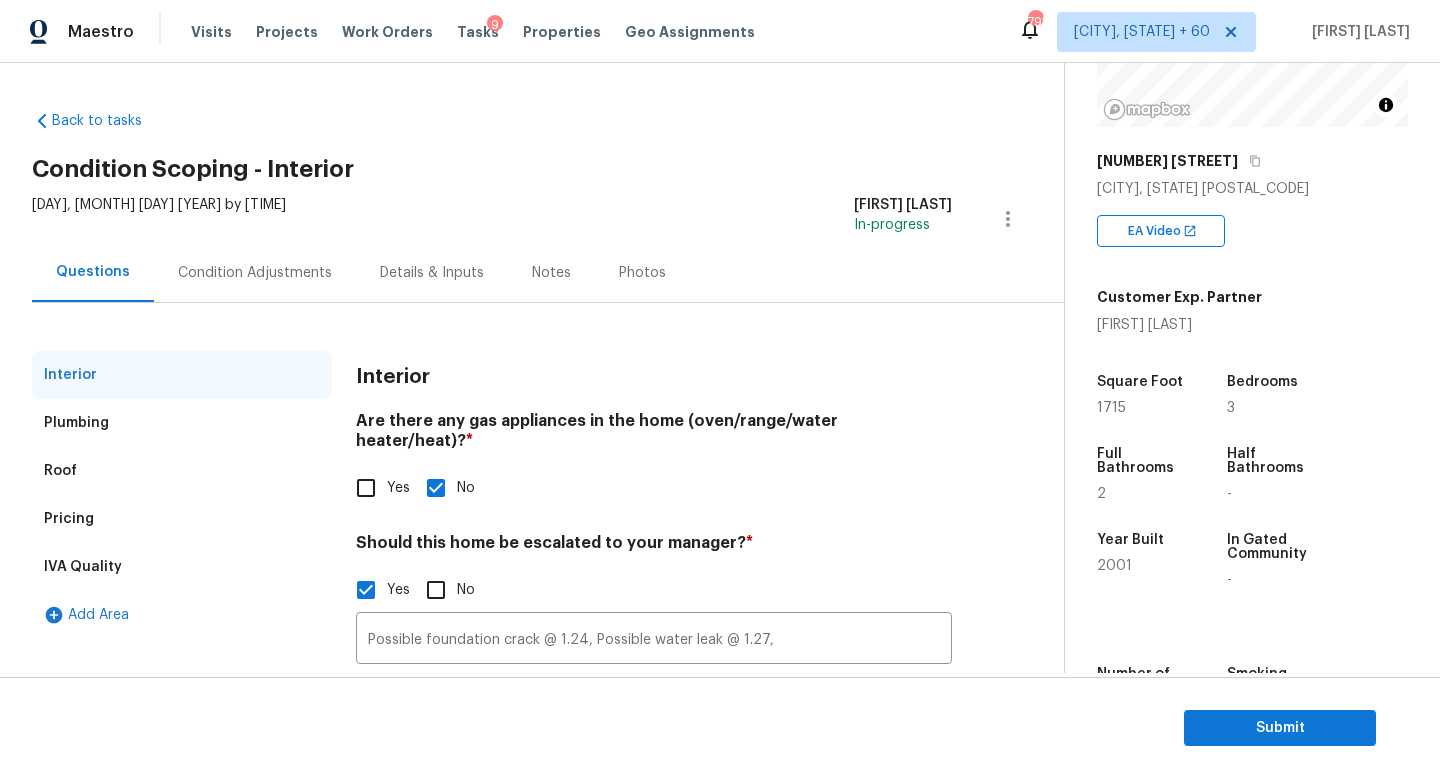scroll, scrollTop: 137, scrollLeft: 0, axis: vertical 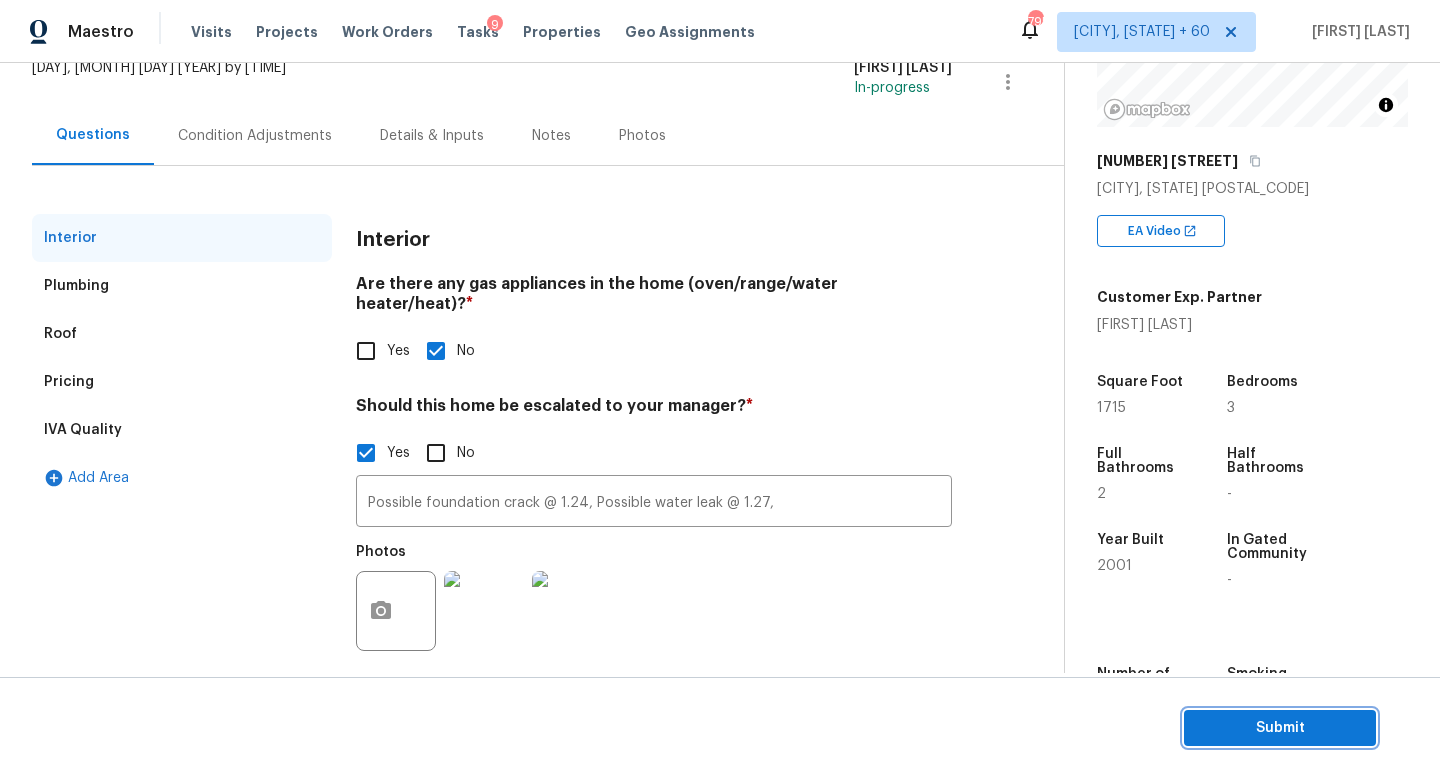 click on "Submit" at bounding box center (1280, 728) 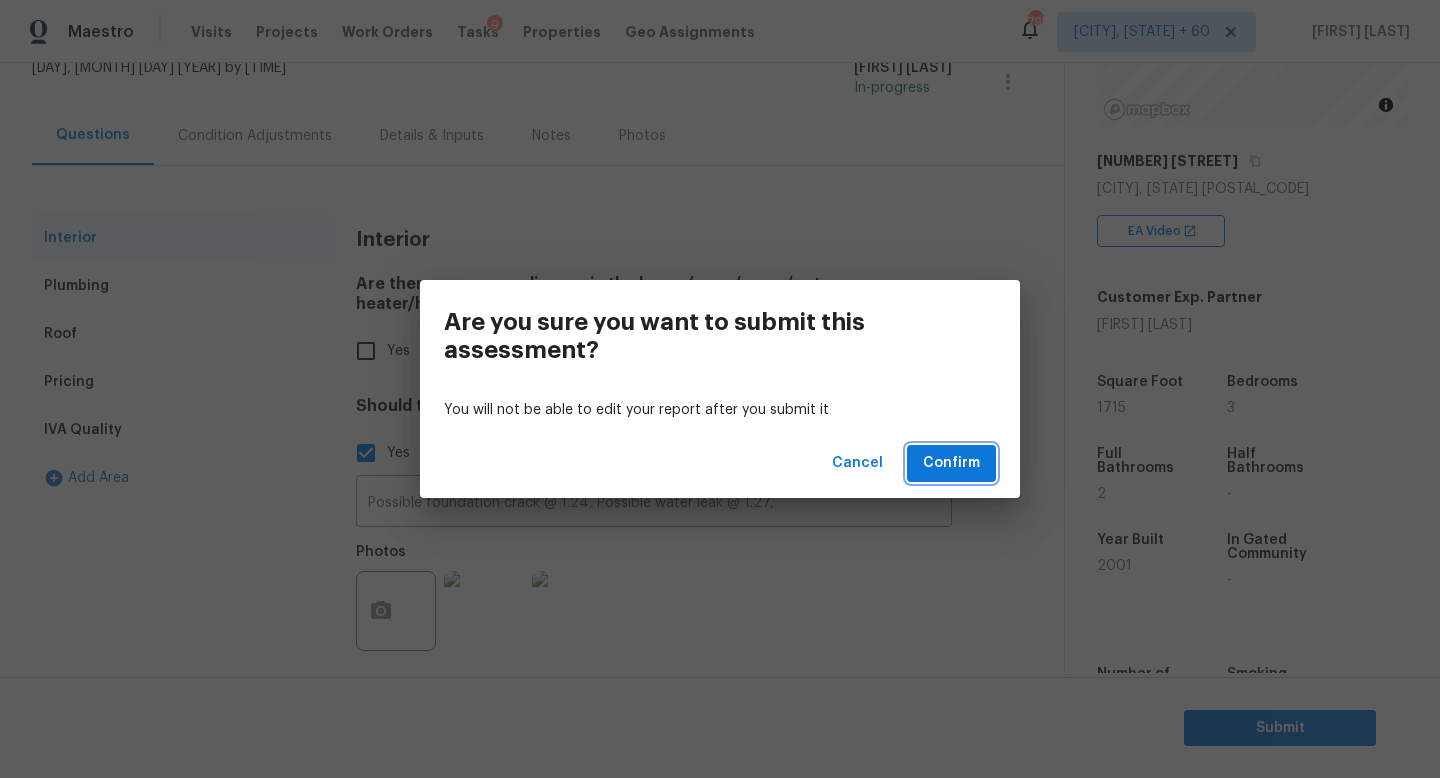 click on "Confirm" at bounding box center [951, 463] 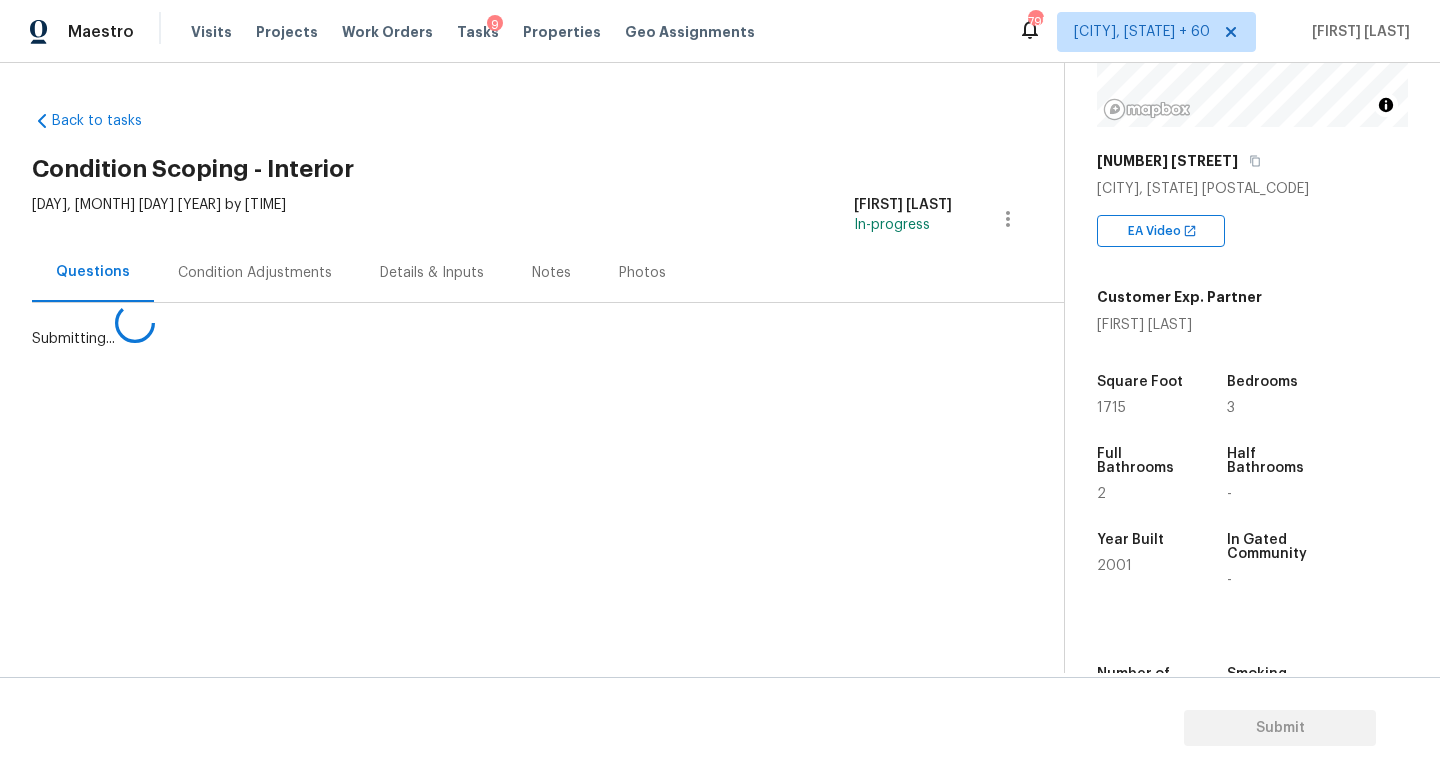 scroll, scrollTop: 0, scrollLeft: 0, axis: both 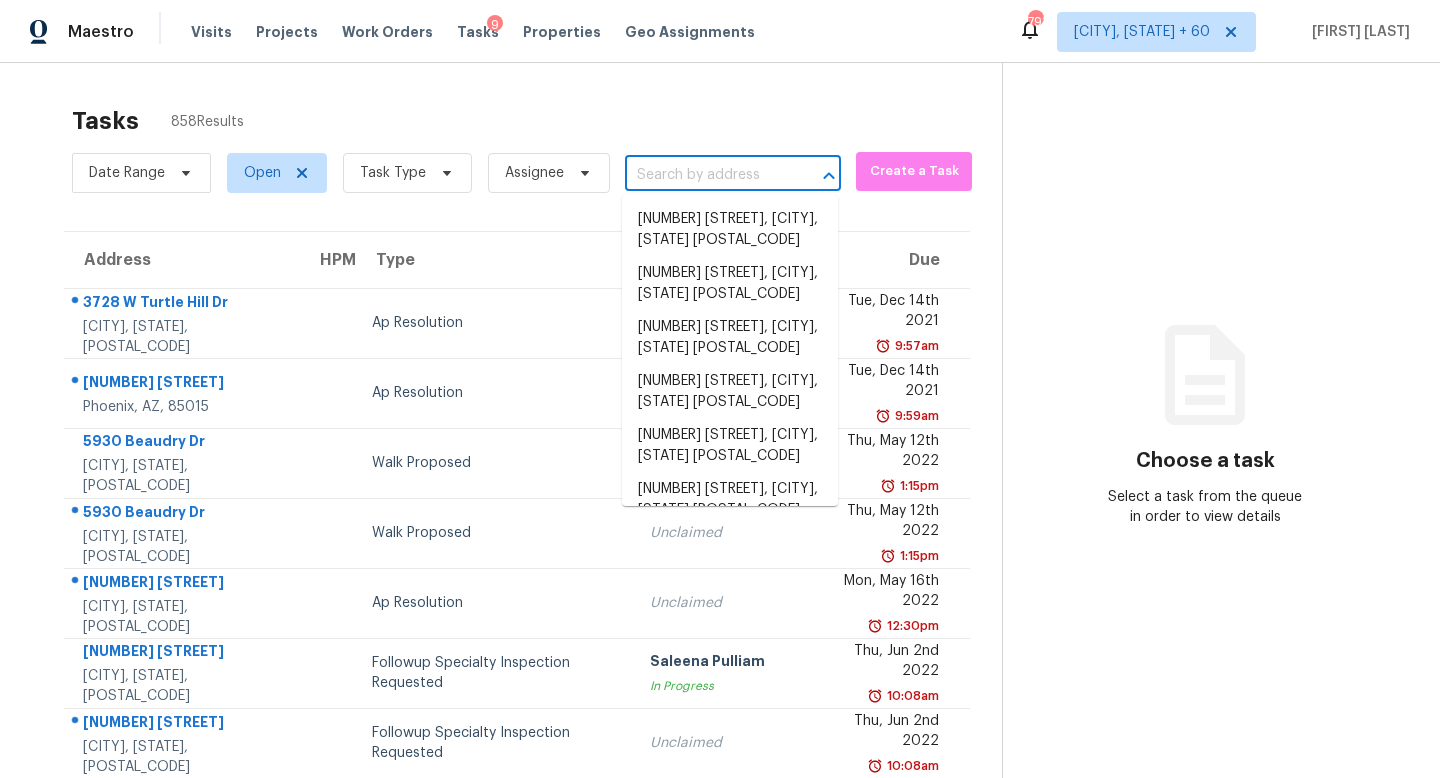 click at bounding box center [705, 175] 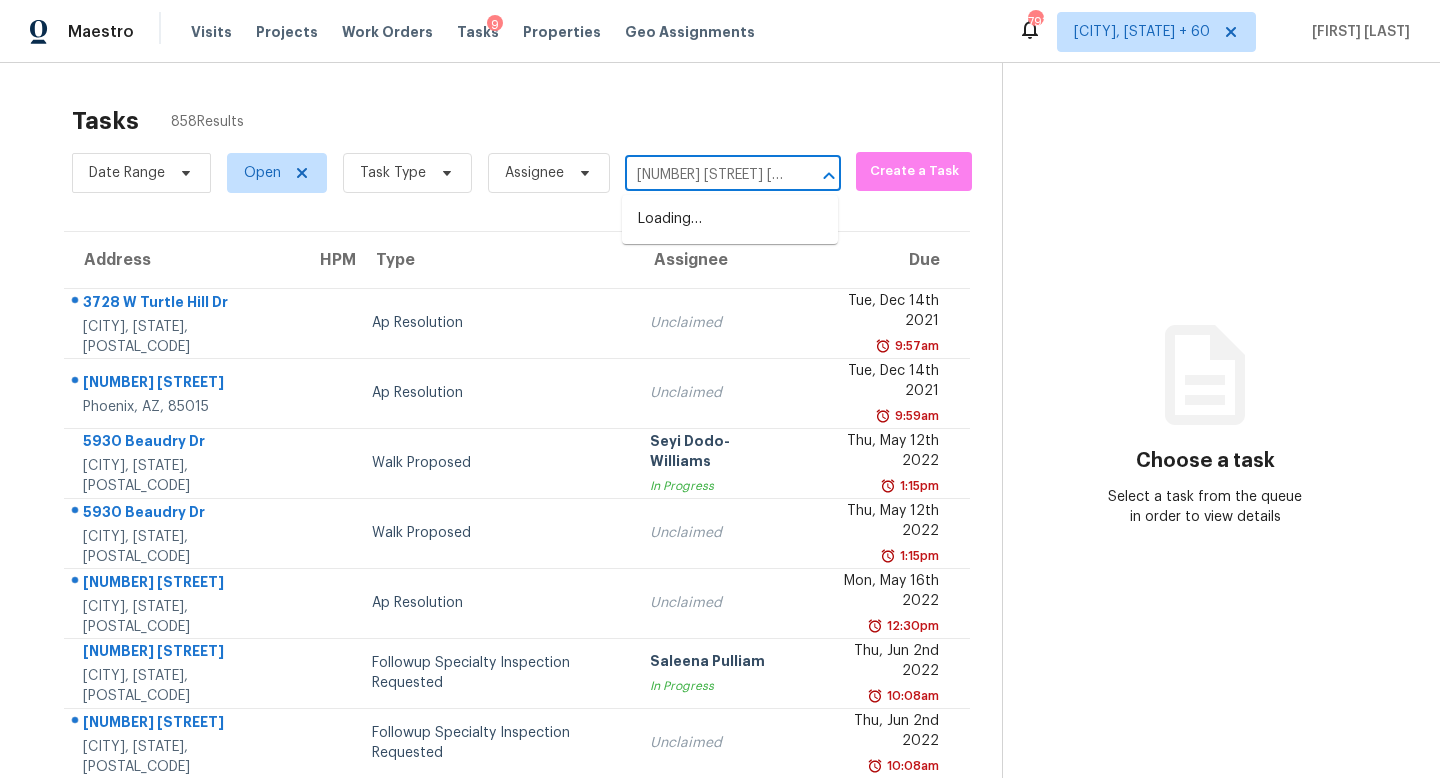 scroll, scrollTop: 0, scrollLeft: 139, axis: horizontal 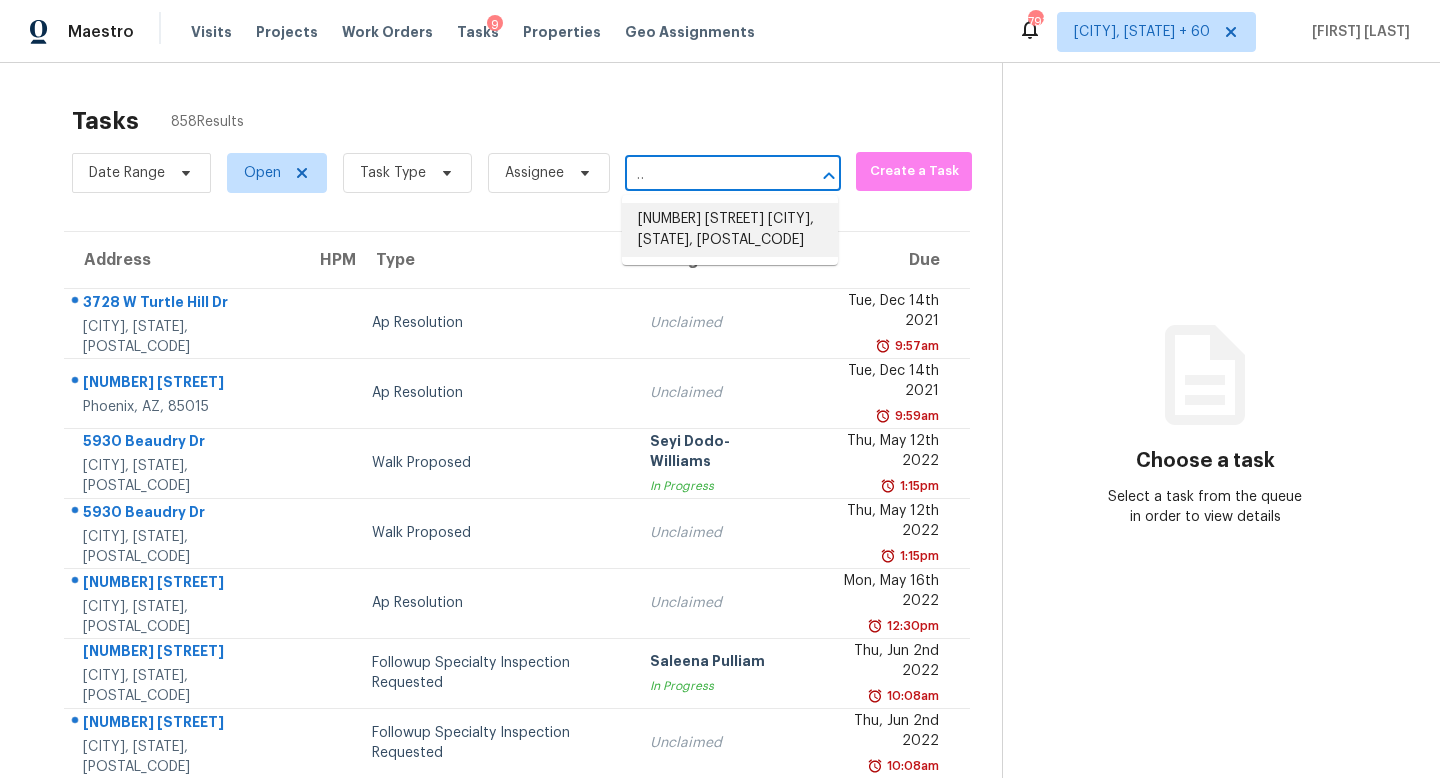 click on "1303 Springview Dr, Chattanooga, TN 37421" at bounding box center (730, 230) 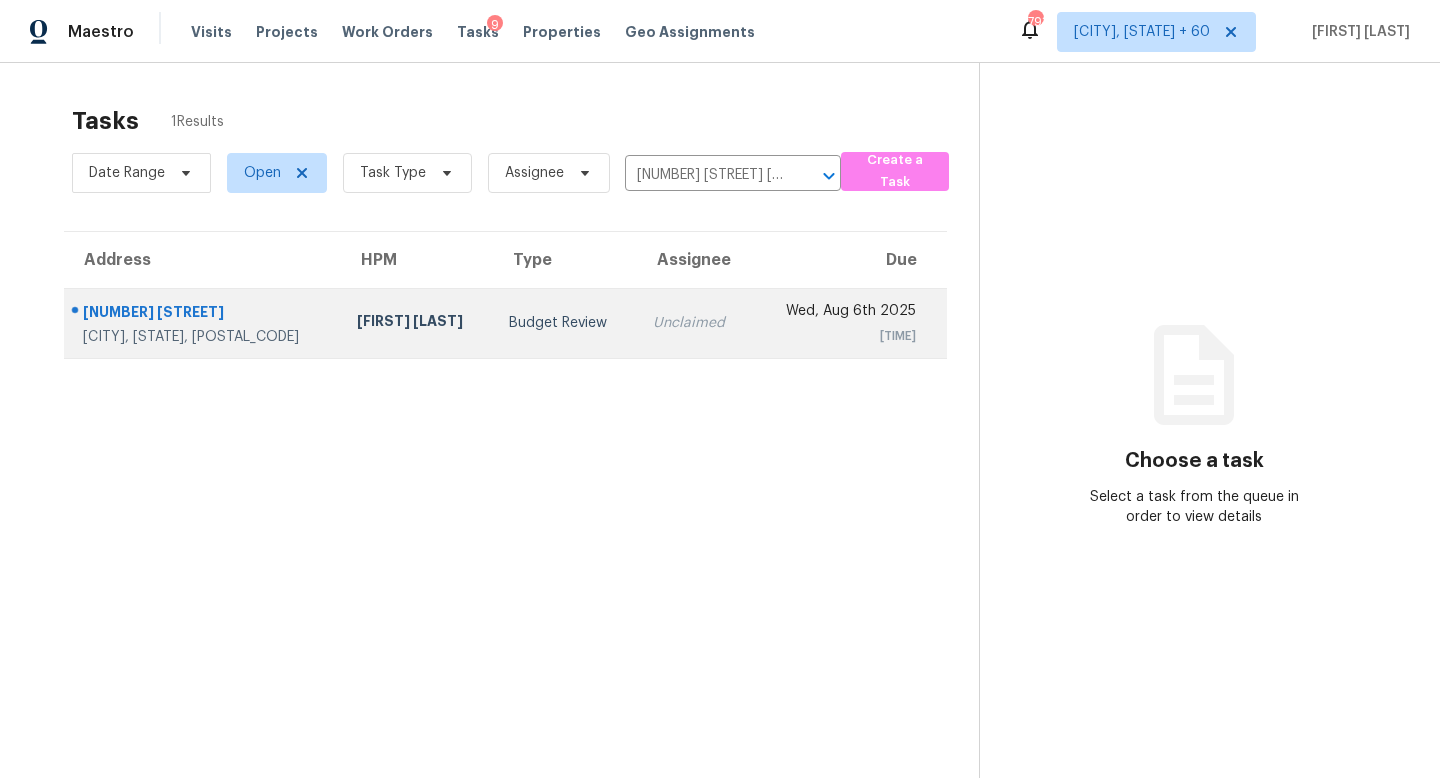 click on "Budget Review" at bounding box center (565, 323) 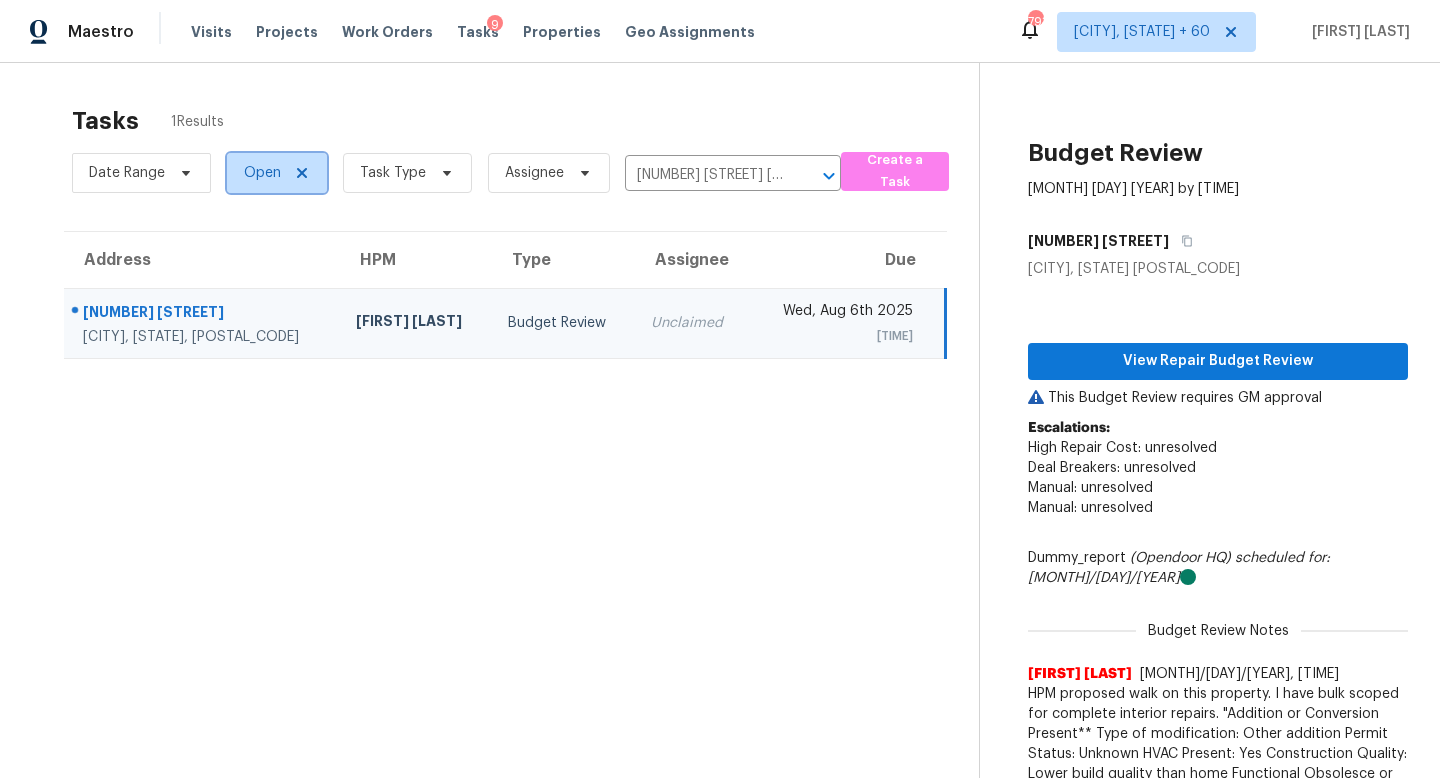 click on "Open" at bounding box center (277, 173) 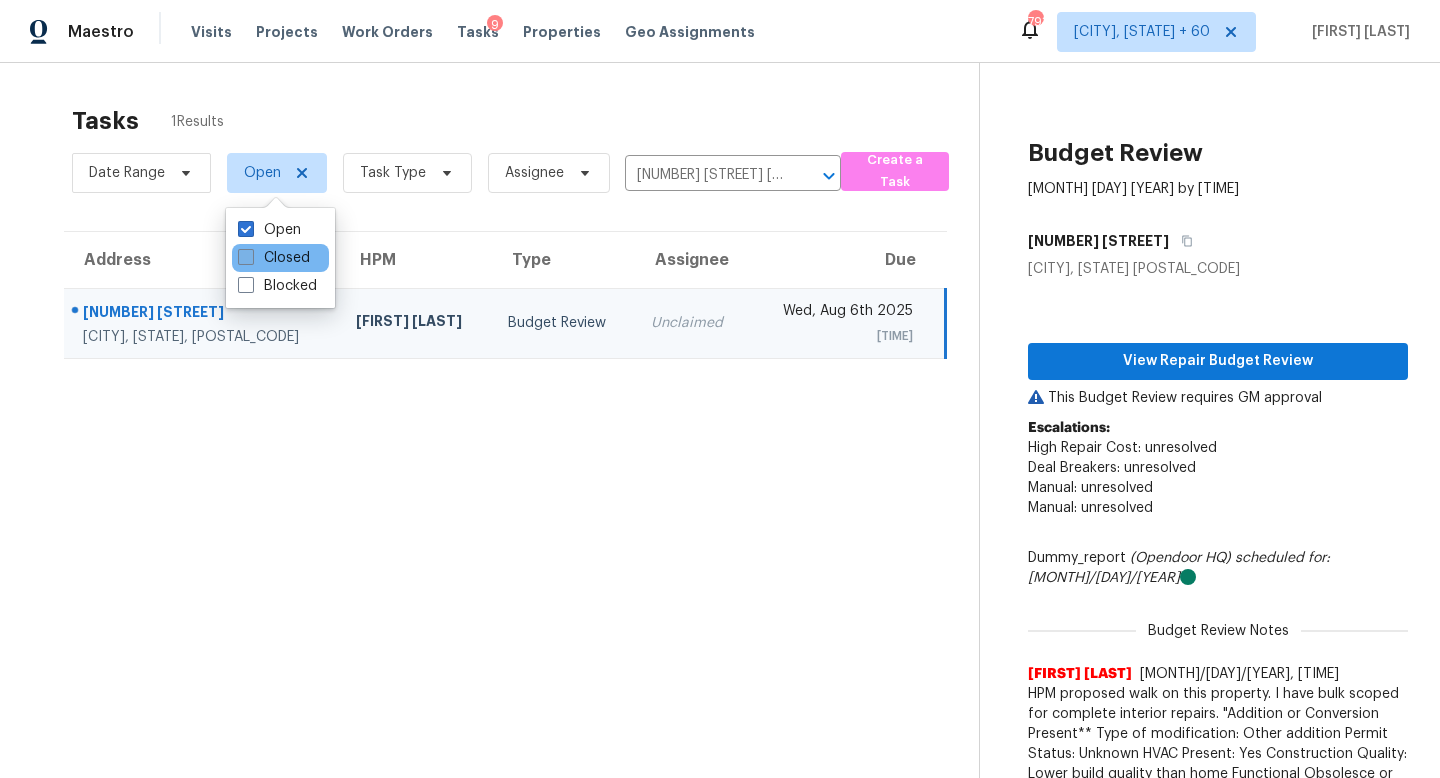 click on "Closed" at bounding box center [274, 258] 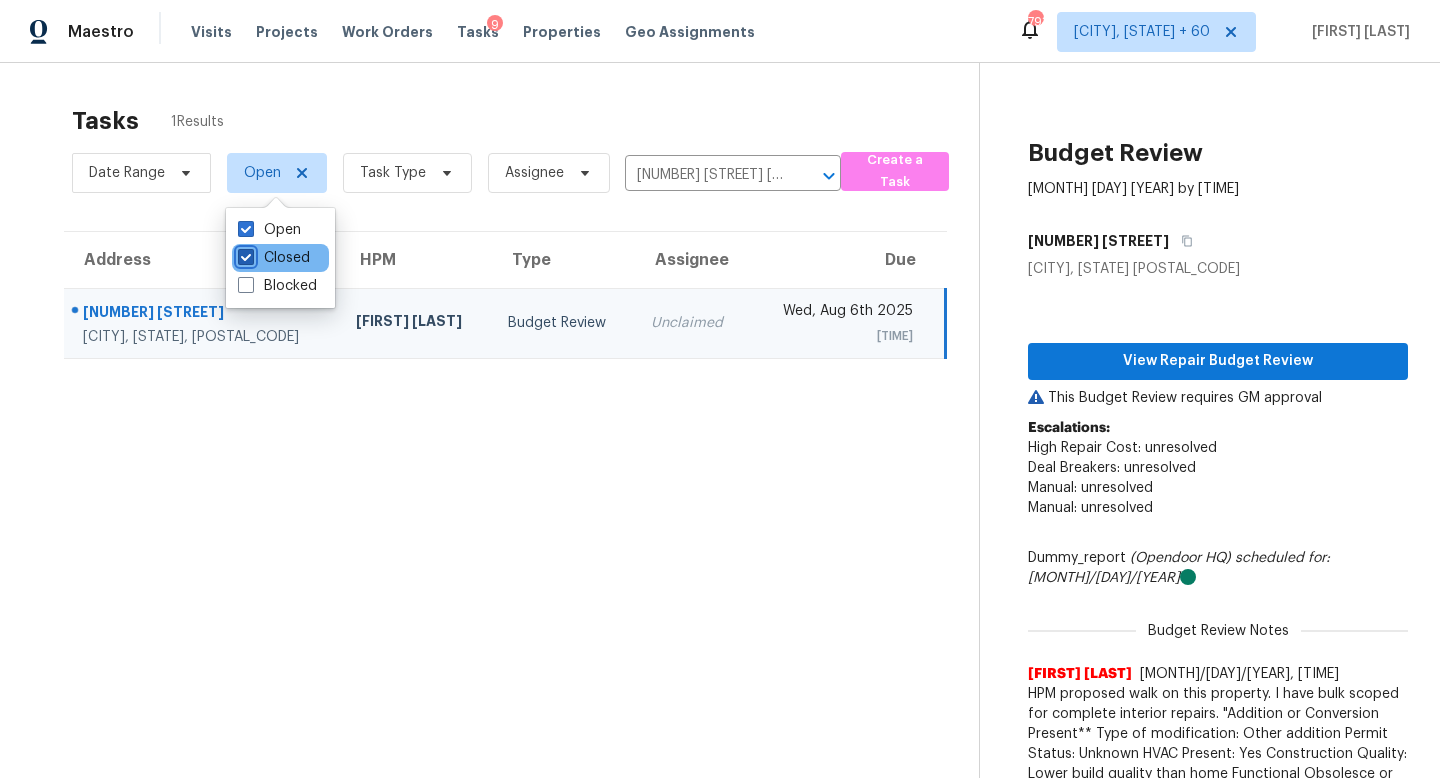 checkbox on "true" 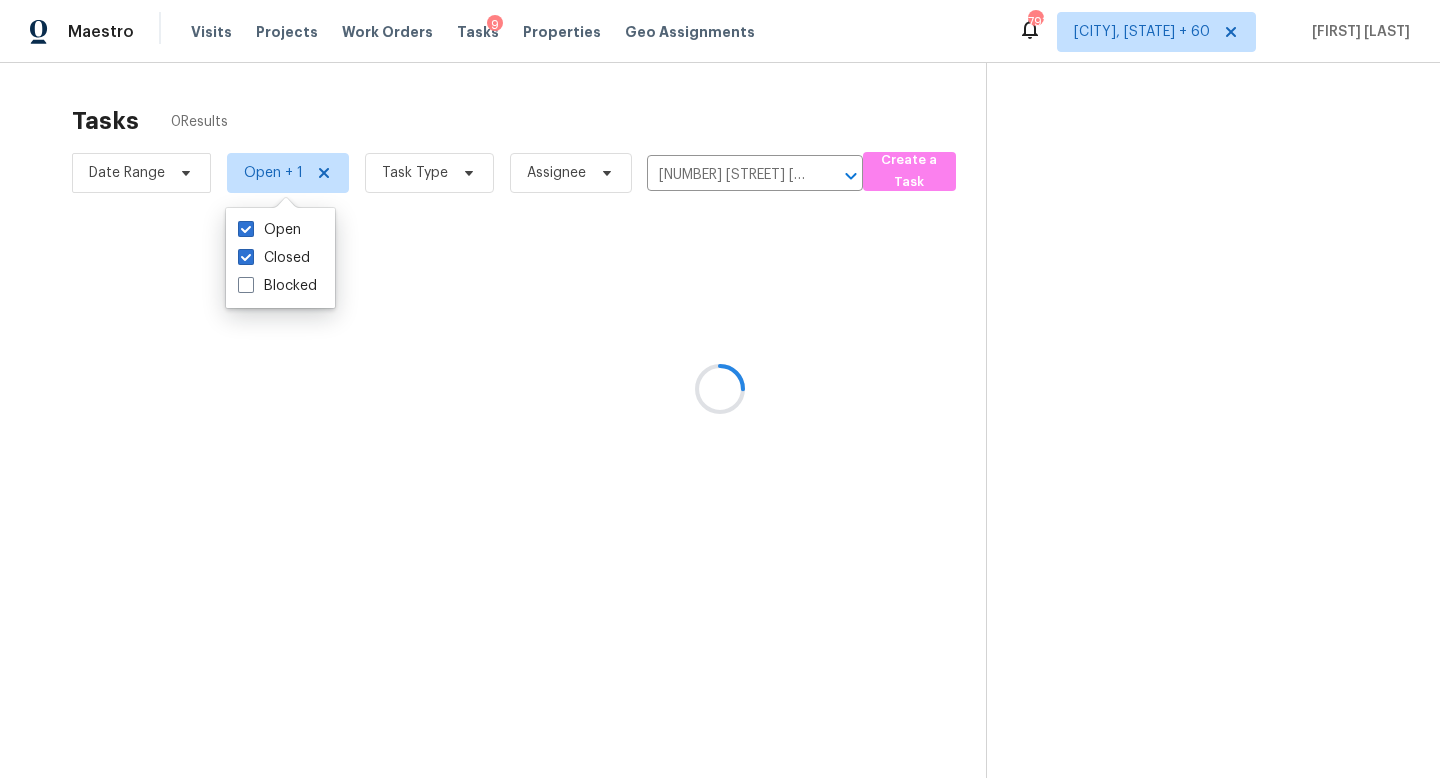 click at bounding box center [720, 389] 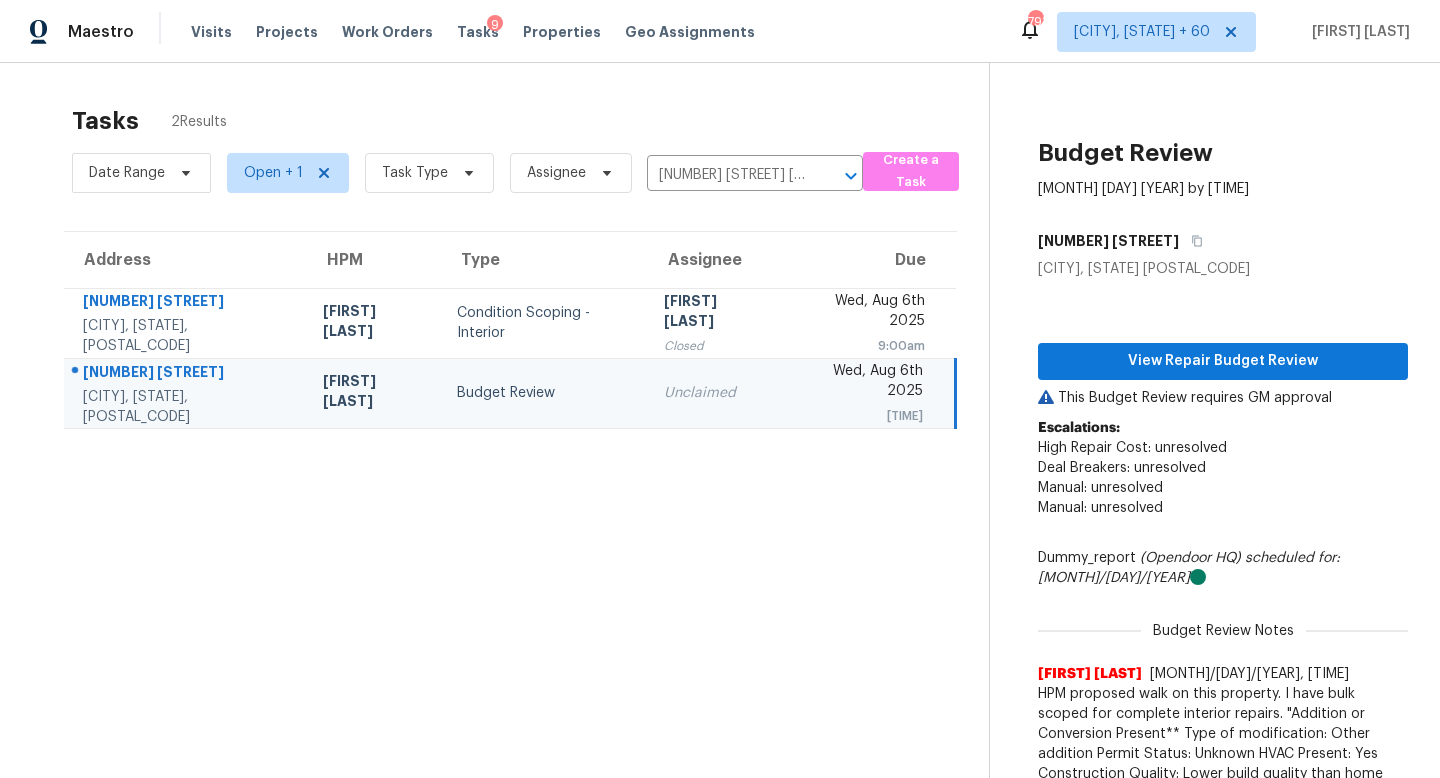 click on "Unclaimed" at bounding box center (715, 393) 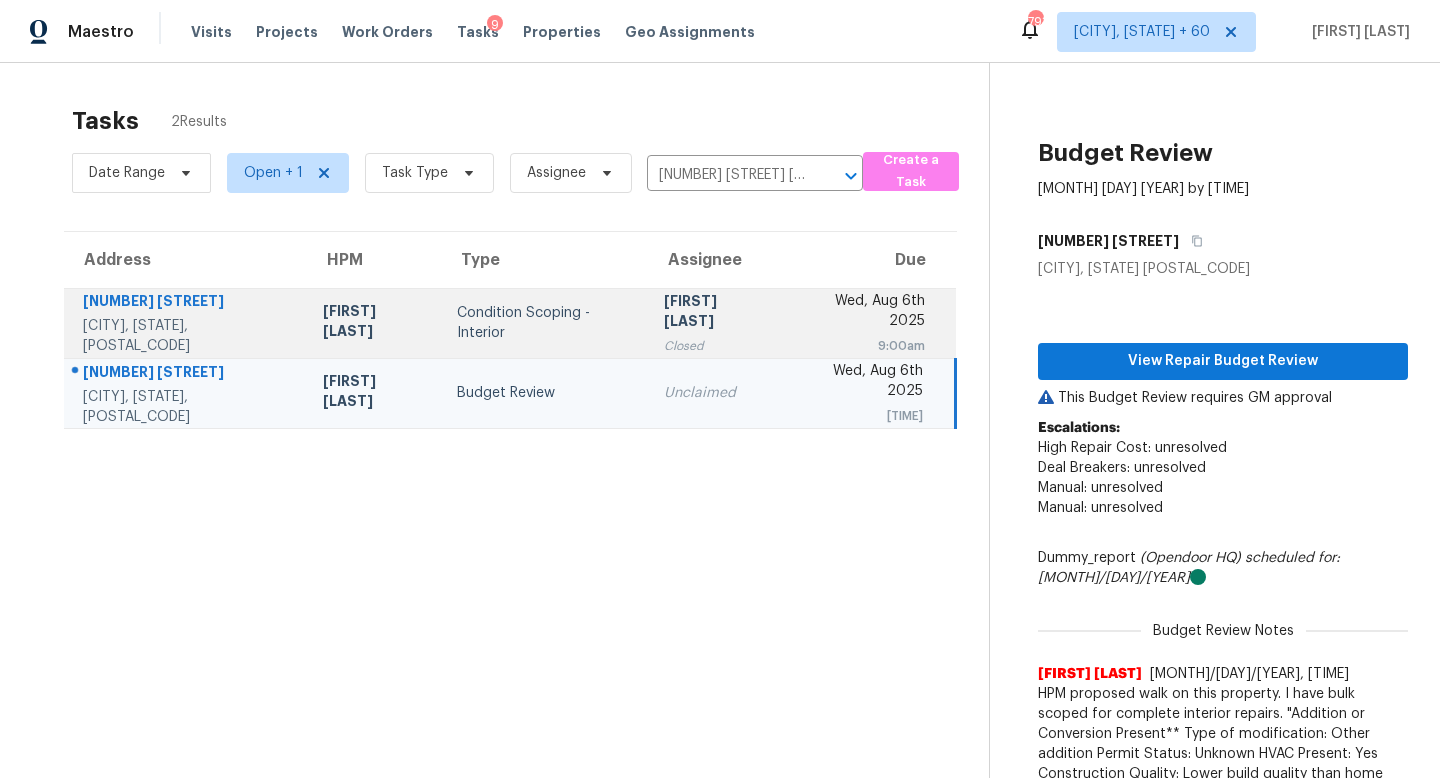 click on "[FIRST] [LAST]" at bounding box center [715, 313] 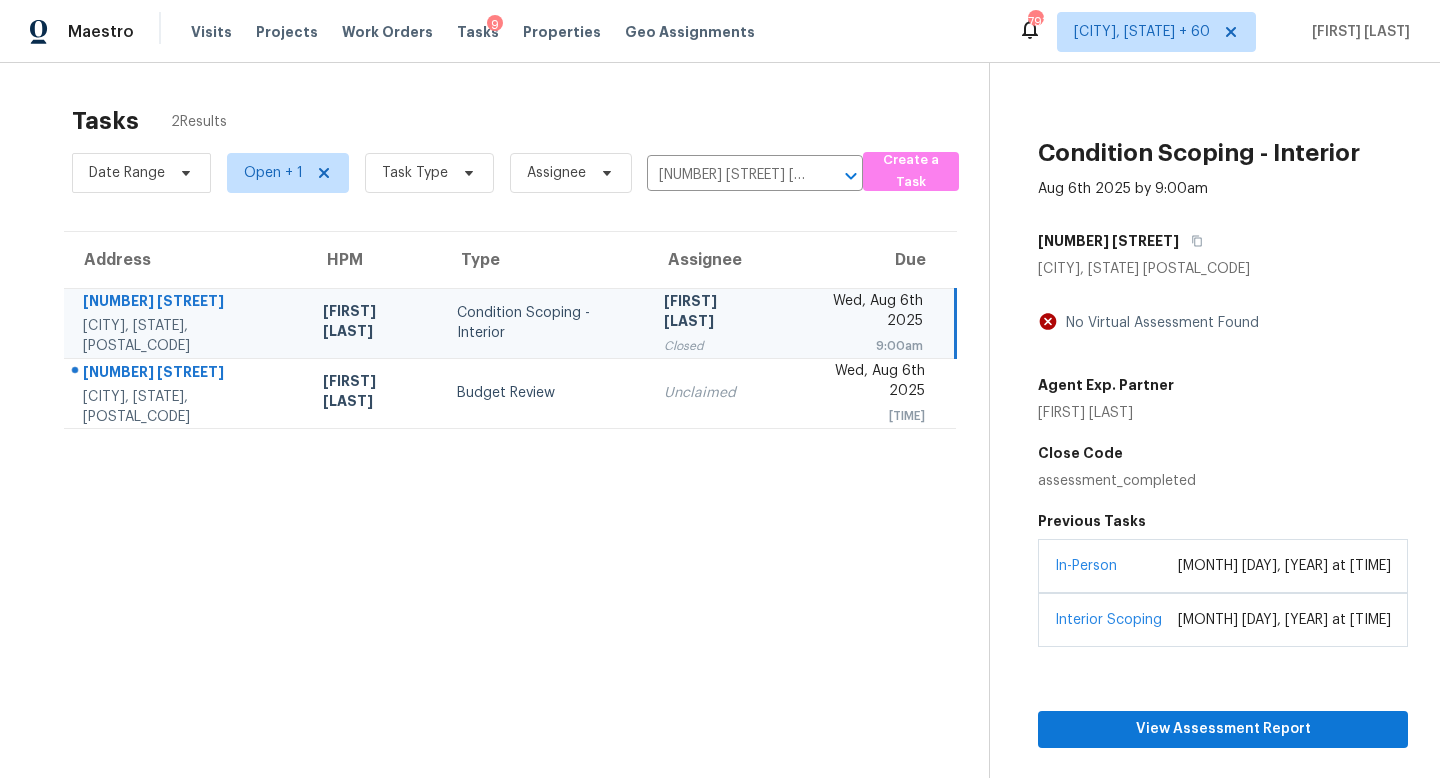 scroll, scrollTop: 70, scrollLeft: 0, axis: vertical 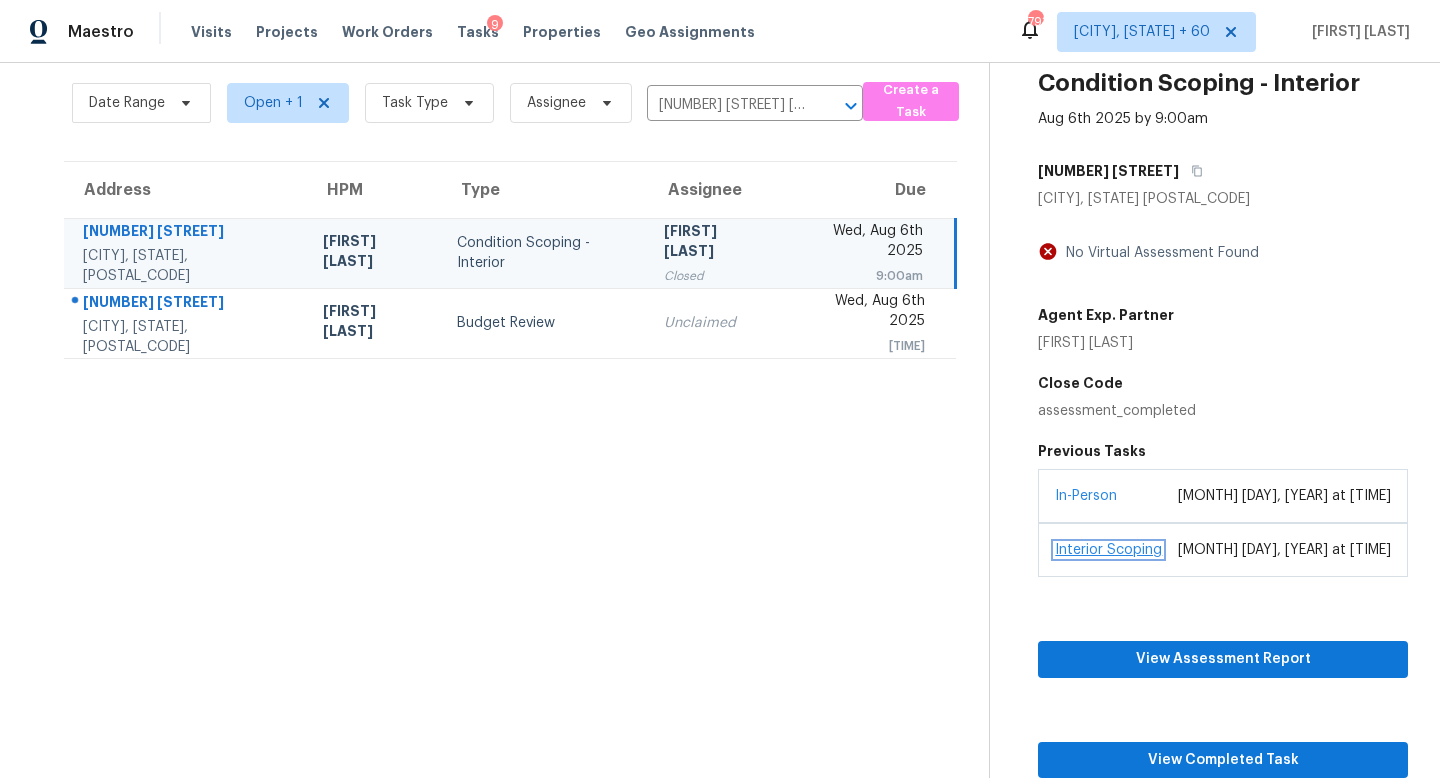 click on "Interior Scoping" at bounding box center (1108, 550) 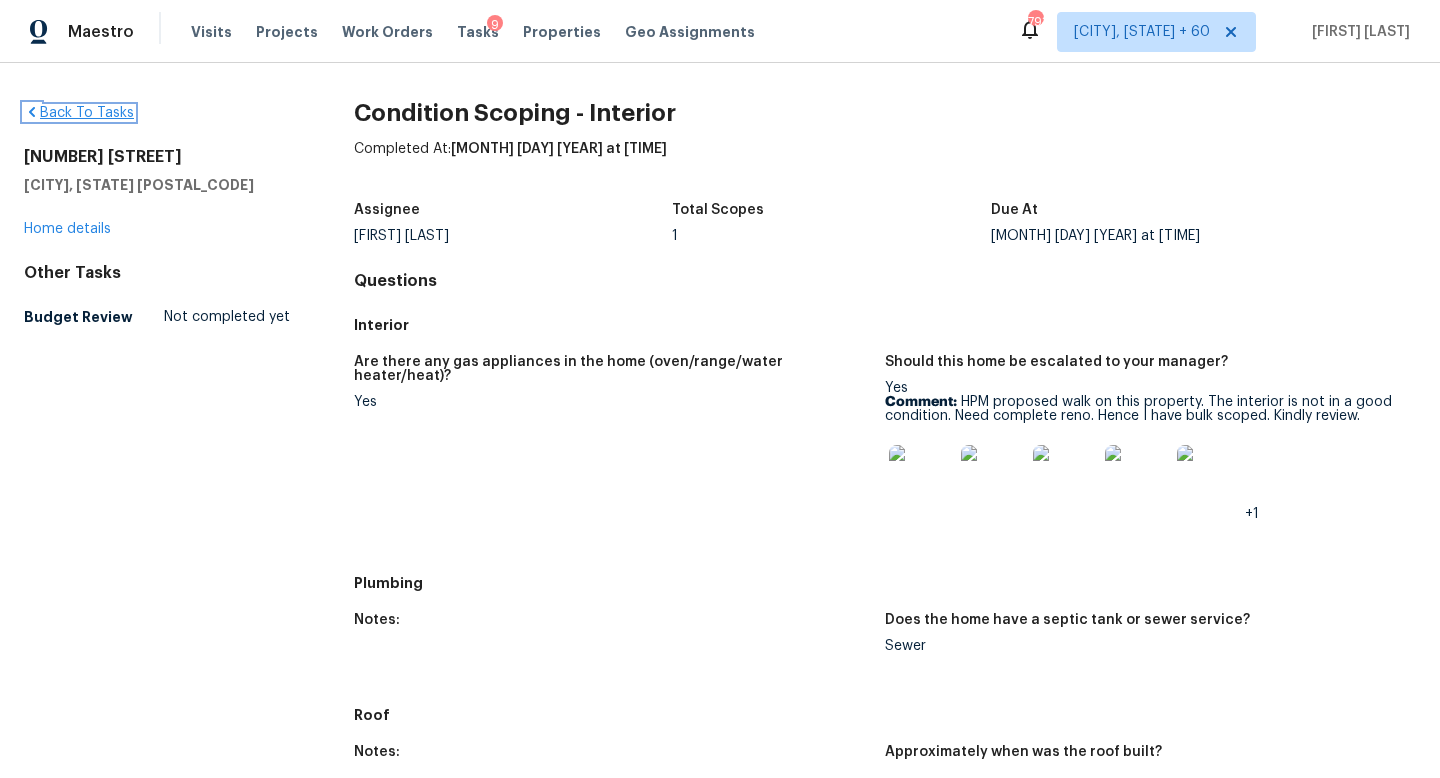 click on "Back To Tasks" at bounding box center (79, 113) 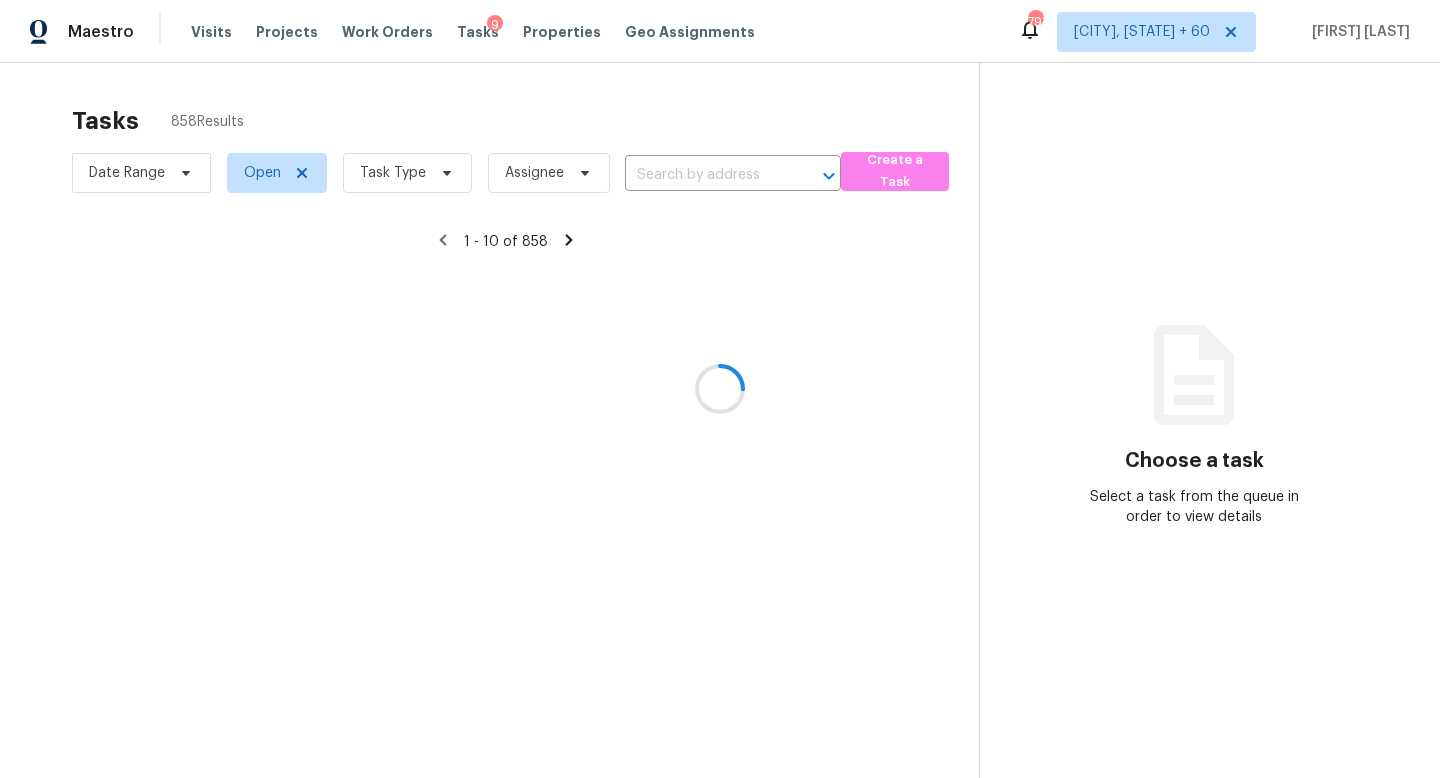 click at bounding box center [720, 389] 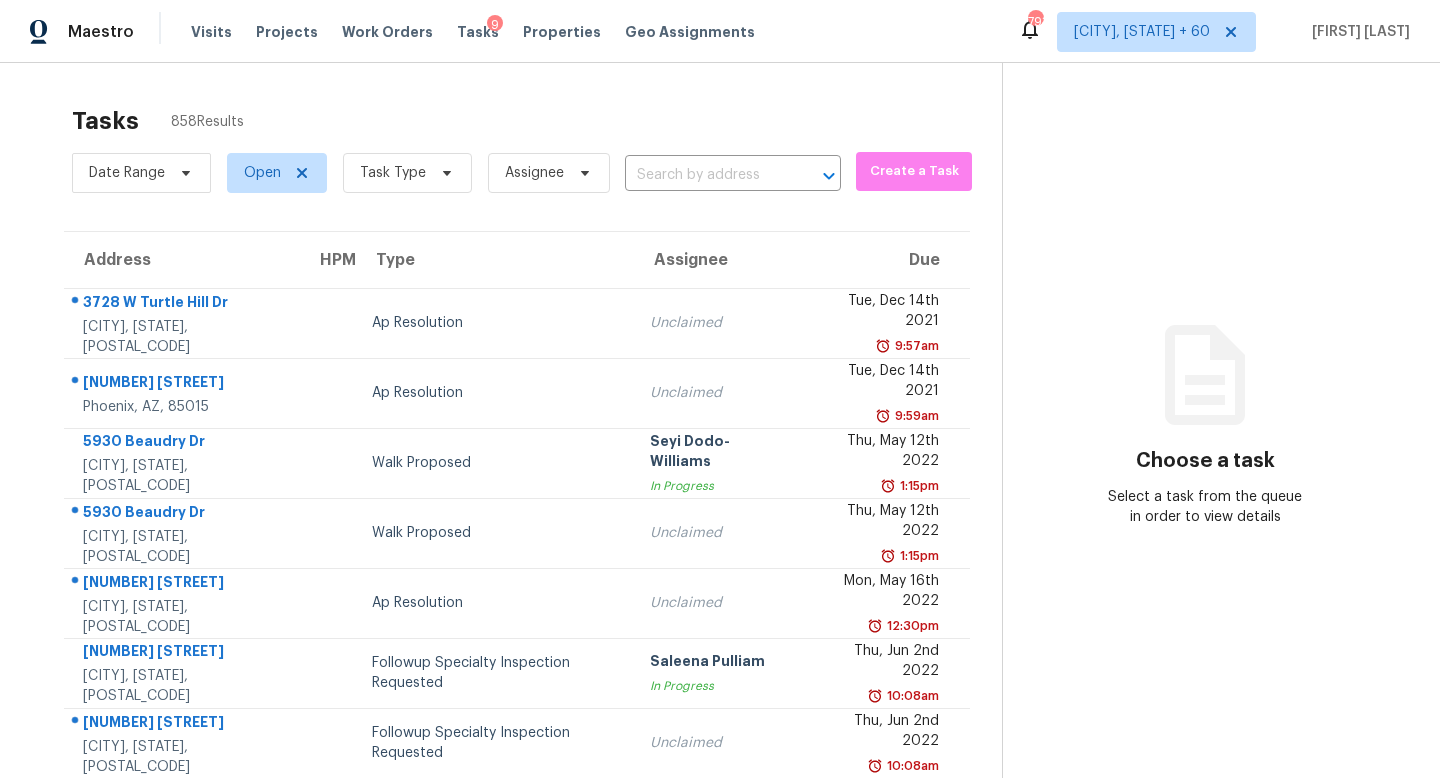 click on "Visits" at bounding box center [211, 32] 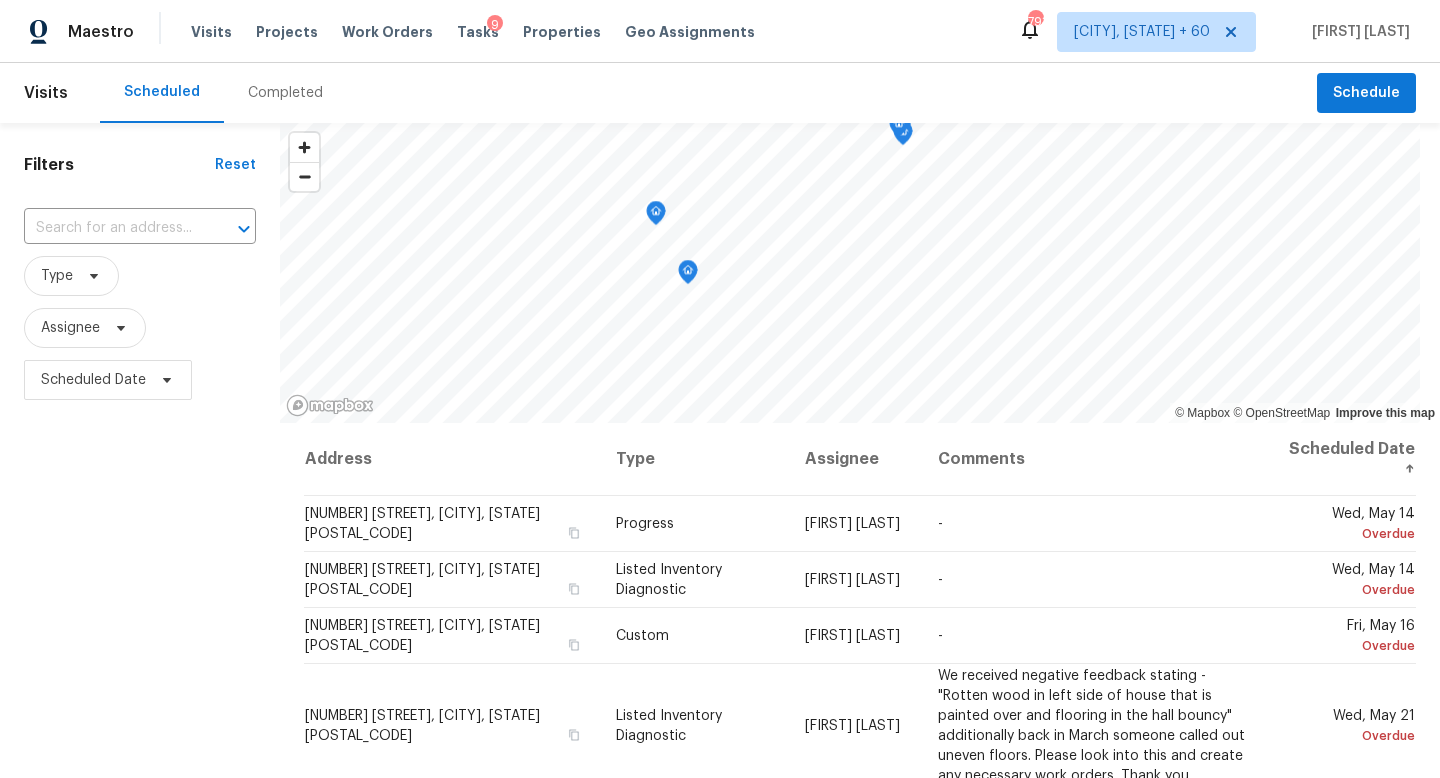 click on "Completed" at bounding box center (285, 93) 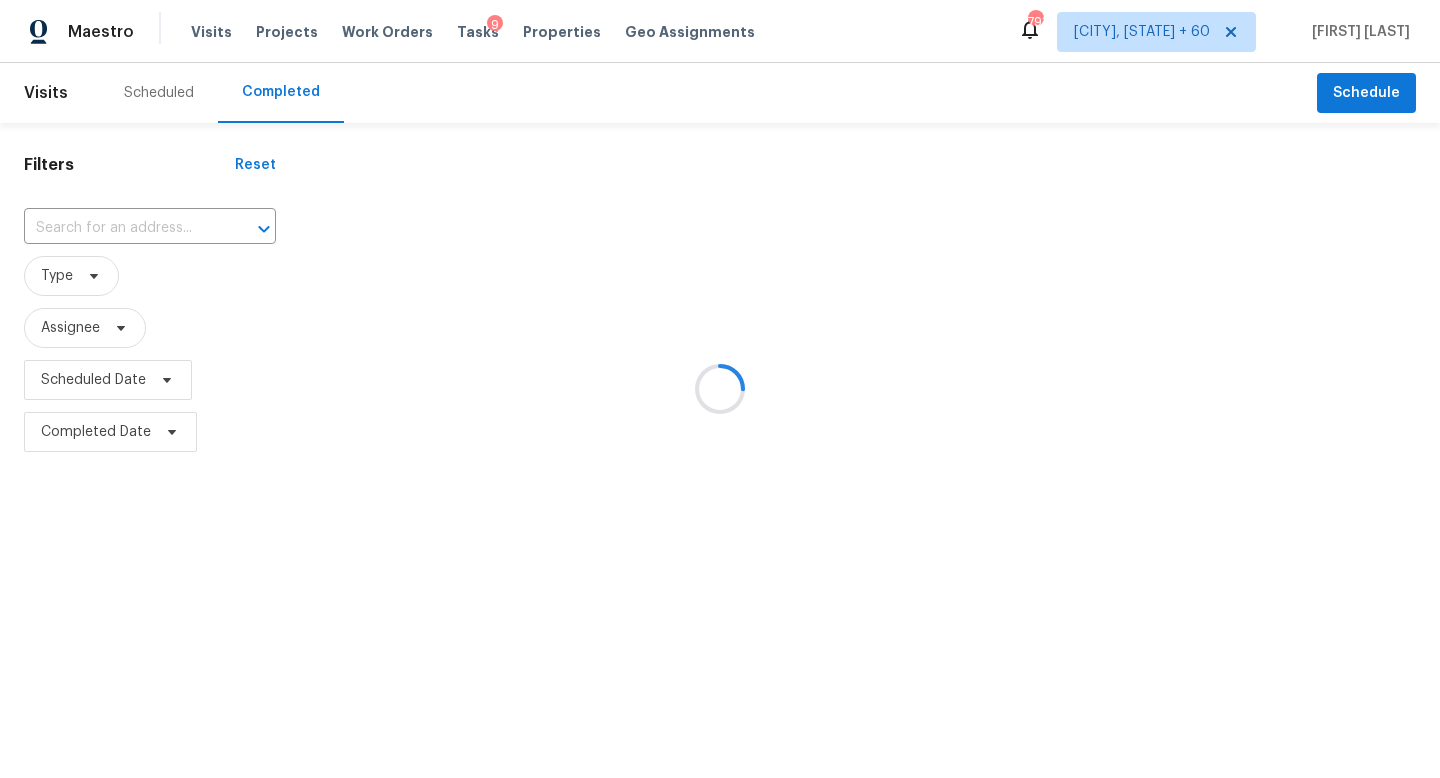 click at bounding box center [720, 389] 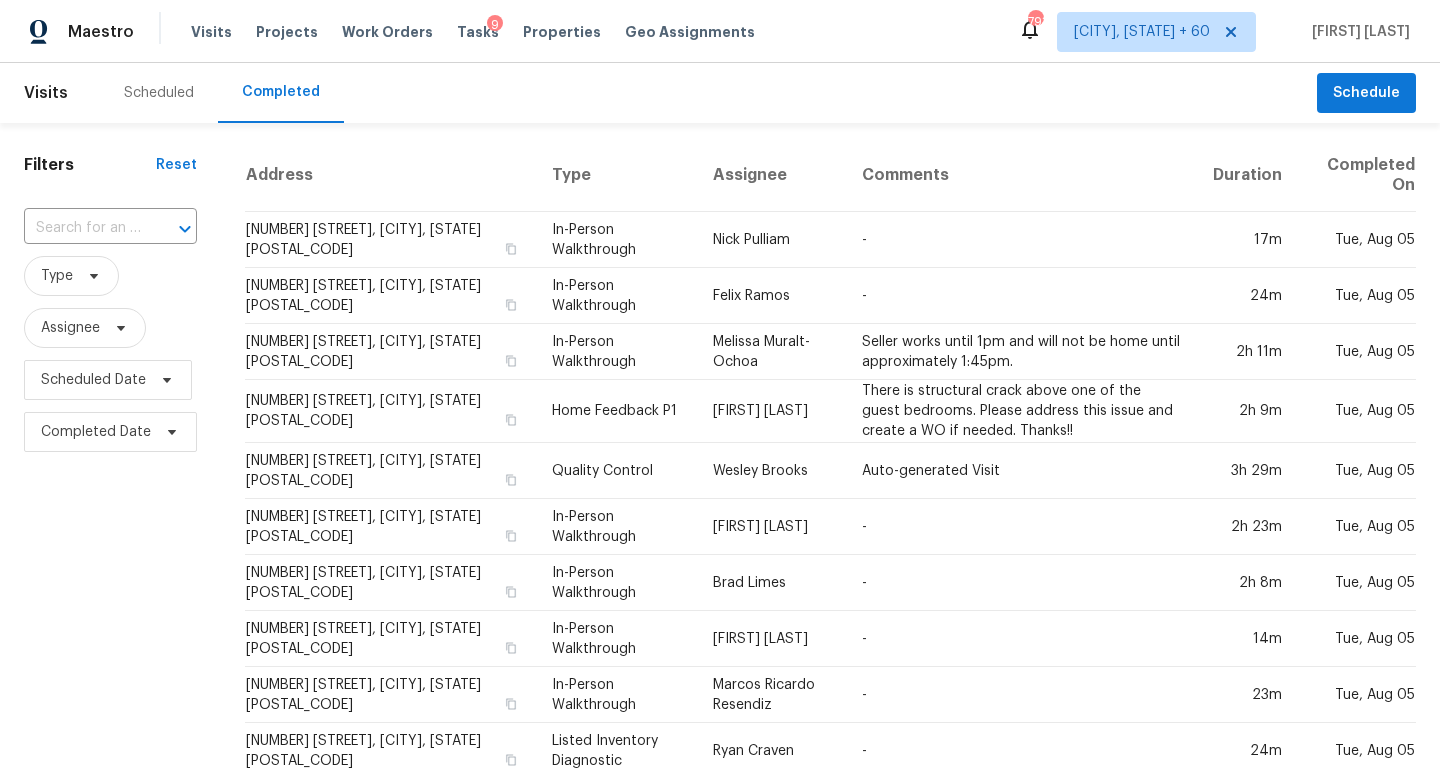 click on "​" at bounding box center (110, 228) 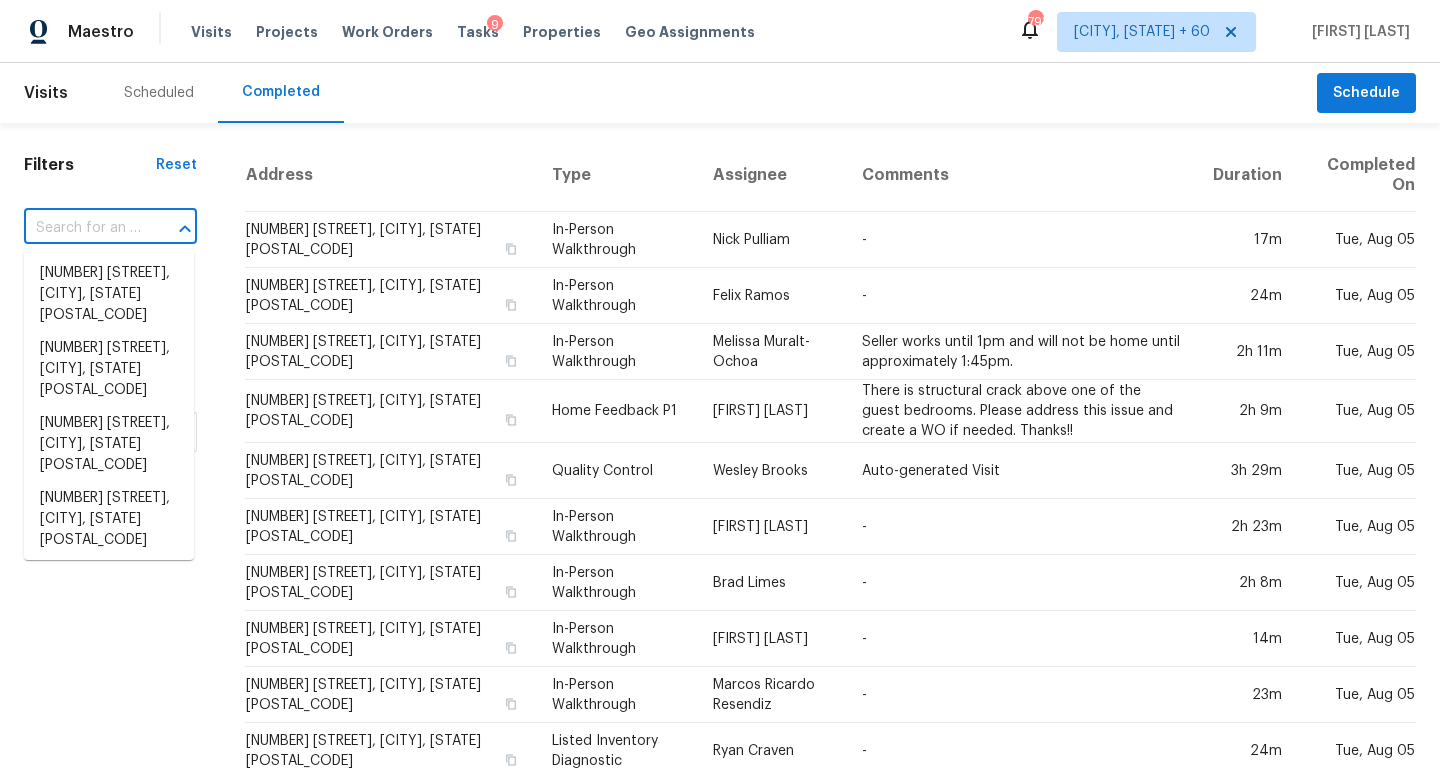 paste on "https://maestro.ops.opendoor.com/tasks/0e8336ef-4a33-408a-803c-a4c02148f1e2?tab=QUESTIONS&markets=knoxville_tn&markets=albuquerque_nm&markets=asheville_nc&markets=atlanta&markets=austin&markets=baltimore_md&markets=birmingham_al&markets=boise&markets=boston_ma&markets=charleston_sc&markets=central_california_ca&markets=charlotte&markets=washington_dc&markets=tucson&markets=tampa&markets=st_louis&markets=southwest_fl&markets=sf_bay_area&markets=seattle_wa&markets=savannah_ga&markets=san_diego_ca&markets=san_antonio&markets=salt_lake_city&markets=sacramento&markets=riverside&markets=richmond_va&markets=reno_nv&markets=raleigh&markets=prescott_az&markets=portland&markets=phoenix&markets=philadelphia_pa&markets=orlando&markets=oklahoma_city_ok&markets=northern_colorado&markets=nashville&markets=new_york_new_jersey&markets=minneapolis&markets=miami_fl&markets=memphis_tn&markets=louisville_in_ky&markets=los_angeles&markets=las_vegas&markets=killeen_tx&markets=kansas_city&markets=jacksonville&markets=indianapolis..." 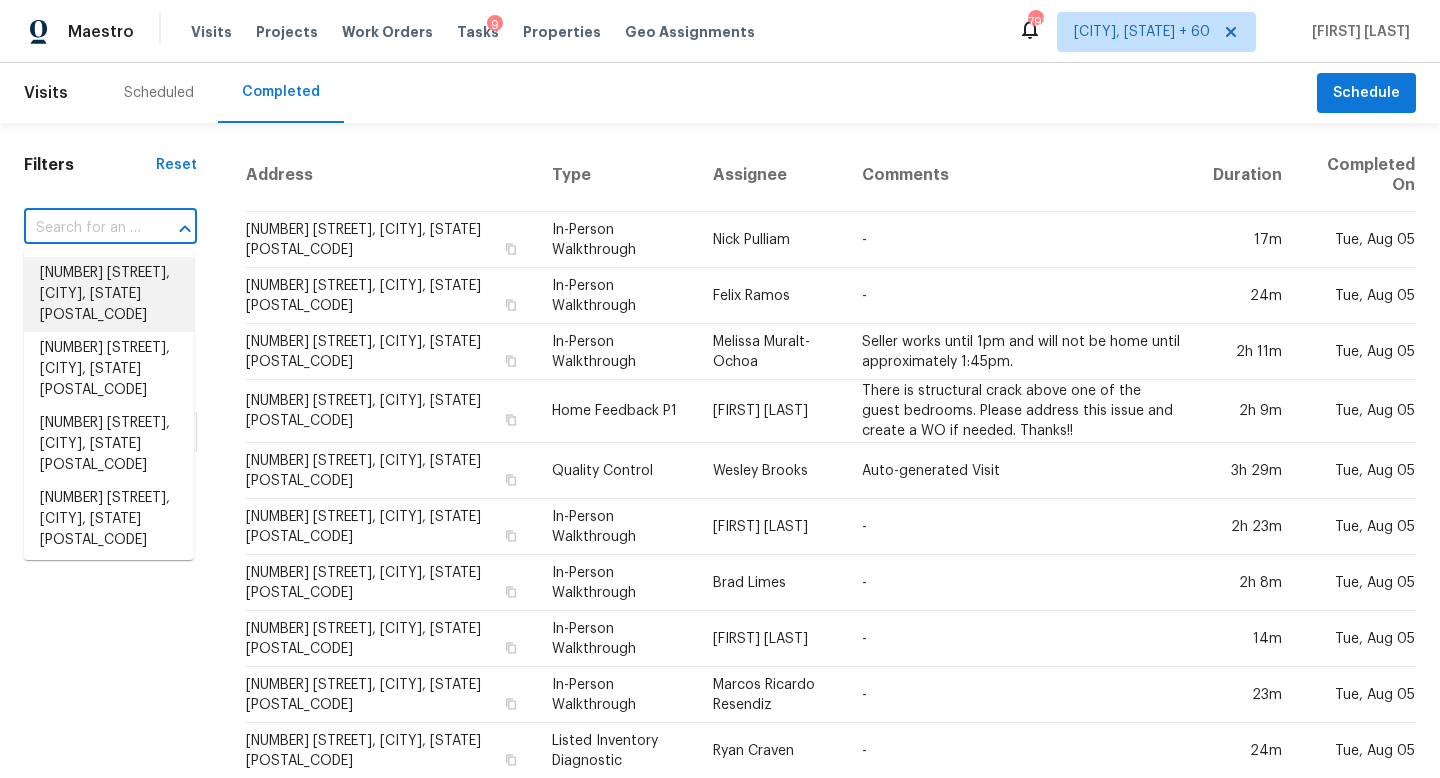 scroll, scrollTop: 0, scrollLeft: 0, axis: both 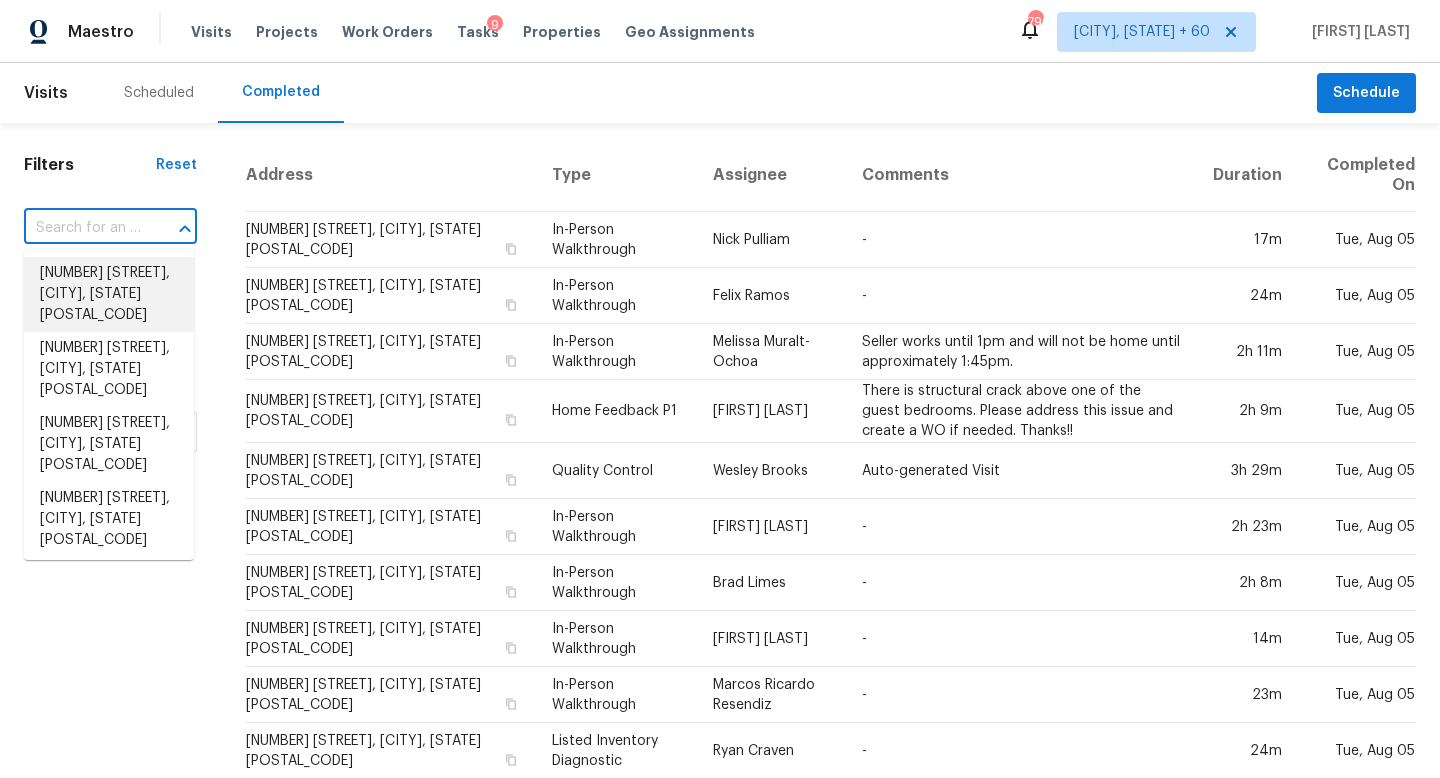 paste on "1303 Springview Dr Chattanooga, TN, 37421" 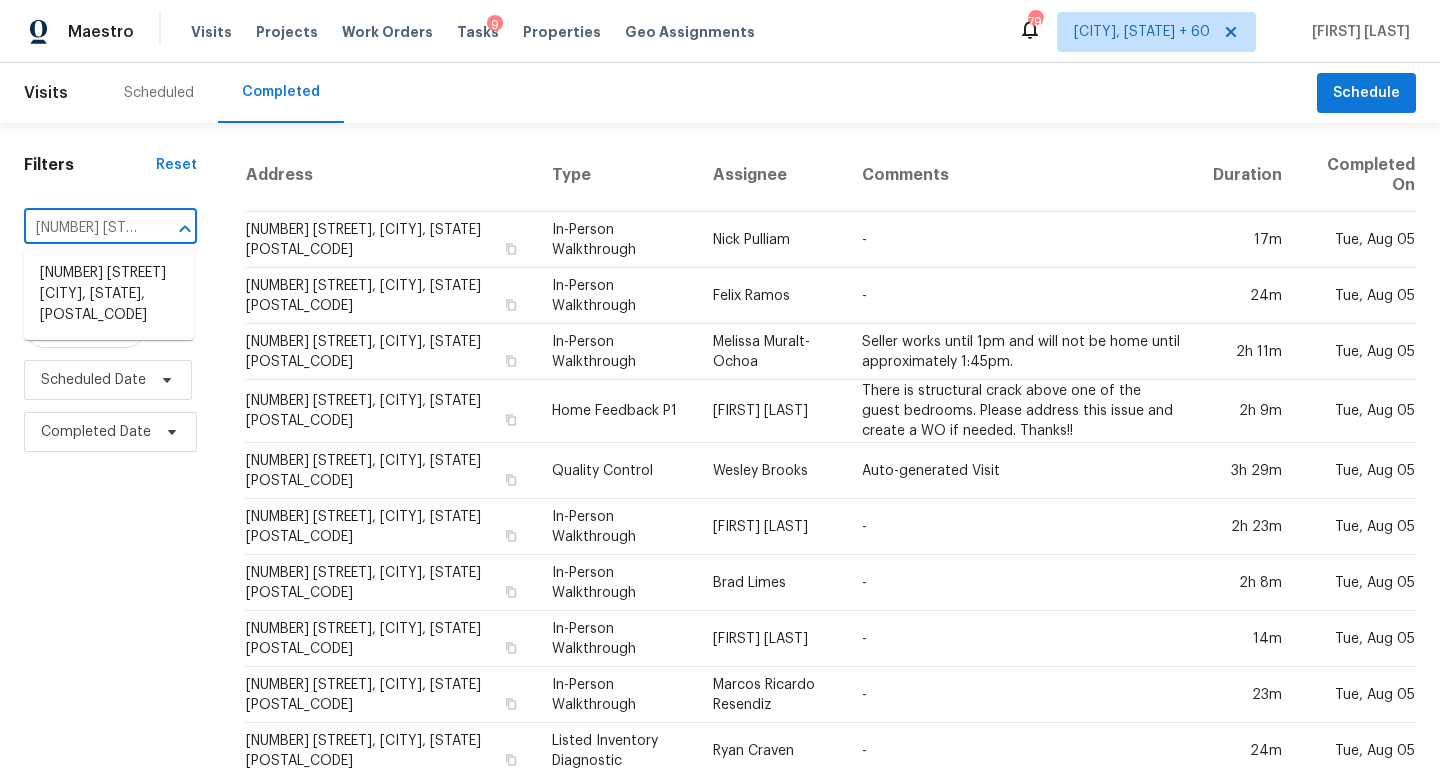 scroll, scrollTop: 0, scrollLeft: 184, axis: horizontal 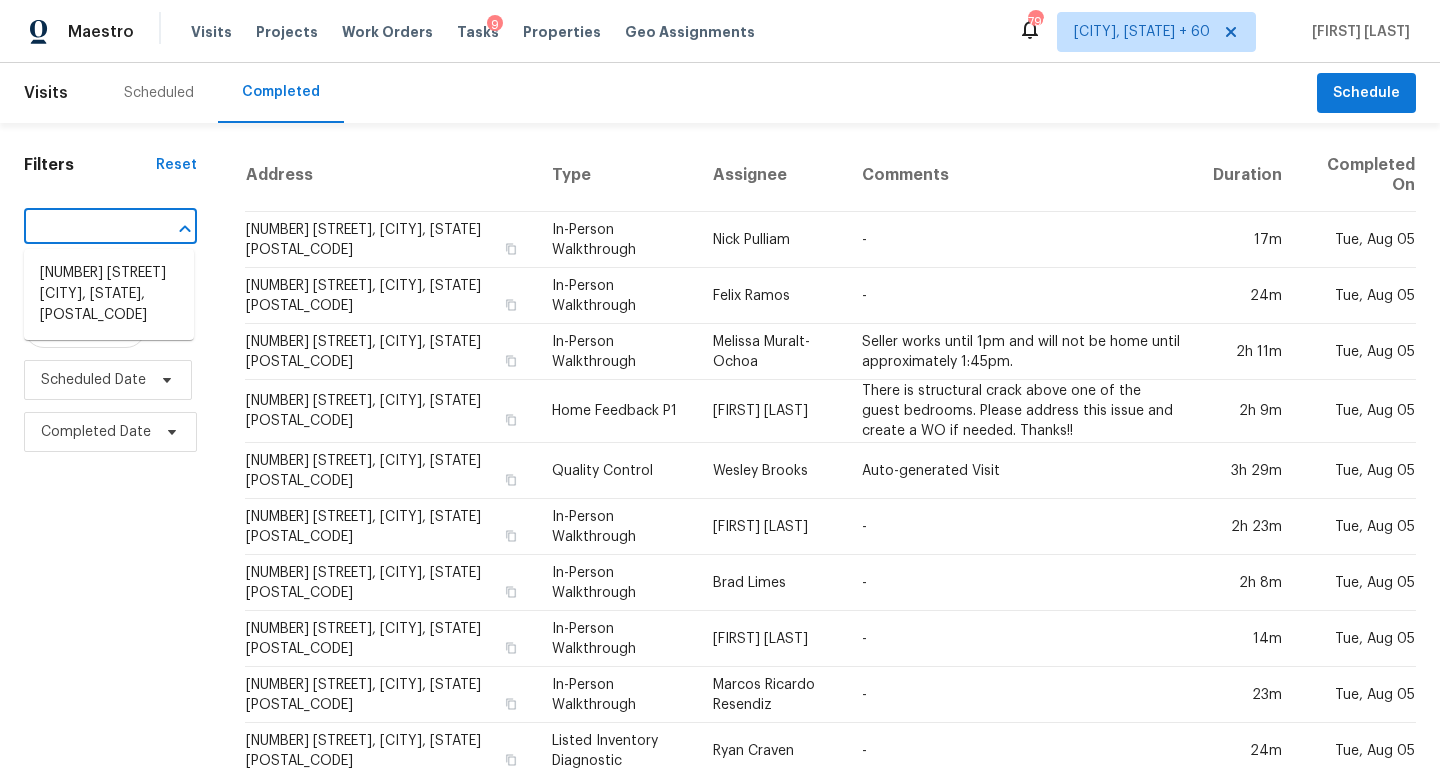 click on "1303 Springview Dr, Chattanooga, TN 37421" at bounding box center [109, 294] 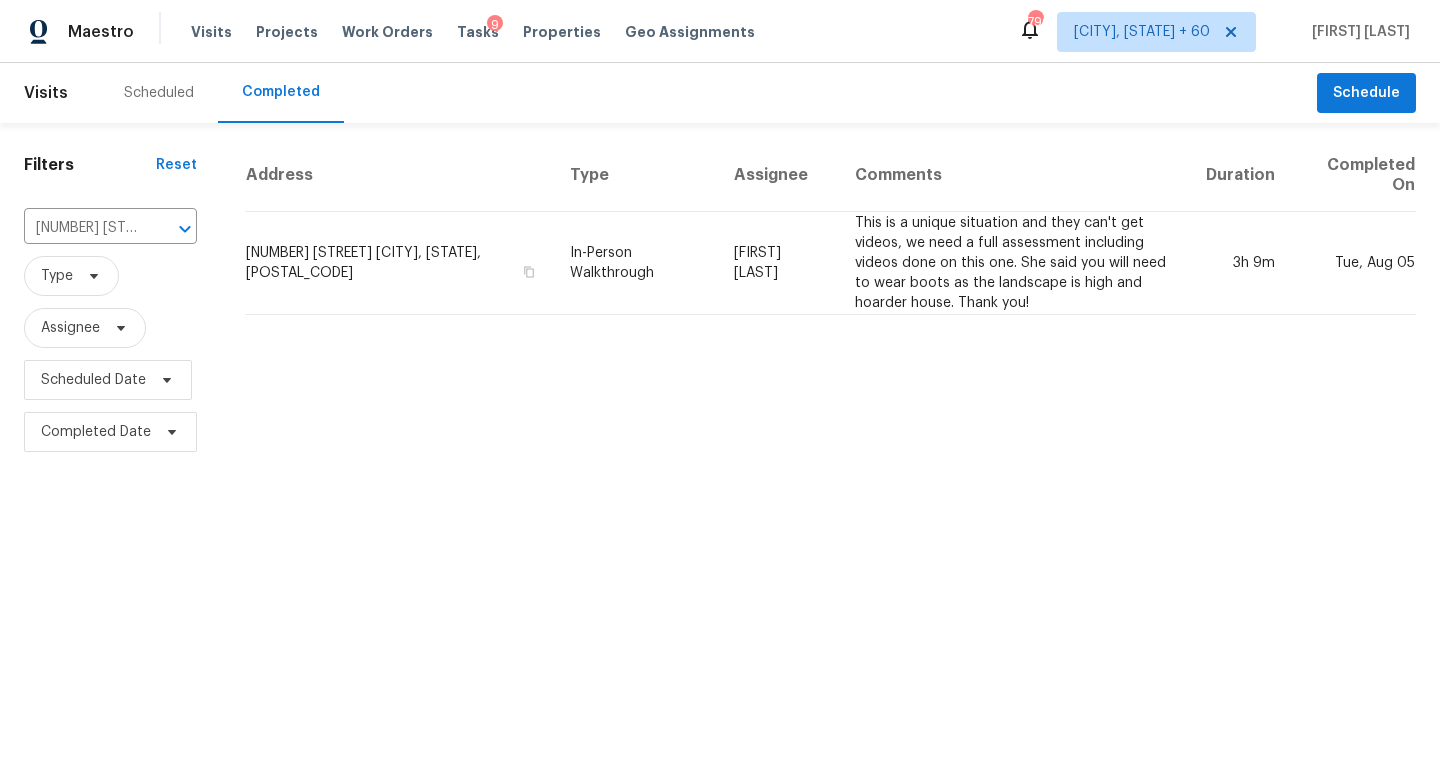 click on "[FIRST] [LAST]" at bounding box center [778, 263] 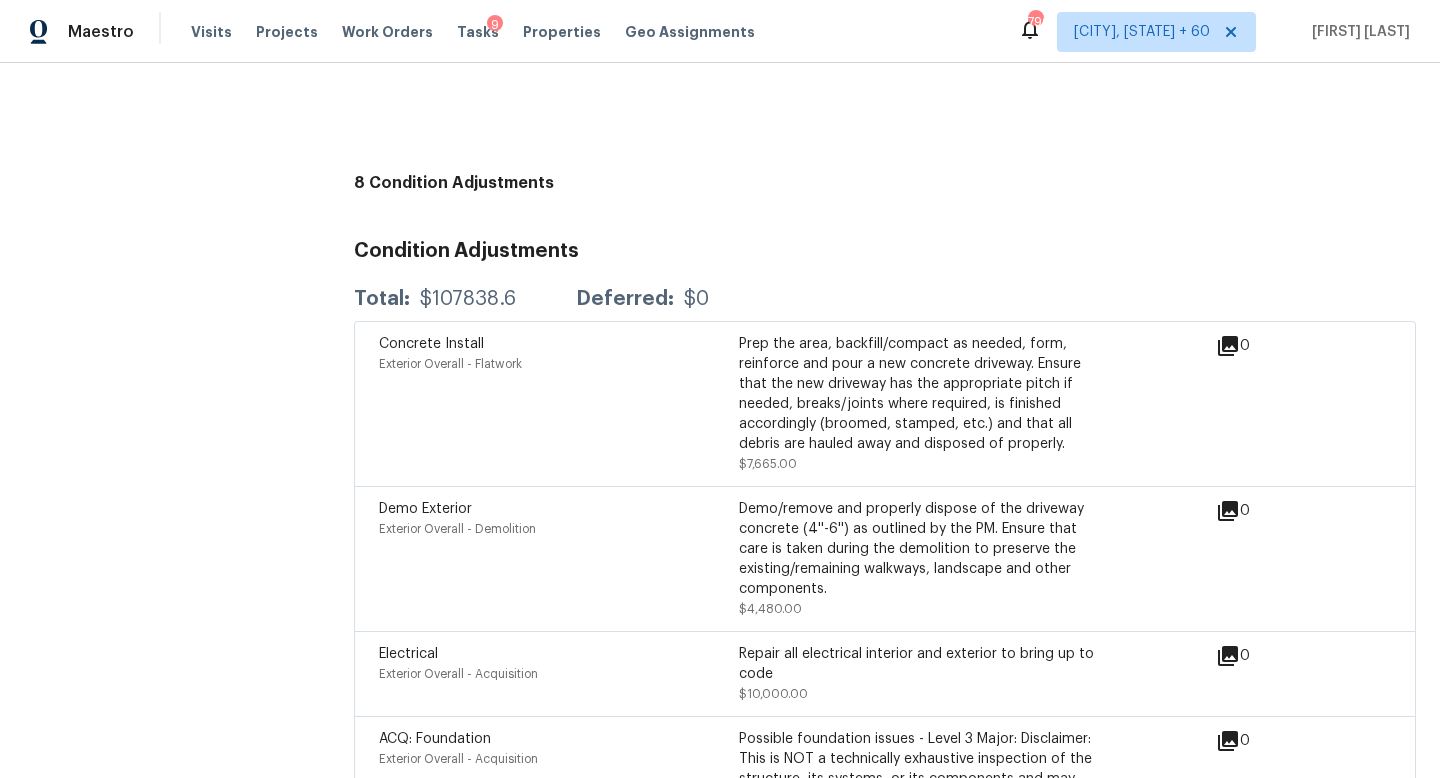 scroll, scrollTop: 4861, scrollLeft: 0, axis: vertical 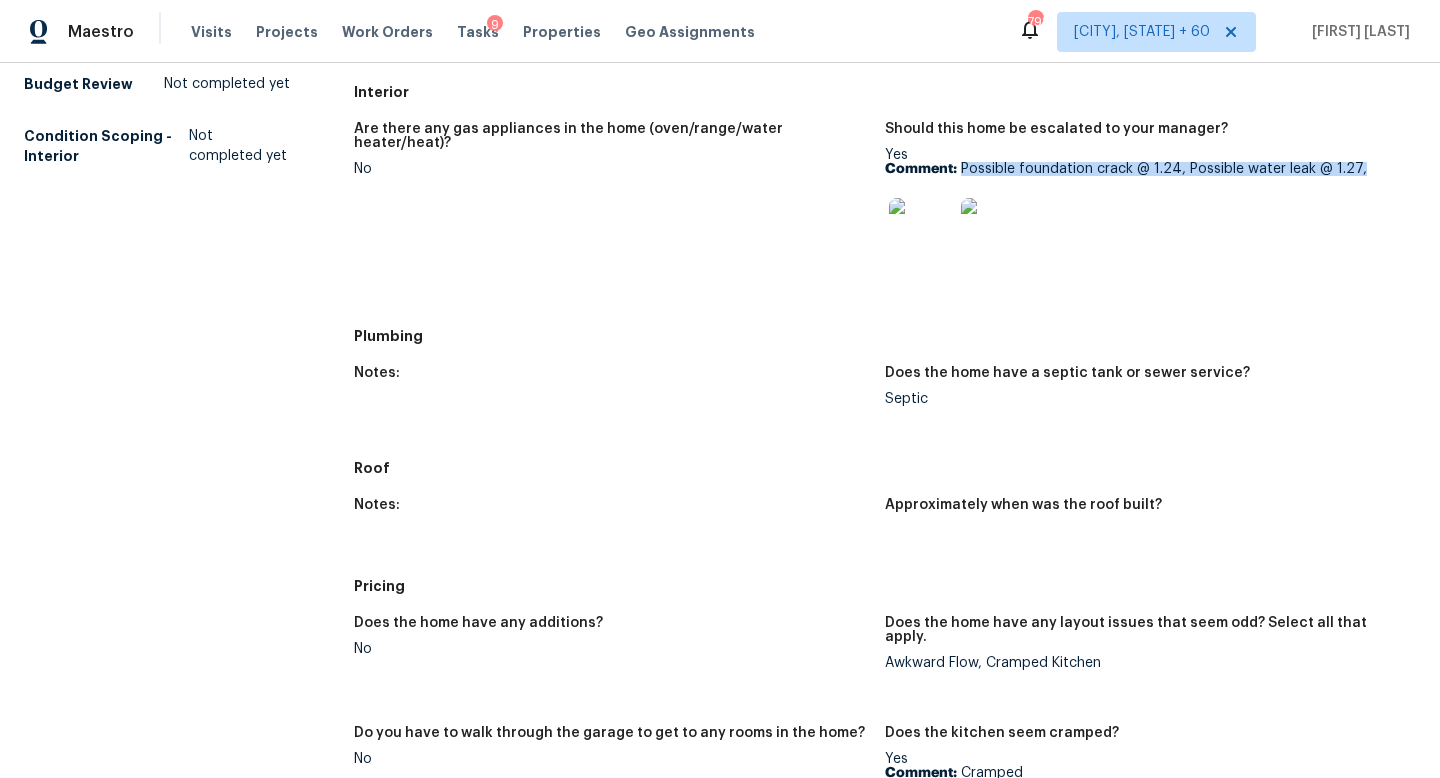 drag, startPoint x: 961, startPoint y: 168, endPoint x: 1439, endPoint y: 168, distance: 478 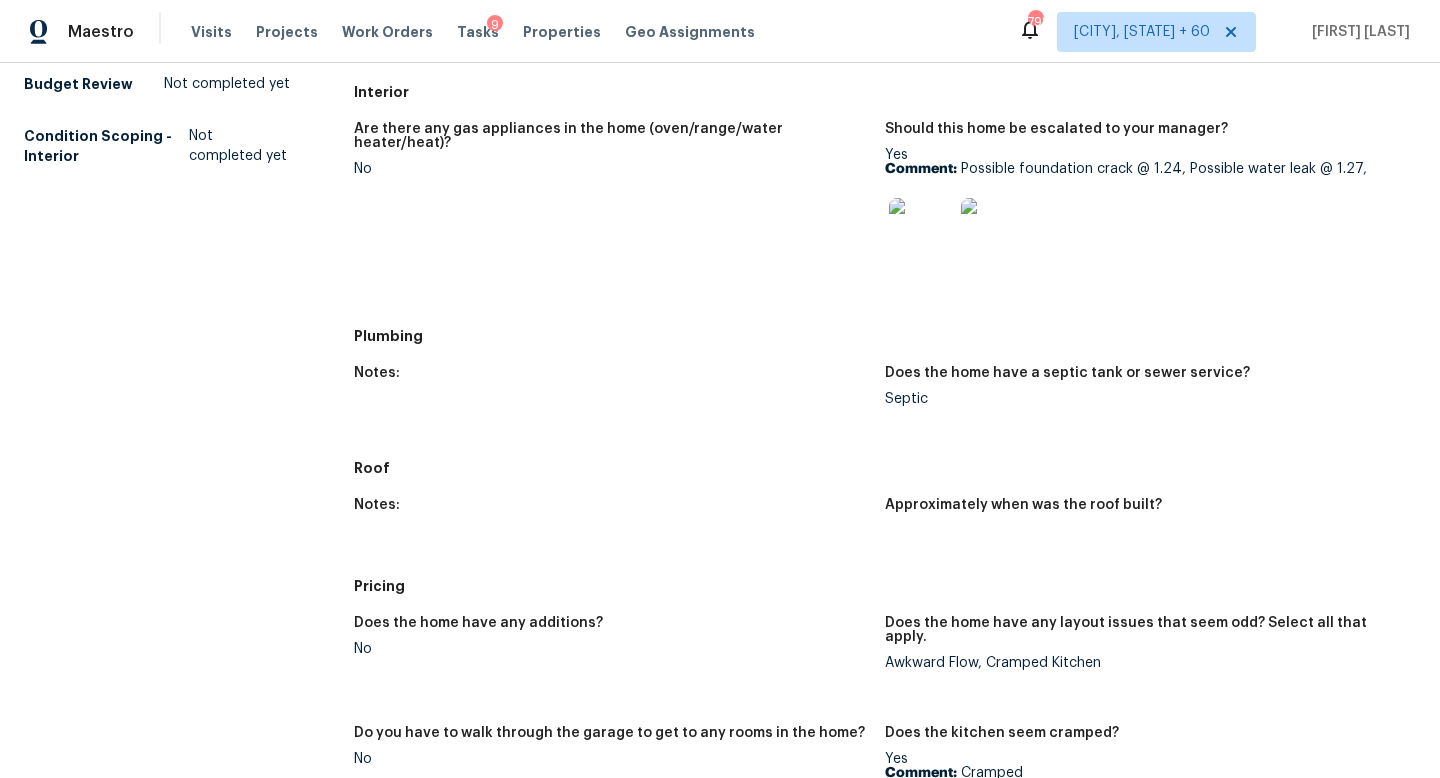 click on "Notes:" at bounding box center [619, 402] 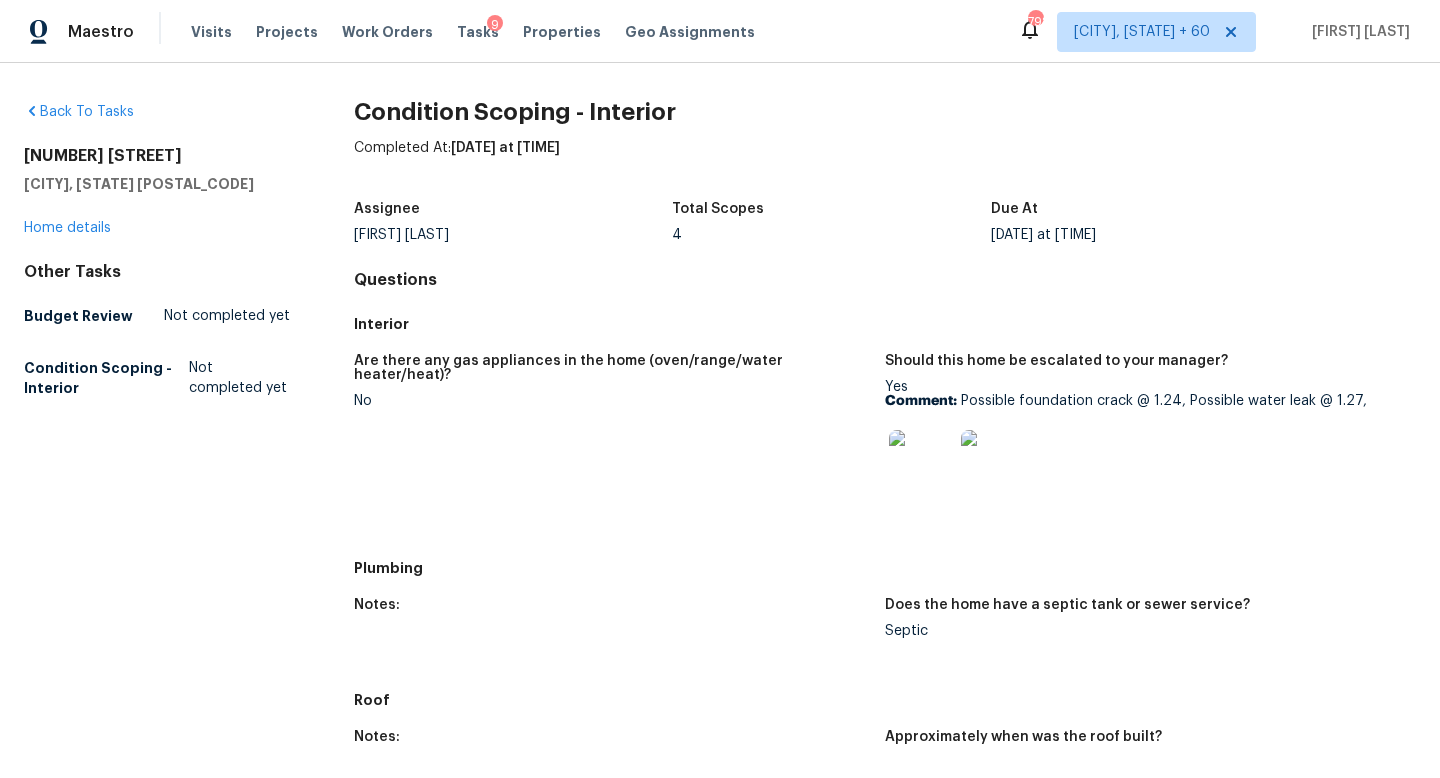 scroll, scrollTop: 0, scrollLeft: 0, axis: both 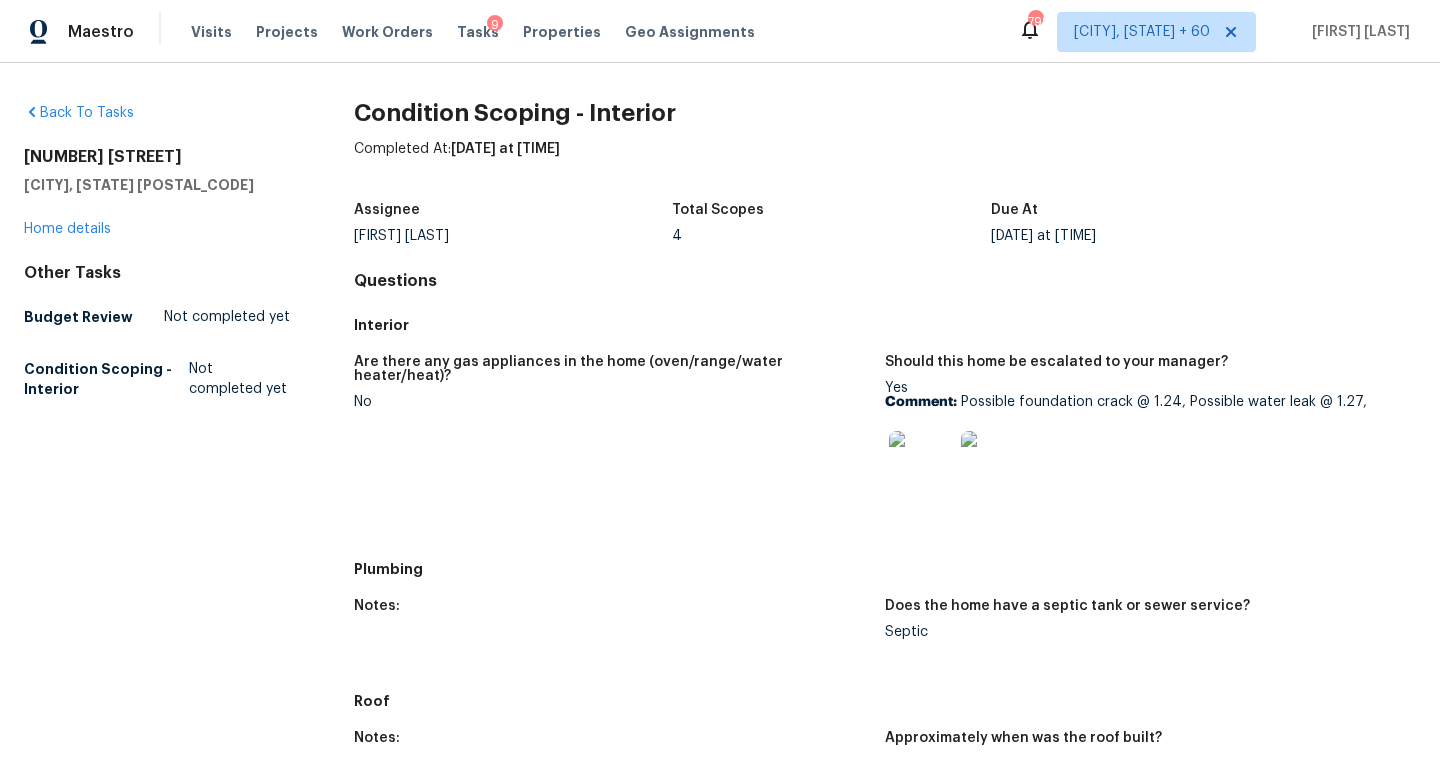 click at bounding box center [921, 463] 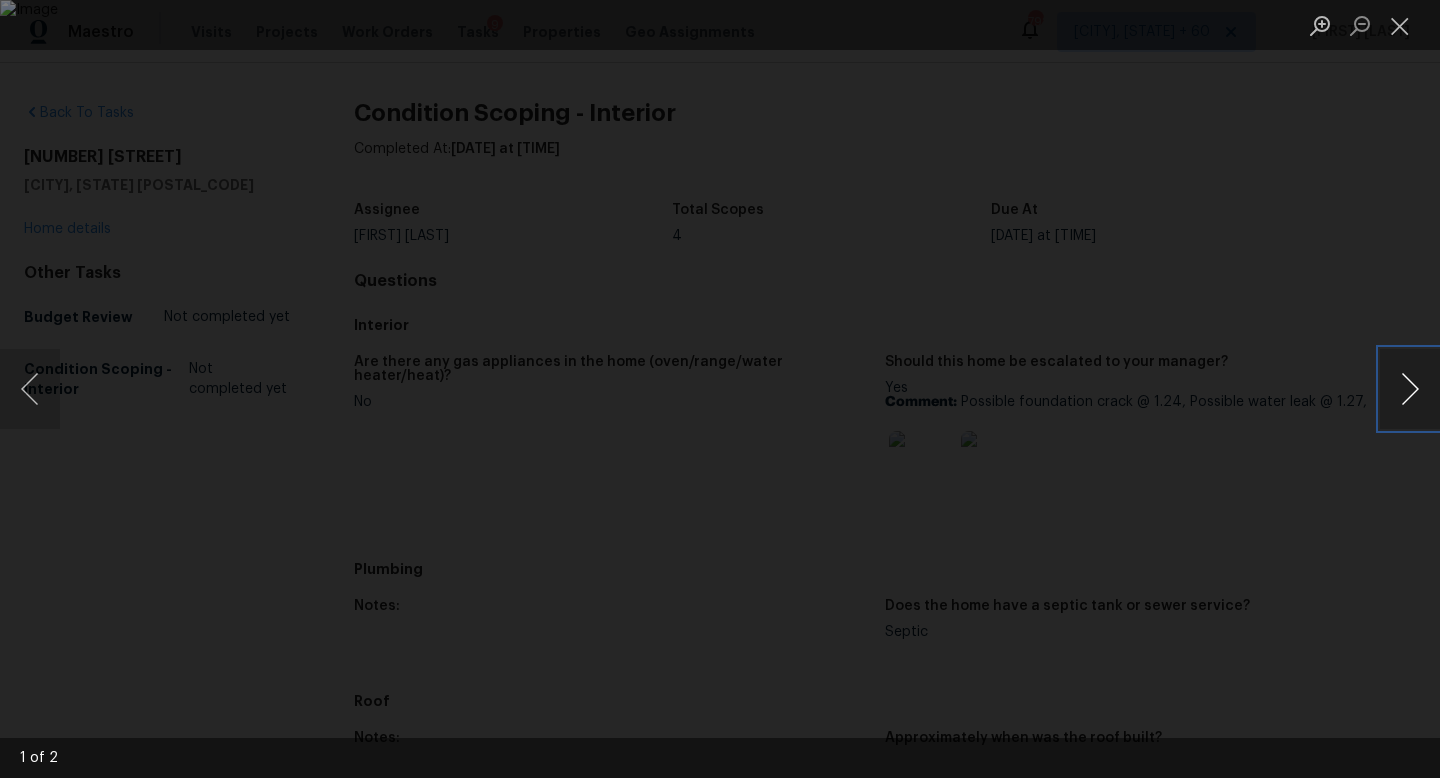 click at bounding box center [1410, 389] 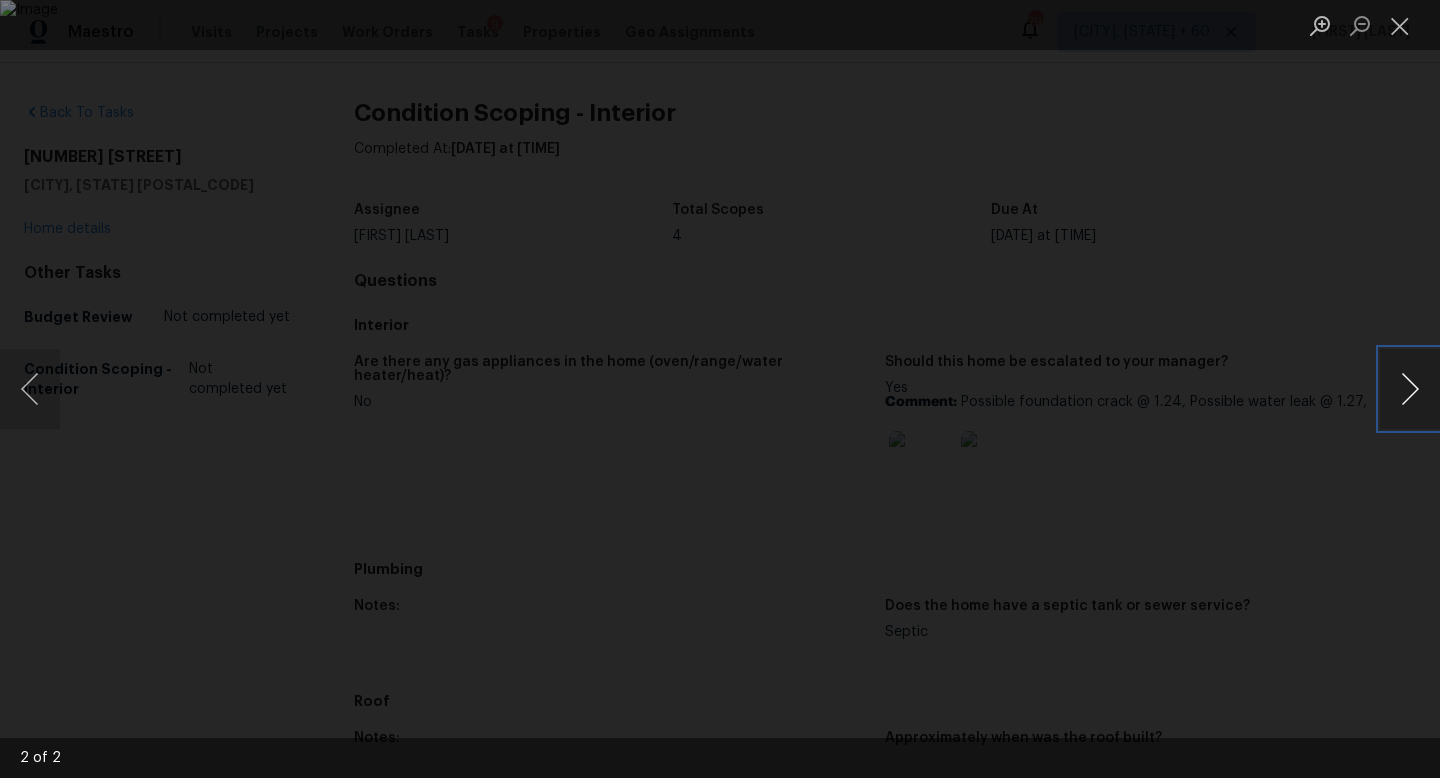 type 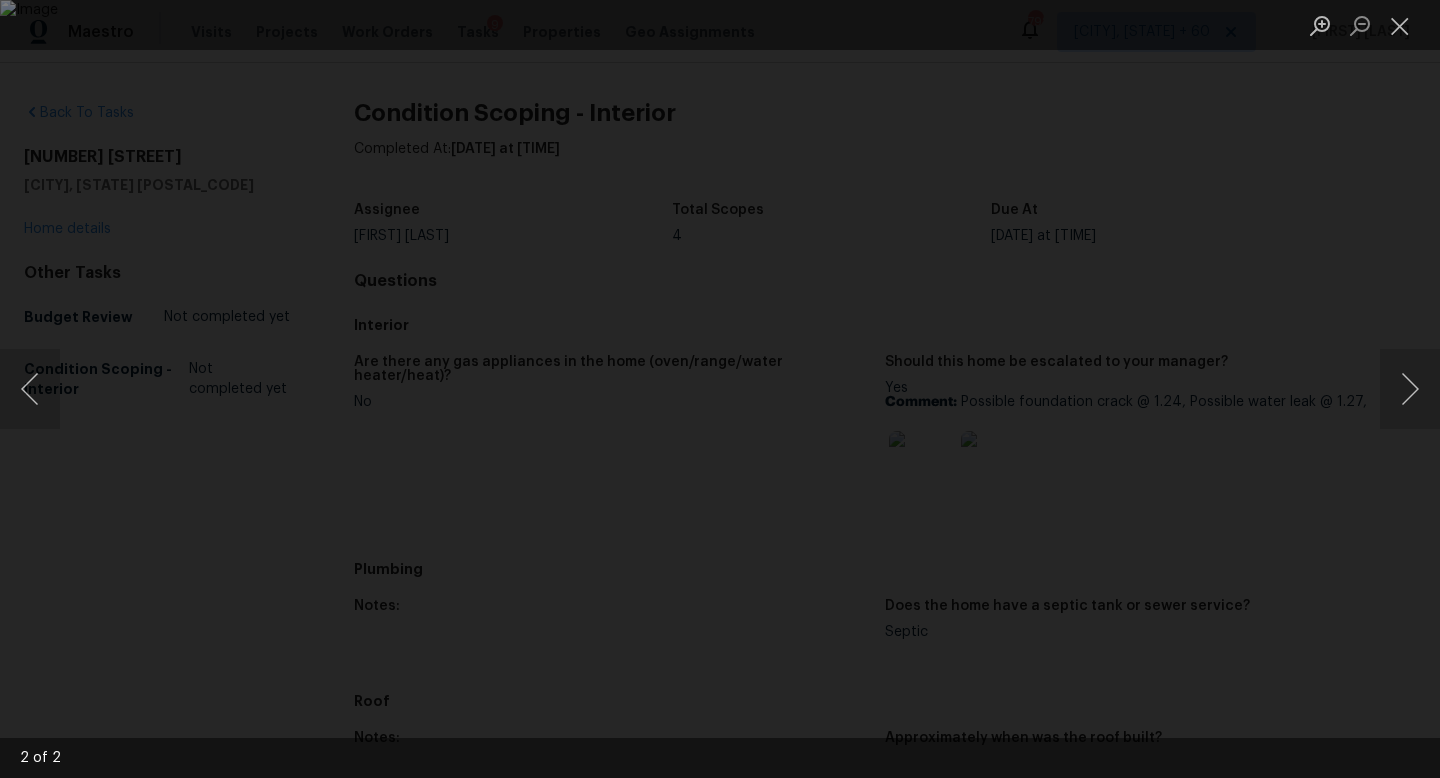 click at bounding box center (720, 389) 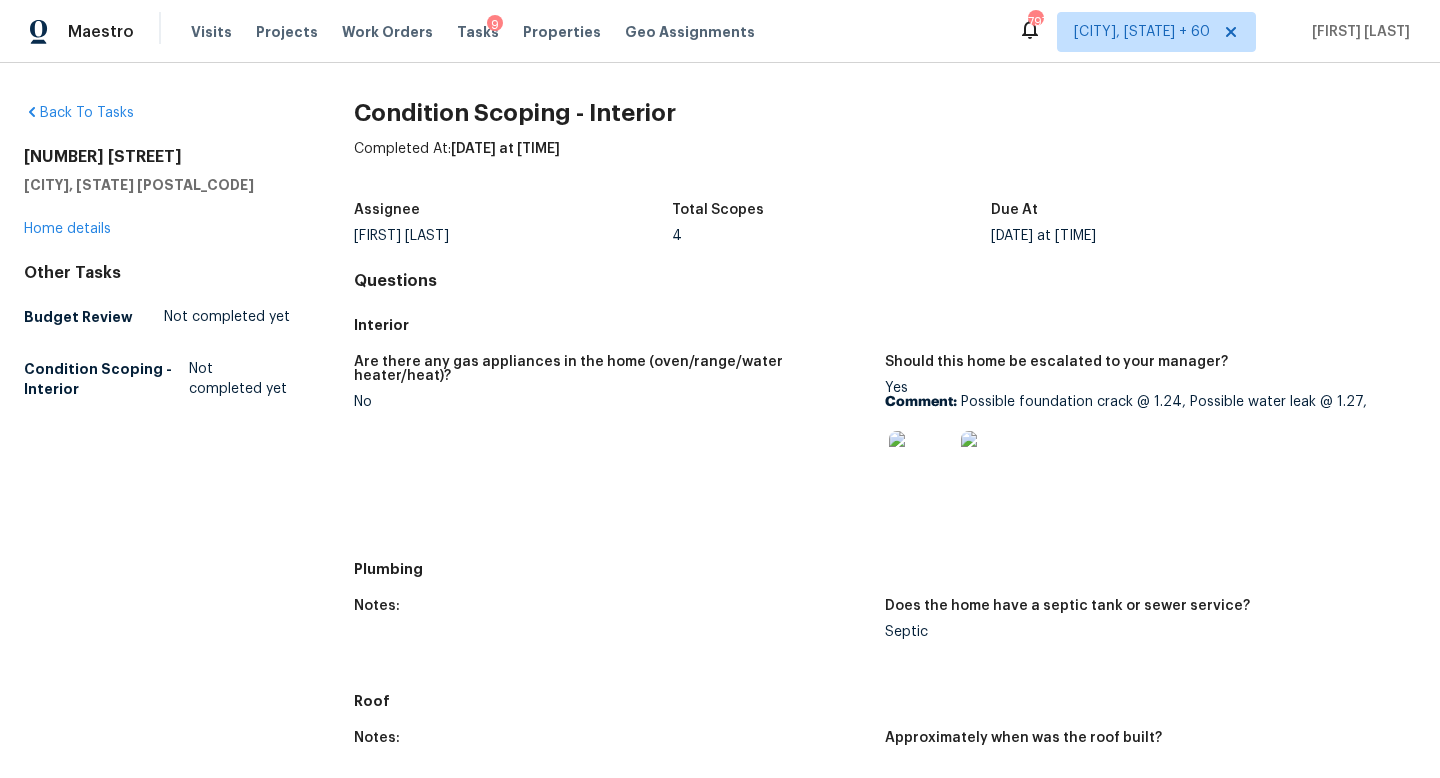 scroll, scrollTop: 436, scrollLeft: 0, axis: vertical 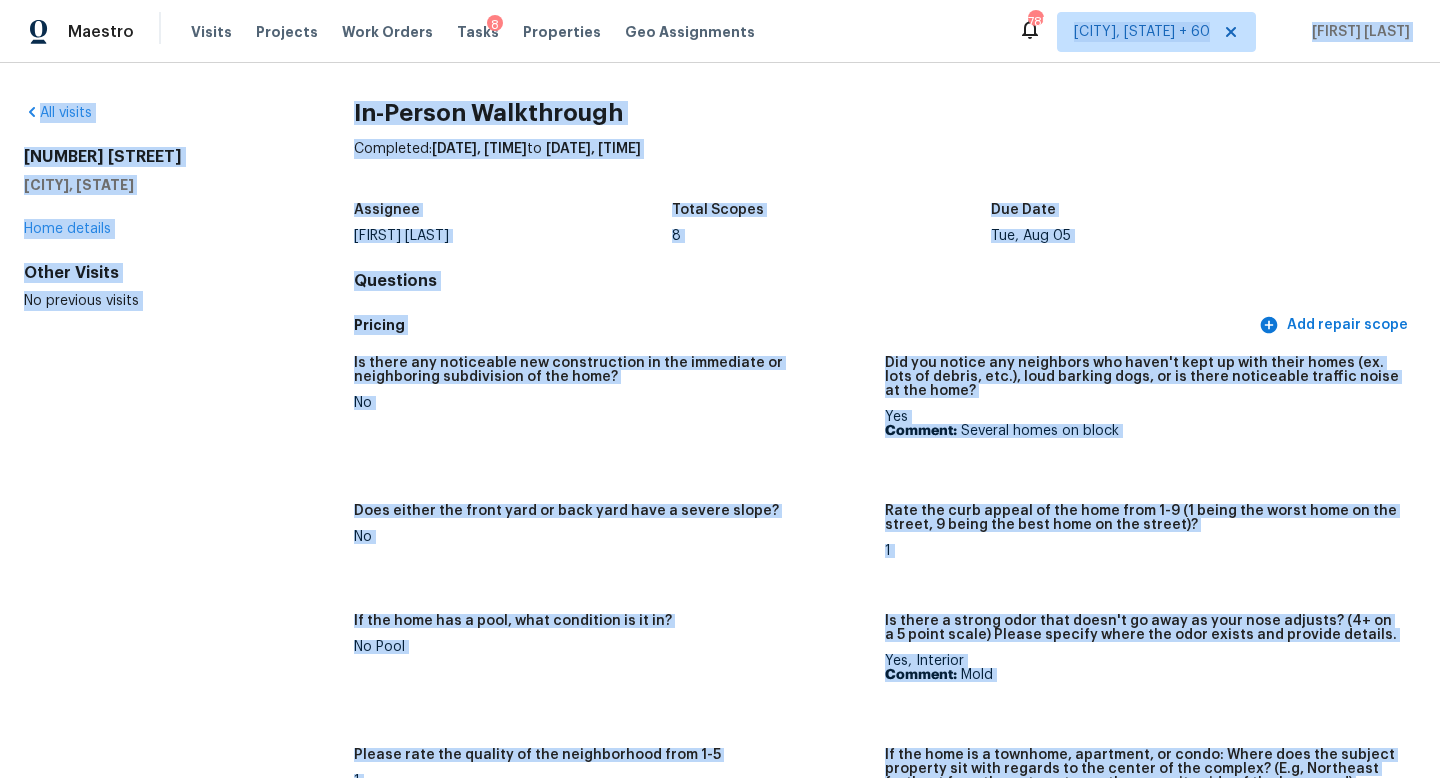 drag, startPoint x: 1114, startPoint y: 370, endPoint x: 1236, endPoint y: -100, distance: 485.57596 